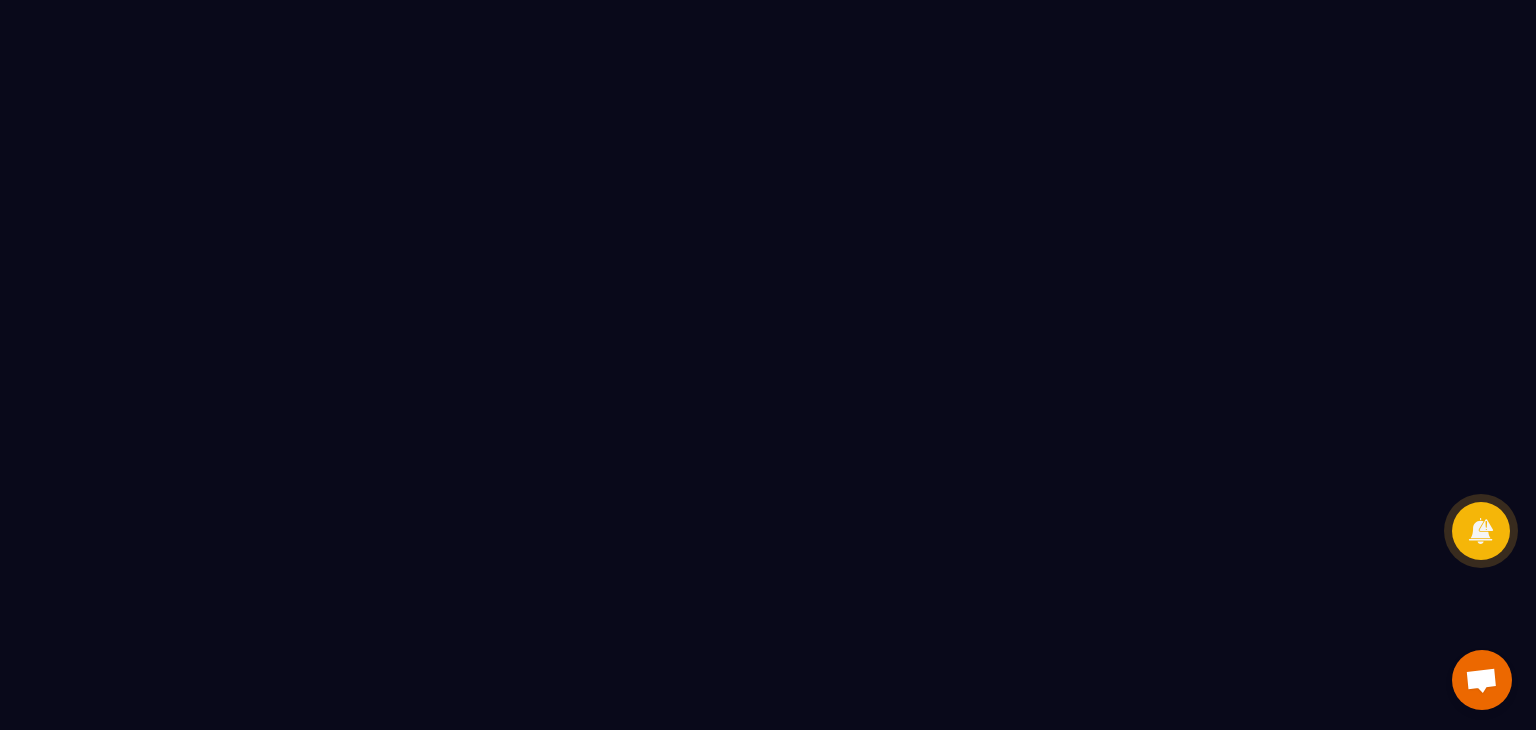 scroll, scrollTop: 0, scrollLeft: 0, axis: both 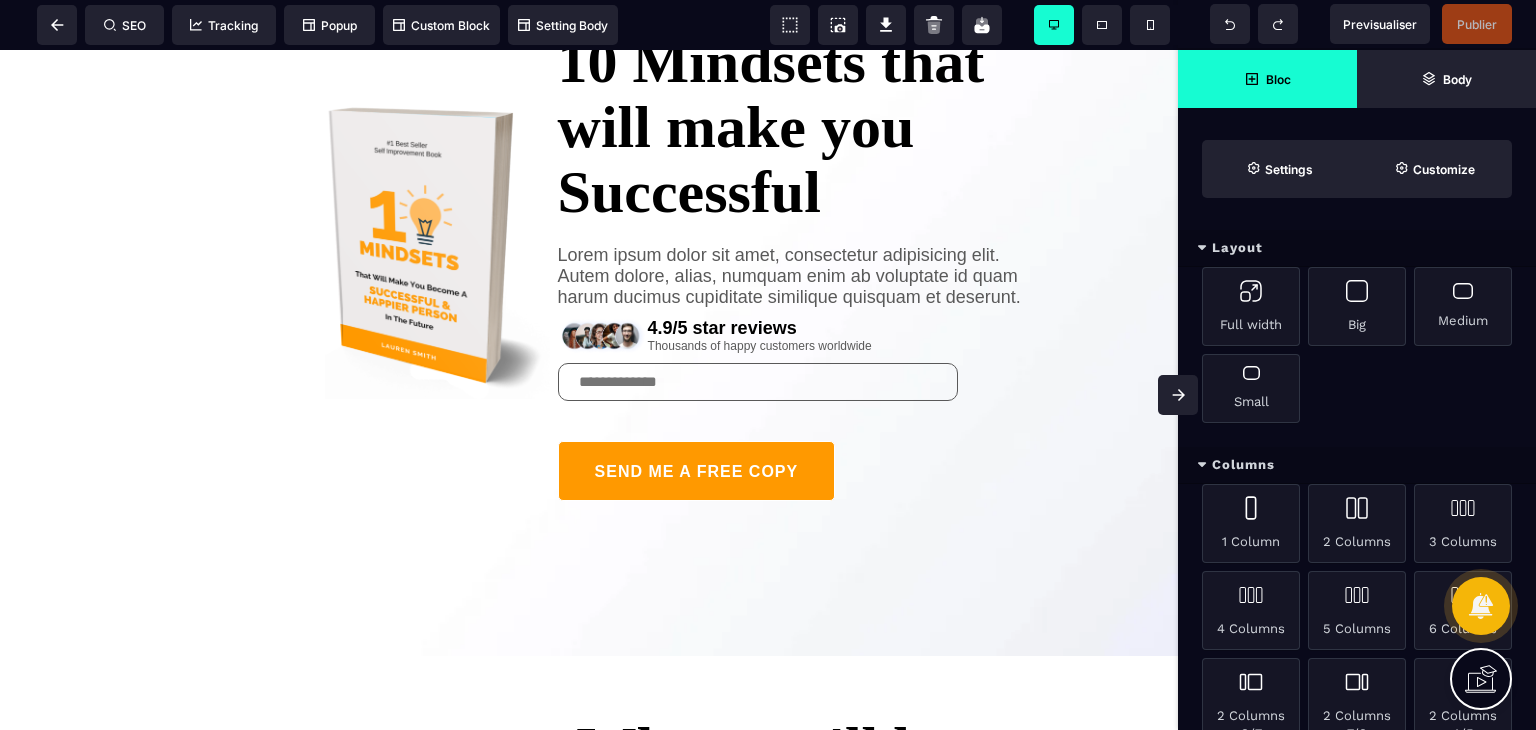 click 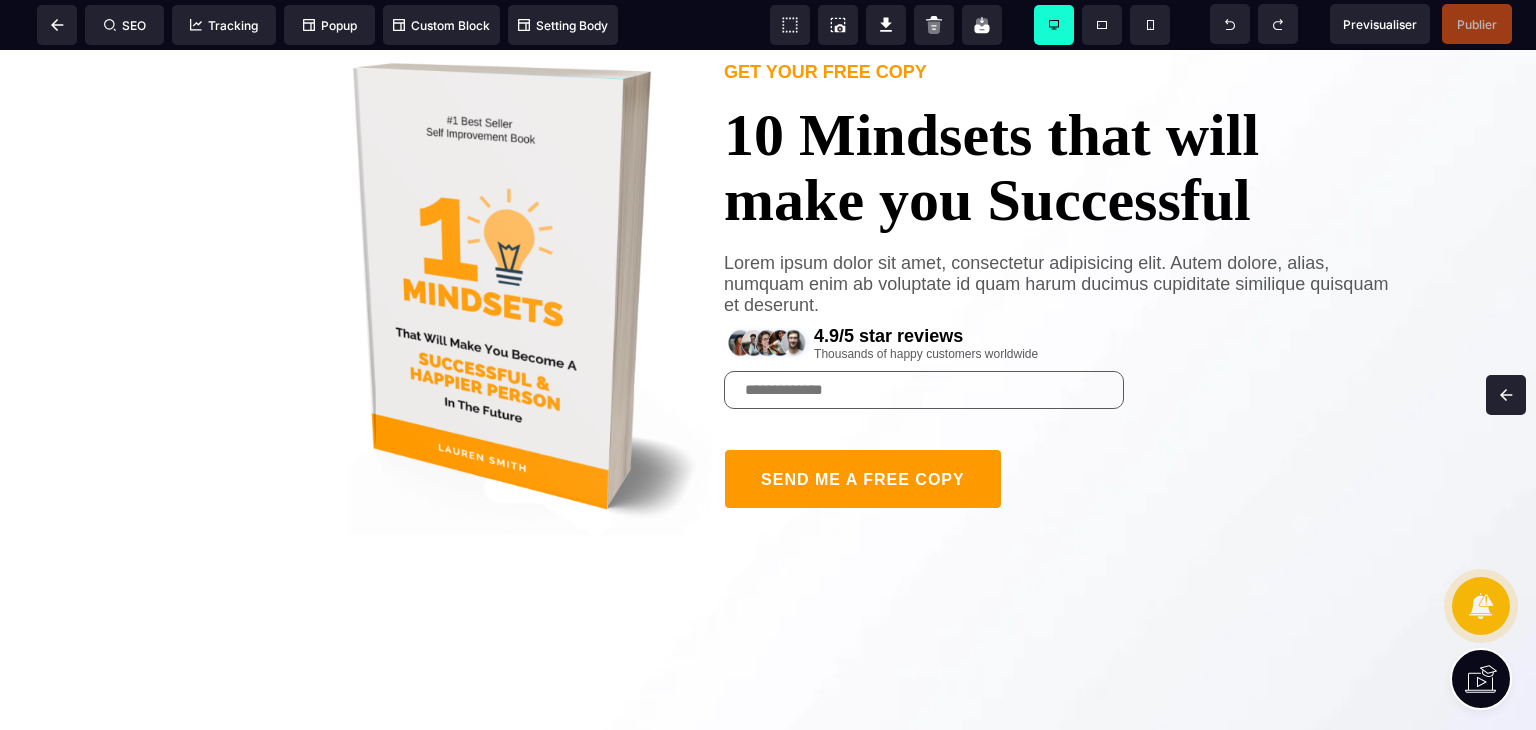 scroll, scrollTop: 122, scrollLeft: 0, axis: vertical 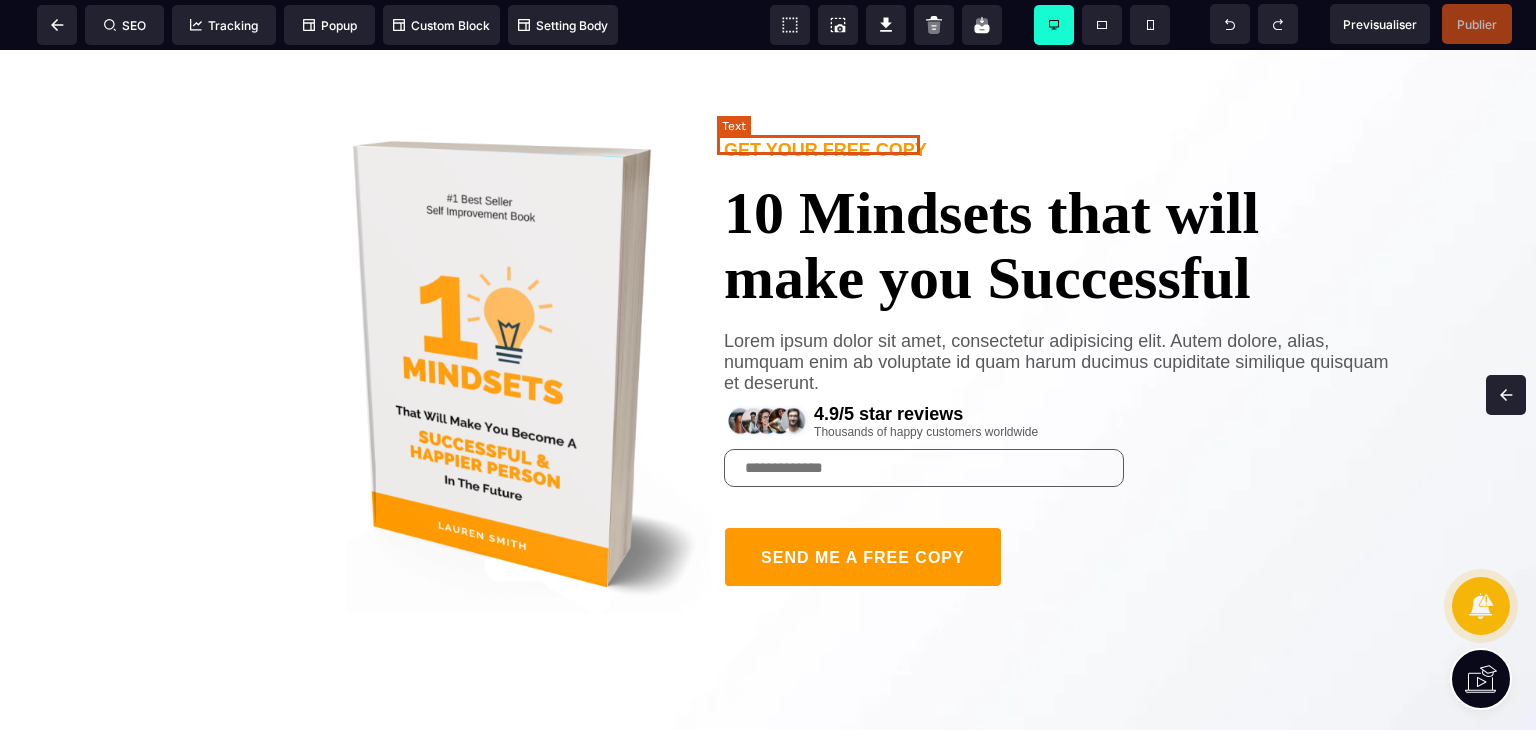 click on "GET YOUR FREE COPY" at bounding box center (825, 150) 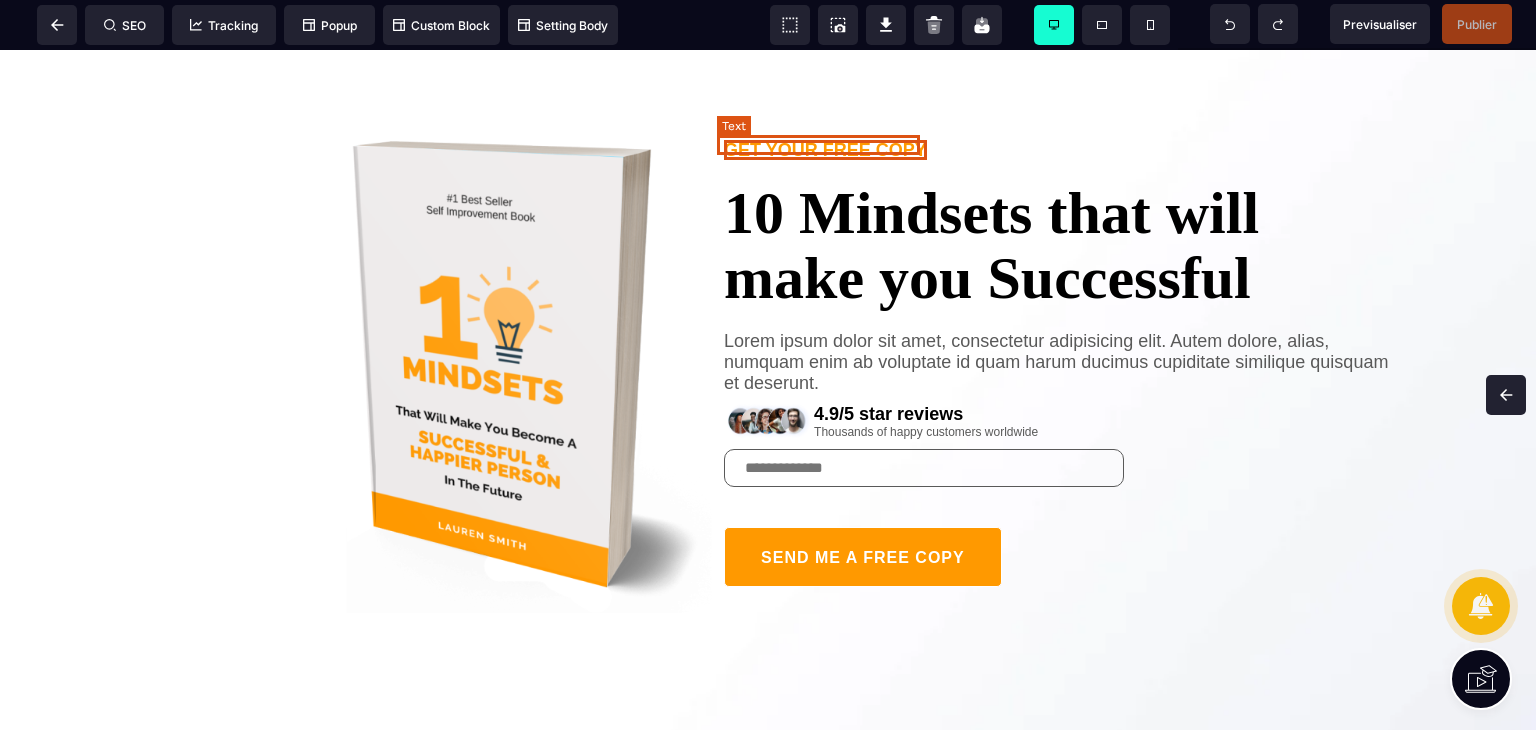 select on "***" 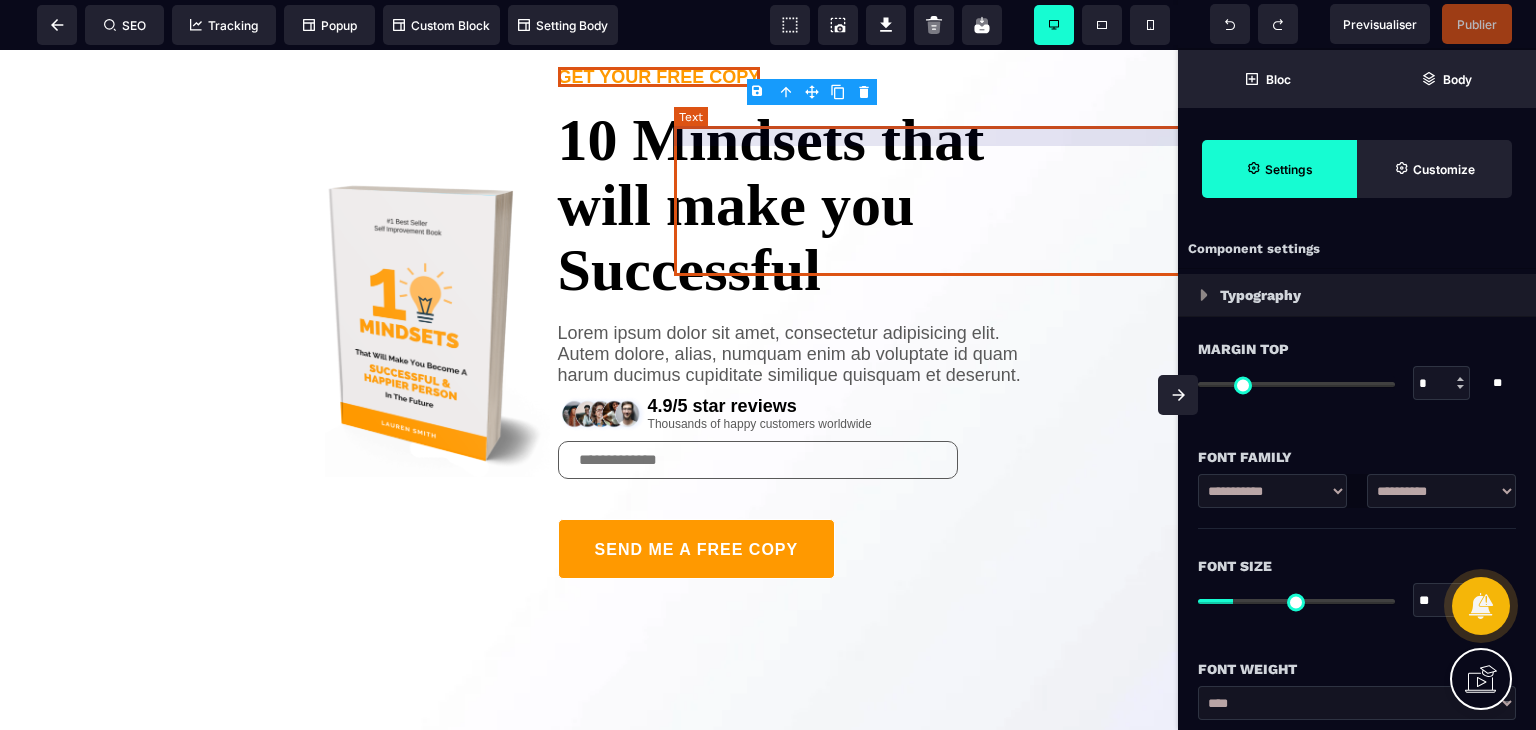 type on "*" 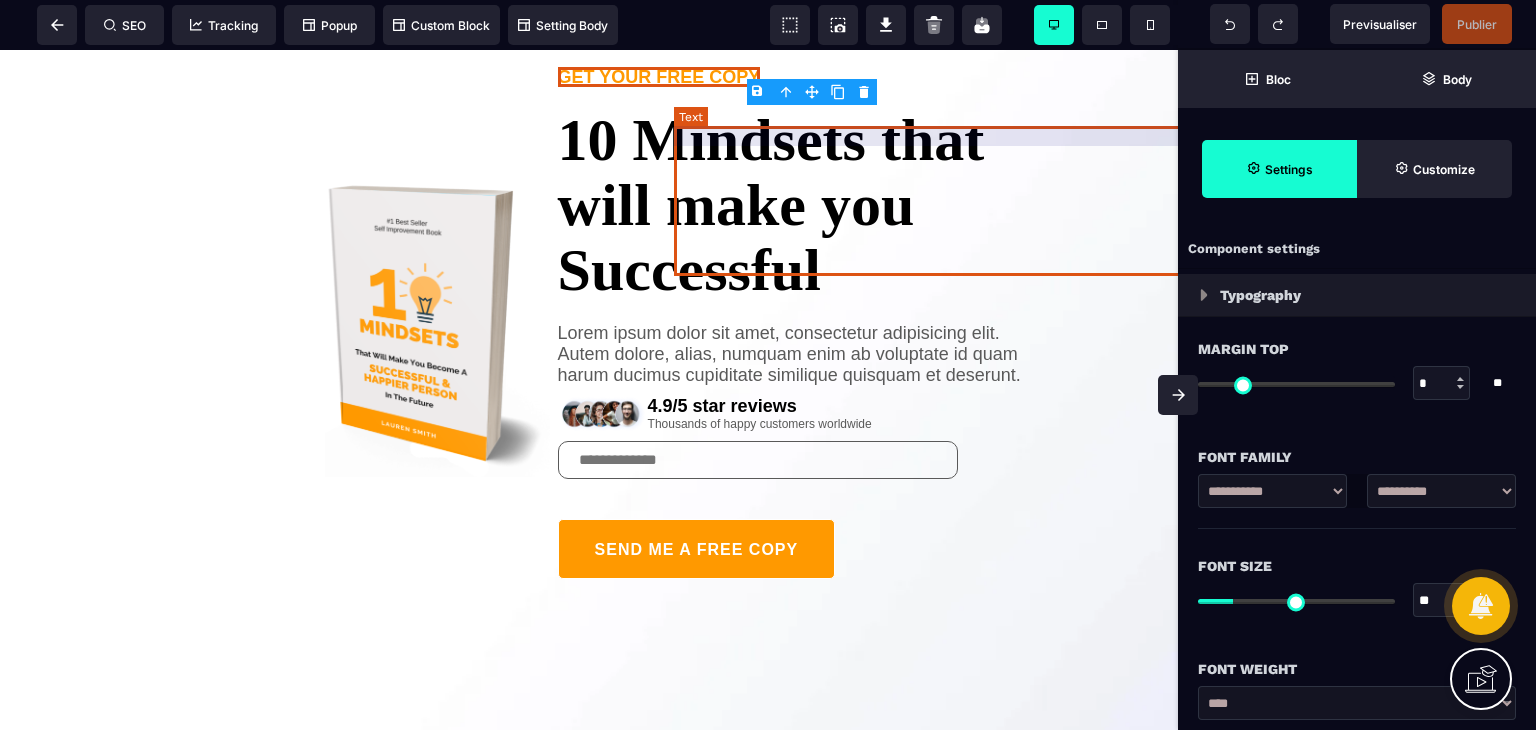 type on "*" 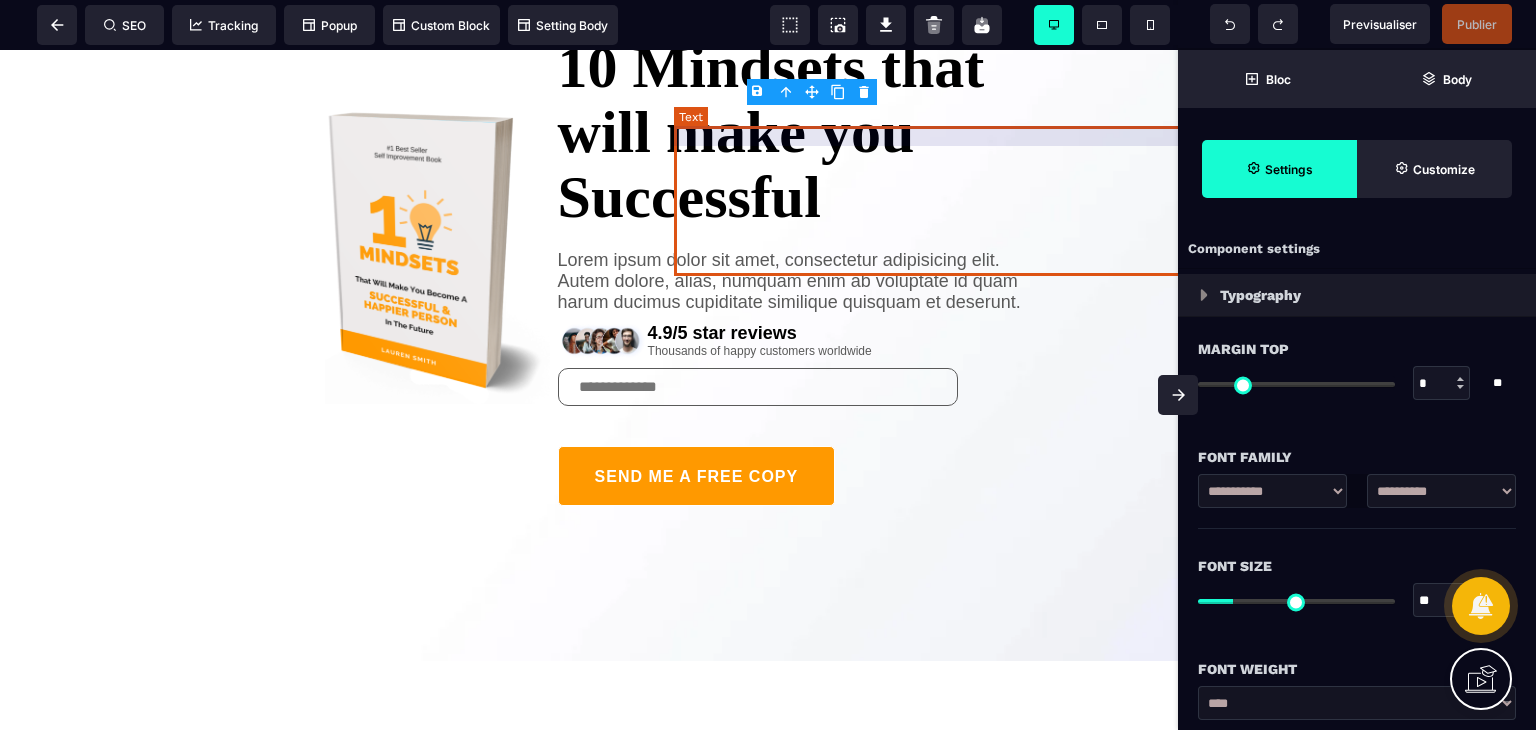 select on "**" 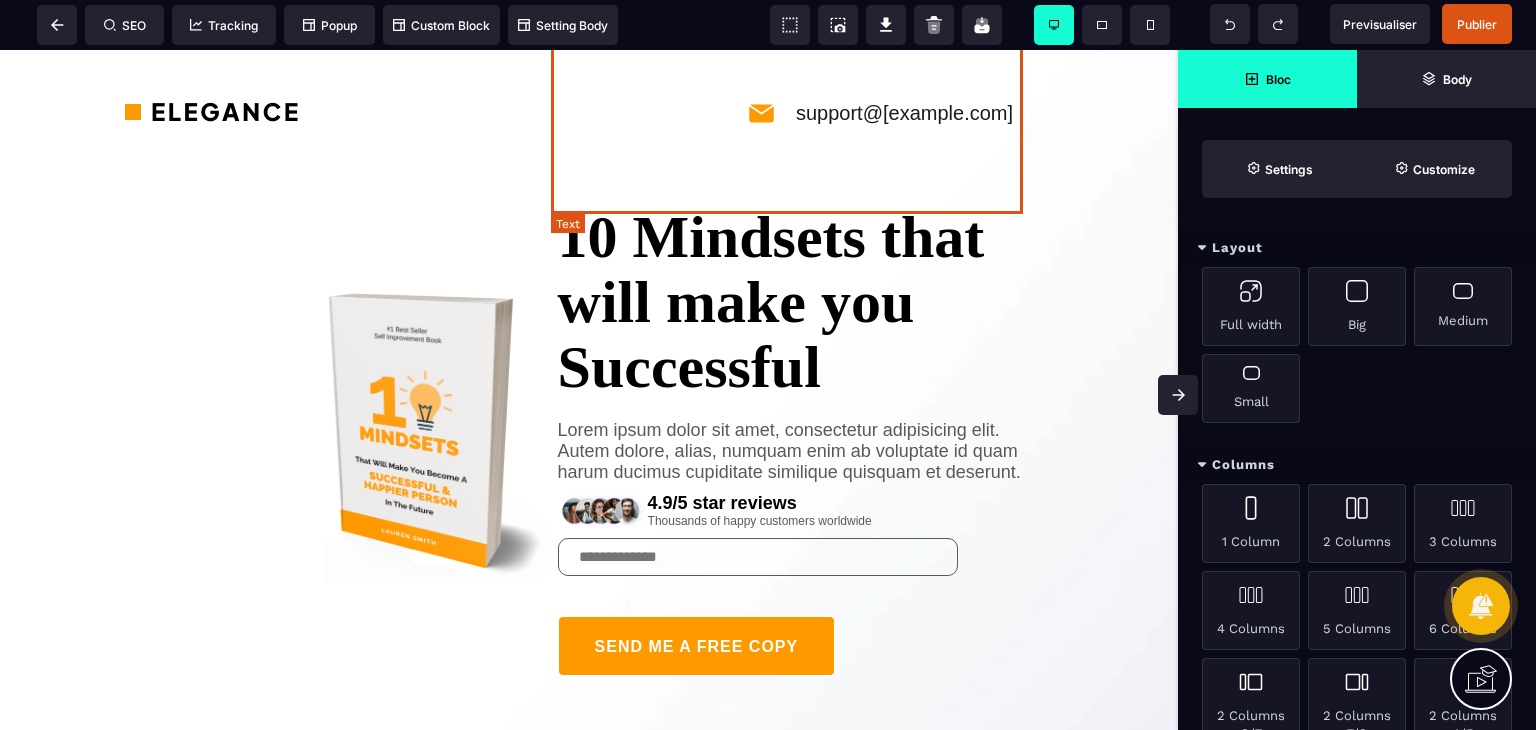 scroll, scrollTop: 0, scrollLeft: 0, axis: both 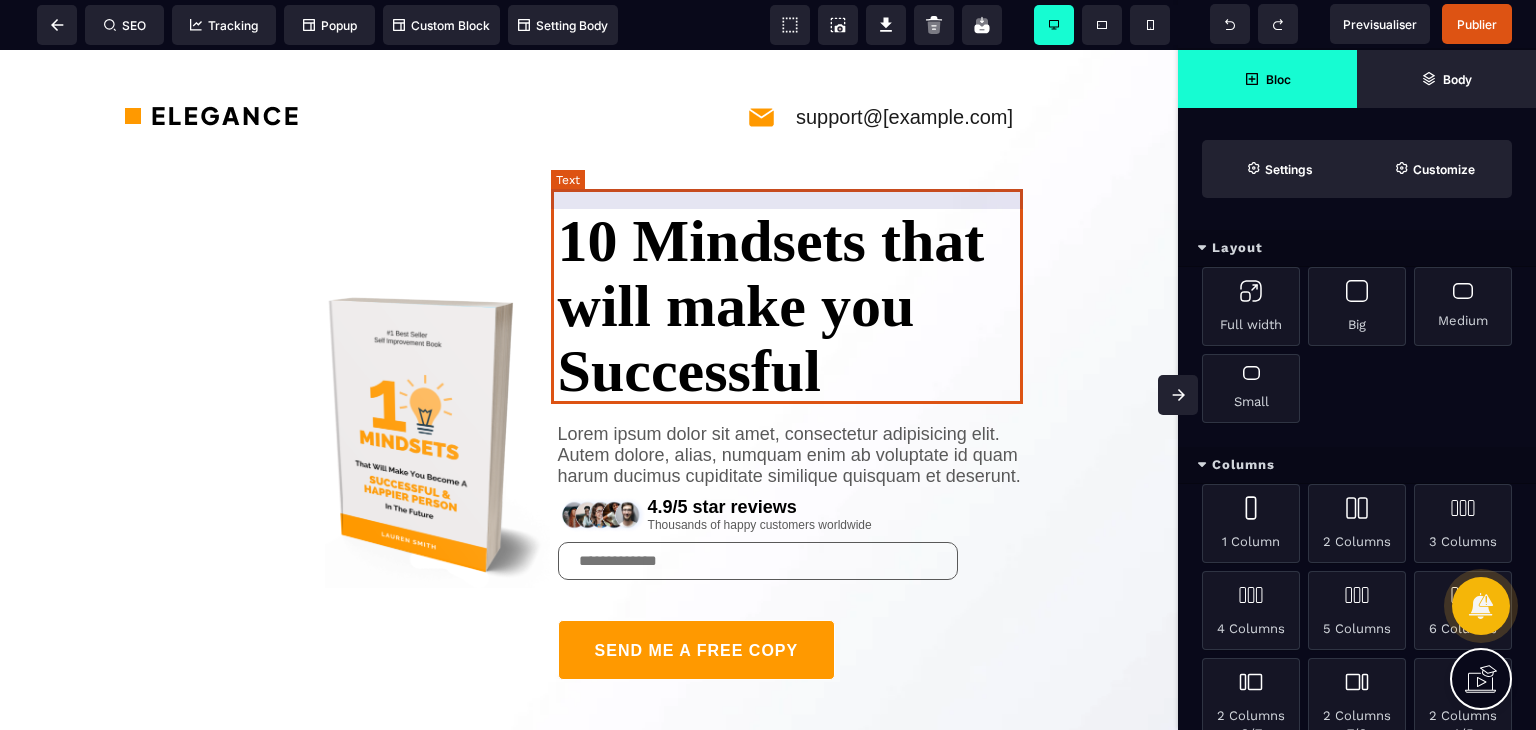 click on "10 Mindsets that will make you Successful" at bounding box center (798, 296) 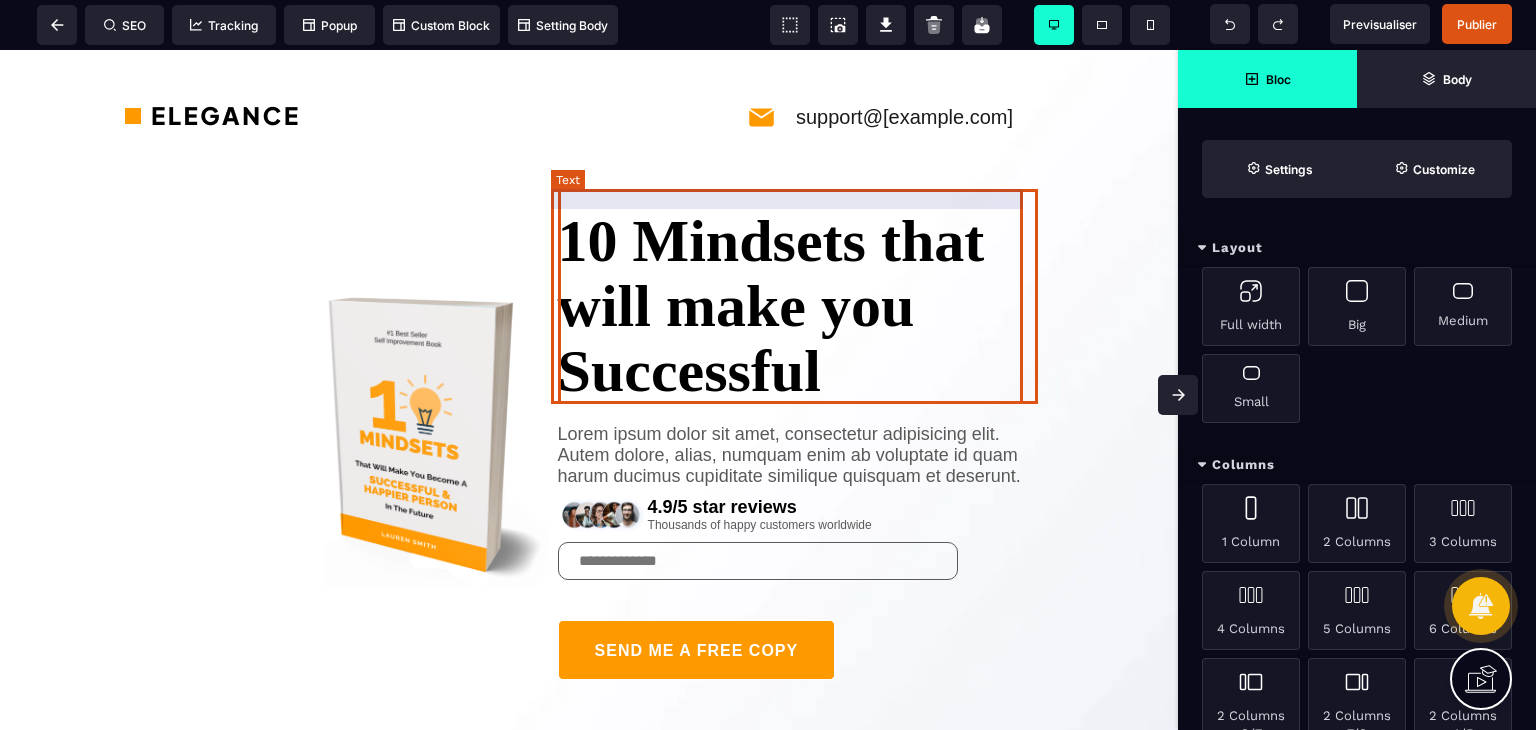 select on "***" 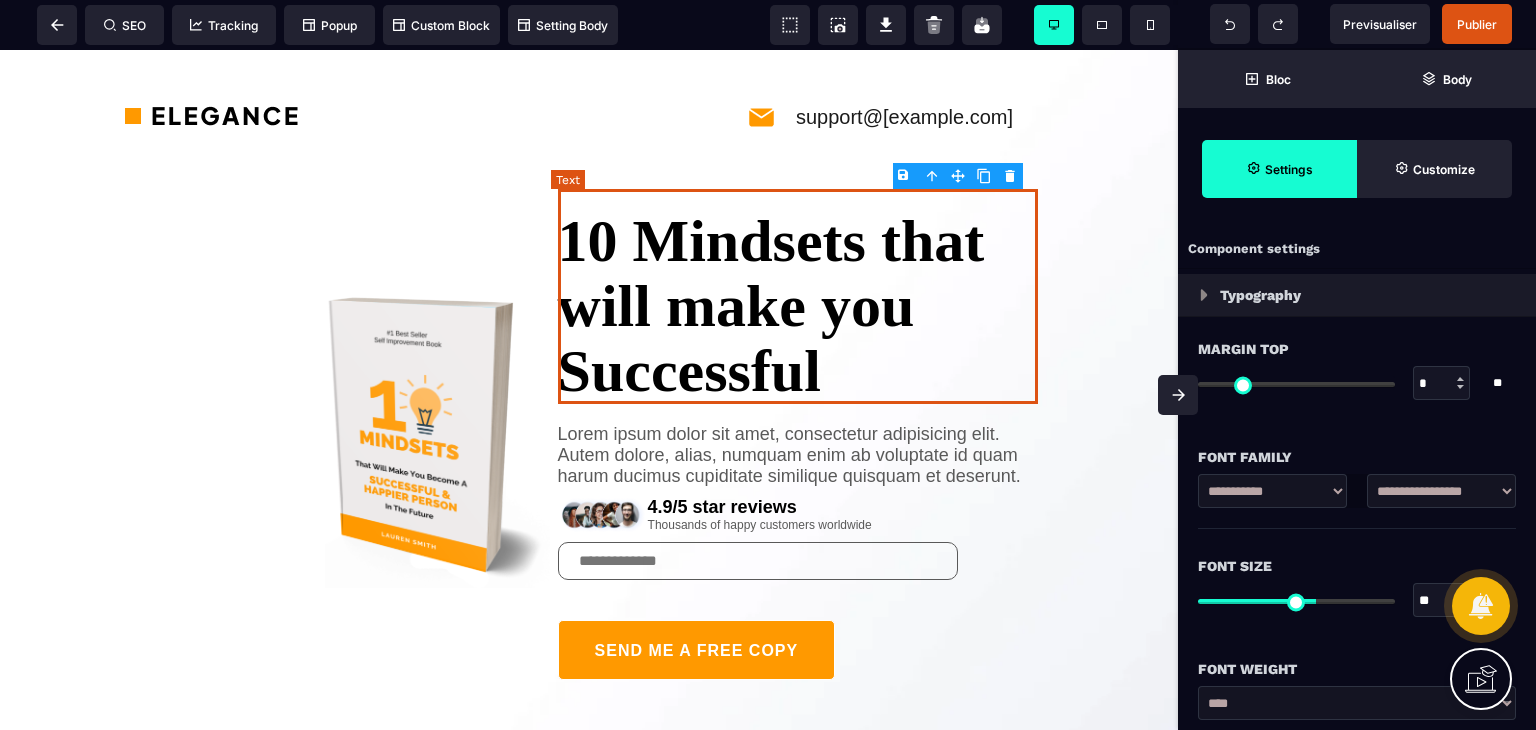 type on "*" 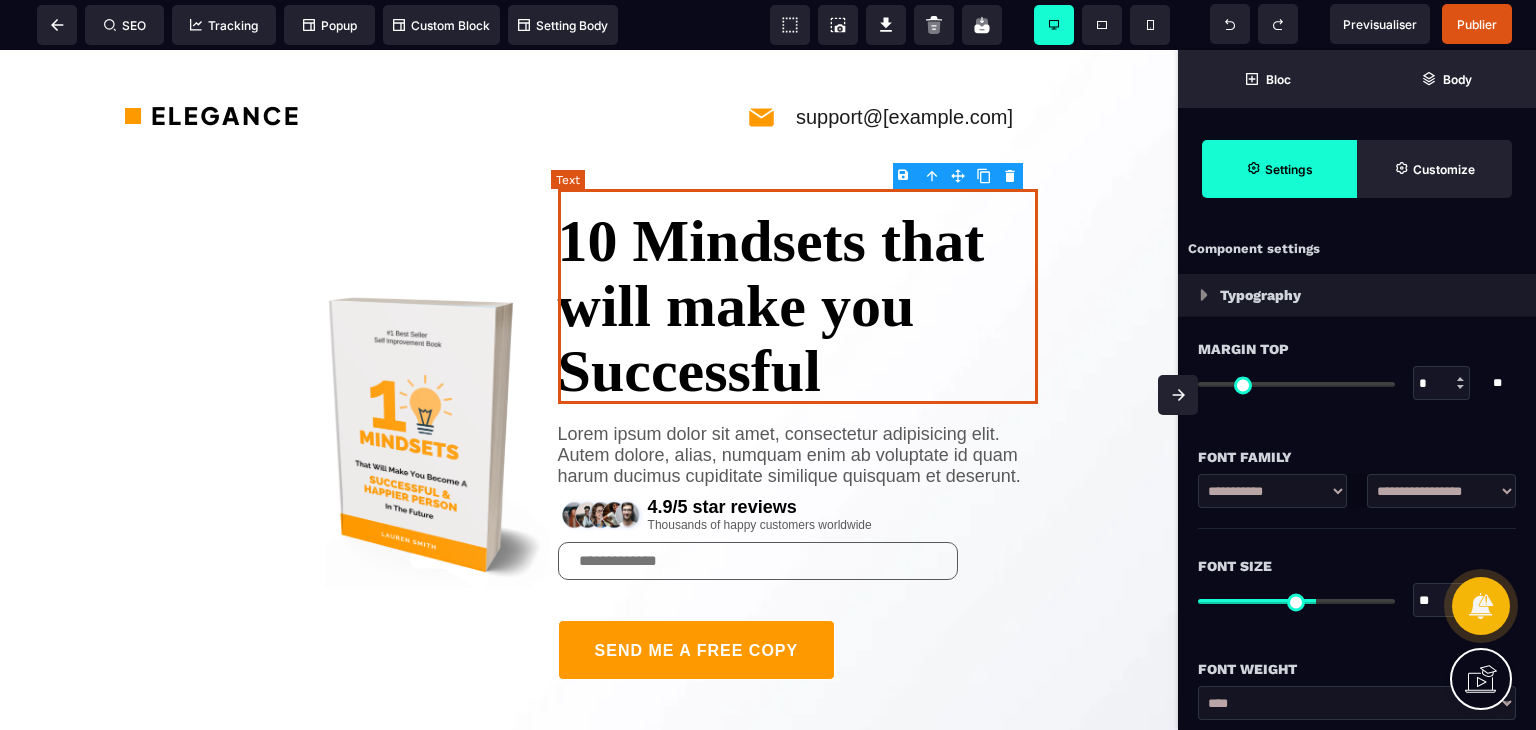 click on "10 Mindsets that will make you Successful" at bounding box center [798, 296] 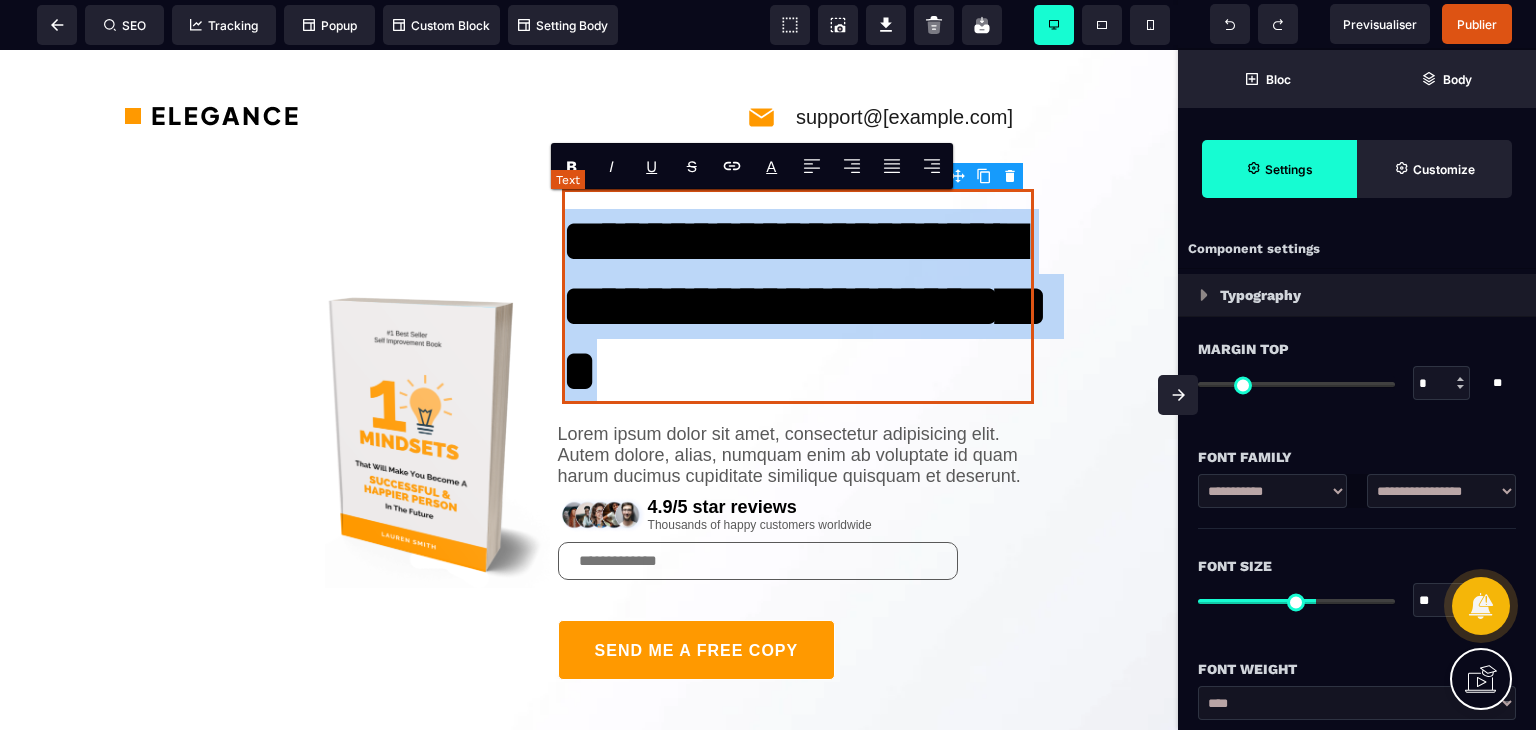 click on "**********" at bounding box center [798, 296] 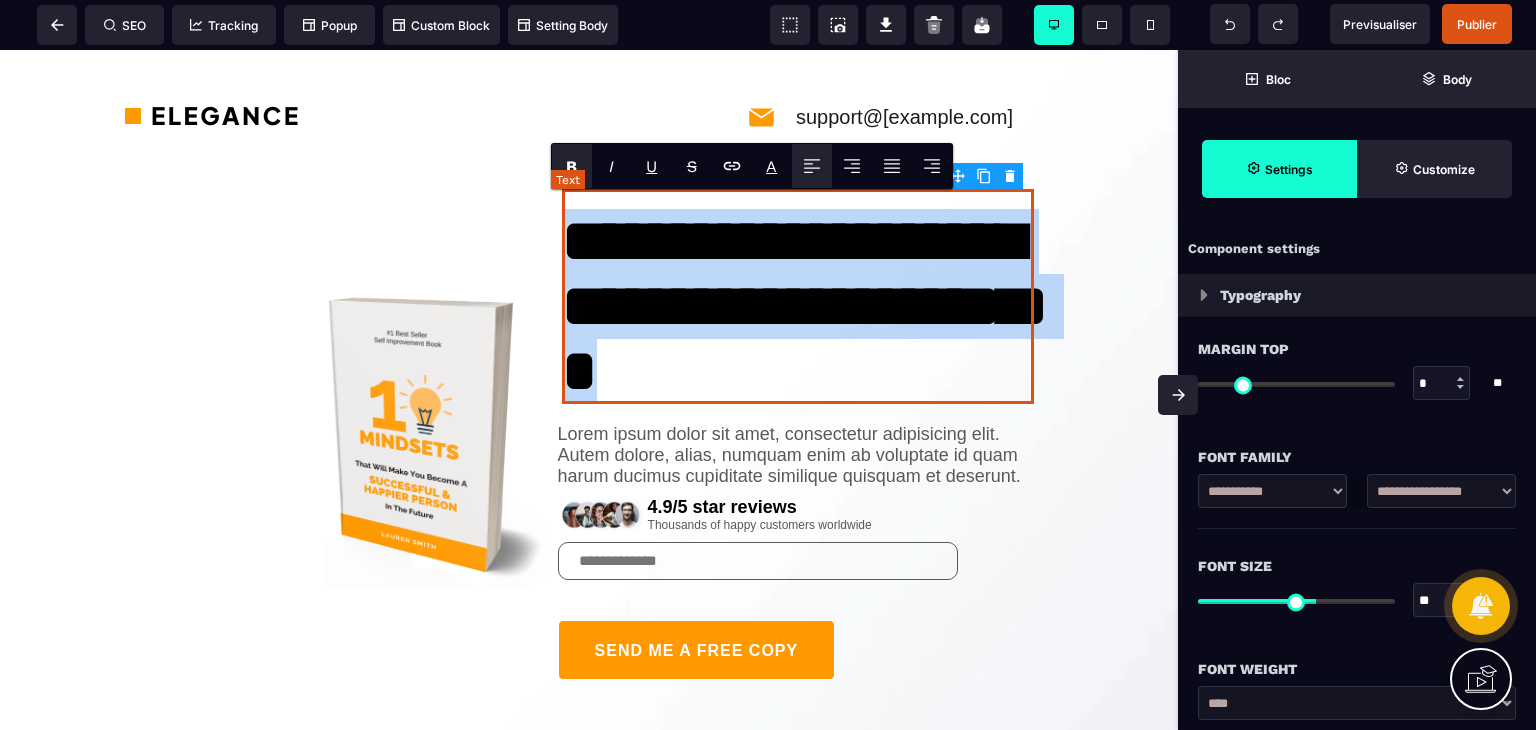 type 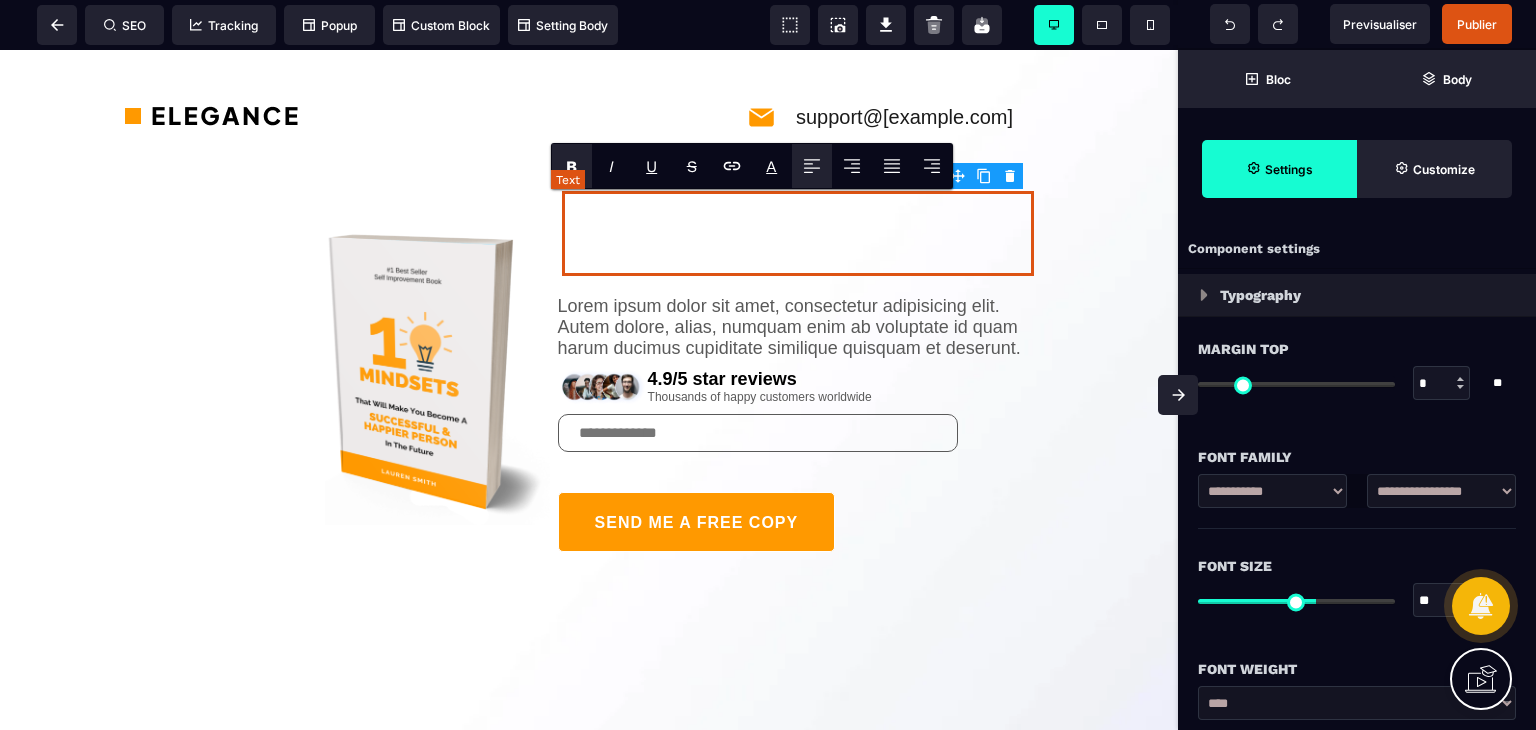 click at bounding box center (798, 233) 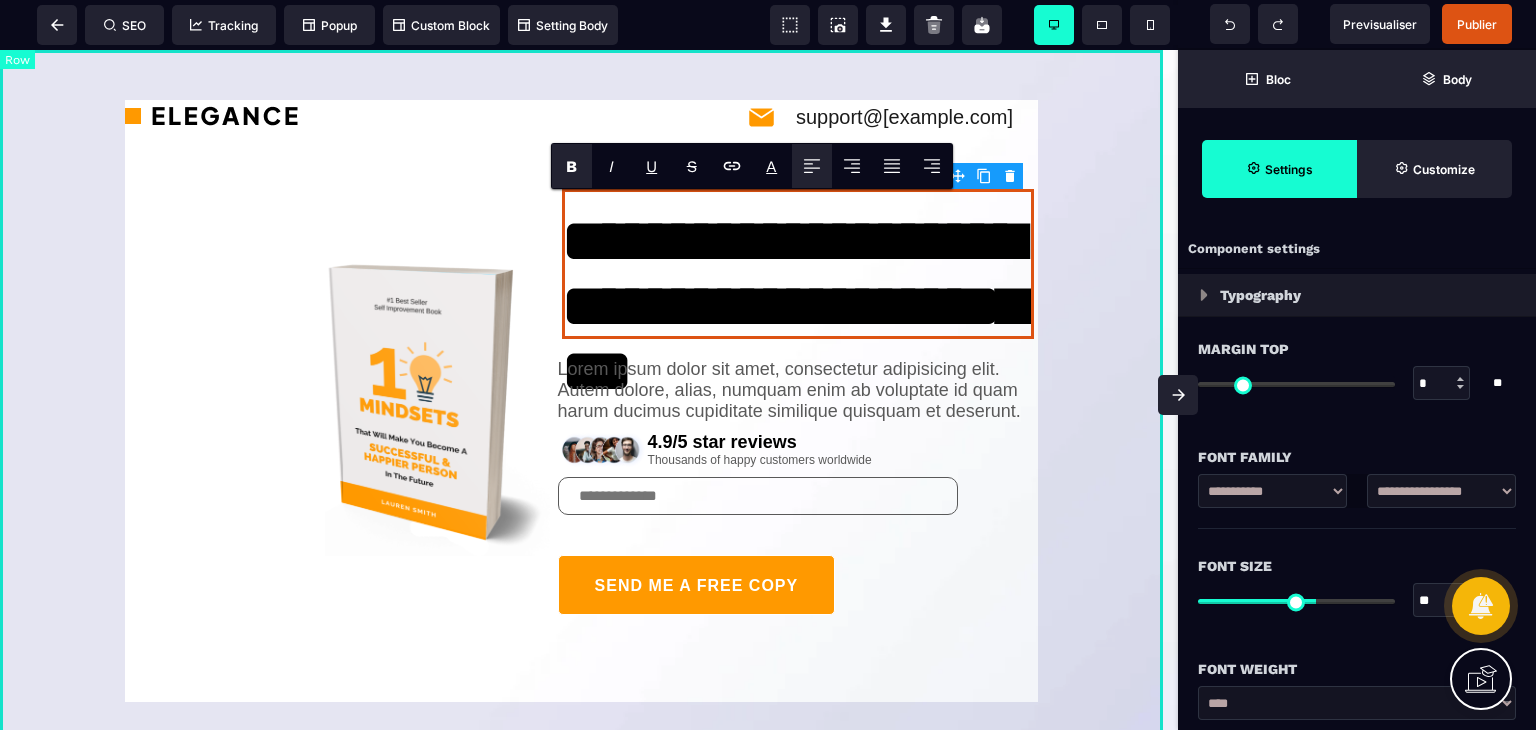 click on "**********" at bounding box center (589, 410) 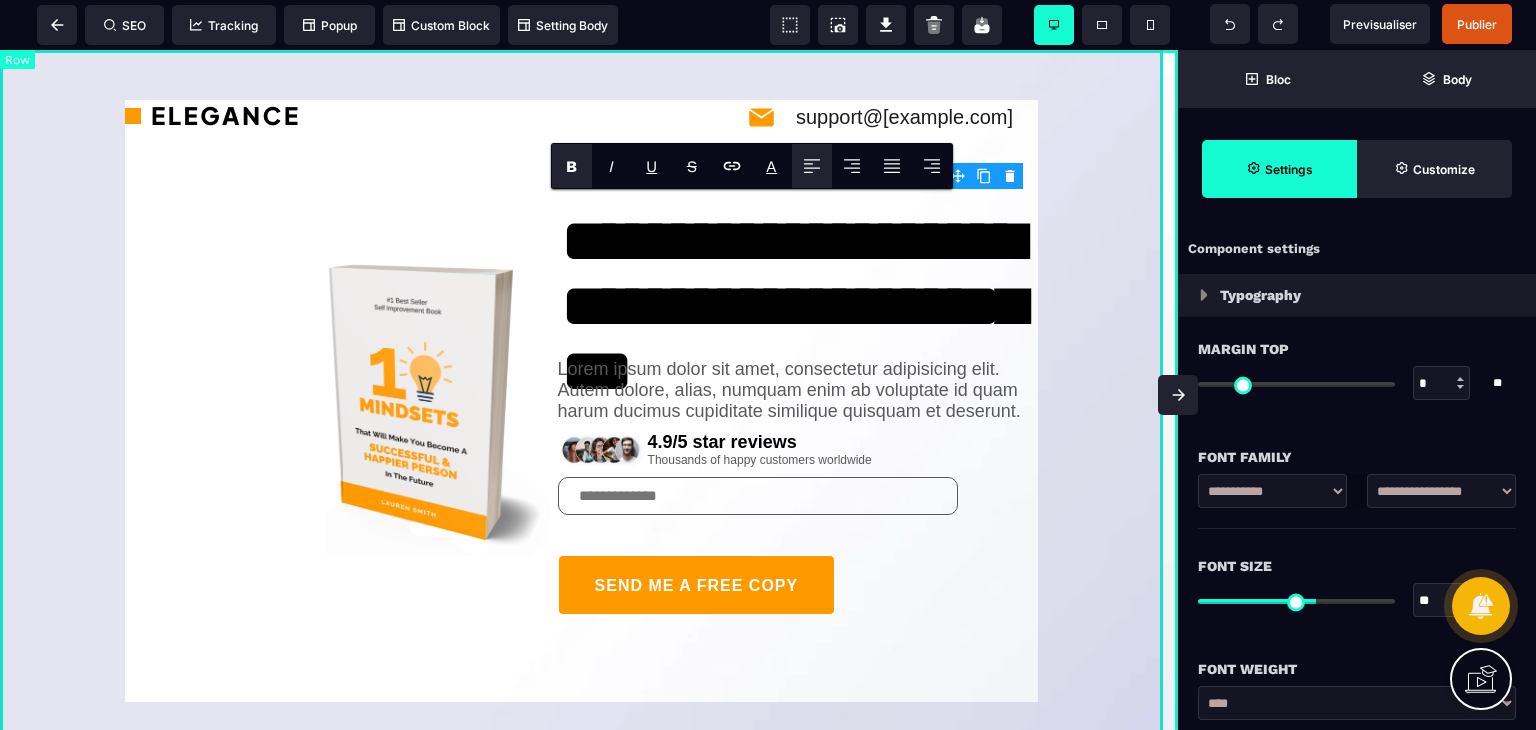 select on "*********" 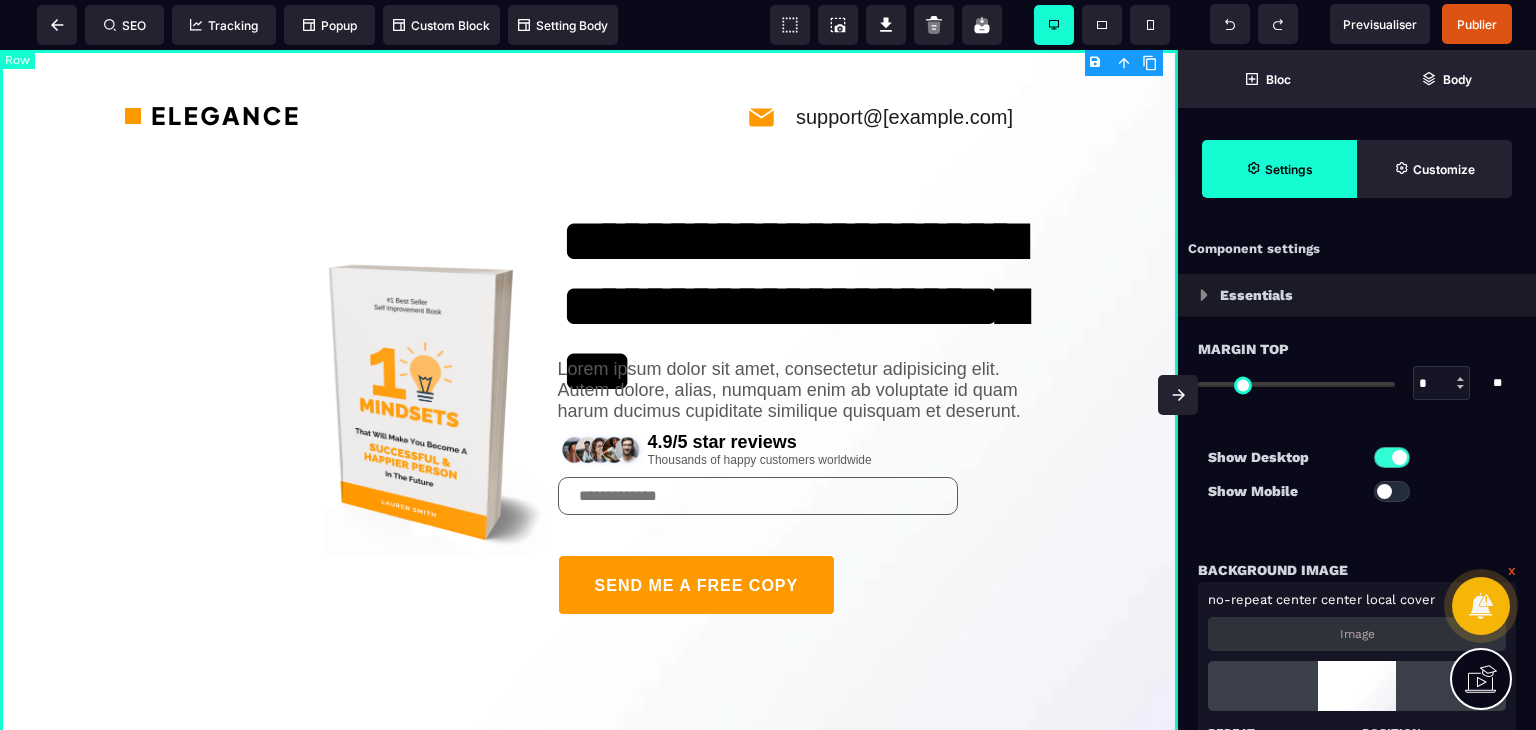 type on "*" 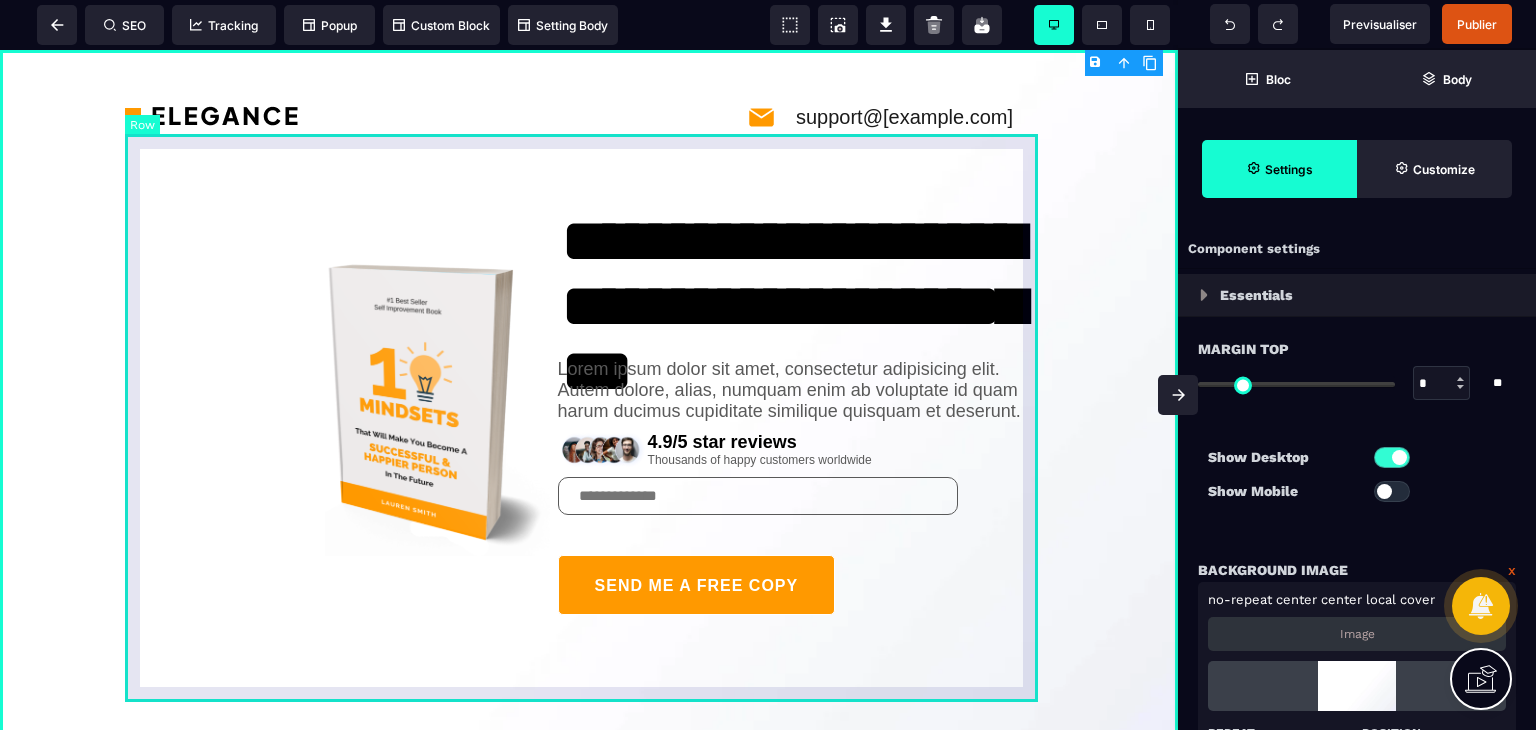 click on "**********" at bounding box center (589, 402) 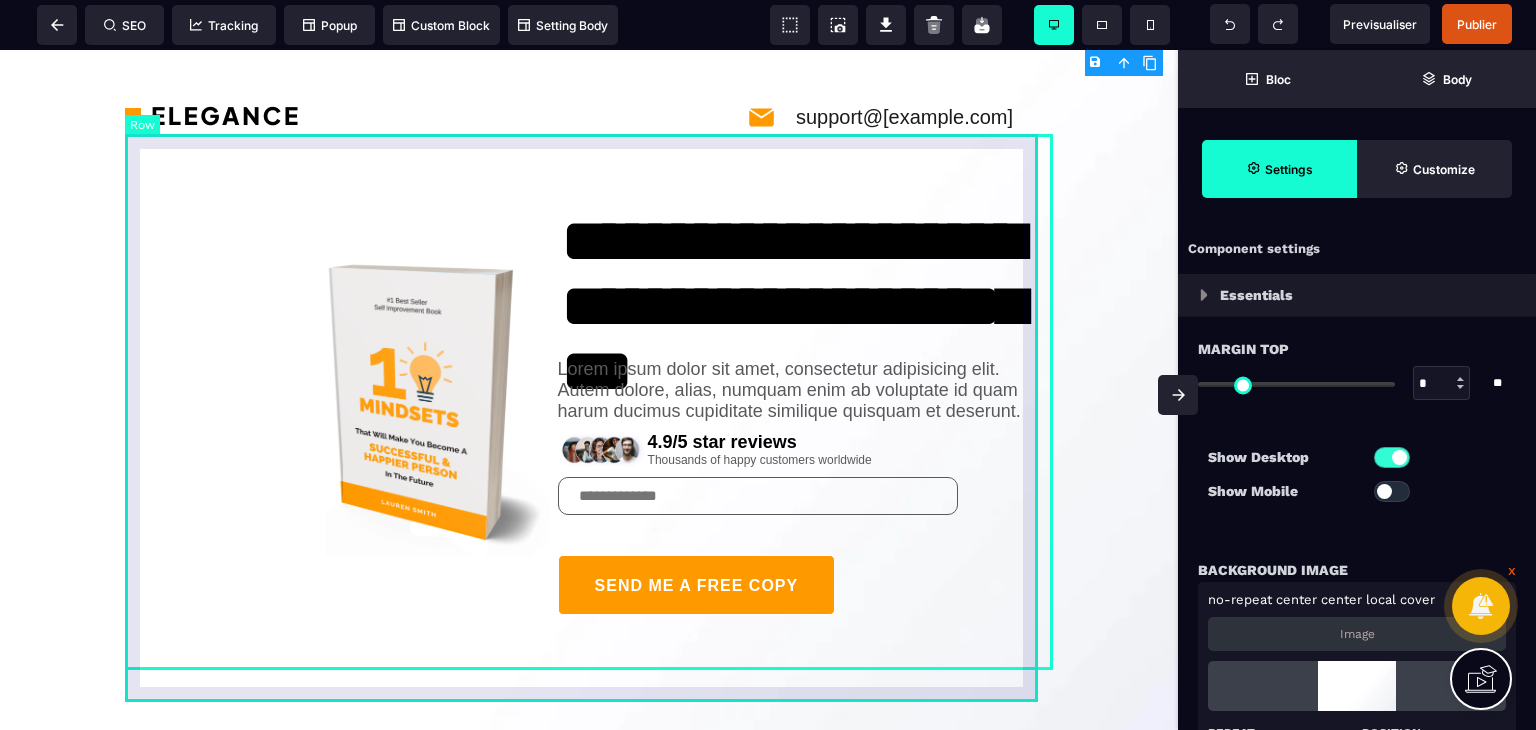 select on "**" 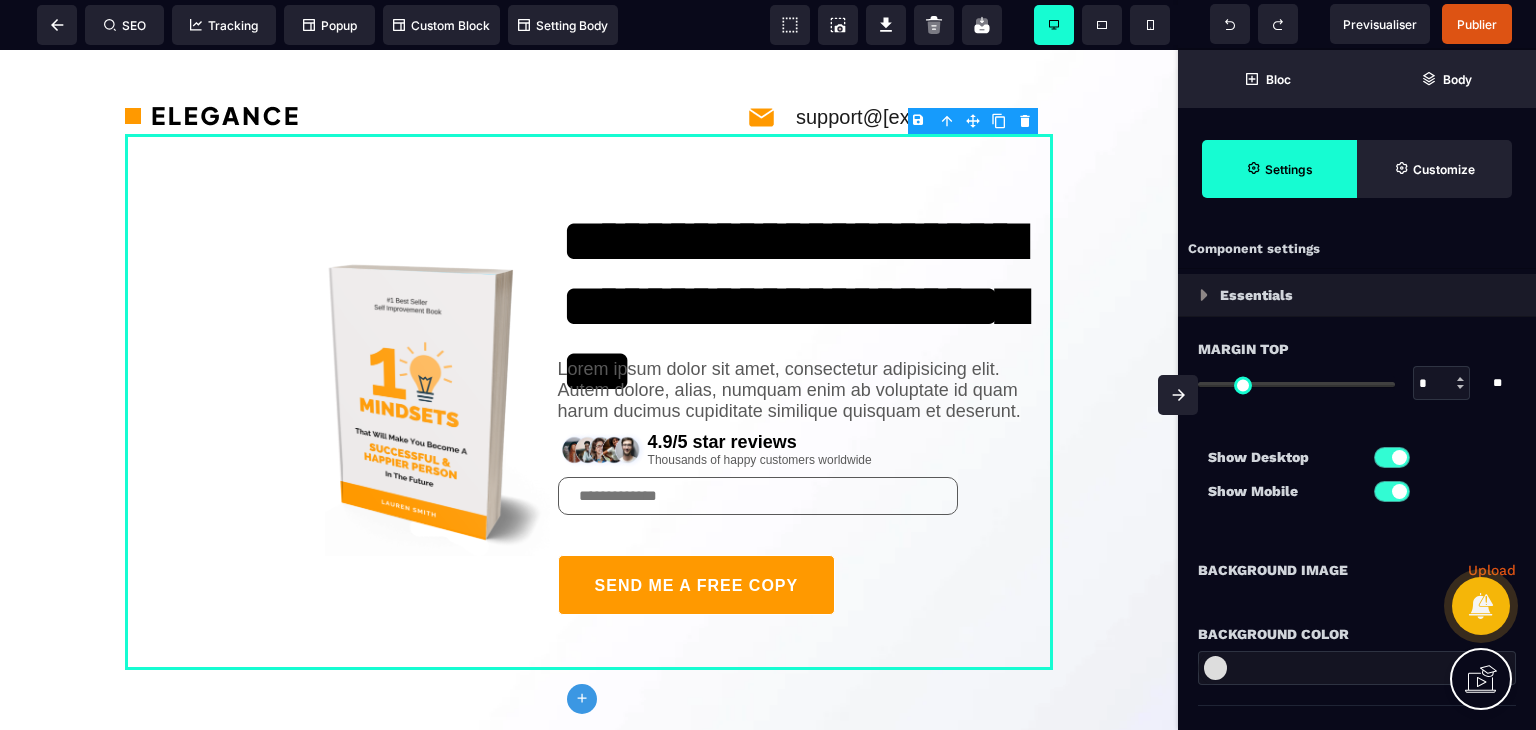 click at bounding box center (1178, 395) 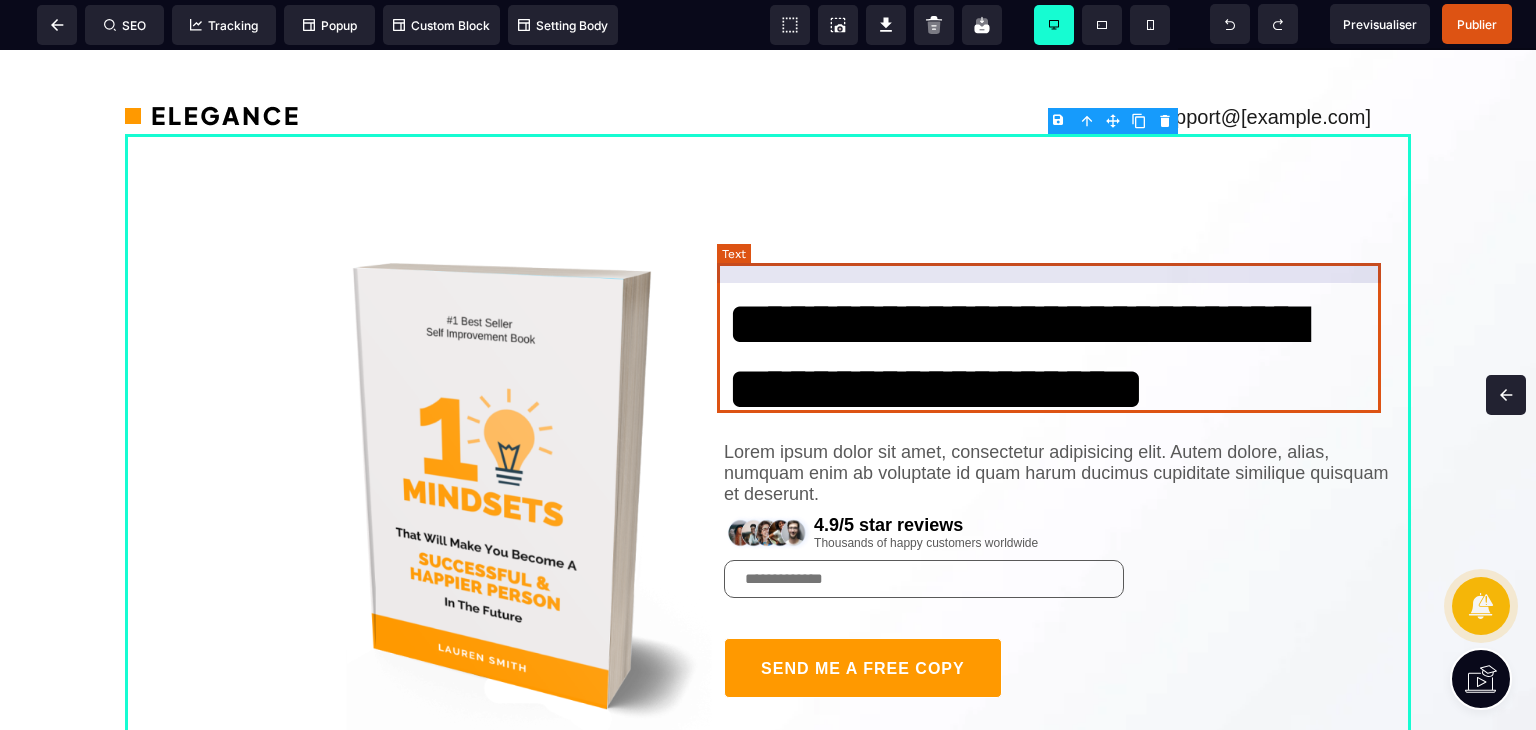 click on "**********" at bounding box center [1060, 347] 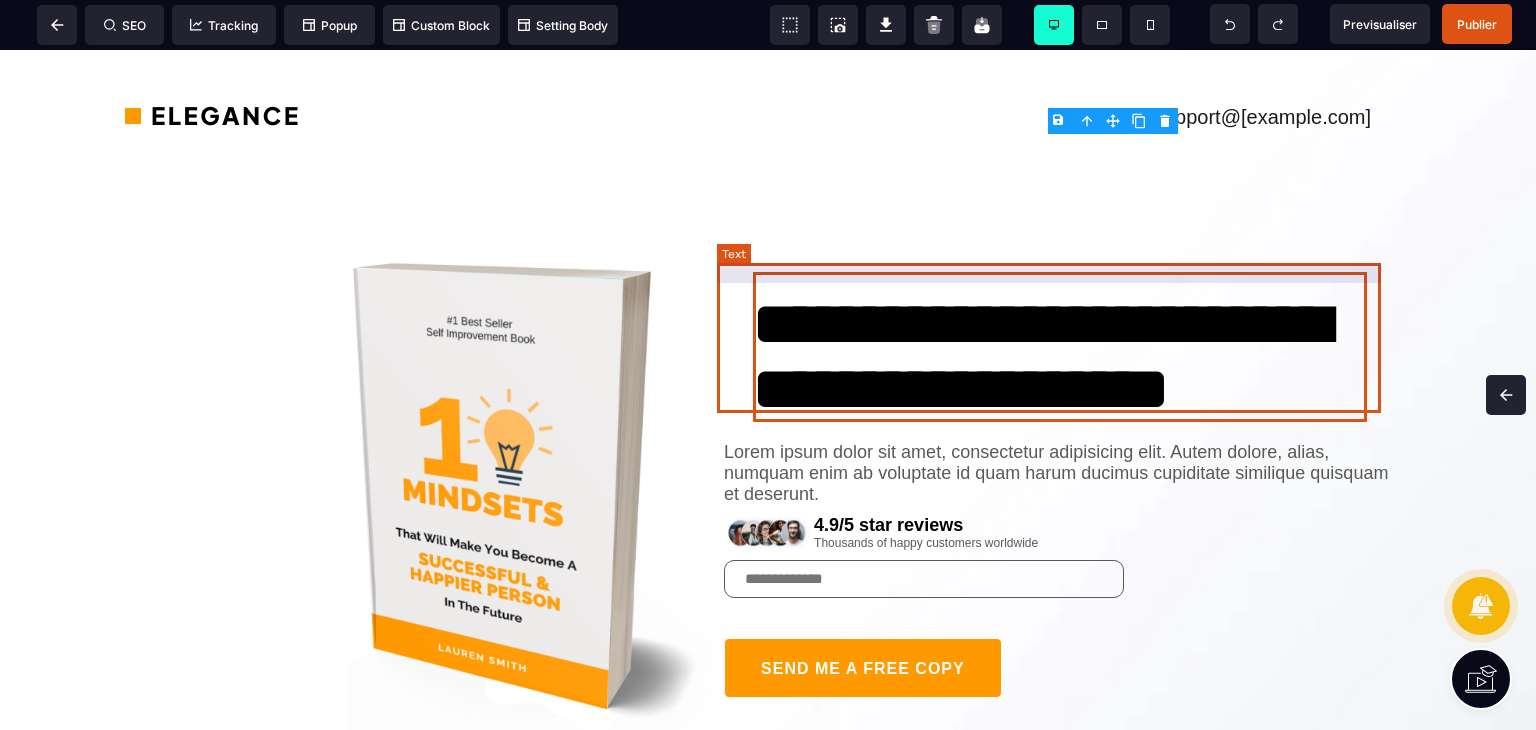 select on "***" 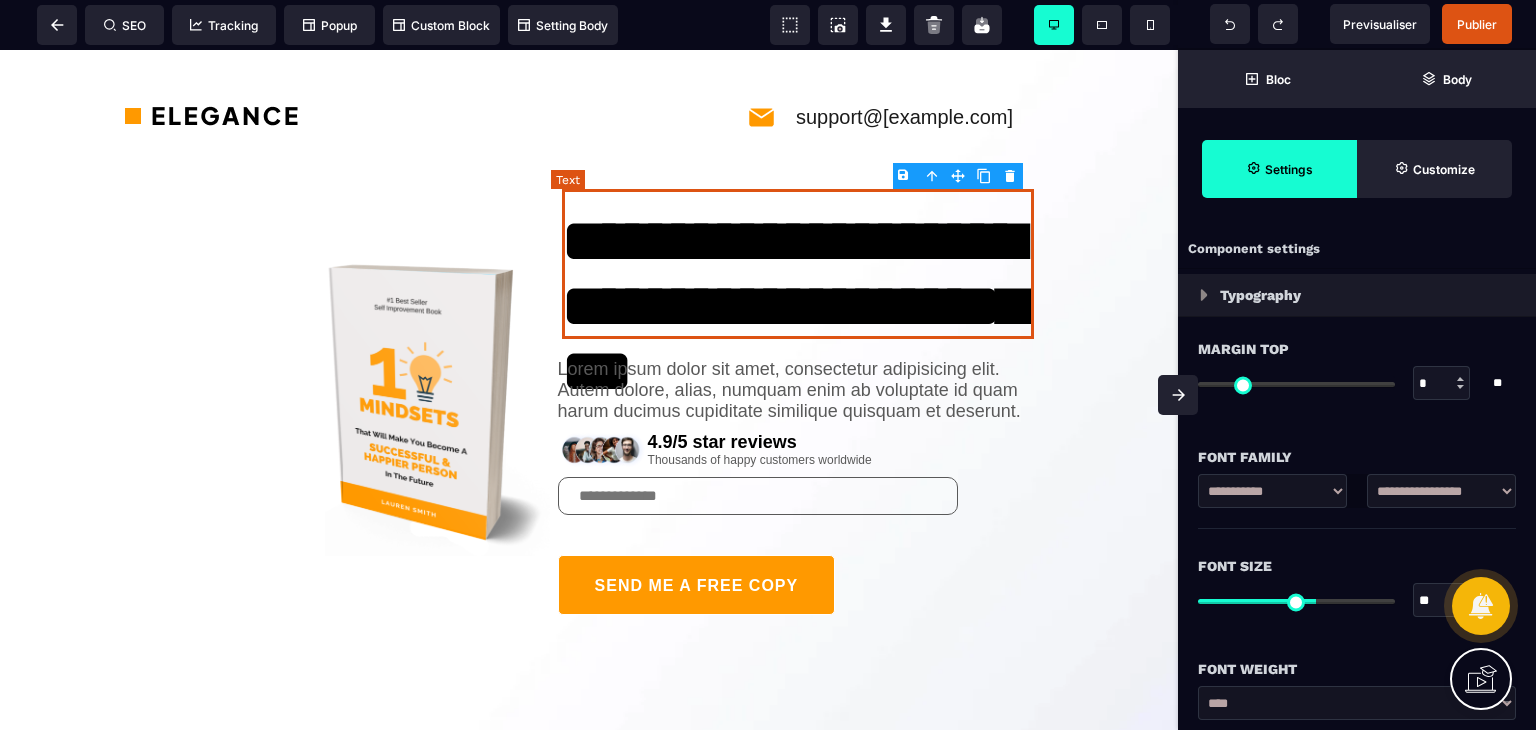 click on "**********" at bounding box center (798, 264) 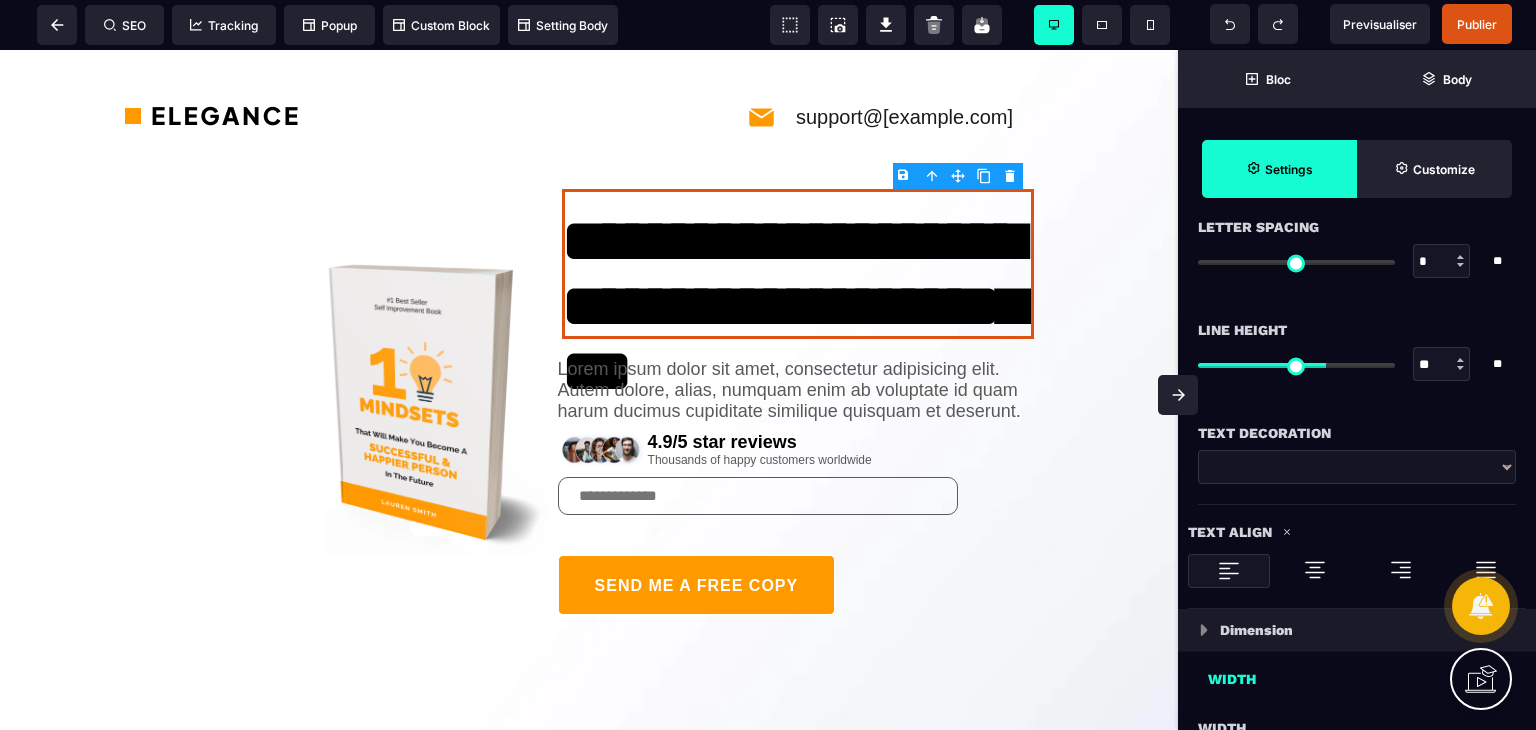scroll, scrollTop: 900, scrollLeft: 0, axis: vertical 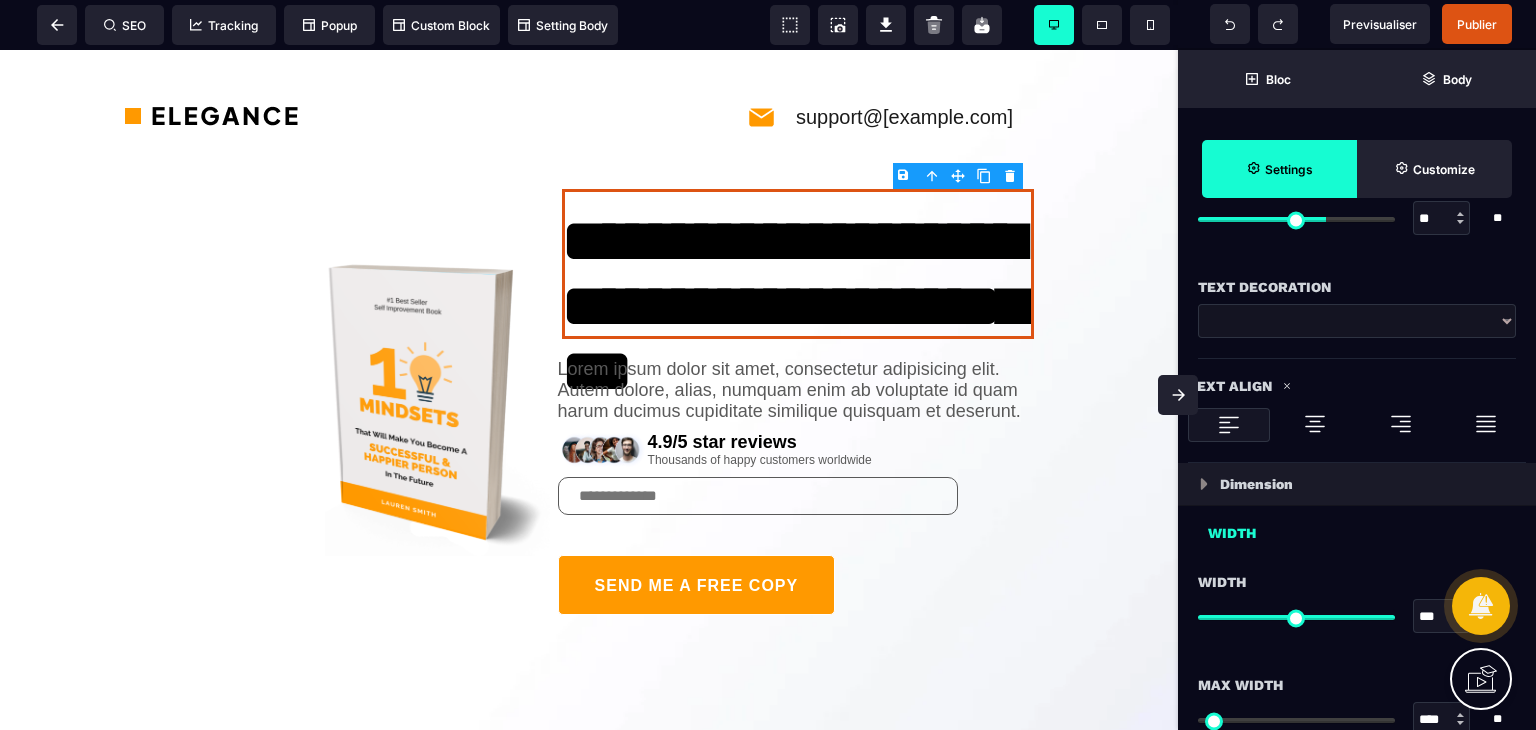 click at bounding box center [1315, 424] 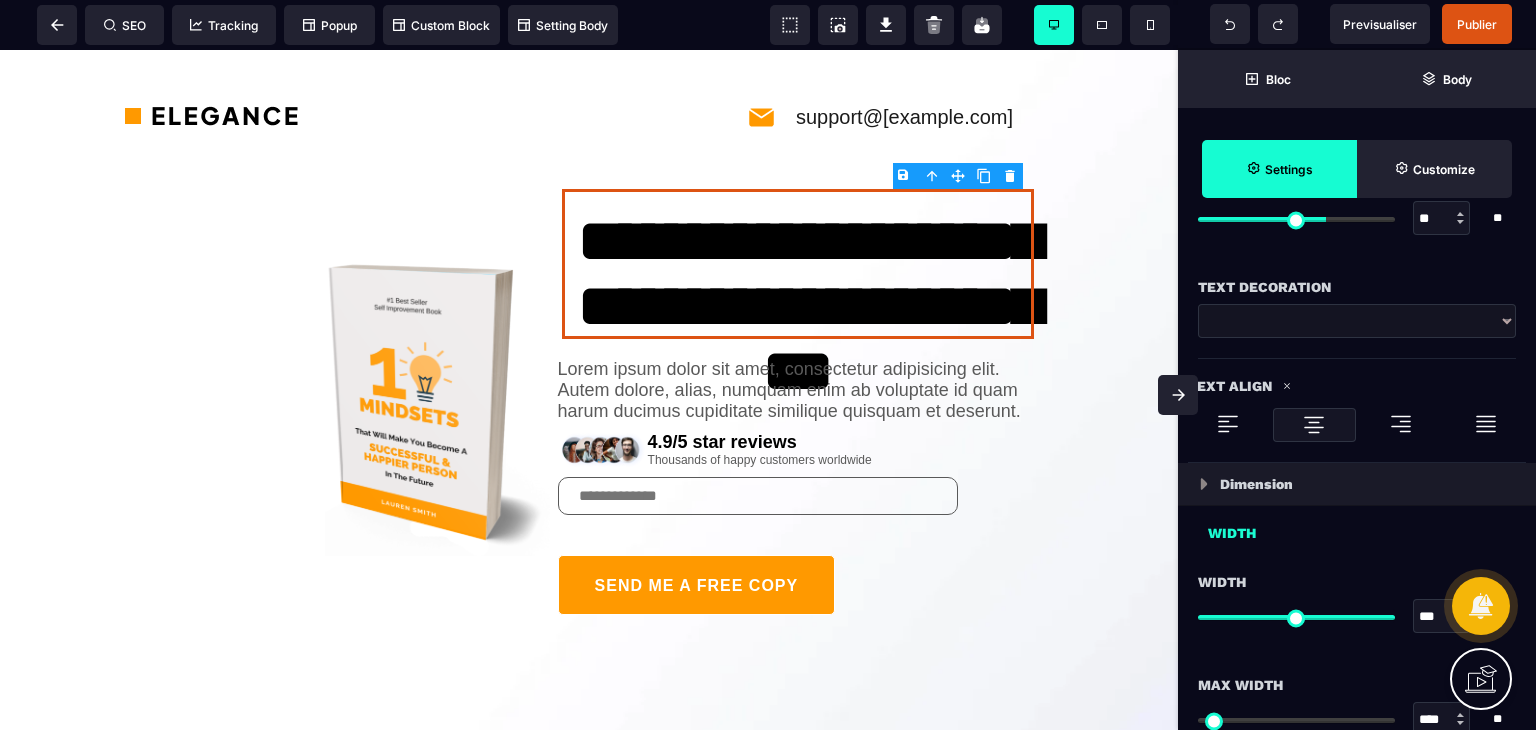 click 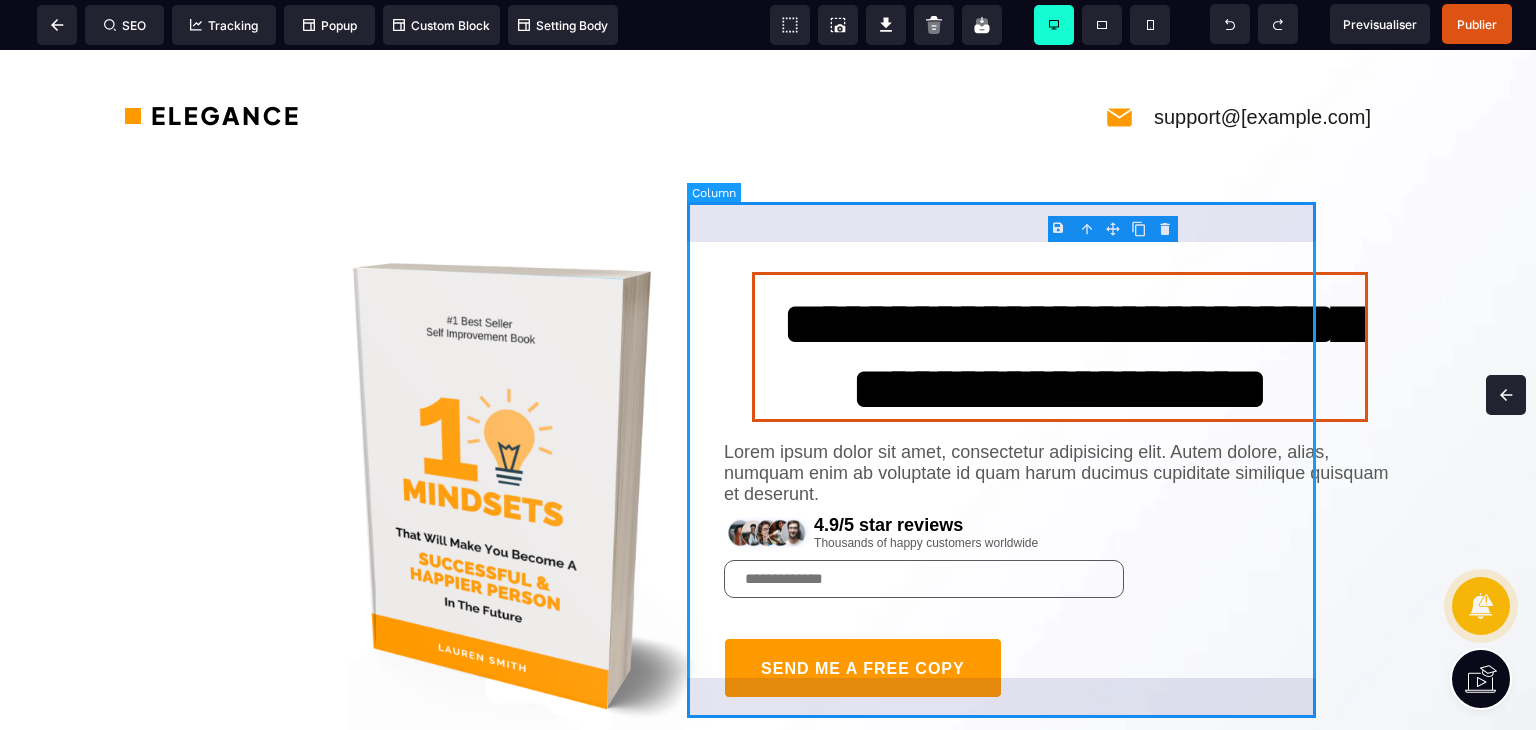 scroll, scrollTop: 0, scrollLeft: 0, axis: both 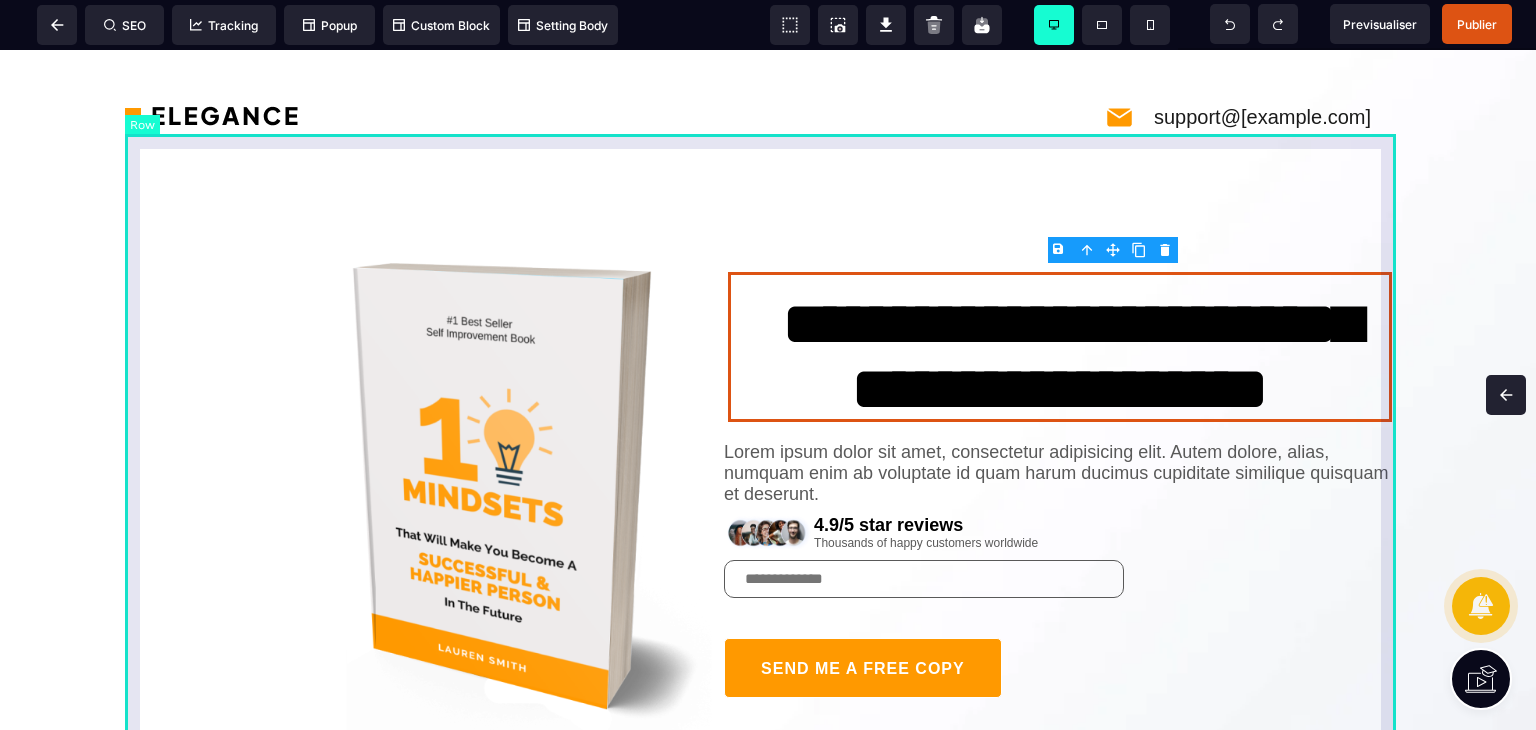 click on "**********" at bounding box center [768, 485] 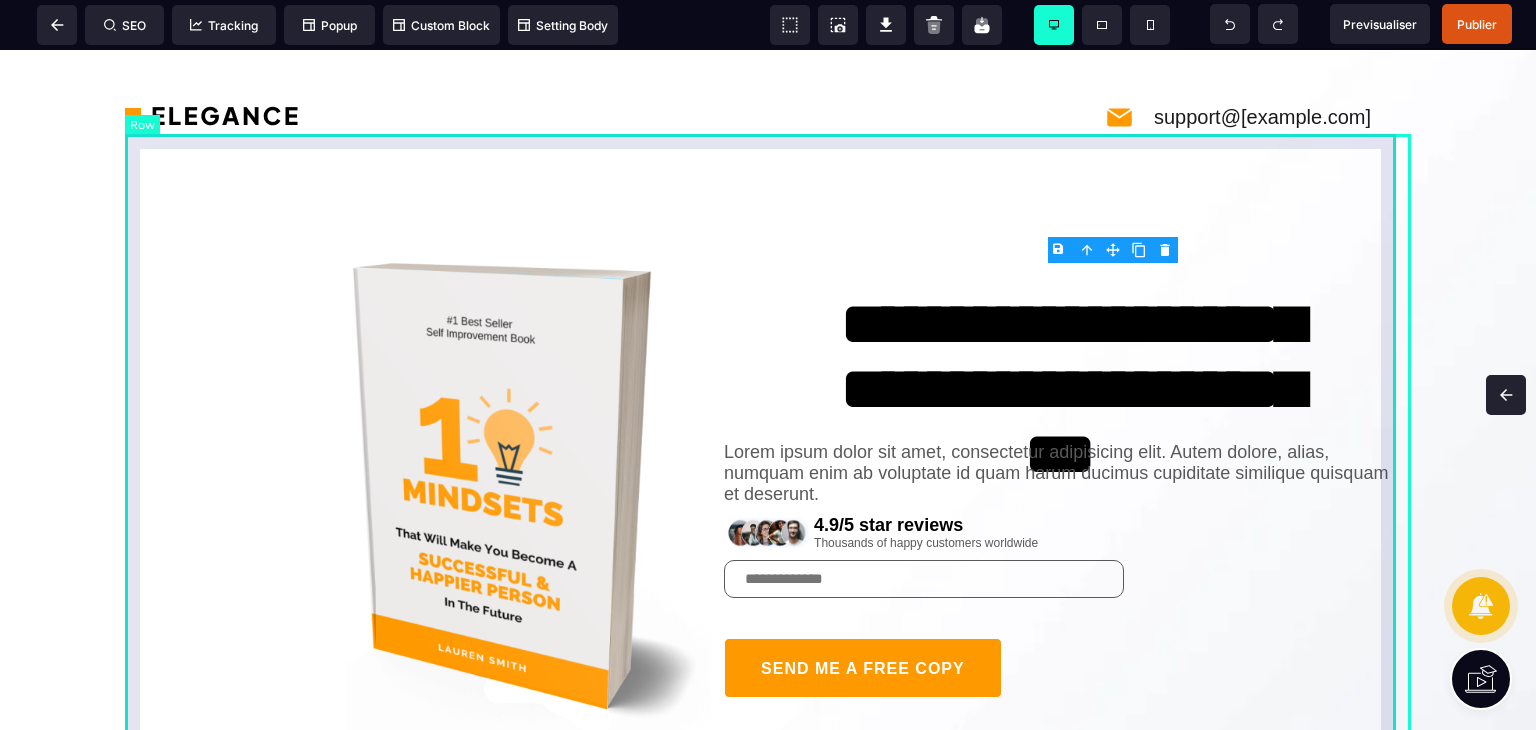 select on "**" 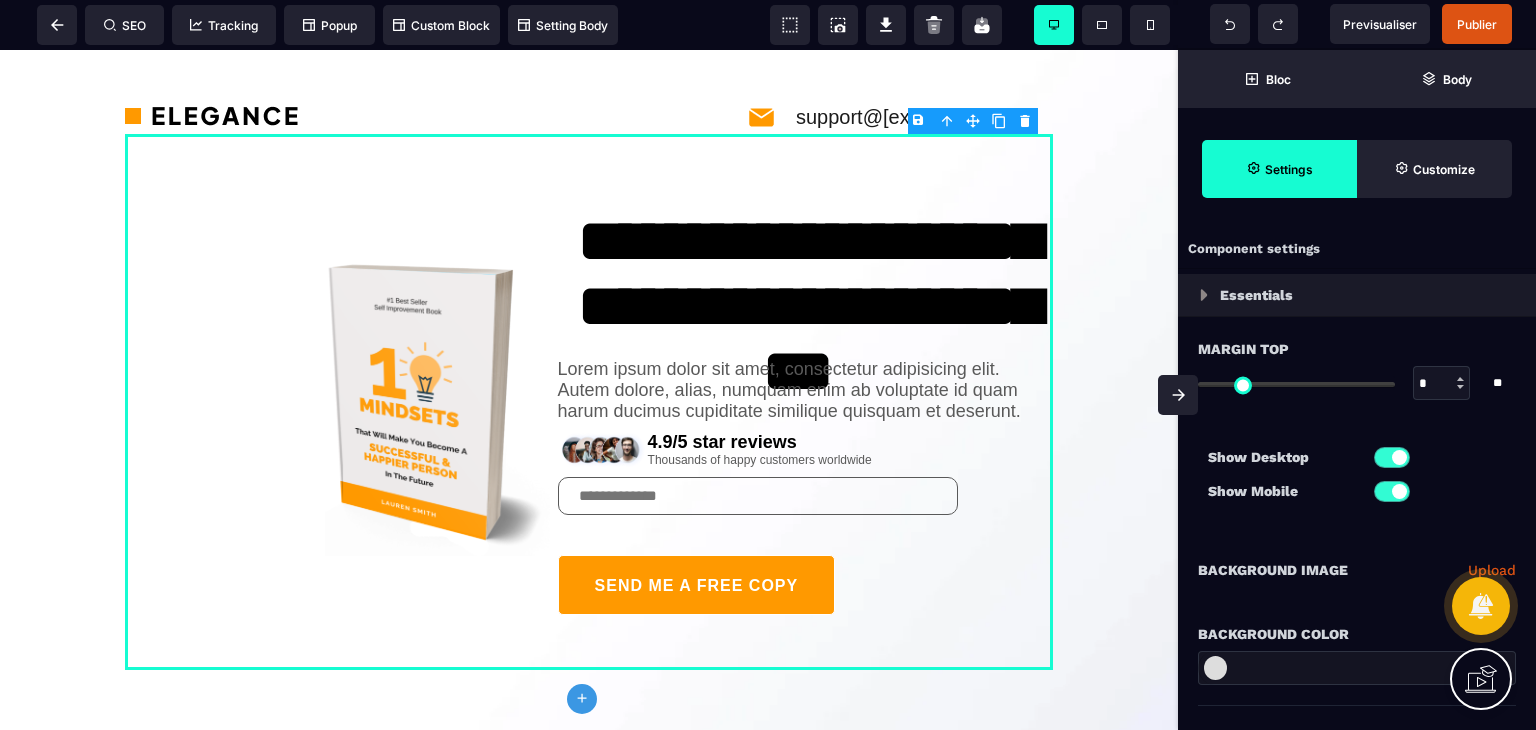 click 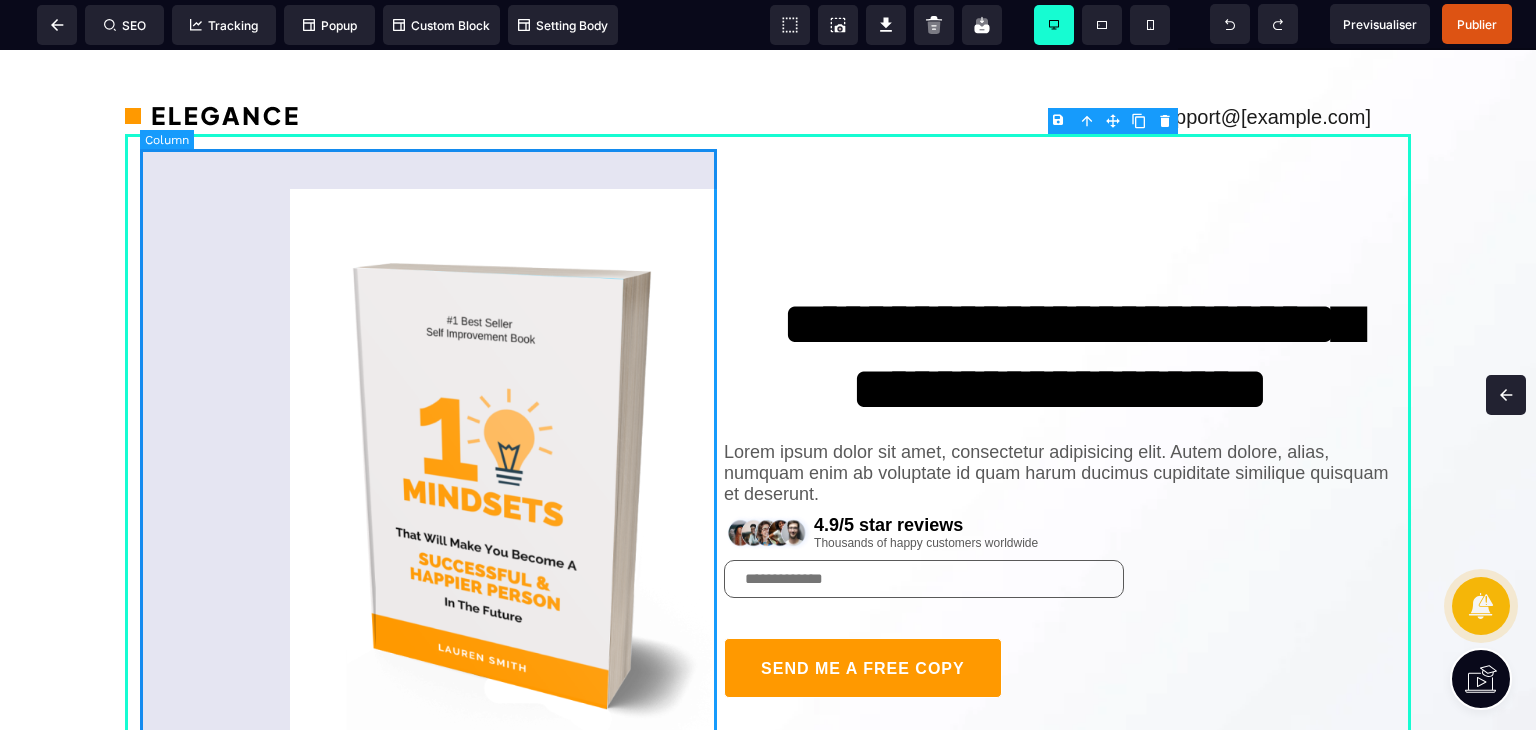 click at bounding box center [432, 485] 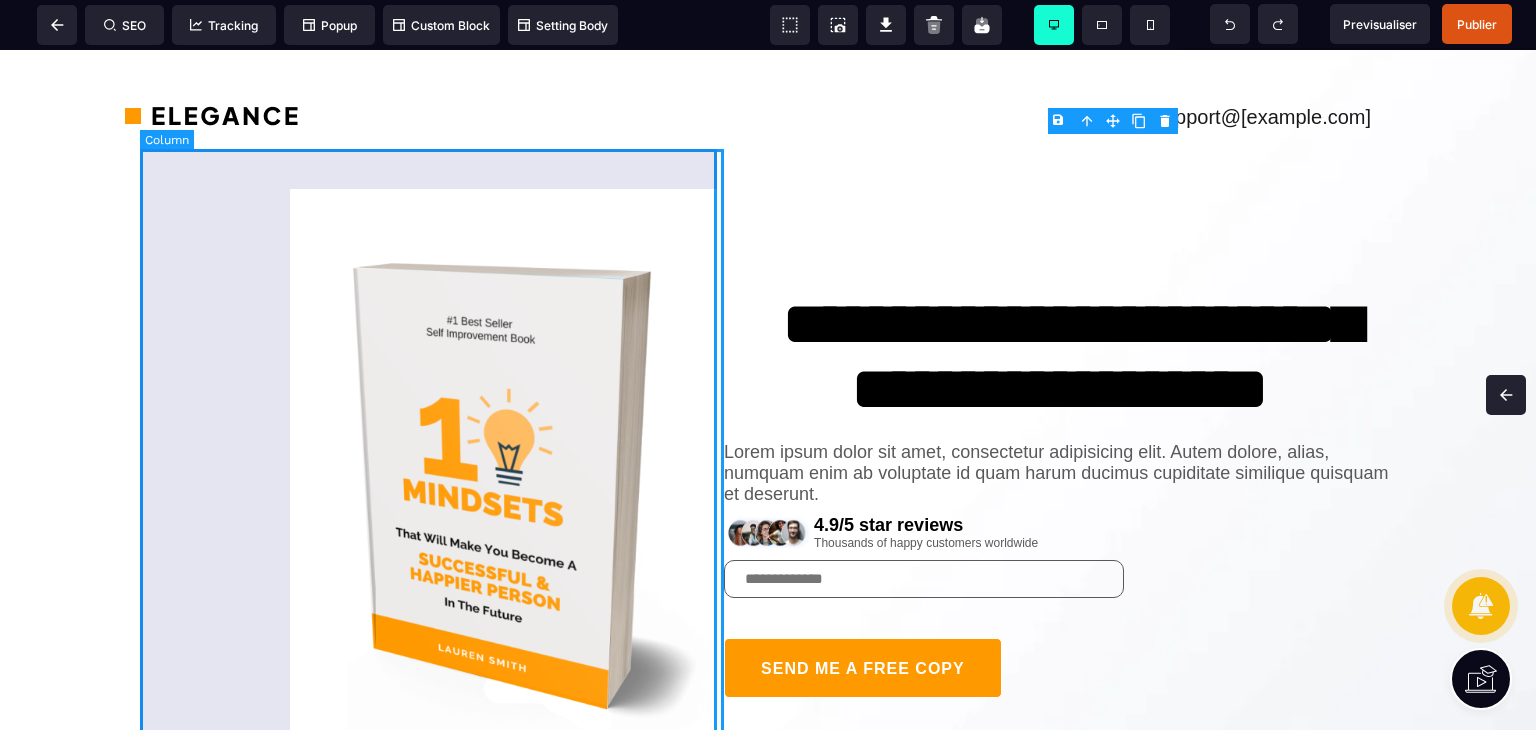 select on "*" 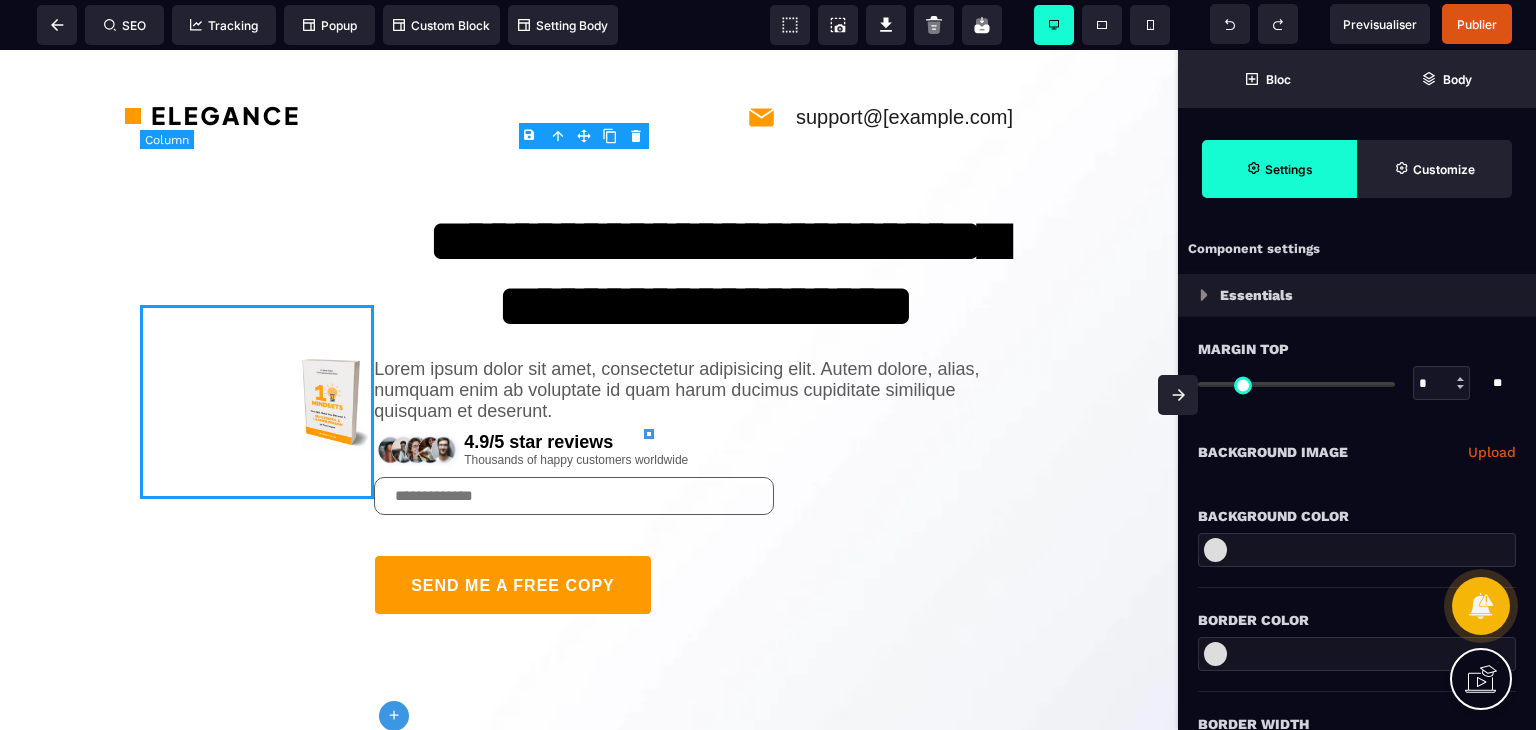 type on "*" 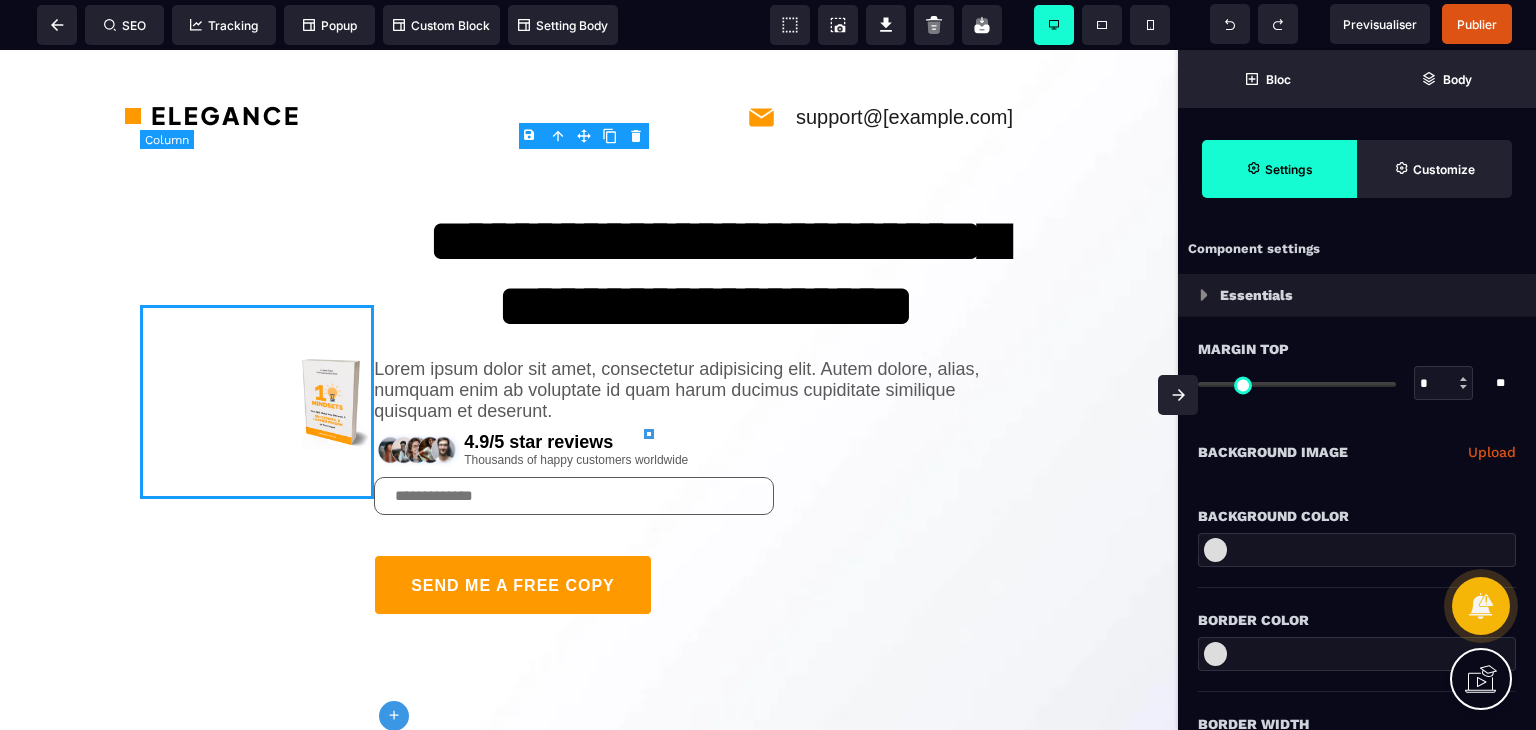 select on "**" 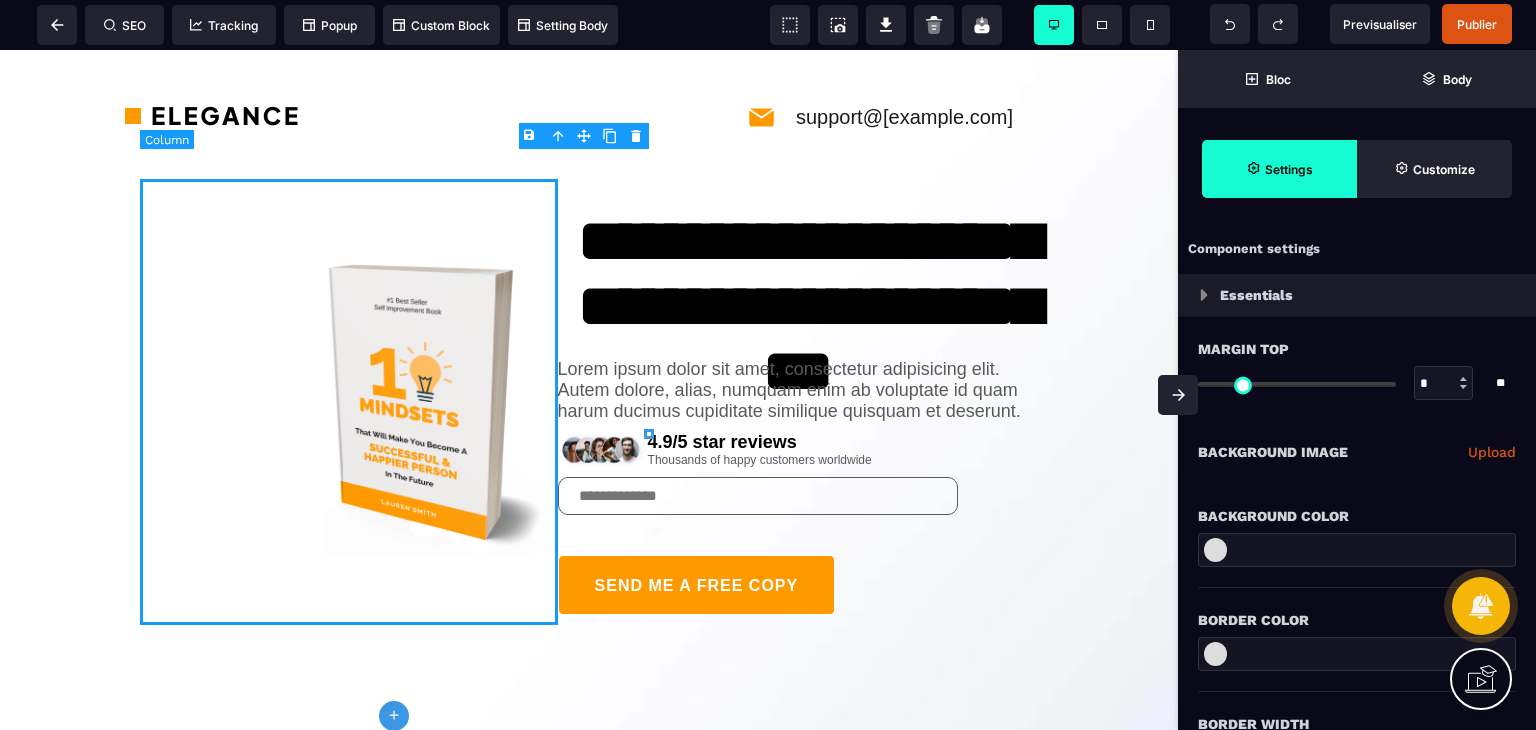 select on "**" 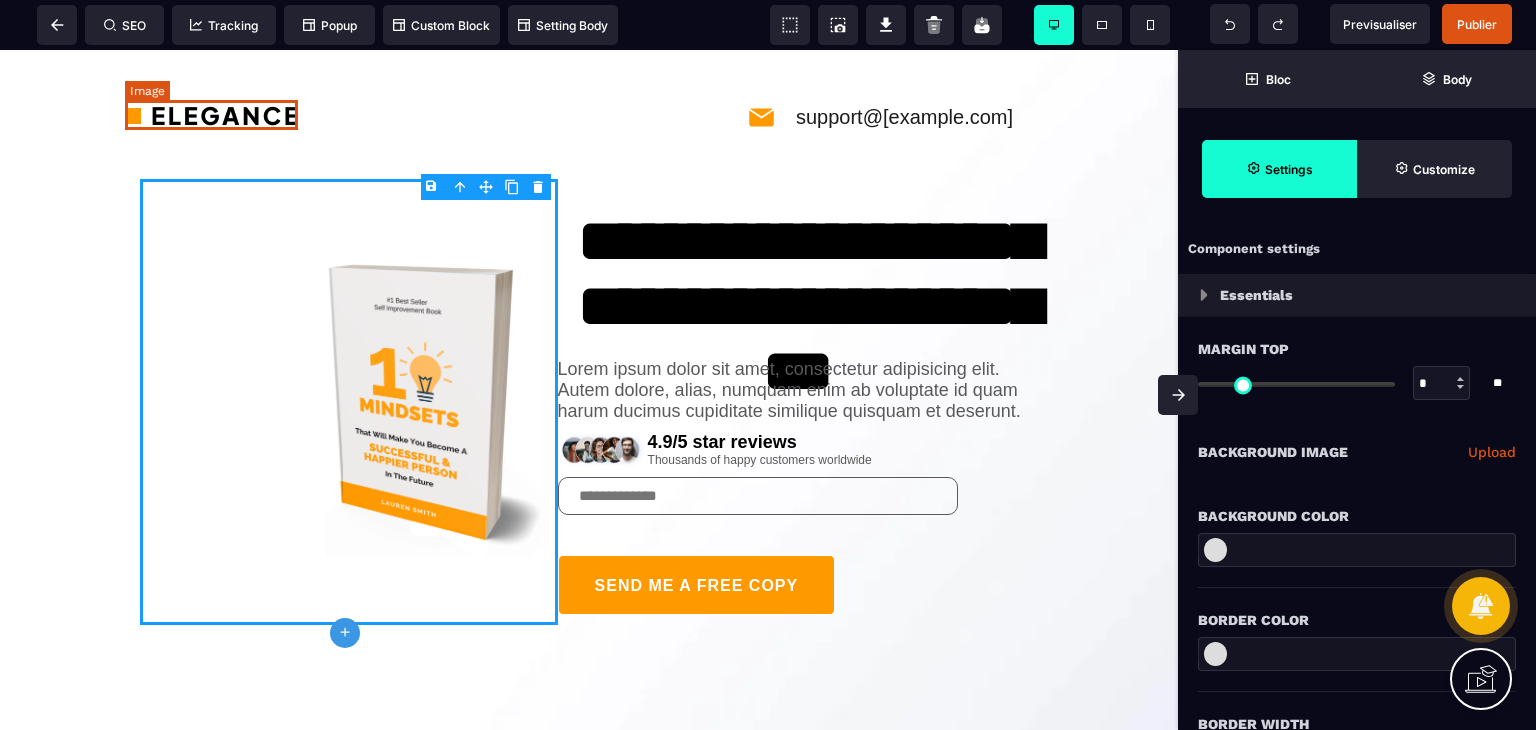 click at bounding box center [211, 115] 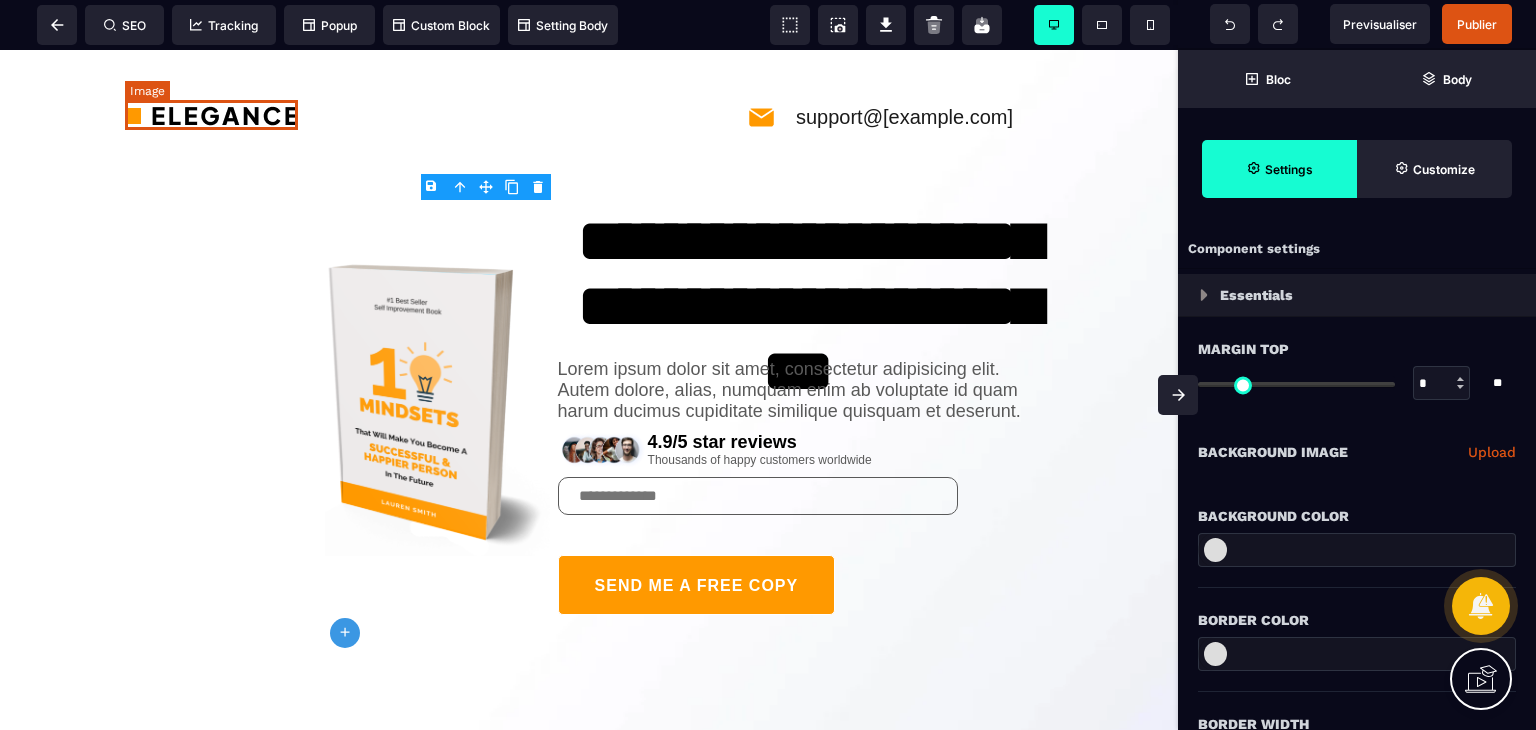 select 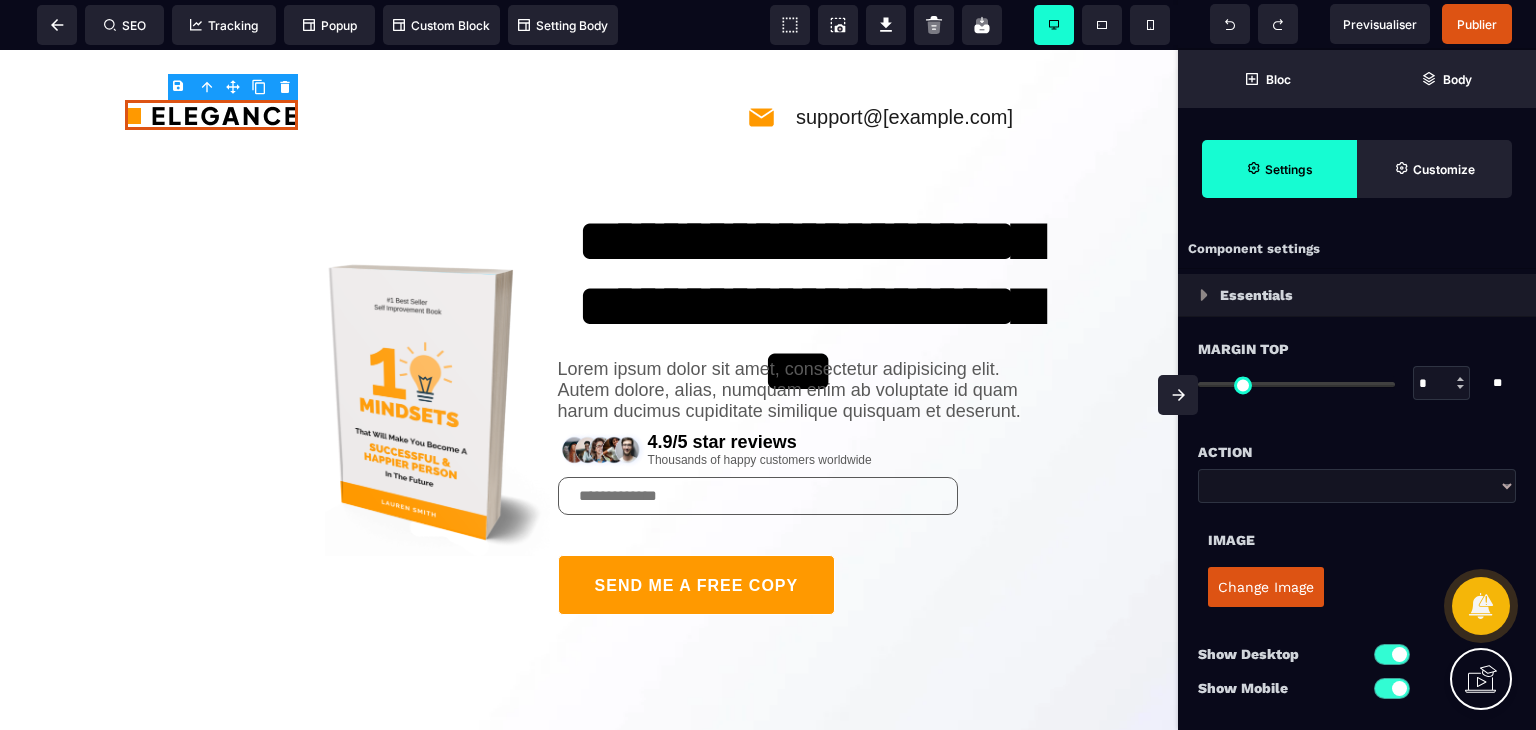 click on "Change Image" at bounding box center [1266, 587] 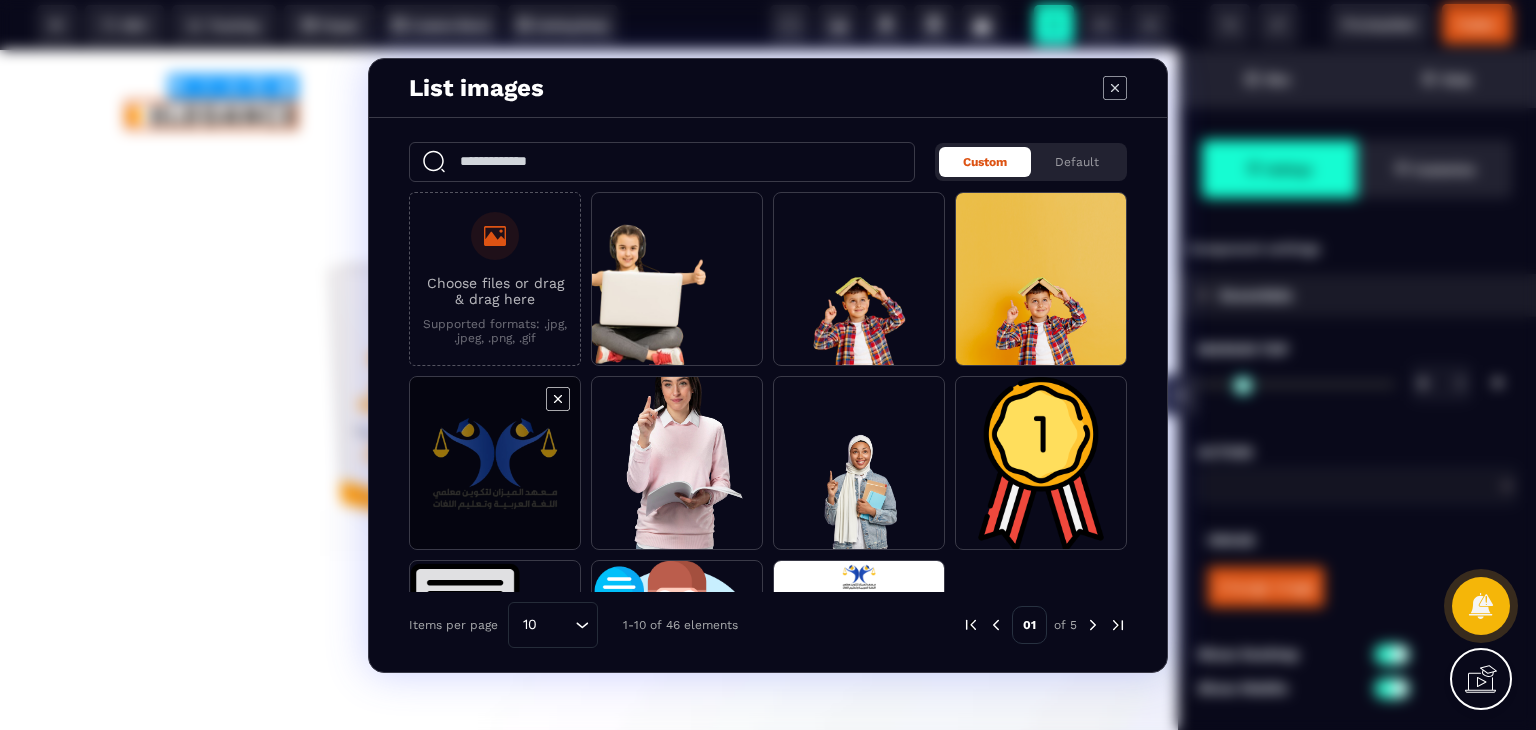 click at bounding box center [495, 464] 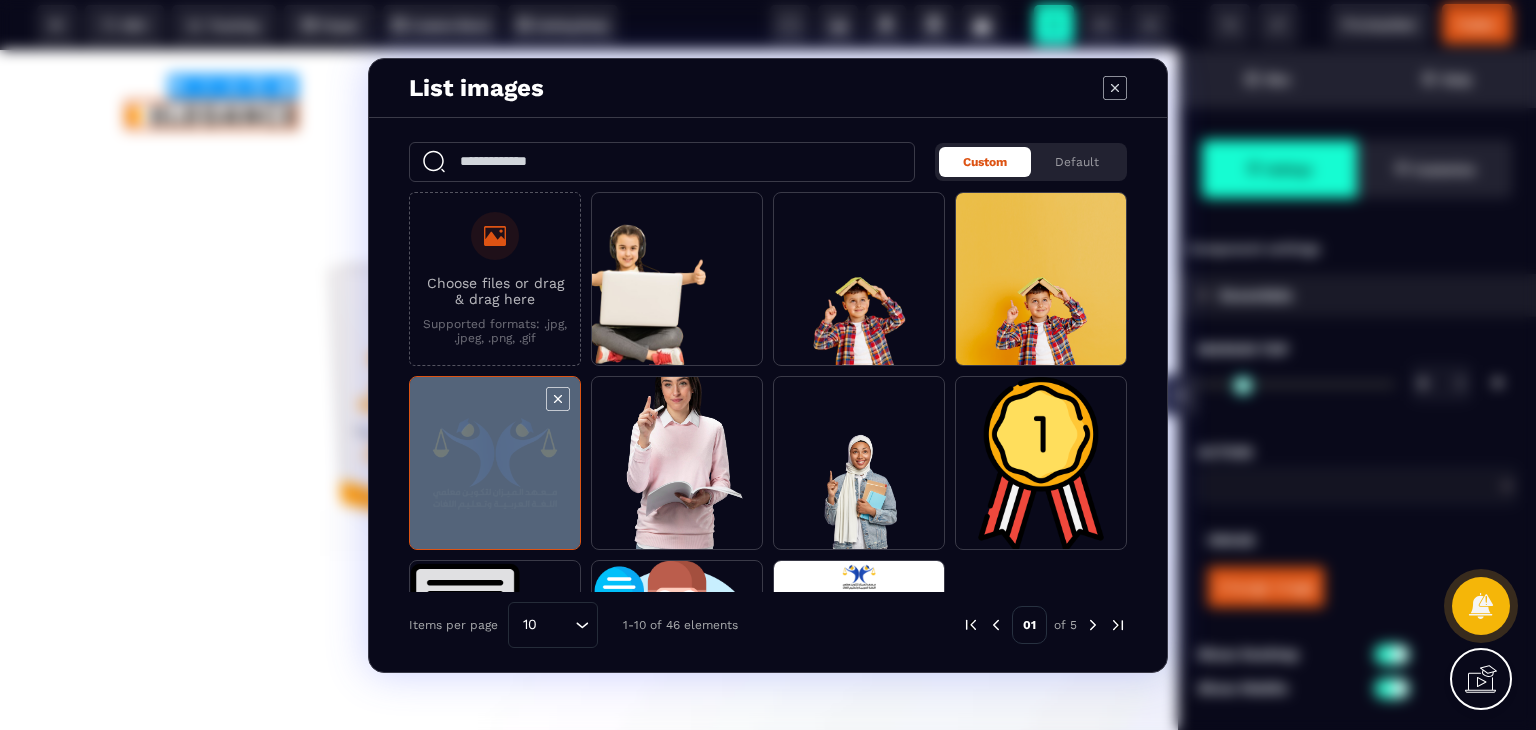 click at bounding box center (495, 464) 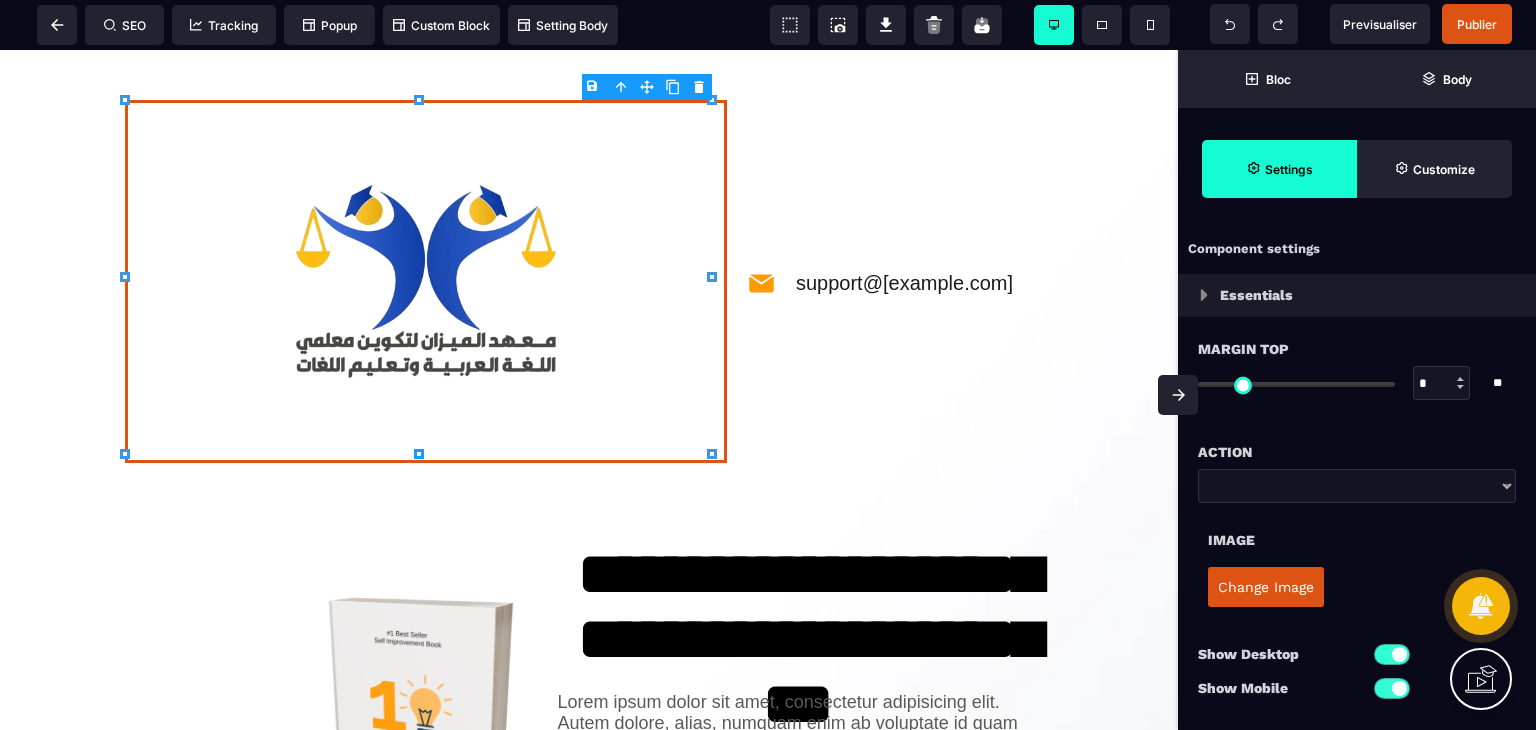 type on "***" 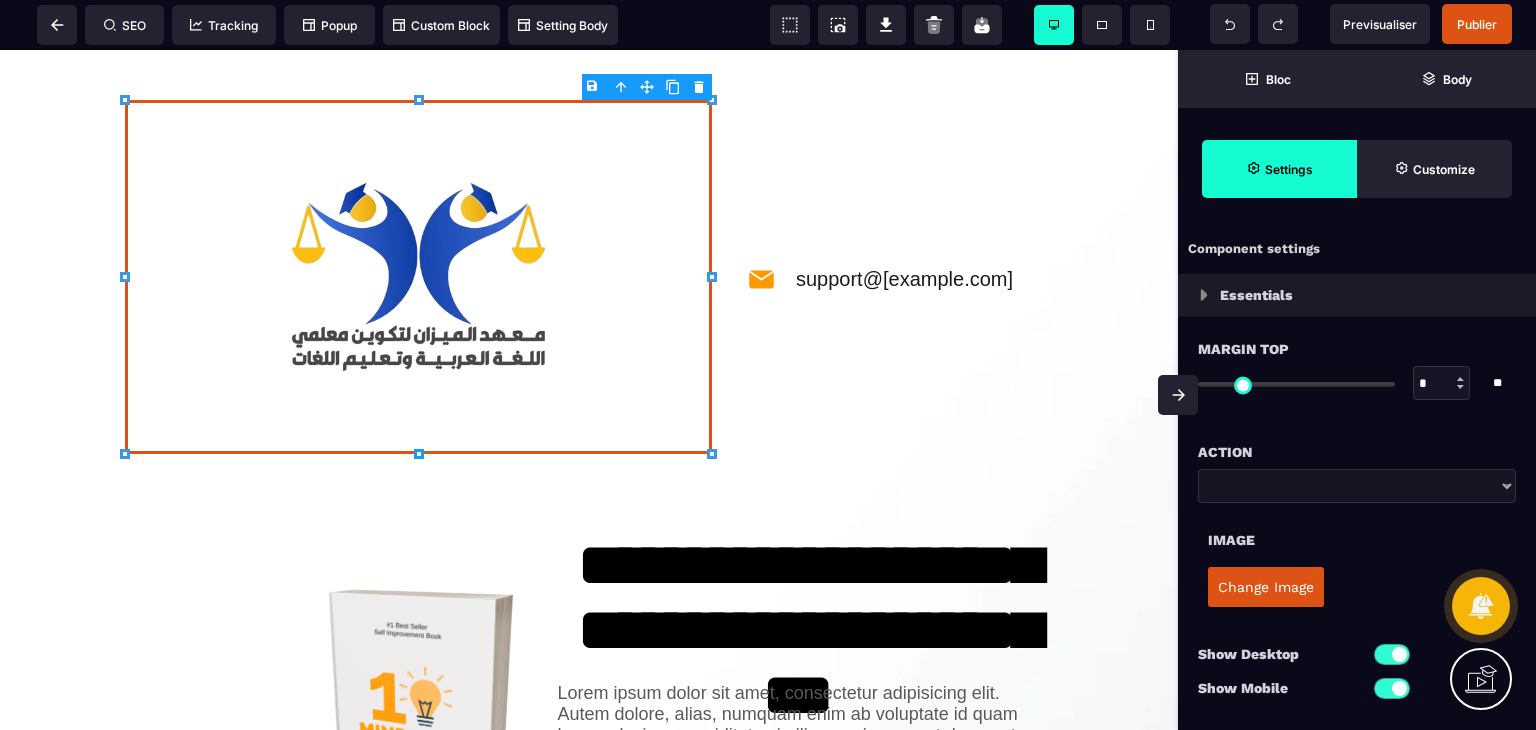 click at bounding box center [1178, 395] 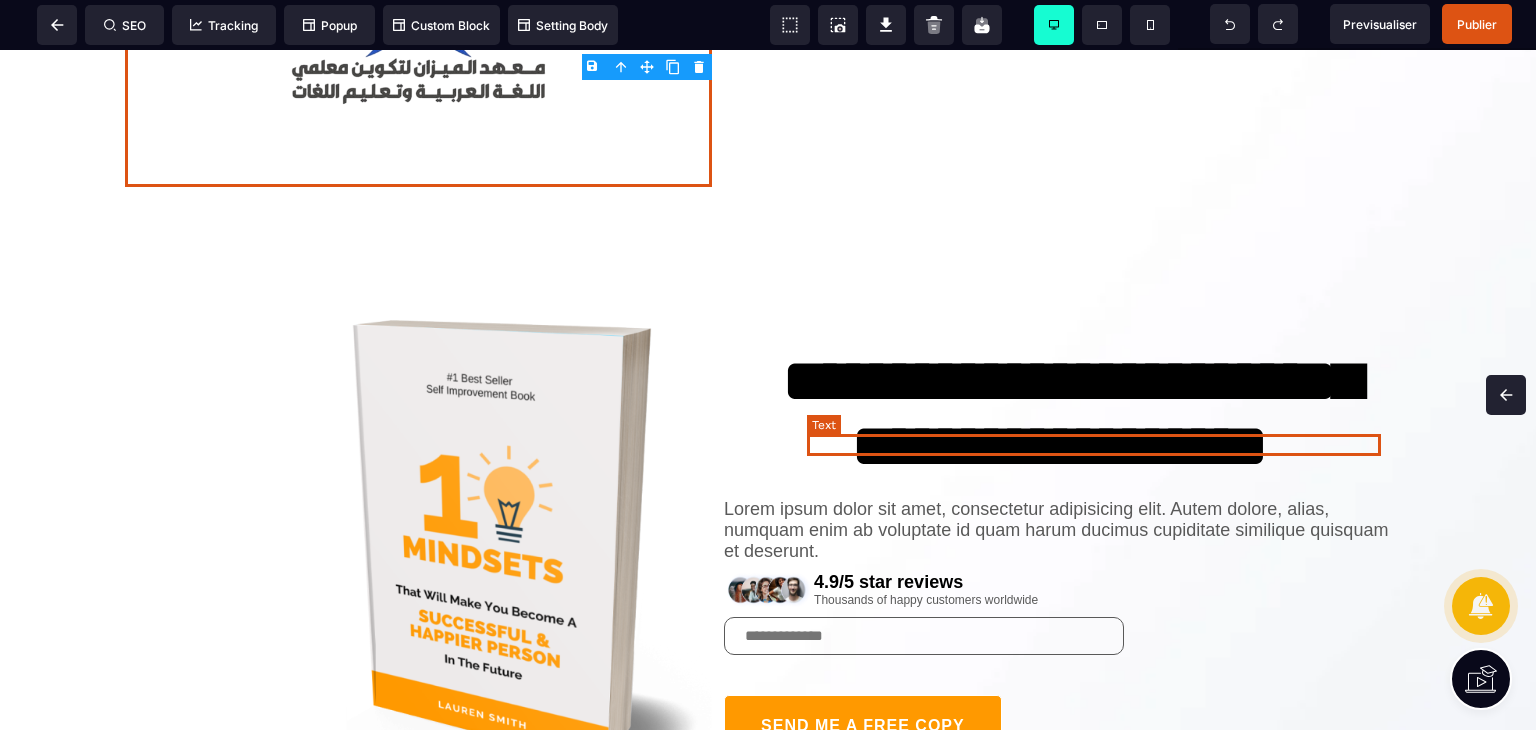 scroll, scrollTop: 0, scrollLeft: 0, axis: both 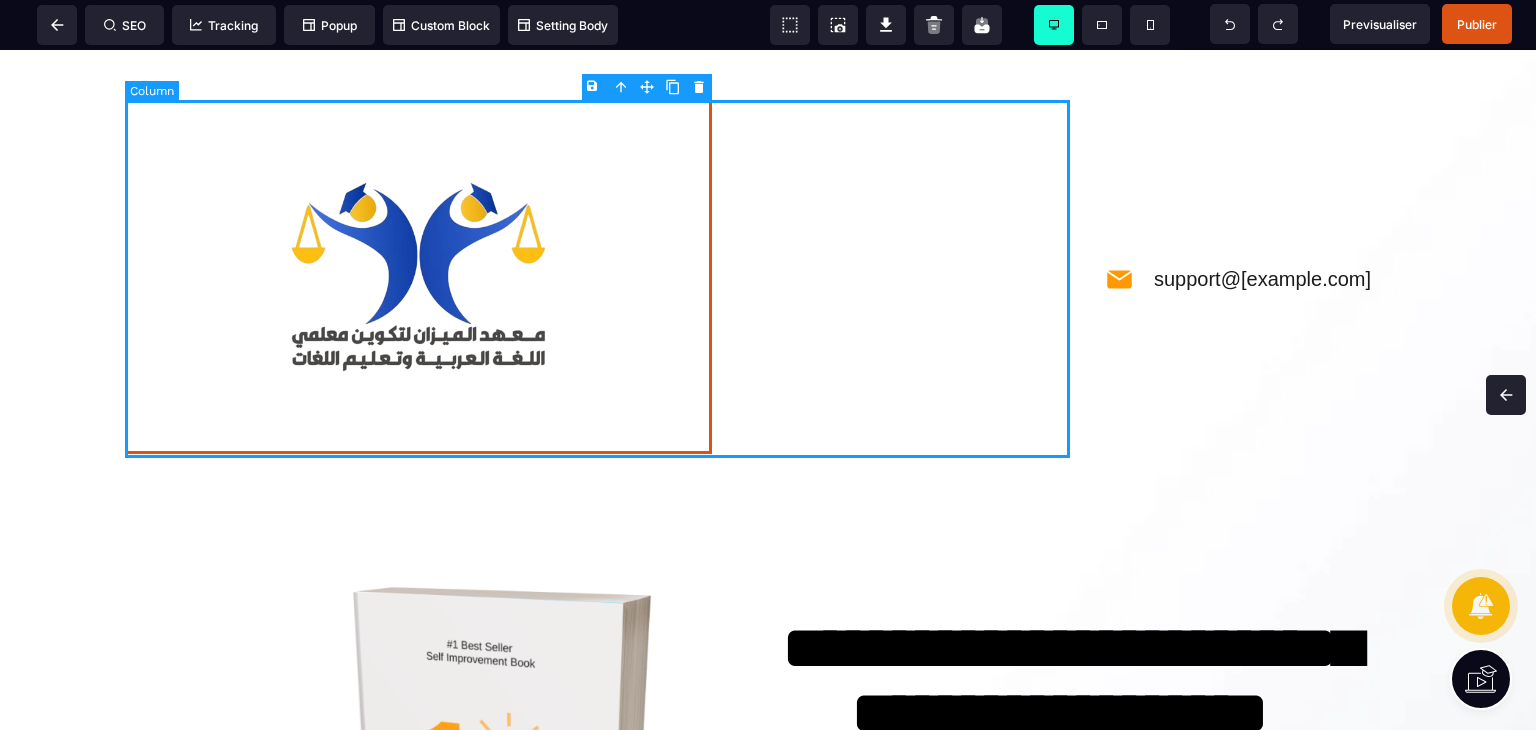 click at bounding box center [418, 277] 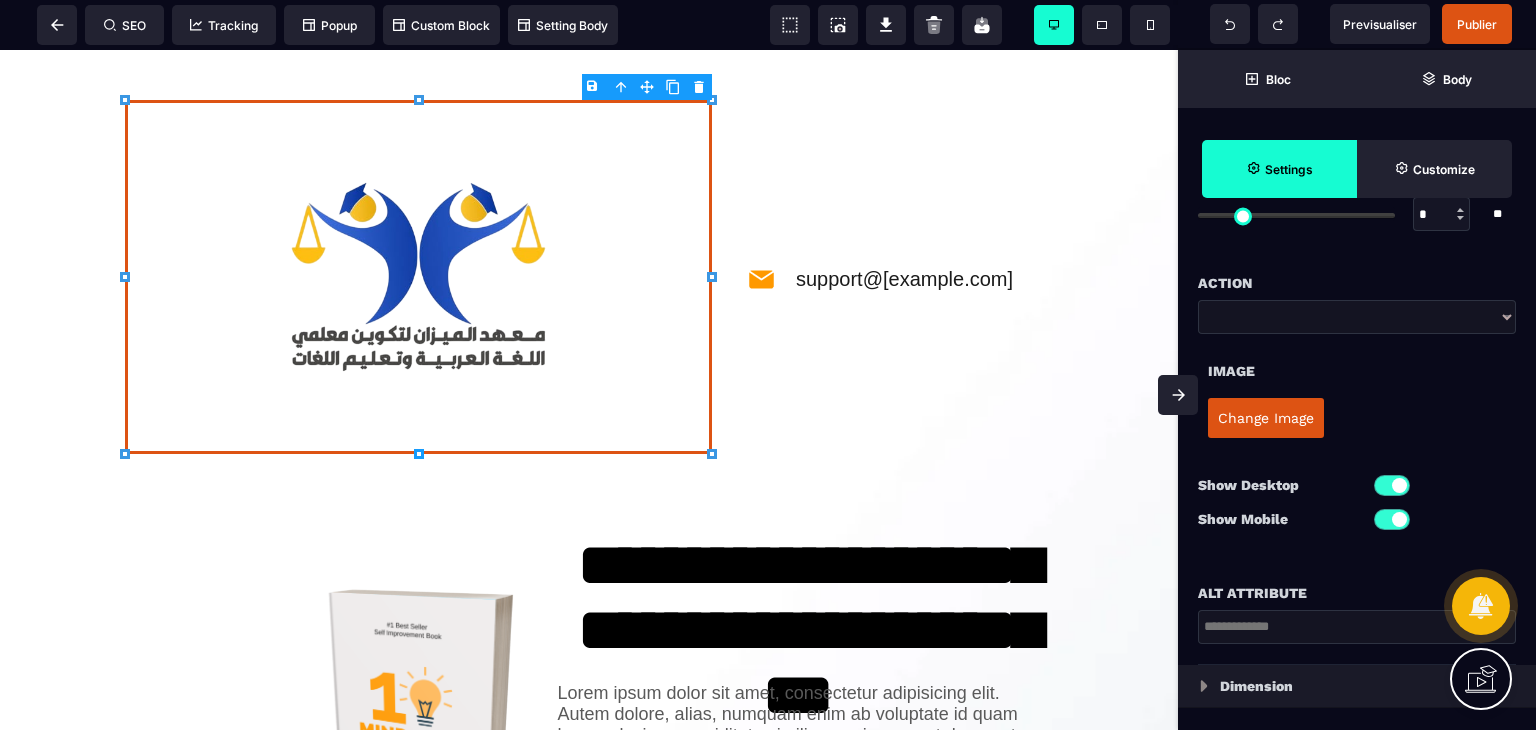 scroll, scrollTop: 392, scrollLeft: 0, axis: vertical 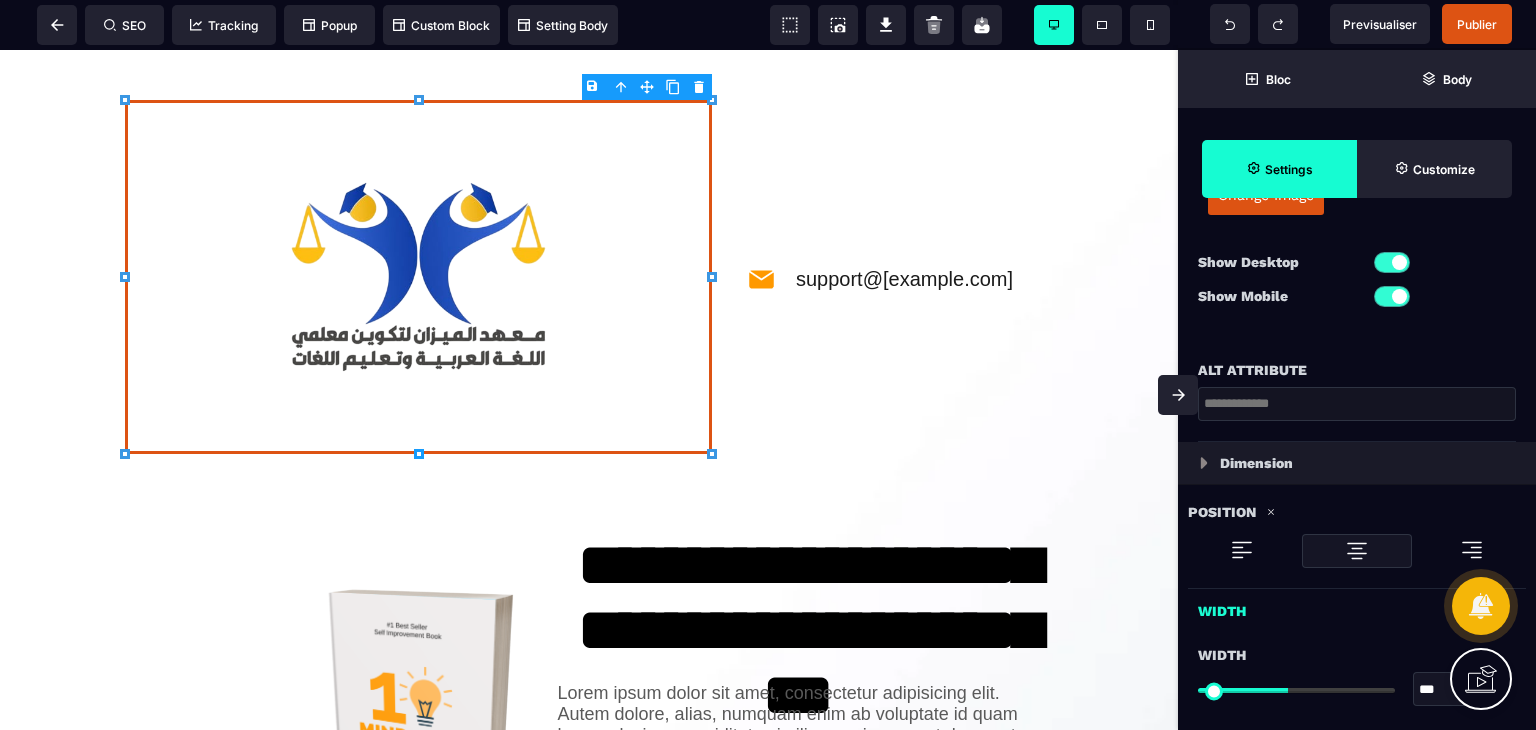 click on "Dimension" at bounding box center (1357, 463) 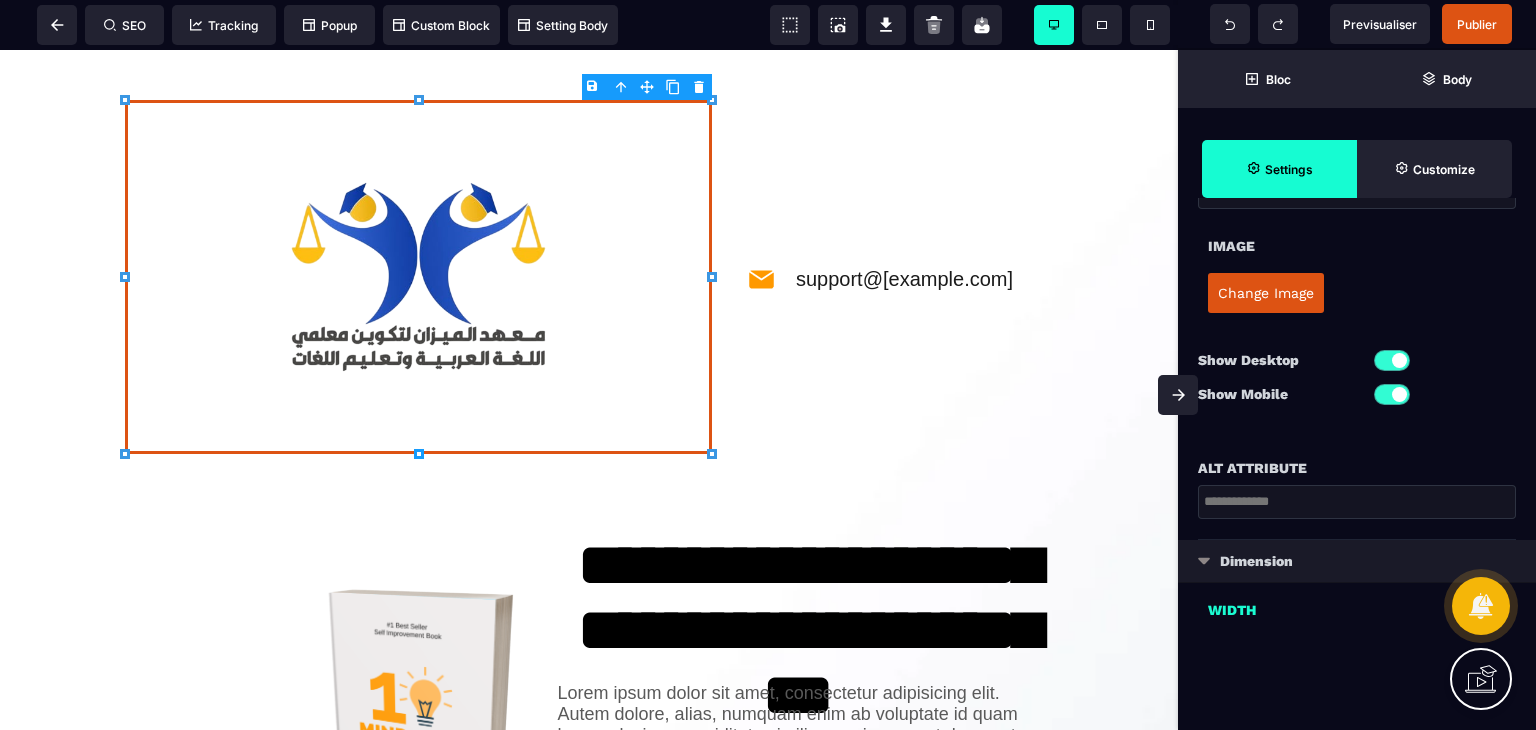 type on "***" 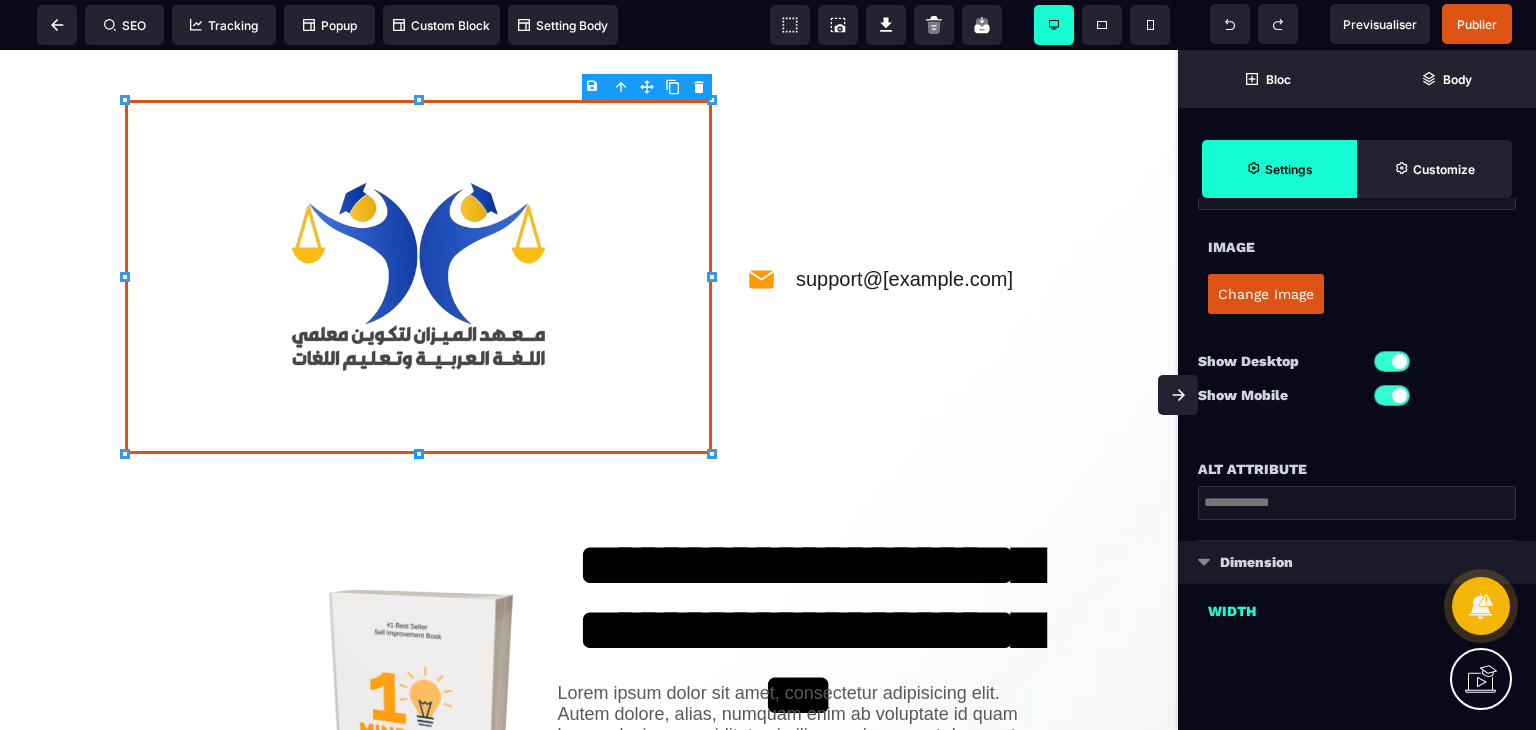 type on "*" 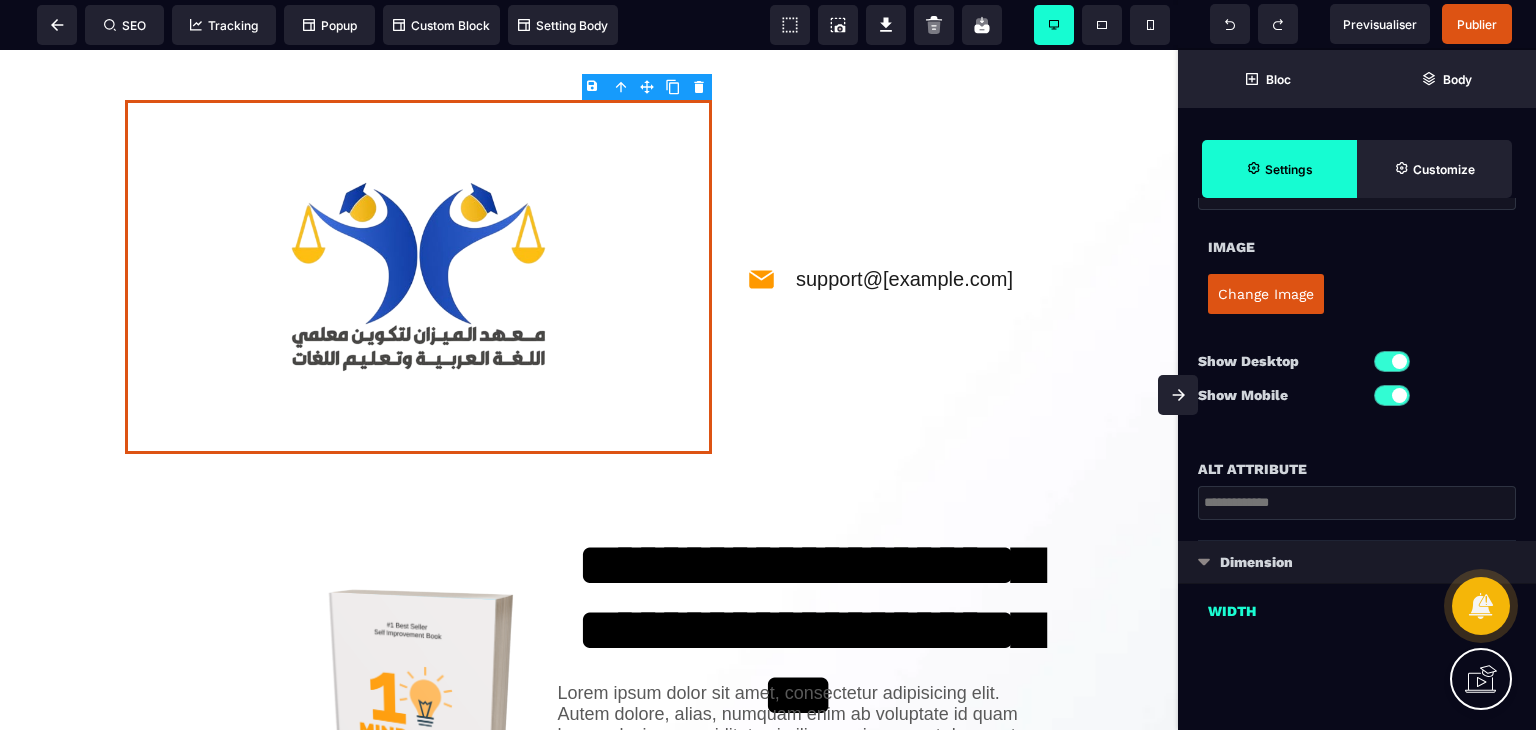 click at bounding box center (1204, 562) 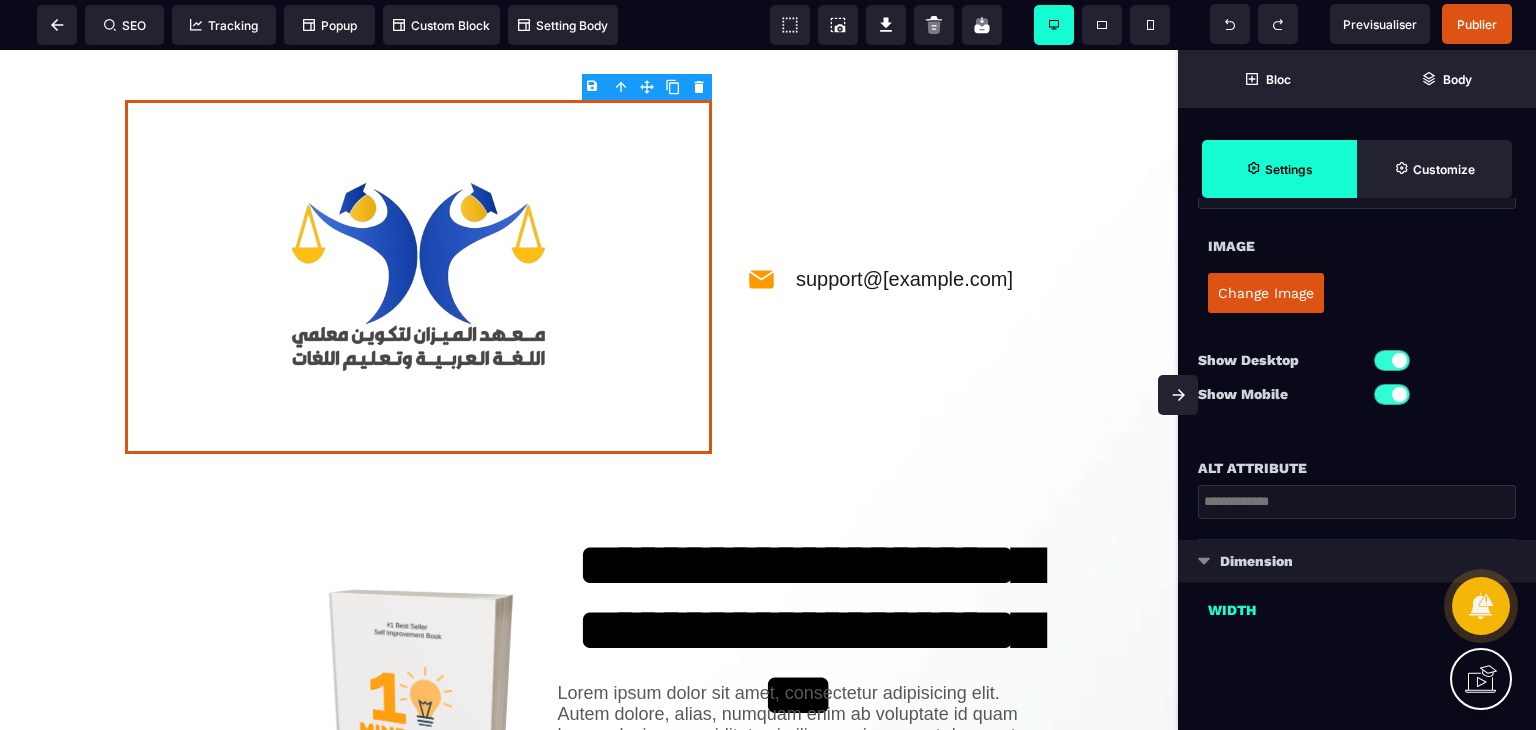 select 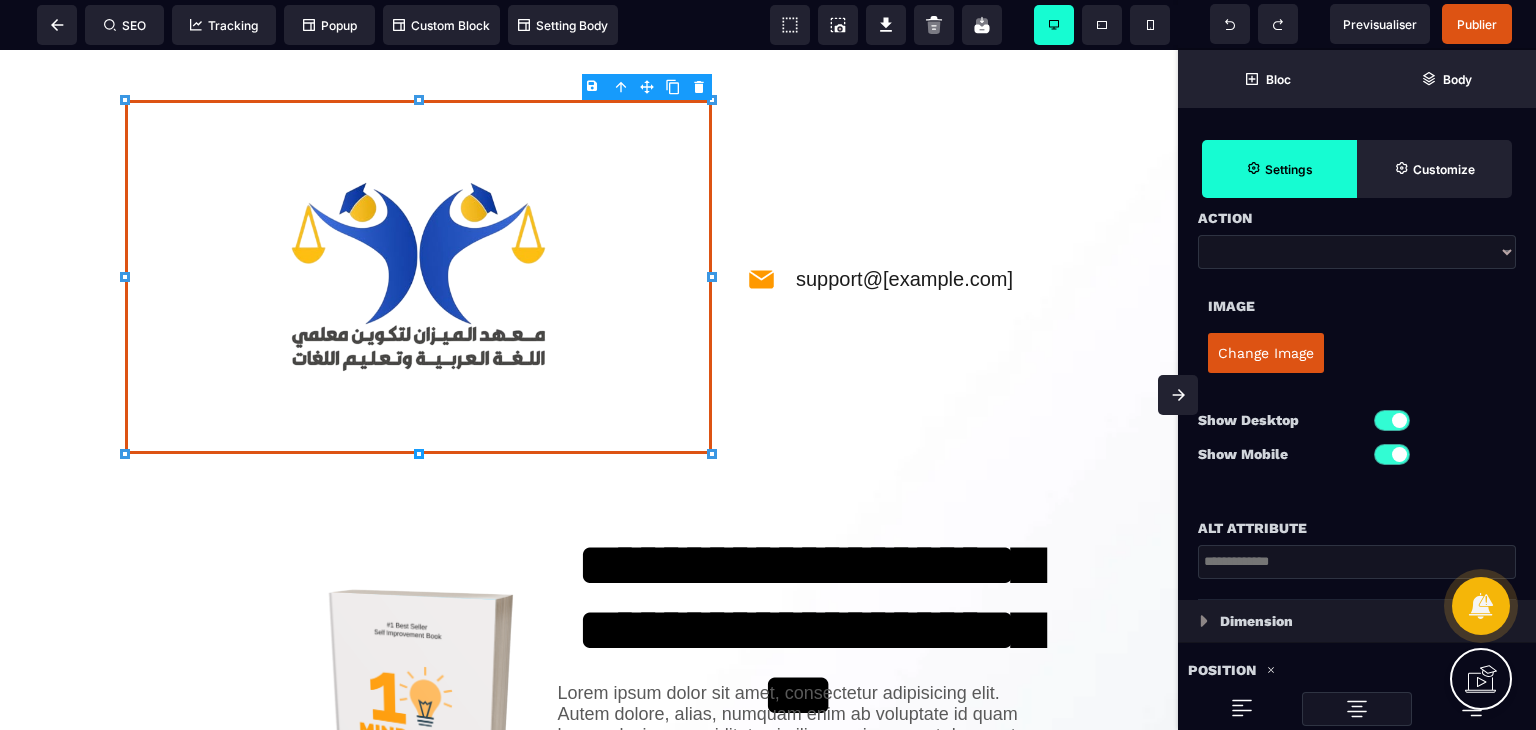 scroll, scrollTop: 0, scrollLeft: 0, axis: both 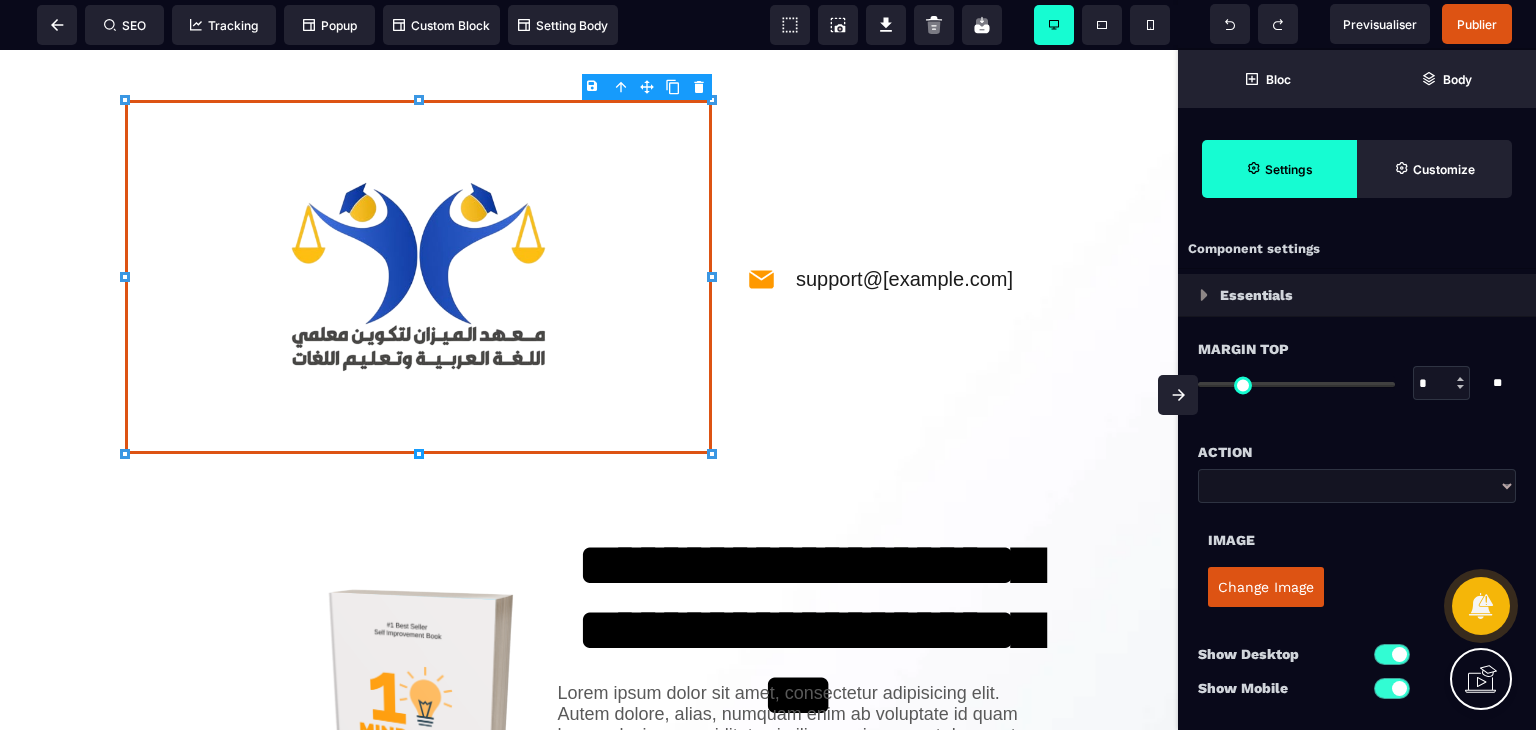 type on "***" 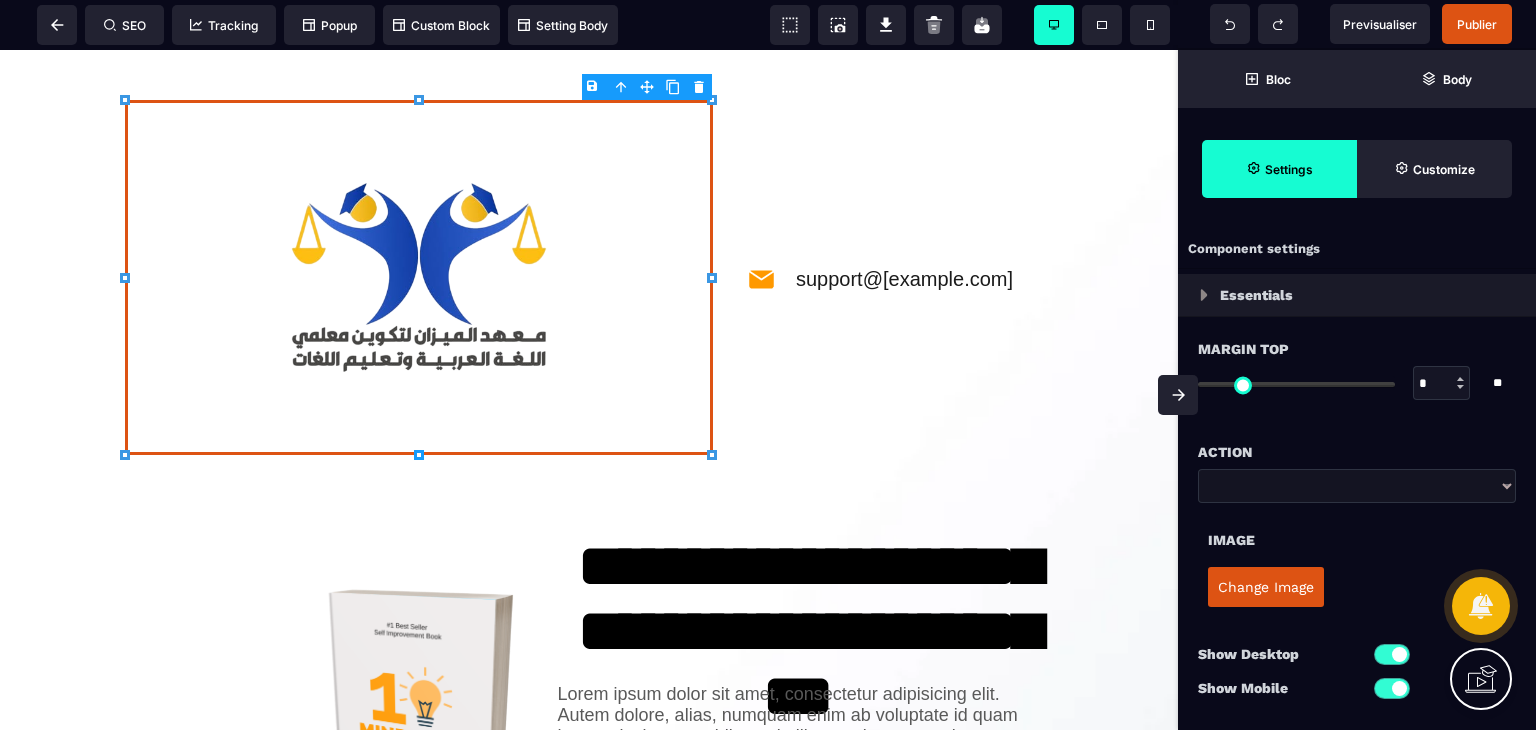 type on "***" 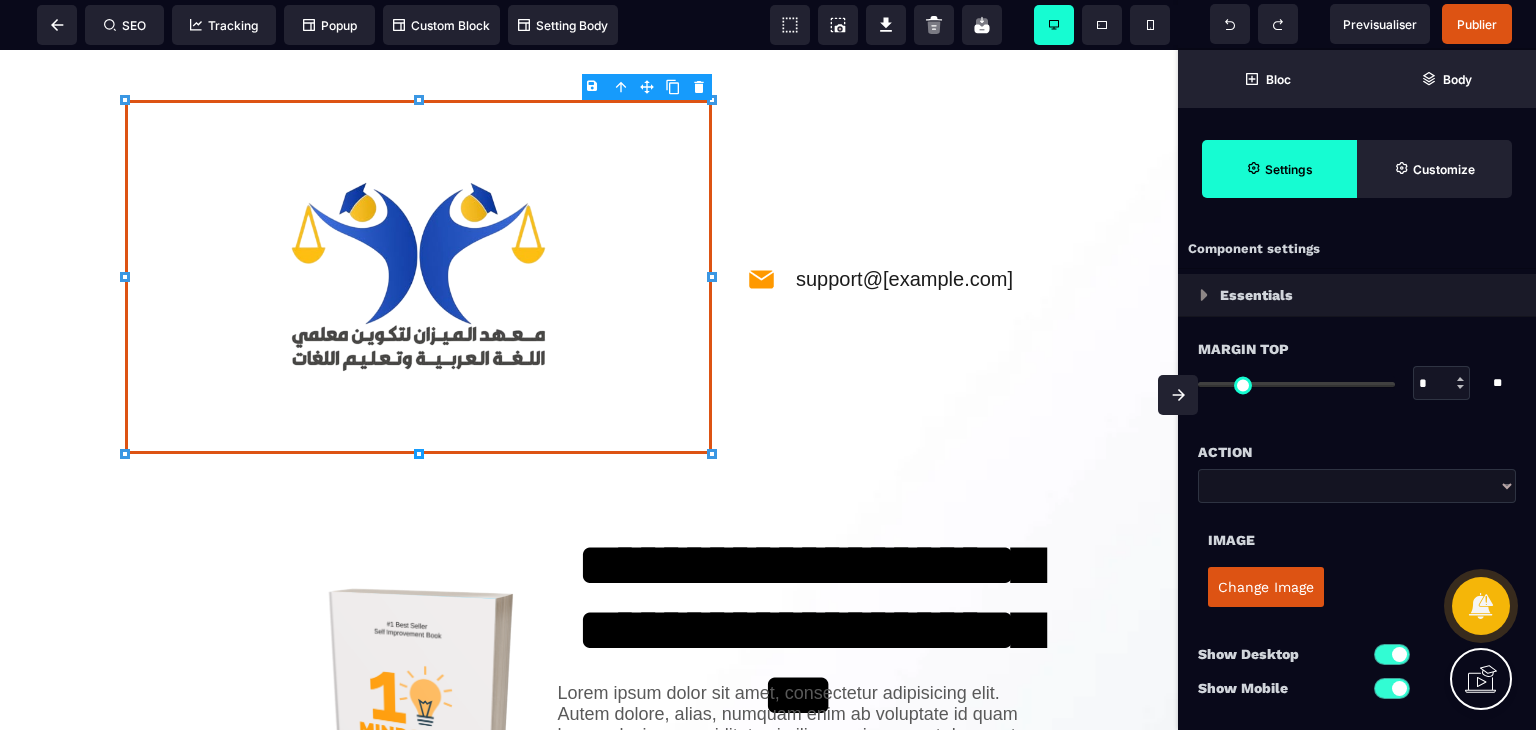 type on "***" 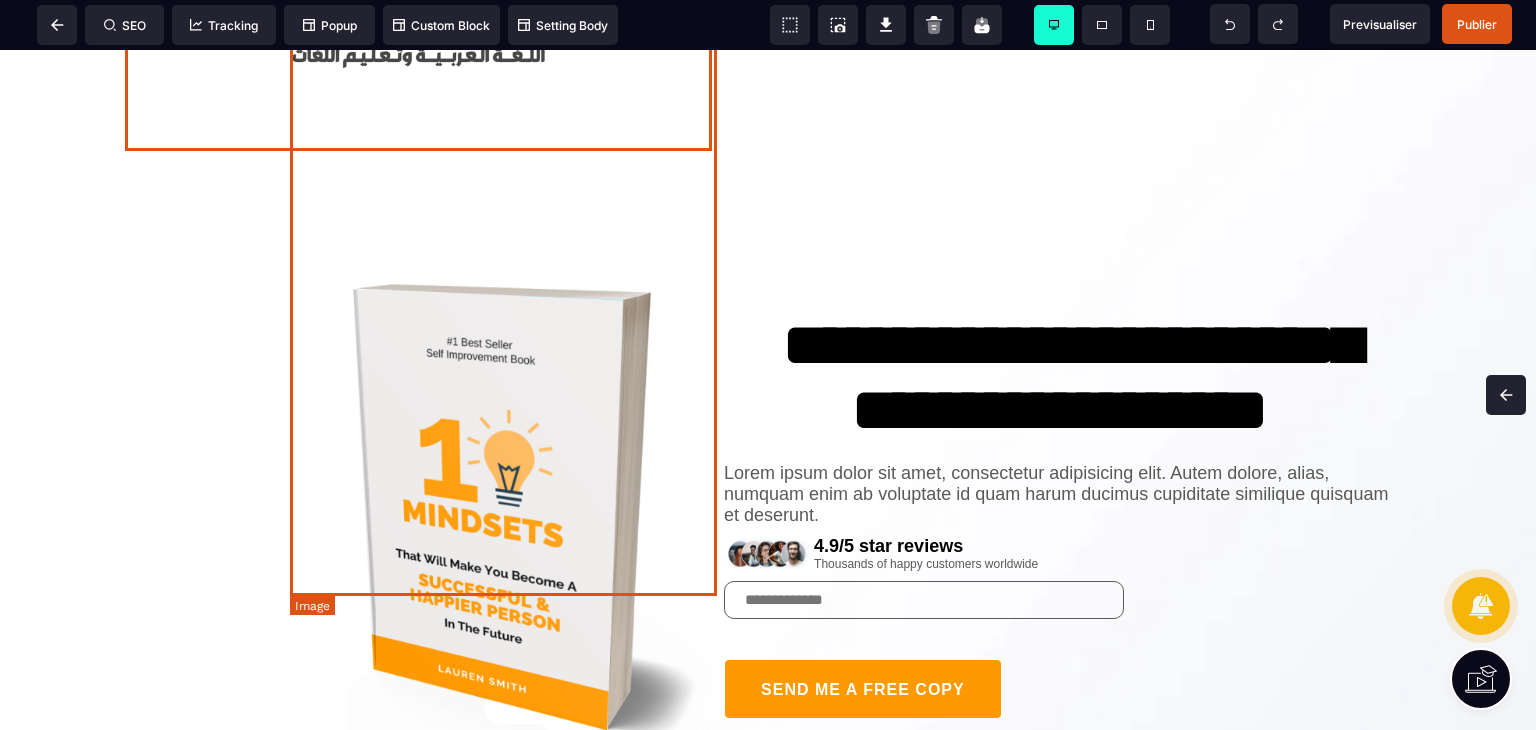 scroll, scrollTop: 0, scrollLeft: 0, axis: both 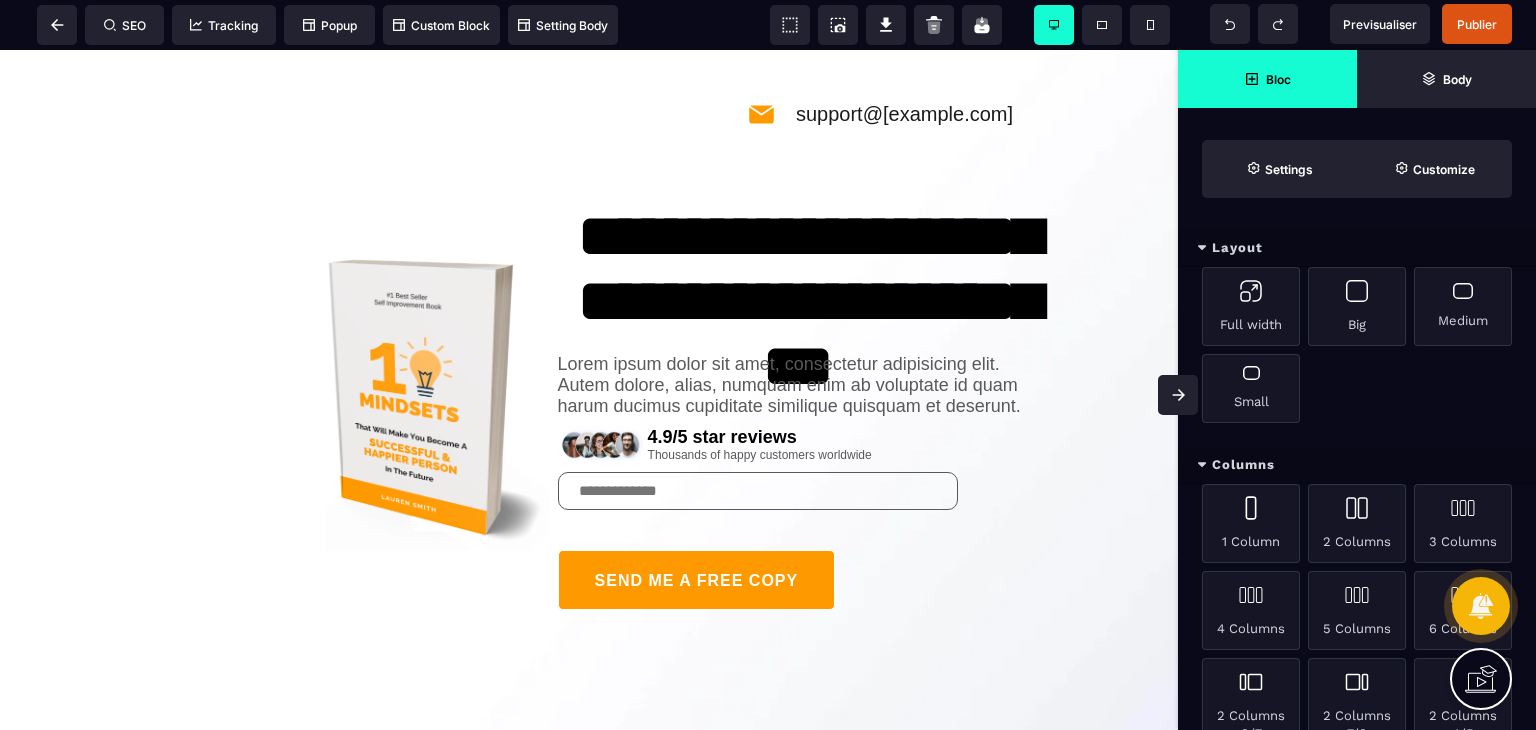 click at bounding box center (1178, 395) 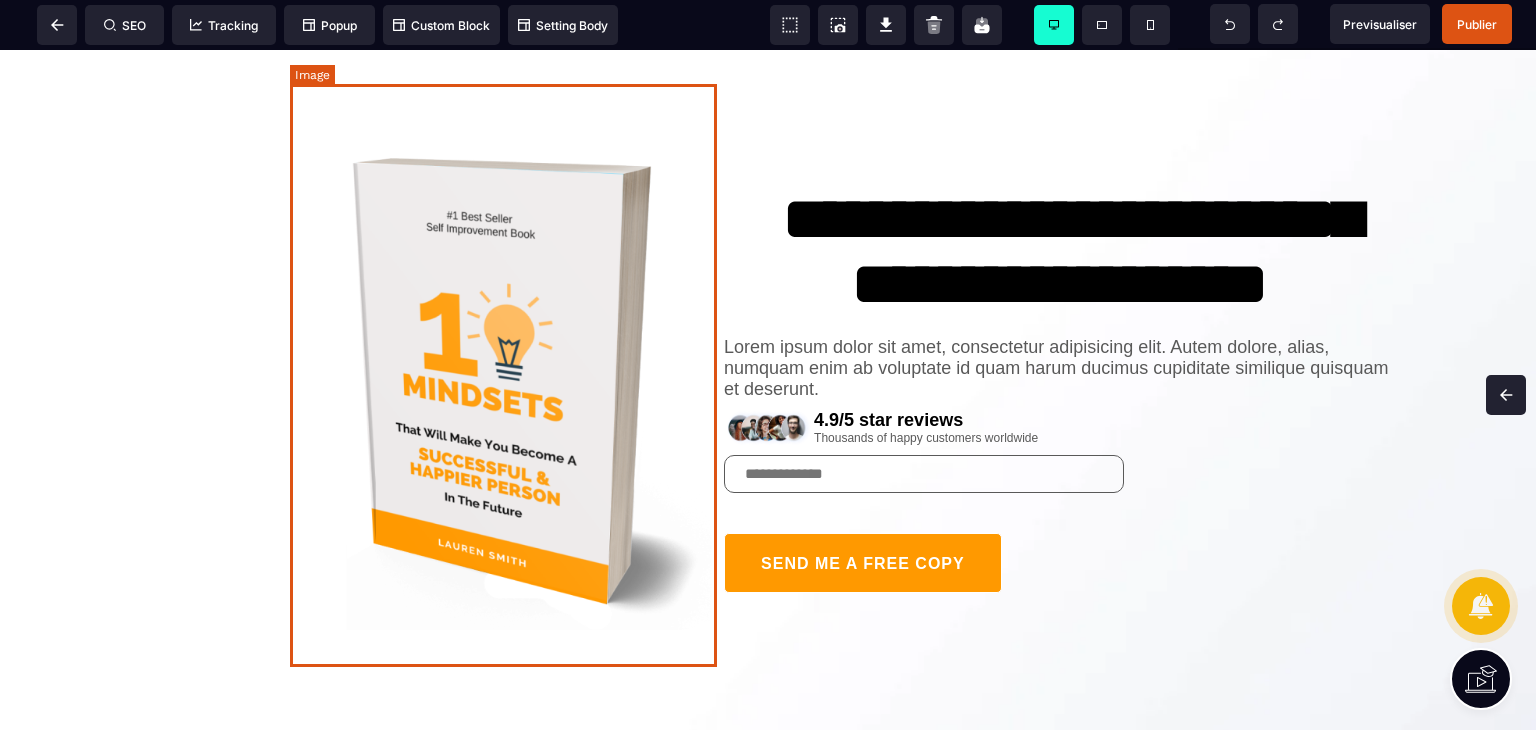 click at bounding box center [507, 380] 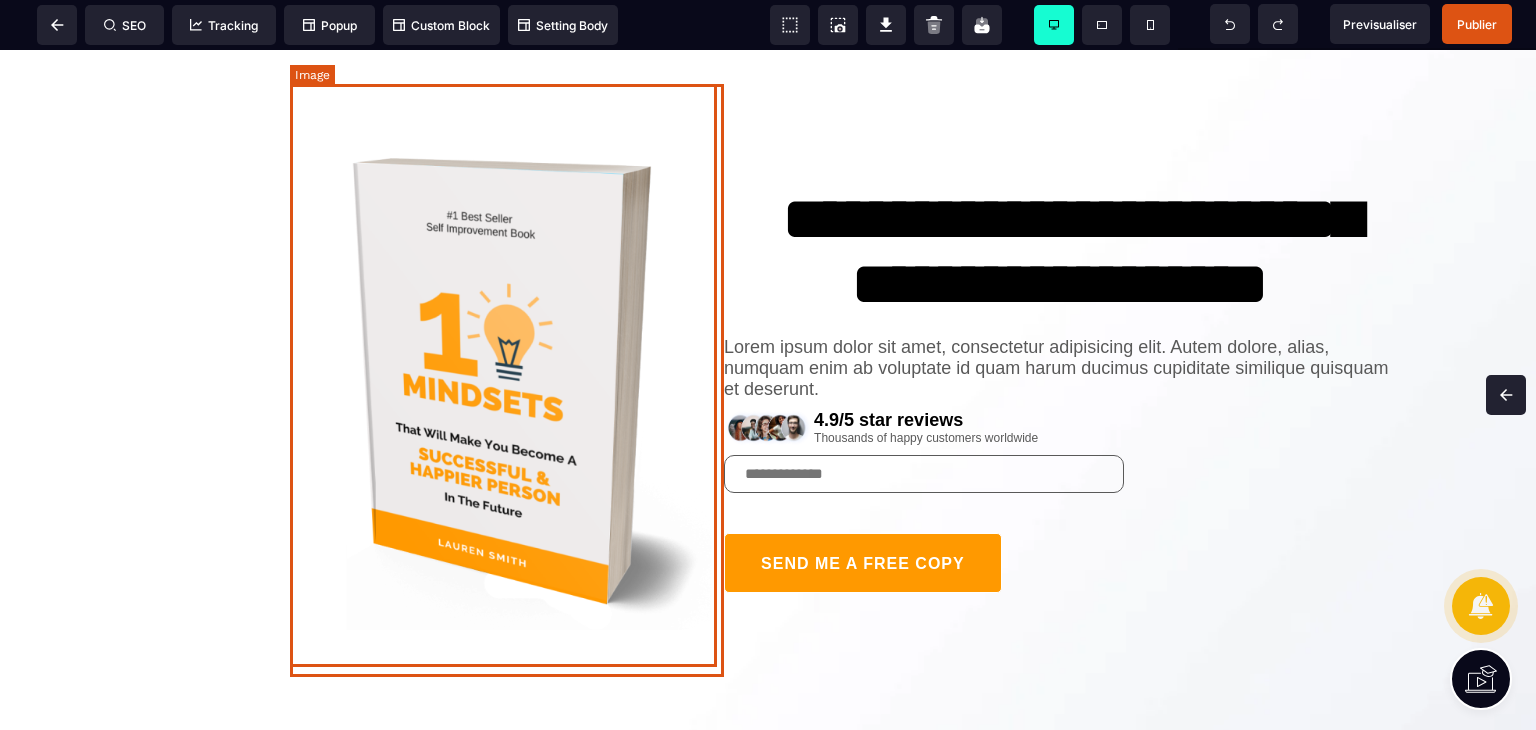 select 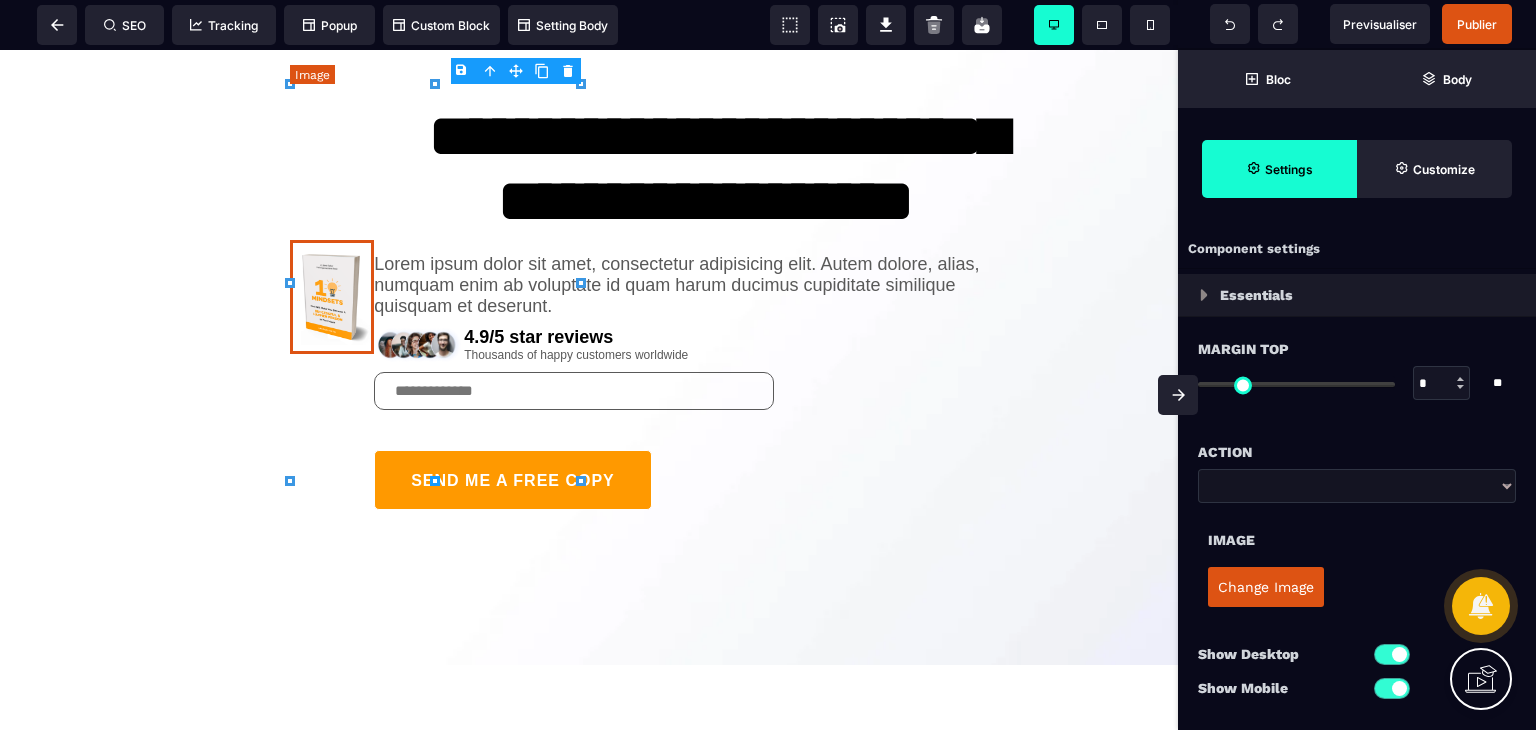 type on "****" 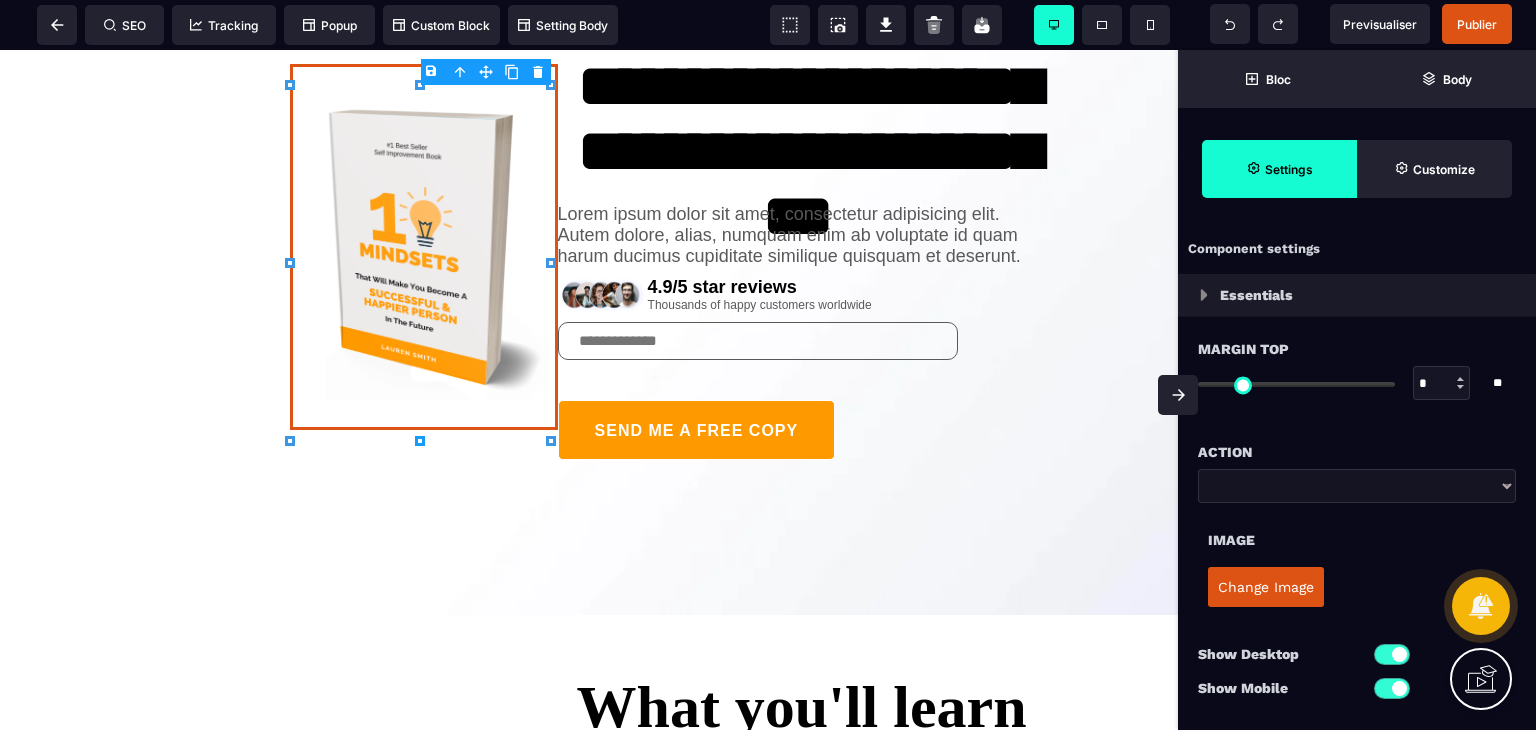 click on "Change Image" at bounding box center [1266, 587] 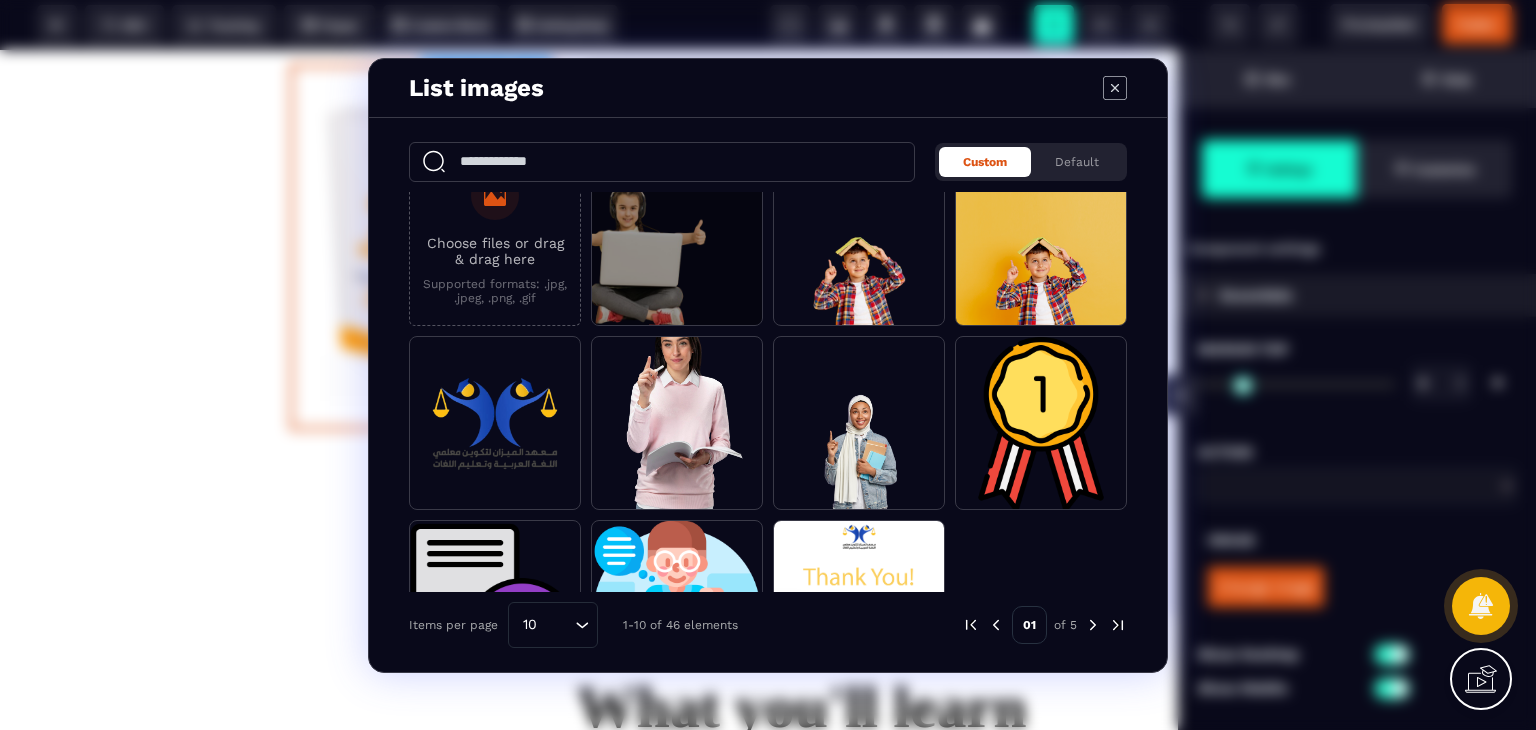 scroll, scrollTop: 0, scrollLeft: 0, axis: both 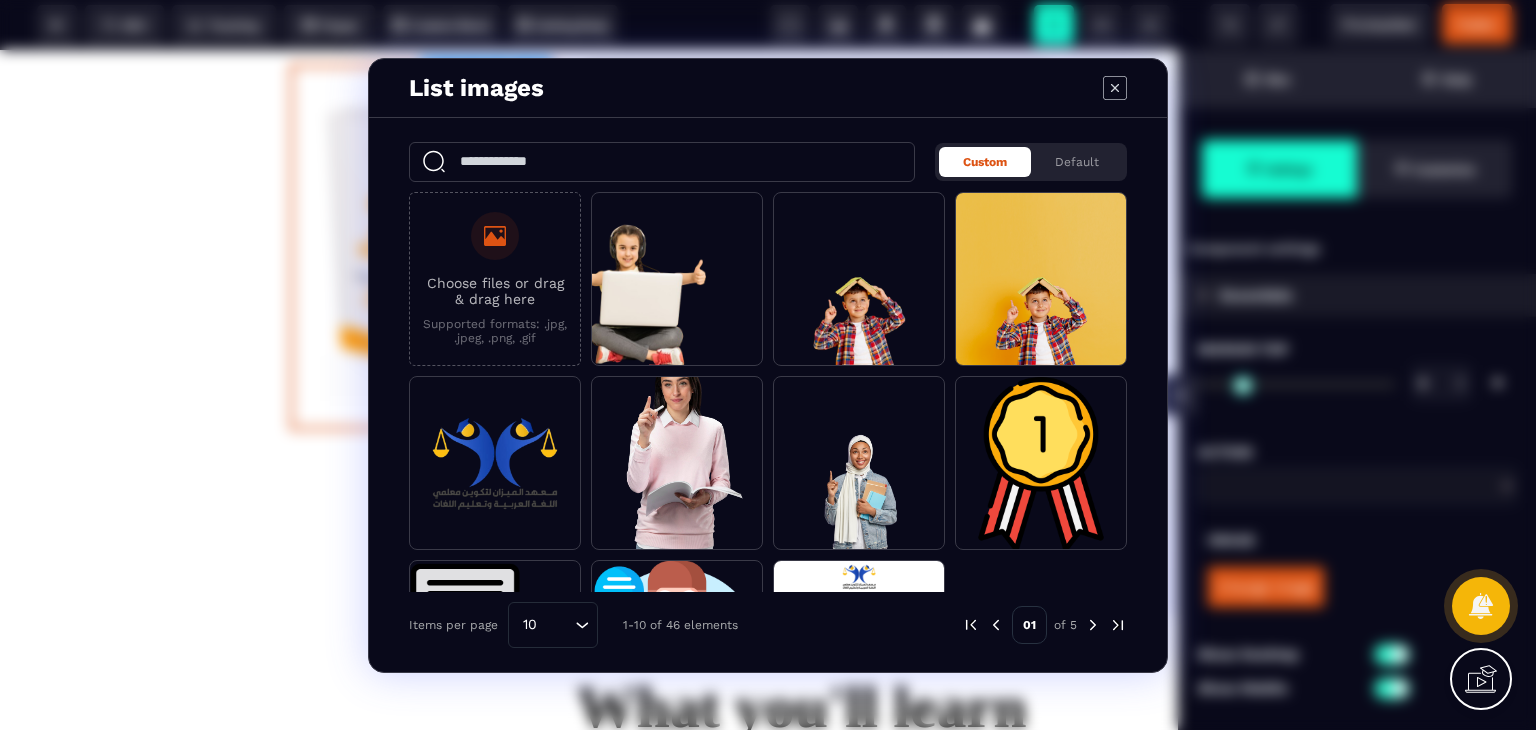 click on "Choose files or drag & drag here" at bounding box center [495, 291] 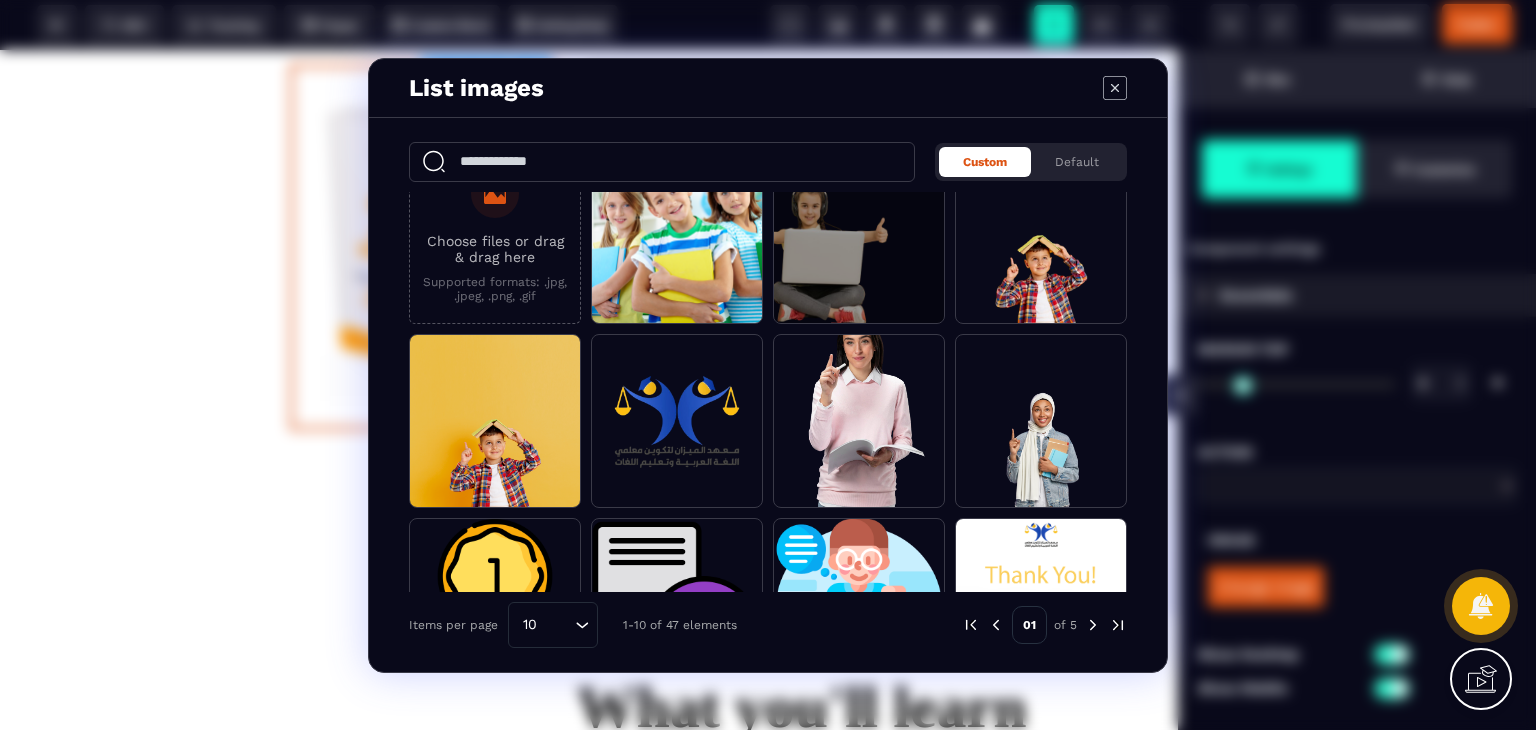 scroll, scrollTop: 0, scrollLeft: 0, axis: both 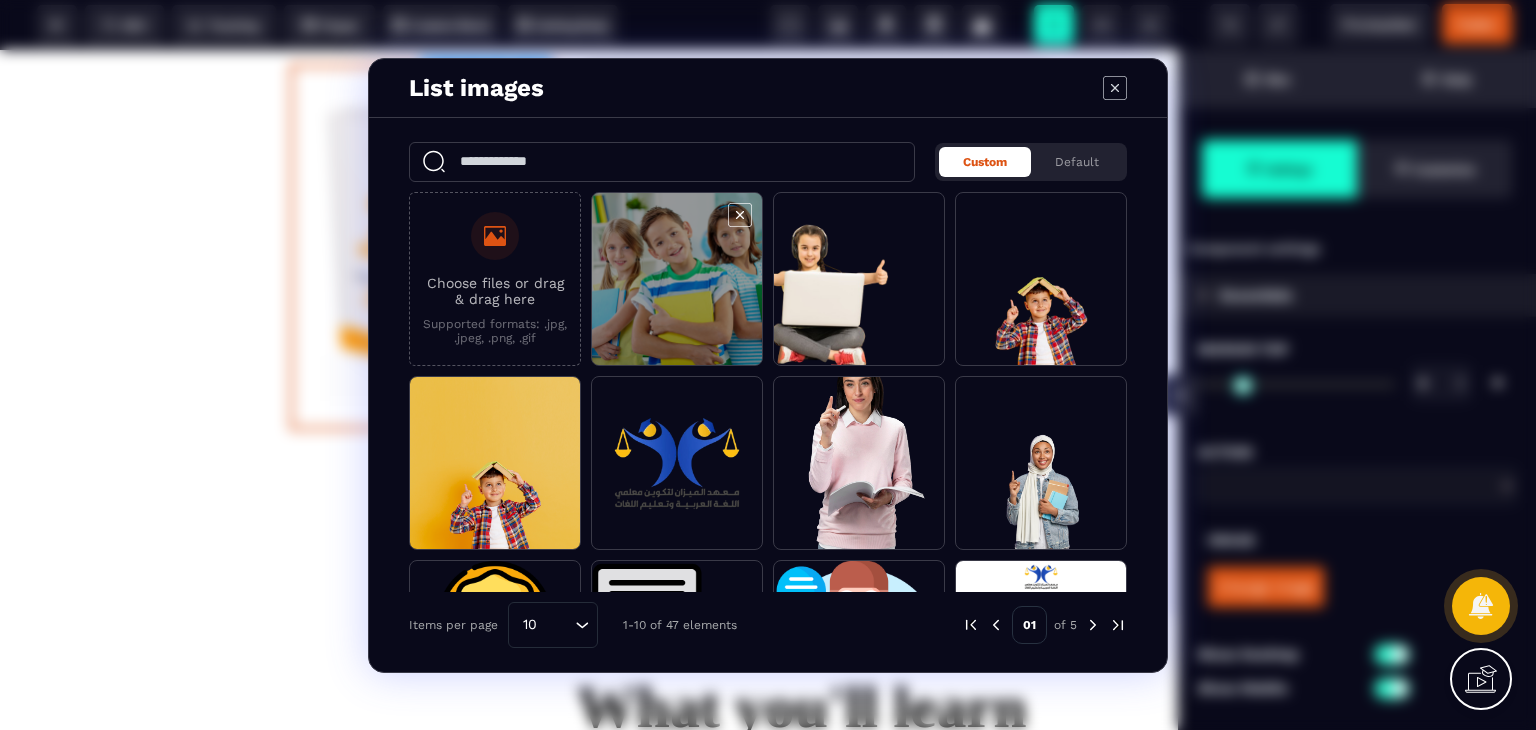 click at bounding box center [677, 280] 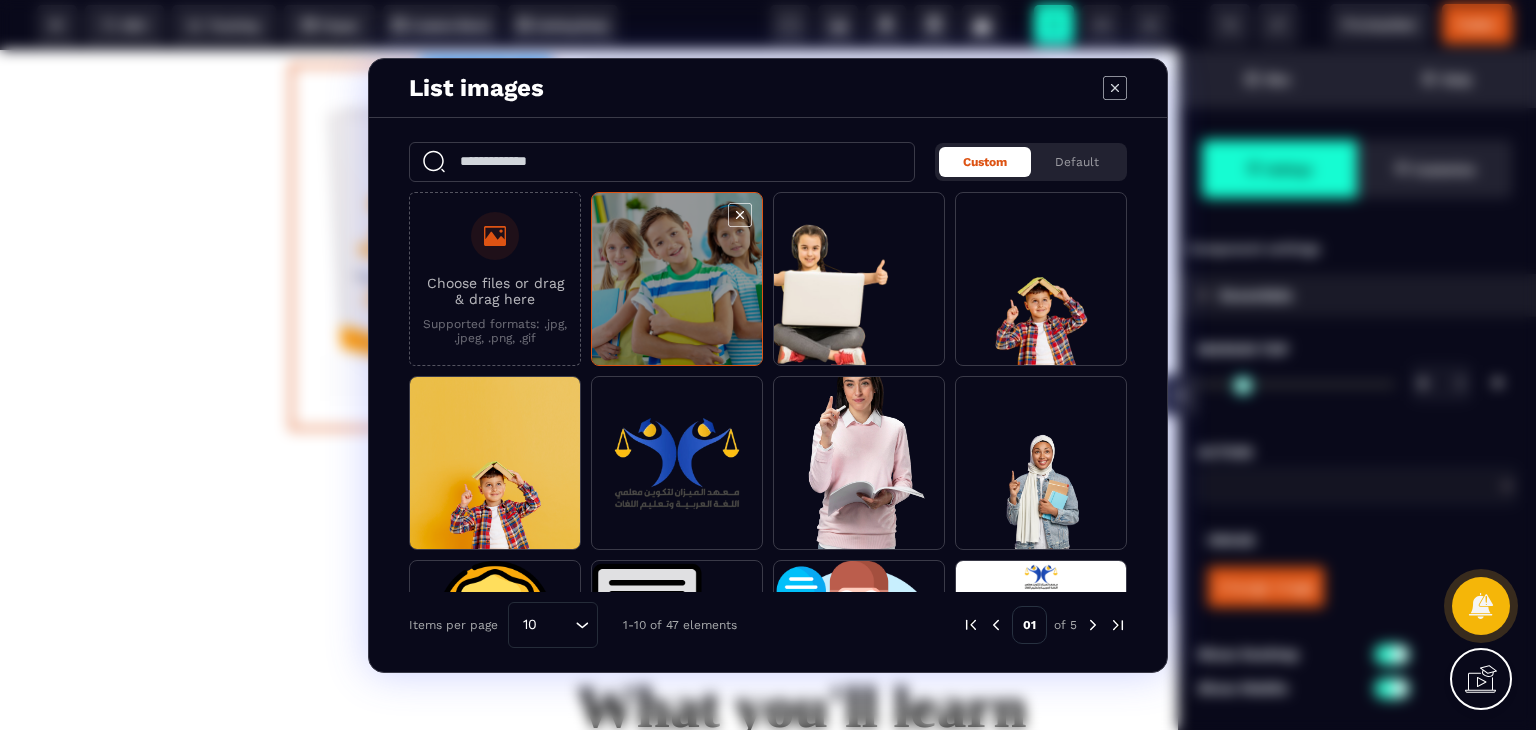 click at bounding box center (677, 280) 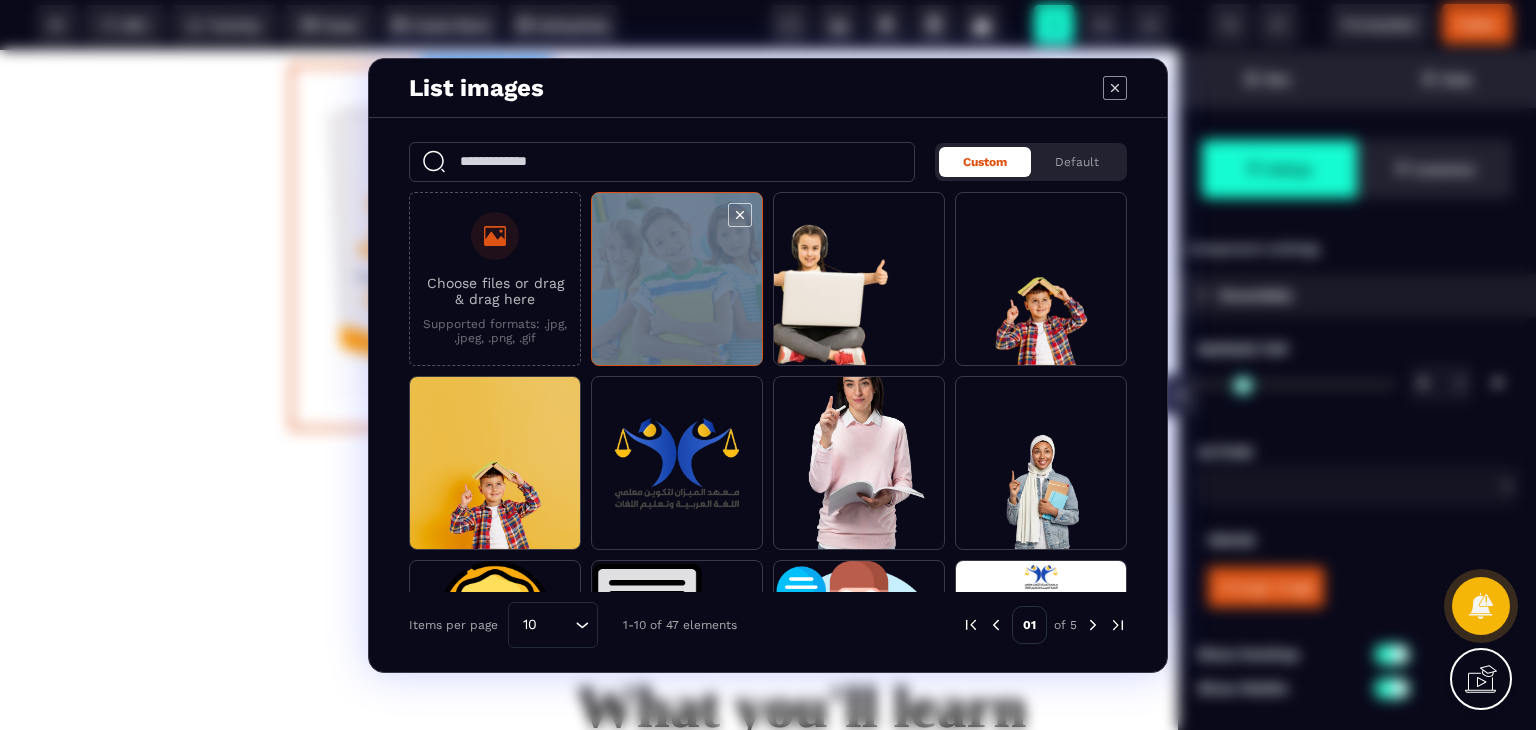 click at bounding box center [677, 280] 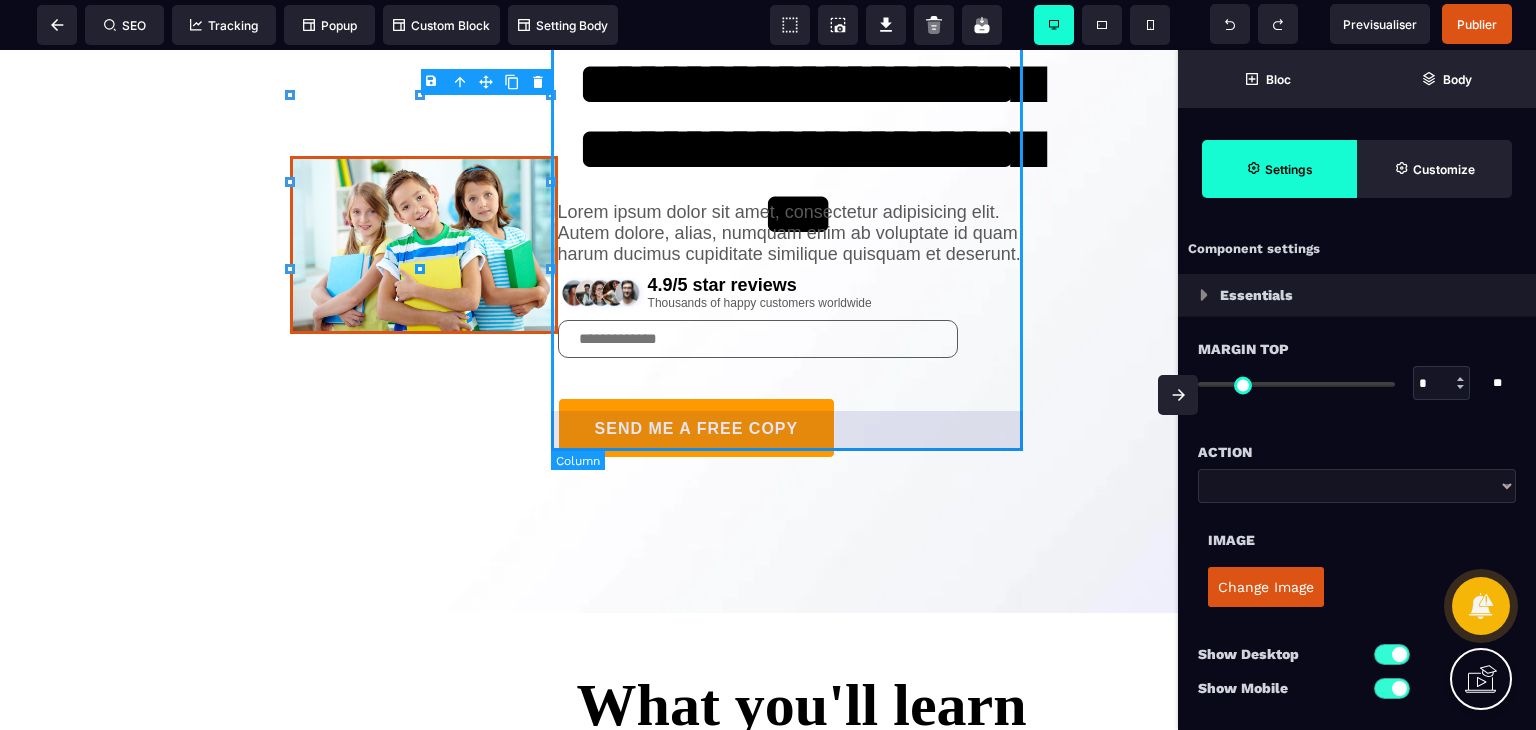 scroll, scrollTop: 0, scrollLeft: 0, axis: both 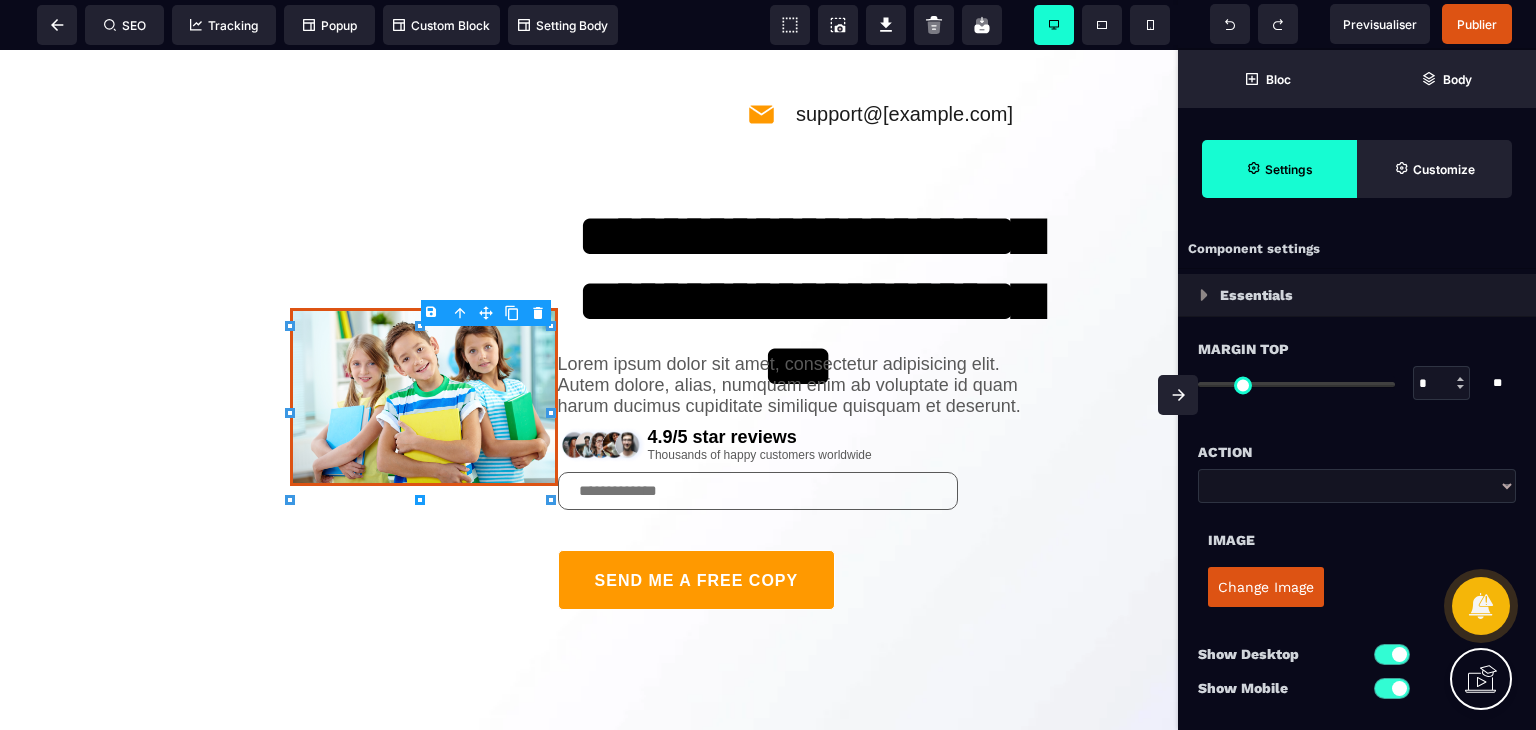 click on "B I U S
A *******
Image
SEO
Tracking
Popup" at bounding box center (768, 365) 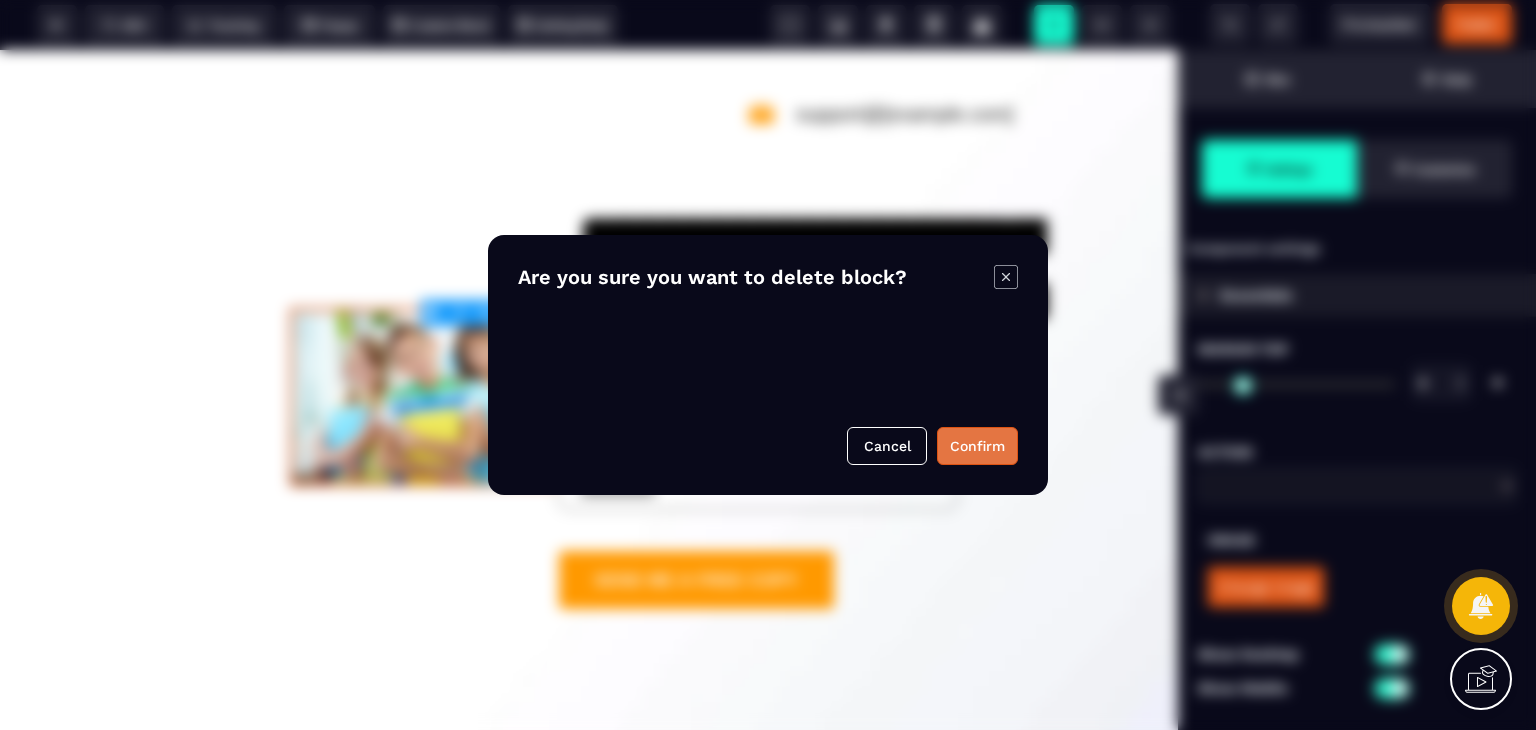 click on "Confirm" at bounding box center [977, 446] 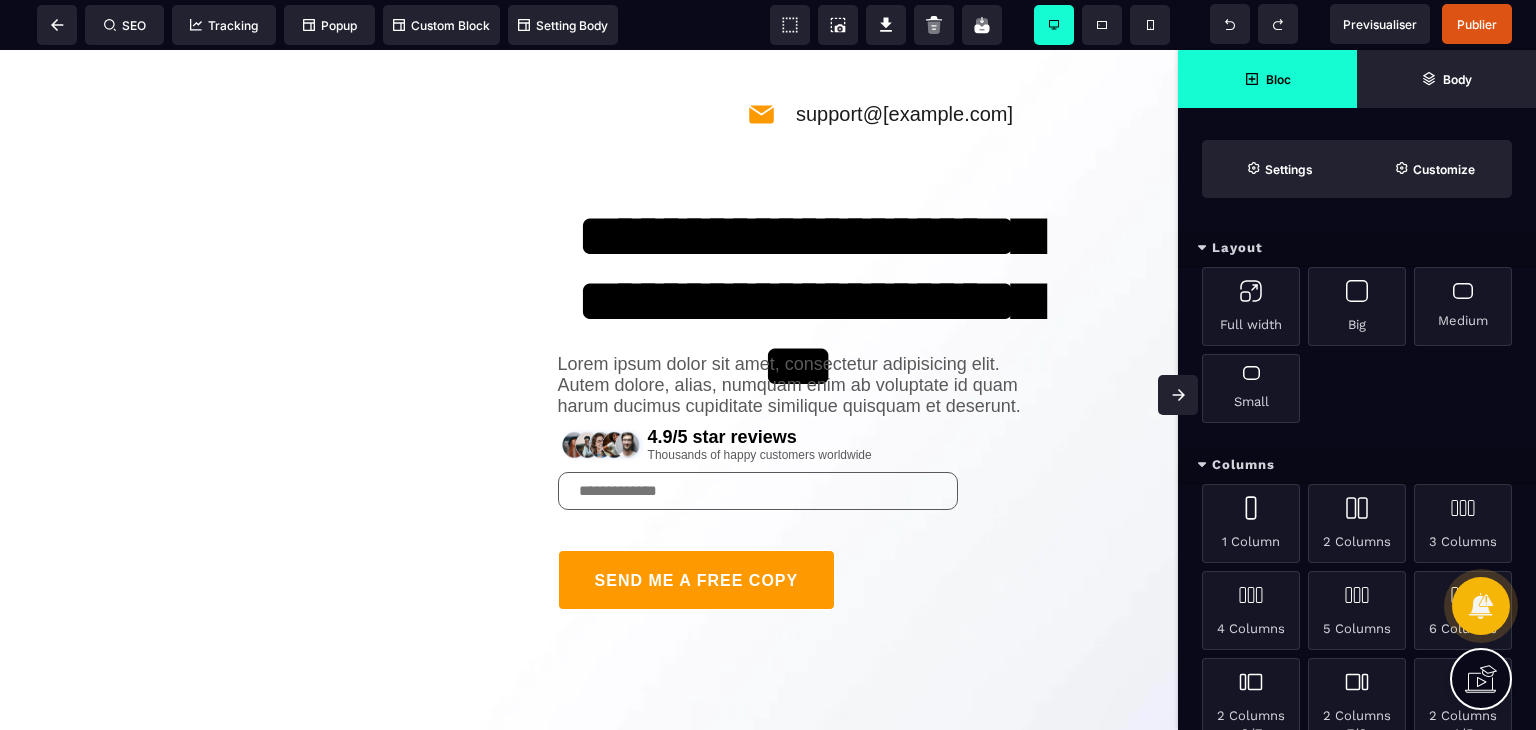 click 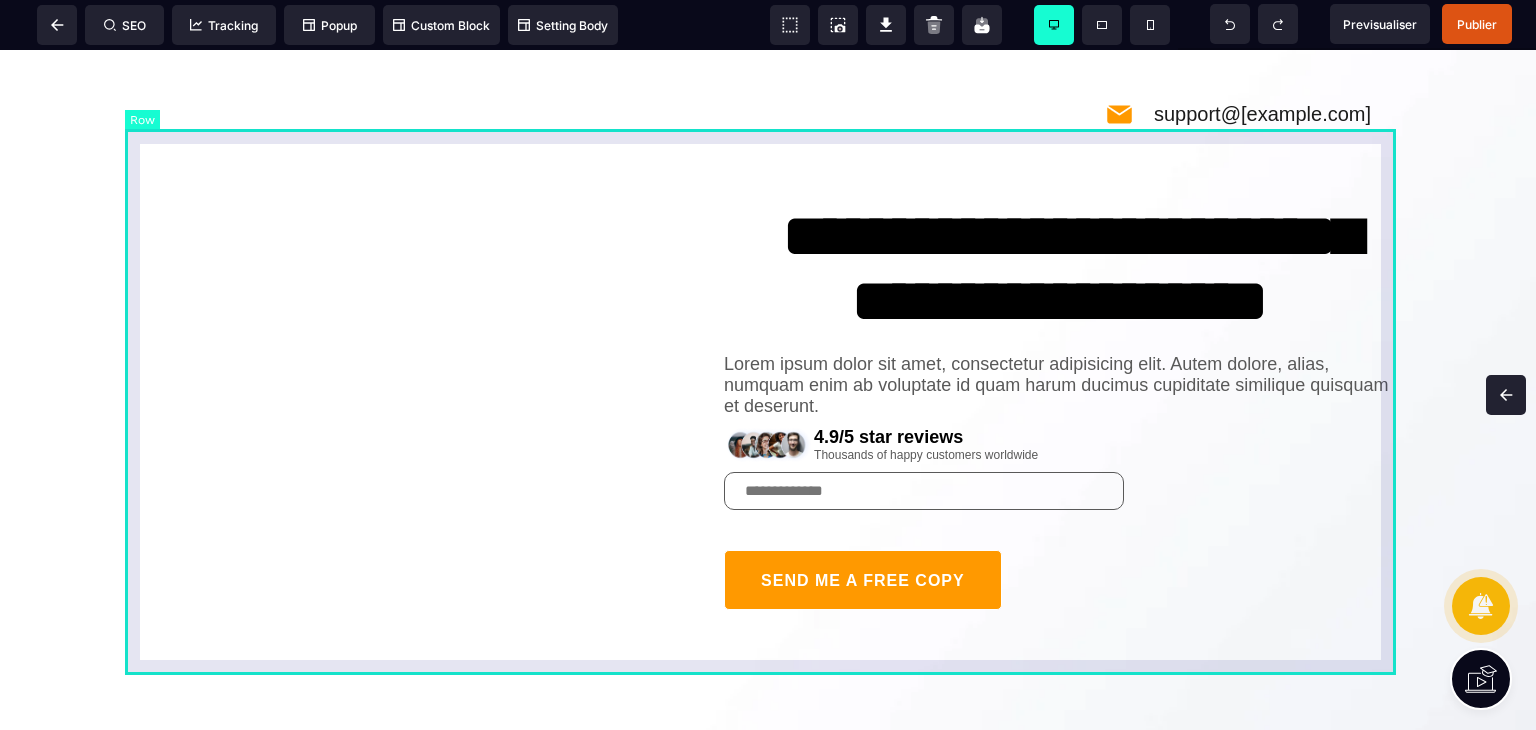 click on "**********" at bounding box center (768, 397) 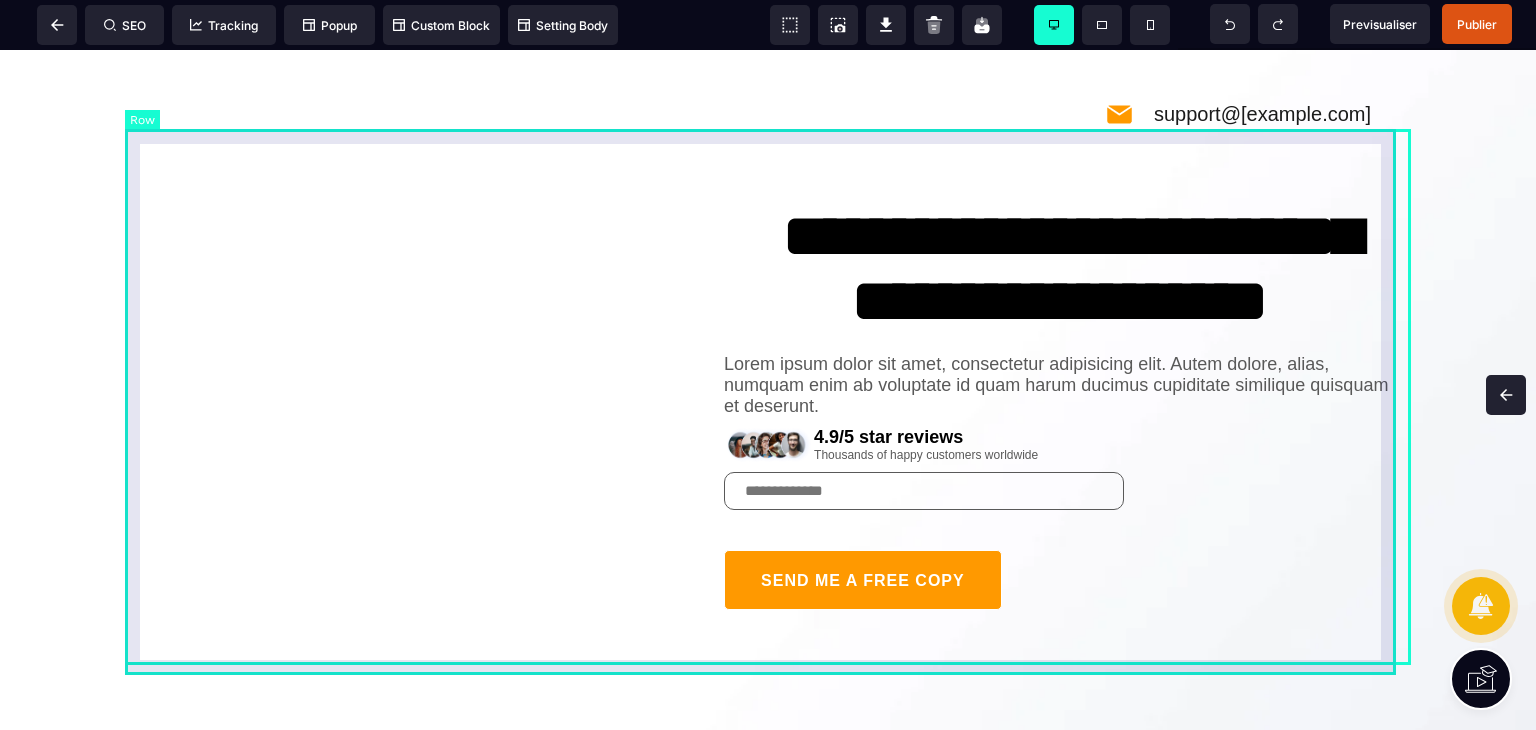 select on "**" 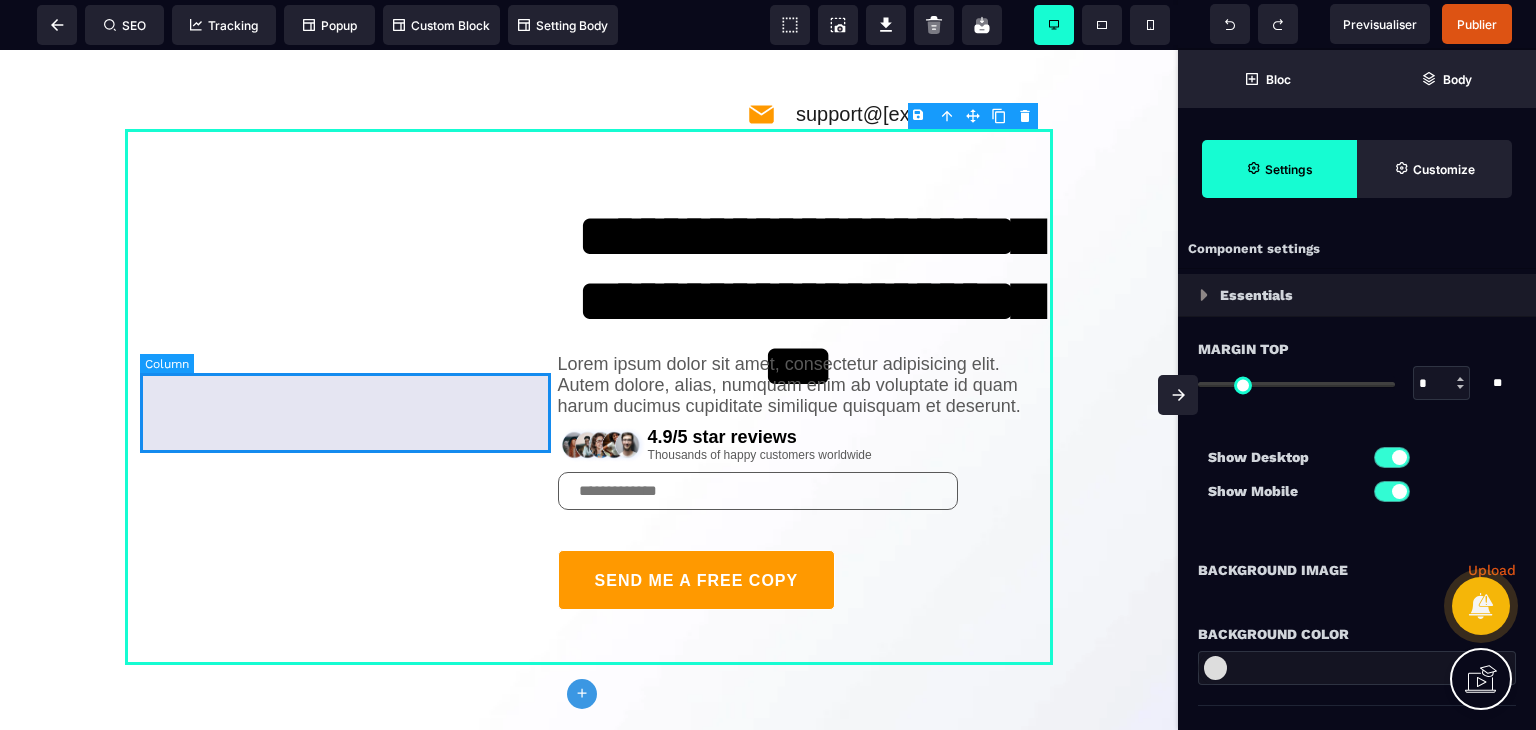 click at bounding box center (349, 397) 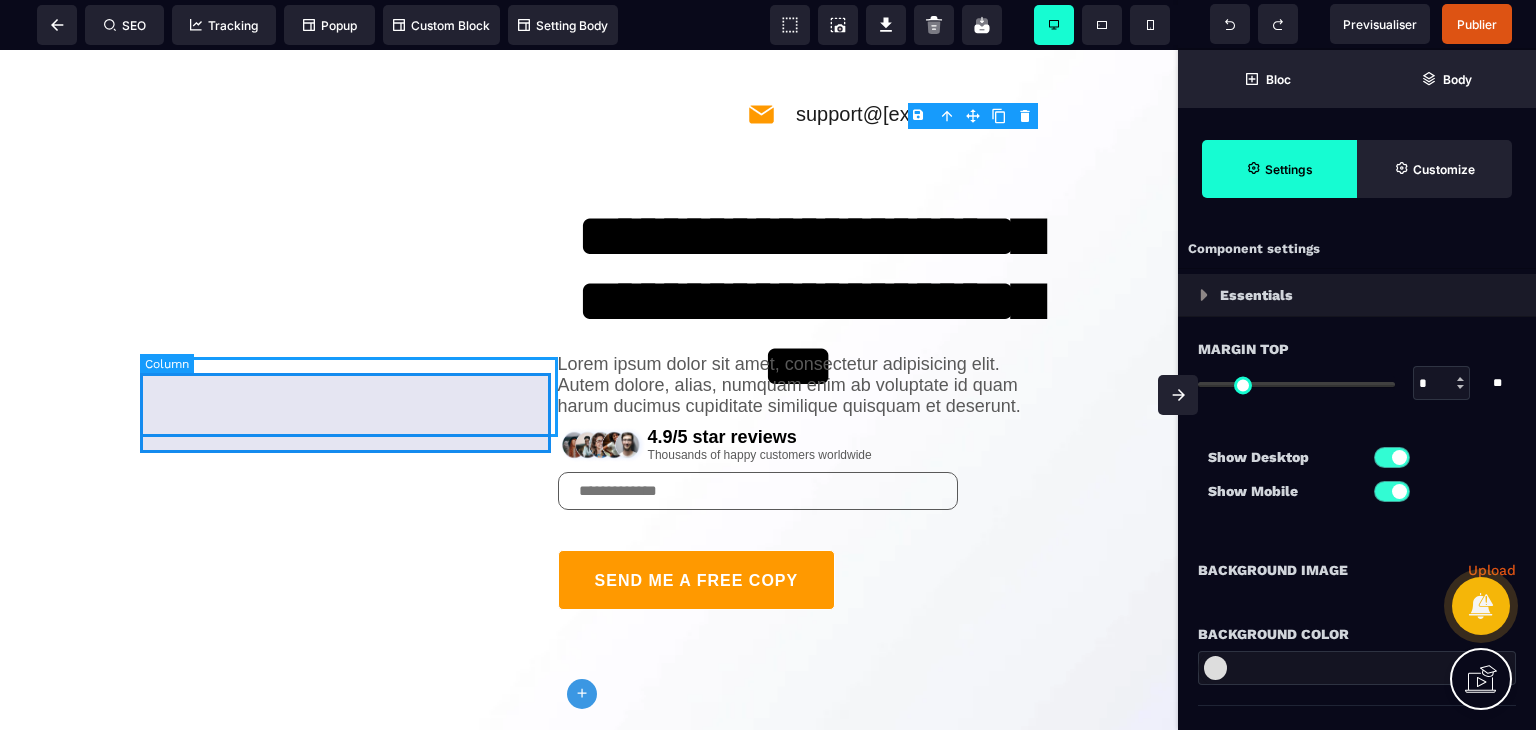 select on "**" 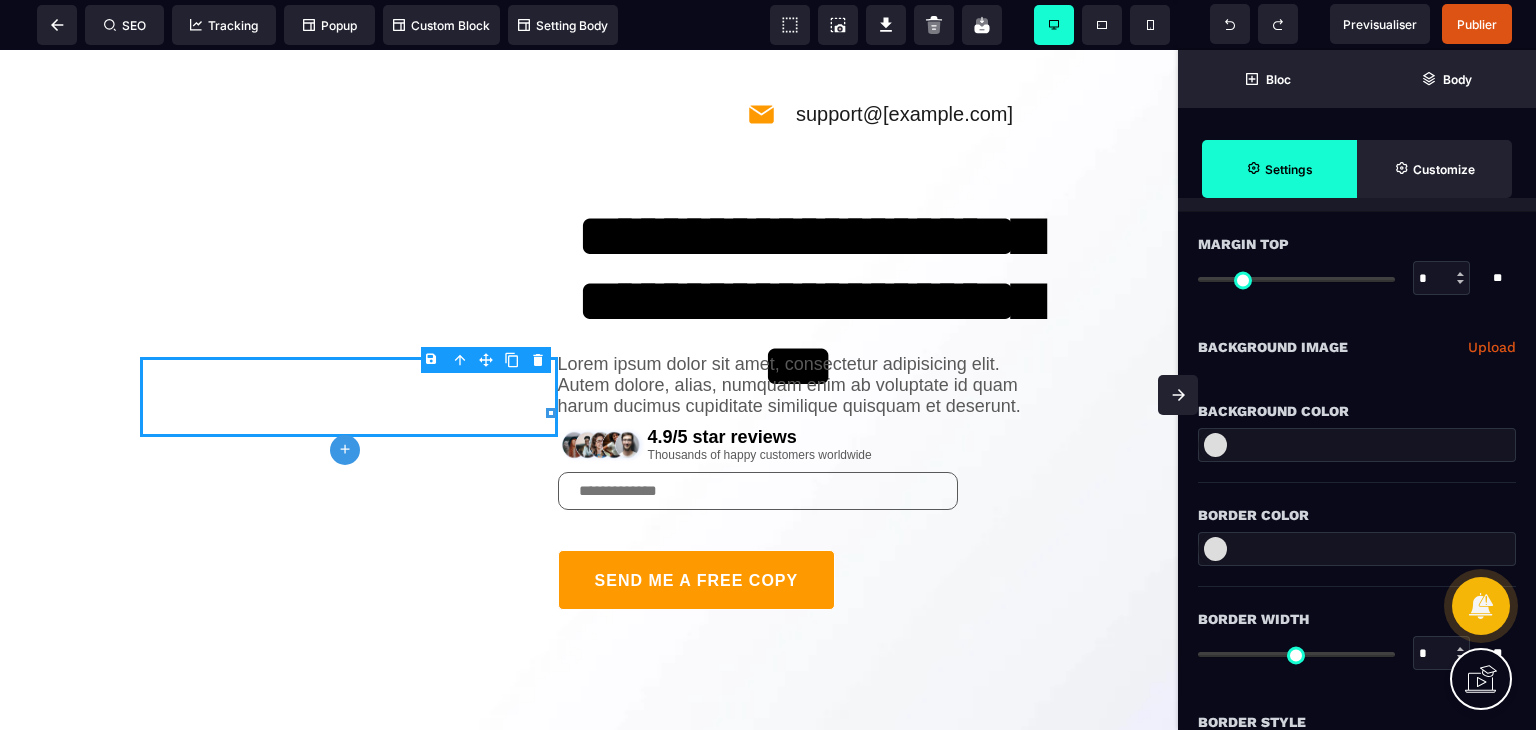 scroll, scrollTop: 100, scrollLeft: 0, axis: vertical 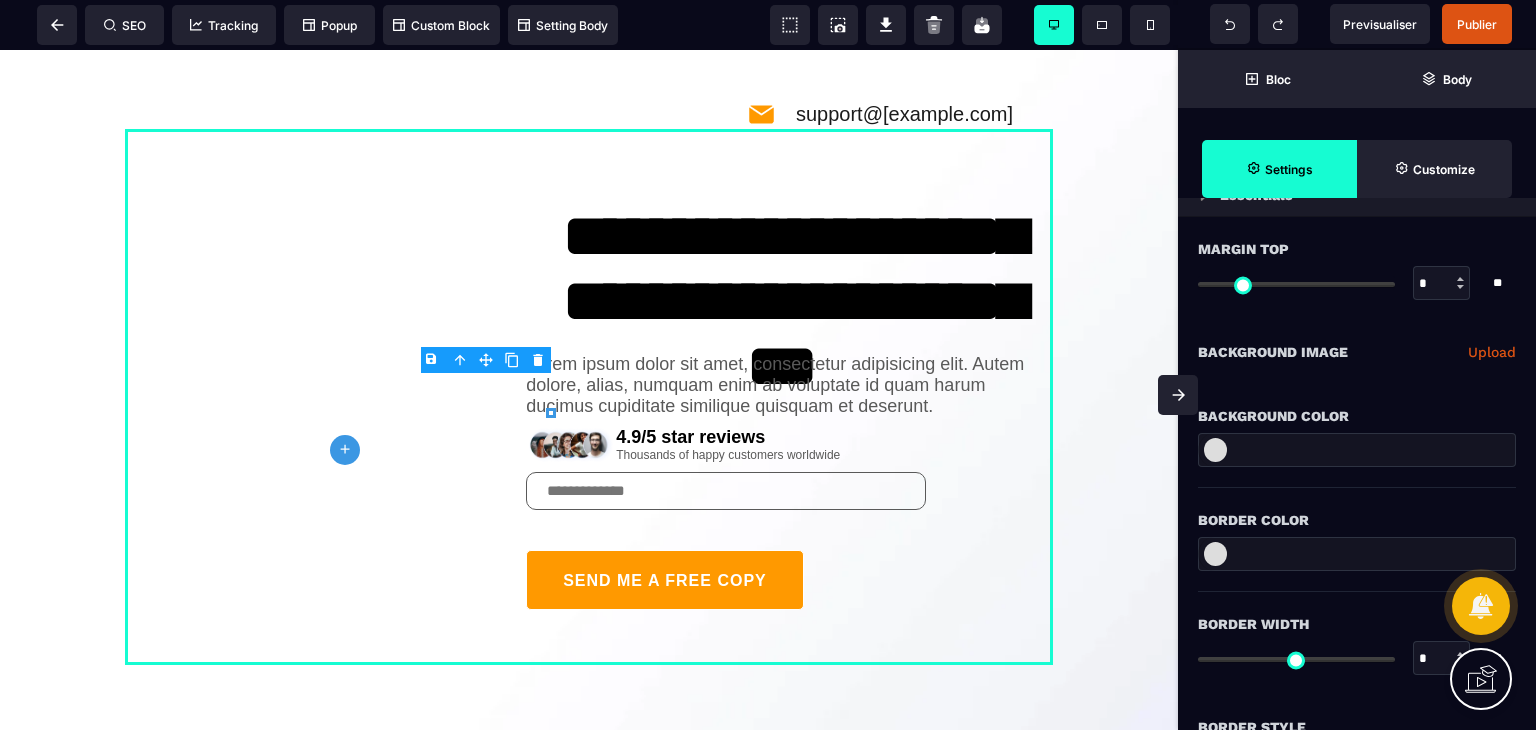 select on "**" 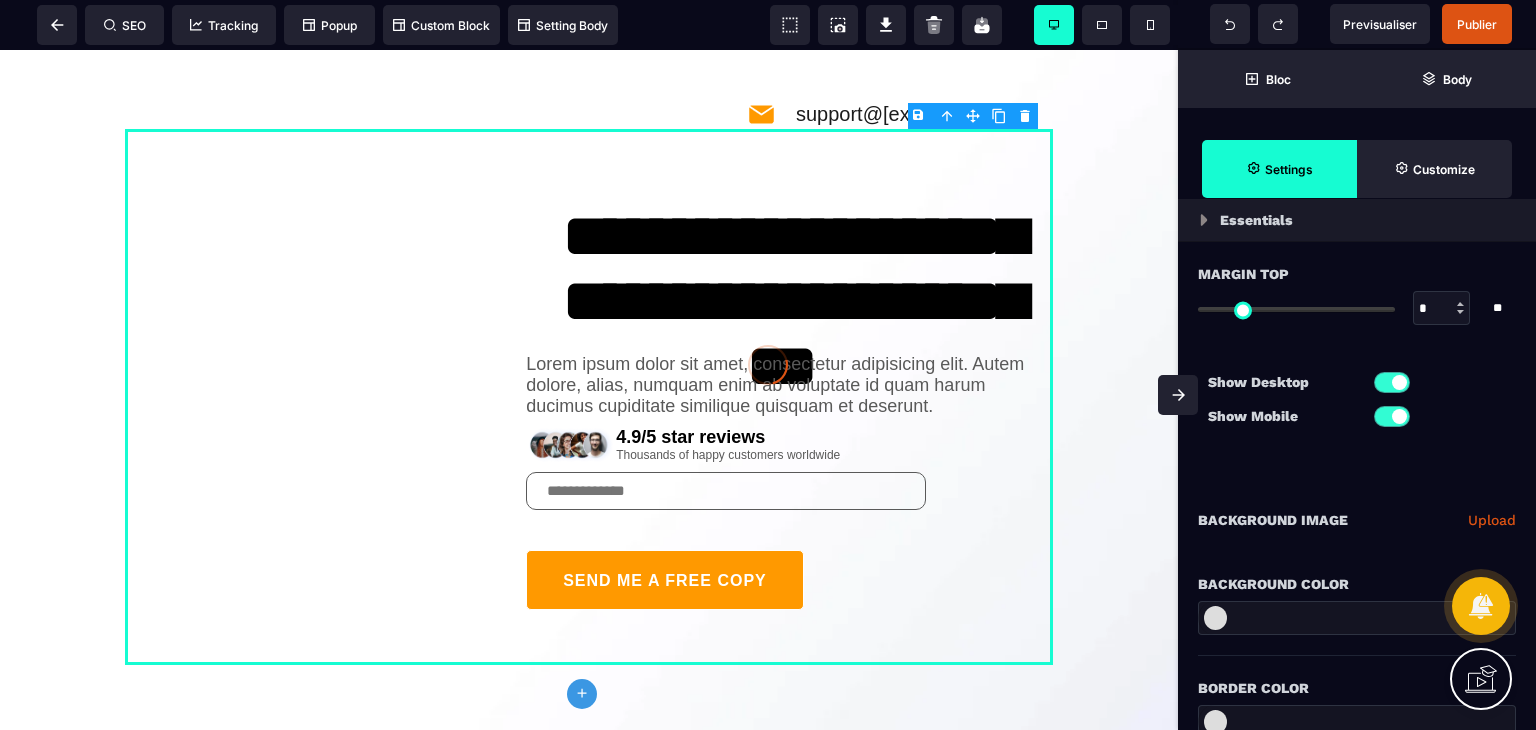 scroll, scrollTop: 0, scrollLeft: 0, axis: both 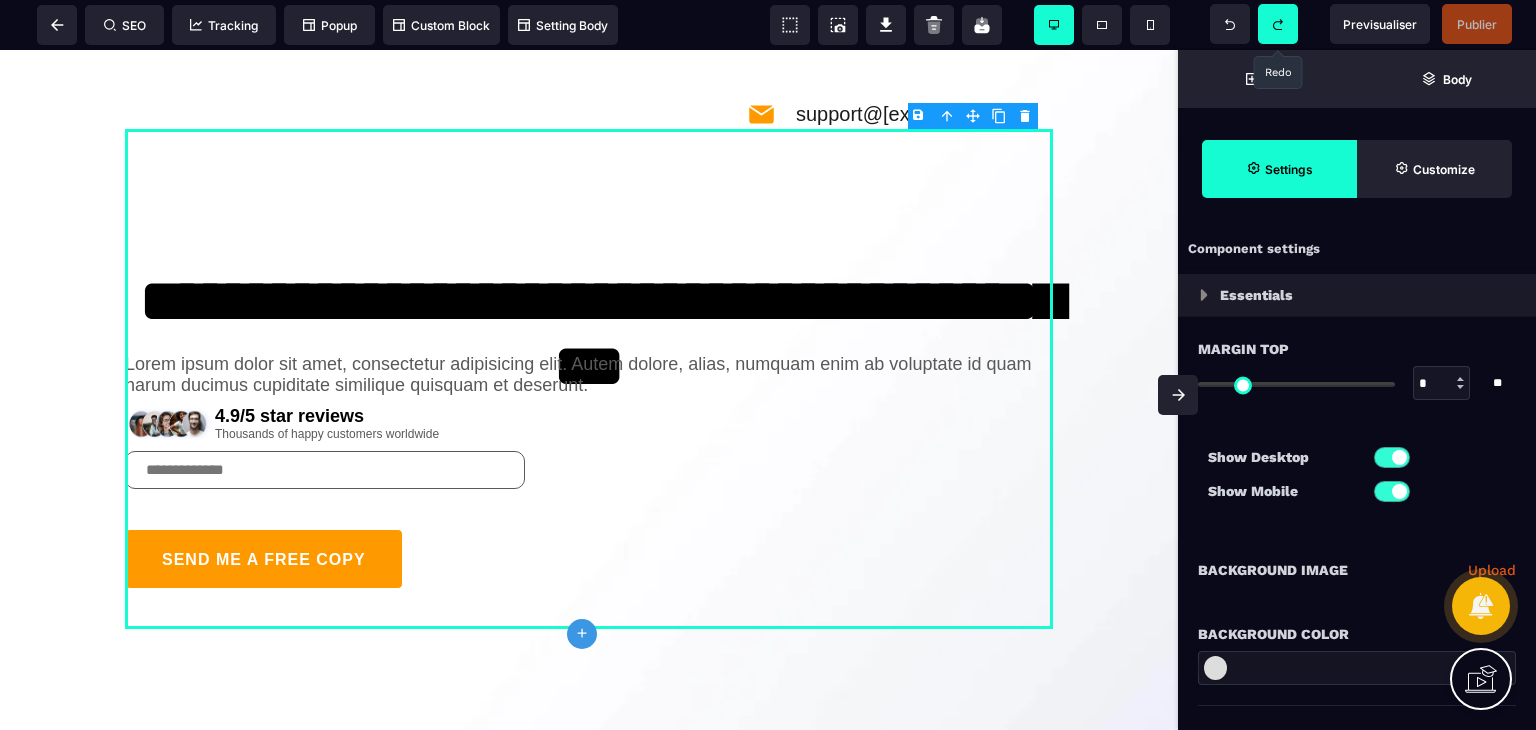 click at bounding box center [1278, 24] 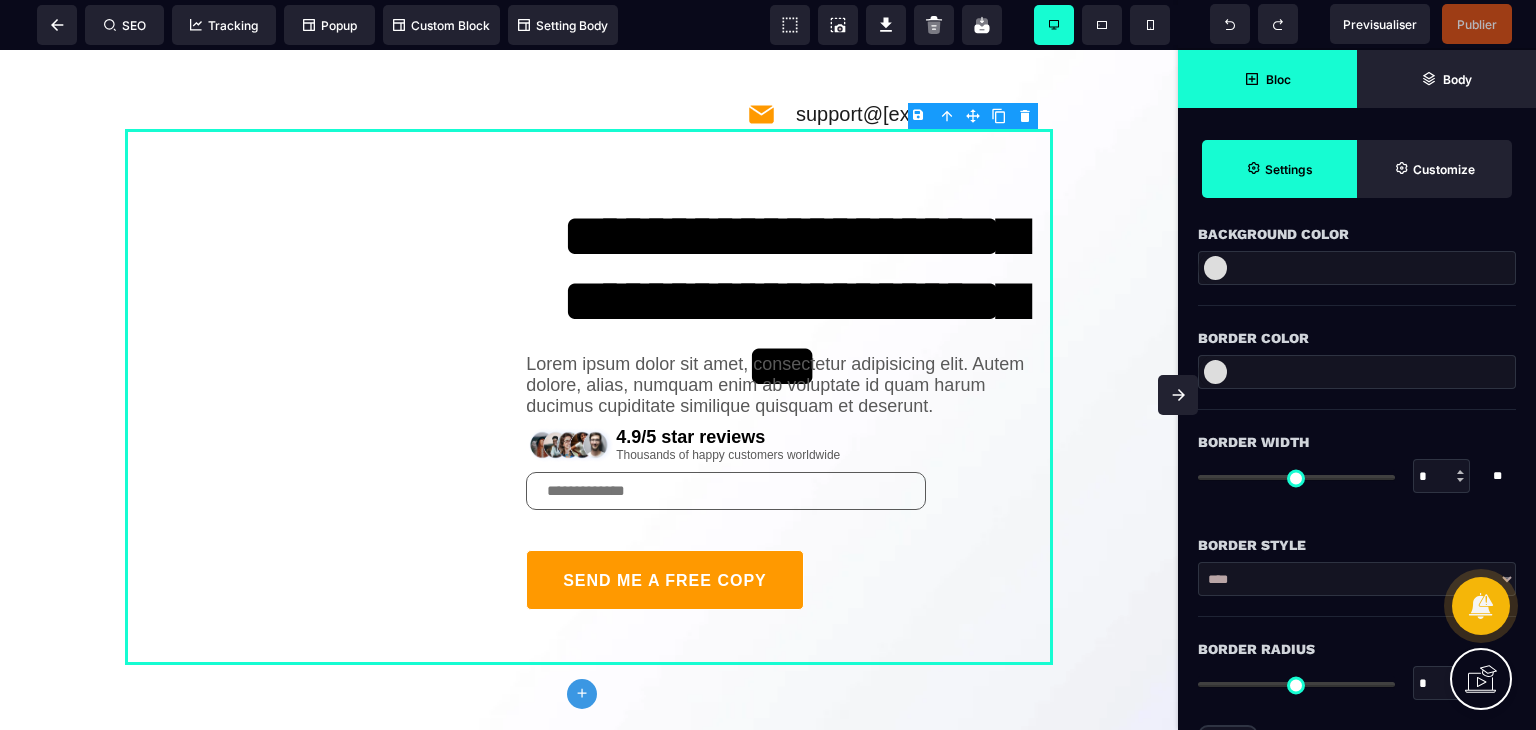 click on "Bloc" at bounding box center [1278, 79] 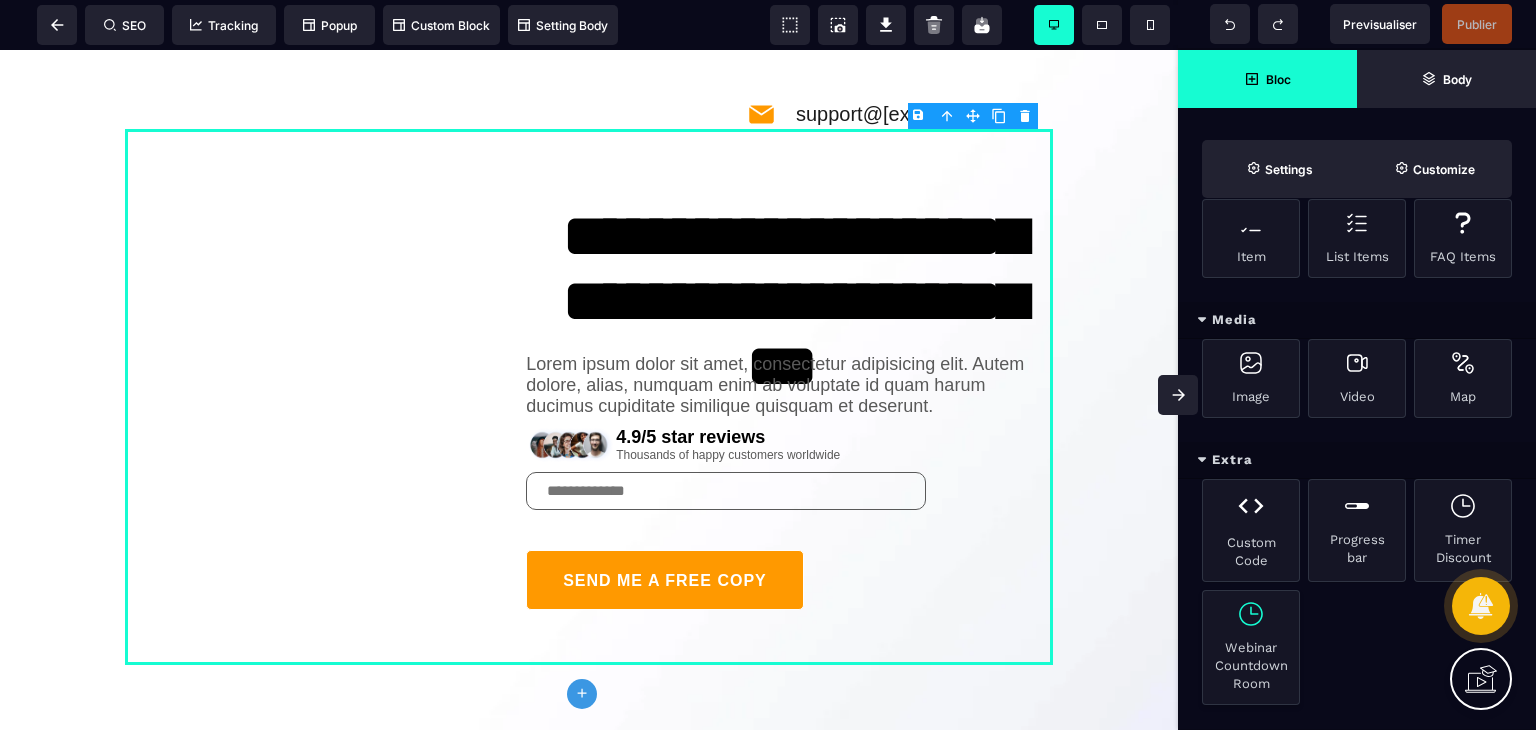 scroll, scrollTop: 700, scrollLeft: 0, axis: vertical 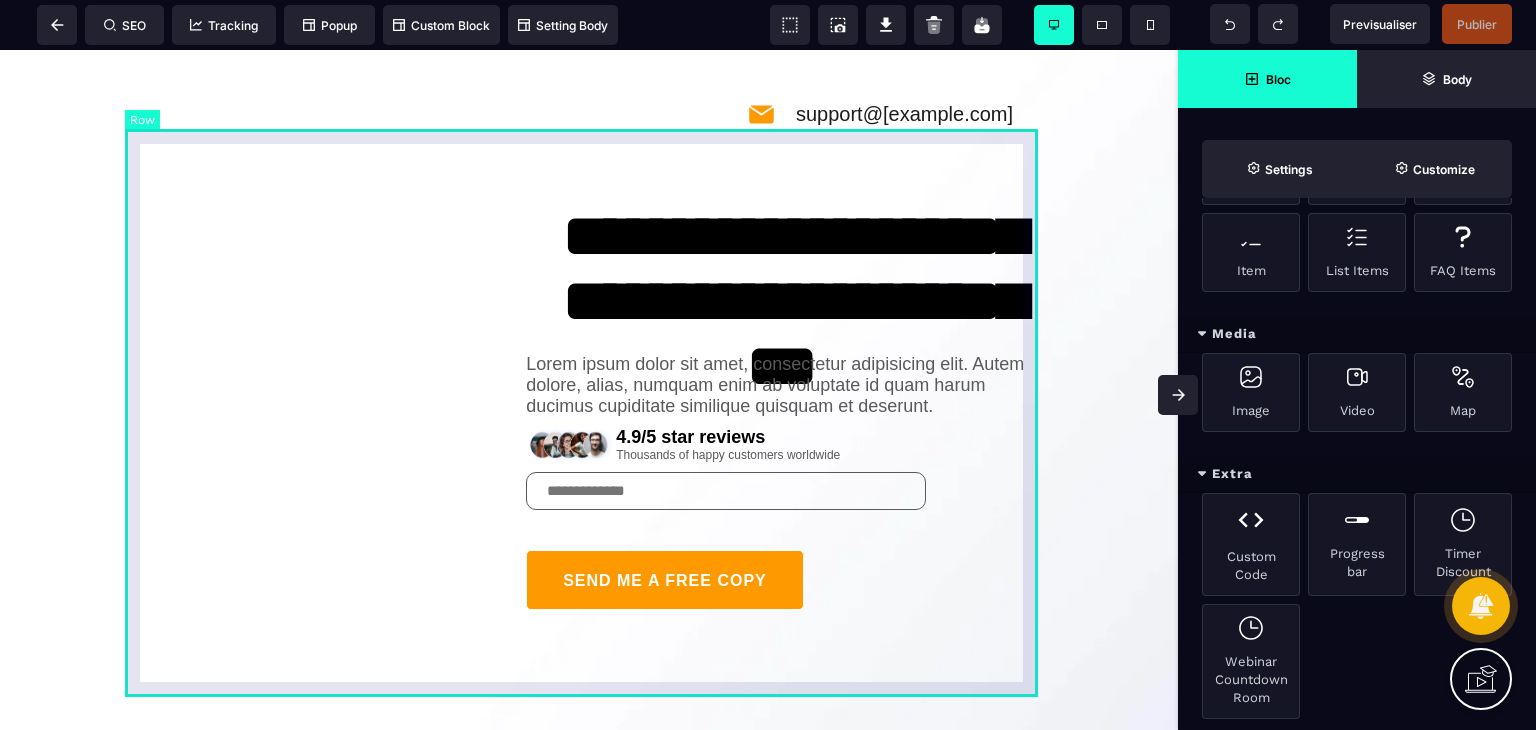 click on "**********" at bounding box center (589, 397) 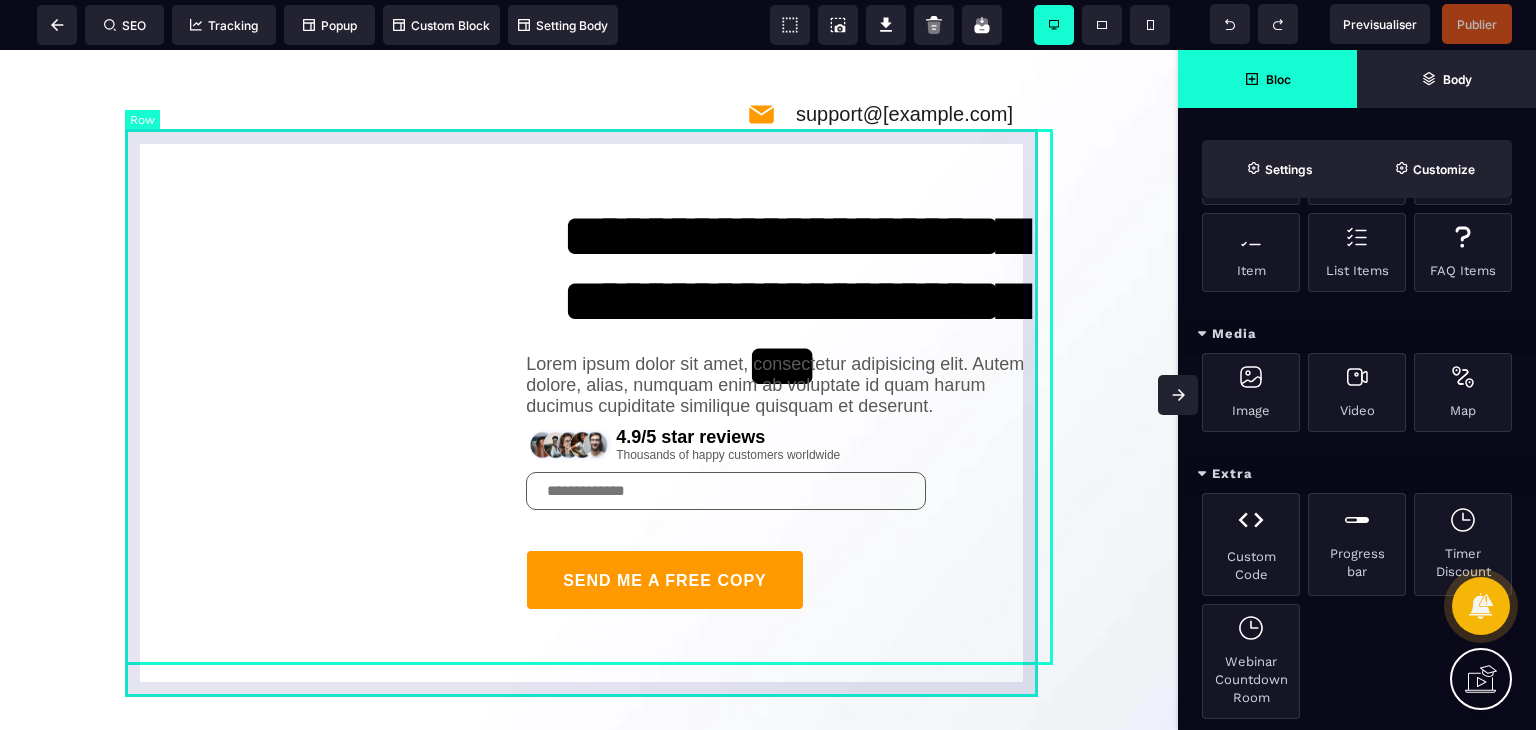 select on "**" 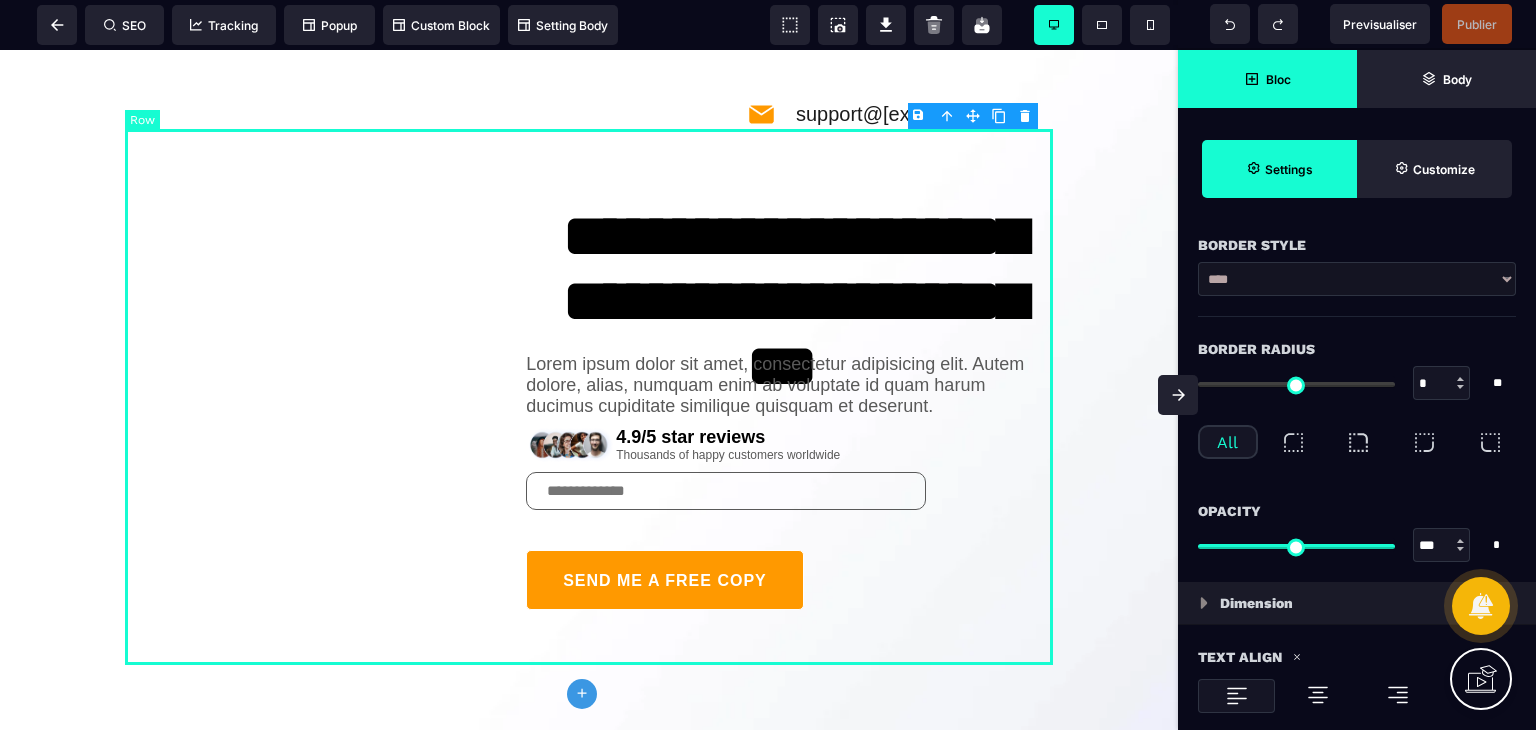 scroll, scrollTop: 0, scrollLeft: 0, axis: both 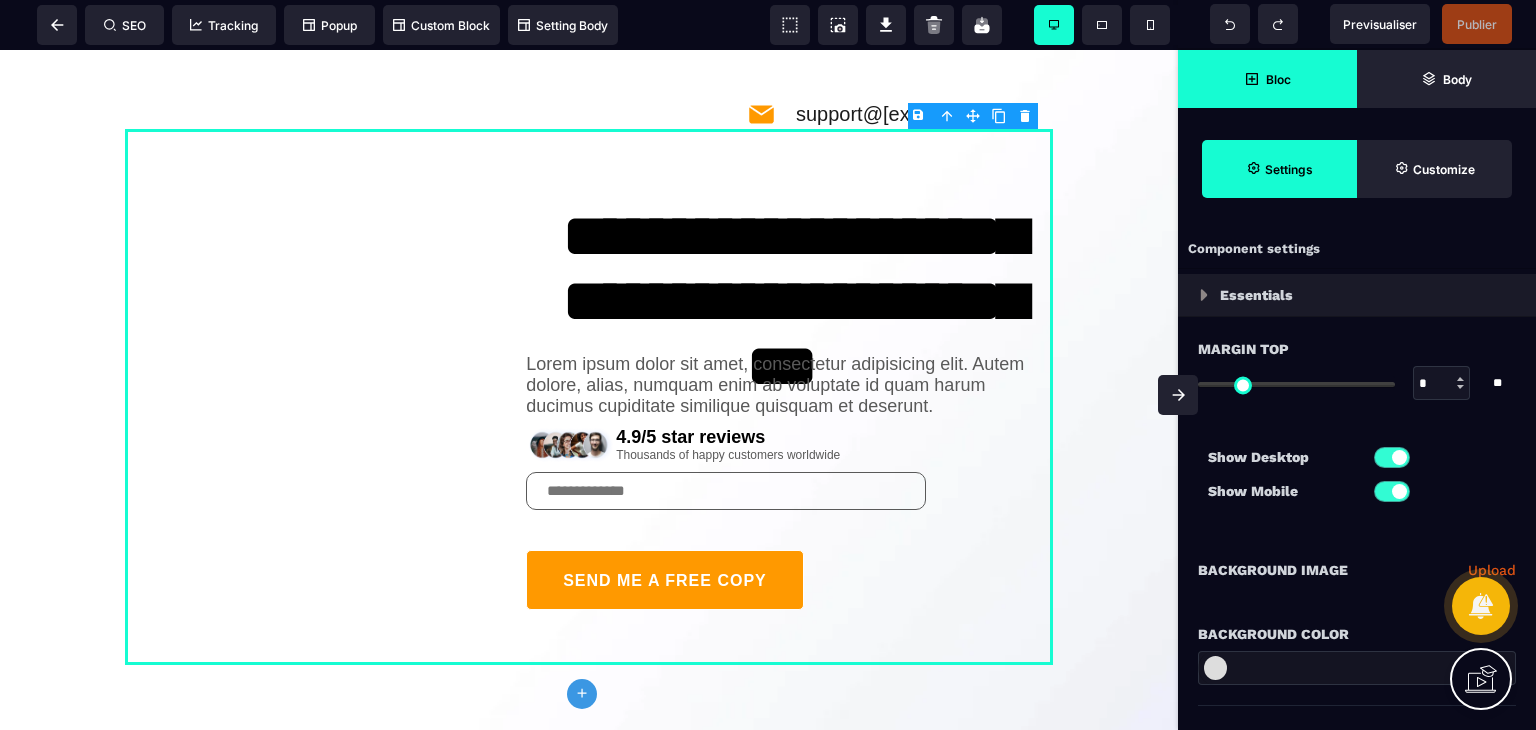 click 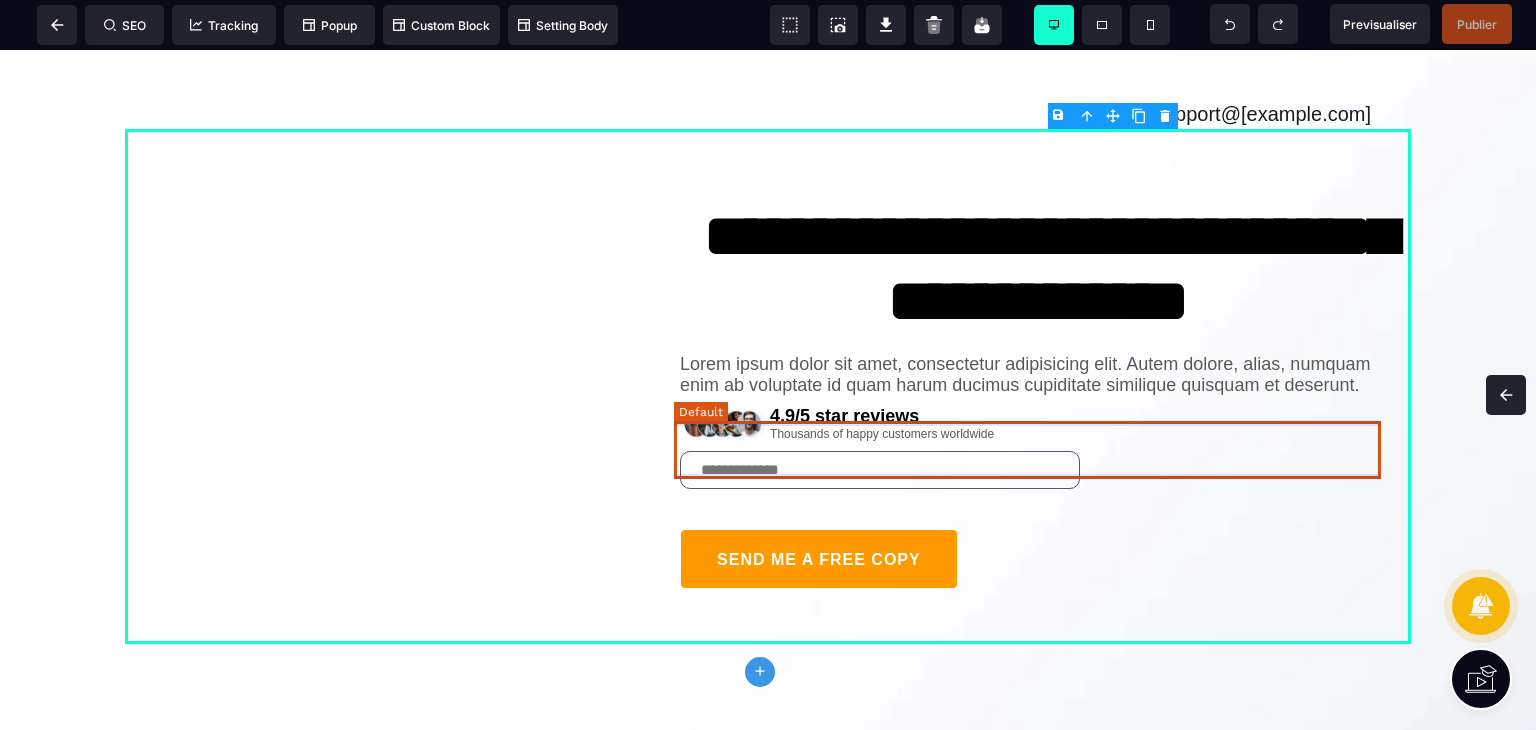 click on "**********" at bounding box center [768, 386] 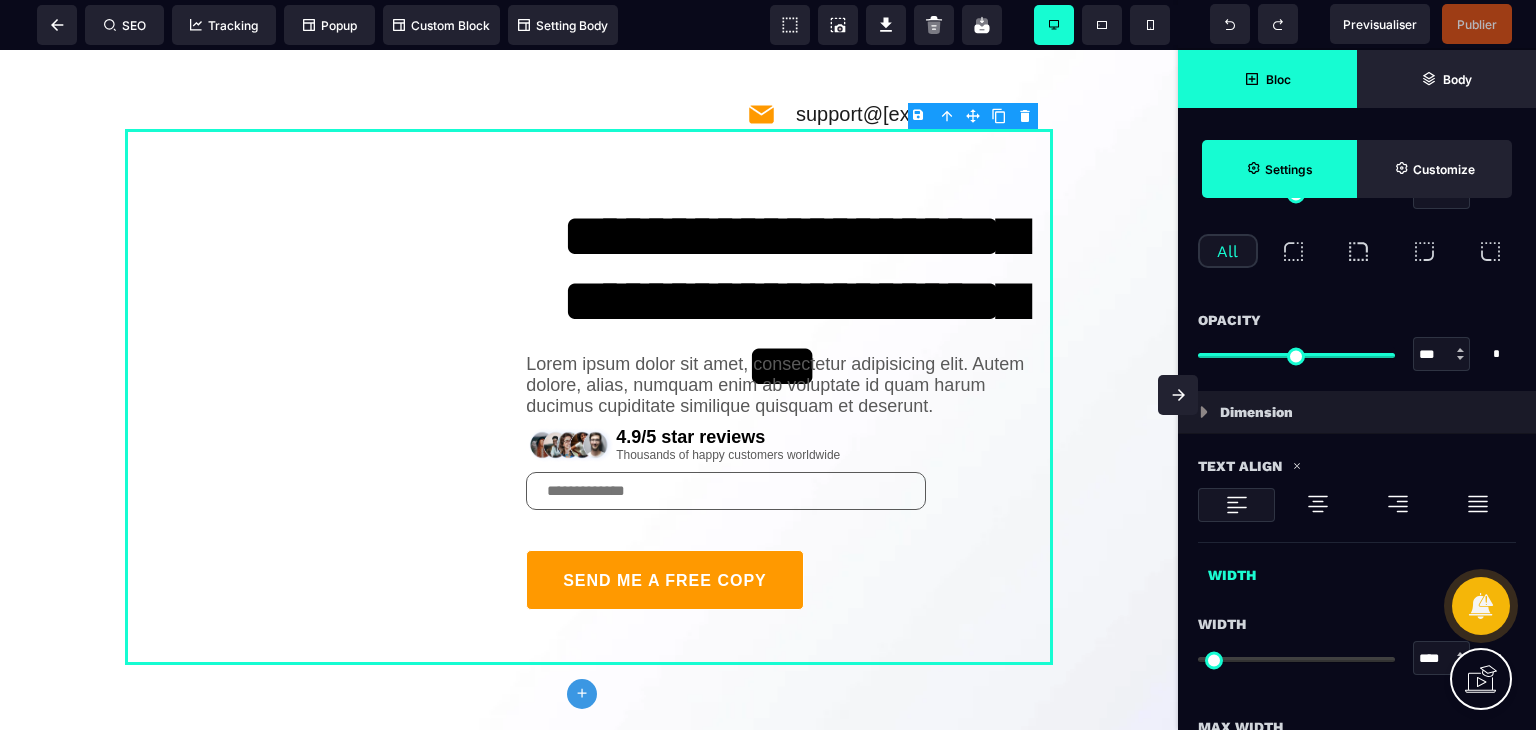 scroll, scrollTop: 900, scrollLeft: 0, axis: vertical 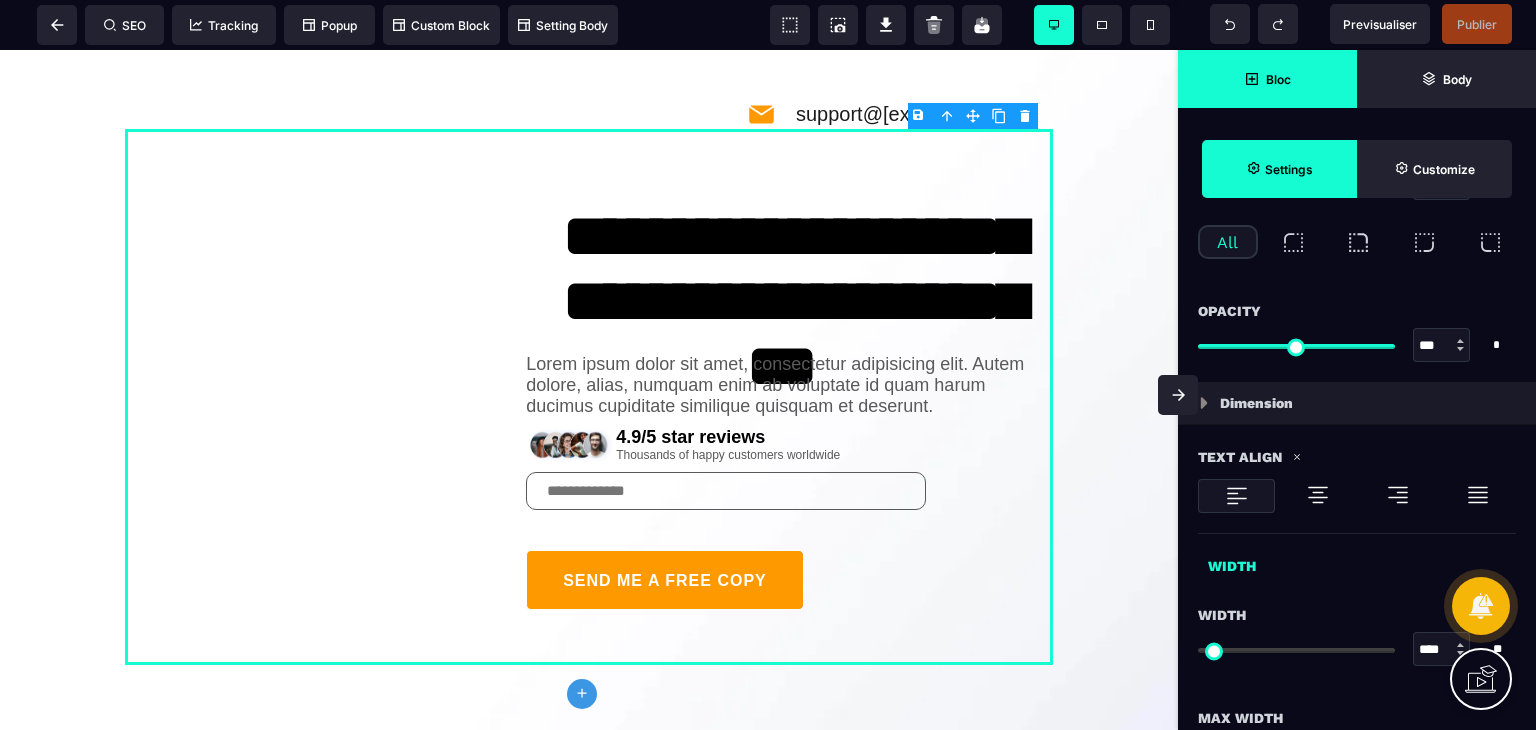 type on "**" 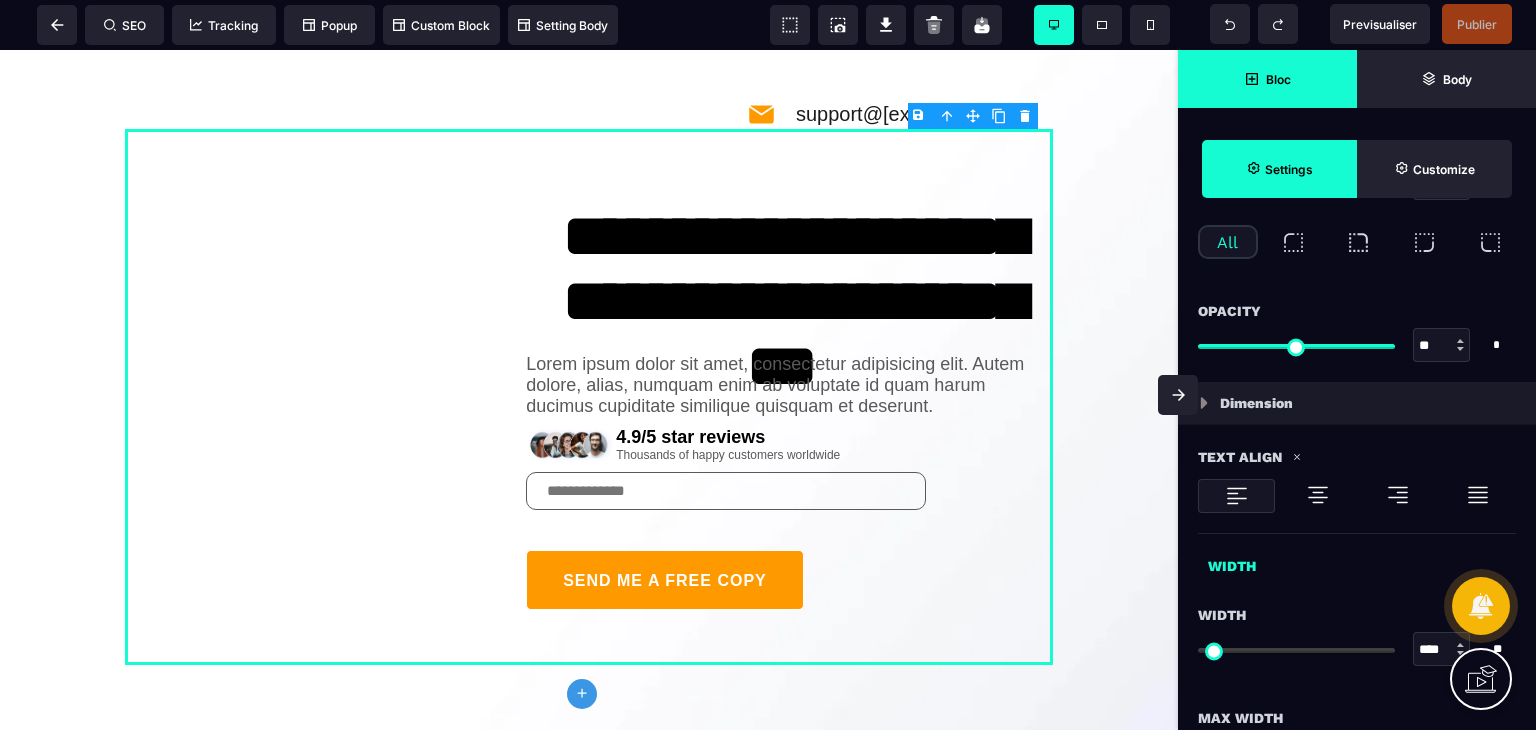 type on "**" 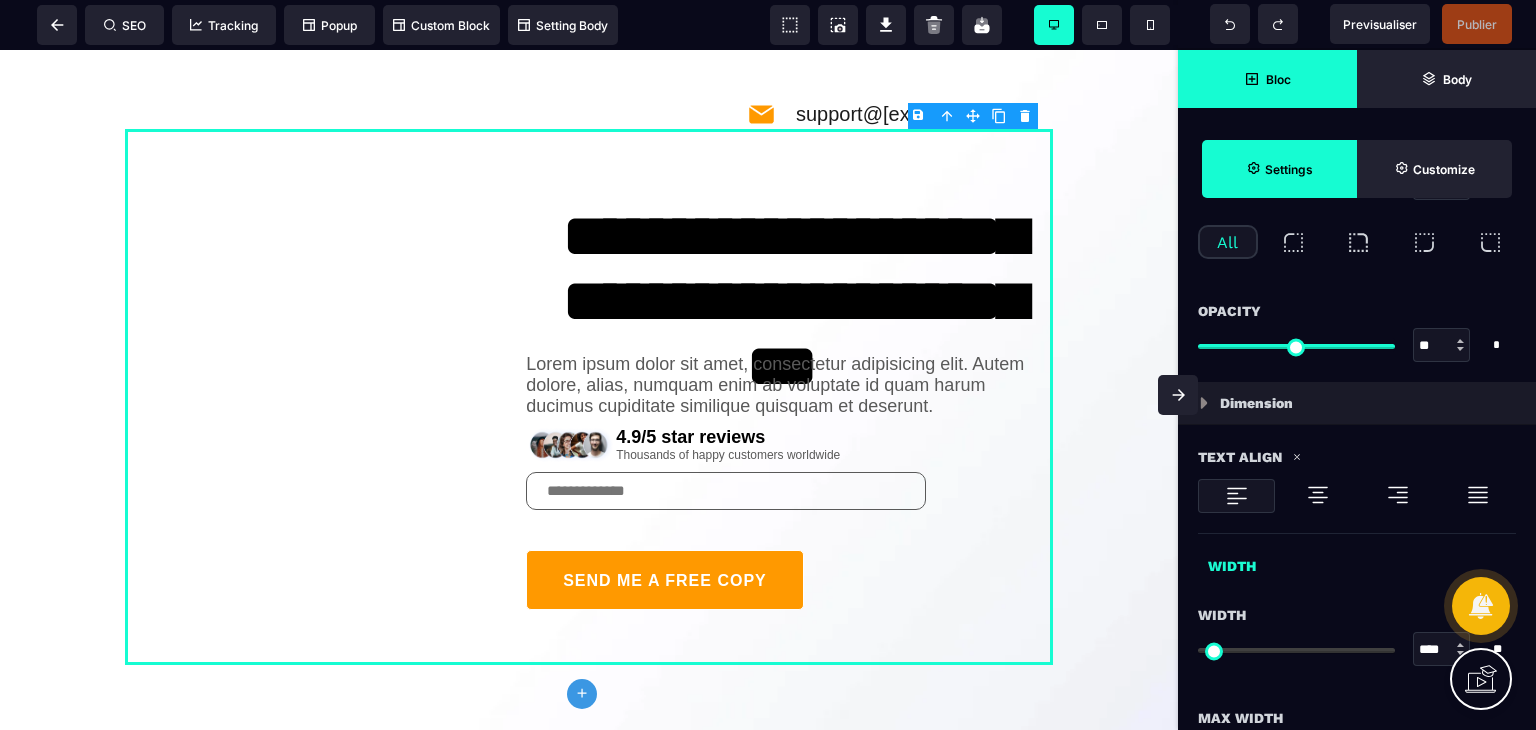 type on "**" 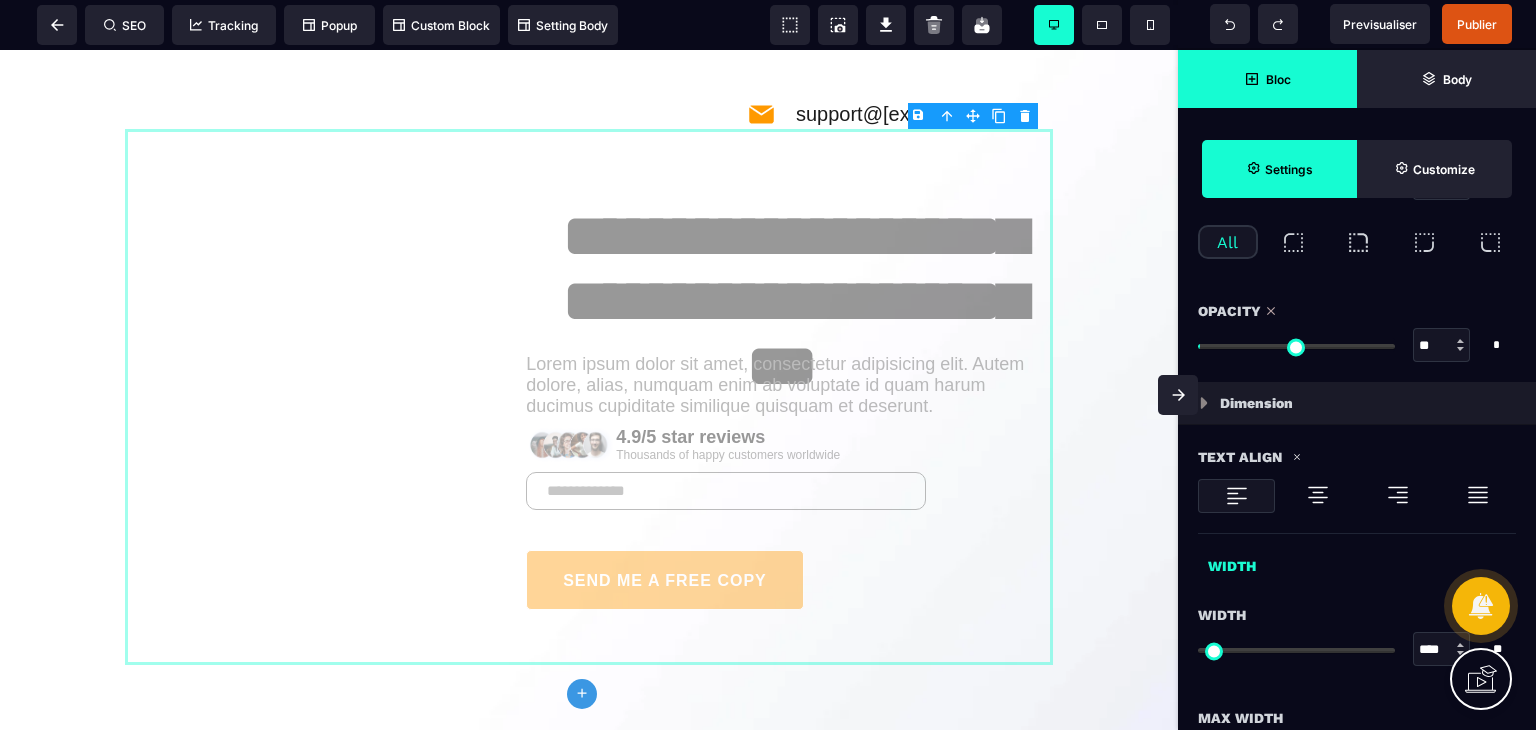 type on "**" 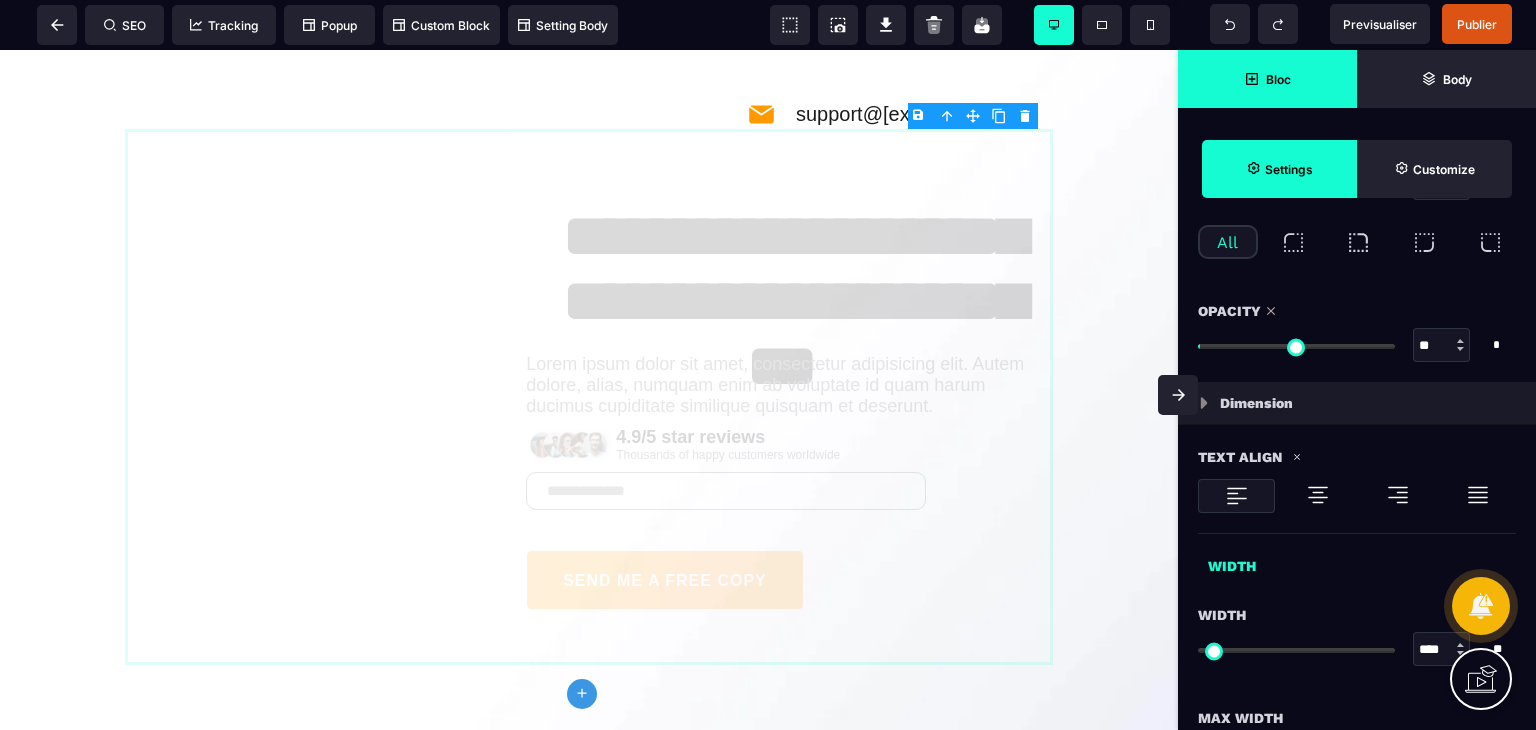 type on "**" 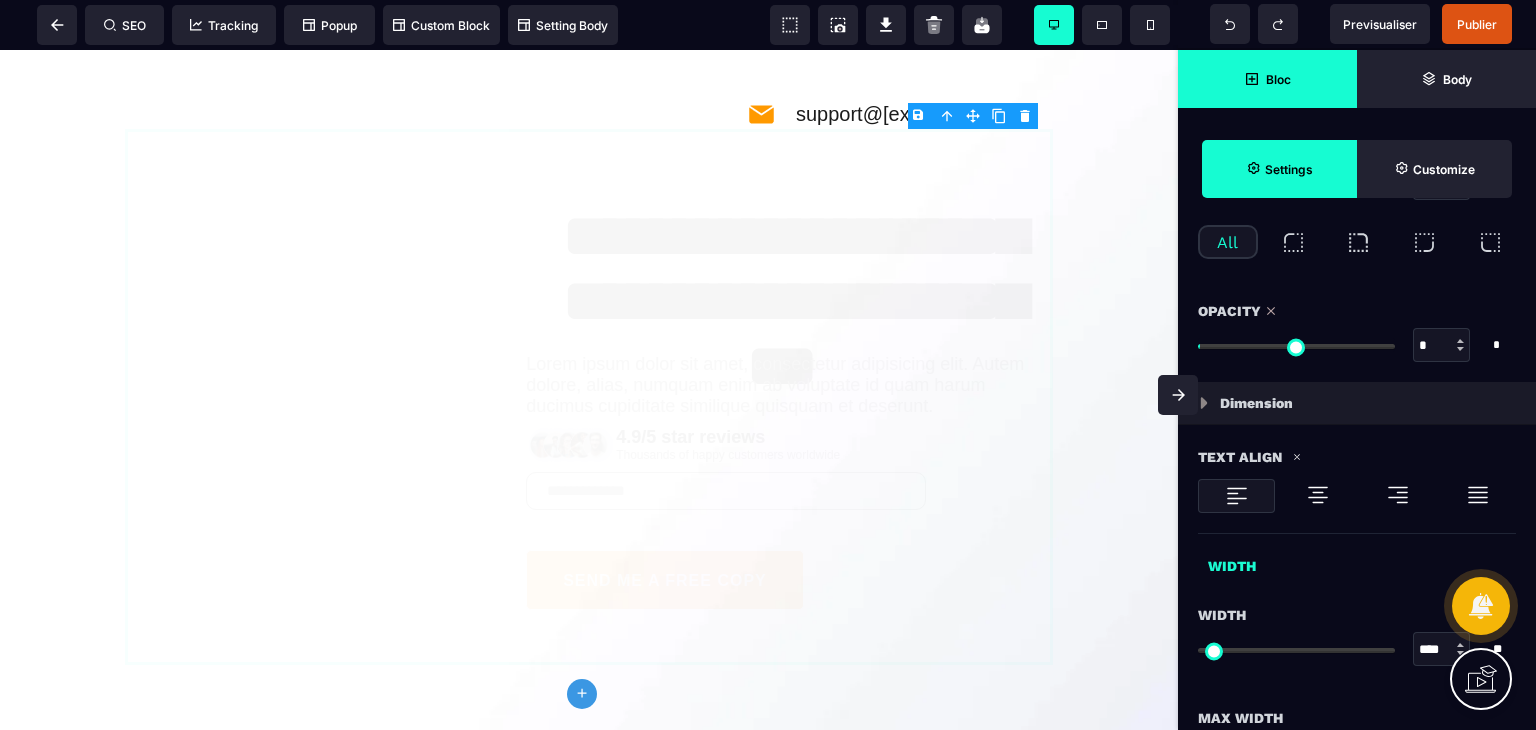 type on "*" 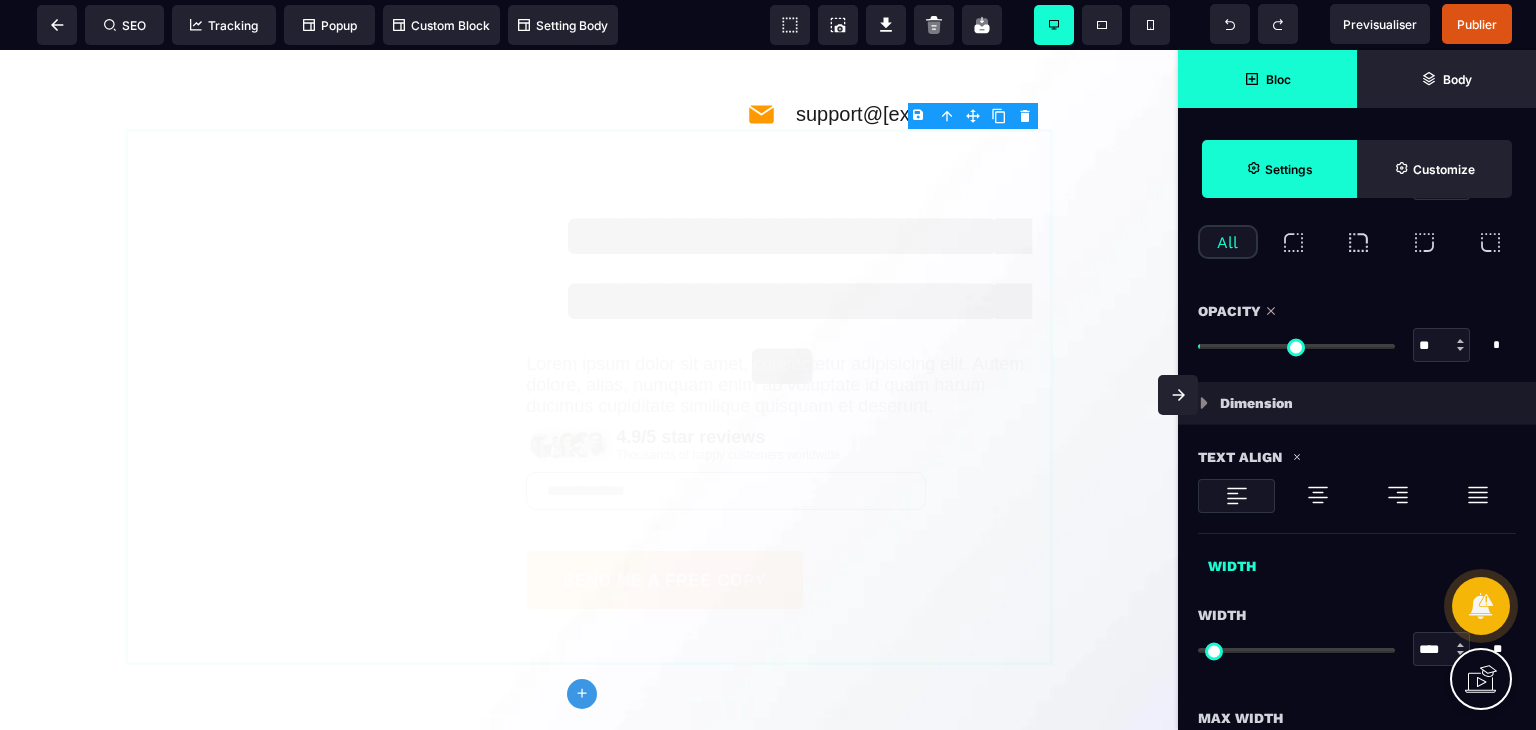 type on "***" 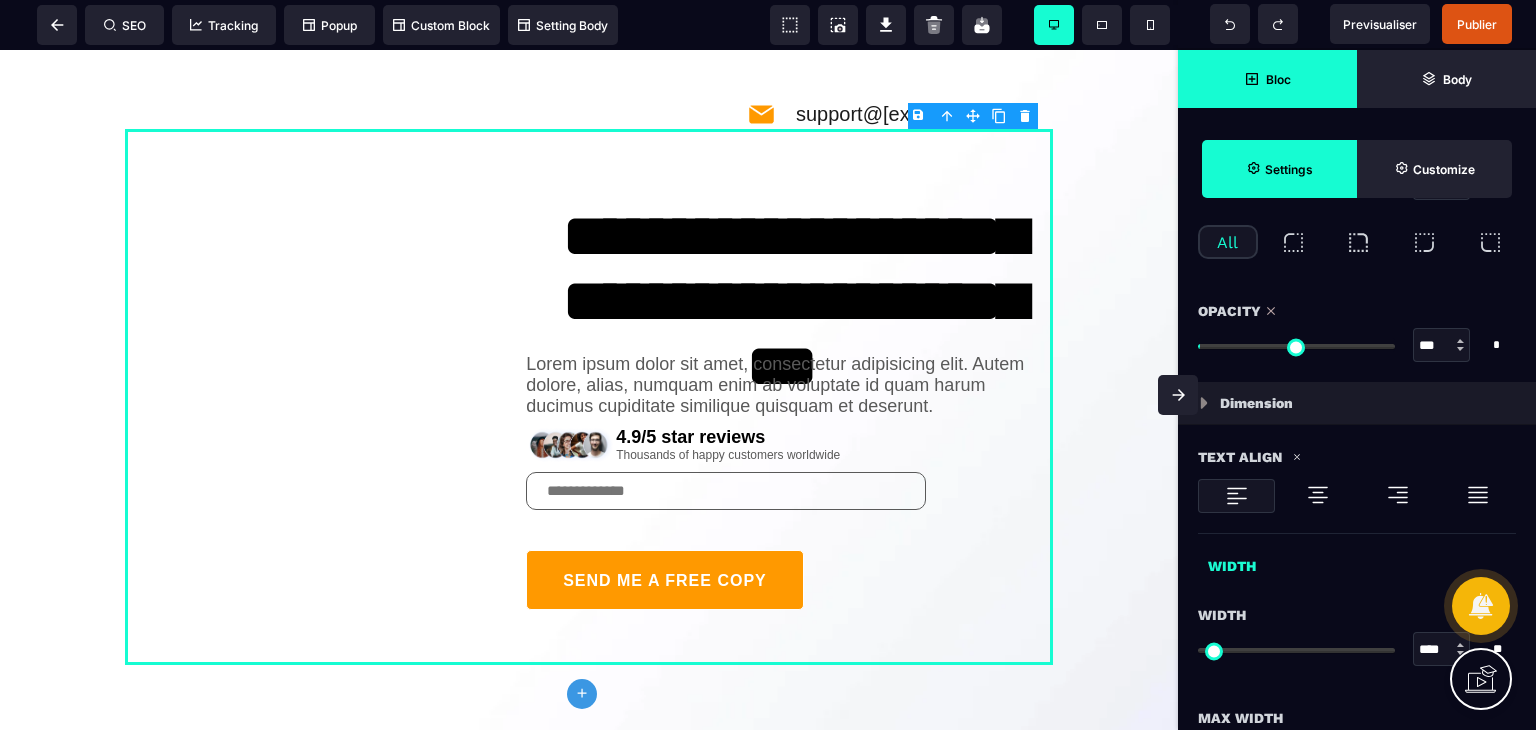 drag, startPoint x: 1277, startPoint y: 349, endPoint x: 1448, endPoint y: 357, distance: 171.18703 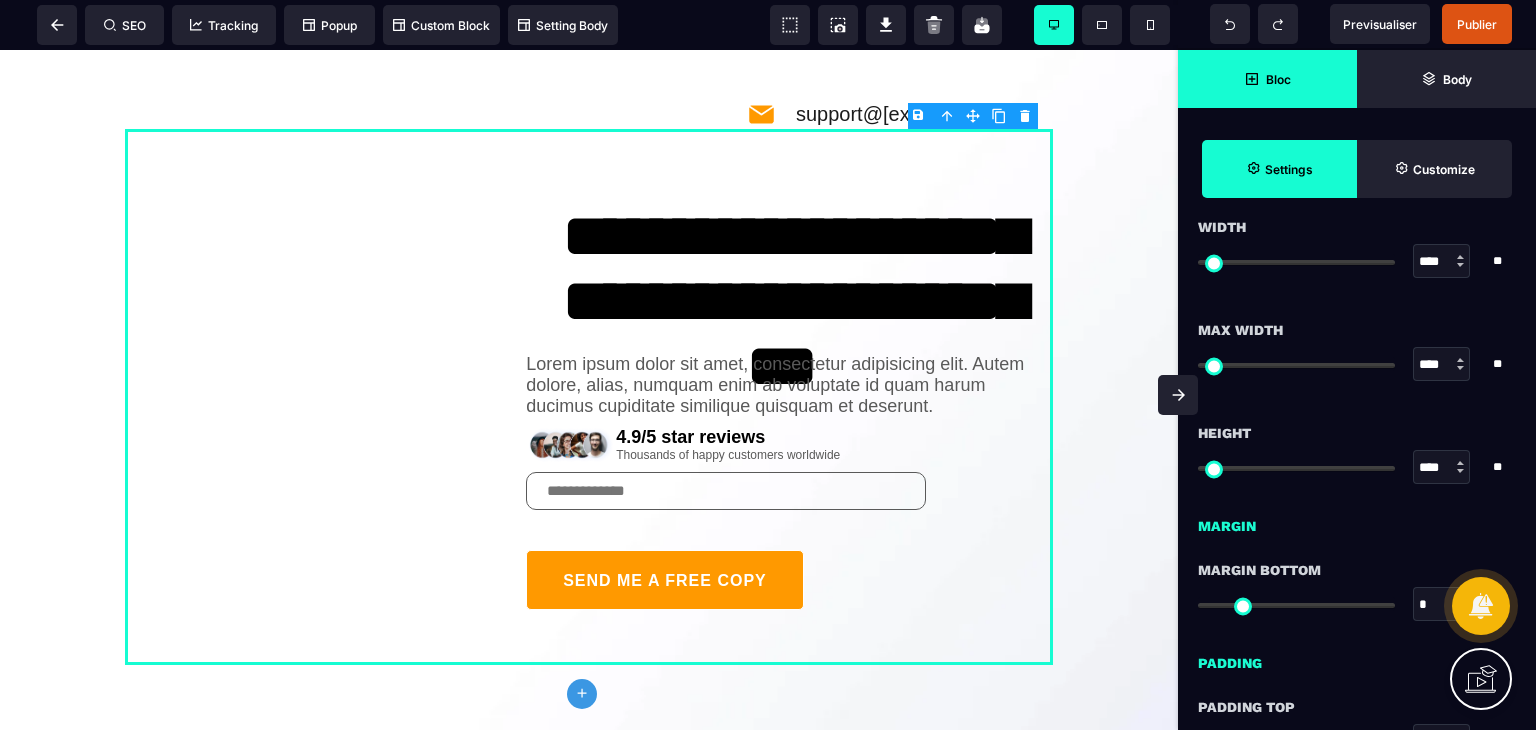 scroll, scrollTop: 1300, scrollLeft: 0, axis: vertical 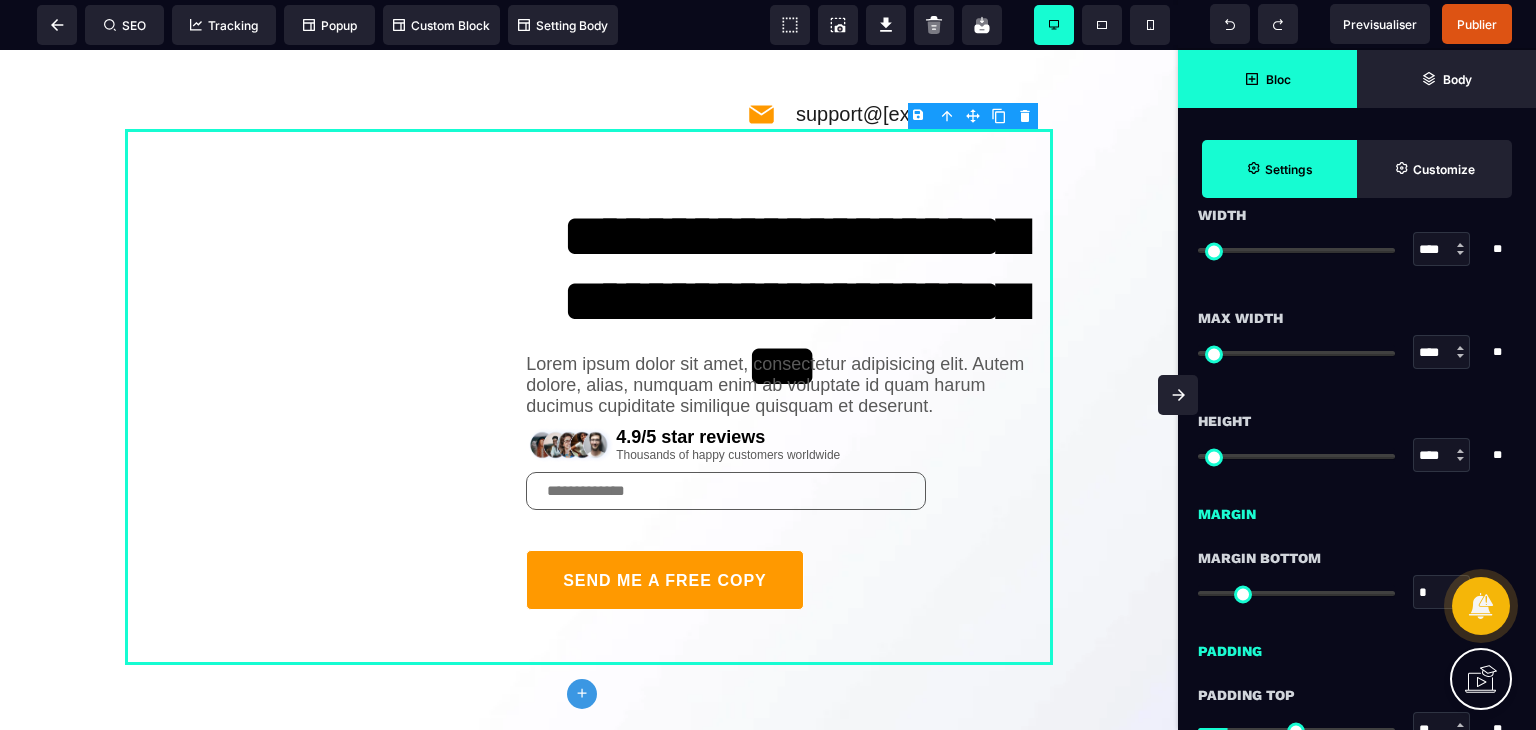 click at bounding box center (1178, 395) 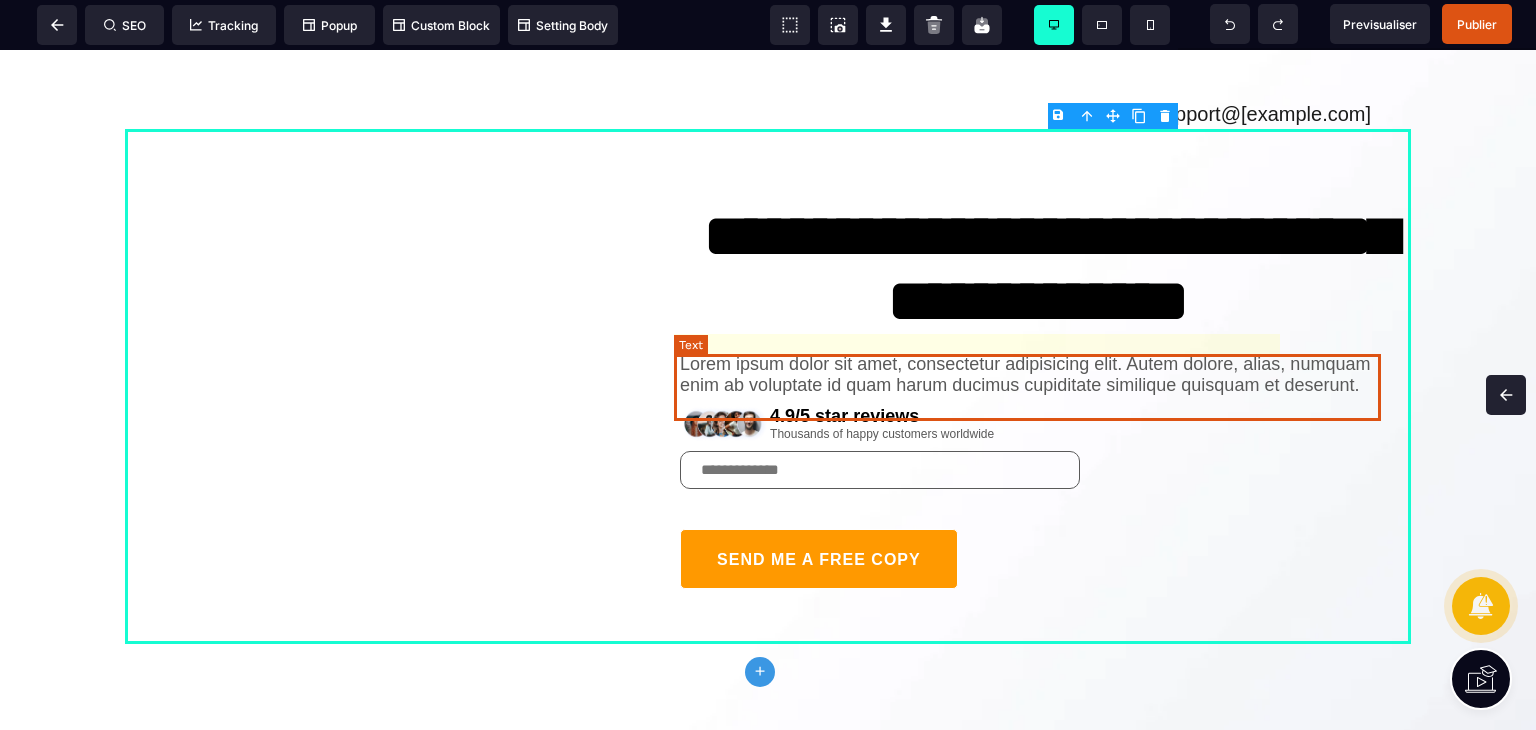 click on "Lorem ipsum dolor sit amet, consectetur adipisicing elit. Autem dolore, alias, numquam enim ab voluptate id quam harum ducimus cupiditate similique quisquam et deserunt." at bounding box center [1038, 375] 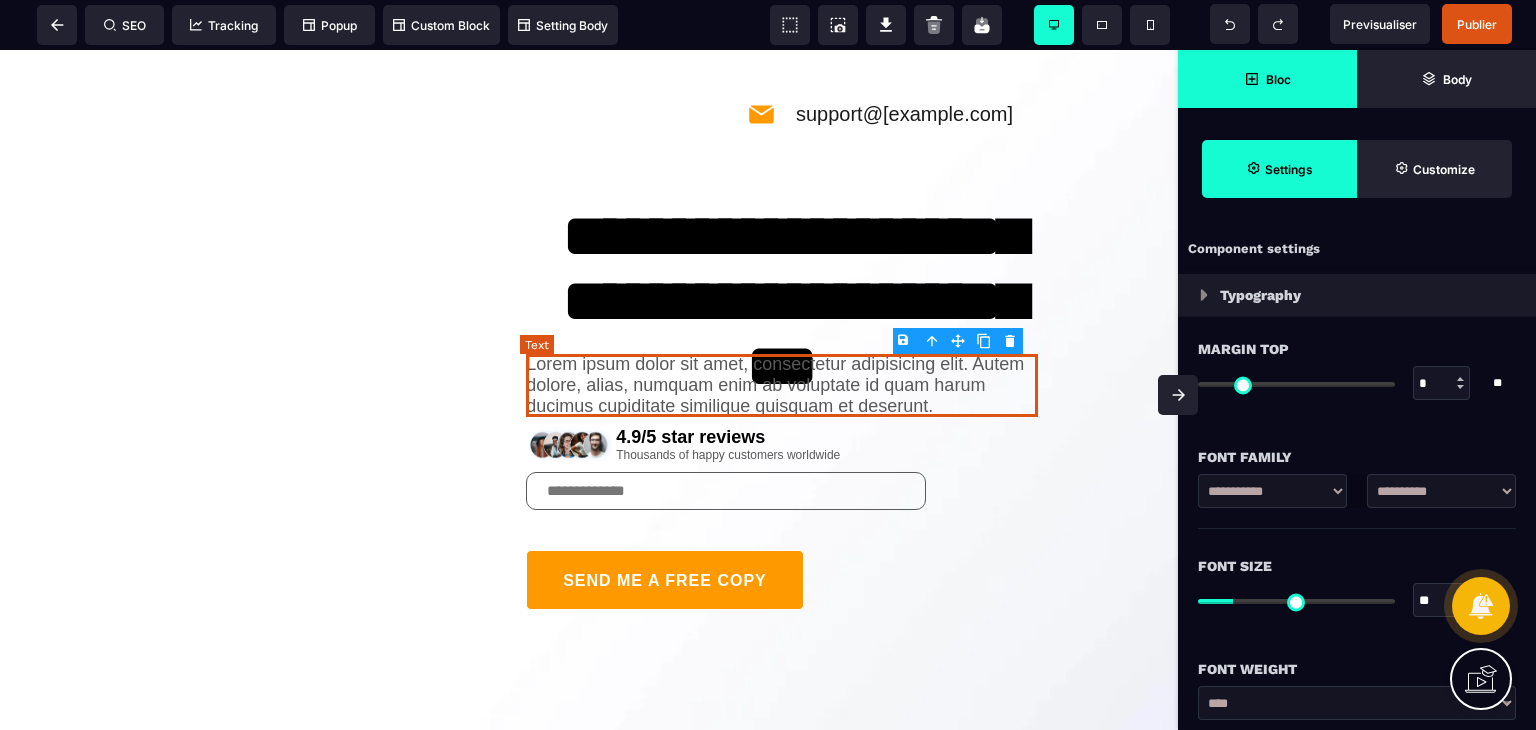 click on "Lorem ipsum dolor sit amet, consectetur adipisicing elit. Autem dolore, alias, numquam enim ab voluptate id quam harum ducimus cupiditate similique quisquam et deserunt." at bounding box center (782, 385) 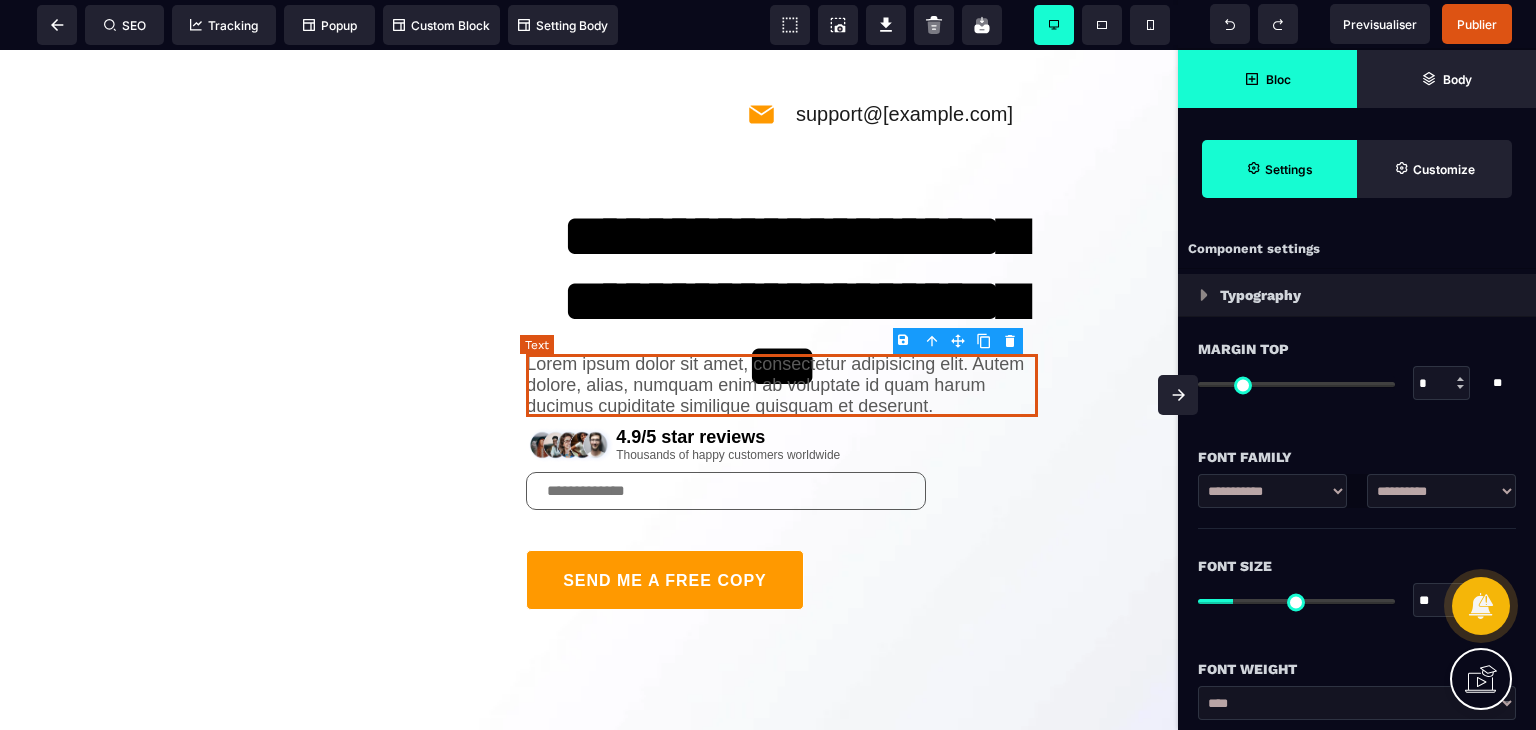 click on "Lorem ipsum dolor sit amet, consectetur adipisicing elit. Autem dolore, alias, numquam enim ab voluptate id quam harum ducimus cupiditate similique quisquam et deserunt." at bounding box center [782, 385] 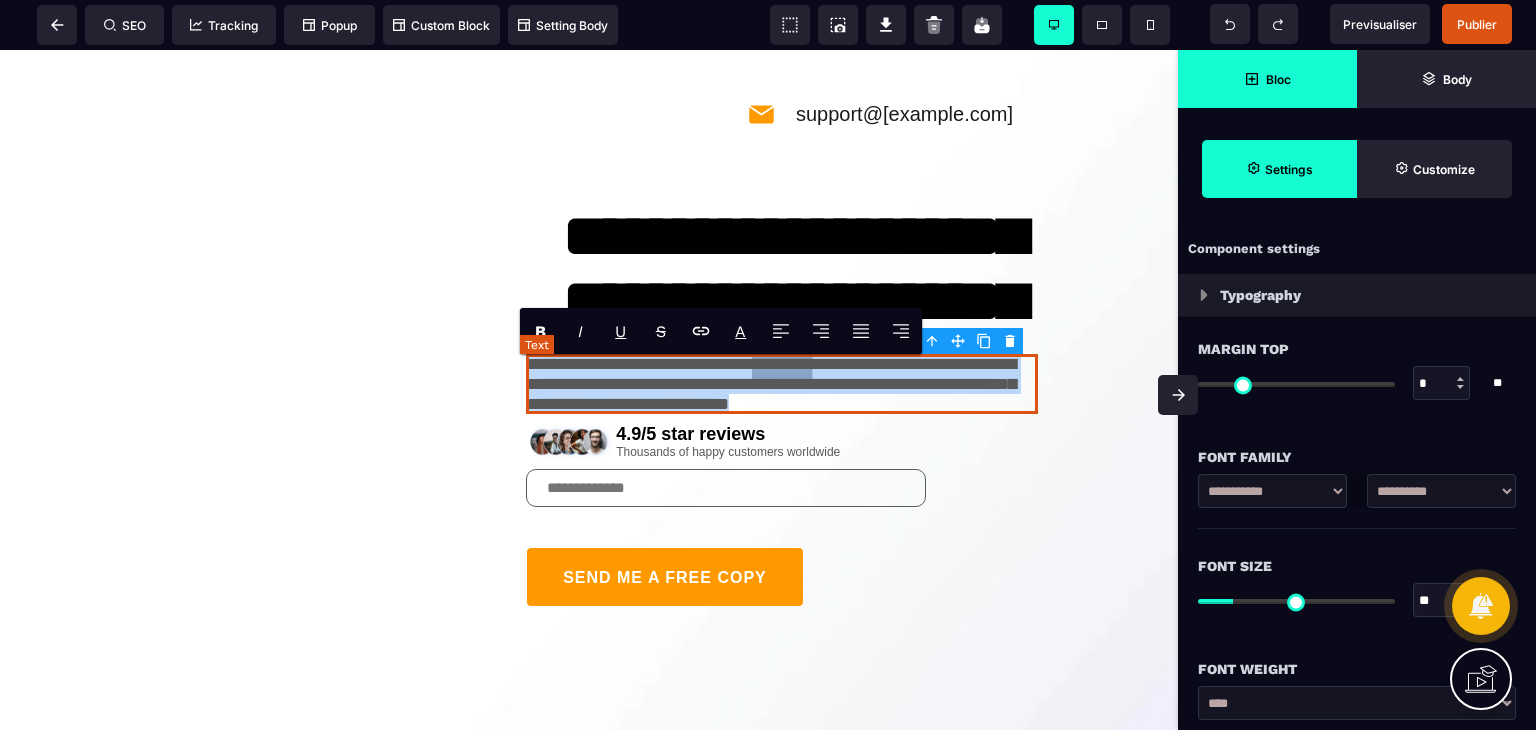 click on "**********" at bounding box center [782, 384] 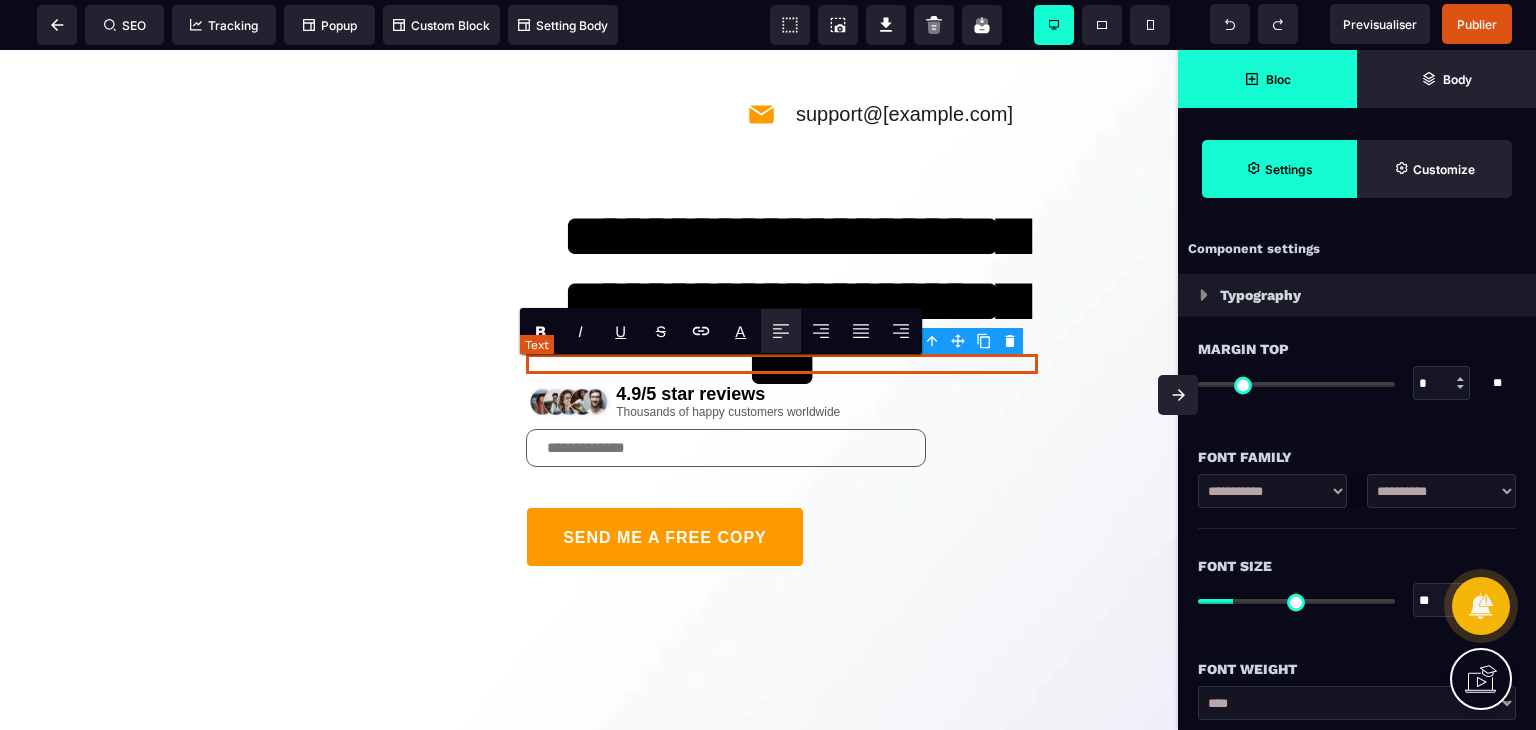 click at bounding box center (782, 364) 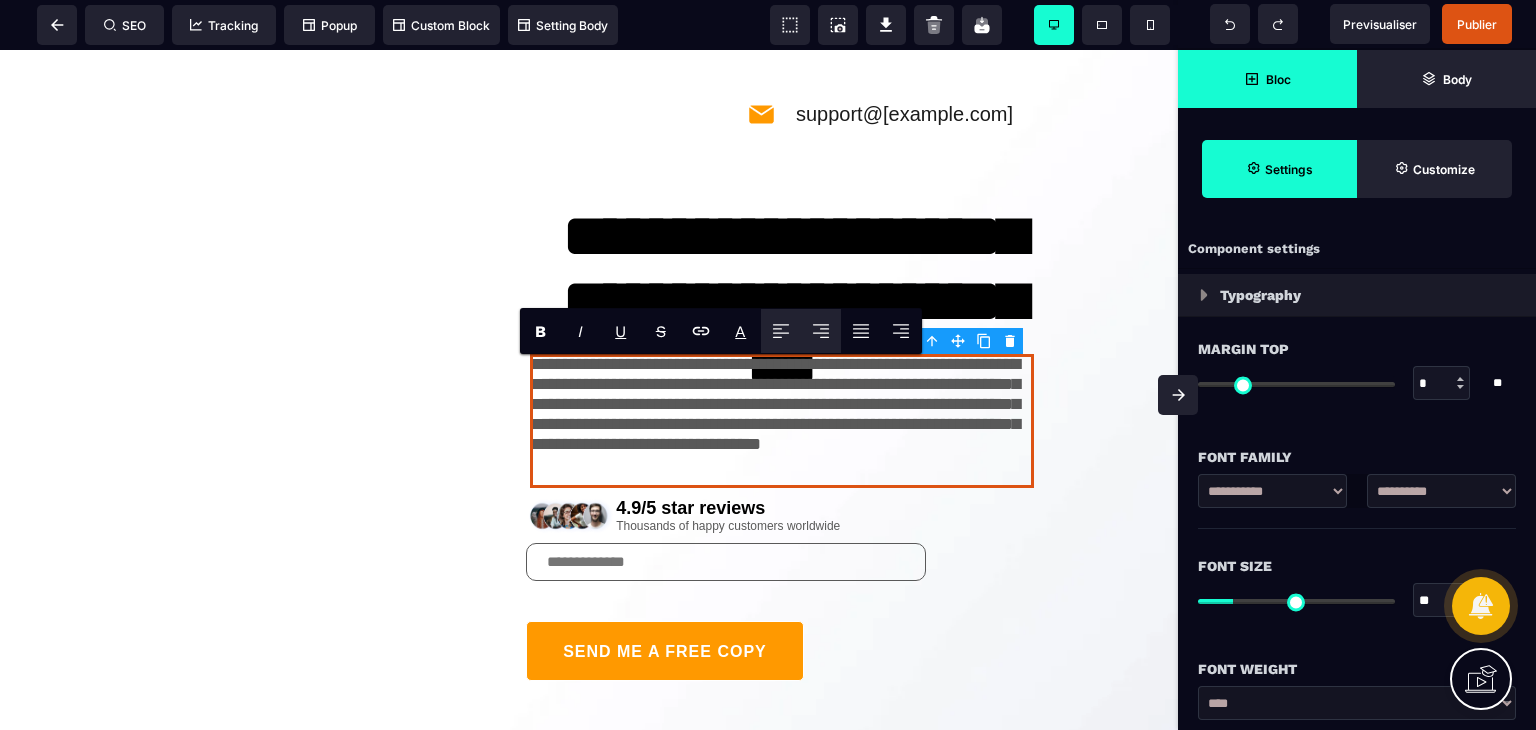 click 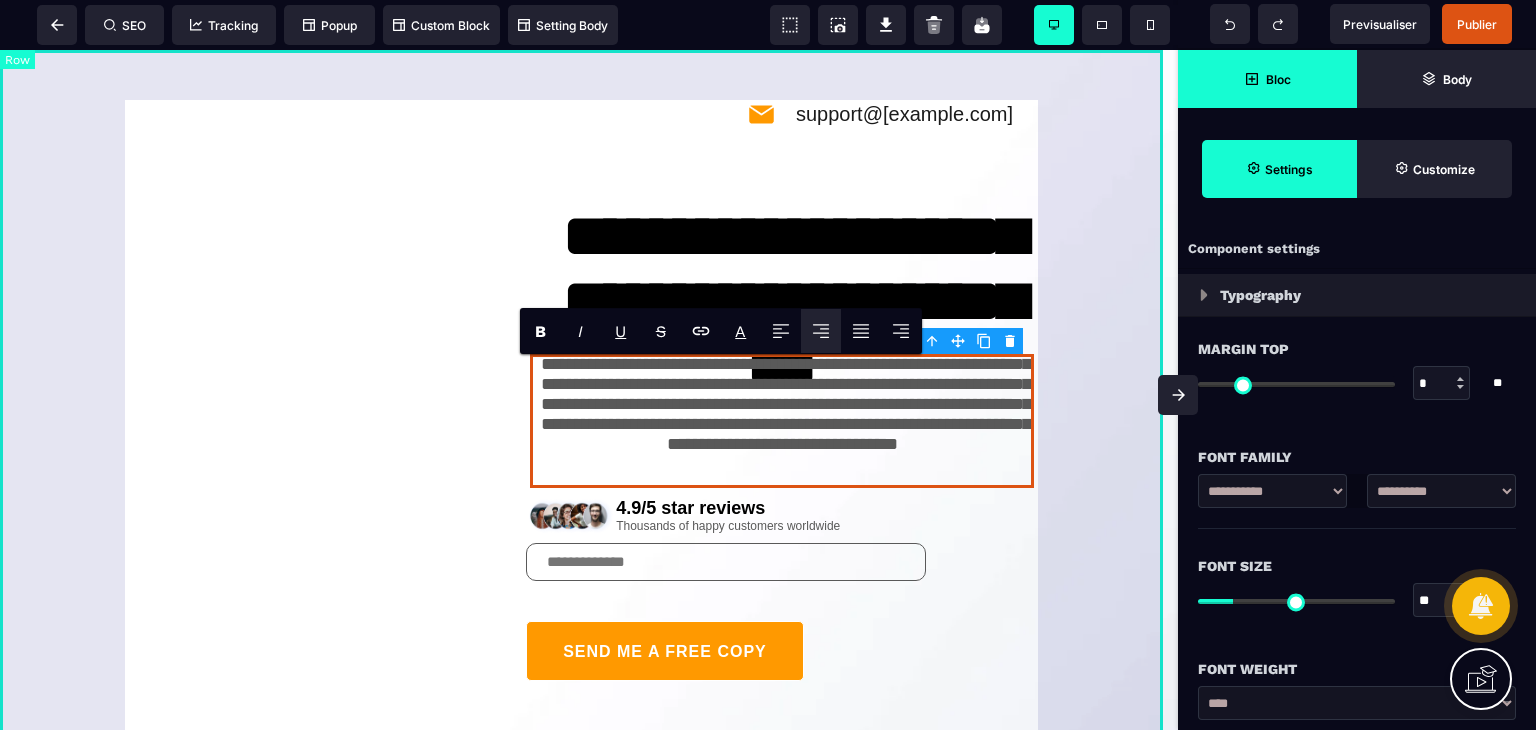 click on "**********" at bounding box center (589, 443) 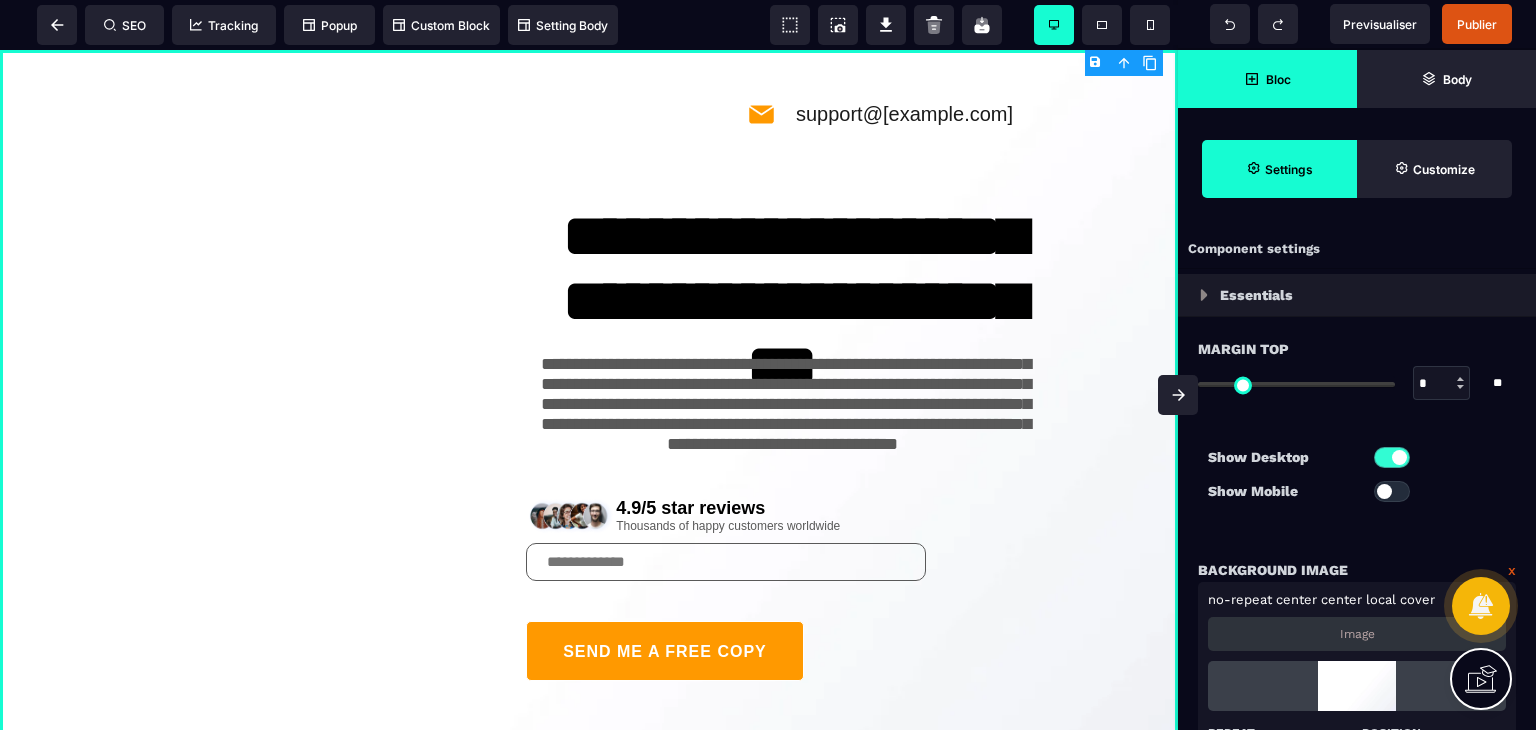 click at bounding box center [1178, 395] 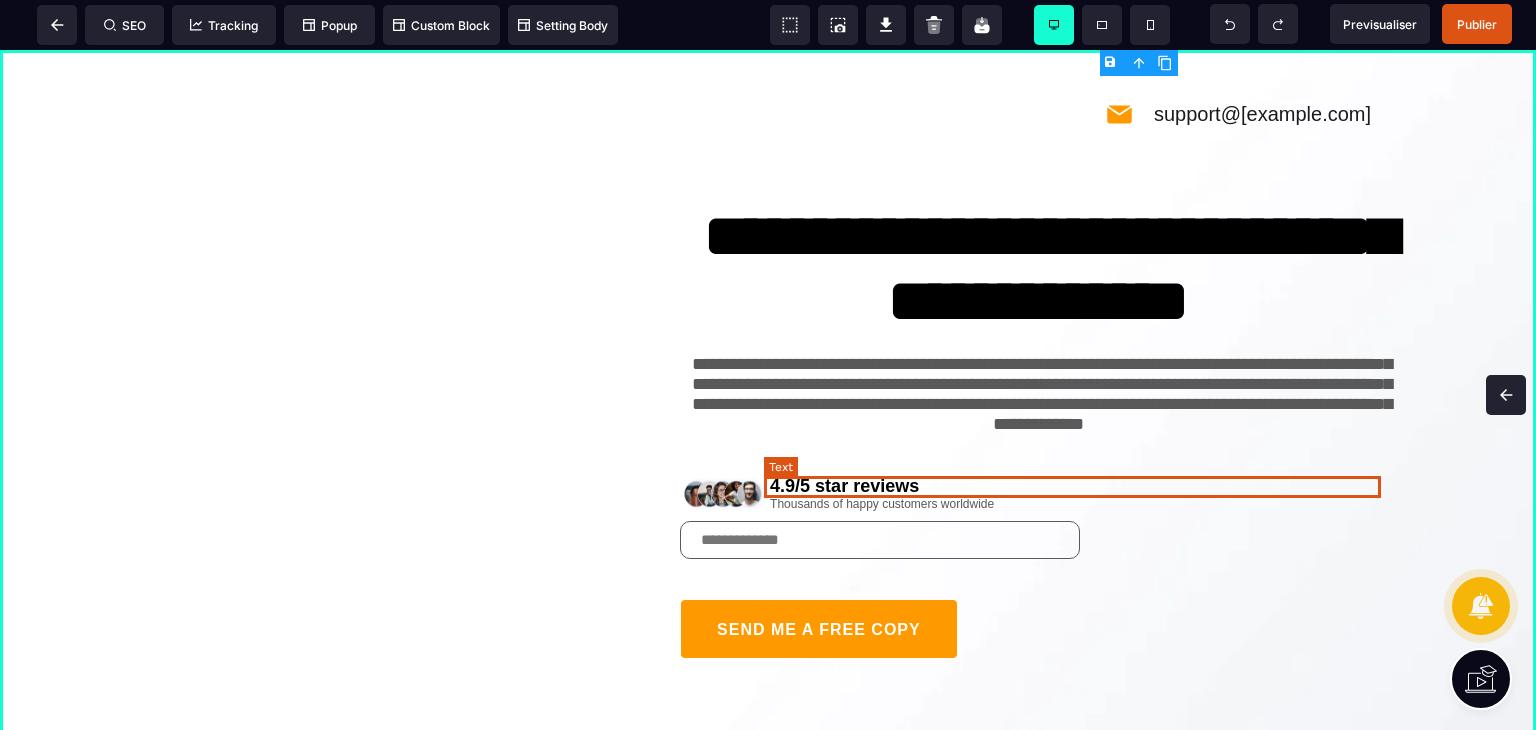 click on "4.9/5 star reviews" at bounding box center (1083, 486) 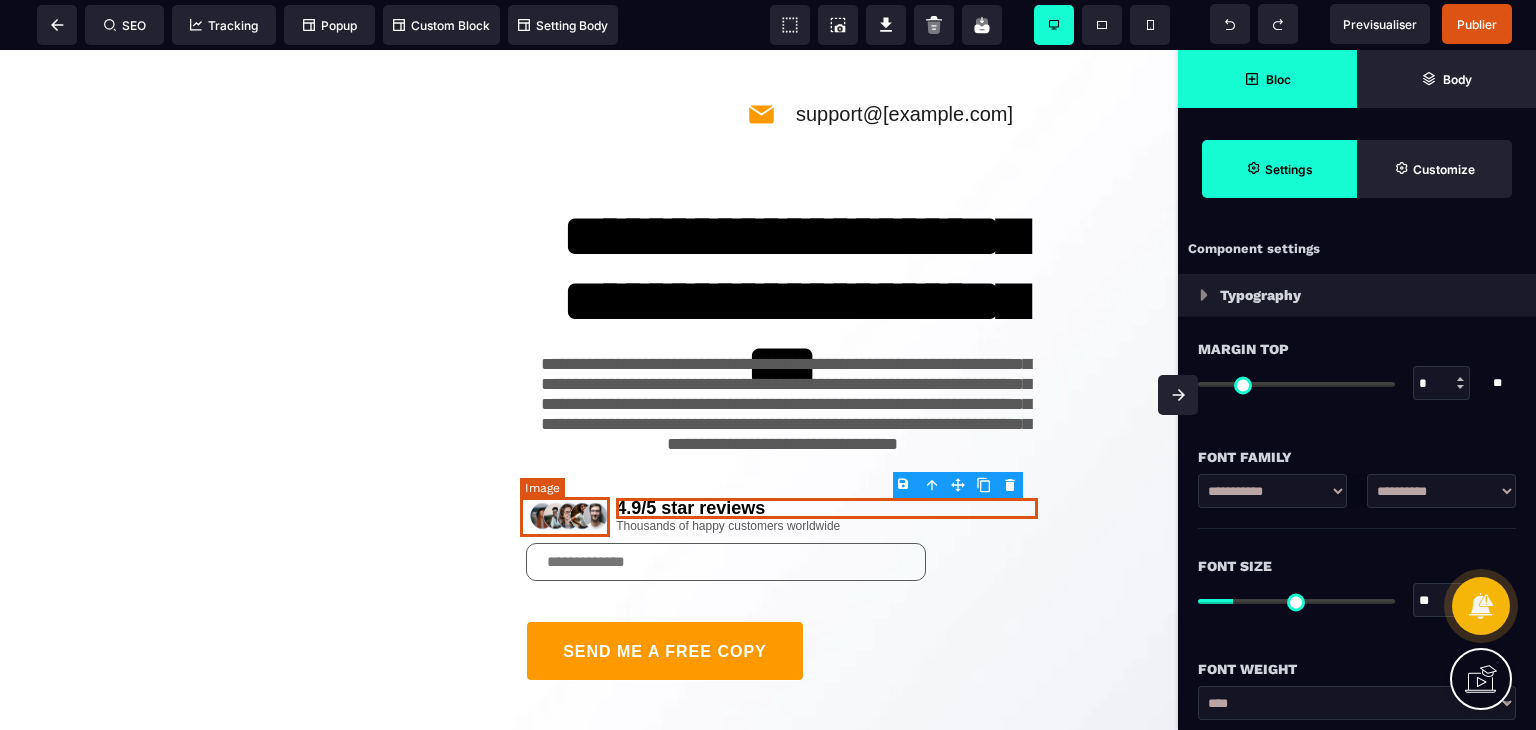 click at bounding box center (571, 516) 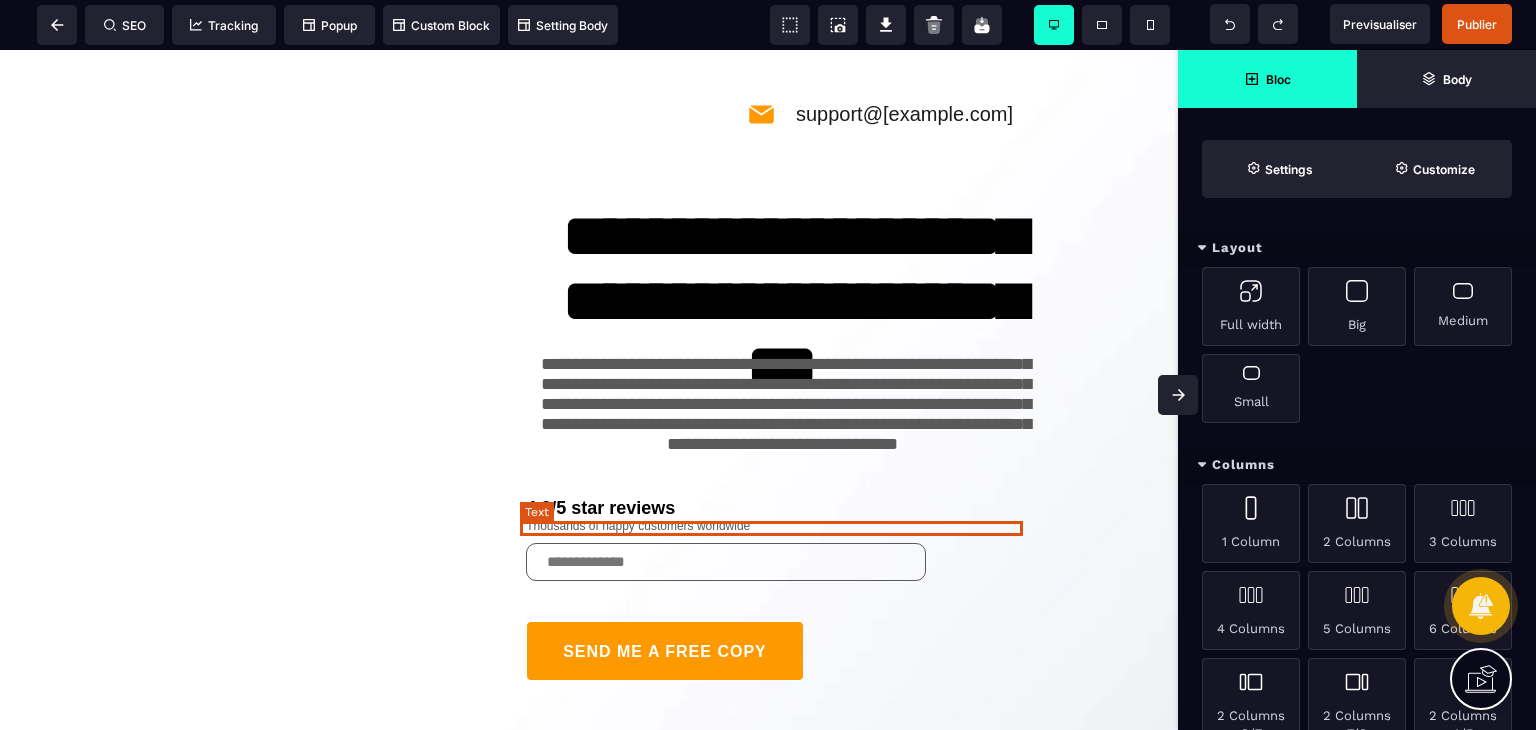 click on "Thousands of happy customers worldwide" at bounding box center (782, 526) 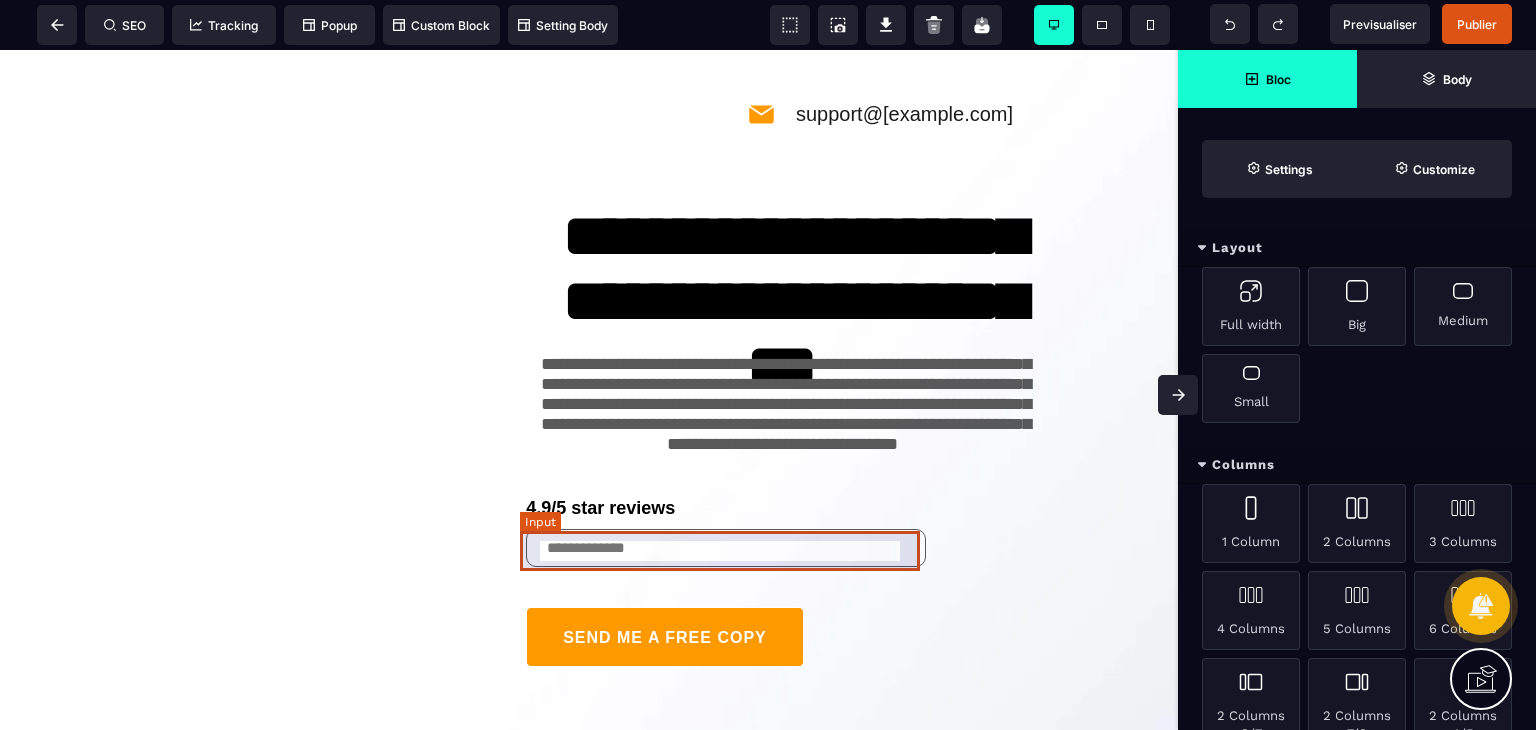 click at bounding box center [726, 548] 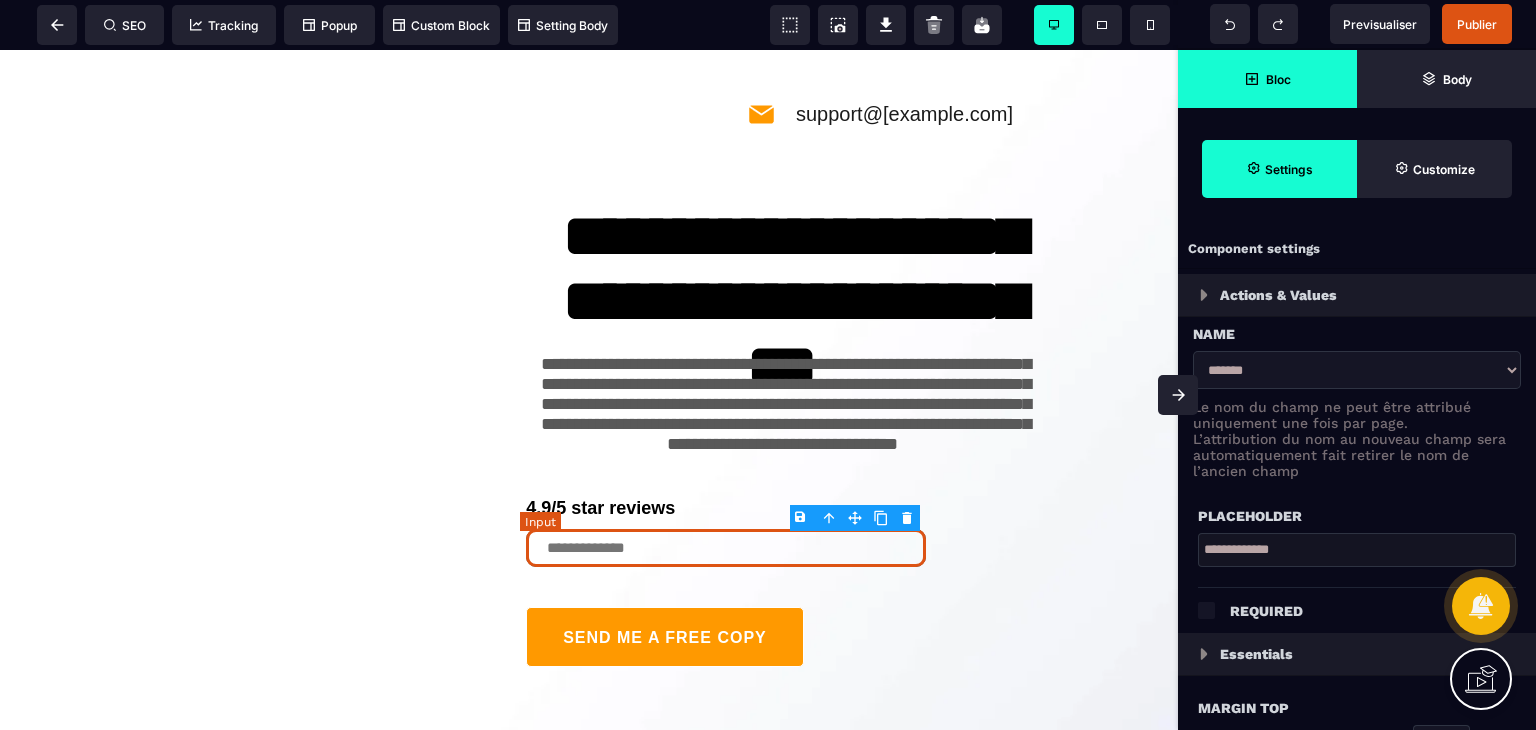 click at bounding box center (782, 548) 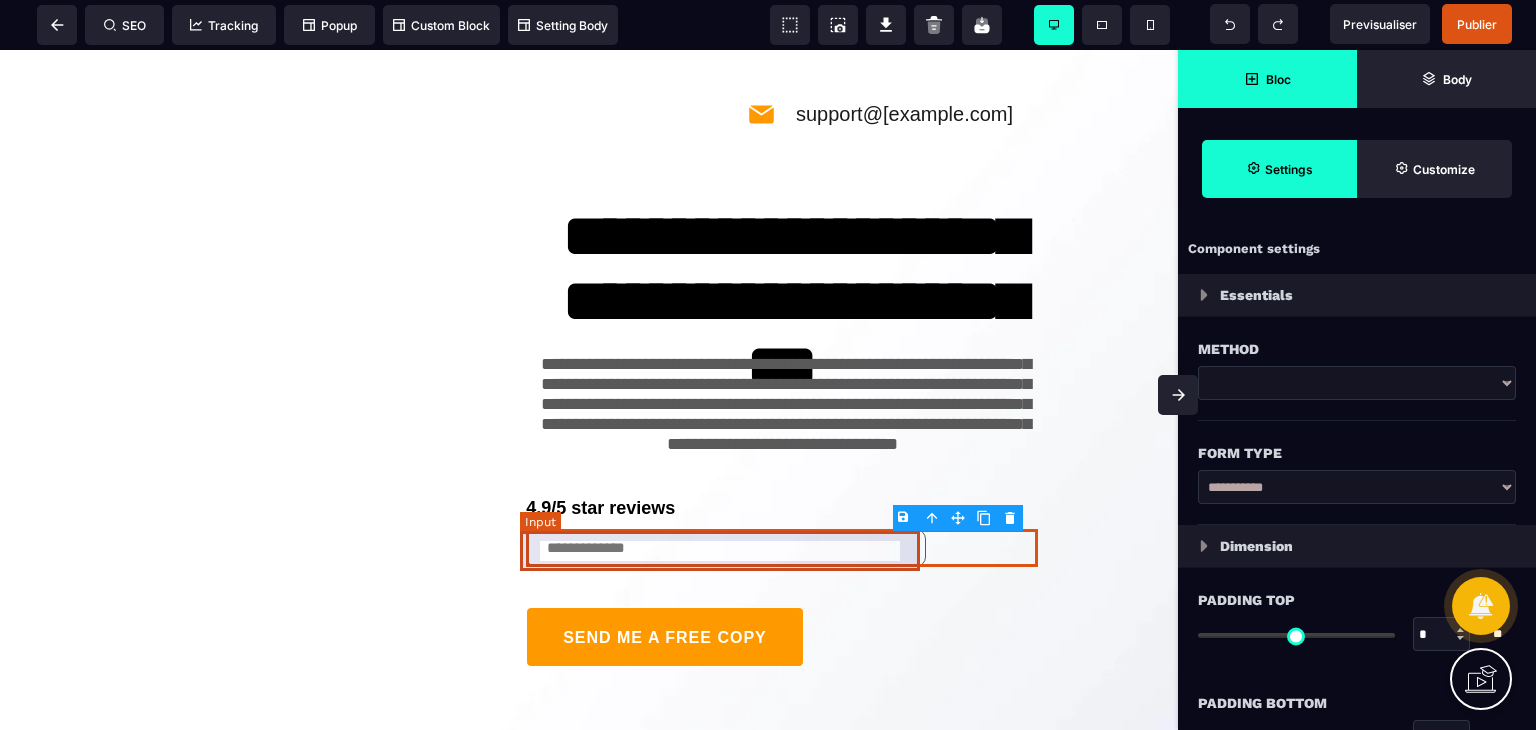 click at bounding box center [726, 548] 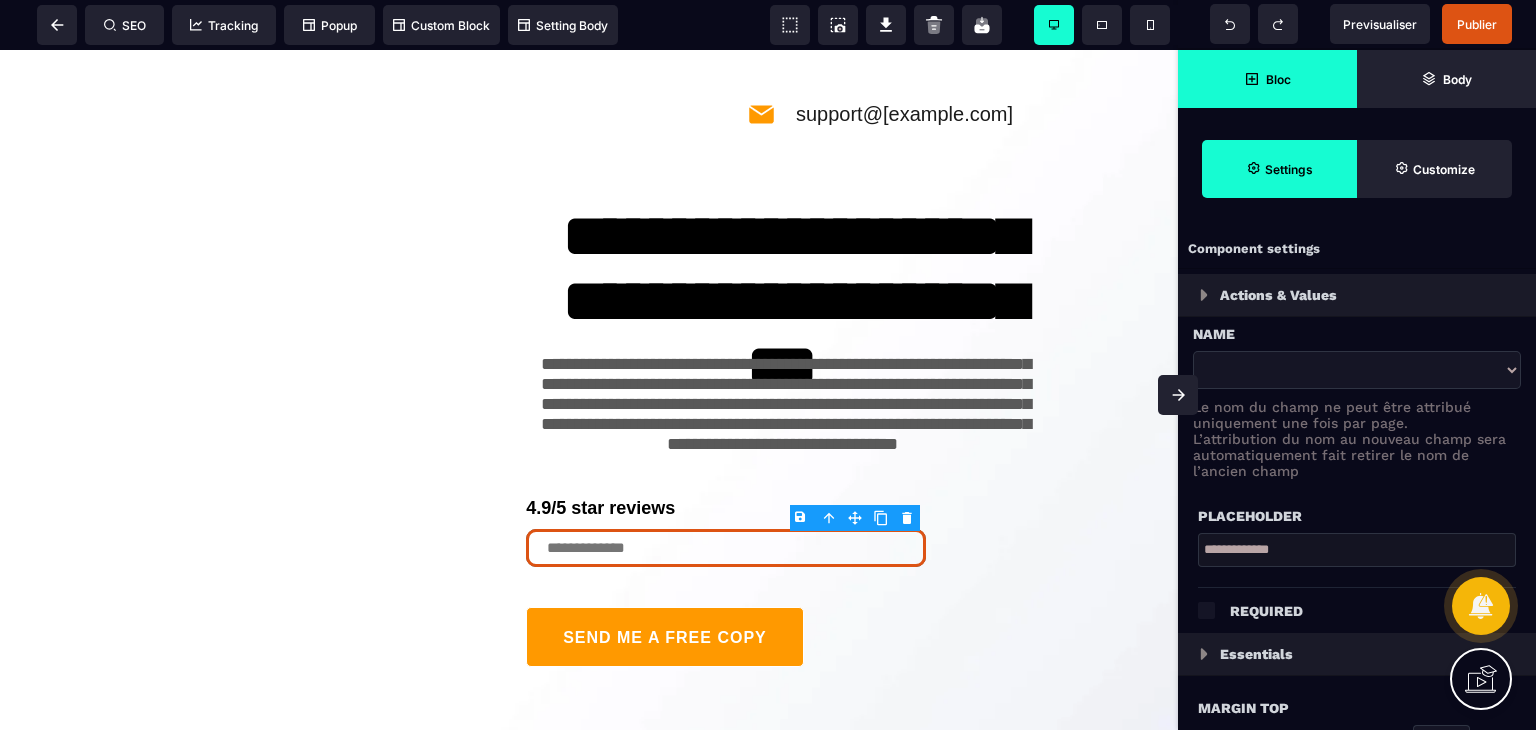 click on "B I U S
A *******
Input
SEO
Tracking
Popup" at bounding box center [768, 365] 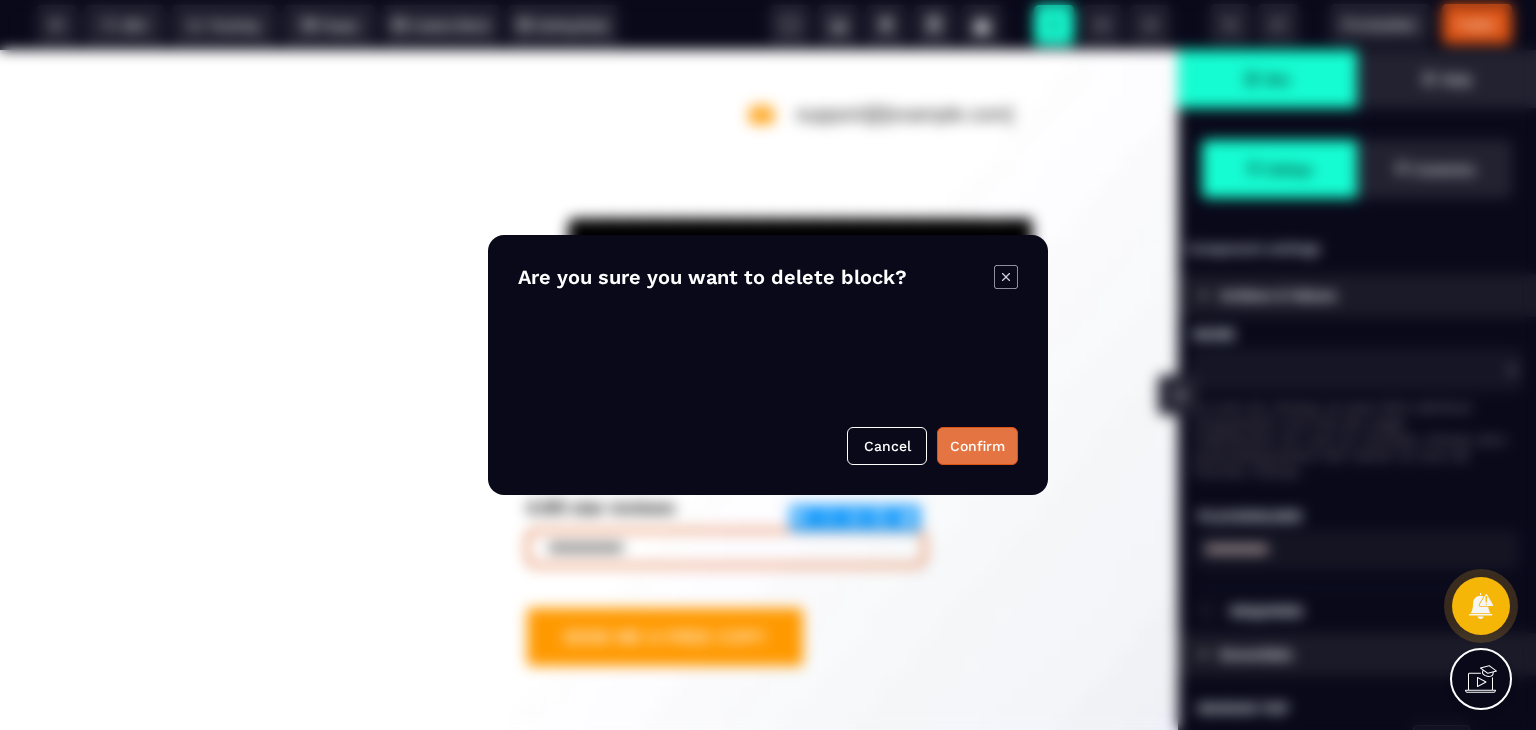click on "Confirm" at bounding box center [977, 446] 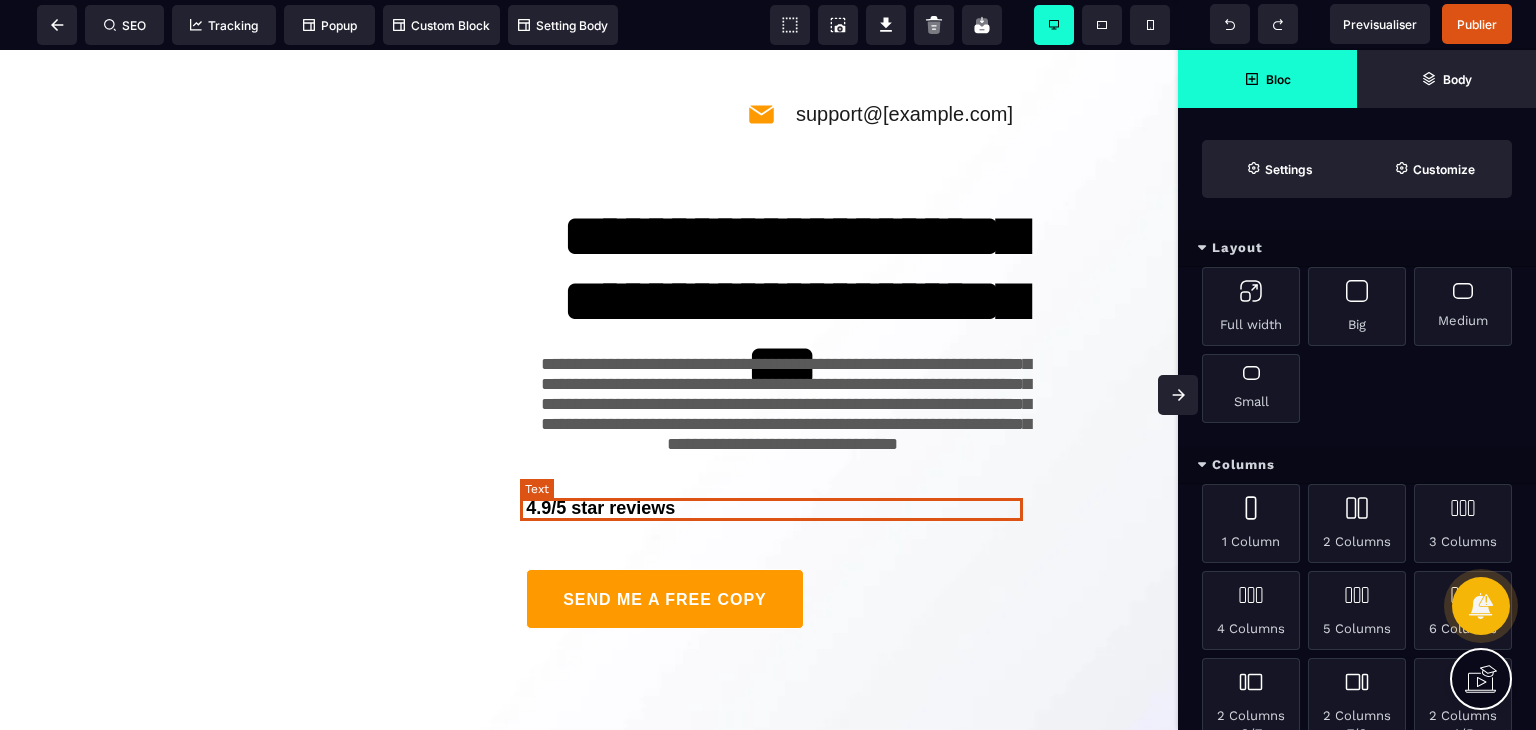 click on "4.9/5 star reviews" at bounding box center [782, 508] 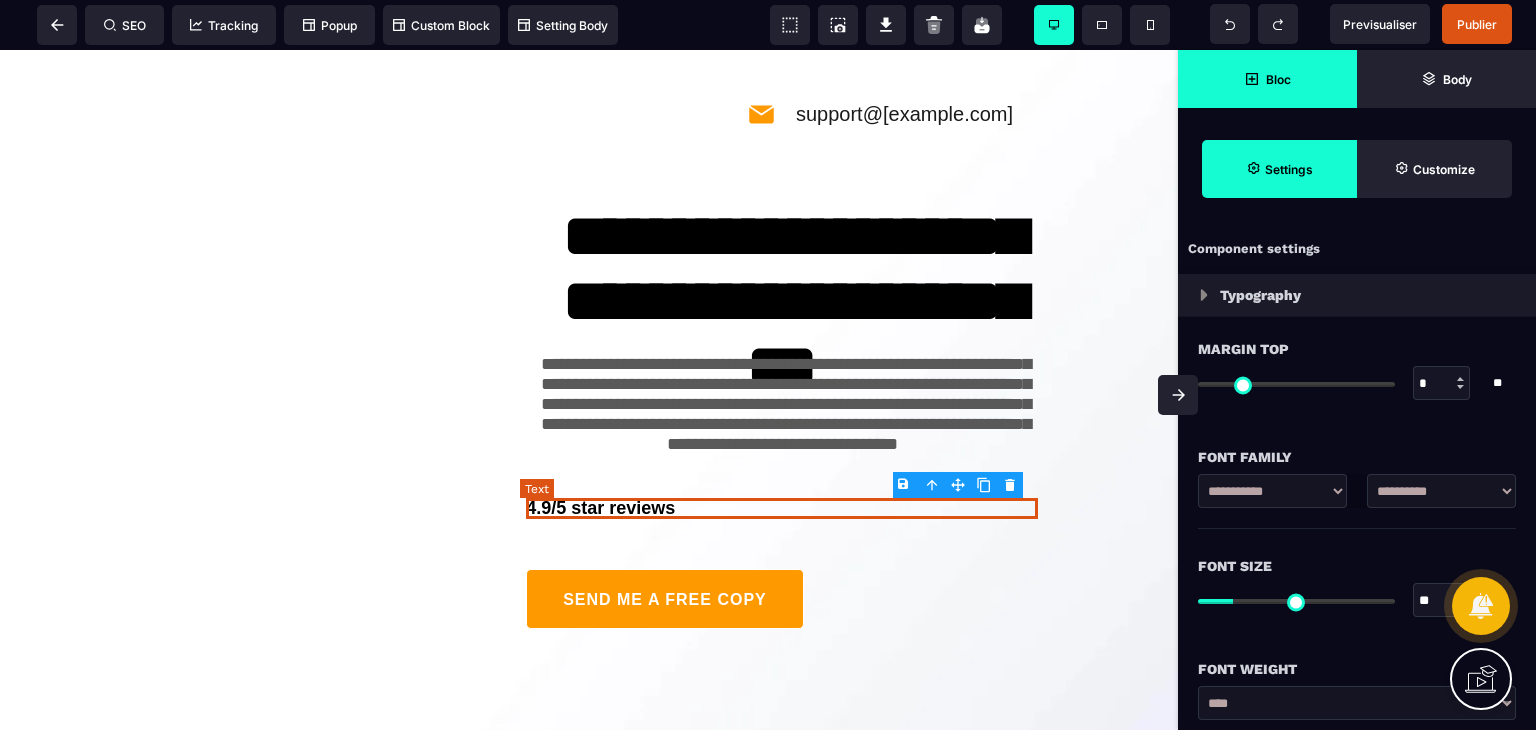 click on "4.9/5 star reviews" at bounding box center [782, 508] 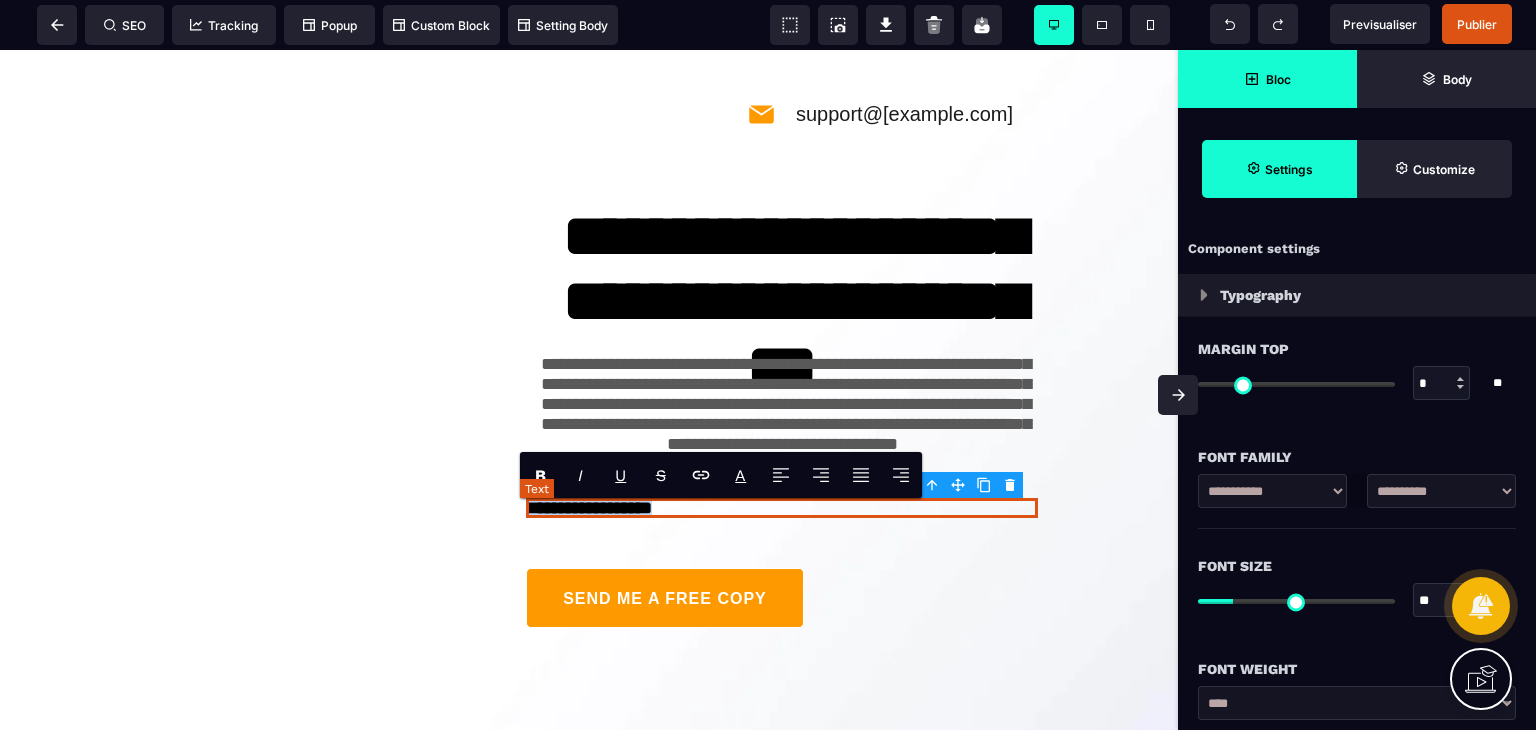 click on "**********" at bounding box center (782, 508) 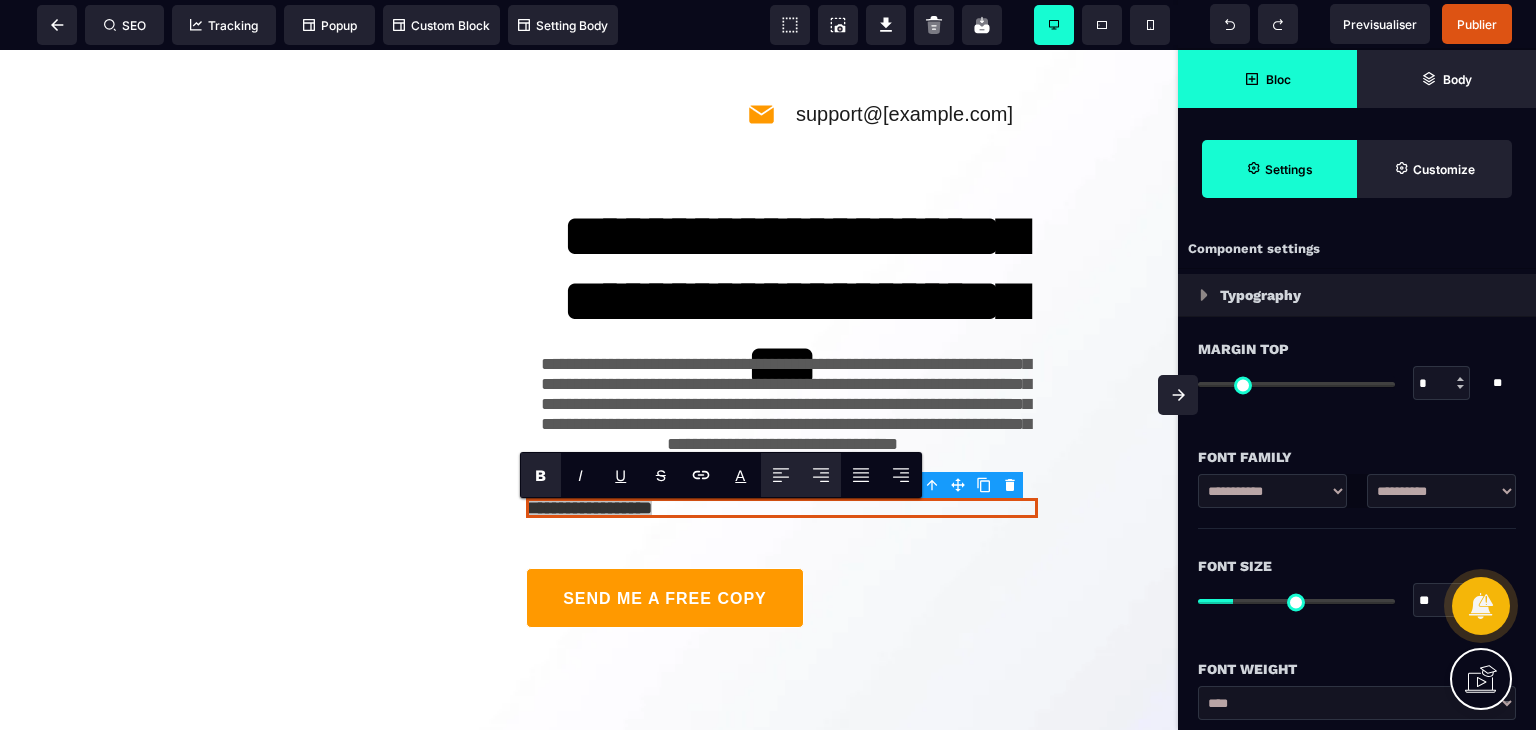 click 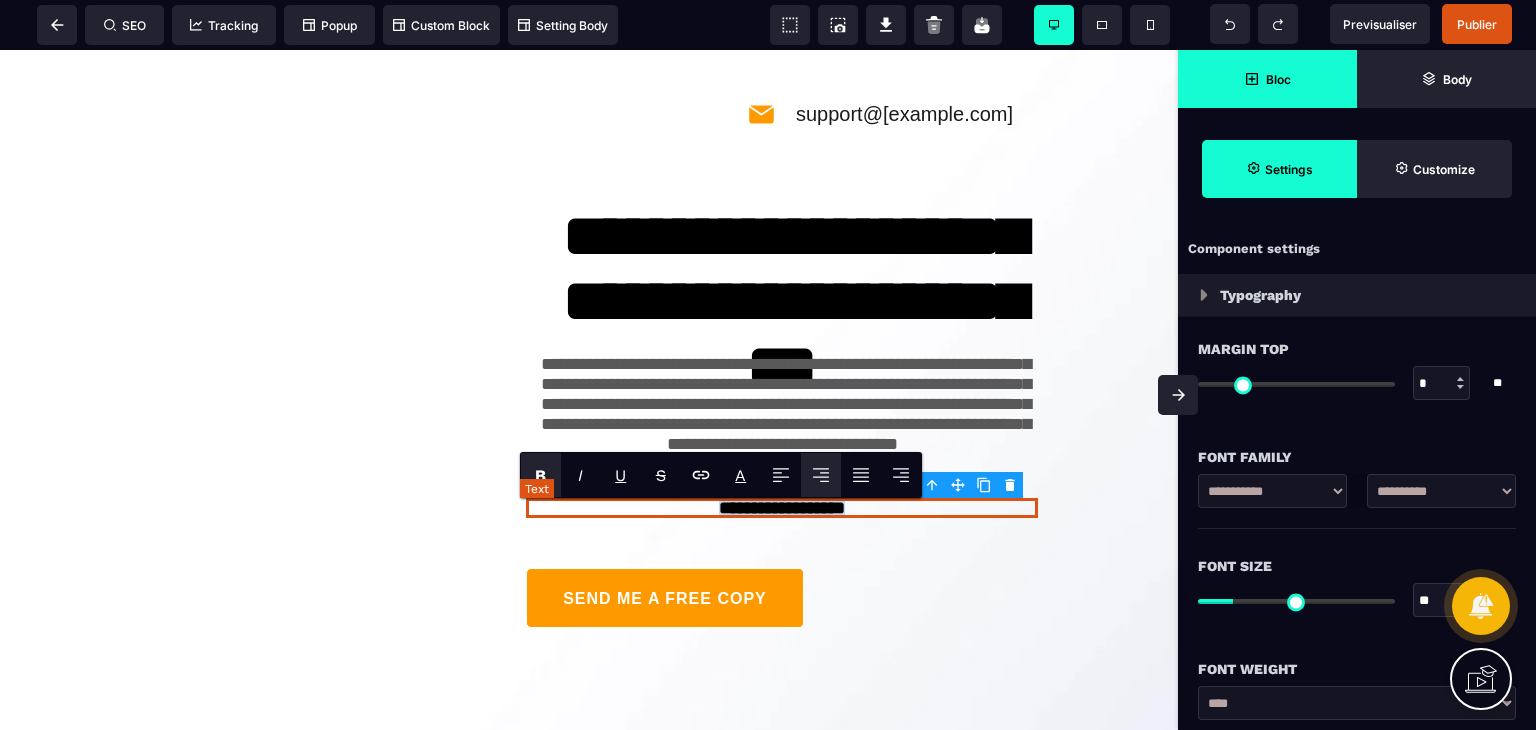 click on "**********" at bounding box center [782, 508] 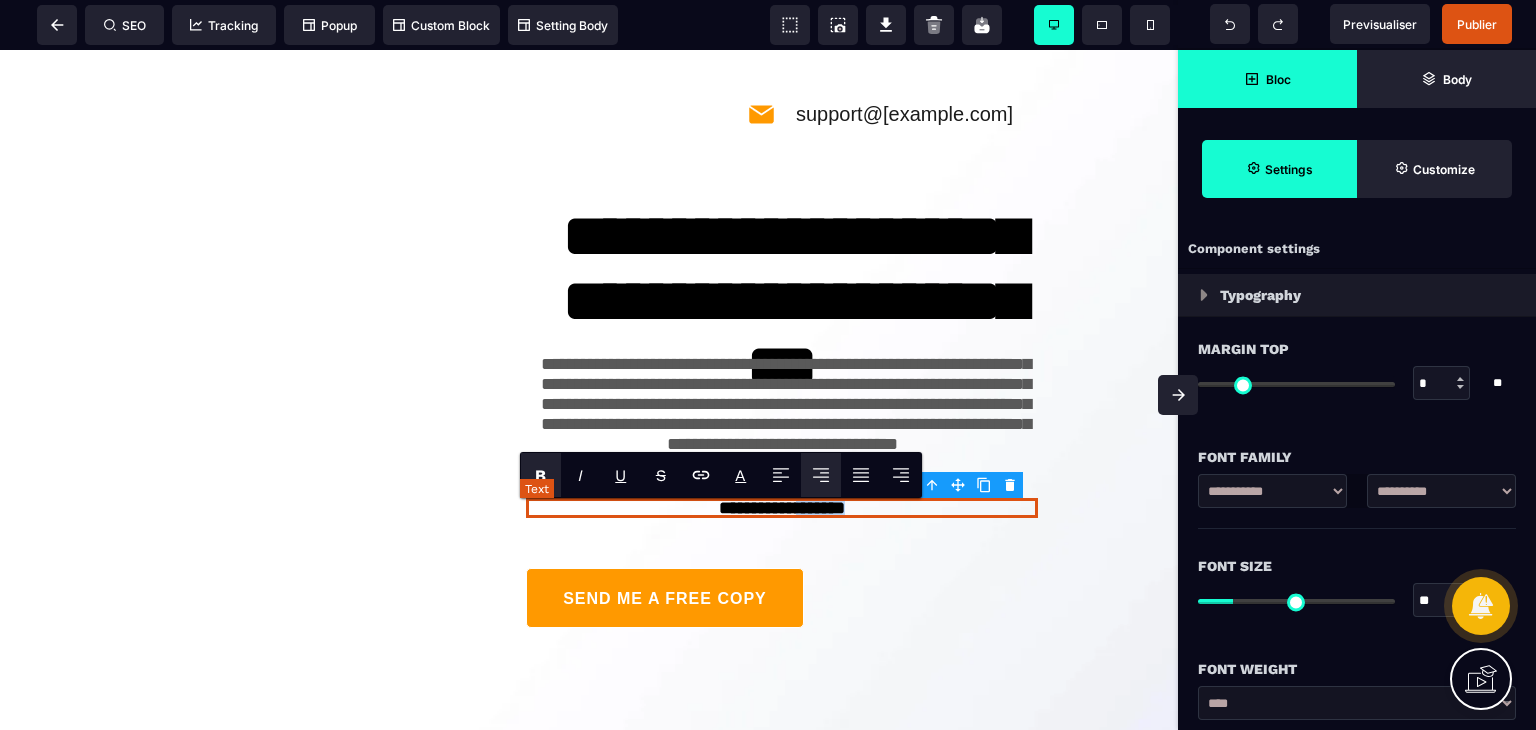 click on "**********" at bounding box center [782, 508] 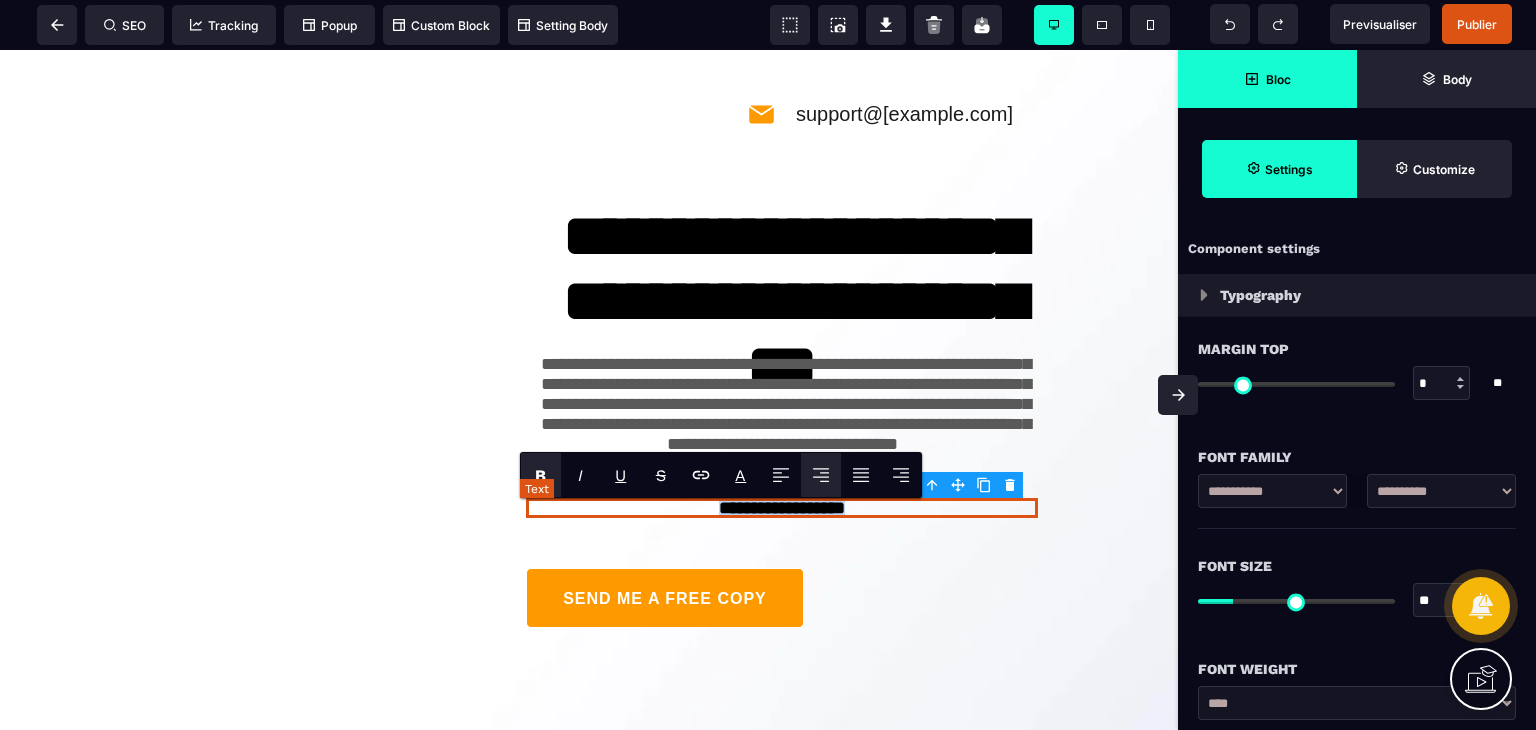 click on "**********" at bounding box center (782, 508) 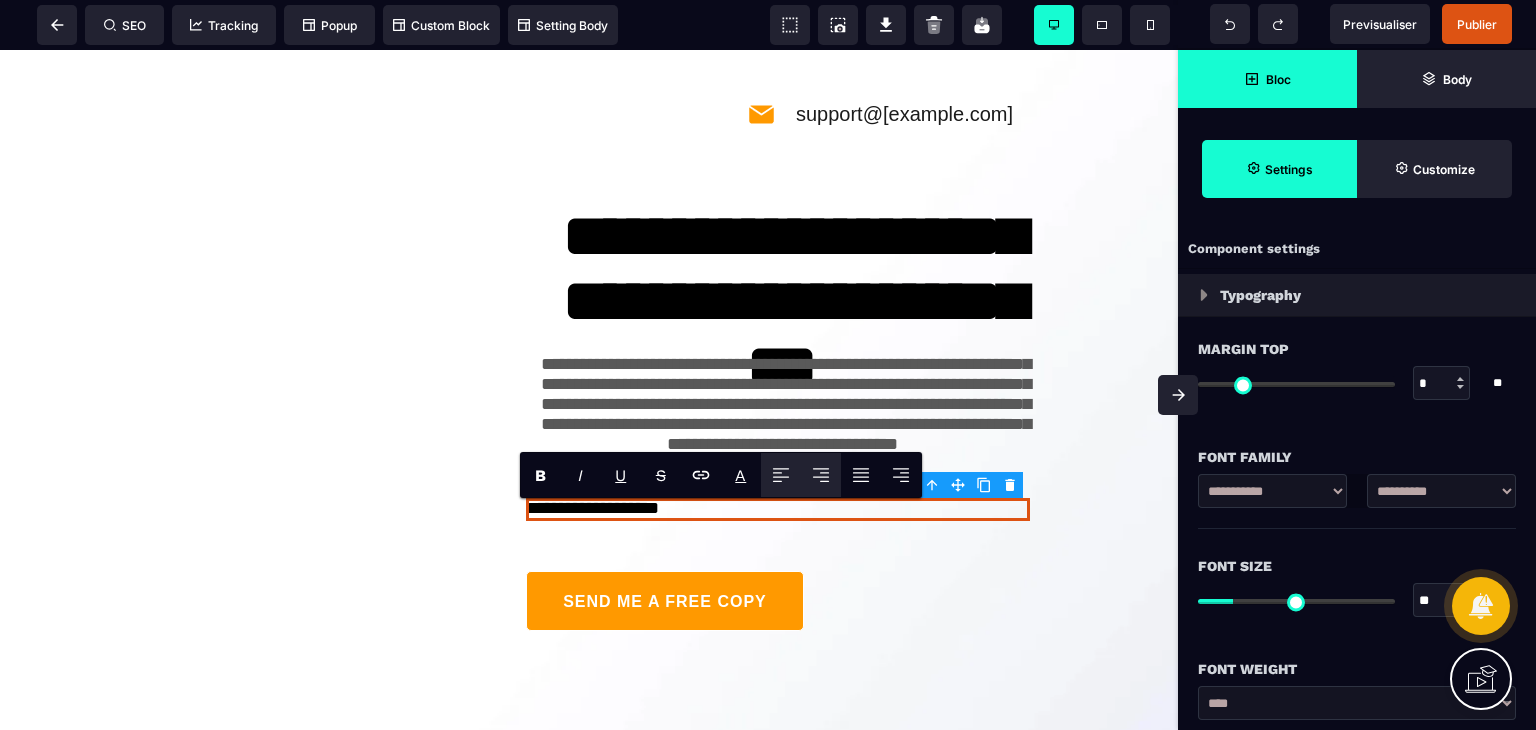 click at bounding box center (821, 475) 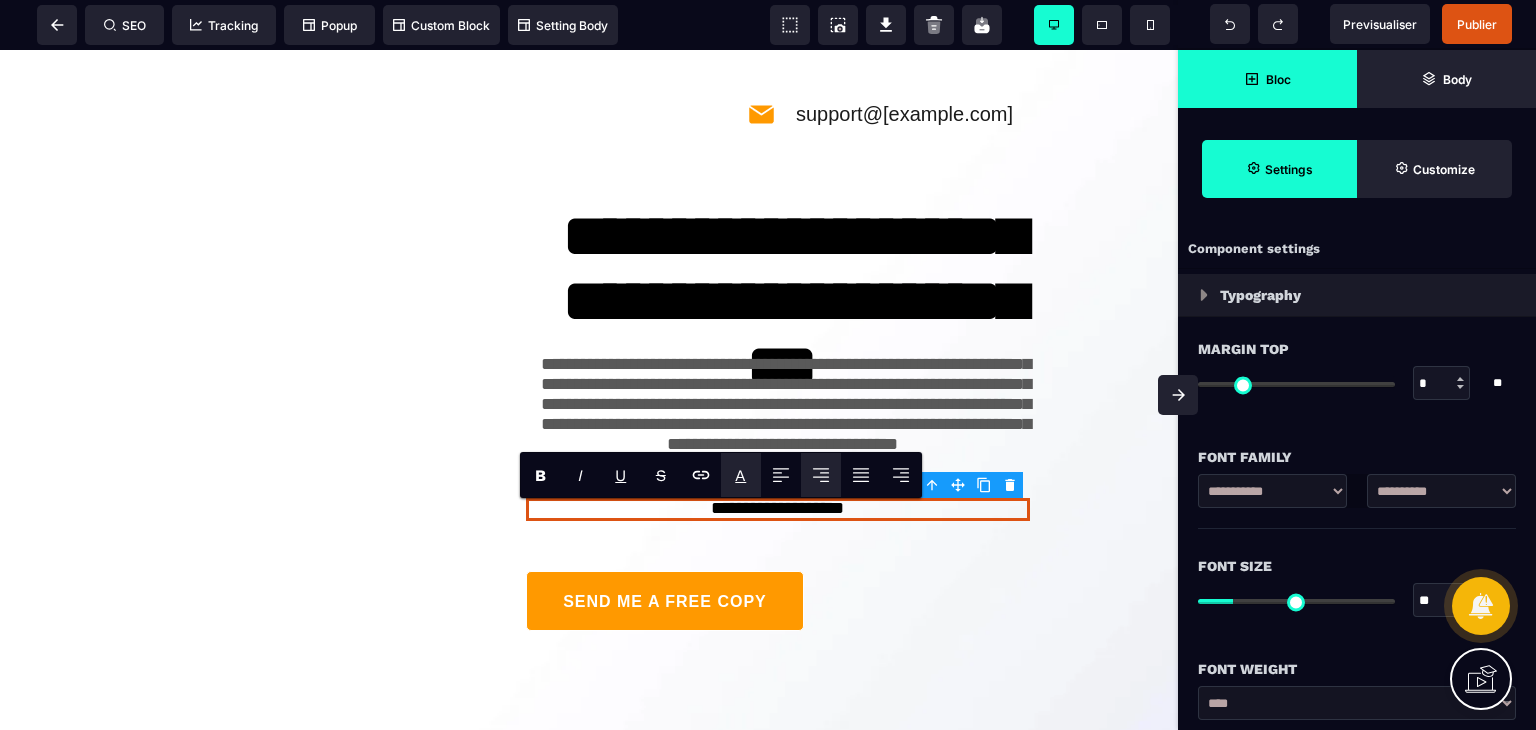 click on "*******" at bounding box center (766, 498) 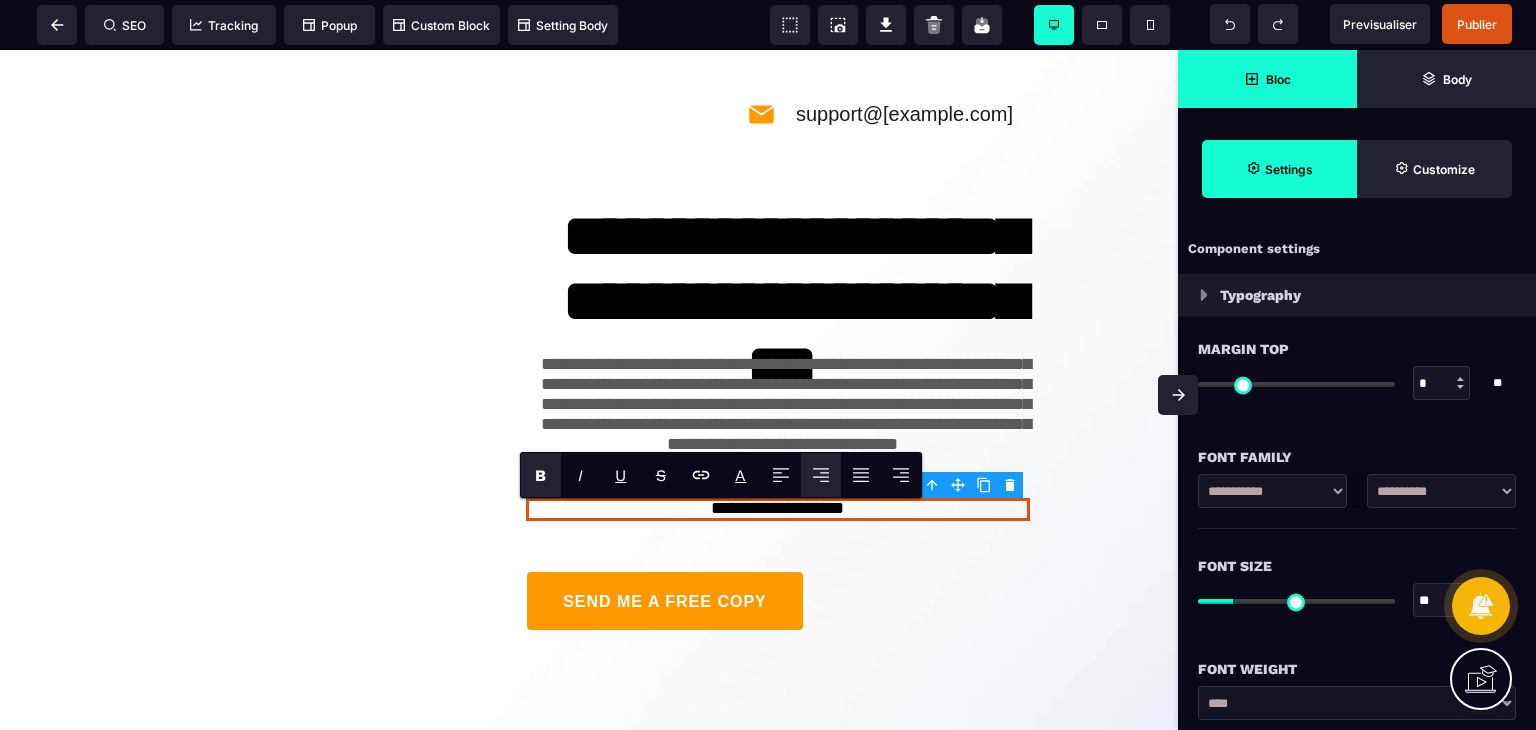 click on "B" at bounding box center (540, 475) 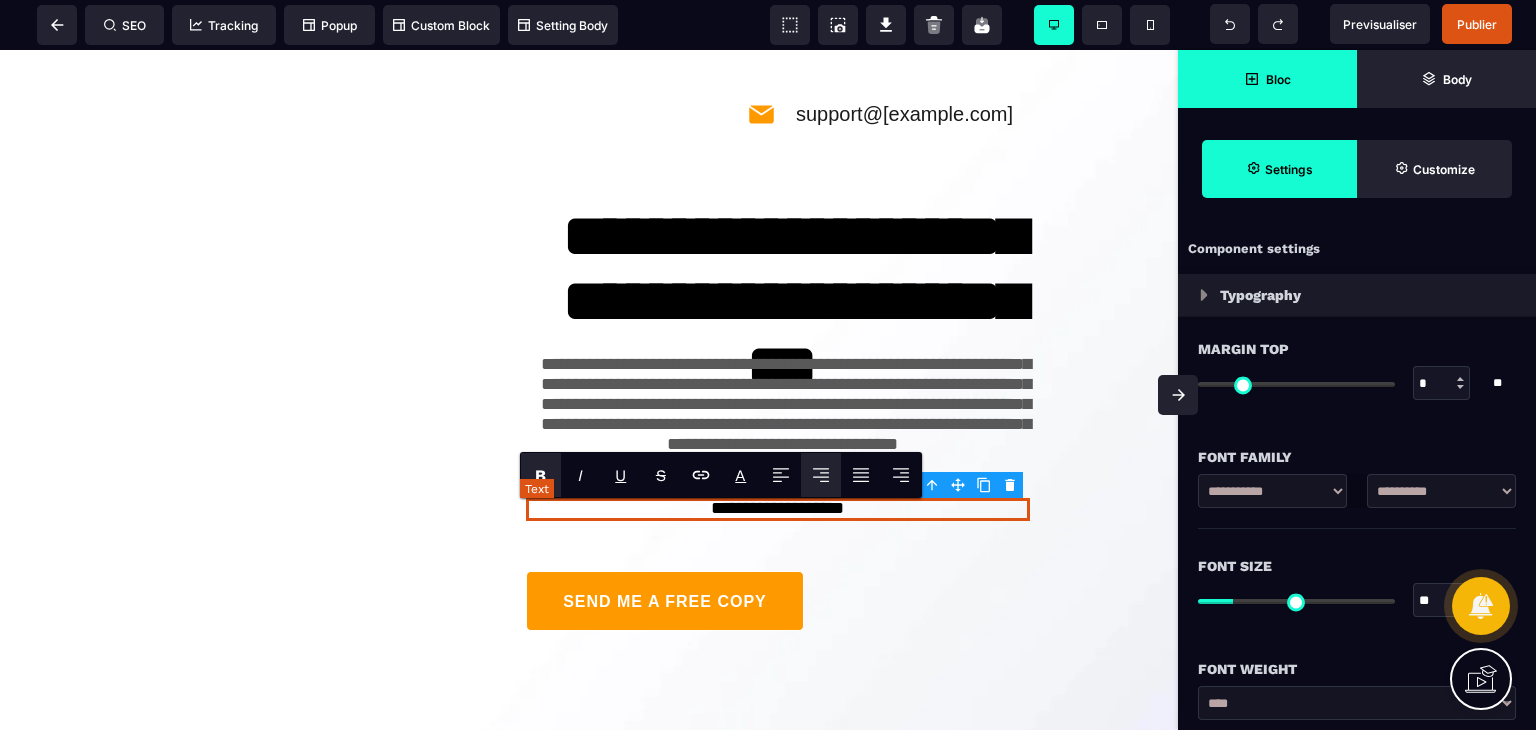click on "**********" at bounding box center (777, 509) 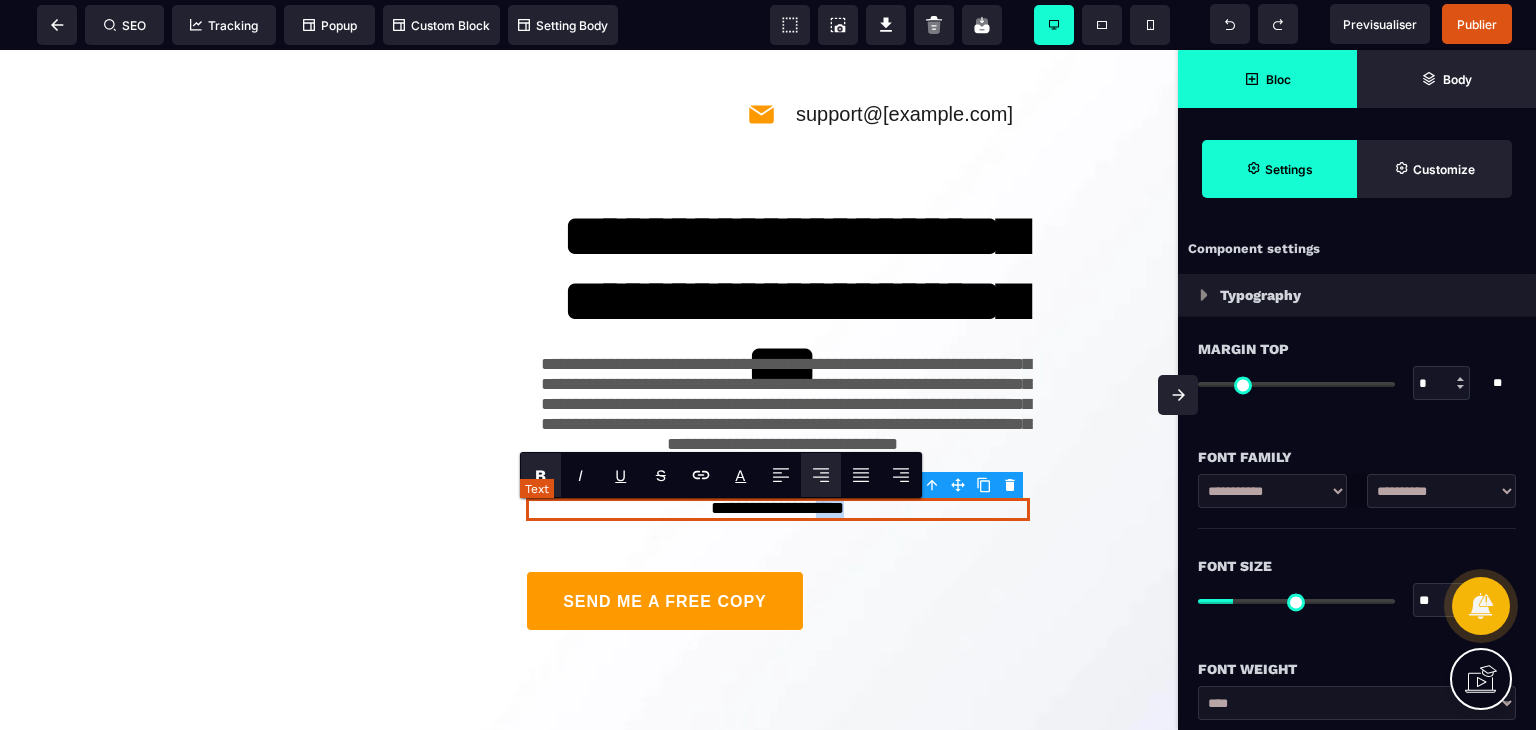 click on "**********" at bounding box center [777, 509] 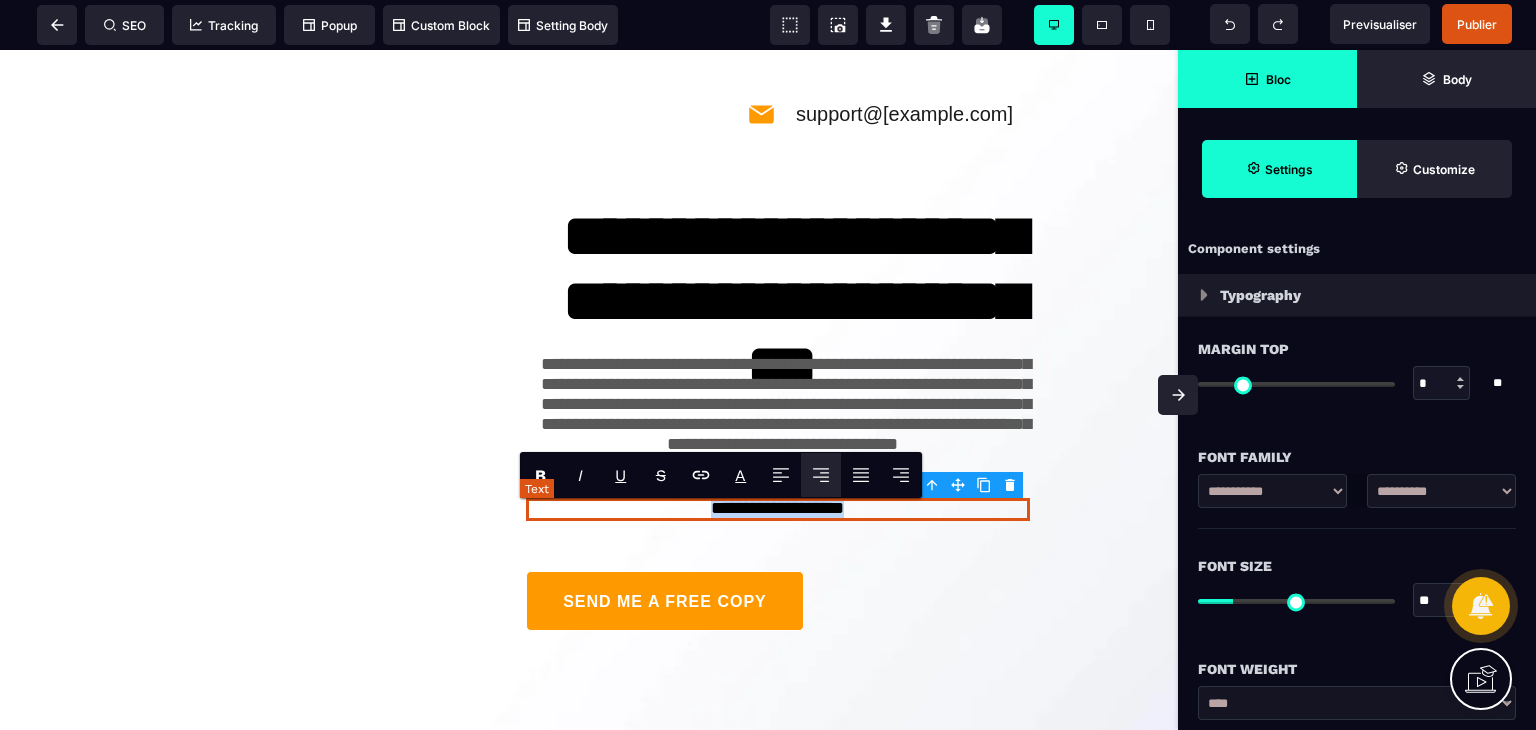 click on "**********" at bounding box center (777, 509) 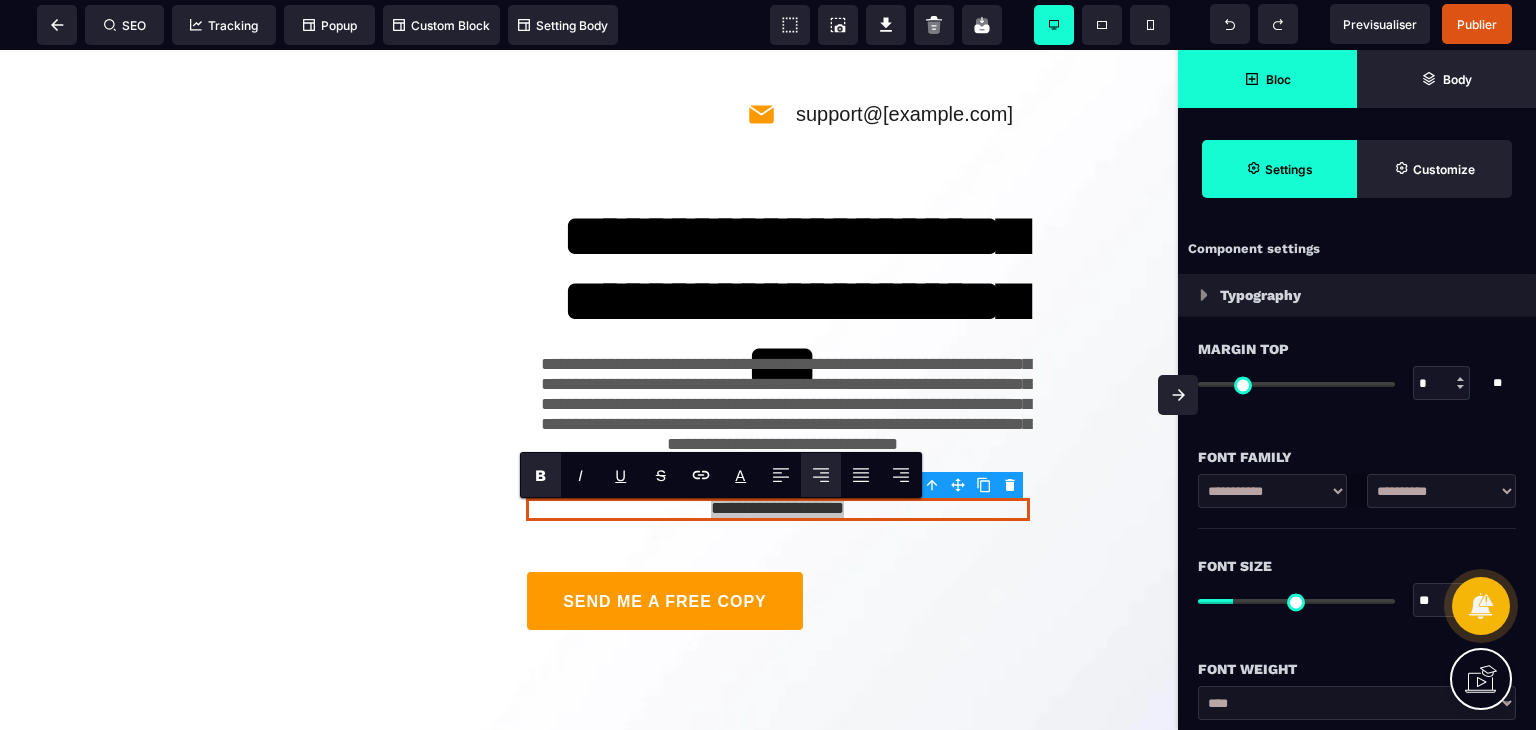 click on "B" at bounding box center [541, 475] 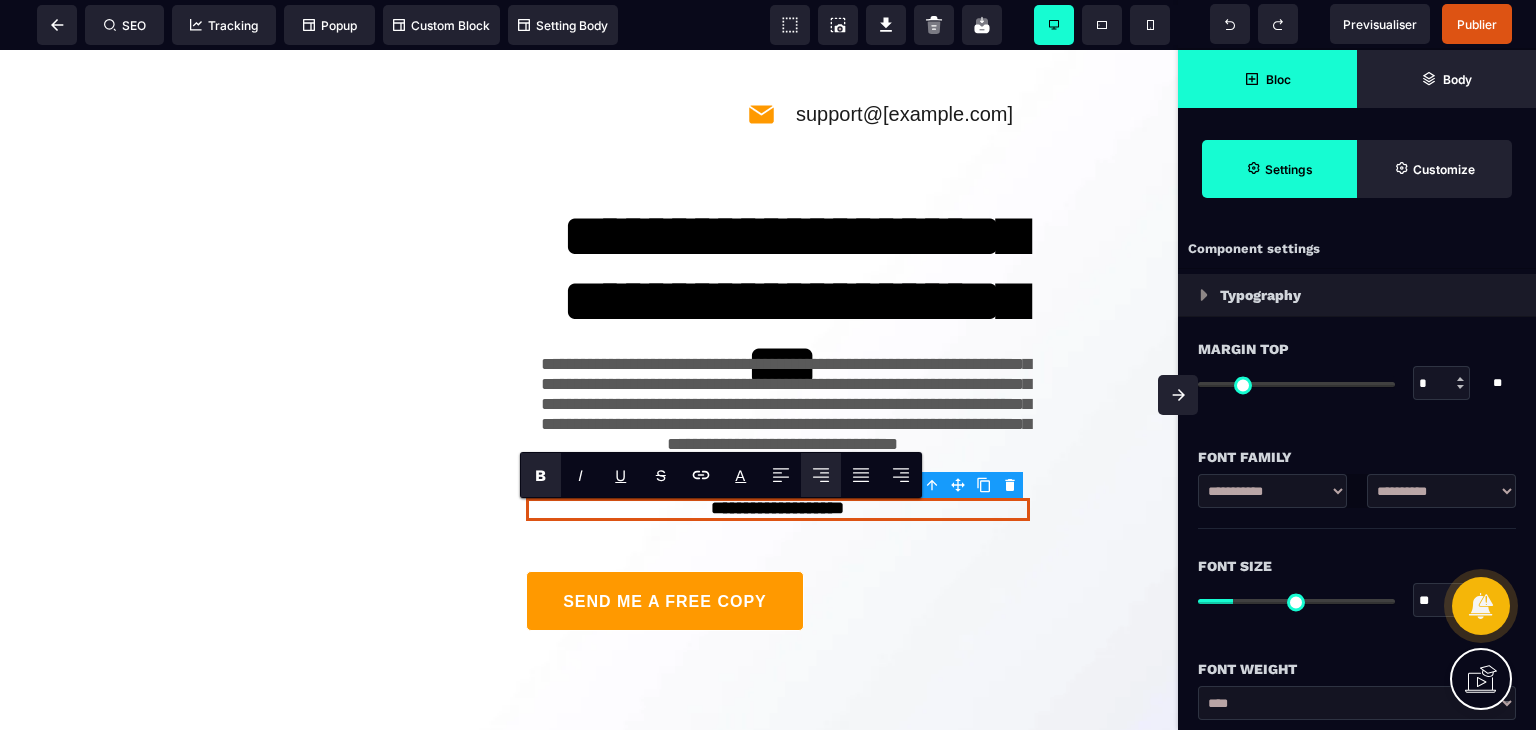 drag, startPoint x: 419, startPoint y: 454, endPoint x: 440, endPoint y: 457, distance: 21.213203 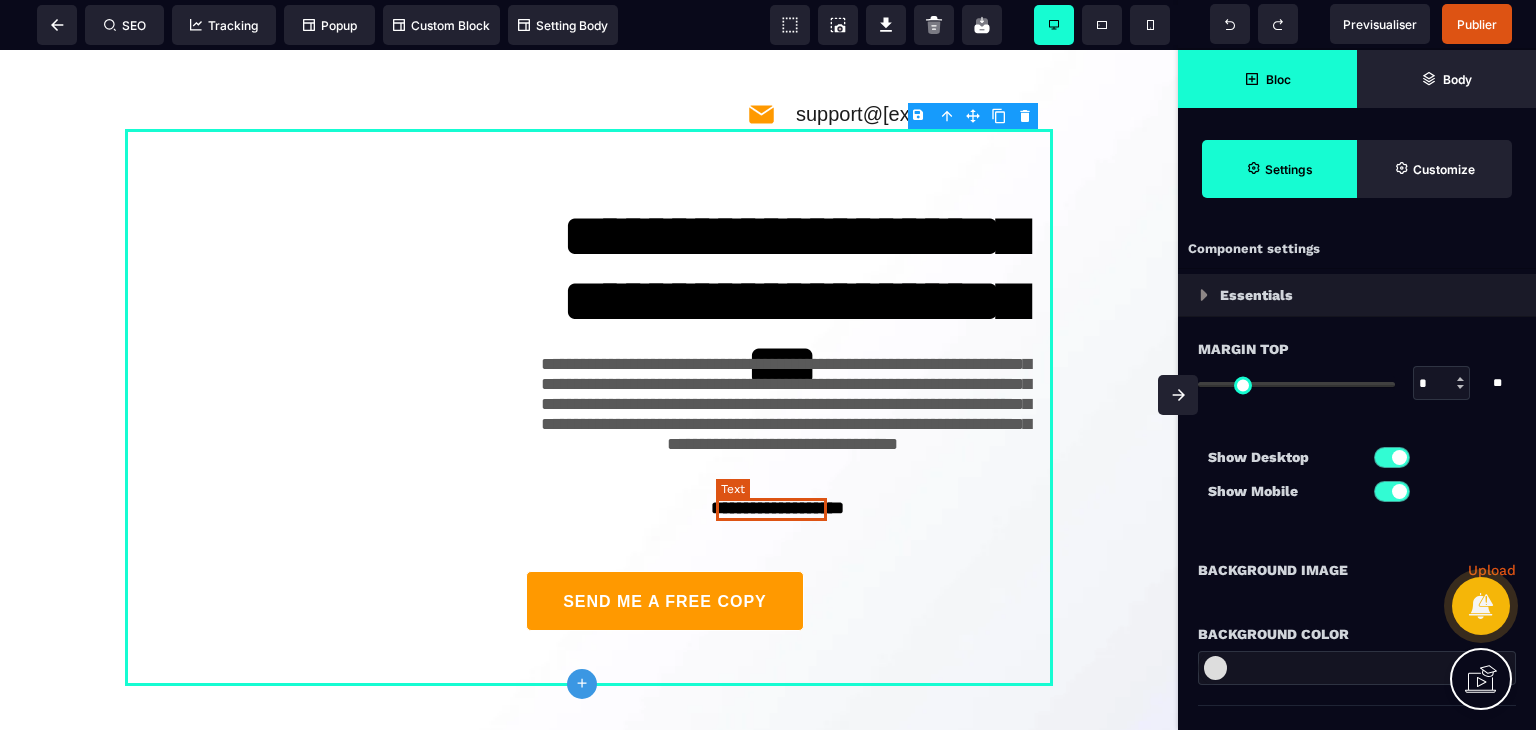 click on "**********" at bounding box center (777, 508) 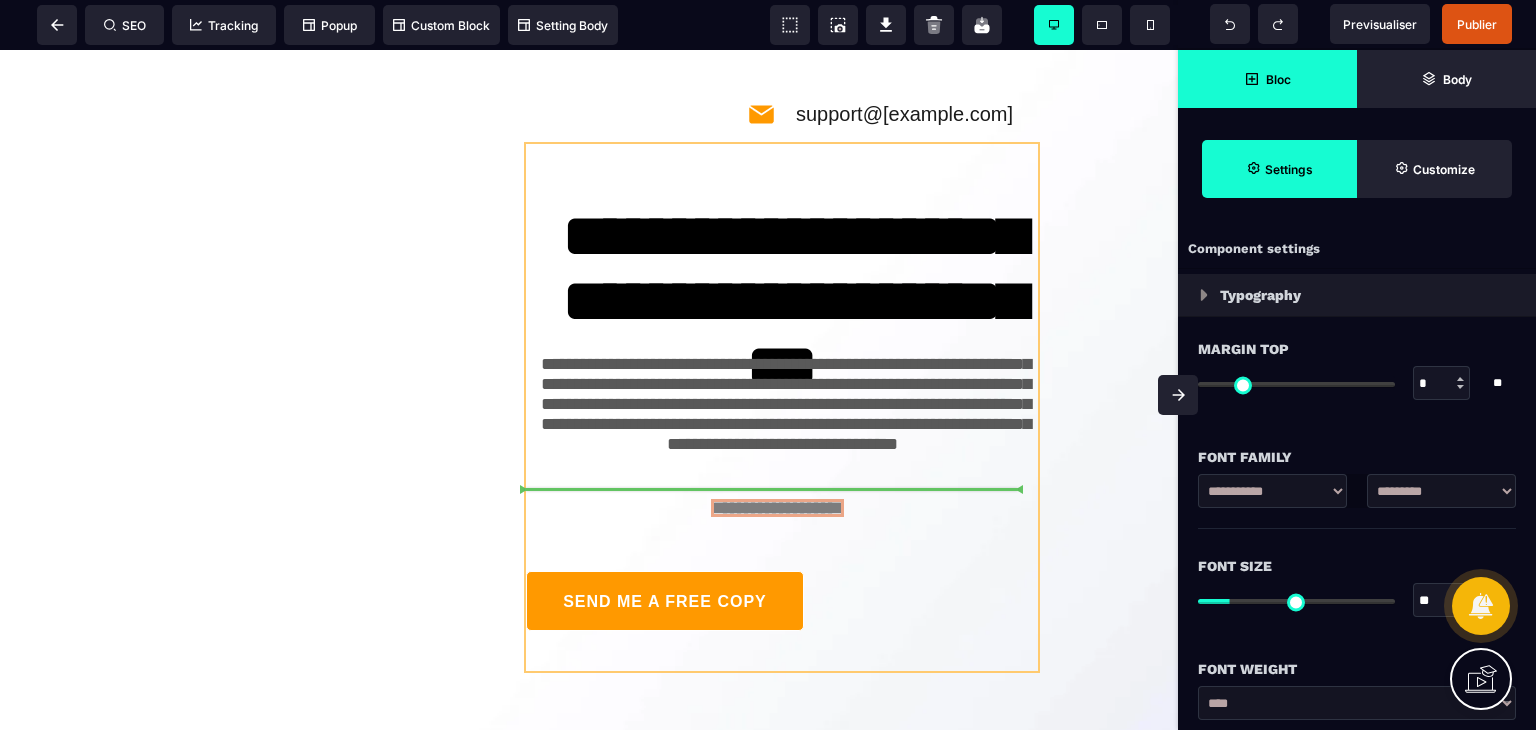 drag, startPoint x: 768, startPoint y: 504, endPoint x: 775, endPoint y: 455, distance: 49.497475 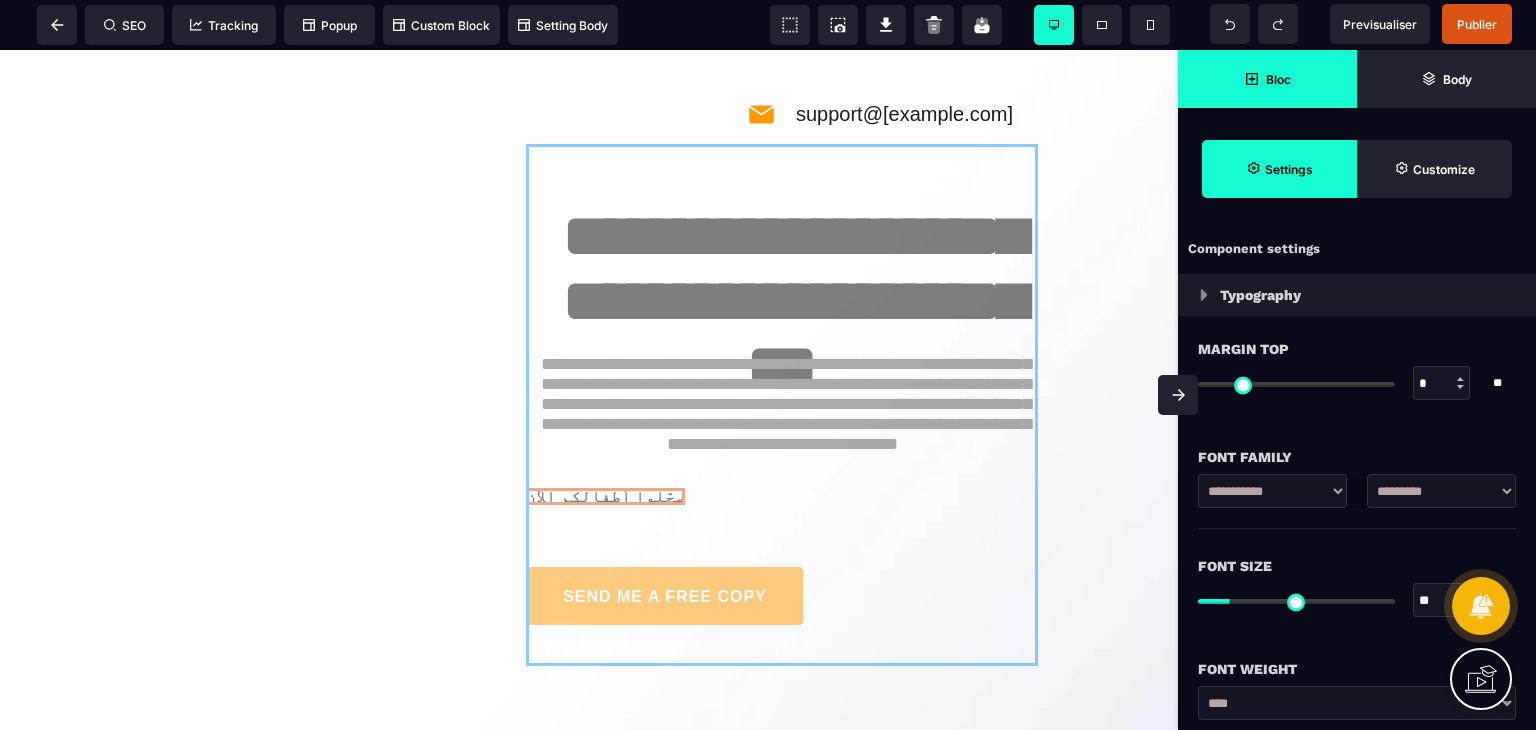 drag, startPoint x: 564, startPoint y: 493, endPoint x: 742, endPoint y: 481, distance: 178.40404 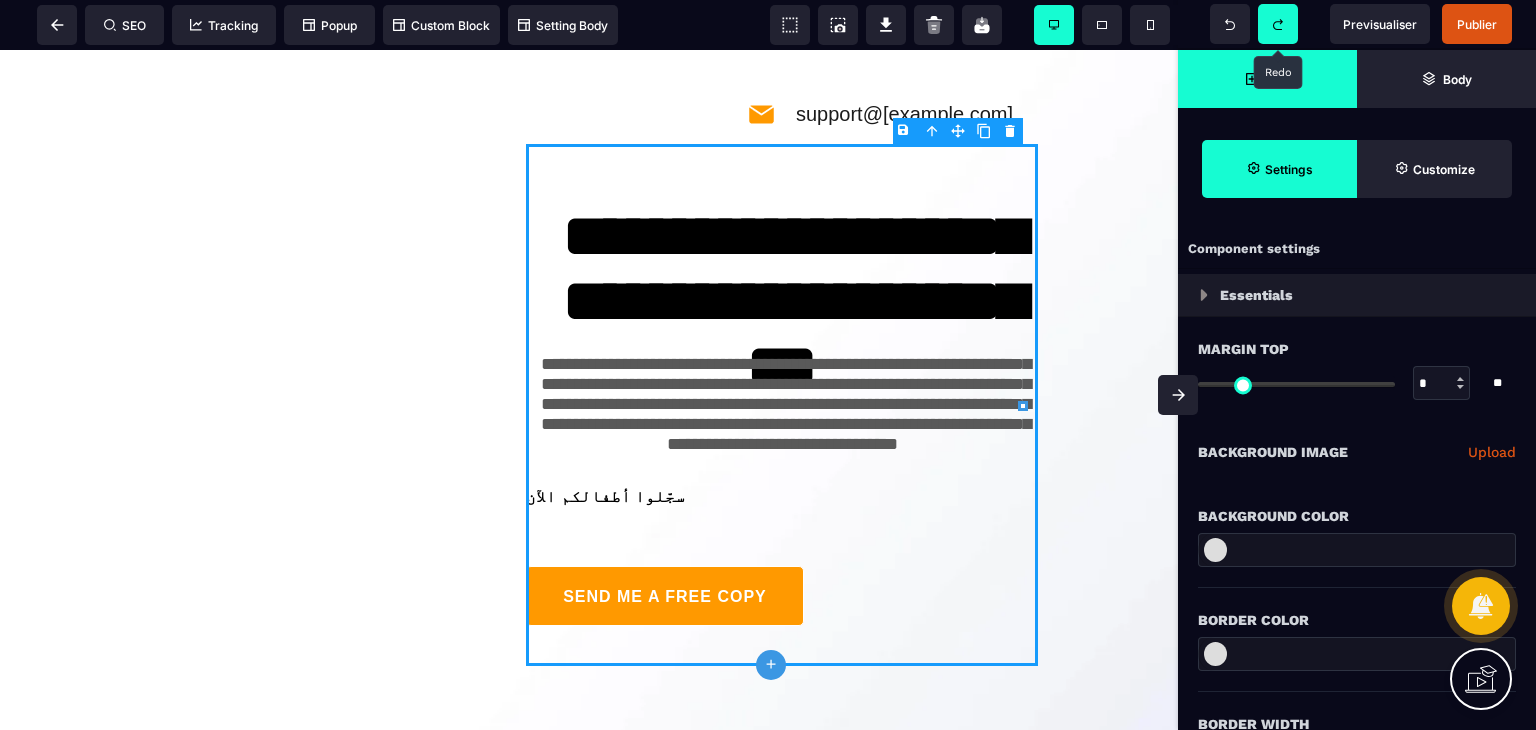 click at bounding box center (1278, 24) 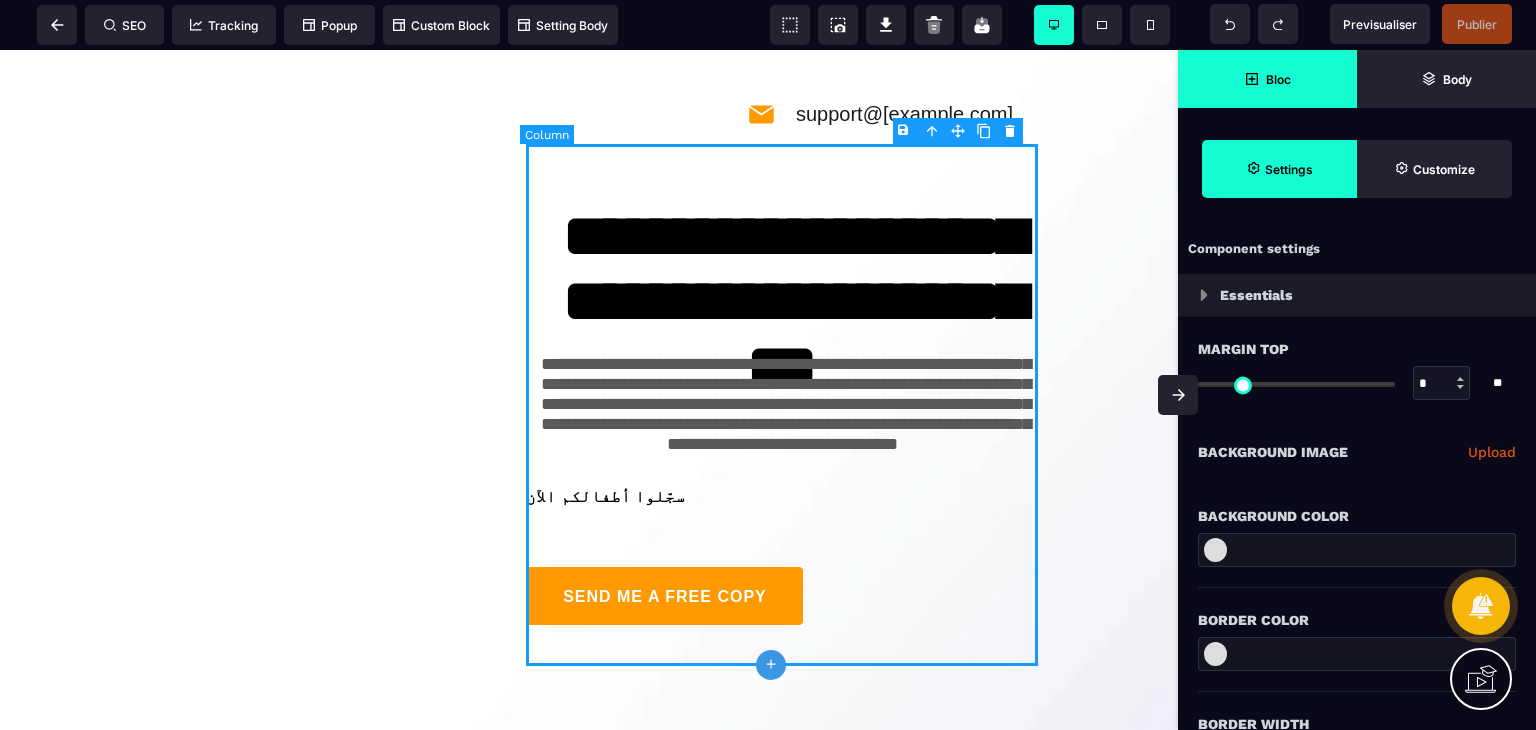 click on "**********" at bounding box center (782, 405) 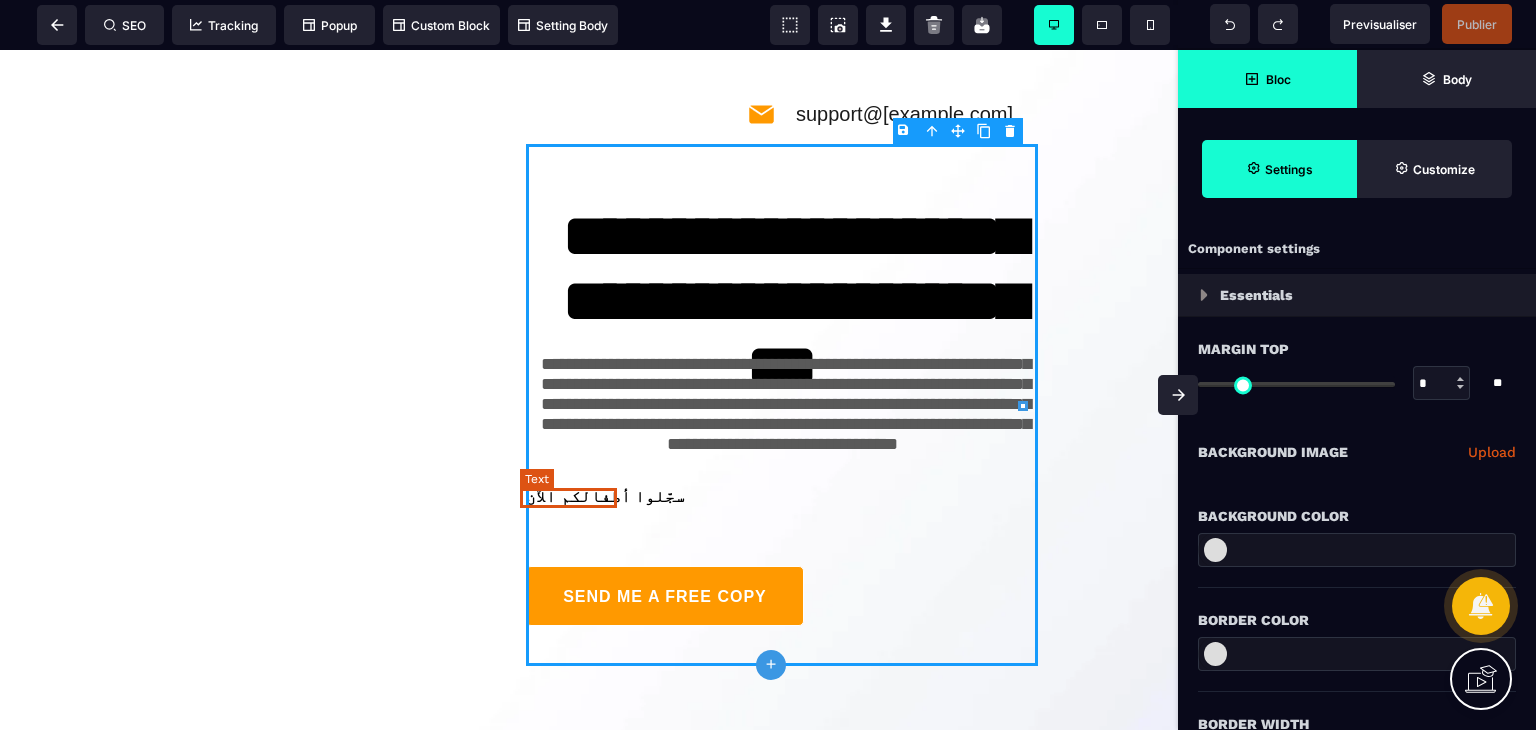 click on "سجّلوا أطفالكم الآن" at bounding box center (605, 496) 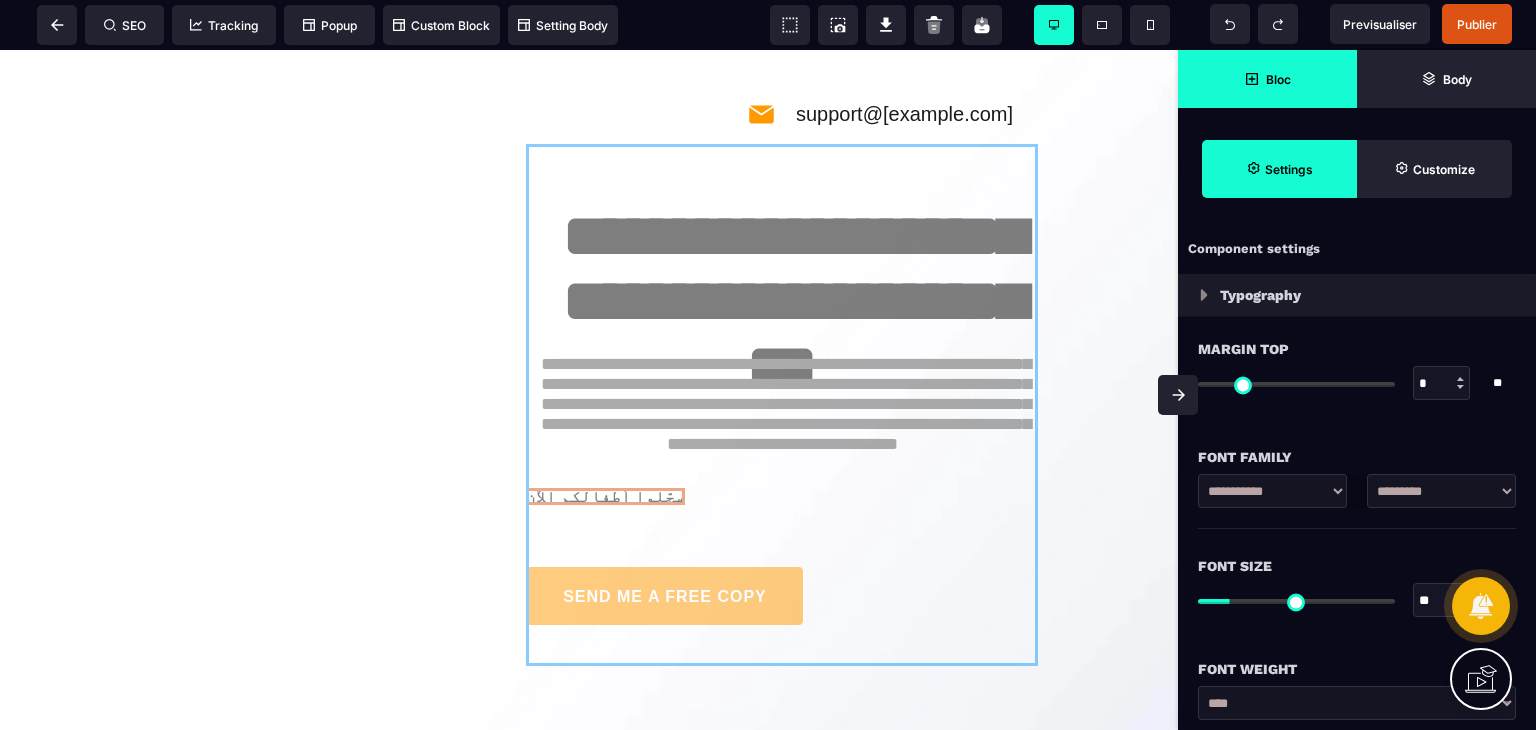 drag, startPoint x: 609, startPoint y: 499, endPoint x: 741, endPoint y: 502, distance: 132.03409 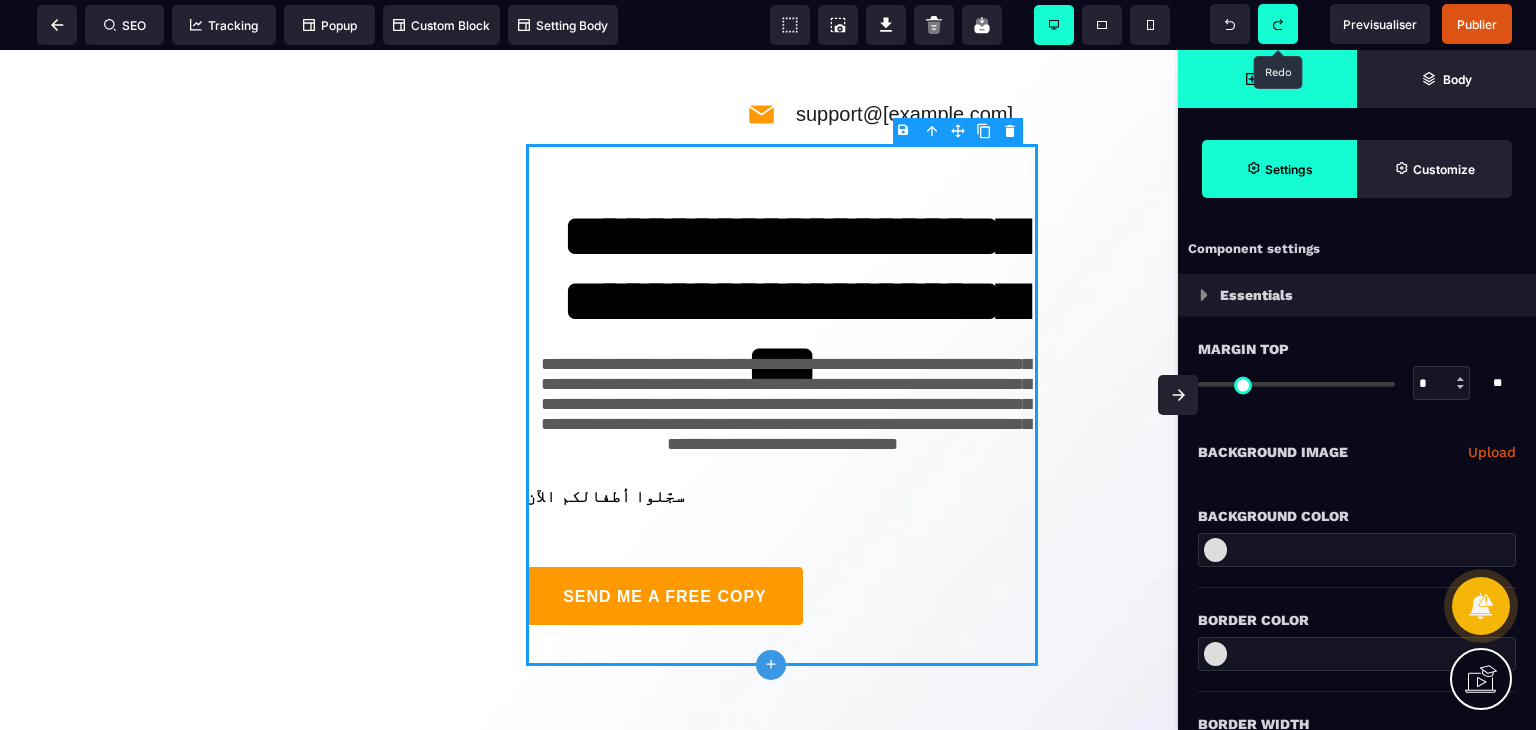 click at bounding box center (1278, 24) 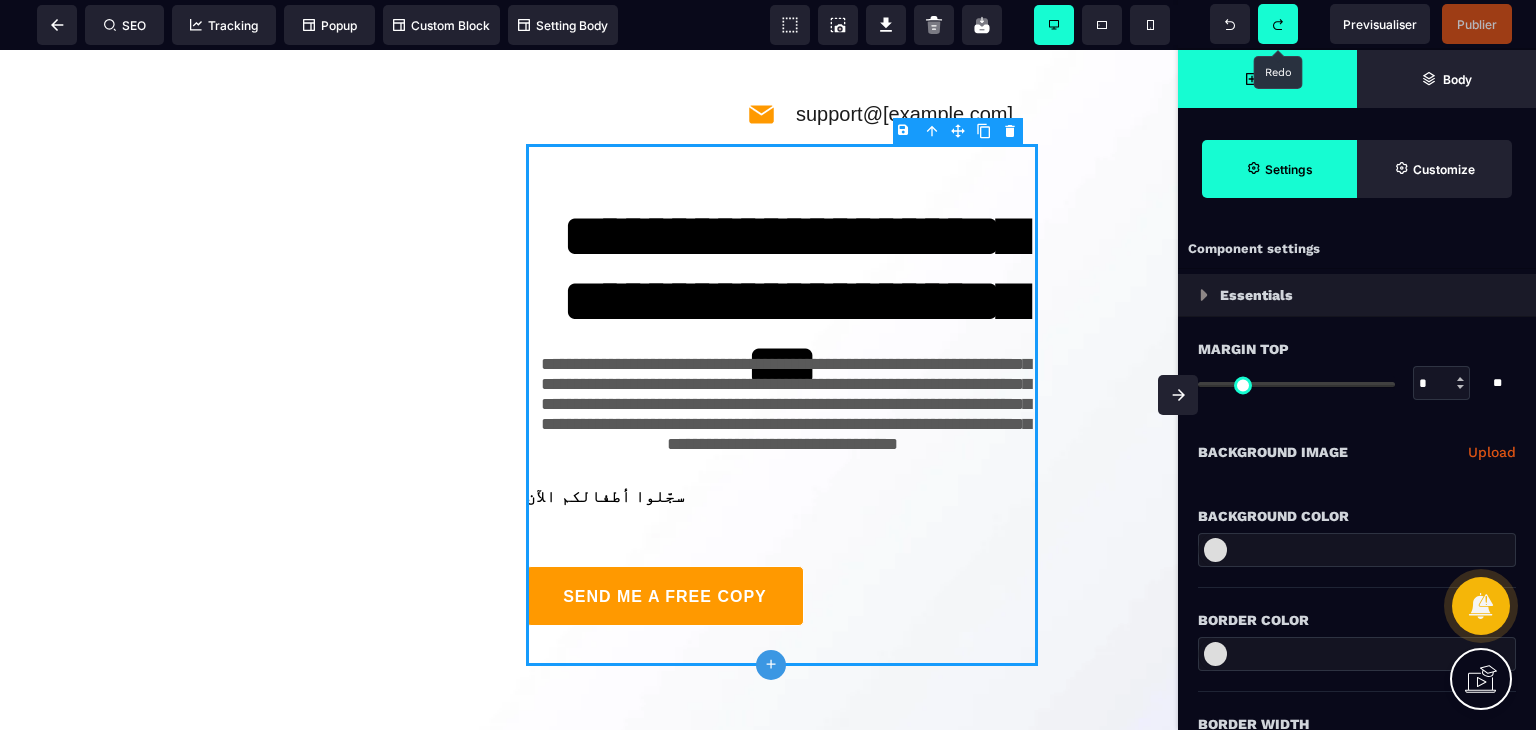 click at bounding box center [1278, 24] 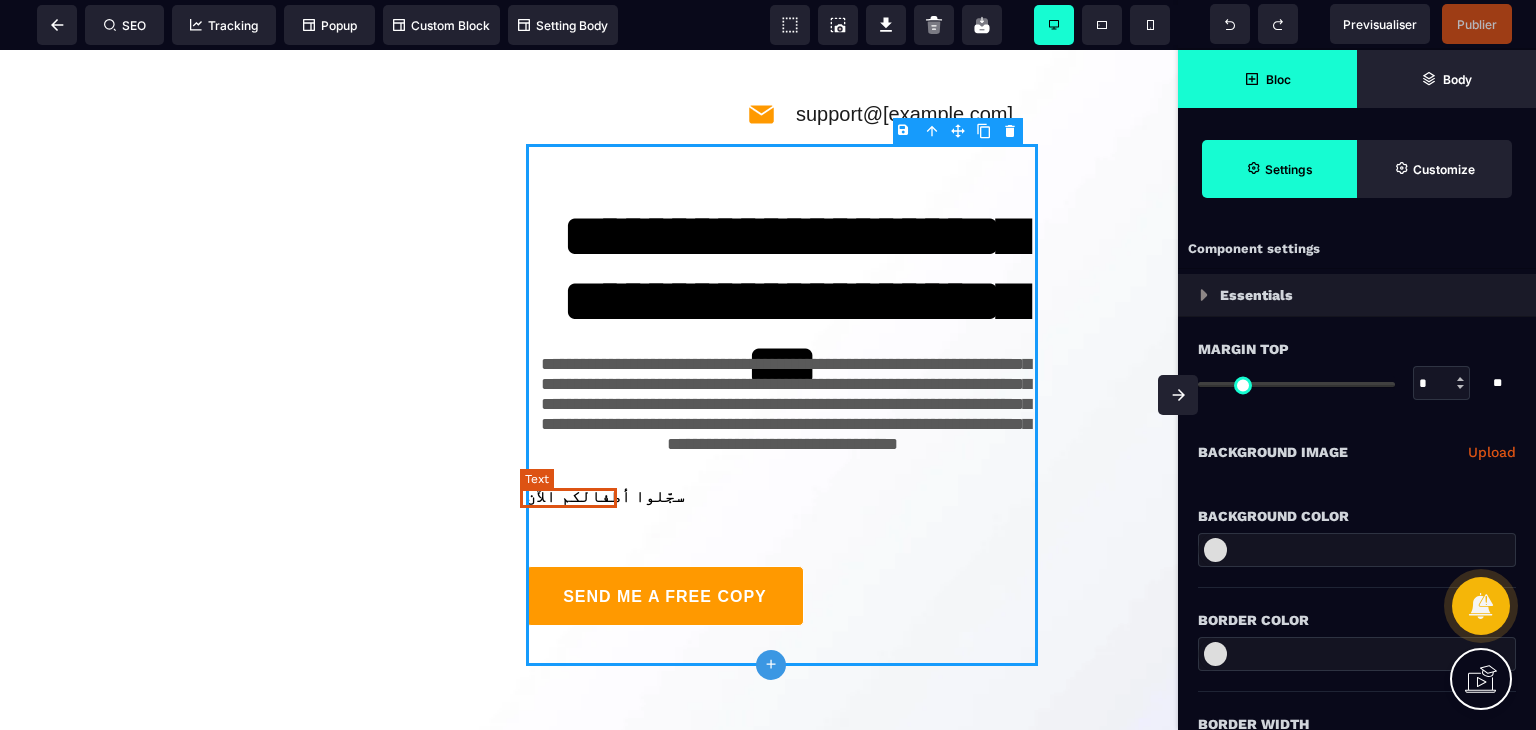 click on "سجّلوا أطفالكم الآن" at bounding box center [605, 496] 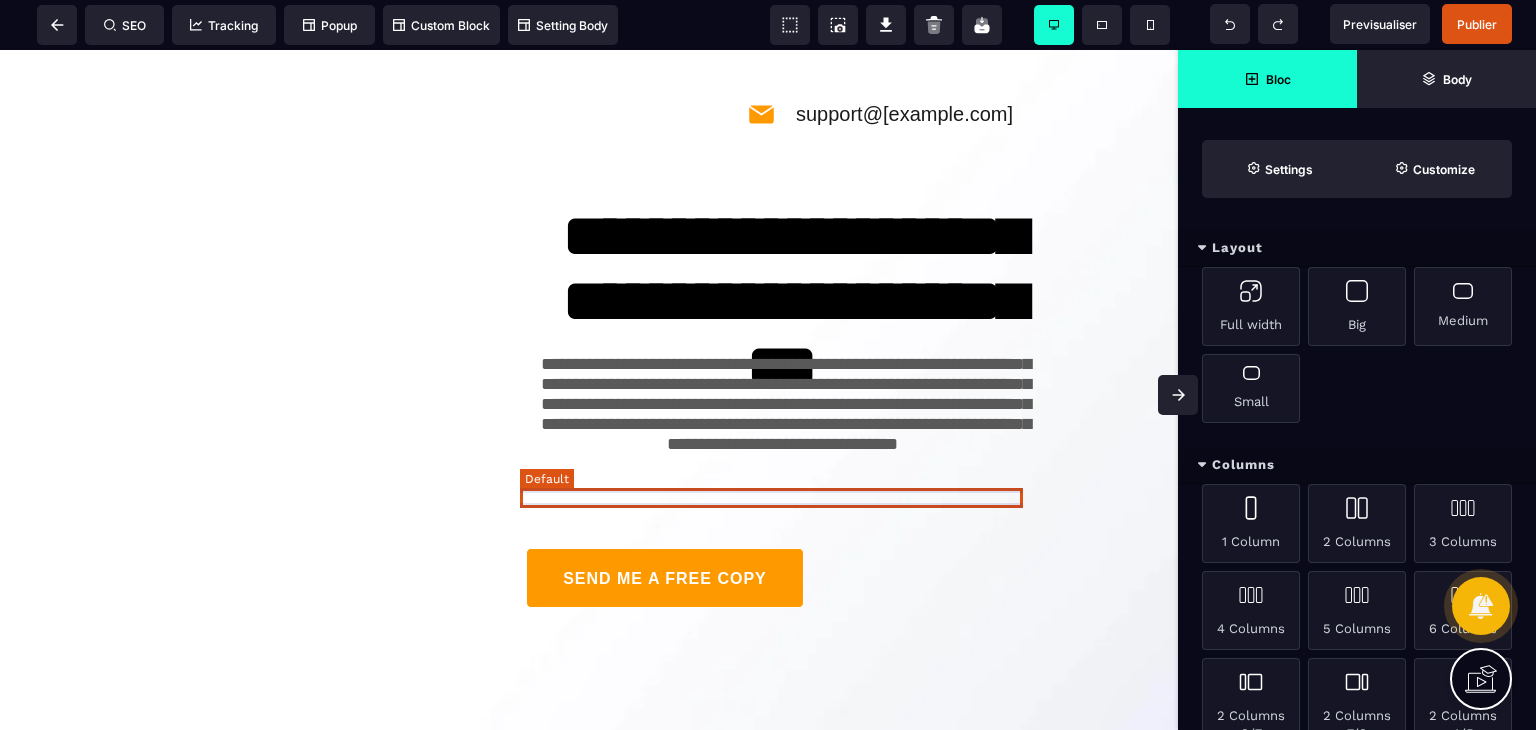 click at bounding box center (782, 498) 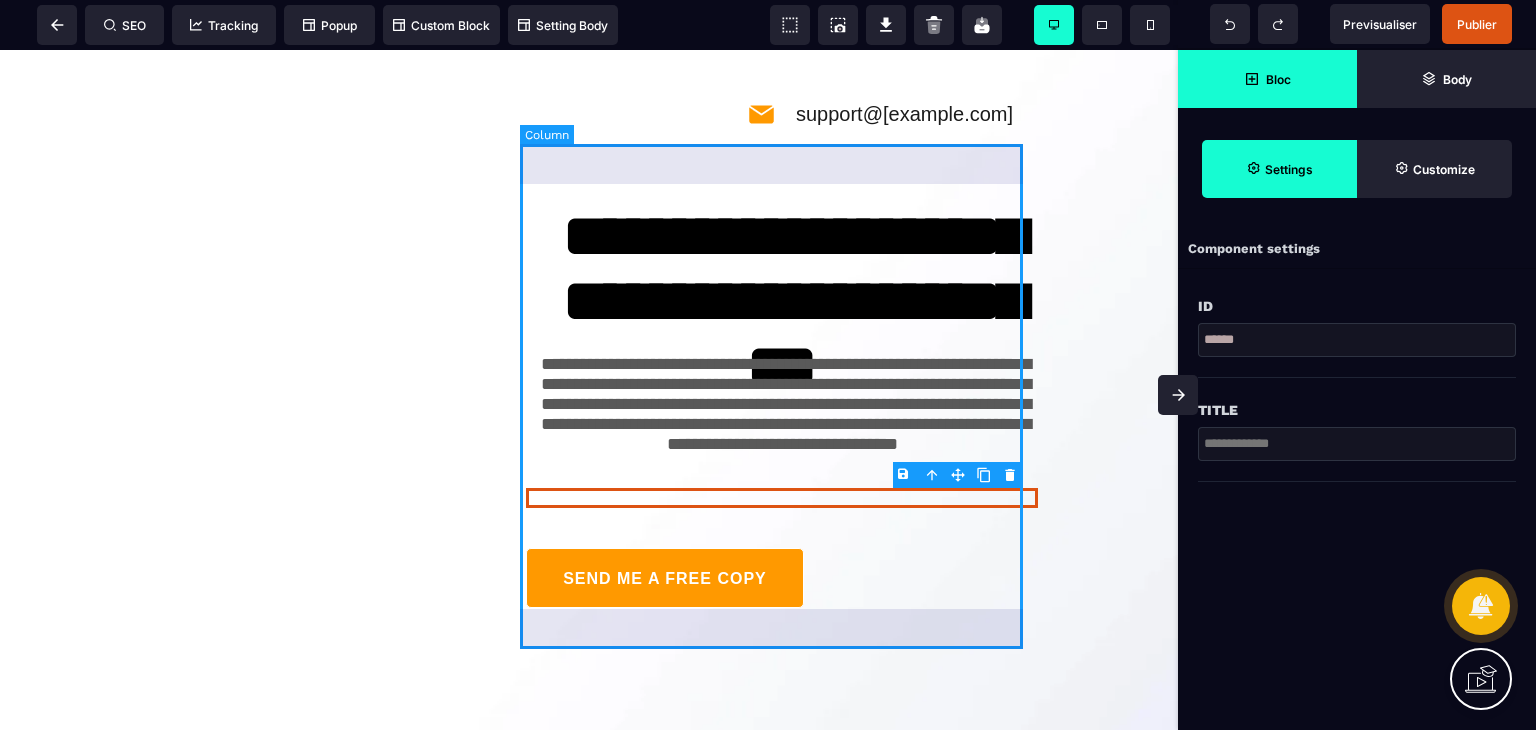 click on "**********" at bounding box center (782, 396) 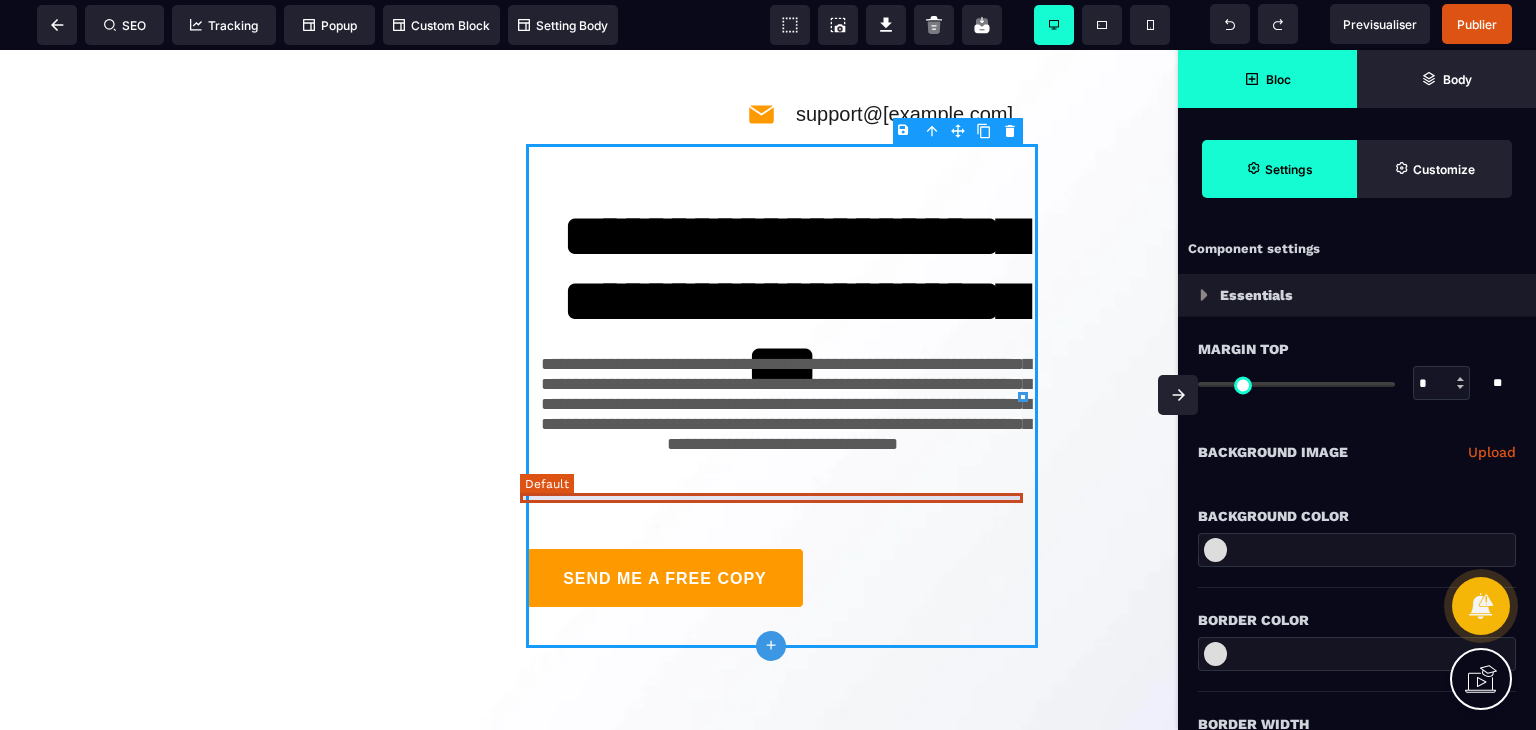 click at bounding box center [782, 498] 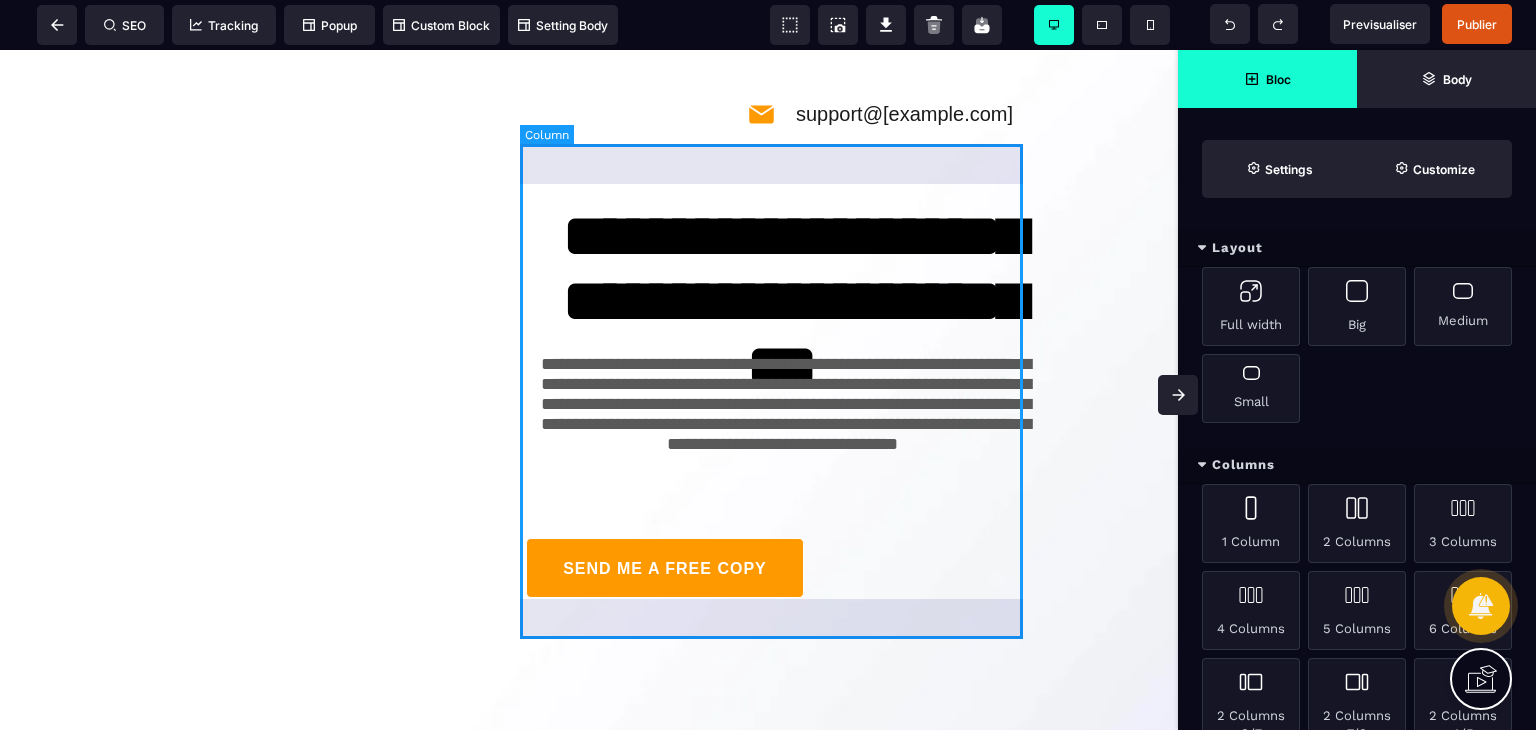 click on "**********" at bounding box center (782, 391) 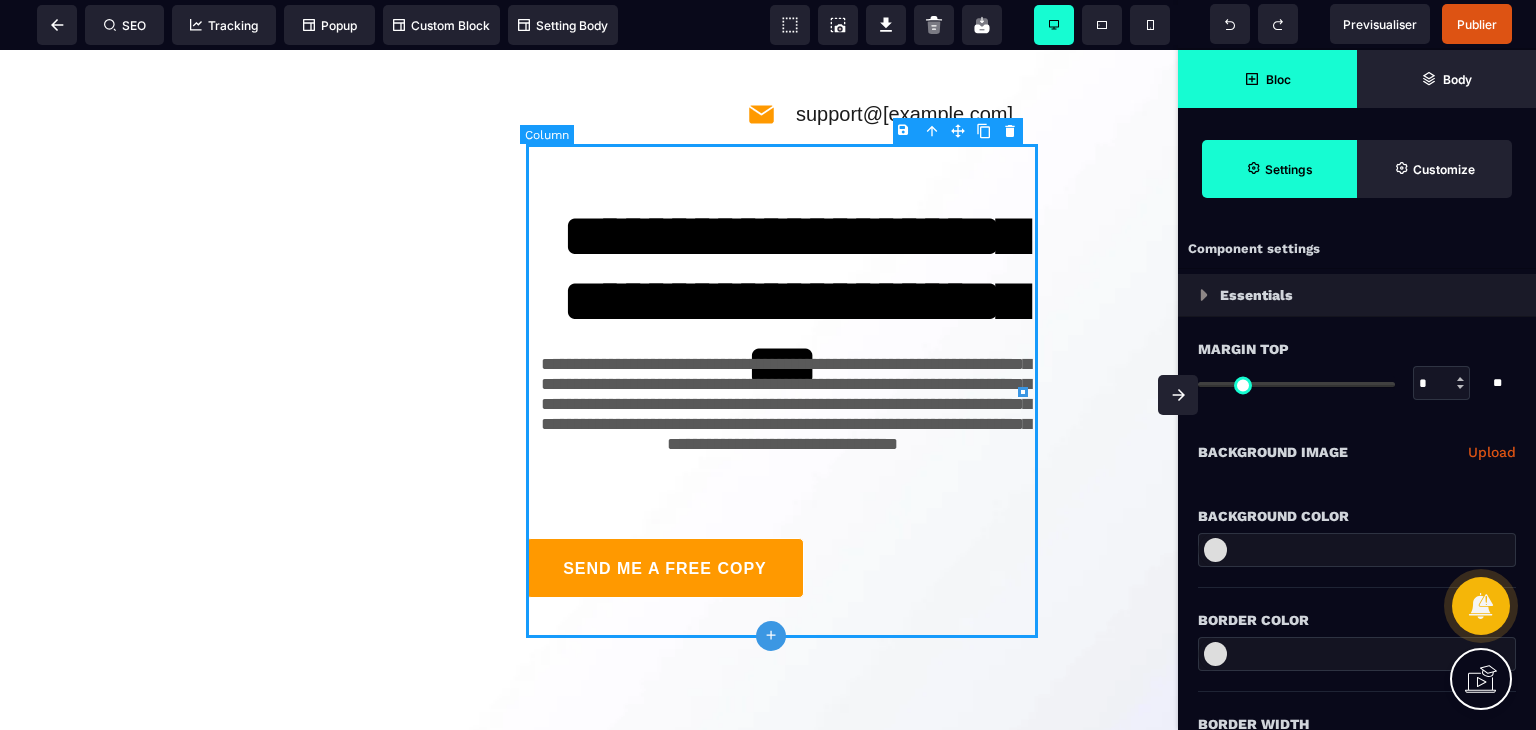 click on "SEND ME A FREE COPY" 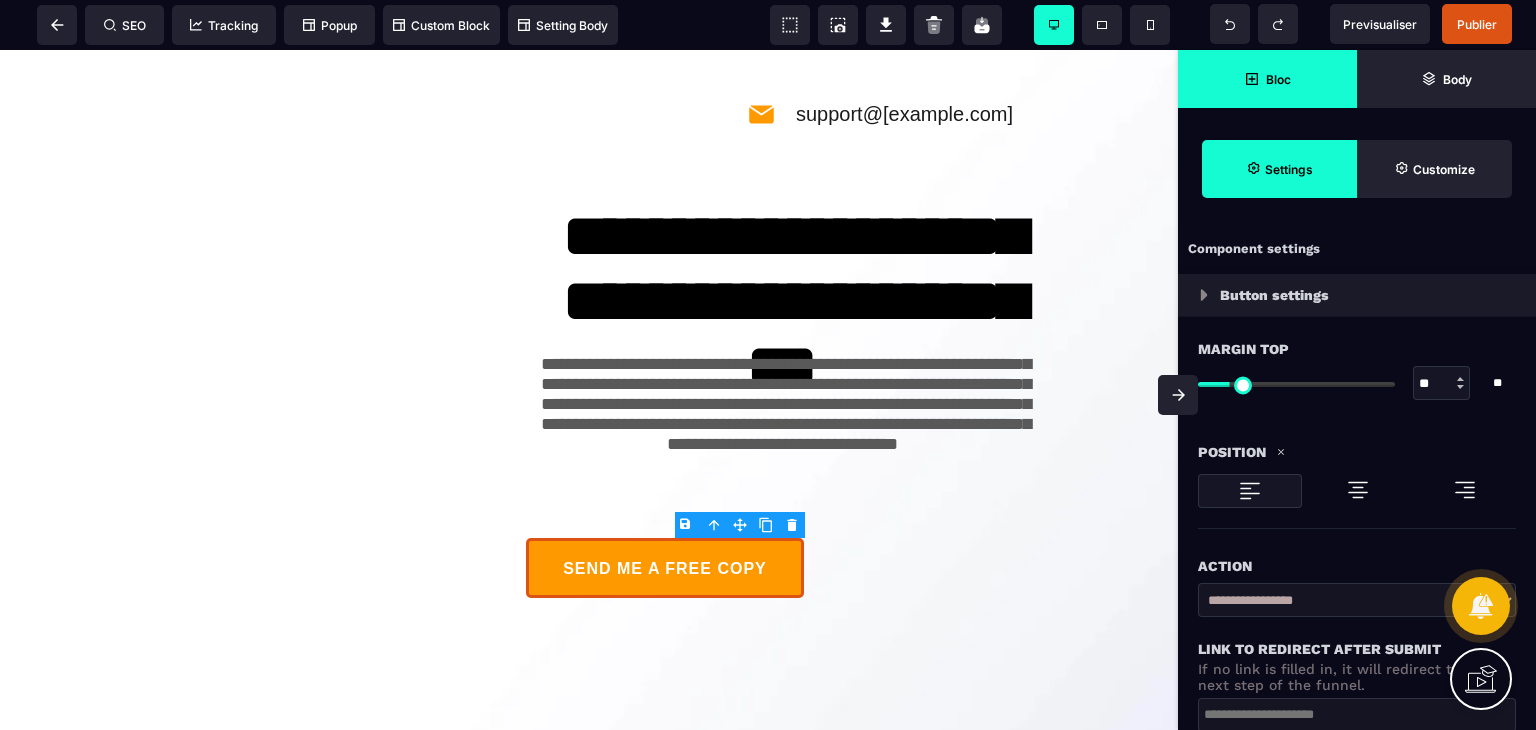 click at bounding box center [1358, 490] 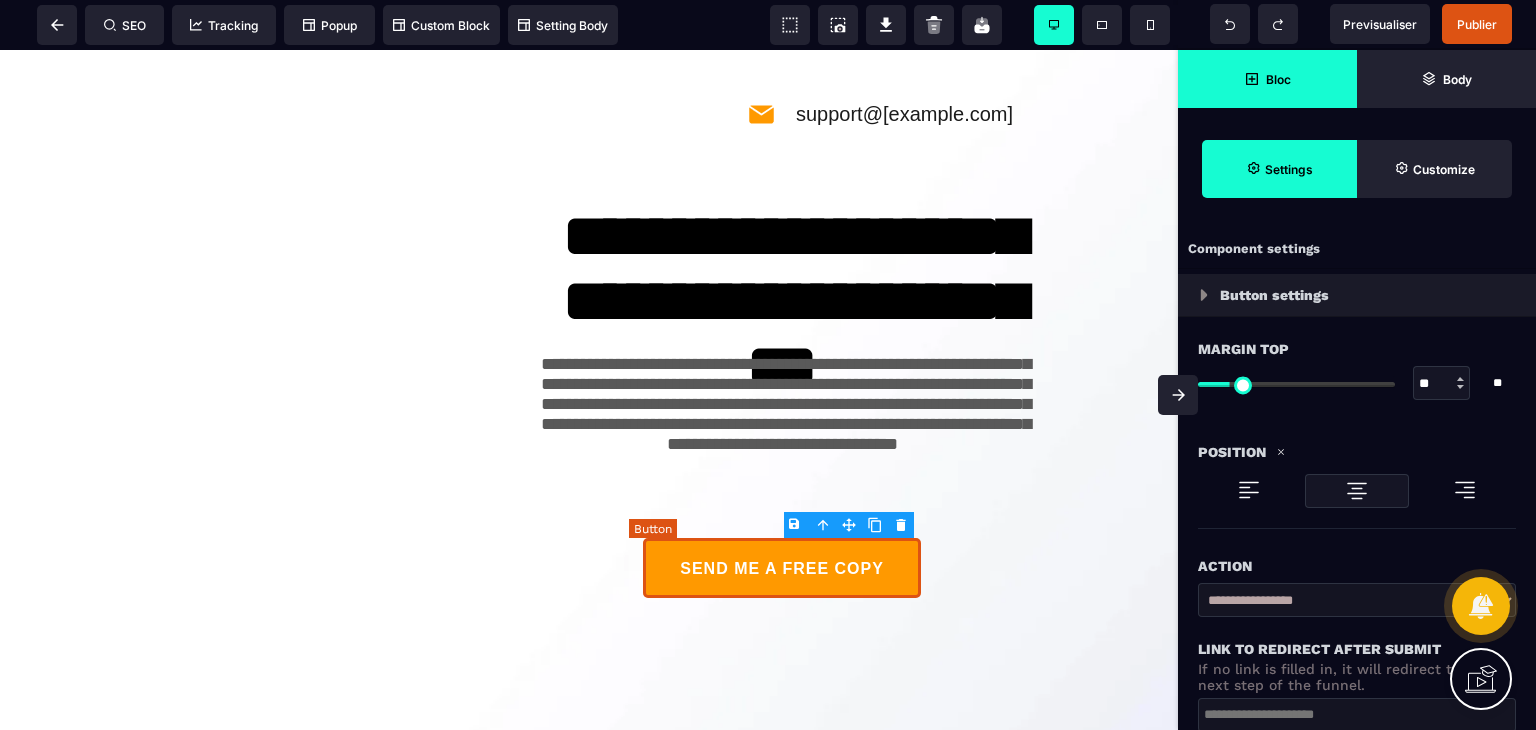 click on "SEND ME A FREE COPY" at bounding box center (782, 570) 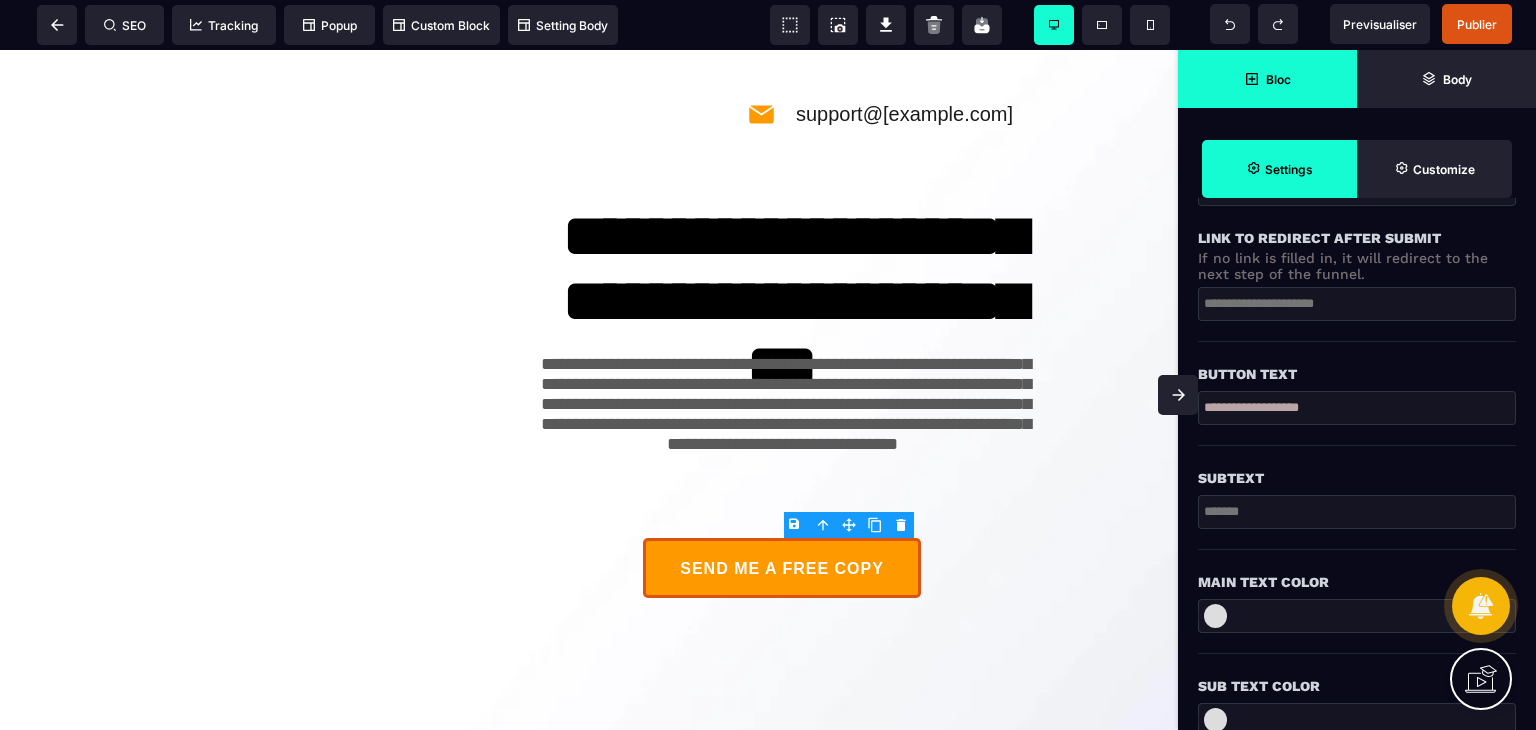 scroll, scrollTop: 400, scrollLeft: 0, axis: vertical 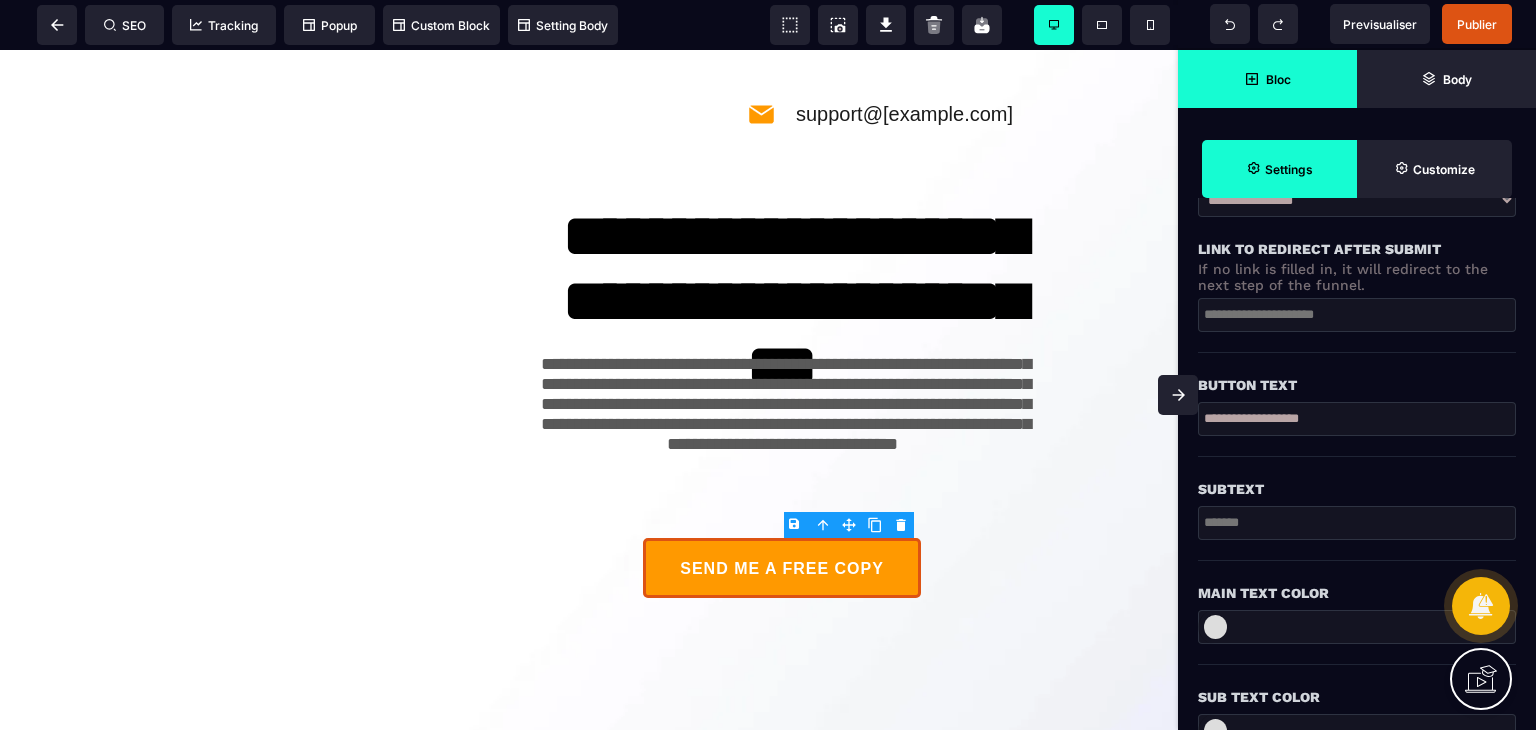 click on "**********" at bounding box center (1357, 419) 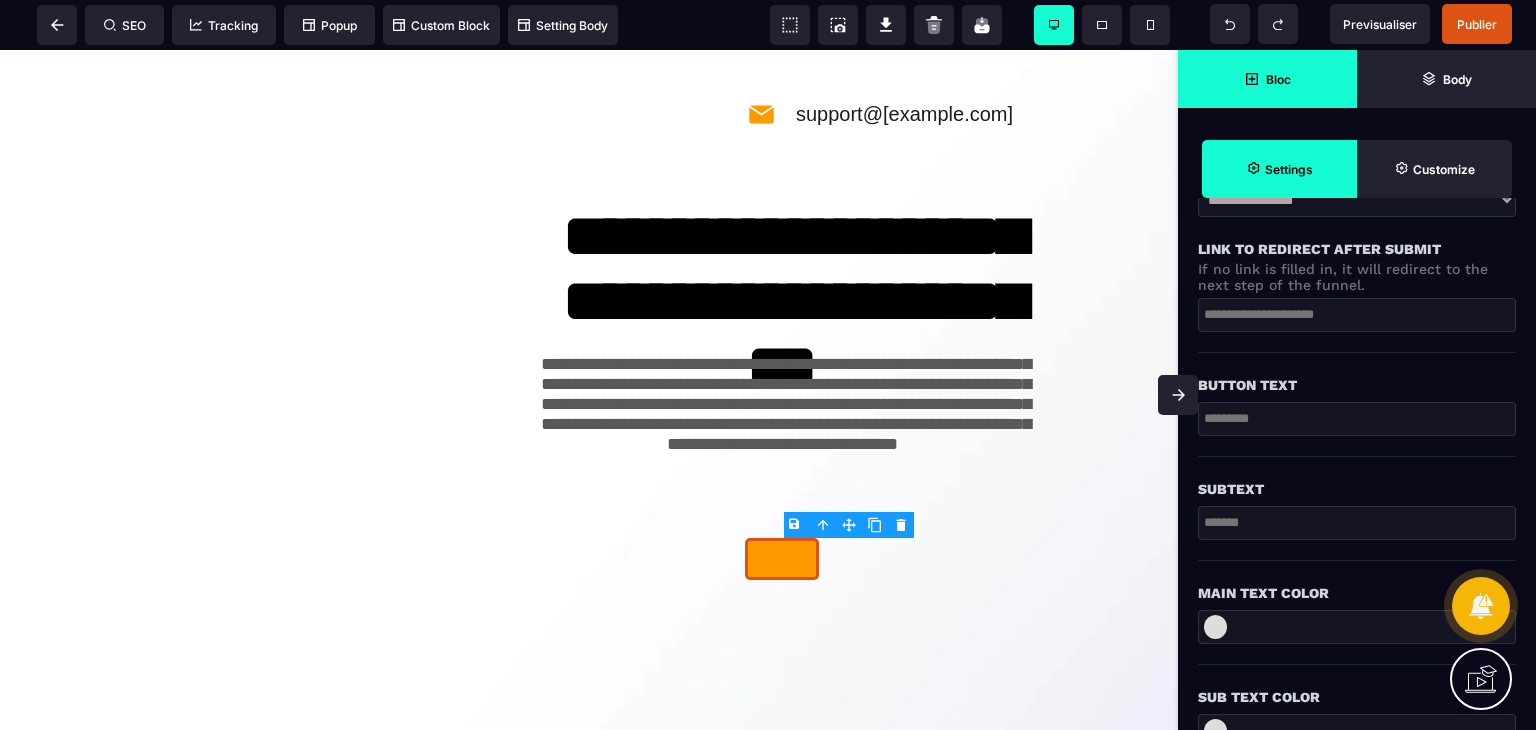 paste on "**********" 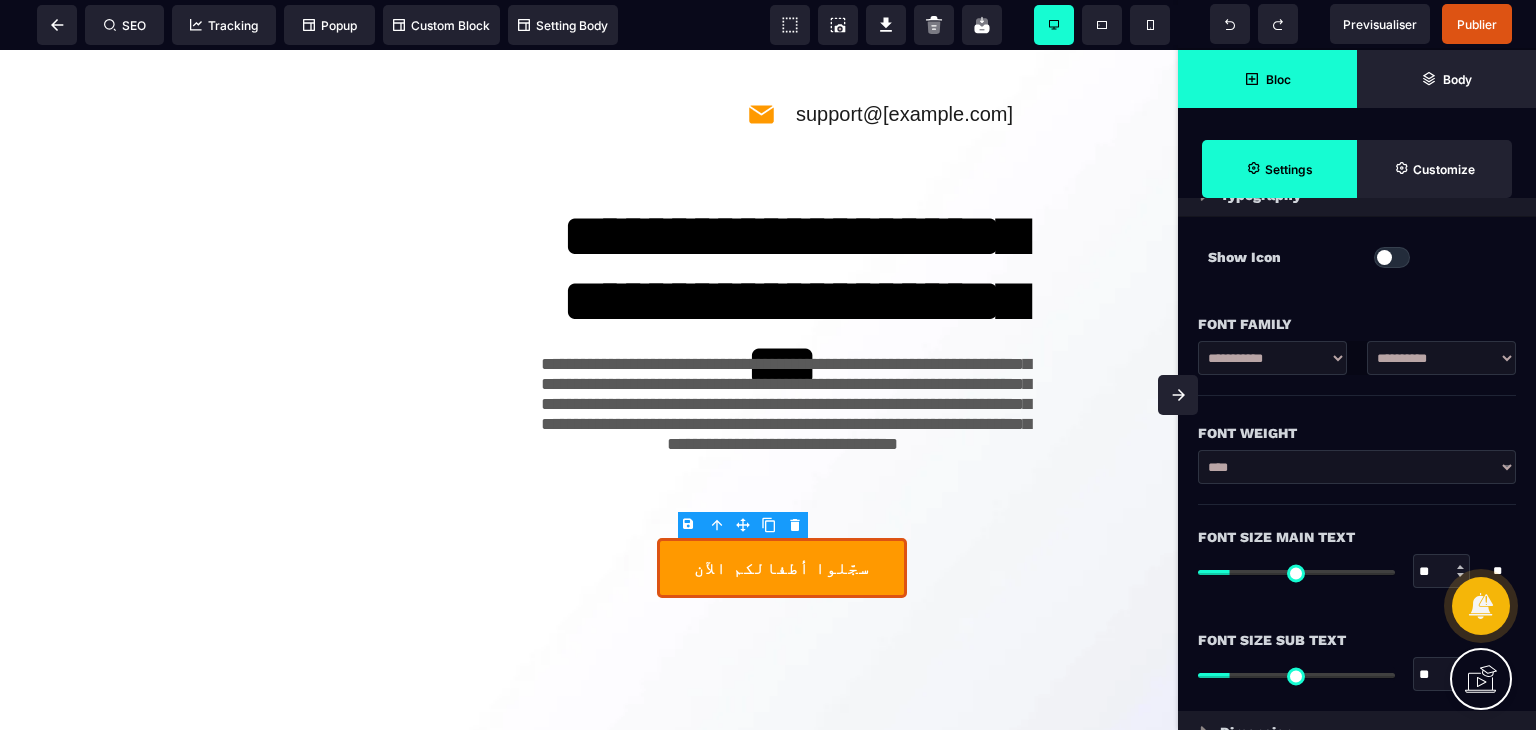 scroll, scrollTop: 1000, scrollLeft: 0, axis: vertical 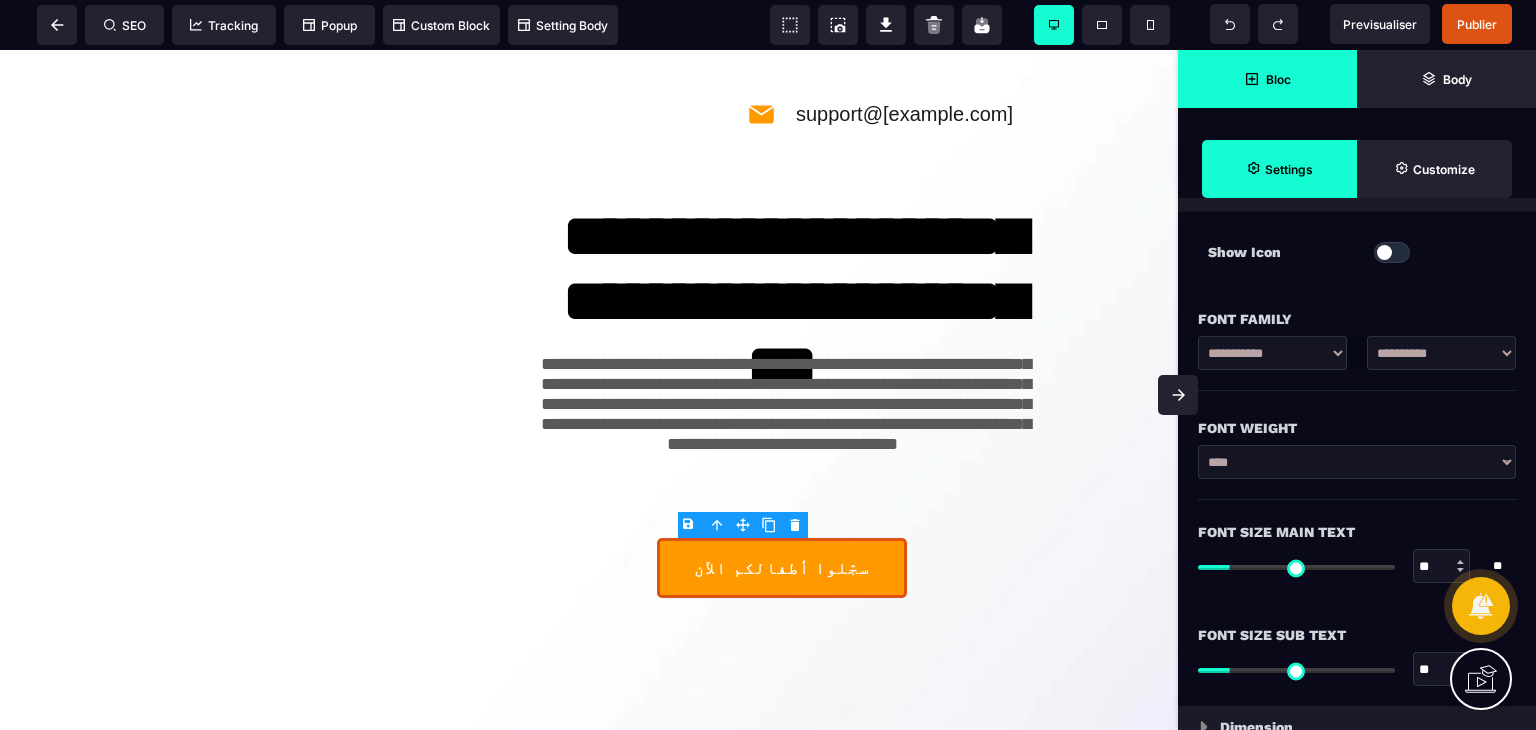click on "**********" at bounding box center (1272, 353) 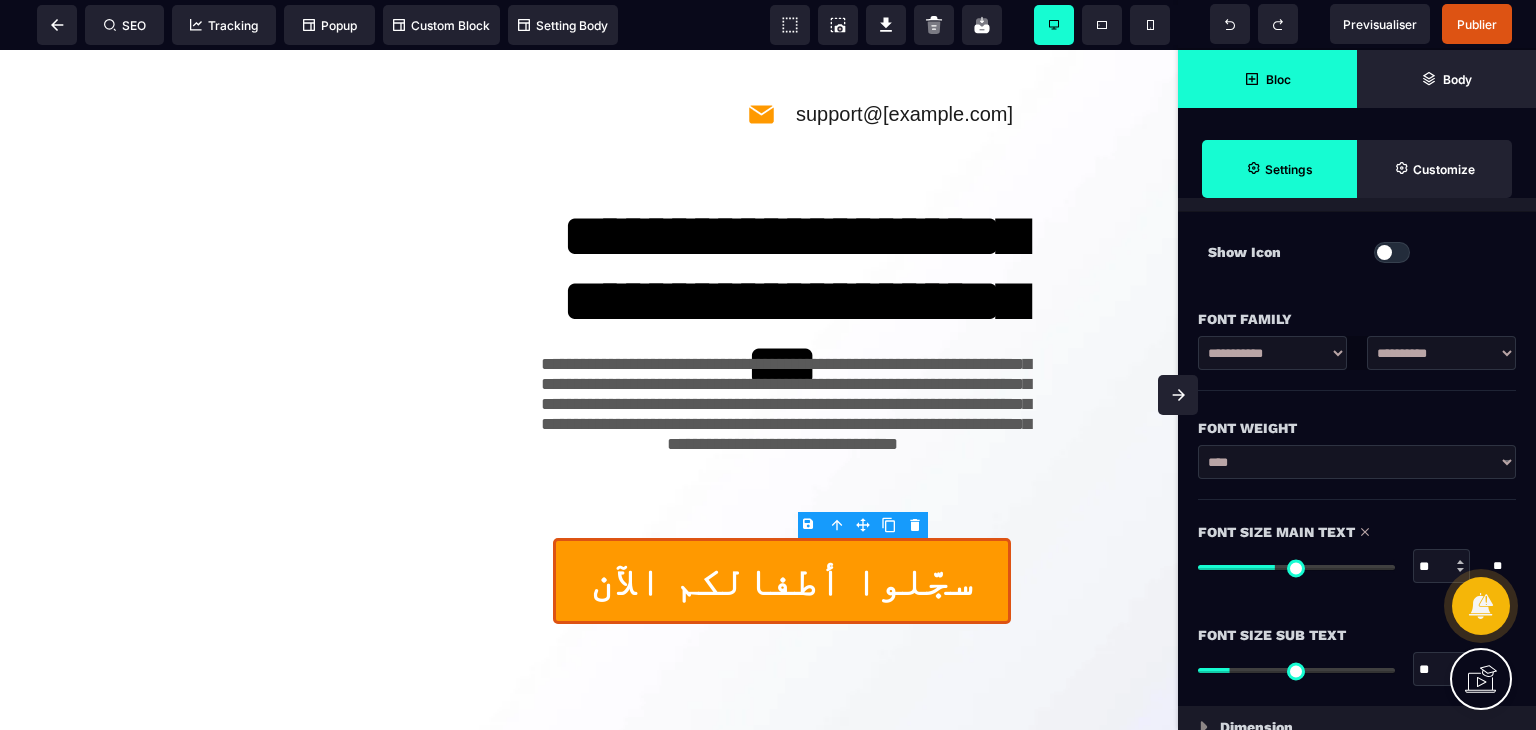 drag, startPoint x: 1260, startPoint y: 560, endPoint x: 1276, endPoint y: 561, distance: 16.03122 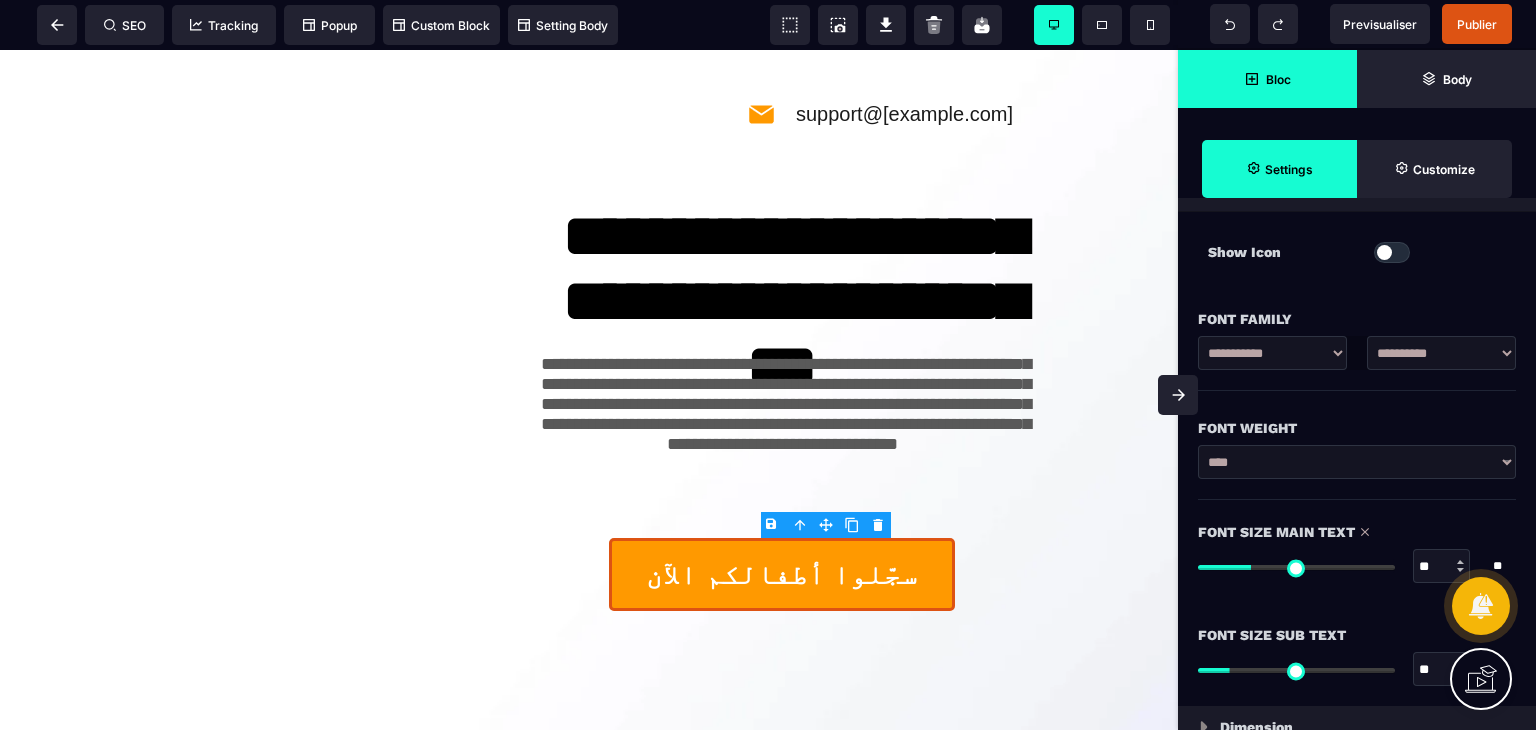 drag, startPoint x: 1276, startPoint y: 561, endPoint x: 1255, endPoint y: 568, distance: 22.135944 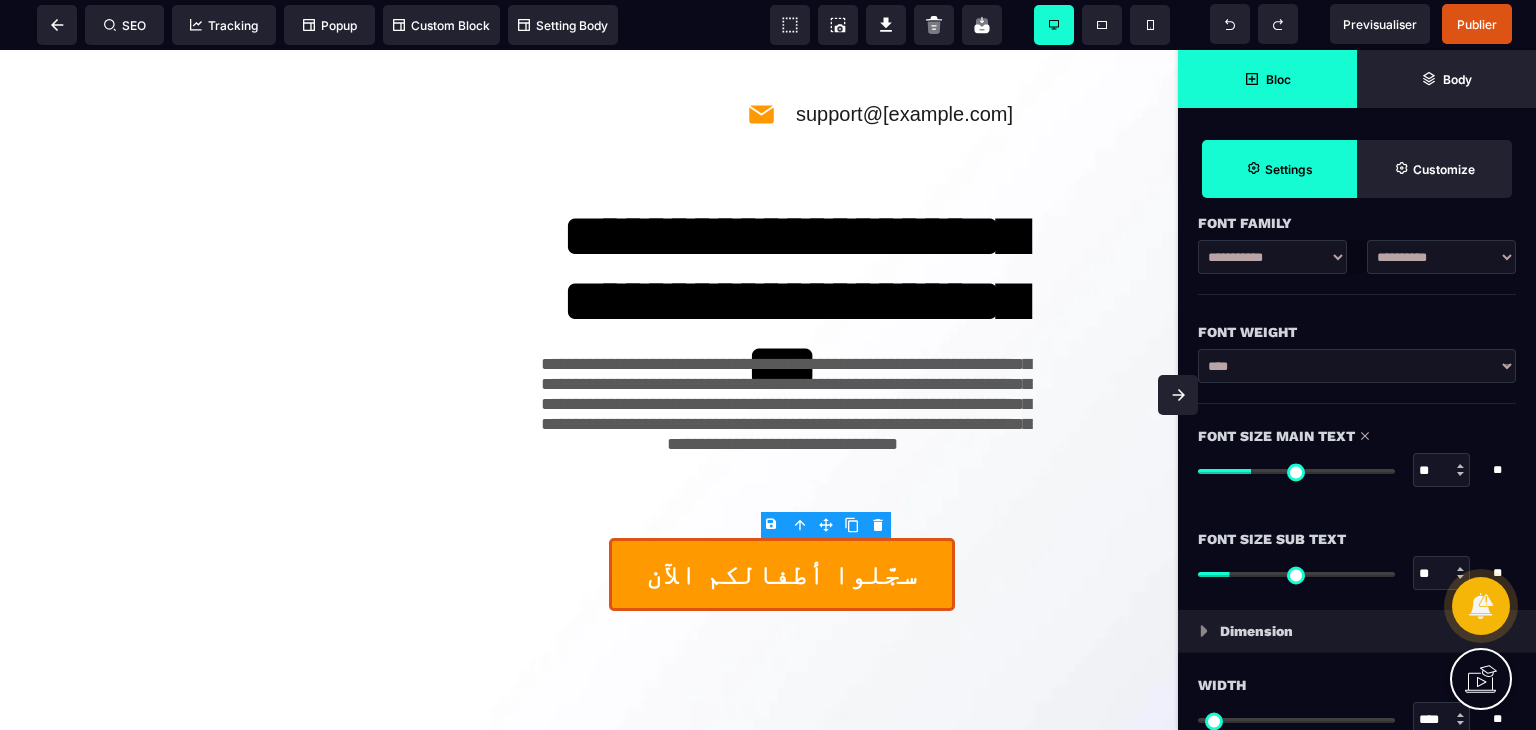 scroll, scrollTop: 1100, scrollLeft: 0, axis: vertical 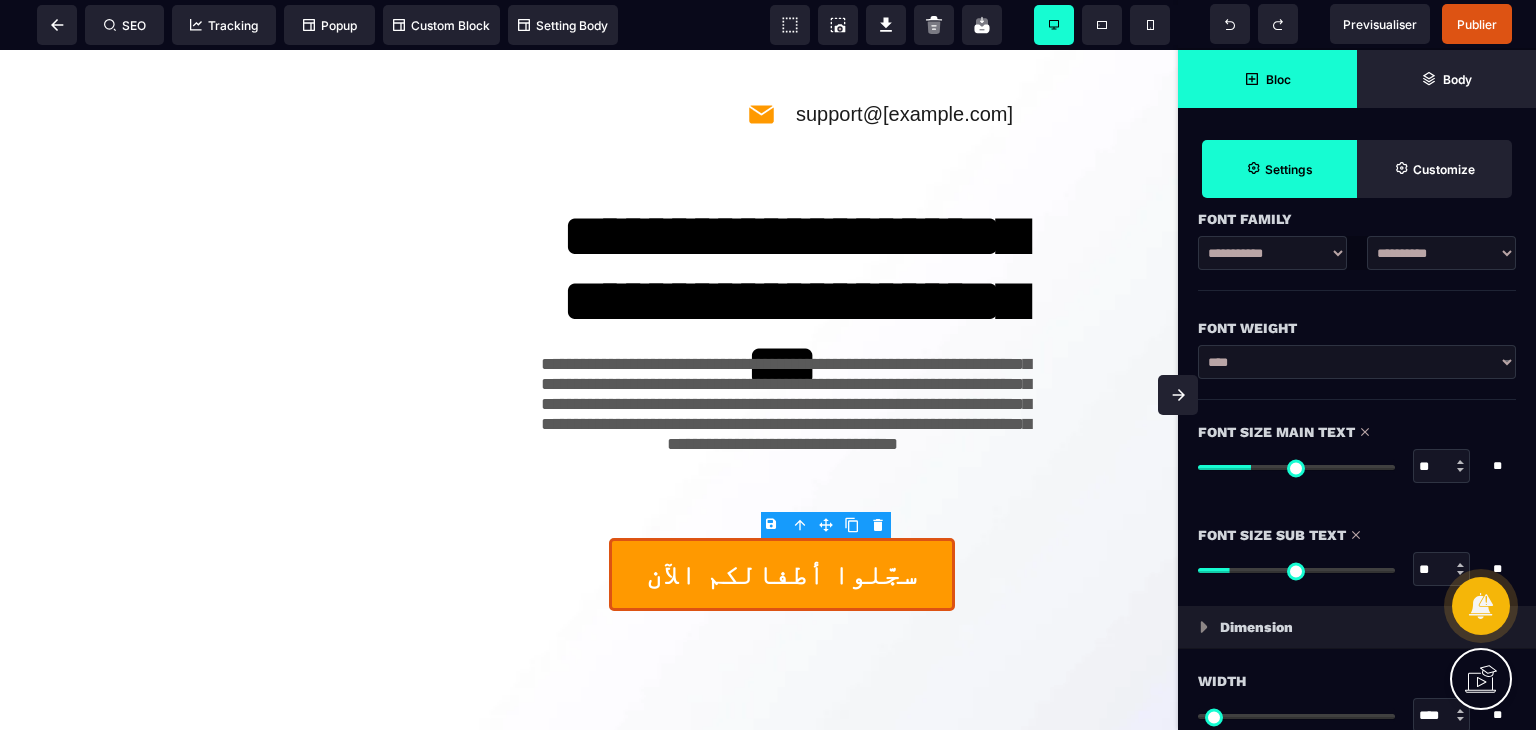 click at bounding box center [1296, 570] 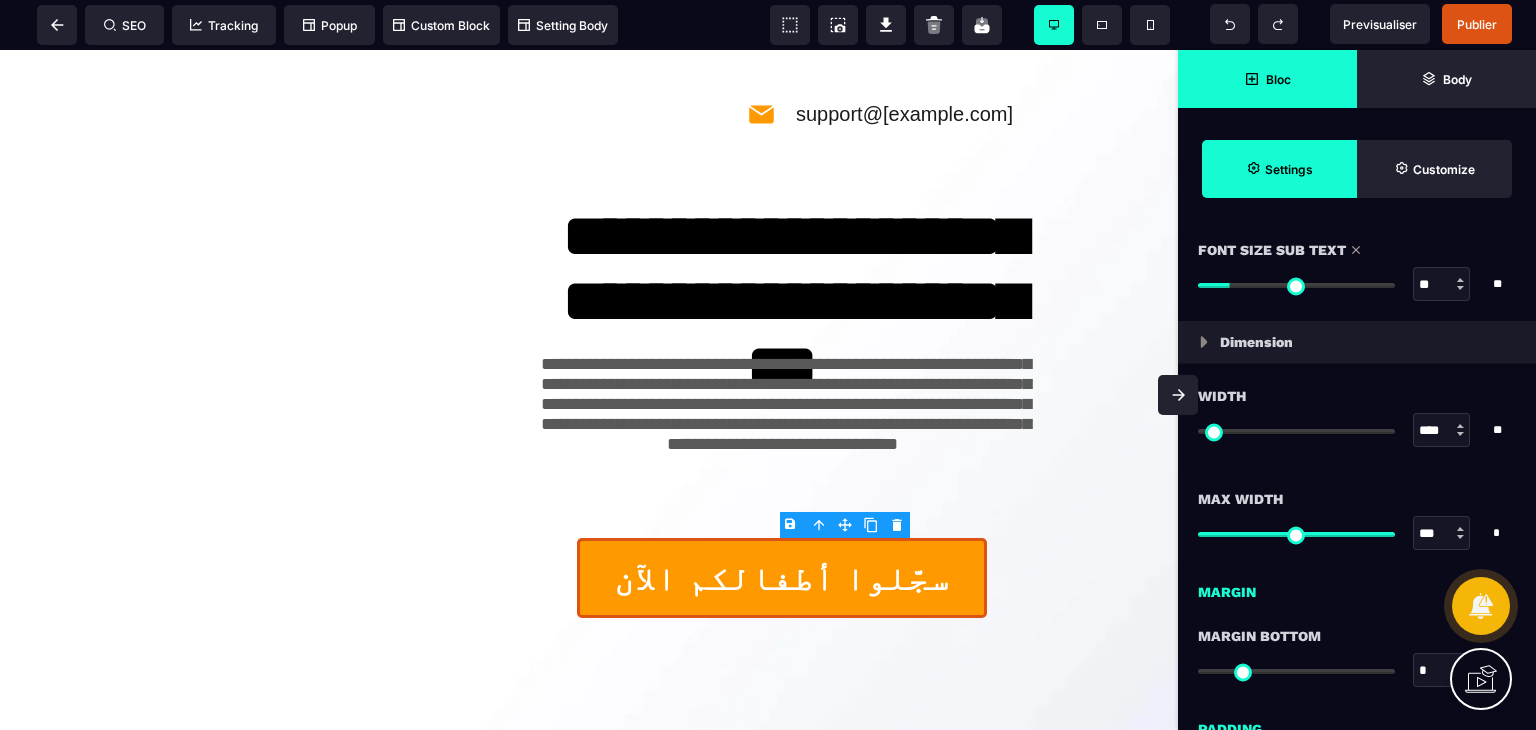 scroll, scrollTop: 1400, scrollLeft: 0, axis: vertical 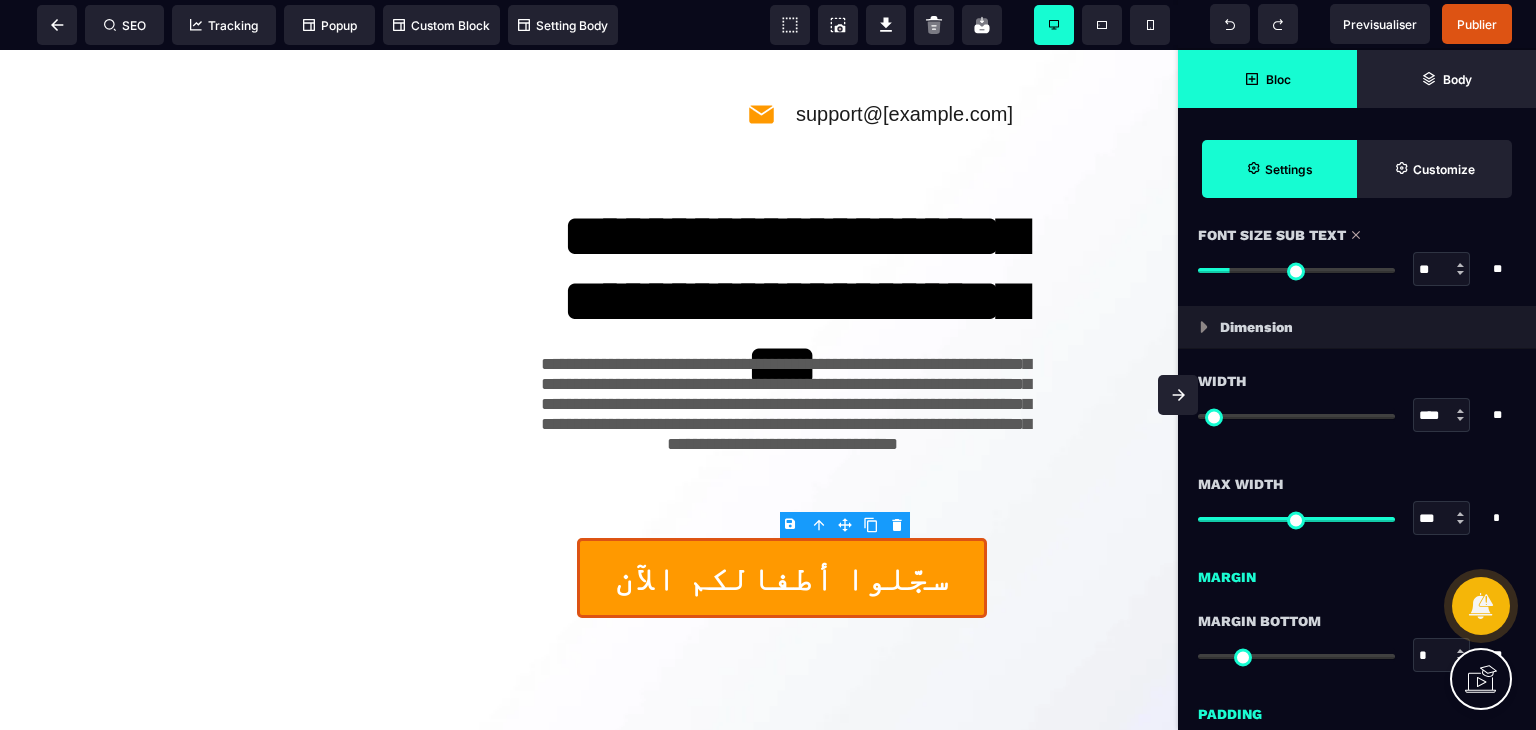 click at bounding box center [1178, 395] 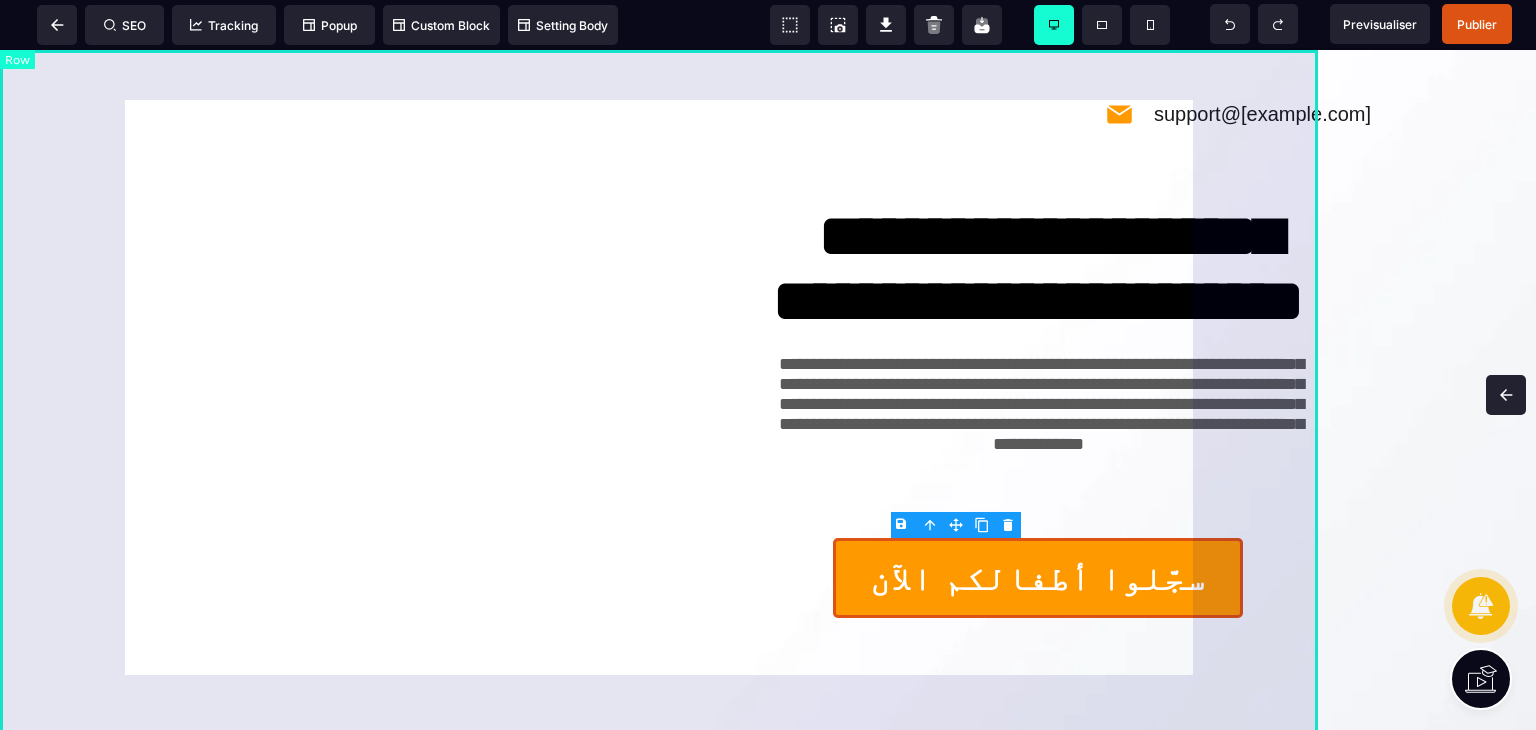 scroll, scrollTop: 0, scrollLeft: 0, axis: both 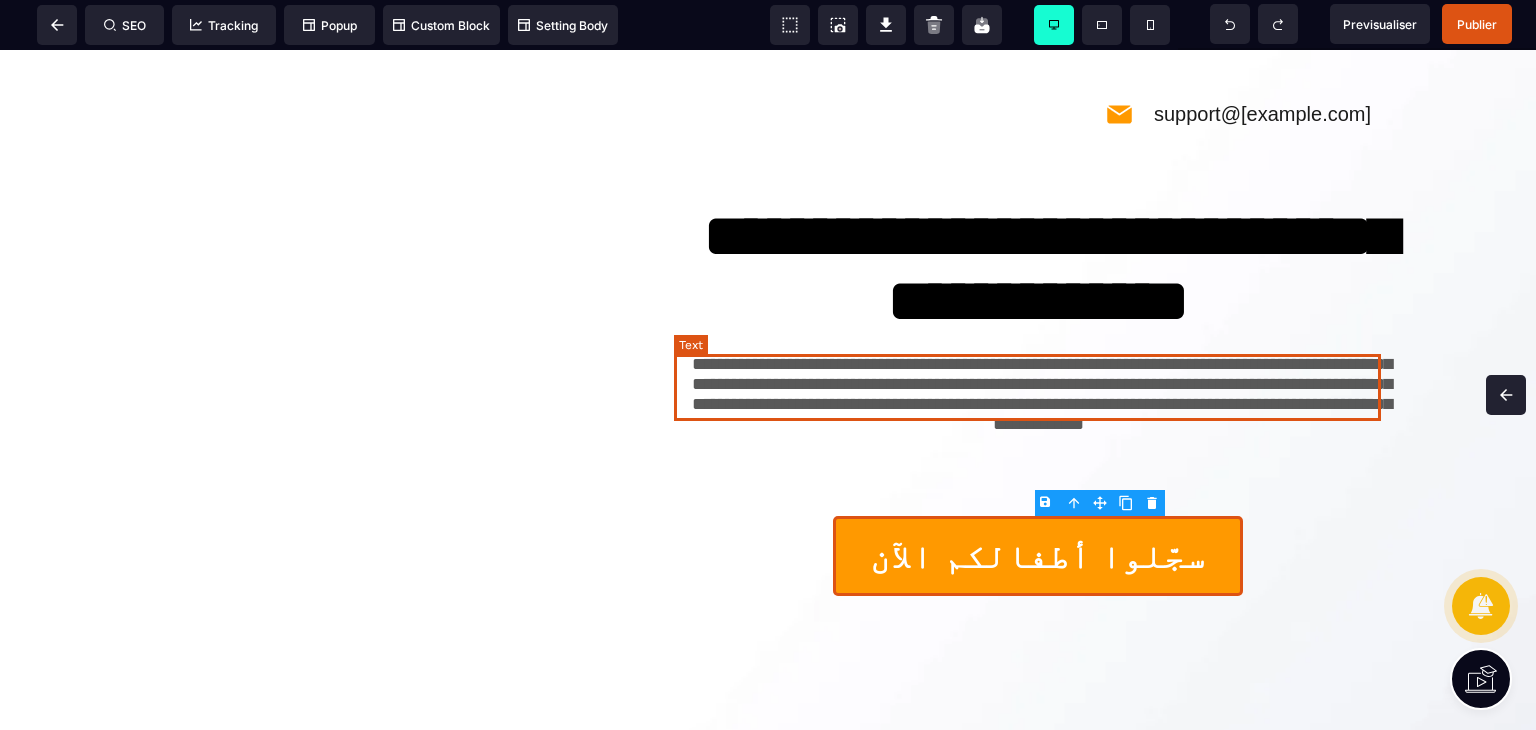 click on "**********" at bounding box center (1037, 387) 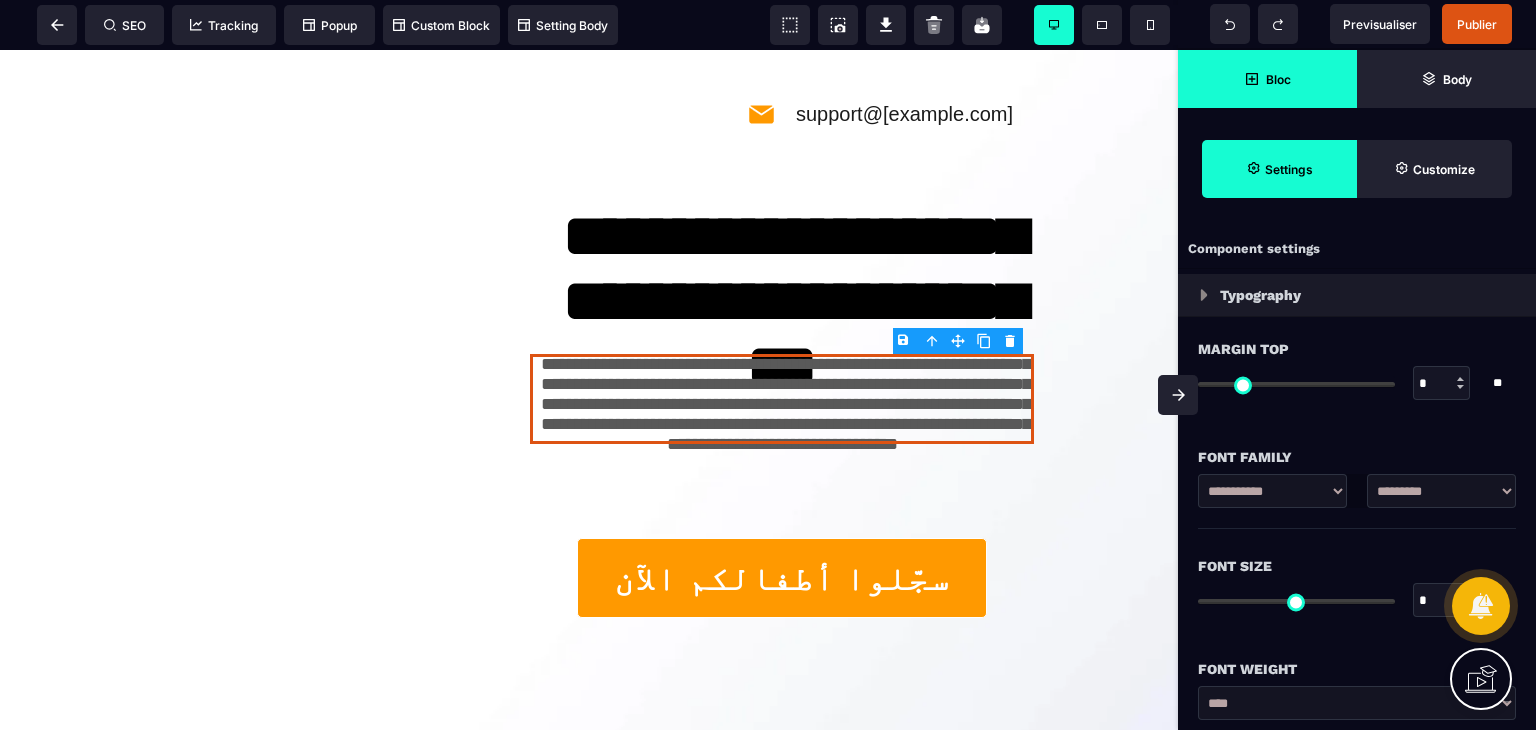 click 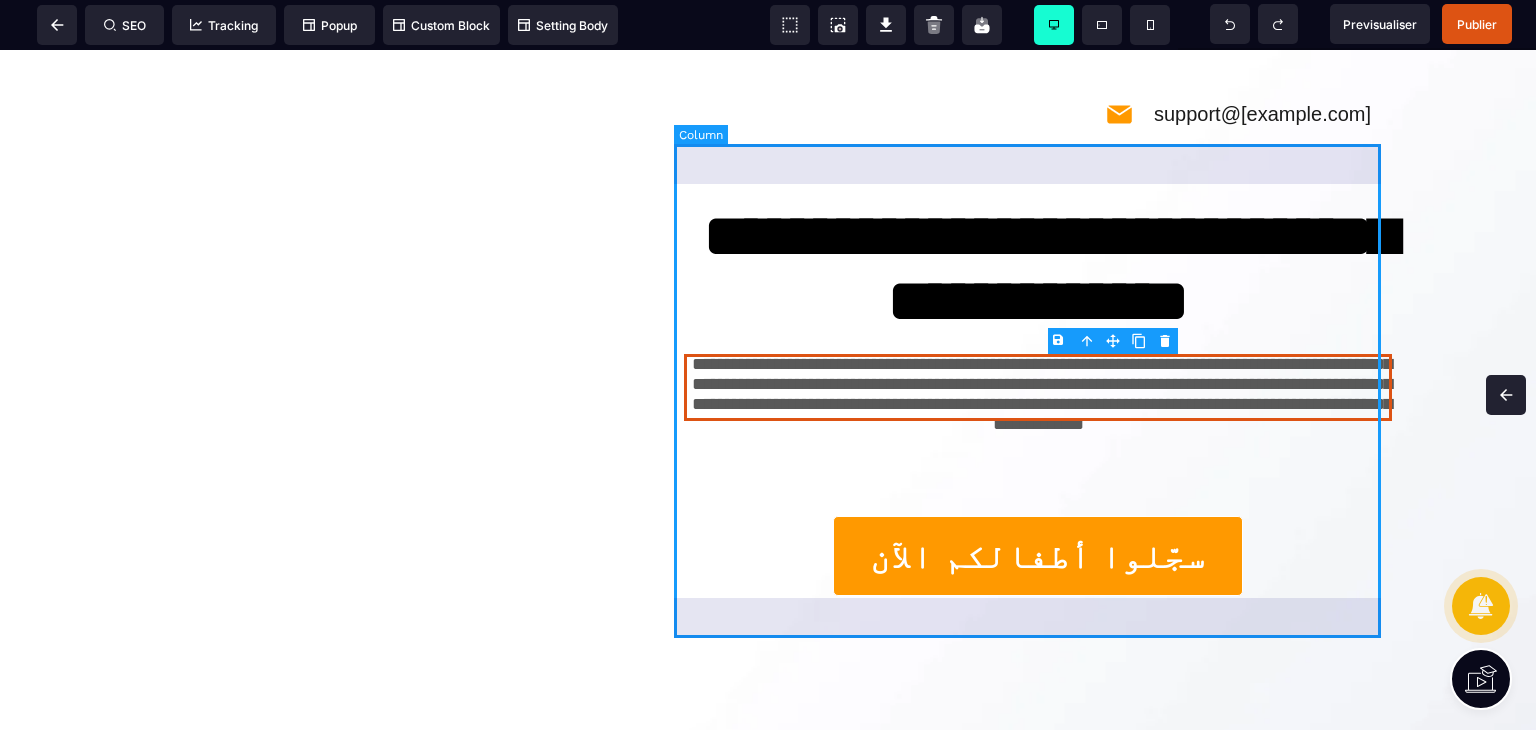 click on "**********" at bounding box center (1038, 390) 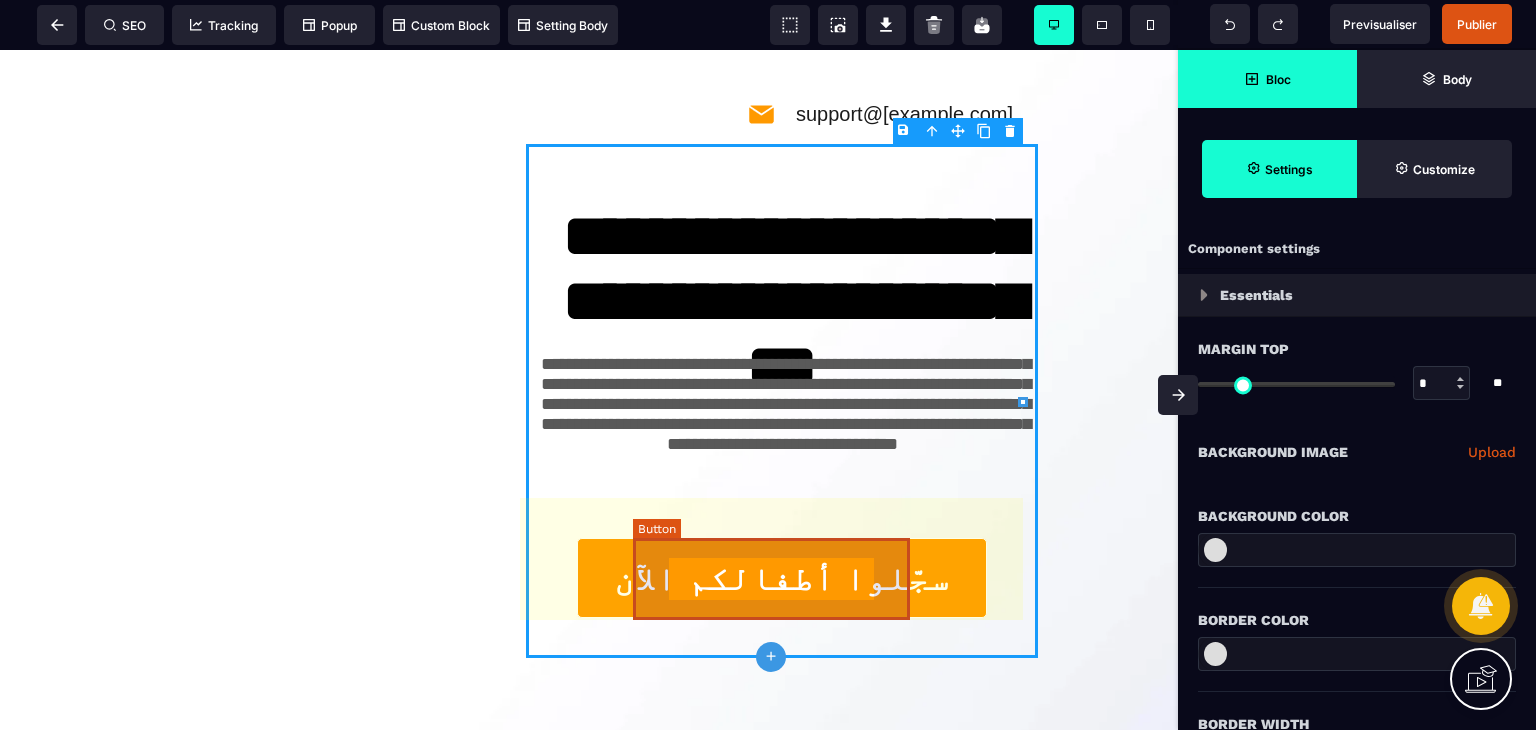 click on "سجّلوا أطفالكم الآن" at bounding box center [781, 578] 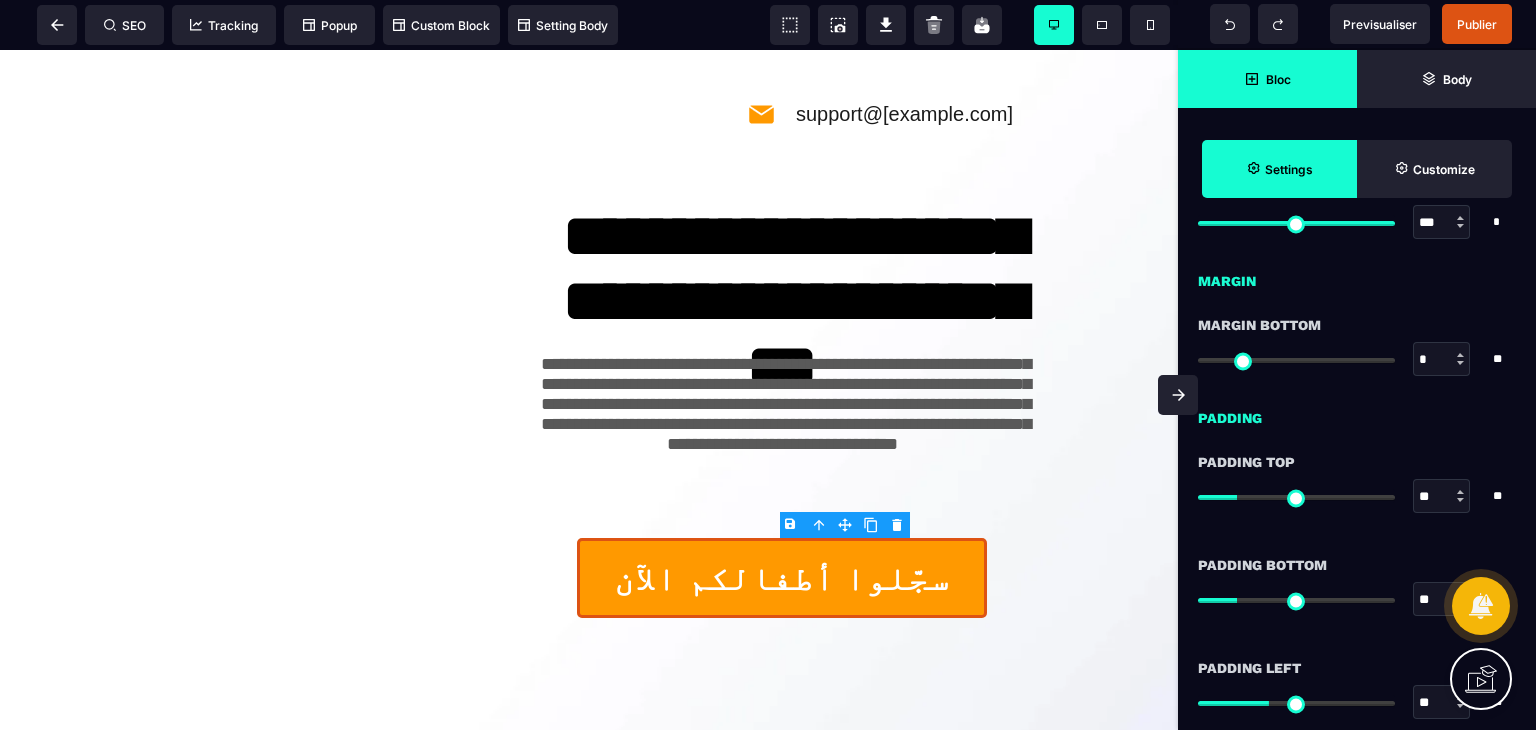 scroll, scrollTop: 1800, scrollLeft: 0, axis: vertical 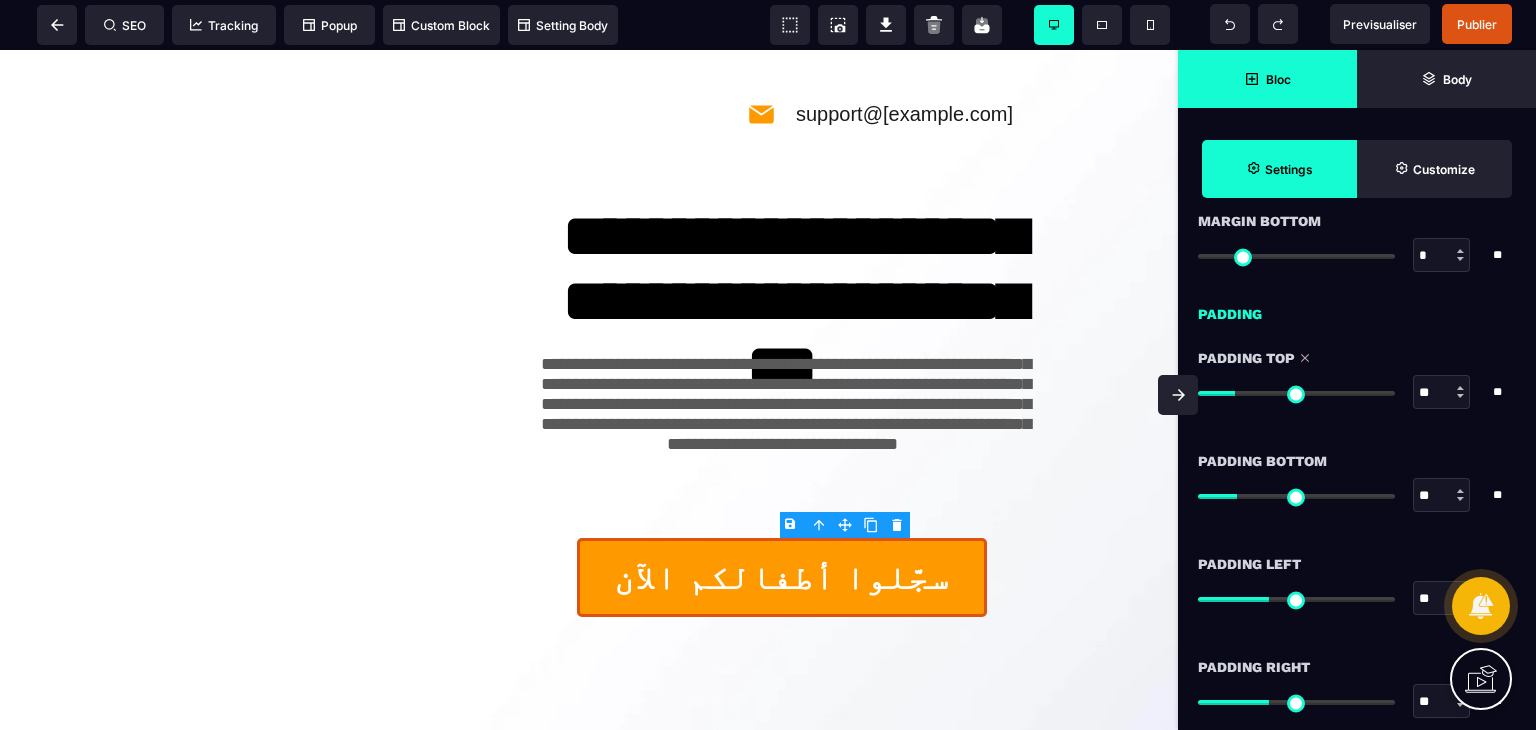 click at bounding box center (1296, 393) 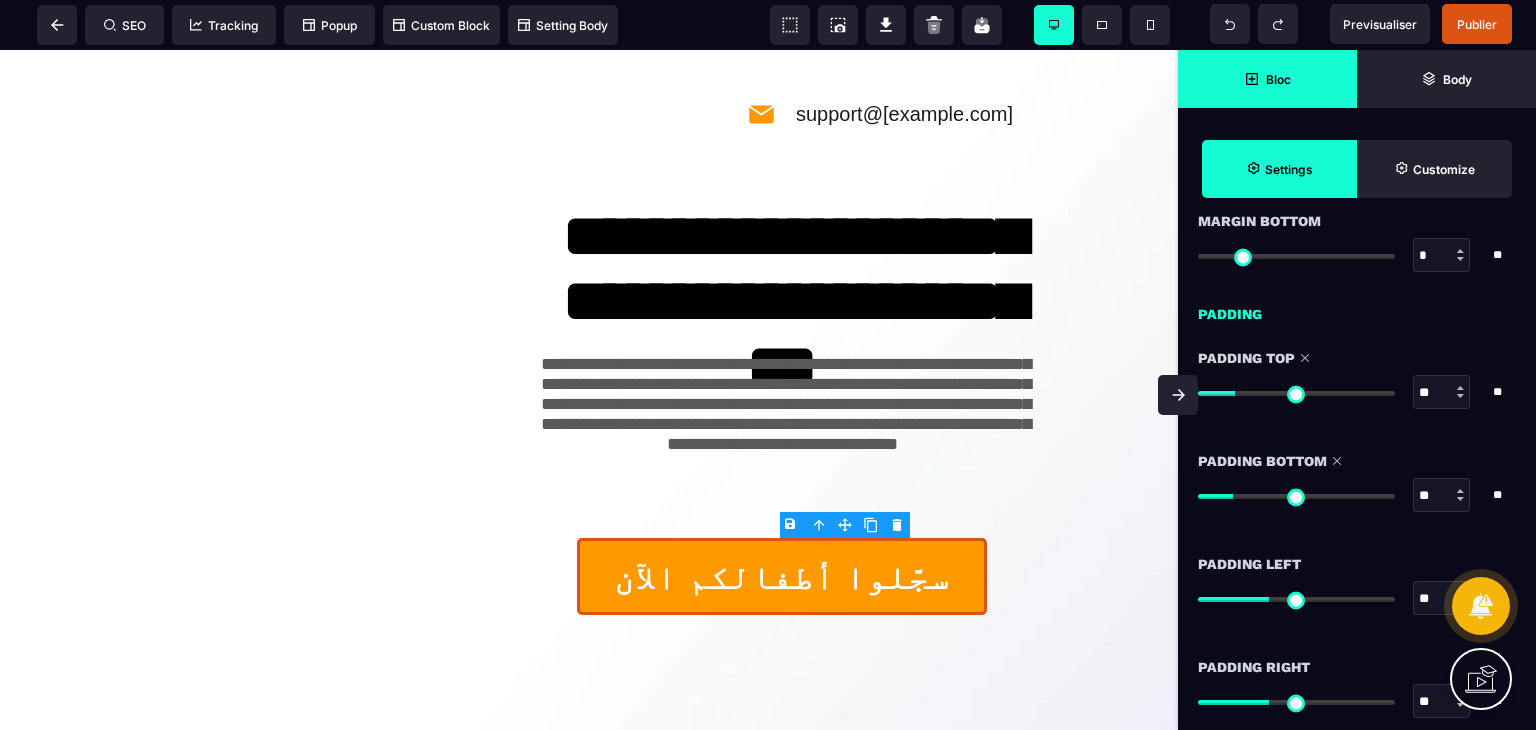 drag, startPoint x: 1245, startPoint y: 497, endPoint x: 1239, endPoint y: 487, distance: 11.661903 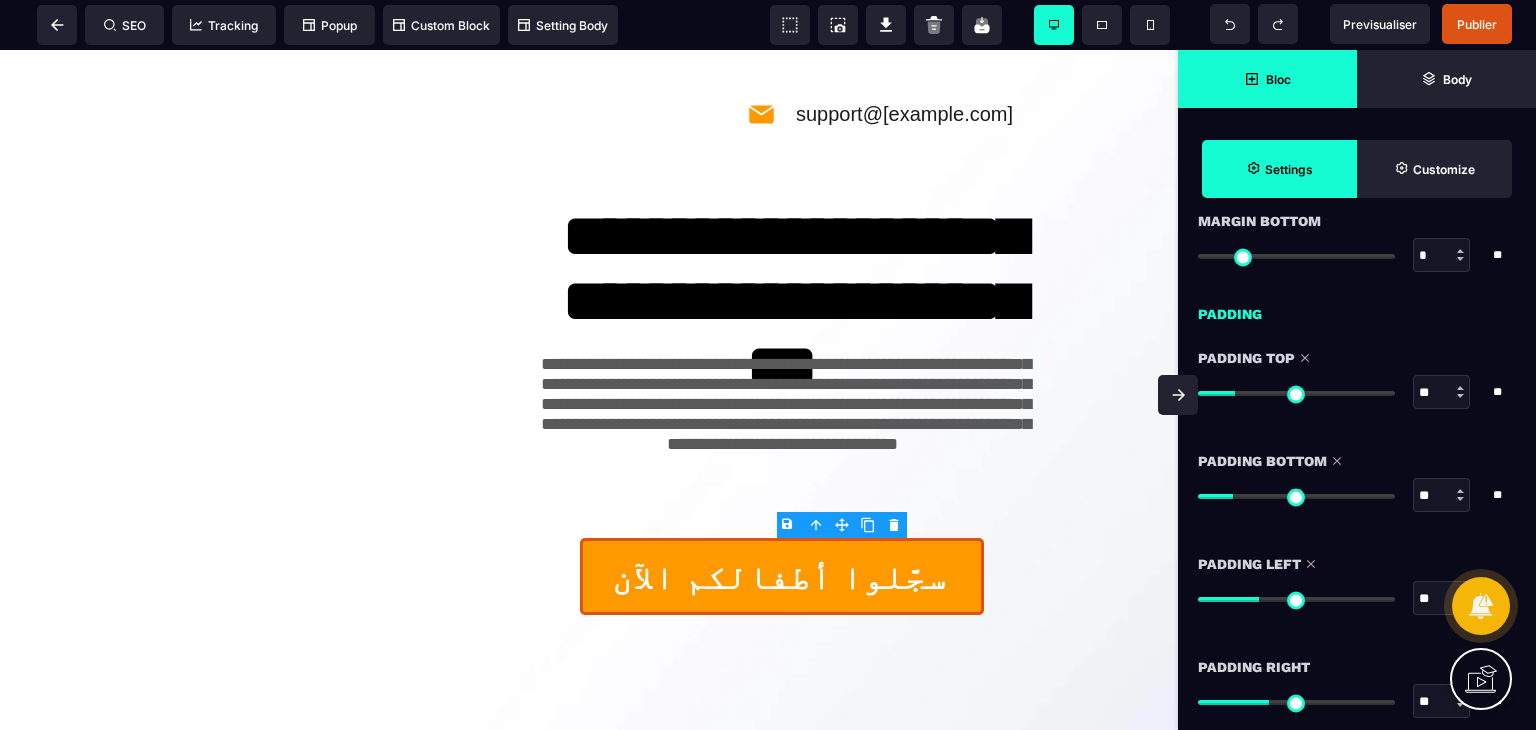 click at bounding box center (1296, 599) 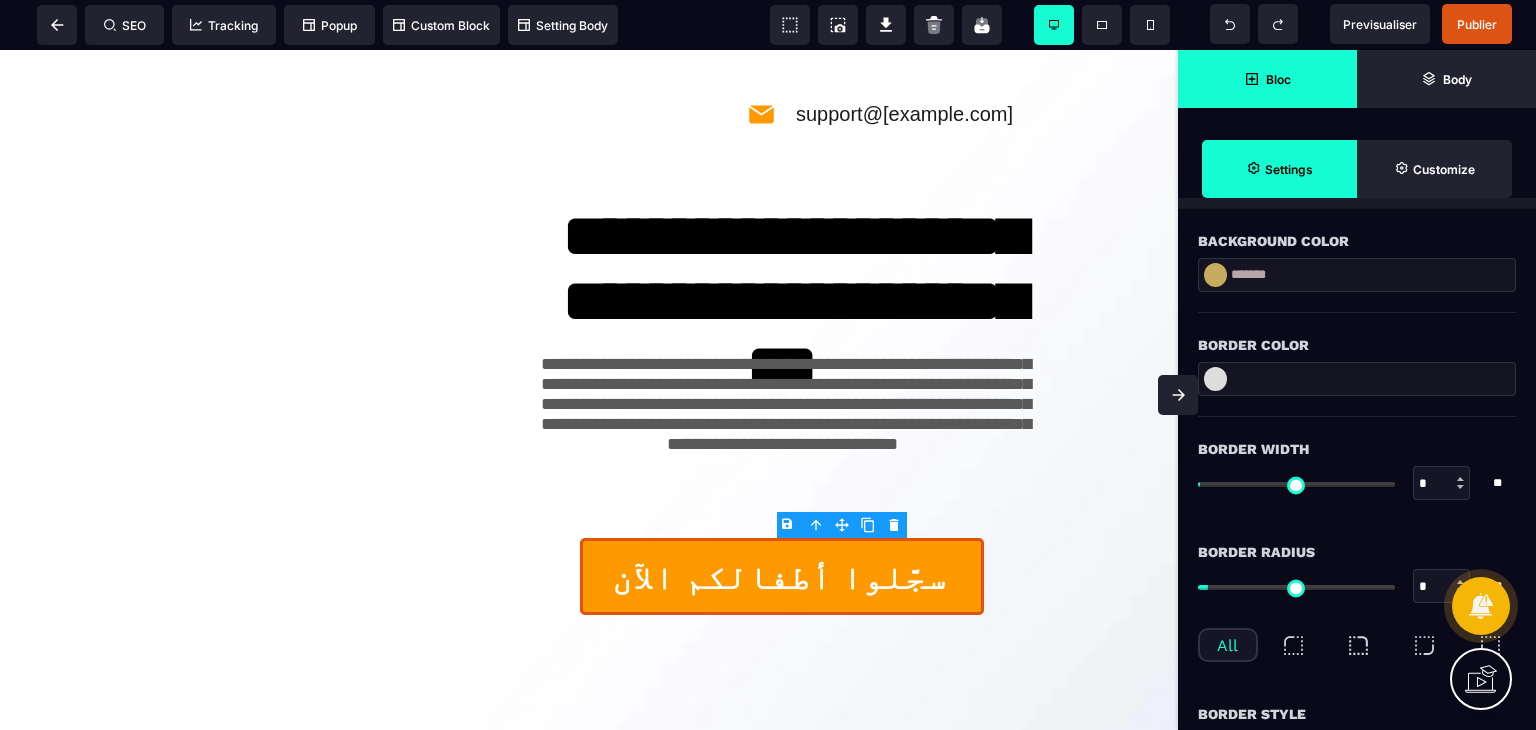 scroll, scrollTop: 2400, scrollLeft: 0, axis: vertical 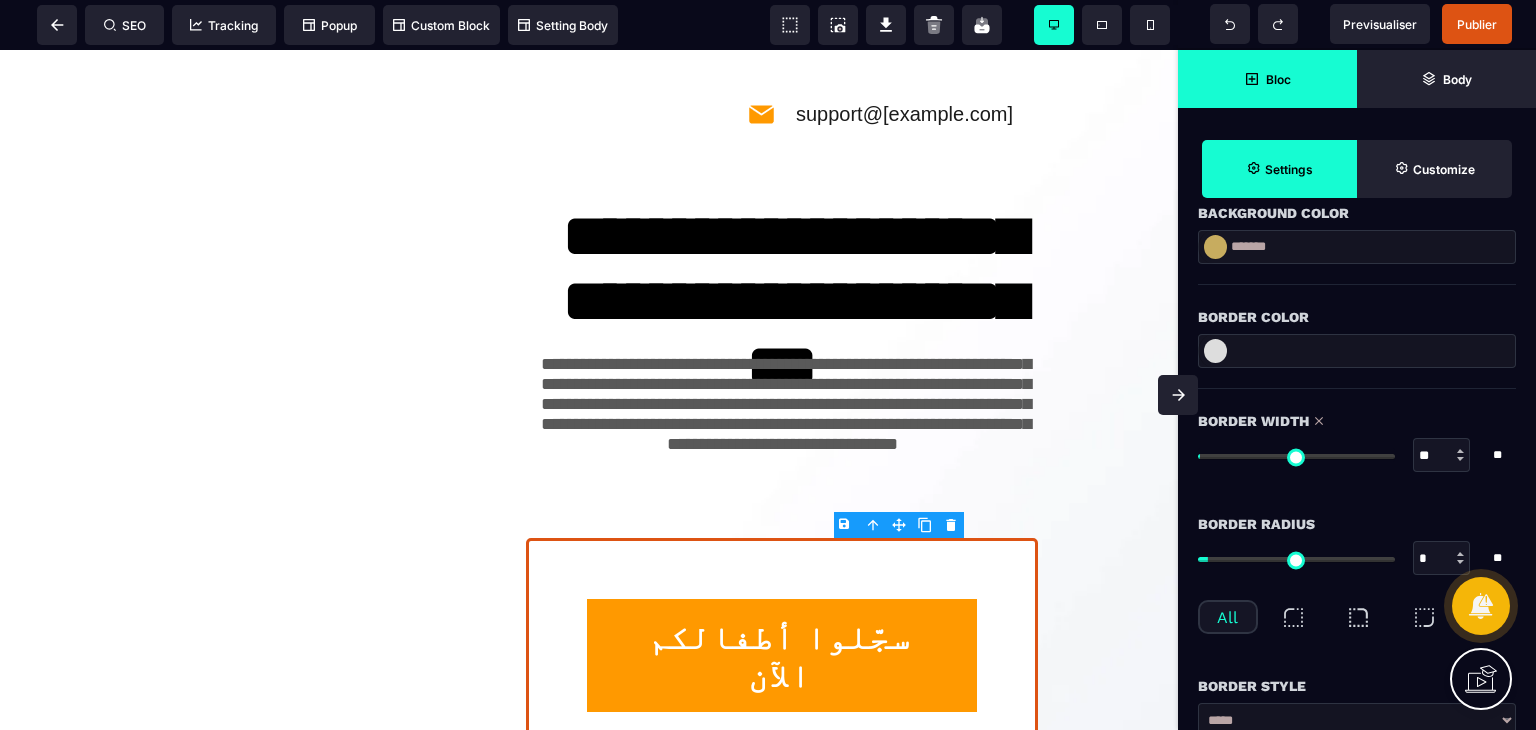 drag, startPoint x: 1211, startPoint y: 448, endPoint x: 1316, endPoint y: 469, distance: 107.07941 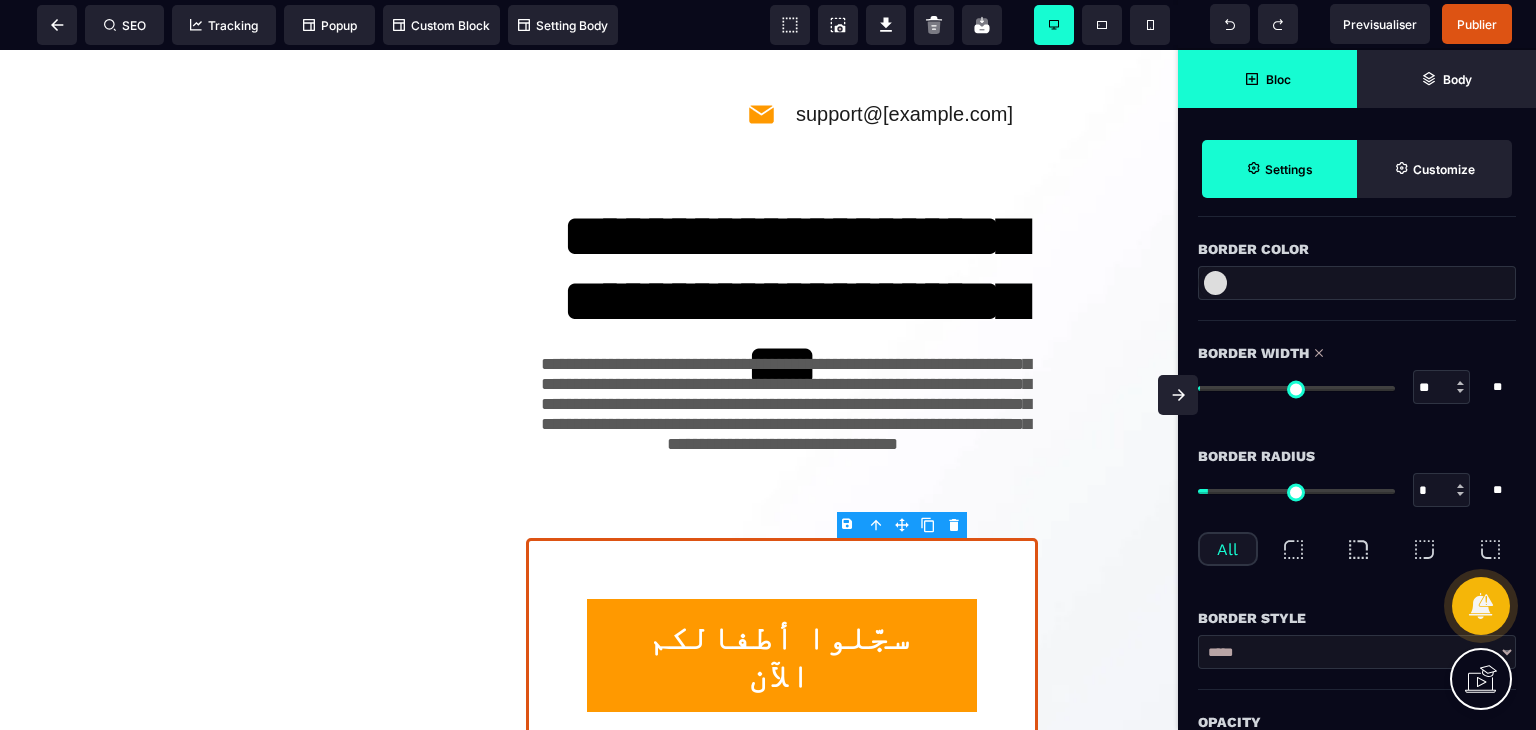scroll, scrollTop: 2400, scrollLeft: 0, axis: vertical 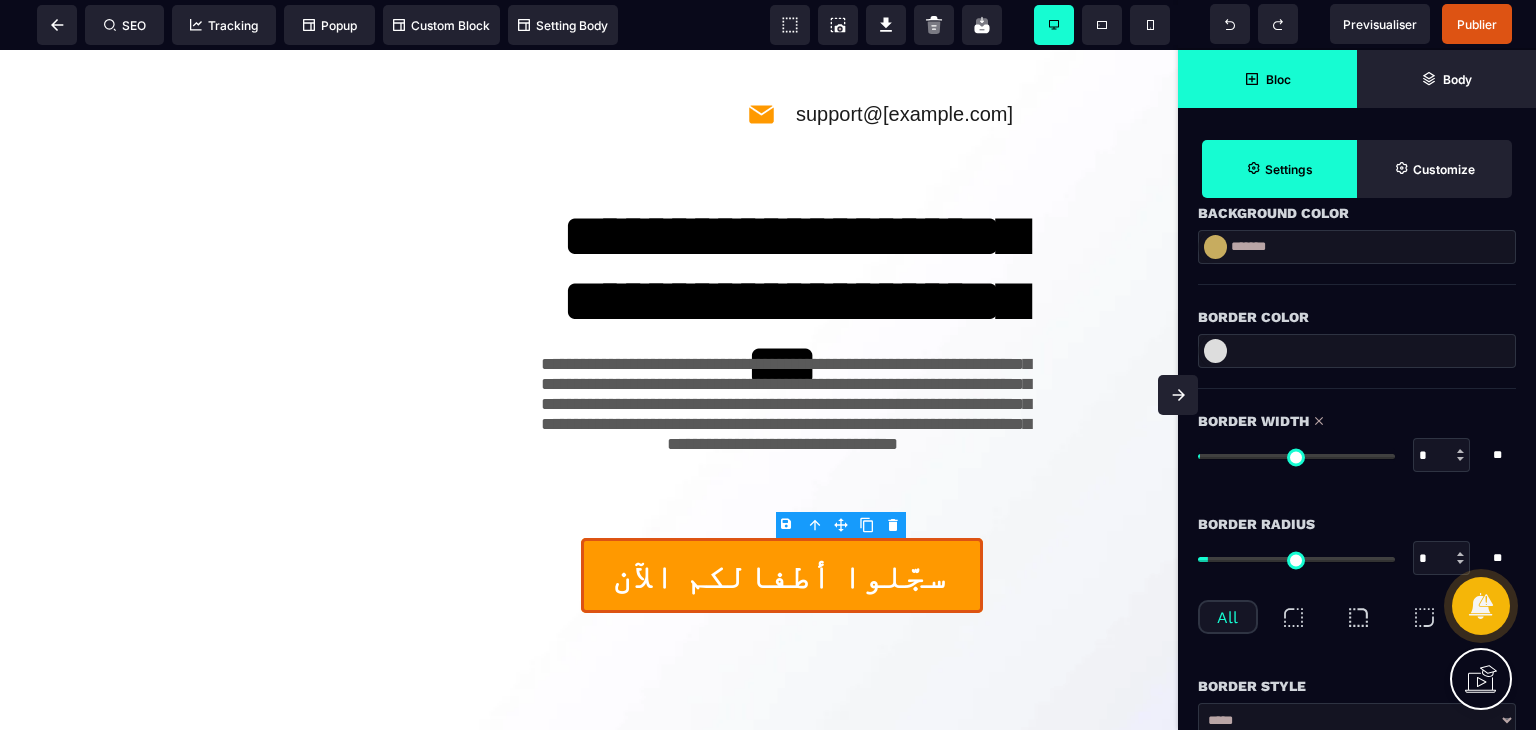 drag, startPoint x: 1310, startPoint y: 450, endPoint x: 1227, endPoint y: 452, distance: 83.02409 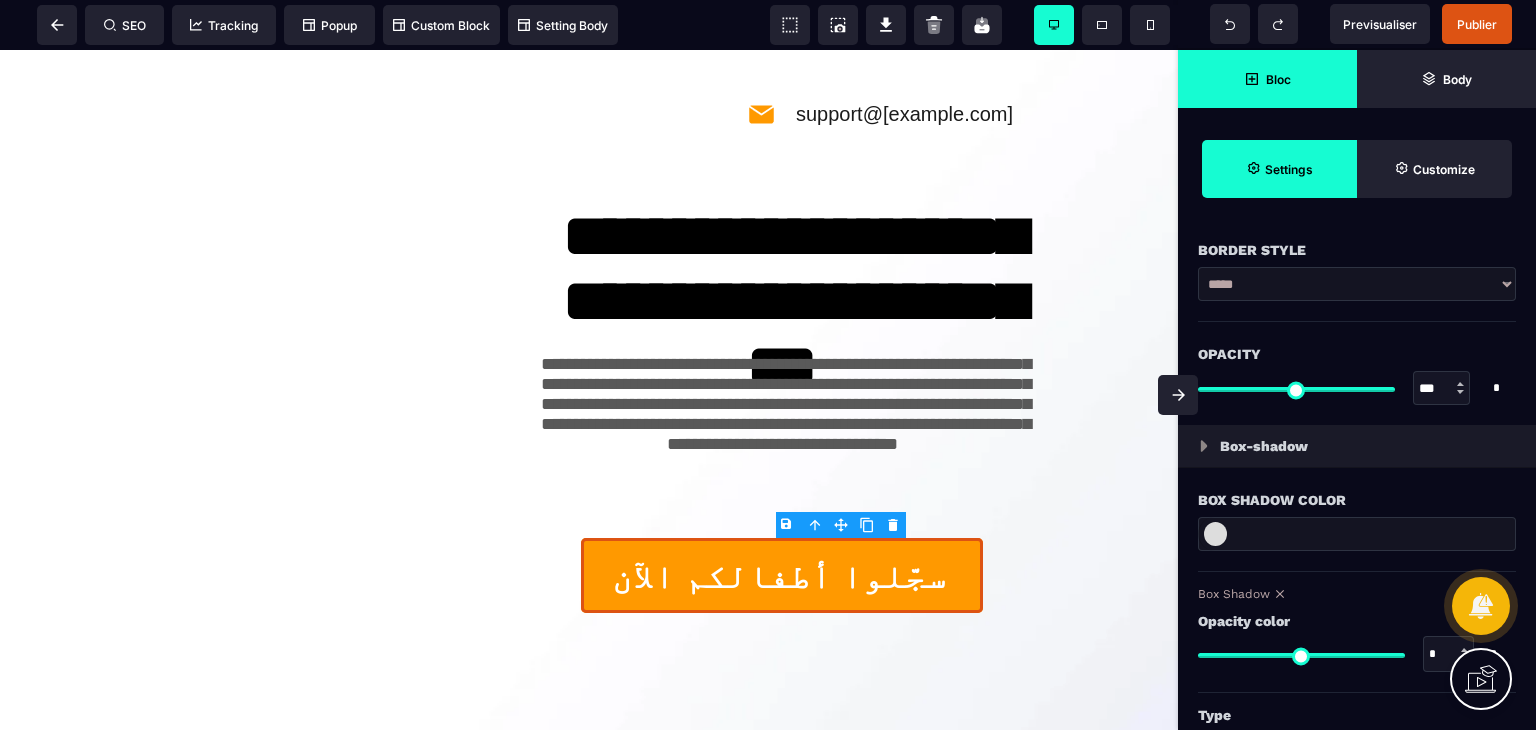 scroll, scrollTop: 2900, scrollLeft: 0, axis: vertical 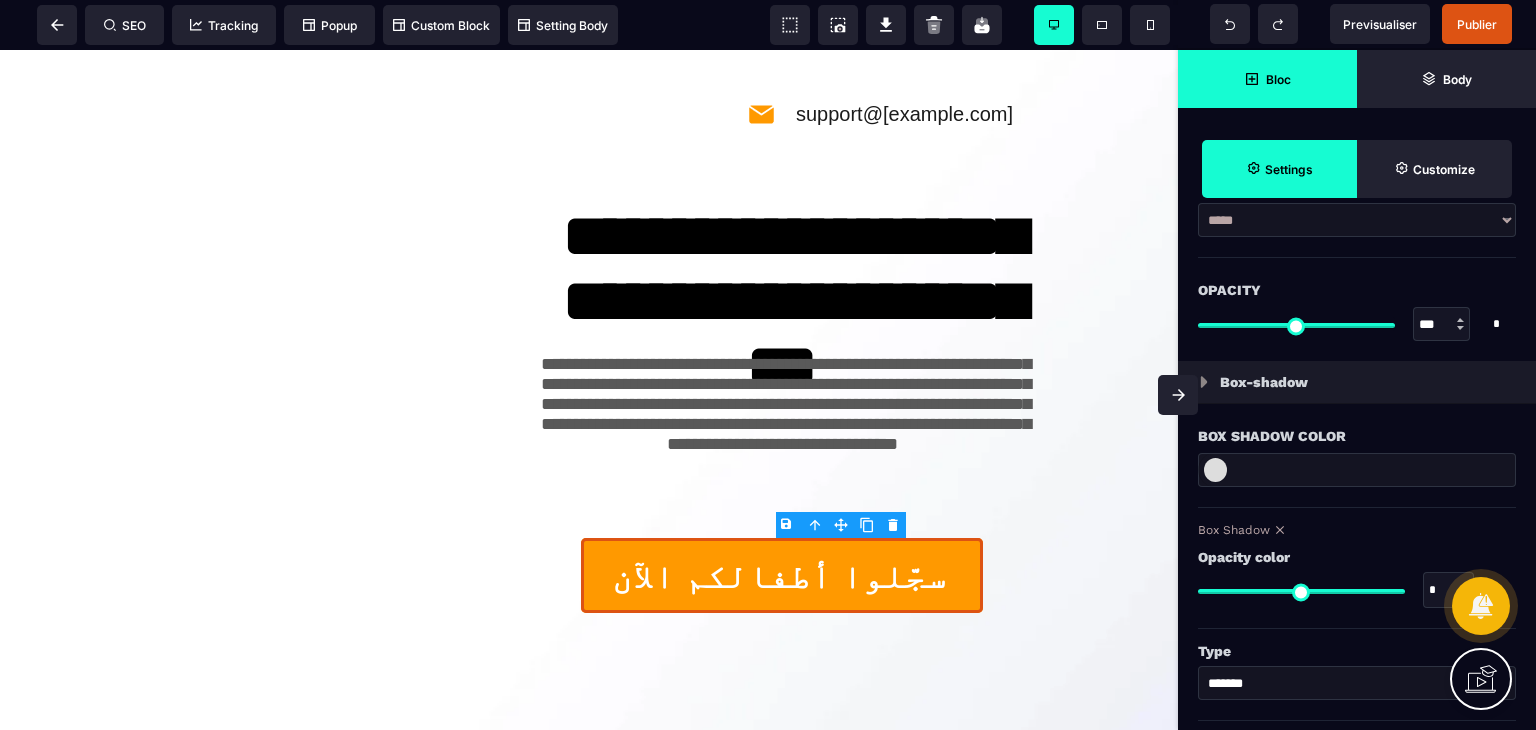 click at bounding box center [1178, 395] 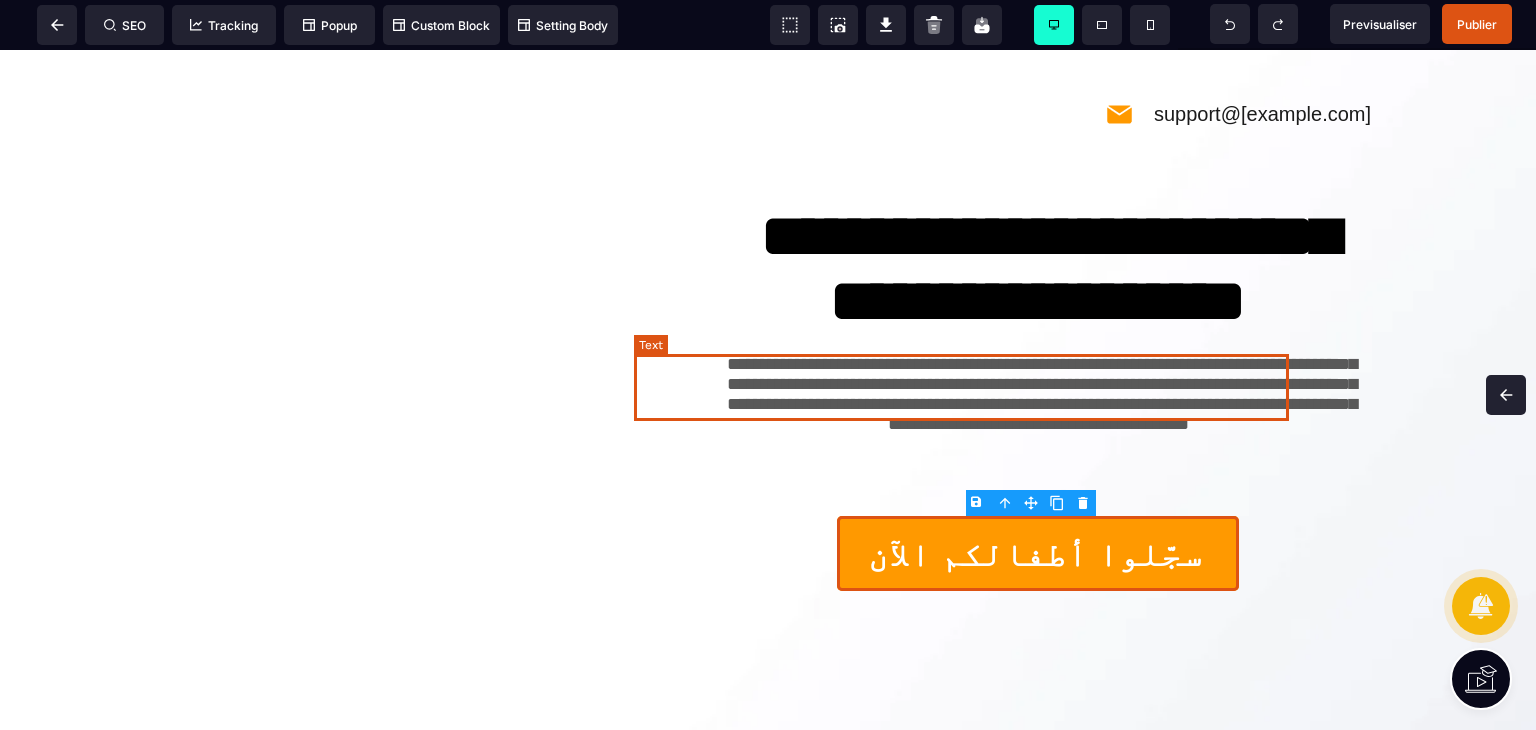 scroll, scrollTop: 0, scrollLeft: 0, axis: both 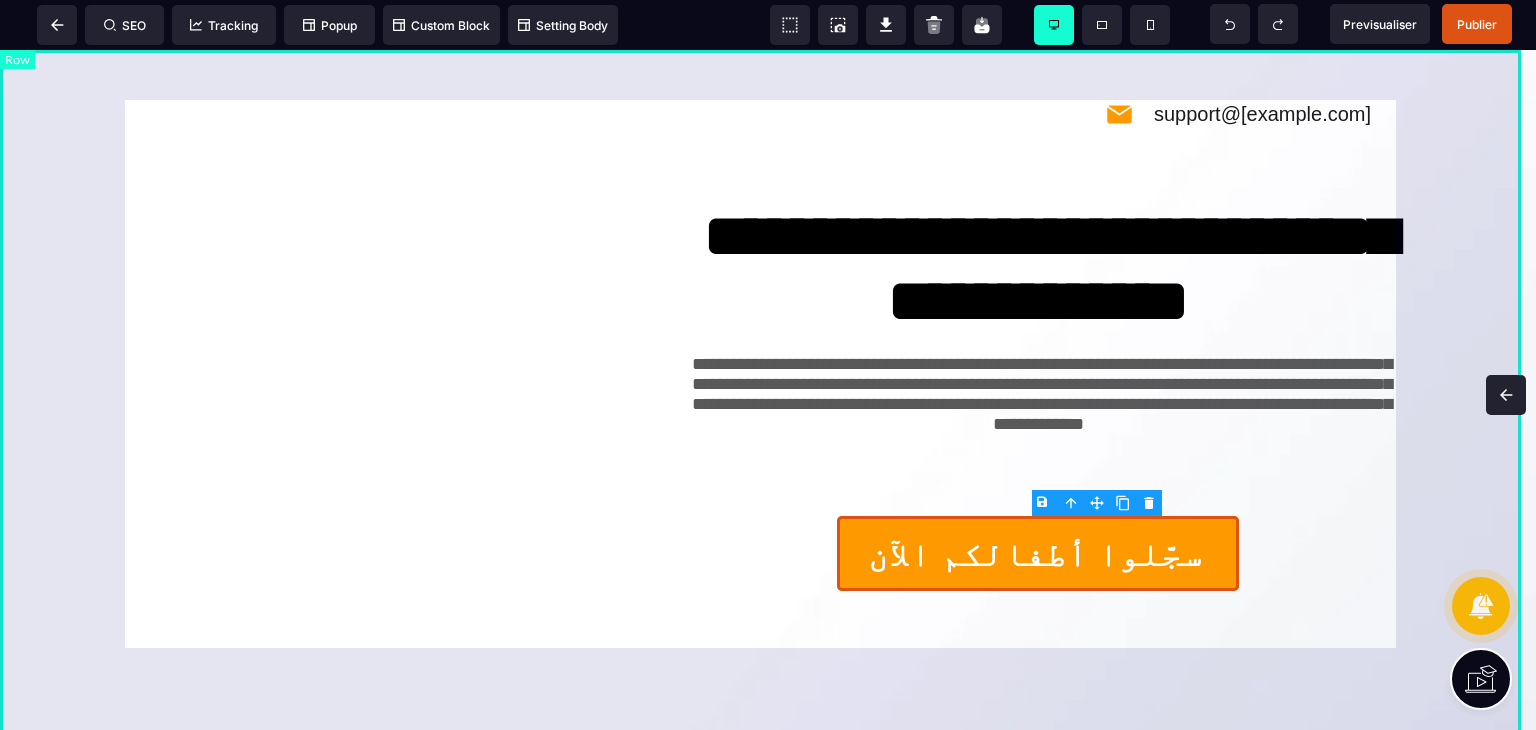 click on "**********" at bounding box center [768, 398] 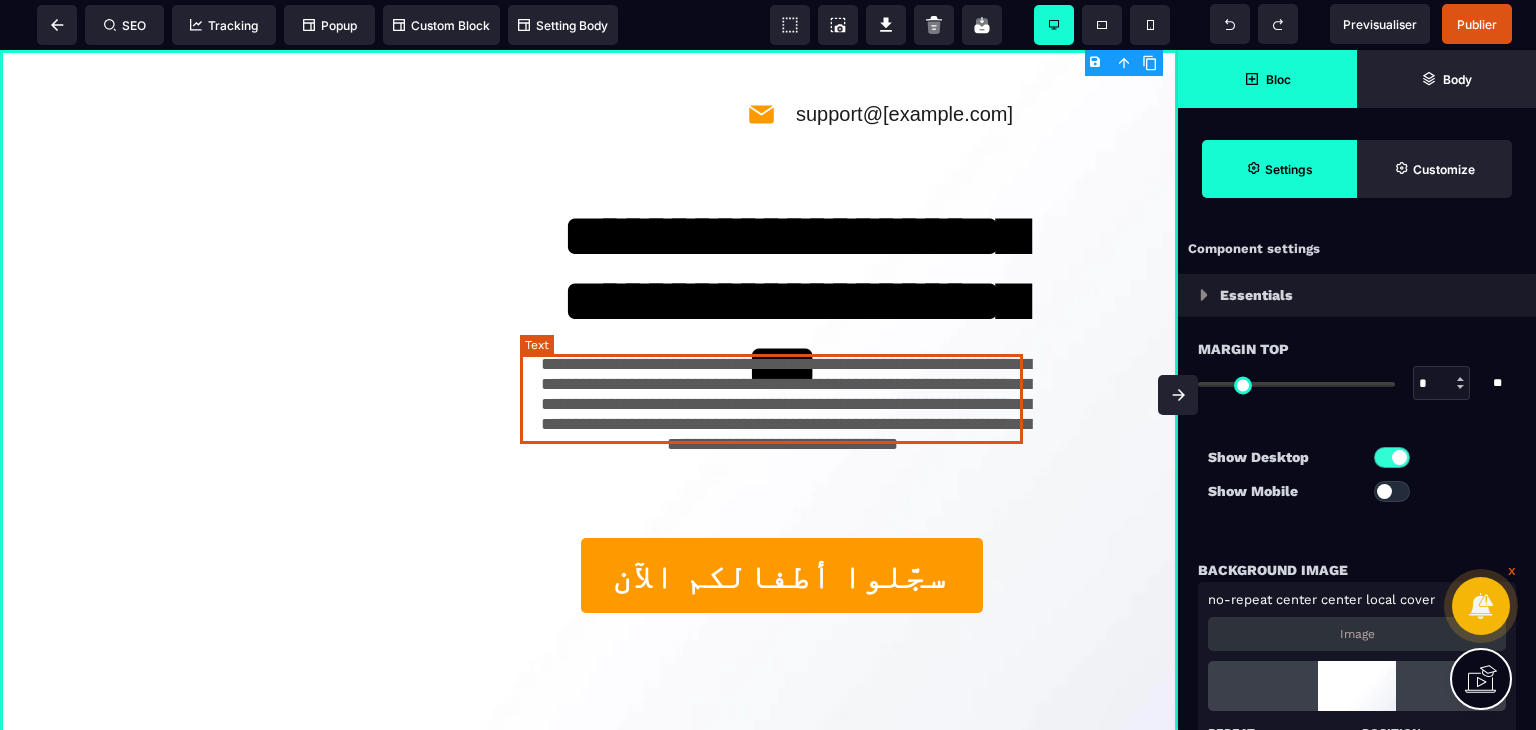 click on "**********" at bounding box center [781, 399] 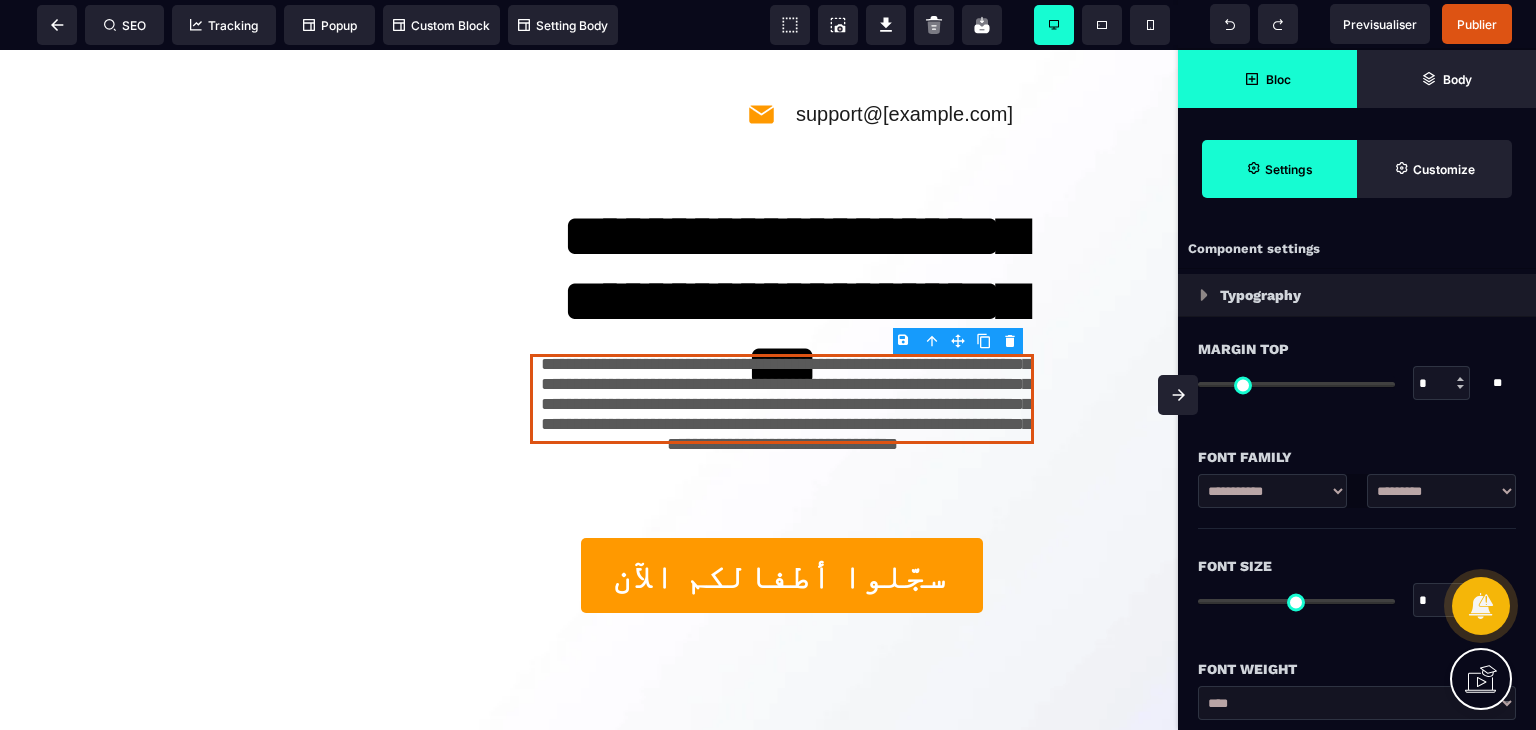 click at bounding box center [1178, 395] 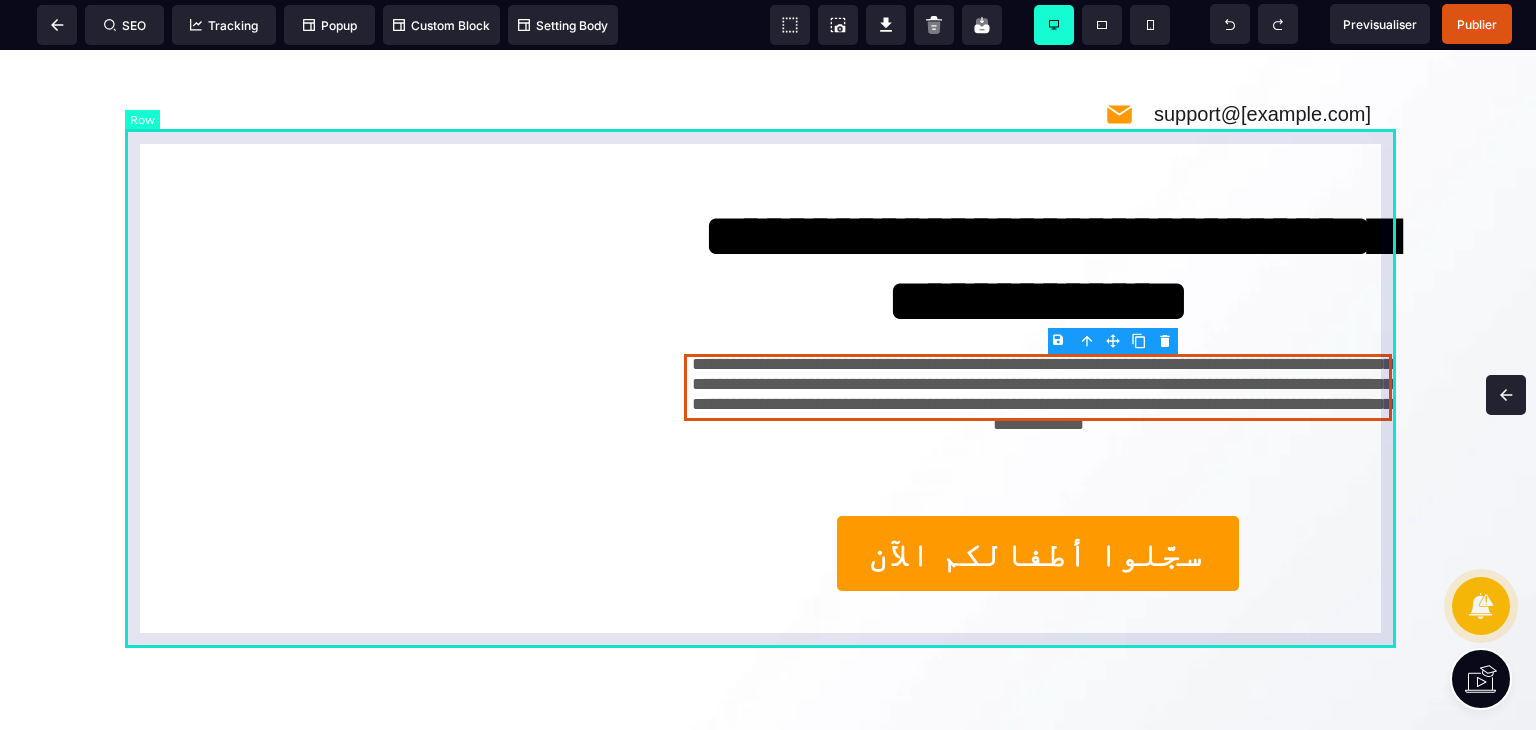 click on "**********" at bounding box center (768, 387) 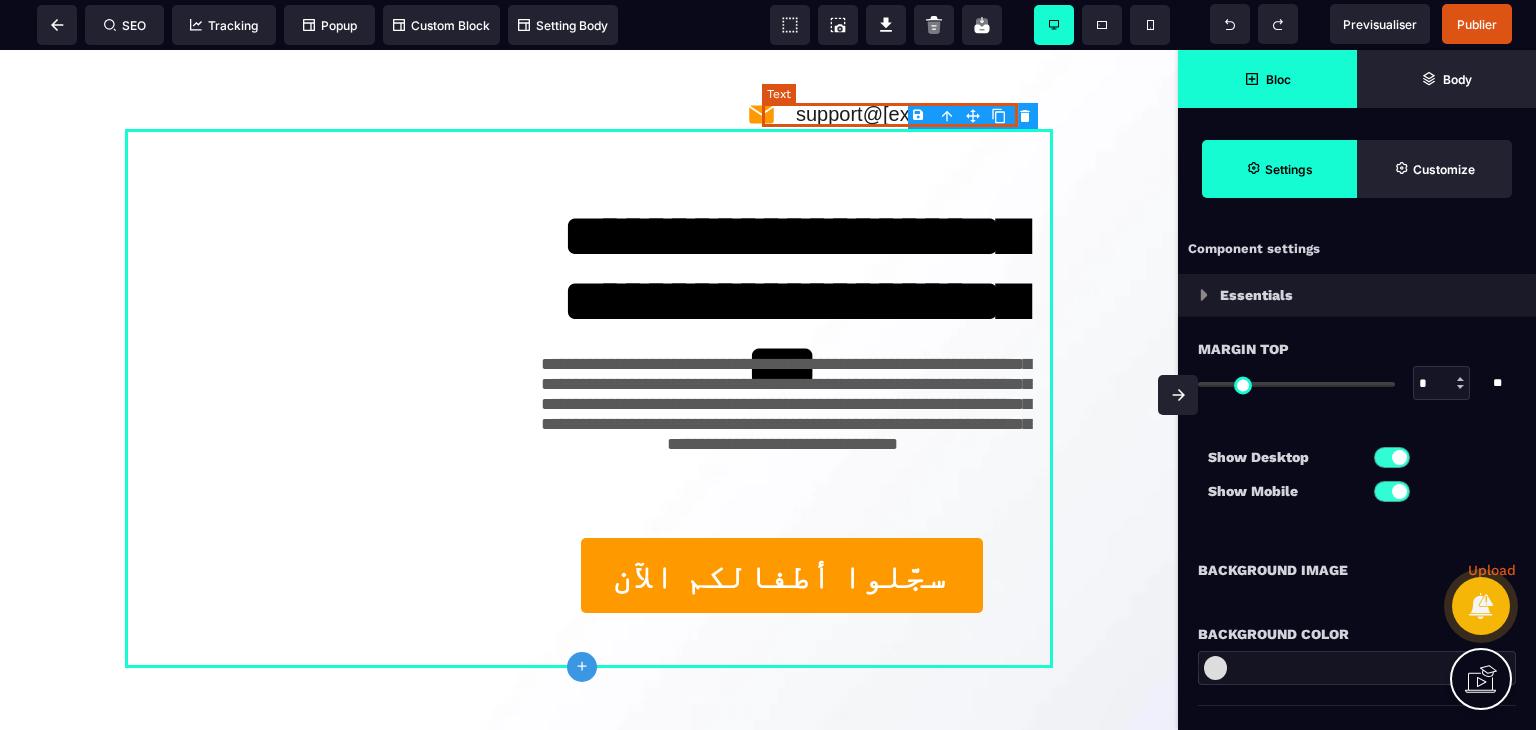 click on "support@[example.com]" at bounding box center (904, 114) 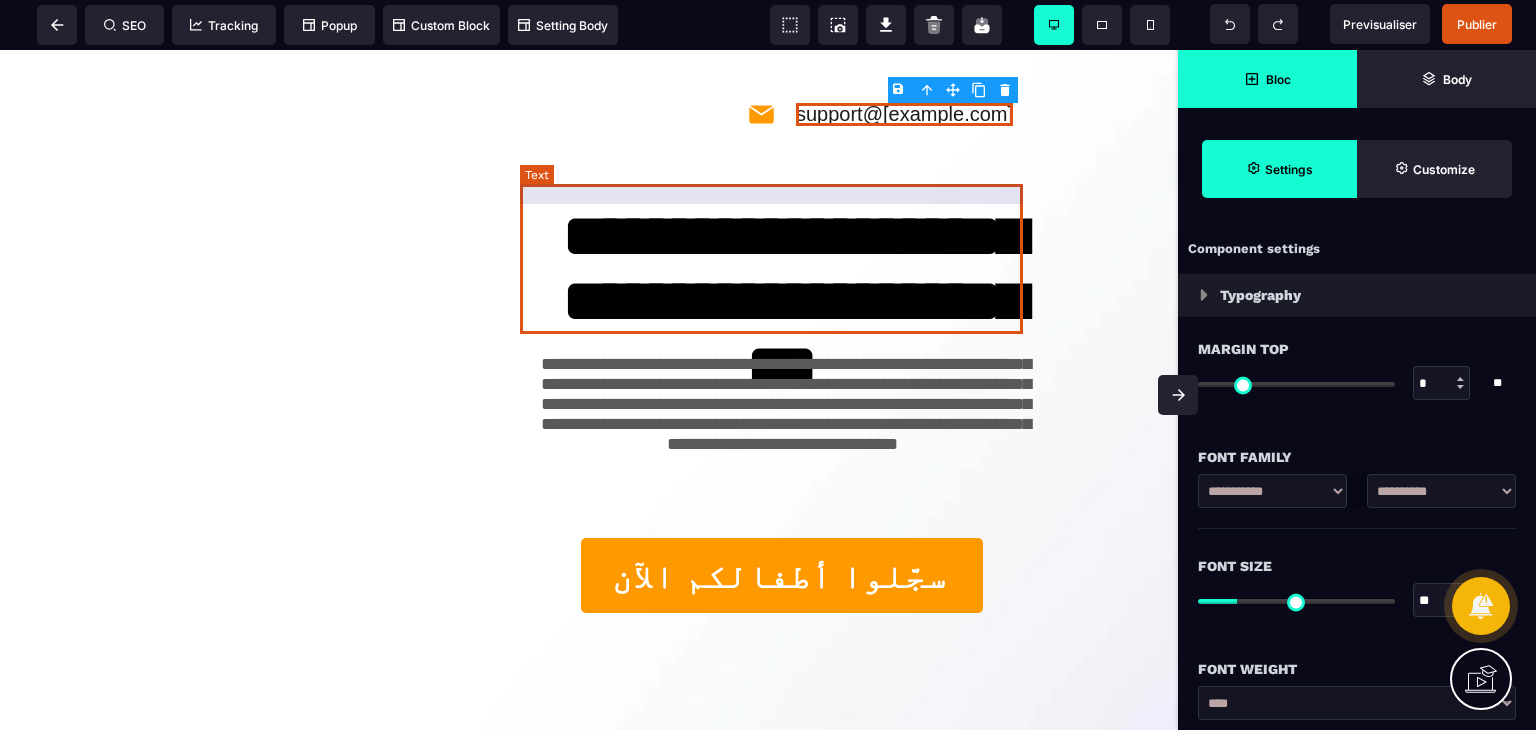 click on "**********" at bounding box center (589, 398) 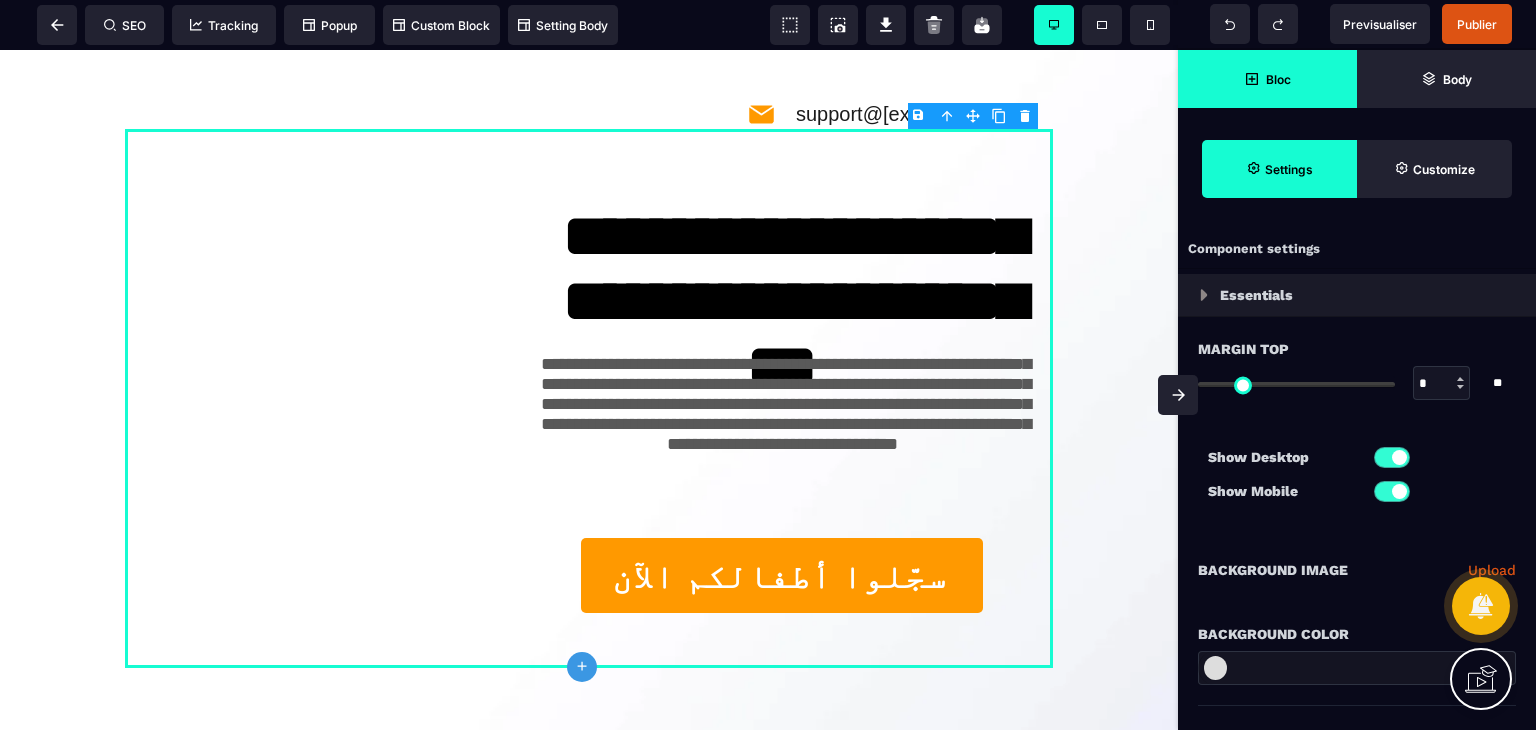 click on "Bloc" at bounding box center [1278, 79] 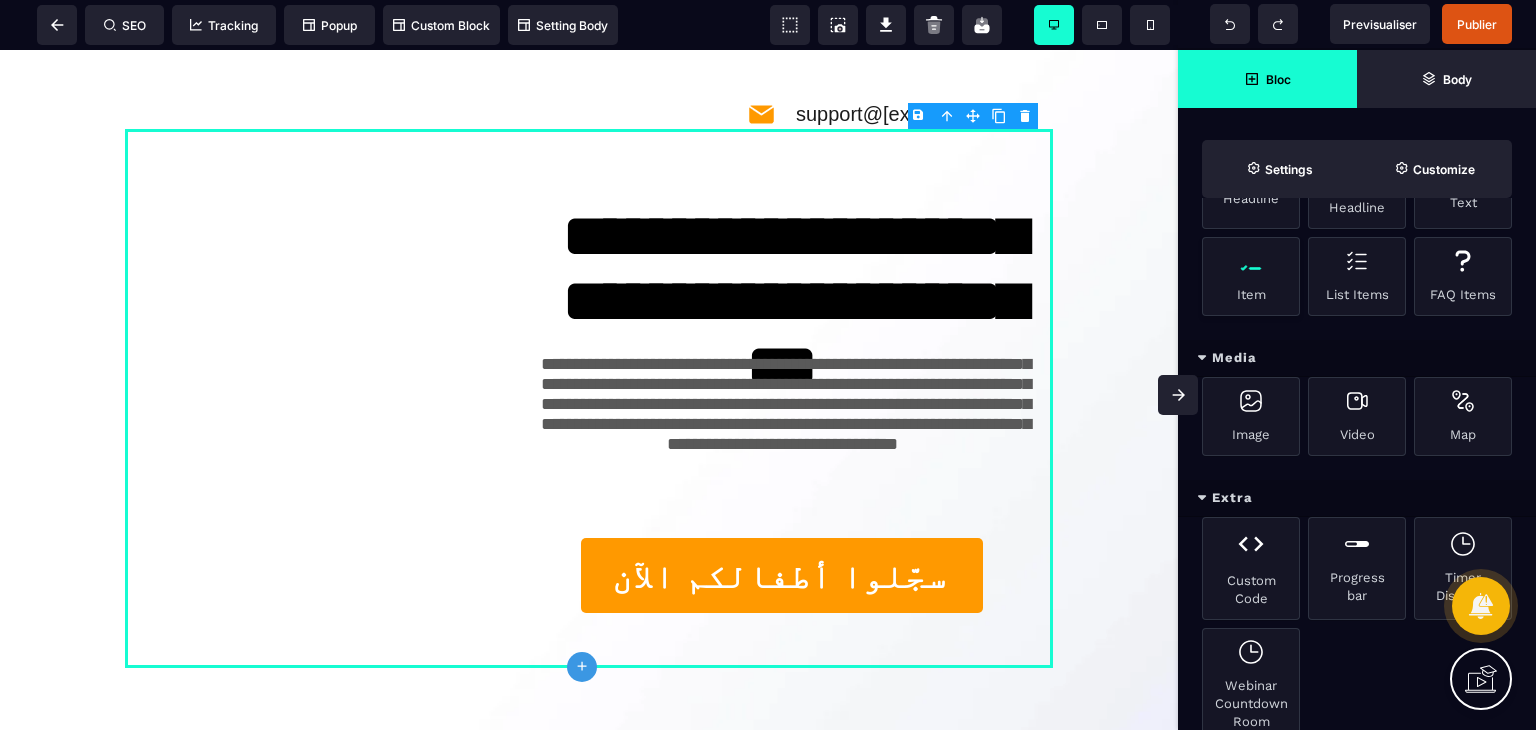 scroll, scrollTop: 700, scrollLeft: 0, axis: vertical 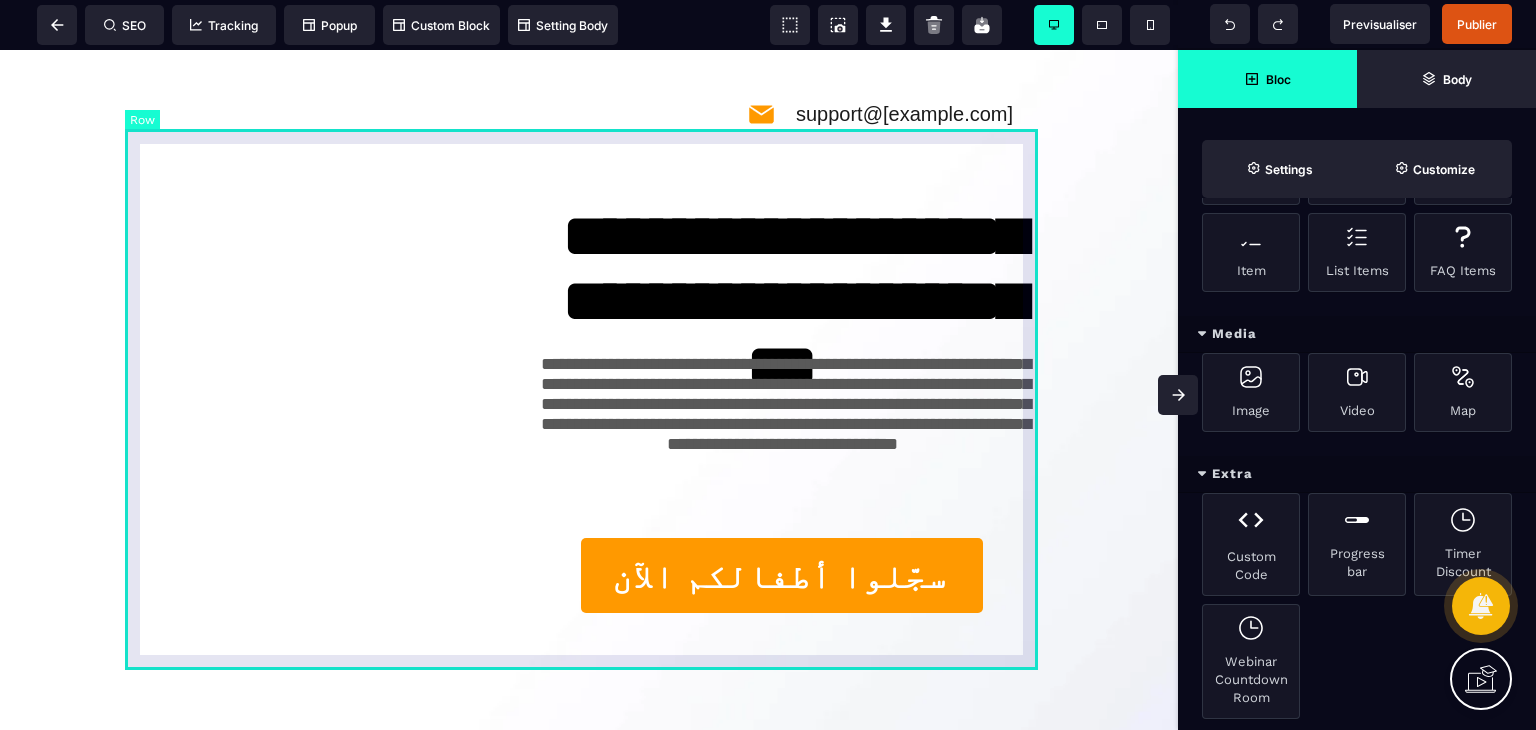 click on "**********" at bounding box center (589, 398) 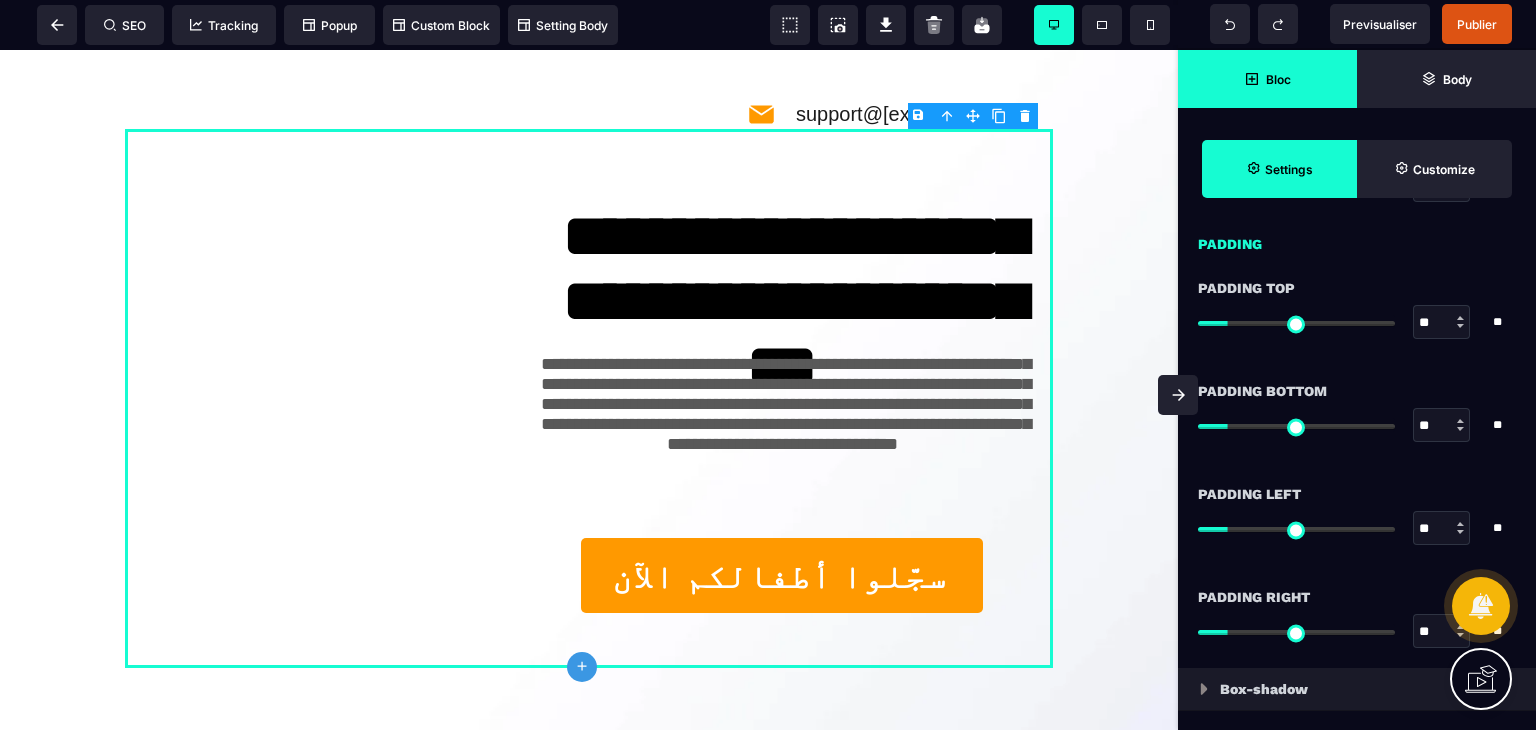 scroll, scrollTop: 1700, scrollLeft: 0, axis: vertical 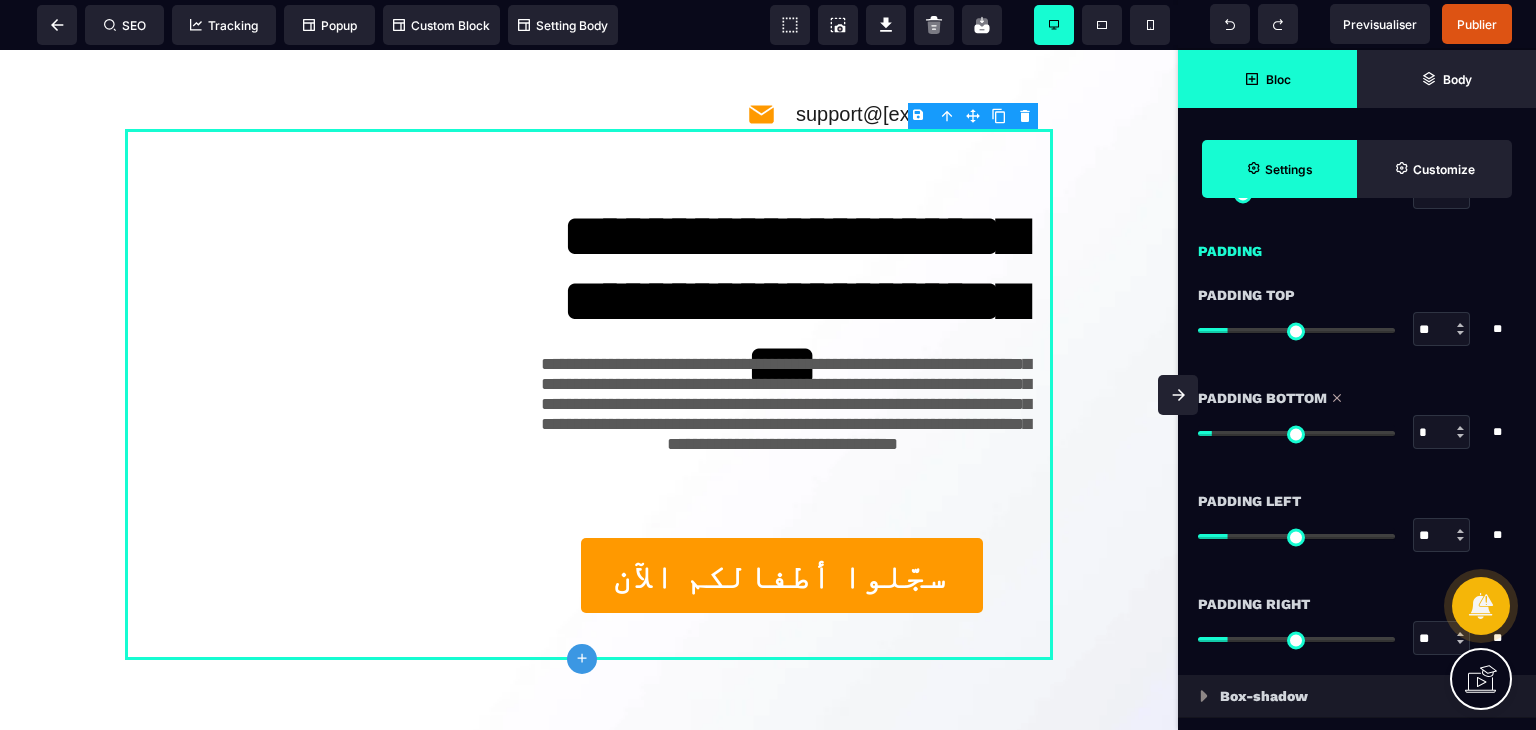 drag, startPoint x: 1232, startPoint y: 434, endPoint x: 1219, endPoint y: 446, distance: 17.691807 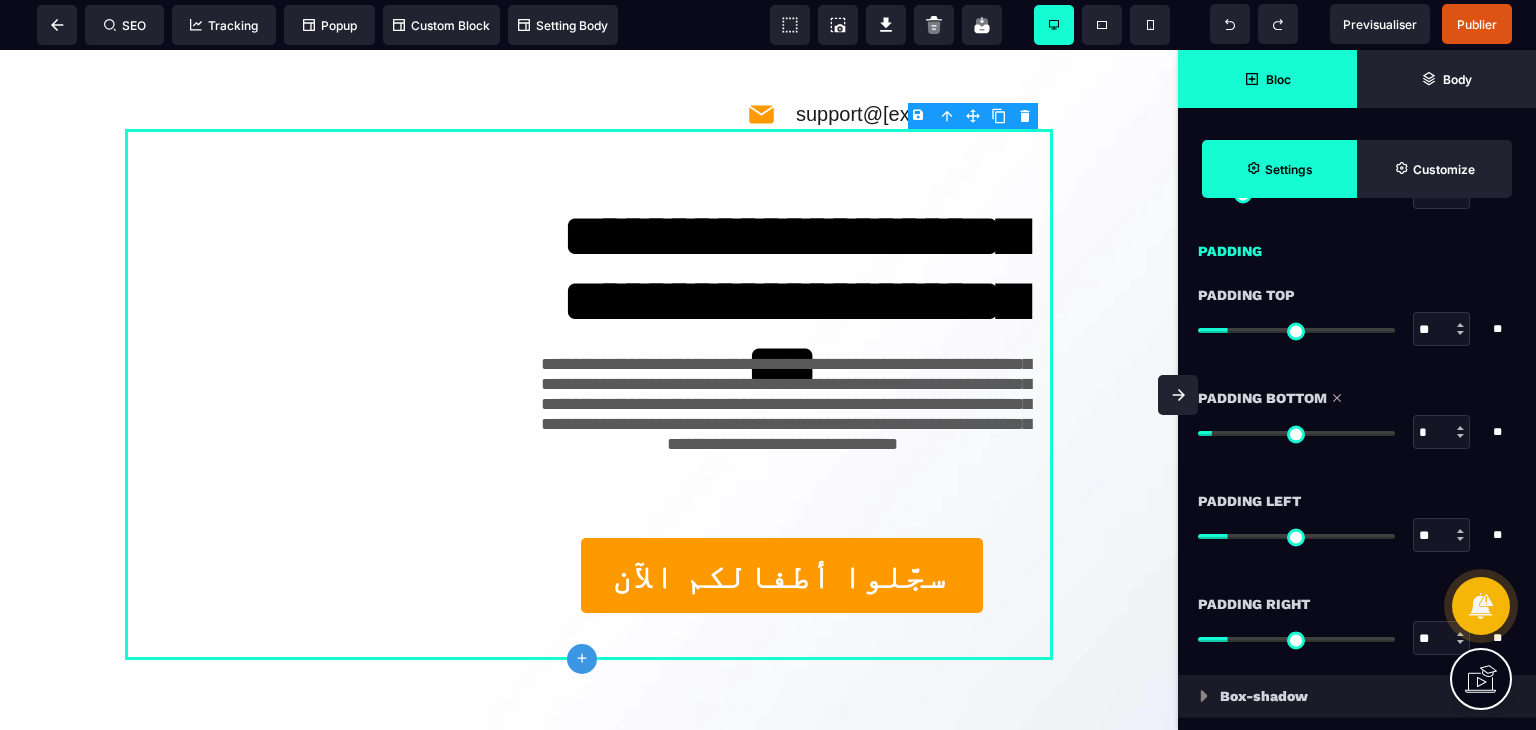 click at bounding box center [1296, 433] 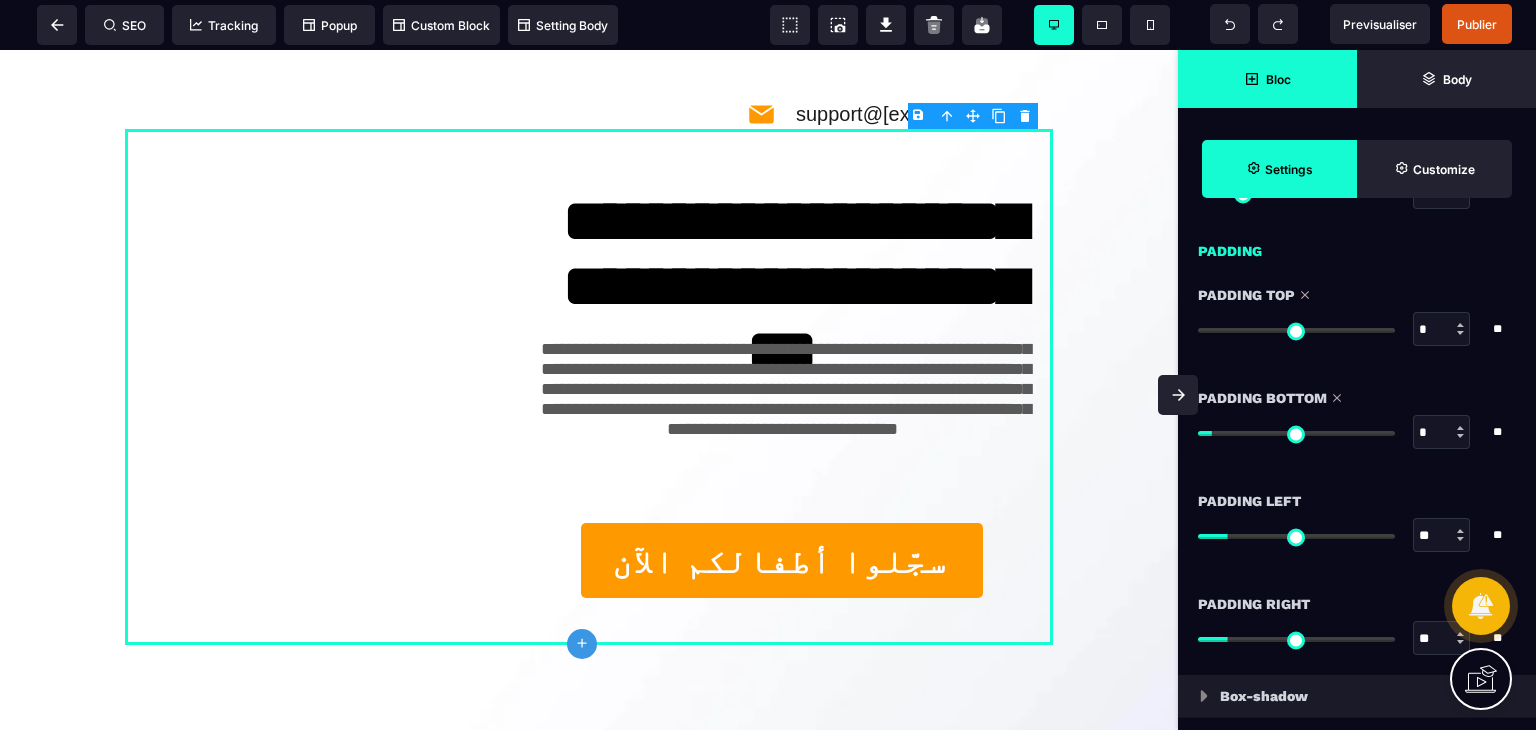 drag, startPoint x: 1234, startPoint y: 330, endPoint x: 1196, endPoint y: 329, distance: 38.013157 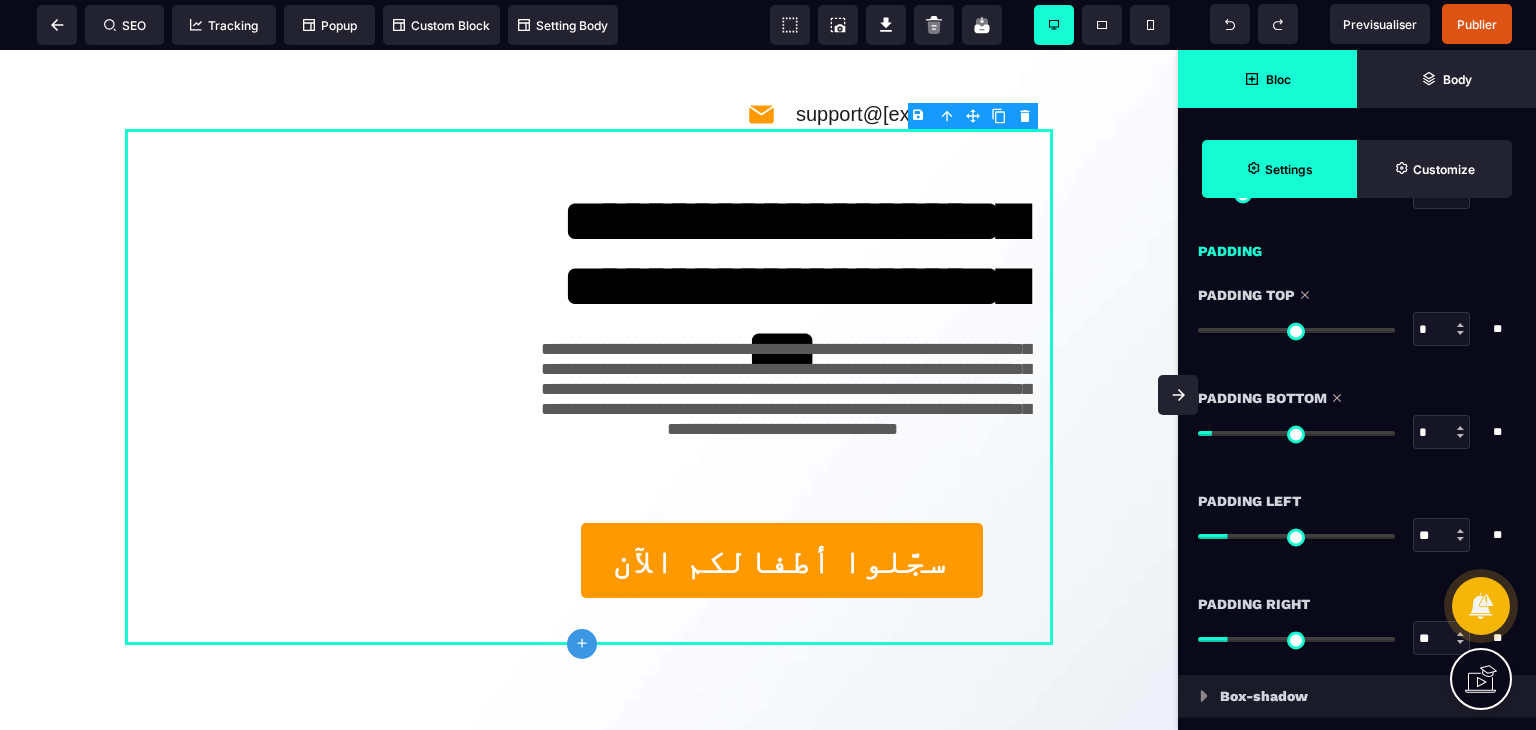 click at bounding box center (1296, 330) 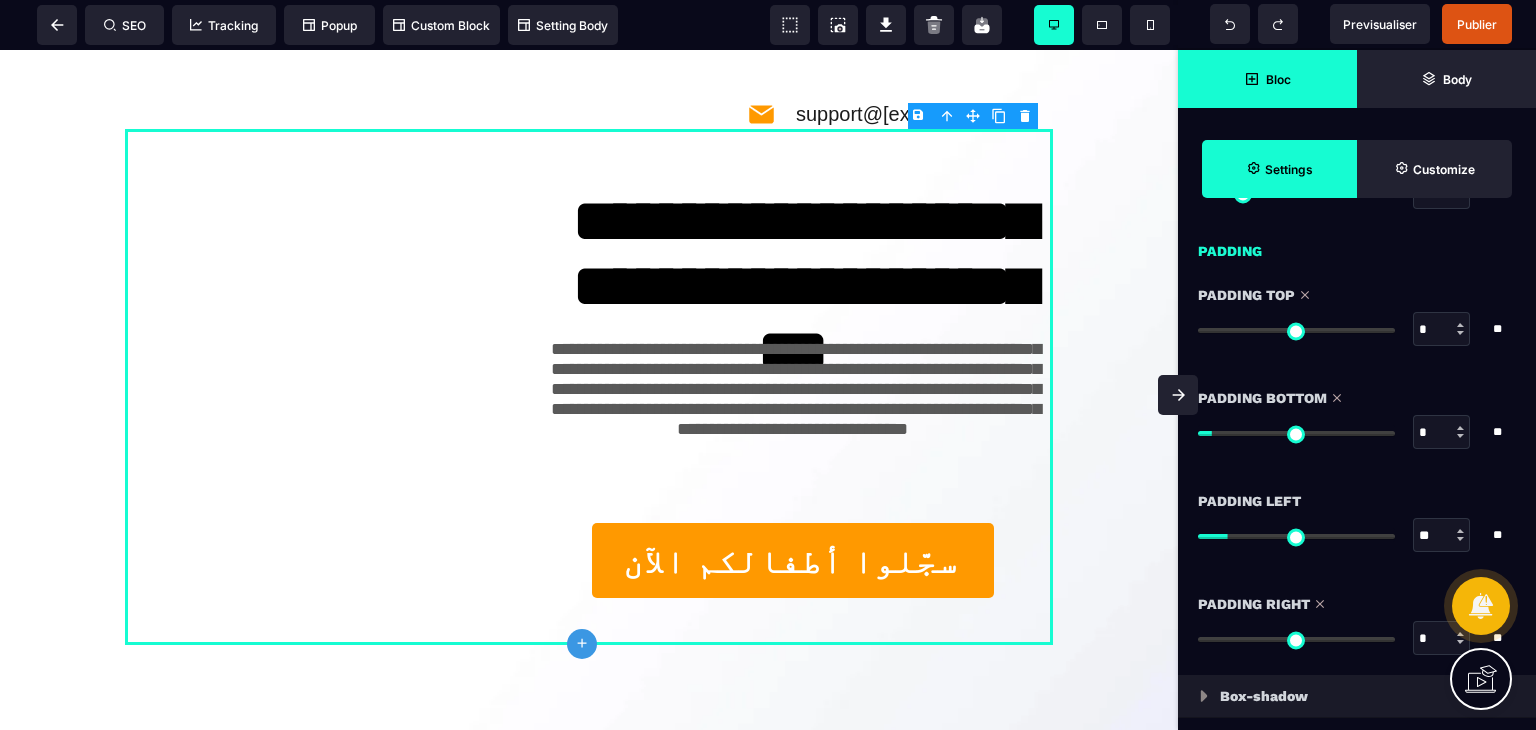 drag, startPoint x: 1230, startPoint y: 641, endPoint x: 1195, endPoint y: 642, distance: 35.014282 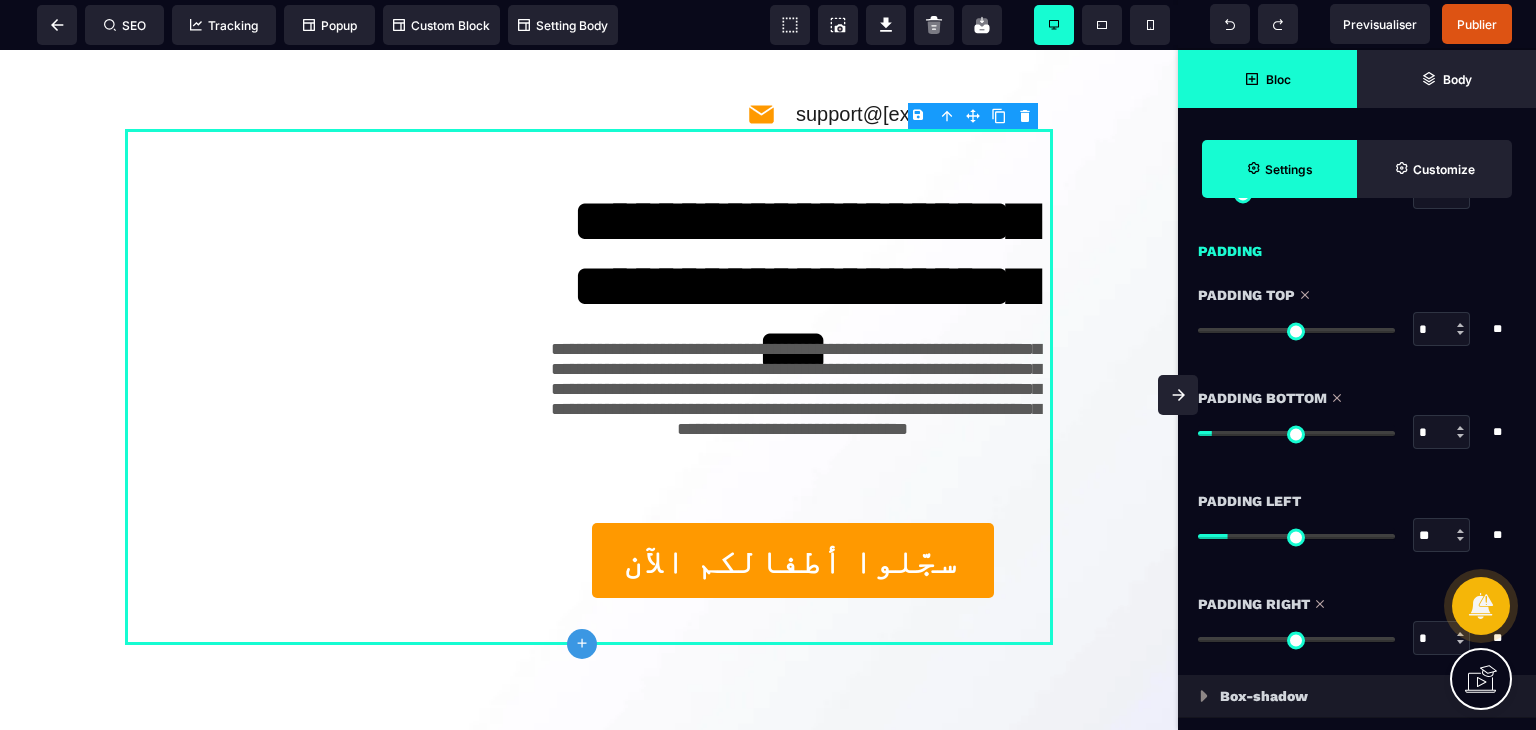 click at bounding box center [1296, 639] 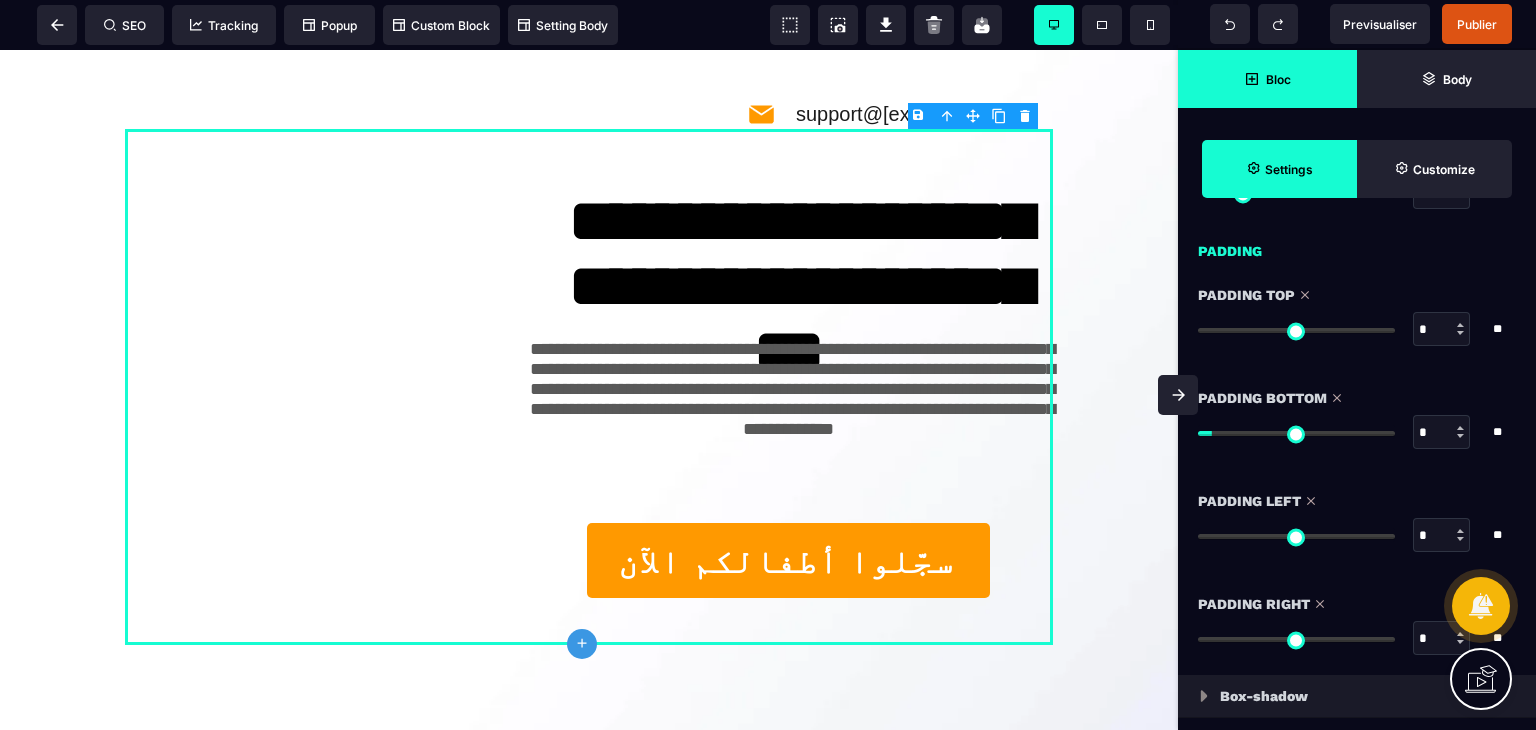 drag, startPoint x: 1240, startPoint y: 527, endPoint x: 1202, endPoint y: 526, distance: 38.013157 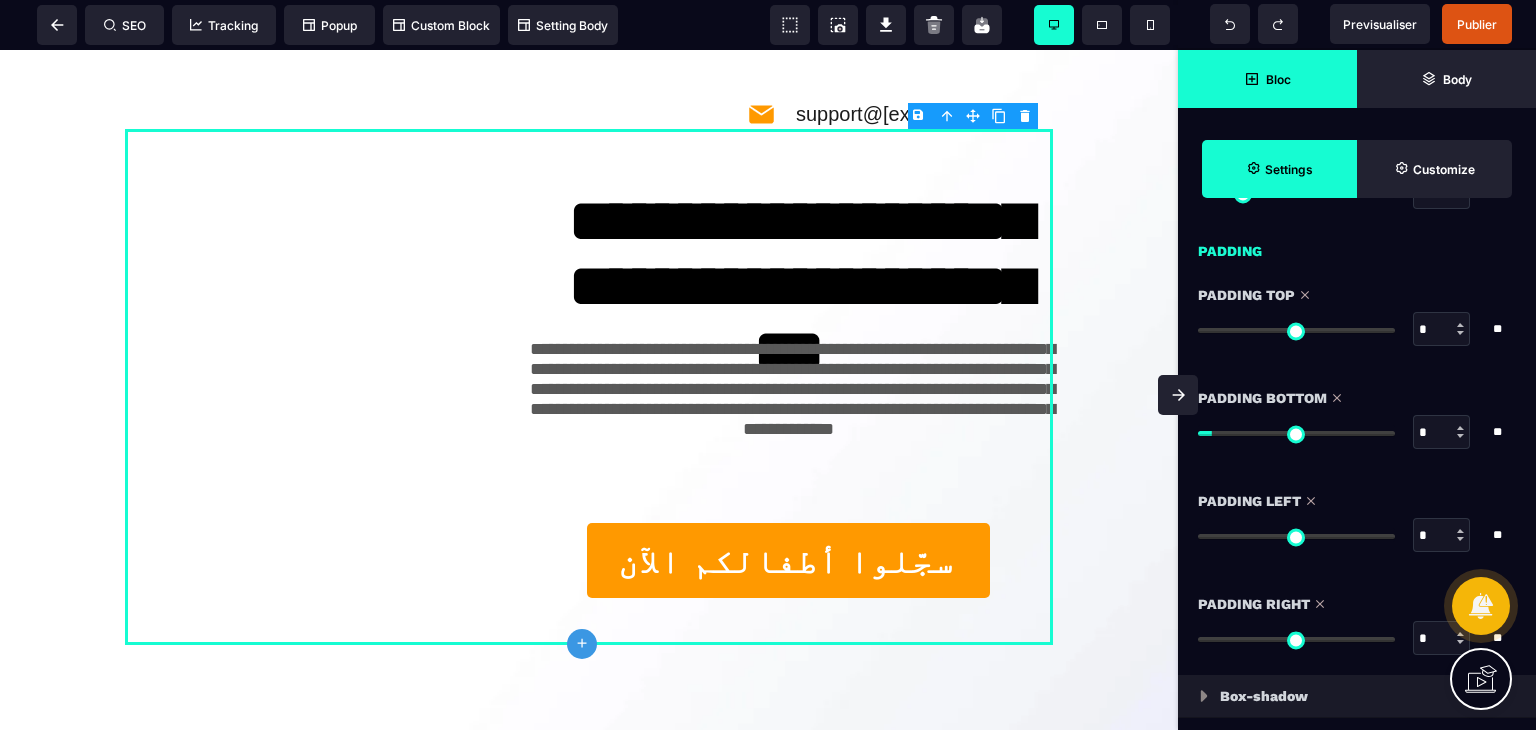 click at bounding box center [1296, 536] 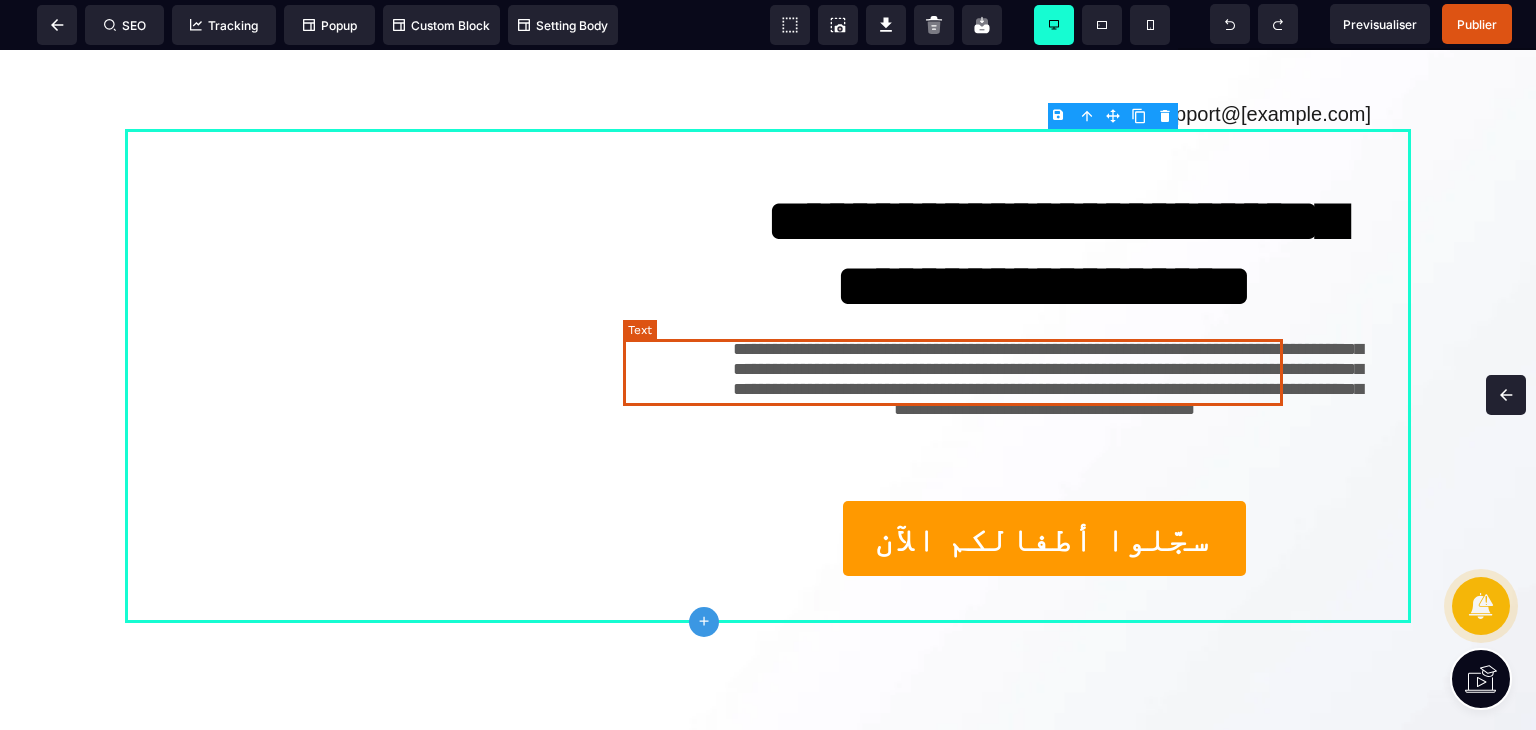 scroll, scrollTop: 0, scrollLeft: 0, axis: both 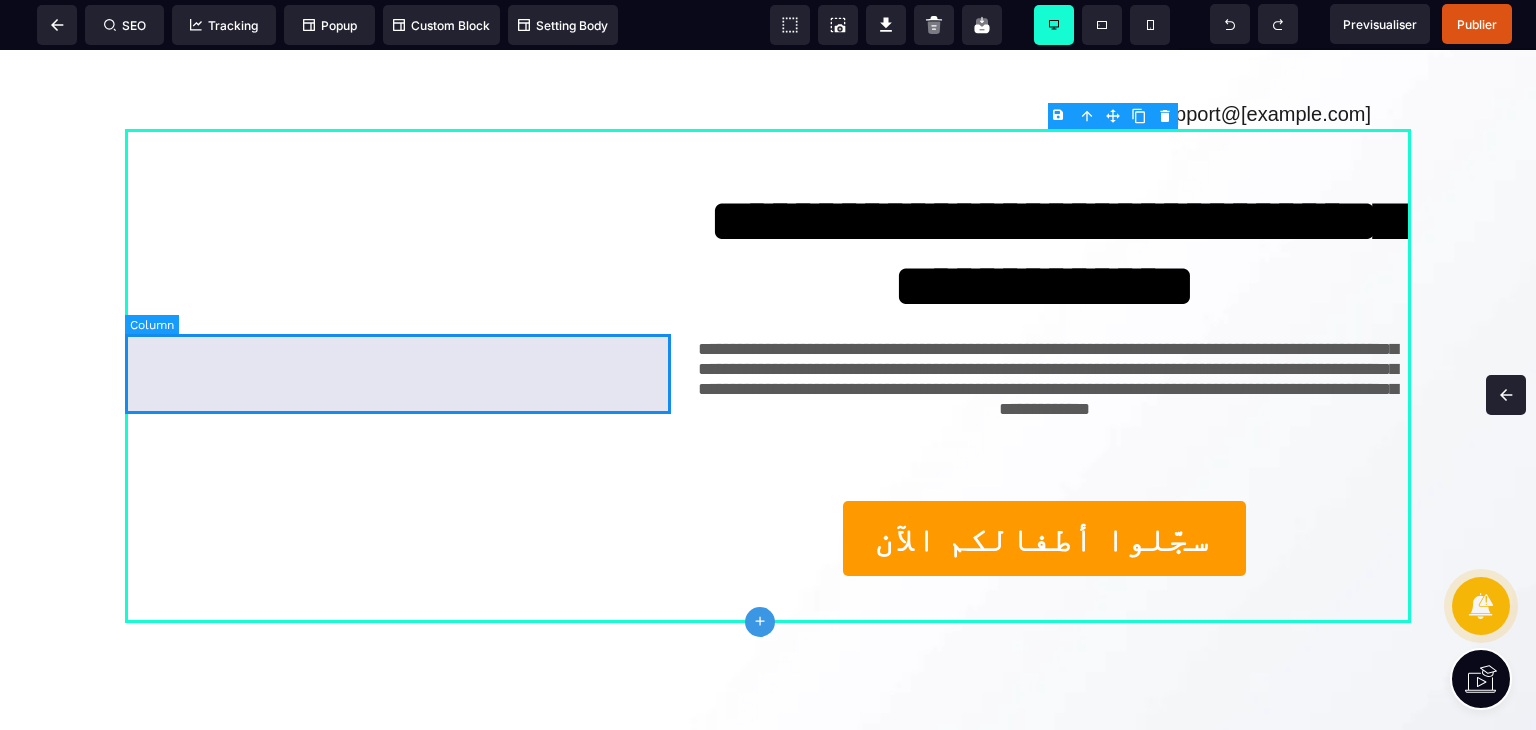 click at bounding box center (401, 373) 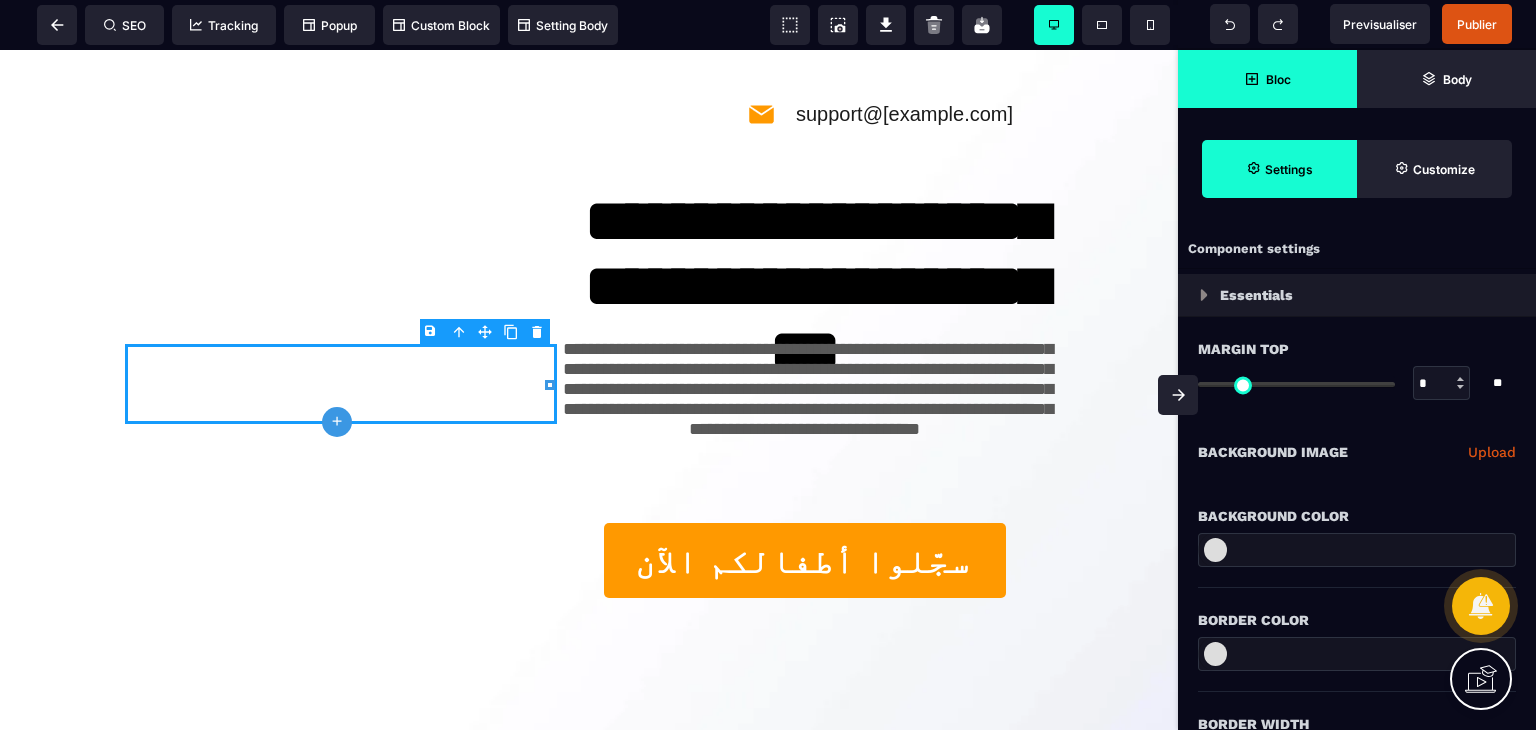 scroll, scrollTop: 0, scrollLeft: 0, axis: both 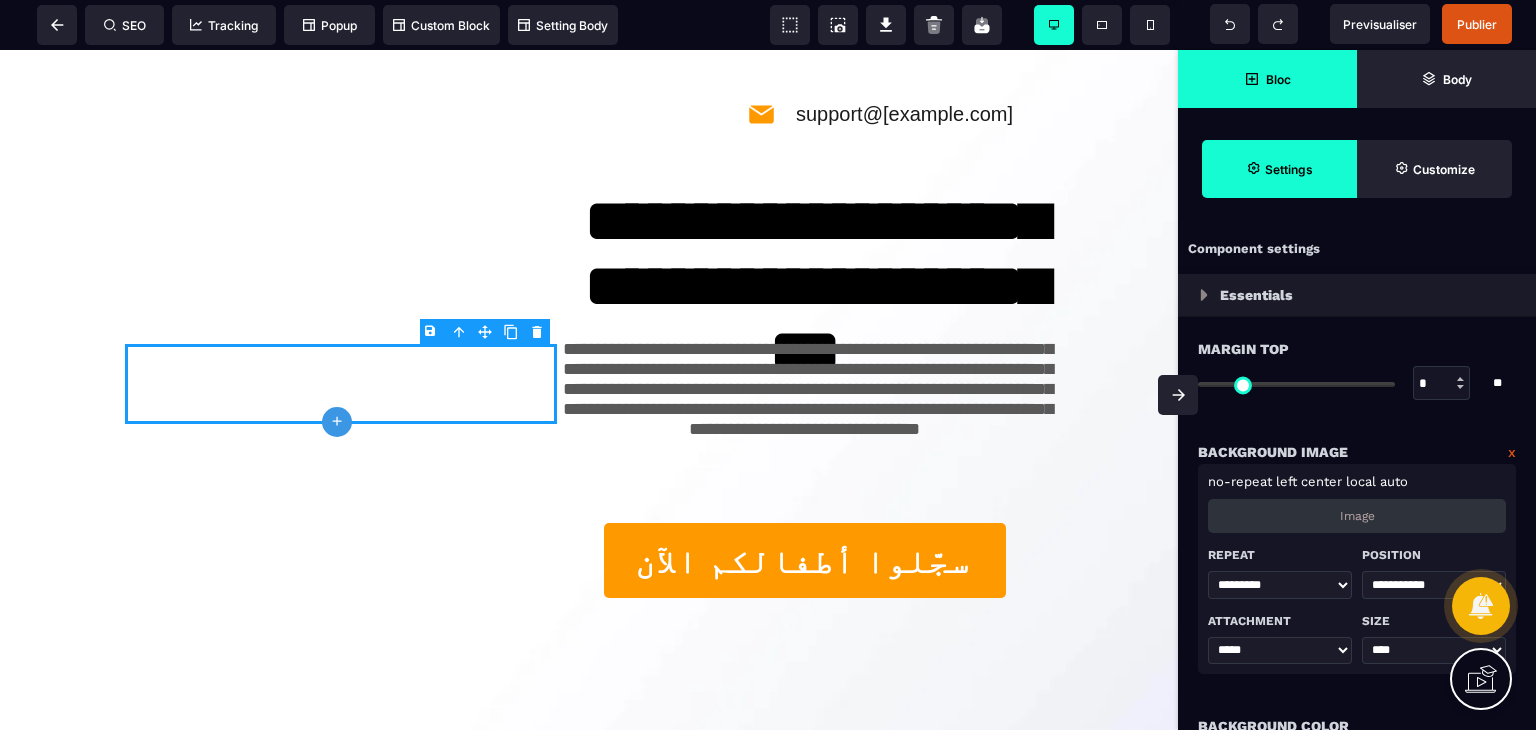 click on "Image" at bounding box center [1357, 516] 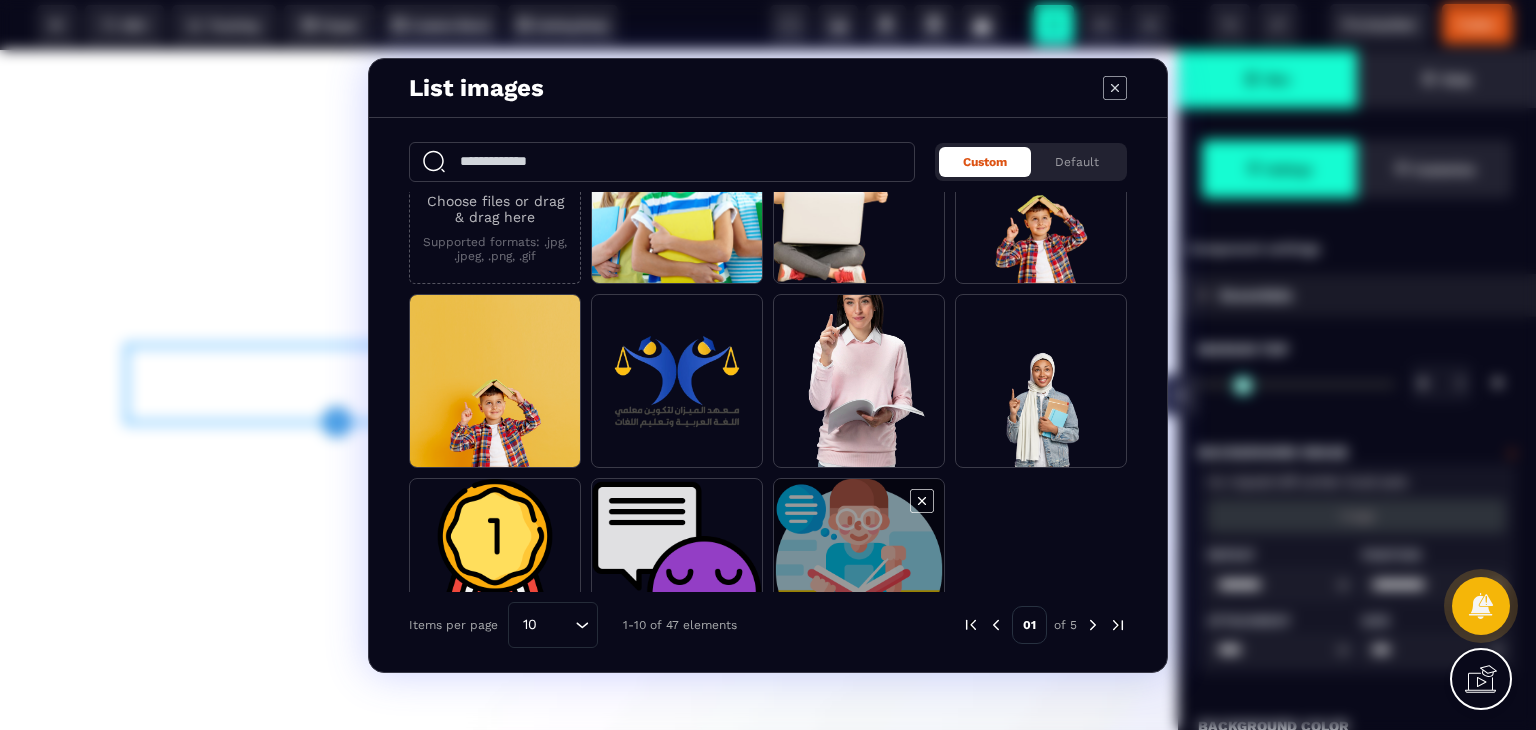 scroll, scrollTop: 0, scrollLeft: 0, axis: both 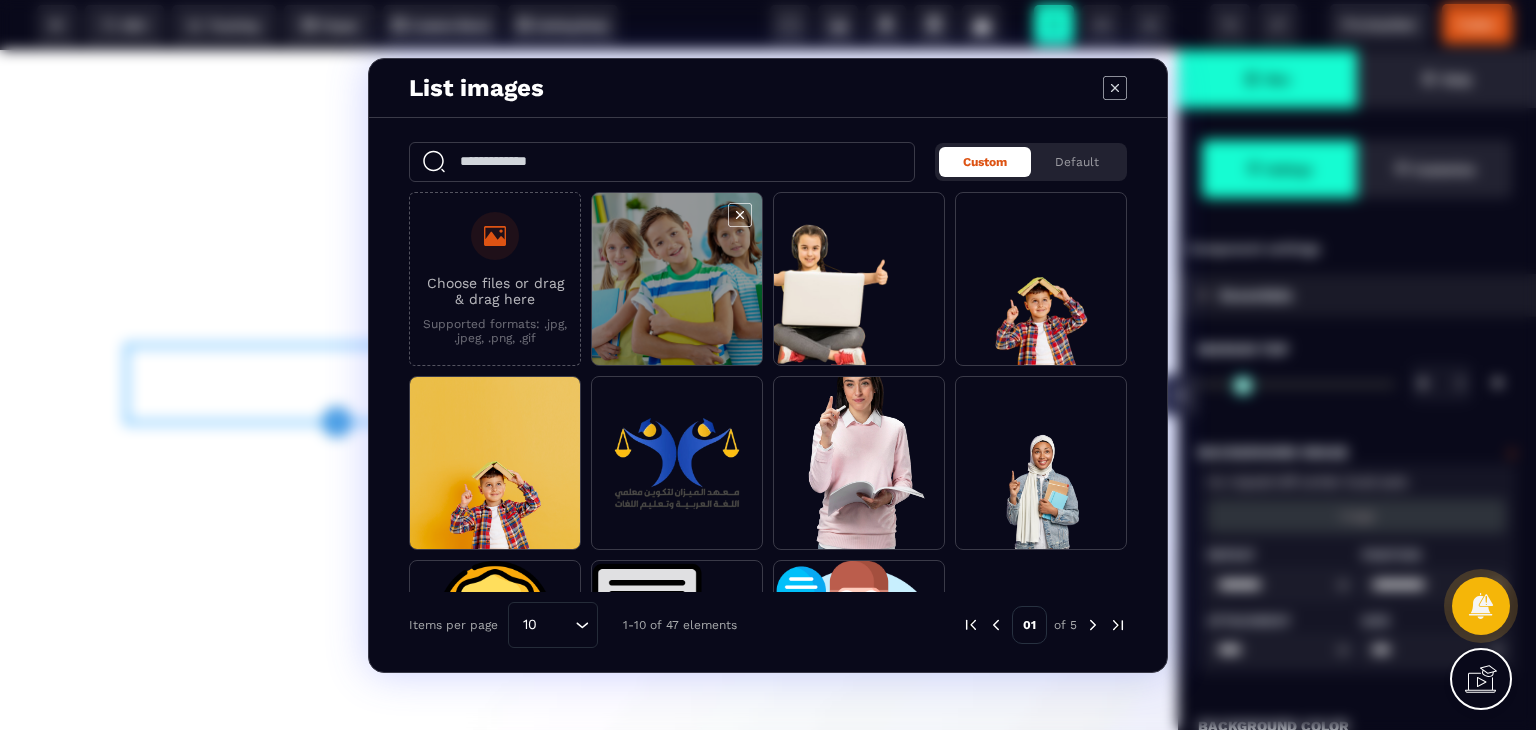 click at bounding box center [677, 280] 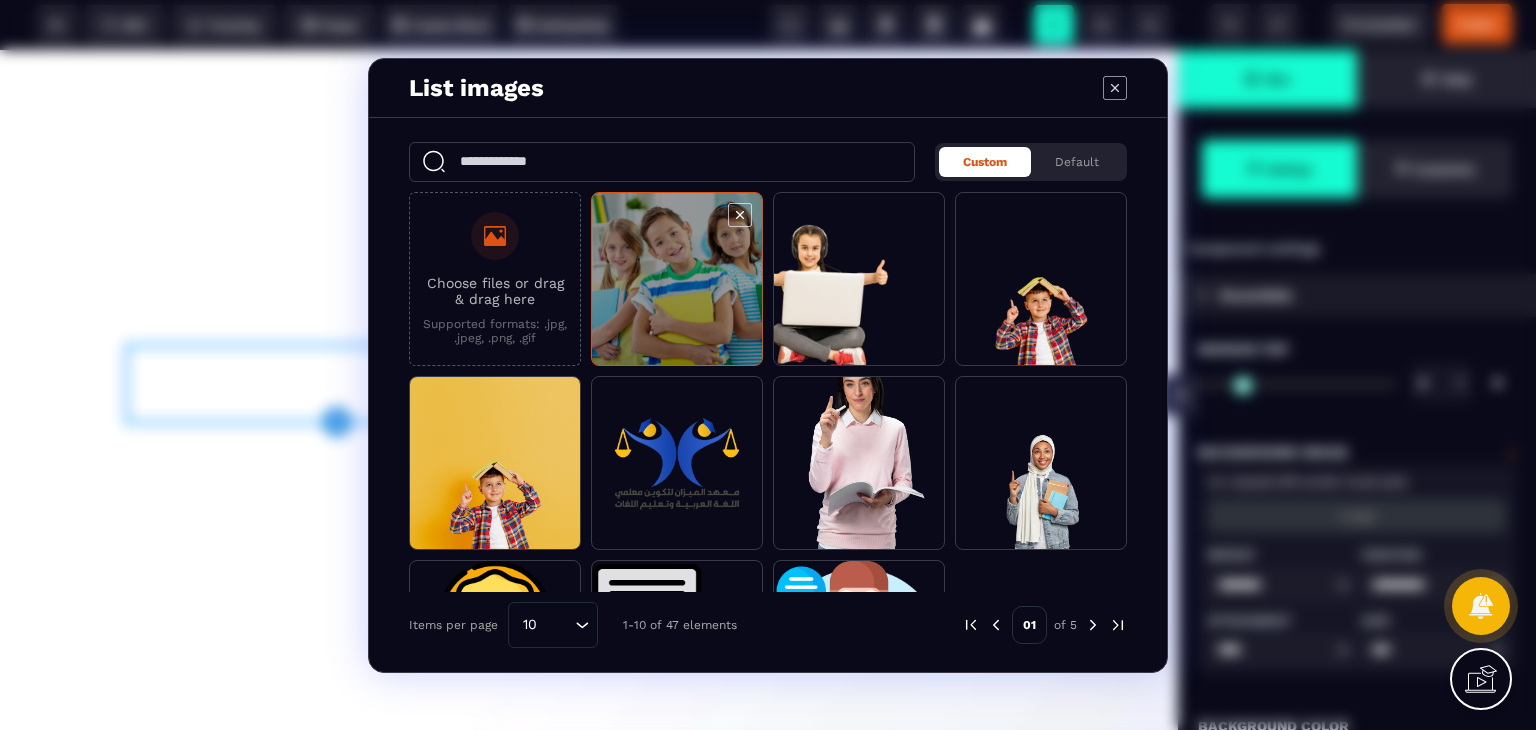 click at bounding box center [677, 280] 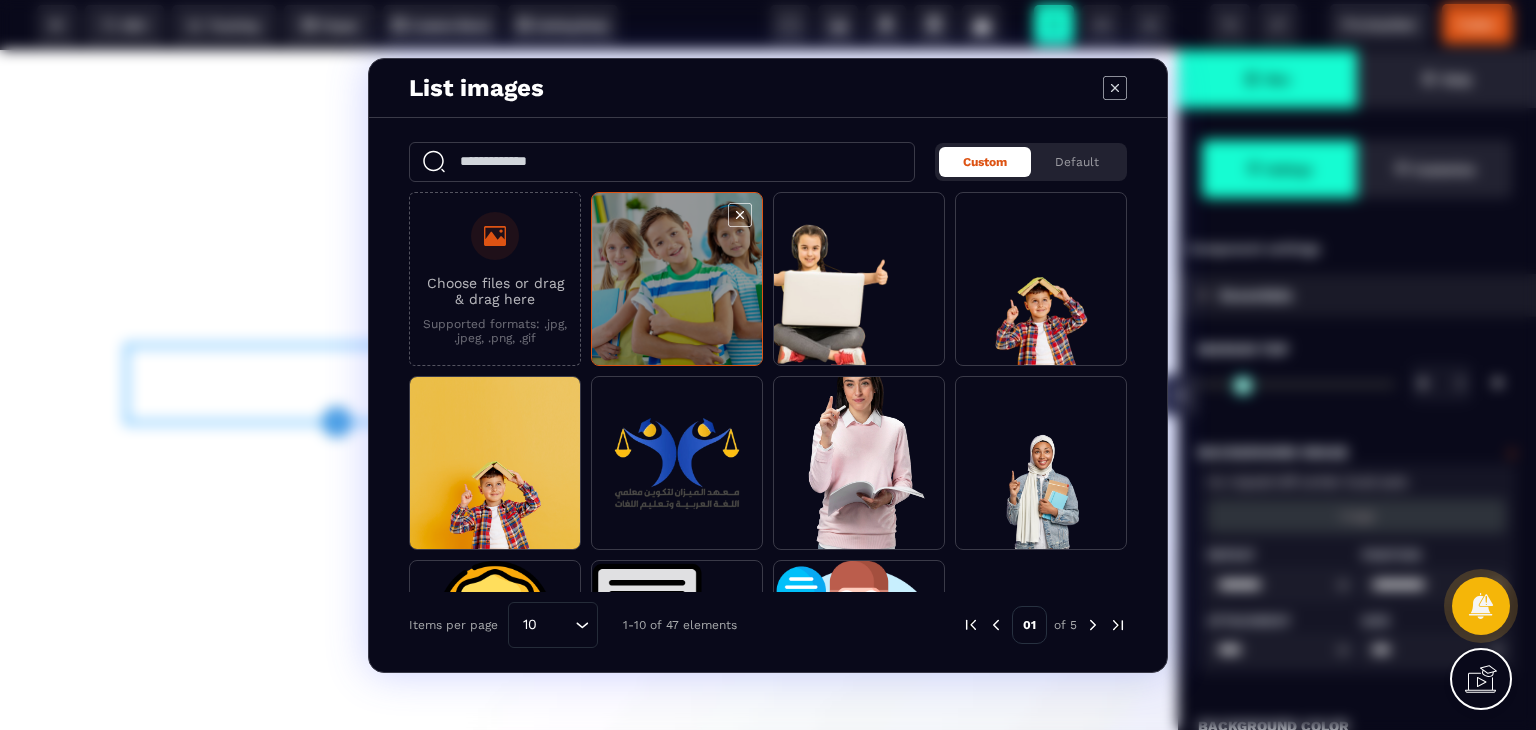 click at bounding box center [677, 280] 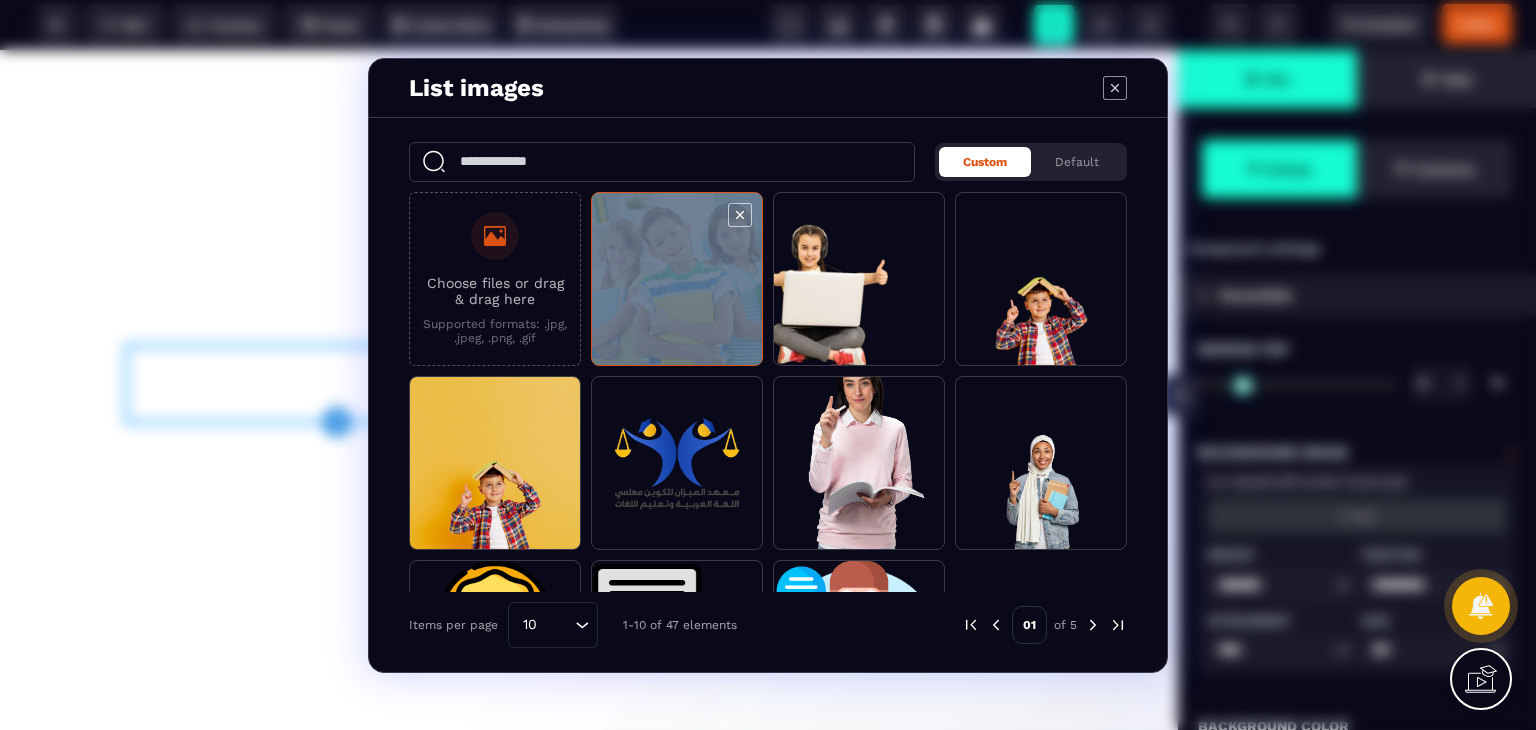 click at bounding box center (677, 280) 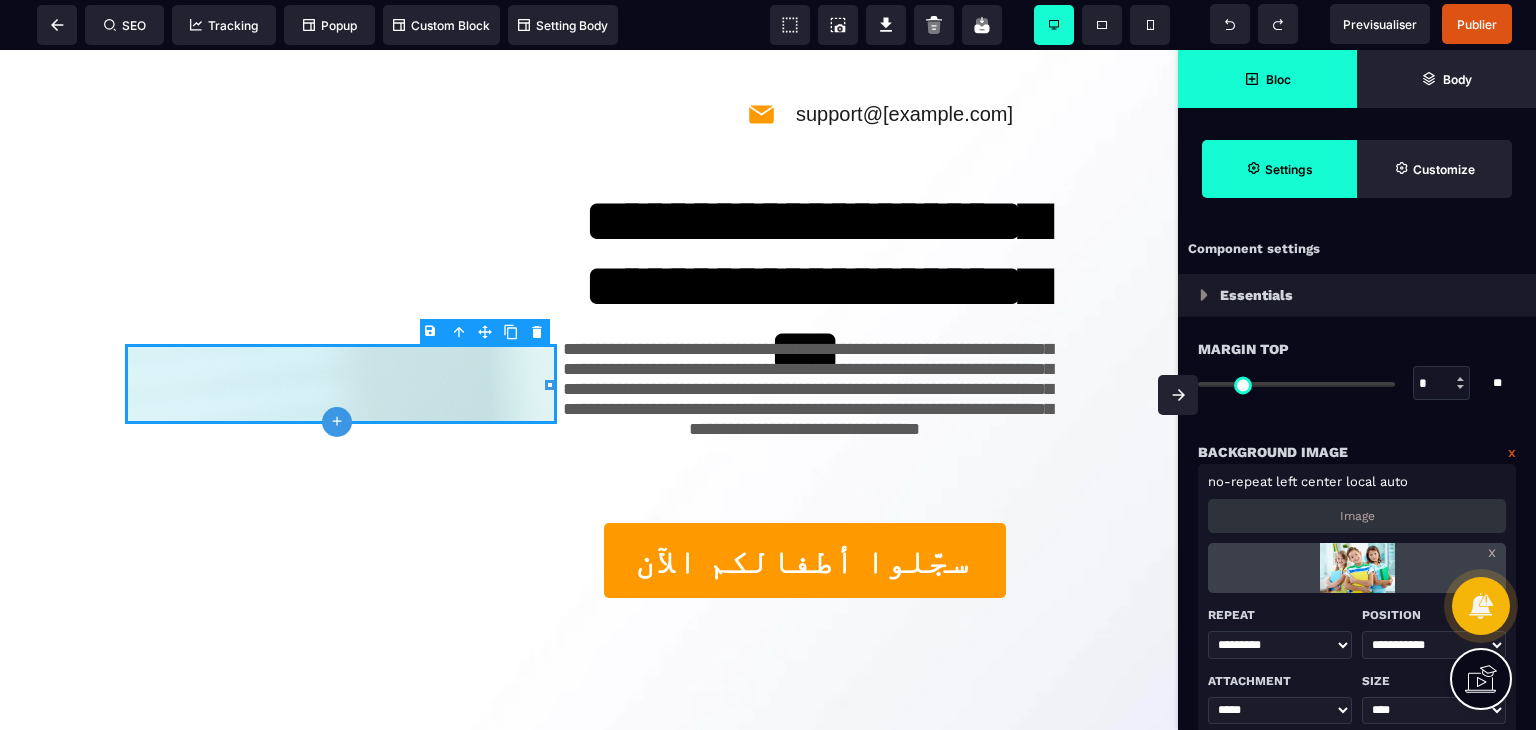 click at bounding box center [1356, 568] 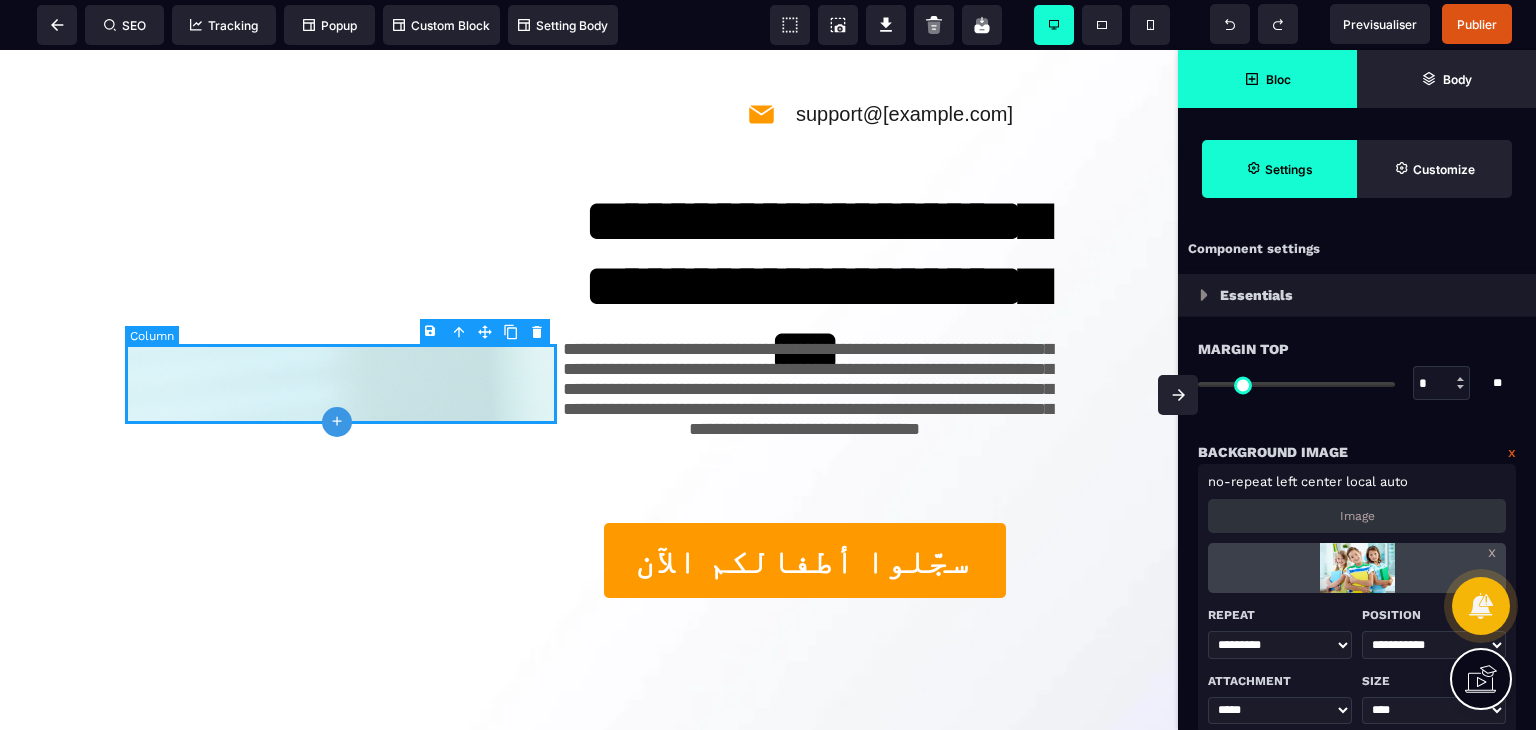 drag, startPoint x: 448, startPoint y: 401, endPoint x: 403, endPoint y: 297, distance: 113.31814 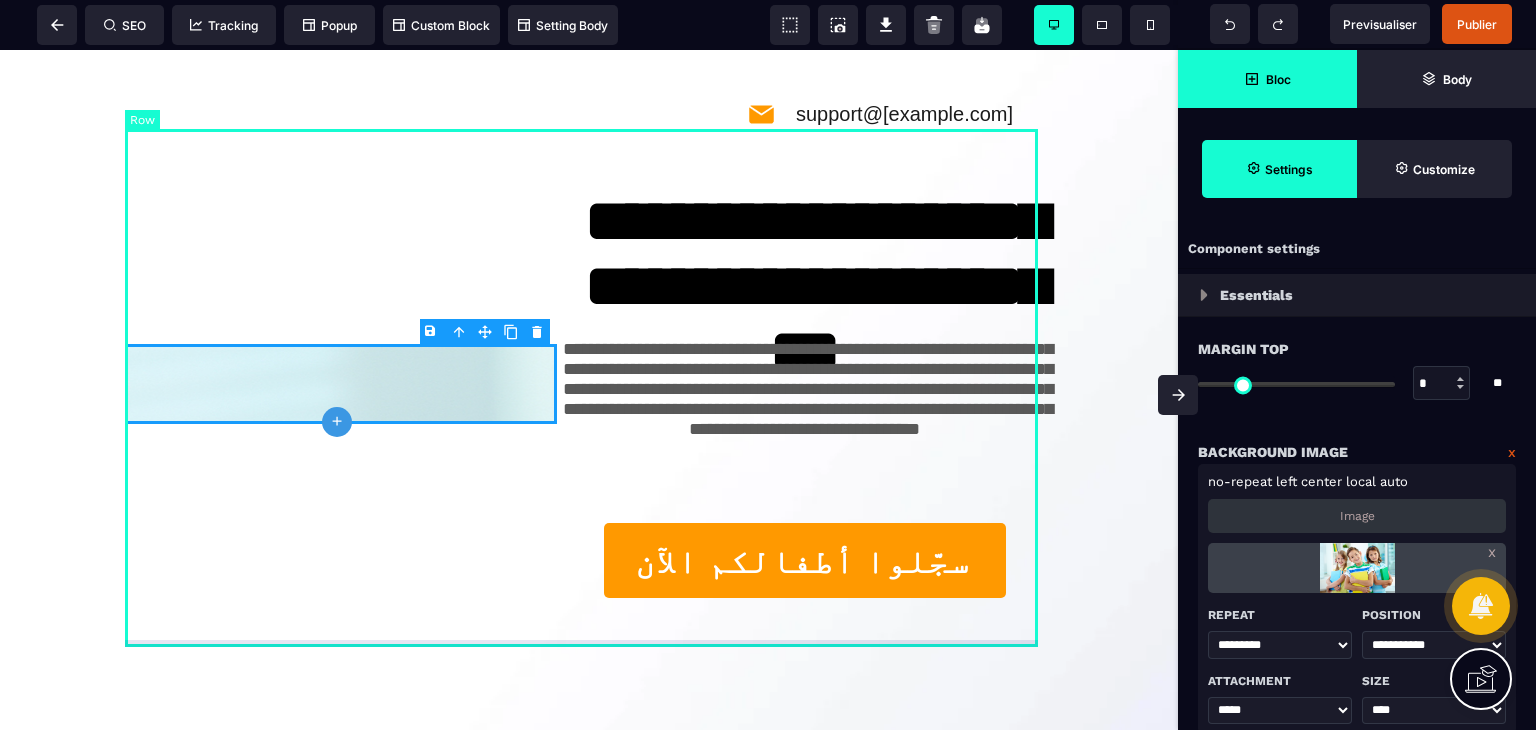 click on "**********" at bounding box center (589, 387) 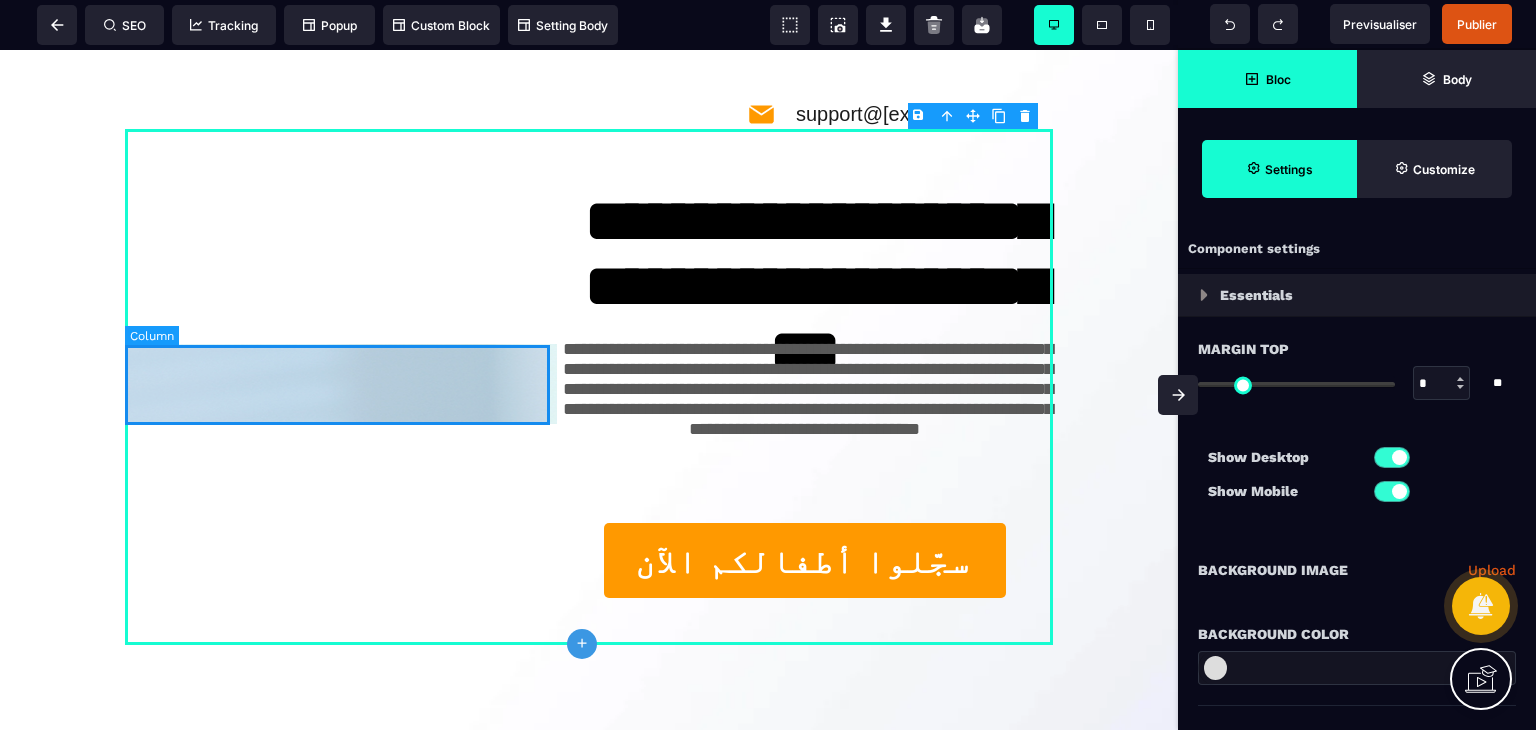 click at bounding box center [341, 384] 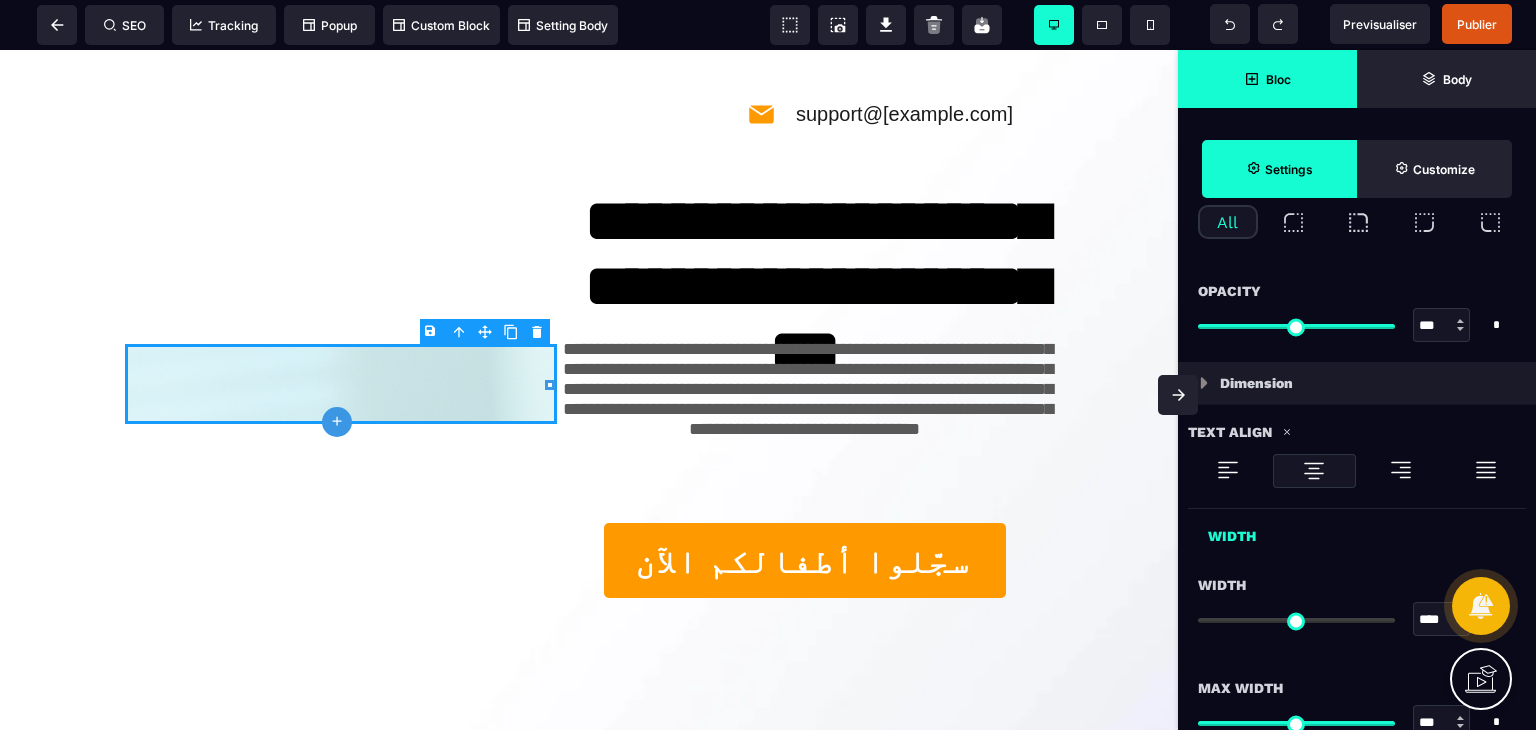 scroll, scrollTop: 1300, scrollLeft: 0, axis: vertical 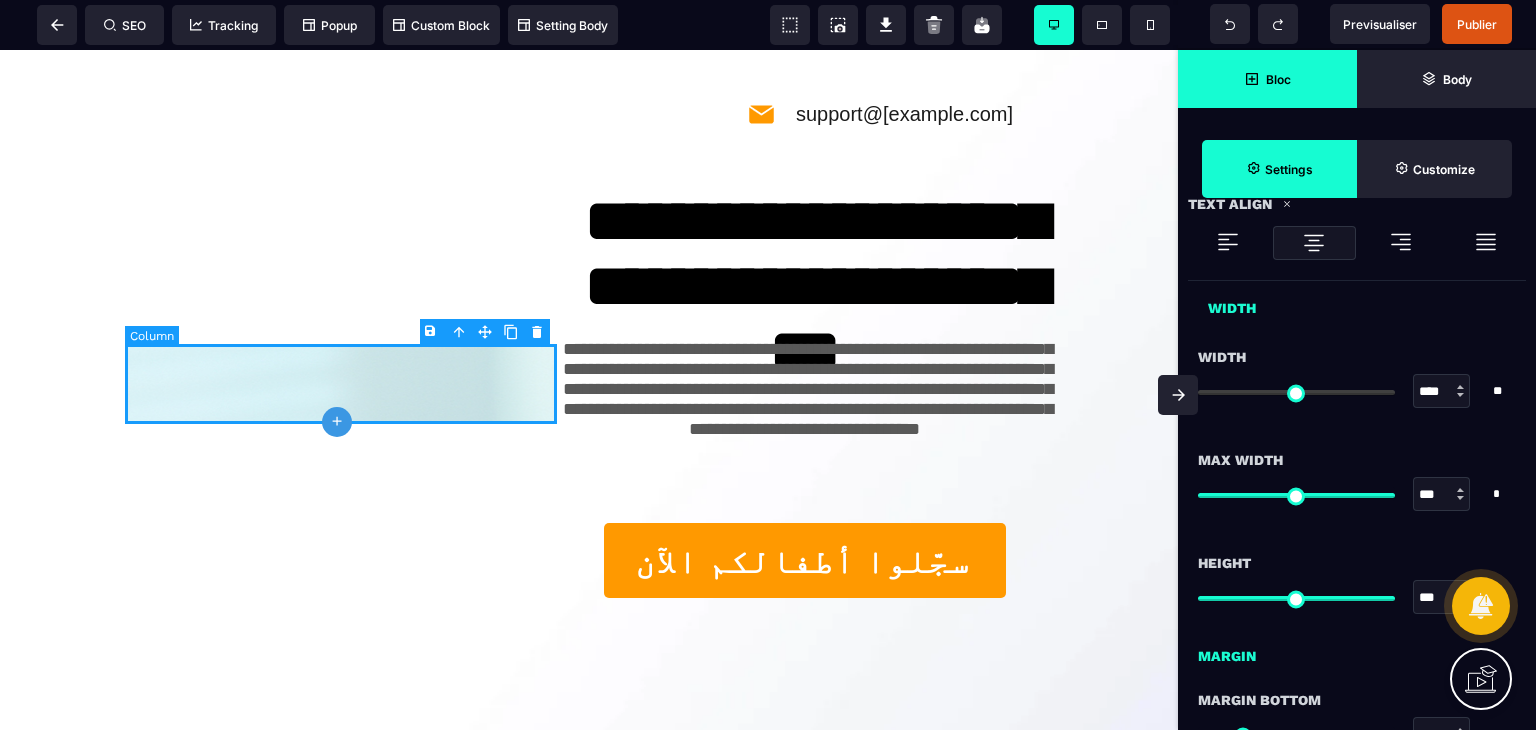 click at bounding box center (341, 384) 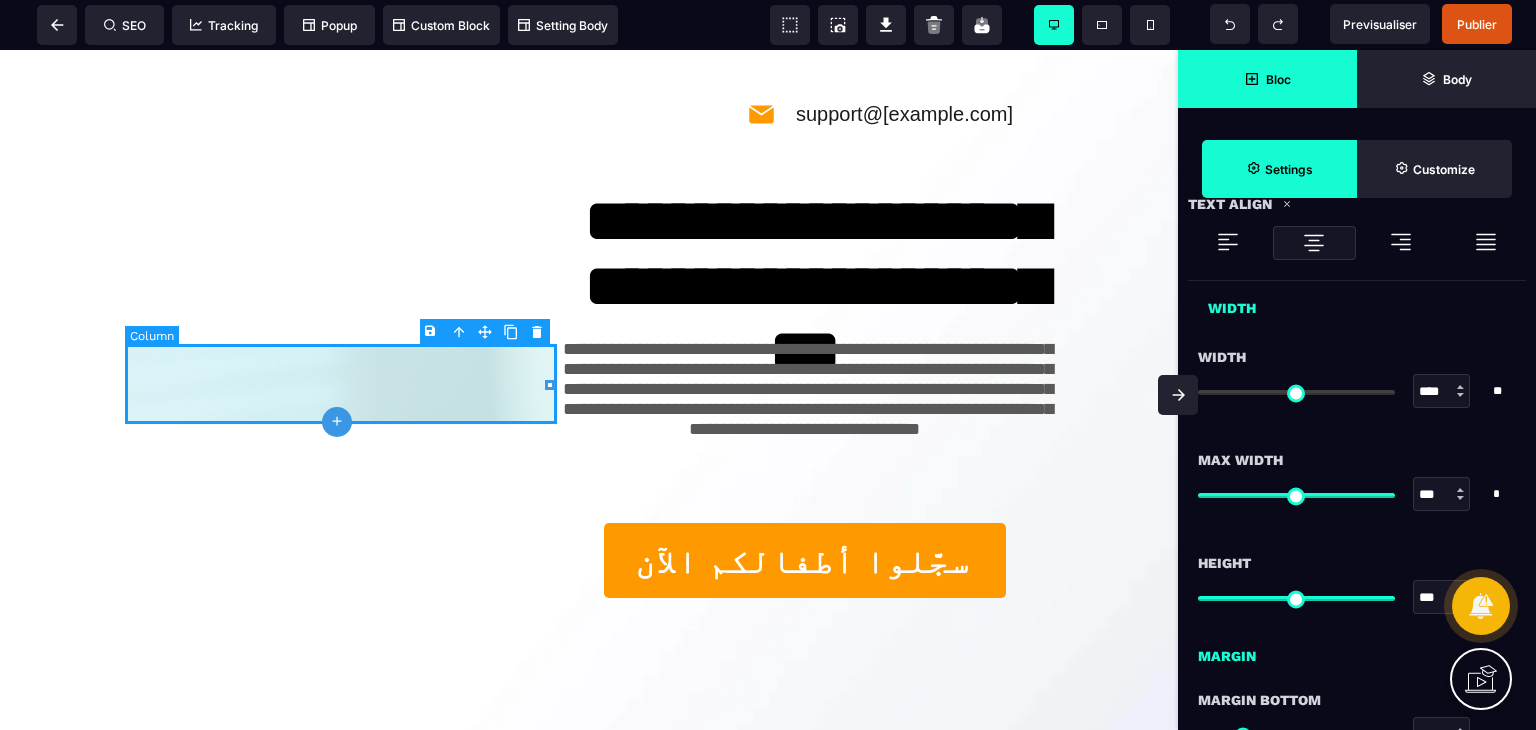 click on "**********" at bounding box center (589, 387) 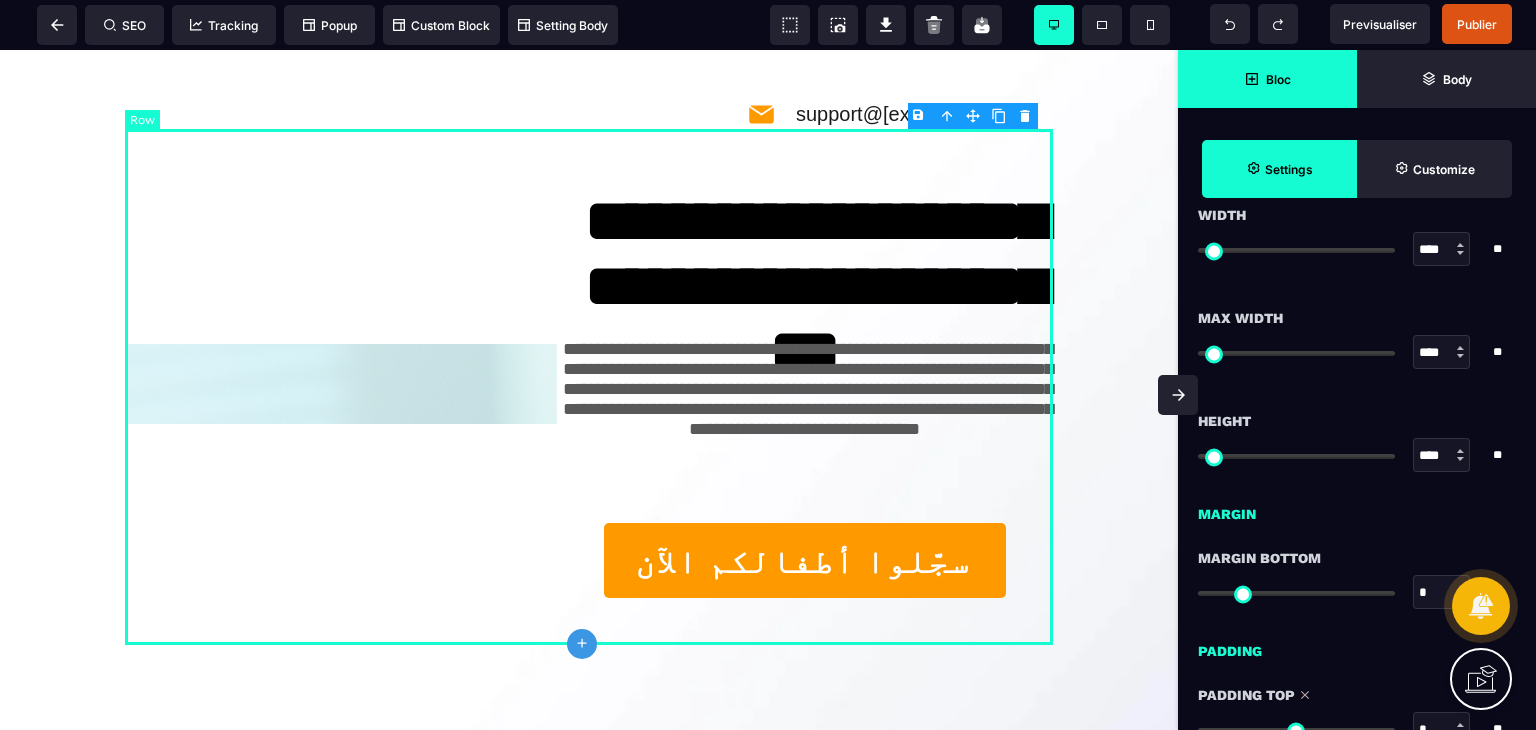scroll, scrollTop: 0, scrollLeft: 0, axis: both 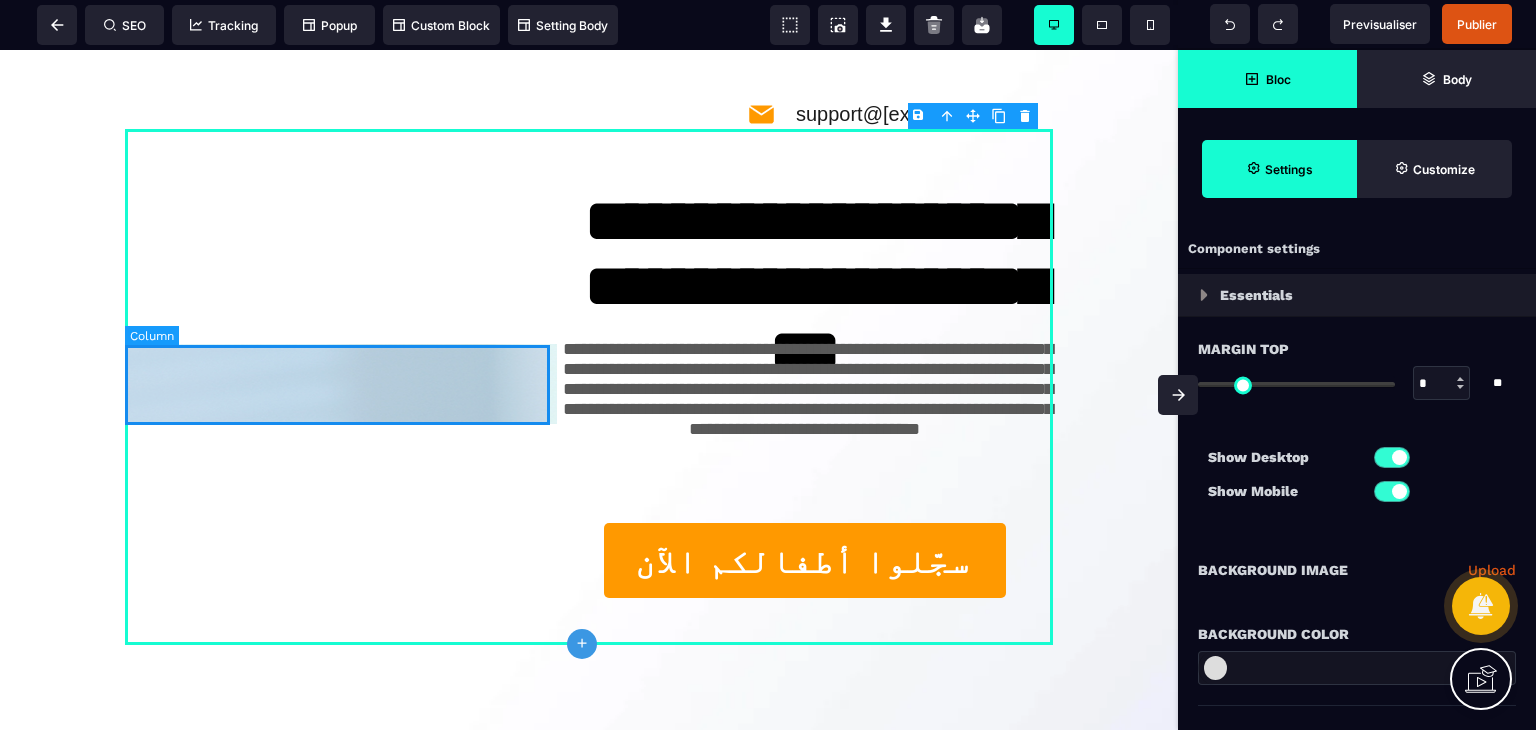click at bounding box center (341, 384) 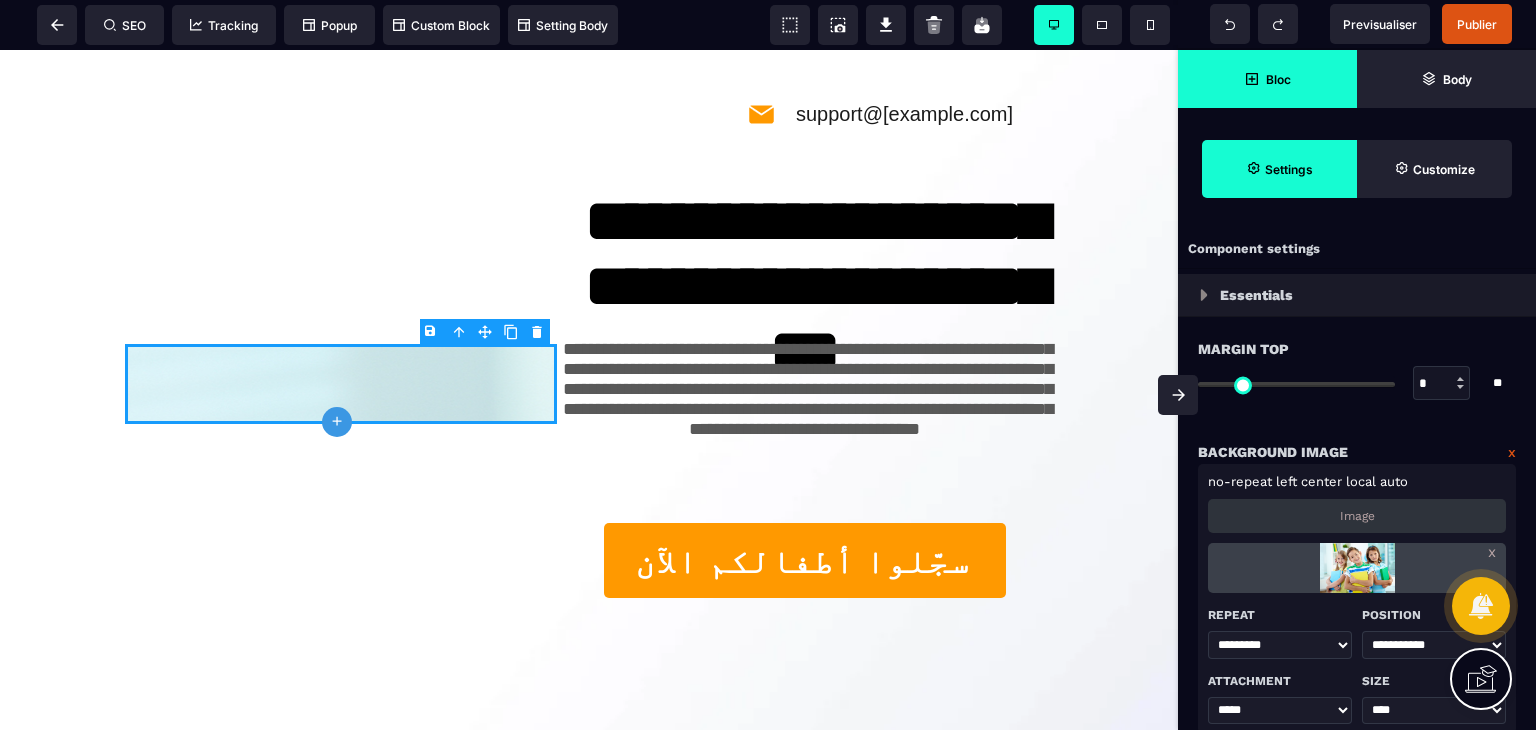 click on "B I U S
A *******
plus
Column
SEO" at bounding box center (768, 365) 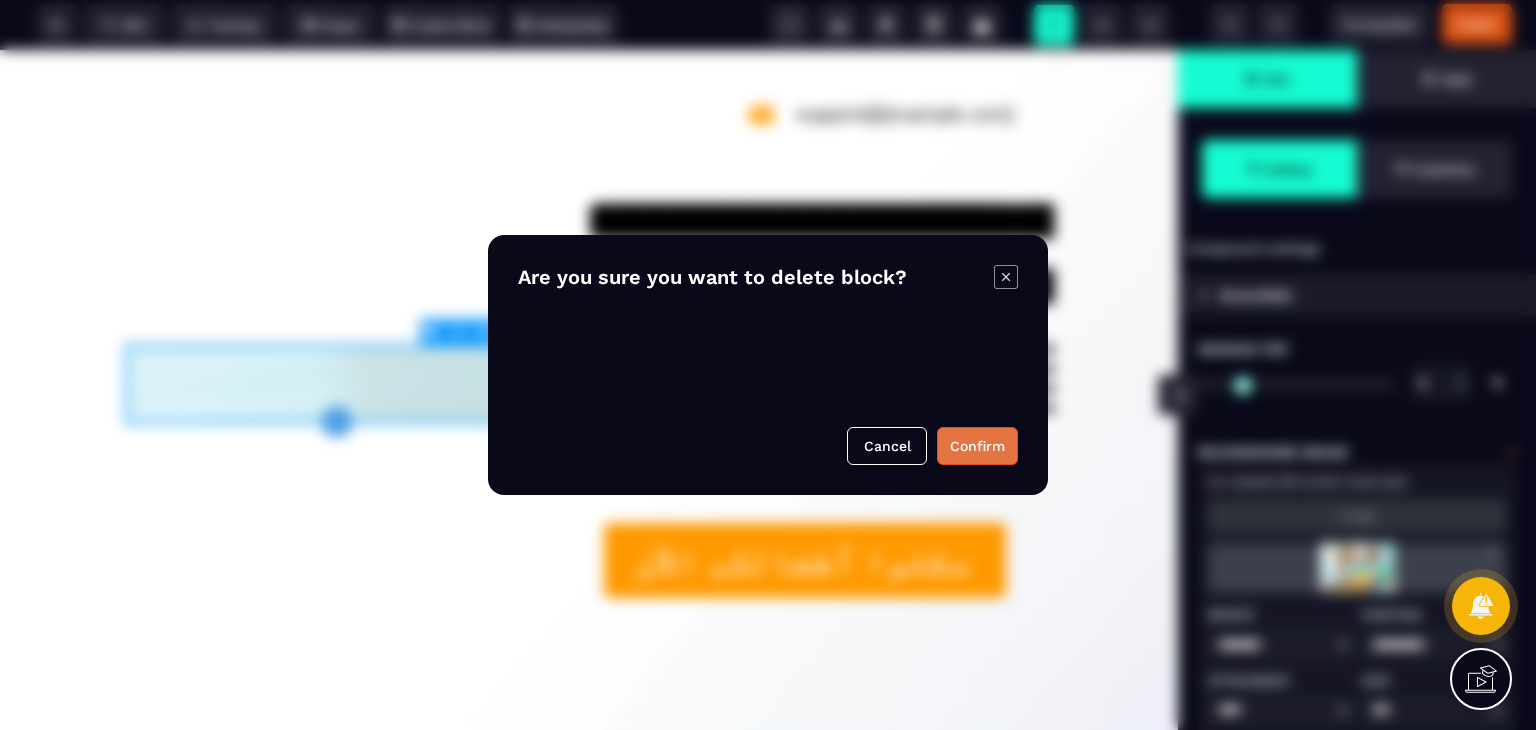 click on "Confirm" at bounding box center [977, 446] 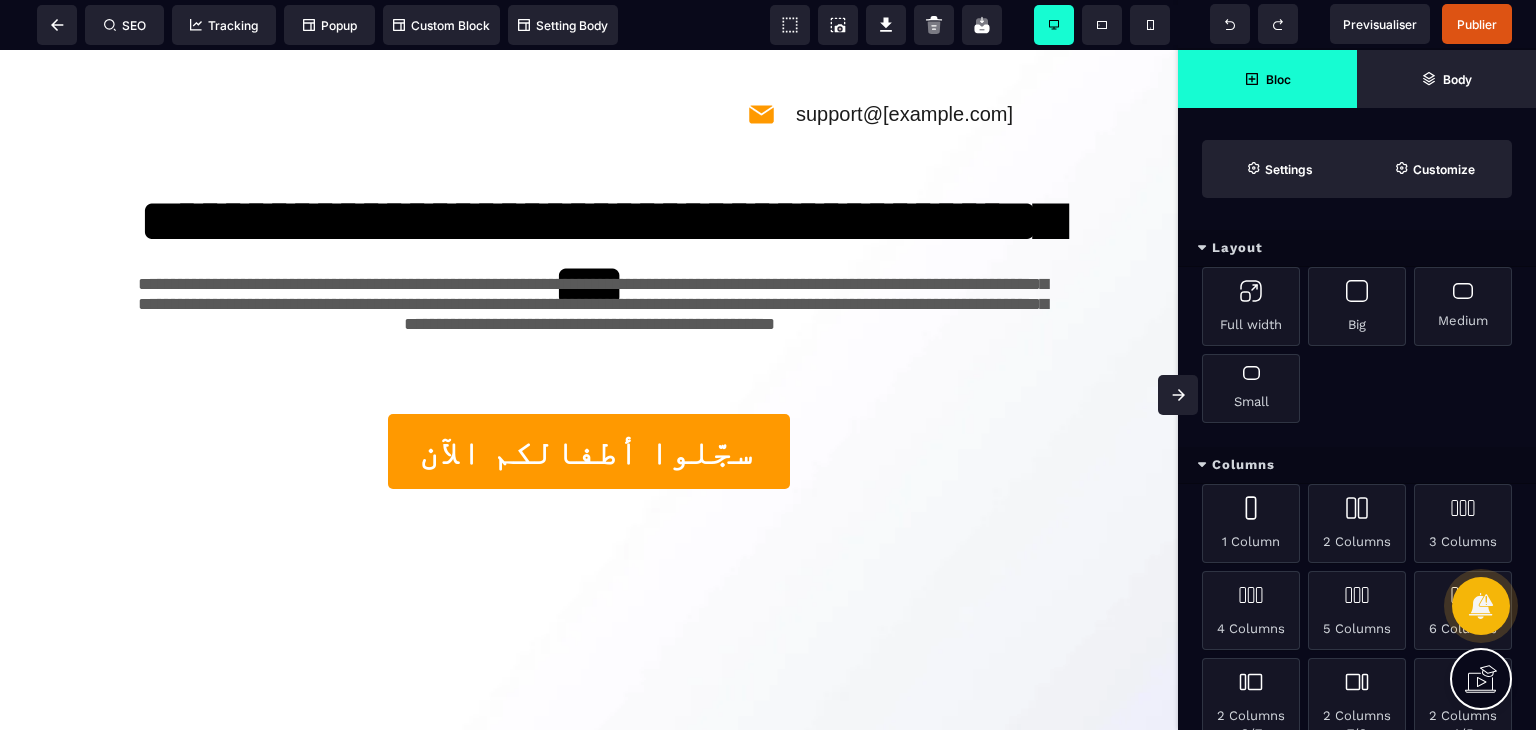 click on "Previsualiser Publier" at bounding box center [1361, 24] 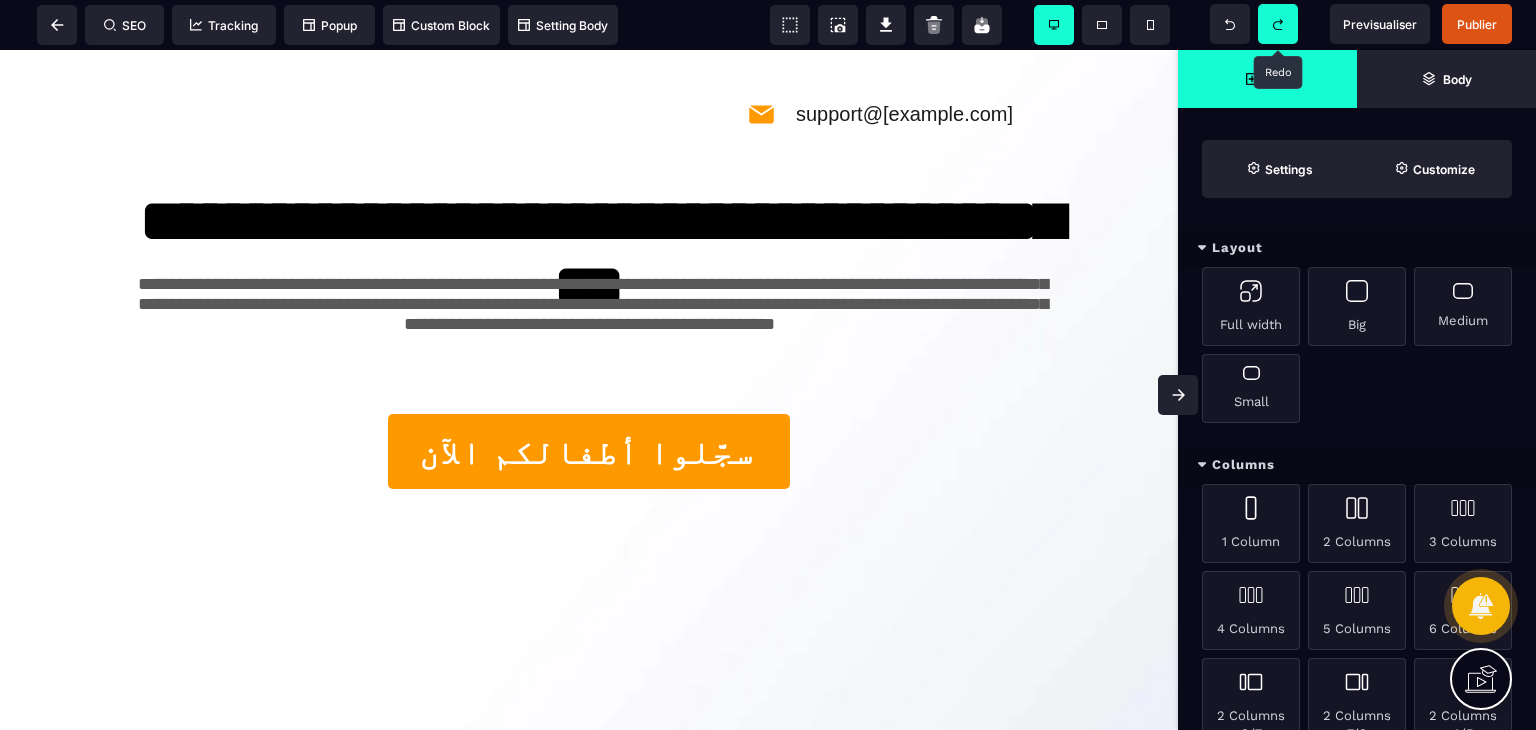 click at bounding box center [1278, 24] 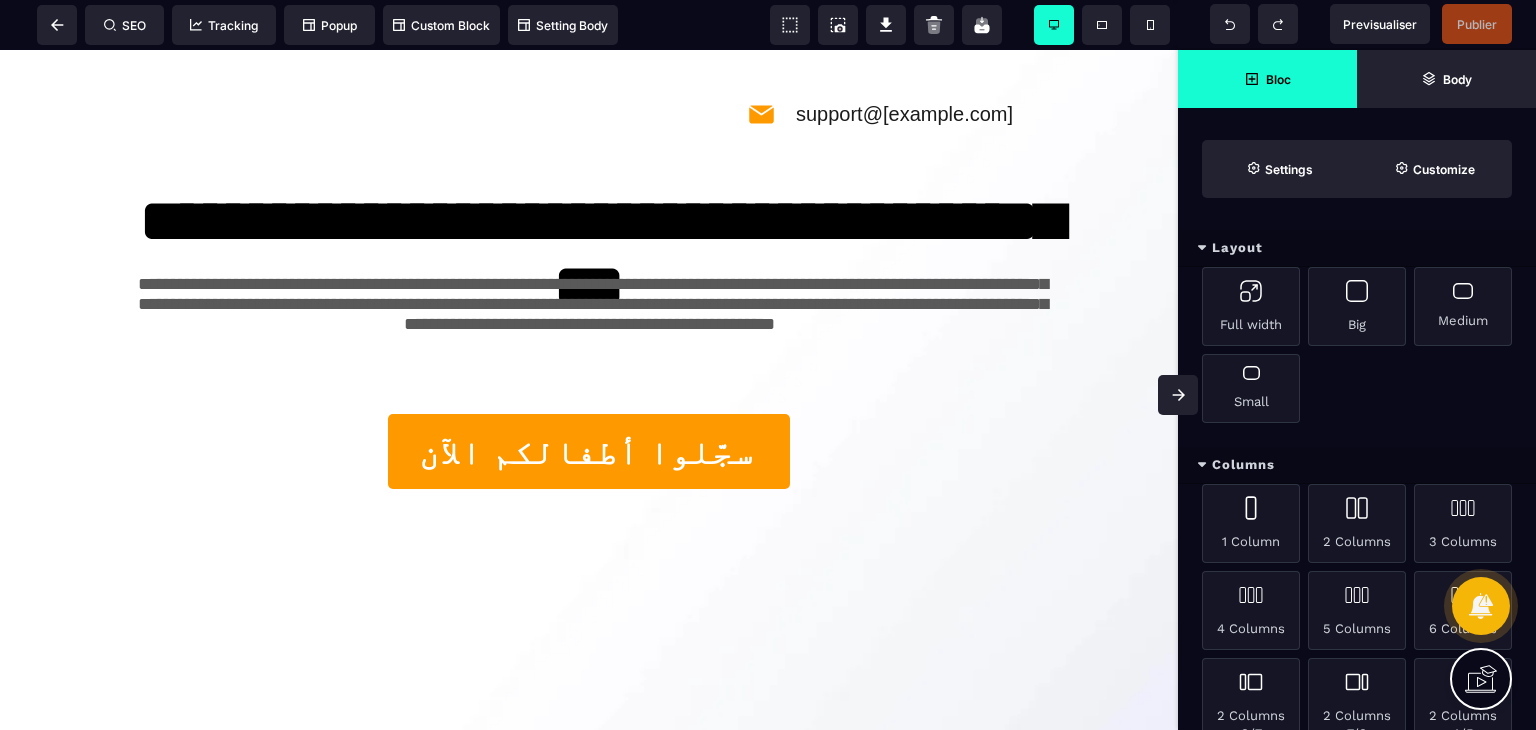 click 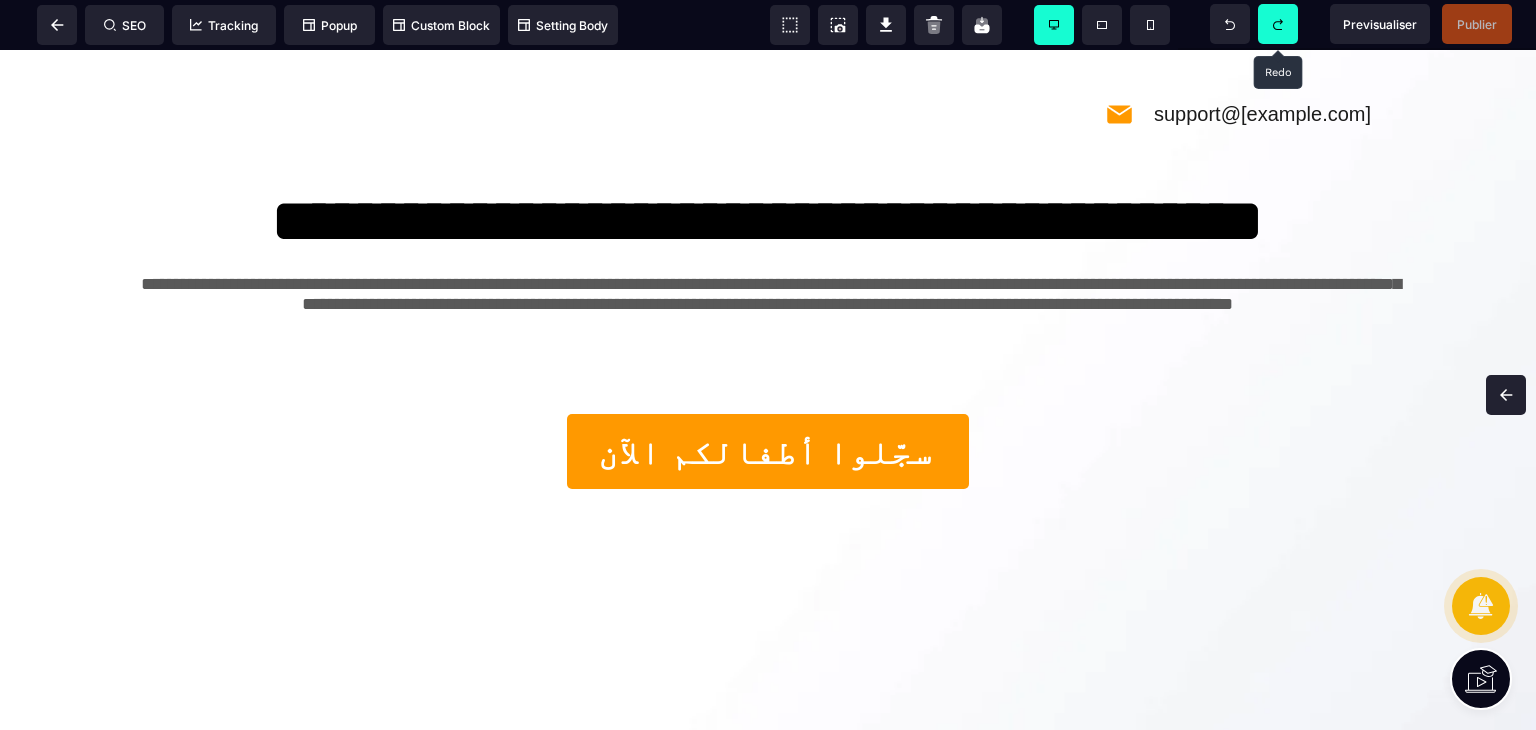 click at bounding box center [1278, 24] 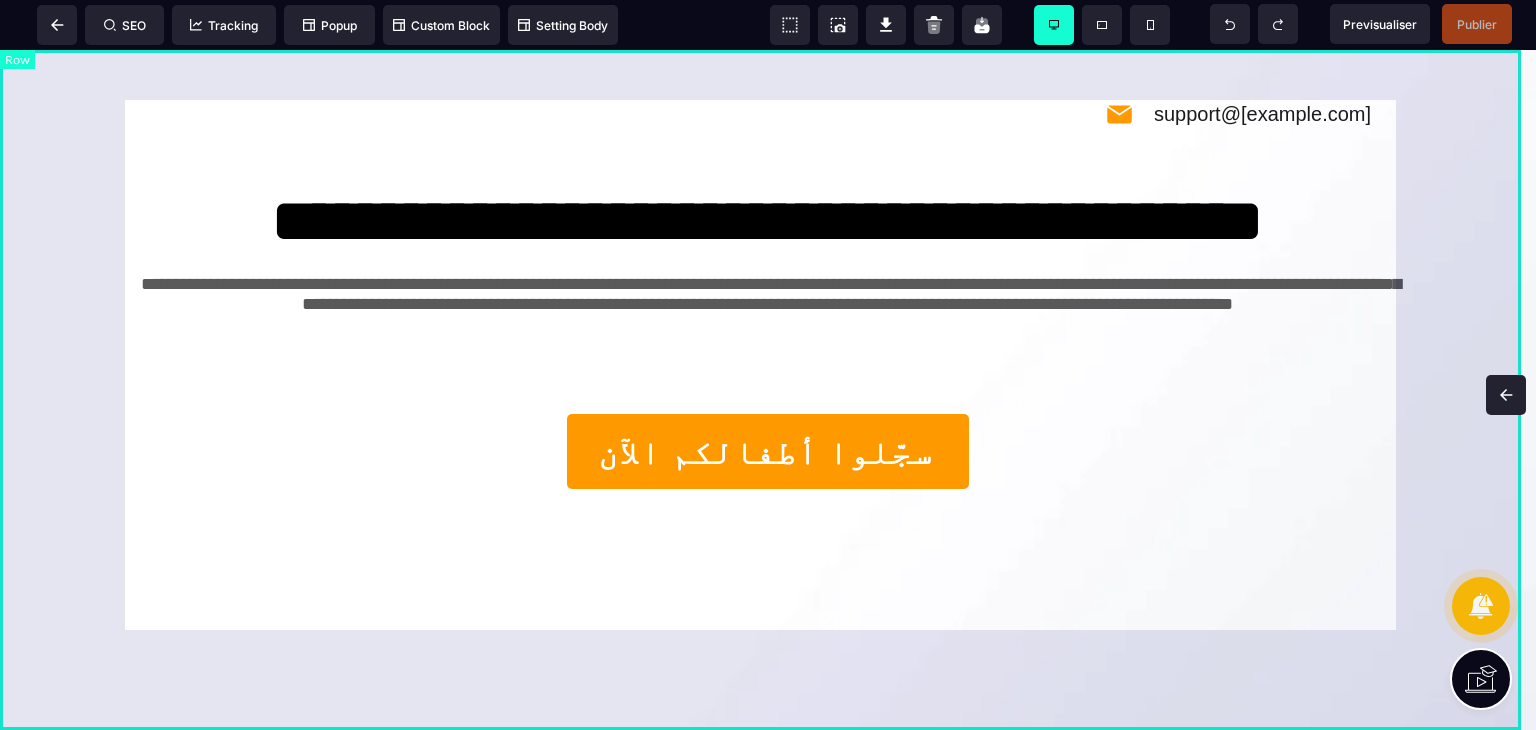 click on "**********" at bounding box center [768, 390] 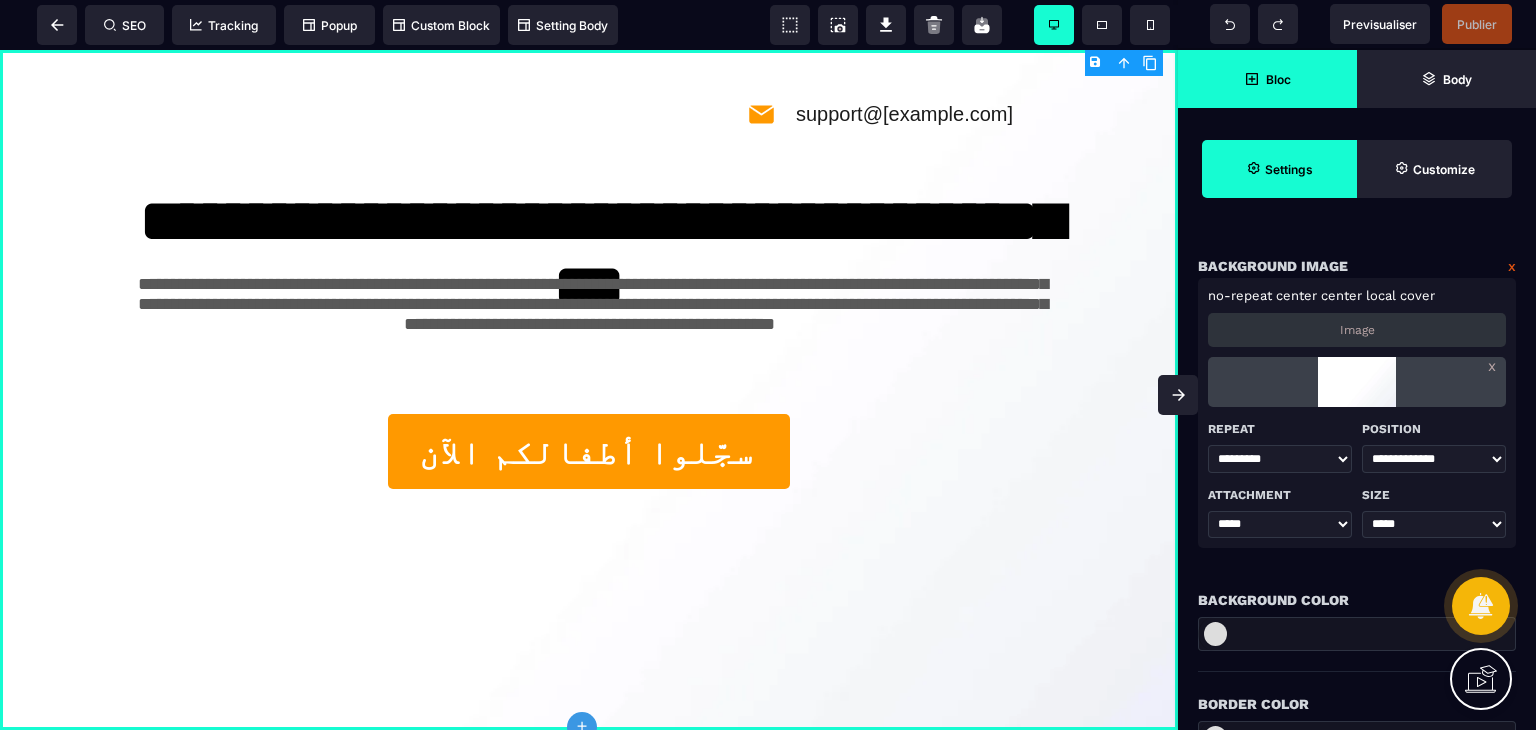 scroll, scrollTop: 300, scrollLeft: 0, axis: vertical 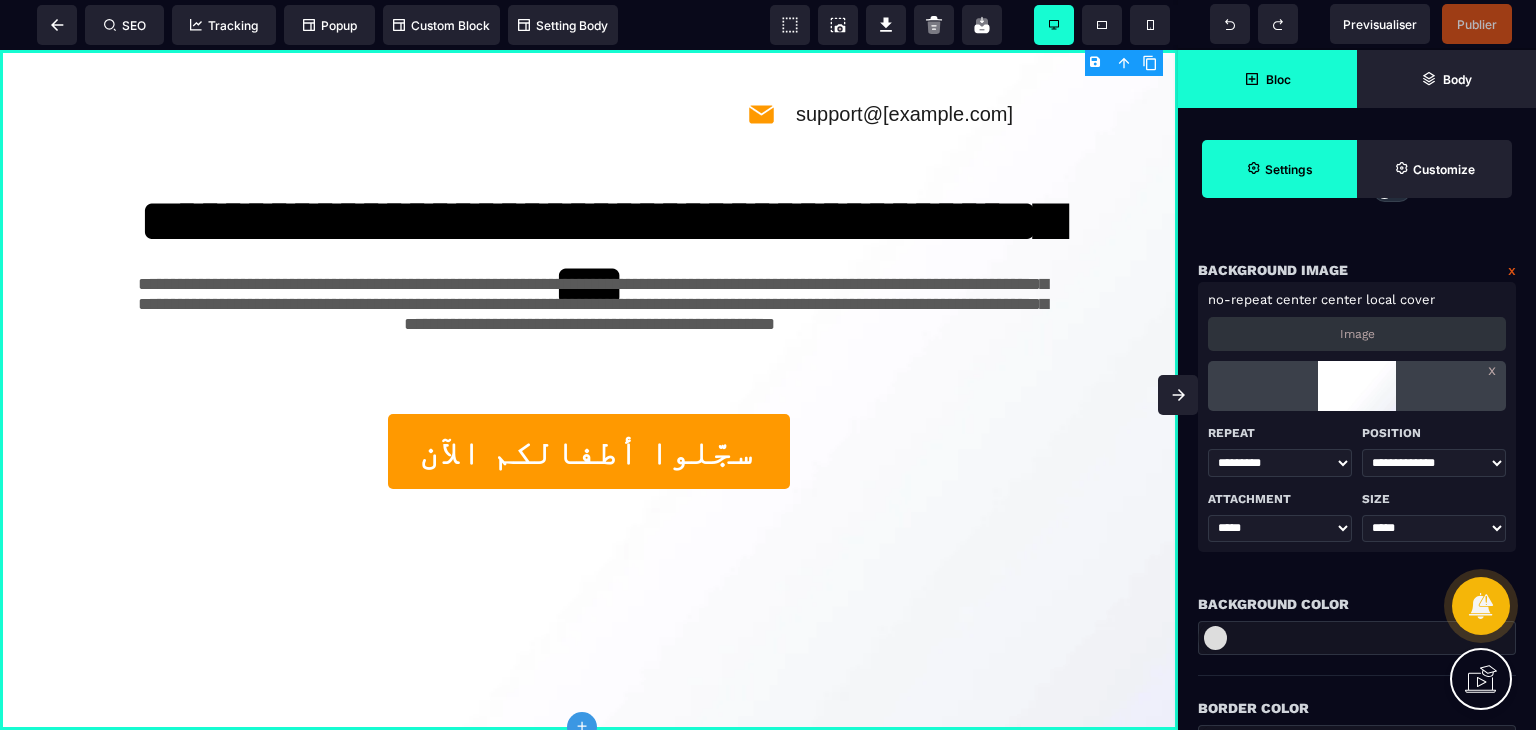 click at bounding box center (1356, 386) 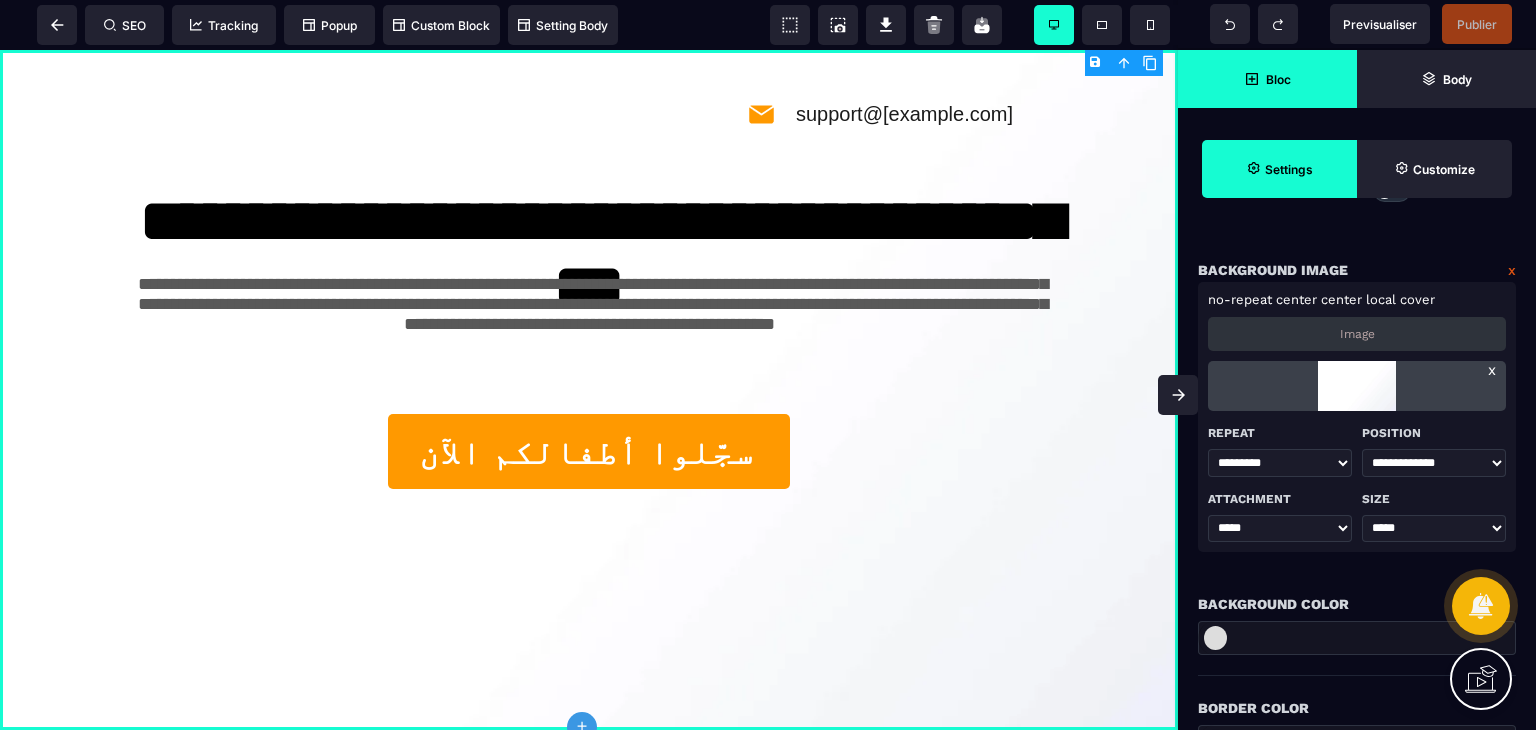 click on "x" at bounding box center (1492, 370) 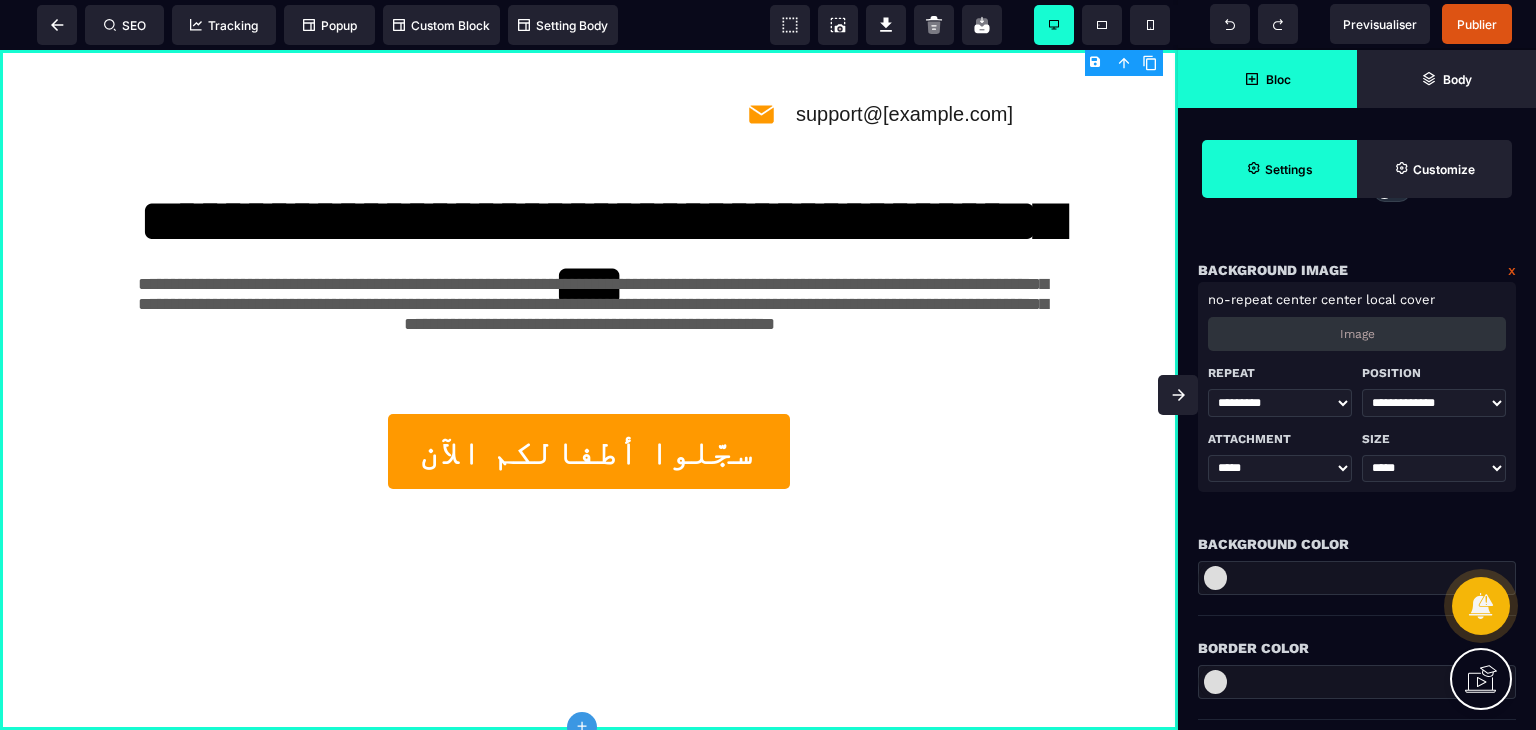 click on "Image" at bounding box center (1357, 334) 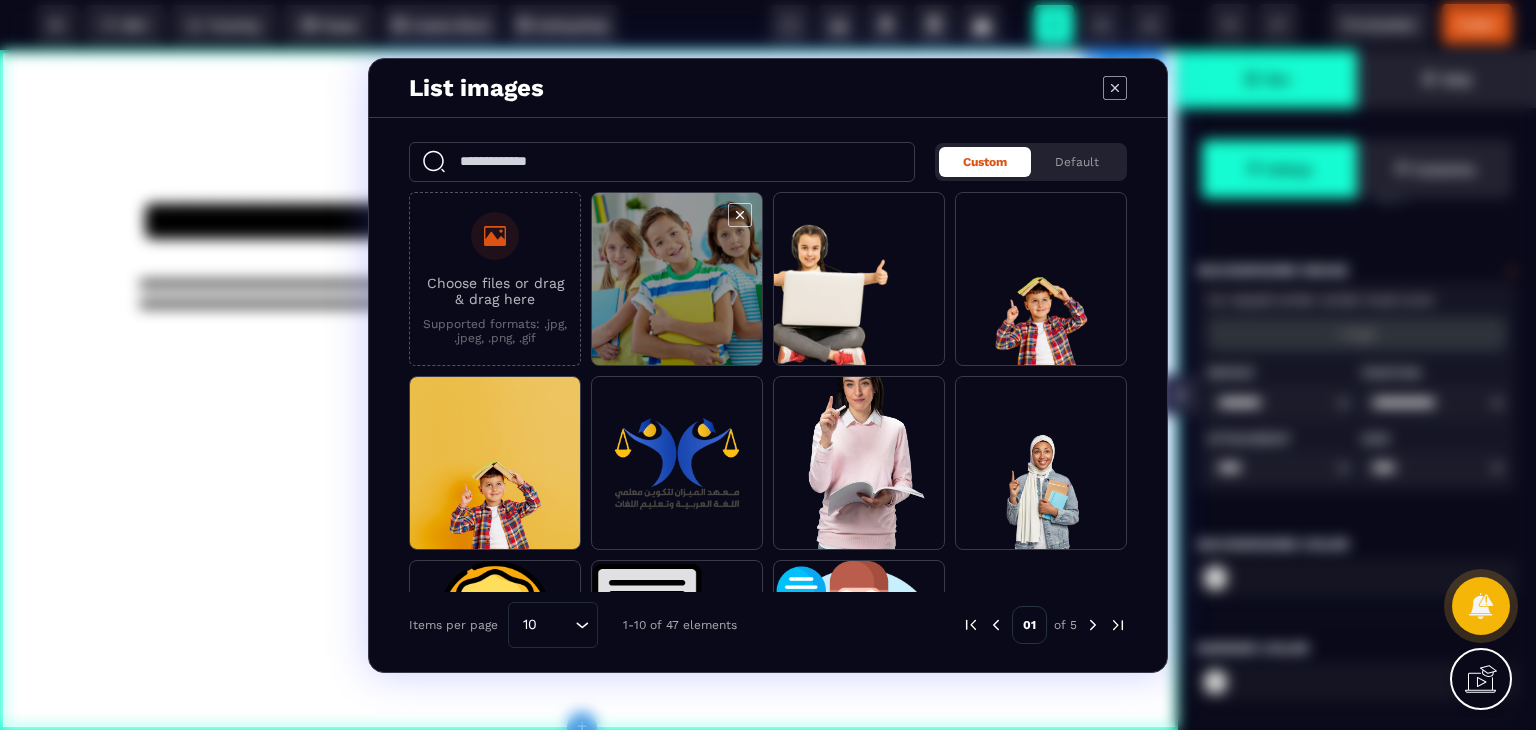 click at bounding box center [677, 280] 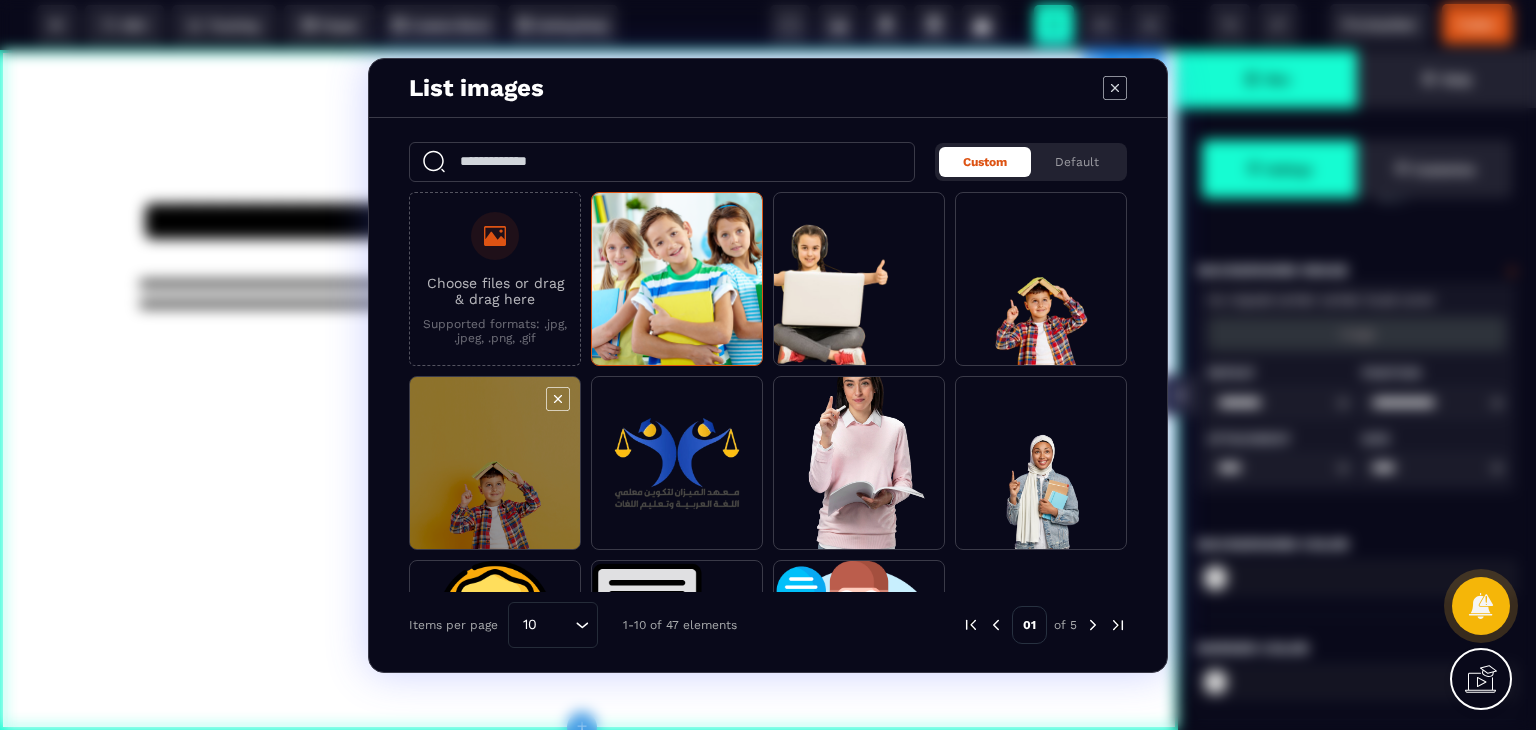 click at bounding box center (495, 464) 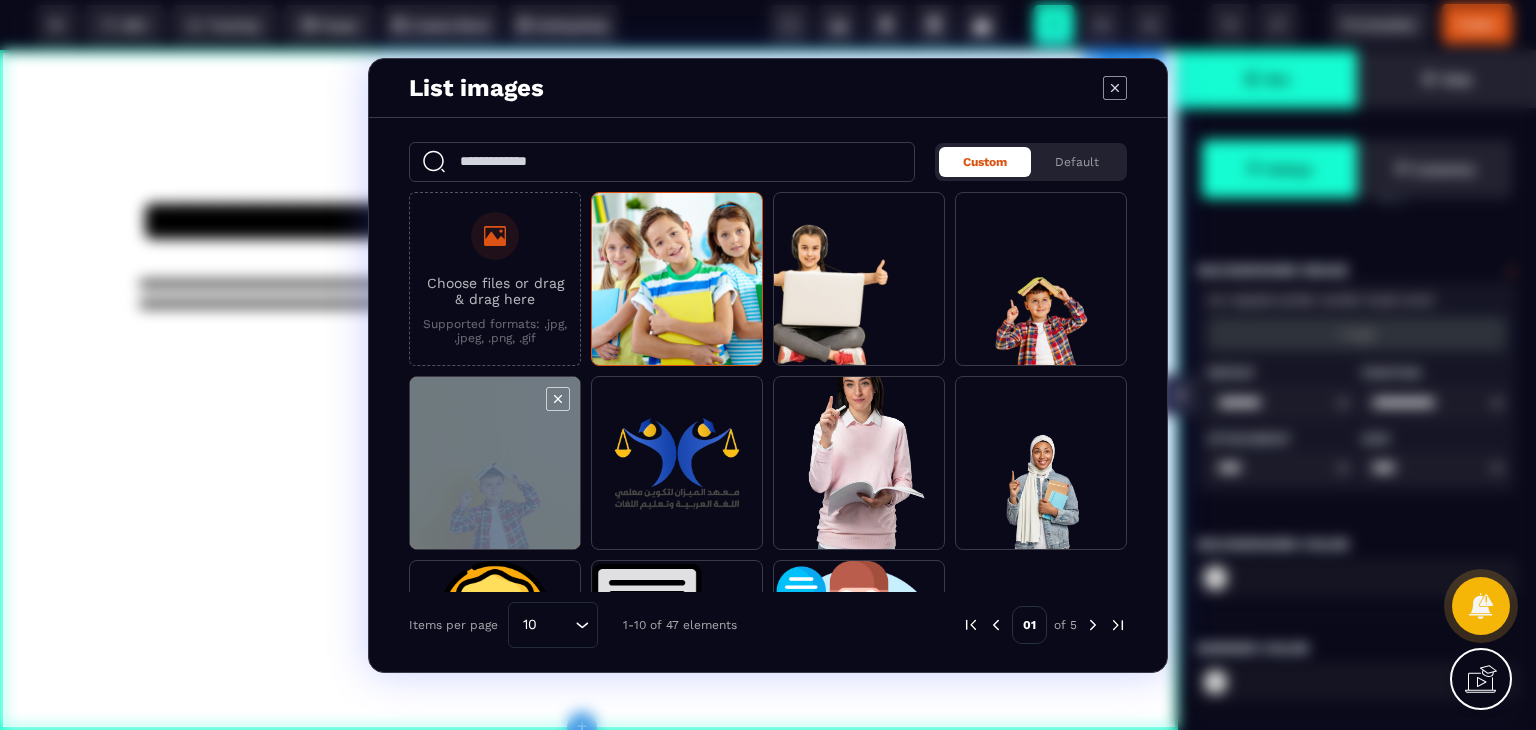click at bounding box center [495, 464] 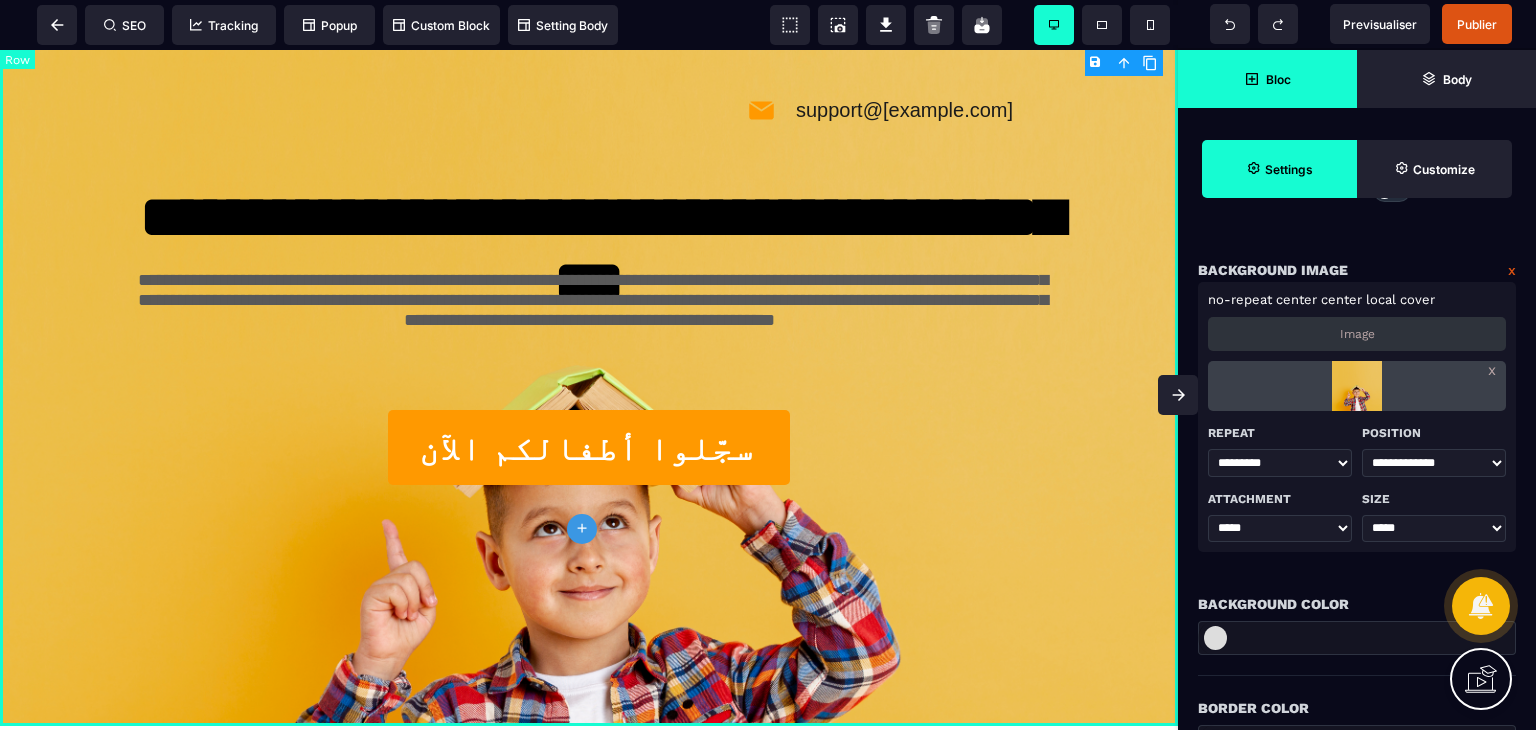 scroll, scrollTop: 0, scrollLeft: 0, axis: both 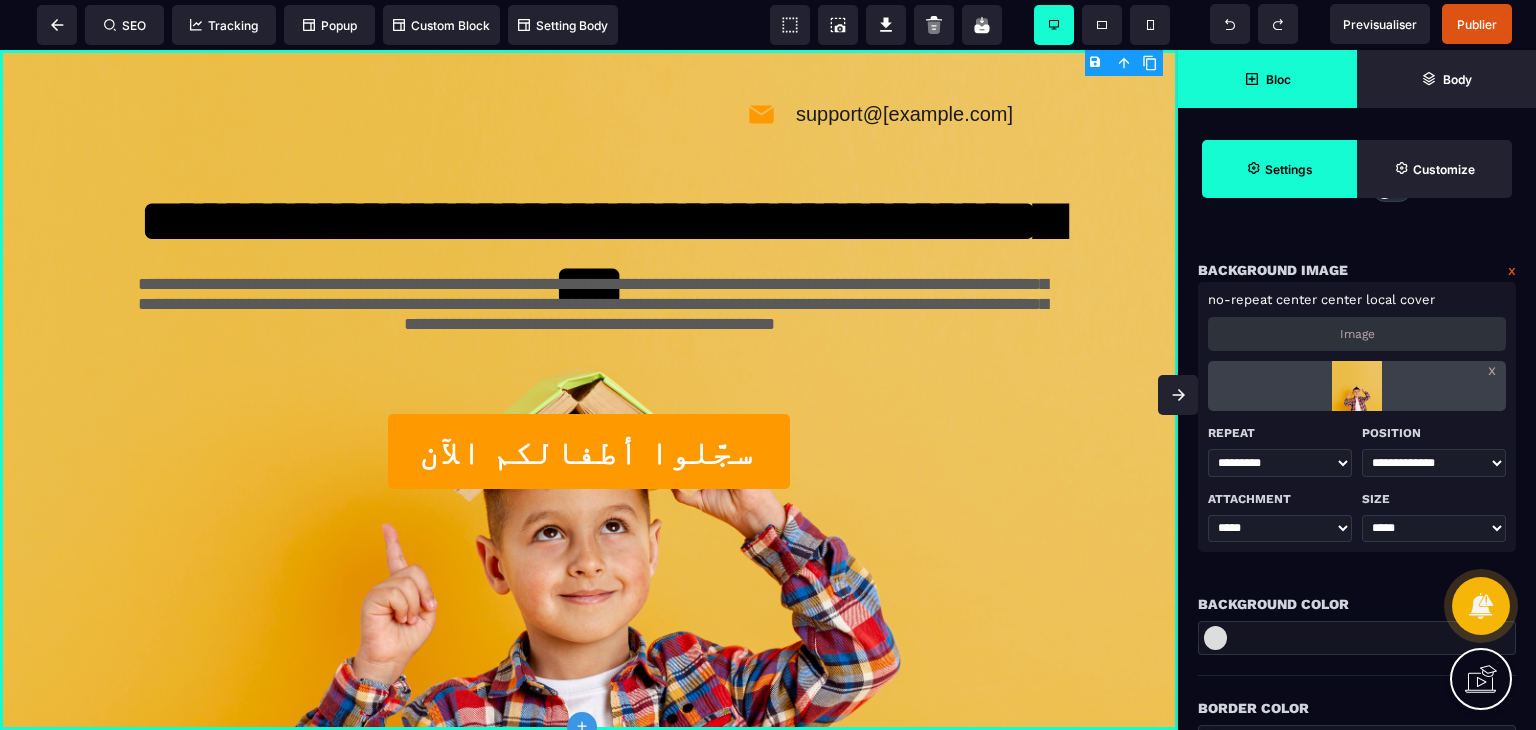 click 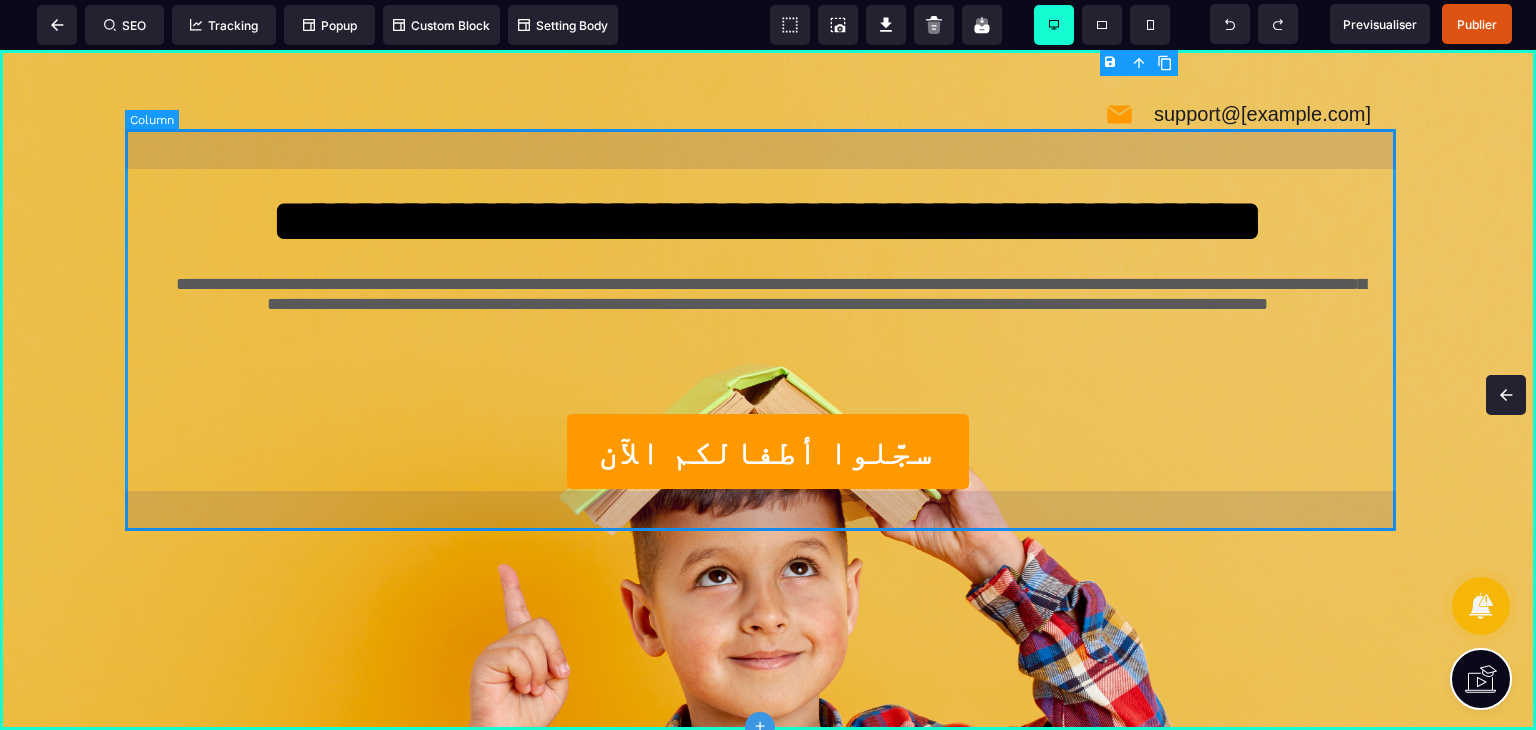 scroll, scrollTop: 0, scrollLeft: 0, axis: both 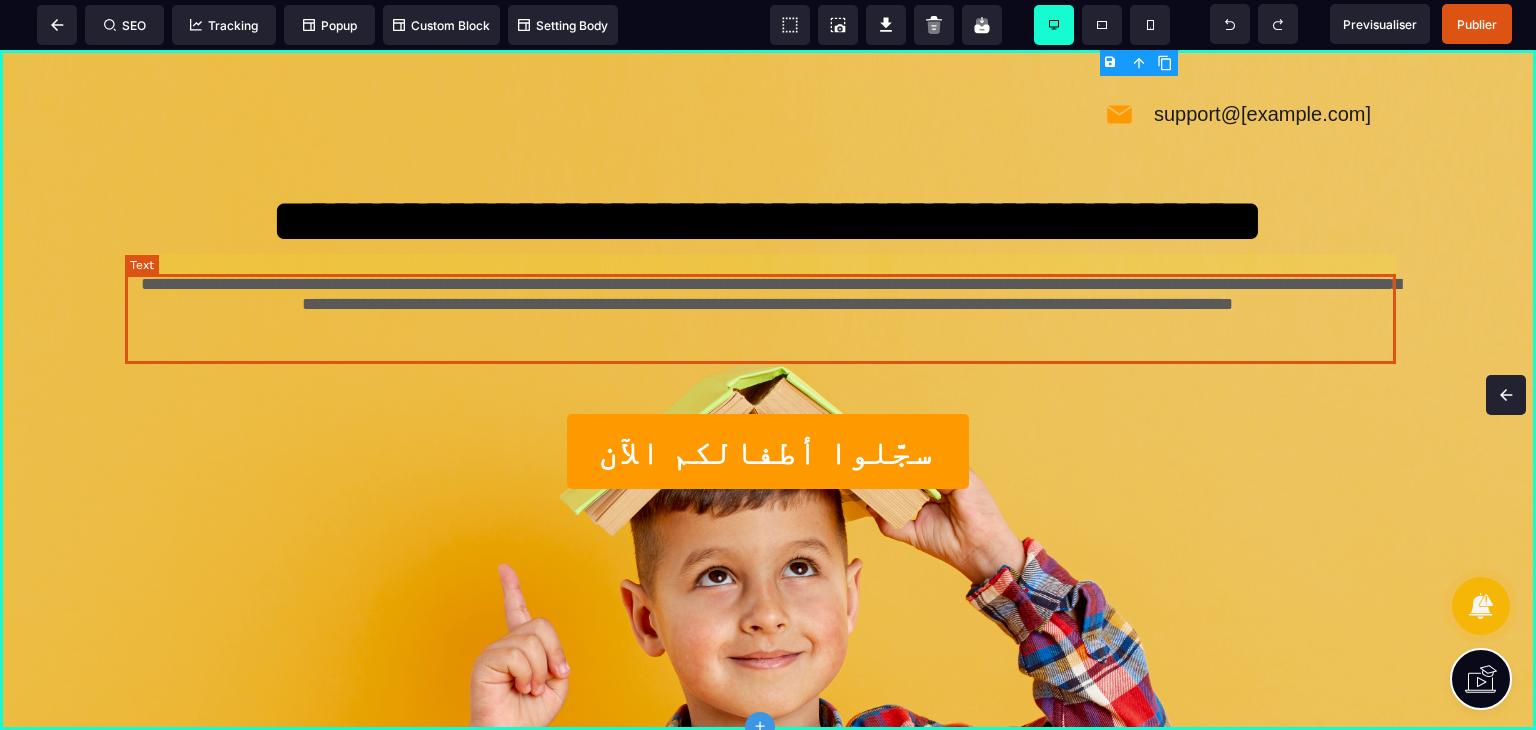 click on "**********" at bounding box center (768, 296) 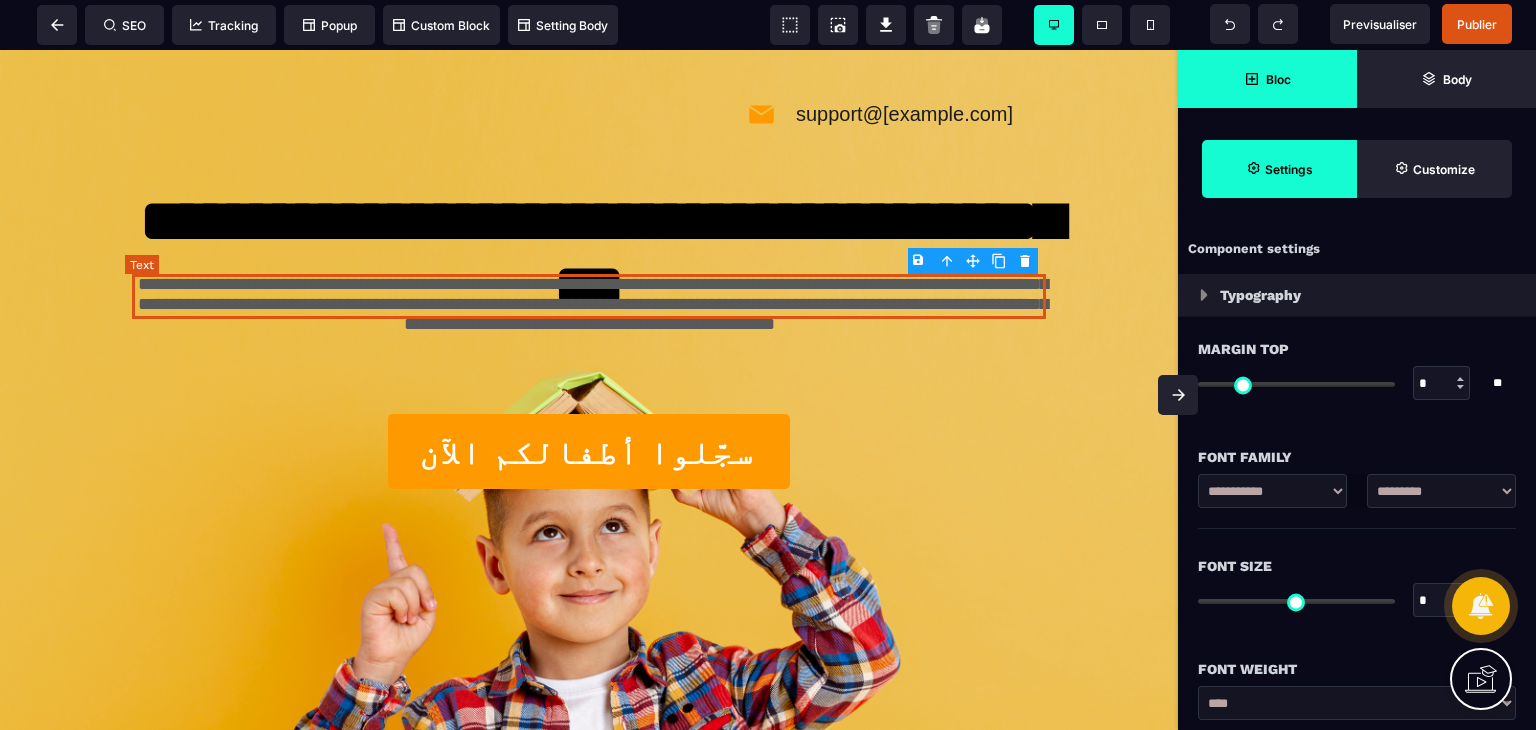 click on "**********" at bounding box center (588, 296) 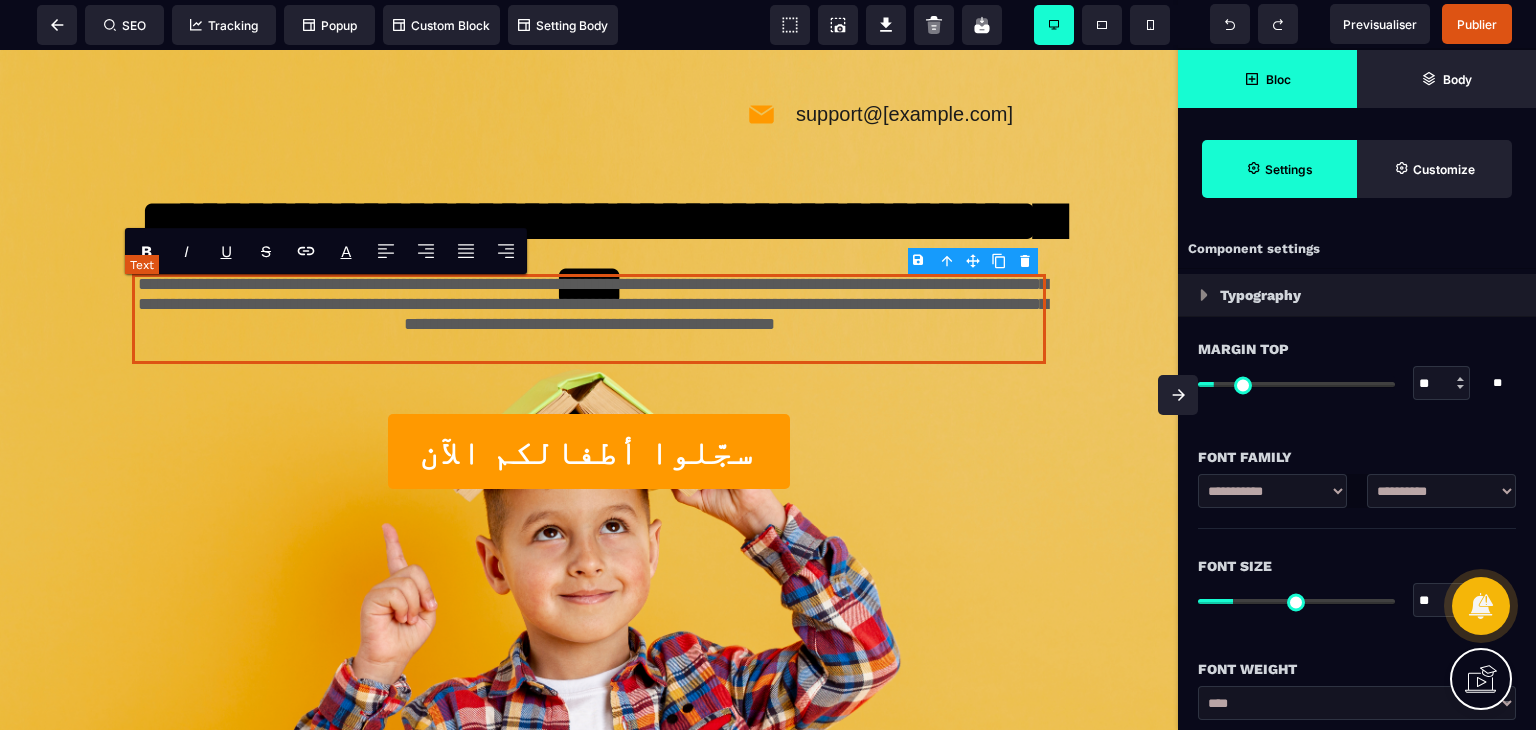 click on "**********" at bounding box center [588, 296] 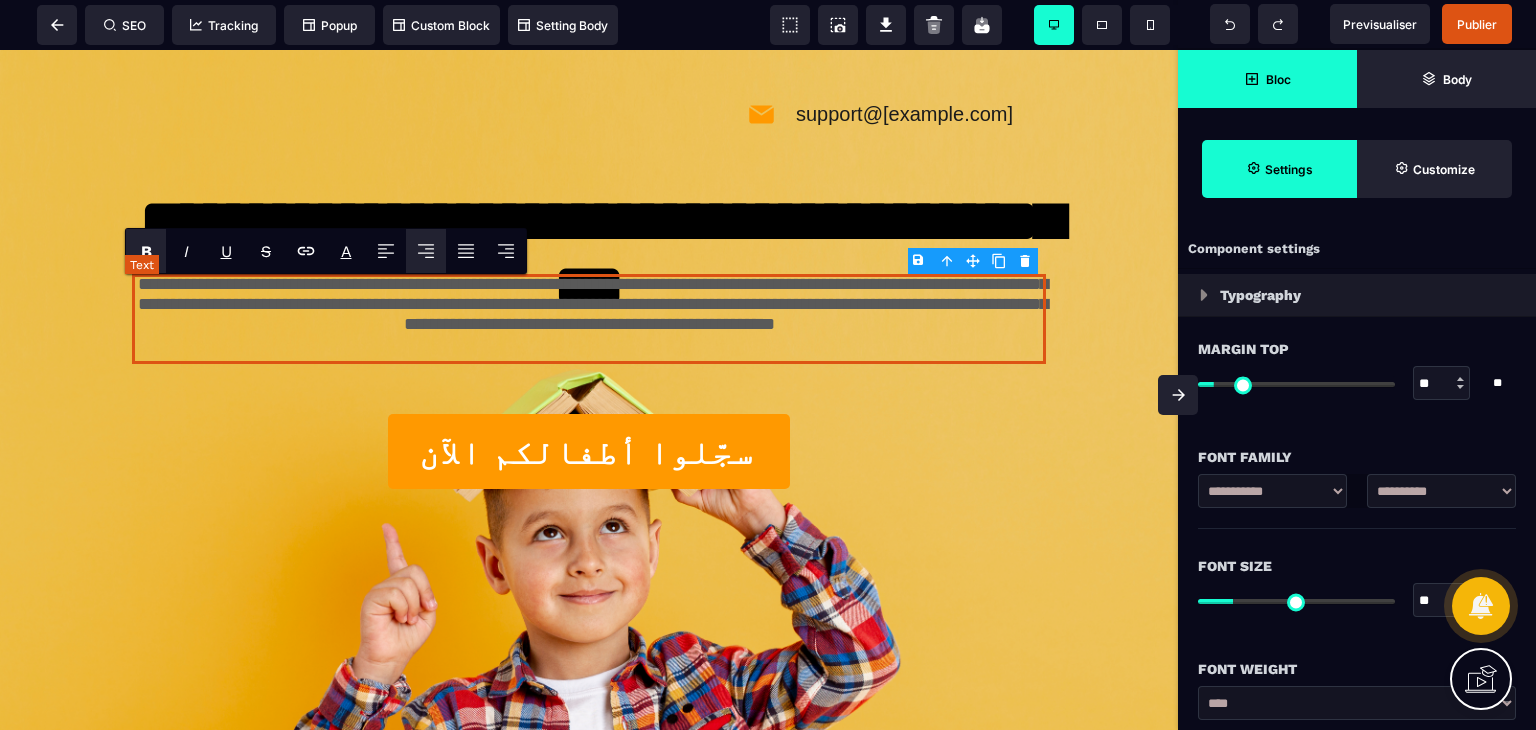 click on "**********" at bounding box center (588, 296) 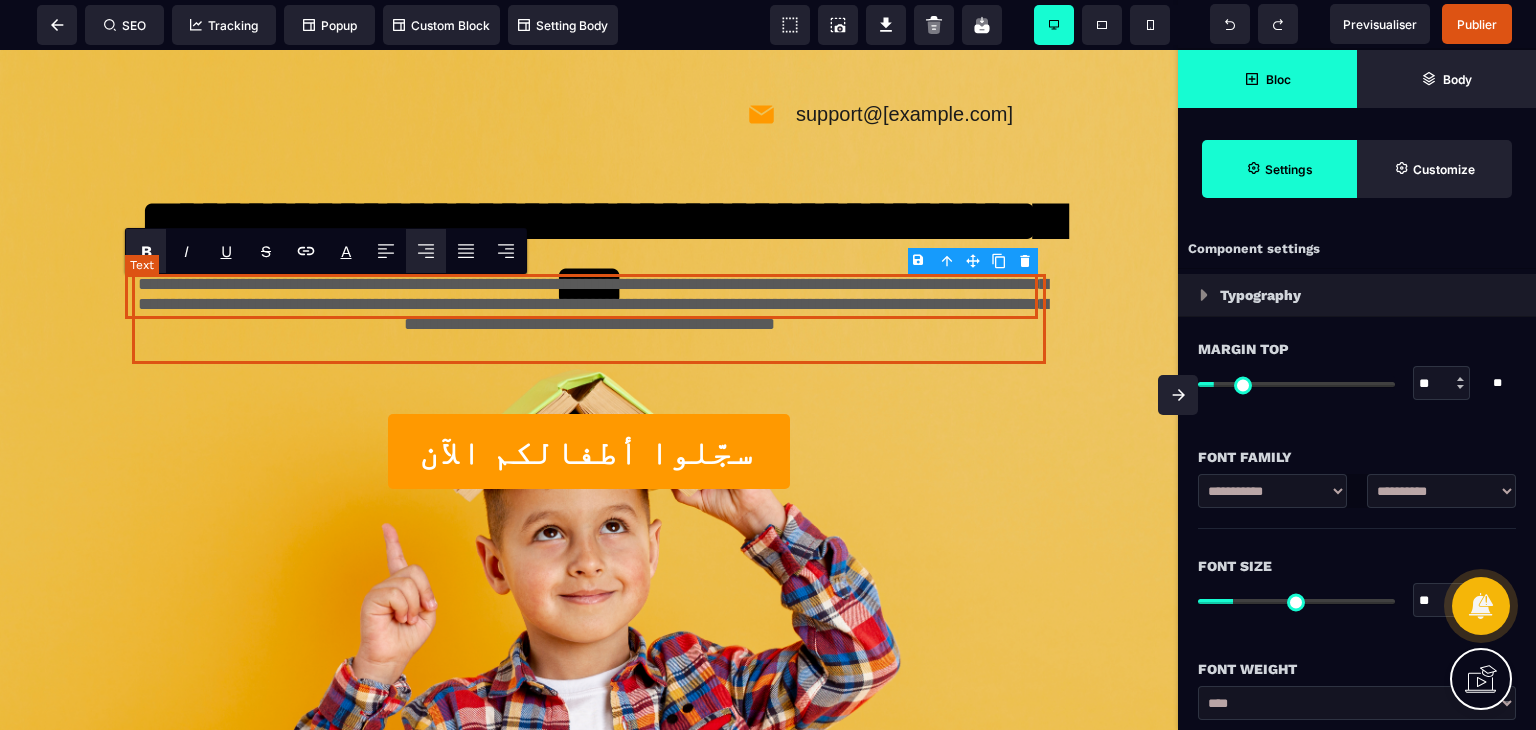 click on "**********" at bounding box center (588, 296) 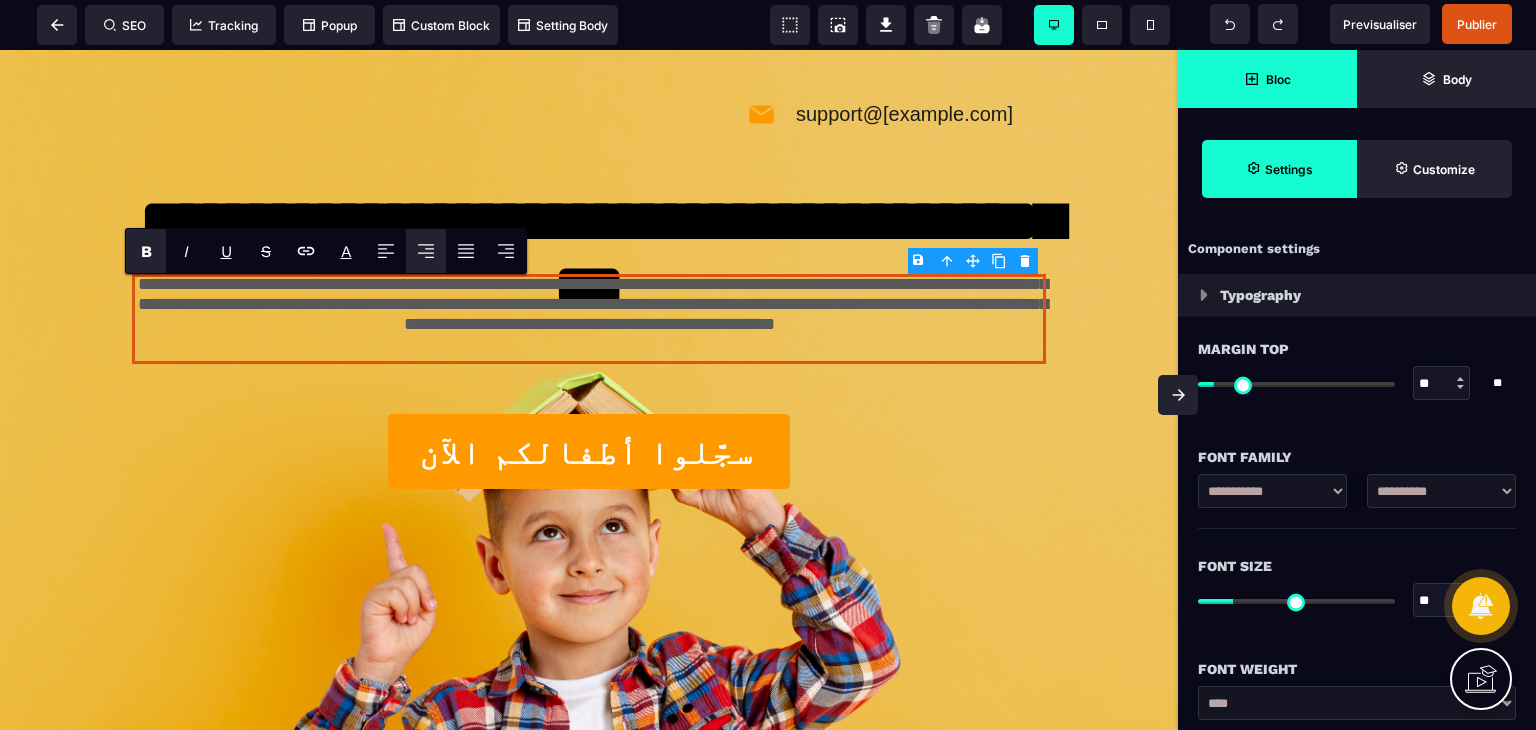 click on "B" at bounding box center (146, 251) 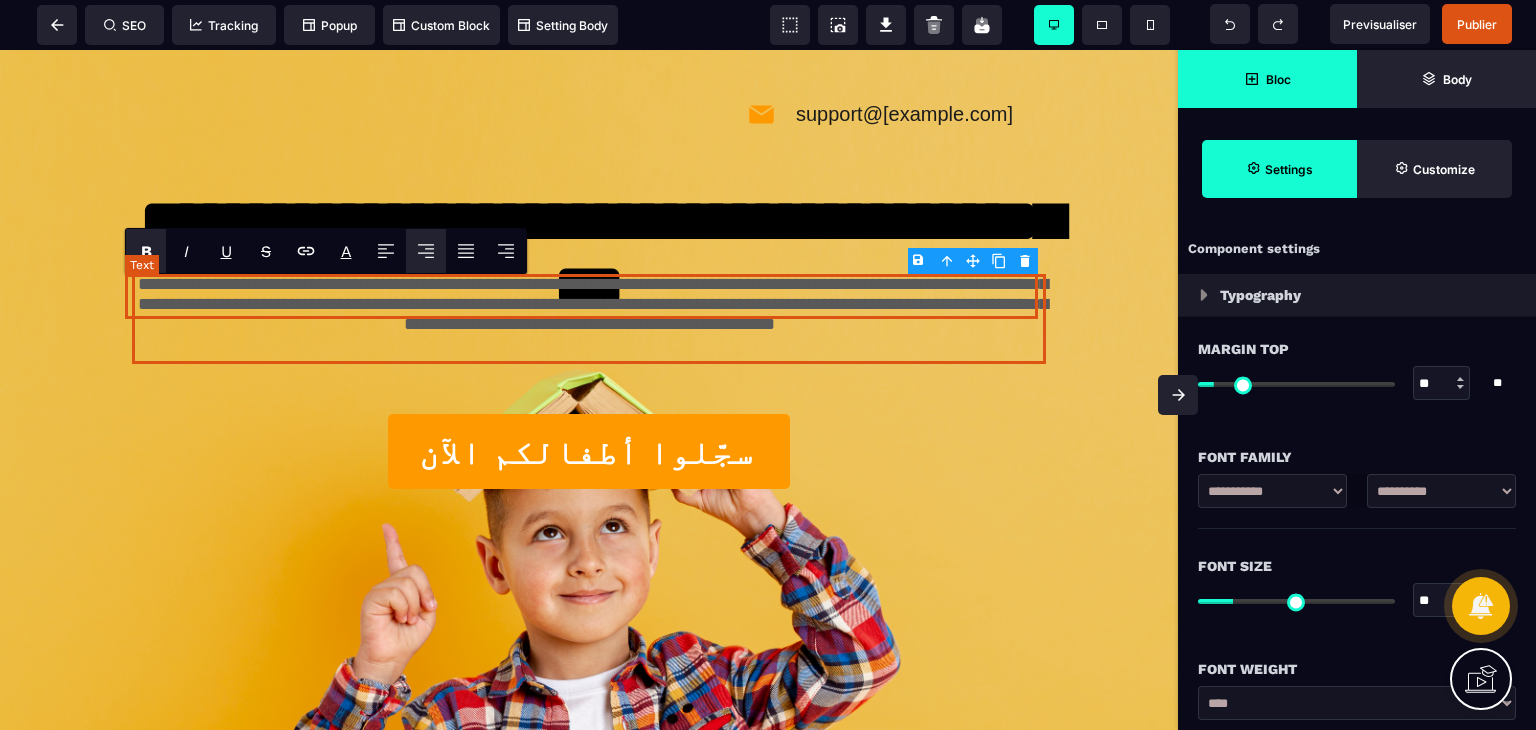 click on "**********" at bounding box center (588, 296) 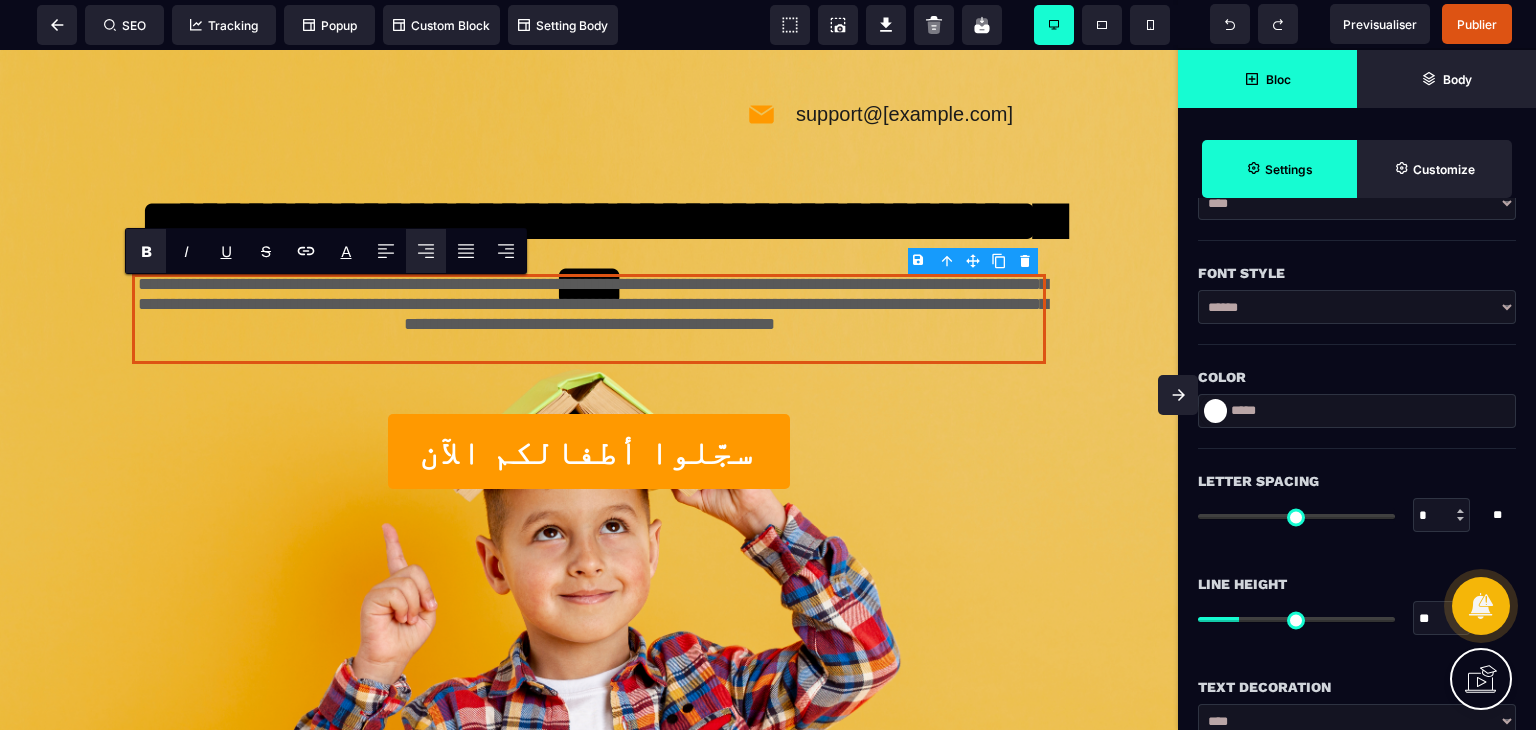 scroll, scrollTop: 0, scrollLeft: 0, axis: both 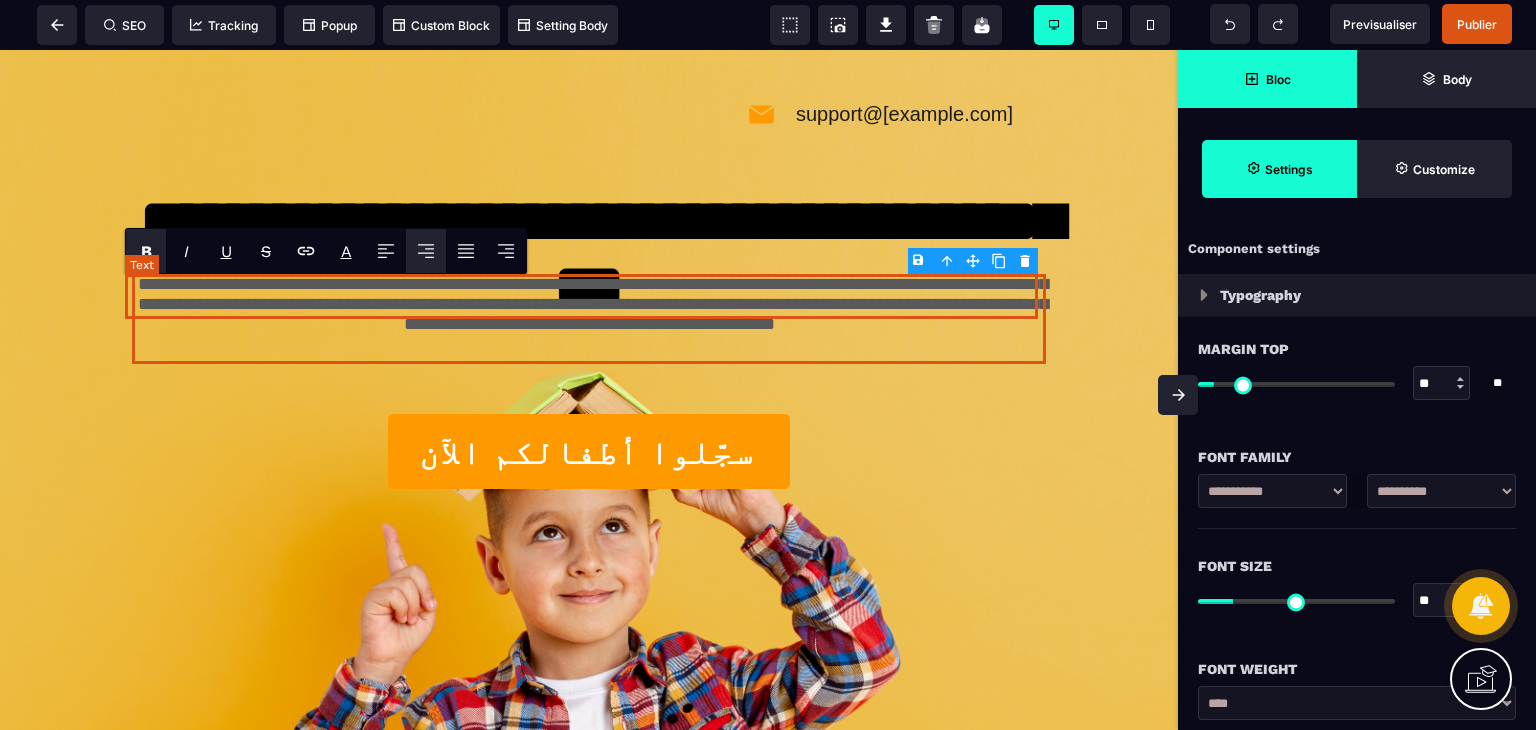 click on "**********" at bounding box center [588, 296] 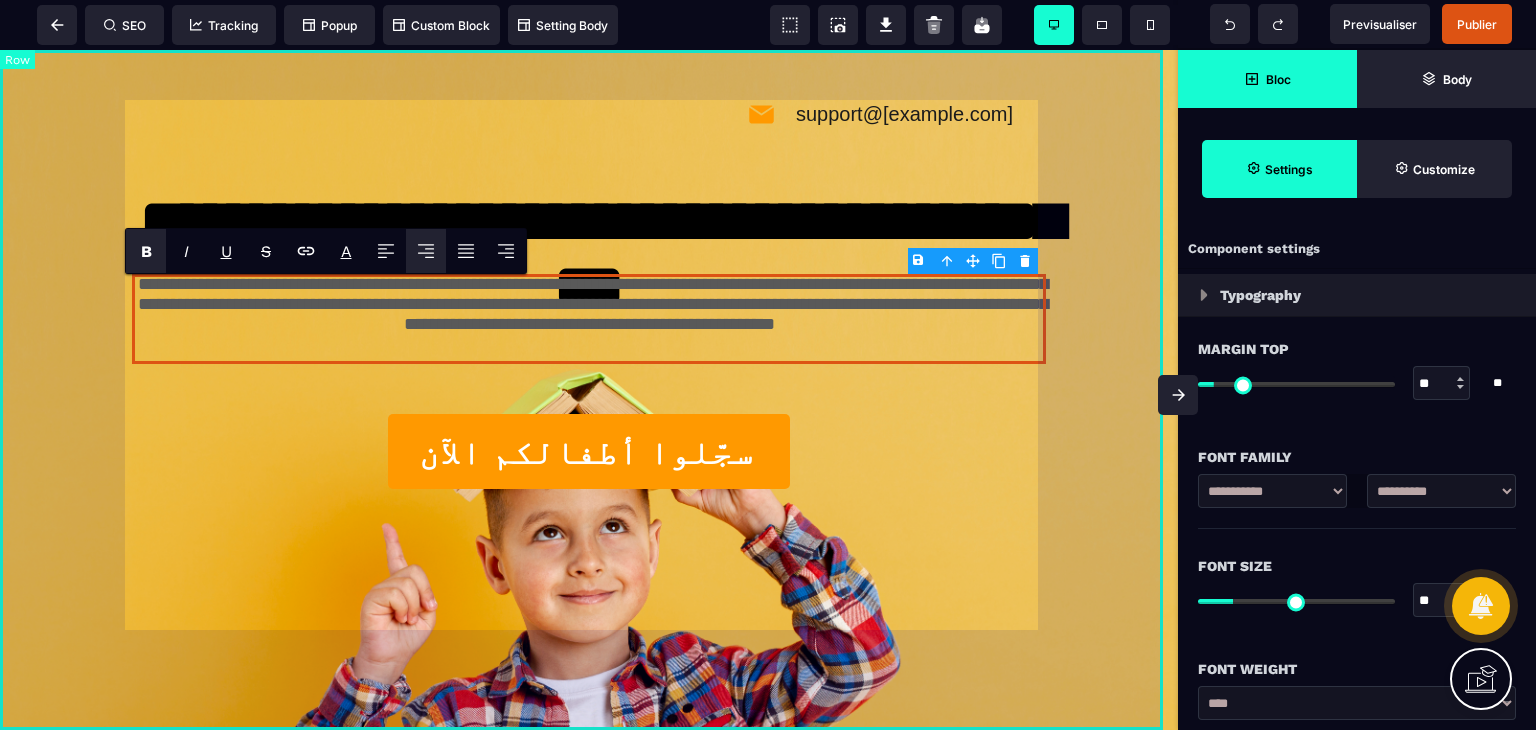 click on "**********" at bounding box center [589, 390] 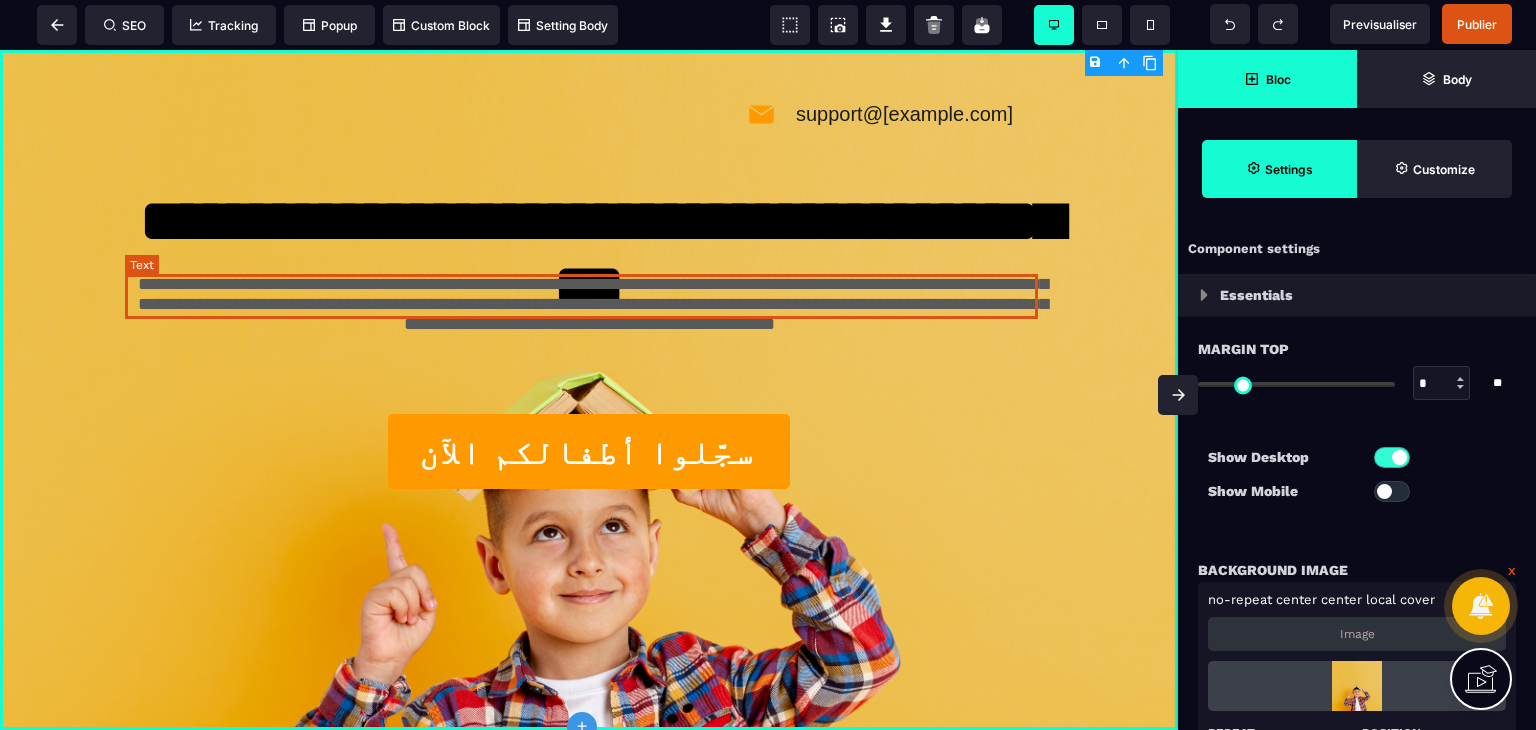 click on "**********" at bounding box center [588, 296] 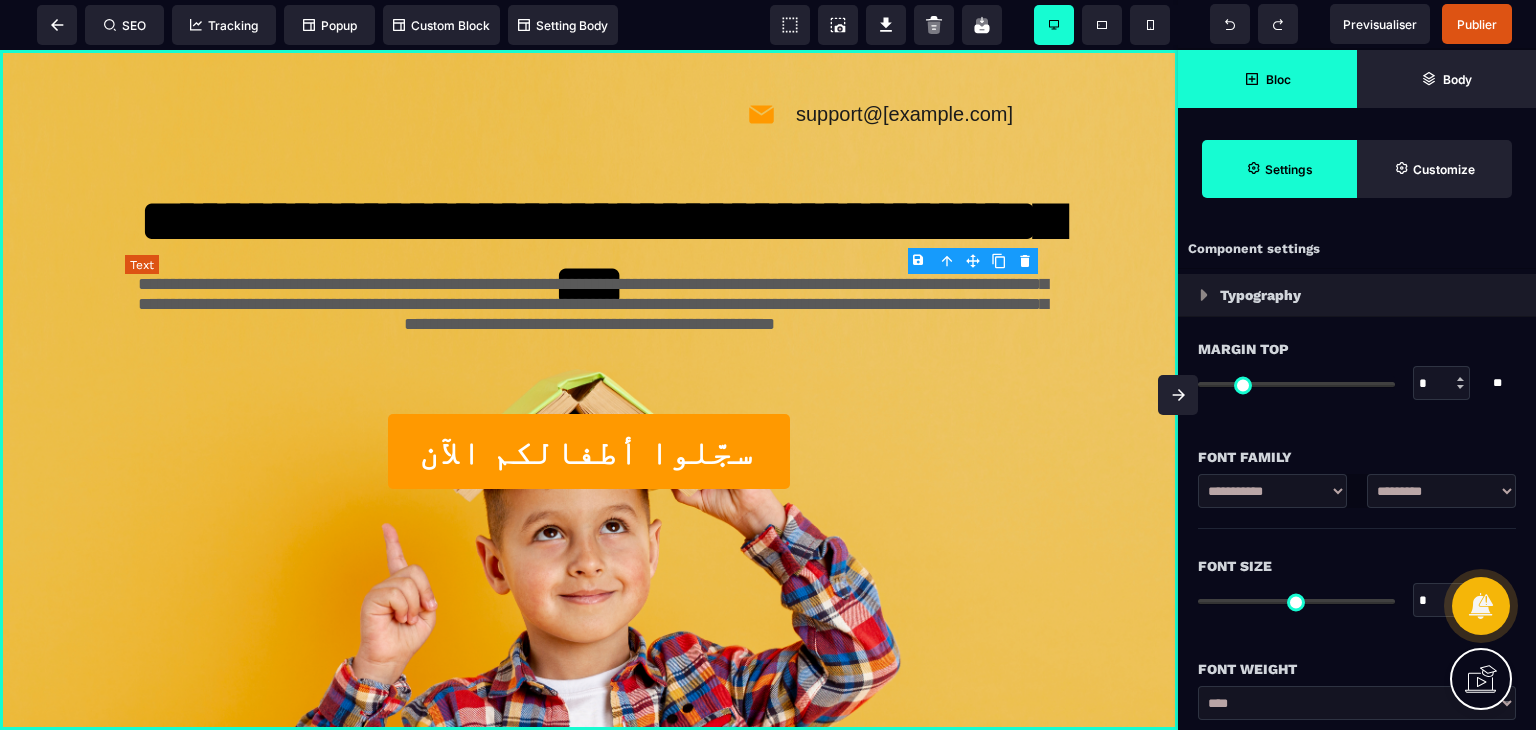 click on "**********" at bounding box center (588, 296) 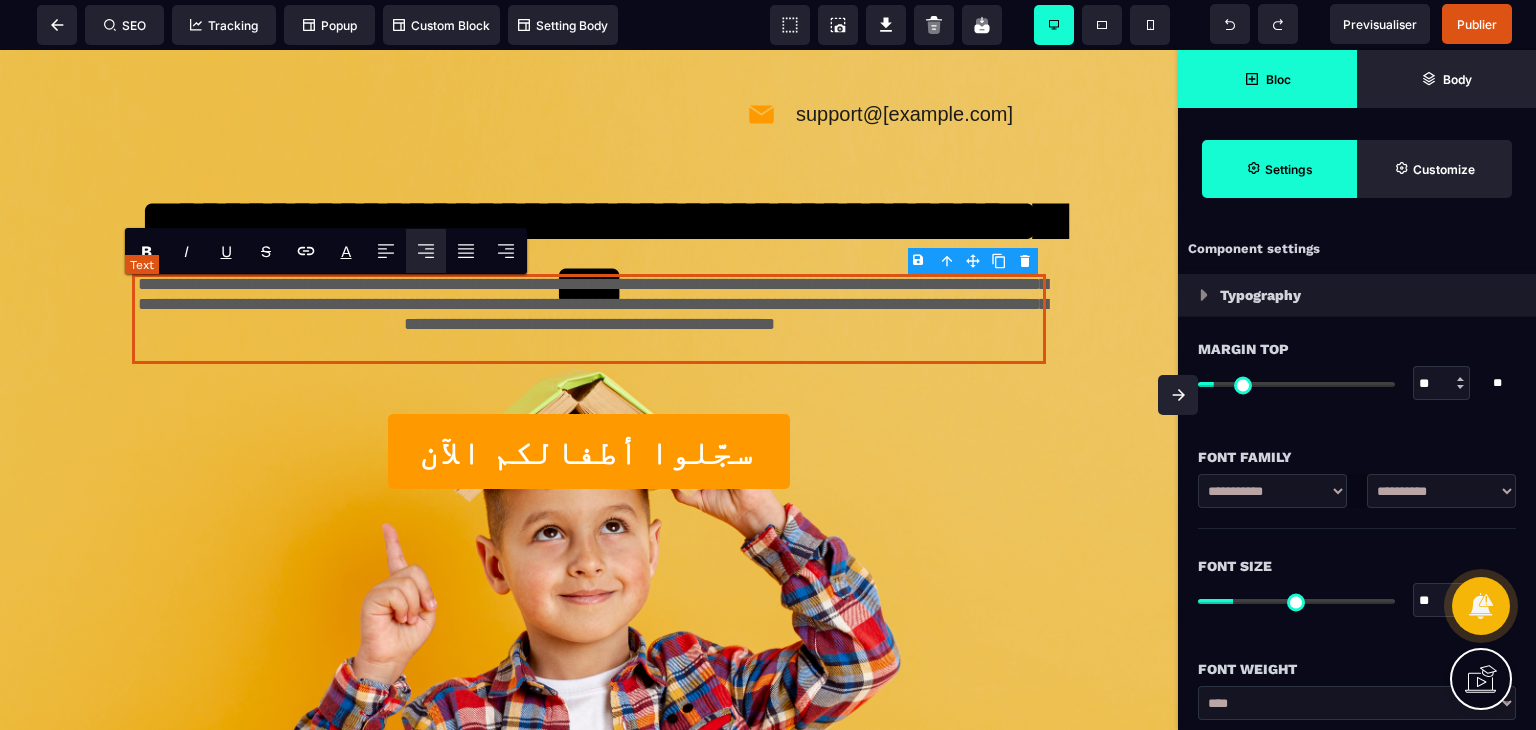 click on "**********" at bounding box center (588, 296) 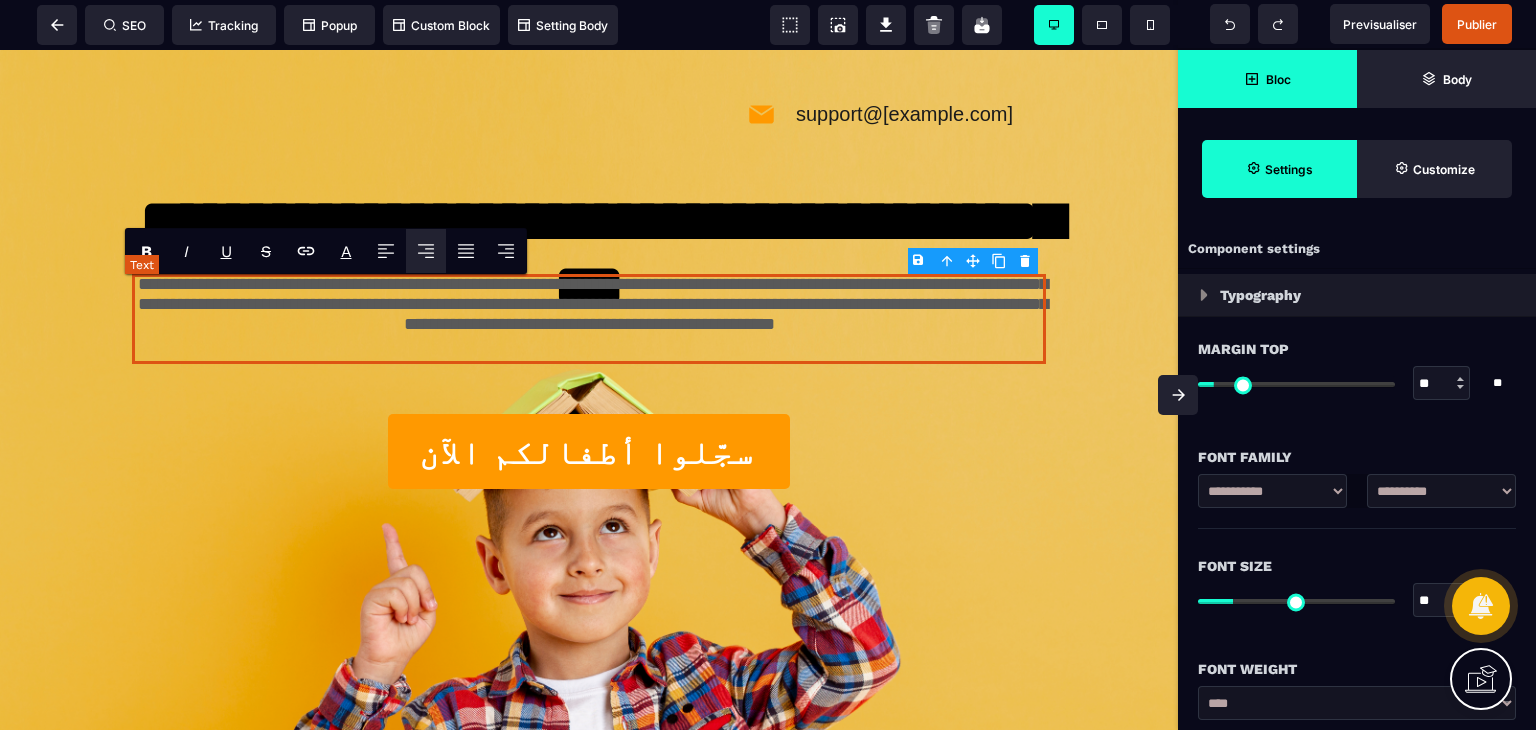 click on "**********" at bounding box center (588, 296) 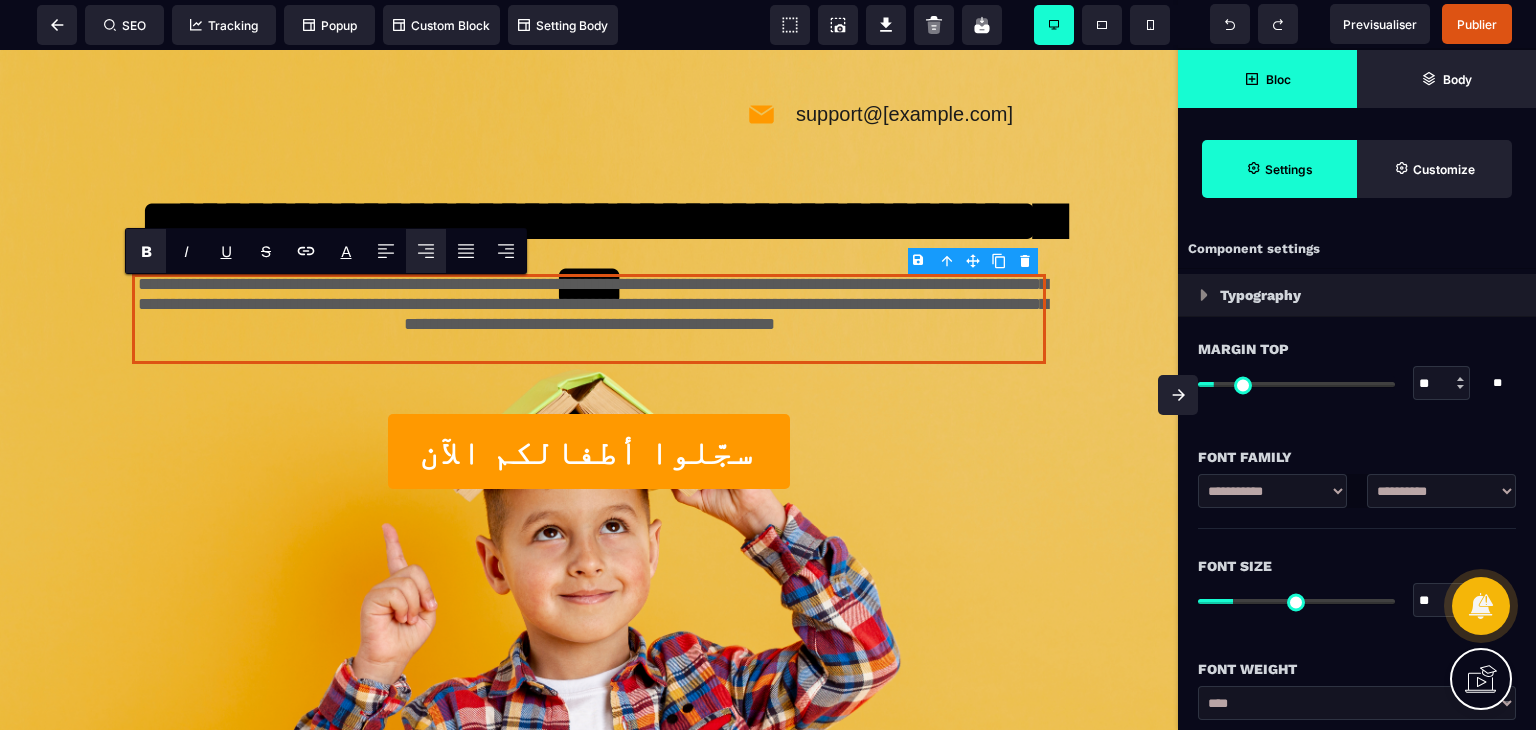 click on "B" at bounding box center [146, 251] 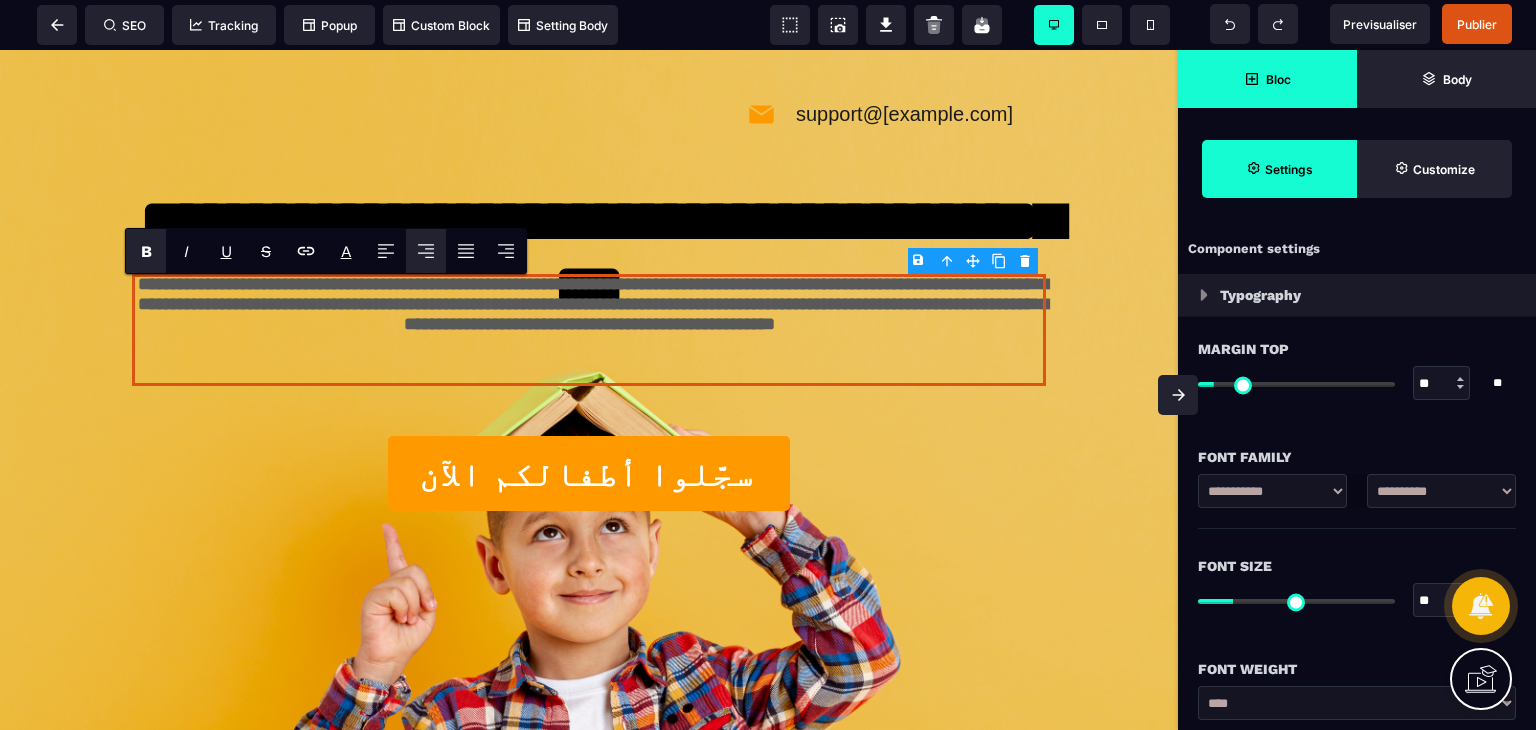click at bounding box center (1178, 395) 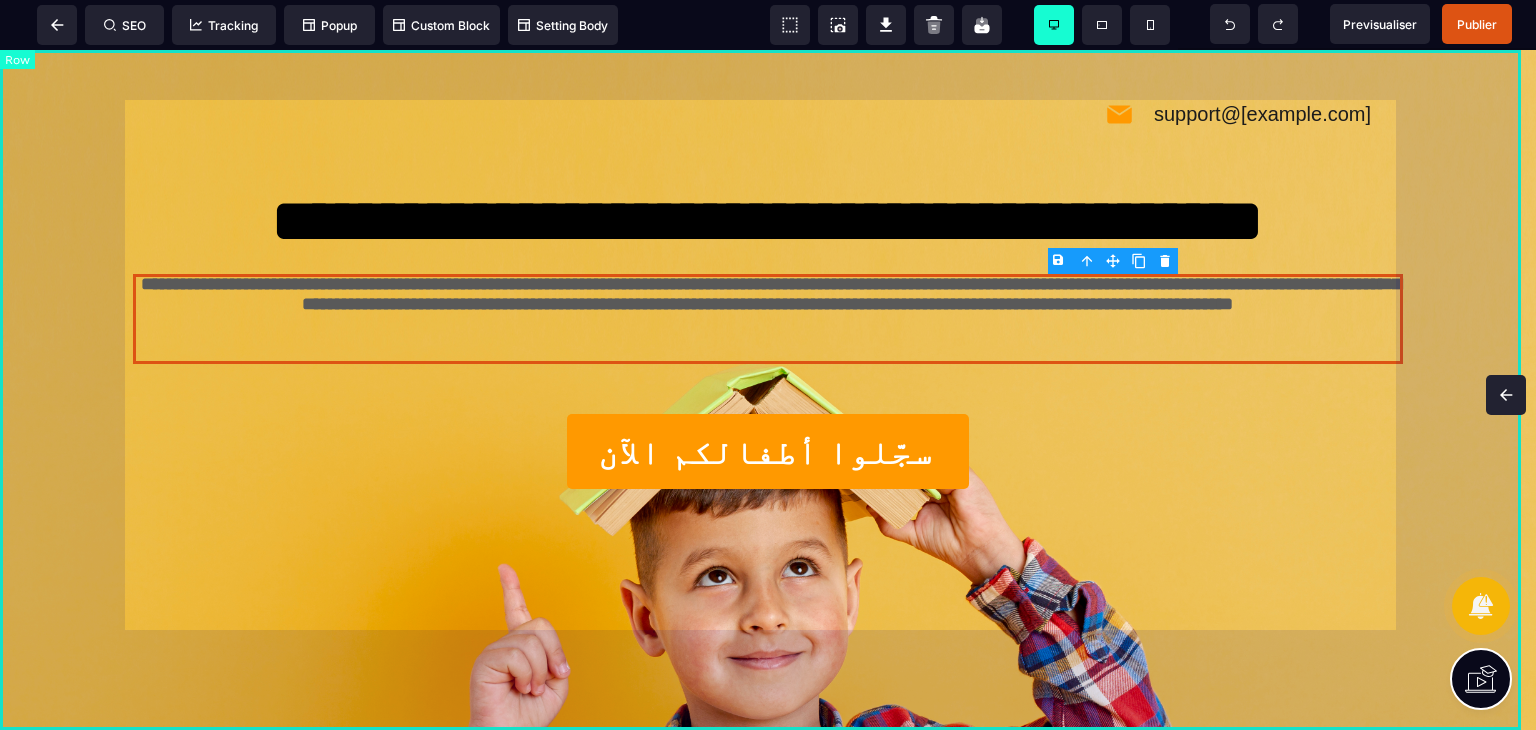 click on "**********" at bounding box center [768, 390] 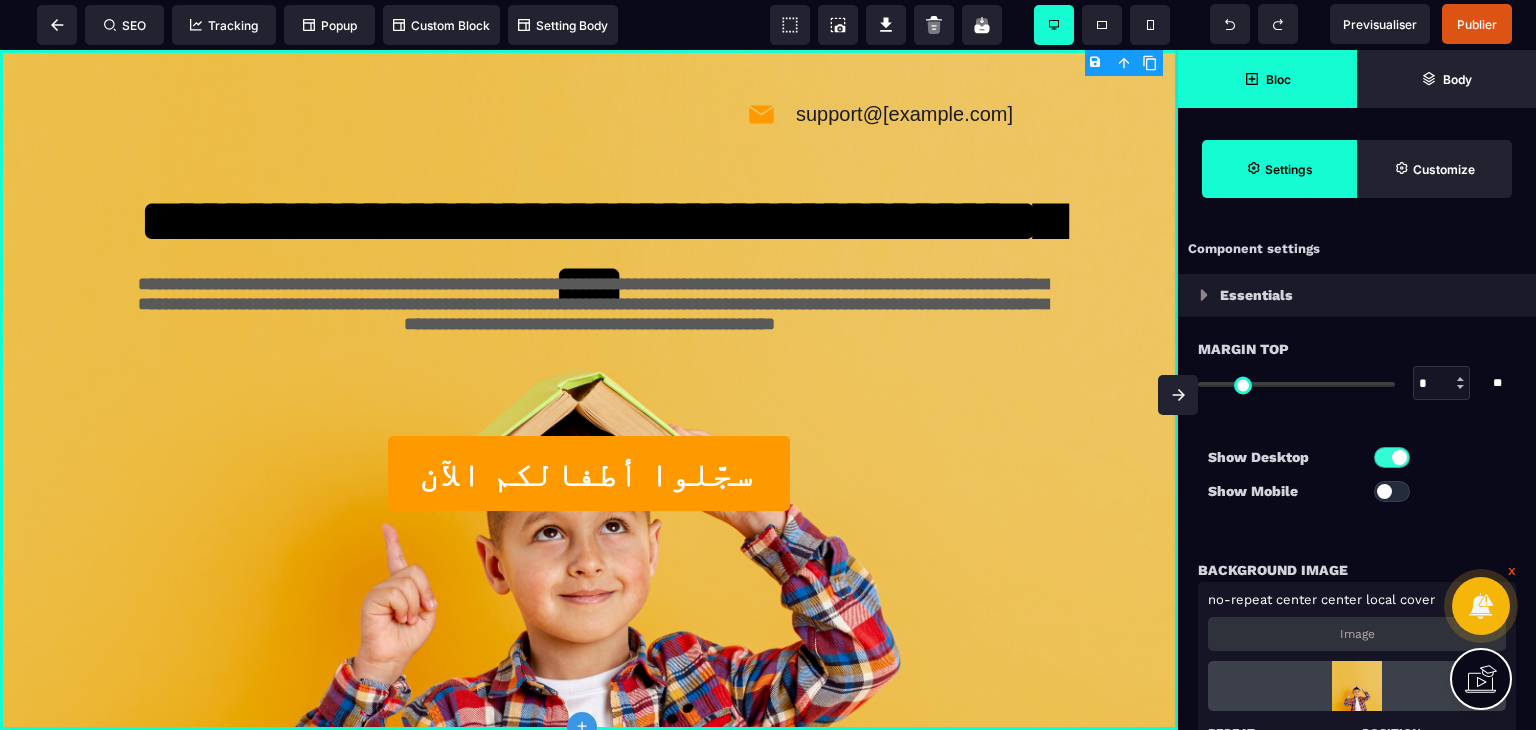 click at bounding box center (1178, 395) 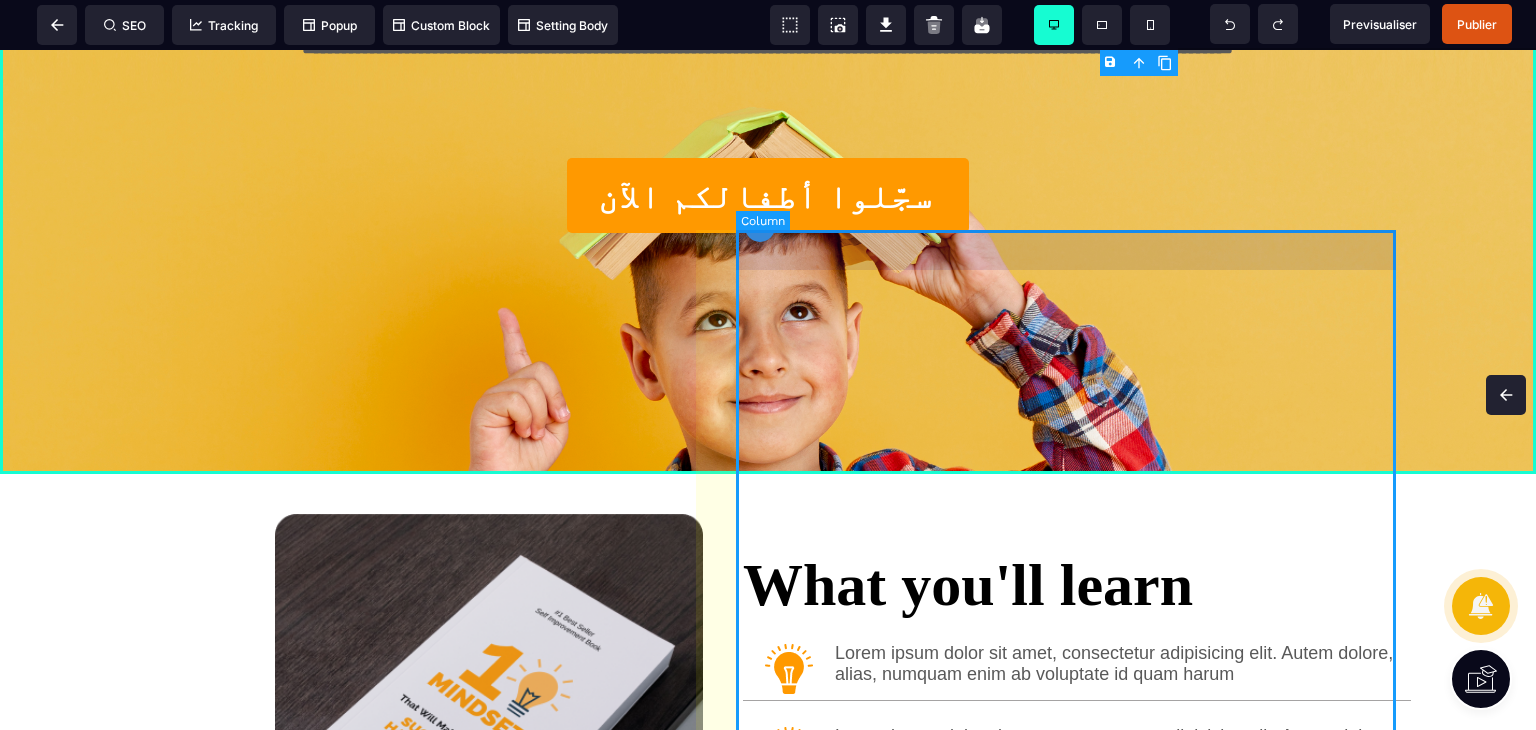 scroll, scrollTop: 0, scrollLeft: 0, axis: both 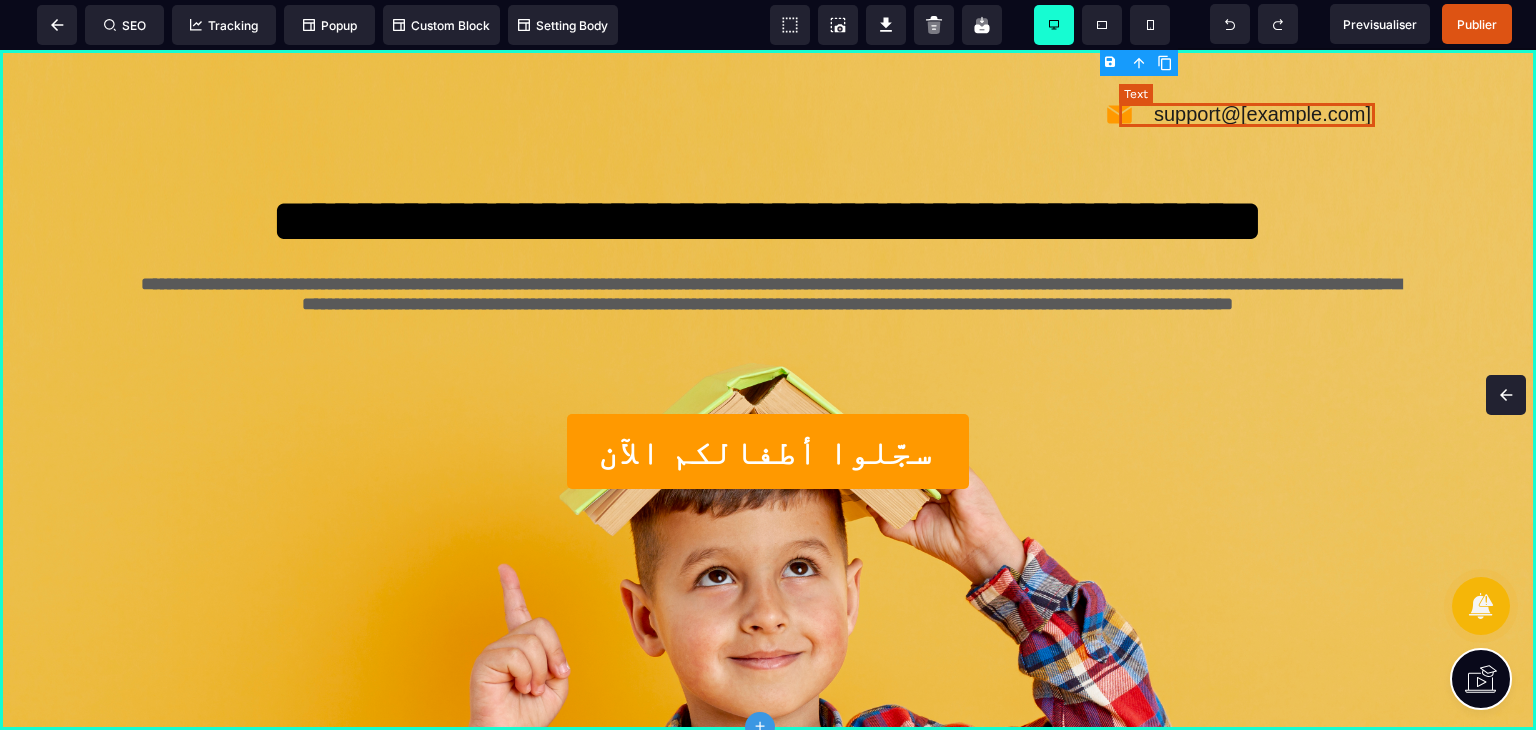 click on "support@[example.com]" at bounding box center (1262, 114) 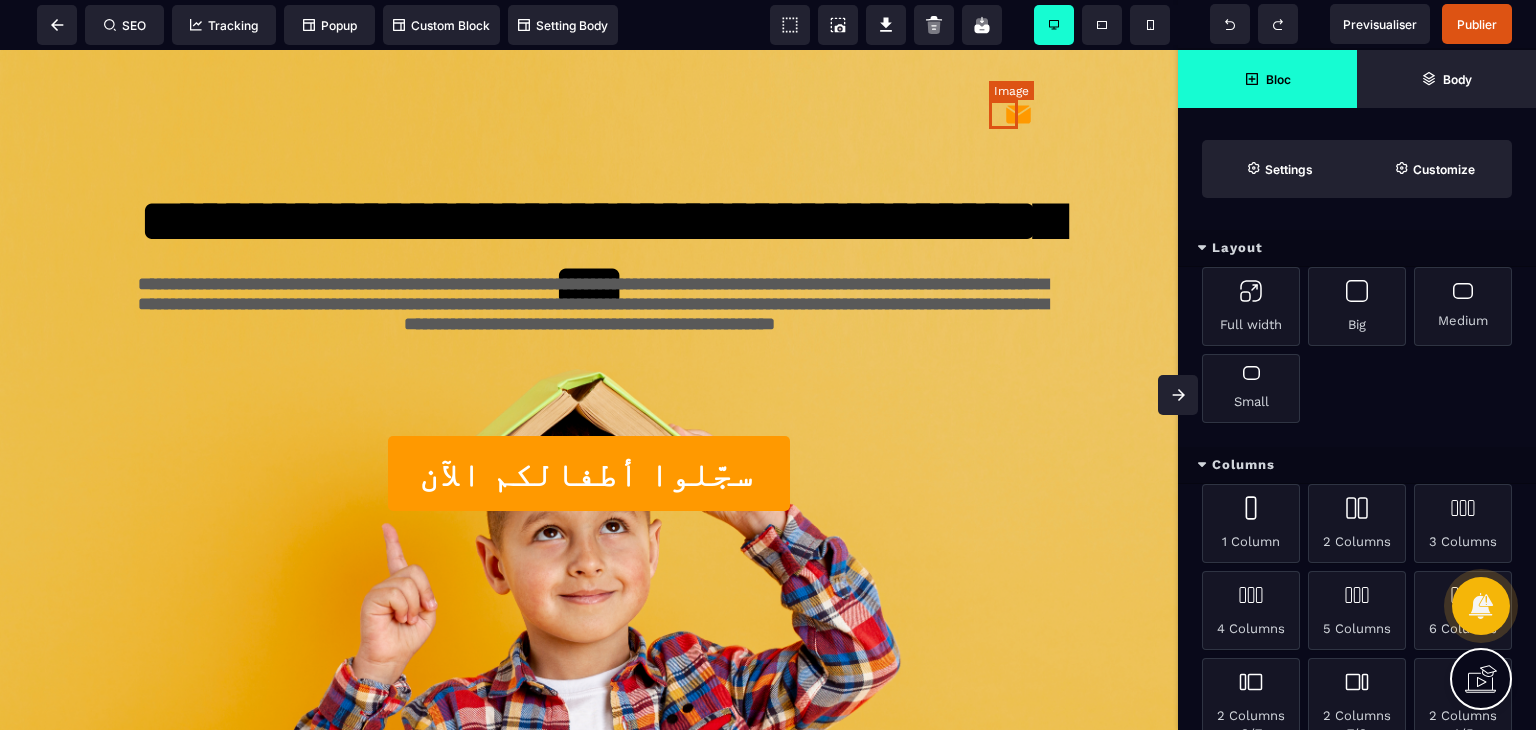 click at bounding box center [1018, 114] 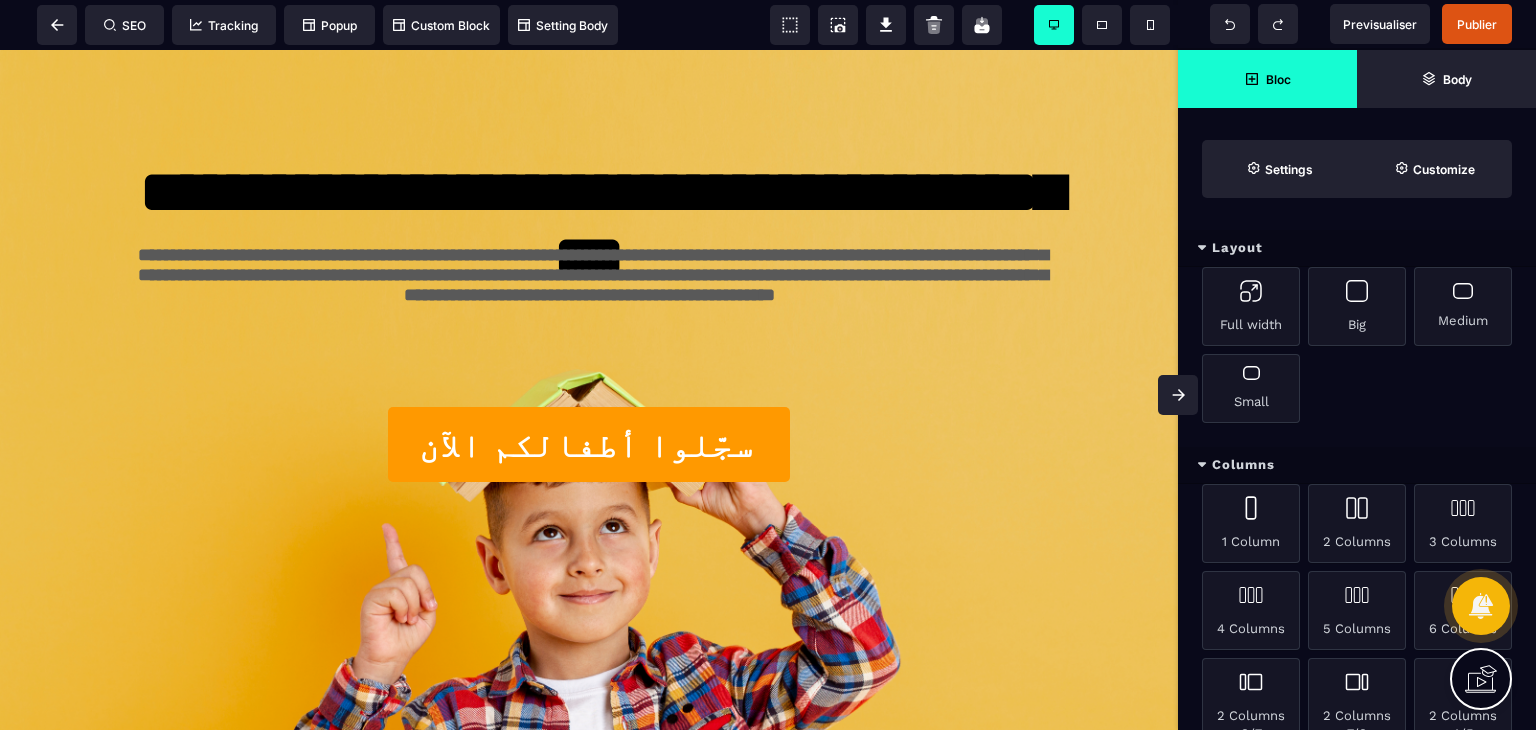 click at bounding box center (1178, 395) 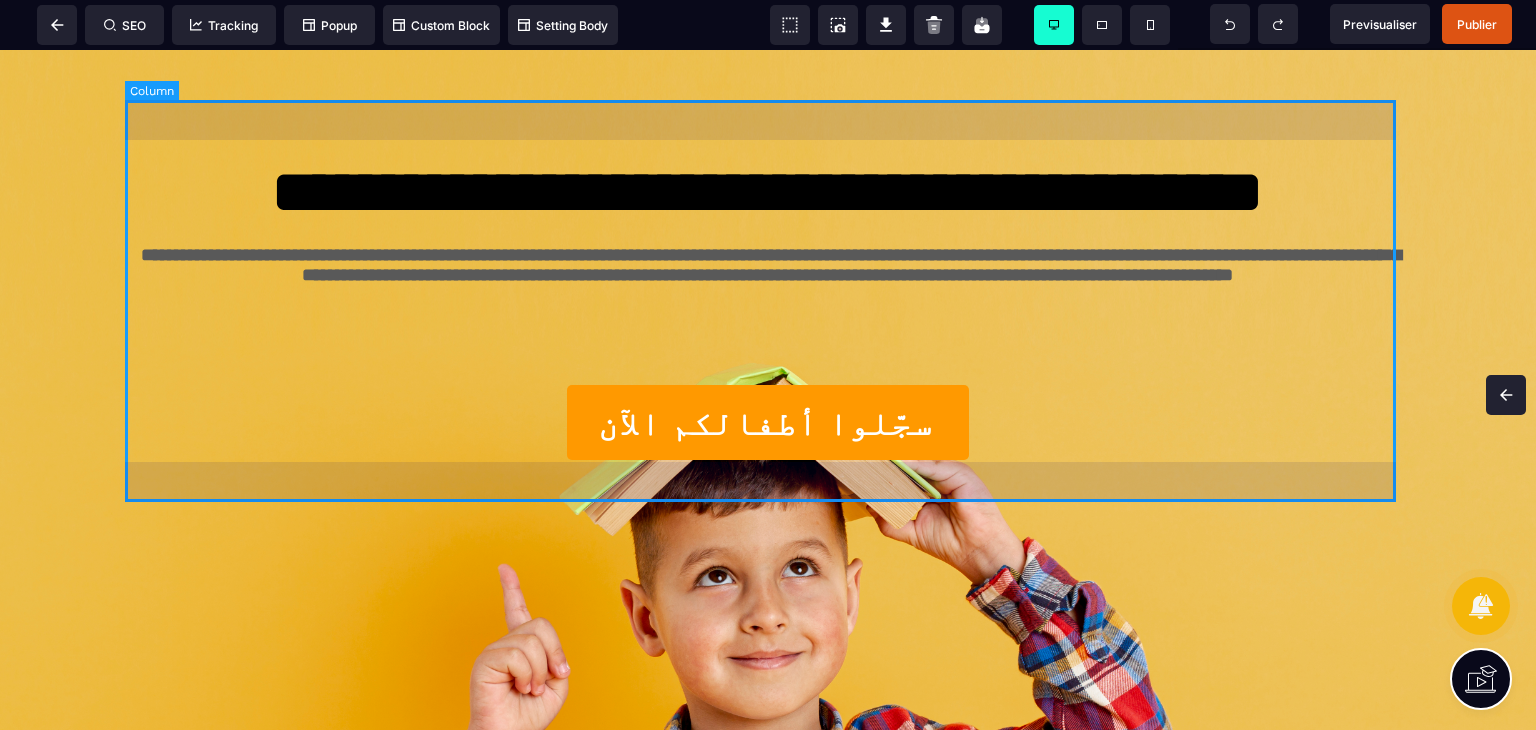 click on "**********" at bounding box center (768, 300) 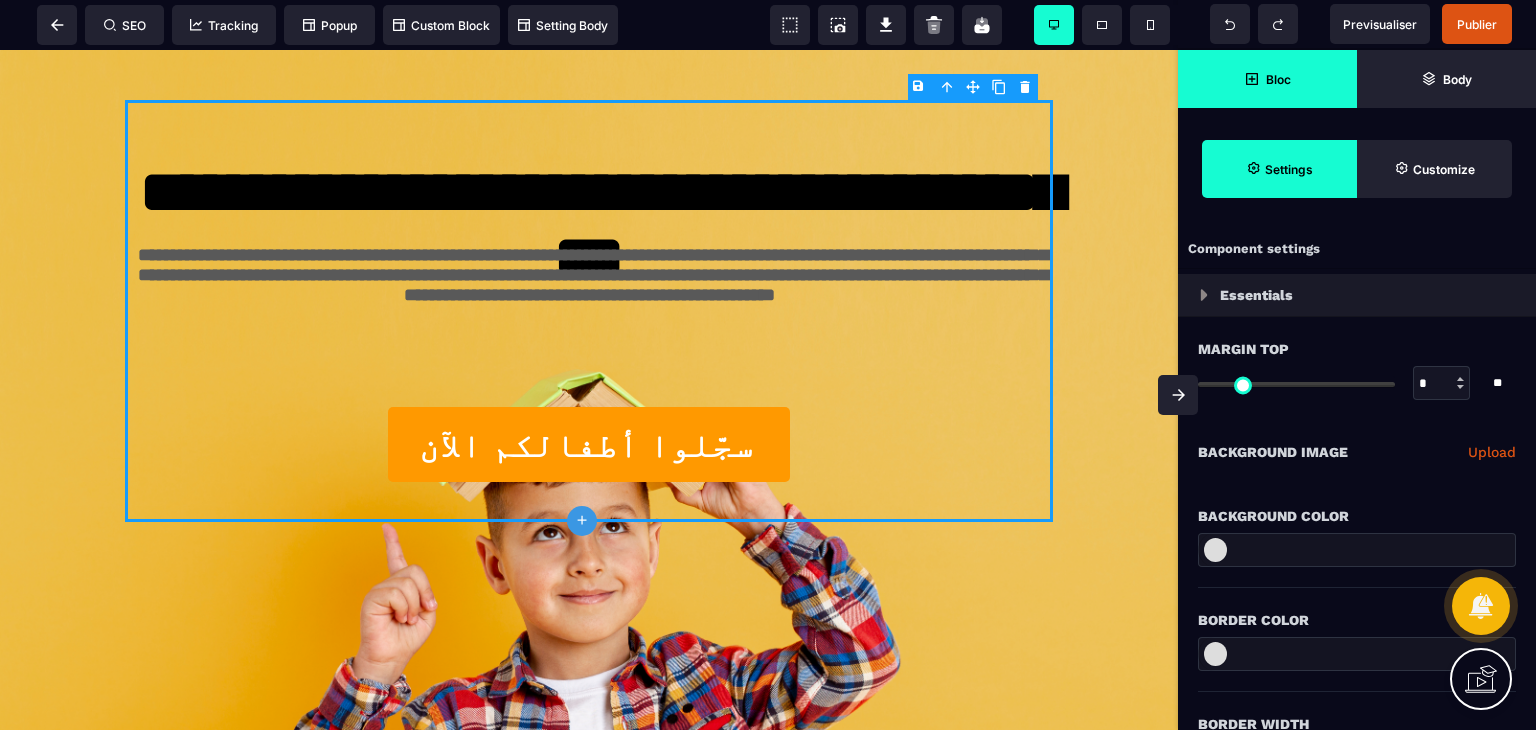 click on "Bloc" at bounding box center [1267, 79] 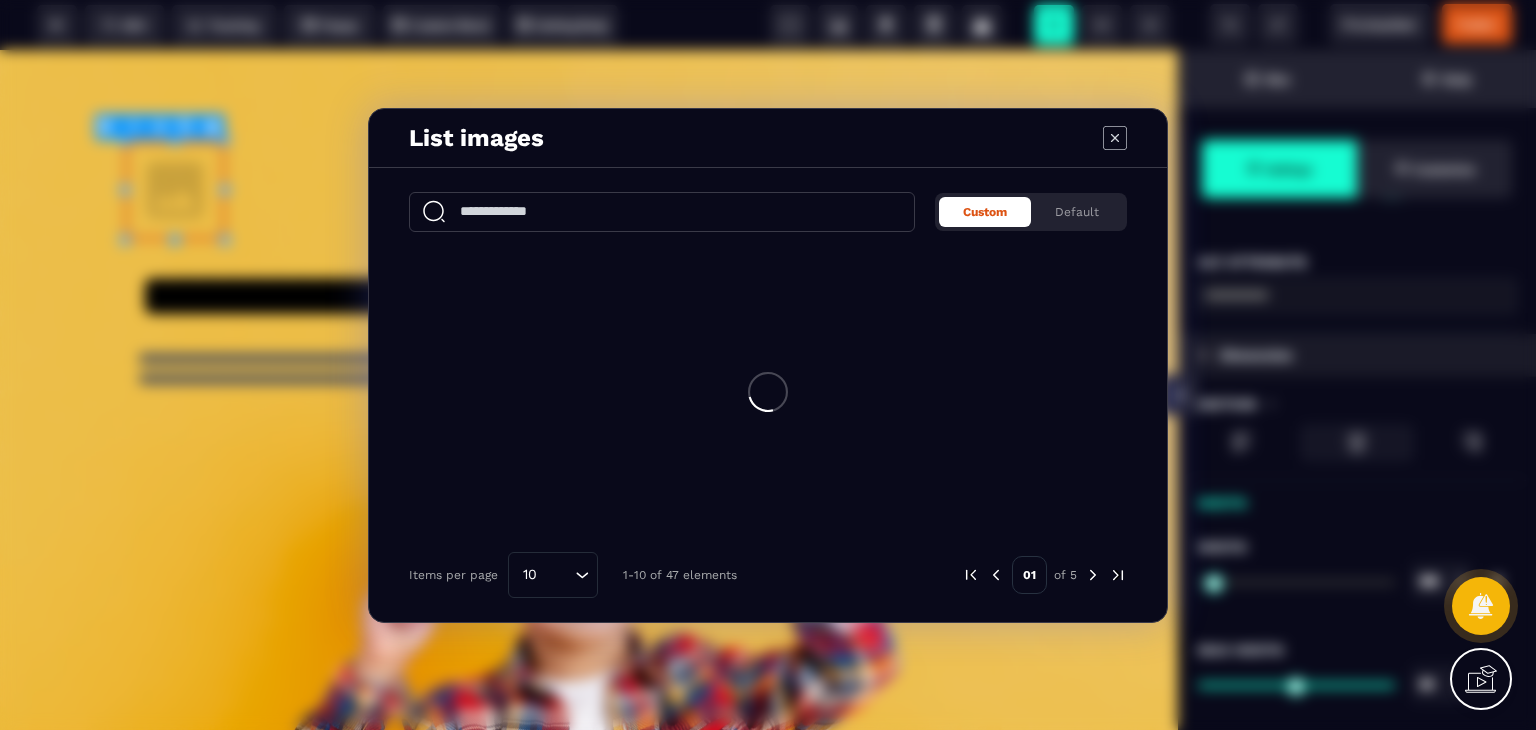 scroll, scrollTop: 0, scrollLeft: 0, axis: both 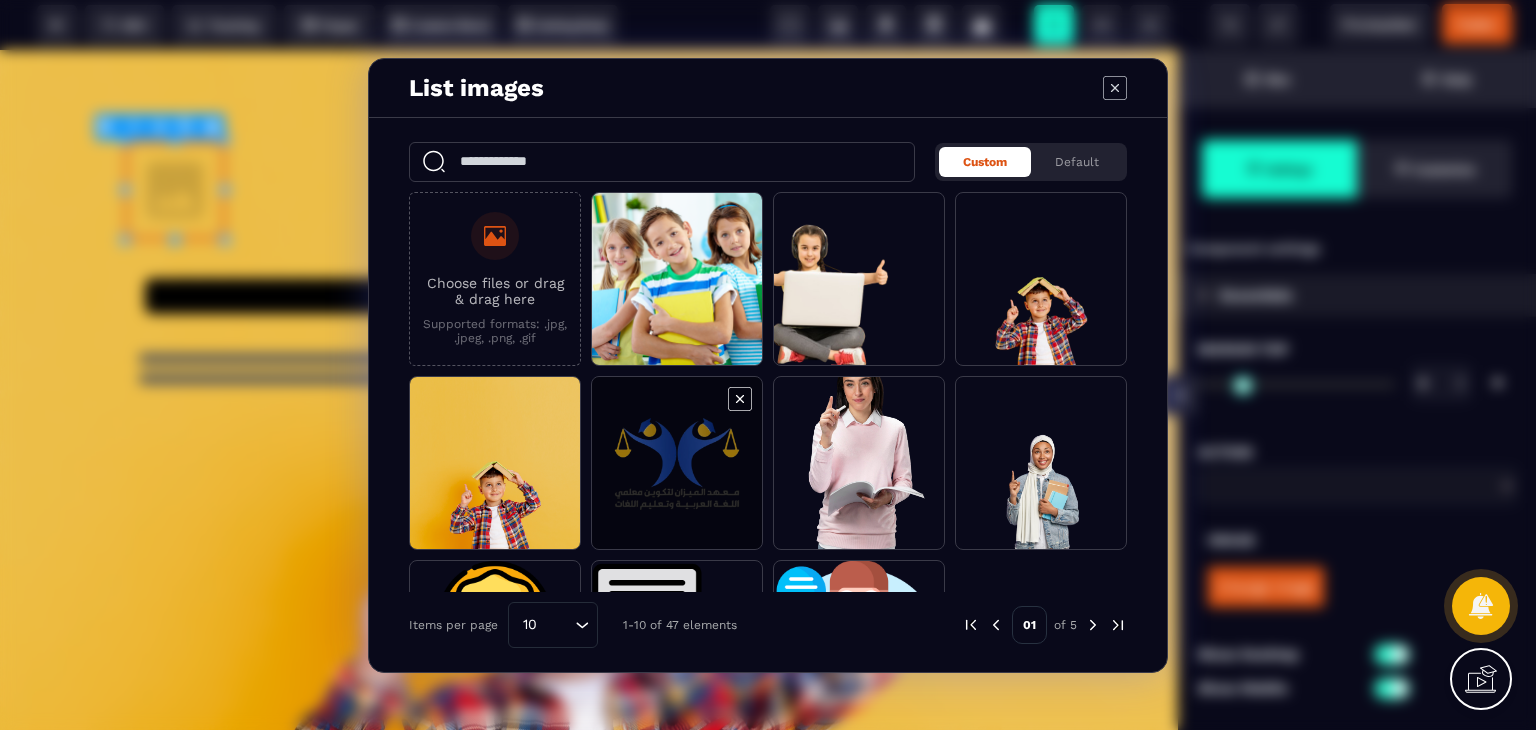 click at bounding box center [677, 464] 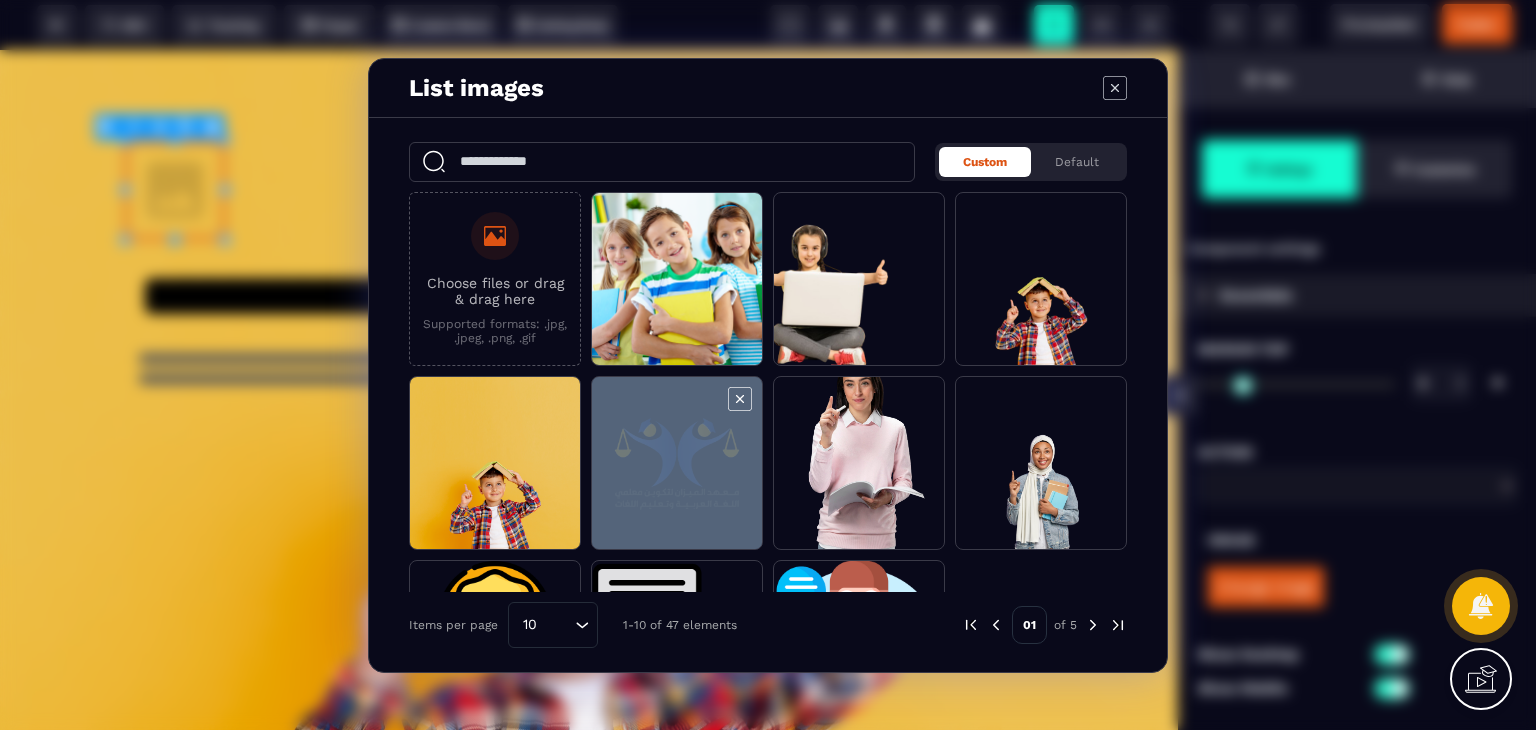 click at bounding box center [677, 464] 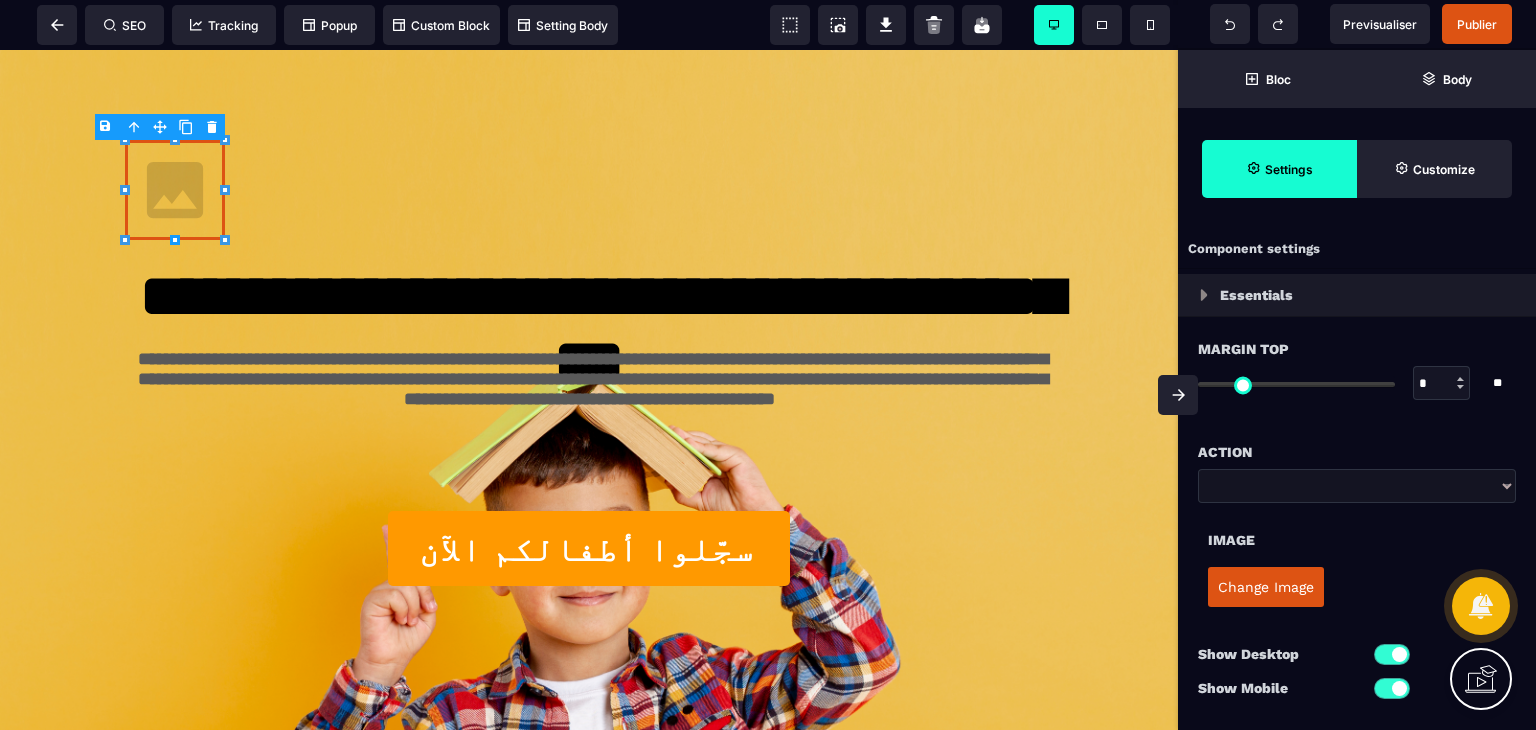 click at bounding box center (175, 190) 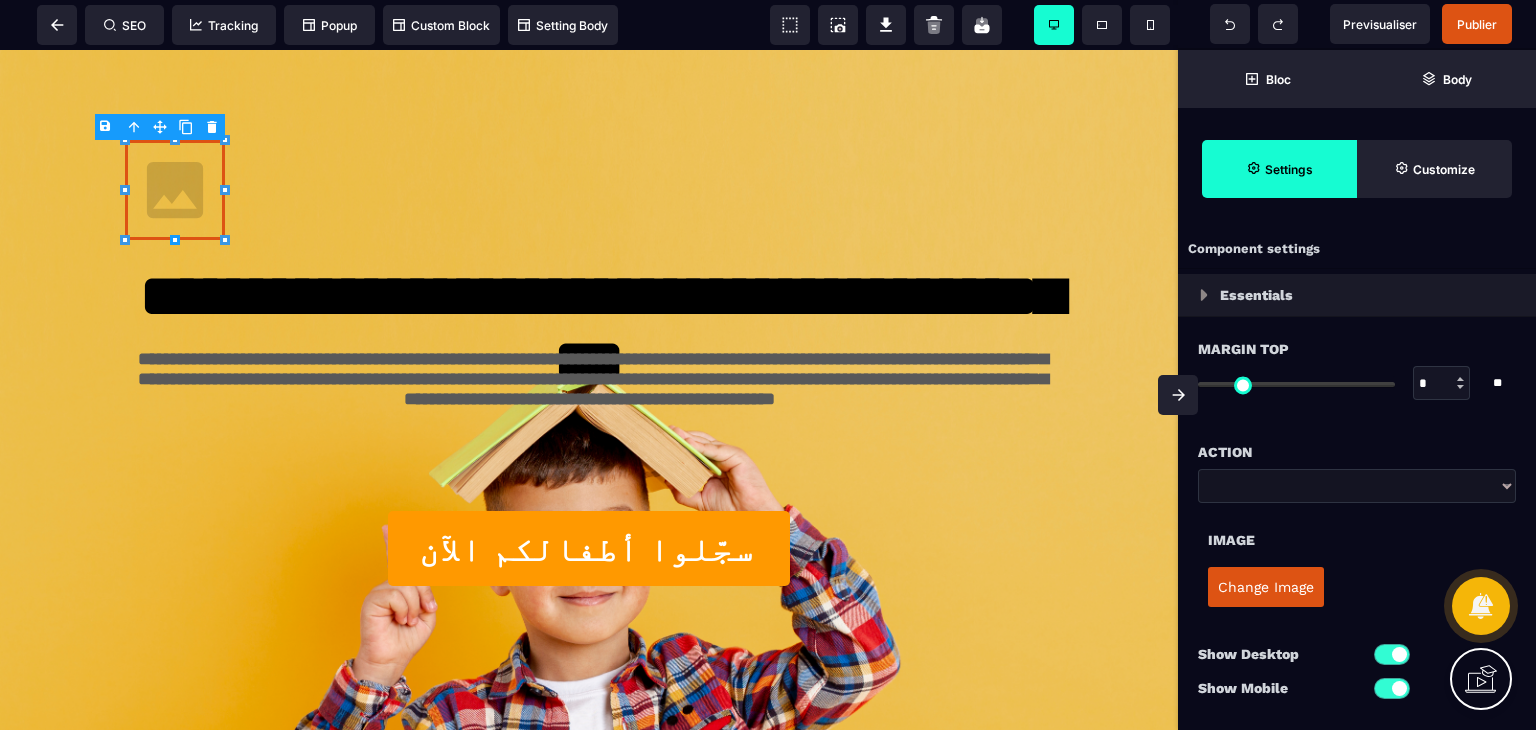 click on "Change Image" at bounding box center [1266, 587] 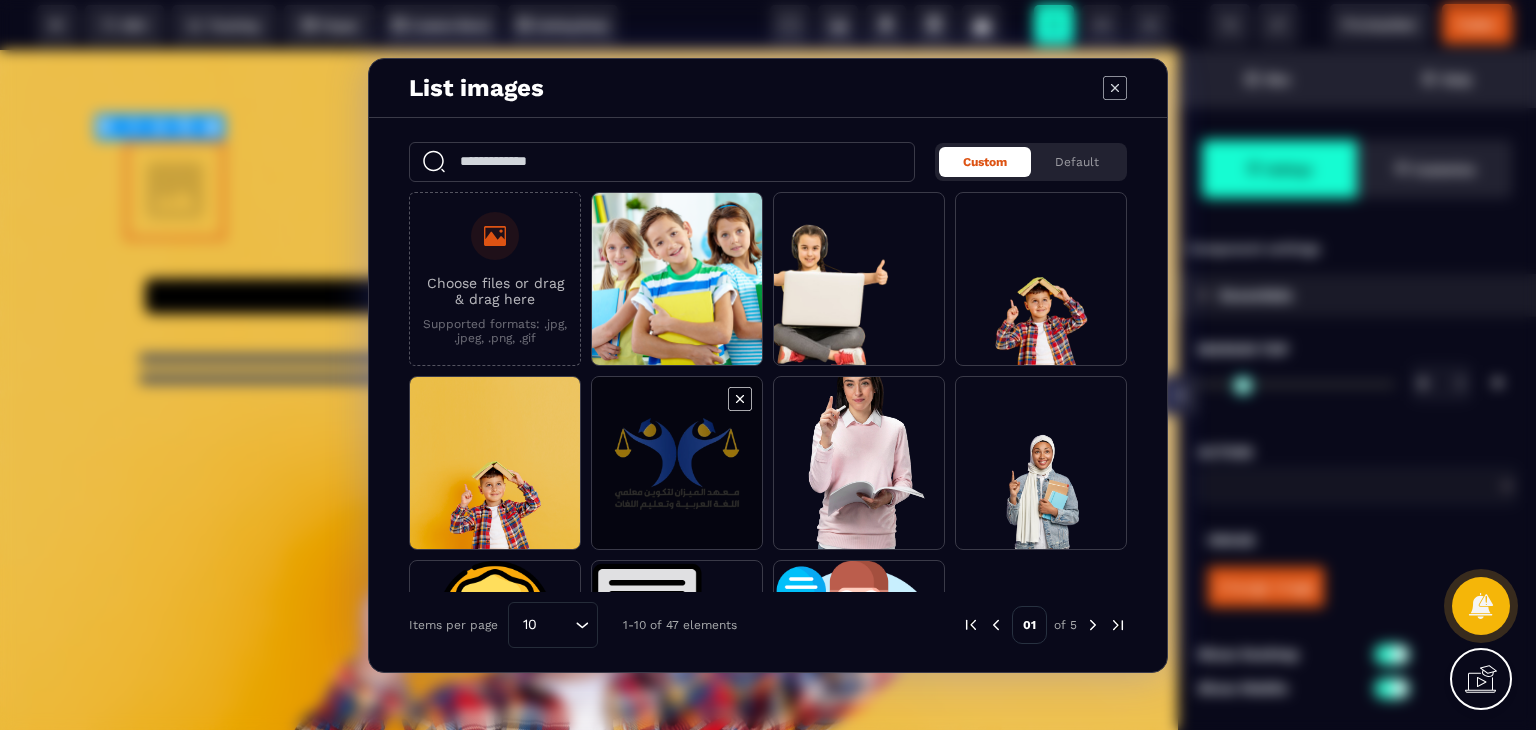 click at bounding box center [677, 464] 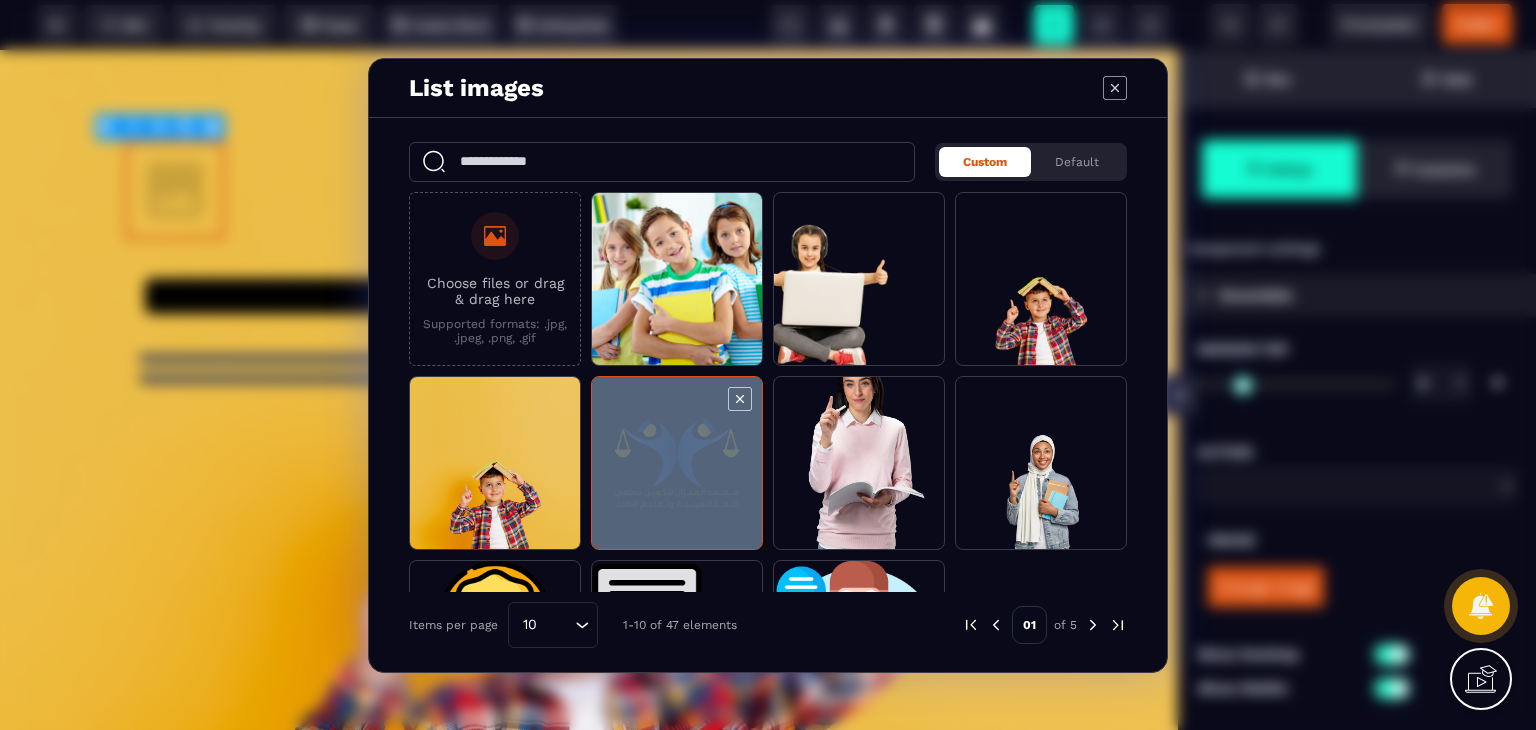 click at bounding box center (677, 464) 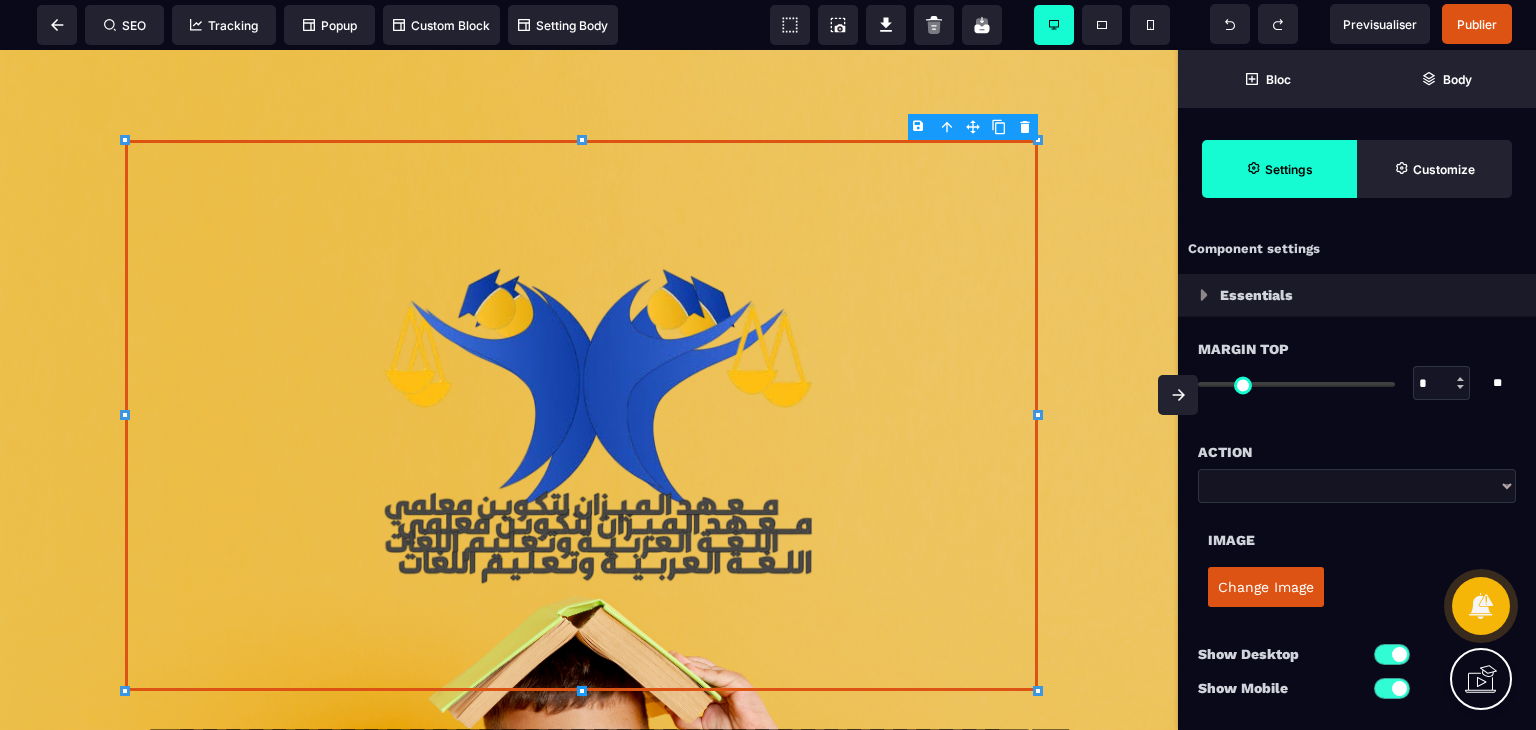 click at bounding box center (1178, 395) 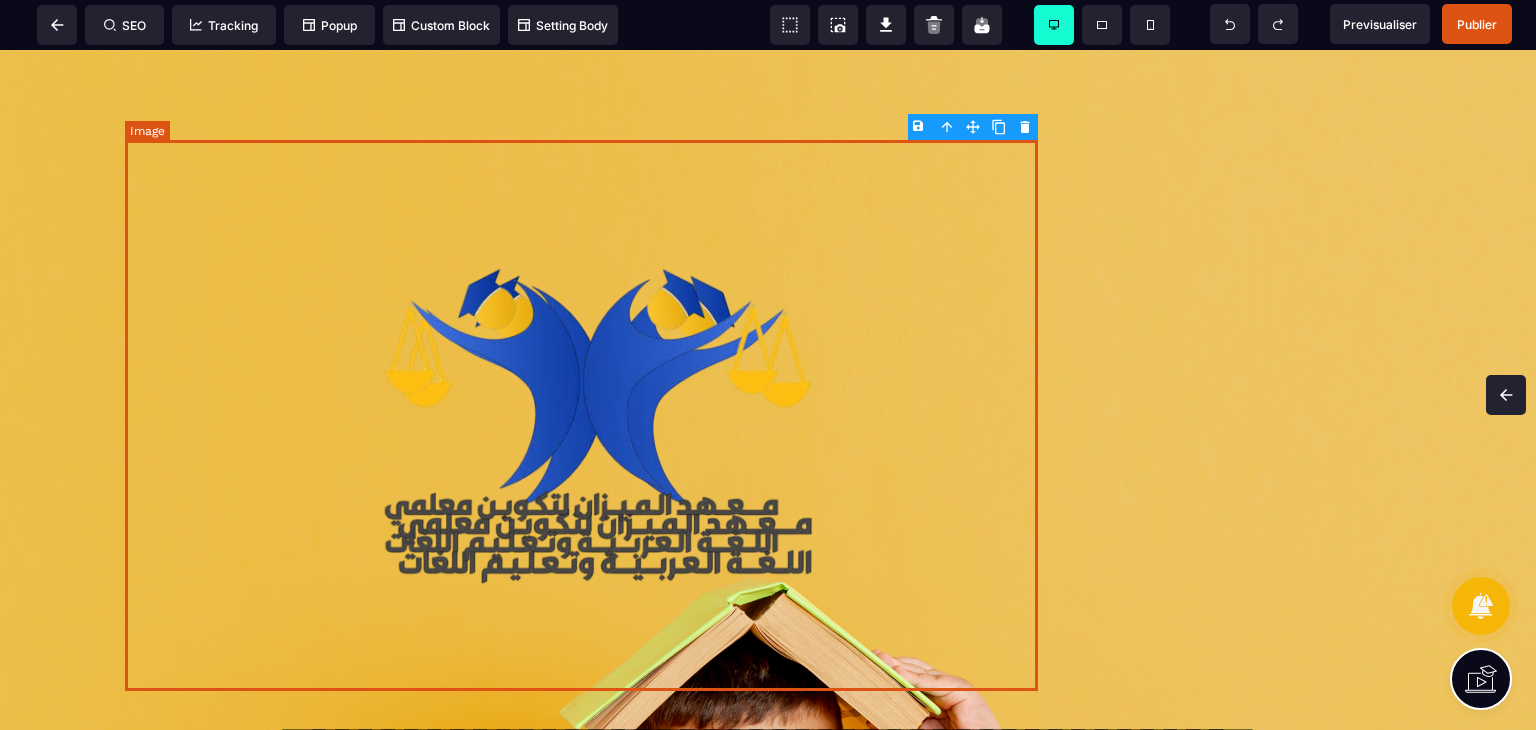 click at bounding box center [581, 415] 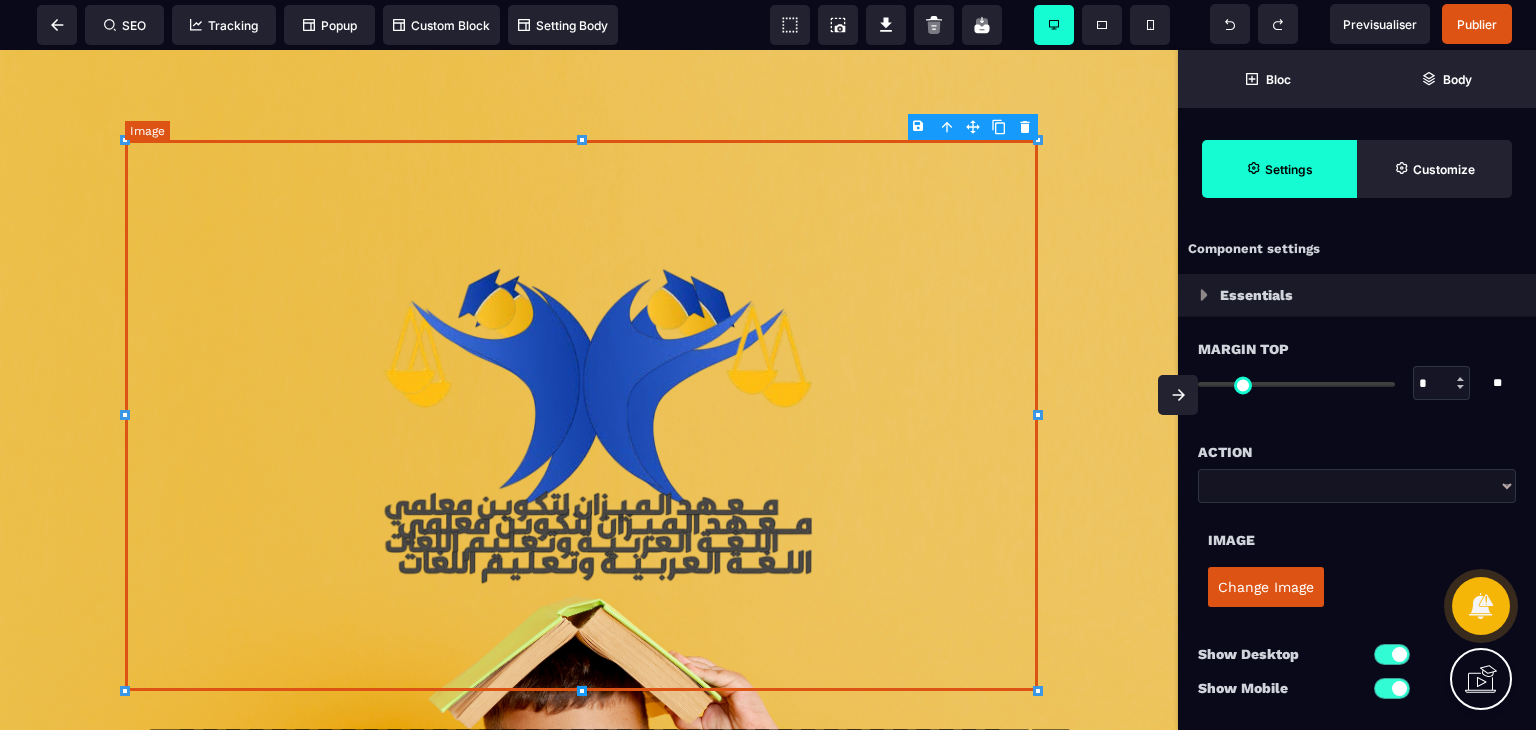 click at bounding box center (581, 415) 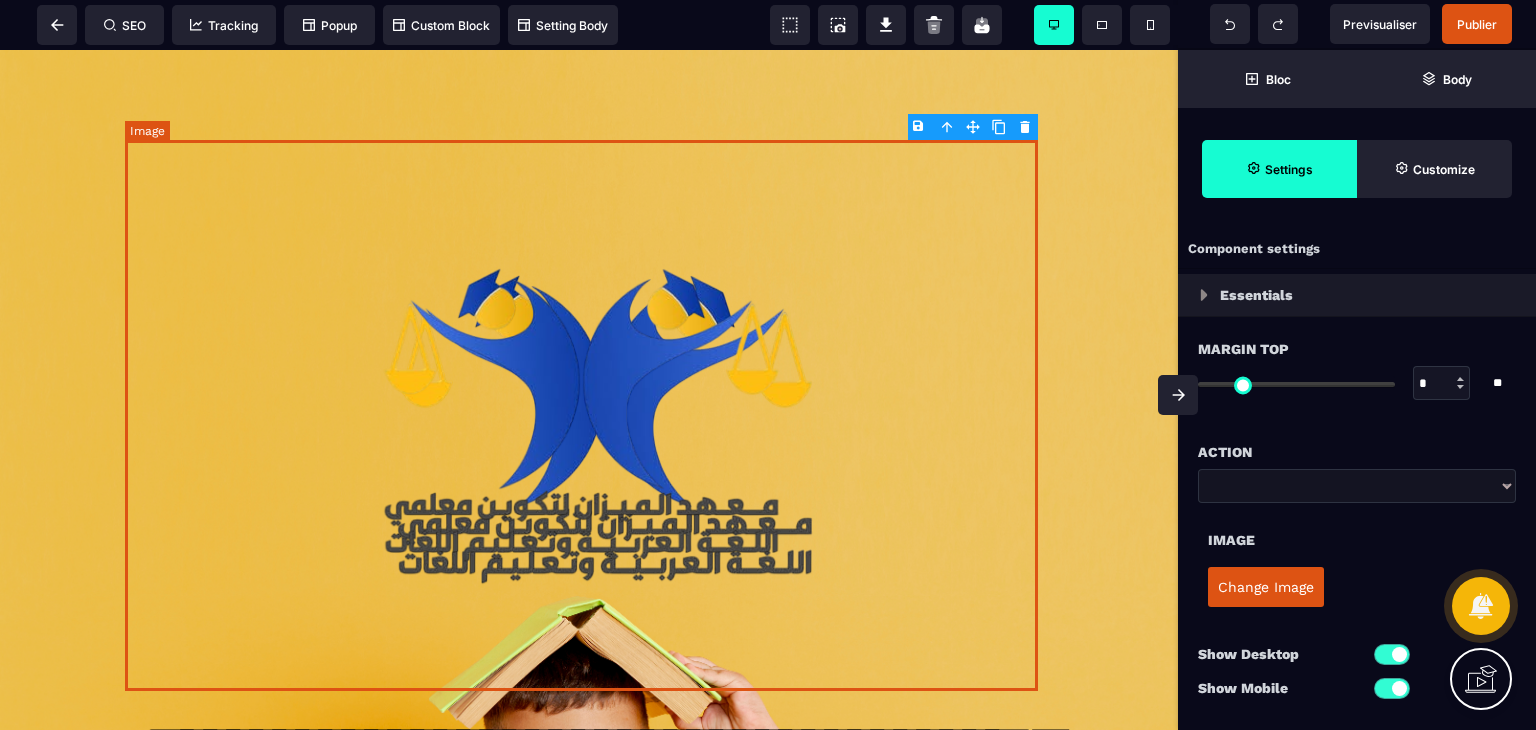 click at bounding box center (581, 415) 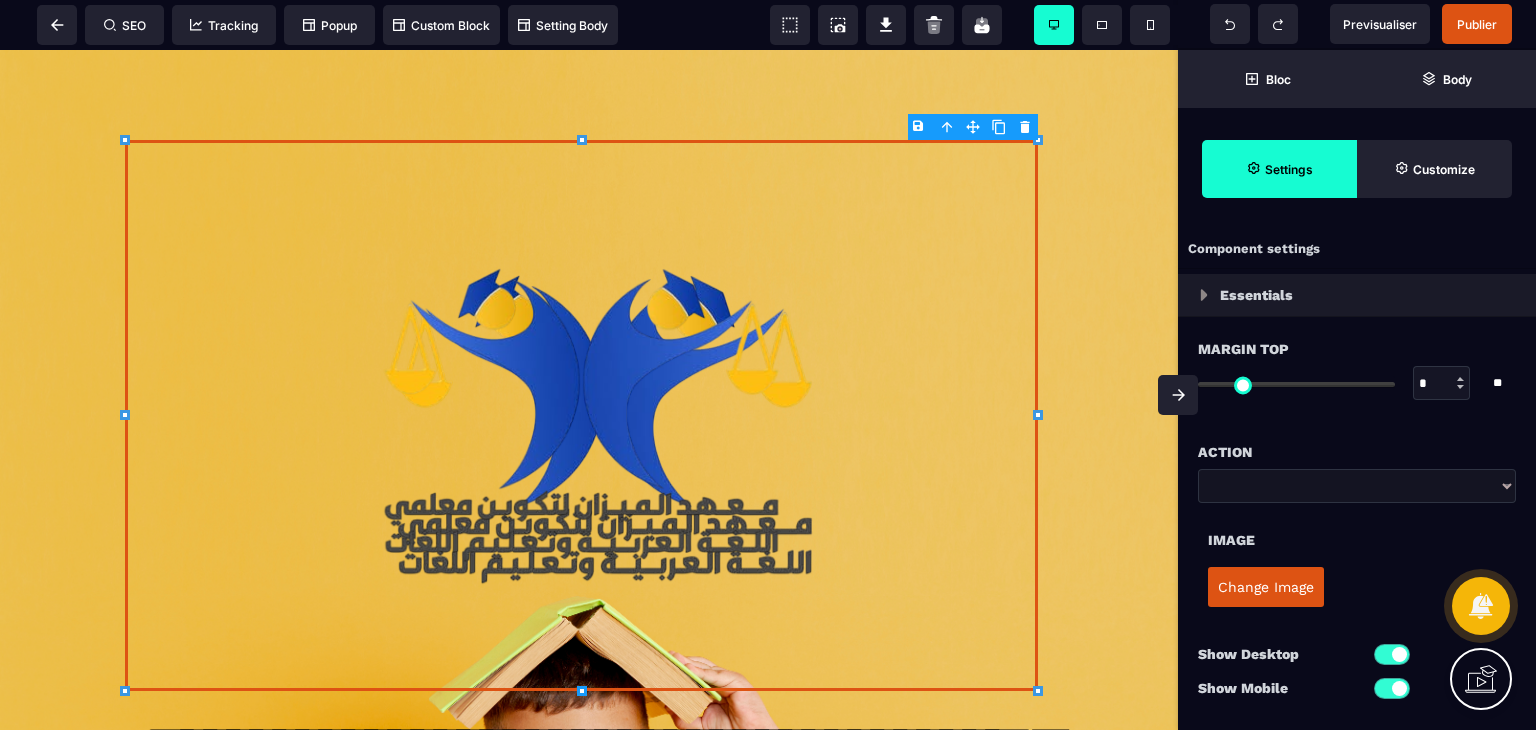 click at bounding box center (1038, 691) 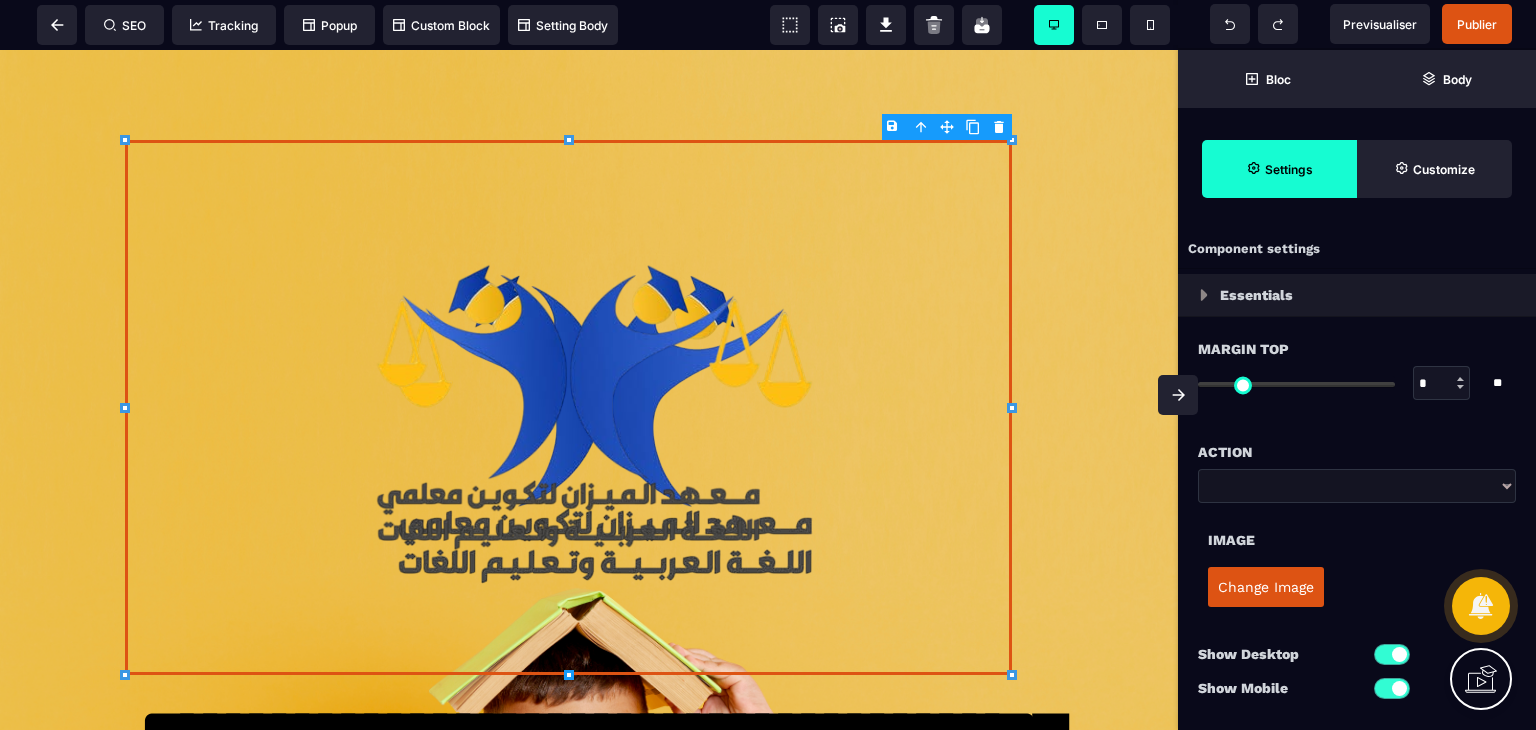 click on "B I U S
A *******
Image" at bounding box center (589, 390) 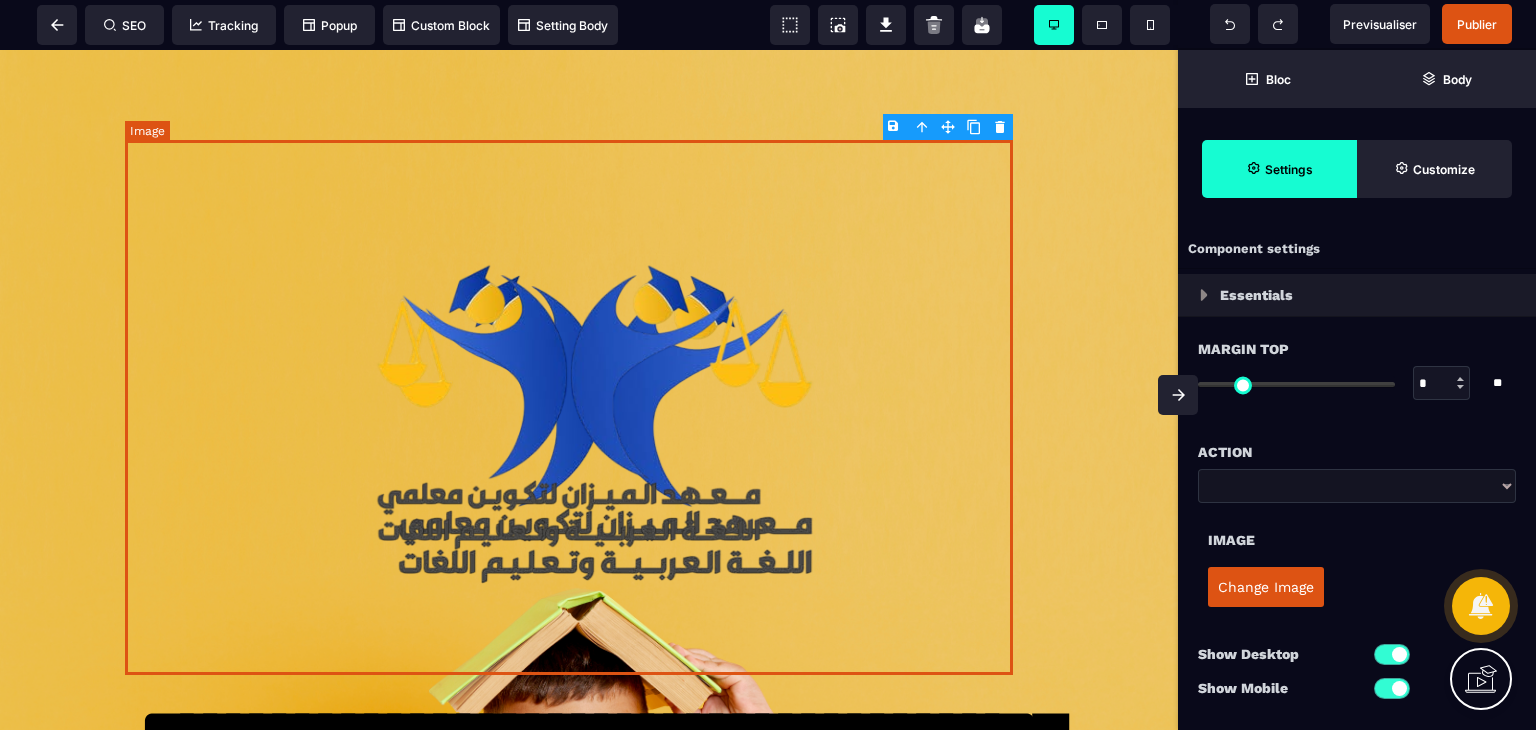 drag, startPoint x: 1011, startPoint y: 669, endPoint x: 710, endPoint y: 387, distance: 412.46213 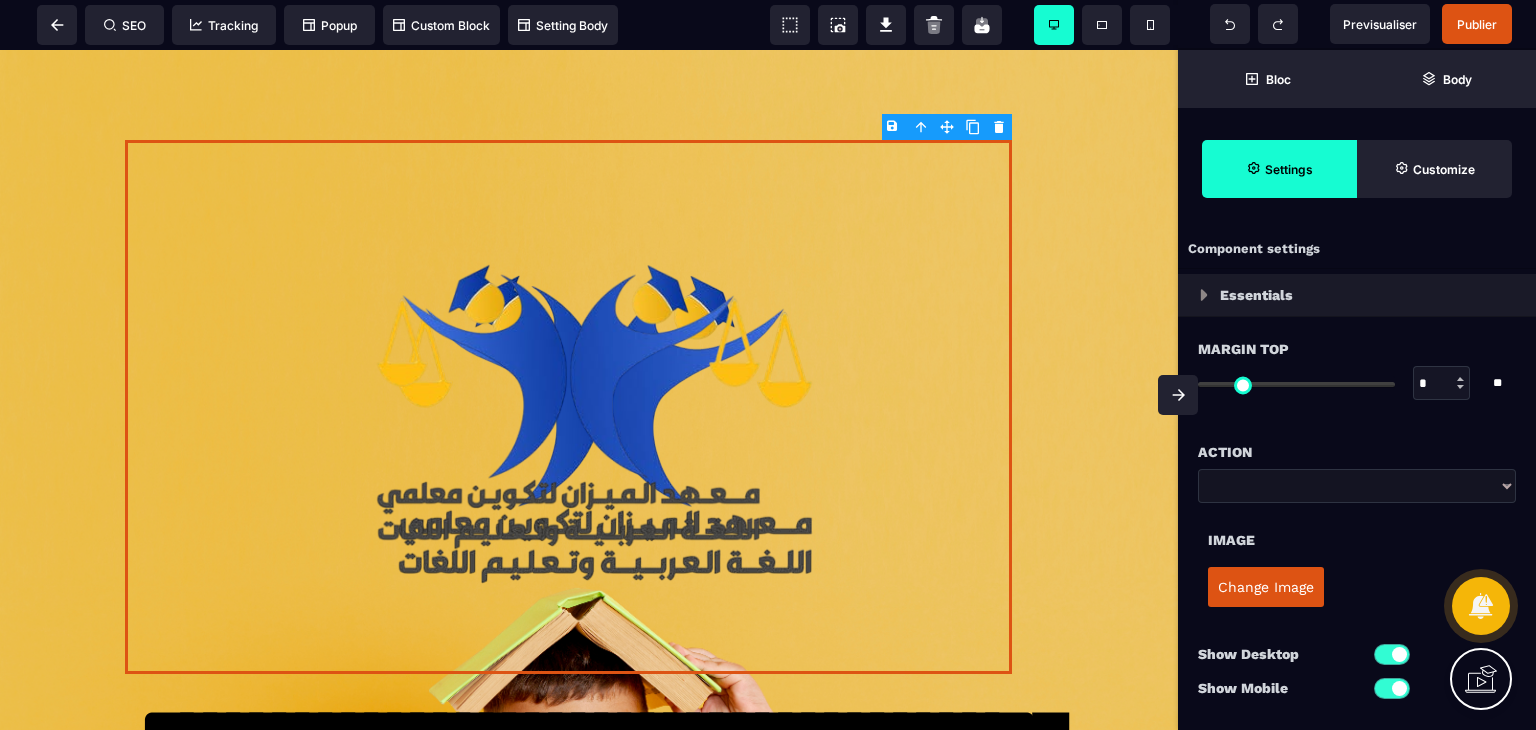 click at bounding box center (1178, 395) 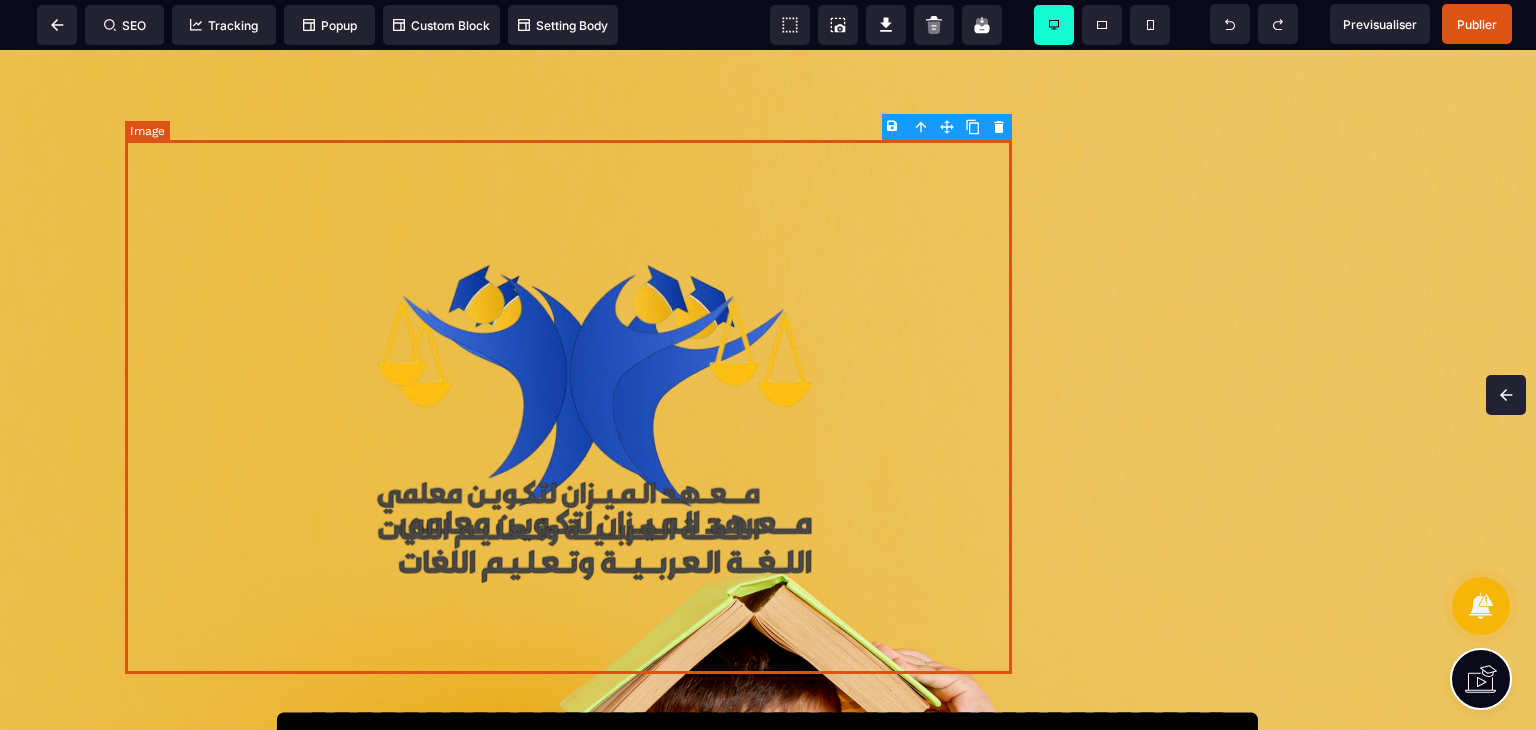 click at bounding box center [568, 407] 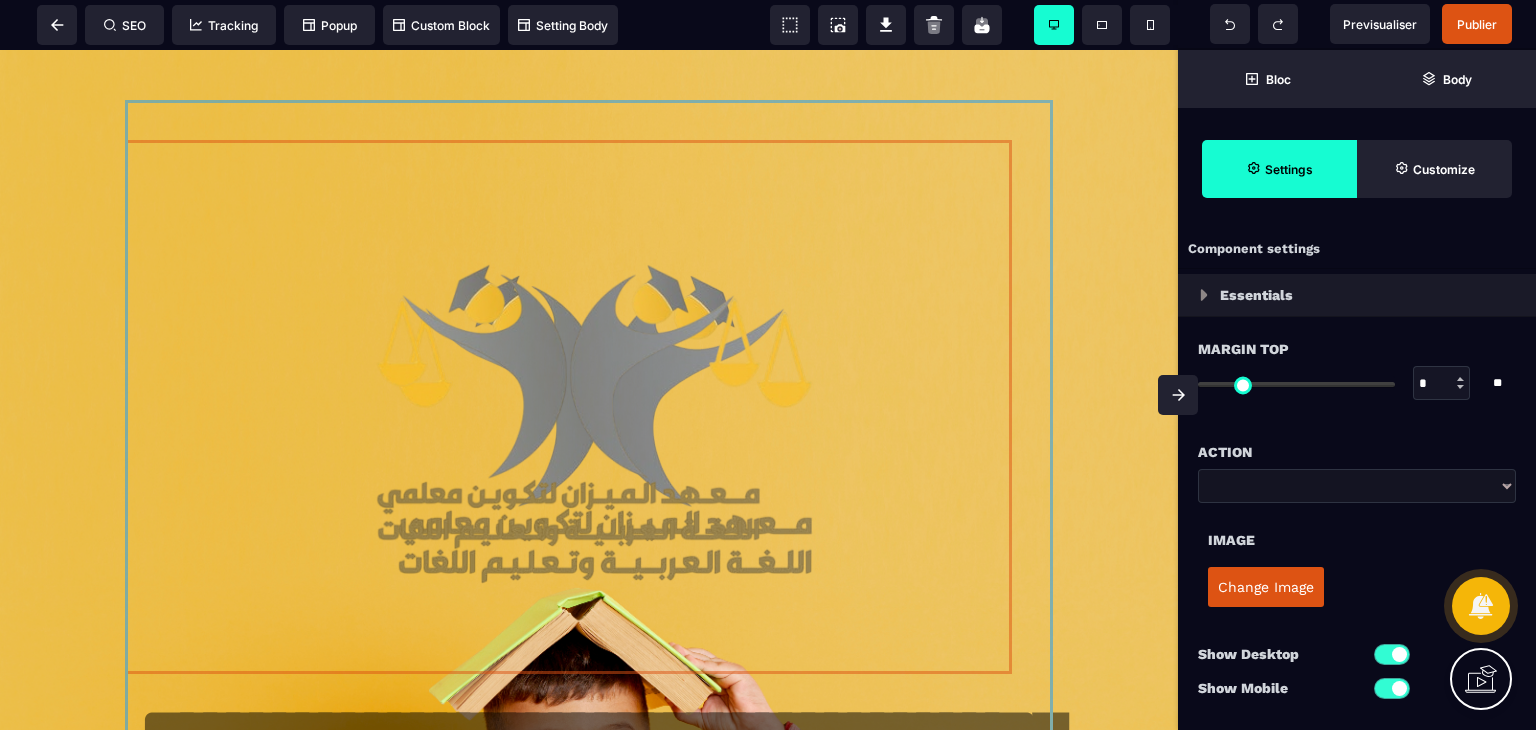 drag, startPoint x: 660, startPoint y: 441, endPoint x: 940, endPoint y: 450, distance: 280.1446 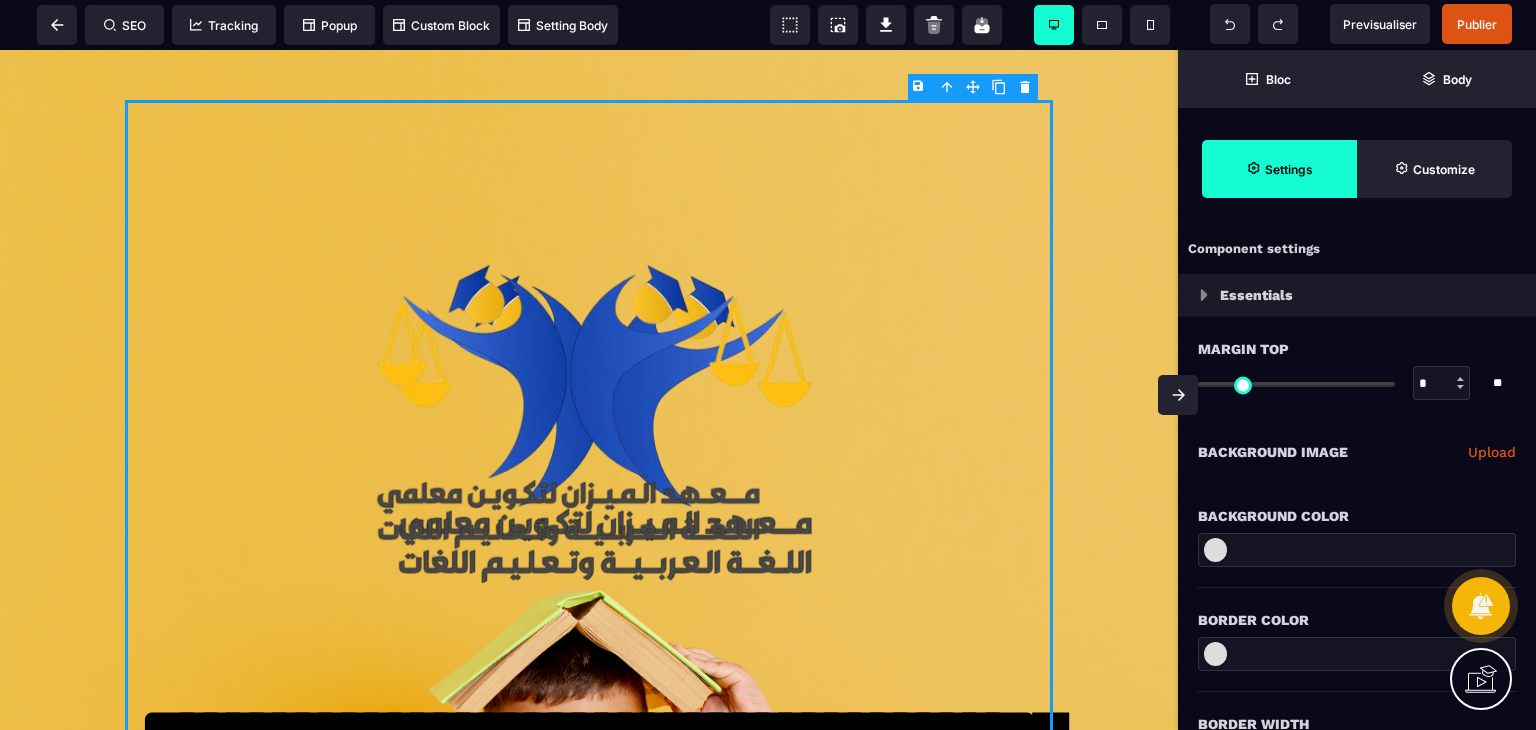 click at bounding box center (568, 407) 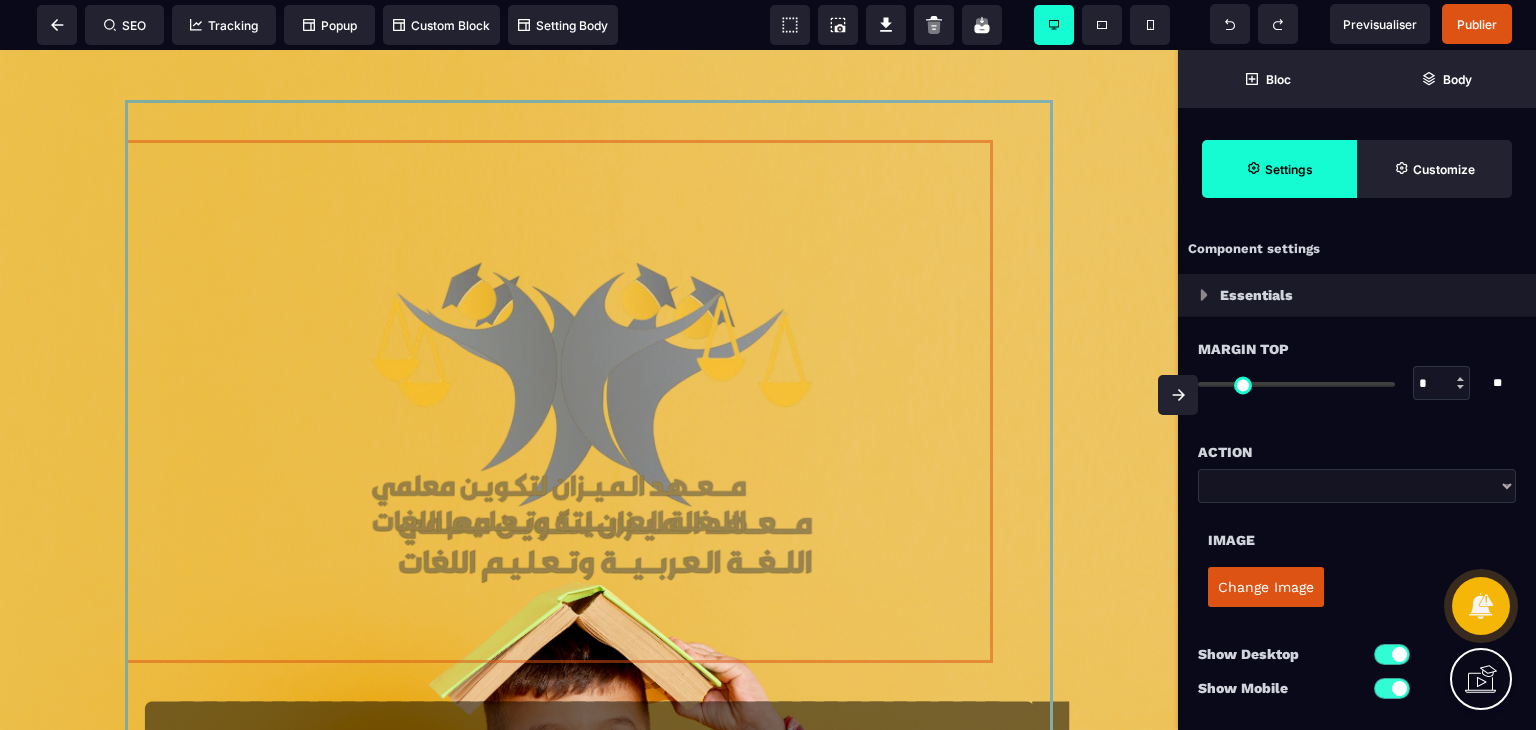 drag, startPoint x: 986, startPoint y: 659, endPoint x: 880, endPoint y: 567, distance: 140.35669 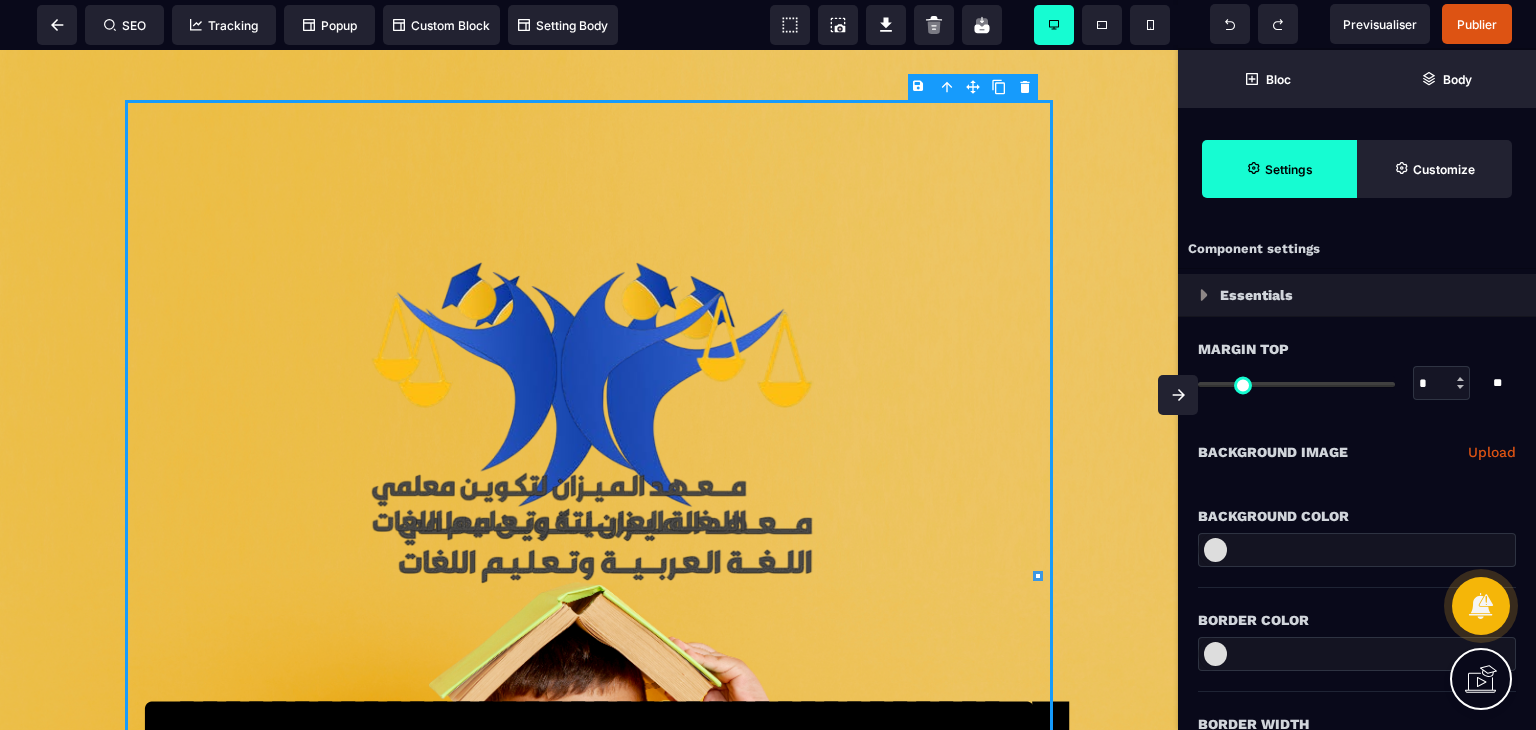 click at bounding box center [559, 401] 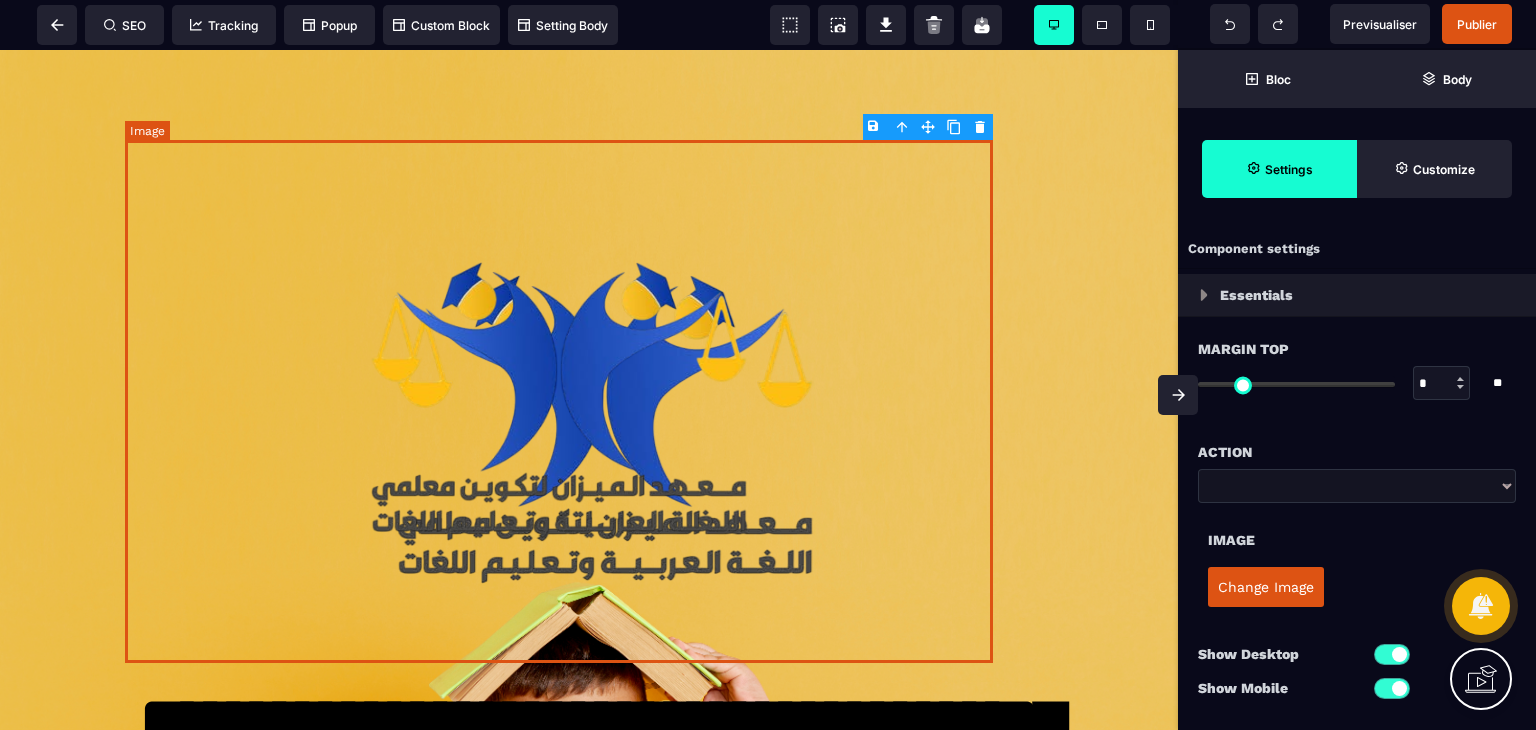 click at bounding box center [559, 401] 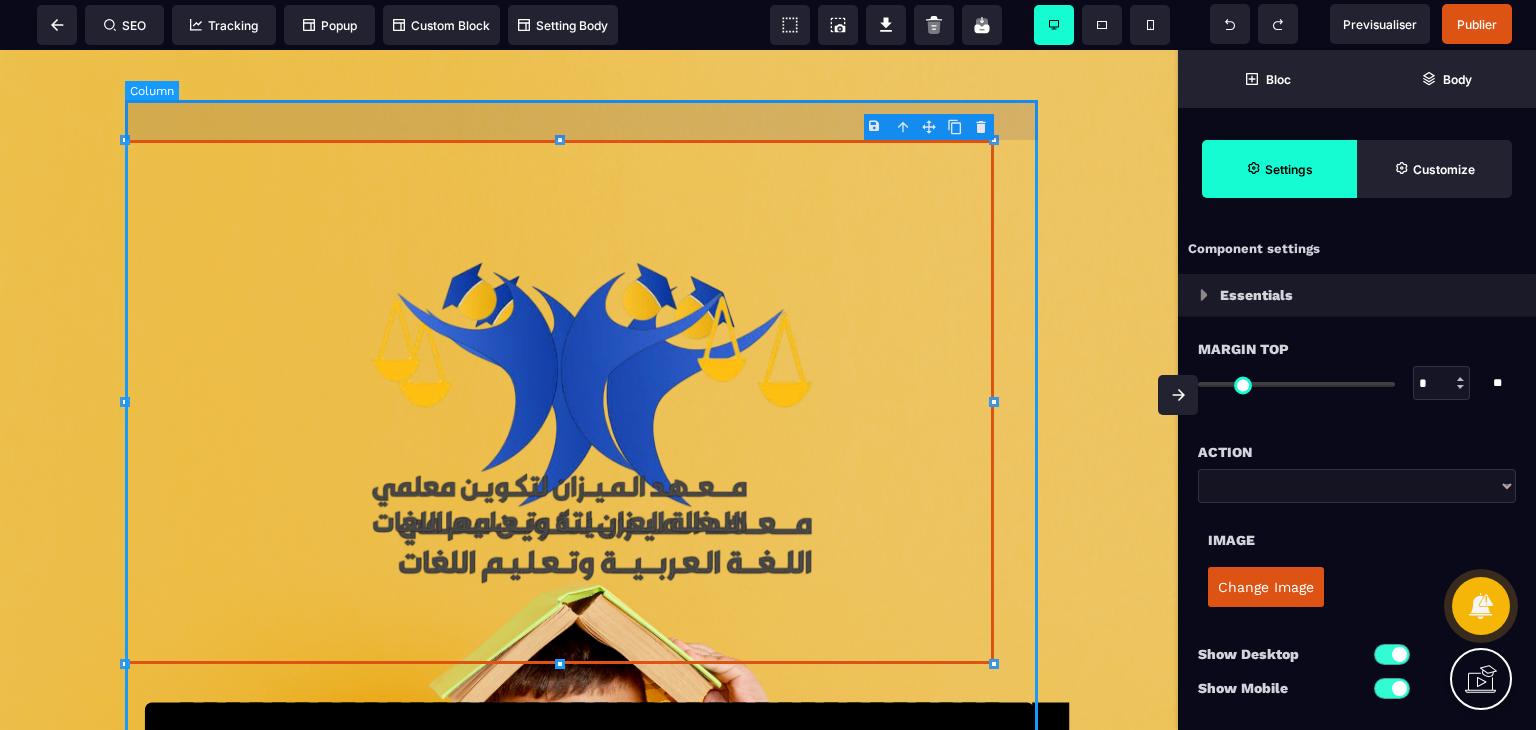 click on "**********" at bounding box center [589, 575] 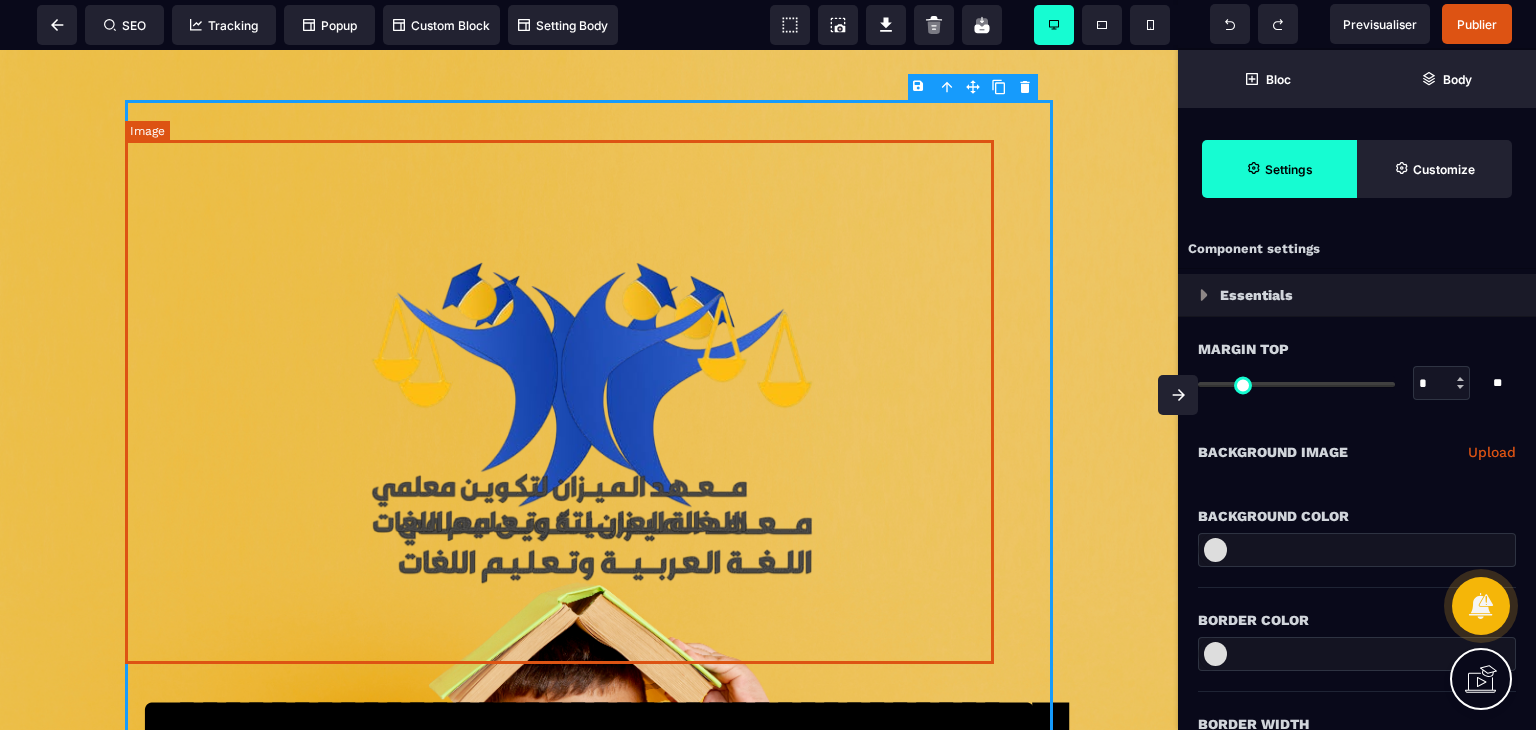 click at bounding box center (559, 402) 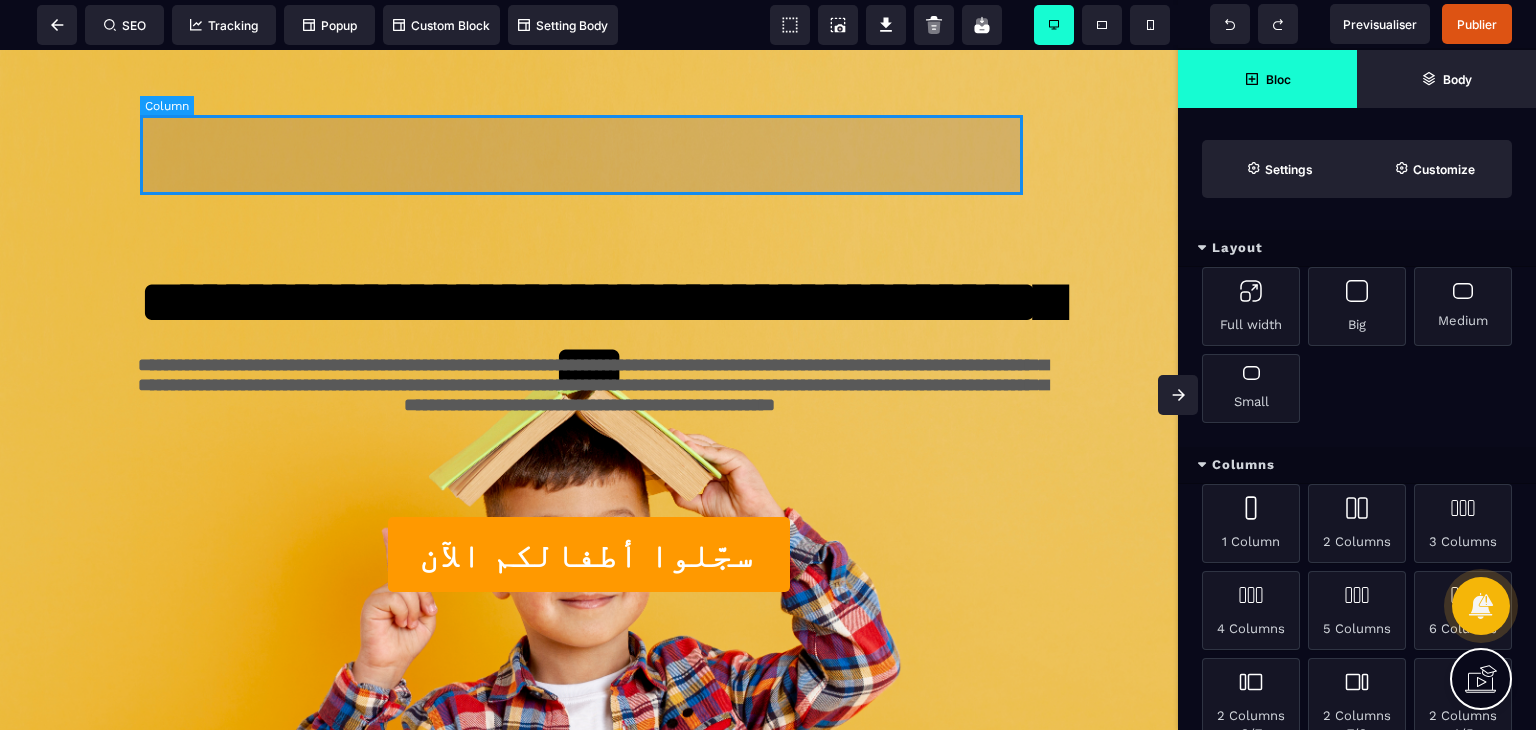 click at bounding box center (589, 155) 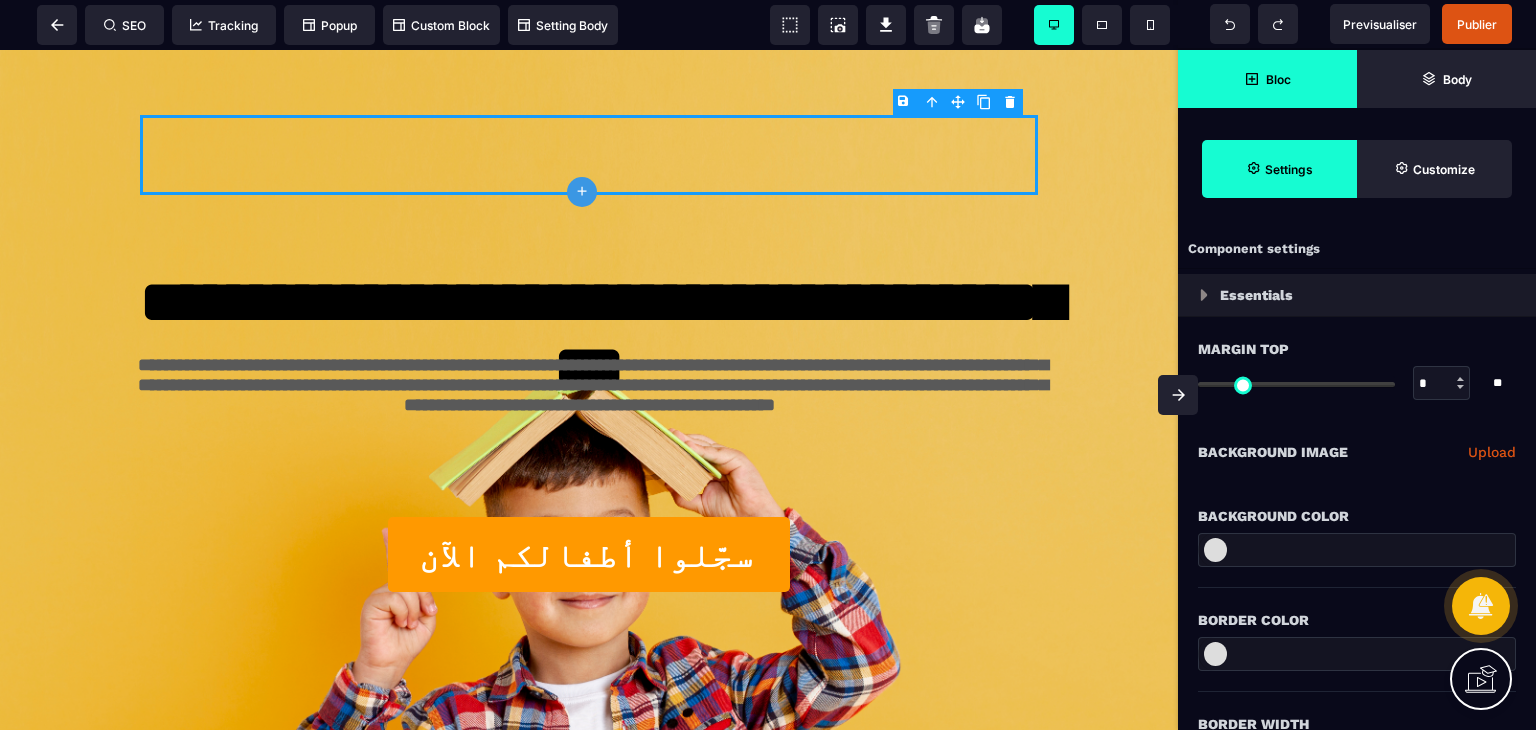 click on "Bloc" at bounding box center (1267, 79) 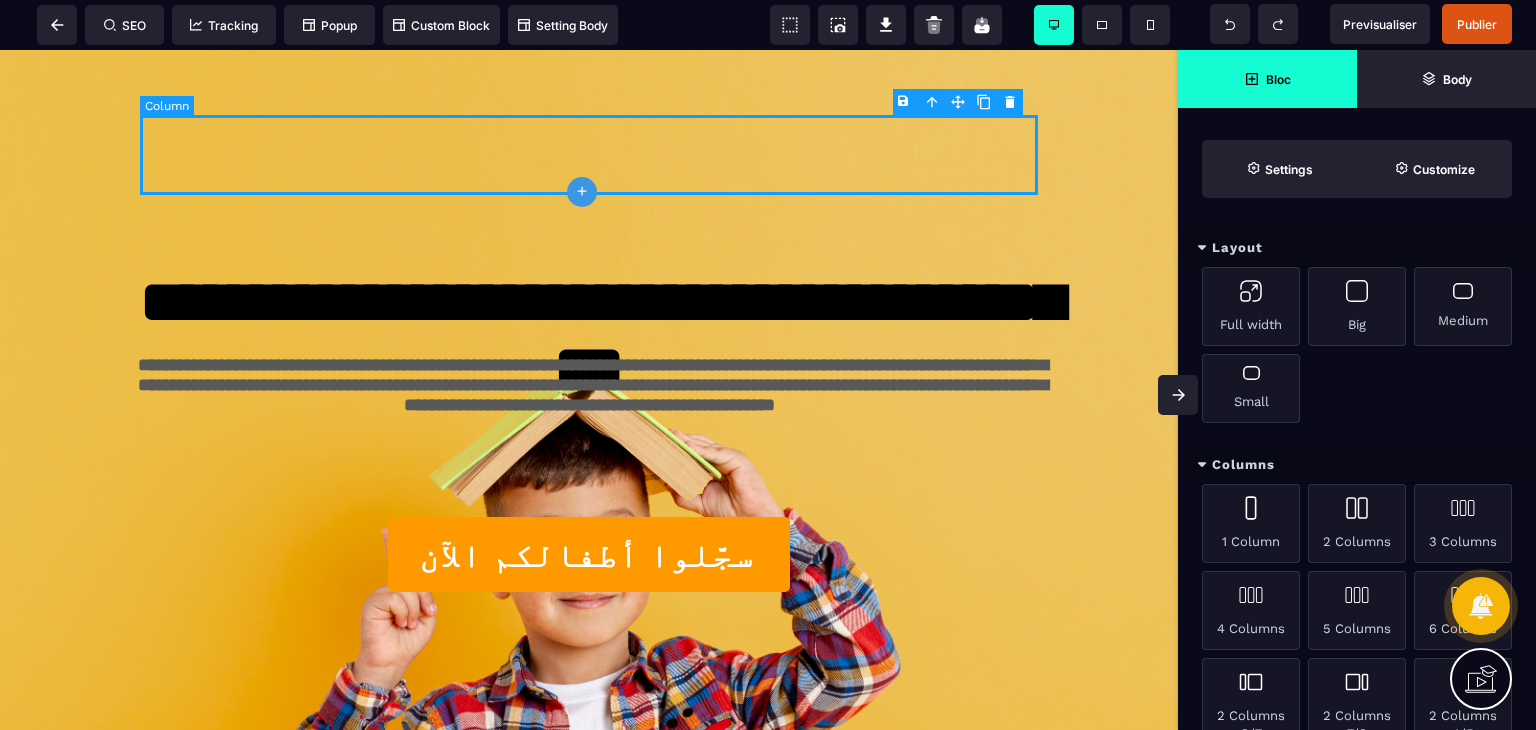 click at bounding box center [589, 155] 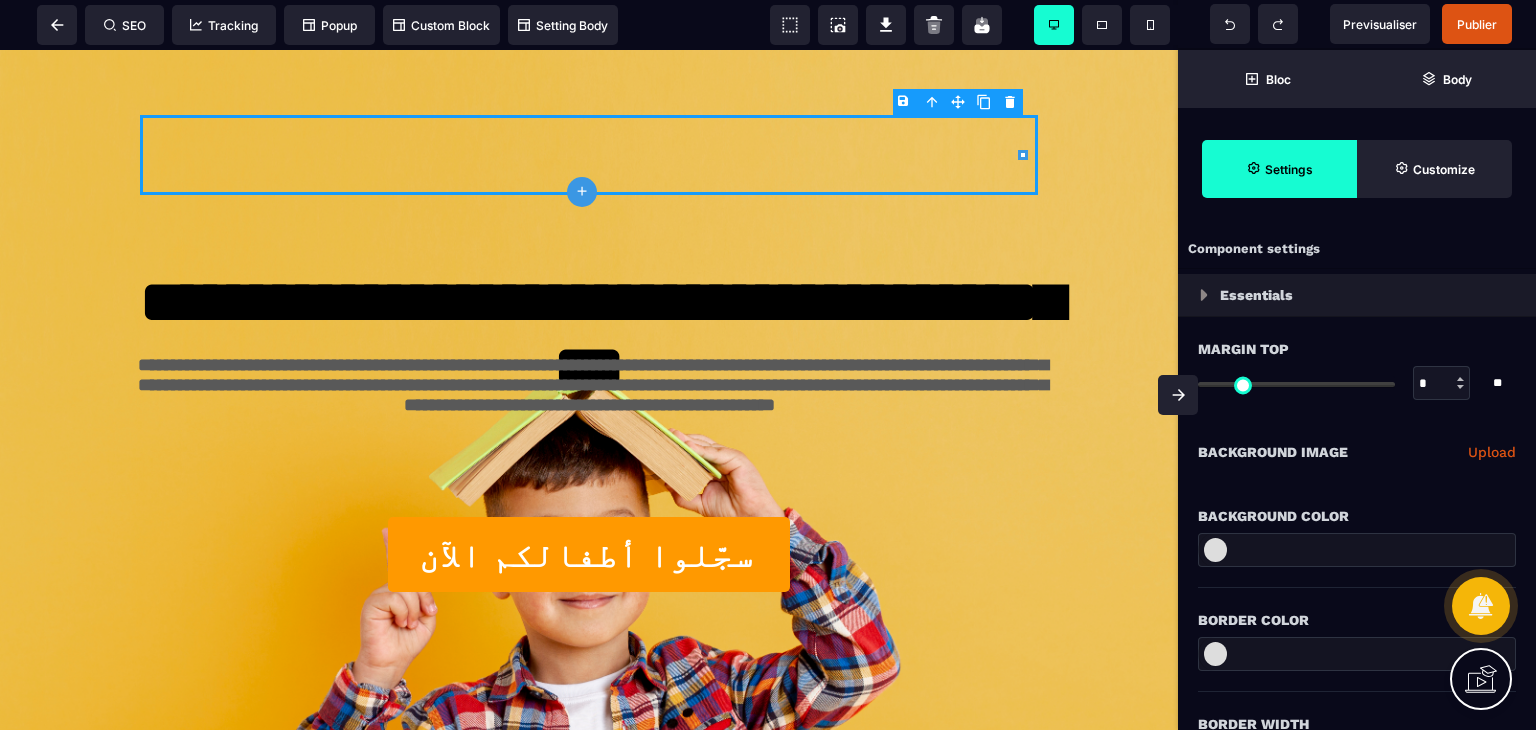 click on "Upload" at bounding box center (1492, 452) 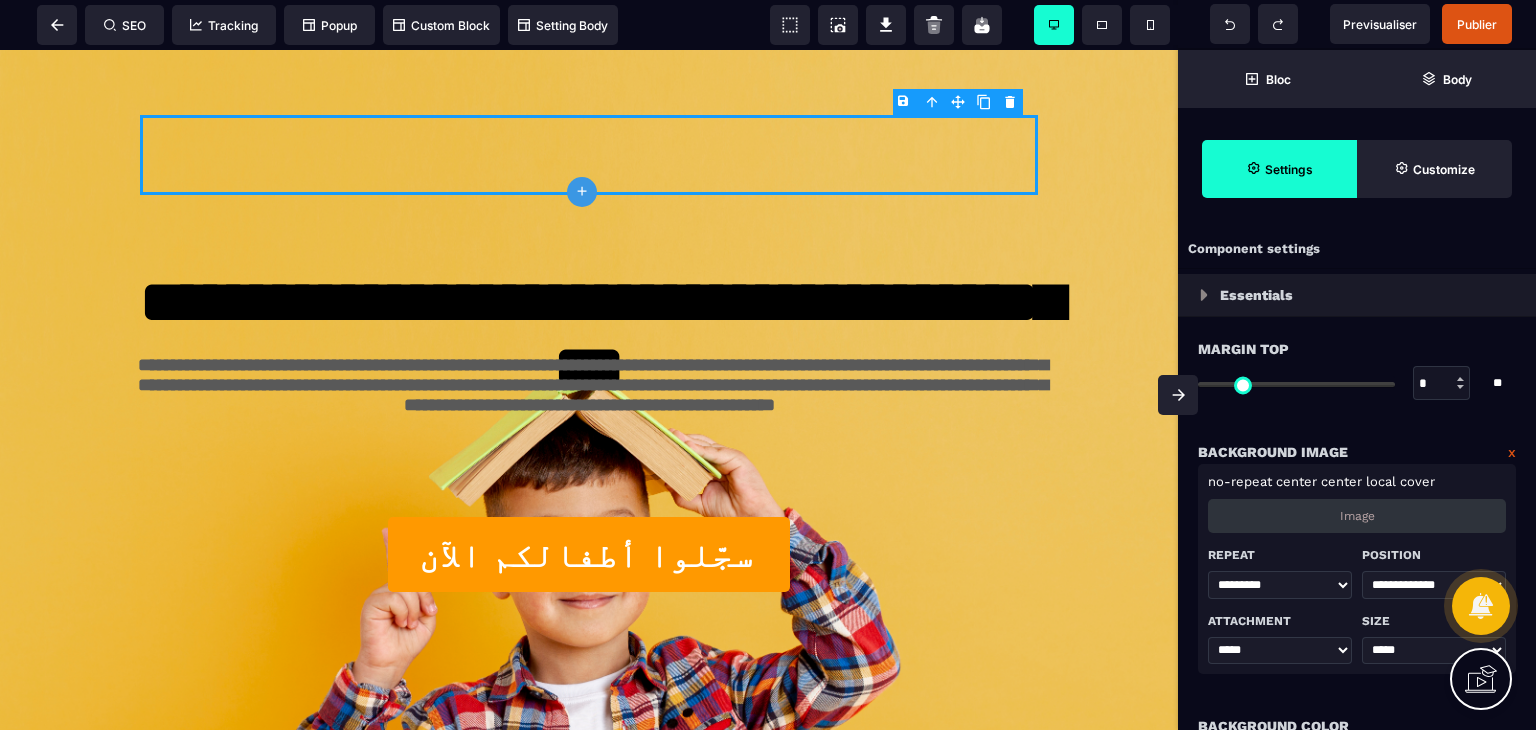 click on "Image" at bounding box center [1357, 516] 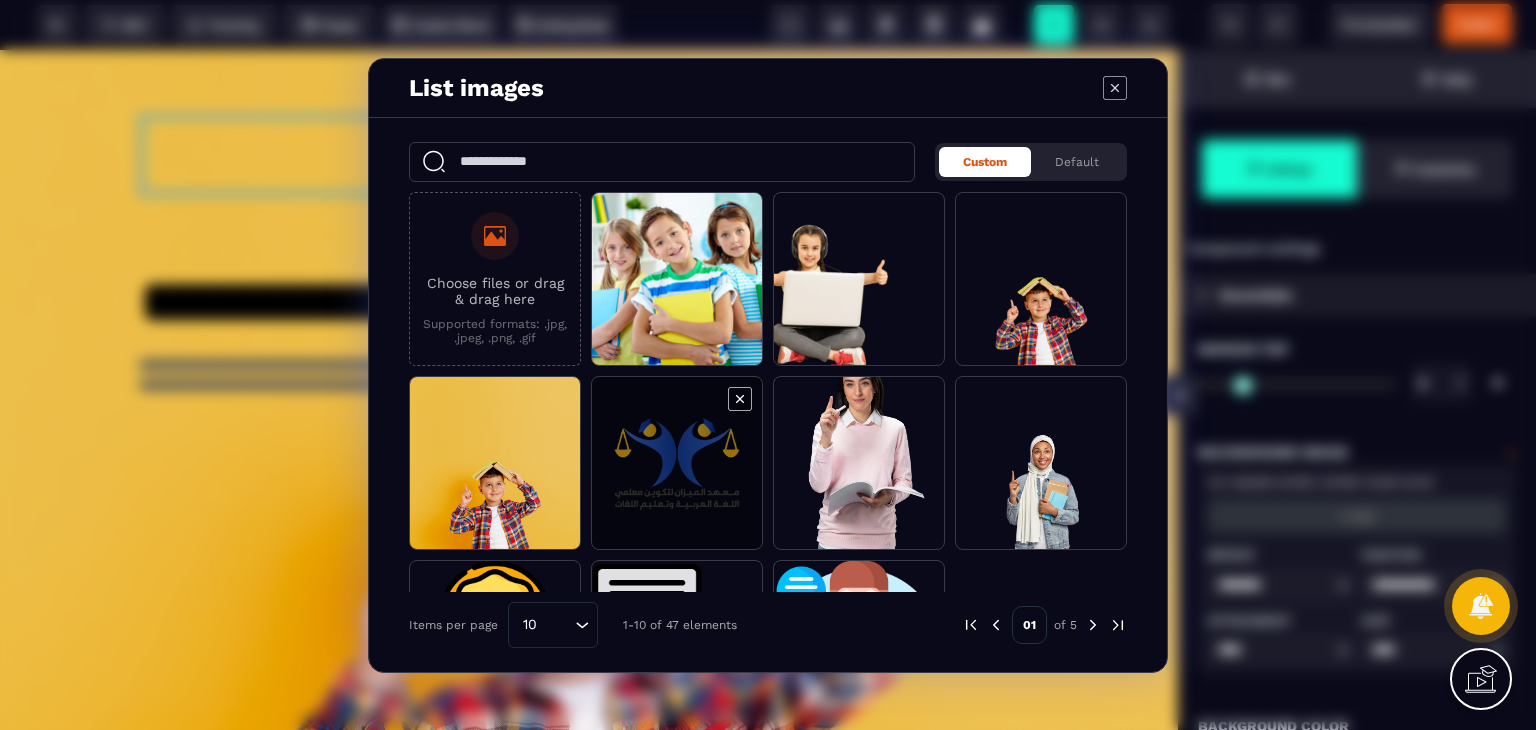 click at bounding box center [677, 464] 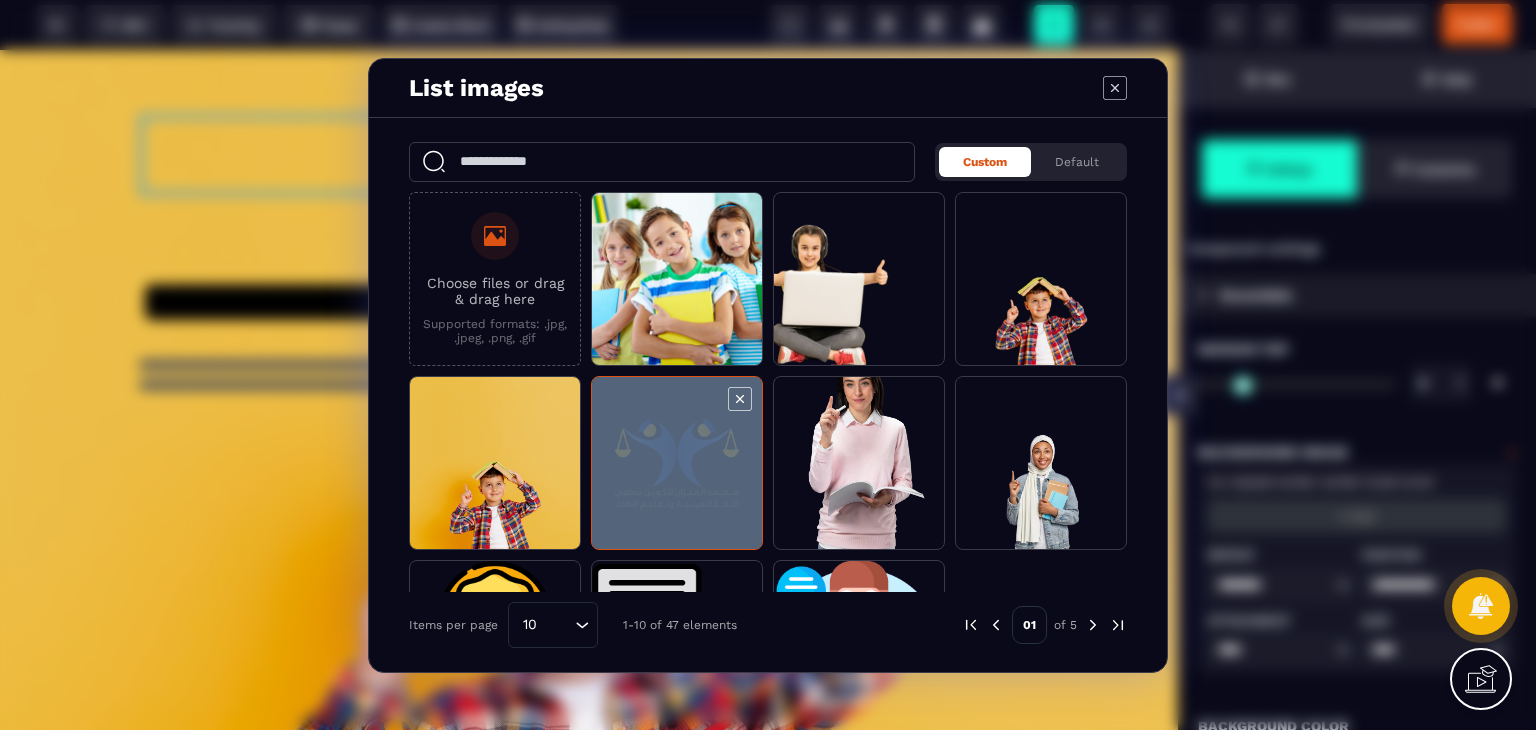 click at bounding box center (677, 464) 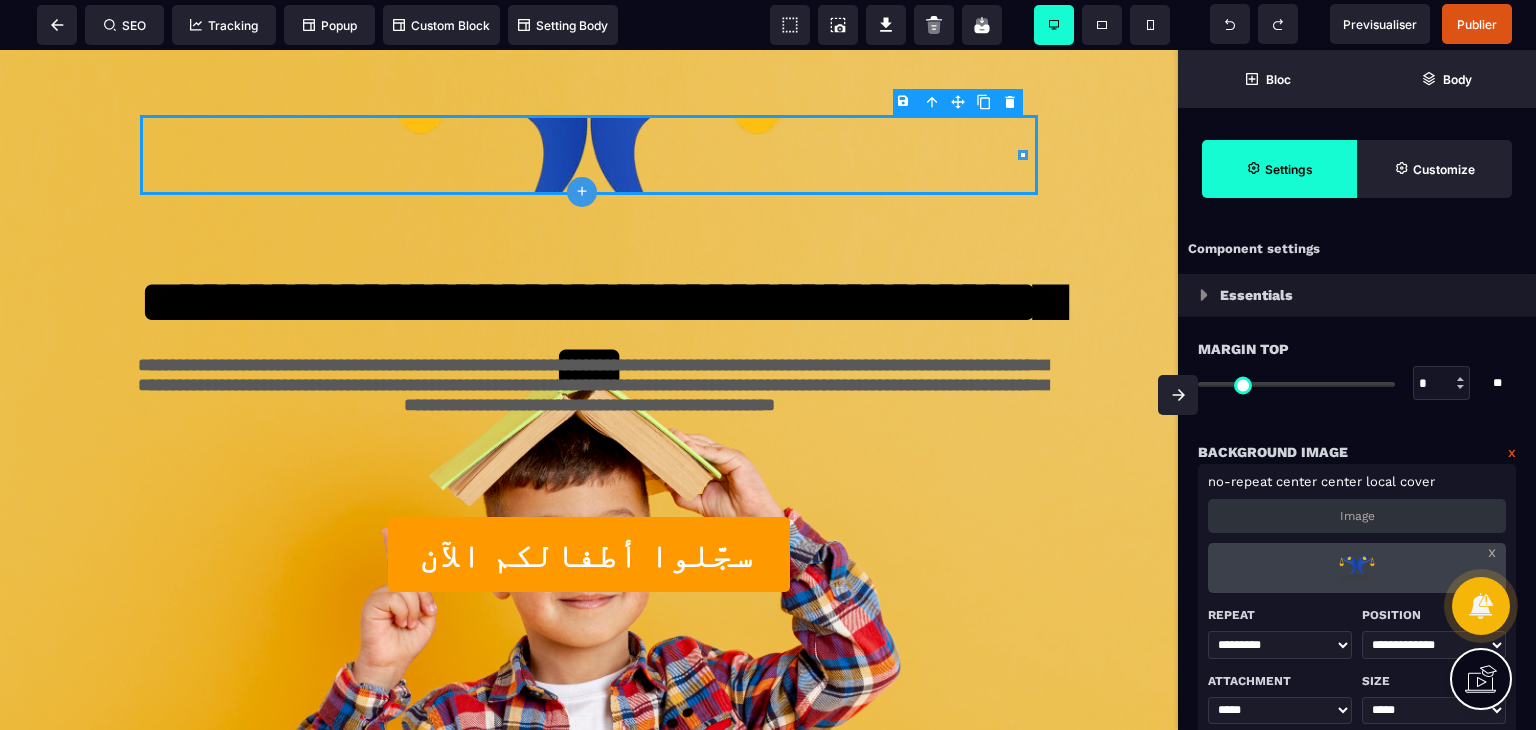 click at bounding box center (589, 155) 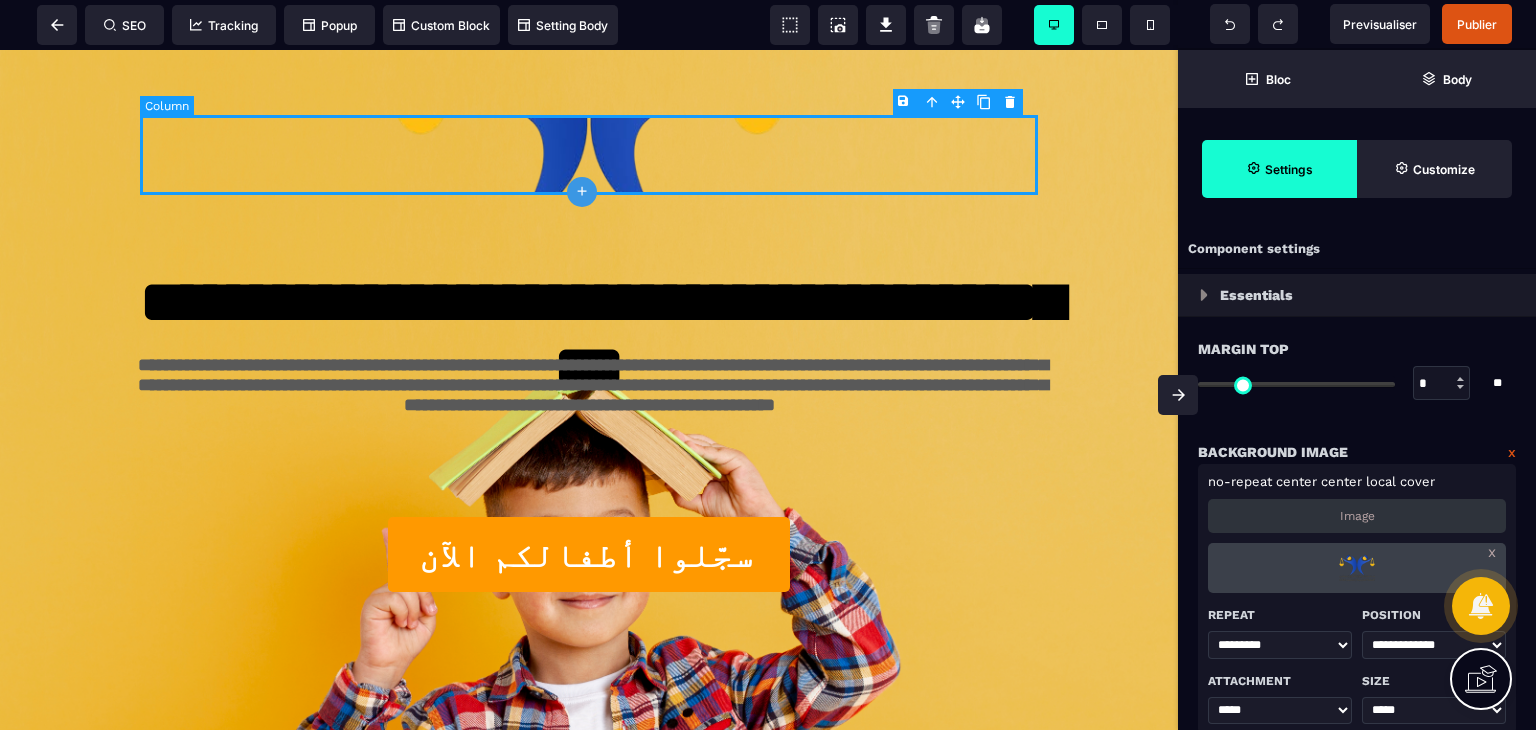 click at bounding box center [589, 155] 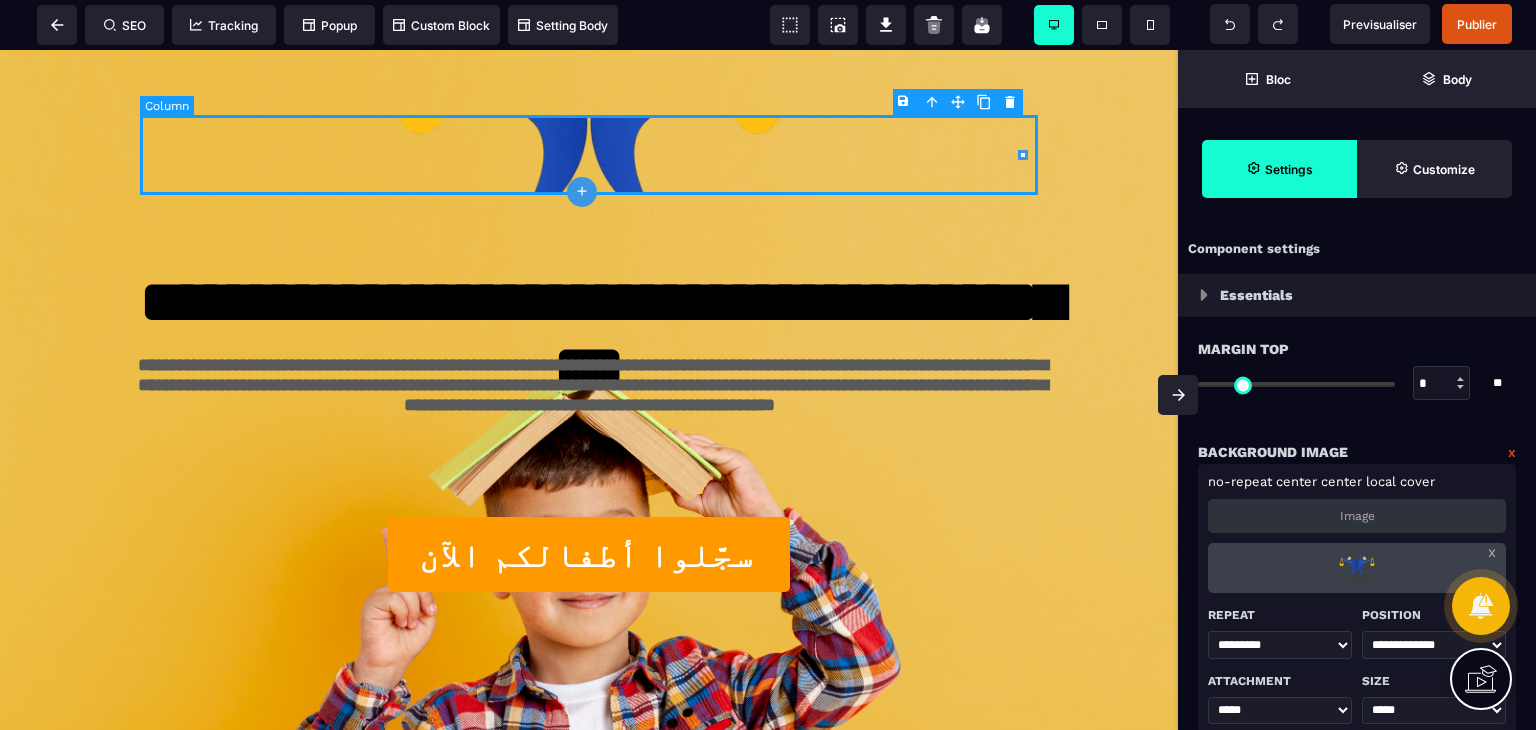 click at bounding box center [589, 155] 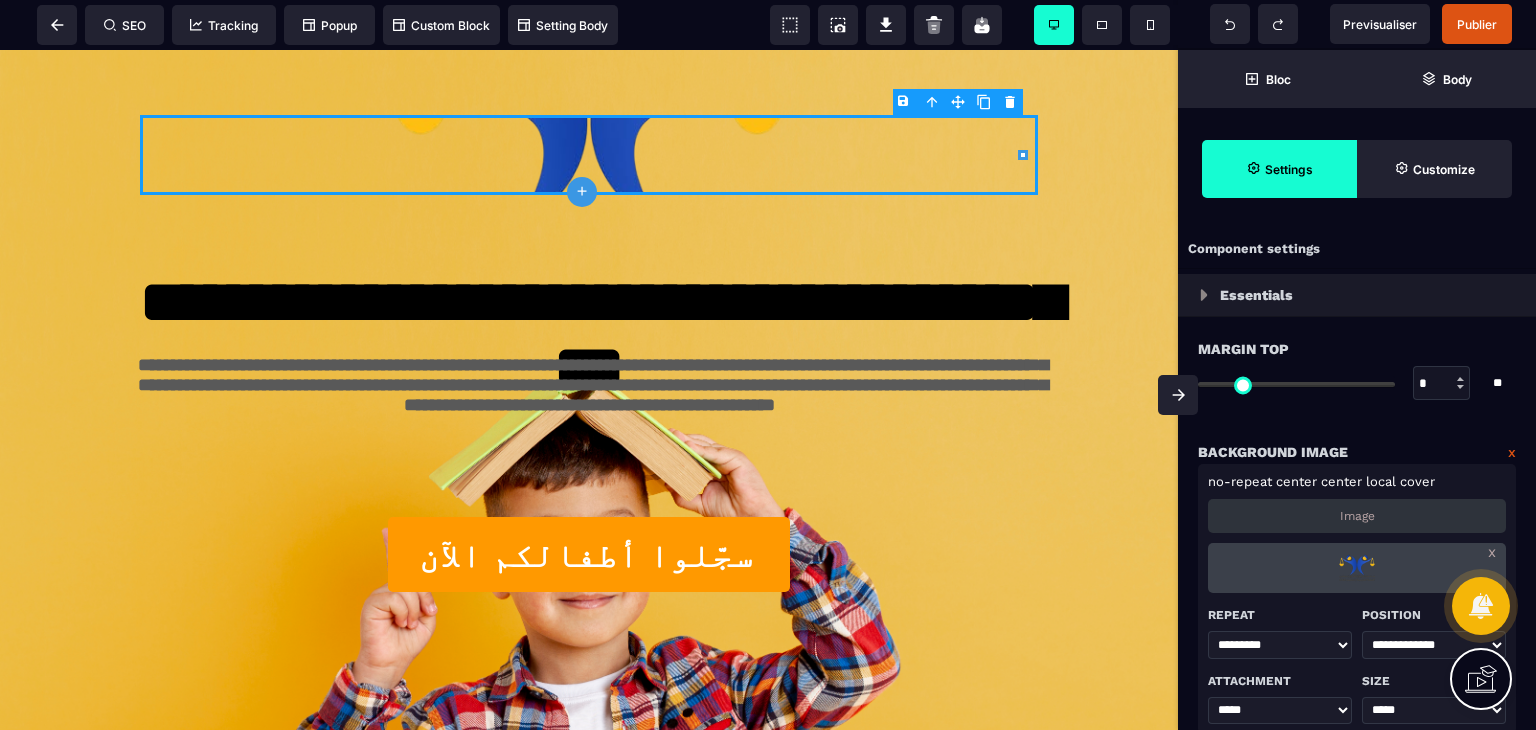 click at bounding box center [1356, 568] 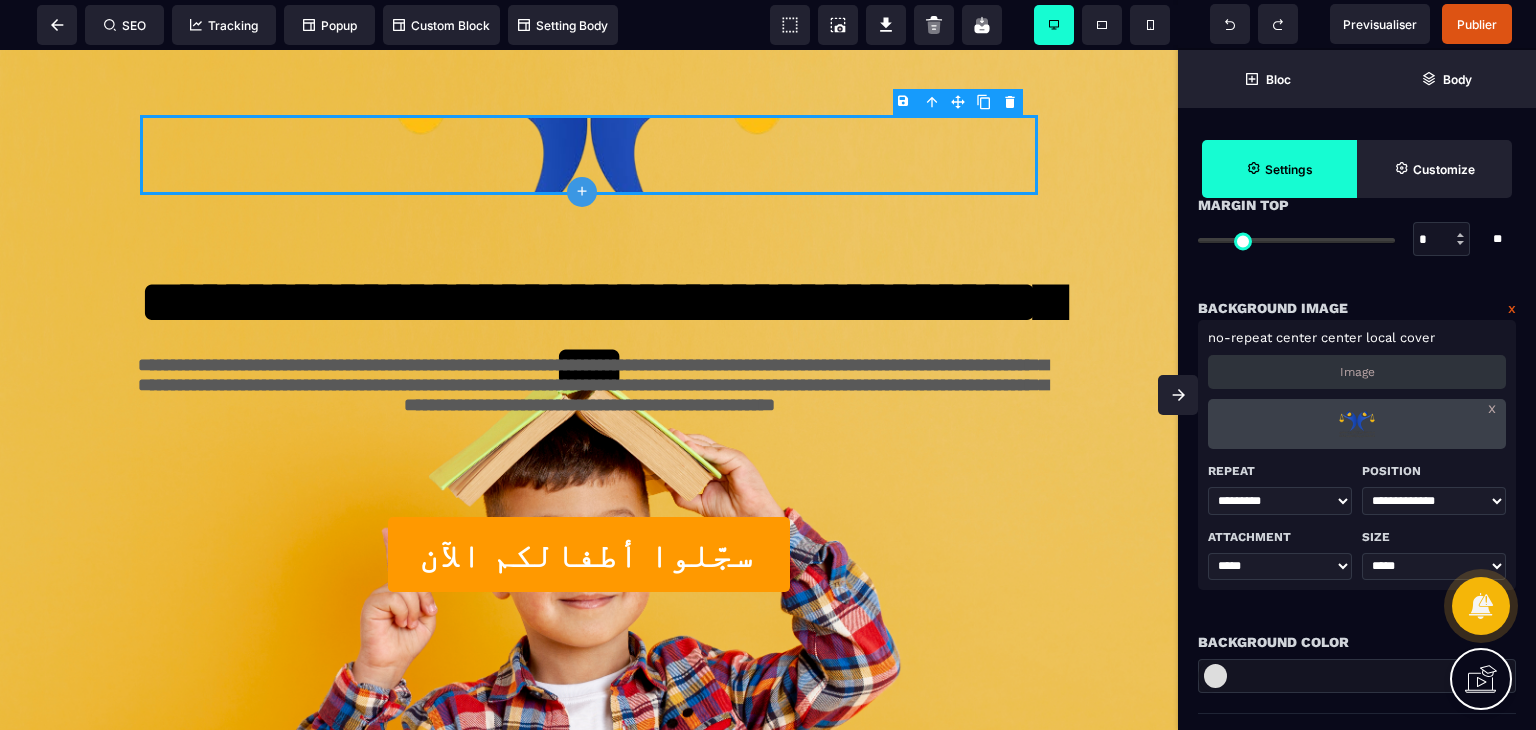 scroll, scrollTop: 200, scrollLeft: 0, axis: vertical 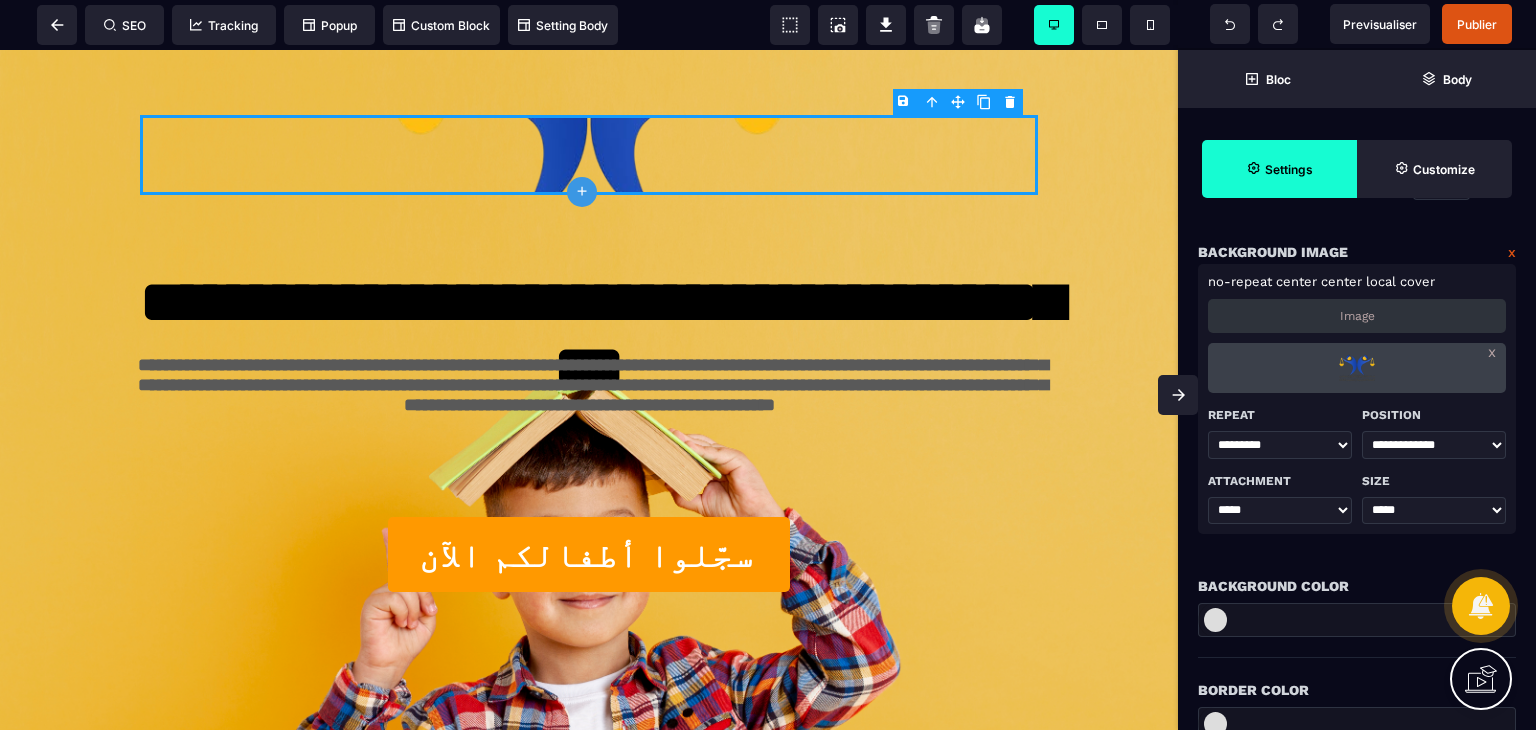 click on "**********" at bounding box center (1434, 445) 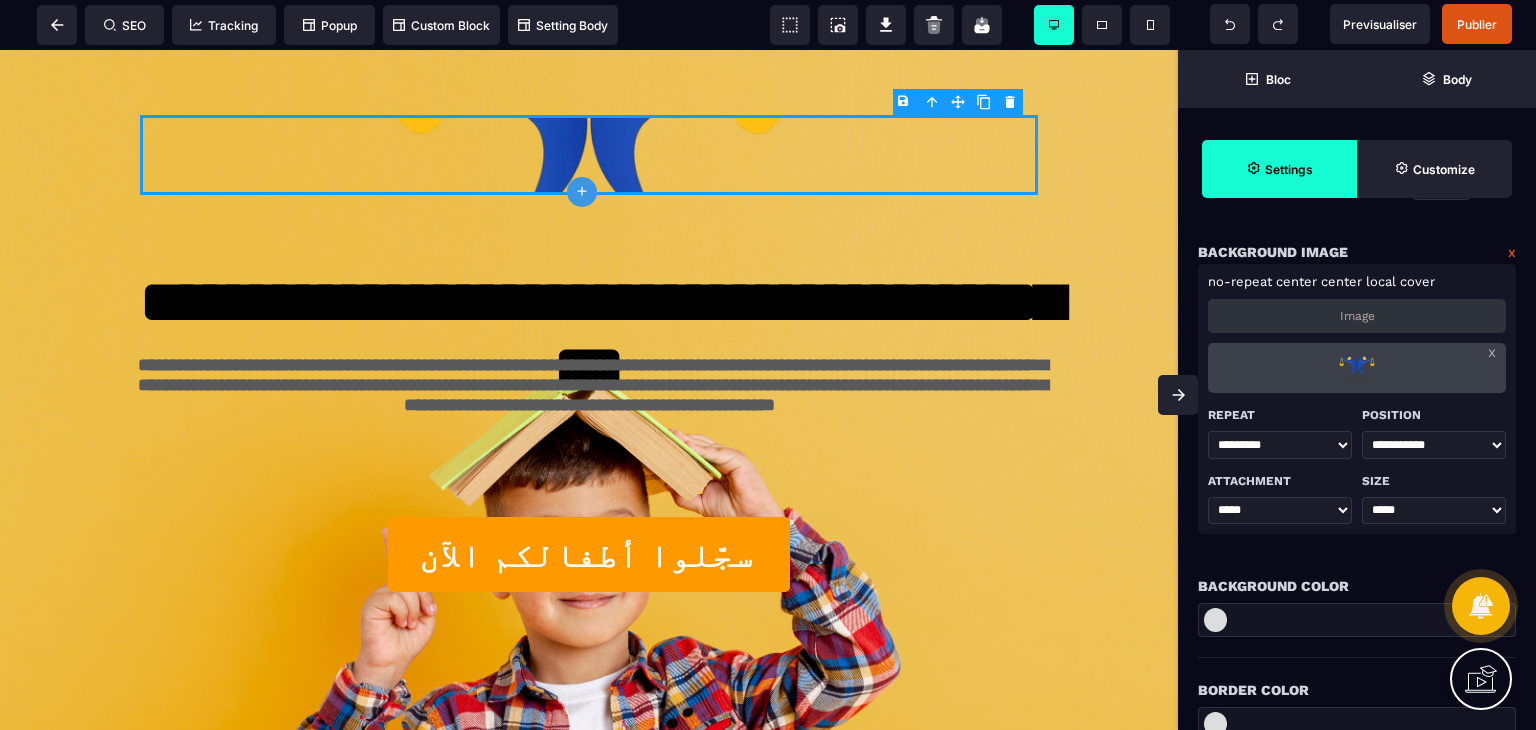 click on "**********" at bounding box center [1434, 445] 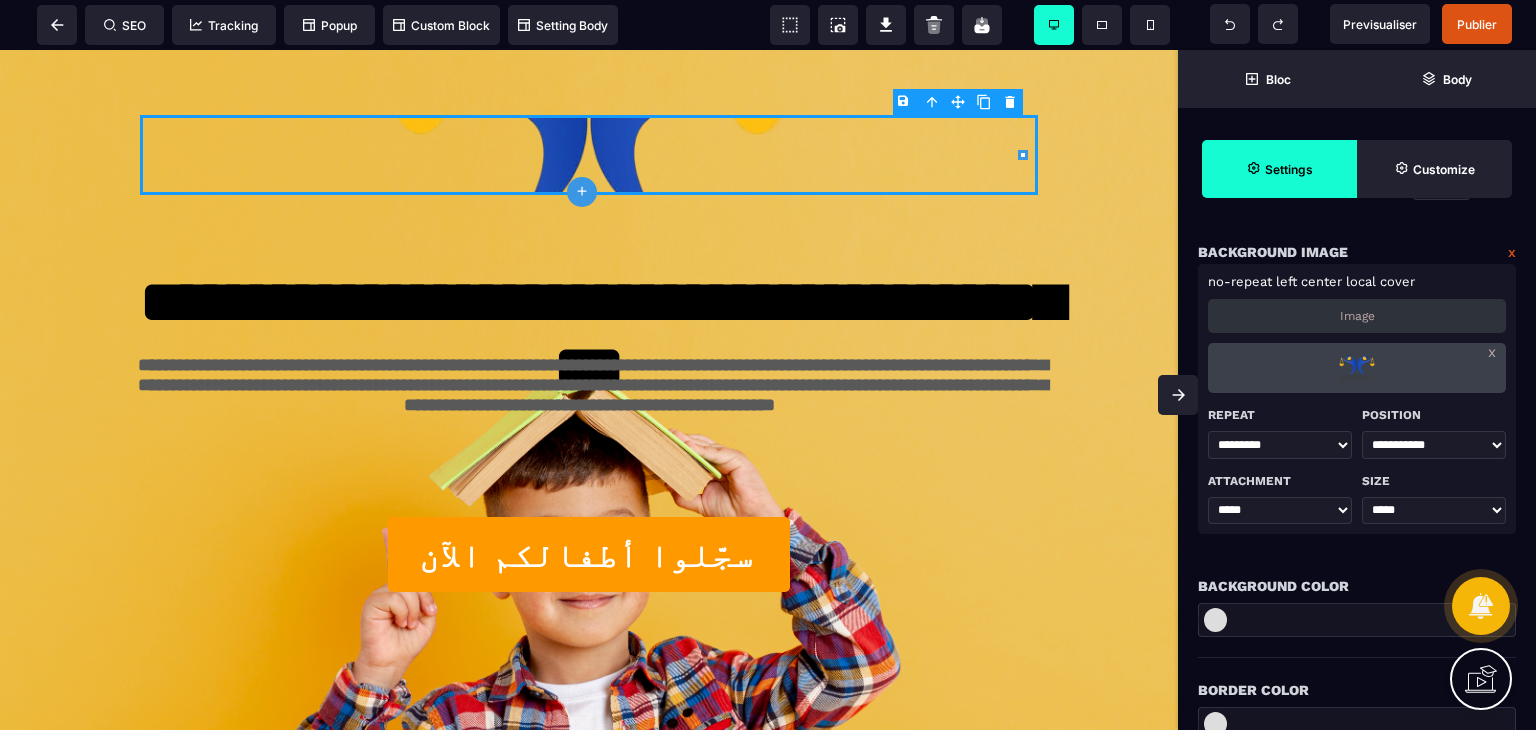 click on "**********" at bounding box center [1434, 431] 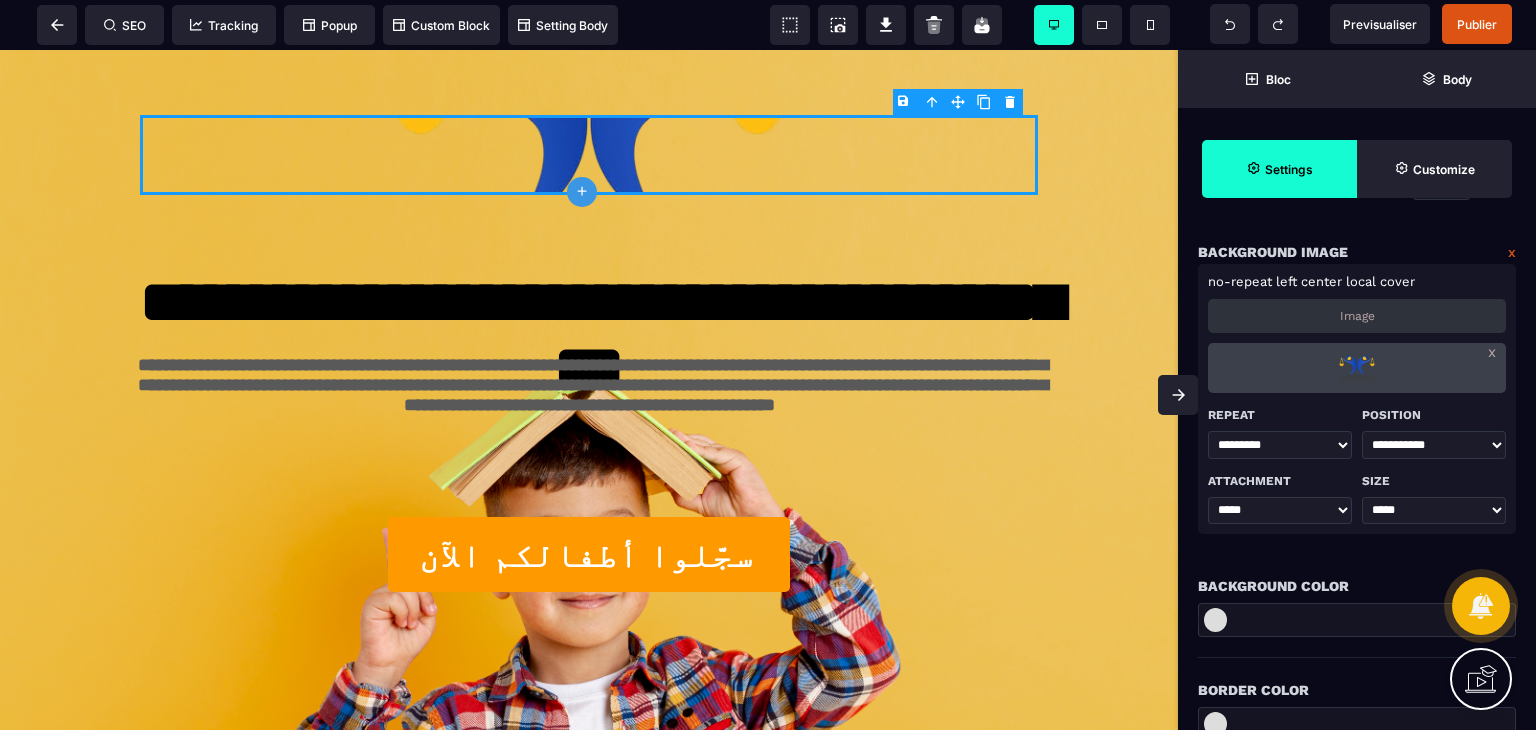 click on "******   *****   *****" at bounding box center (1280, 511) 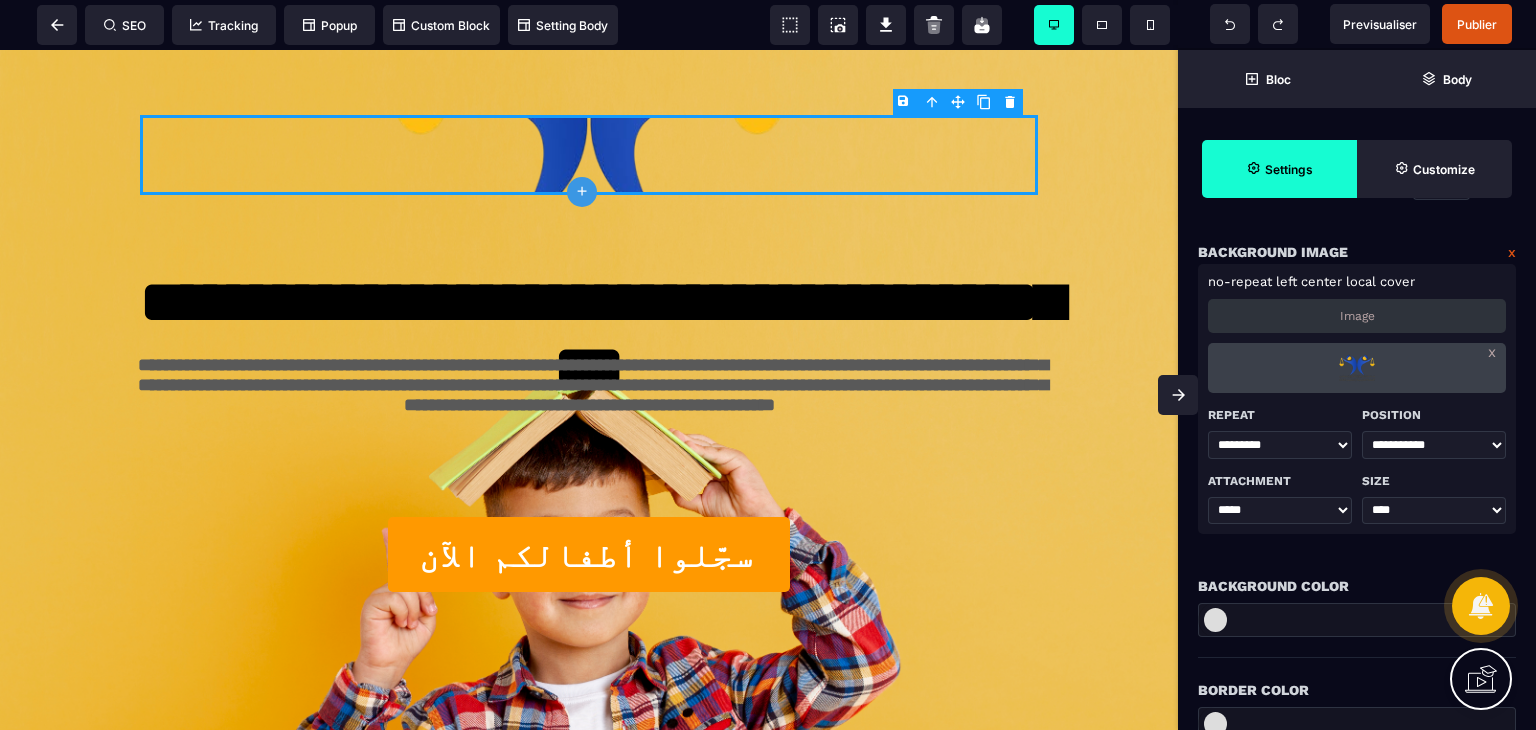 click on "****   *****   *******   ****   ******" at bounding box center [1434, 511] 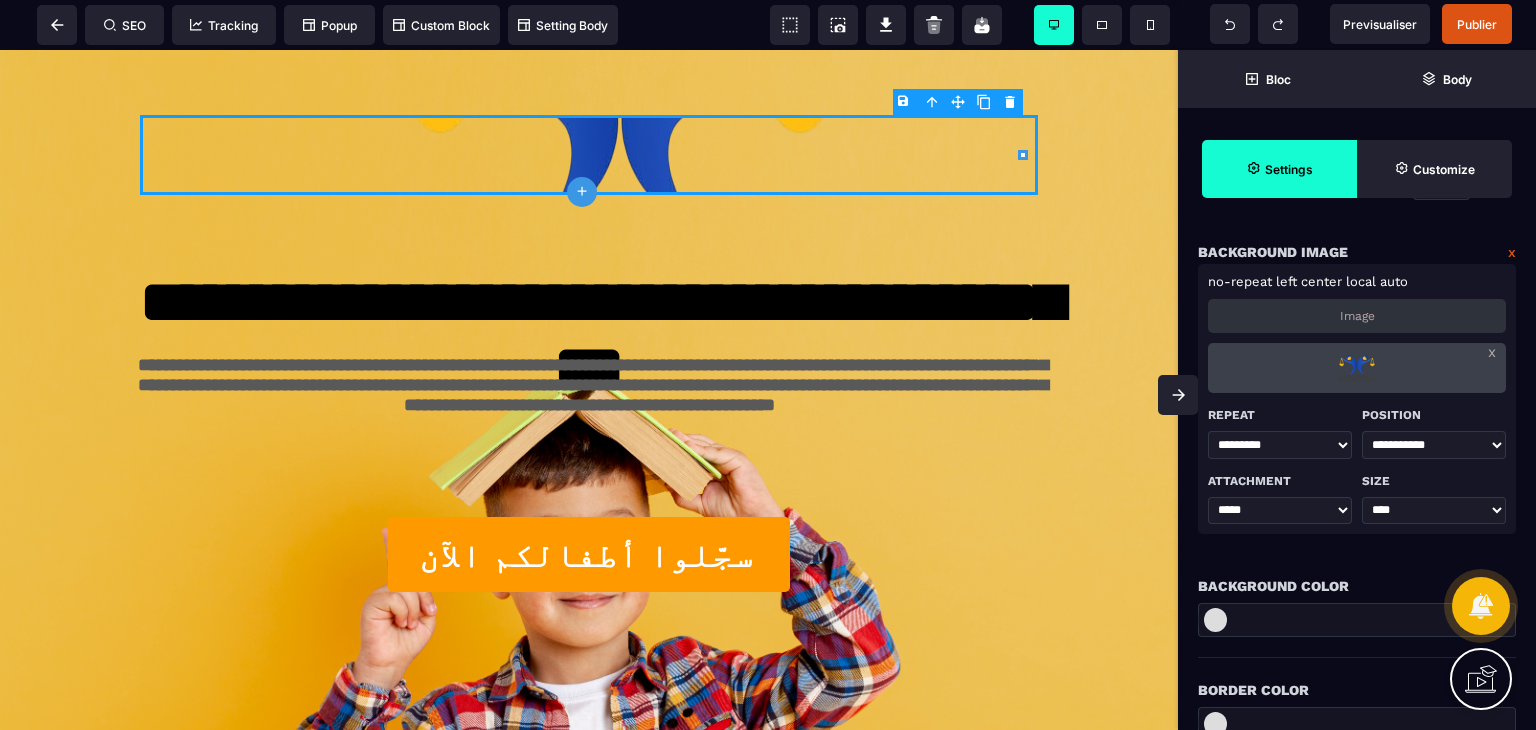 click on "****   *****   *******   ****   ******" at bounding box center (1434, 511) 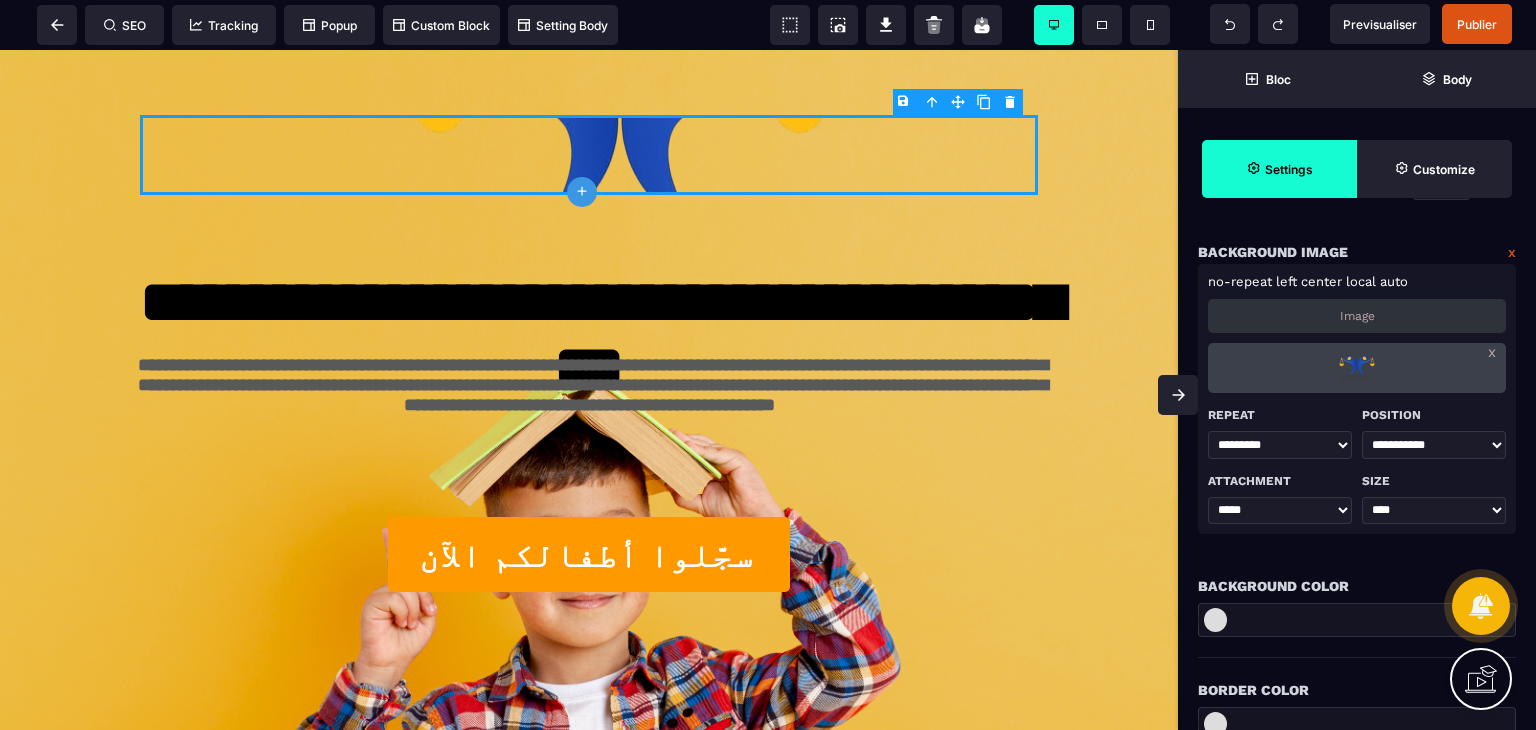 click on "****   *****   *******   ****   ******" at bounding box center [1434, 511] 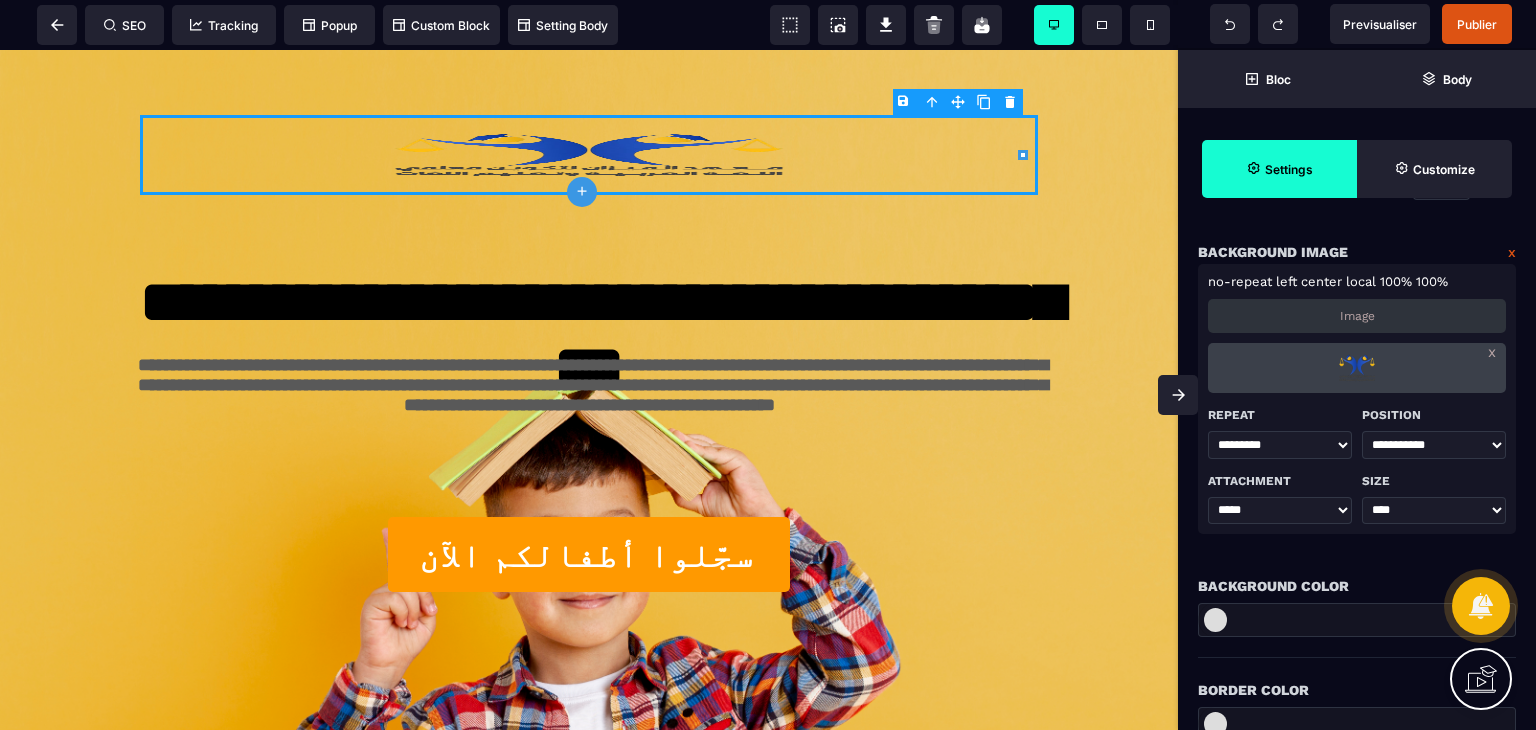 click on "****   *****   *******   ****   ******" at bounding box center [1434, 511] 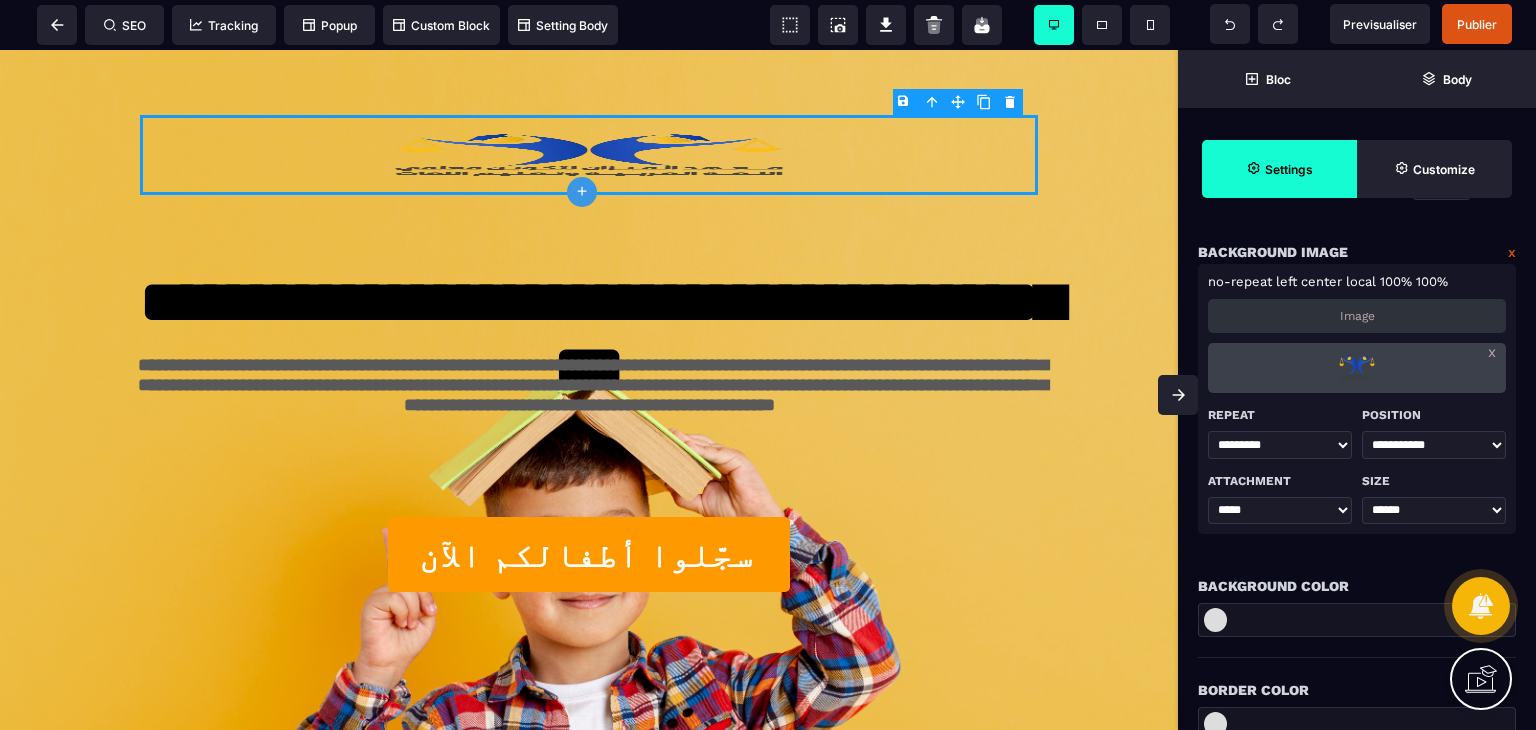 click on "****   *****   *******   ****   ******" at bounding box center [1434, 511] 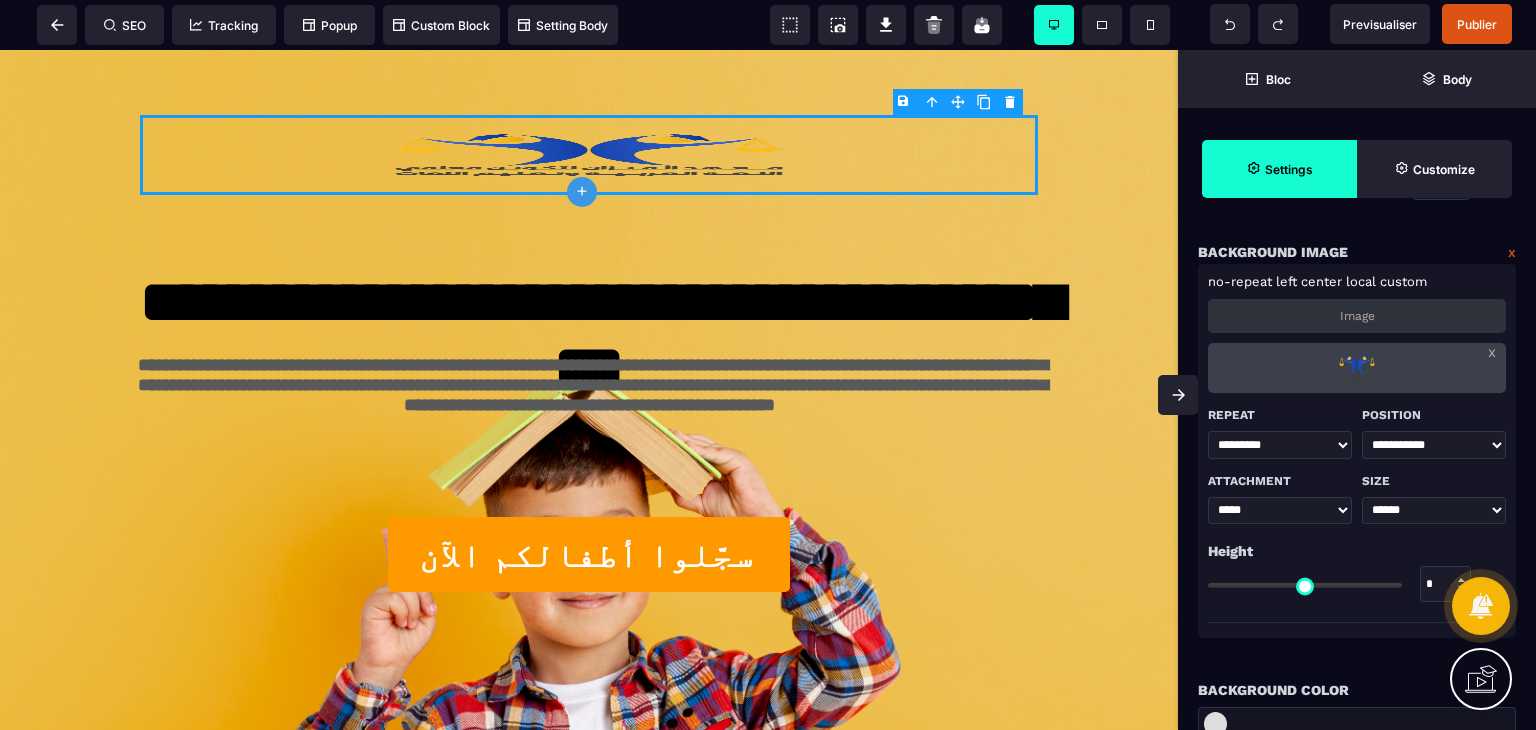 drag, startPoint x: 1228, startPoint y: 579, endPoint x: 1208, endPoint y: 577, distance: 20.09975 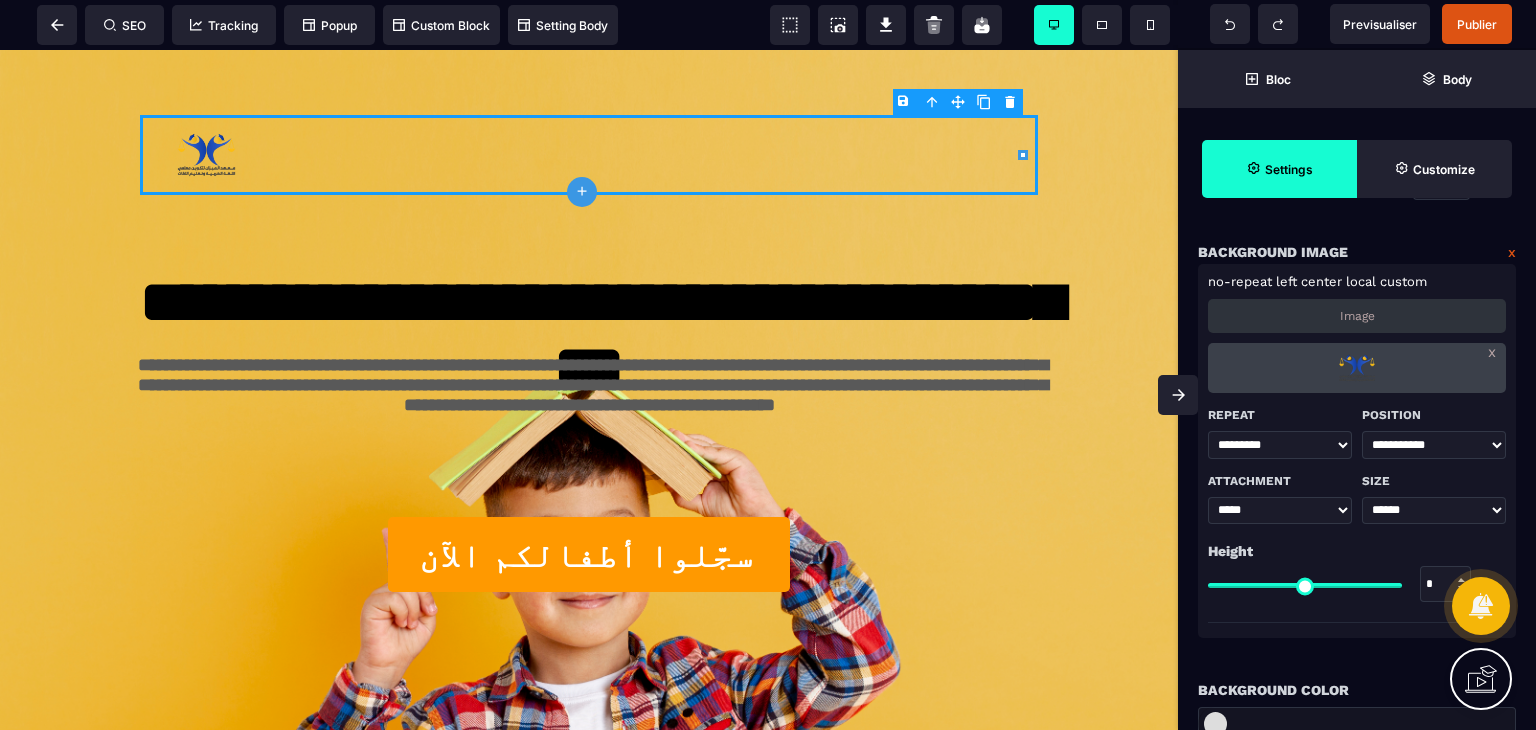 drag, startPoint x: 1218, startPoint y: 583, endPoint x: 1431, endPoint y: 588, distance: 213.05867 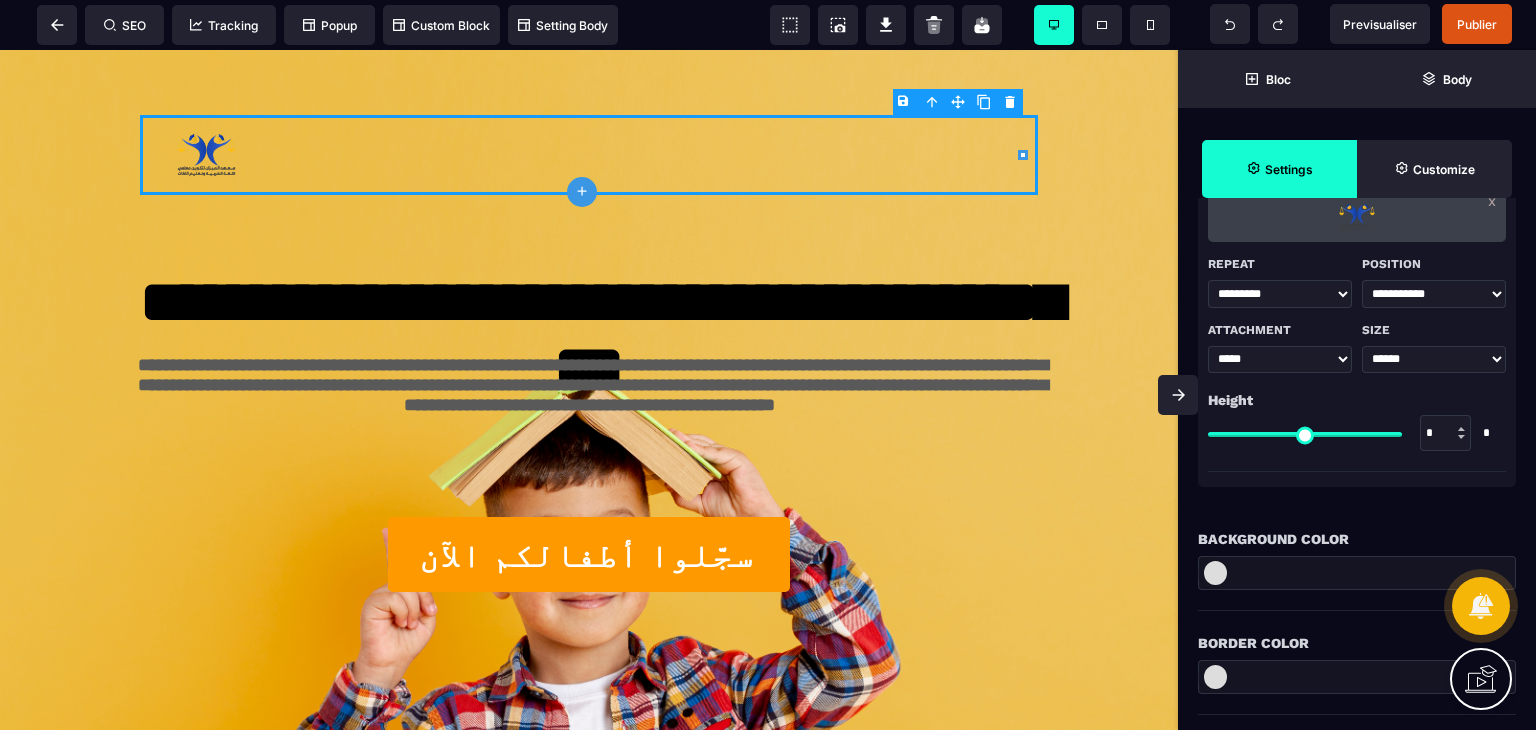 scroll, scrollTop: 300, scrollLeft: 0, axis: vertical 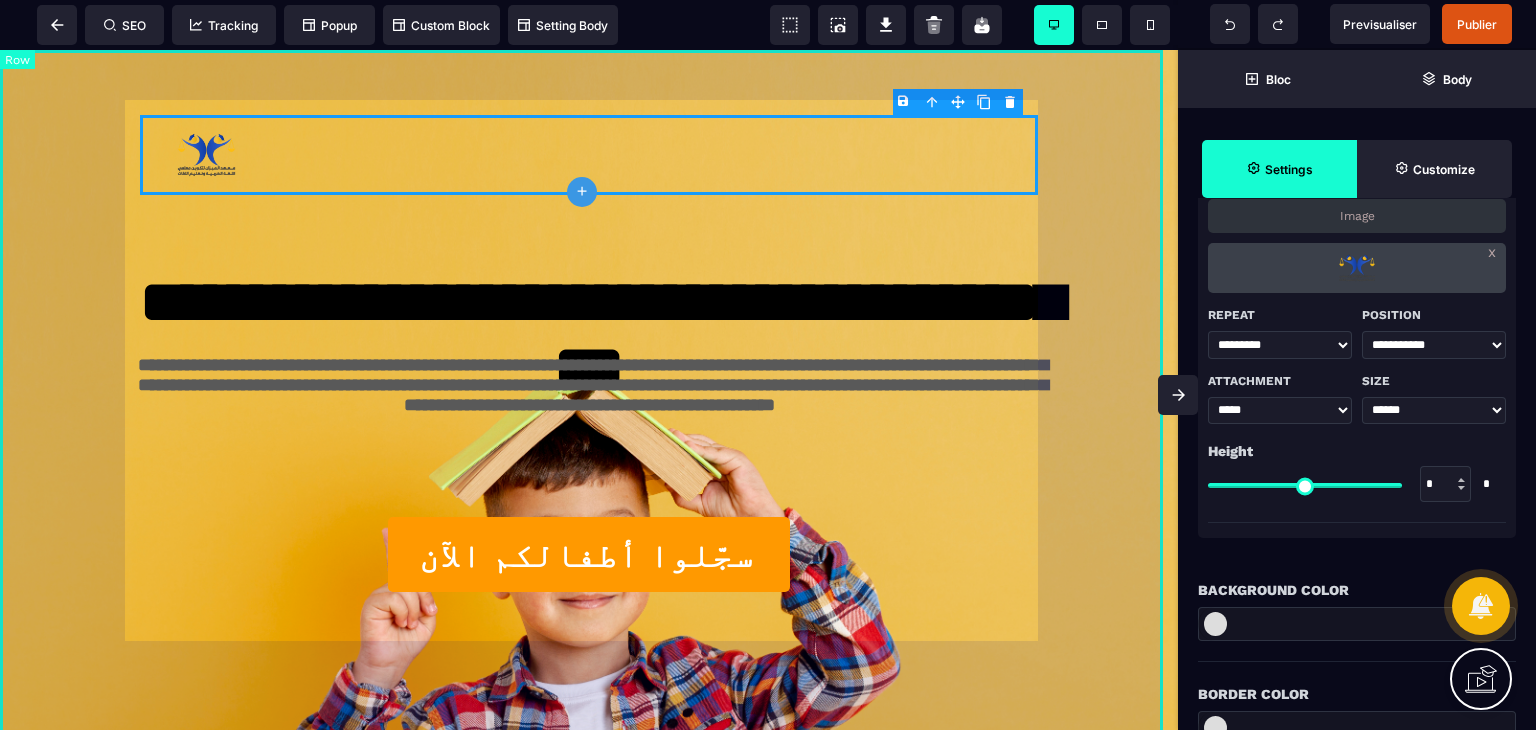click on "**********" at bounding box center [589, 394] 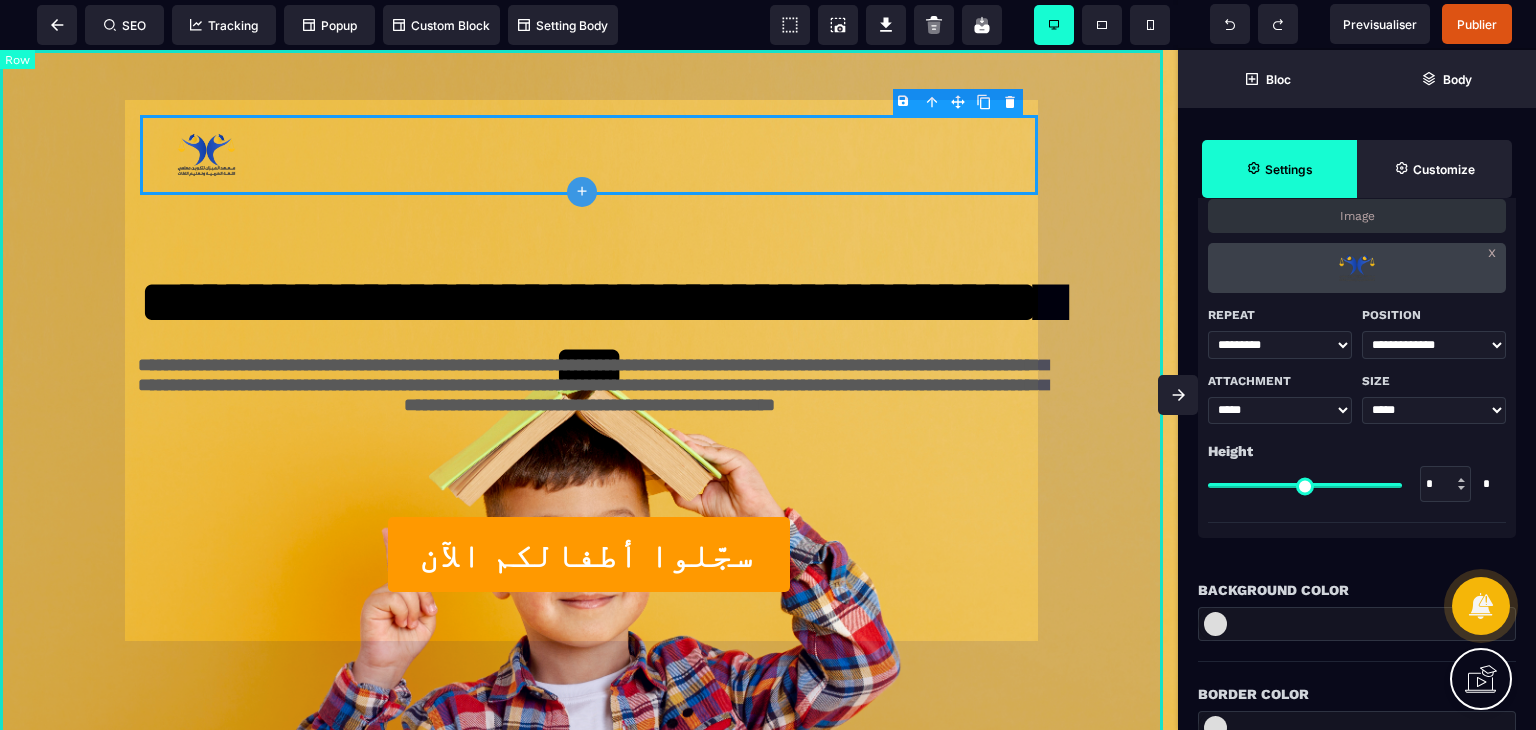 scroll, scrollTop: 0, scrollLeft: 0, axis: both 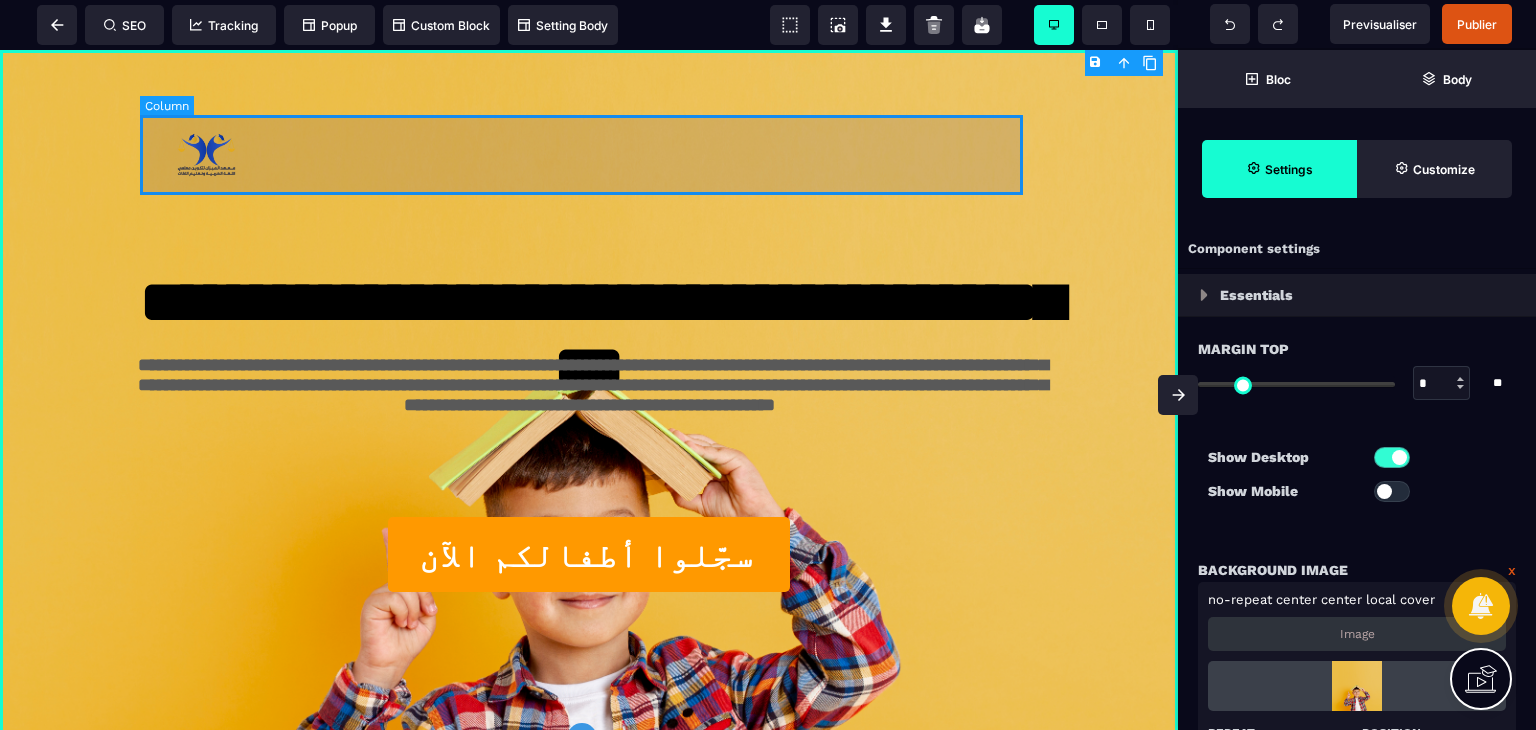 click at bounding box center [589, 155] 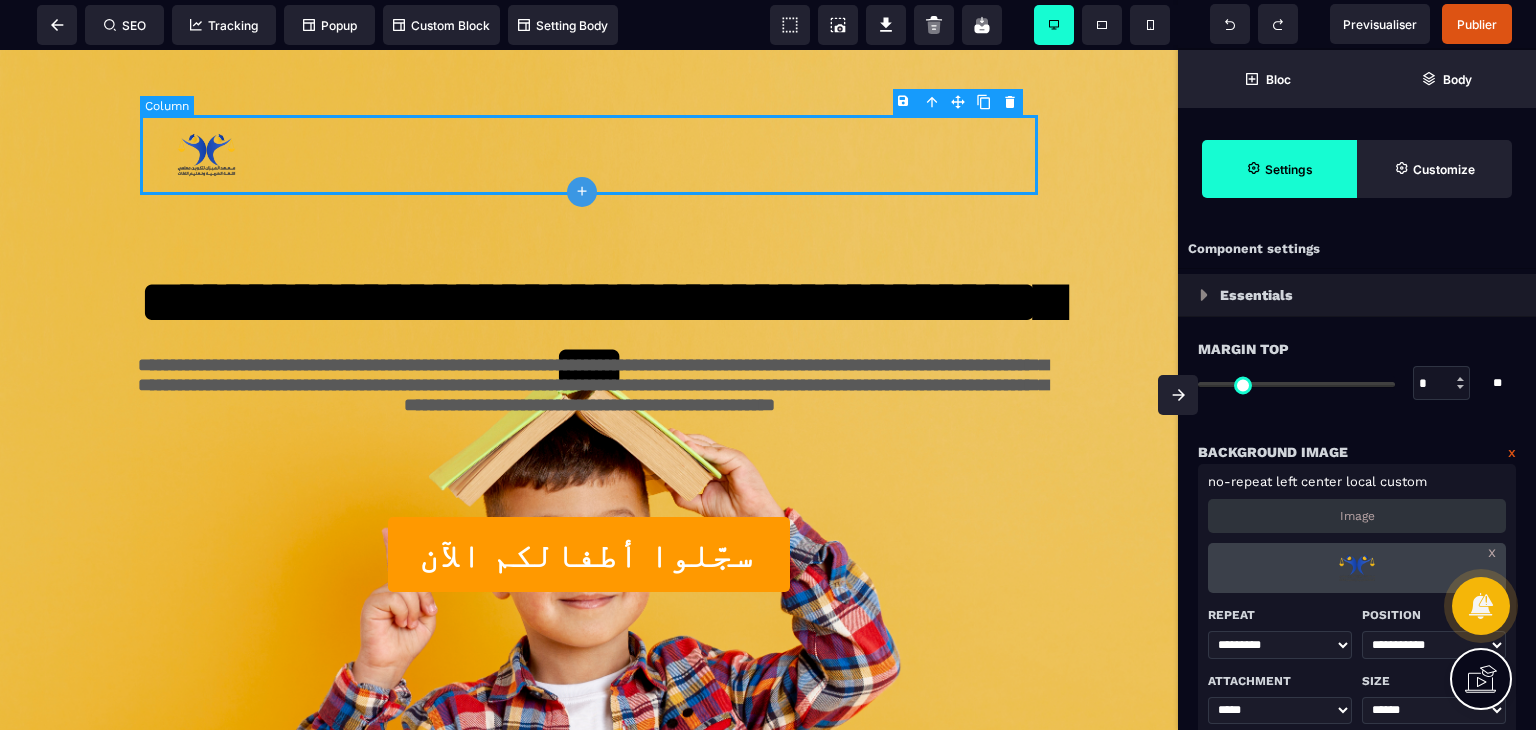 drag, startPoint x: 580, startPoint y: 243, endPoint x: 576, endPoint y: 230, distance: 13.601471 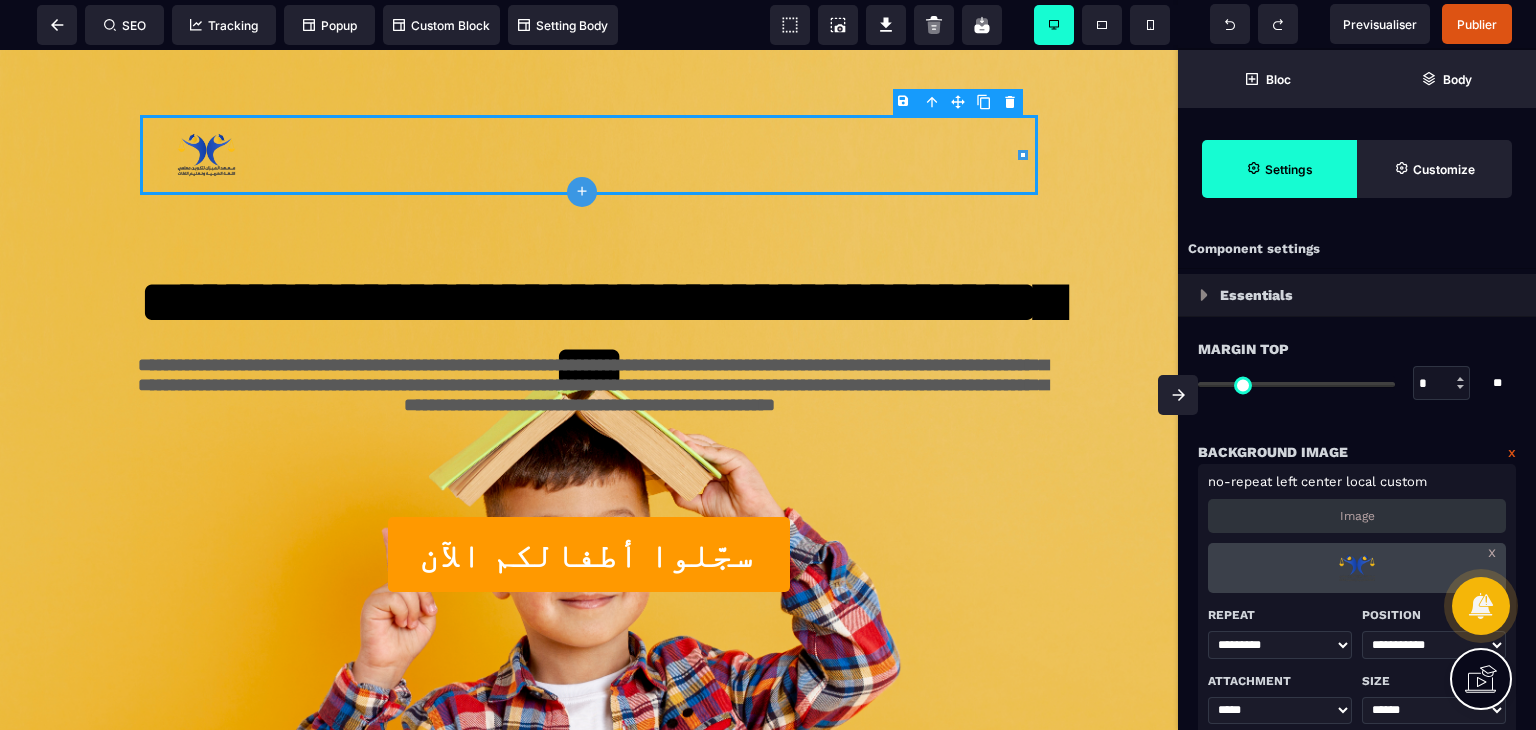 drag, startPoint x: 1176, startPoint y: 386, endPoint x: 1176, endPoint y: 337, distance: 49 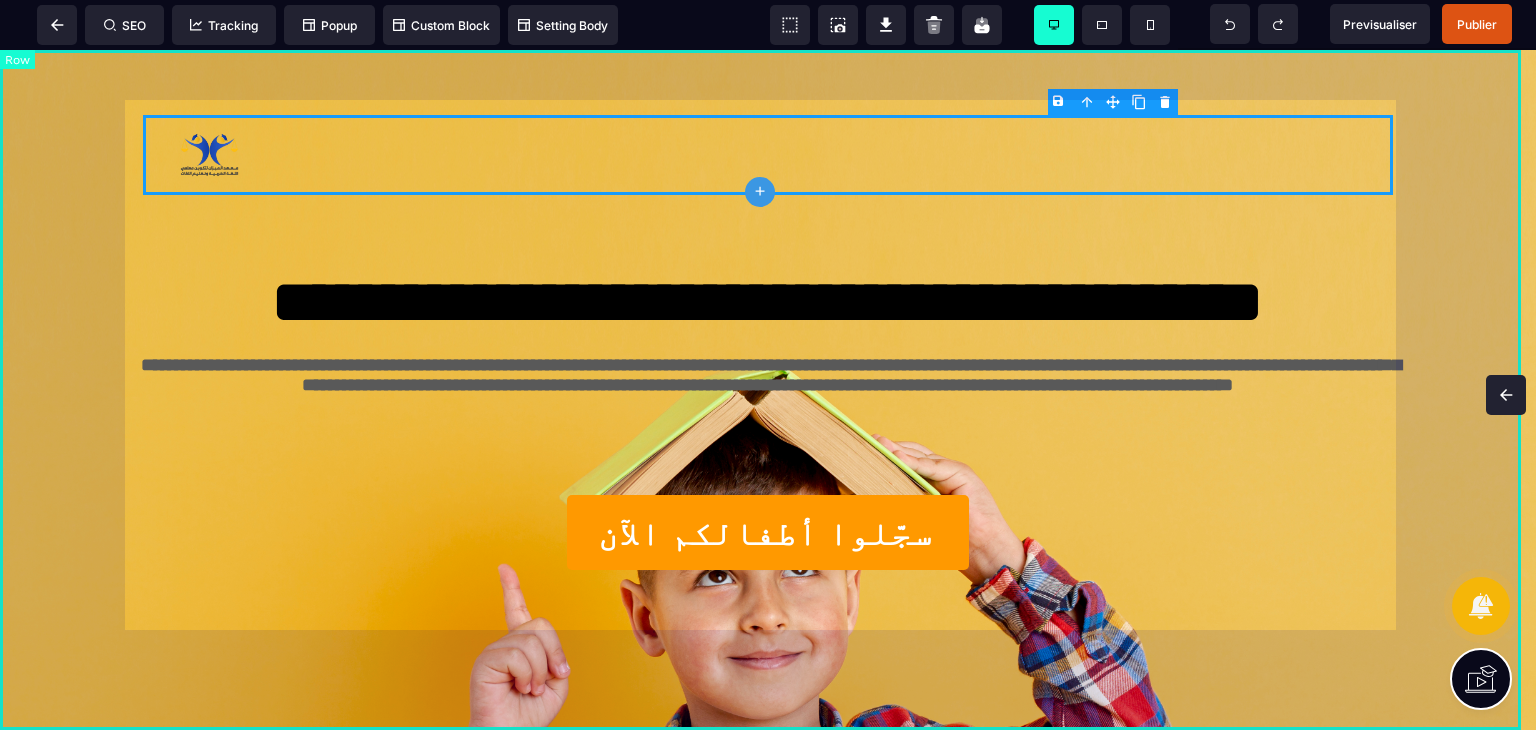 click on "**********" at bounding box center (768, 390) 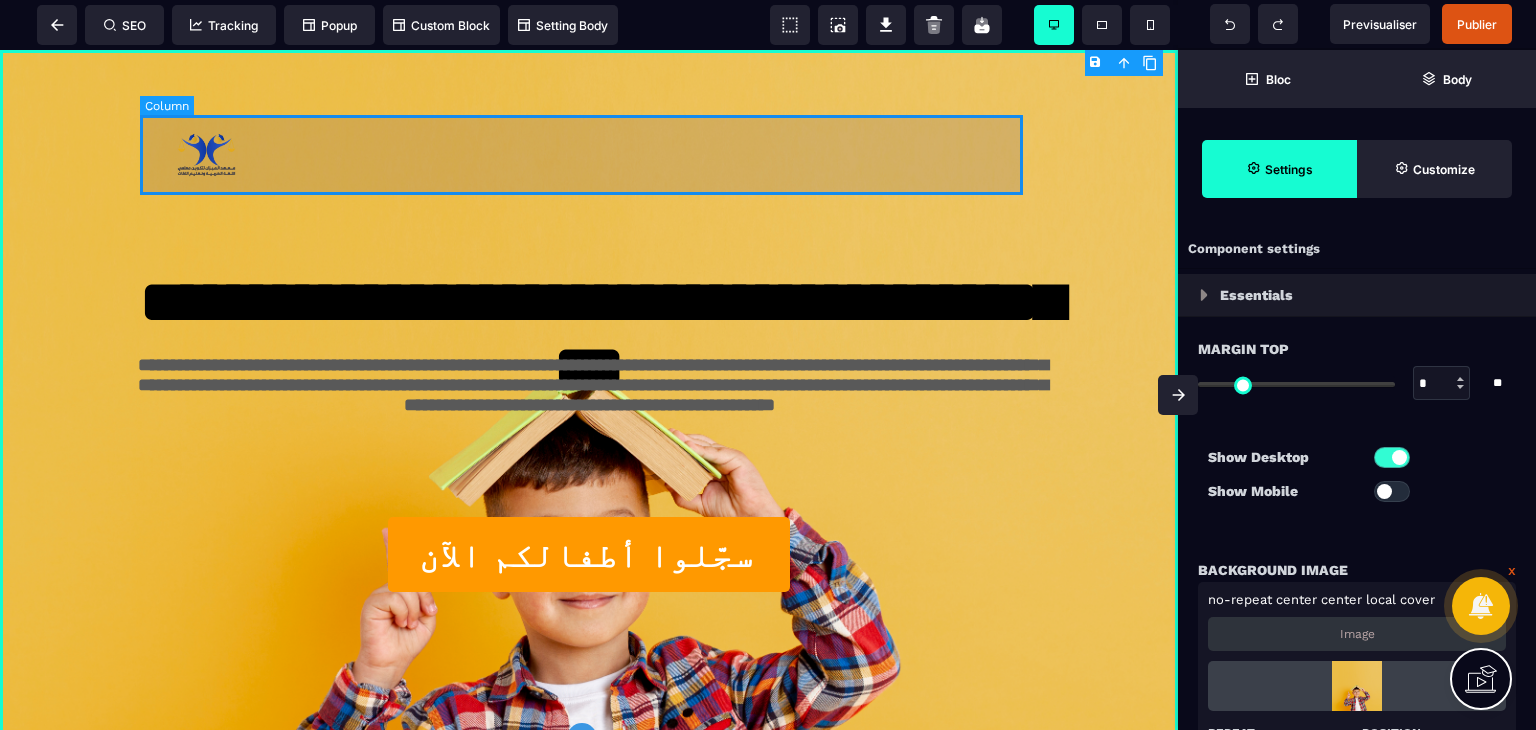 click at bounding box center [589, 155] 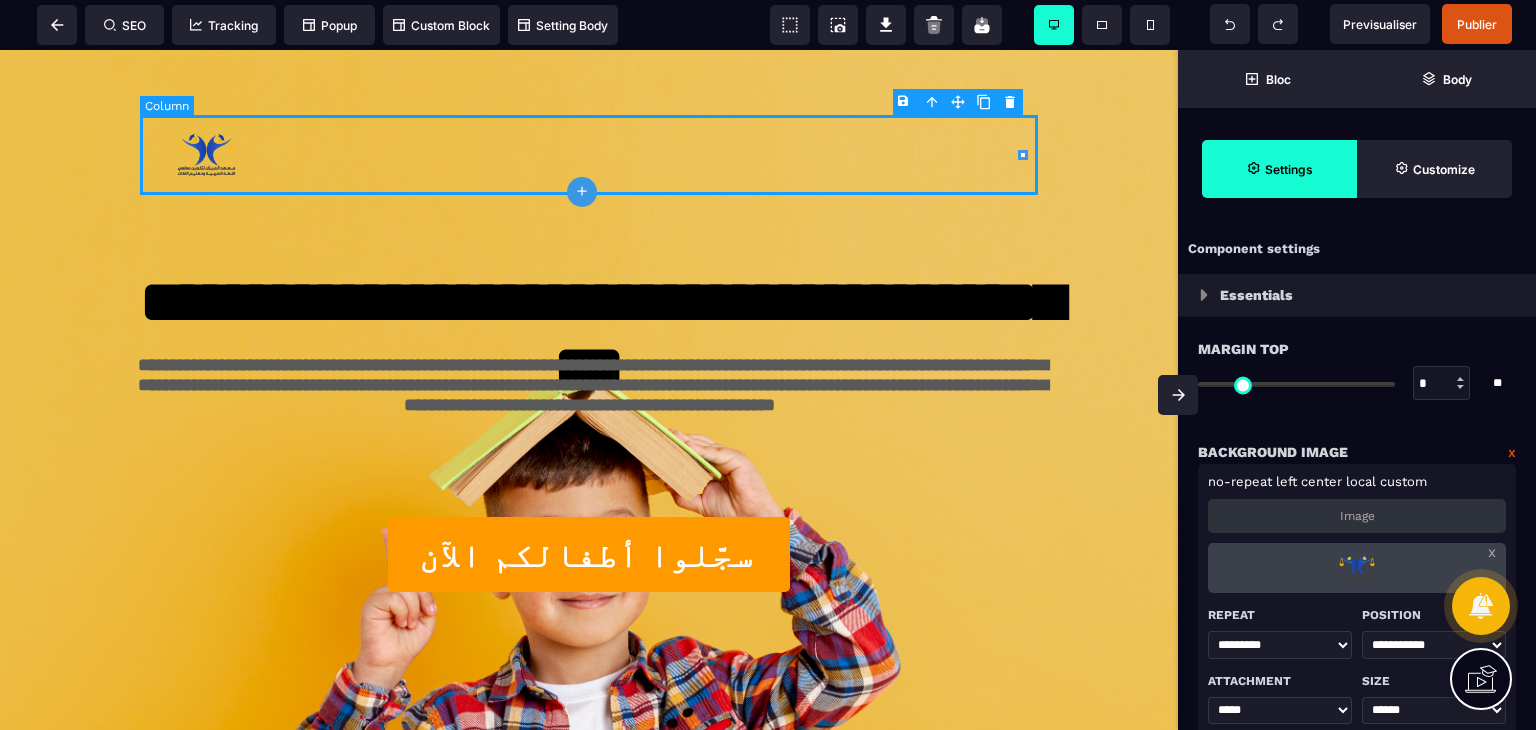 click at bounding box center (589, 155) 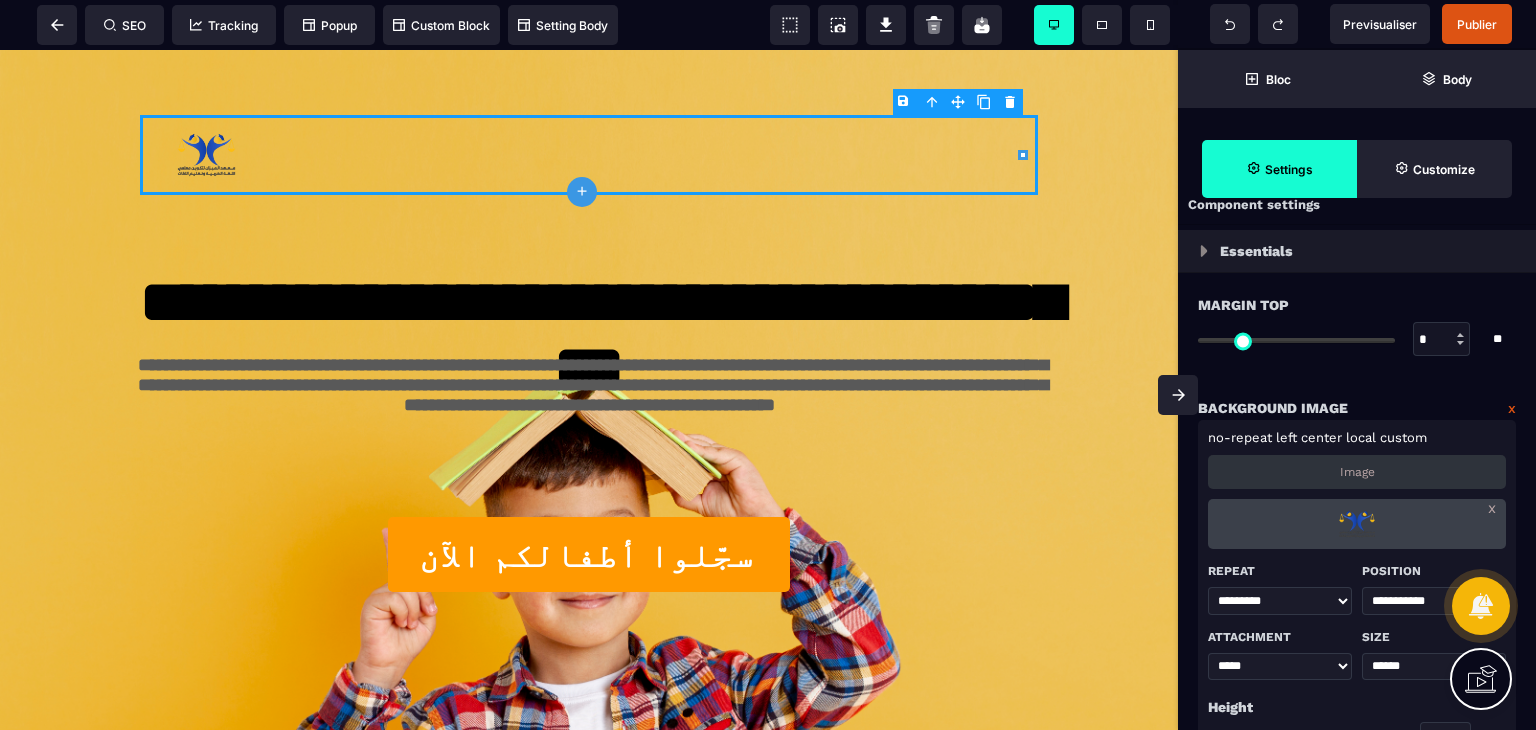 scroll, scrollTop: 200, scrollLeft: 0, axis: vertical 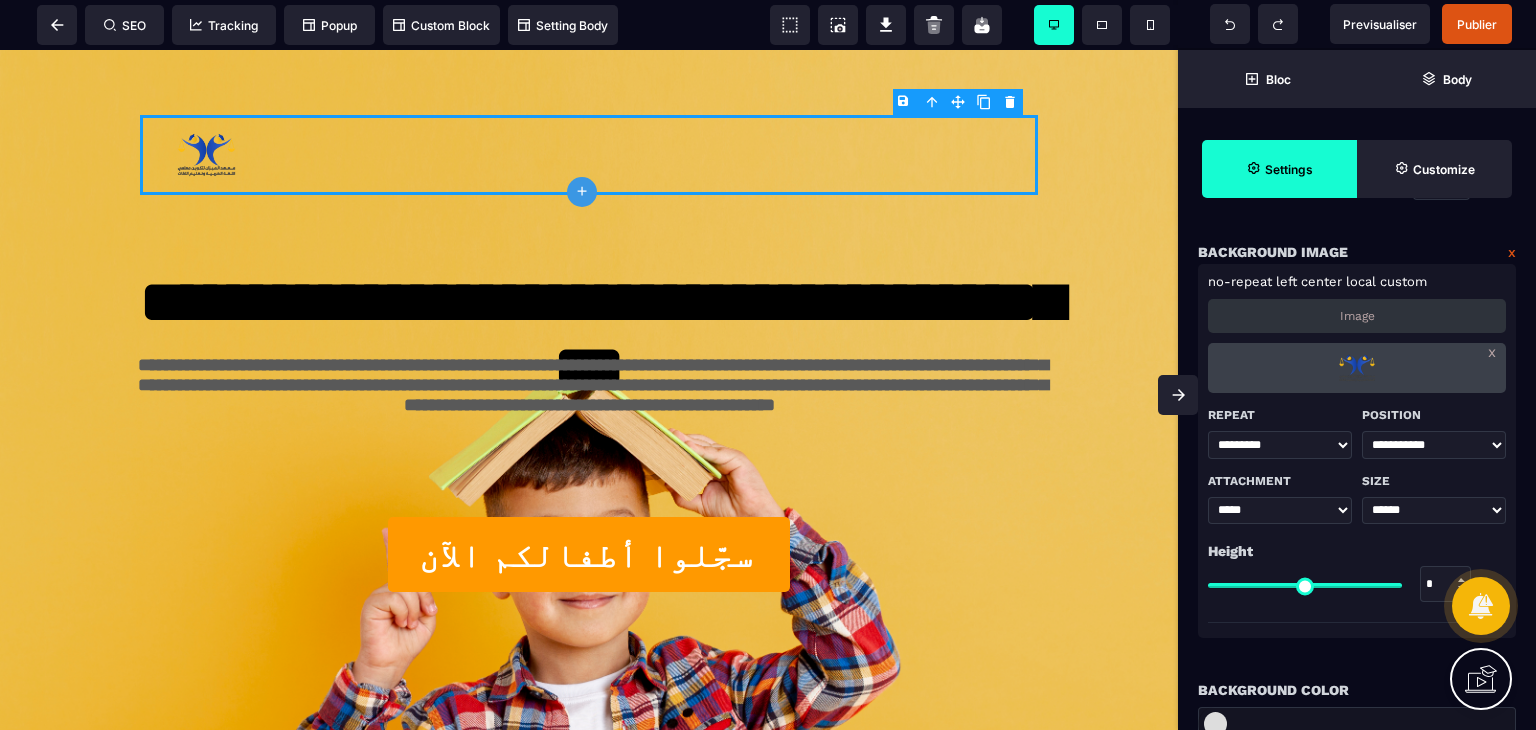 click on "******   *****   *****" at bounding box center [1280, 511] 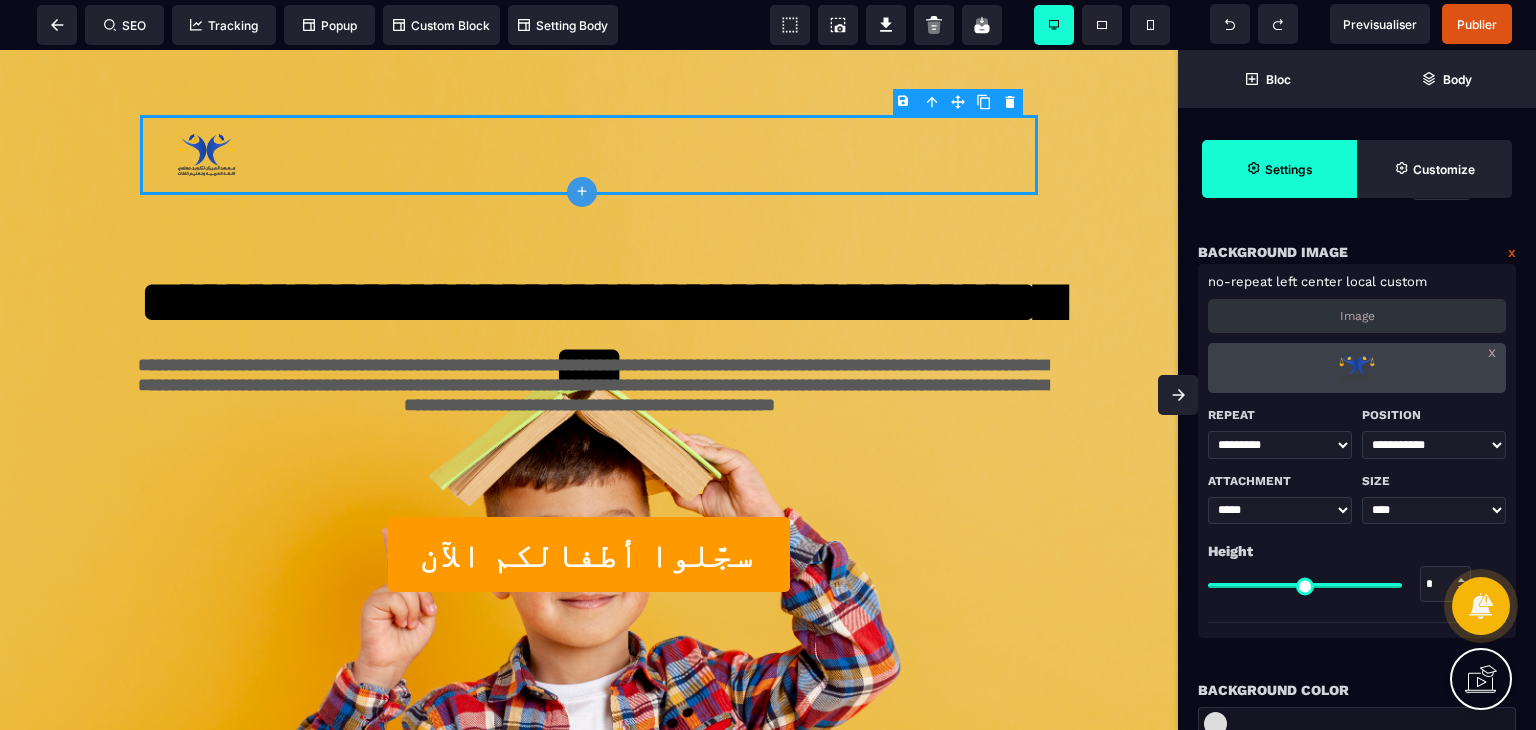 click on "****   *****   *******   ****   ******" at bounding box center (1434, 511) 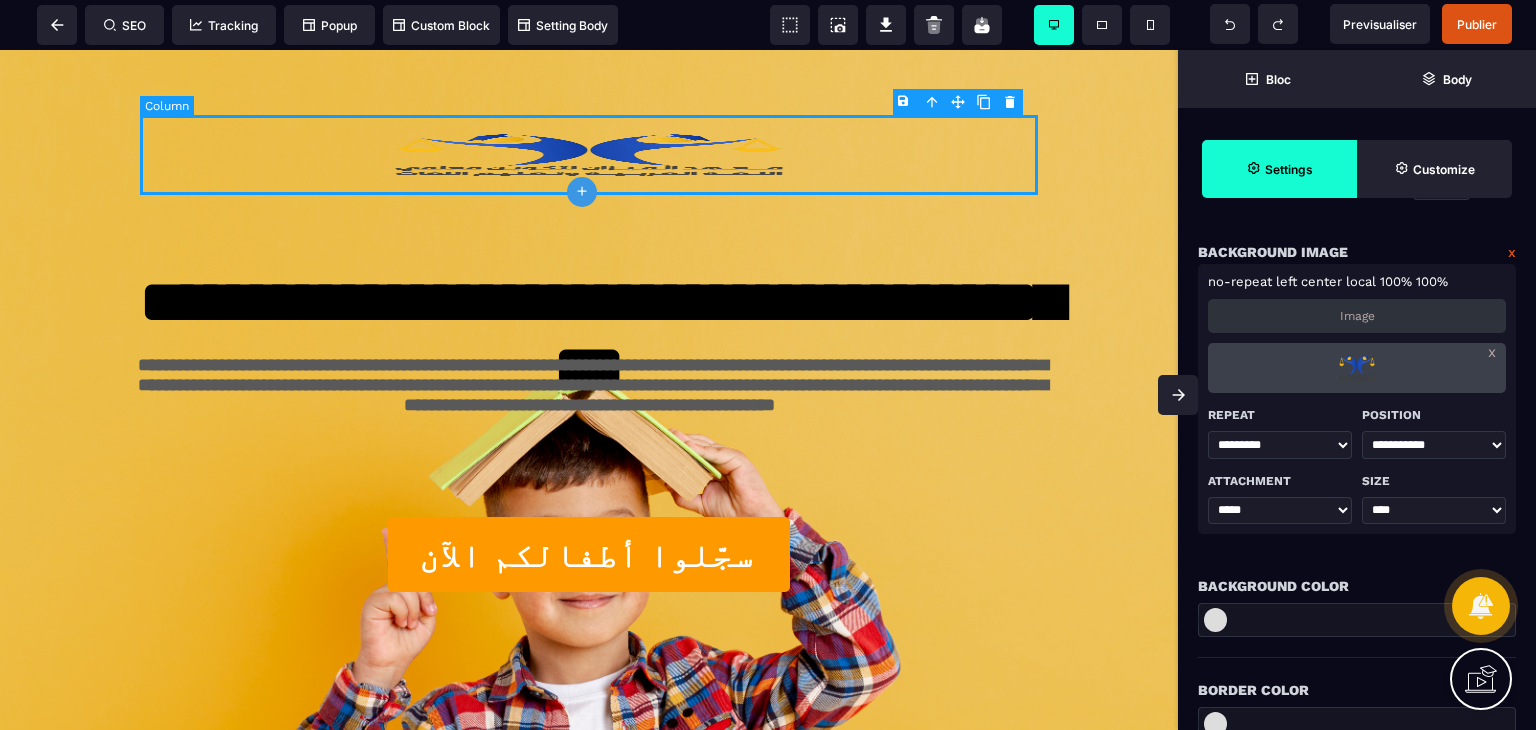 click at bounding box center (589, 155) 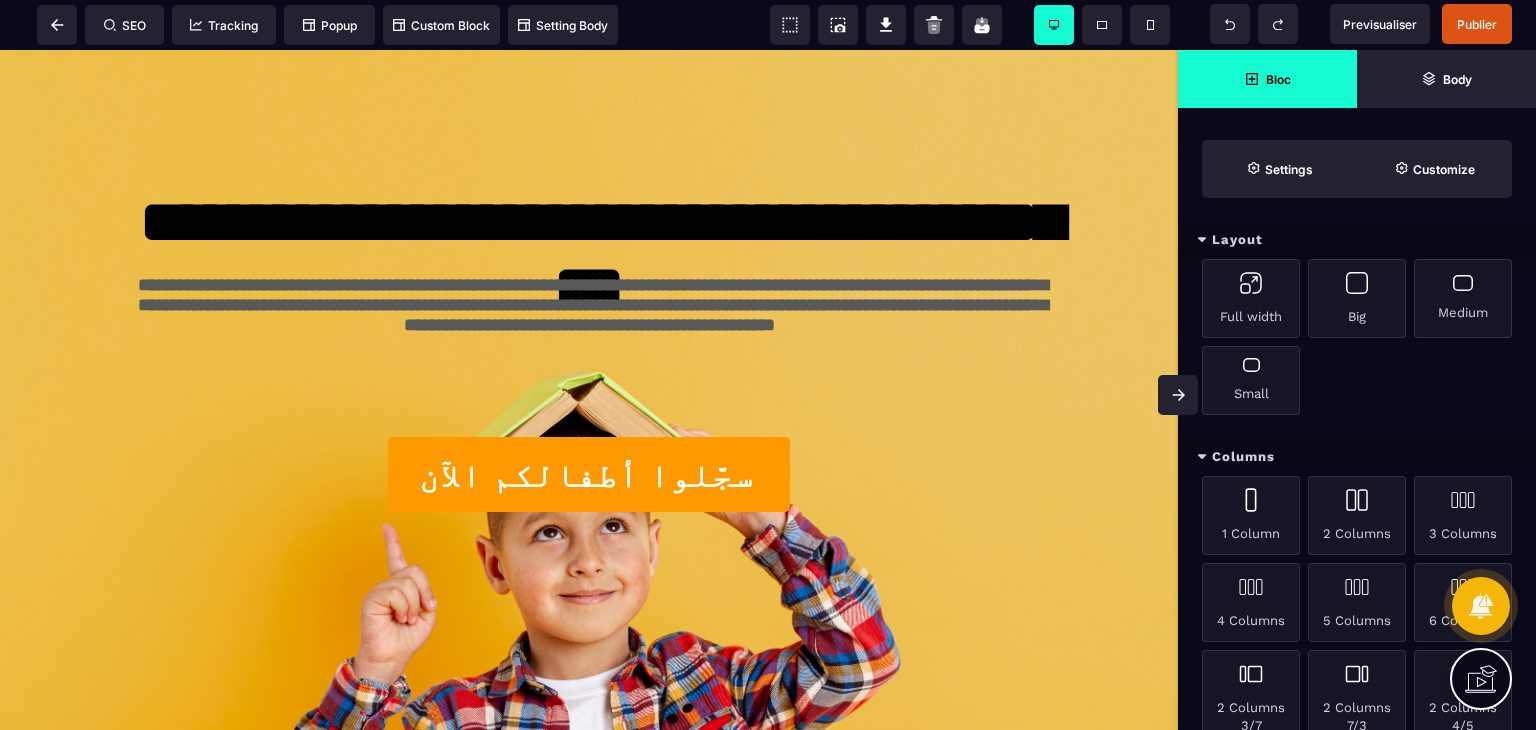 scroll, scrollTop: 0, scrollLeft: 0, axis: both 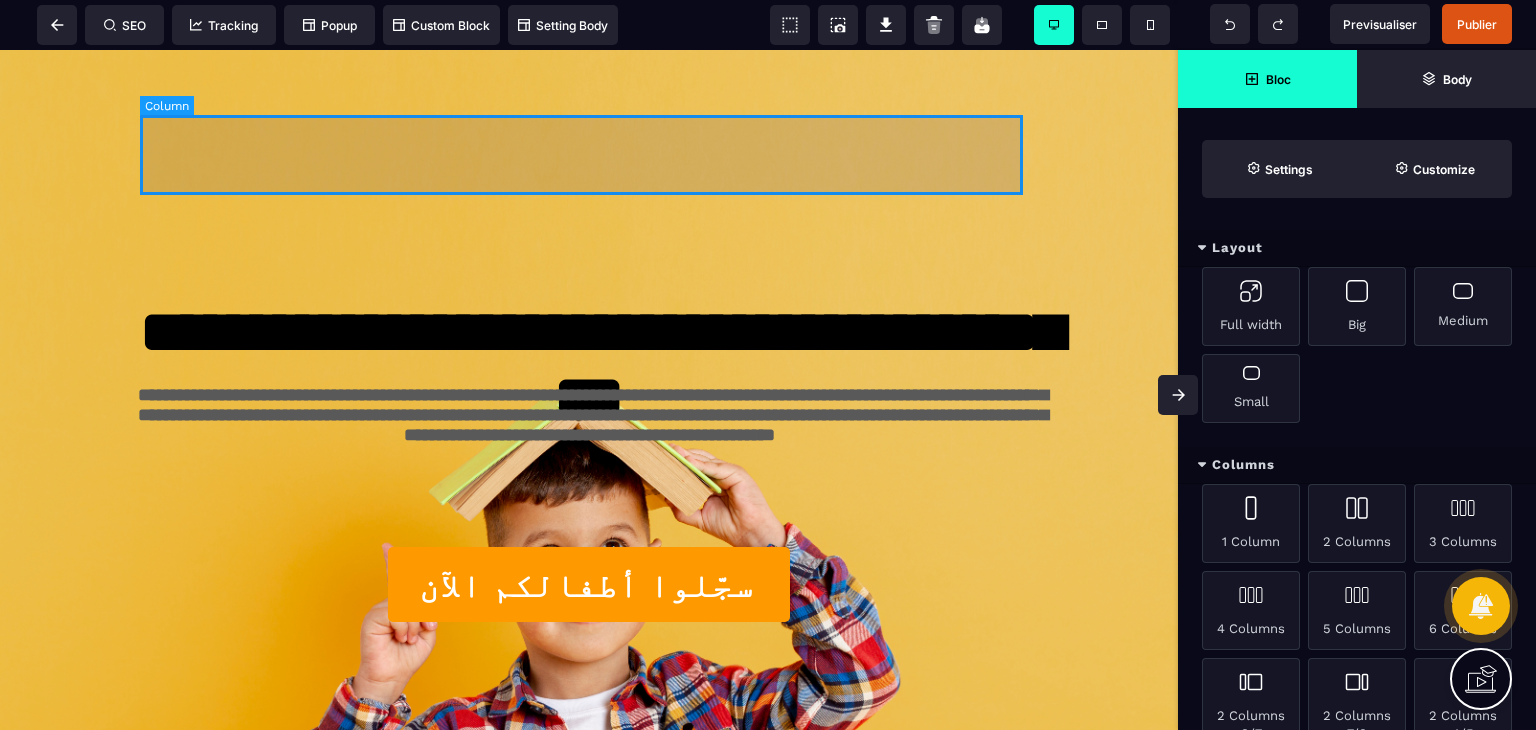 click at bounding box center (589, 155) 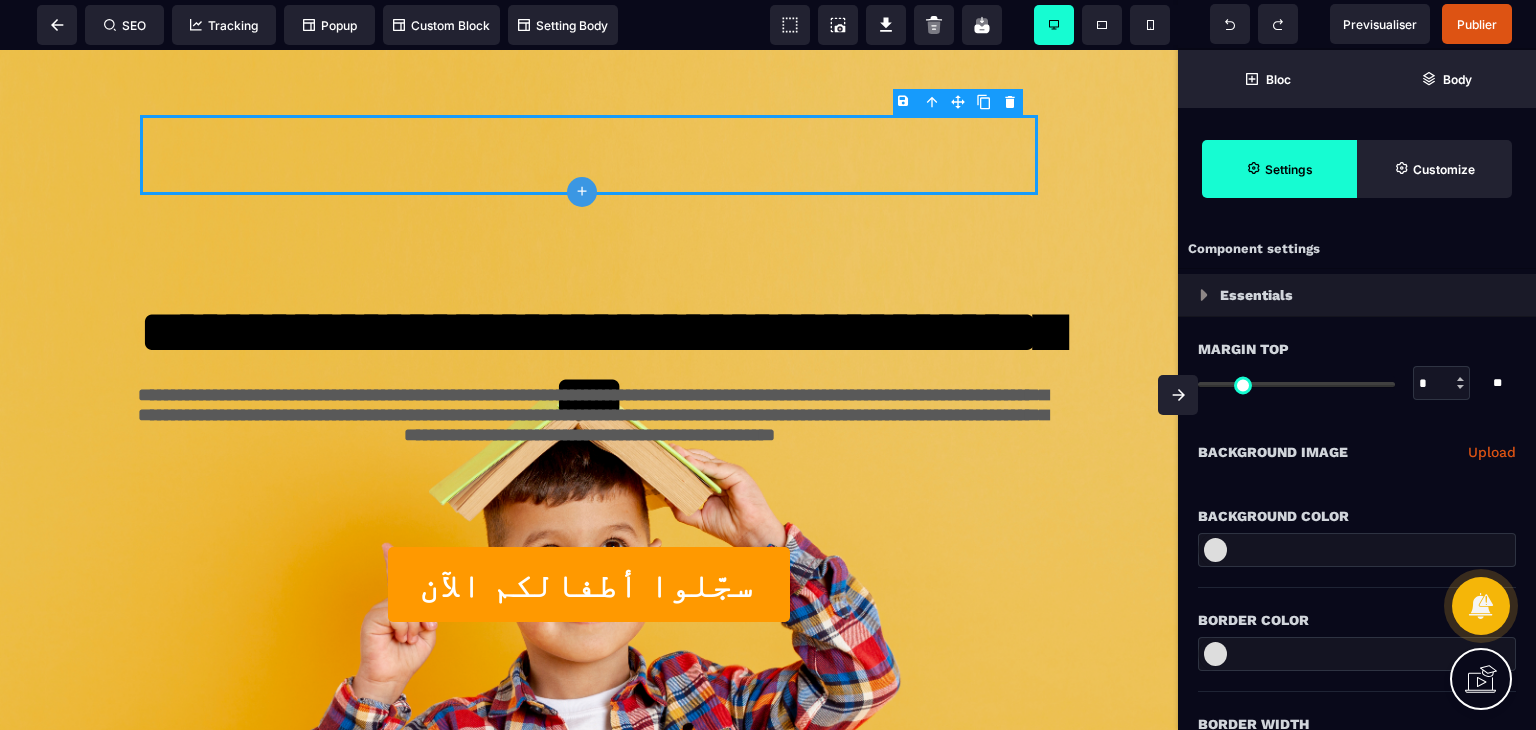 click on "Upload" at bounding box center [1492, 452] 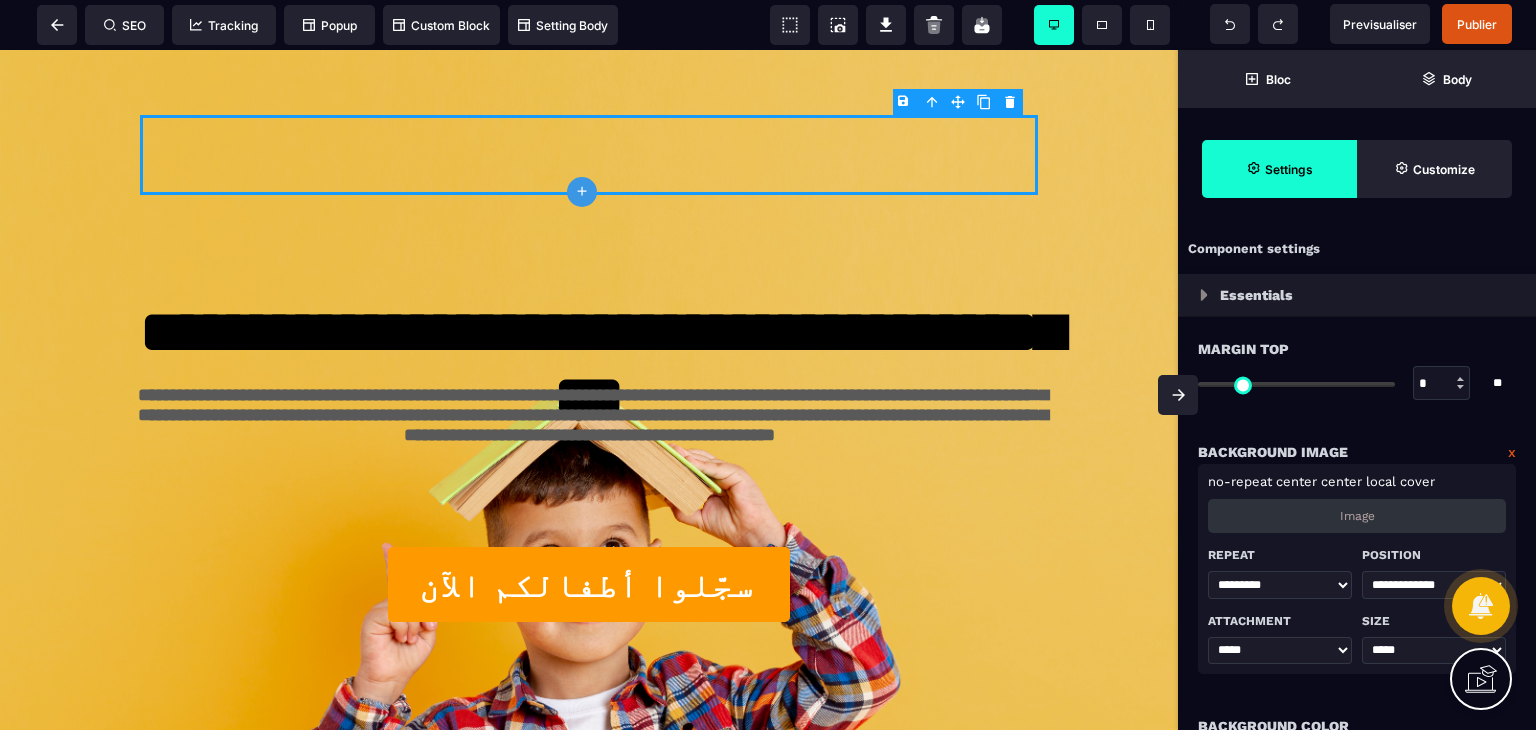 click on "Image" at bounding box center (1357, 516) 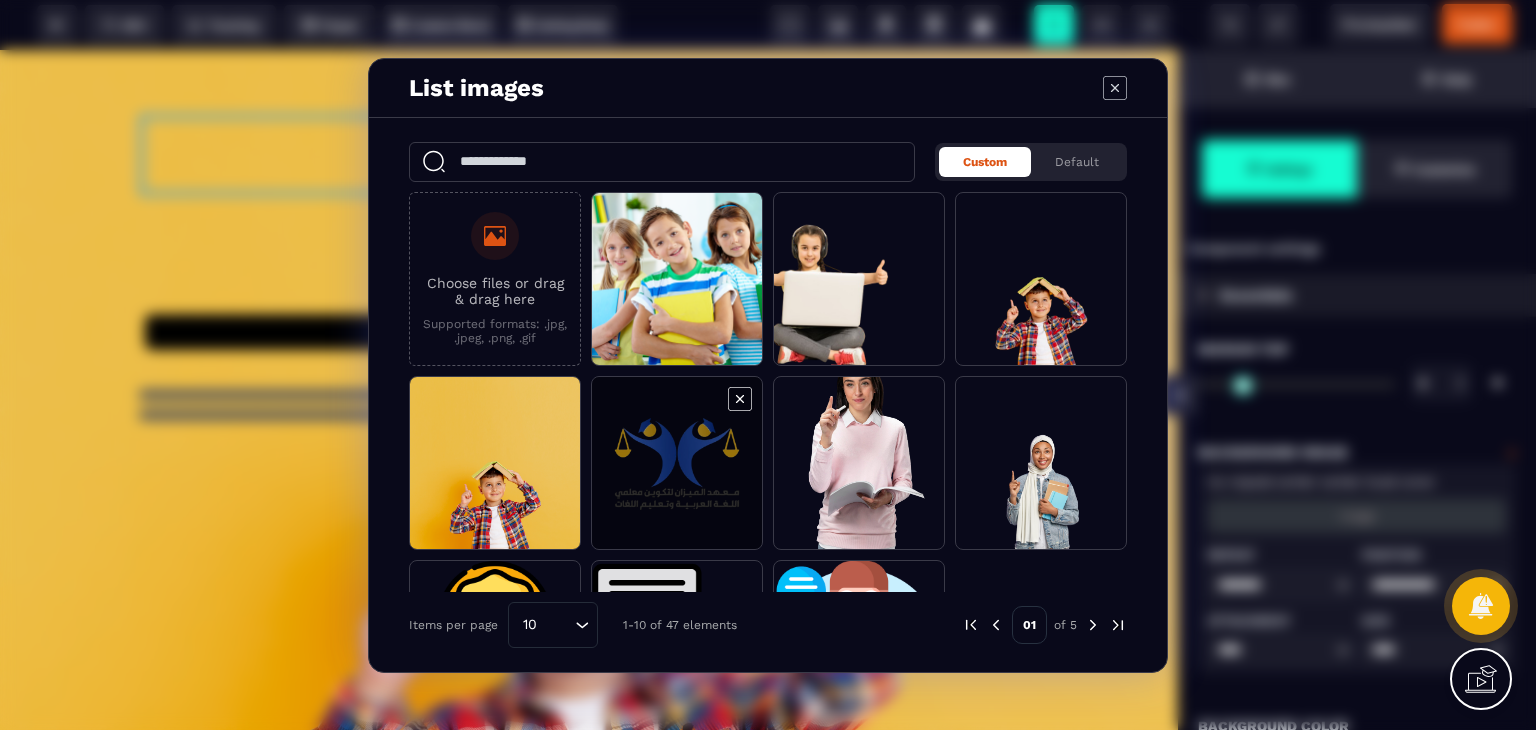 click at bounding box center (677, 464) 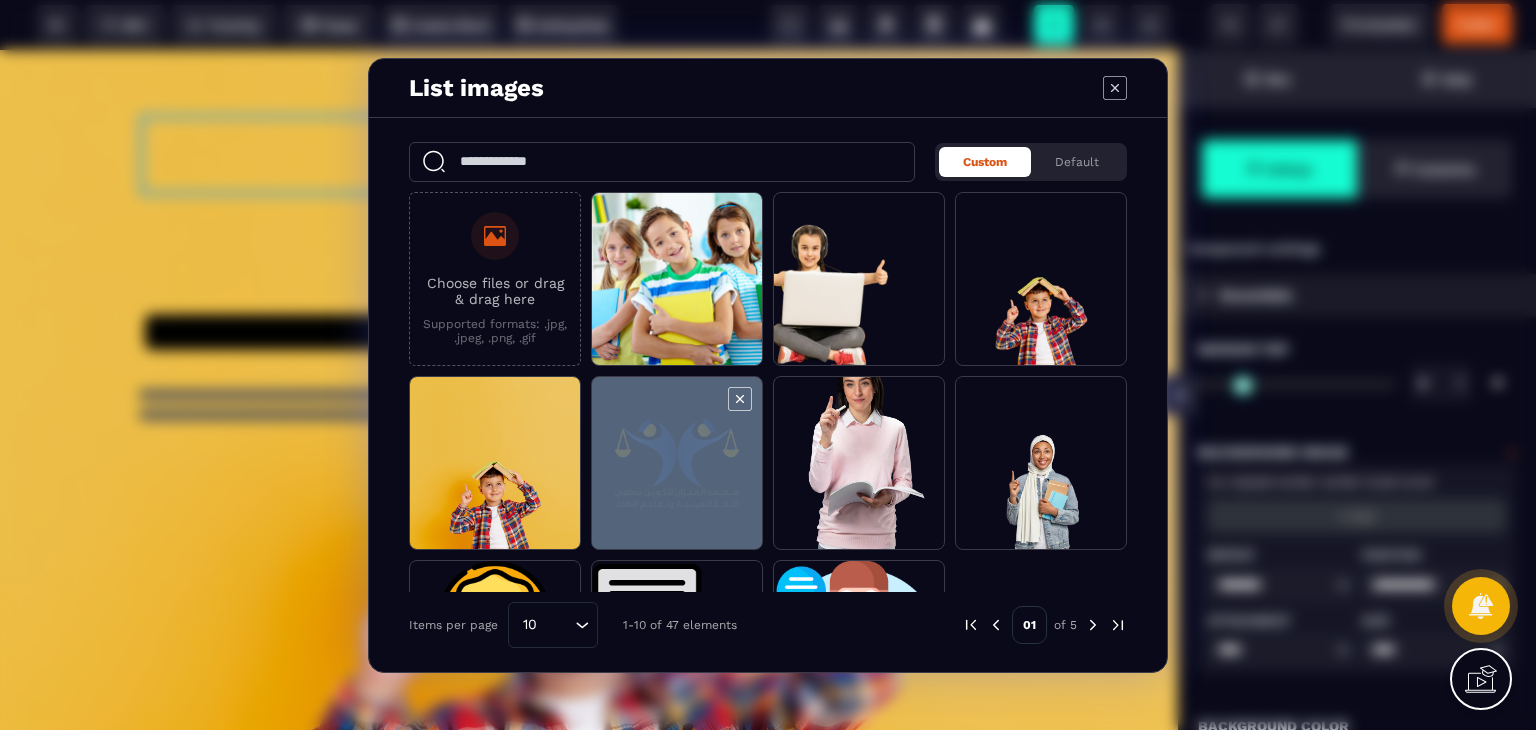 click at bounding box center [677, 464] 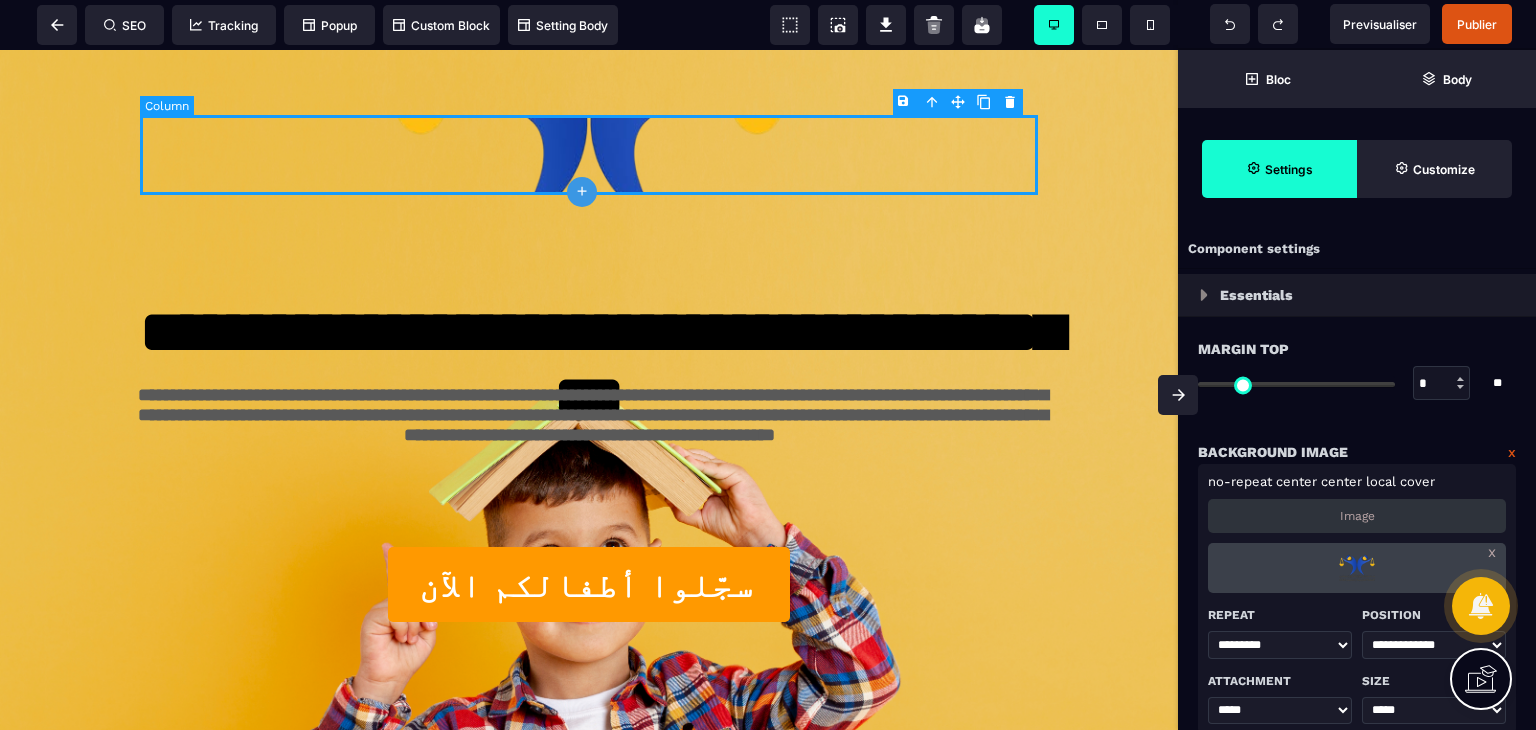 click at bounding box center [589, 155] 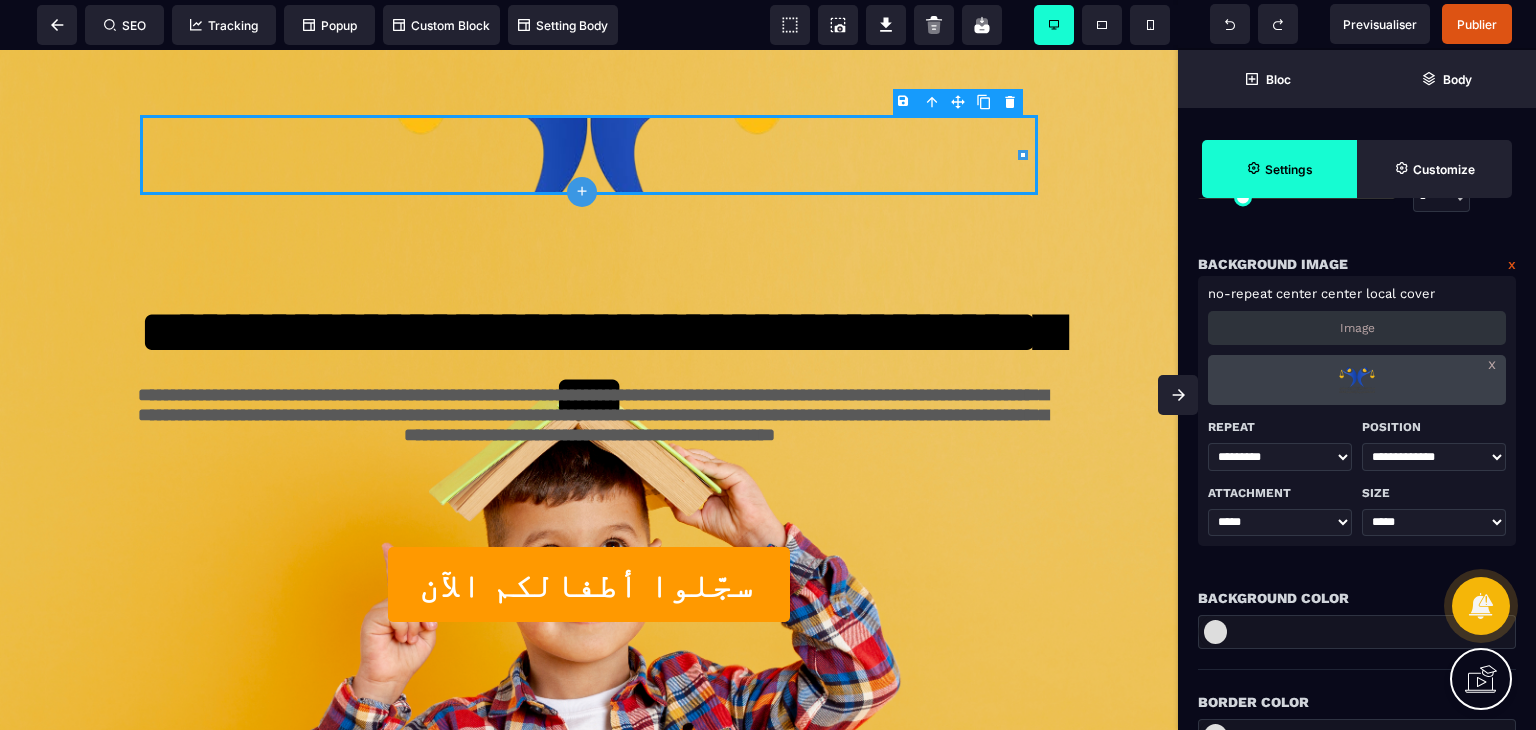 scroll, scrollTop: 300, scrollLeft: 0, axis: vertical 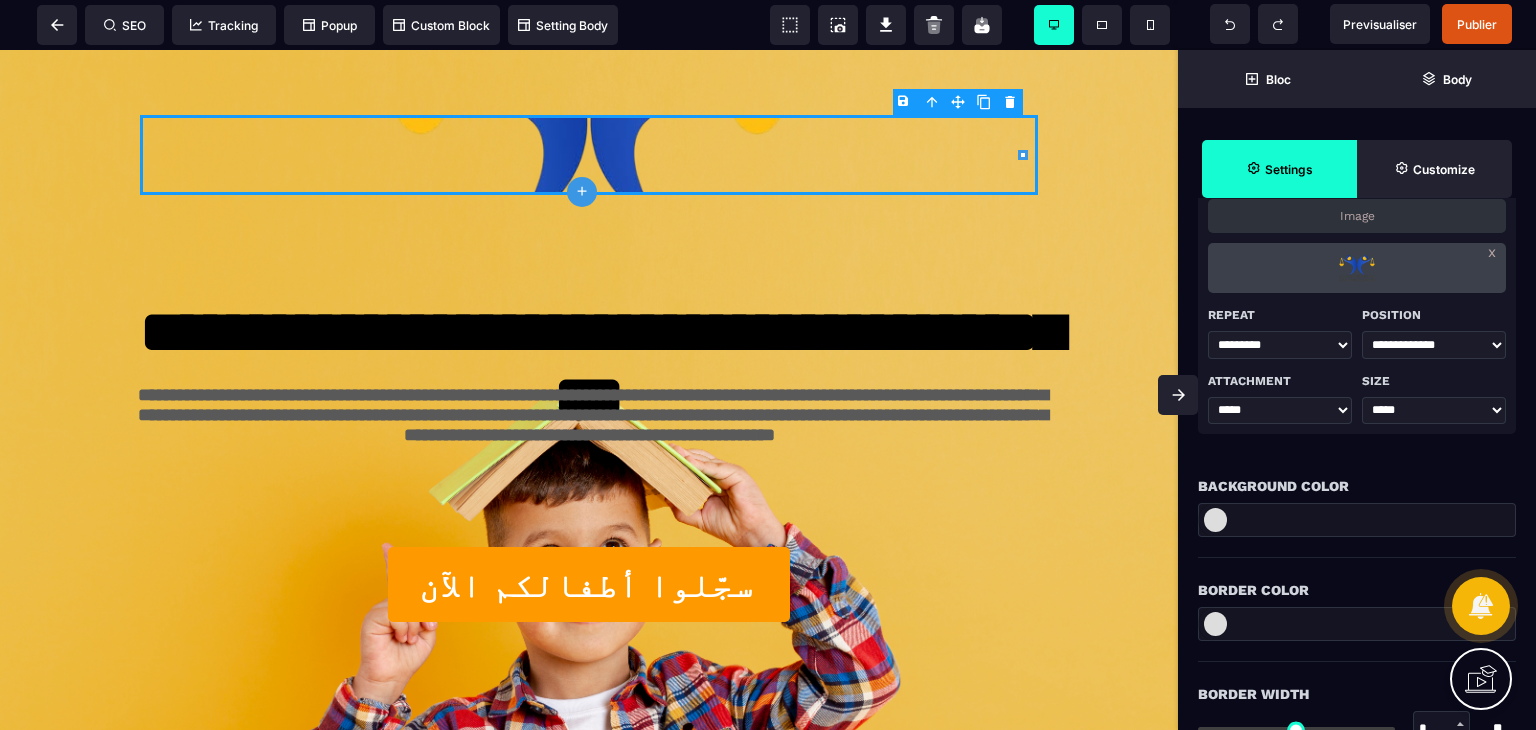 click on "****   *****   *******   ****   ******" at bounding box center [1434, 411] 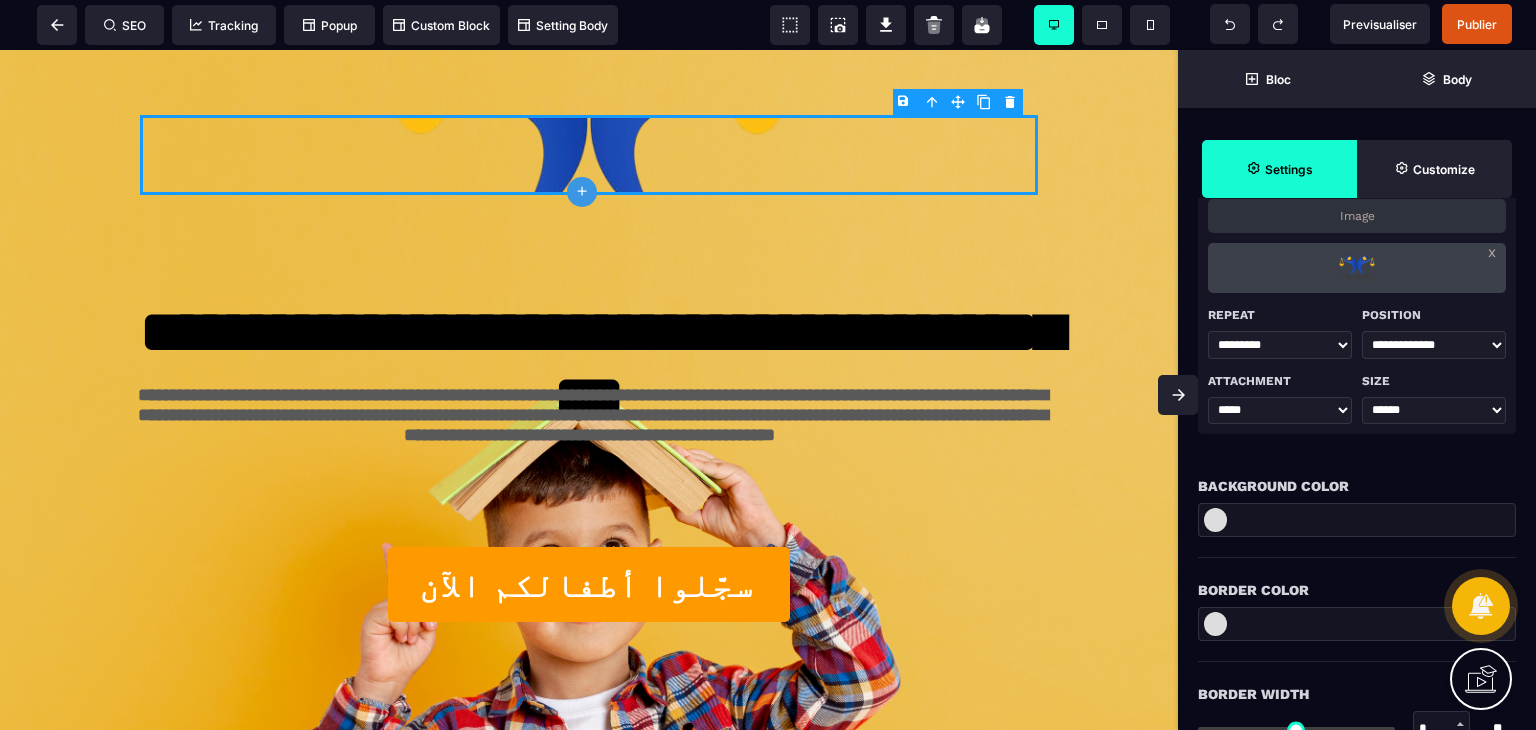 click on "****   *****   *******   ****   ******" at bounding box center (1434, 411) 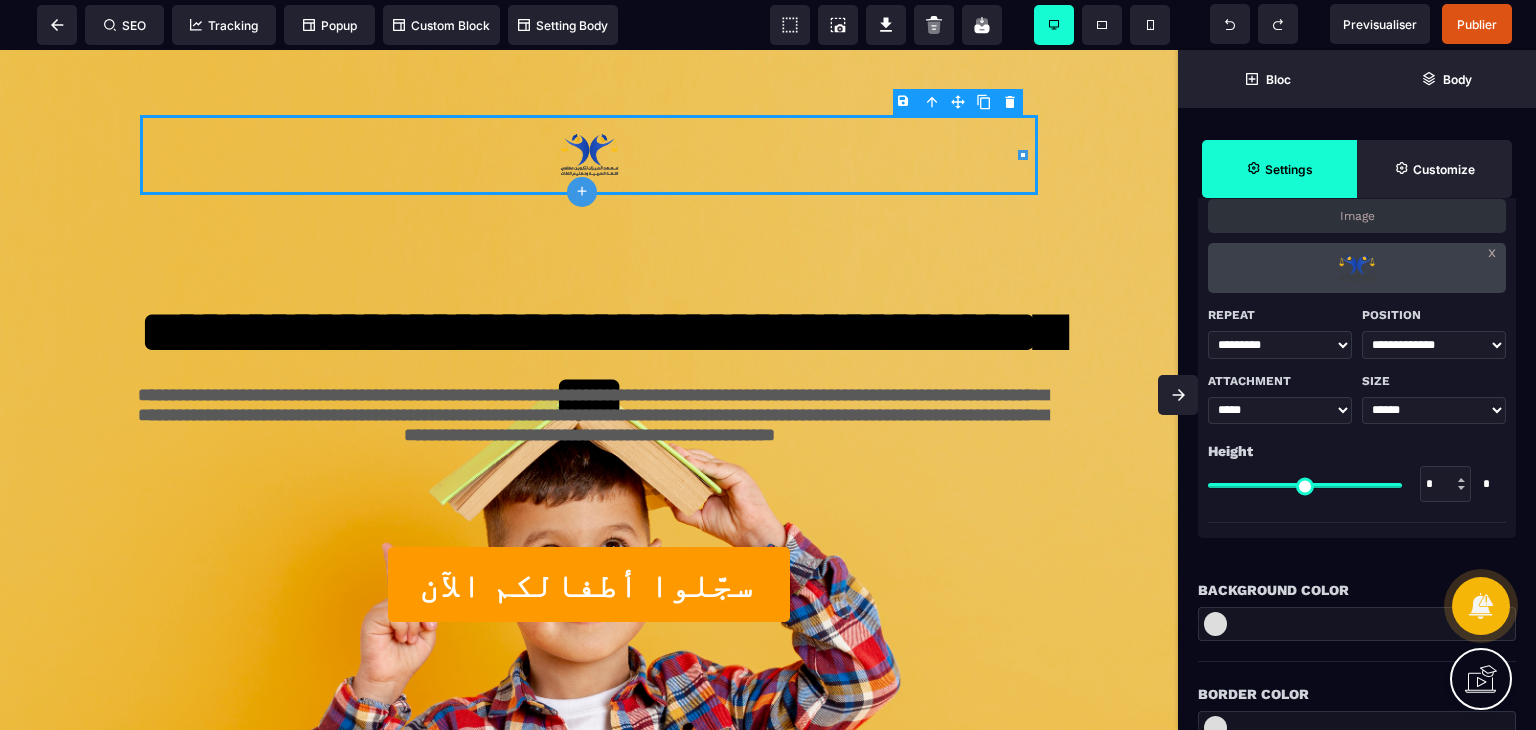 drag, startPoint x: 1213, startPoint y: 478, endPoint x: 1472, endPoint y: 479, distance: 259.00192 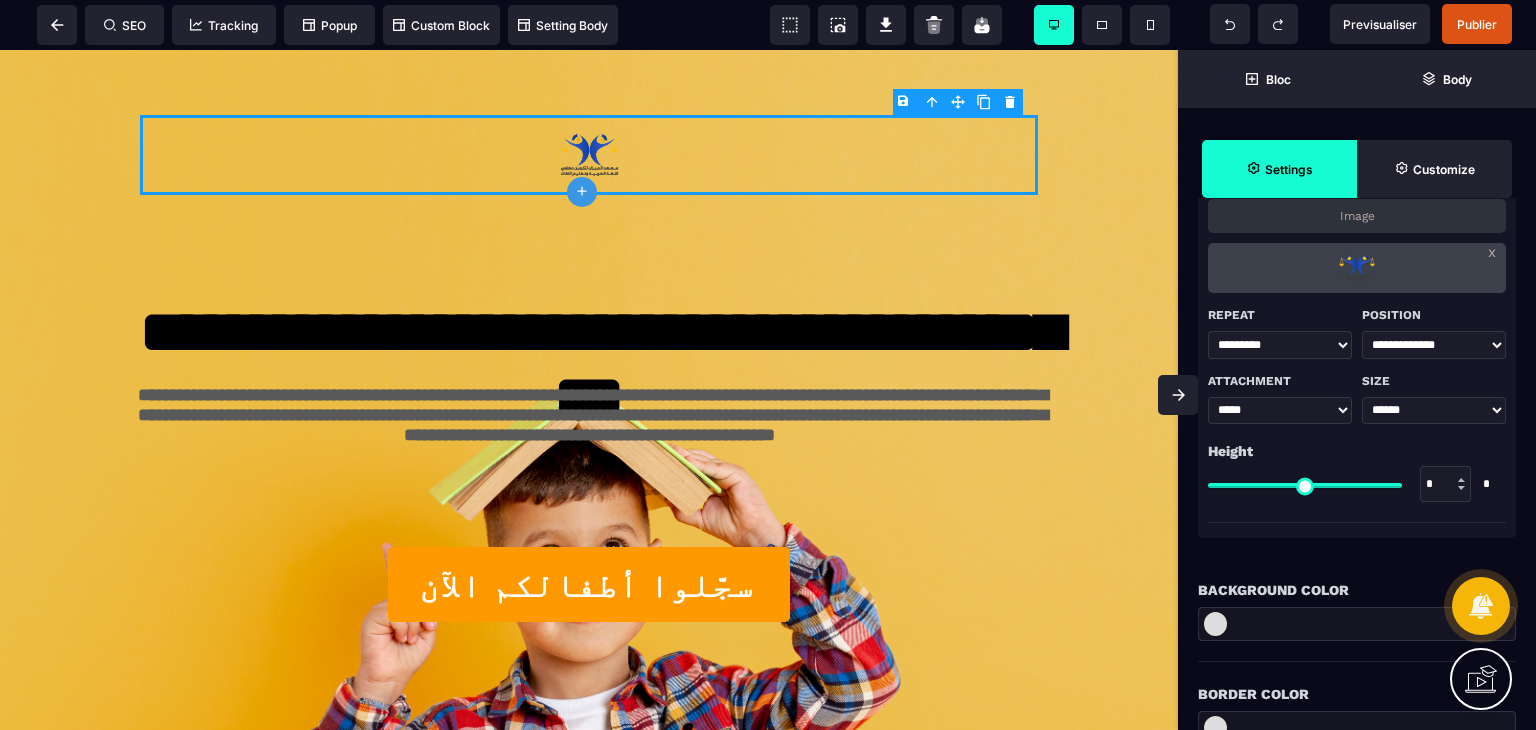 click on "Background Color" at bounding box center (1357, 580) 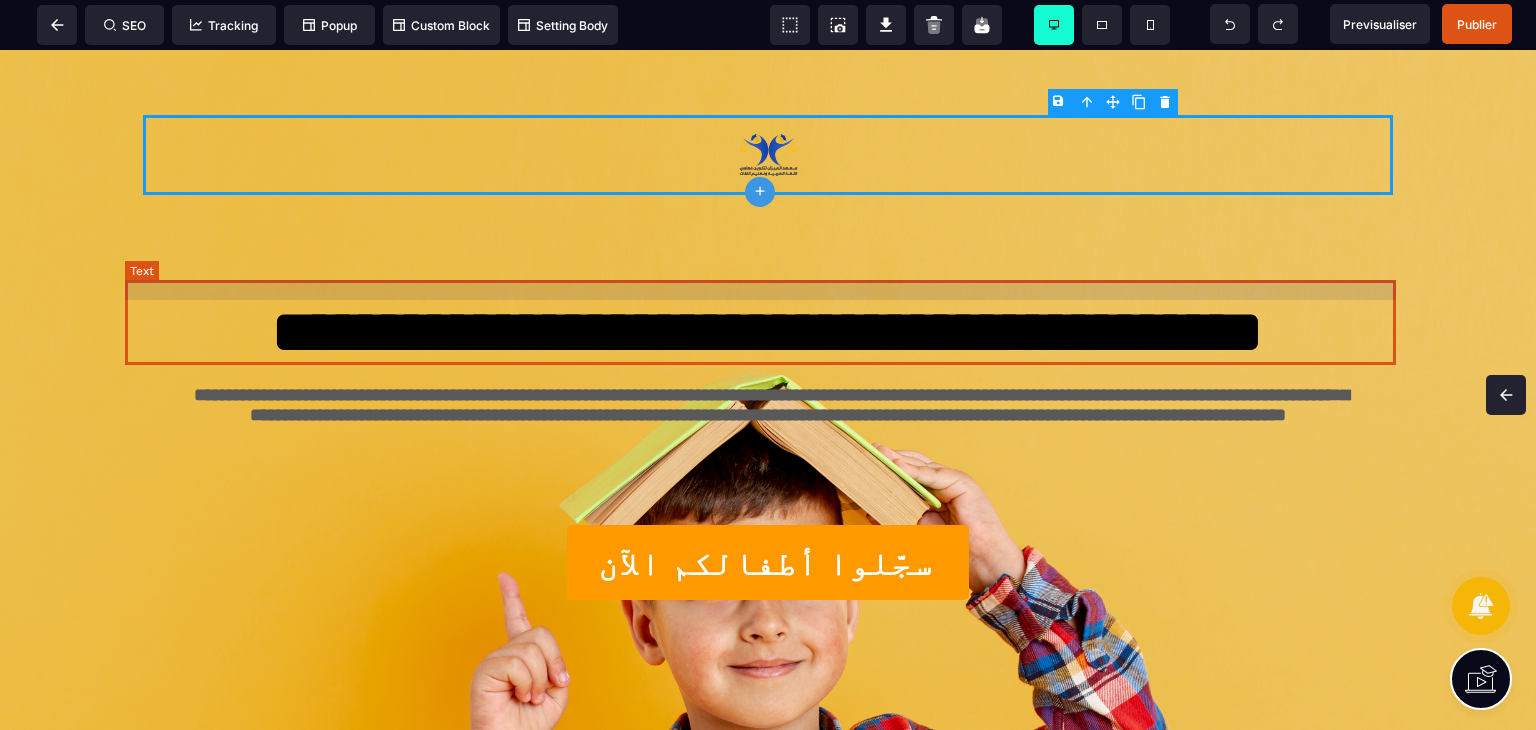 scroll, scrollTop: 0, scrollLeft: 0, axis: both 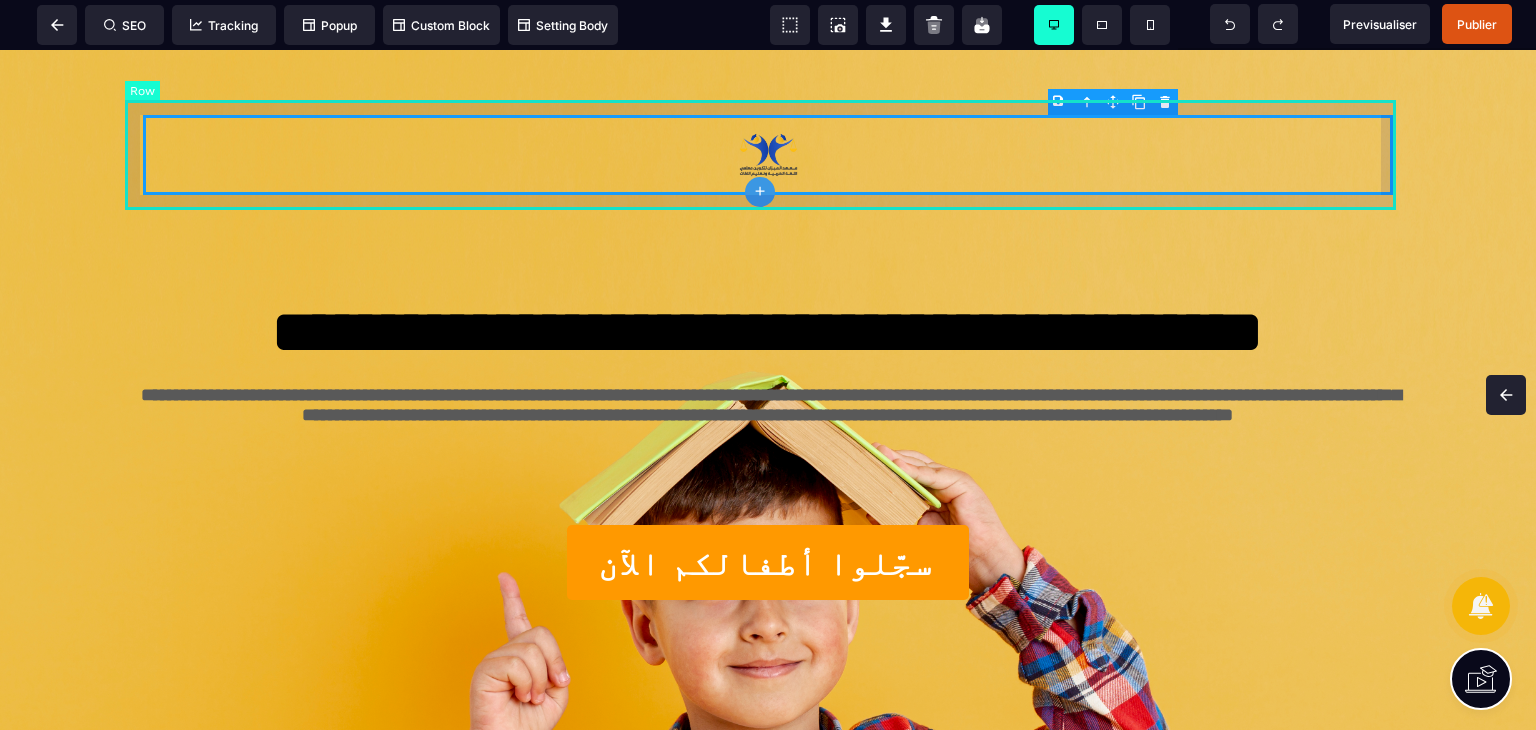 click on "**********" at bounding box center (768, 398) 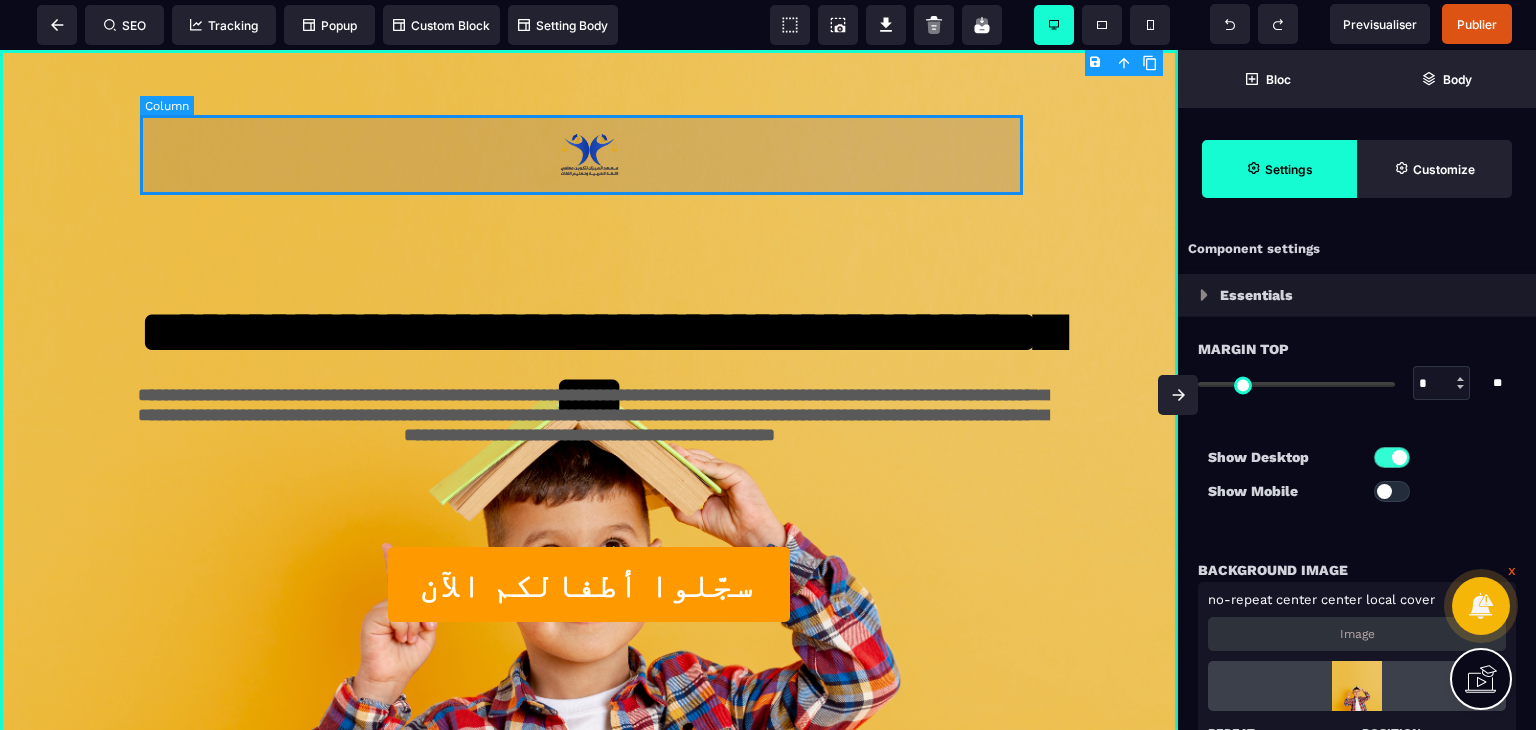 click at bounding box center (589, 155) 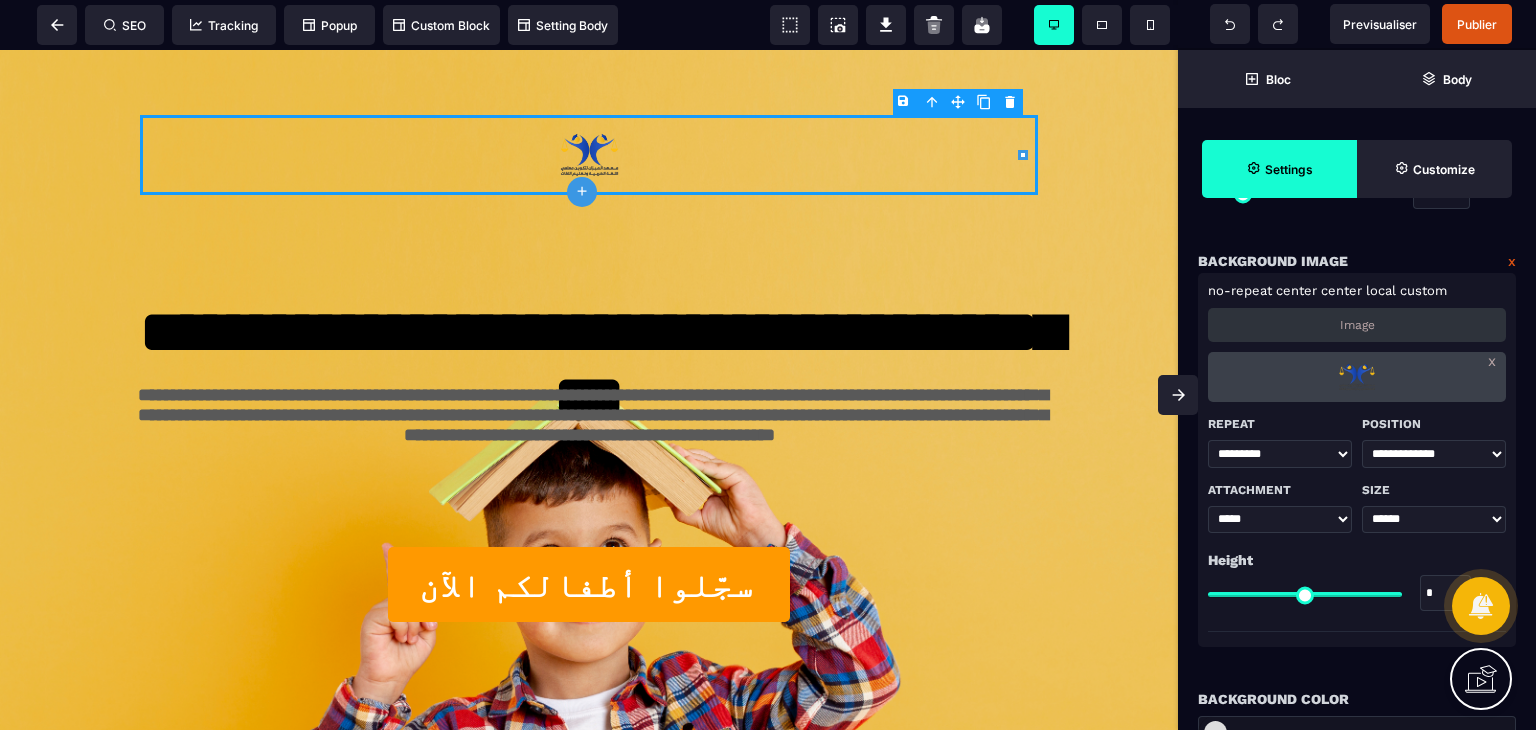scroll, scrollTop: 200, scrollLeft: 0, axis: vertical 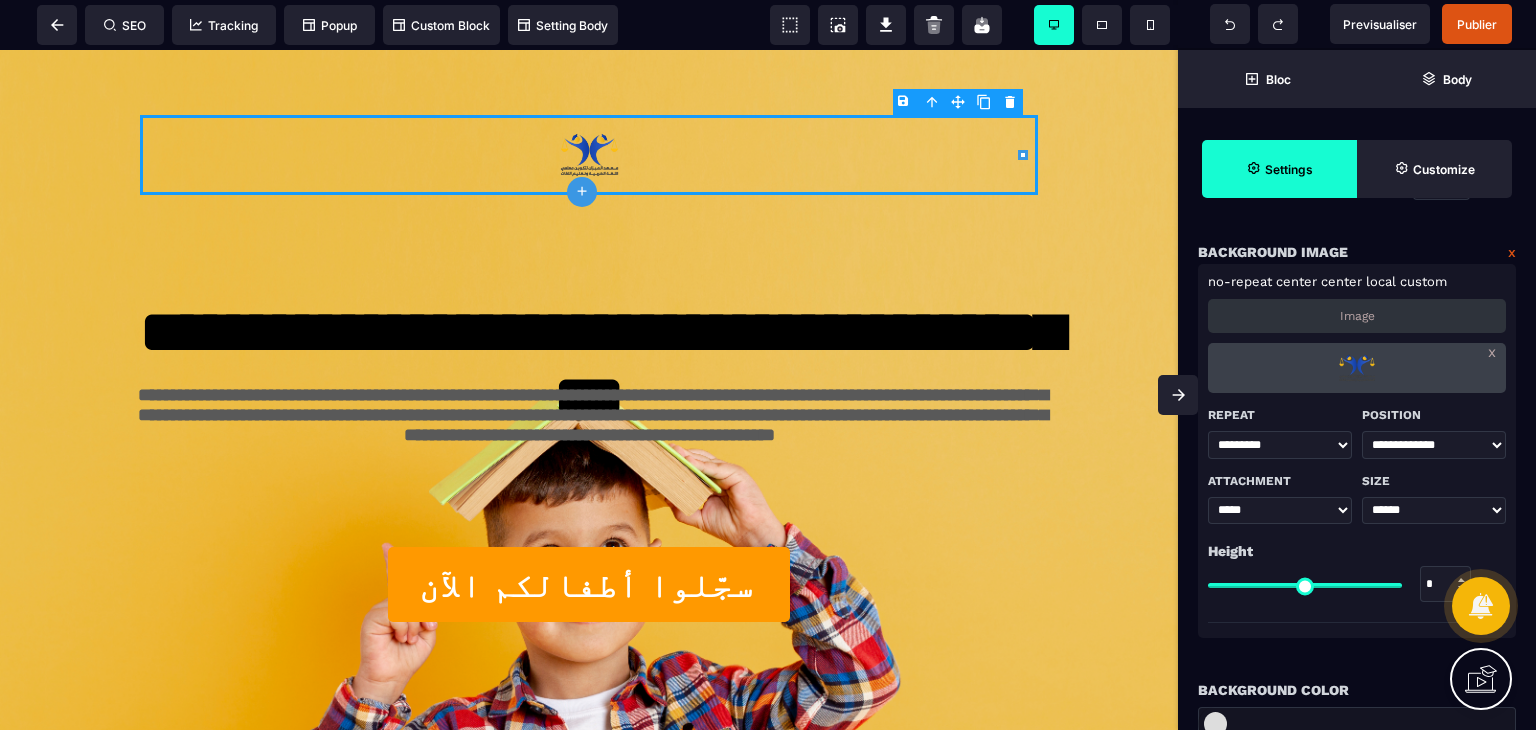 click on "******   ********   ********   *********" at bounding box center (1280, 445) 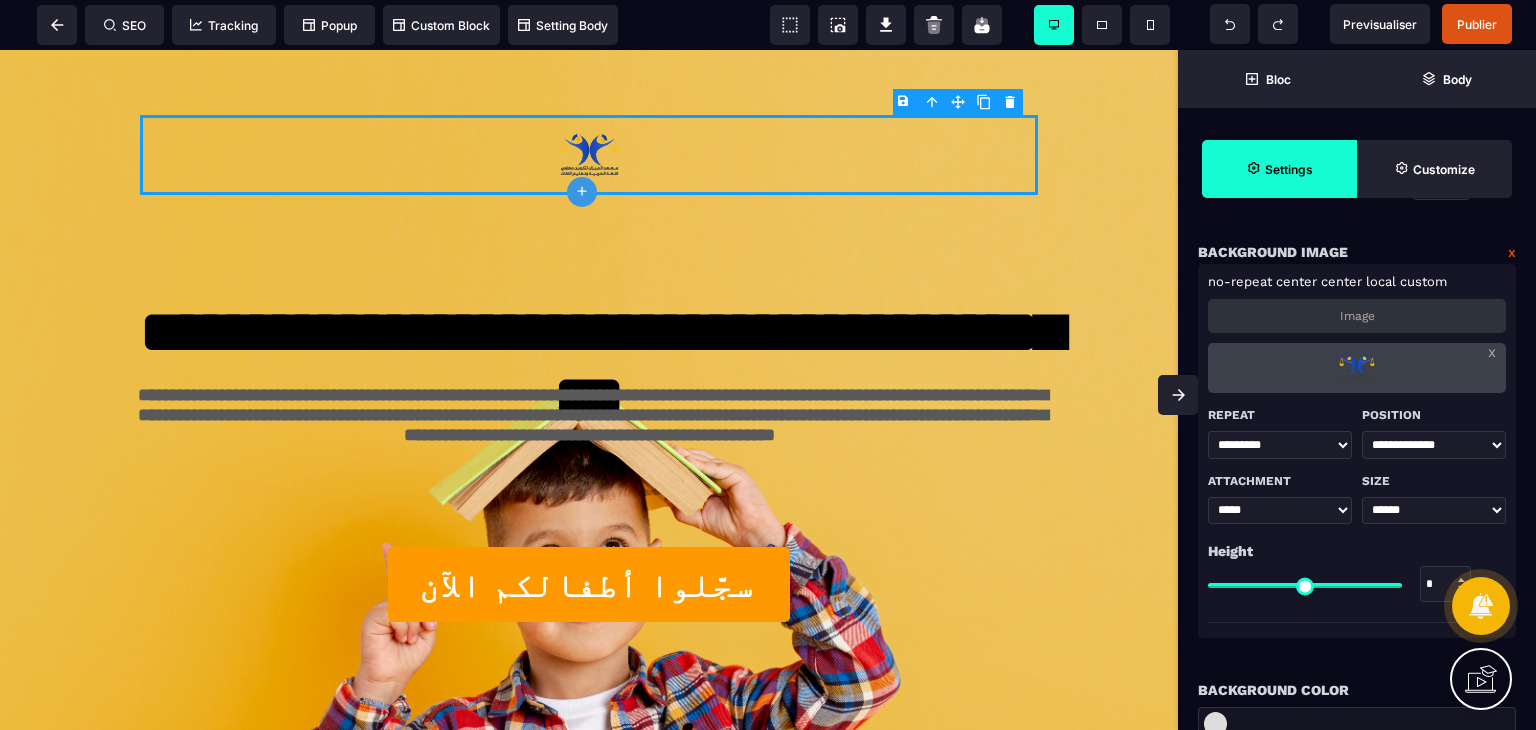 click on "******   ********   ********   *********" at bounding box center [1280, 445] 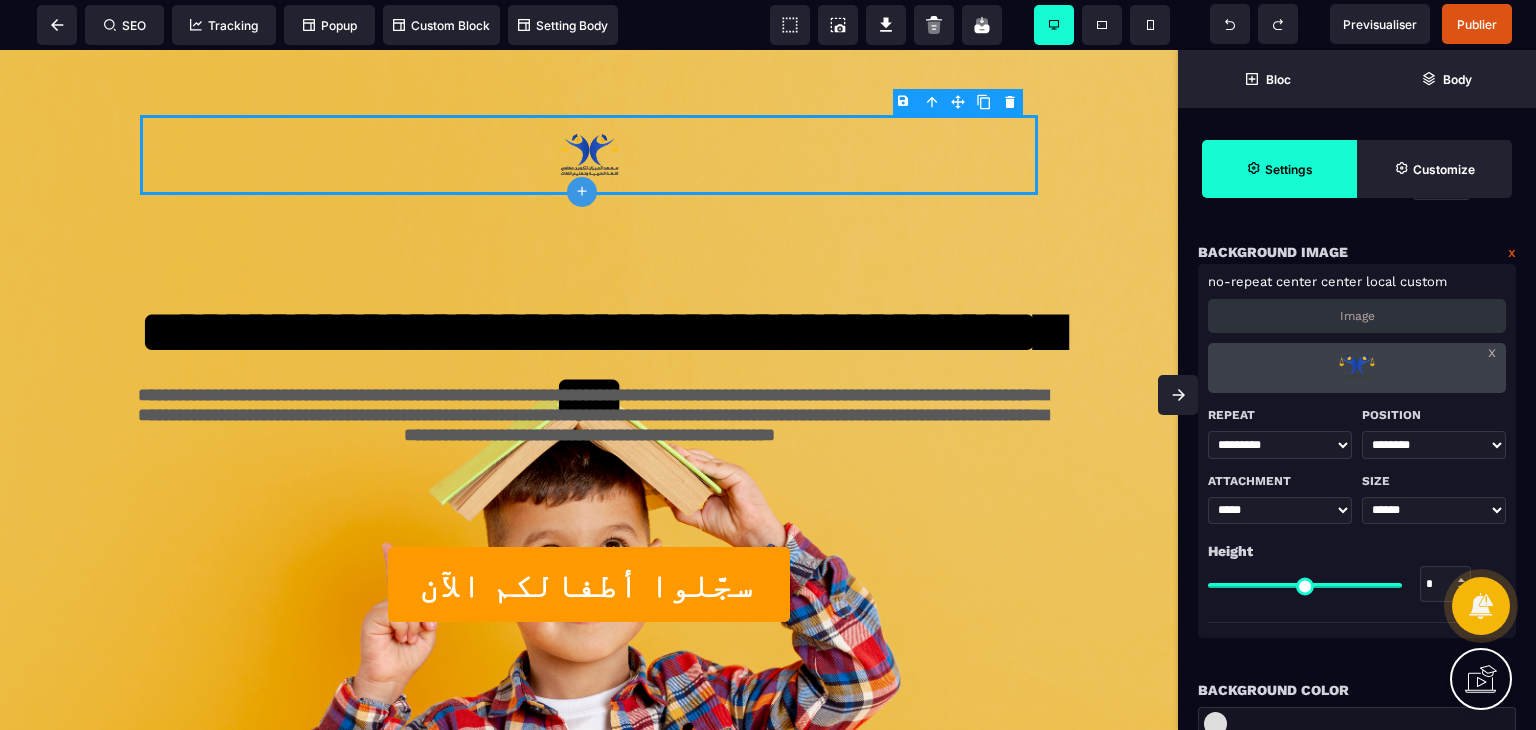 click on "**********" at bounding box center [1434, 445] 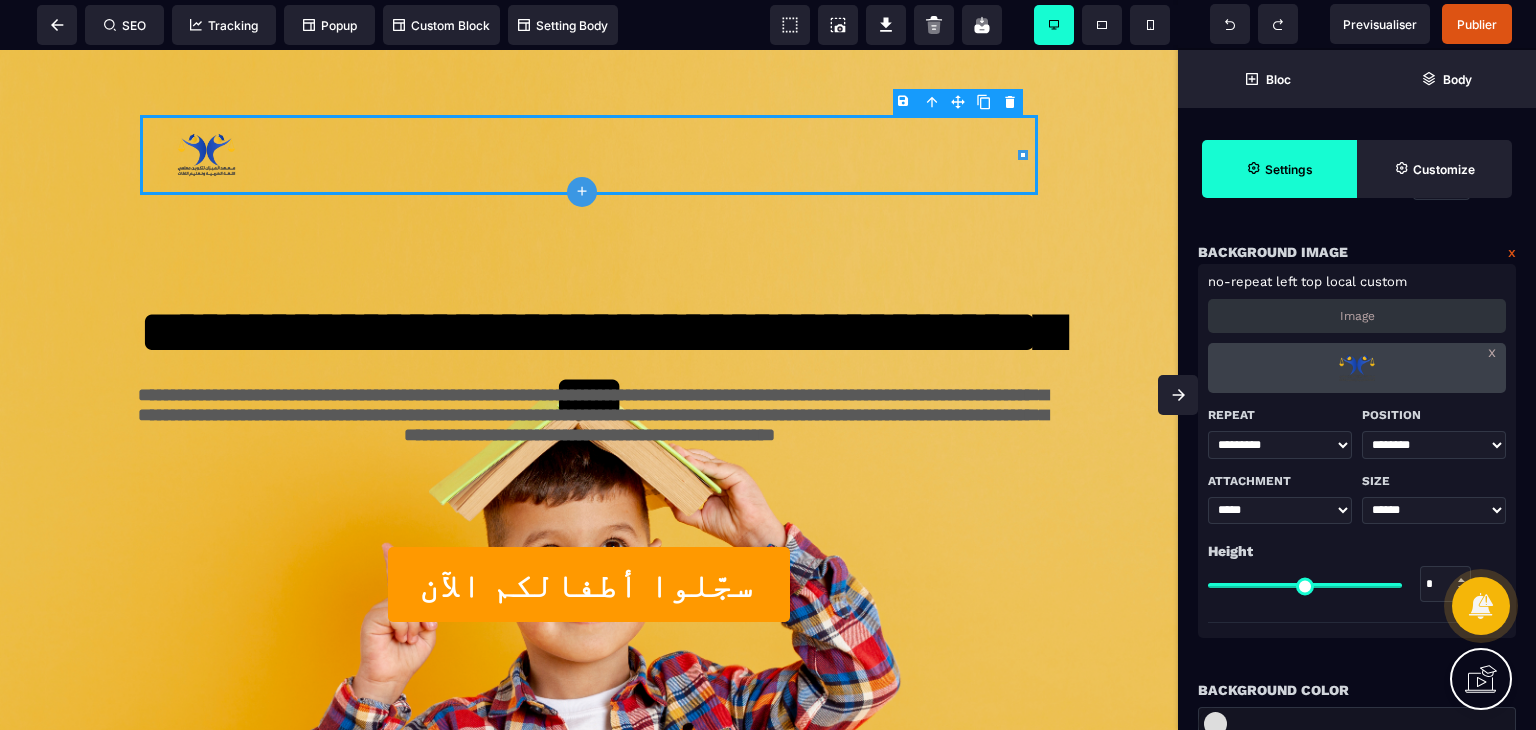 click on "**********" at bounding box center [1434, 445] 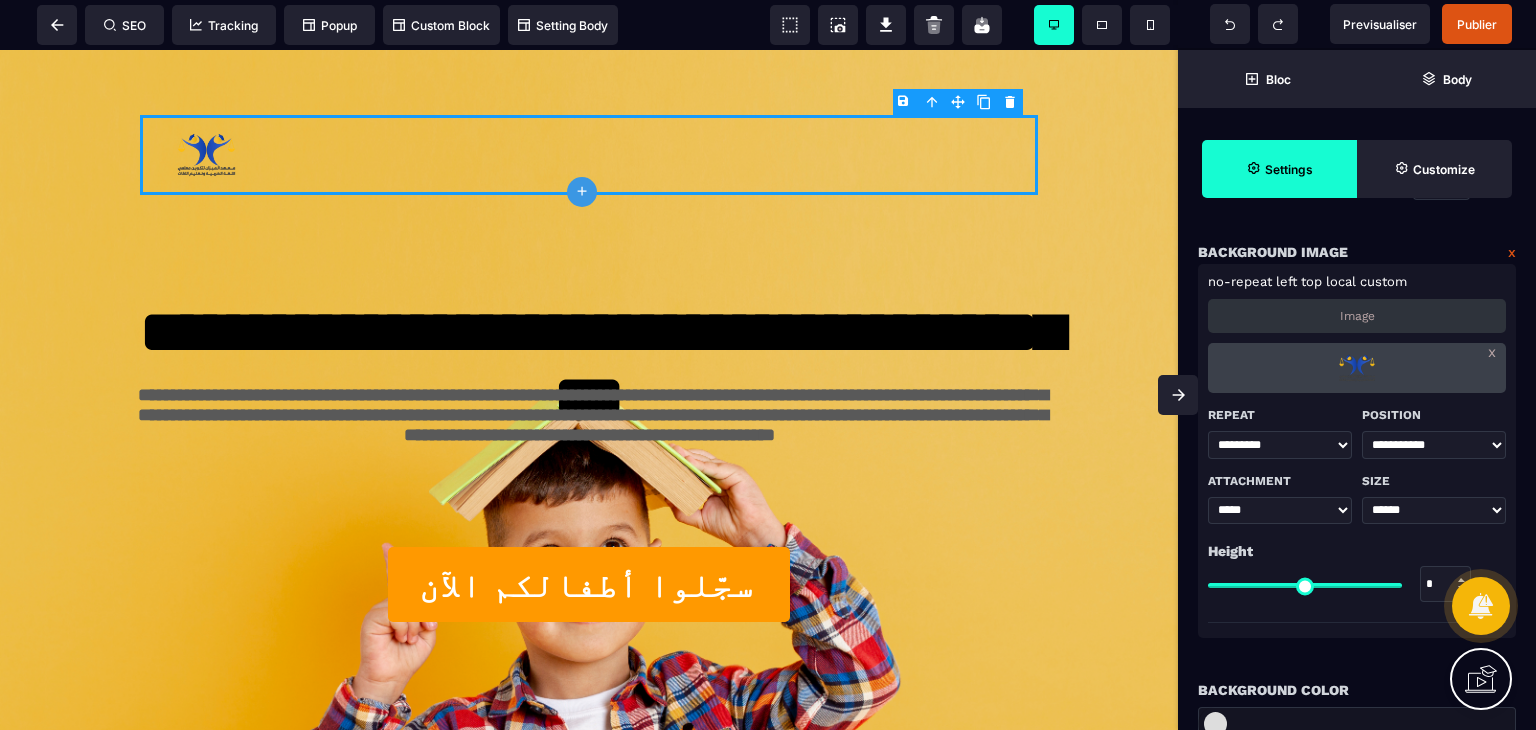 click on "**********" at bounding box center [1434, 445] 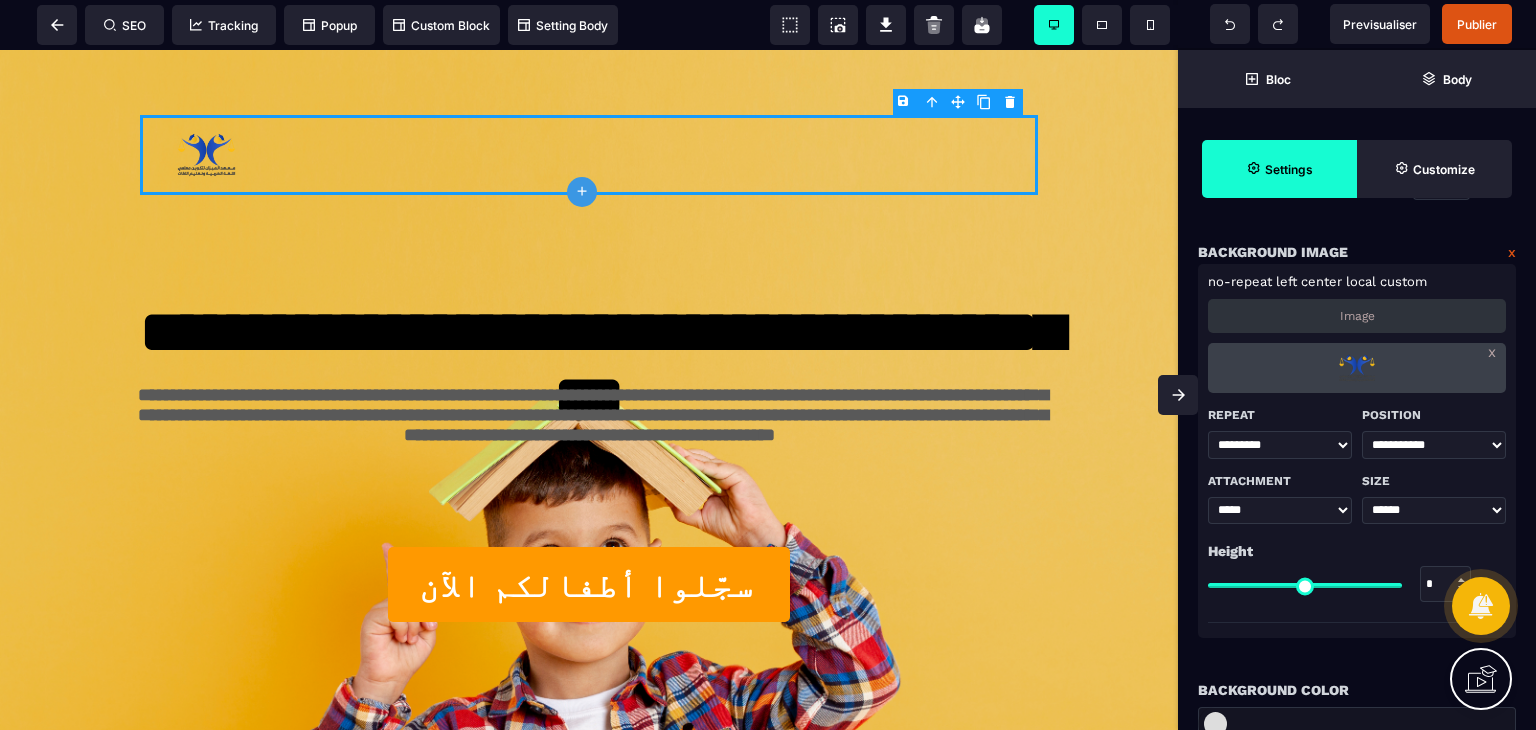 click on "**********" at bounding box center (1434, 445) 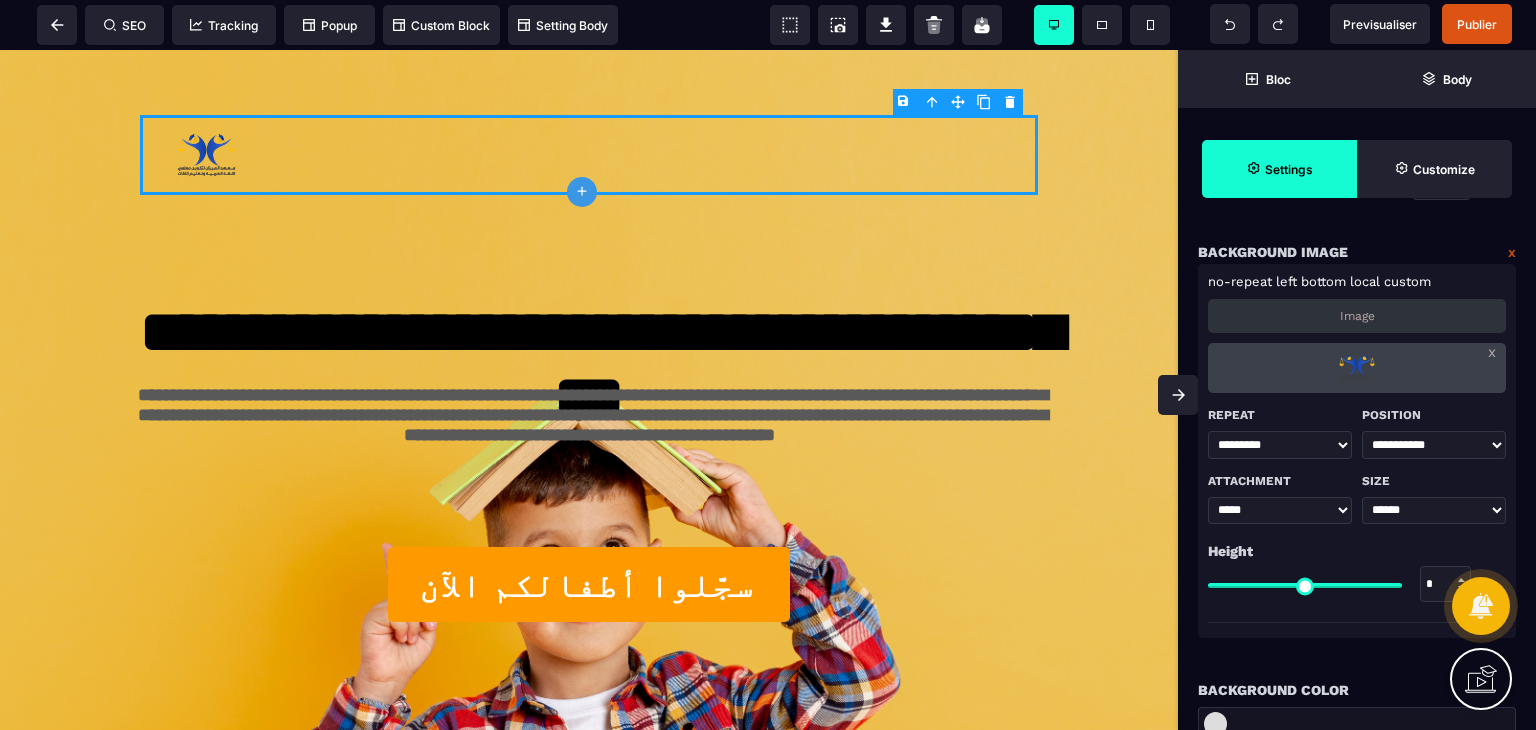 click on "**********" at bounding box center [1434, 445] 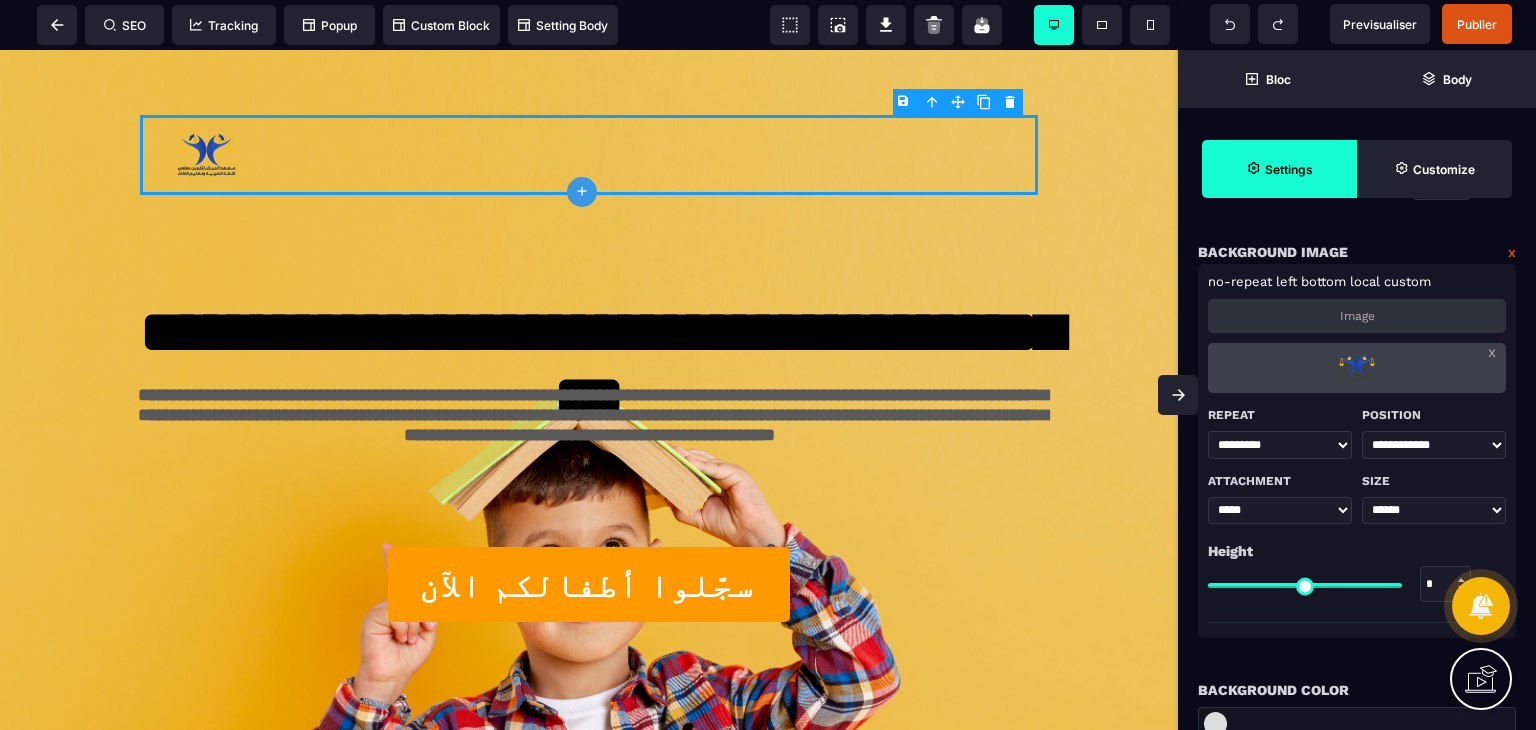 click on "**********" at bounding box center (1434, 445) 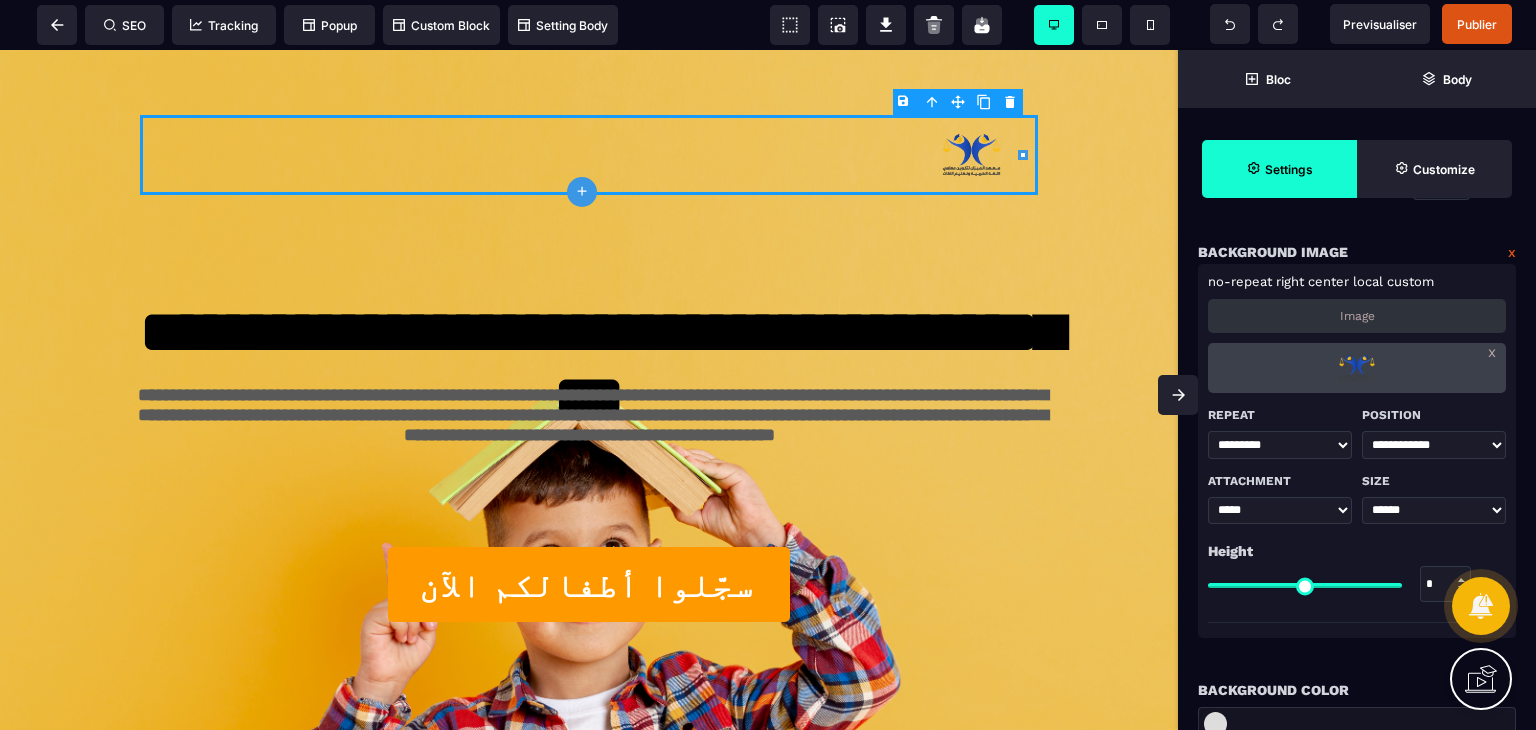 click on "**********" at bounding box center (1434, 431) 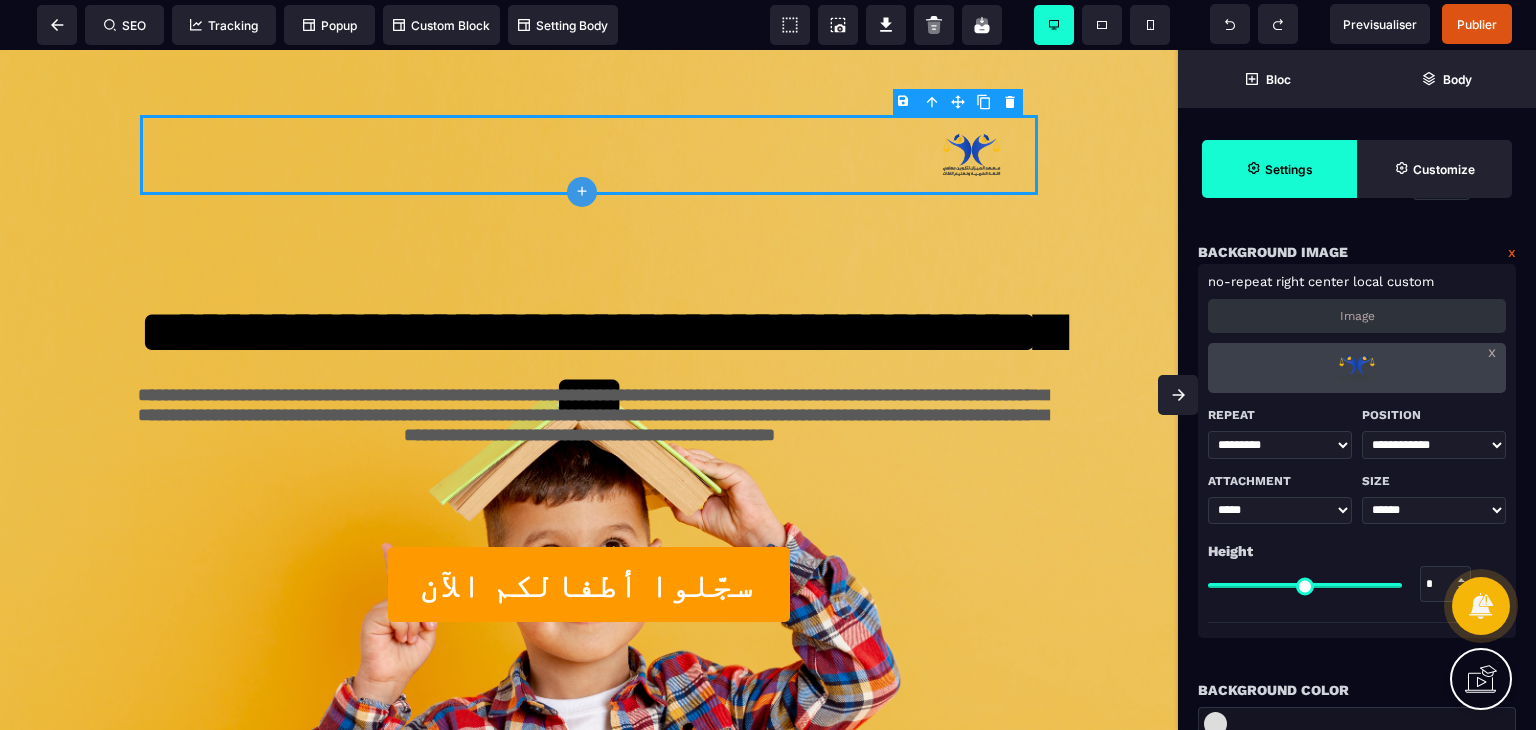 click on "**********" at bounding box center (1434, 445) 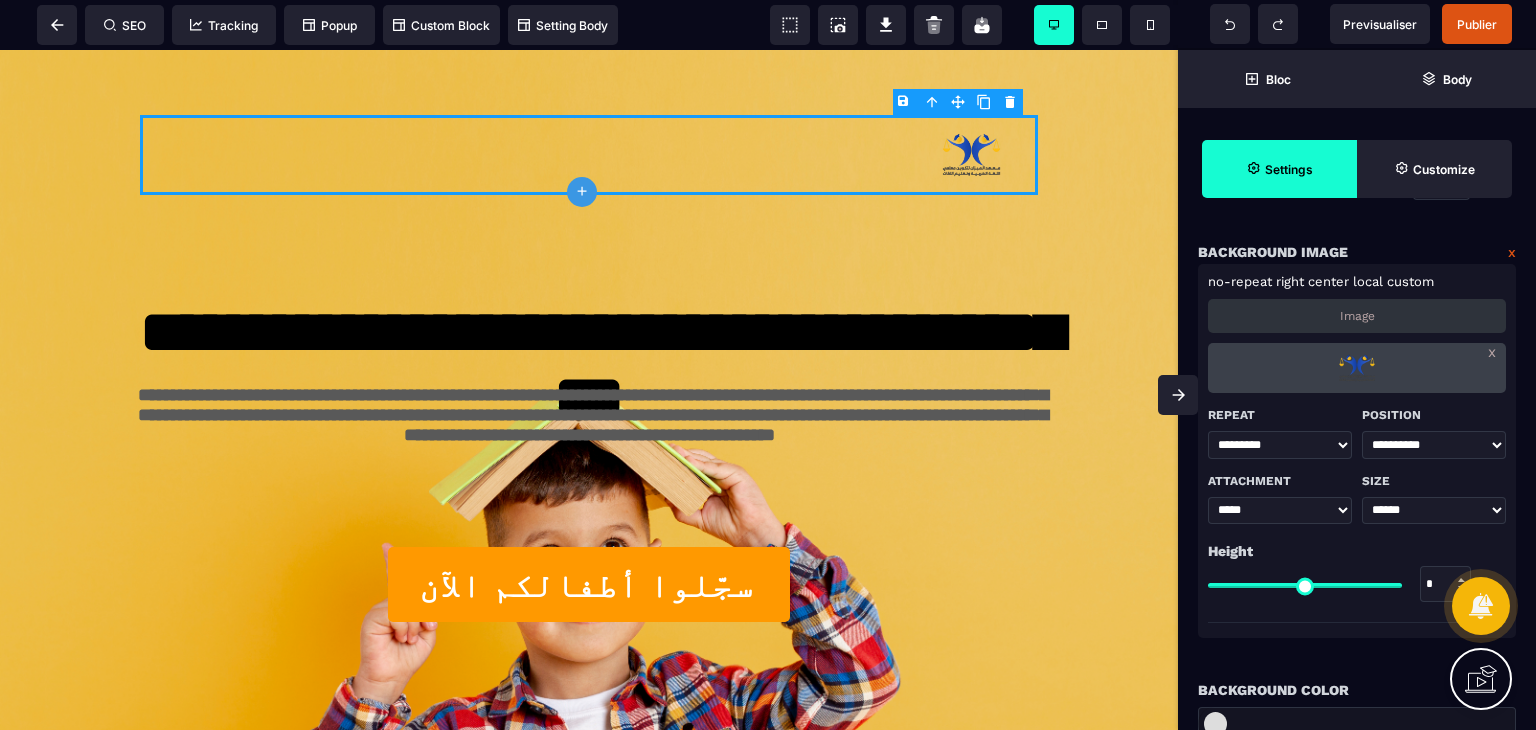 click on "**********" at bounding box center [1434, 445] 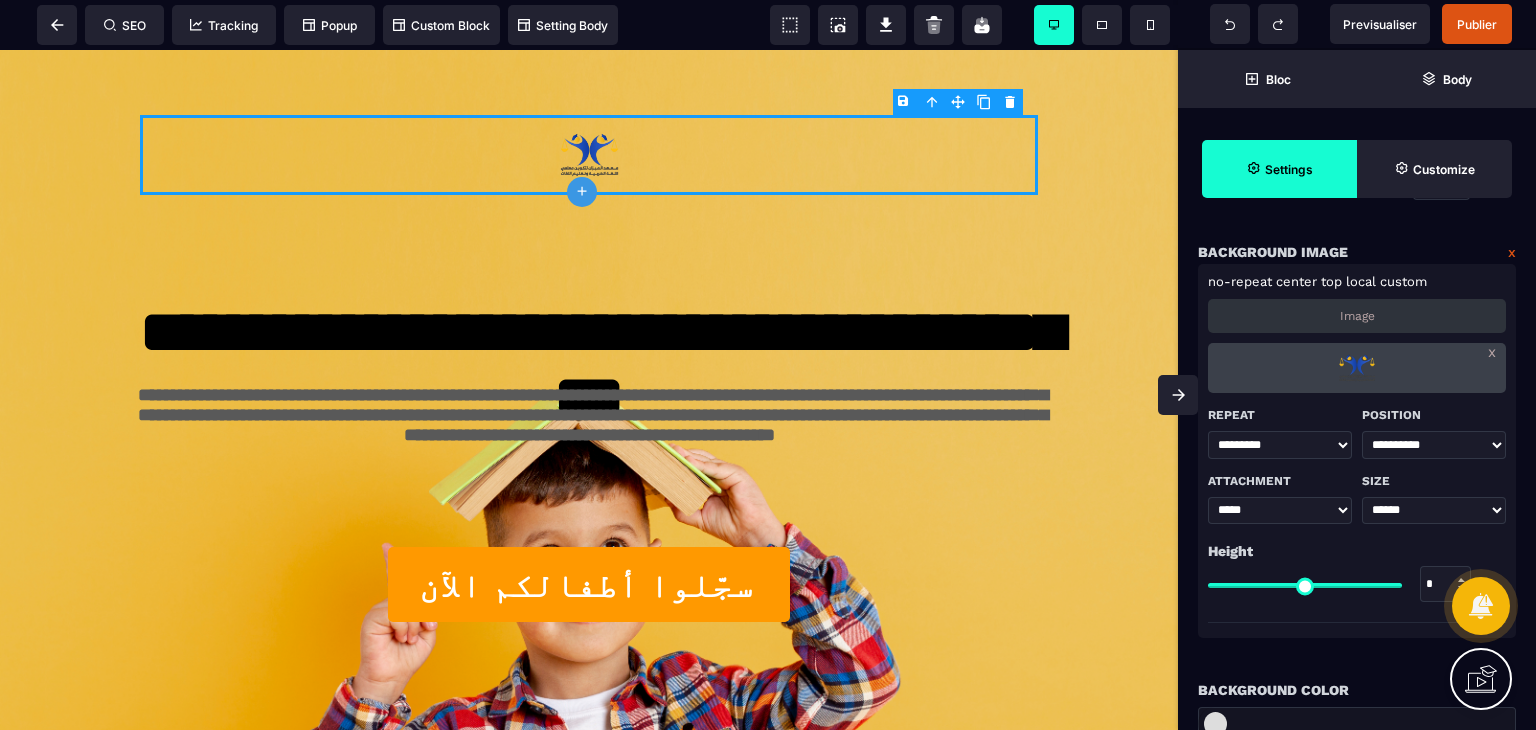click on "******   *****   *****" at bounding box center [1280, 511] 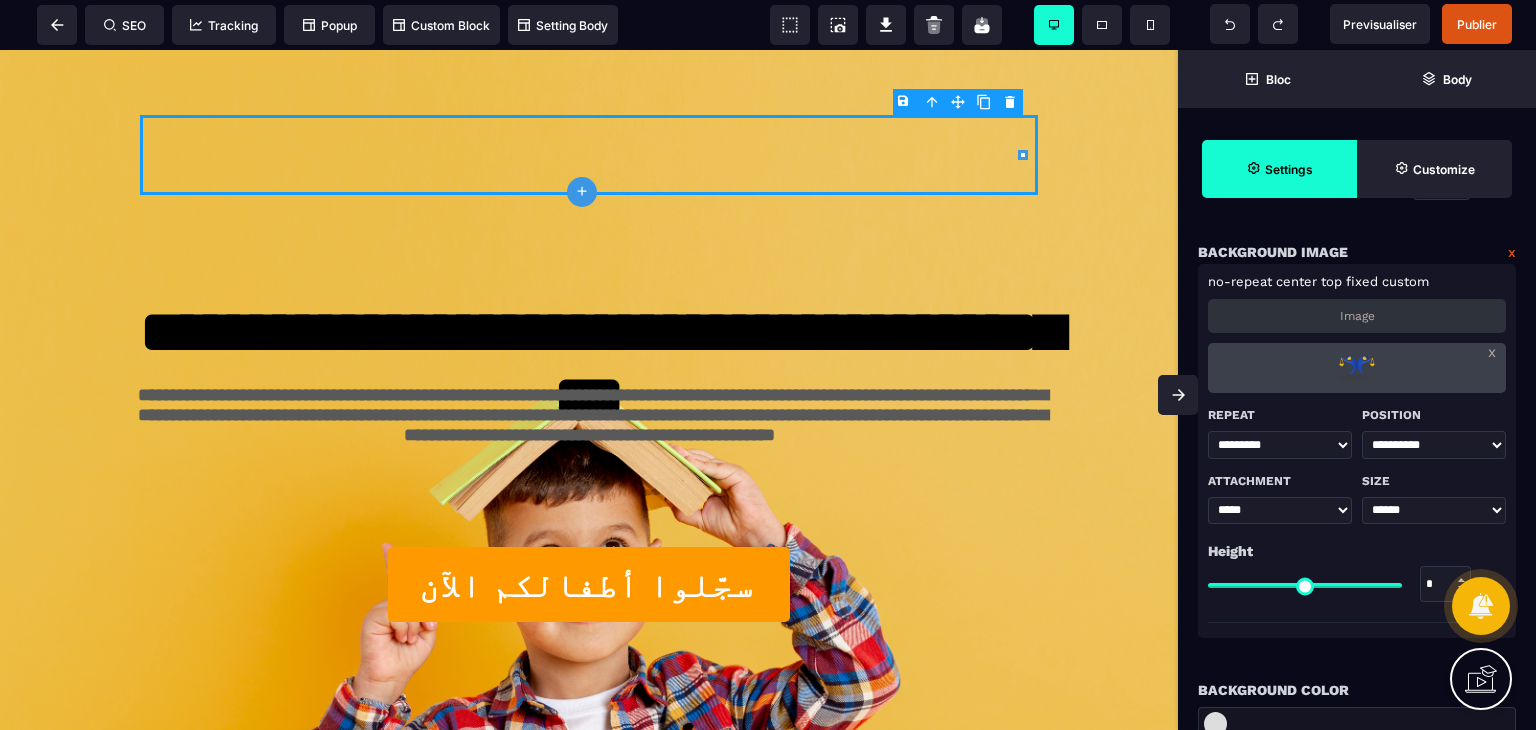 click on "******   *****   *****" at bounding box center [1280, 511] 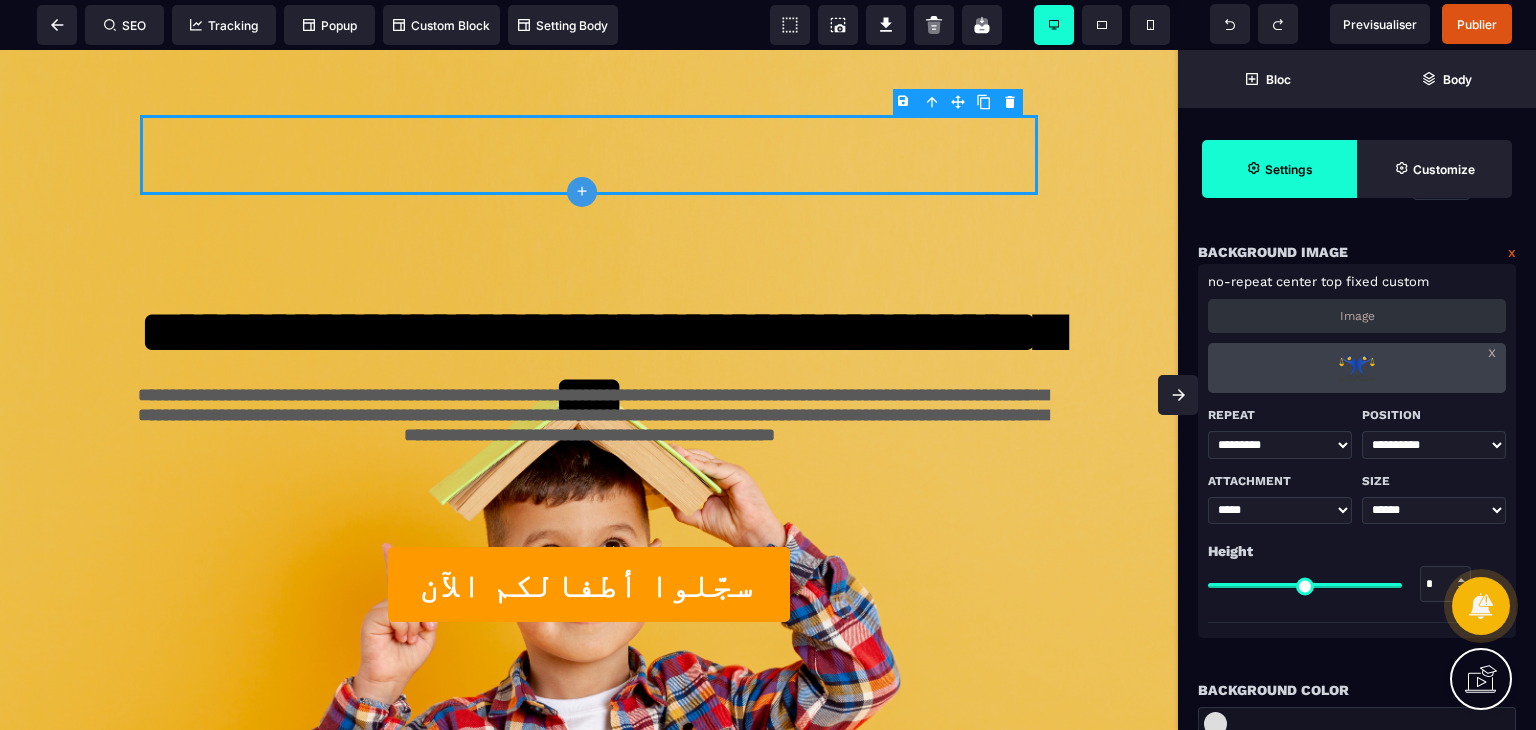 click on "******   *****   *****" at bounding box center [1280, 511] 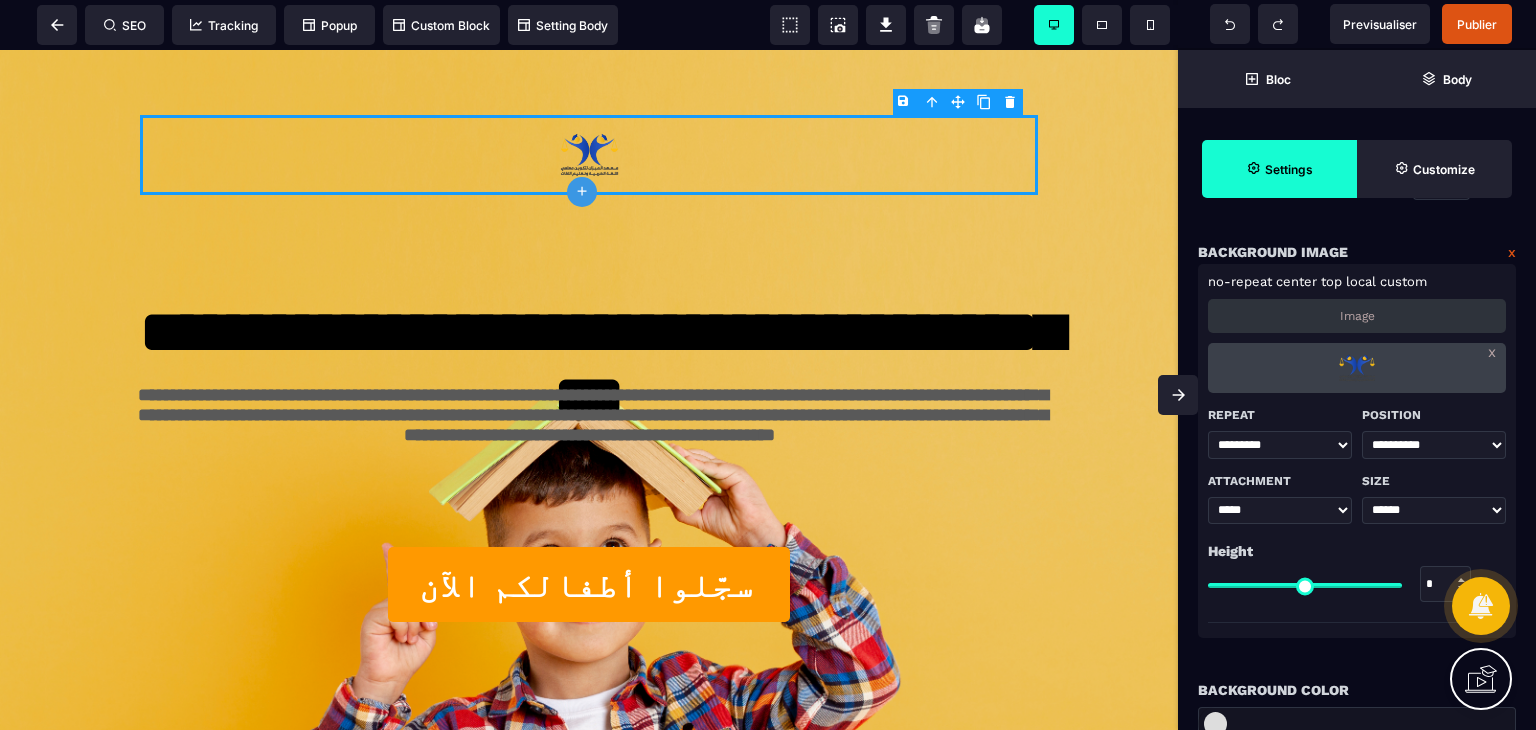 click on "****   *****   *******   ****   ******" at bounding box center (1434, 511) 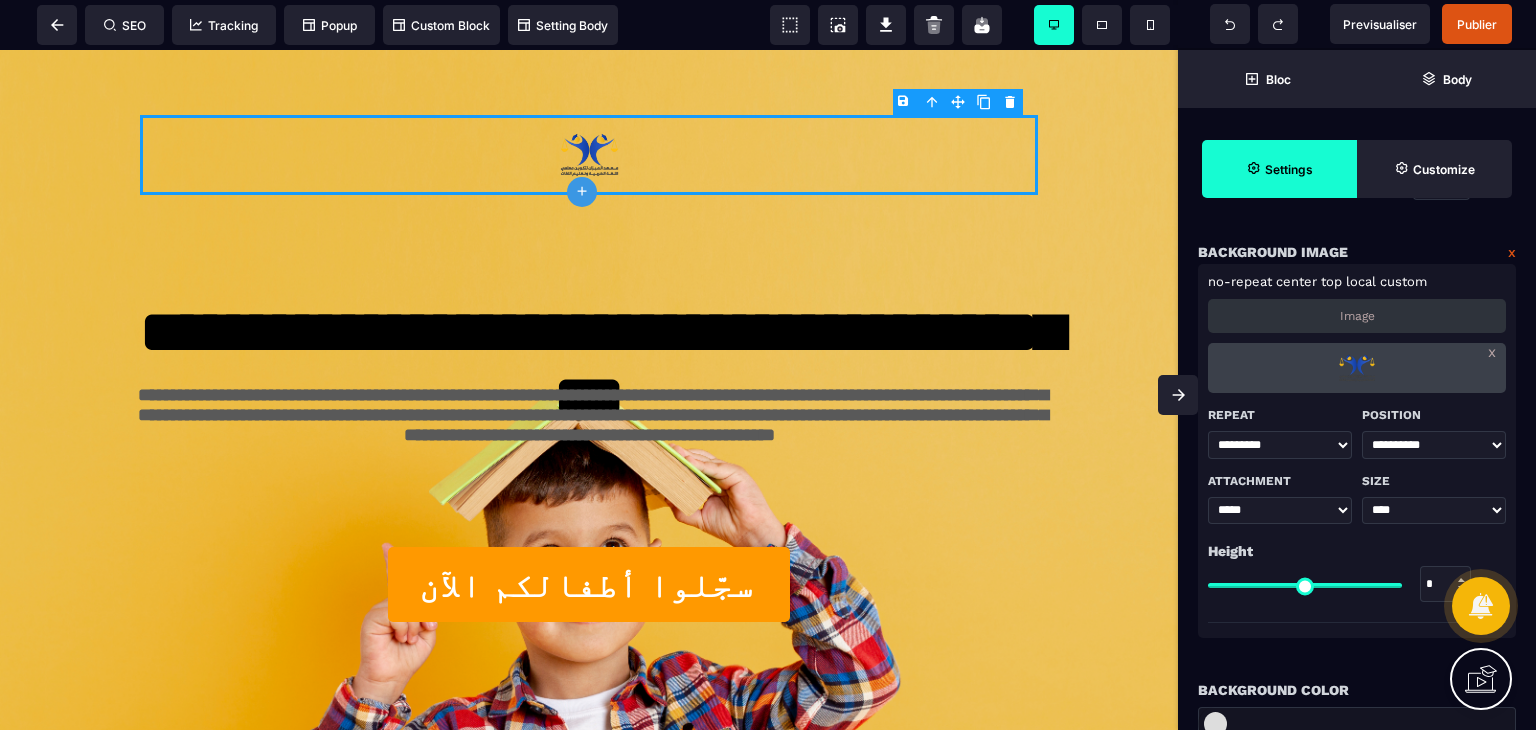 click on "****   *****   *******   ****   ******" at bounding box center (1434, 511) 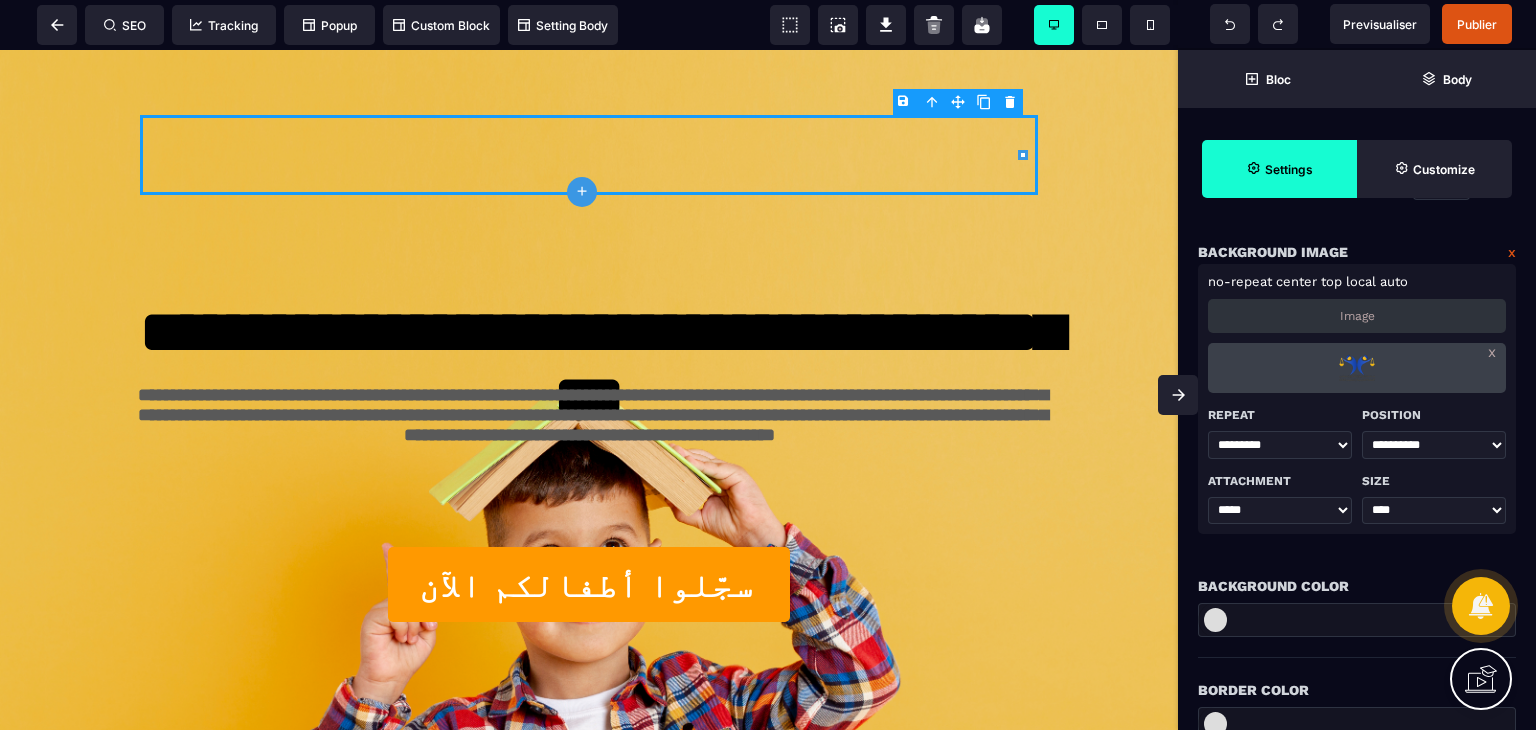 click on "****   *****   *******   ****   ******" at bounding box center (1434, 511) 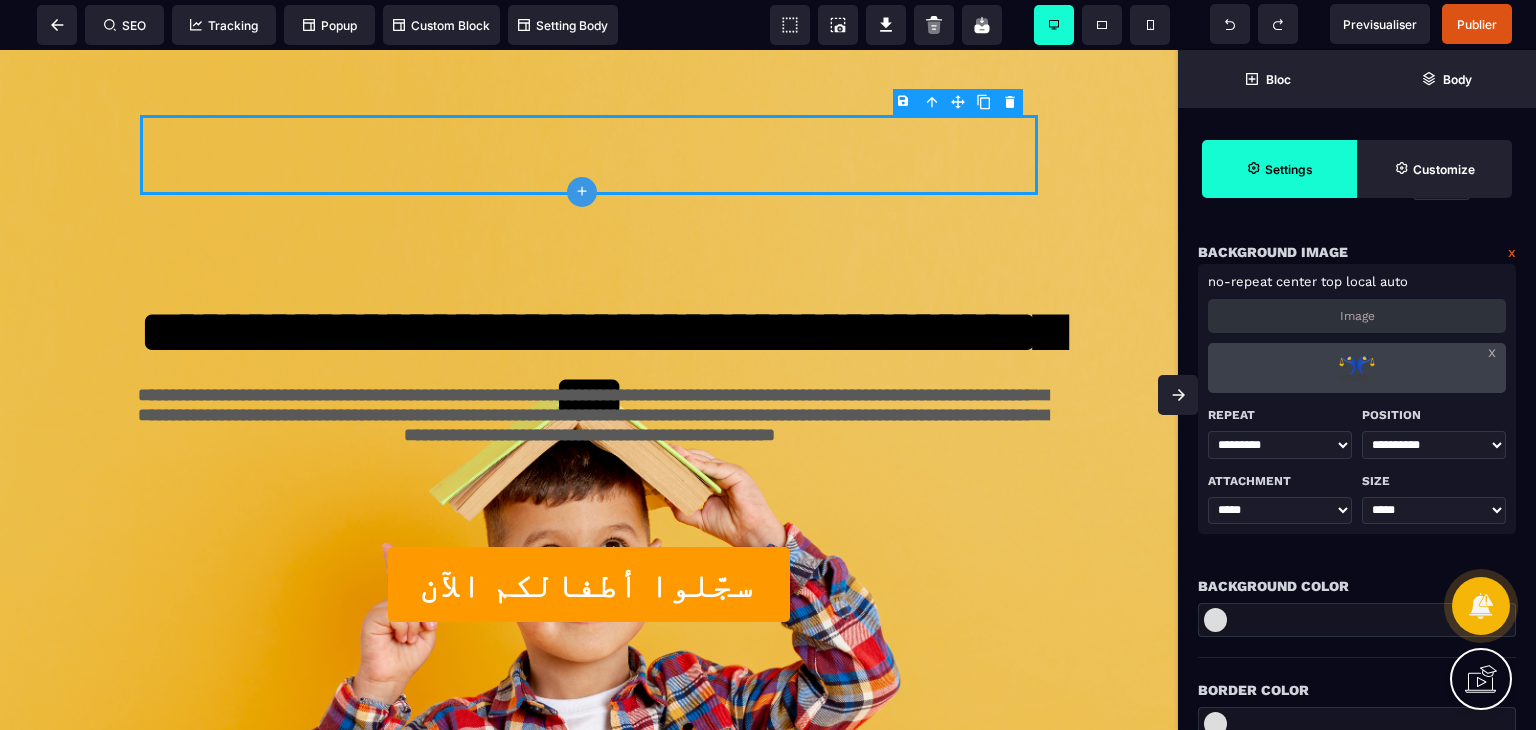 click on "****   *****   *******   ****   ******" at bounding box center [1434, 511] 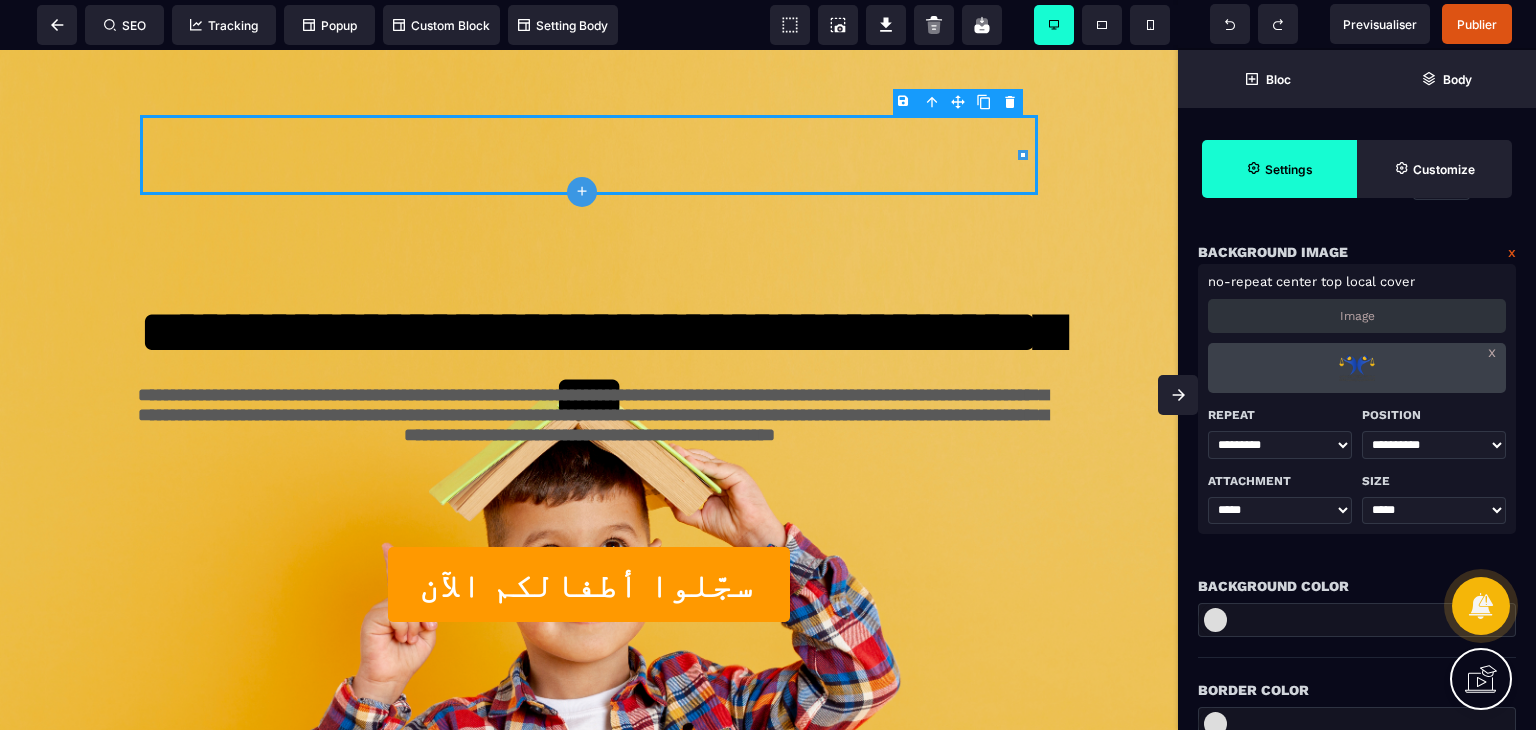 click on "****   *****   *******   ****   ******" at bounding box center (1434, 511) 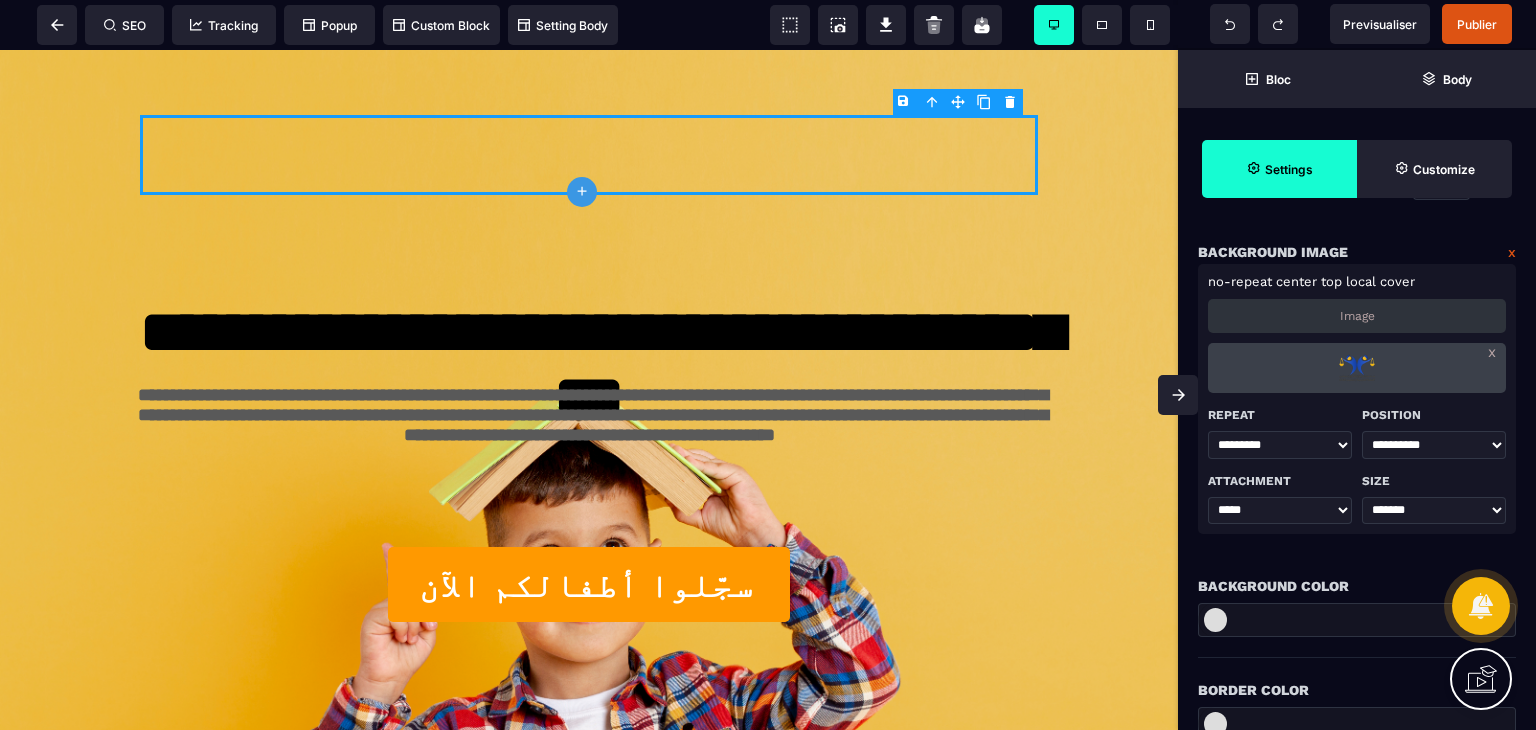 click on "****   *****   *******   ****   ******" at bounding box center [1434, 511] 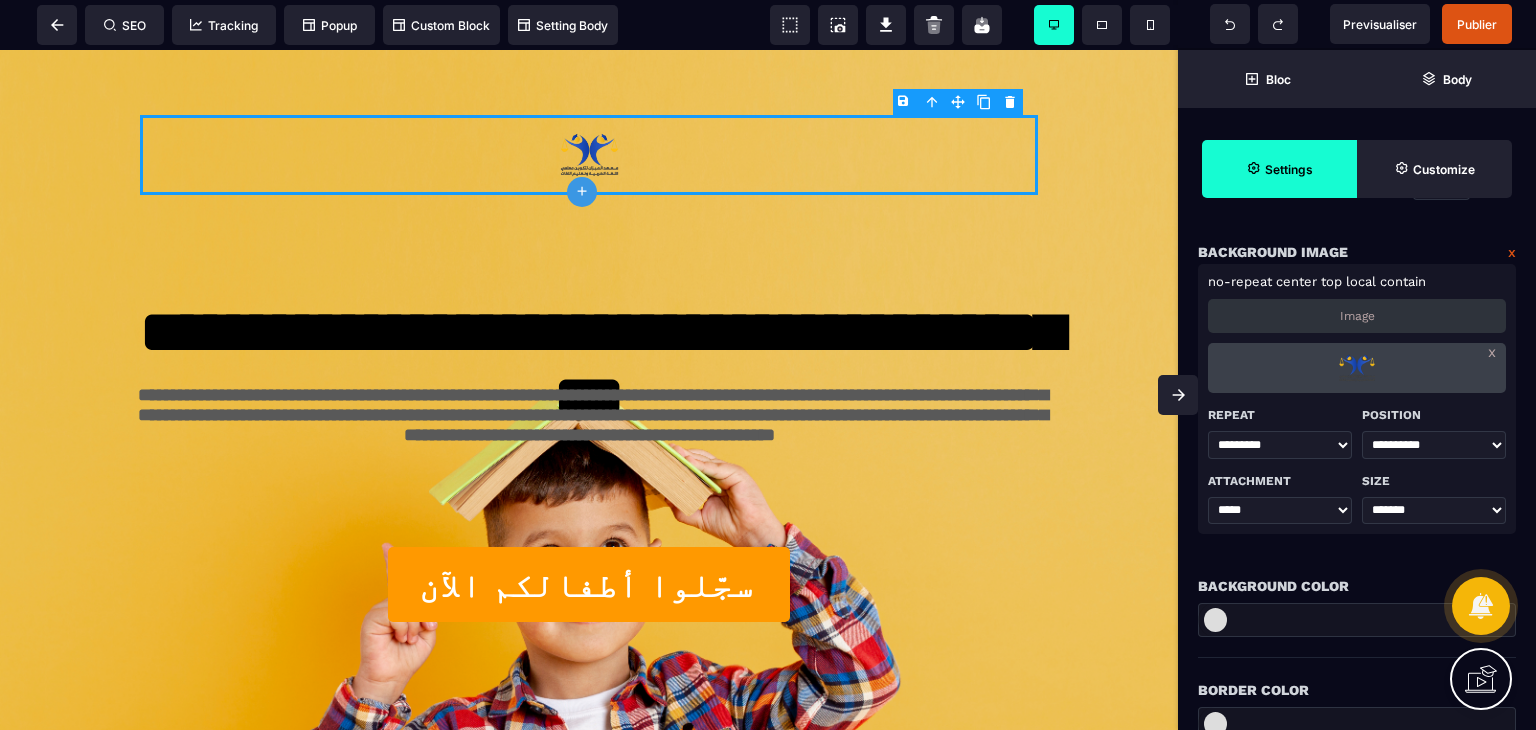 click on "****   *****   *******   ****   ******" at bounding box center (1434, 511) 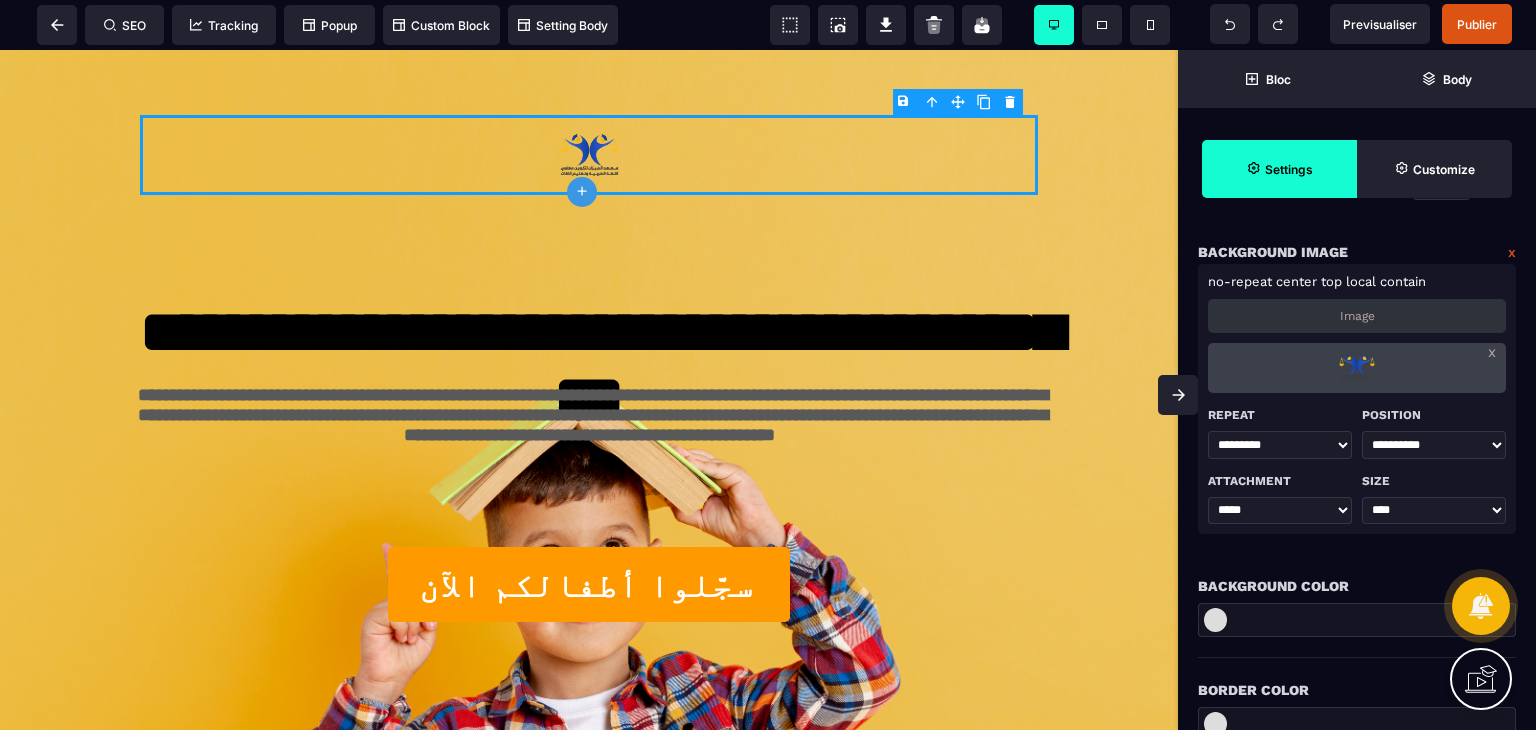 click on "****   *****   *******   ****   ******" at bounding box center [1434, 511] 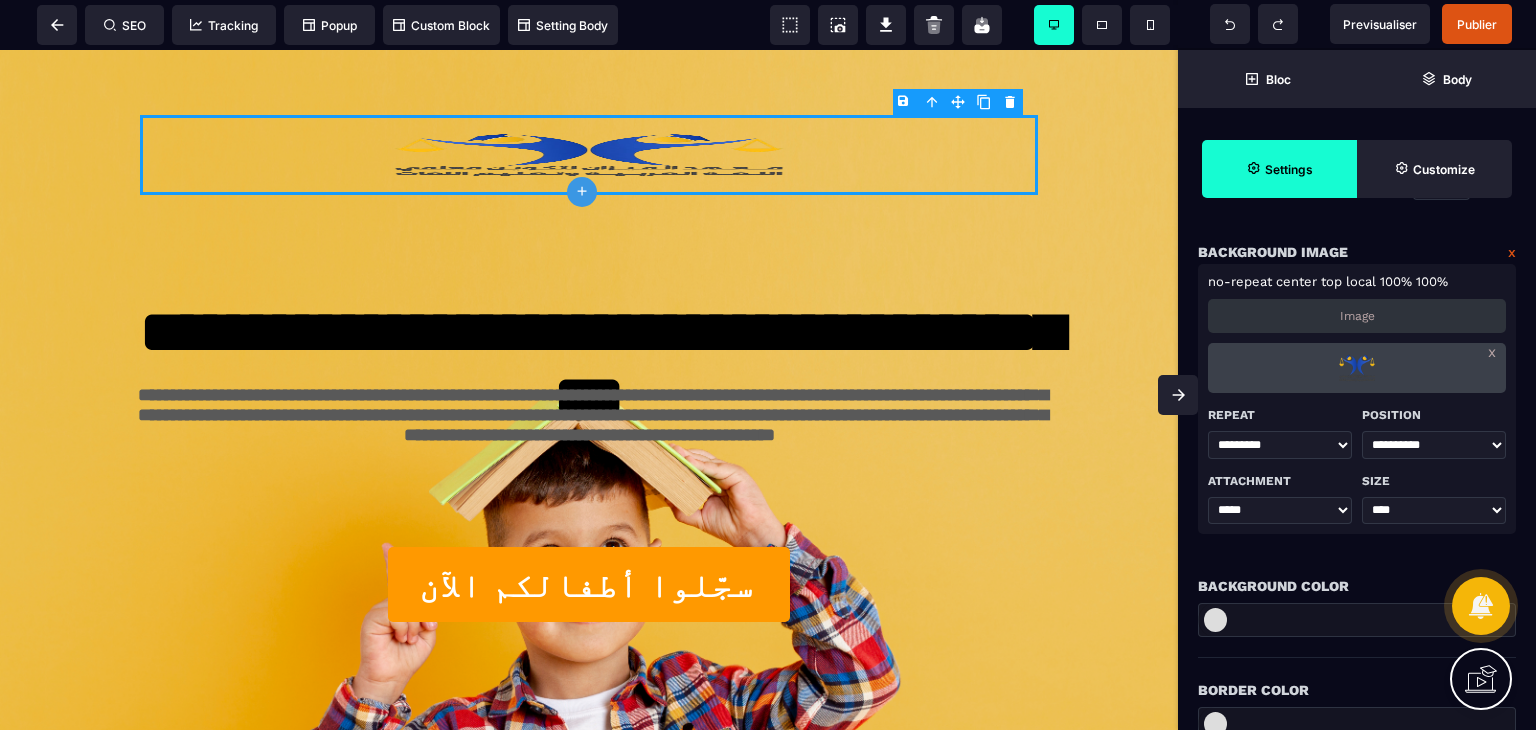 drag, startPoint x: 1176, startPoint y: 380, endPoint x: 1104, endPoint y: 233, distance: 163.68567 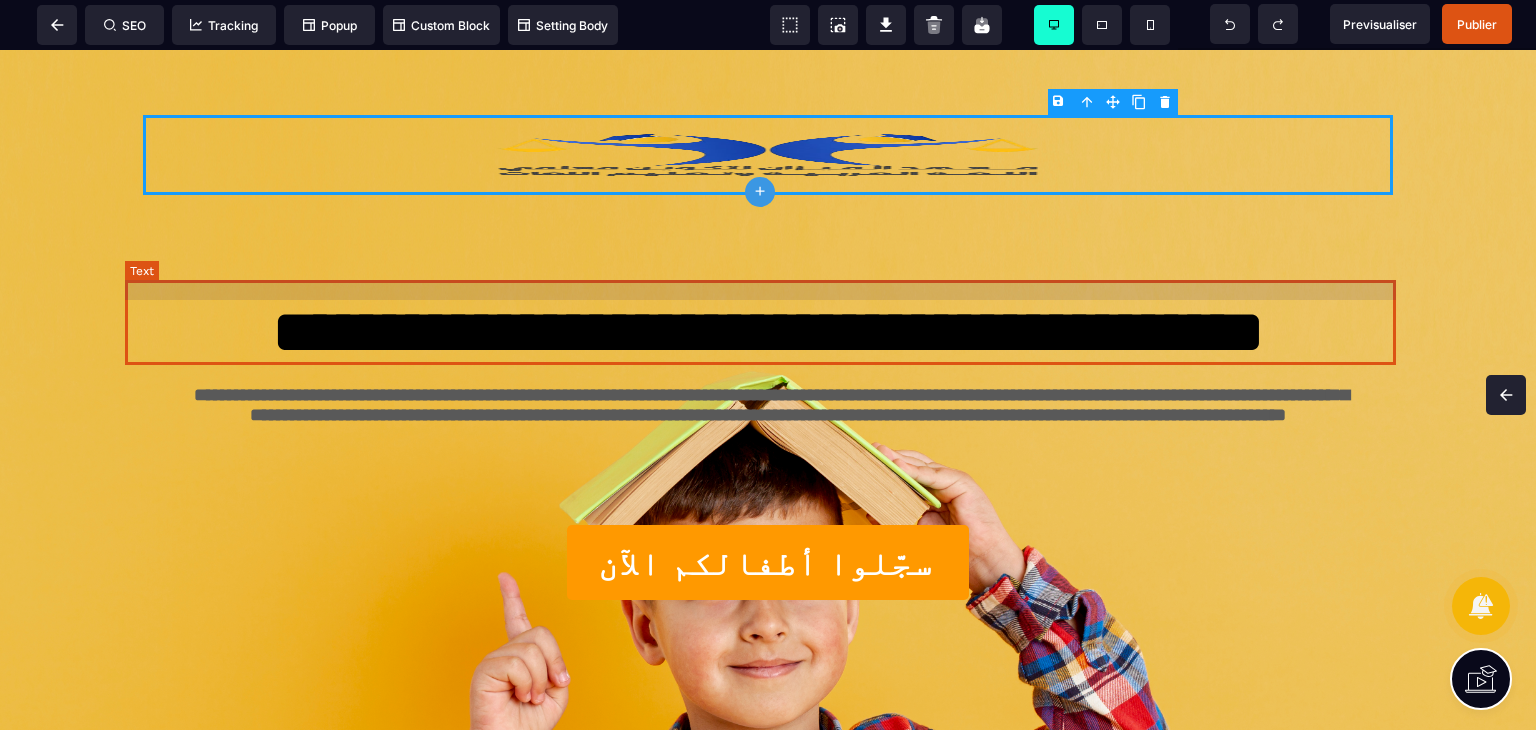 scroll, scrollTop: 0, scrollLeft: 0, axis: both 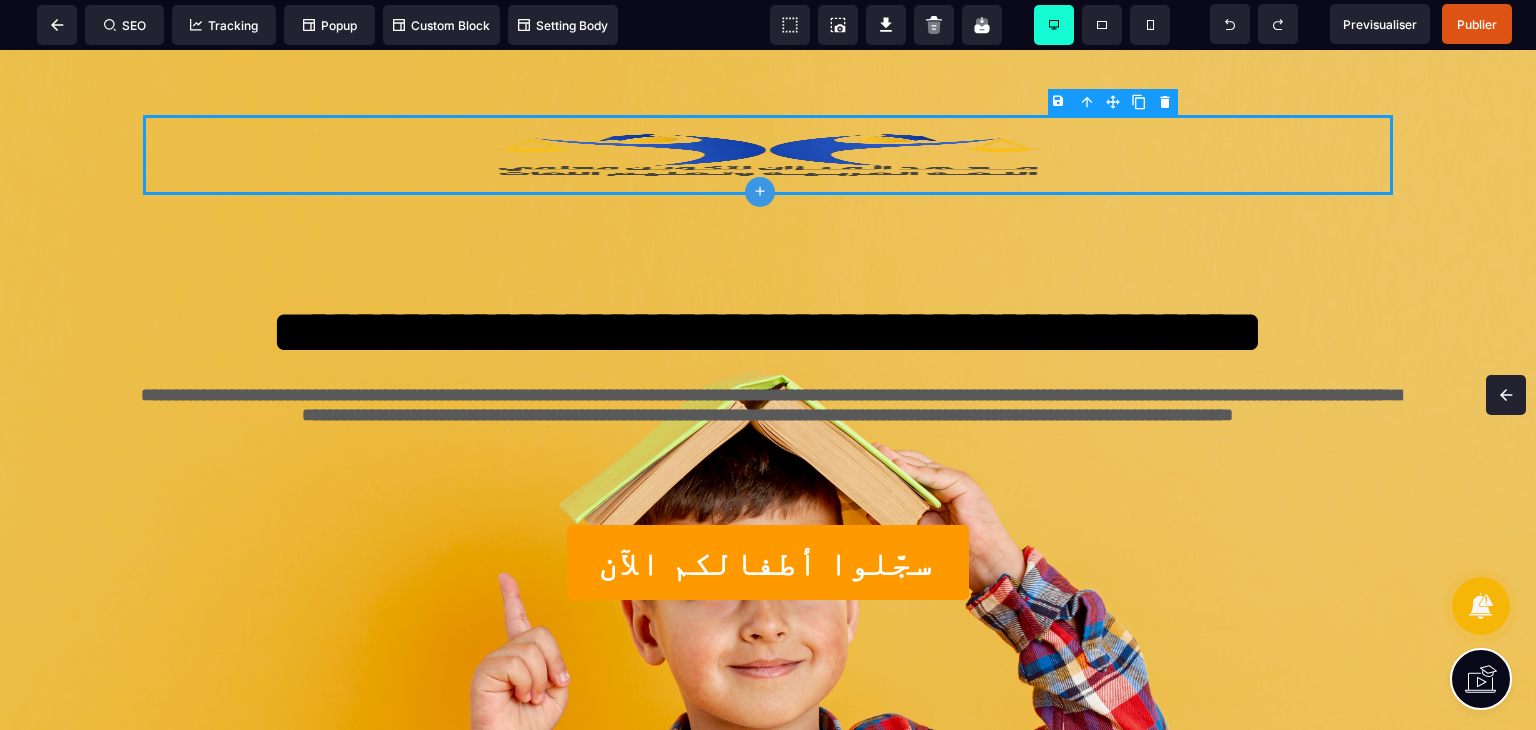 click at bounding box center [1506, 395] 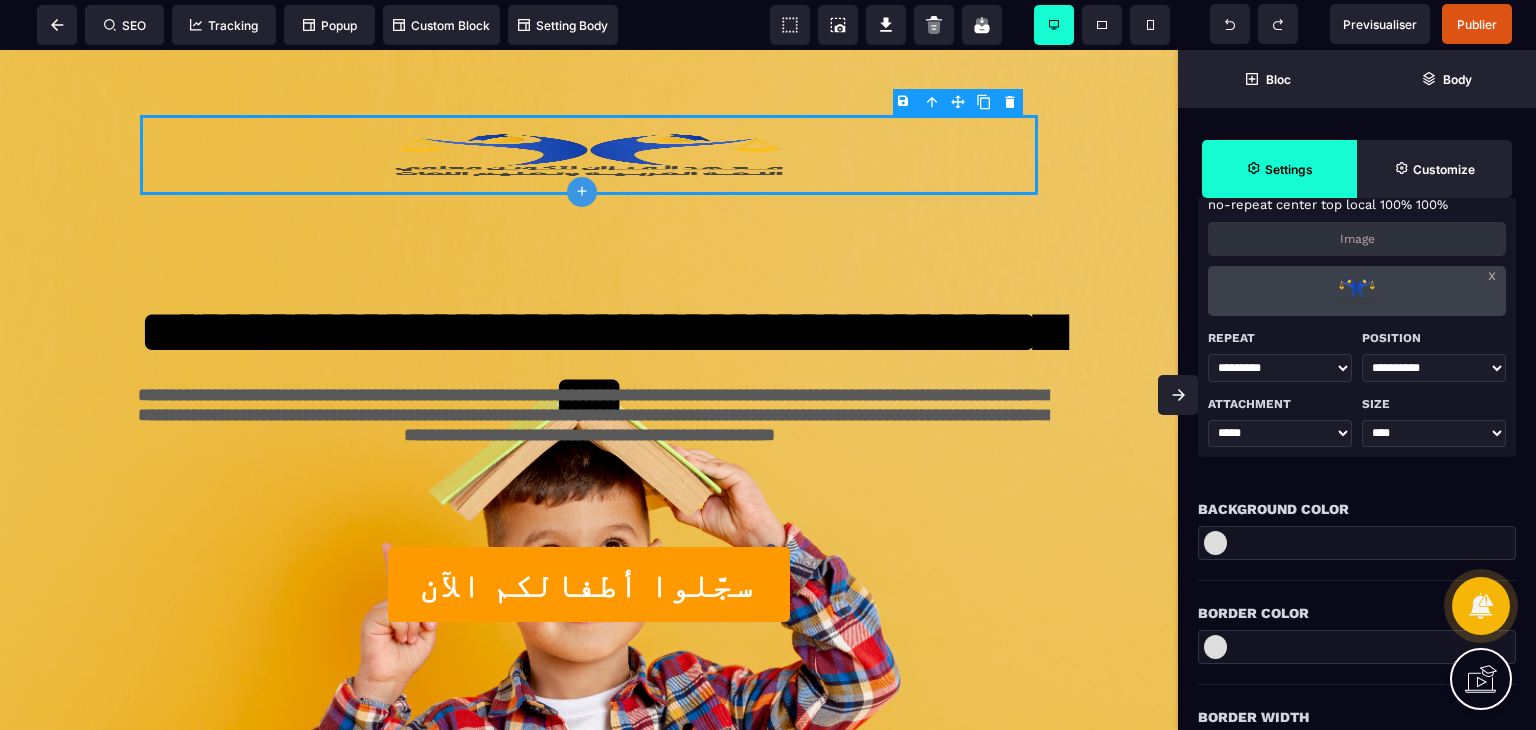 scroll, scrollTop: 300, scrollLeft: 0, axis: vertical 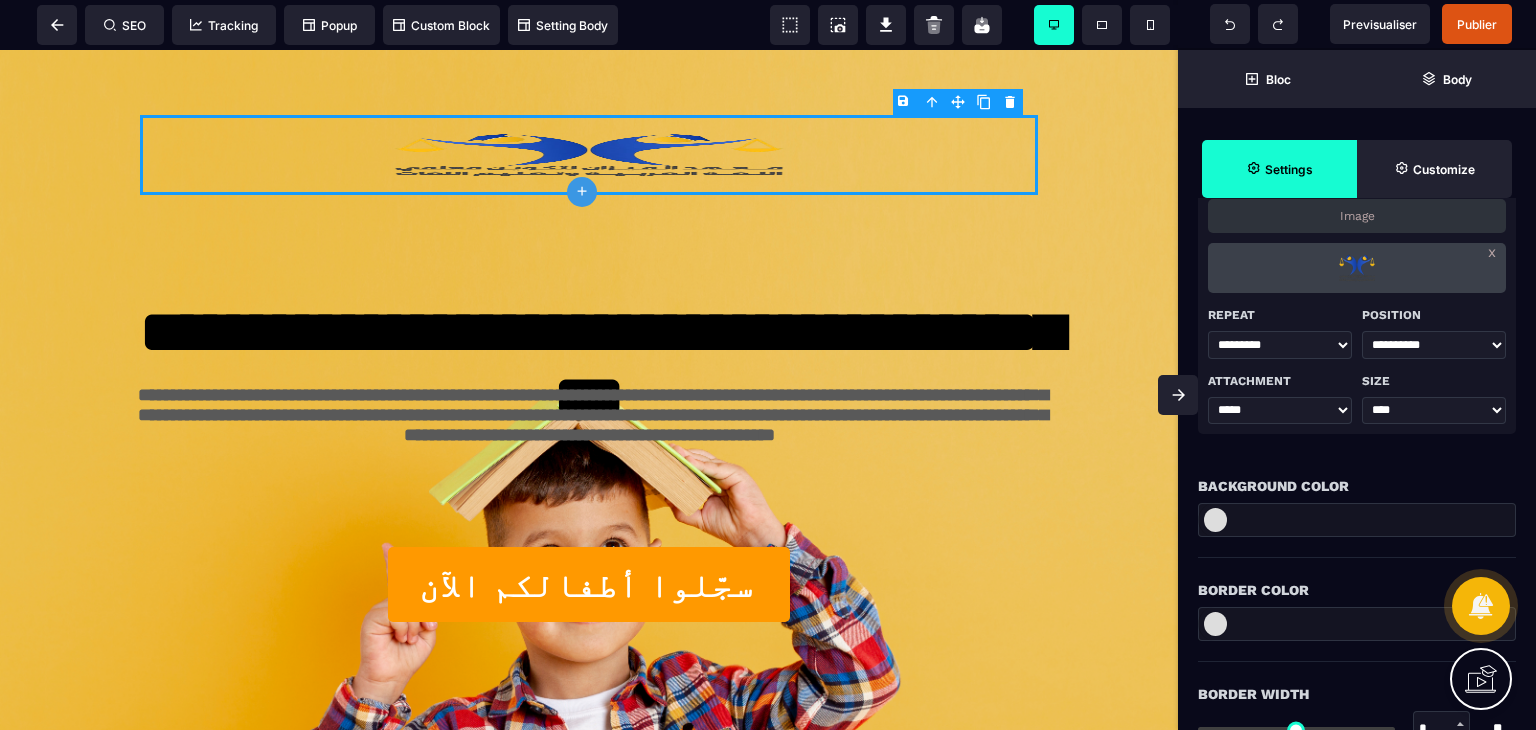 click on "Size
****   *****   *******   ****   ******" at bounding box center [1434, 397] 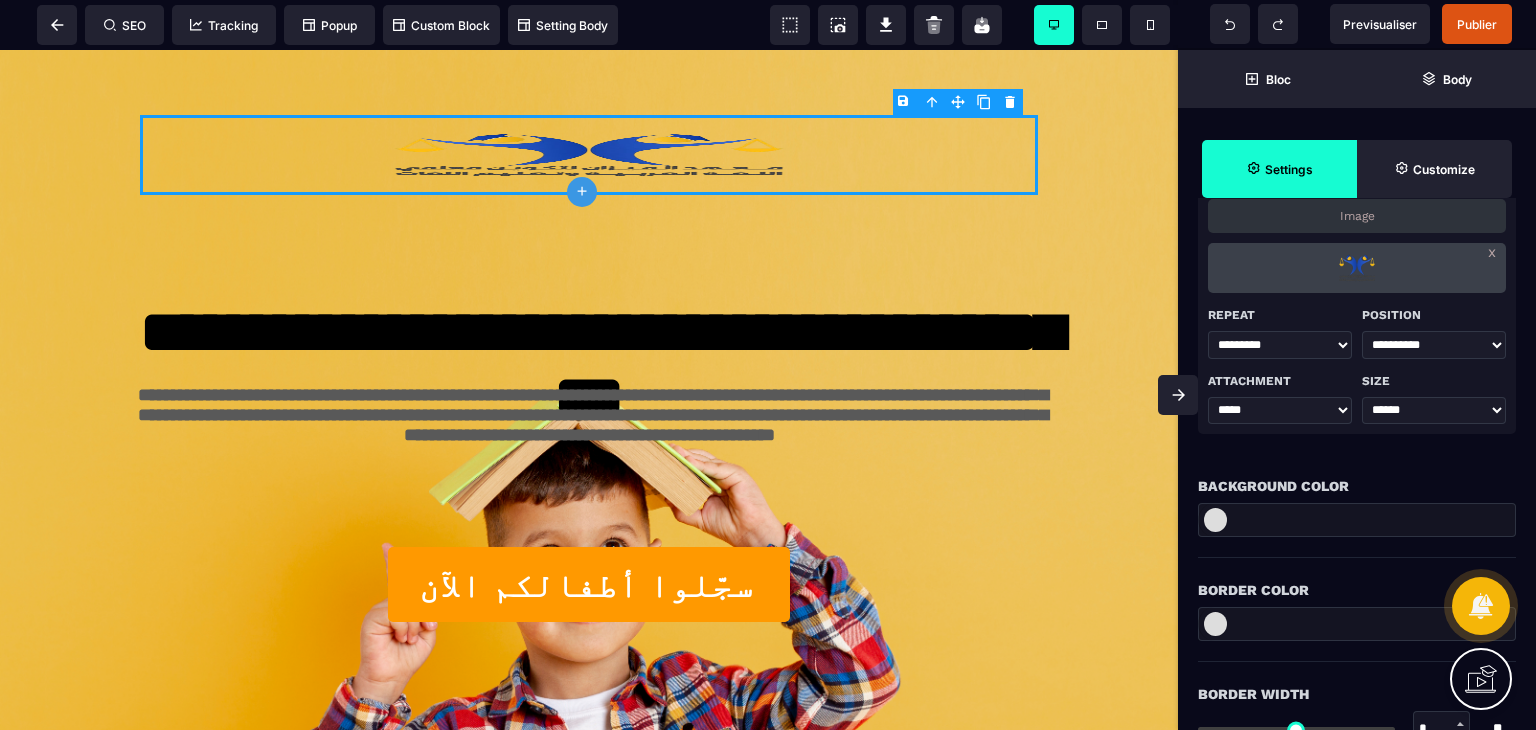 click on "****   *****   *******   ****   ******" at bounding box center (1434, 411) 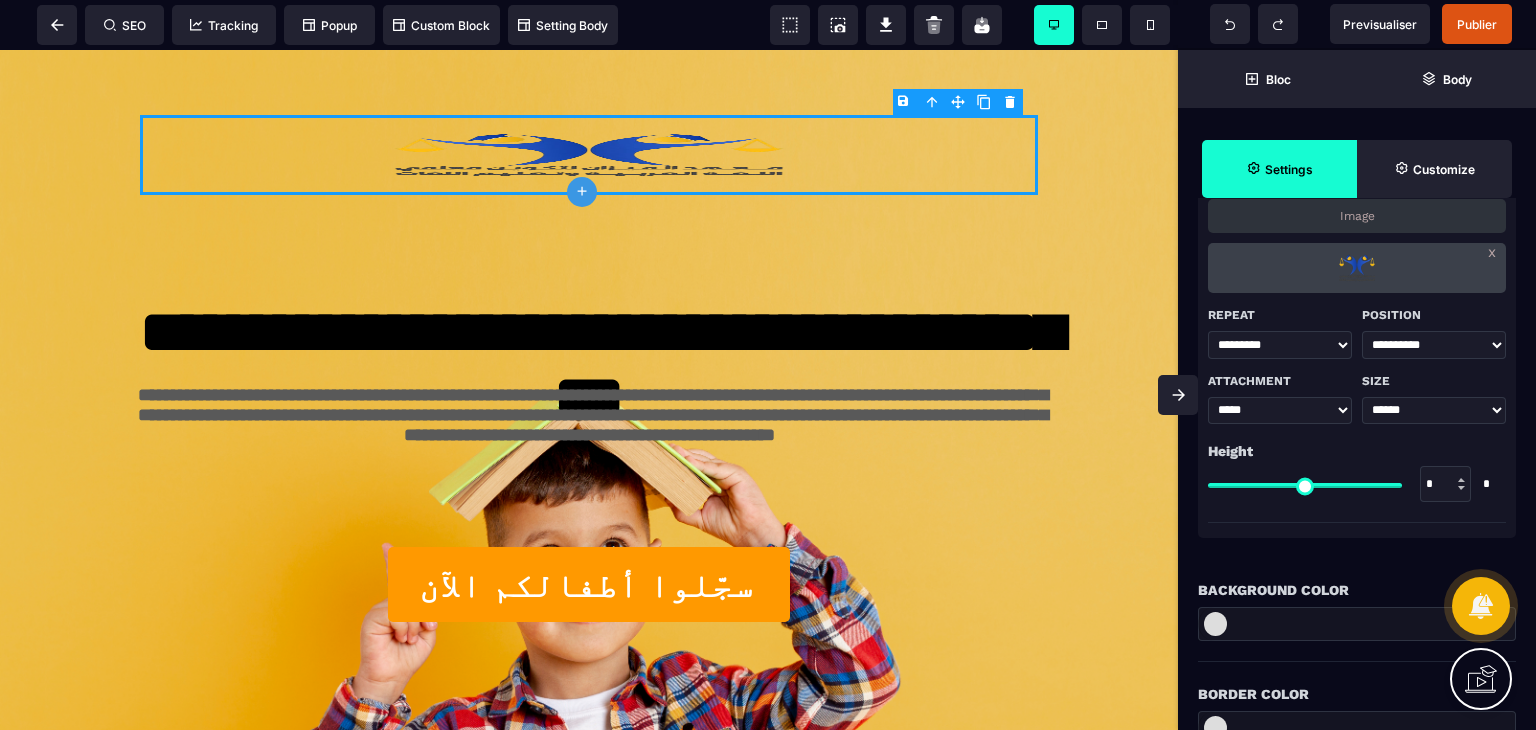 click on "****   *****   *******   ****   ******" at bounding box center (1434, 411) 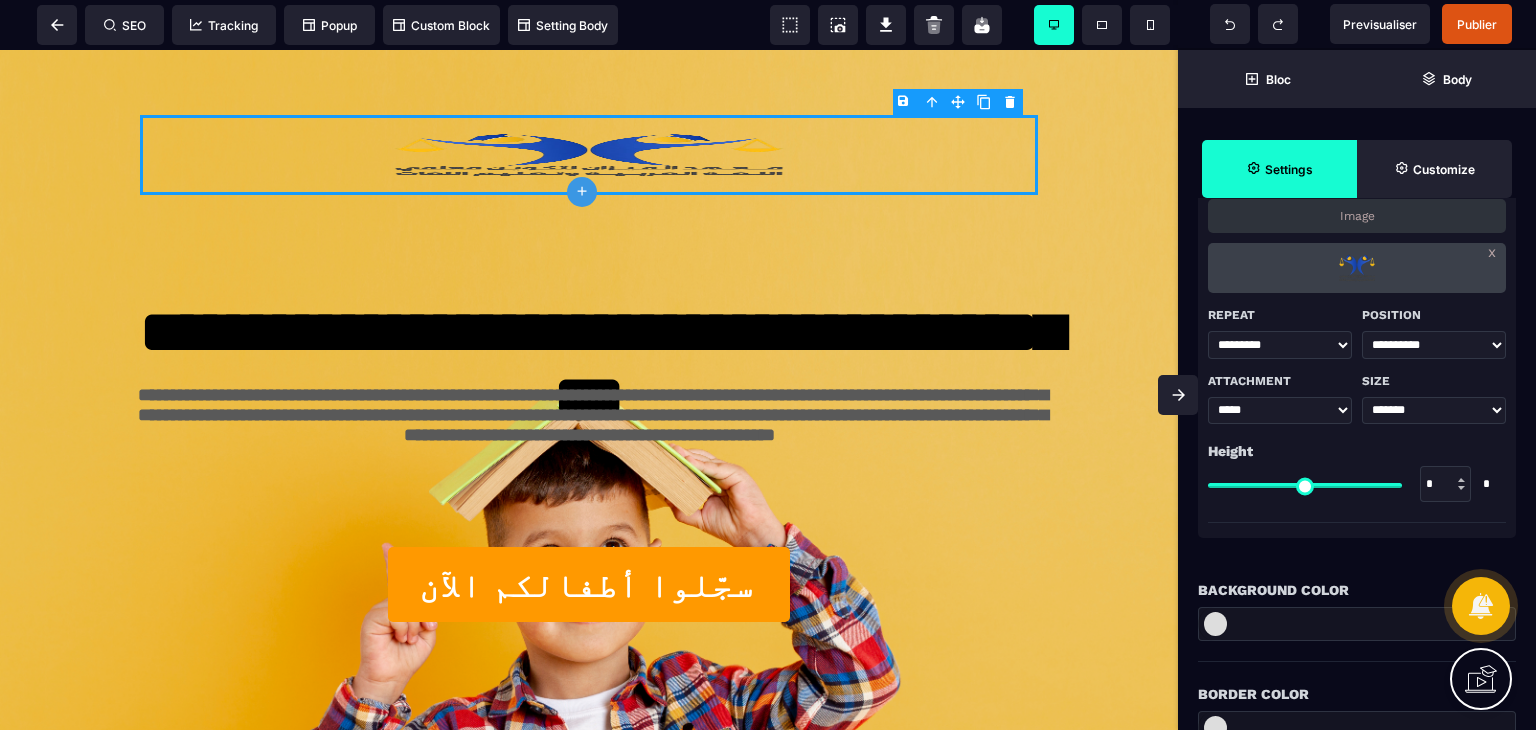 click on "****   *****   *******   ****   ******" at bounding box center [1434, 411] 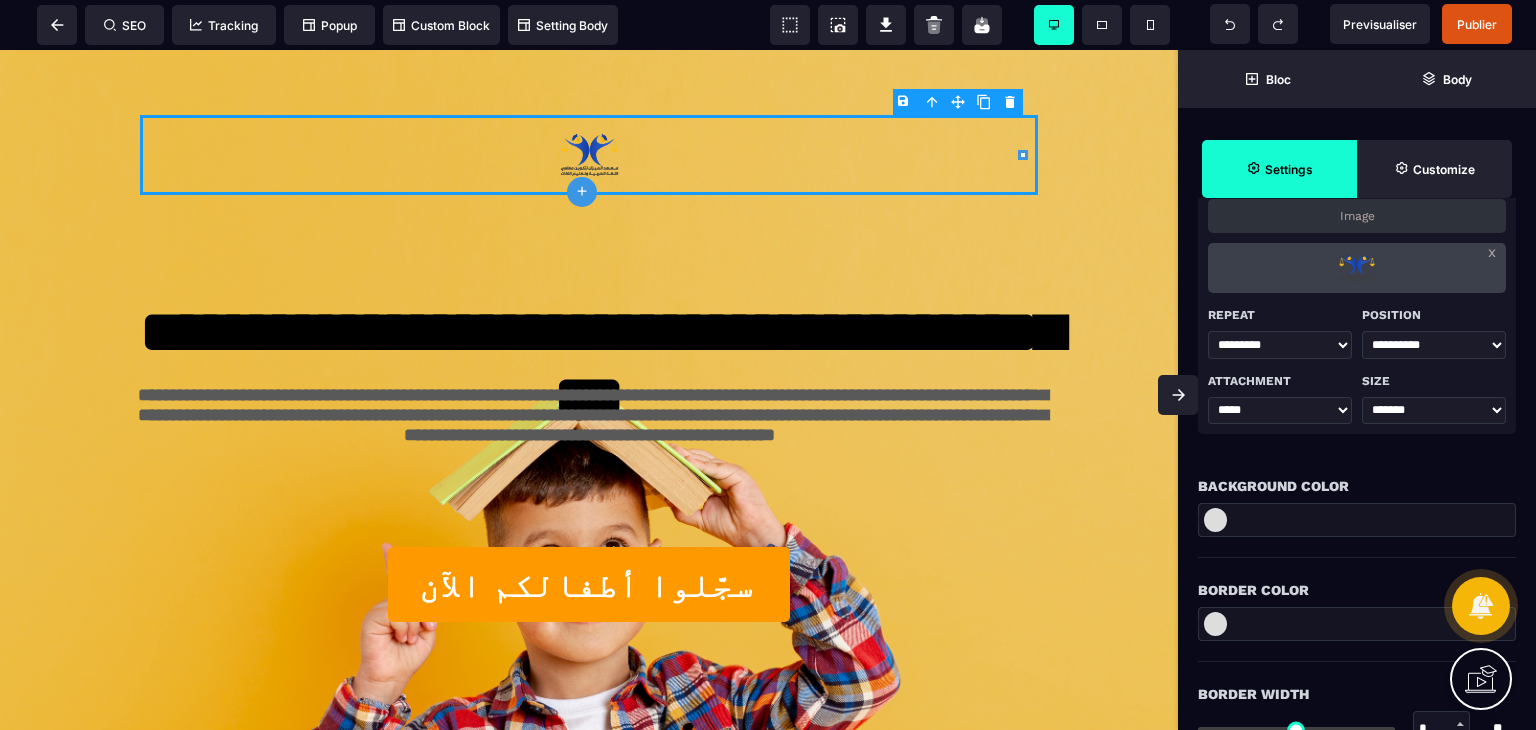 click at bounding box center [1178, 395] 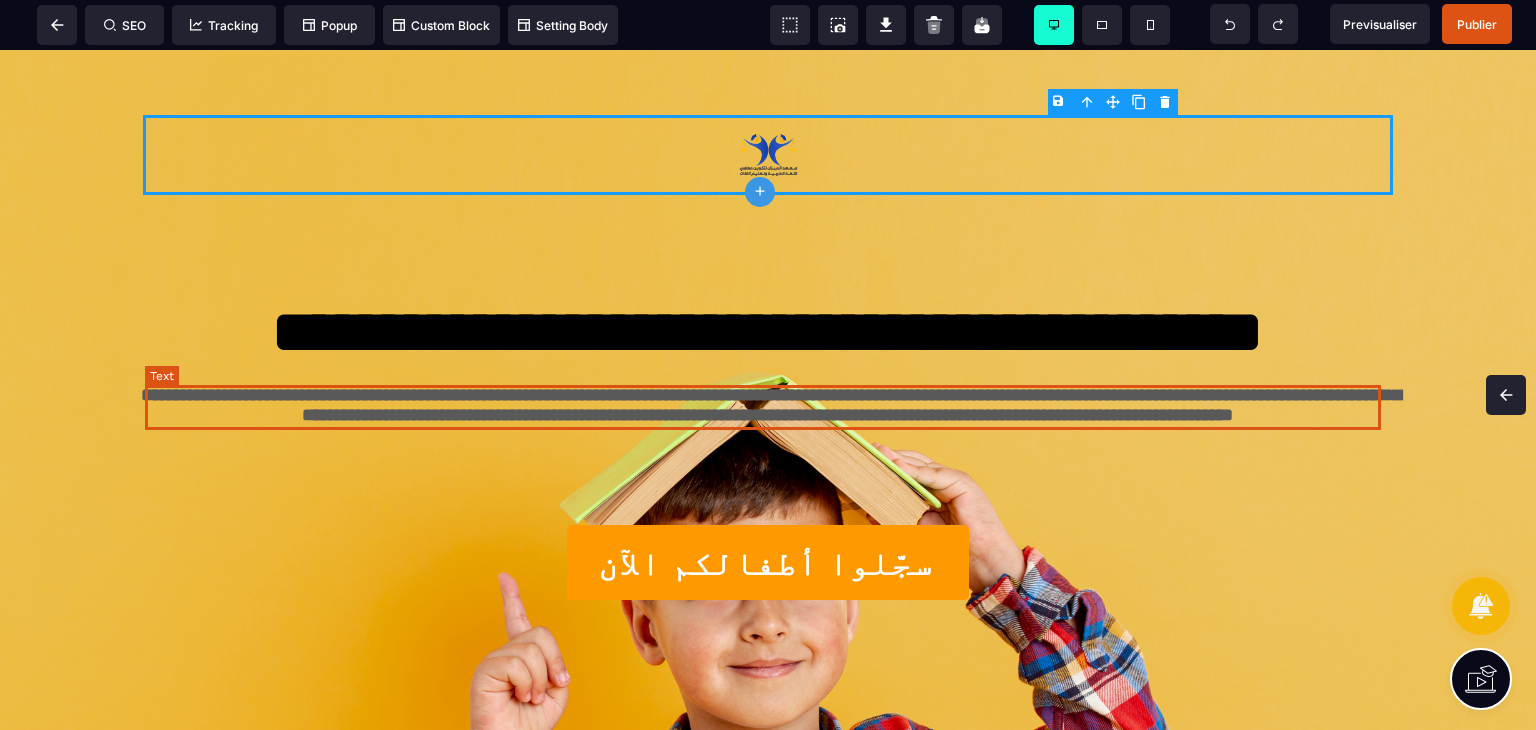 scroll, scrollTop: 0, scrollLeft: 0, axis: both 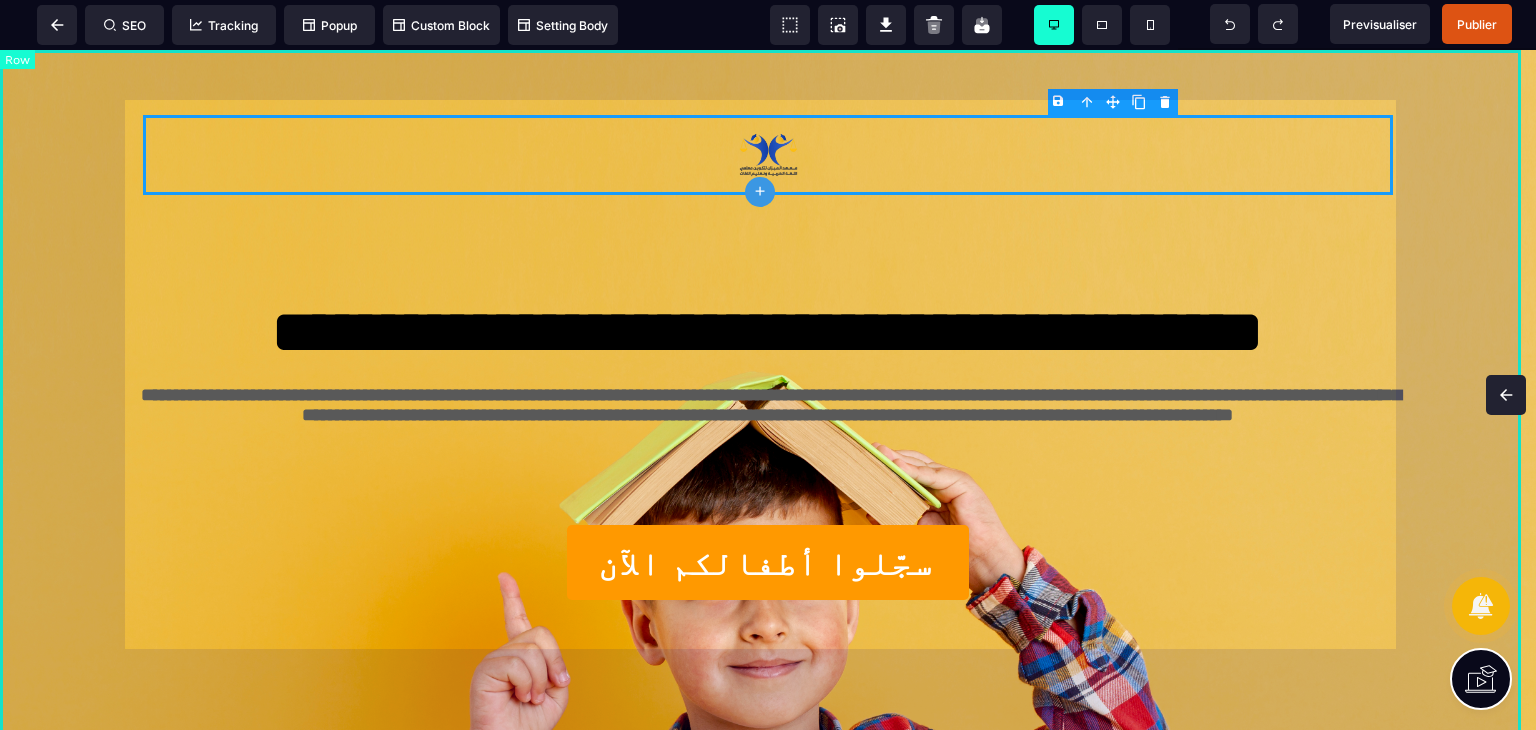 click on "**********" at bounding box center (768, 398) 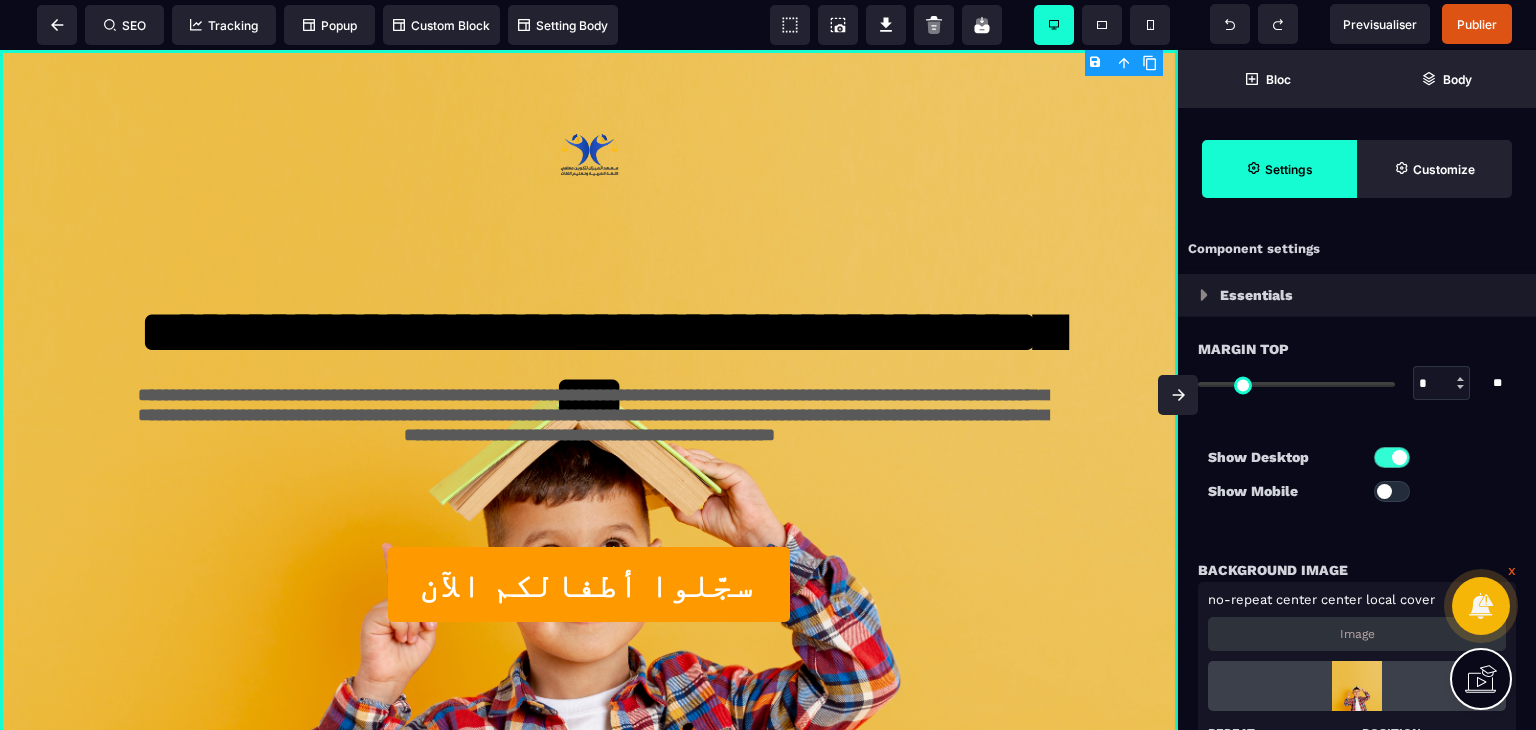 click 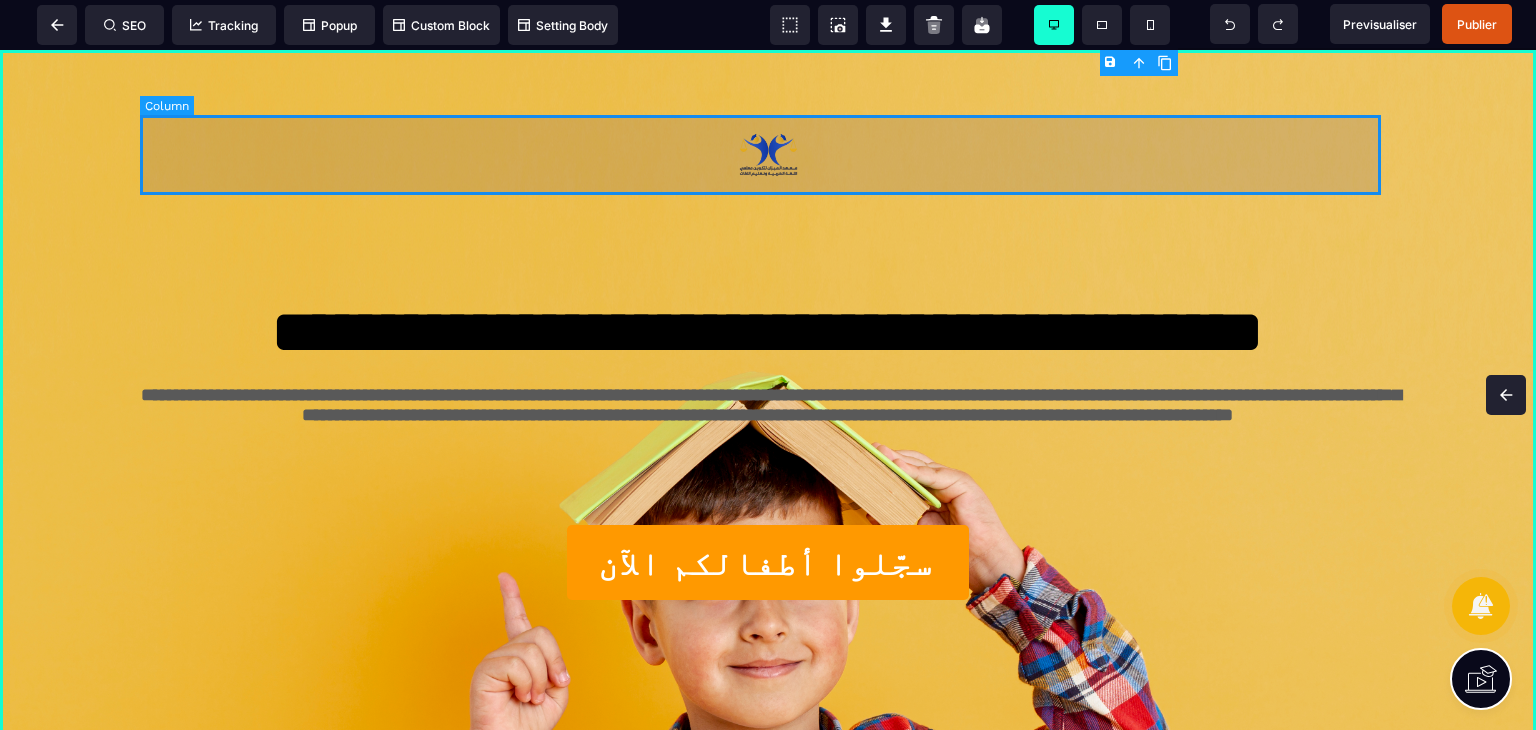 click at bounding box center (768, 155) 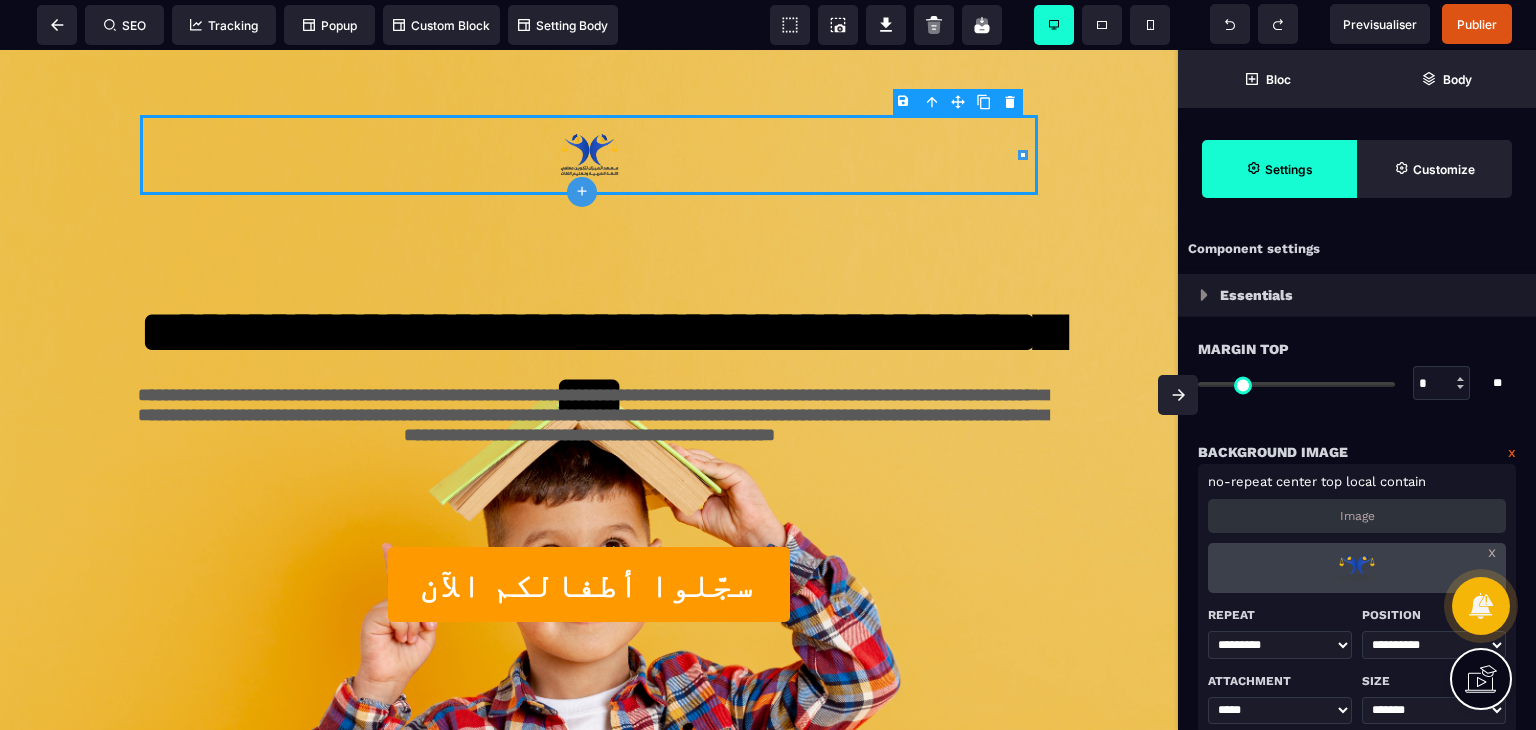 click on "B I U S
A *******
plus
Column" at bounding box center (589, 390) 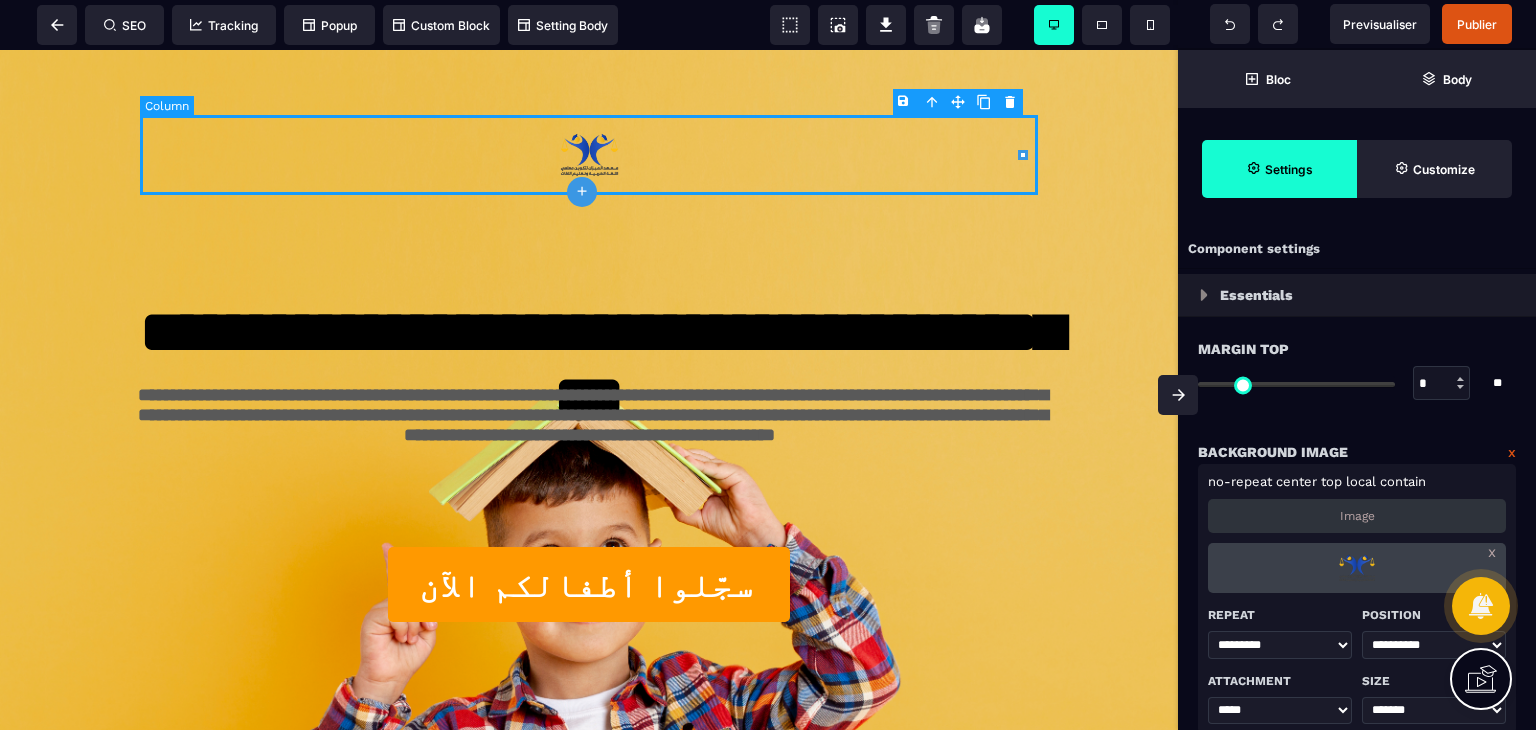 click at bounding box center (589, 155) 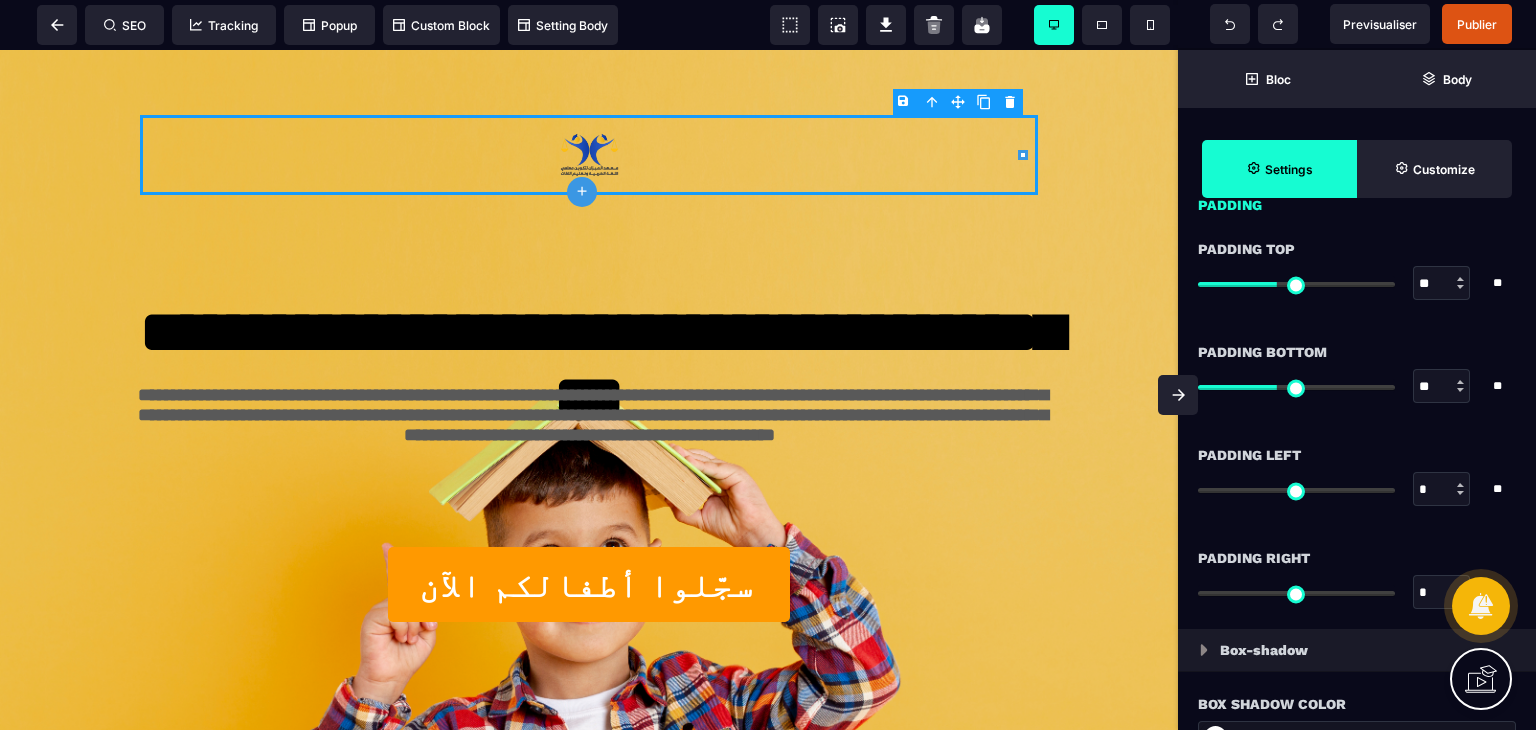 scroll, scrollTop: 1900, scrollLeft: 0, axis: vertical 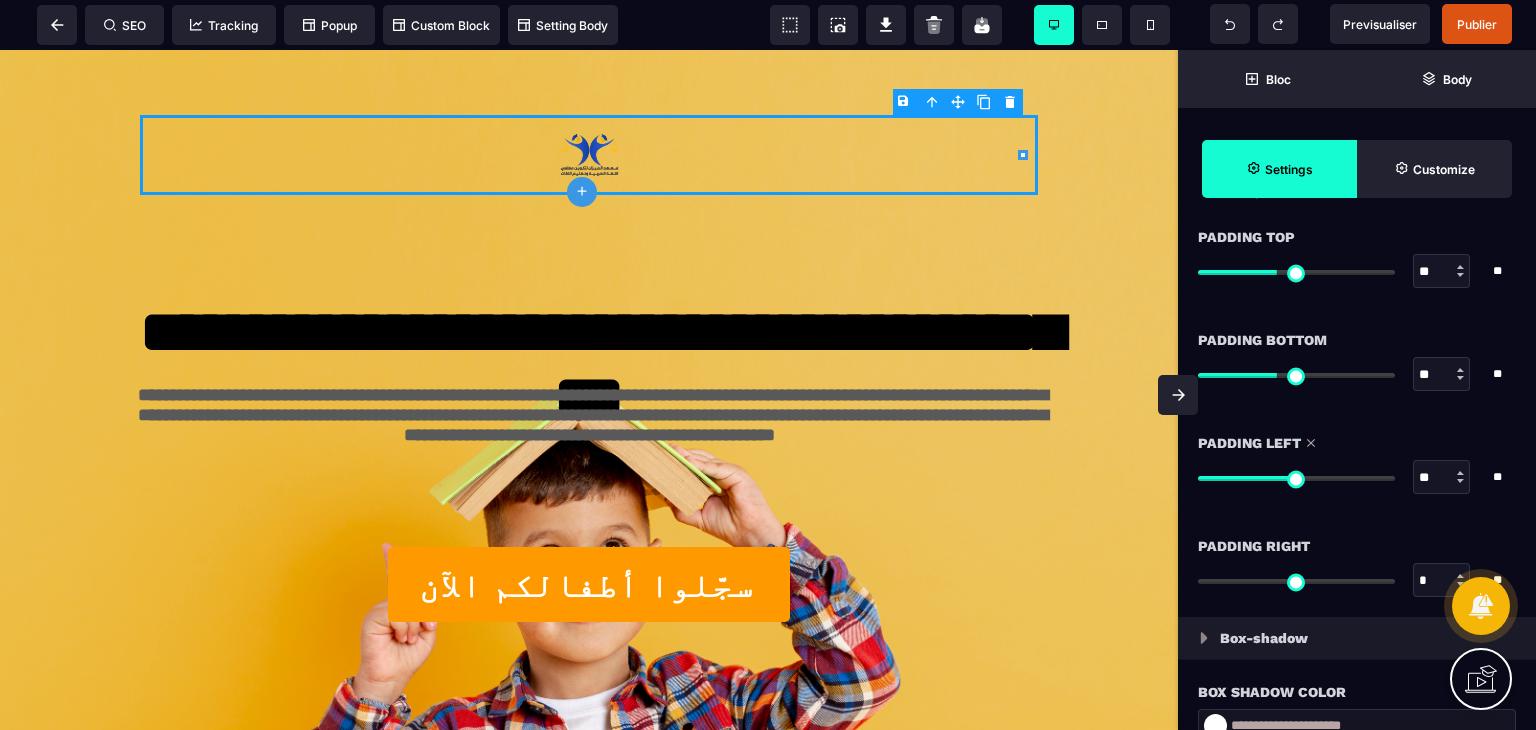 drag, startPoint x: 1208, startPoint y: 472, endPoint x: 1303, endPoint y: 474, distance: 95.02105 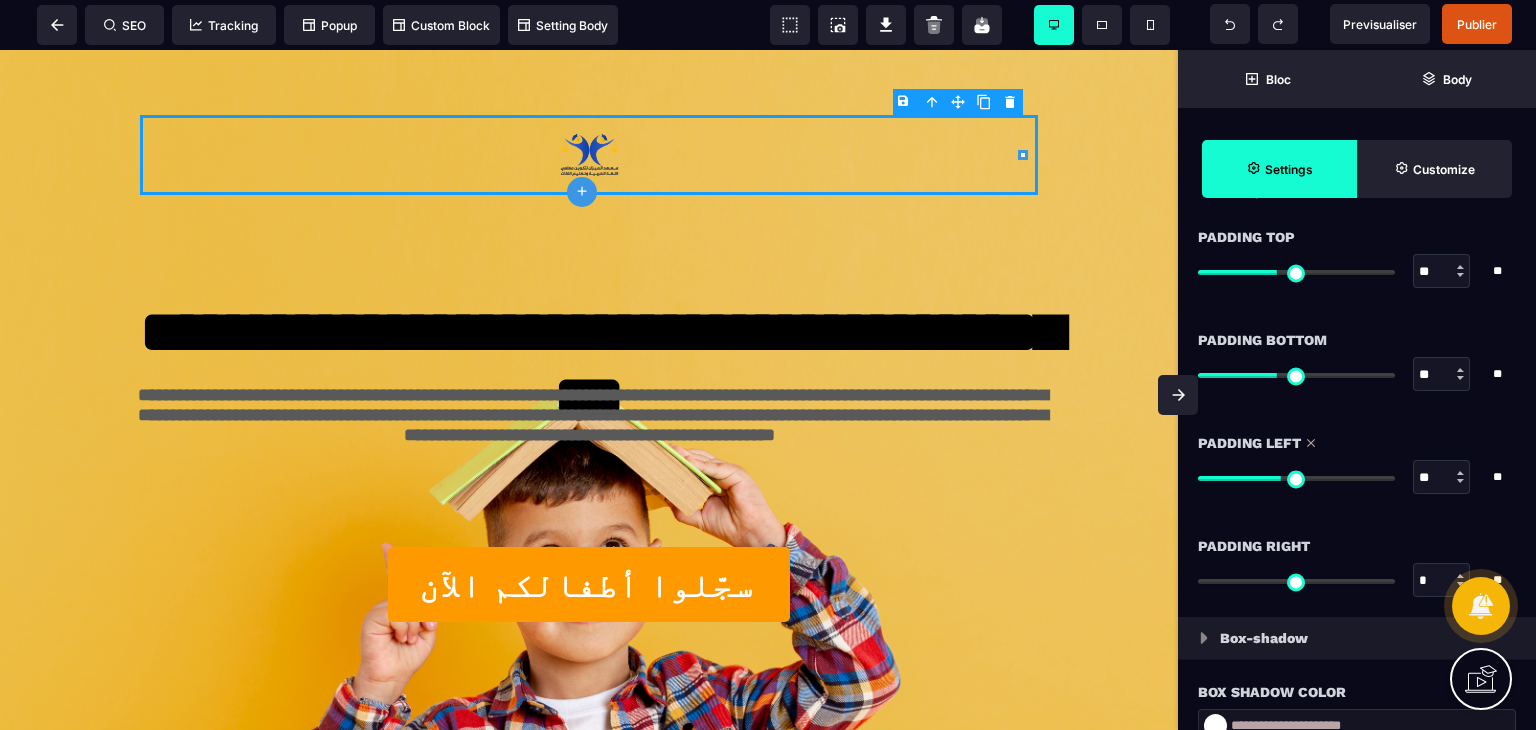 drag, startPoint x: 1306, startPoint y: 473, endPoint x: 1281, endPoint y: 473, distance: 25 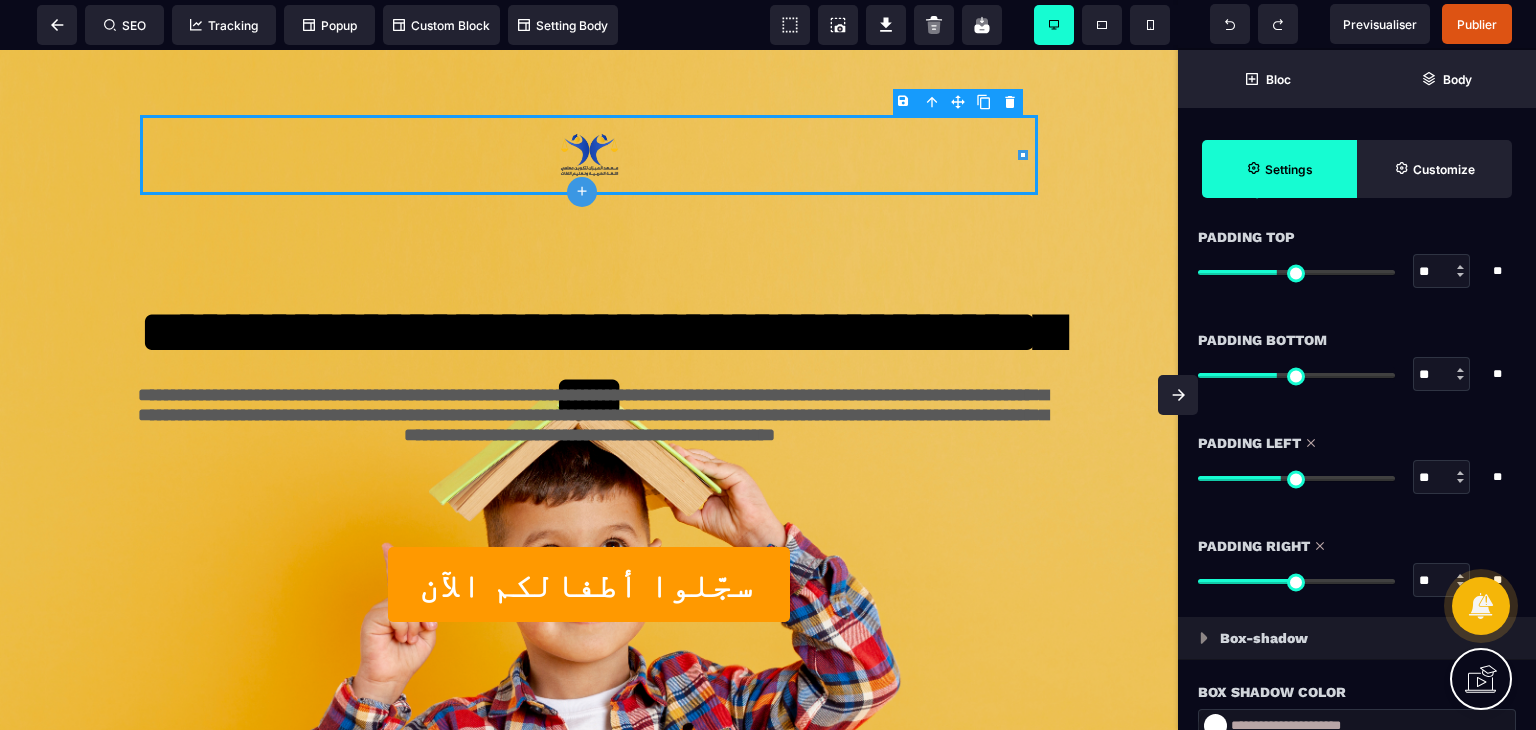drag, startPoint x: 1213, startPoint y: 580, endPoint x: 1292, endPoint y: 580, distance: 79 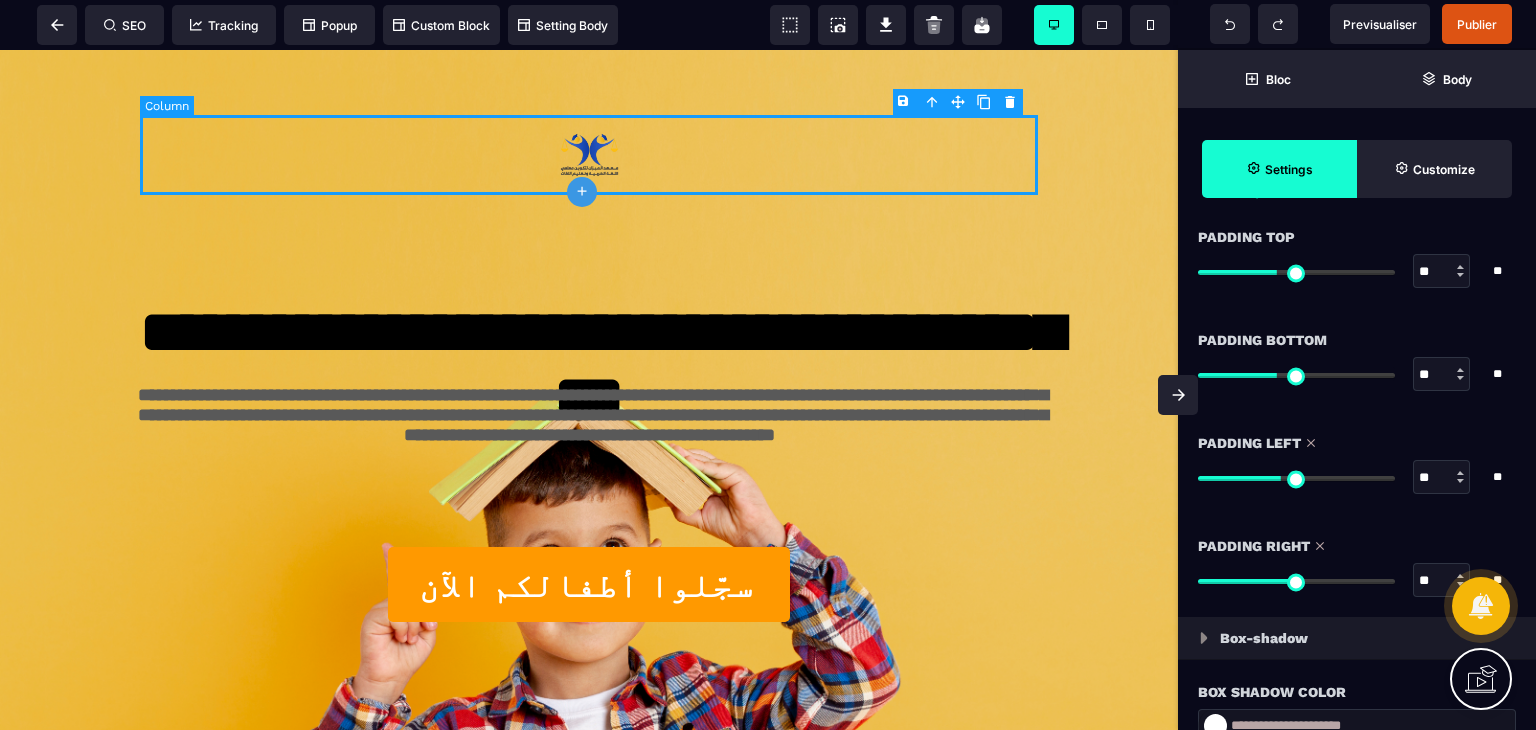 click at bounding box center [589, 155] 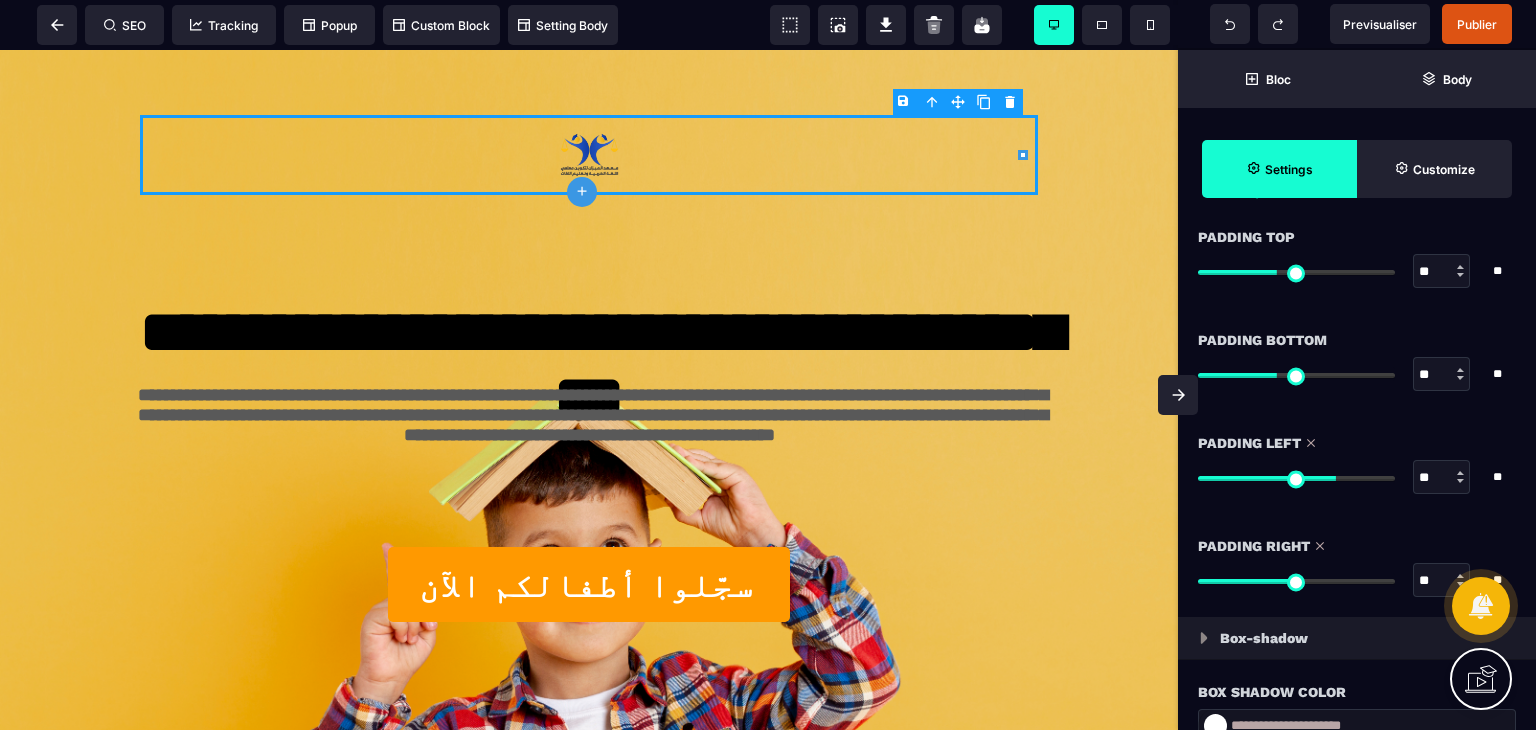 drag, startPoint x: 1282, startPoint y: 470, endPoint x: 1332, endPoint y: 469, distance: 50.01 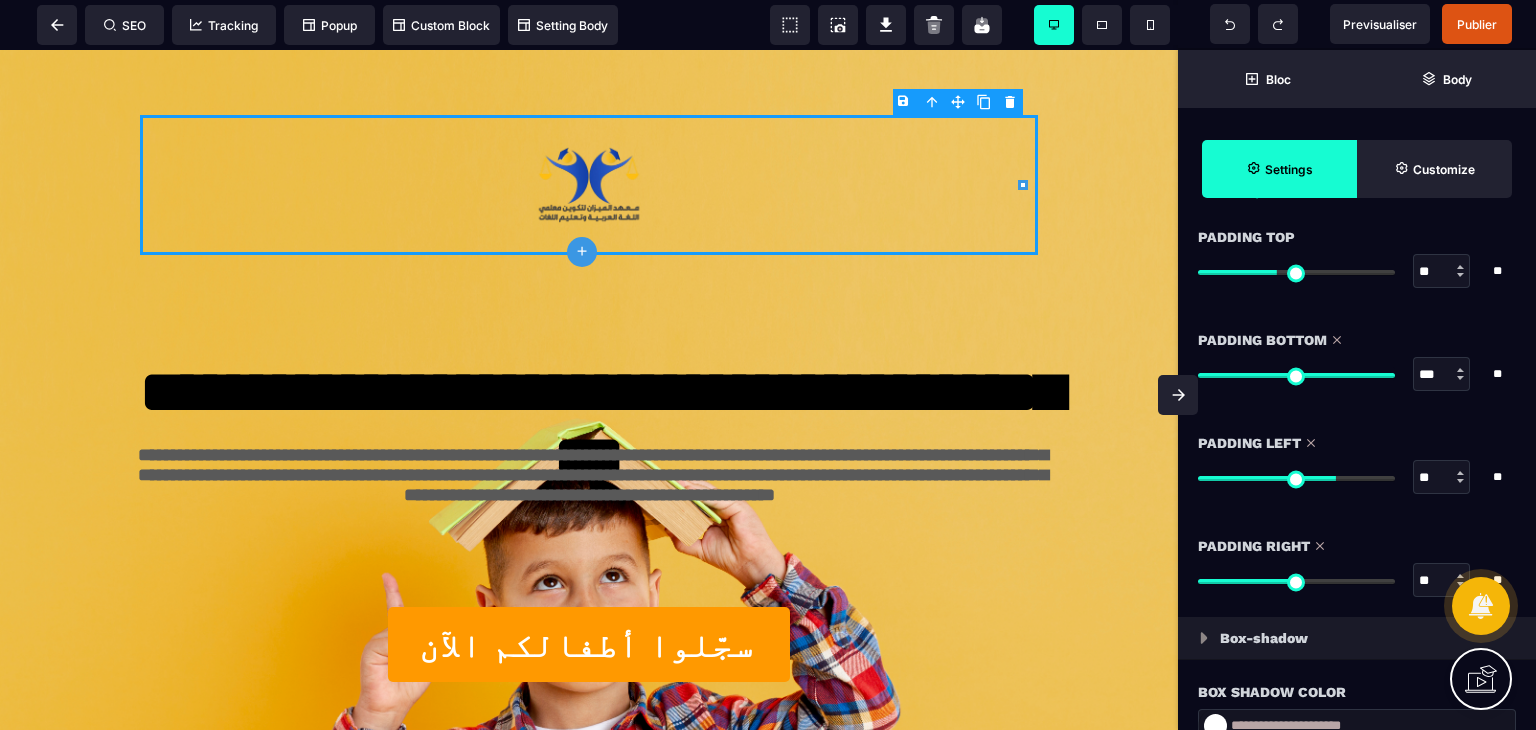 drag, startPoint x: 1280, startPoint y: 375, endPoint x: 1422, endPoint y: 384, distance: 142.28493 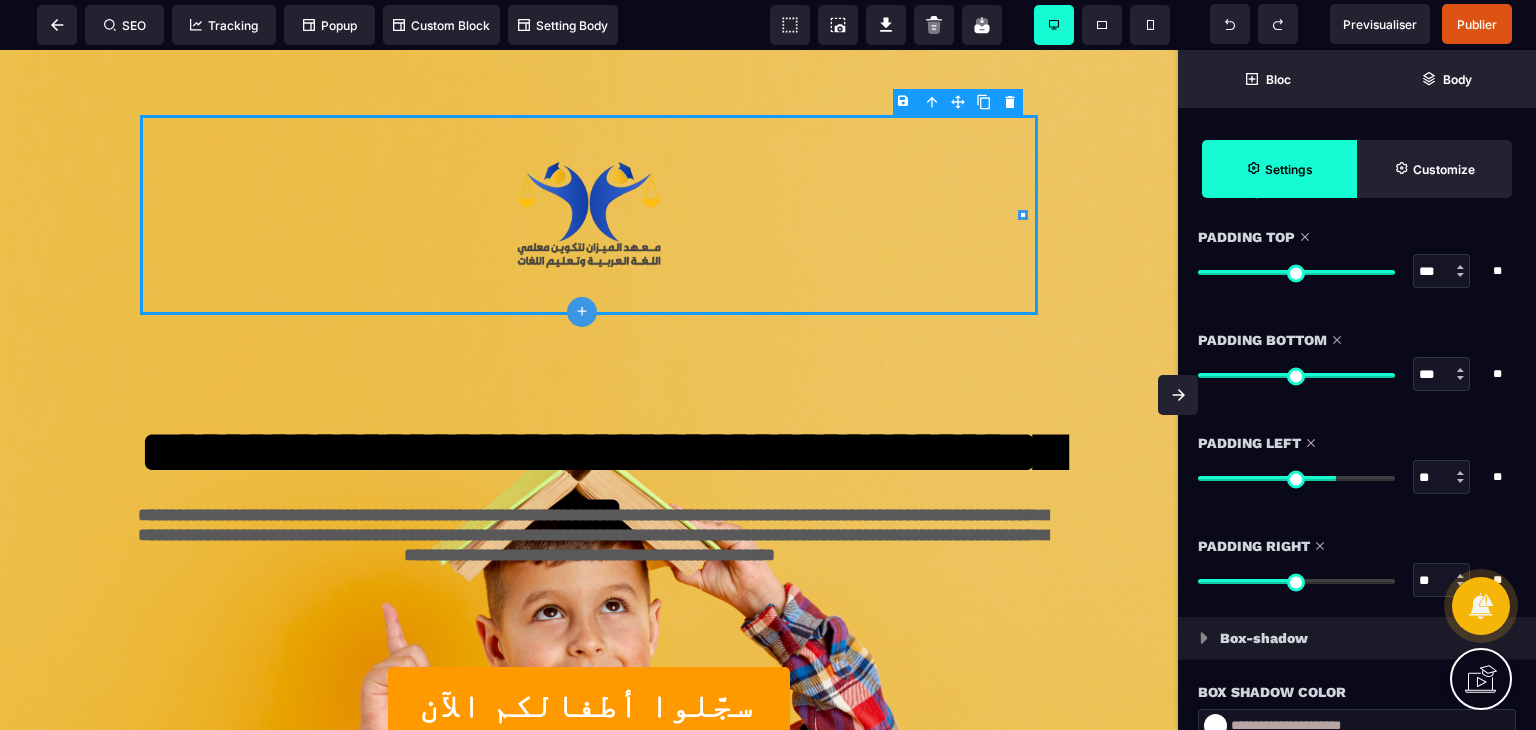 drag, startPoint x: 1280, startPoint y: 269, endPoint x: 1386, endPoint y: 267, distance: 106.01887 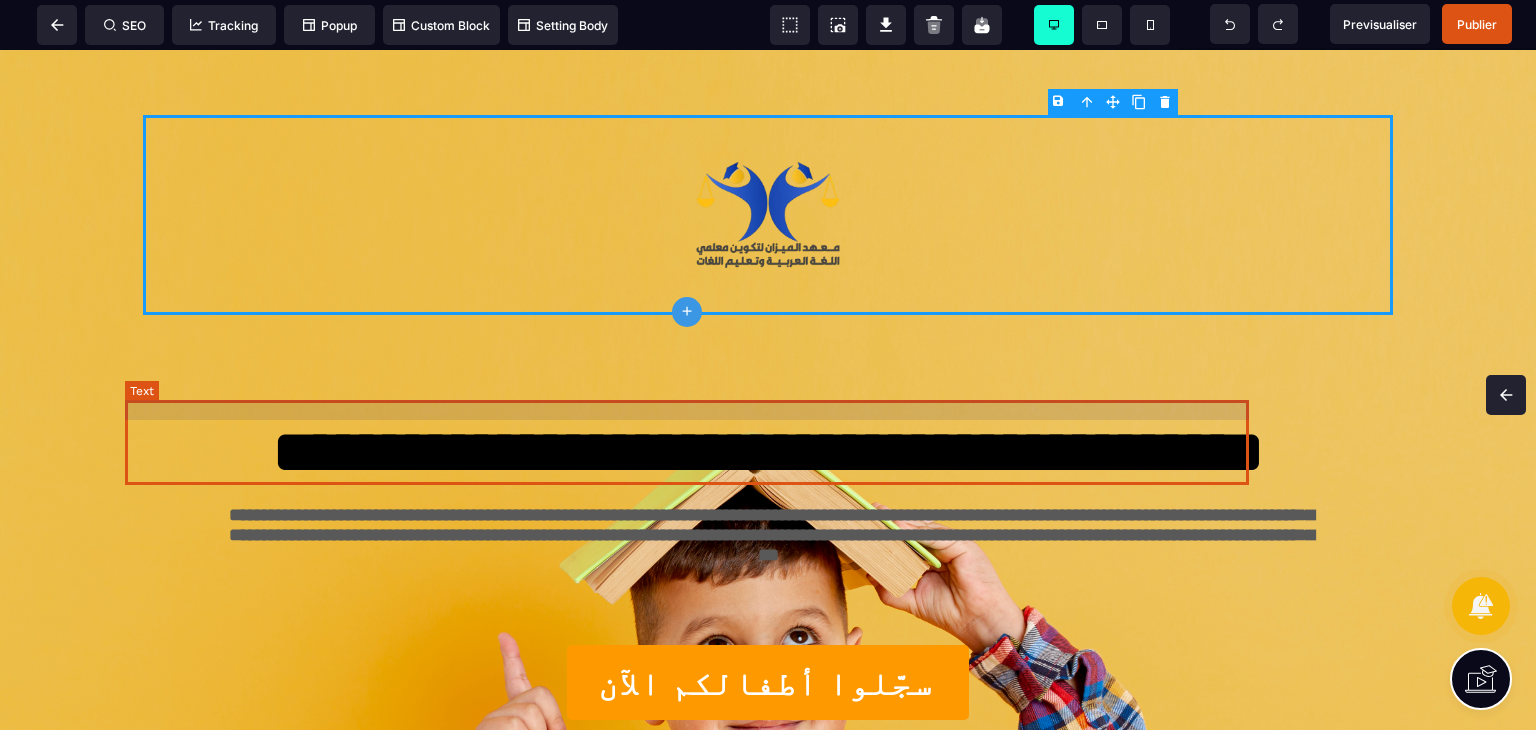 scroll, scrollTop: 0, scrollLeft: 0, axis: both 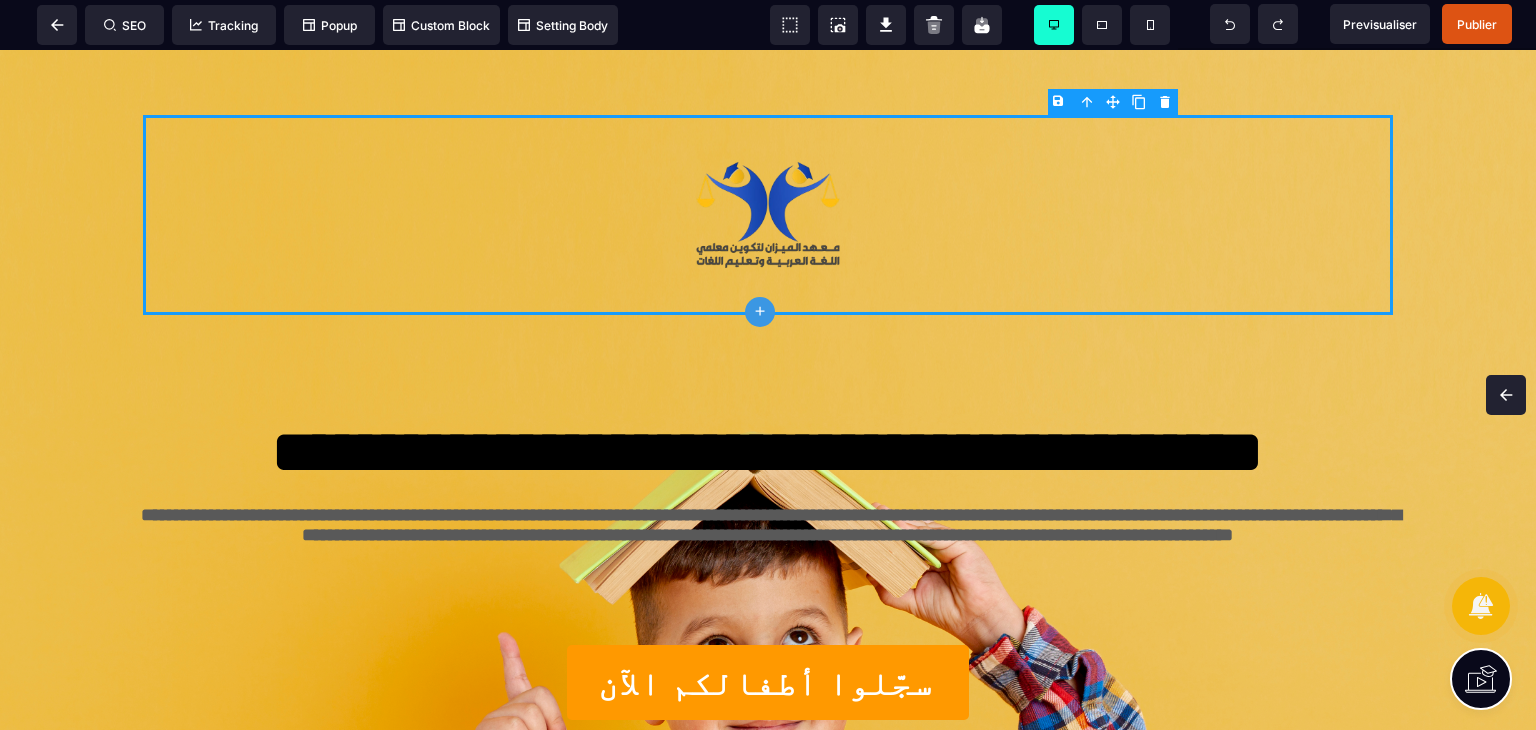 click at bounding box center (1506, 395) 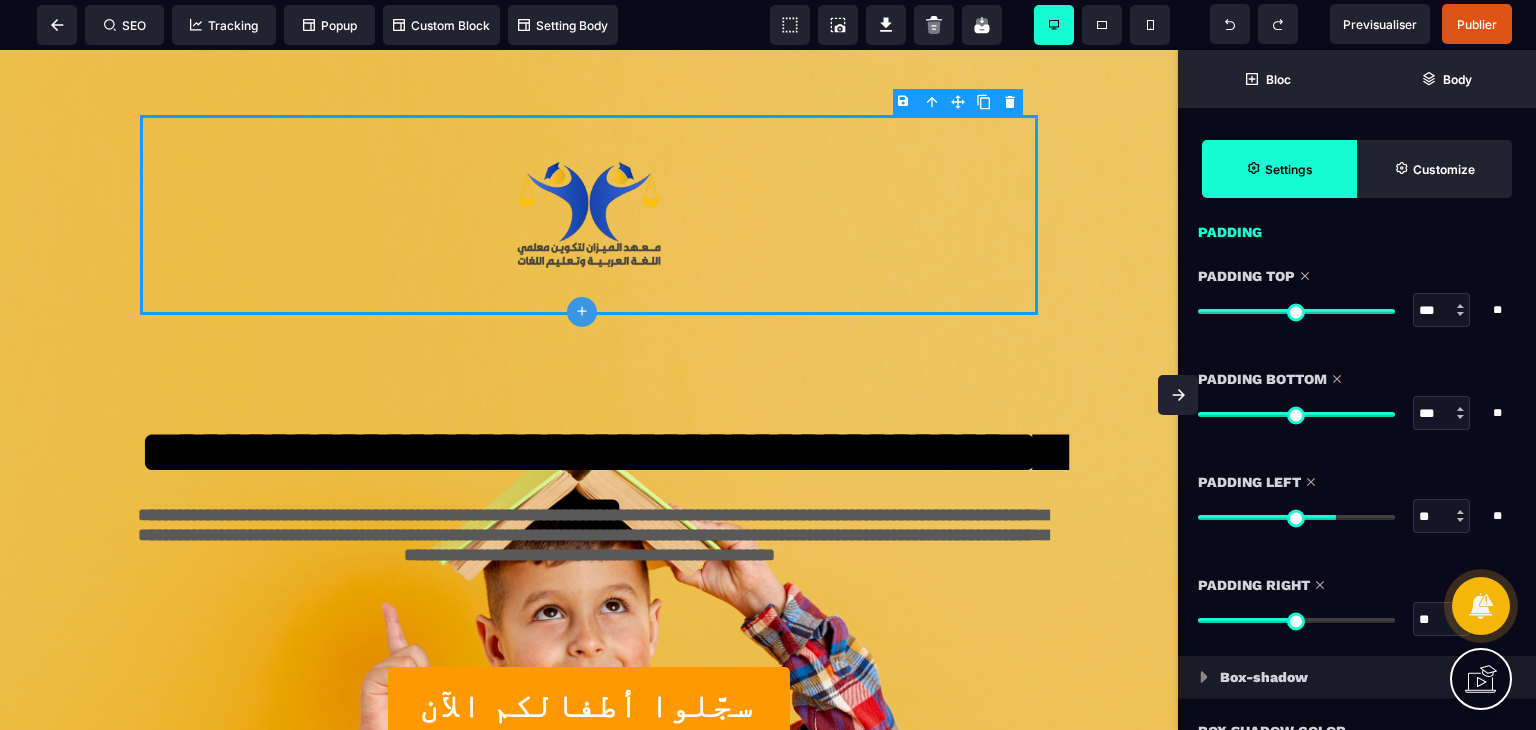 scroll, scrollTop: 1900, scrollLeft: 0, axis: vertical 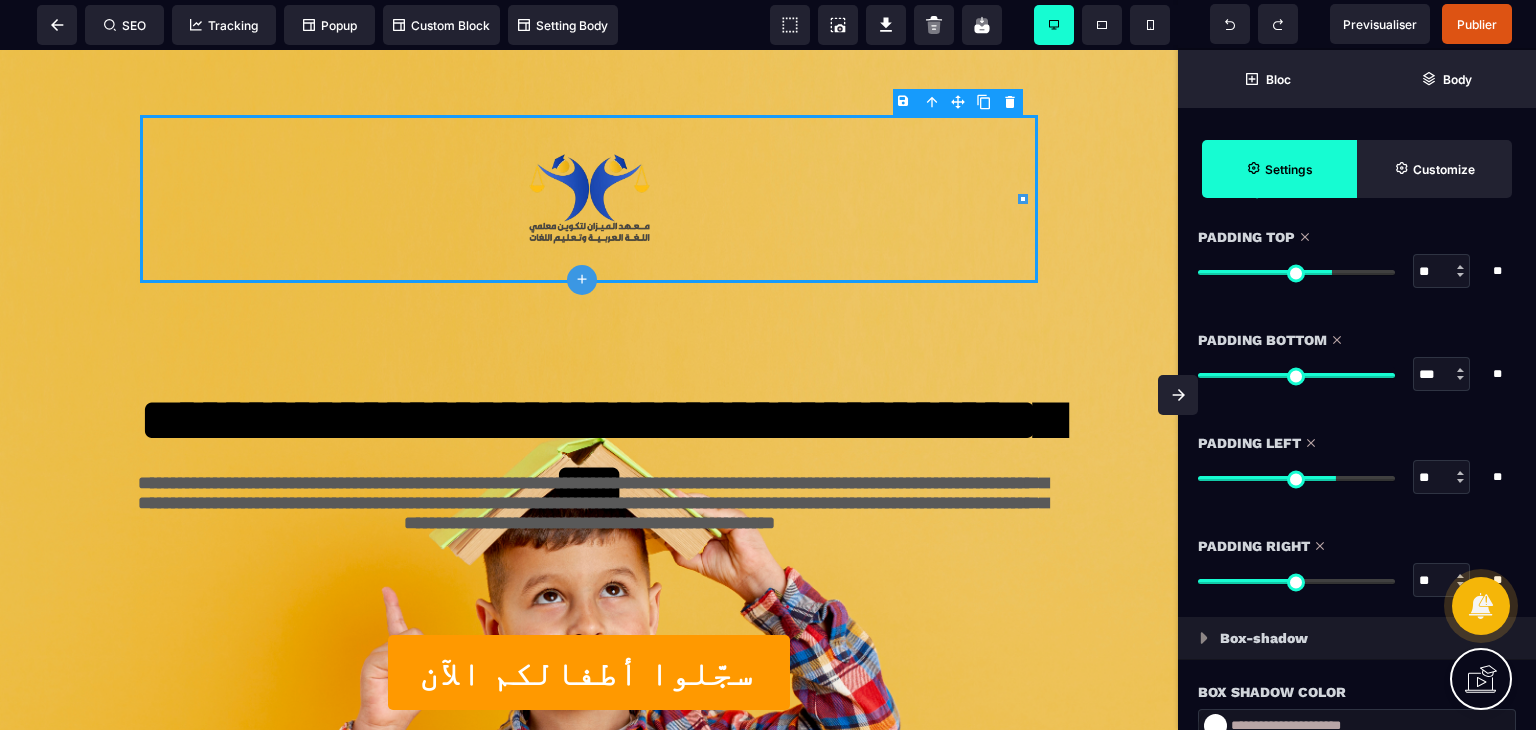 drag, startPoint x: 1375, startPoint y: 269, endPoint x: 1312, endPoint y: 269, distance: 63 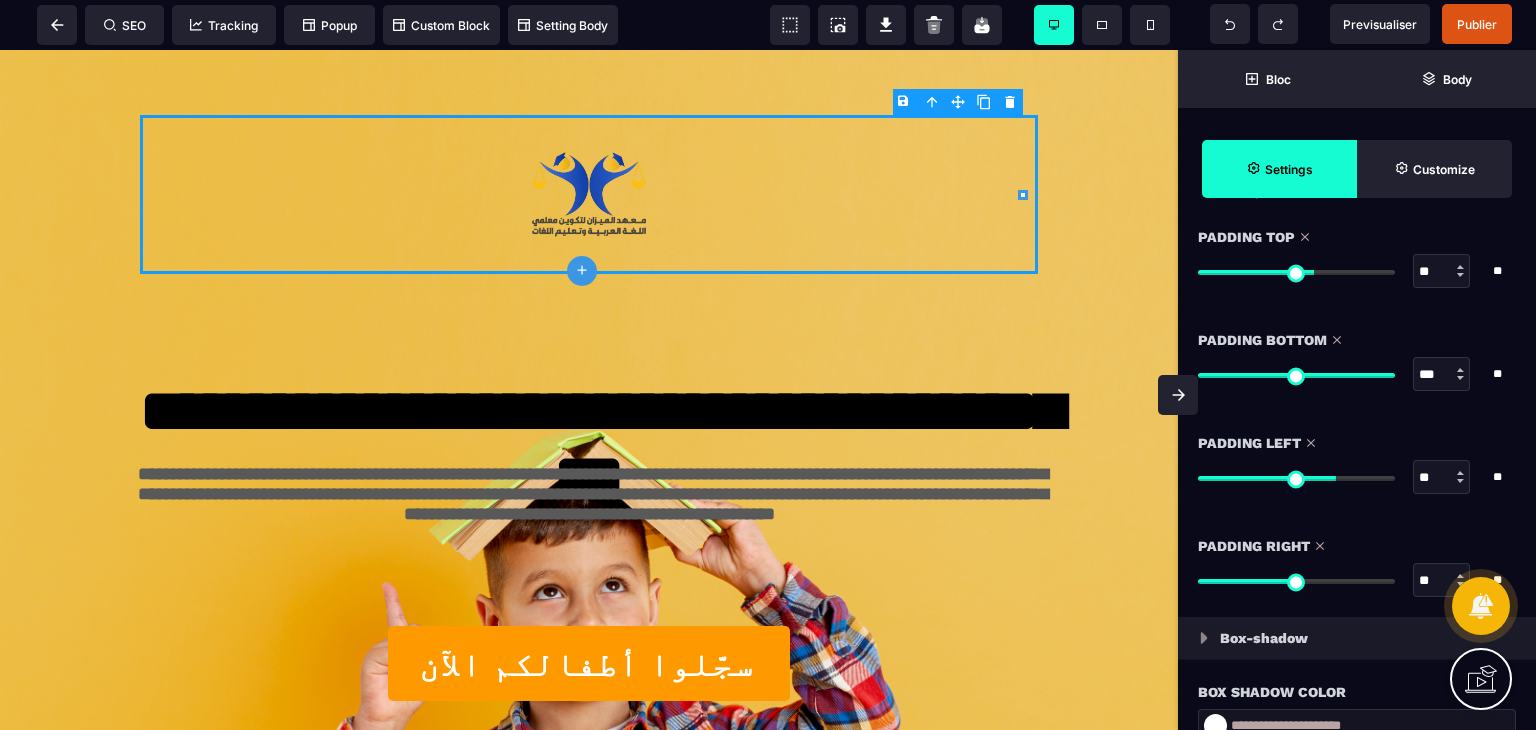 click at bounding box center (1178, 395) 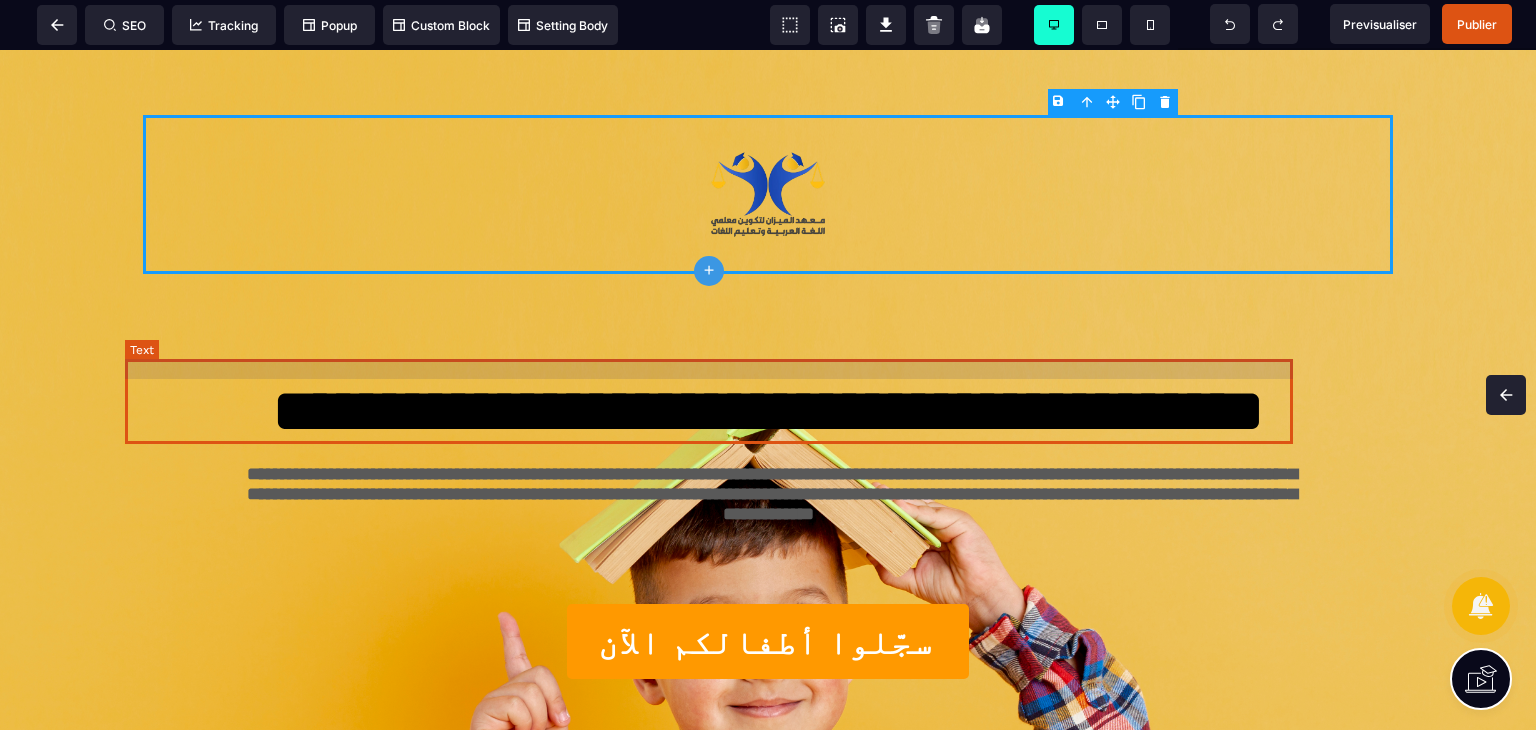 scroll, scrollTop: 0, scrollLeft: 0, axis: both 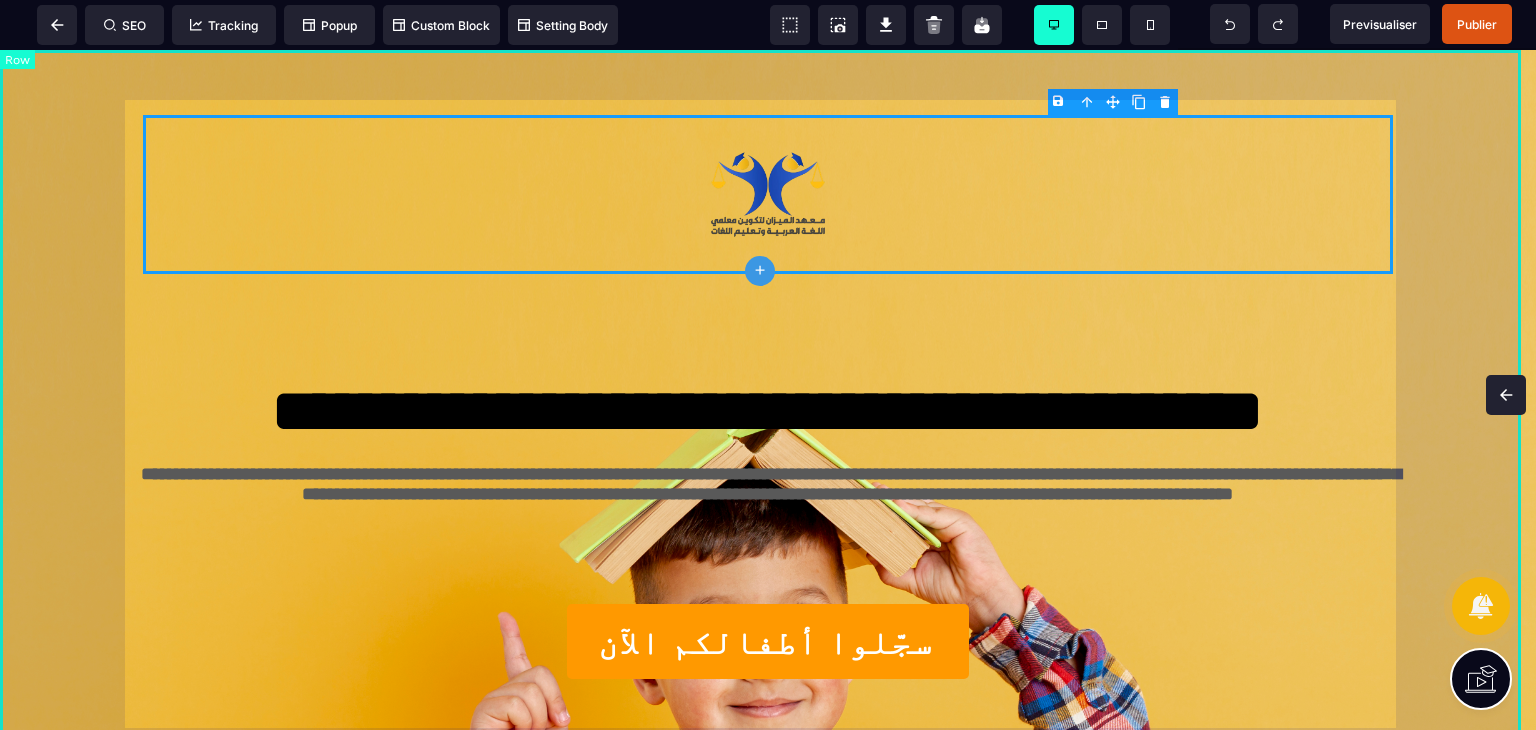 click on "**********" at bounding box center [768, 438] 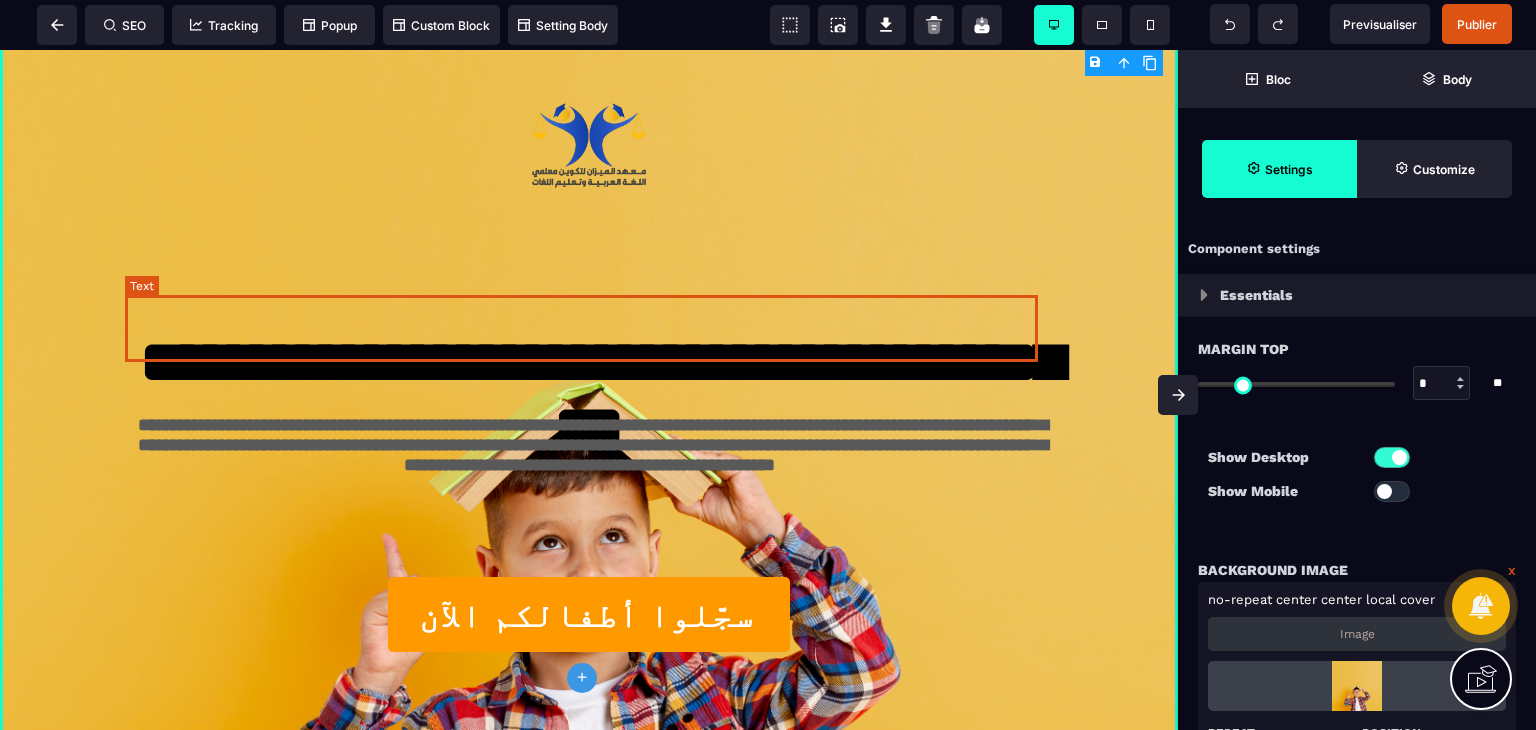 scroll, scrollTop: 300, scrollLeft: 0, axis: vertical 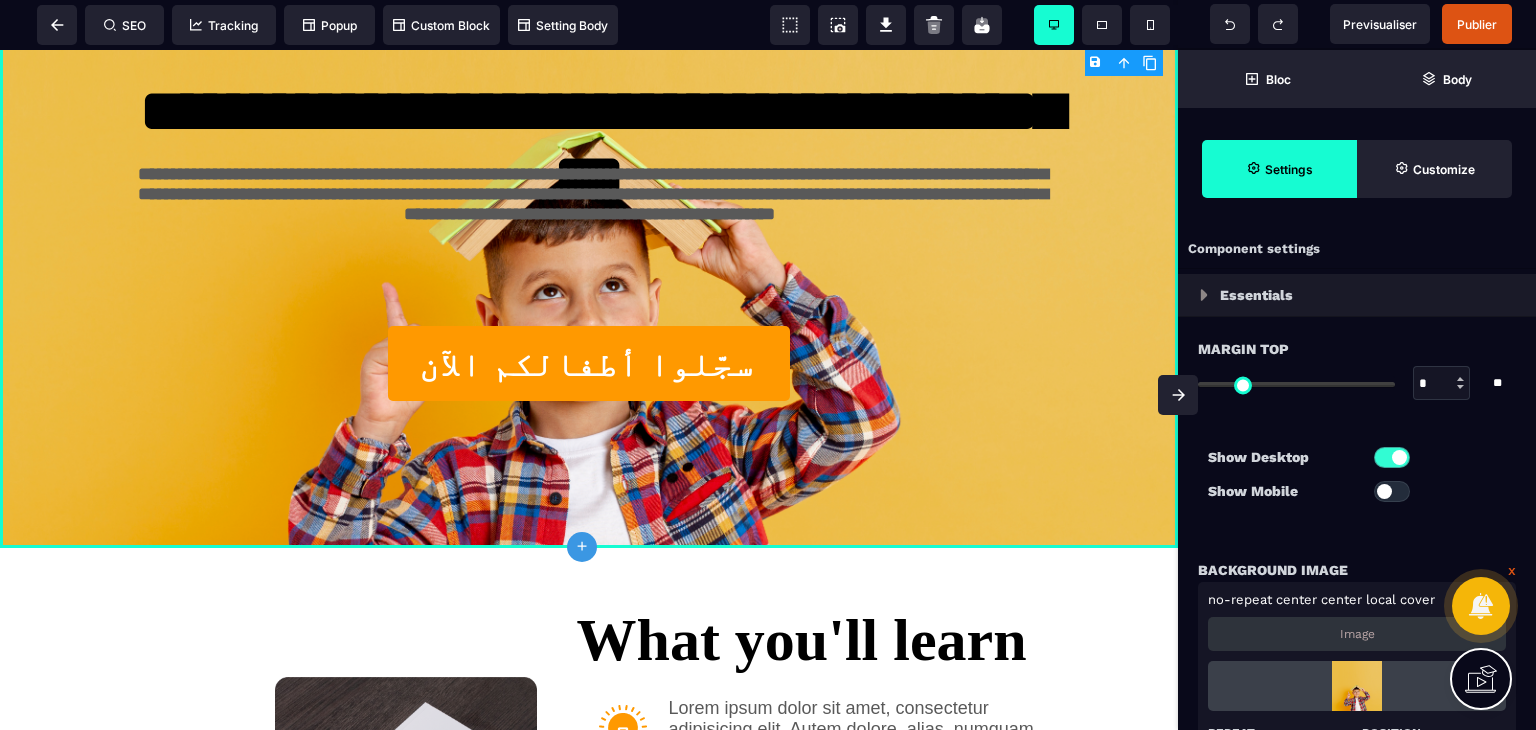 click 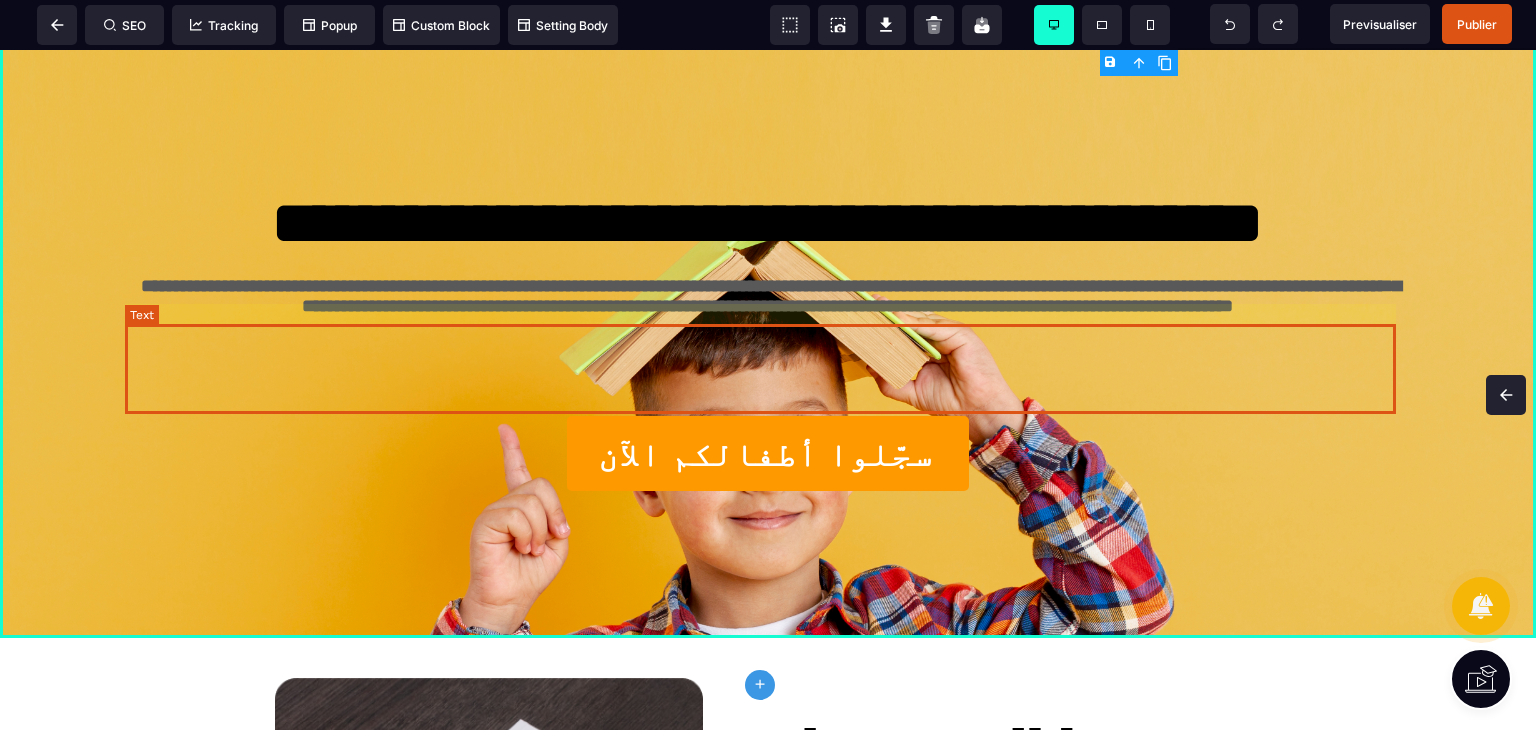 scroll, scrollTop: 0, scrollLeft: 0, axis: both 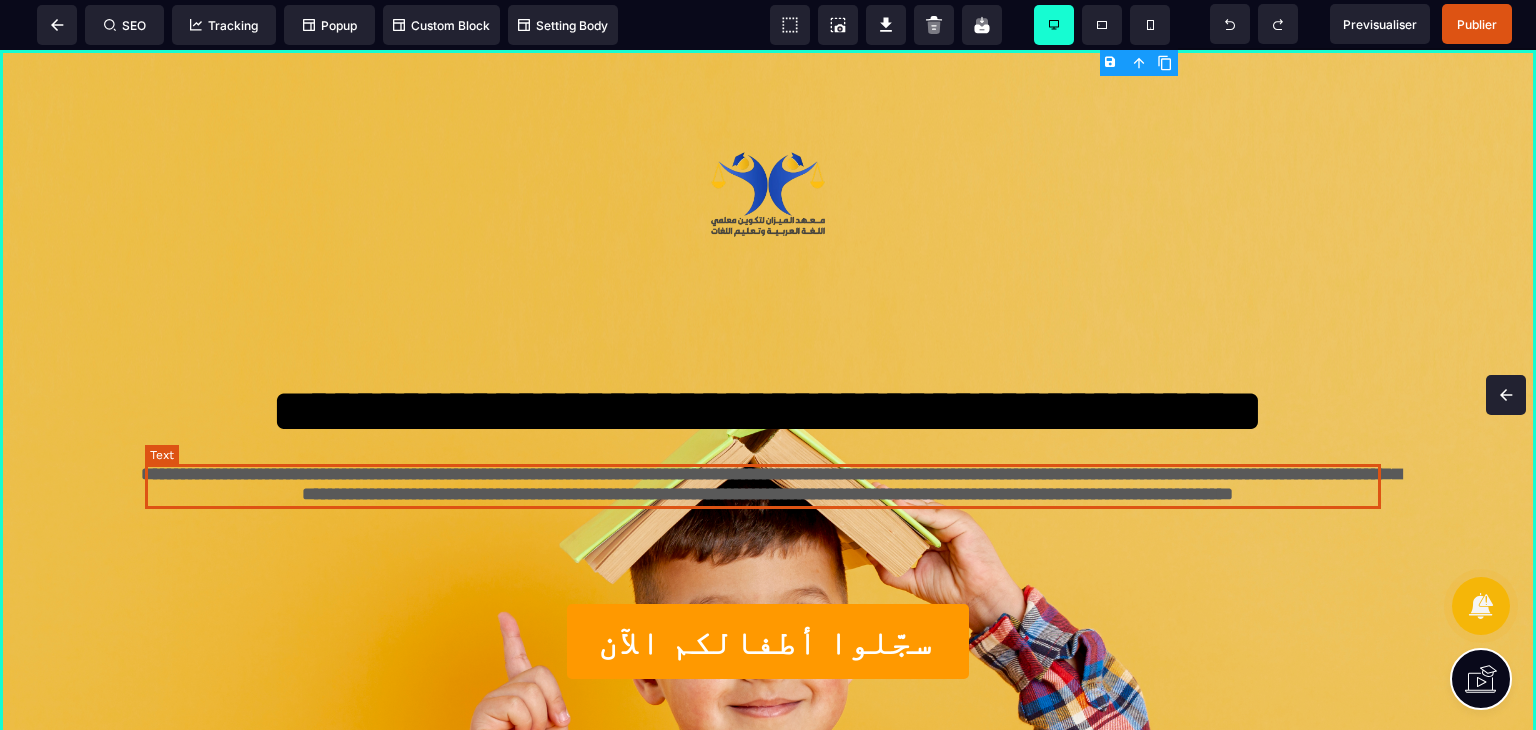 click on "**********" at bounding box center (771, 484) 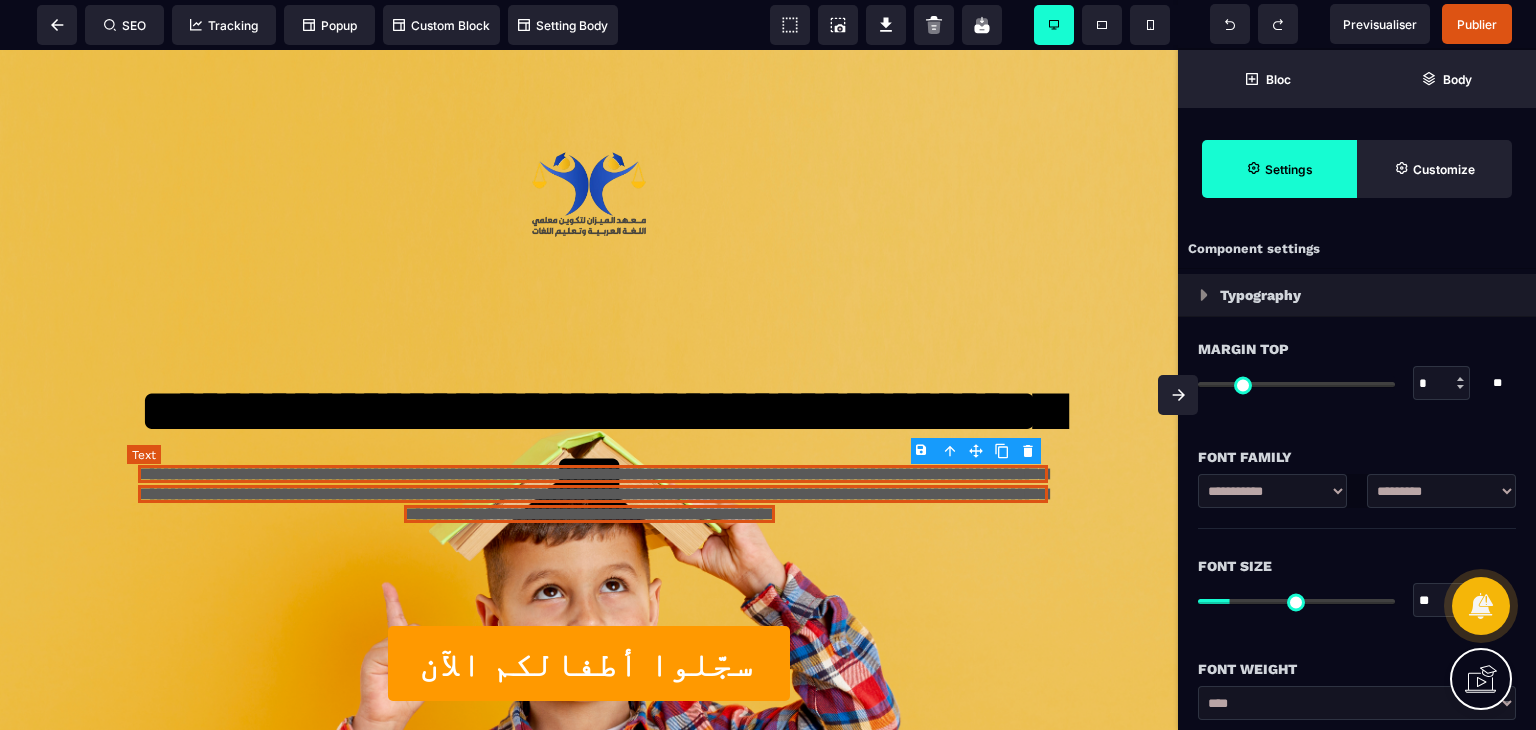 click on "**********" at bounding box center (593, 494) 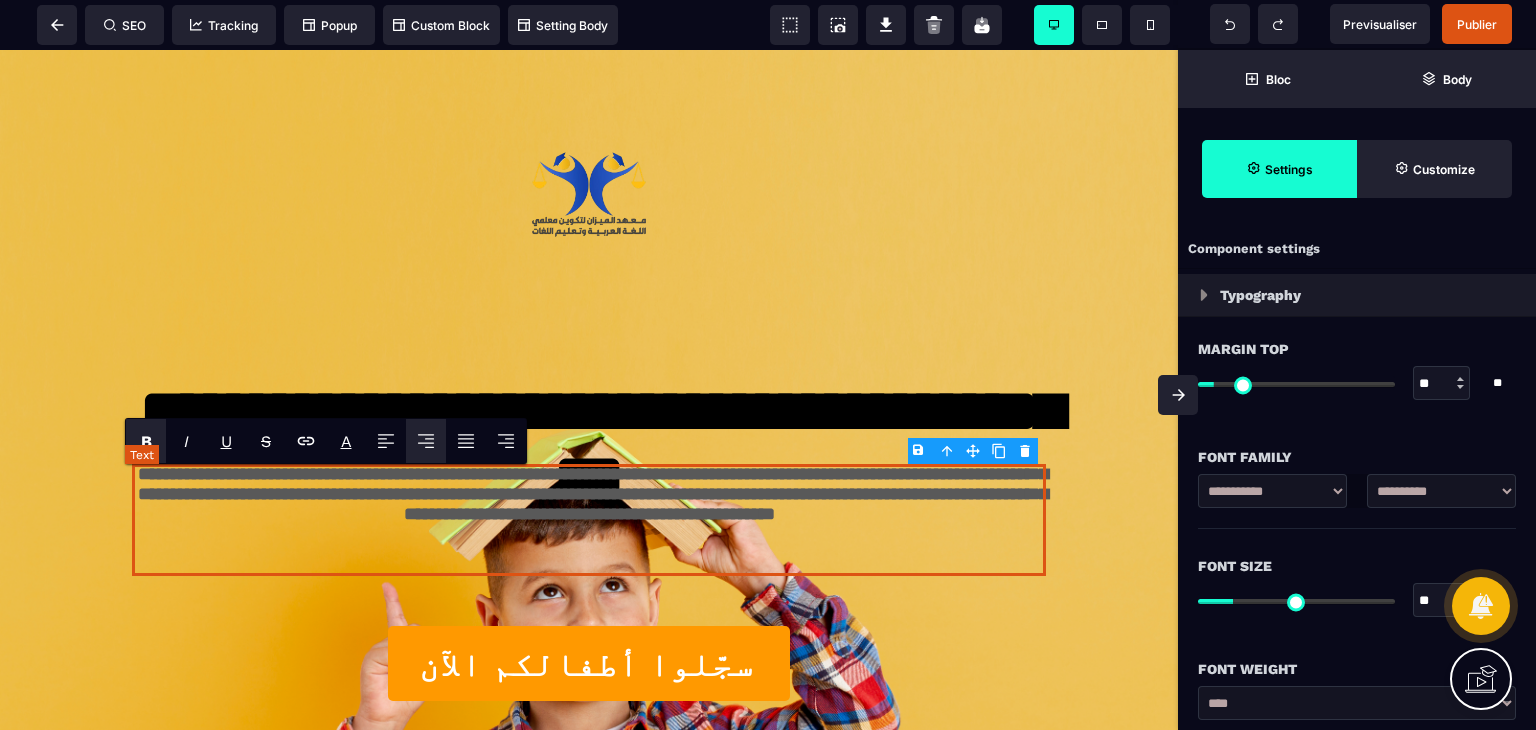 click on "**********" at bounding box center [593, 494] 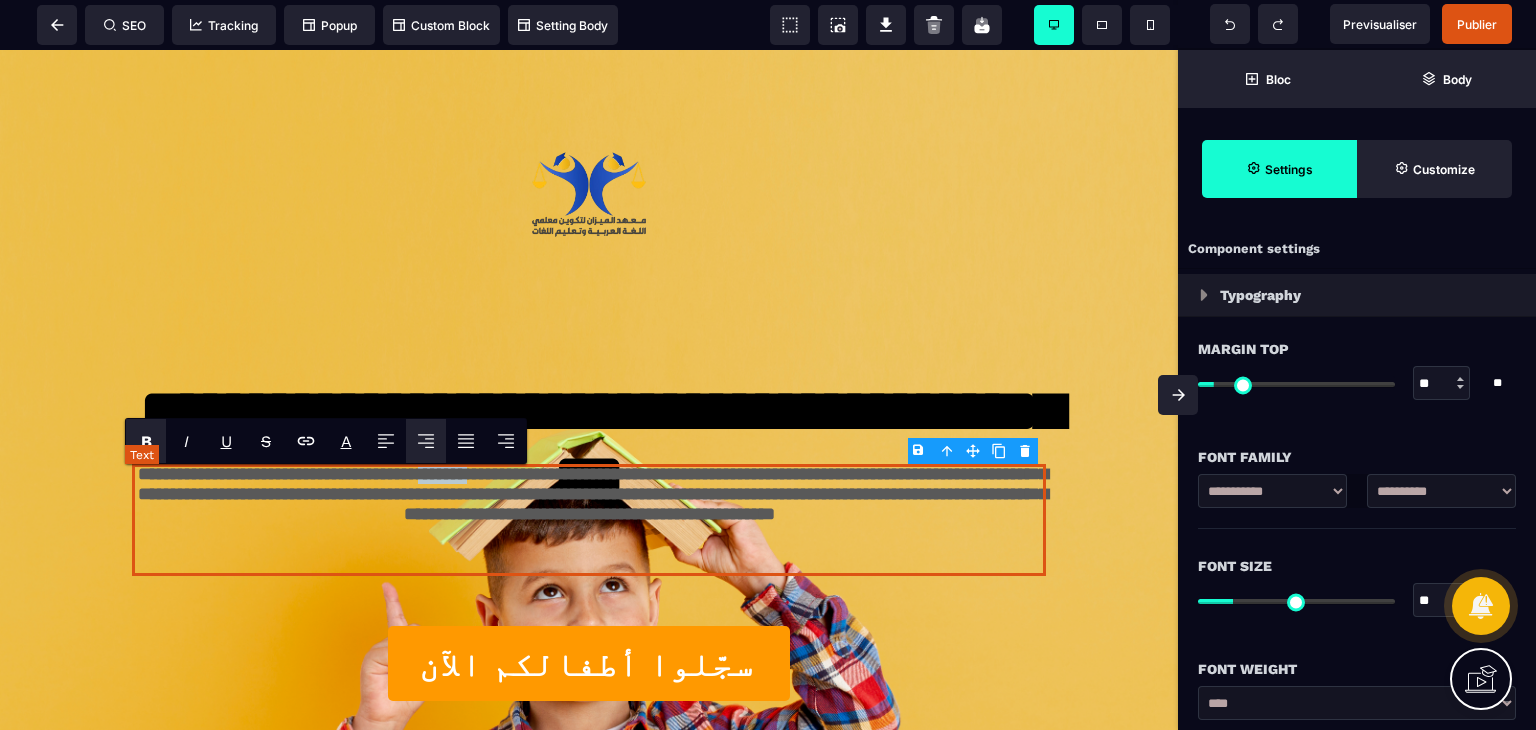 click on "**********" at bounding box center (593, 494) 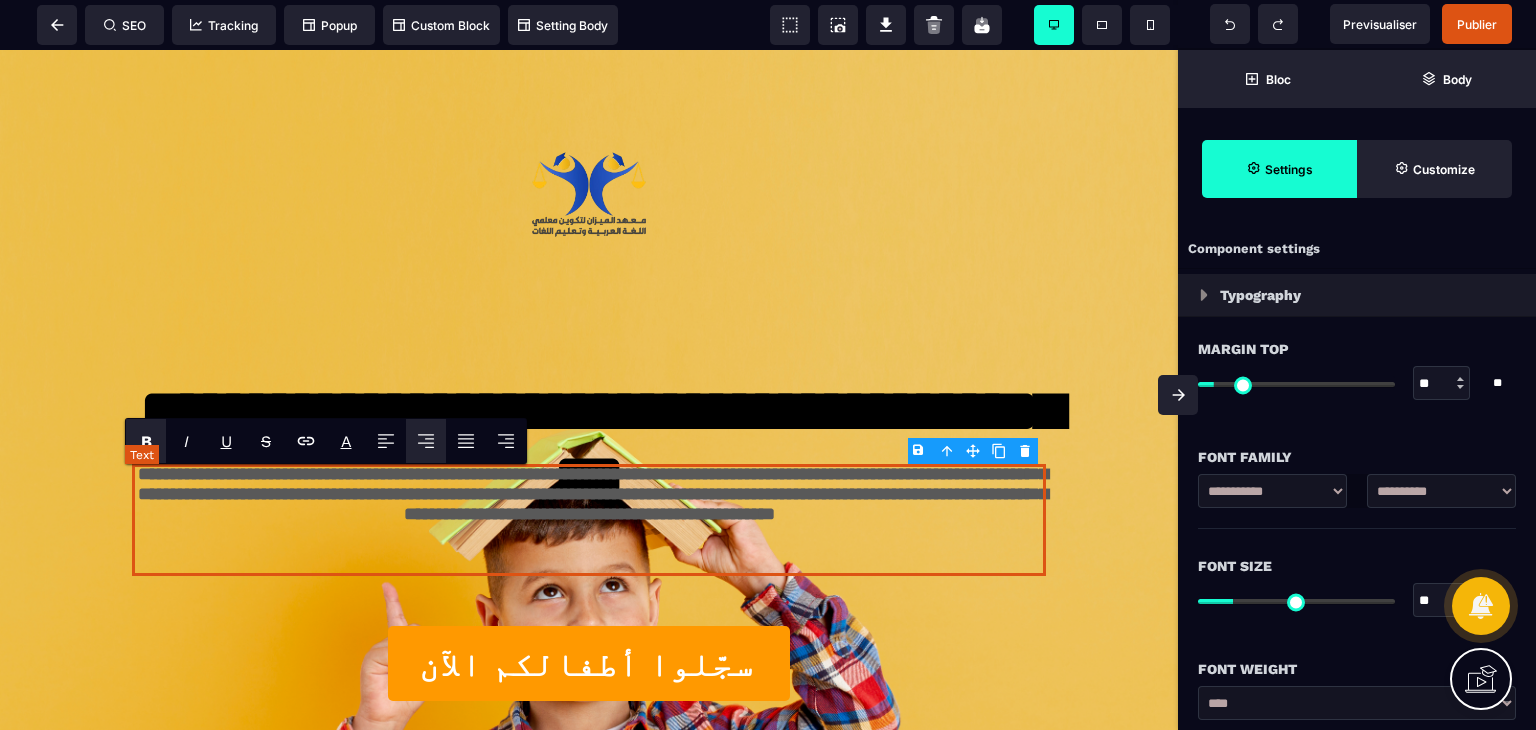 click on "**********" at bounding box center [593, 494] 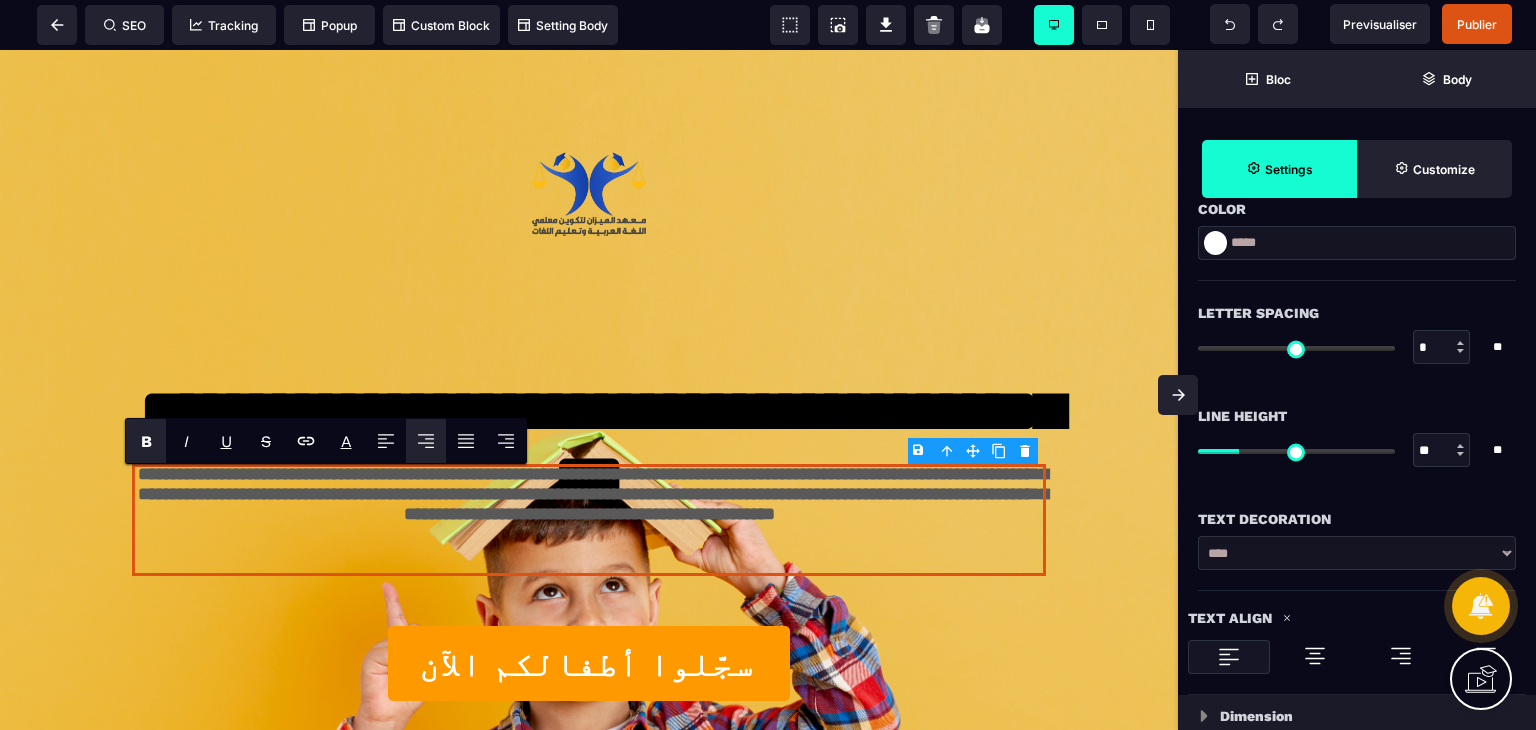 scroll, scrollTop: 500, scrollLeft: 0, axis: vertical 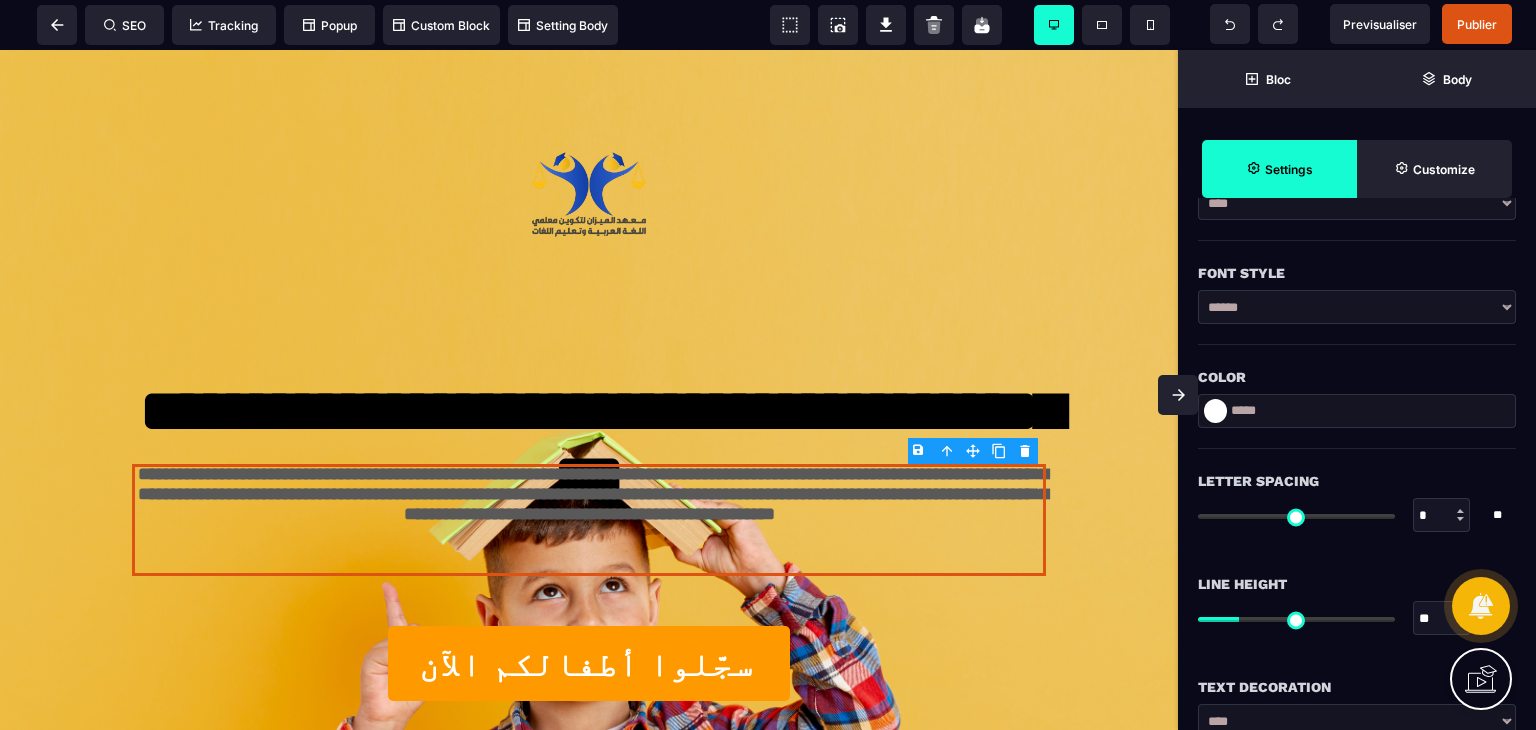 click at bounding box center (1215, 411) 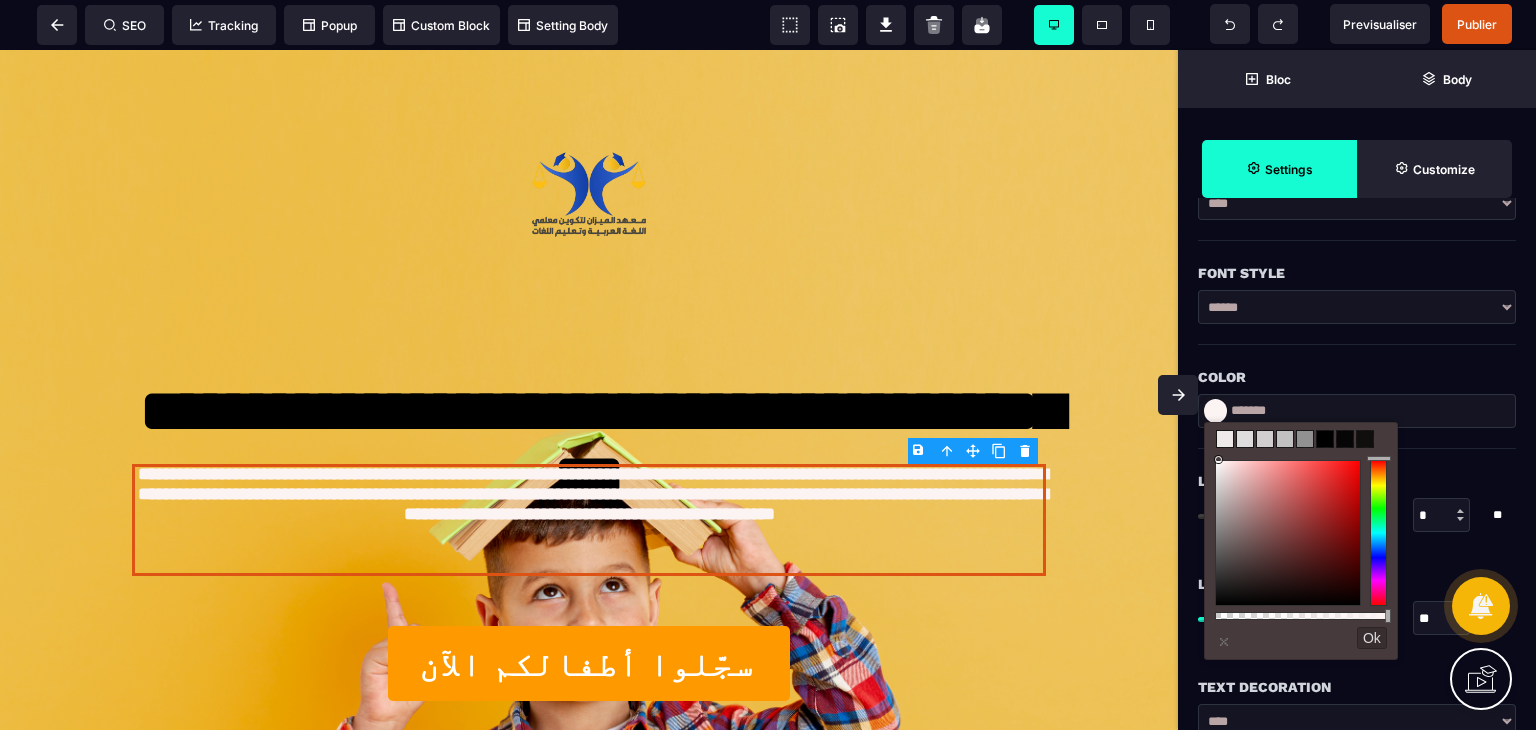 drag, startPoint x: 1236, startPoint y: 522, endPoint x: 1220, endPoint y: 461, distance: 63.06346 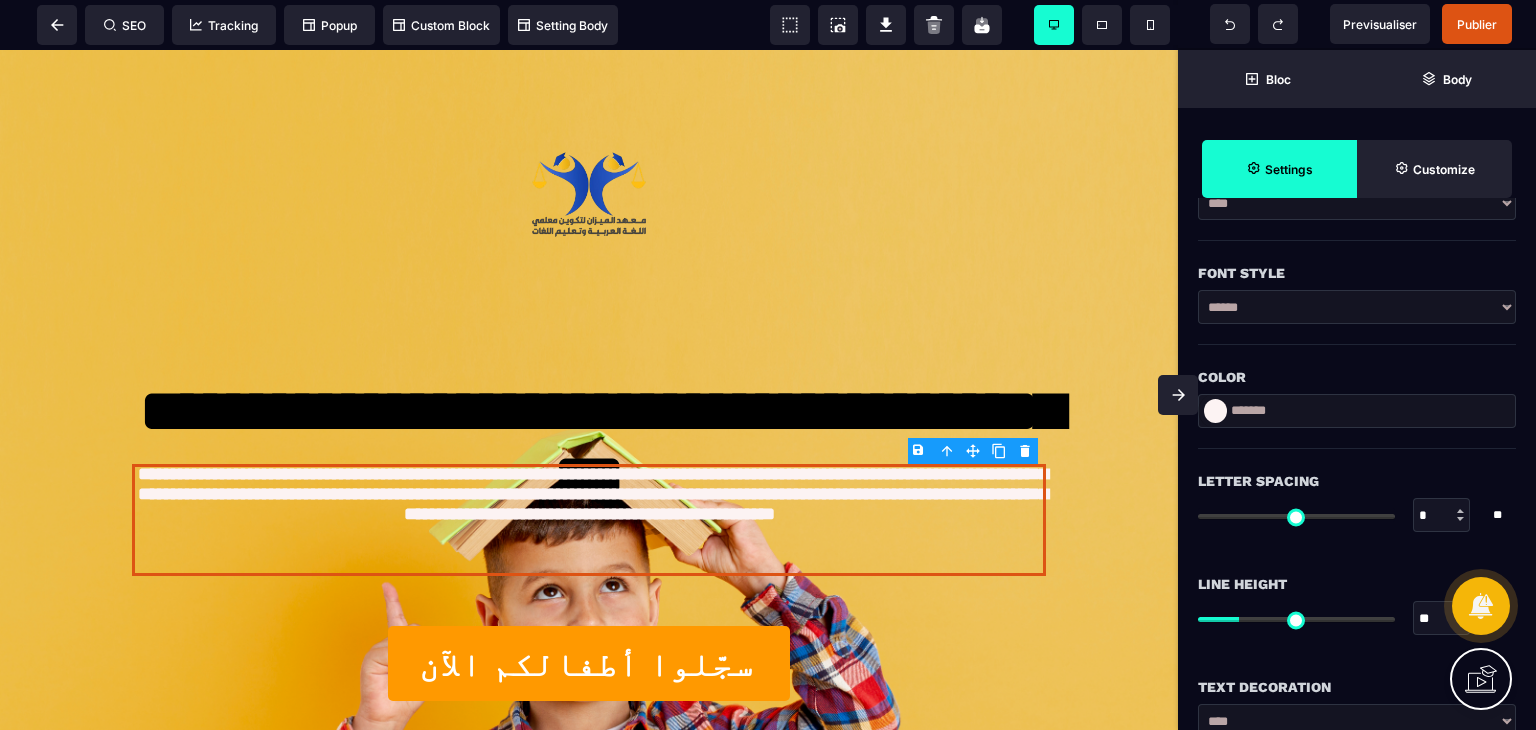 drag, startPoint x: 1169, startPoint y: 330, endPoint x: 1169, endPoint y: 380, distance: 50 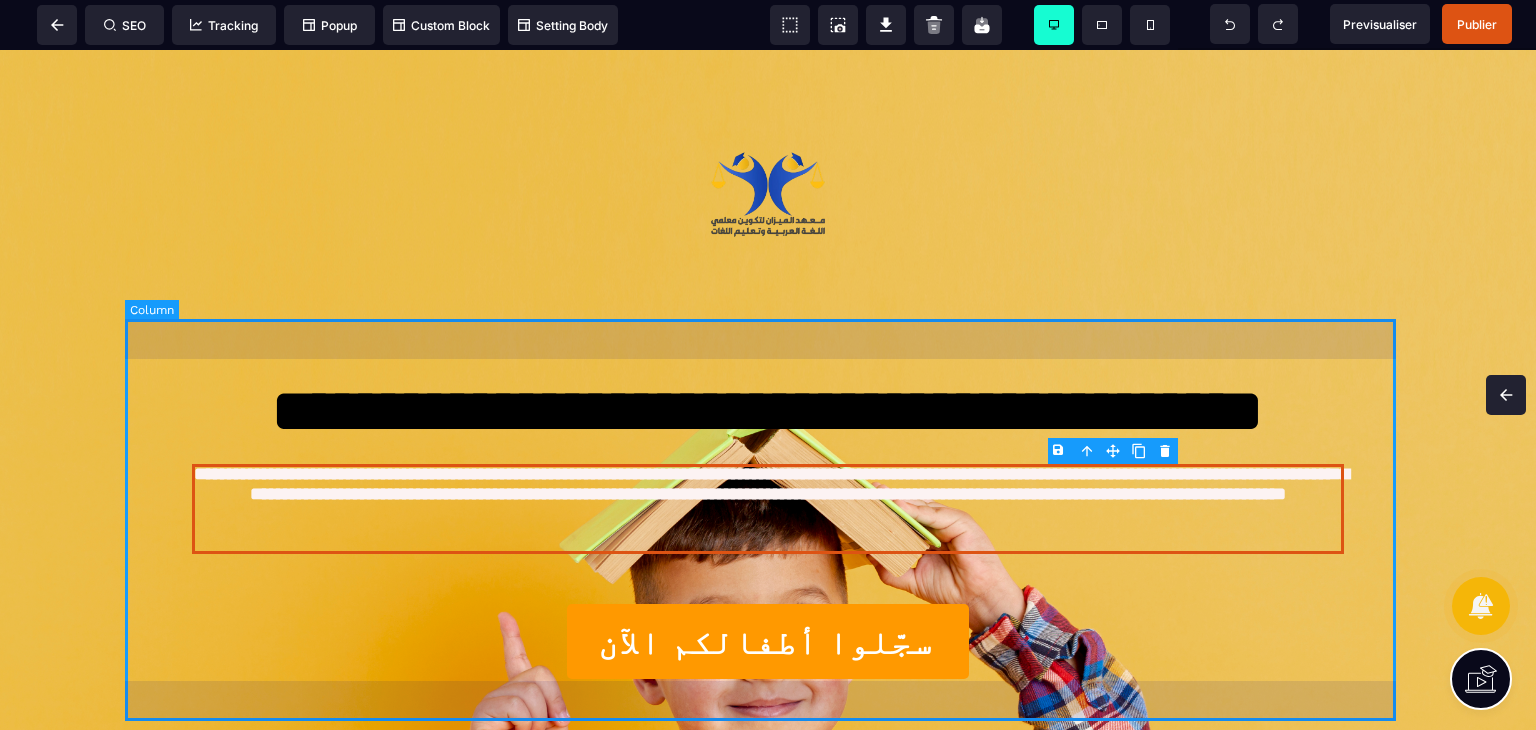 scroll, scrollTop: 0, scrollLeft: 0, axis: both 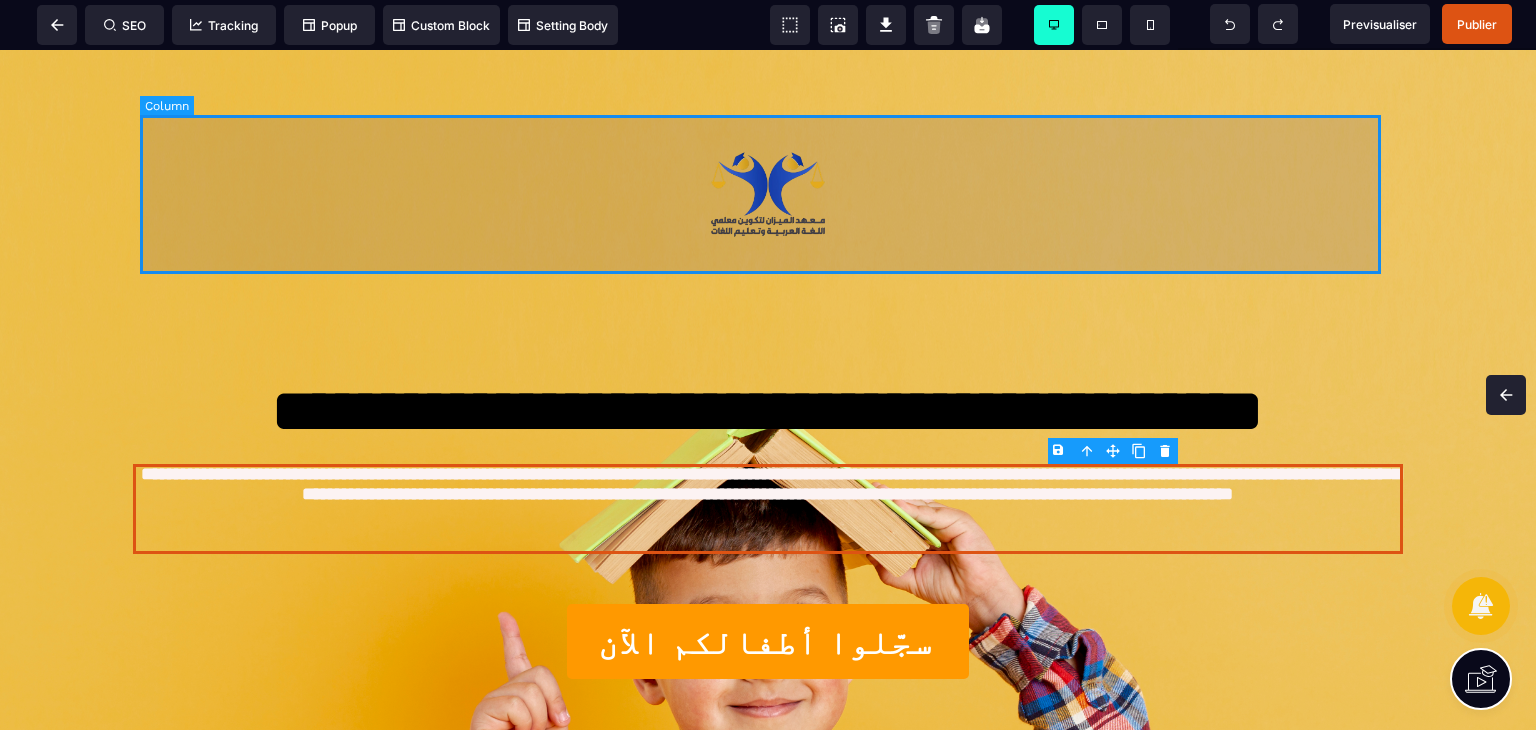 click at bounding box center [768, 194] 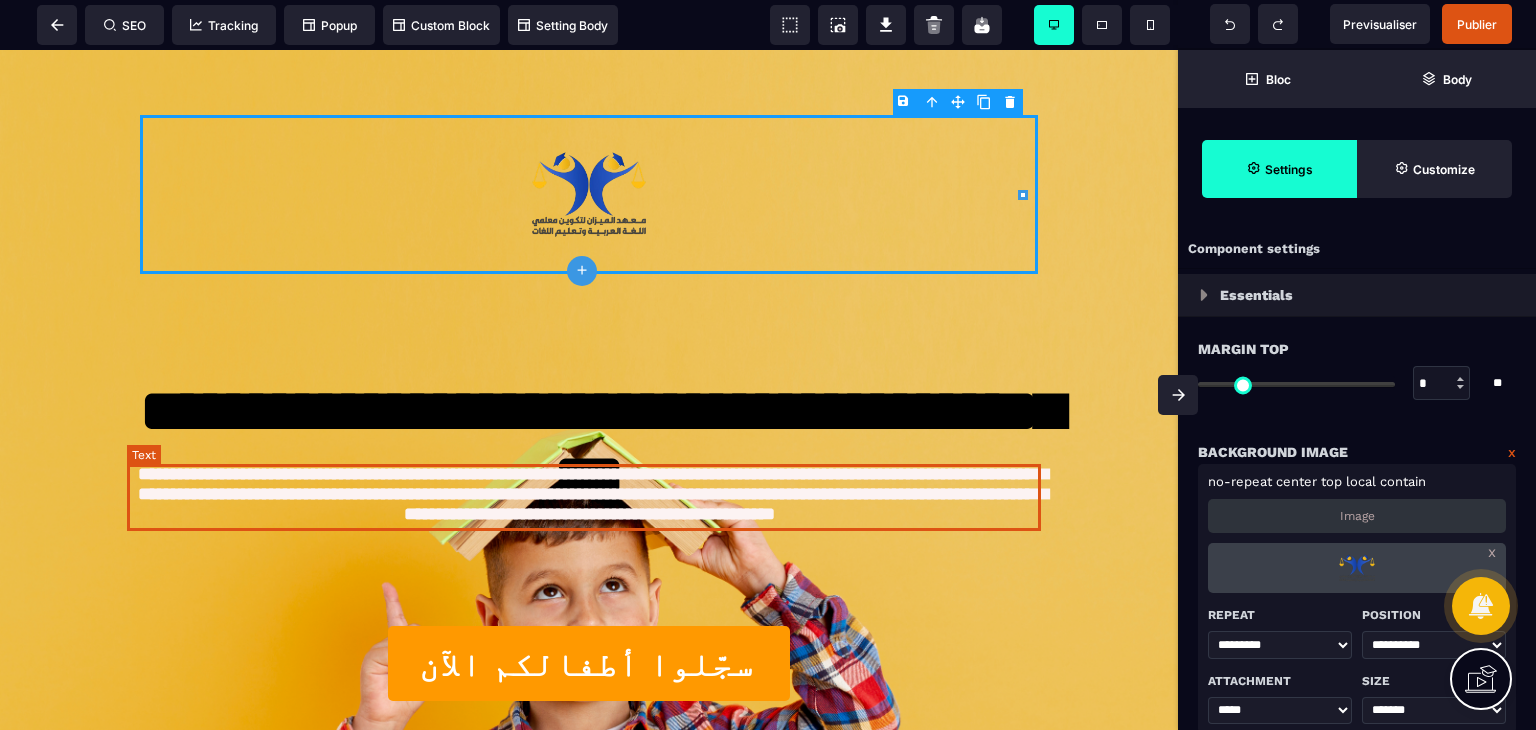 click on "**********" at bounding box center [593, 494] 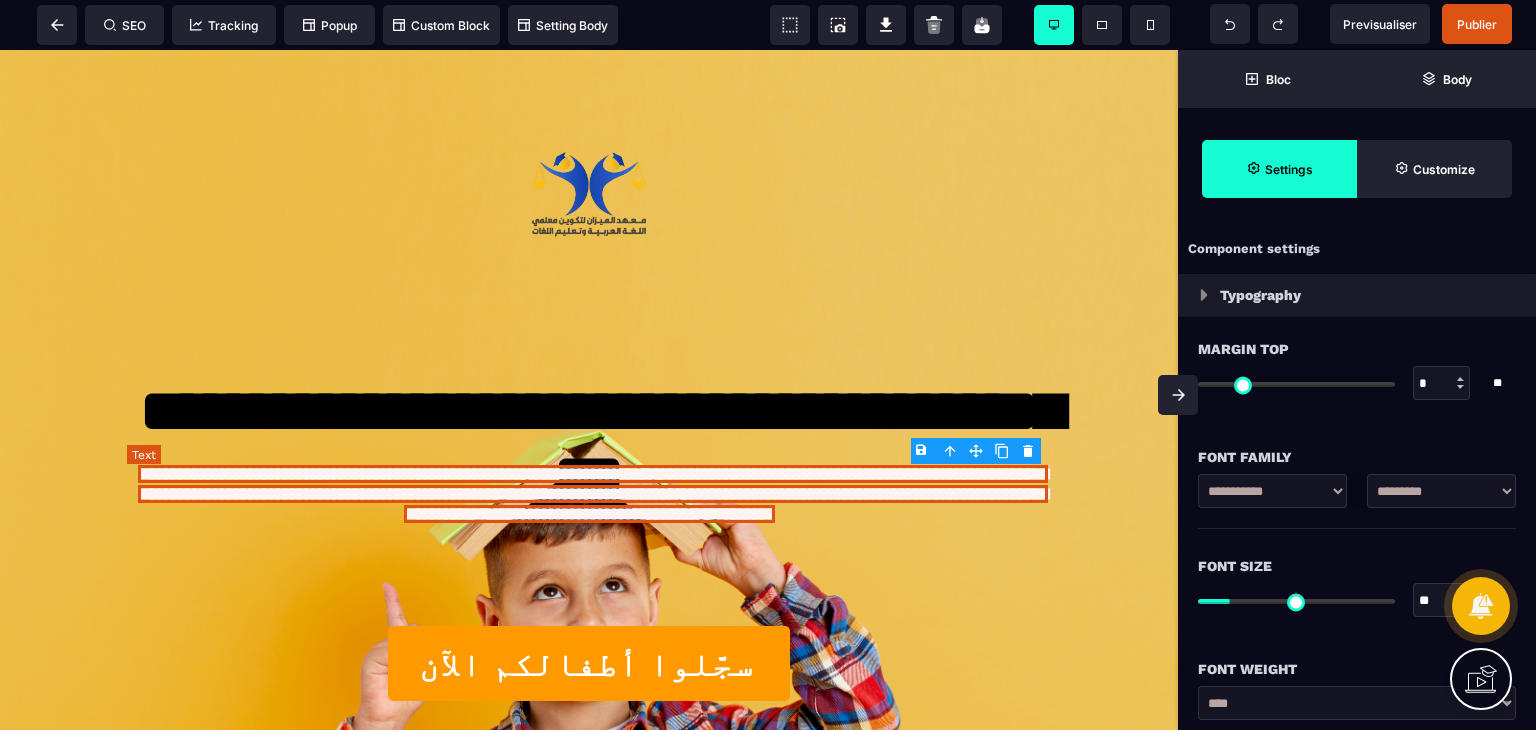 click on "**********" at bounding box center [593, 494] 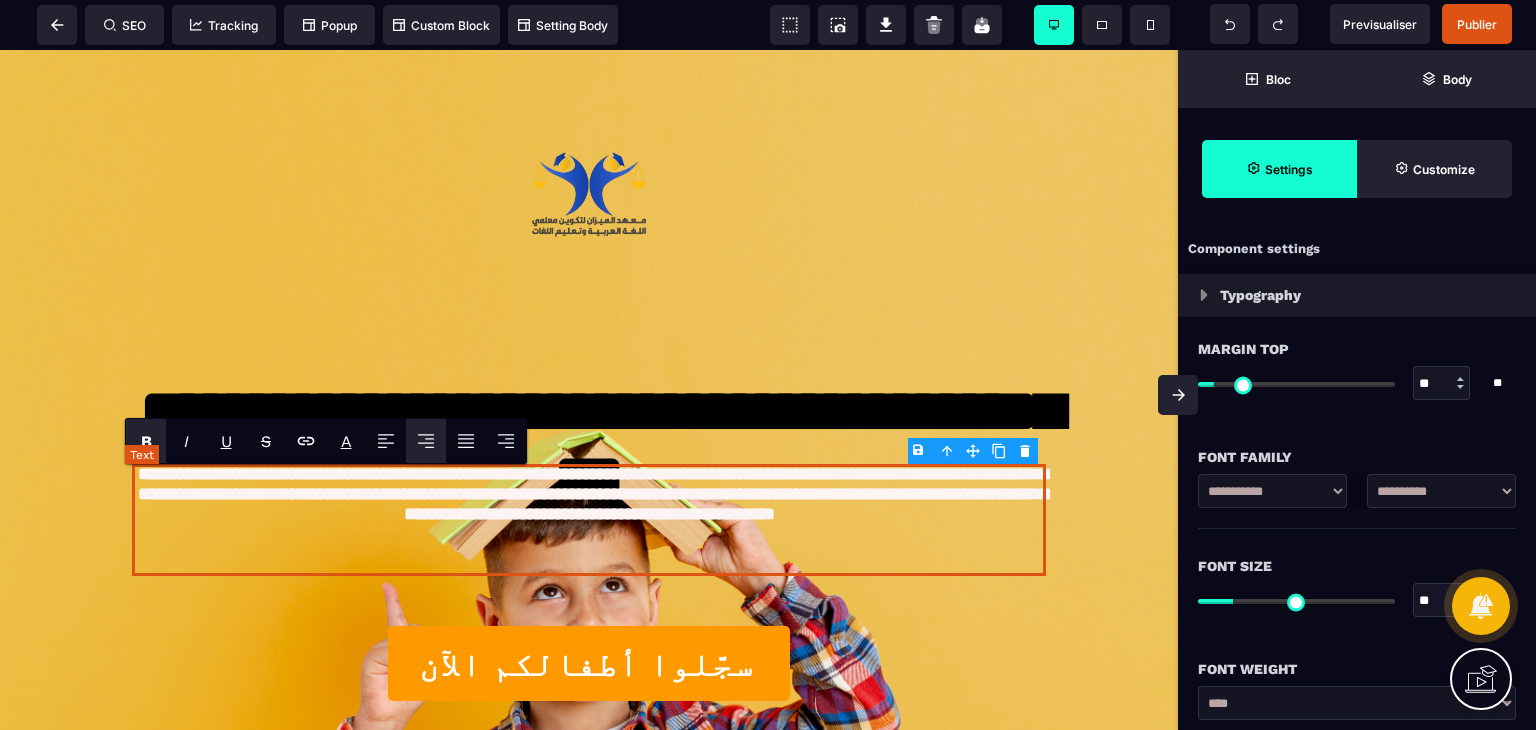 click on "**********" at bounding box center (593, 494) 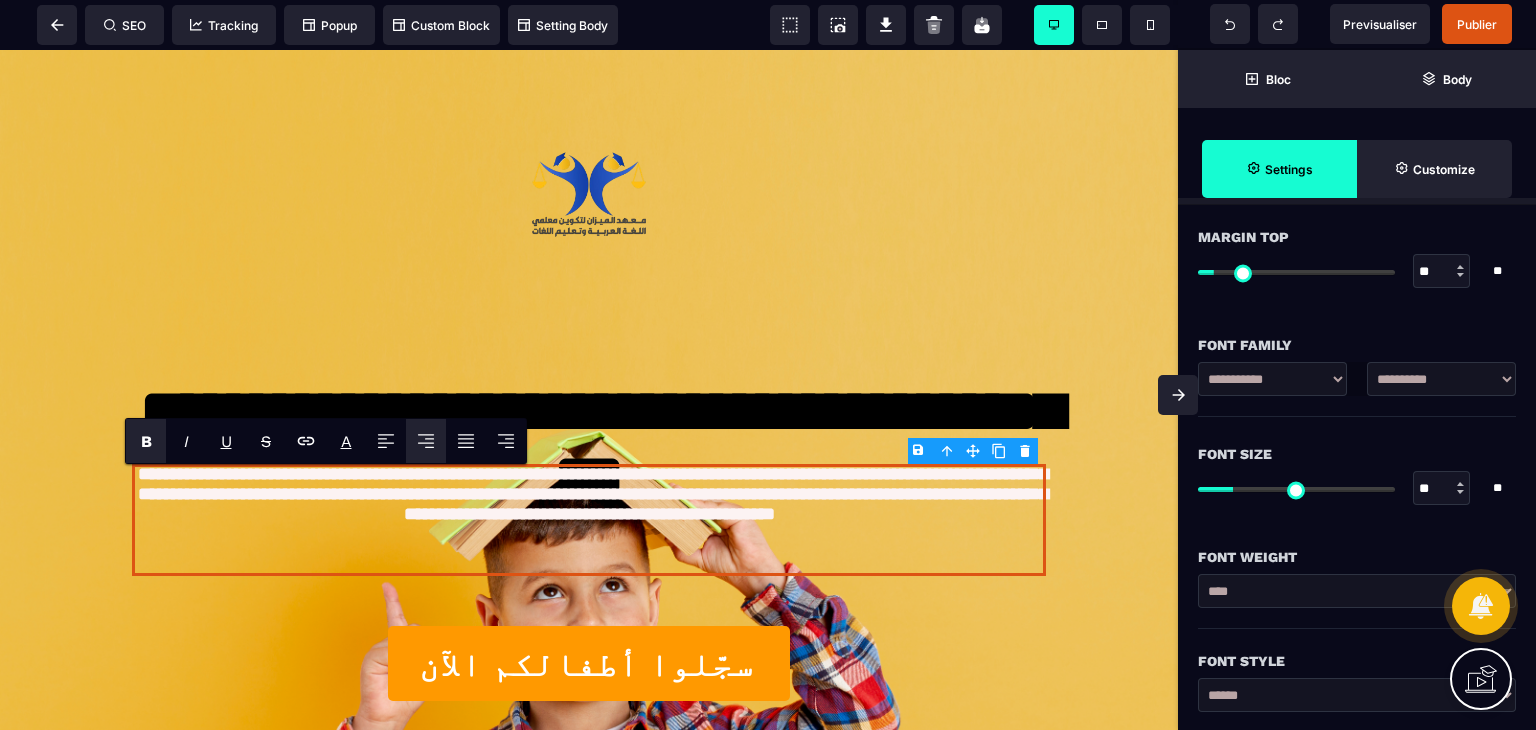 scroll, scrollTop: 600, scrollLeft: 0, axis: vertical 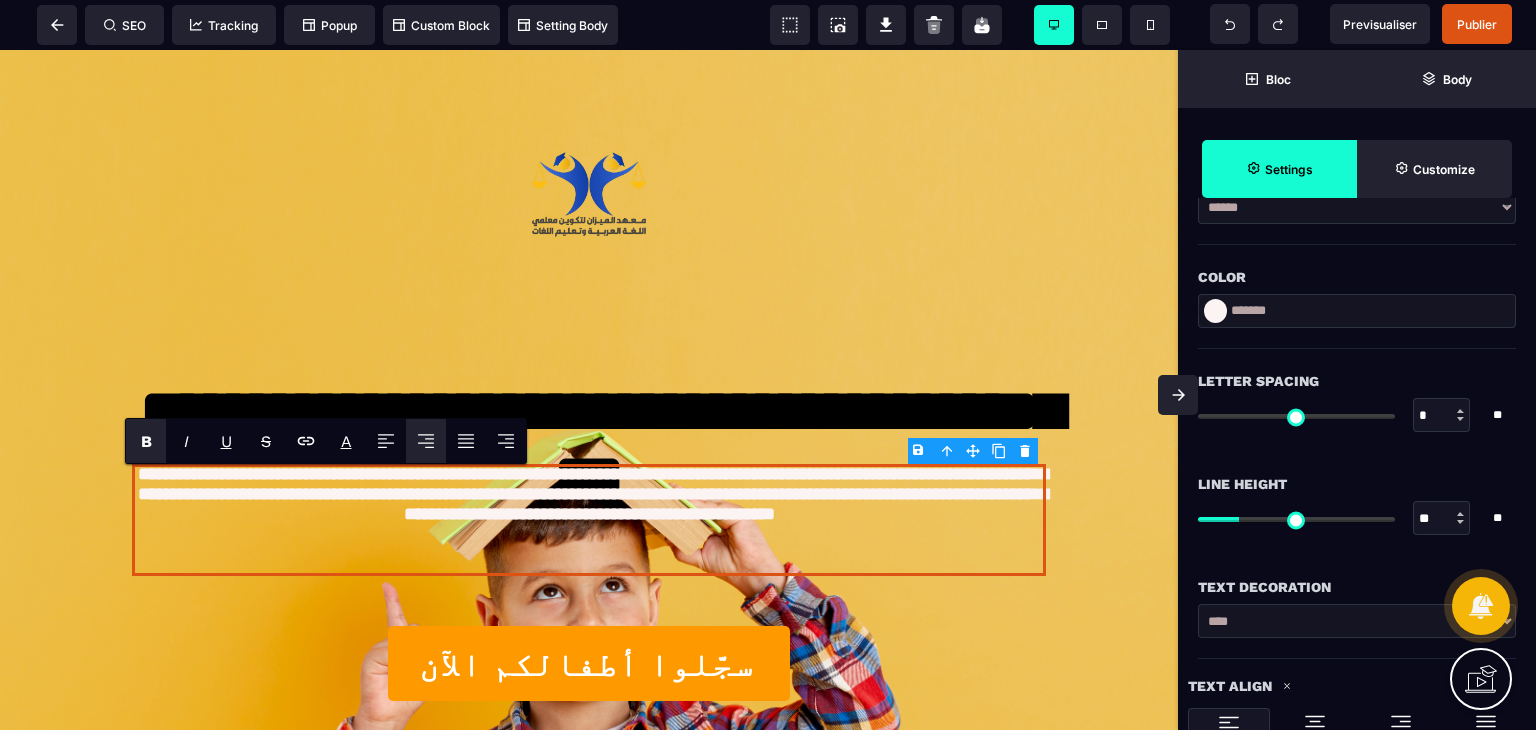 click at bounding box center [1215, 311] 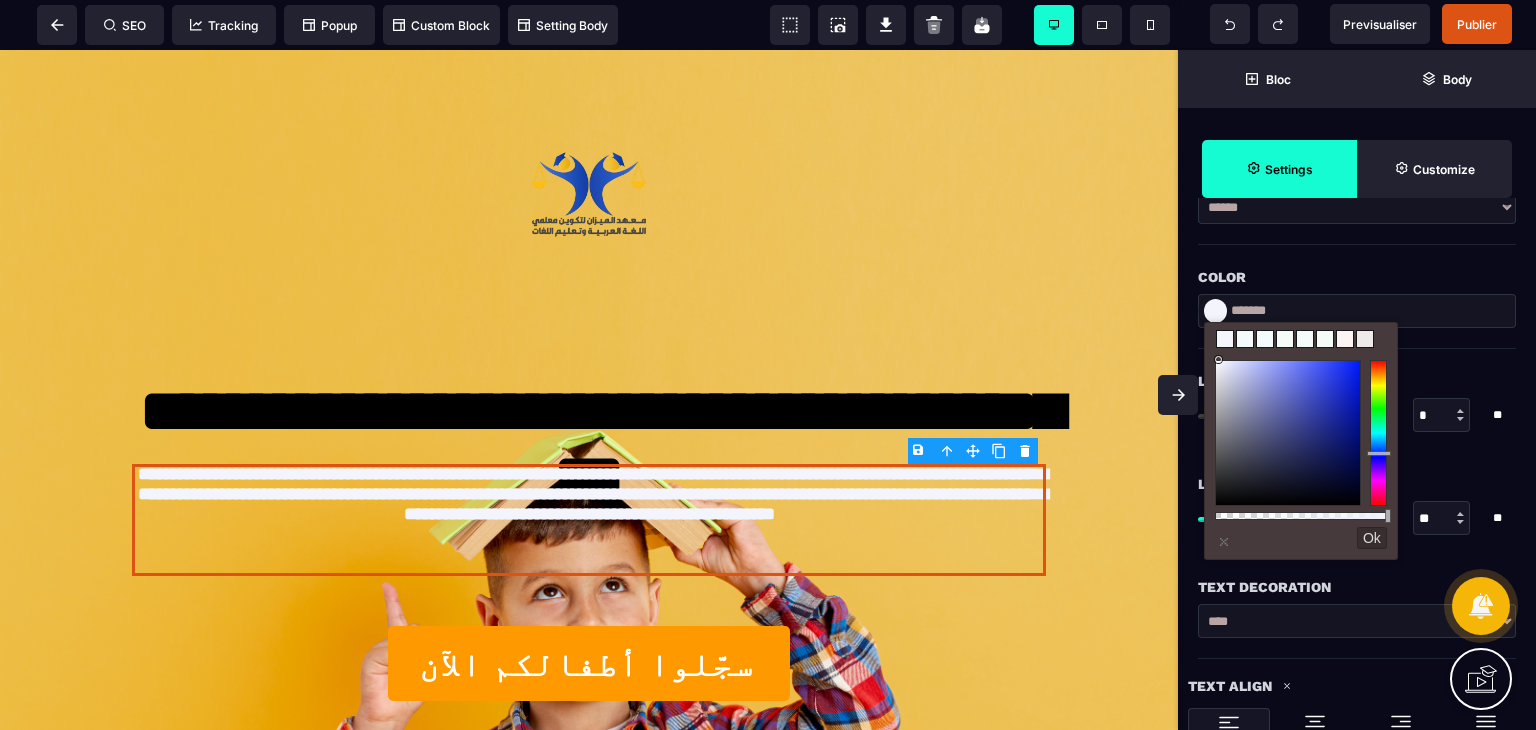 drag, startPoint x: 1380, startPoint y: 418, endPoint x: 1296, endPoint y: 418, distance: 84 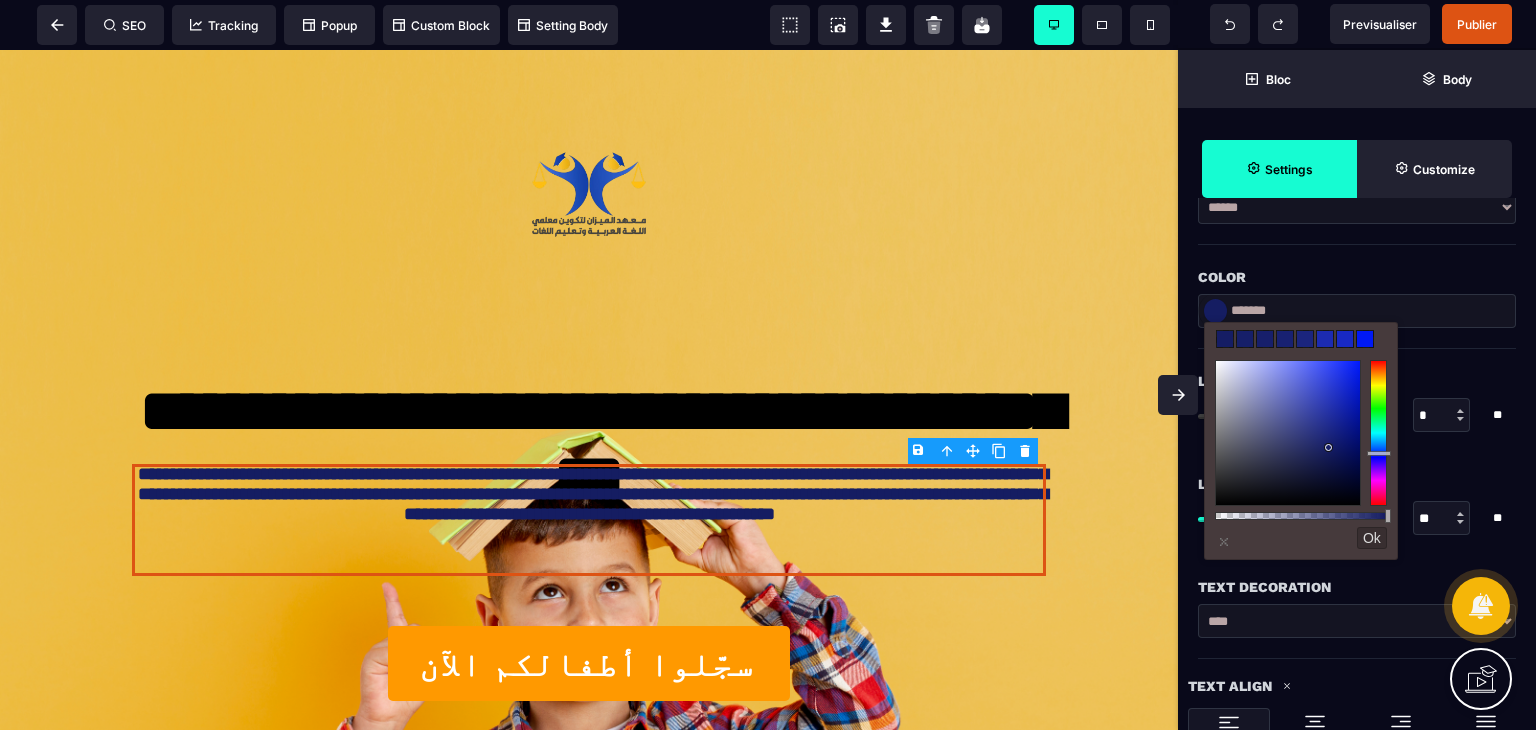 drag, startPoint x: 1294, startPoint y: 417, endPoint x: 1330, endPoint y: 449, distance: 48.166378 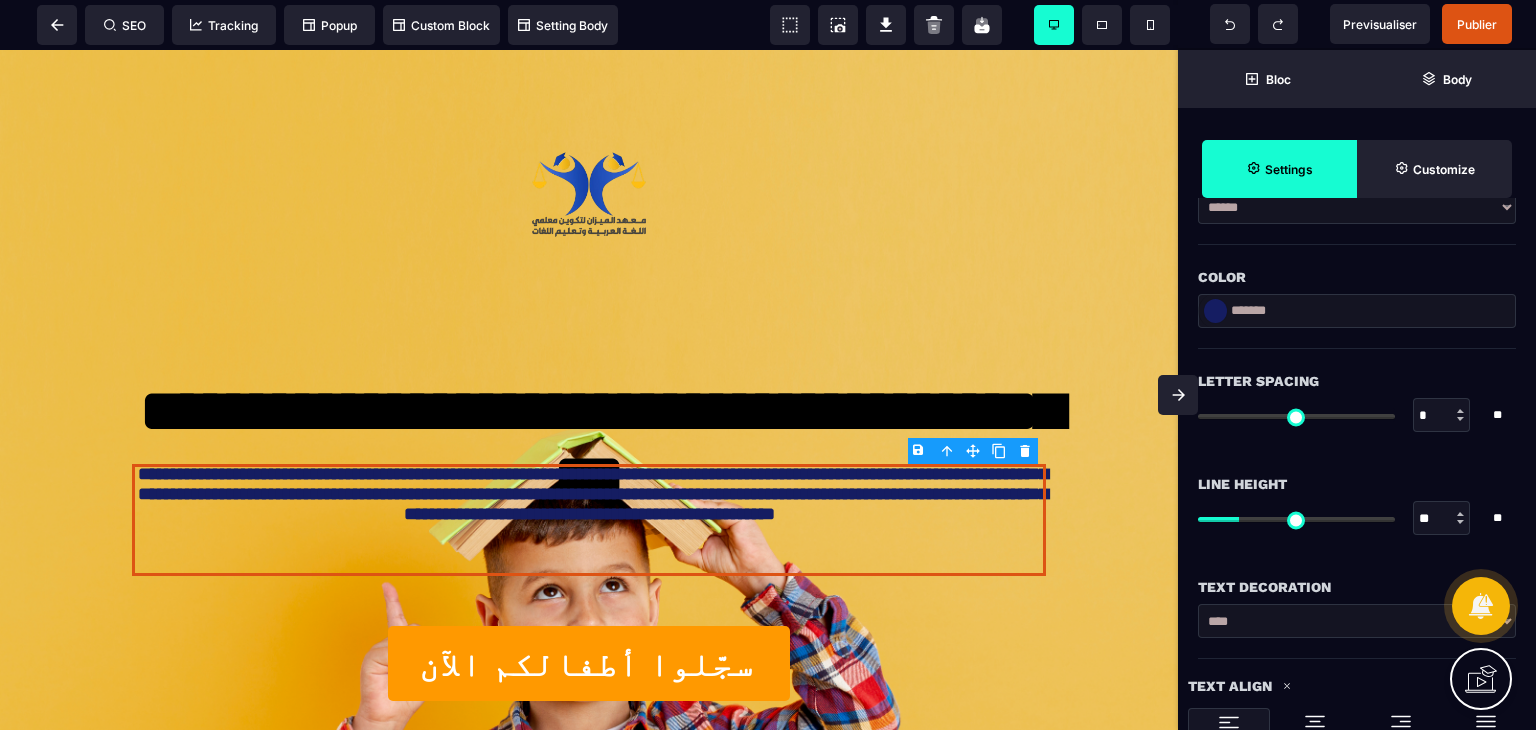 click at bounding box center [1178, 395] 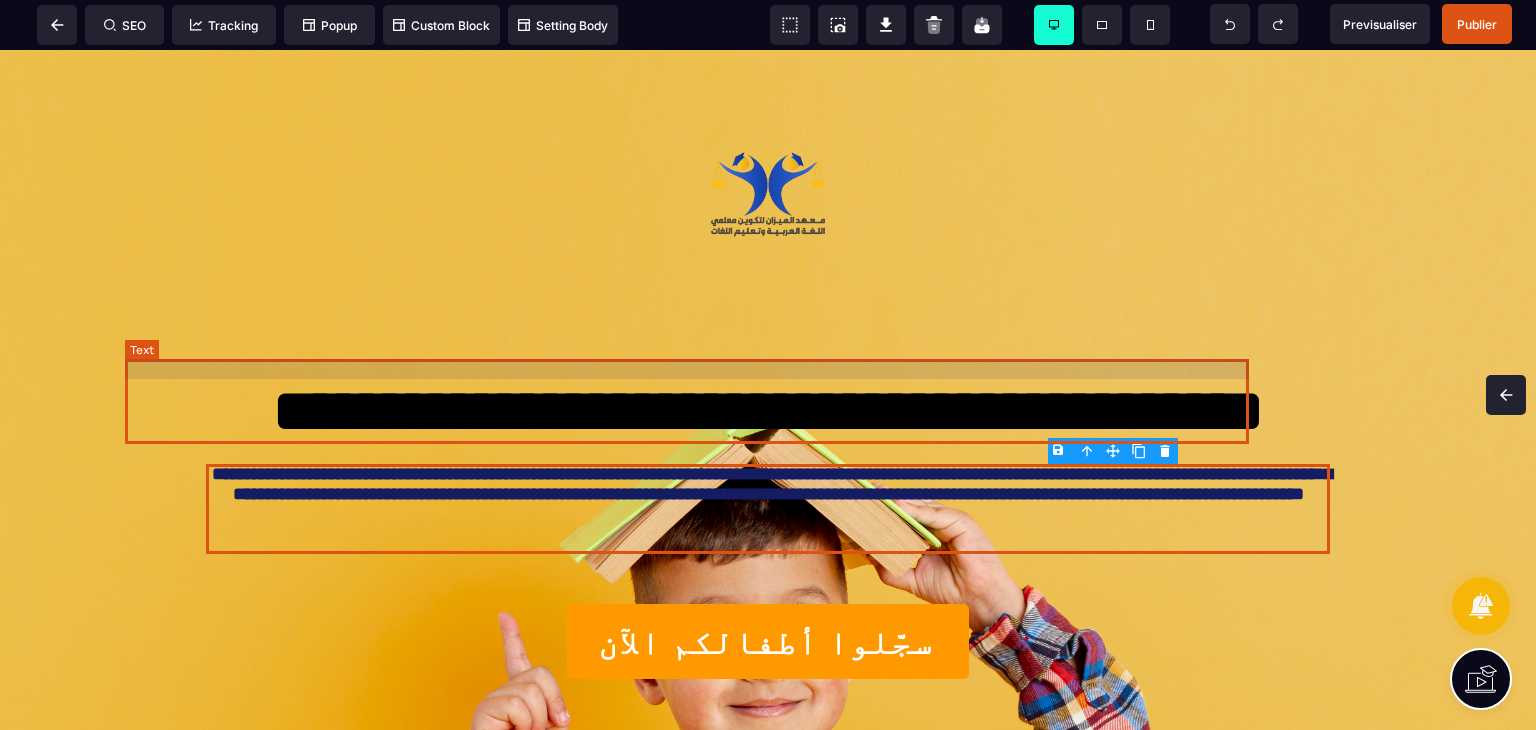 scroll, scrollTop: 0, scrollLeft: 0, axis: both 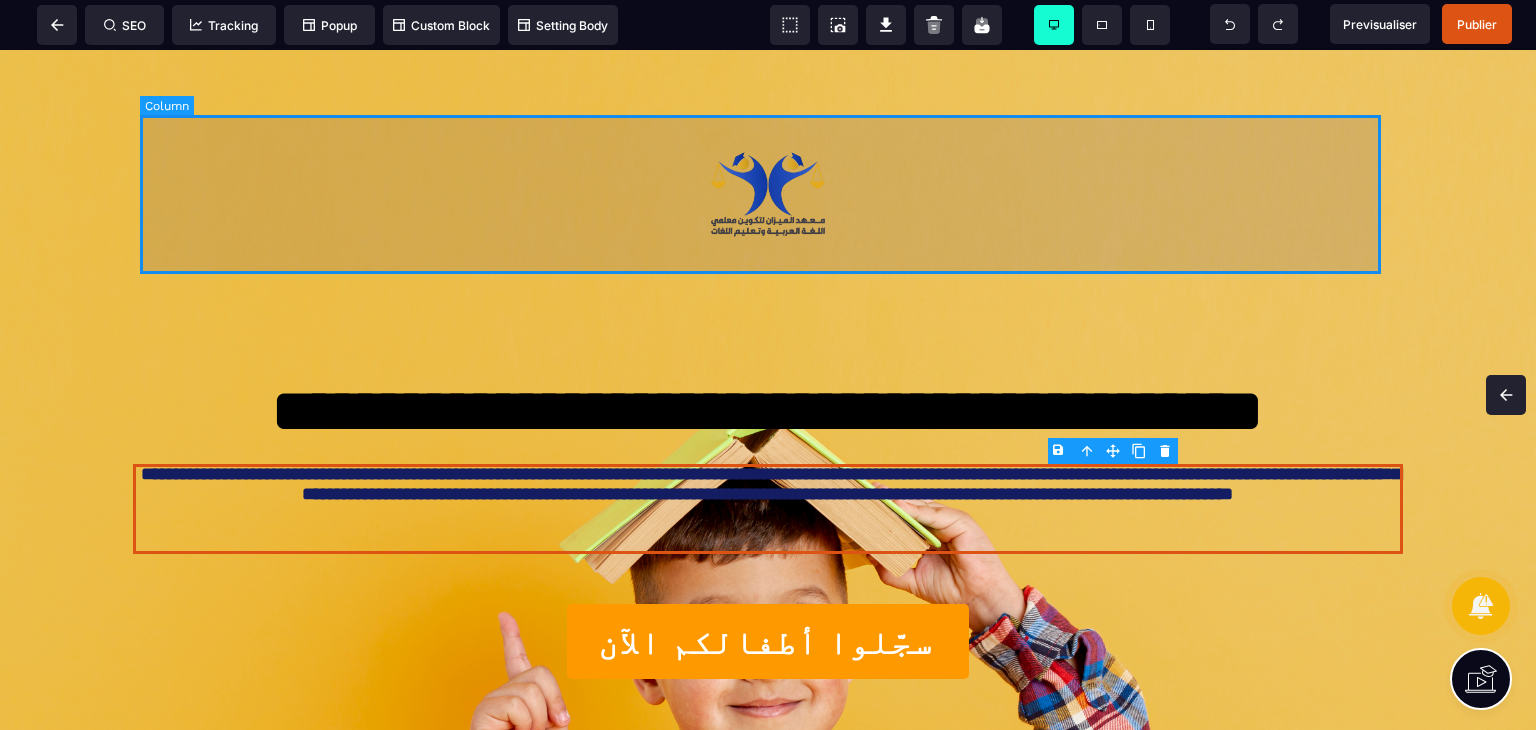 click at bounding box center (768, 194) 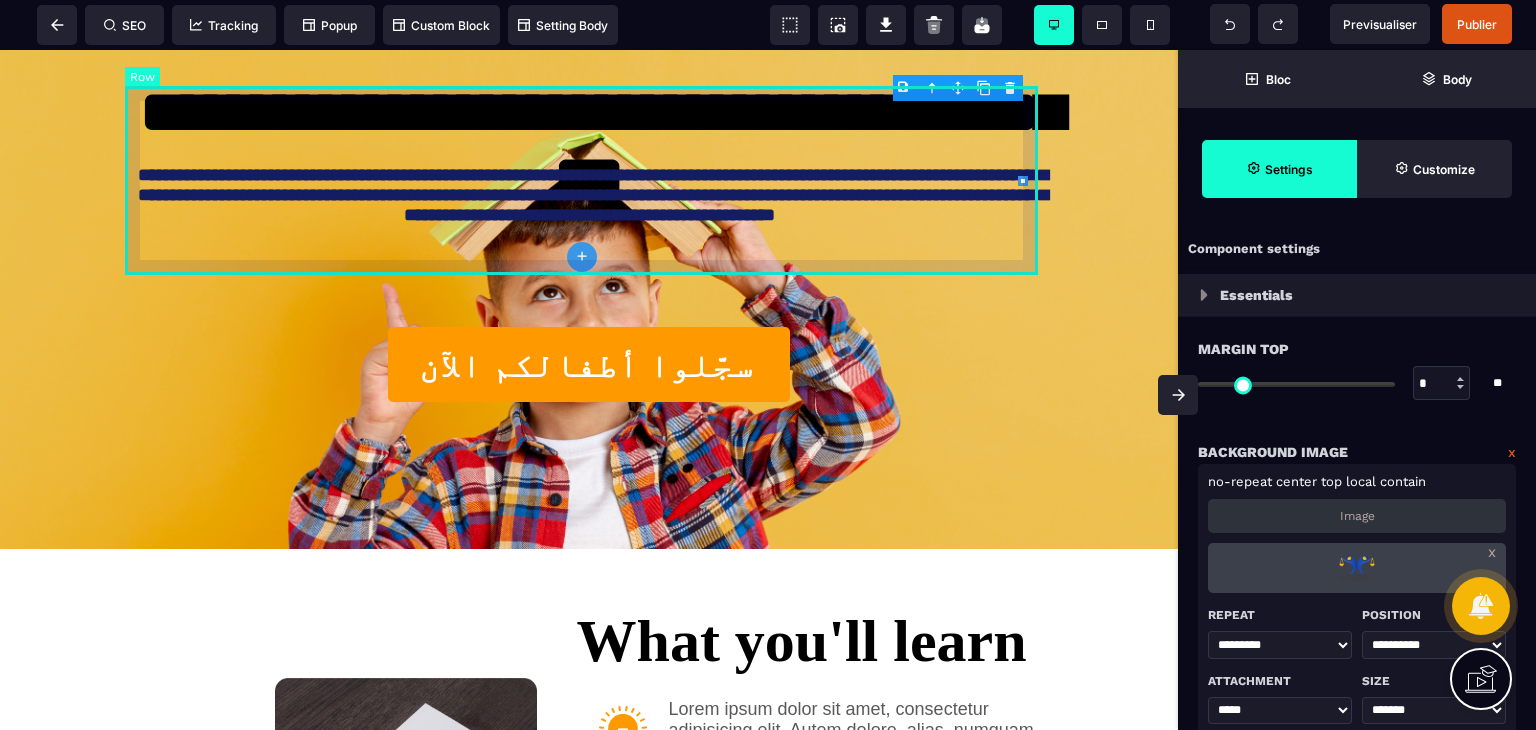 scroll, scrollTop: 300, scrollLeft: 0, axis: vertical 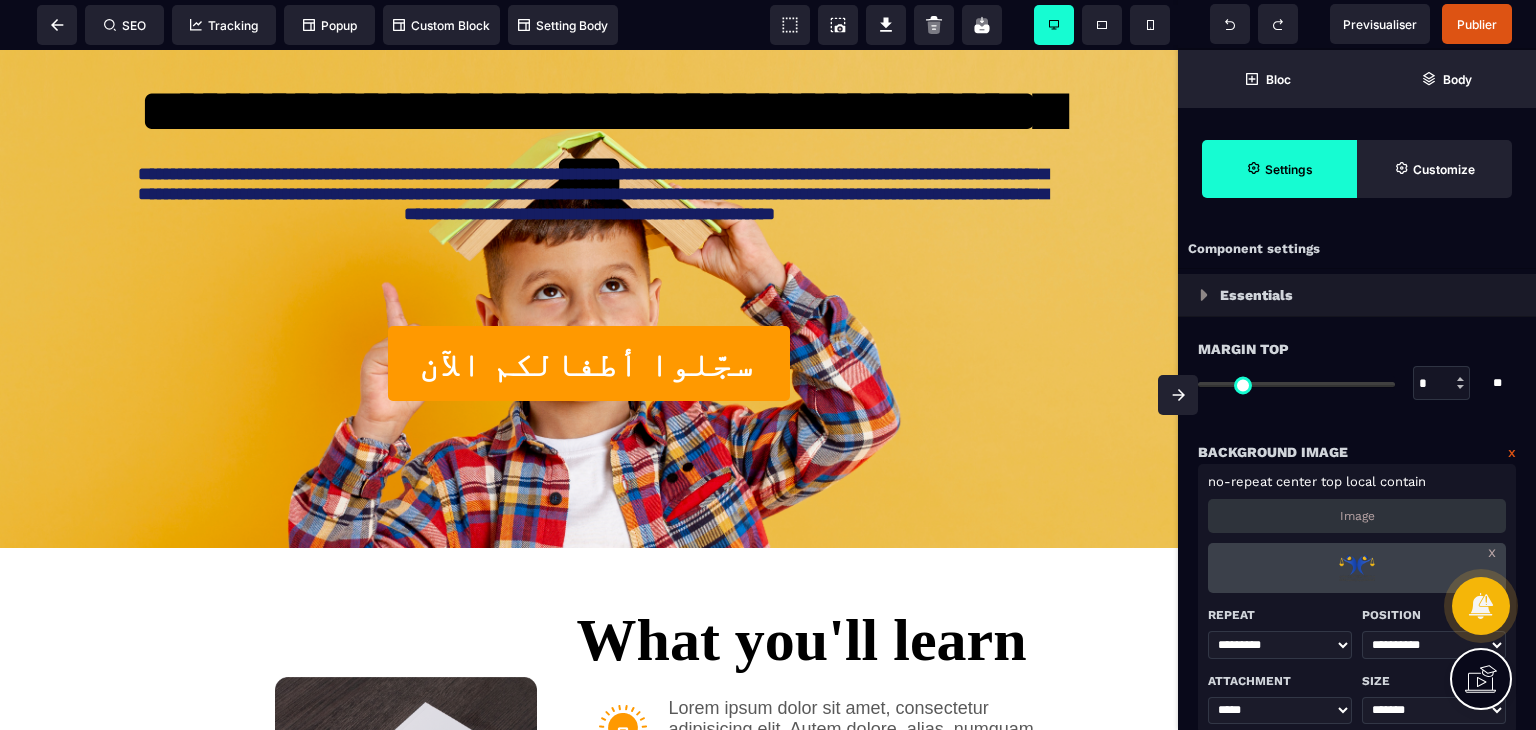 click 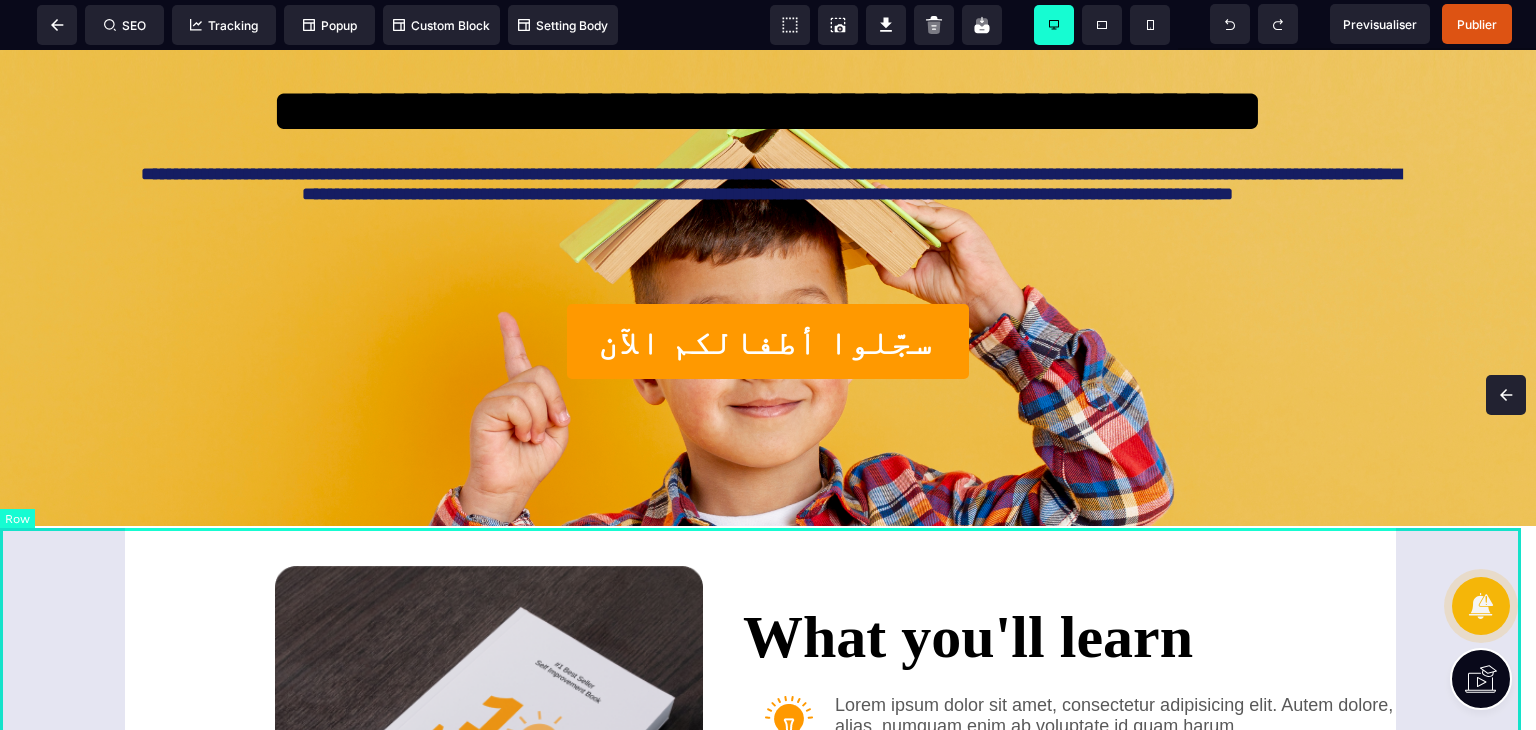 click on "What you'll learn Lorem ipsum dolor sit amet, consectetur adipisicing elit. Autem dolore, alias, numquam enim ab voluptate id quam harum Lorem ipsum dolor sit amet, consectetur adipisicing elit. Autem dolore, alias, numquam enim ab voluptate id quam harum Lorem ipsum dolor sit amet, consectetur adipisicing elit. Autem dolore, alias, numquam enim ab voluptate id quam harum SEND ME A FREE COPY" at bounding box center (768, 837) 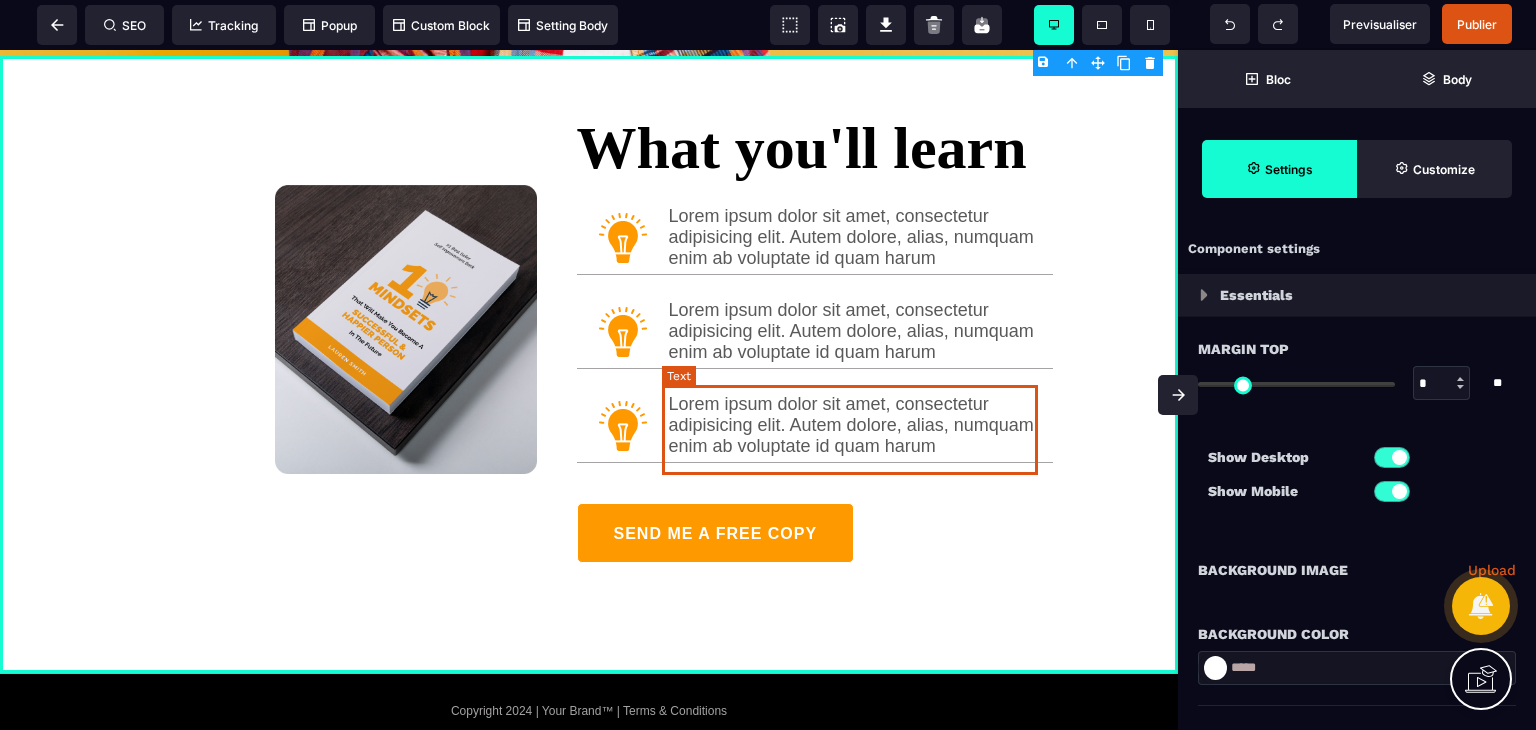 scroll, scrollTop: 800, scrollLeft: 0, axis: vertical 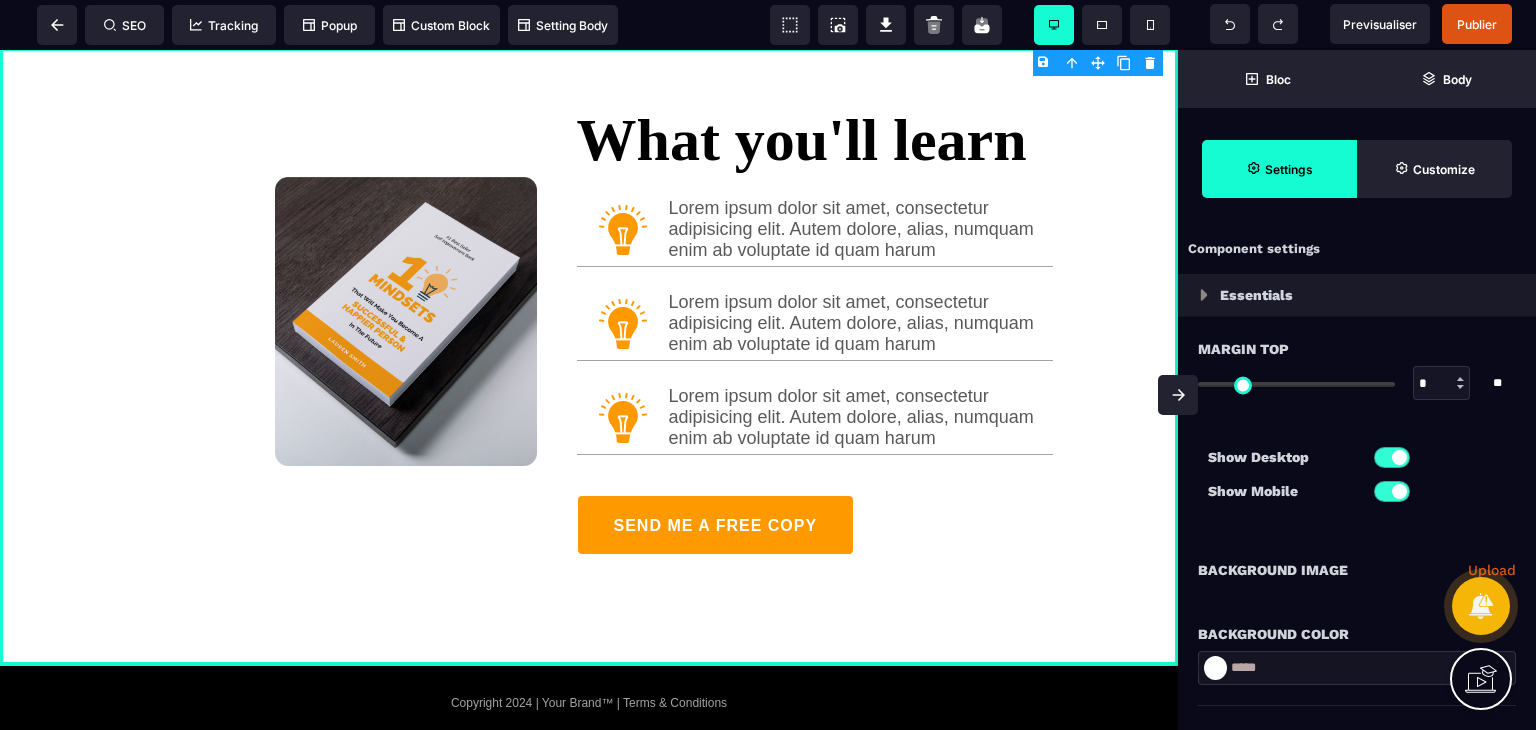 click at bounding box center [1178, 395] 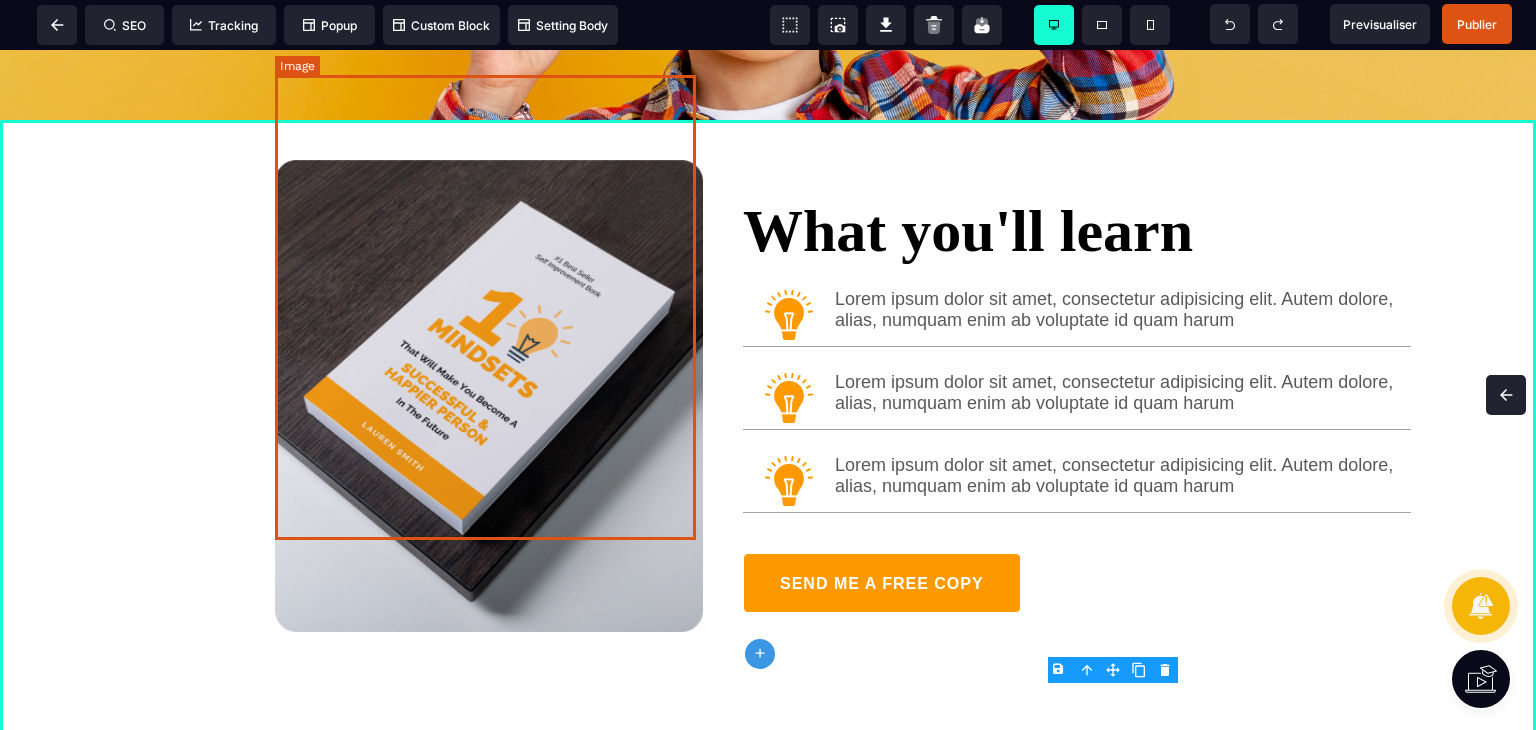 scroll, scrollTop: 700, scrollLeft: 0, axis: vertical 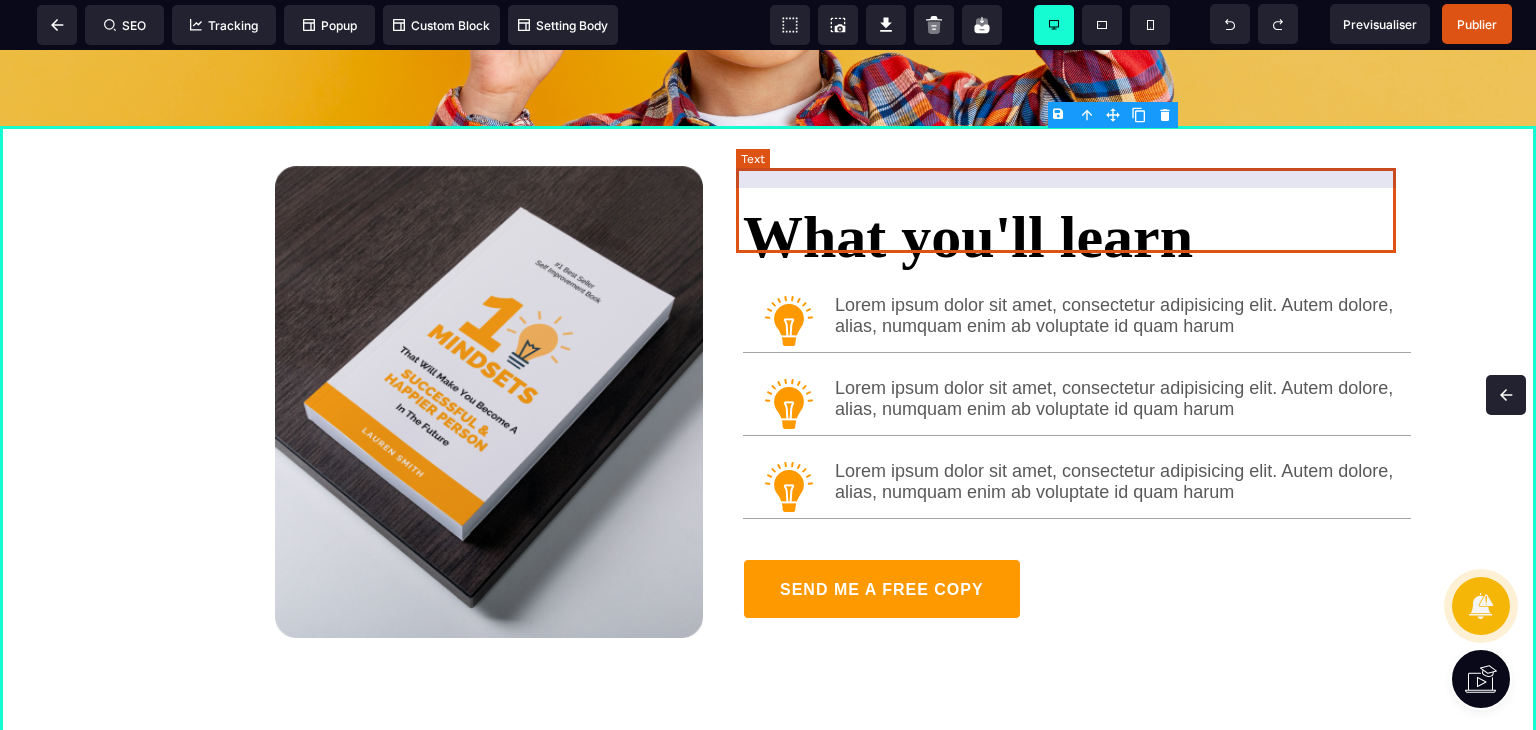 click on "What you'll learn" at bounding box center [1077, 227] 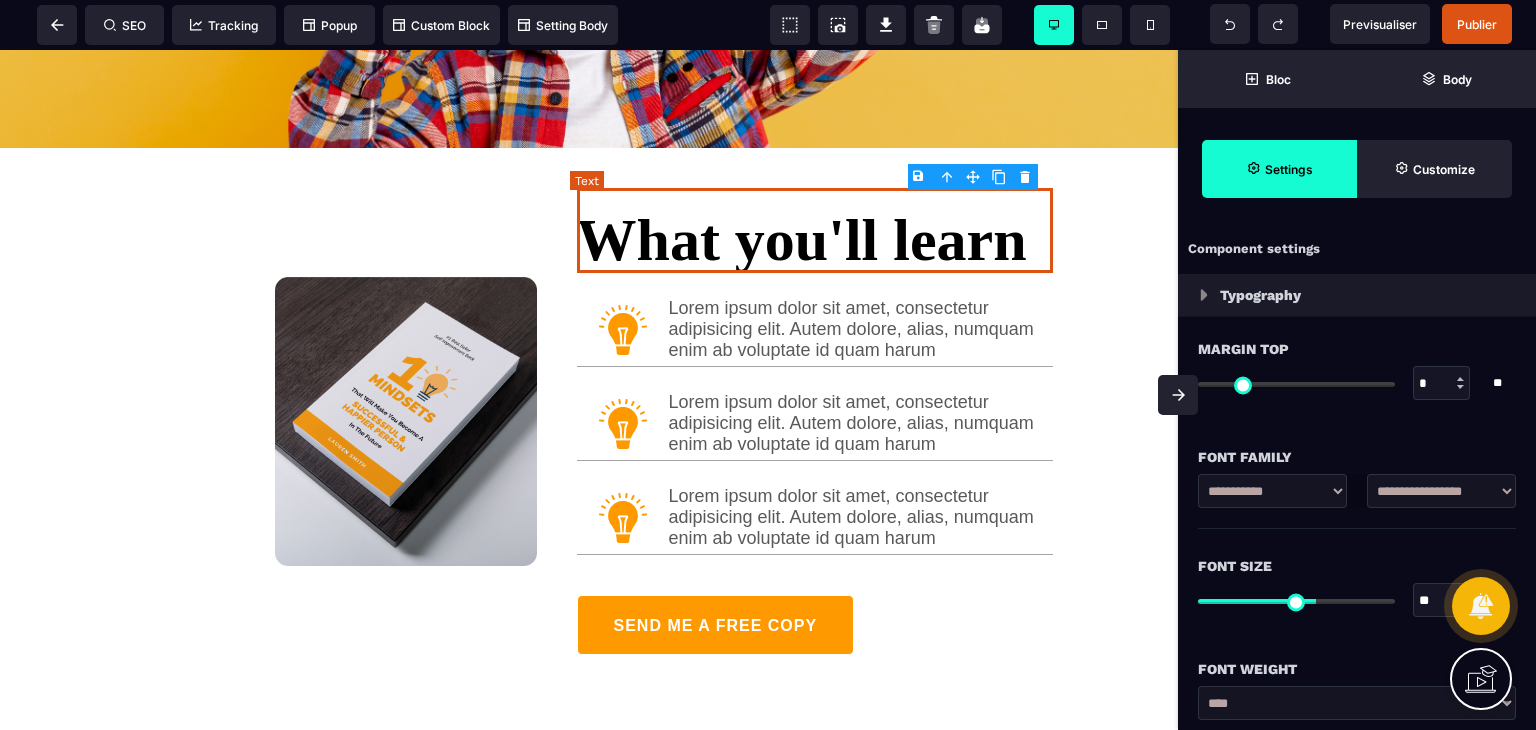 click on "What you'll learn" at bounding box center [815, 230] 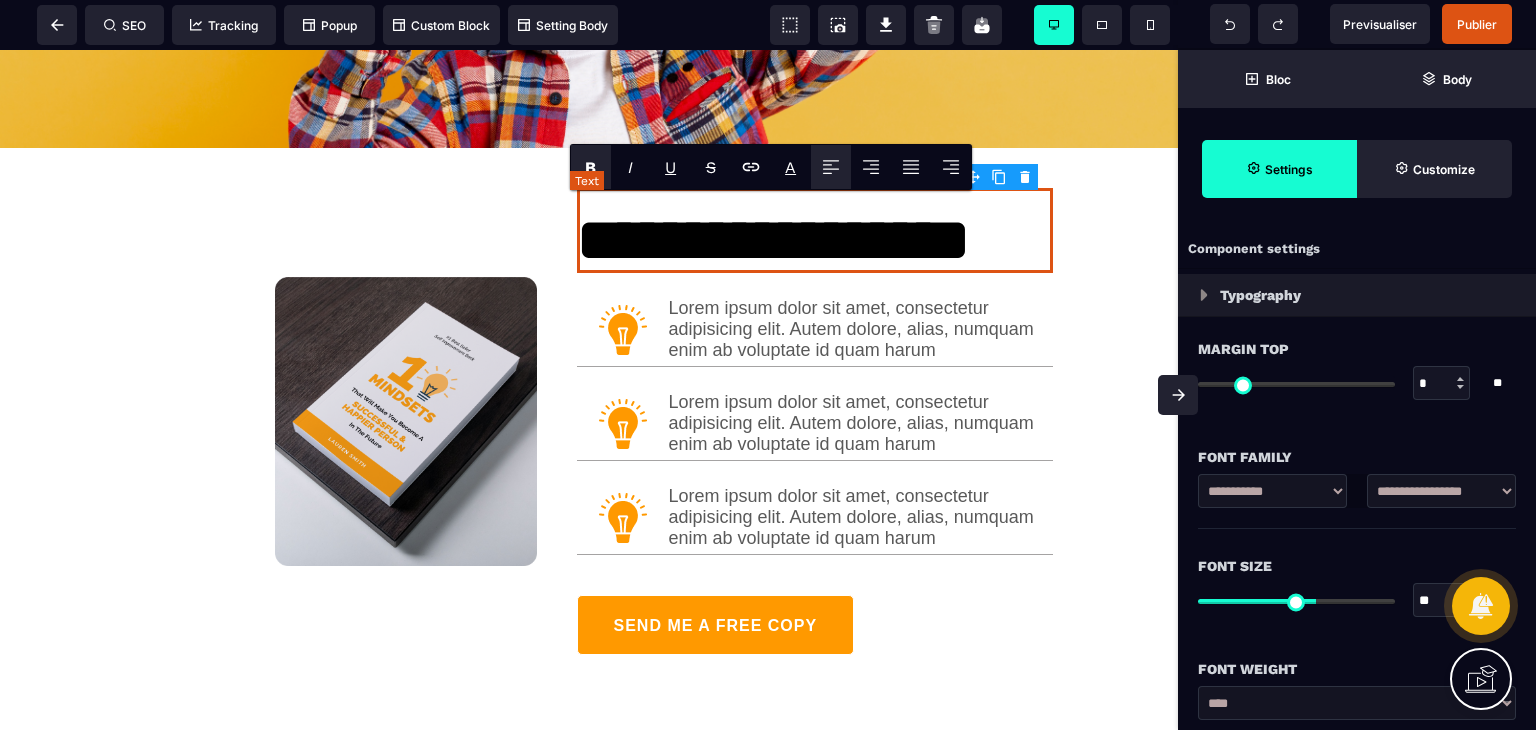 copy on "What you'll learn" 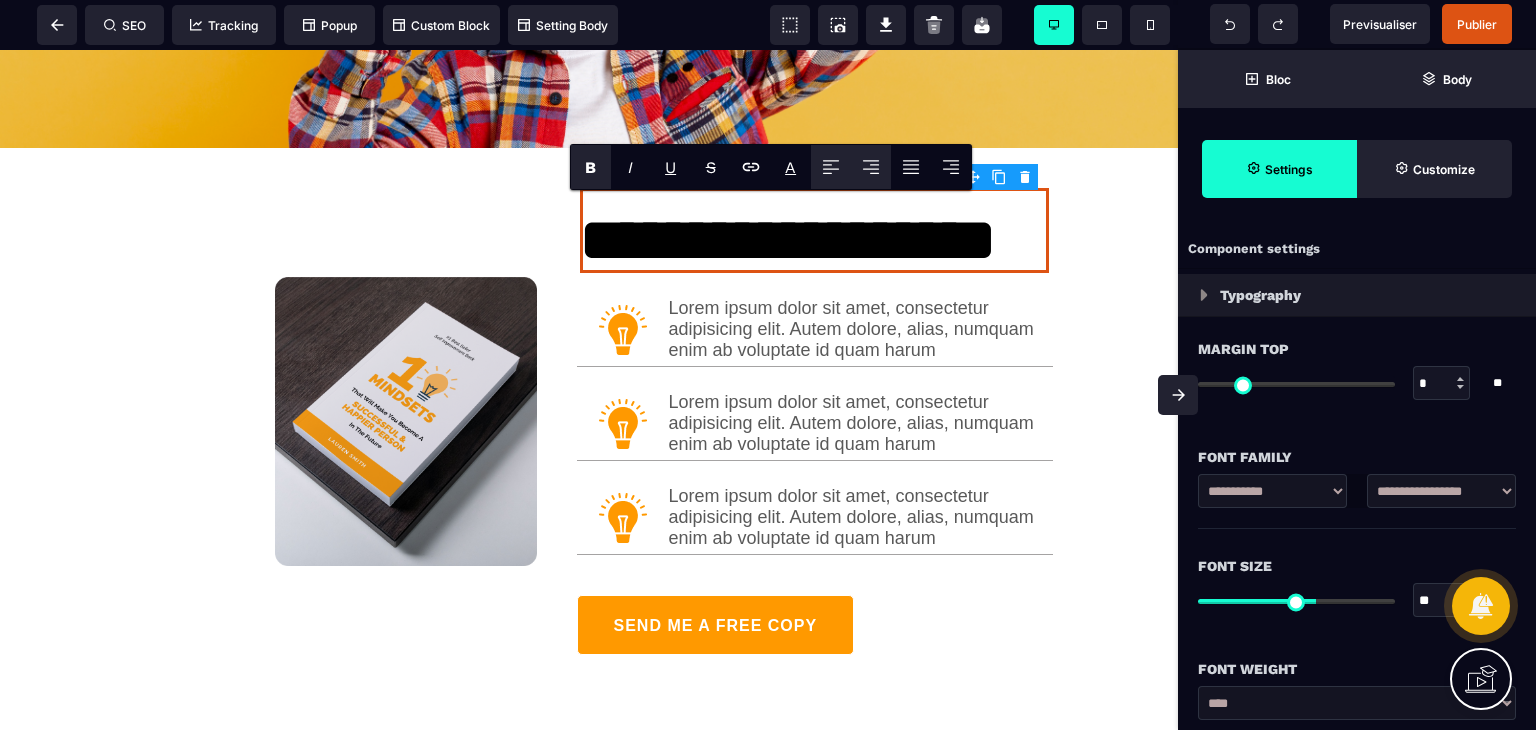 click 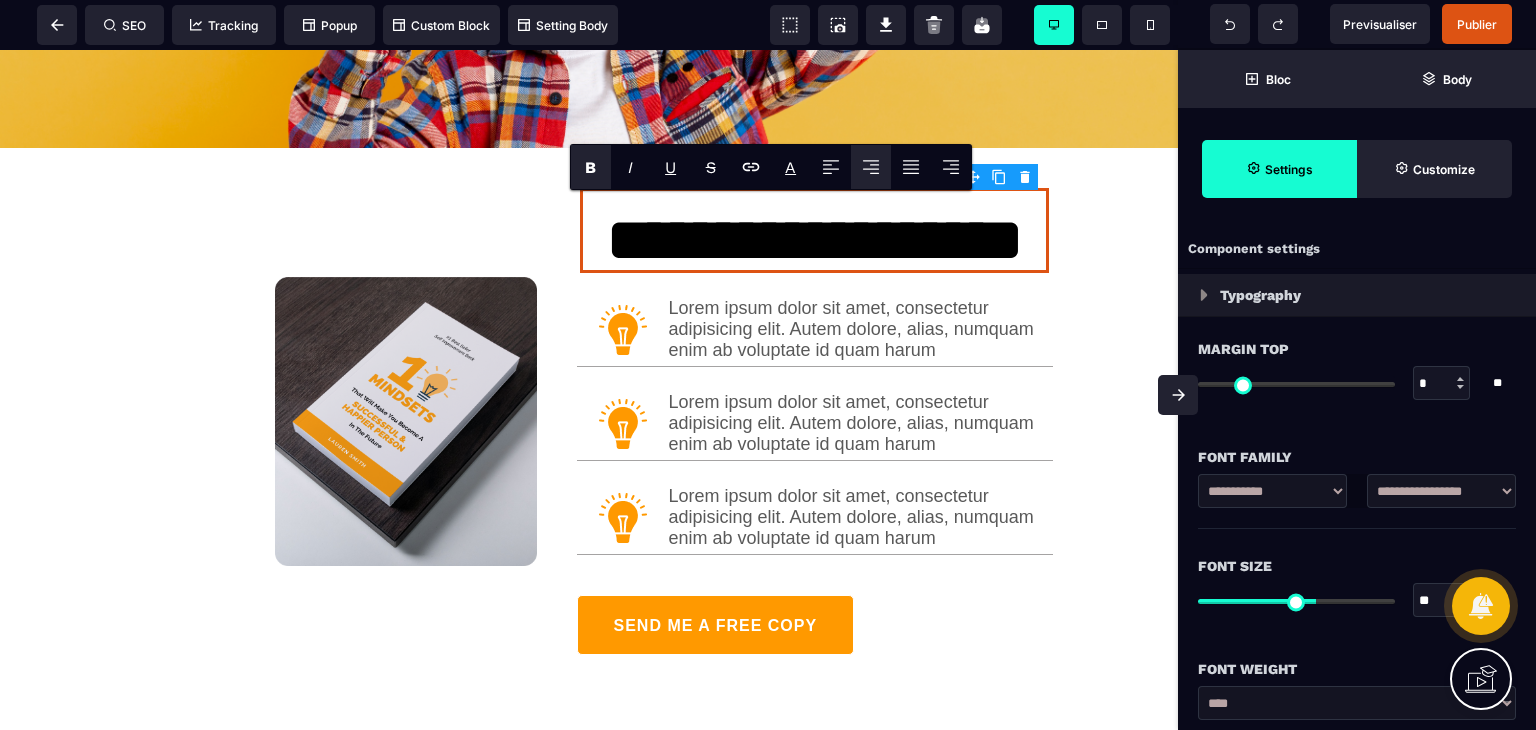 click 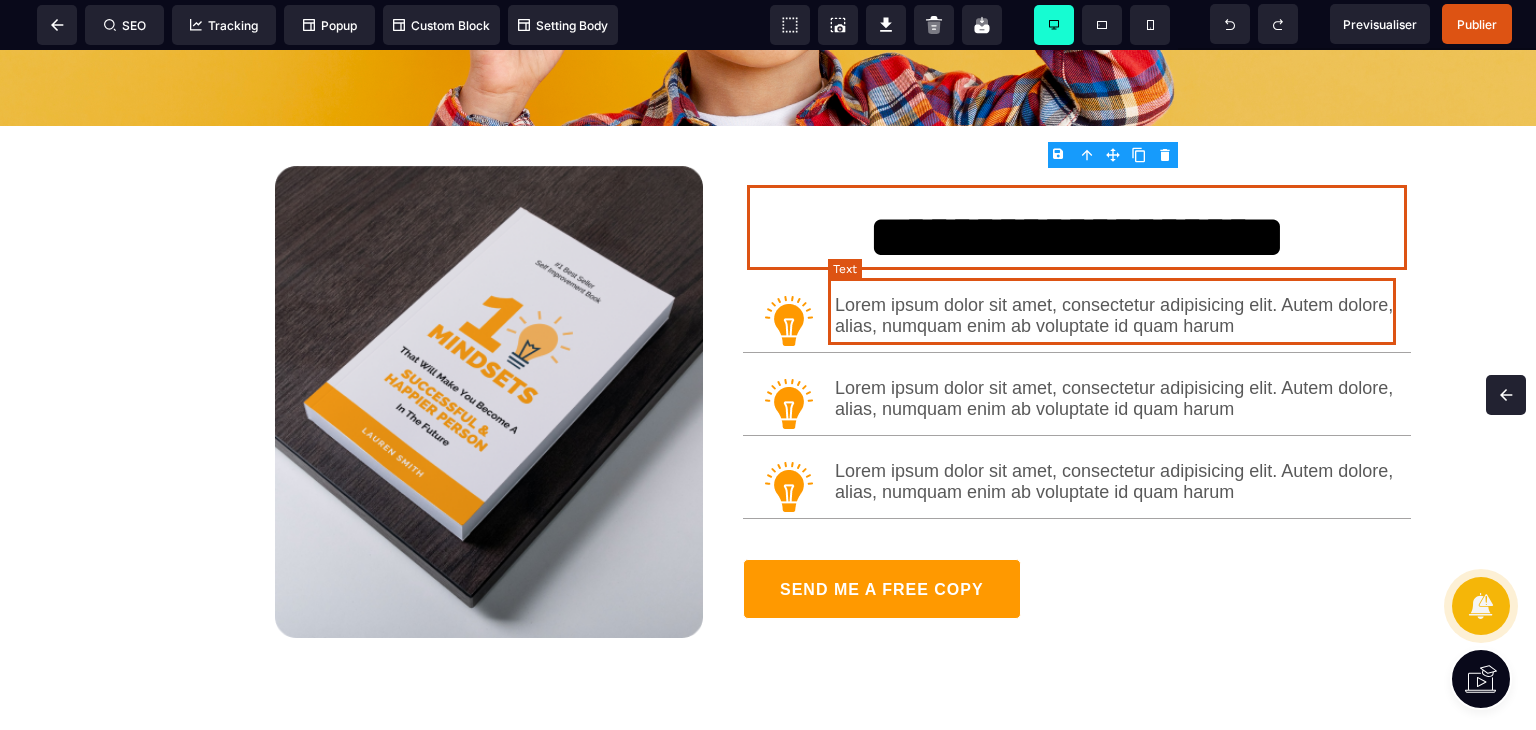 click on "Lorem ipsum dolor sit amet, consectetur adipisicing elit. Autem dolore, alias, numquam enim ab voluptate id quam harum" at bounding box center (1123, 321) 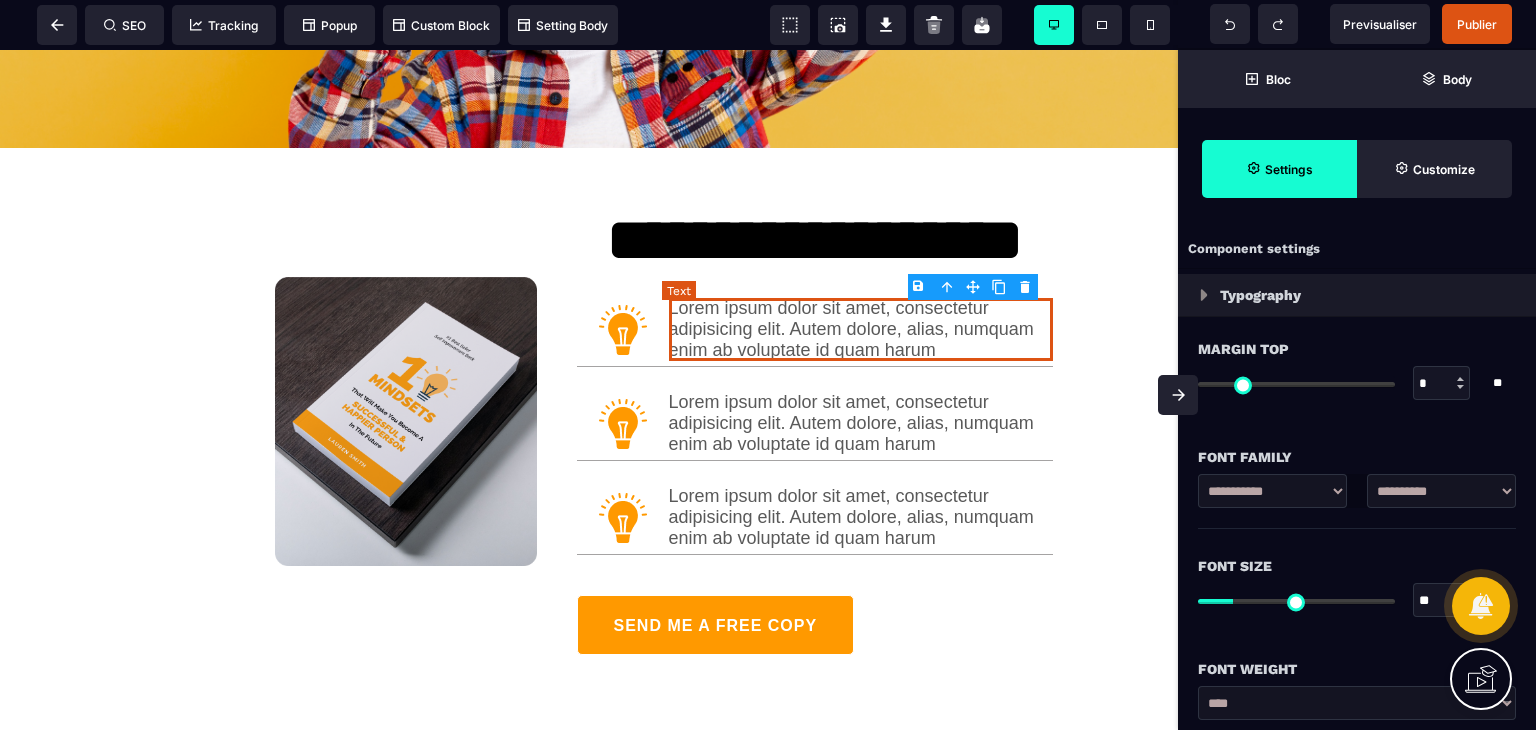 click on "Lorem ipsum dolor sit amet, consectetur adipisicing elit. Autem dolore, alias, numquam enim ab voluptate id quam harum" at bounding box center [861, 329] 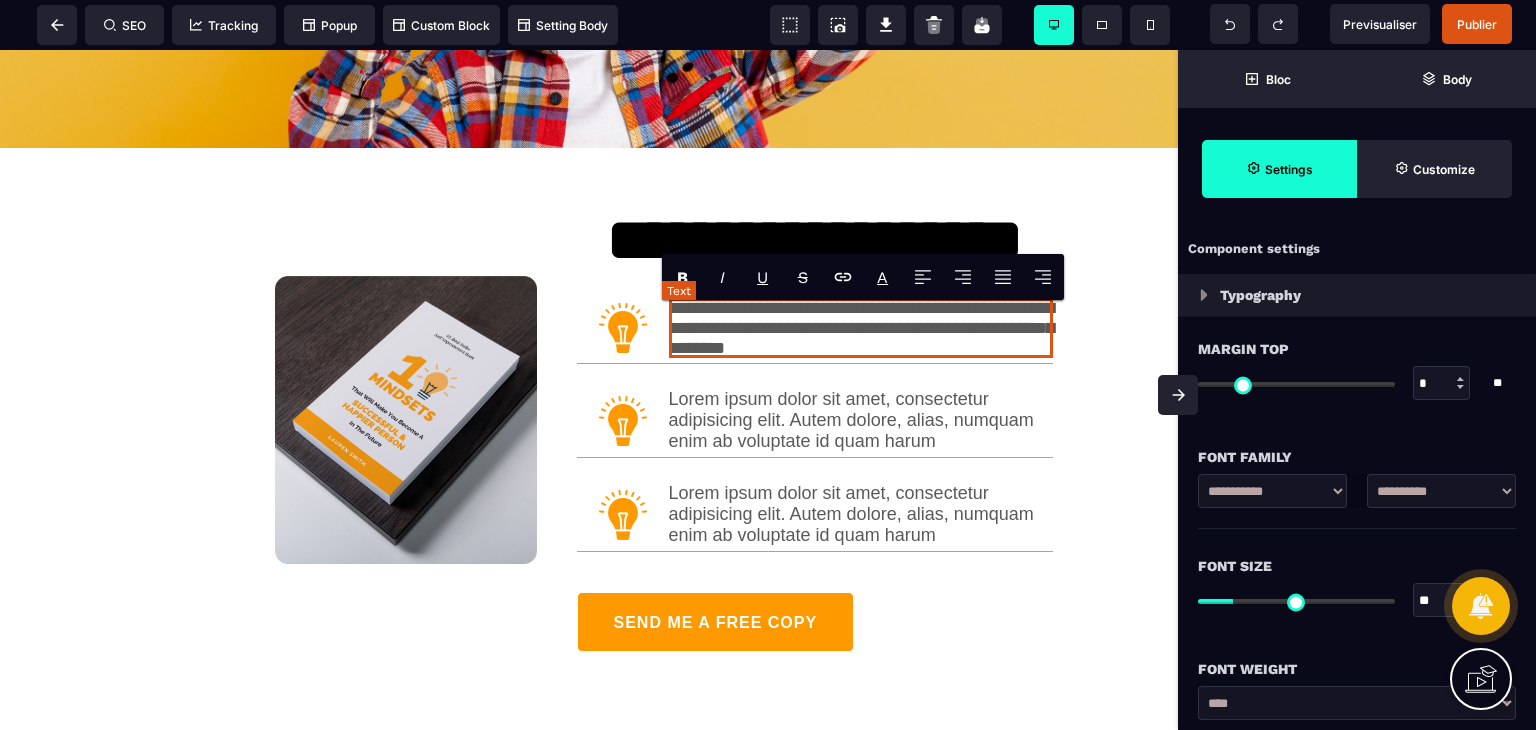 click on "**********" at bounding box center [861, 328] 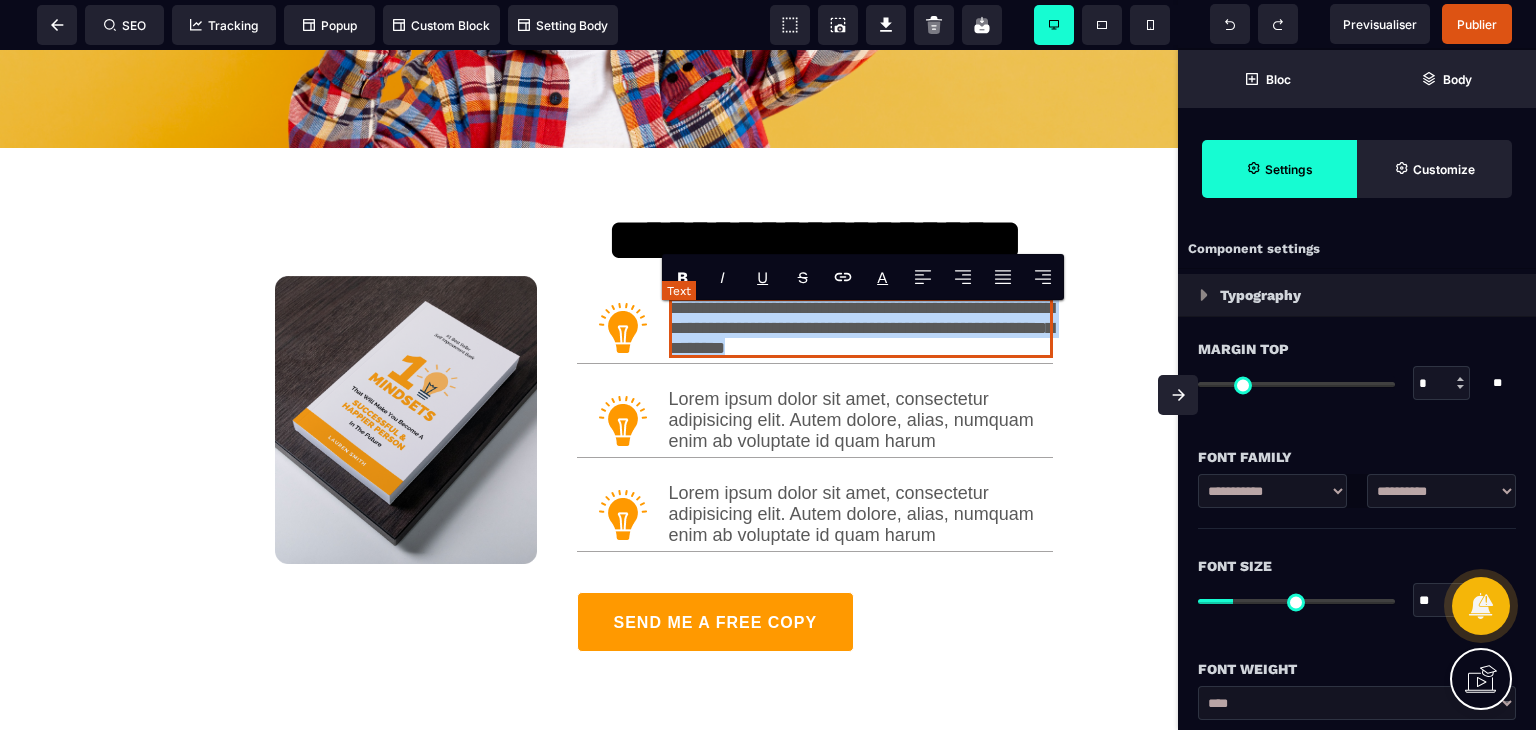 click on "**********" at bounding box center [861, 328] 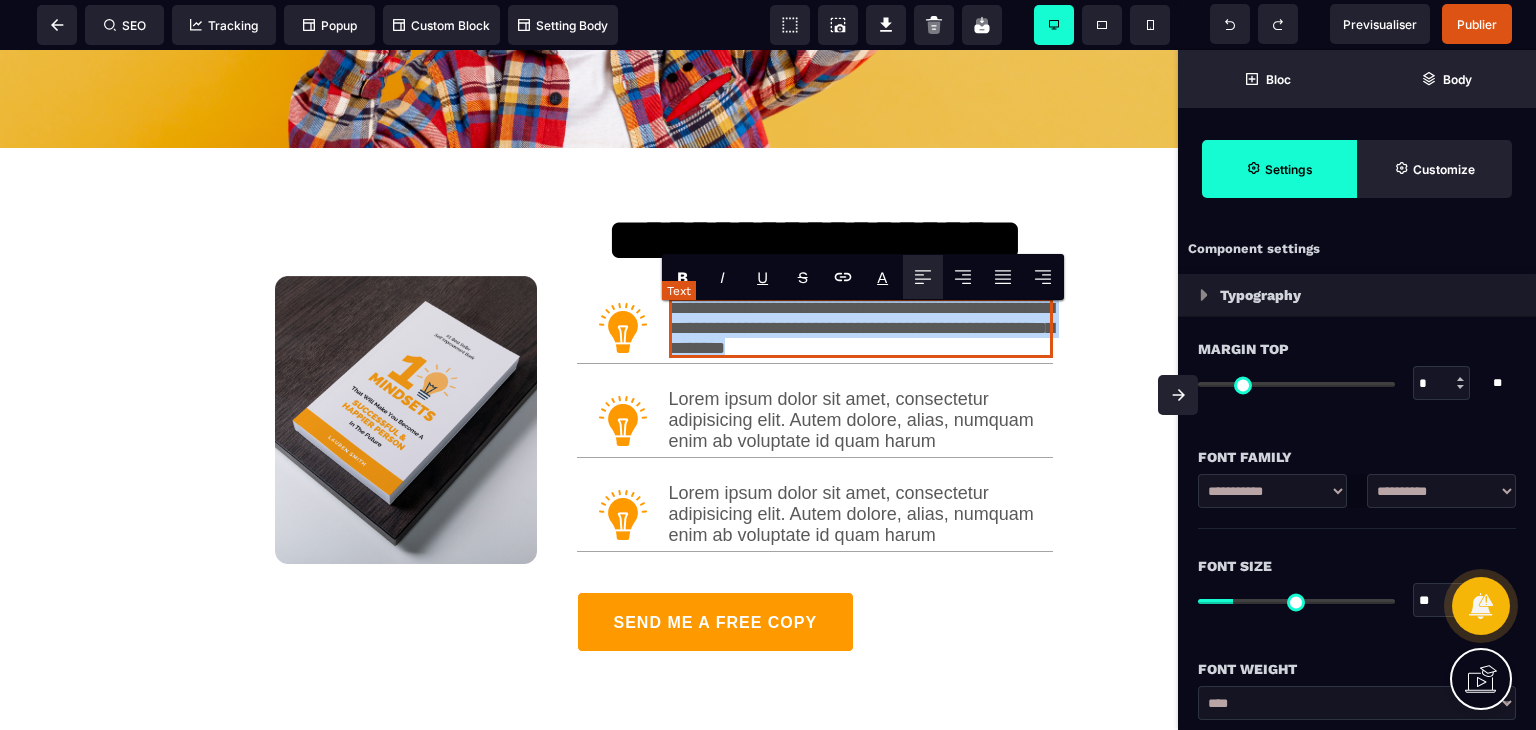 click on "**********" at bounding box center [861, 328] 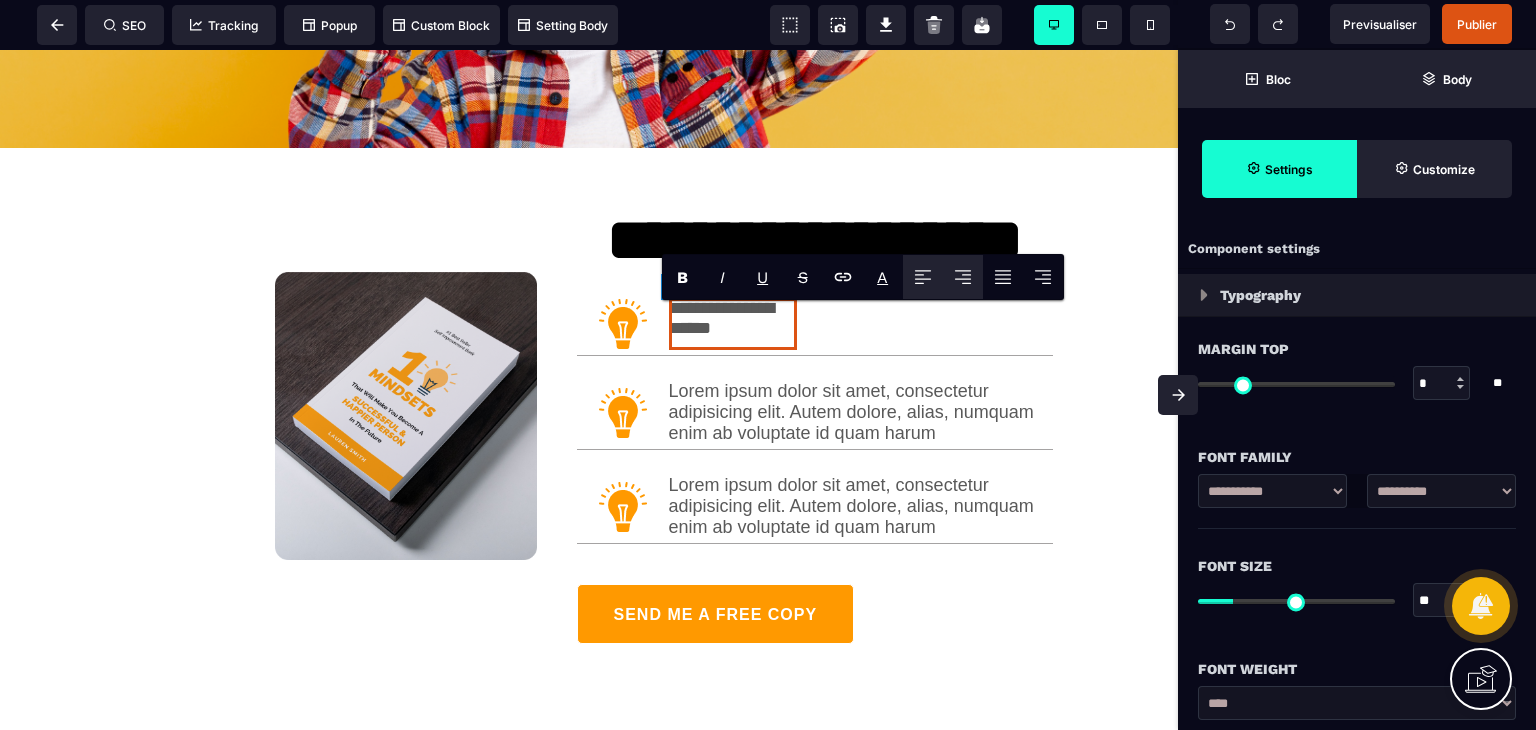 click 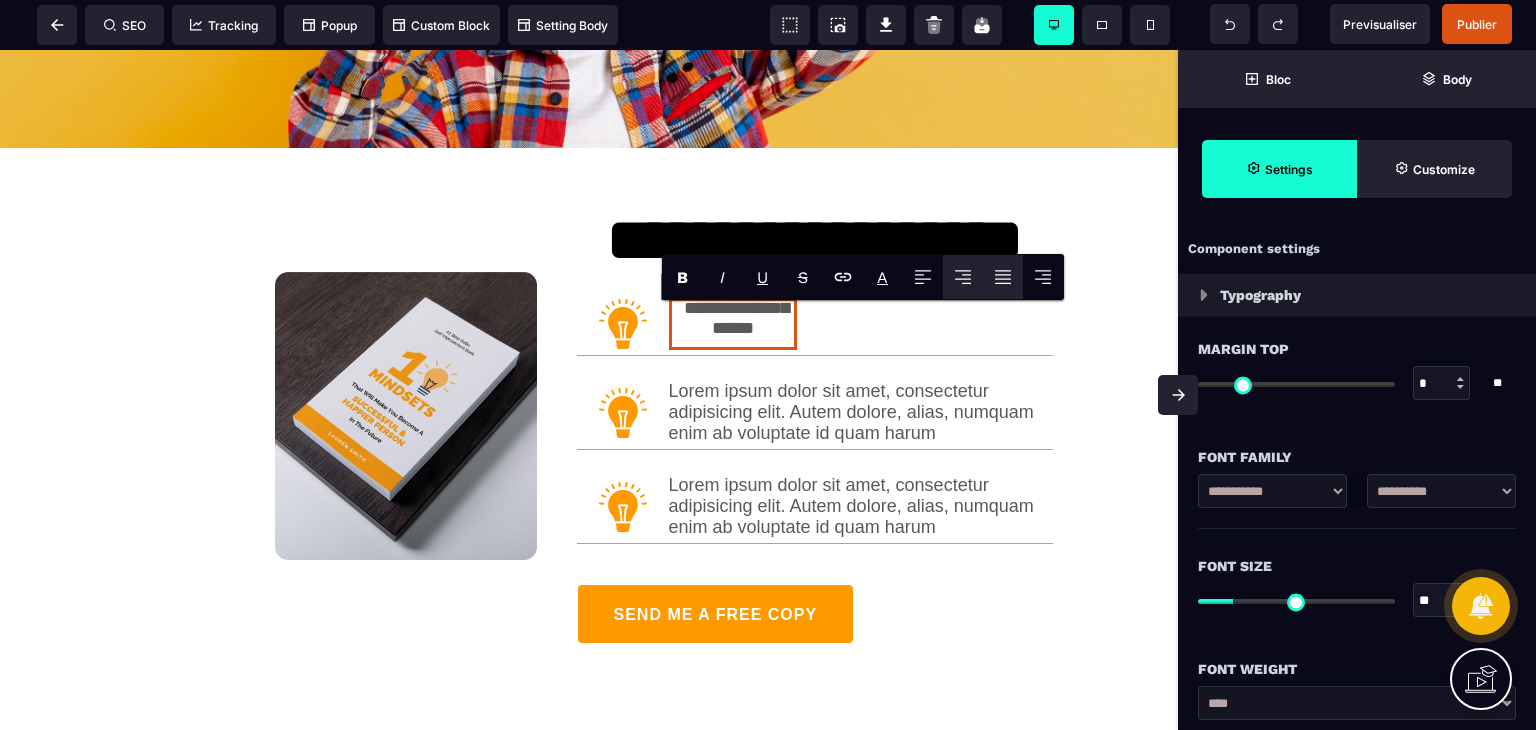 click at bounding box center [1003, 277] 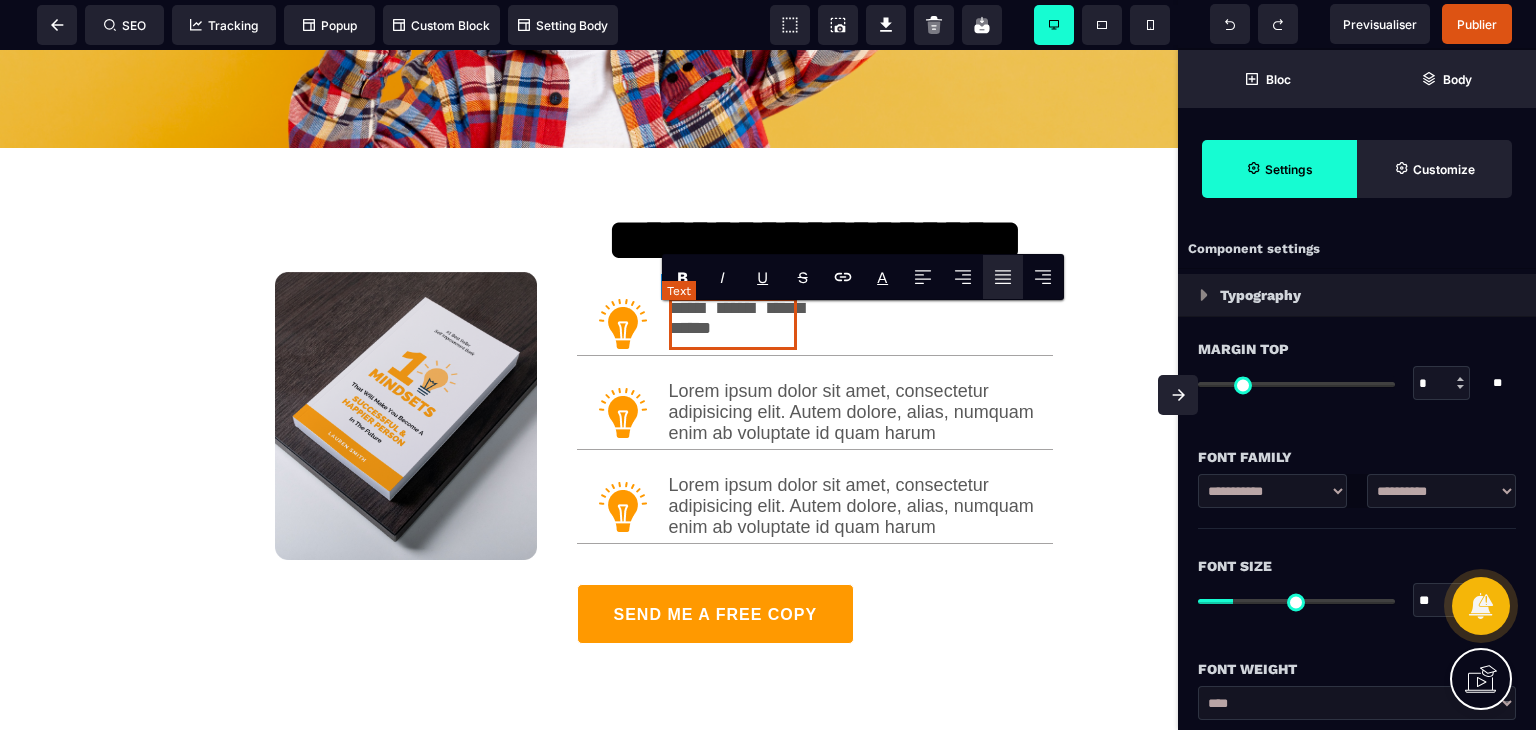 click on "**********" at bounding box center [733, 324] 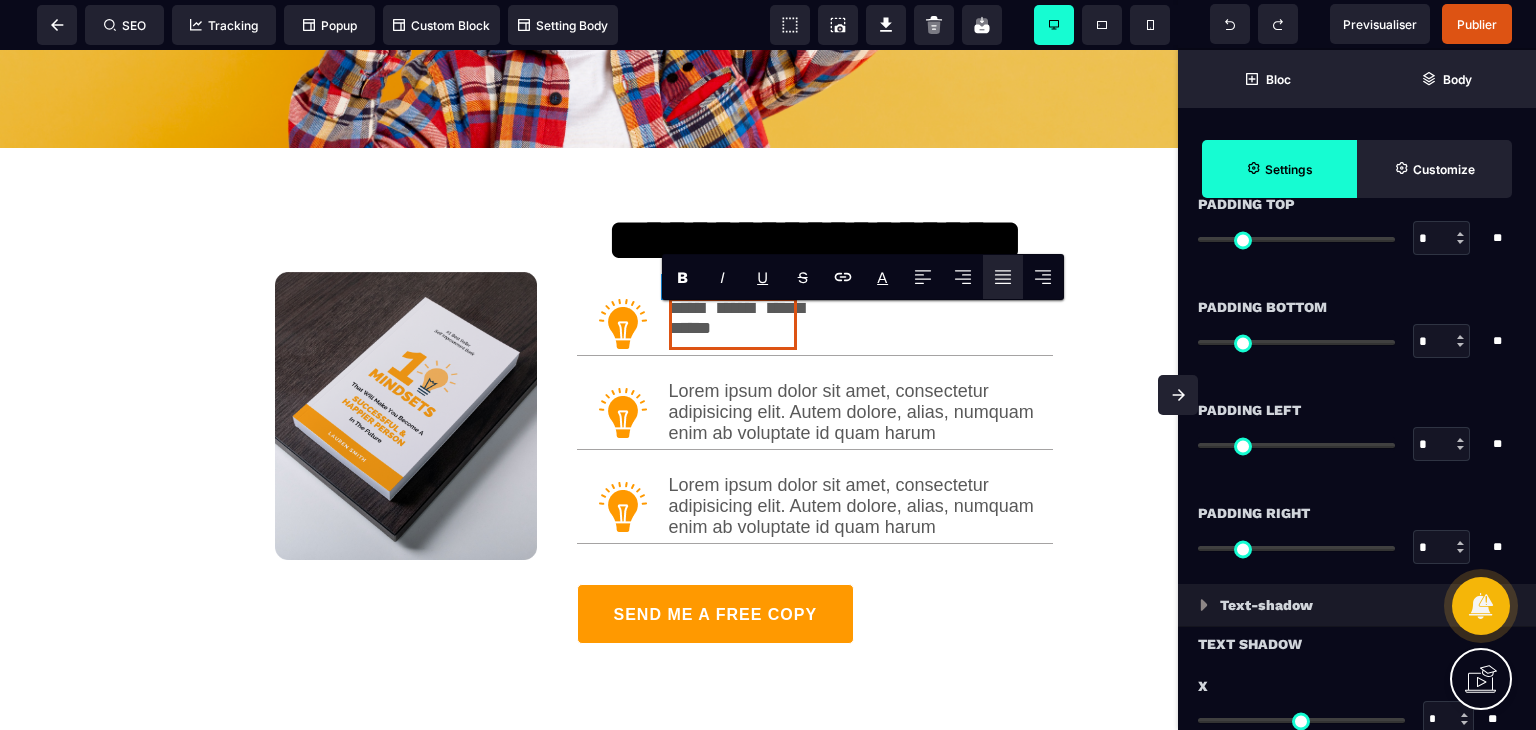 scroll, scrollTop: 1700, scrollLeft: 0, axis: vertical 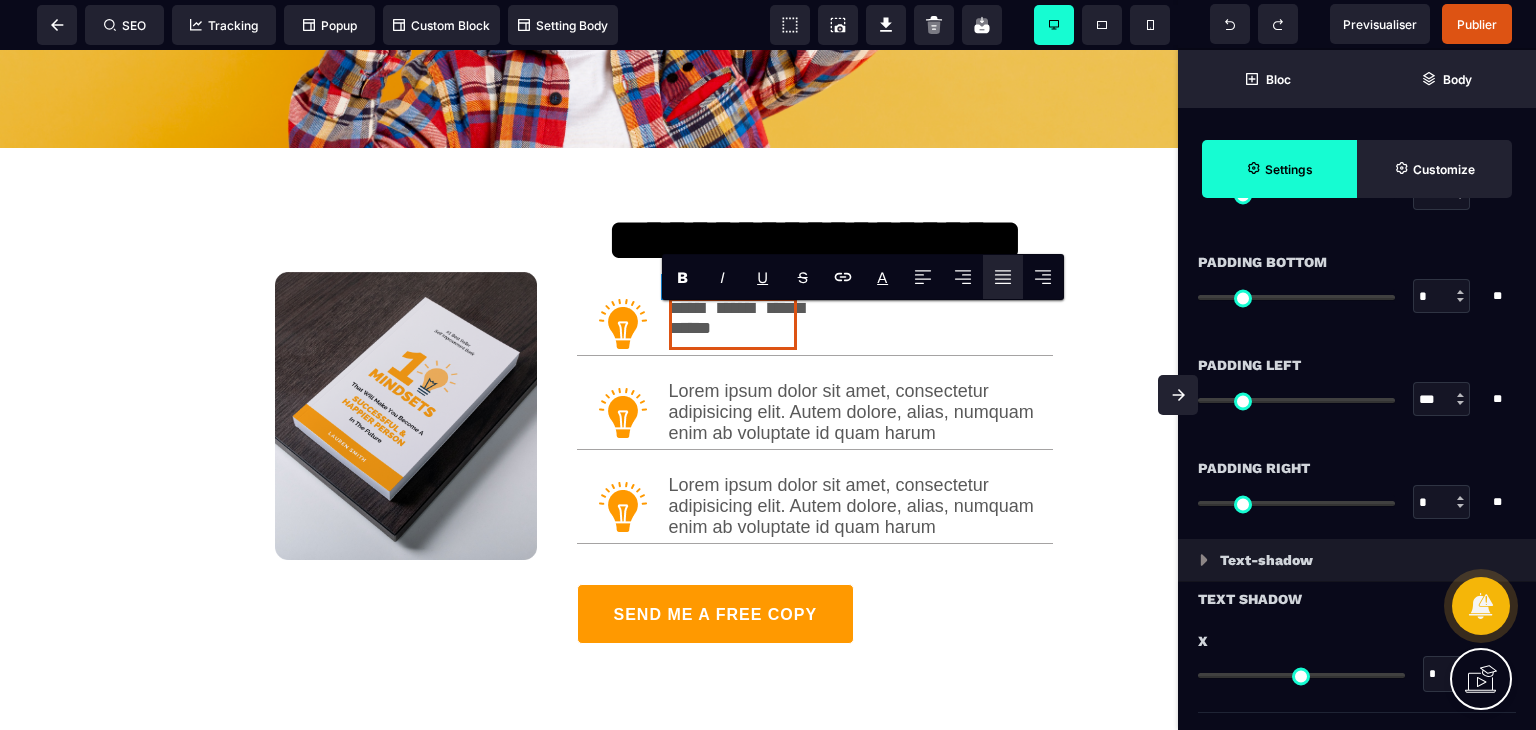drag, startPoint x: 1212, startPoint y: 397, endPoint x: 1360, endPoint y: 396, distance: 148.00337 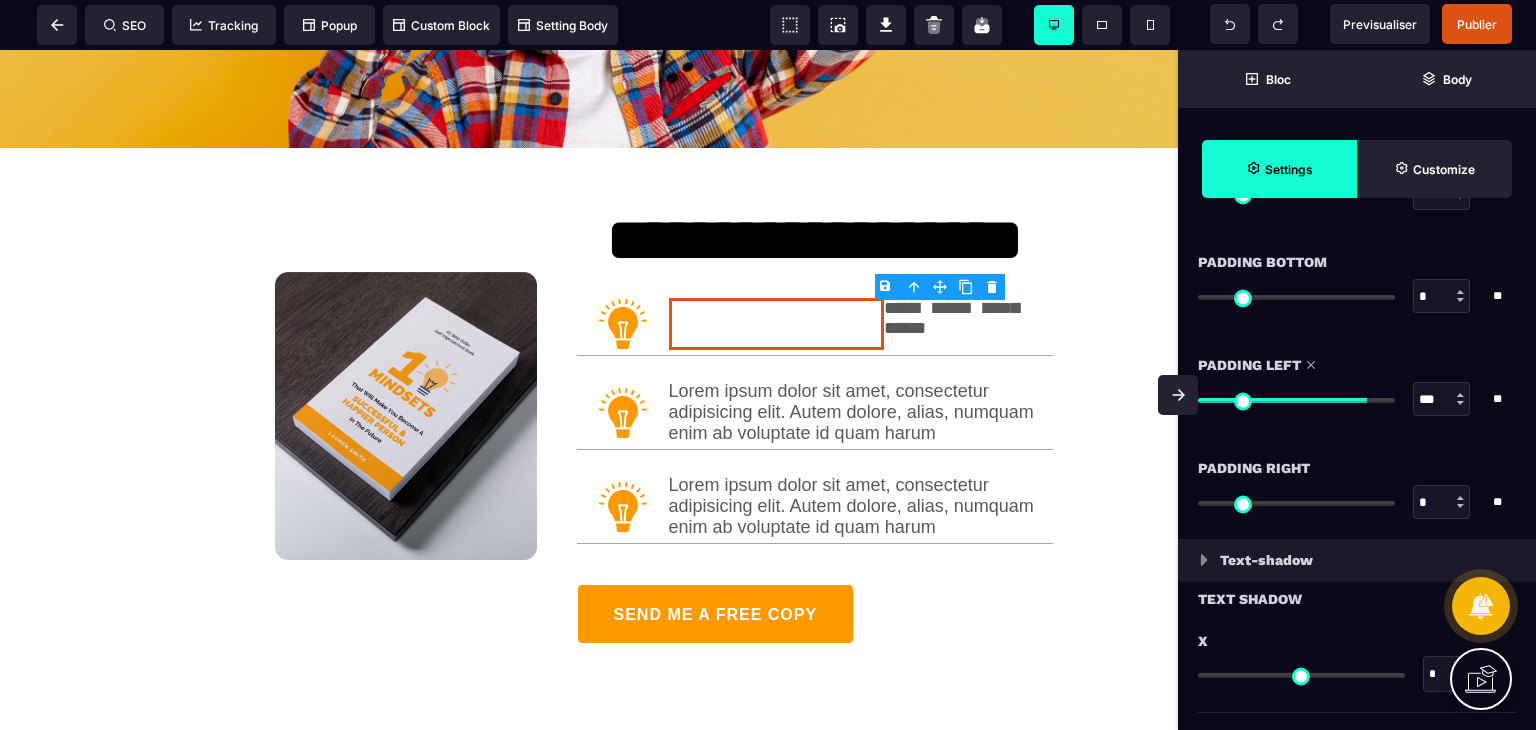 drag, startPoint x: 1357, startPoint y: 397, endPoint x: 1375, endPoint y: 397, distance: 18 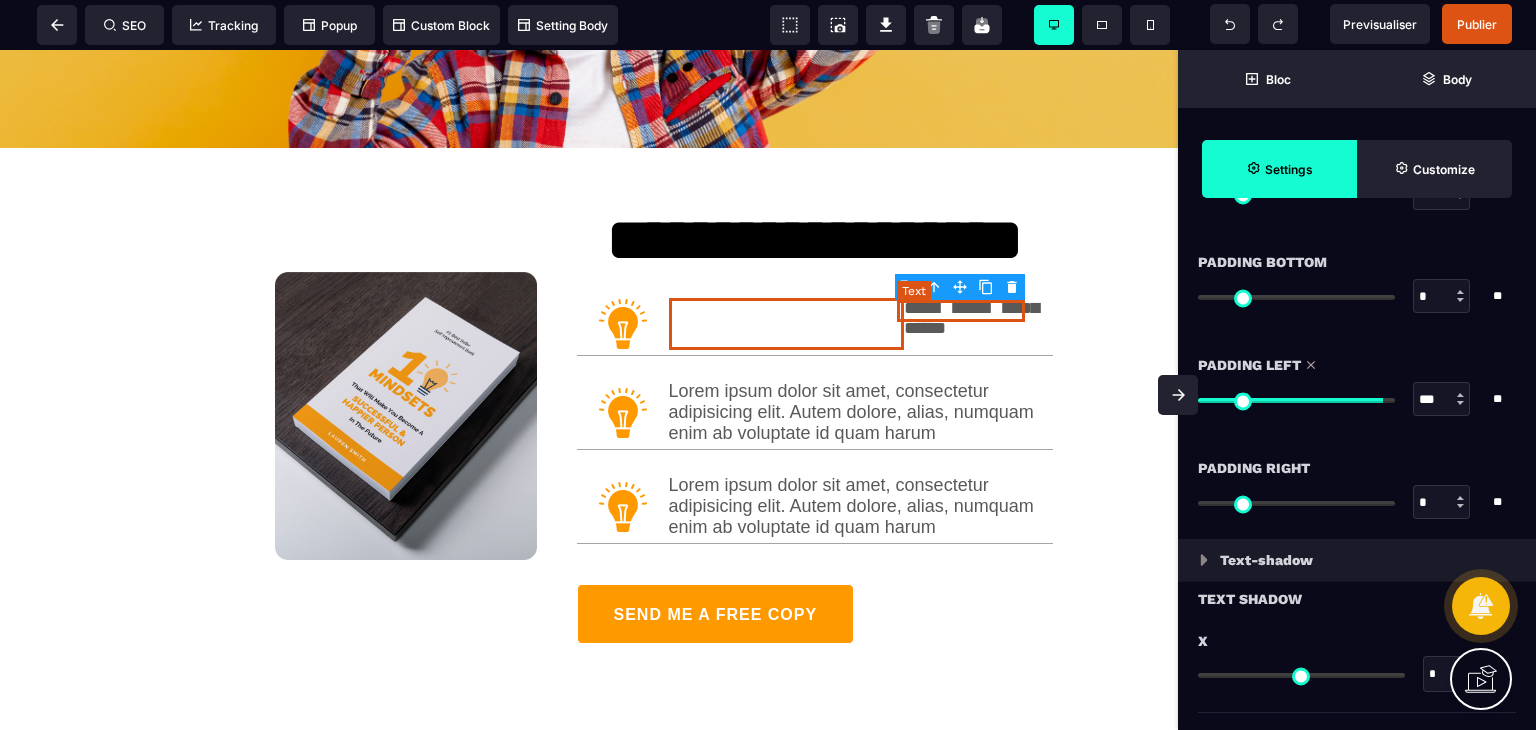 click on "**********" at bounding box center (968, 309) 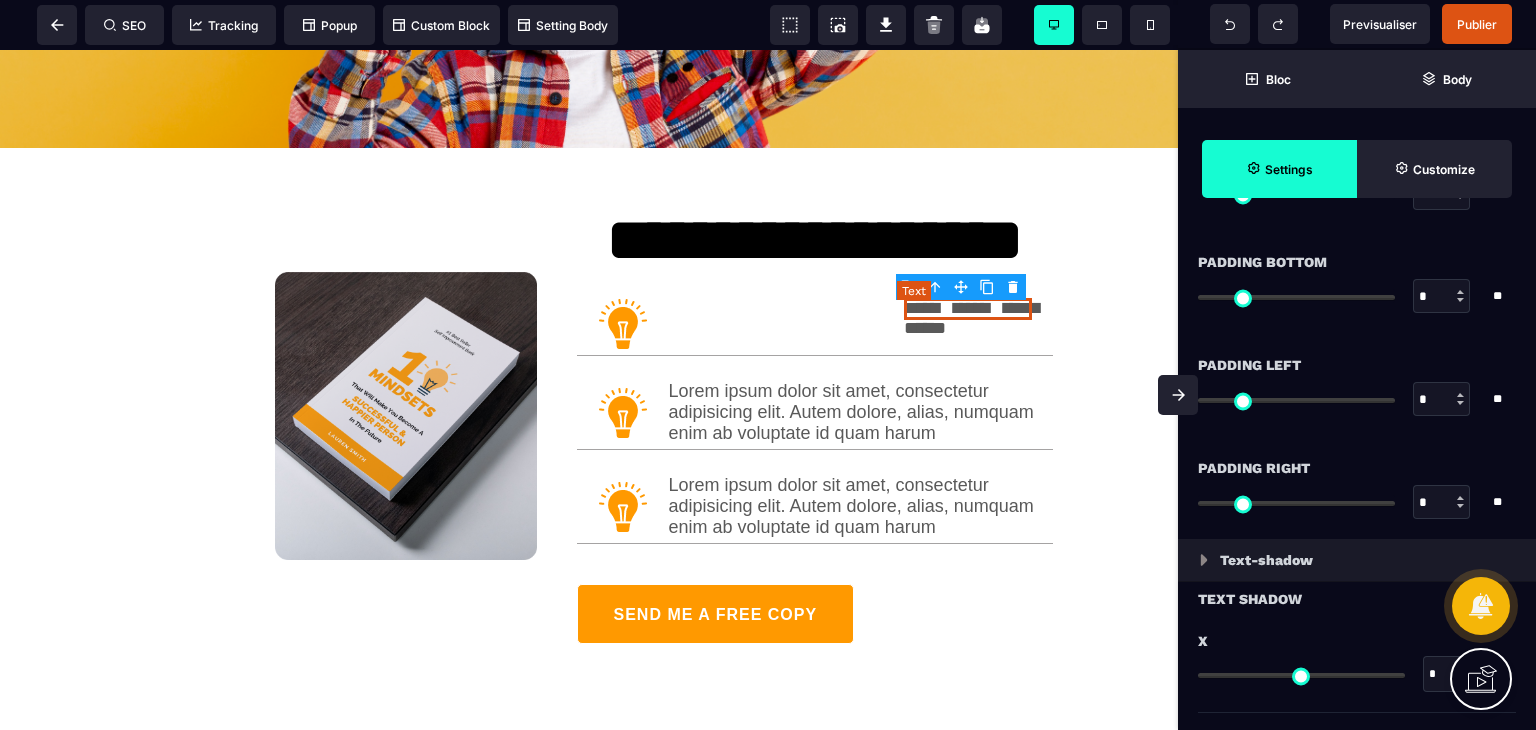 scroll, scrollTop: 0, scrollLeft: 0, axis: both 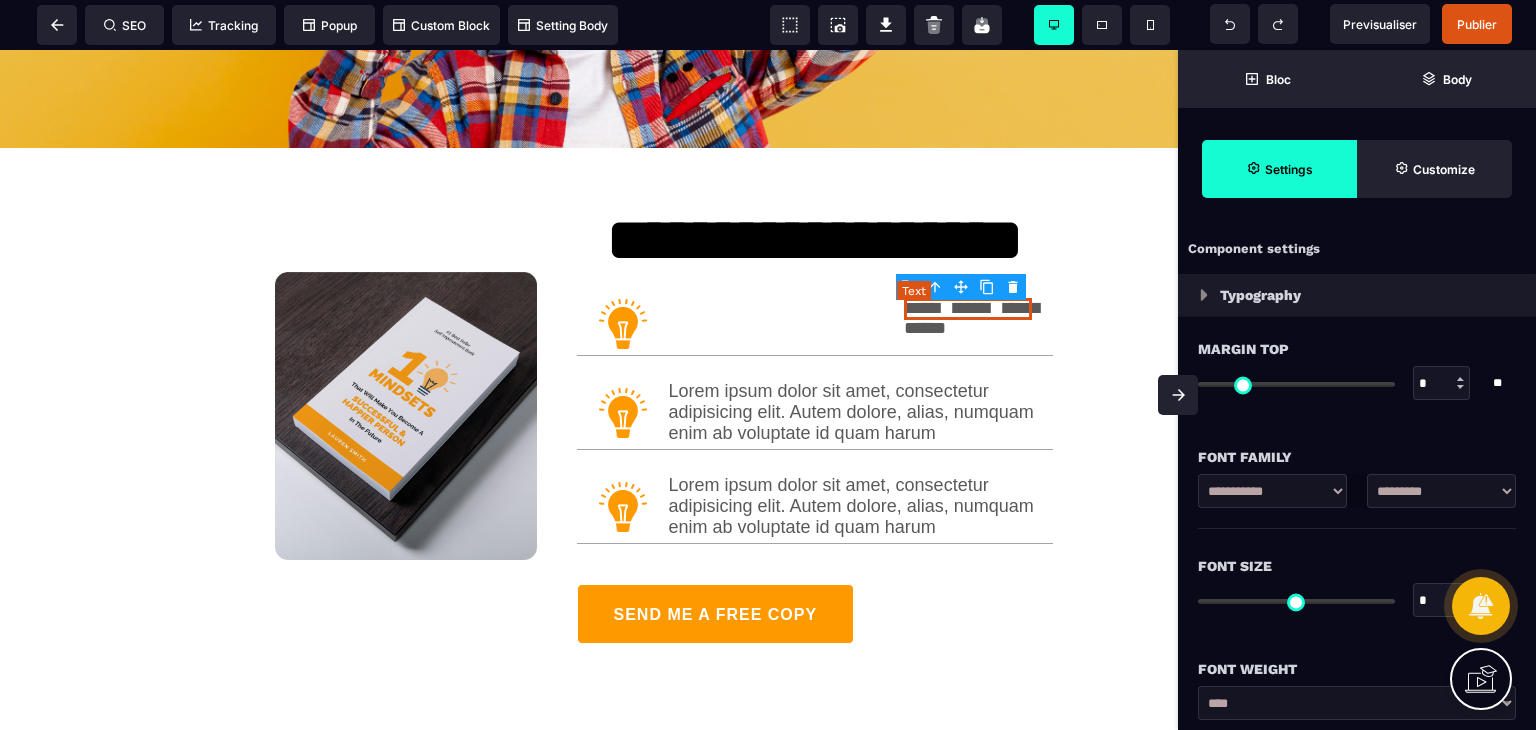 click on "**********" at bounding box center (968, 309) 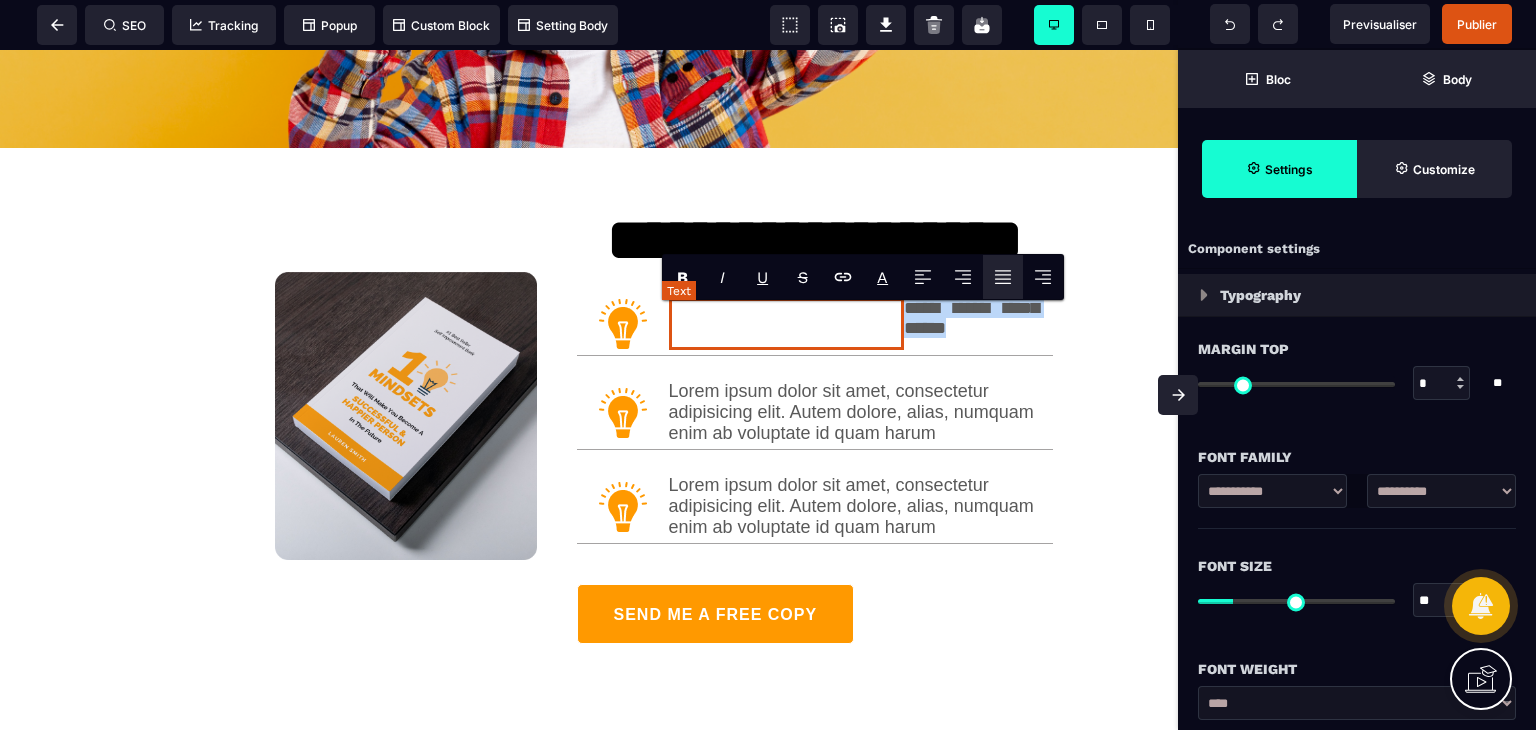 click on "**********" at bounding box center (968, 309) 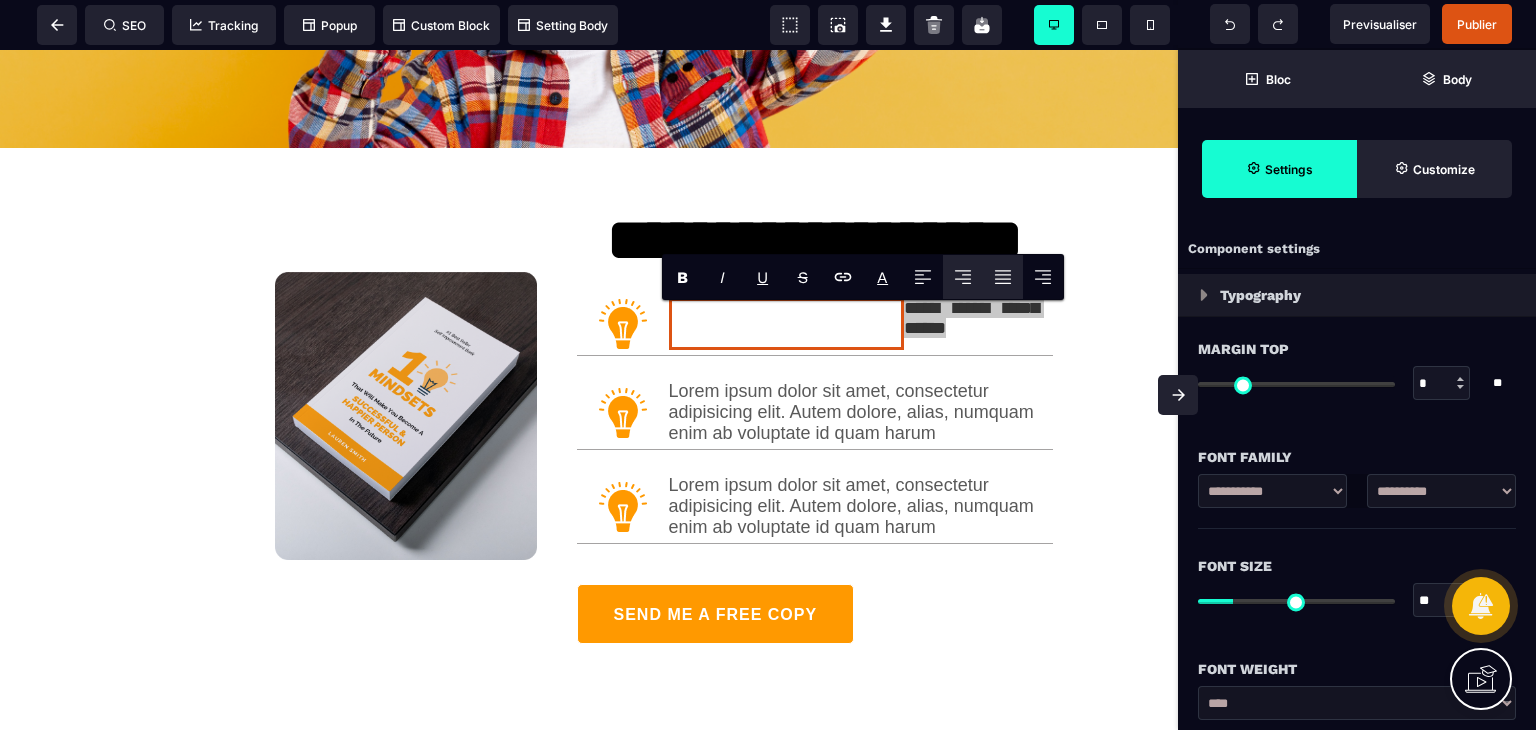 click 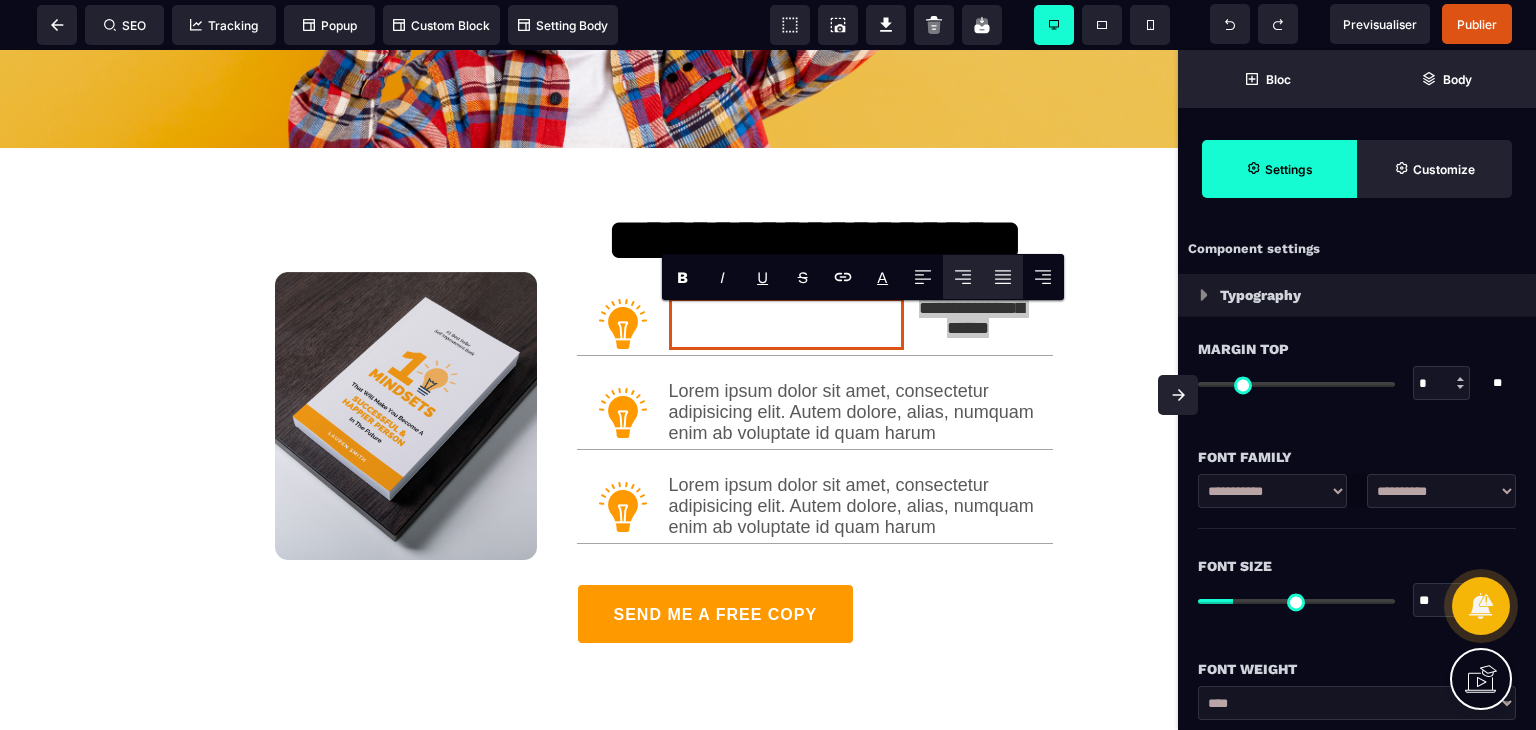 click 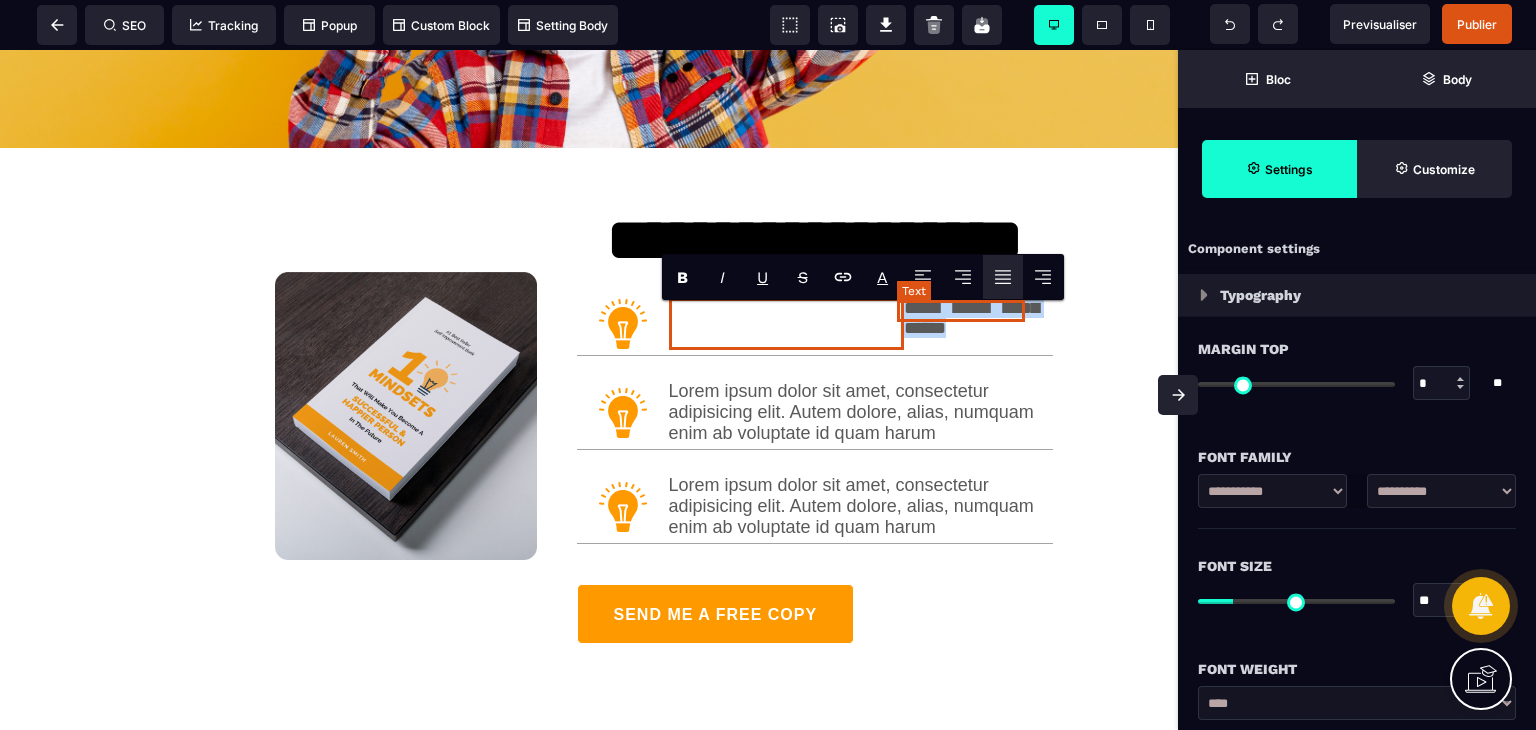 click on "**********" at bounding box center [968, 309] 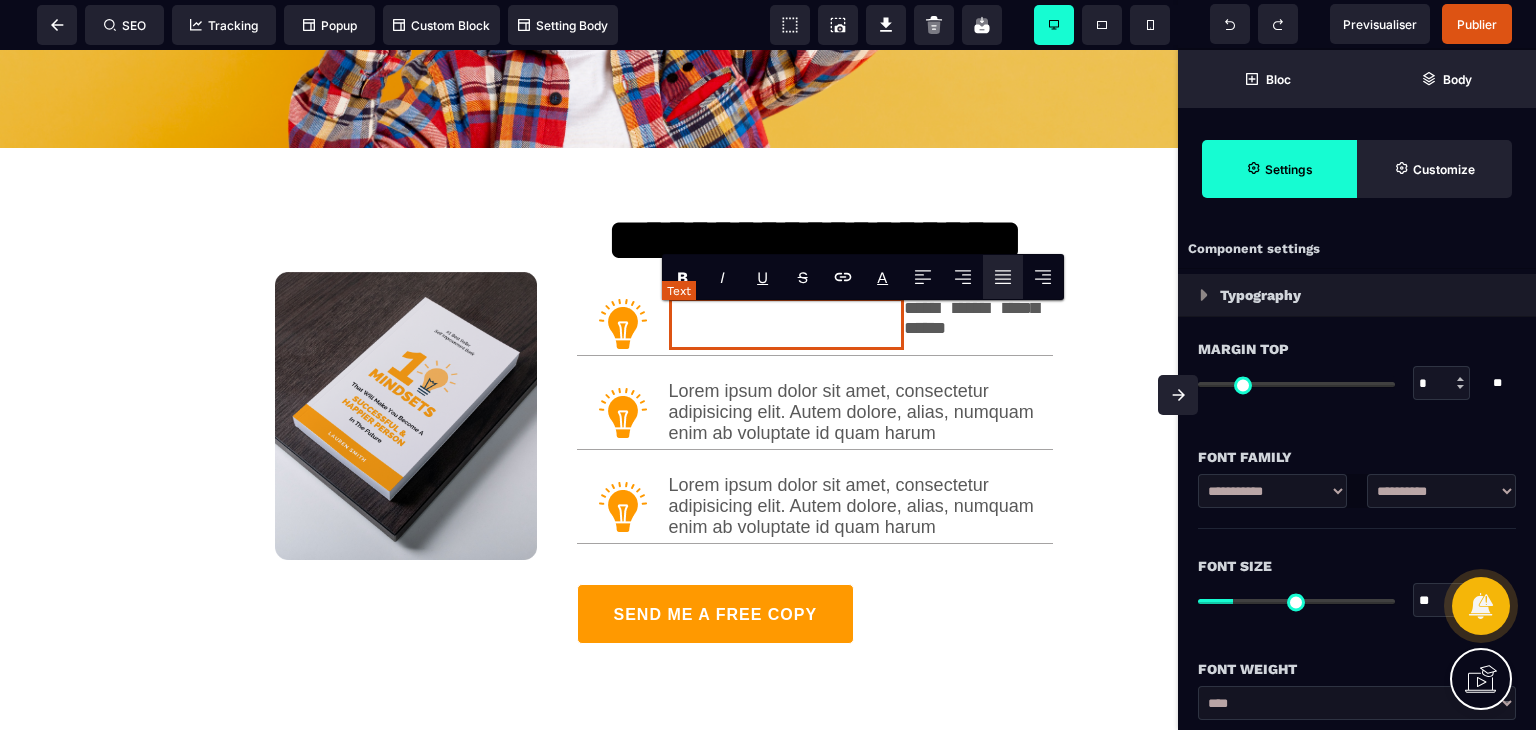 click on "**********" at bounding box center [786, 324] 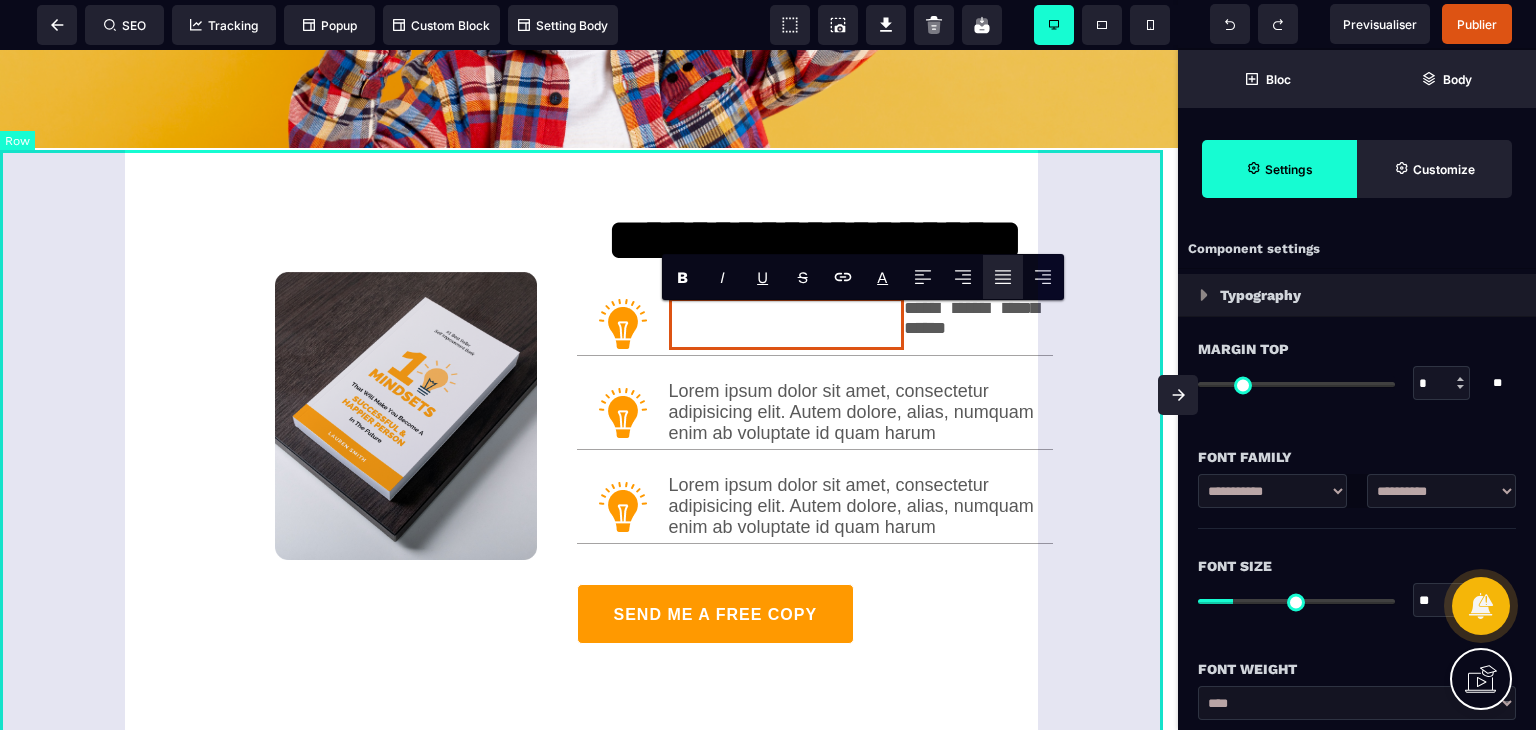 click on "**********" at bounding box center (589, 451) 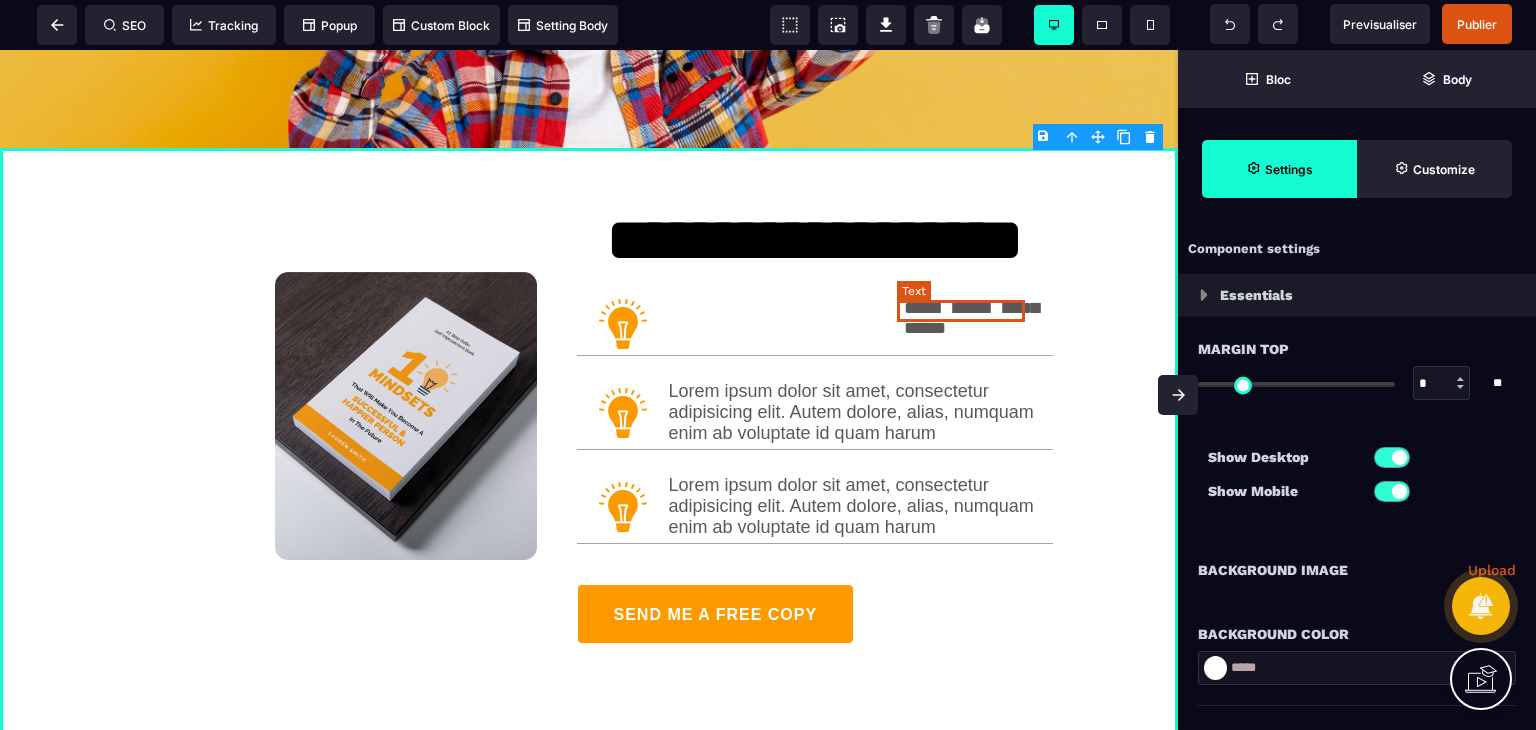 click on "**********" at bounding box center [968, 309] 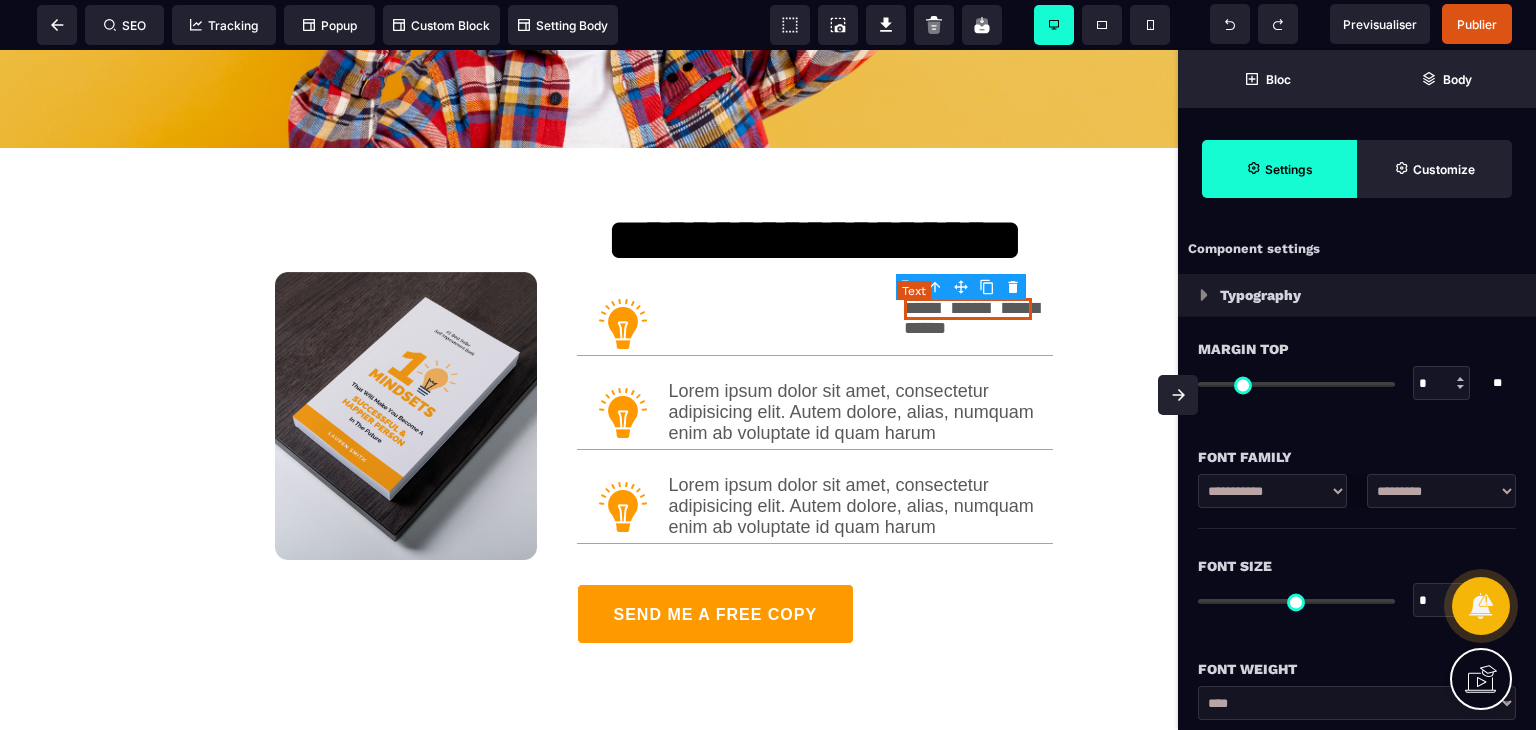 click on "**********" at bounding box center (968, 309) 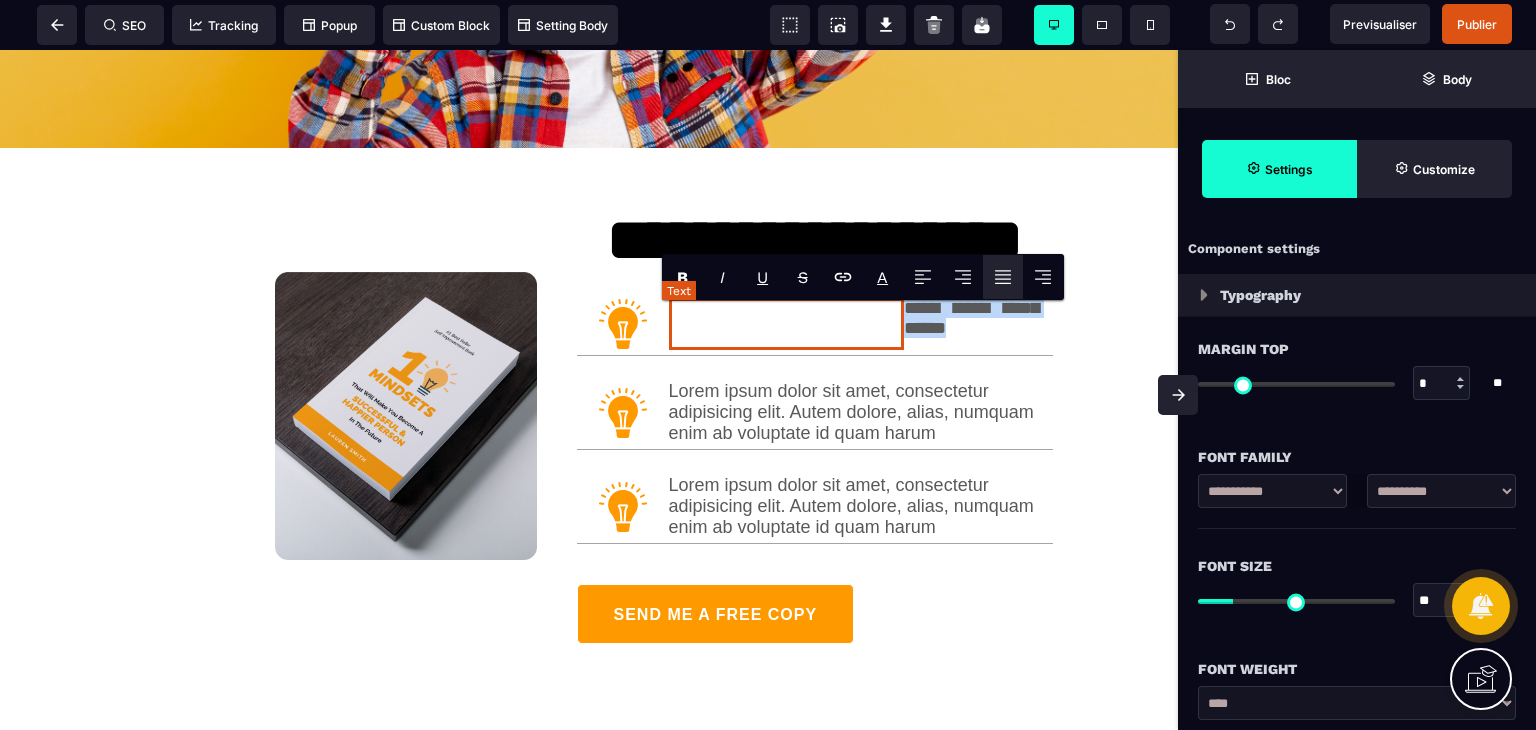 click on "**********" at bounding box center [968, 309] 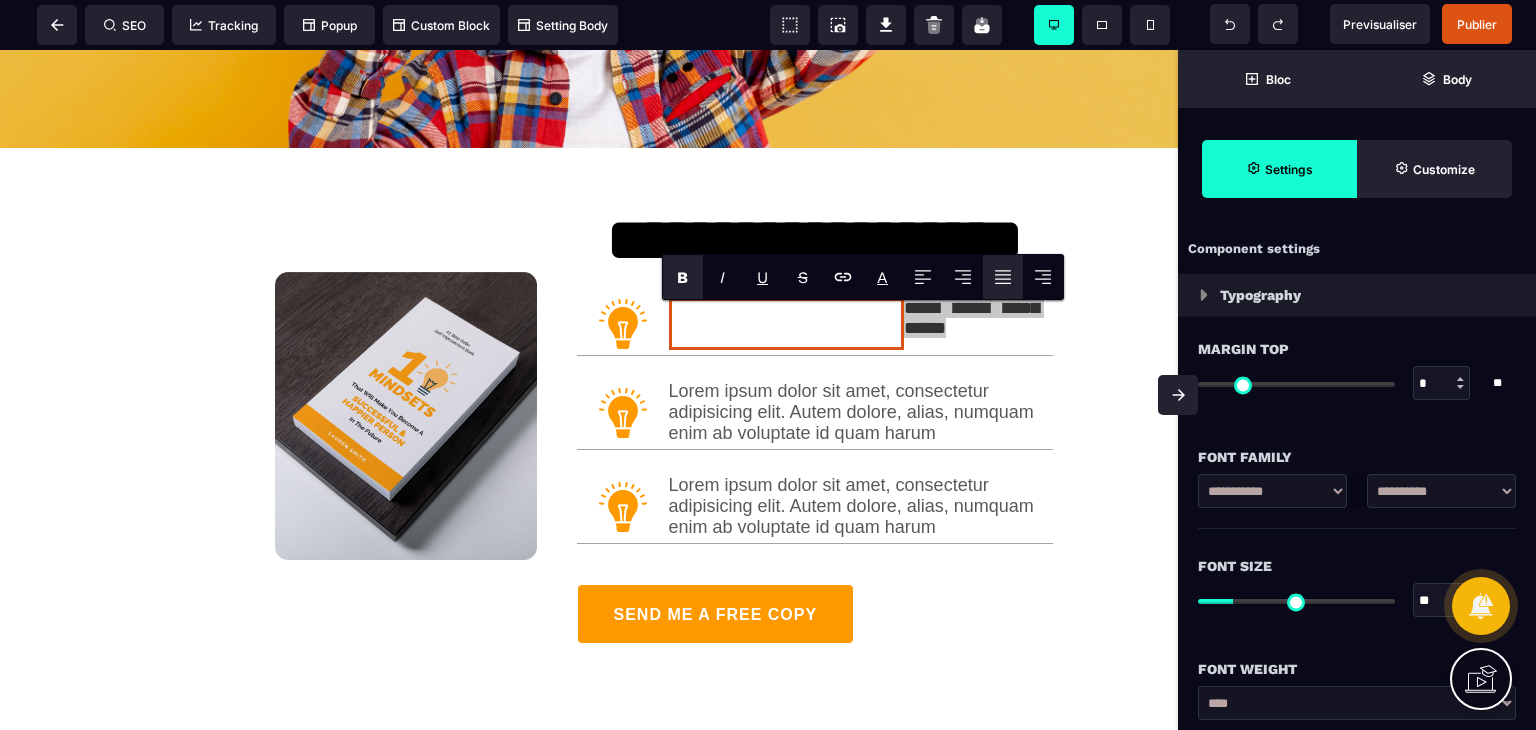 drag, startPoint x: 675, startPoint y: 275, endPoint x: 688, endPoint y: 274, distance: 13.038404 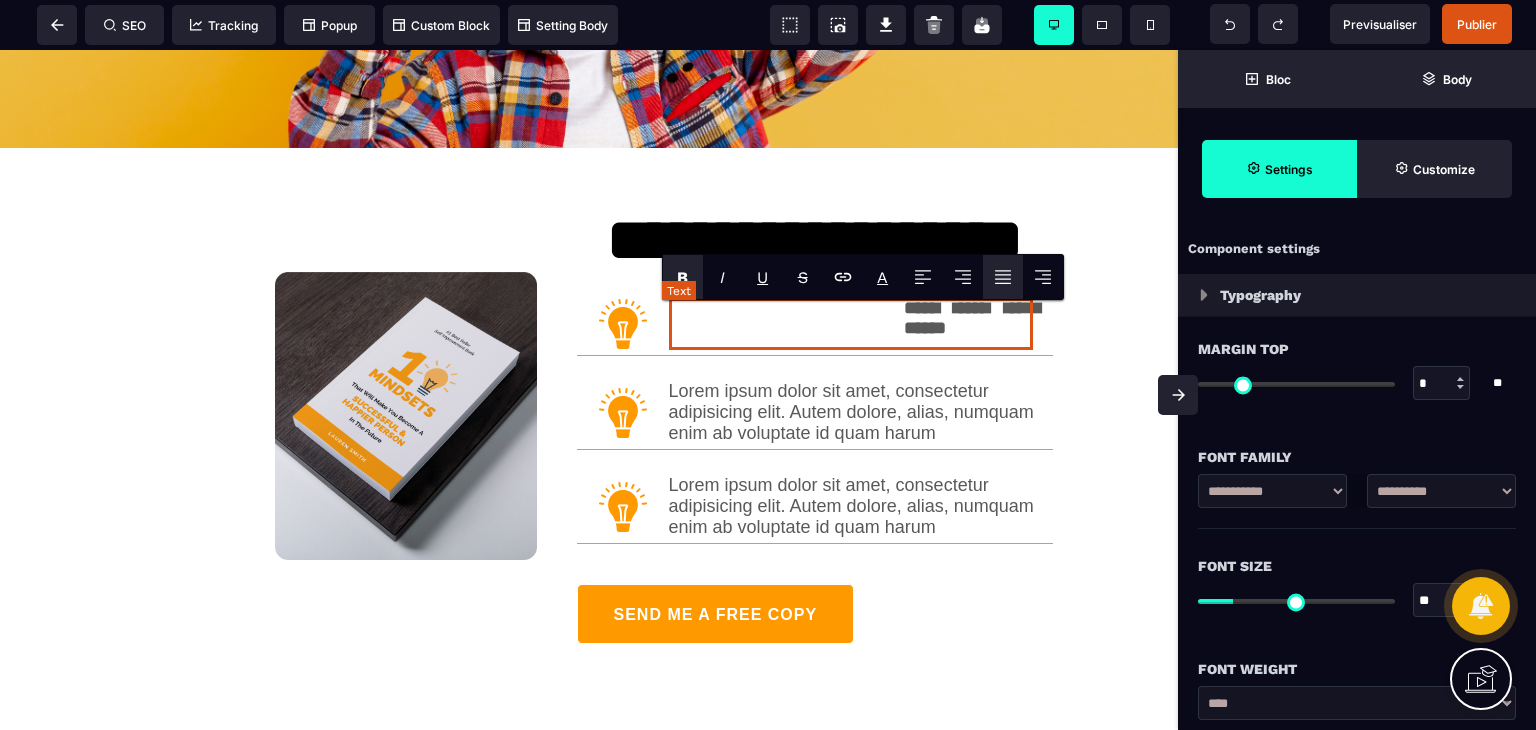 click on "**********" at bounding box center (851, 324) 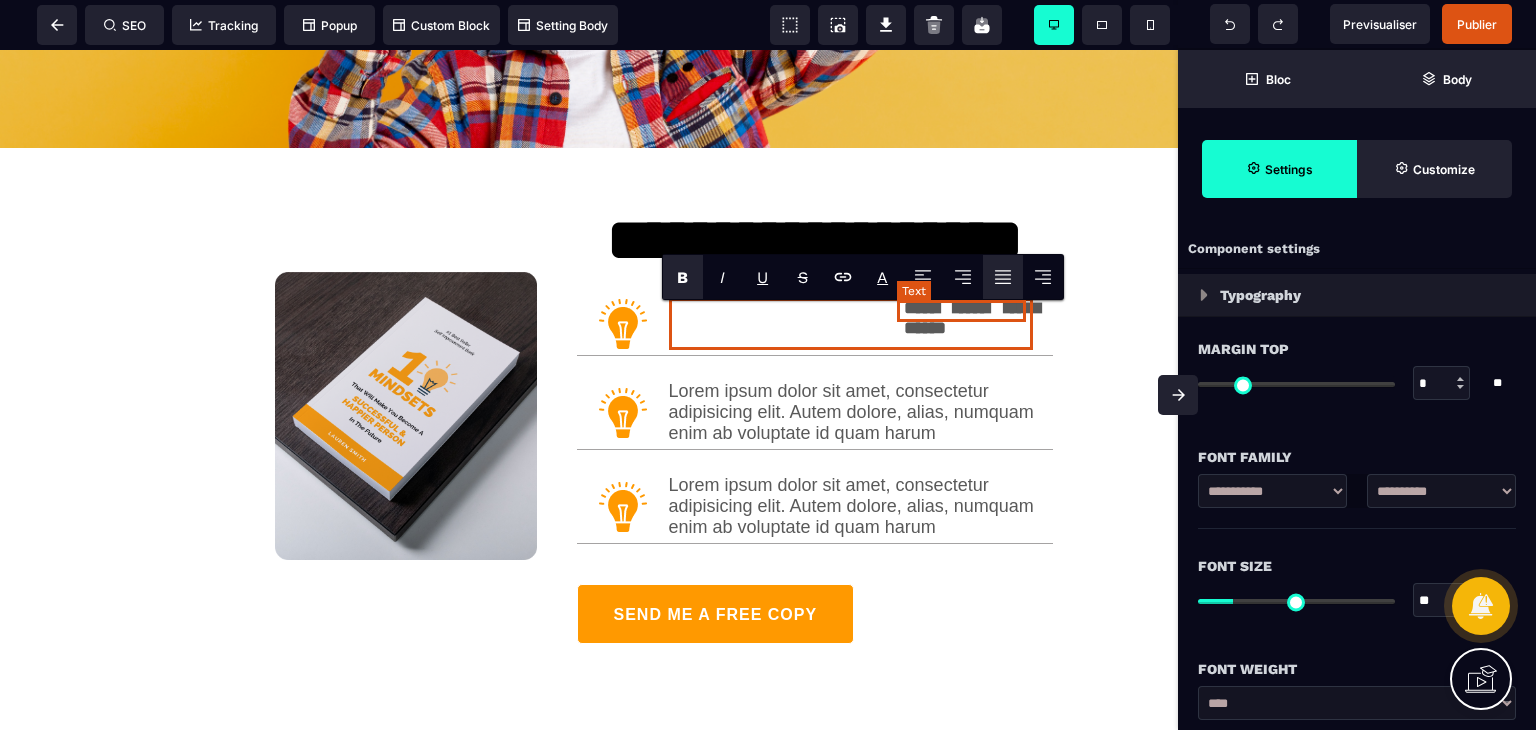 click on "**********" at bounding box center (972, 318) 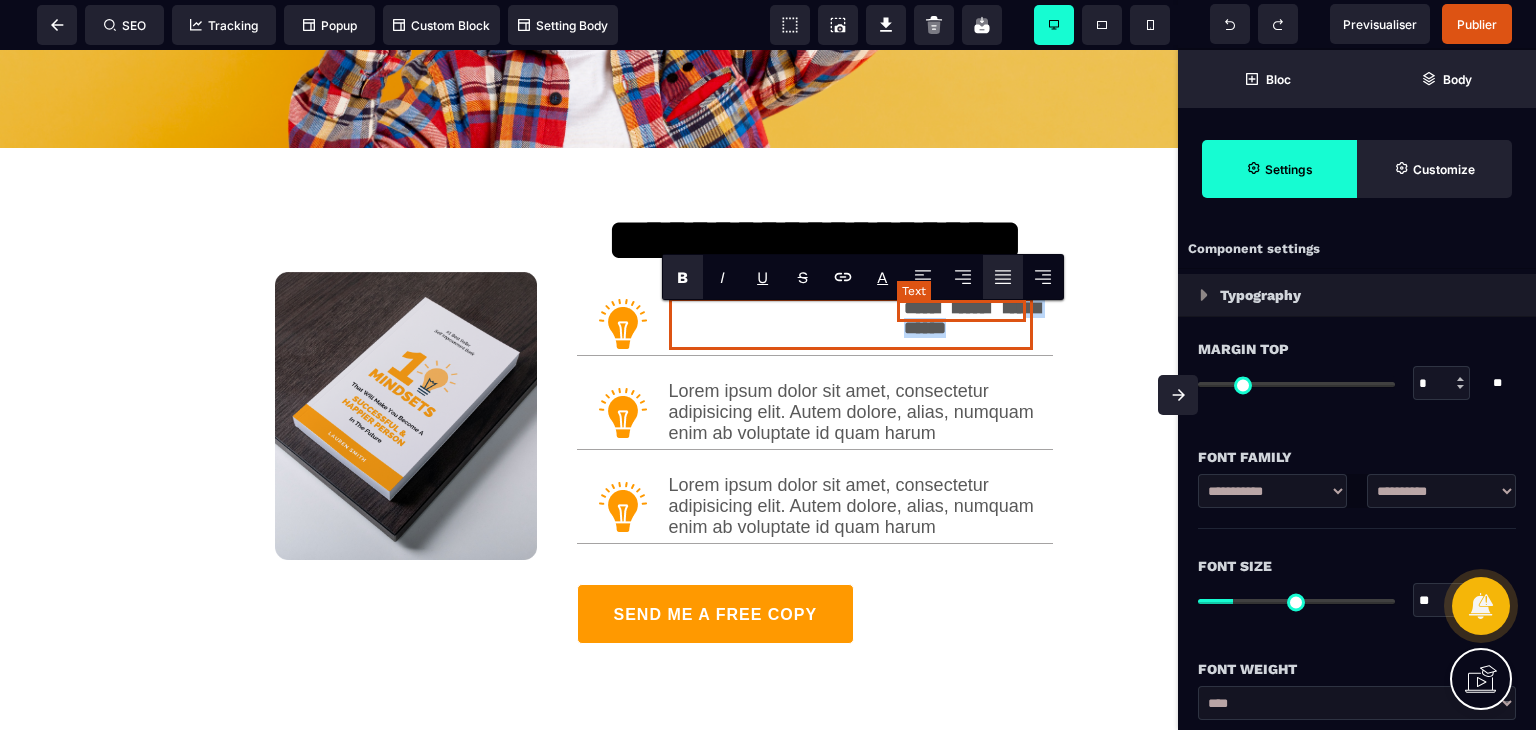 click on "**********" at bounding box center [972, 318] 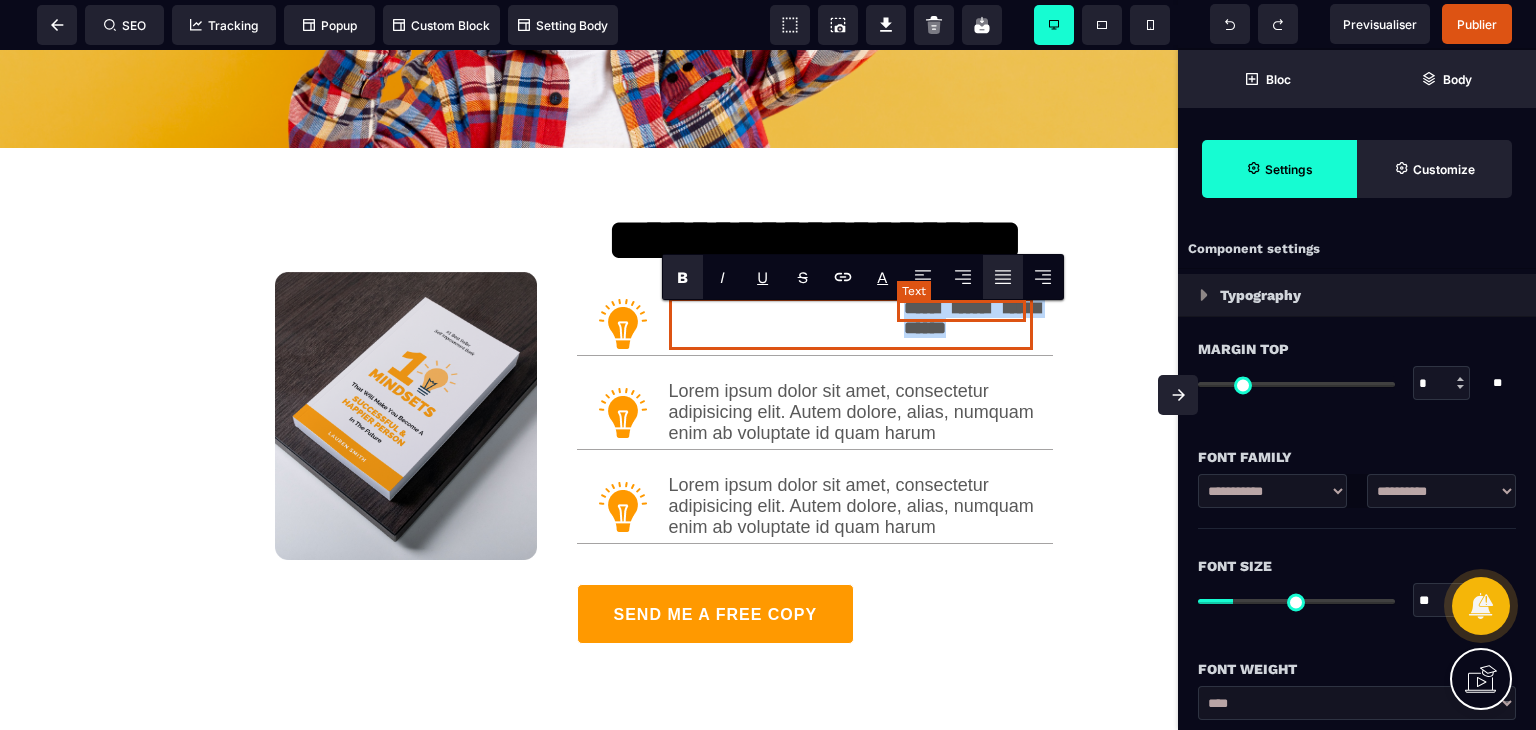 click on "**********" at bounding box center (972, 318) 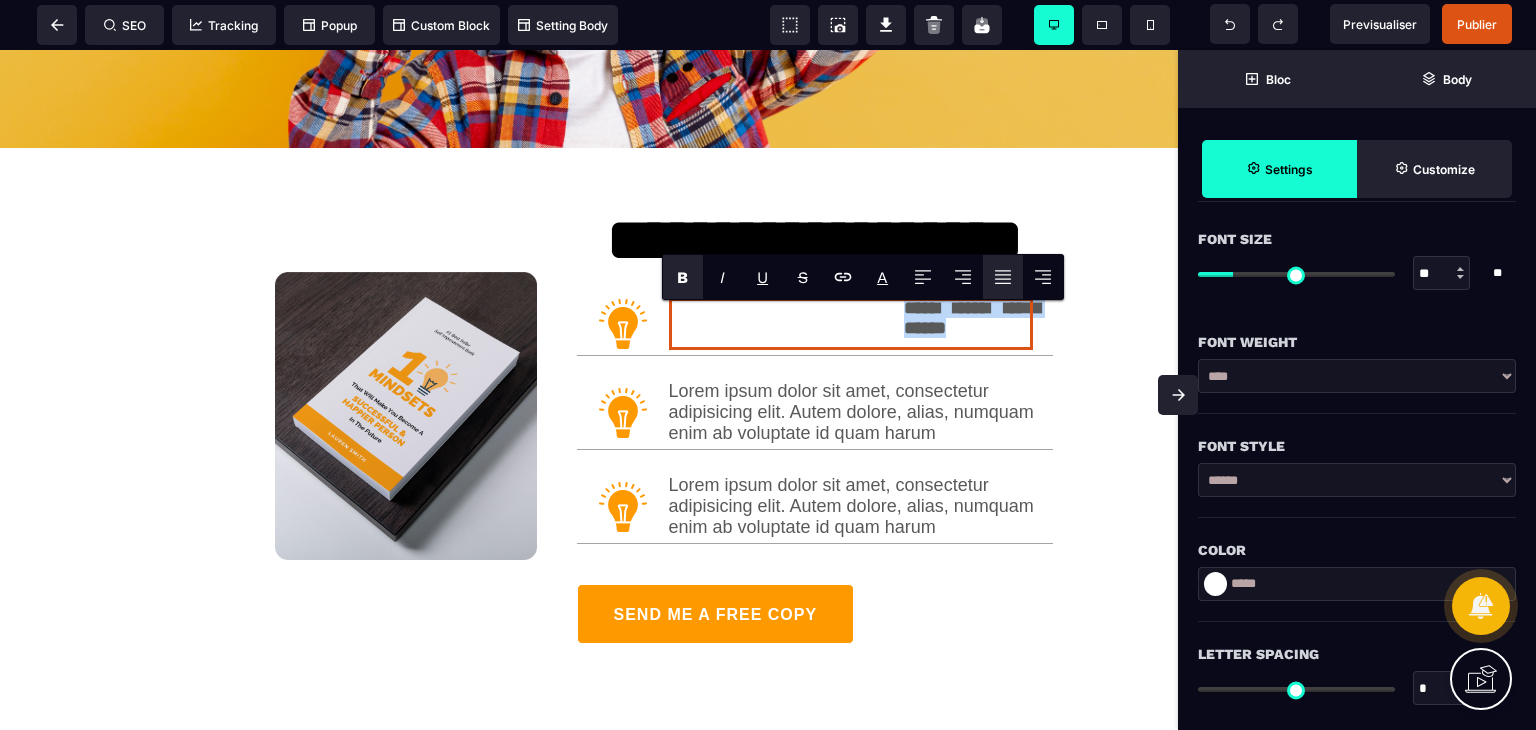 scroll, scrollTop: 300, scrollLeft: 0, axis: vertical 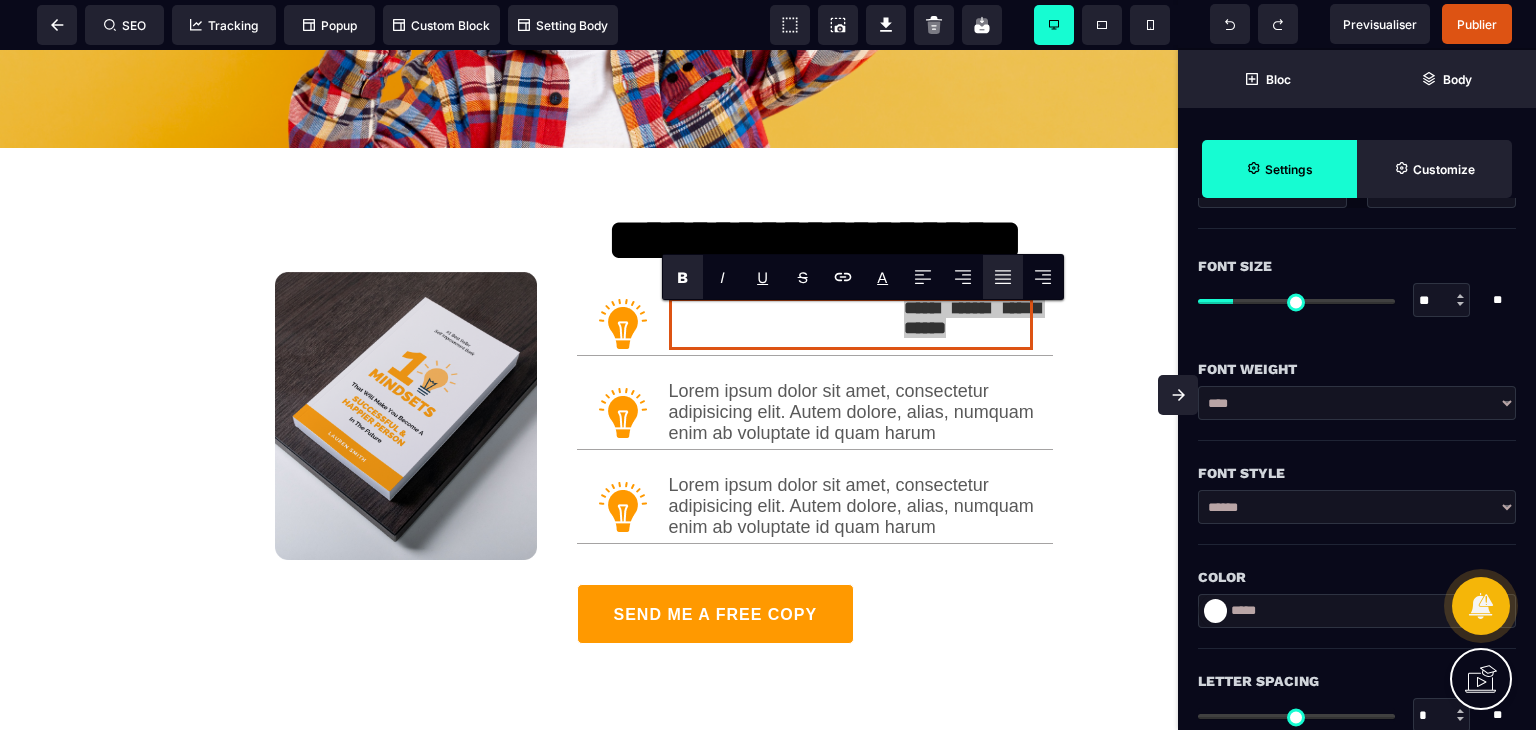 click at bounding box center (1461, 300) 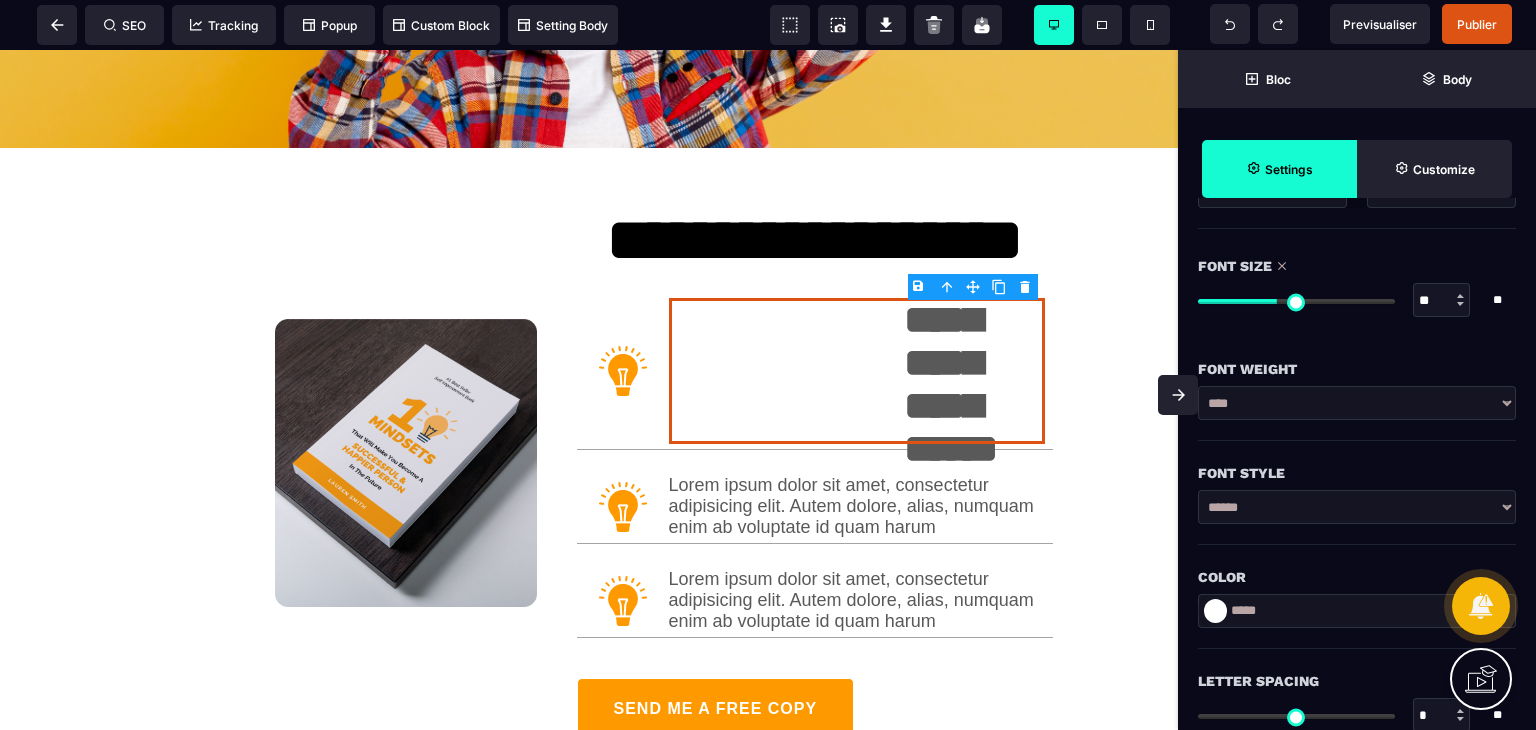 drag, startPoint x: 1240, startPoint y: 300, endPoint x: 1278, endPoint y: 305, distance: 38.327538 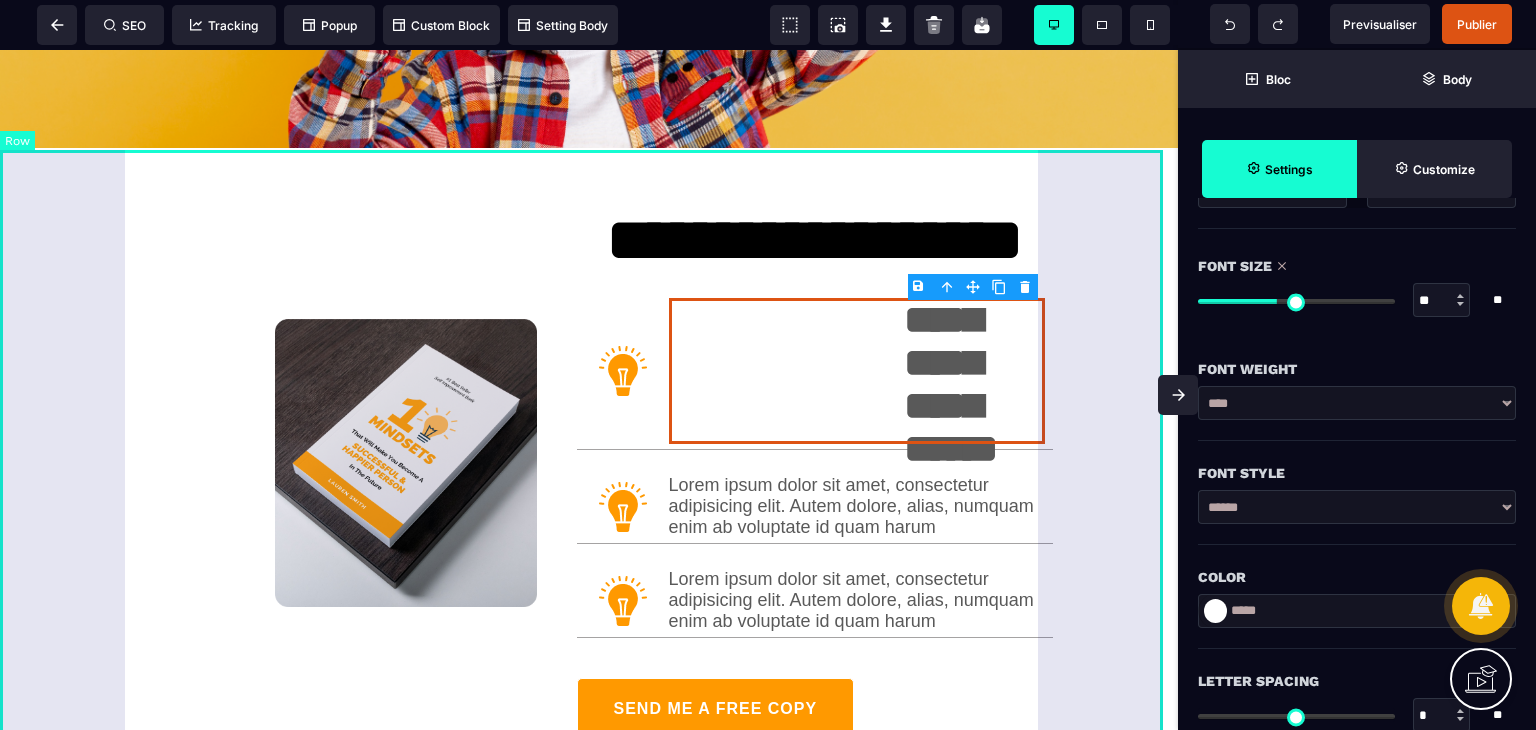click on "**********" at bounding box center (589, 498) 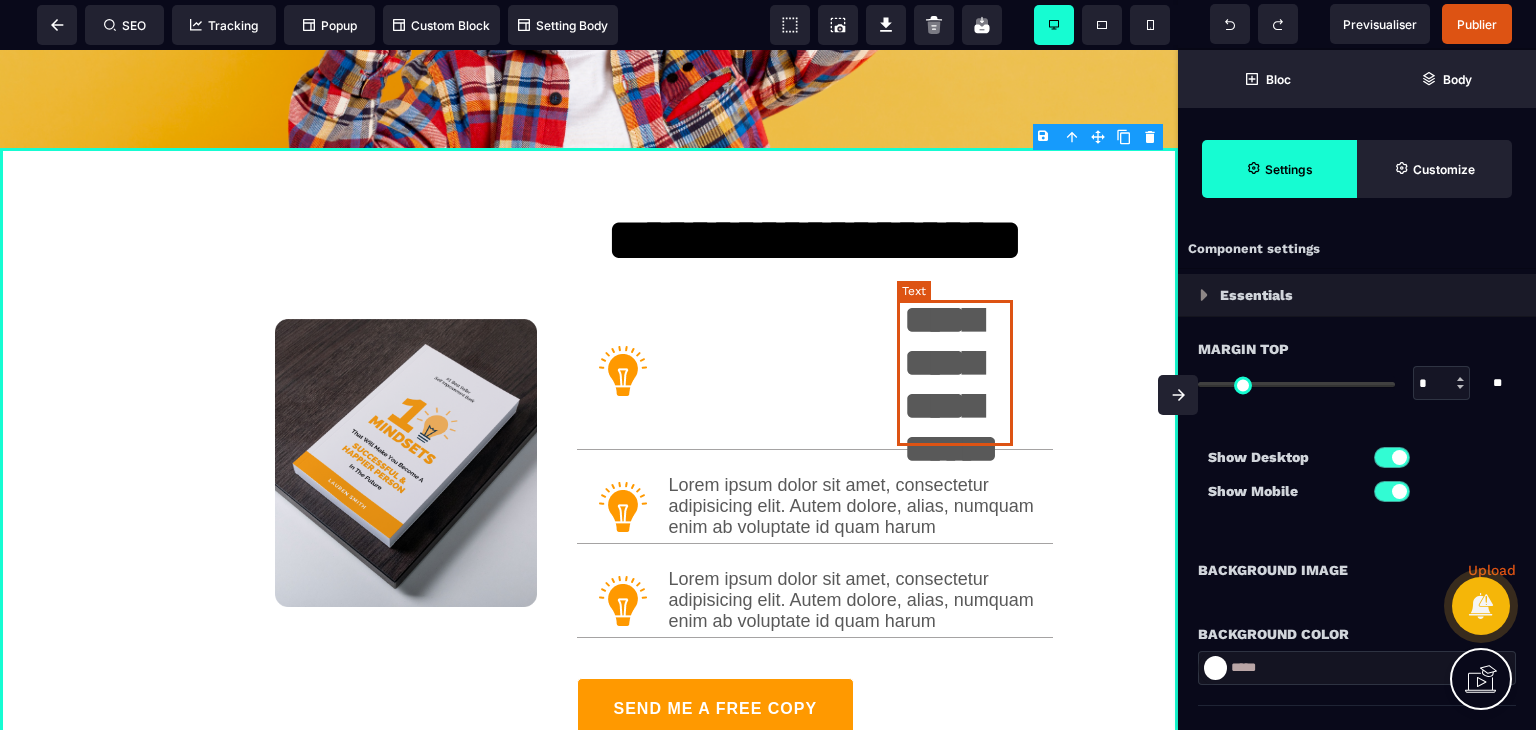 click on "**********" at bounding box center (951, 384) 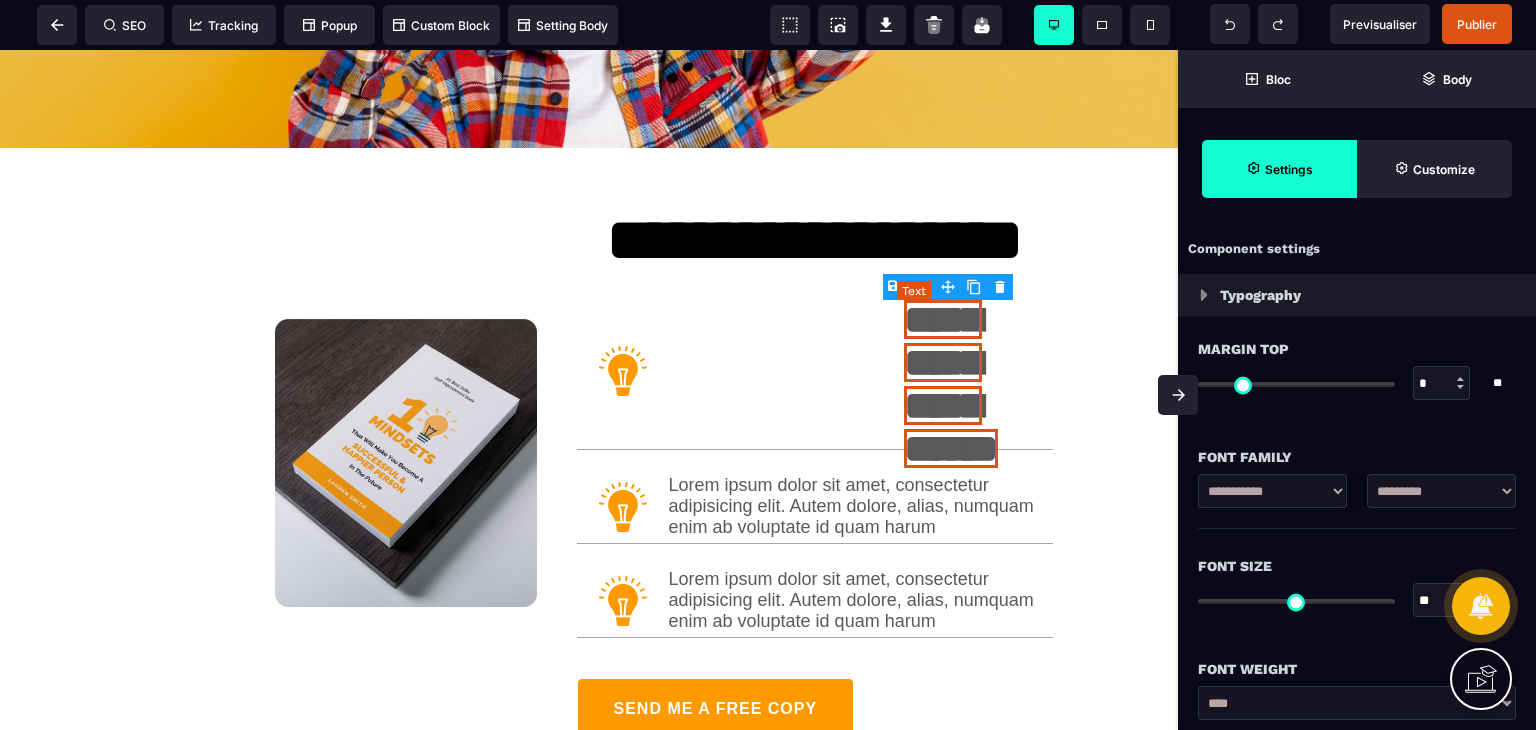 click on "**********" at bounding box center [951, 384] 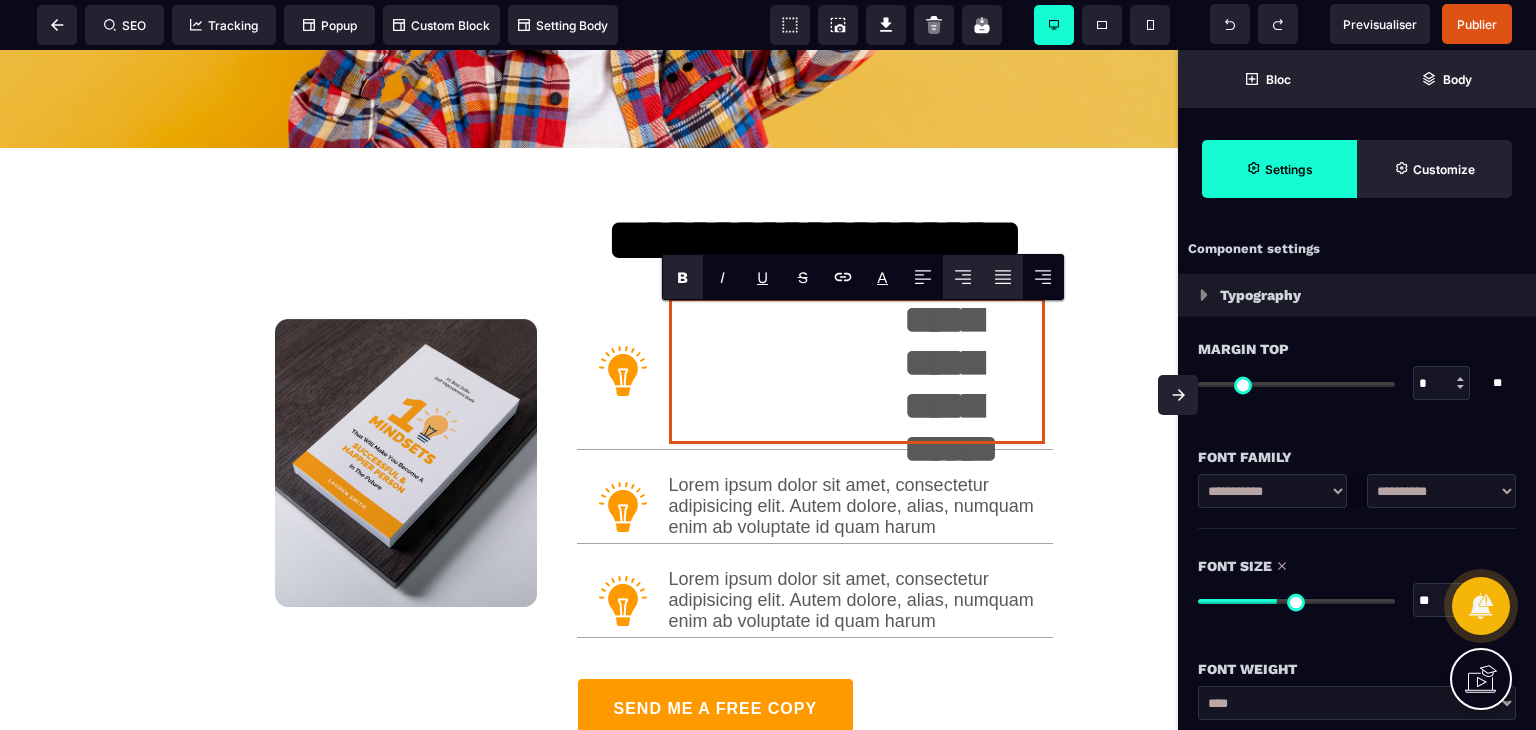 click 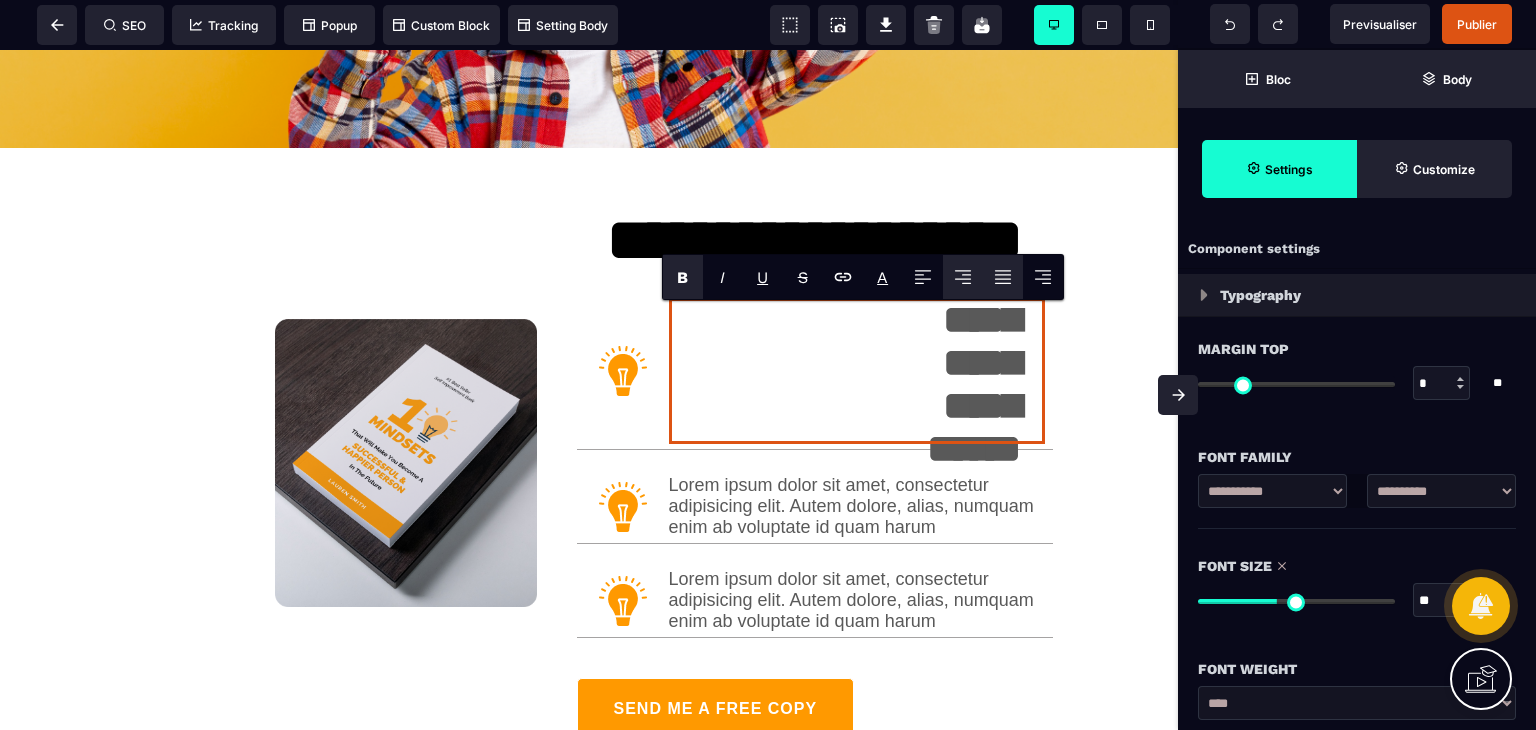 click 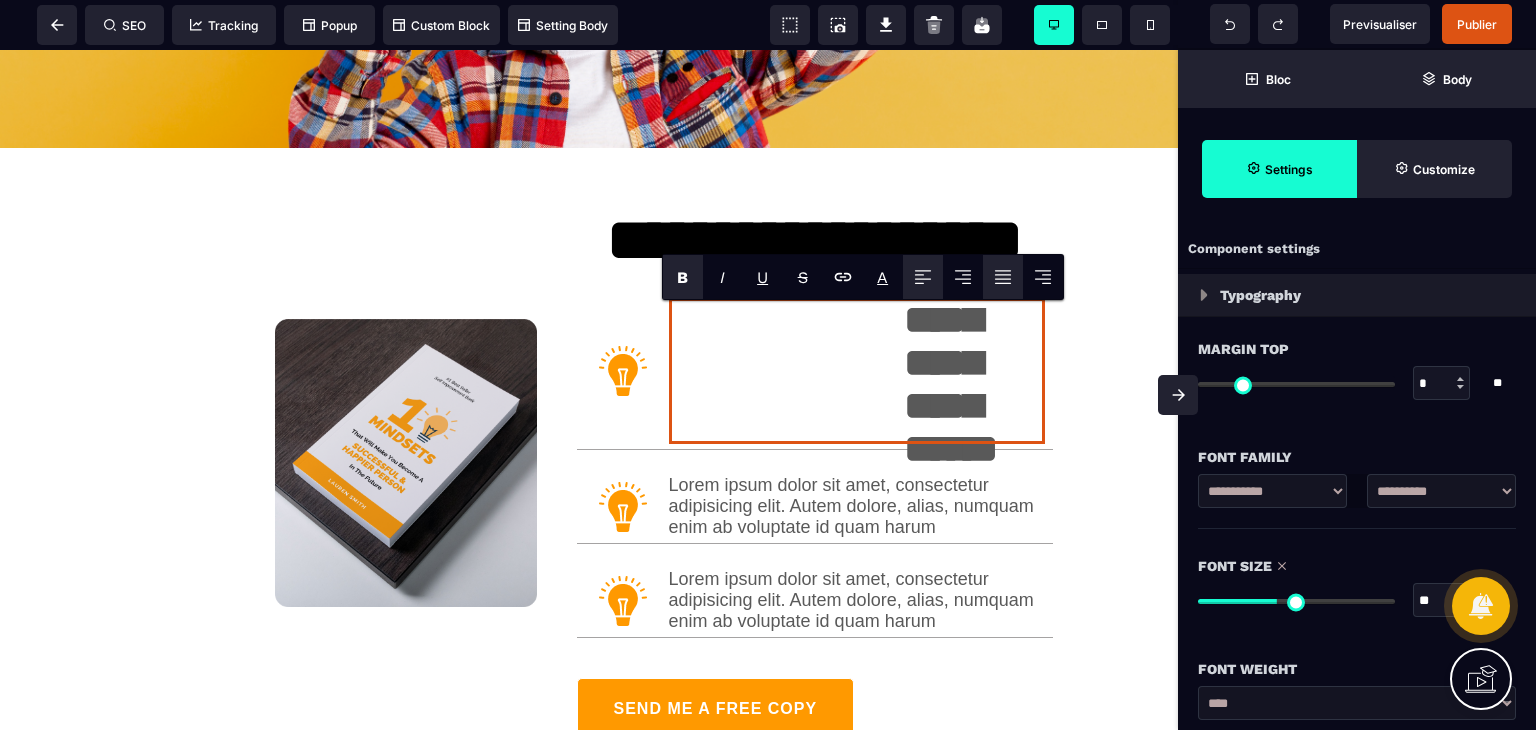 click at bounding box center [923, 277] 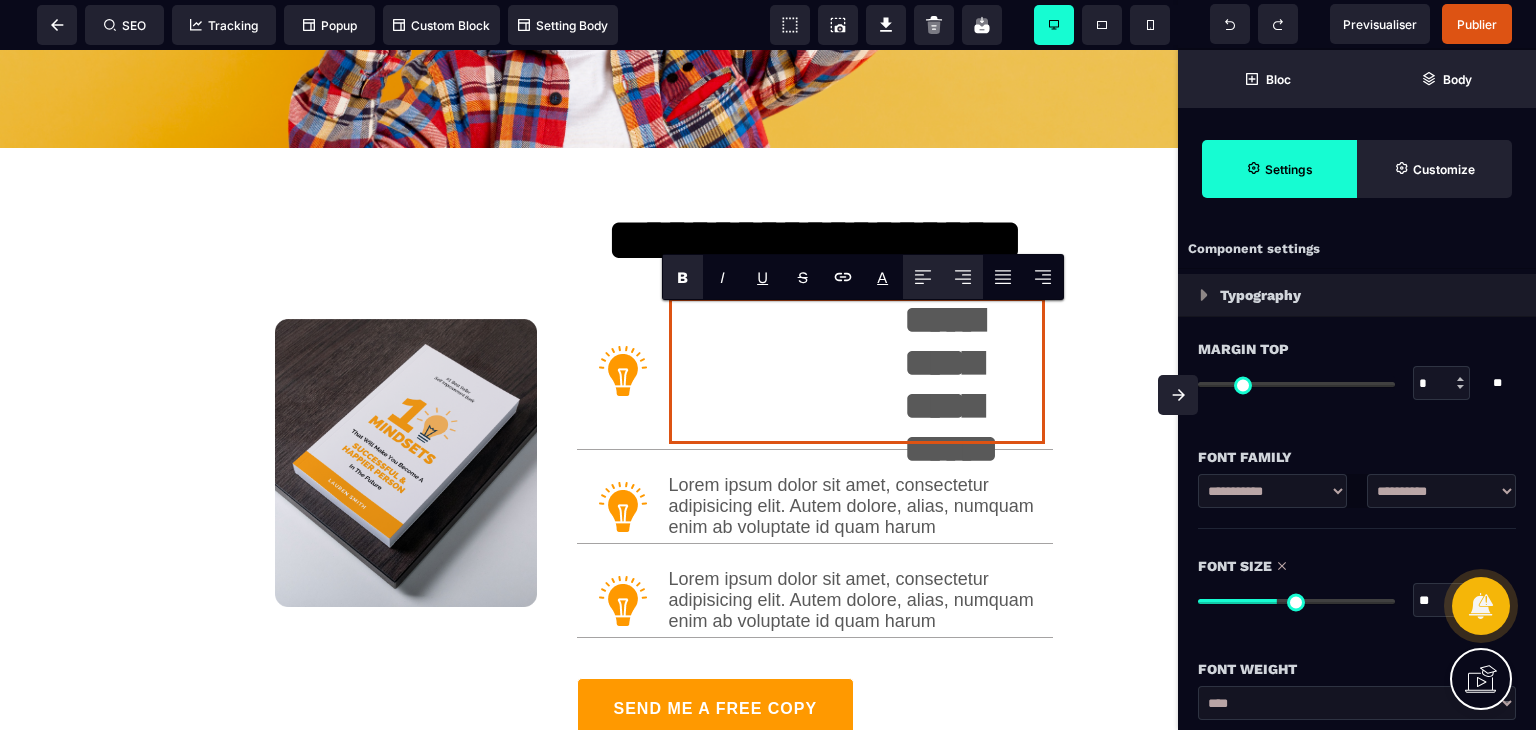 click at bounding box center [963, 277] 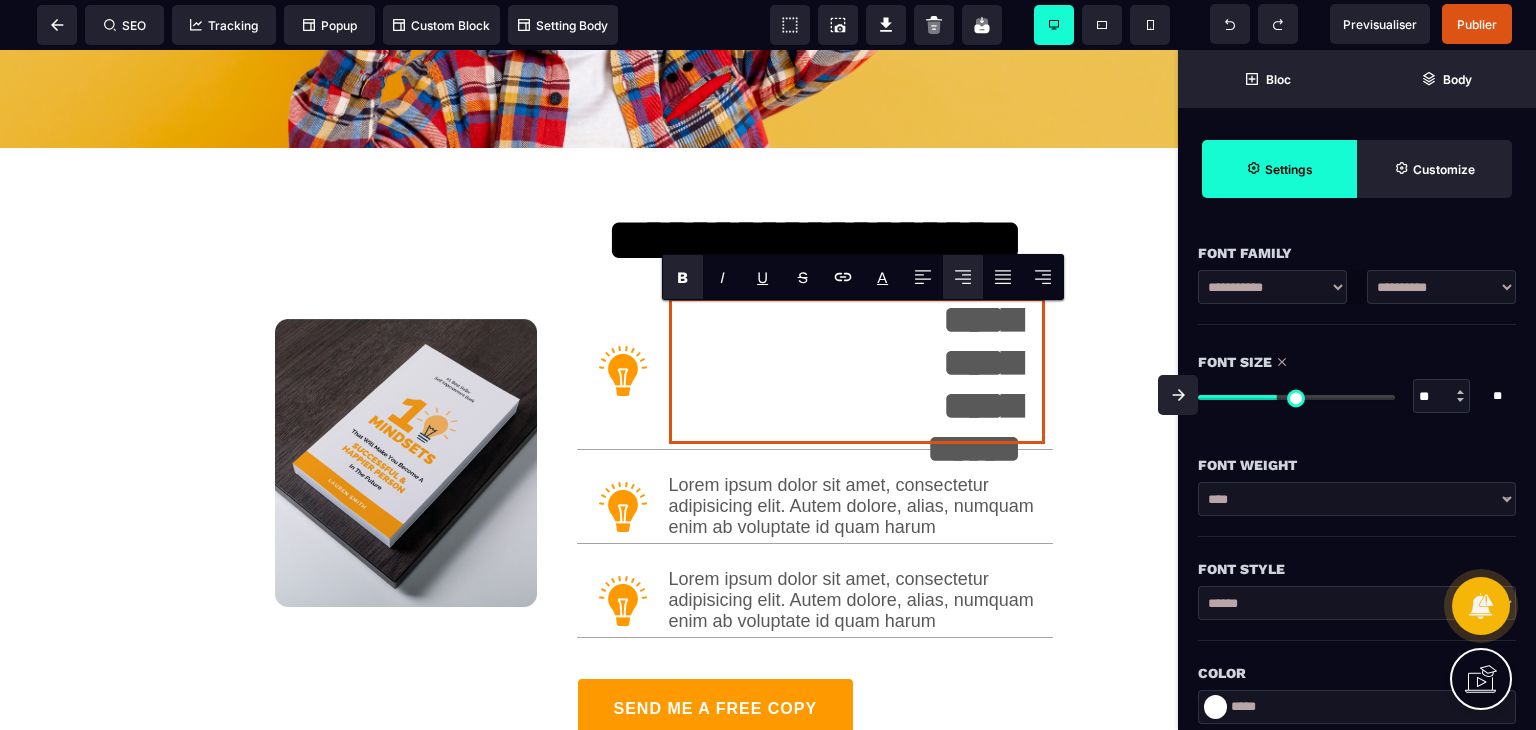 scroll, scrollTop: 200, scrollLeft: 0, axis: vertical 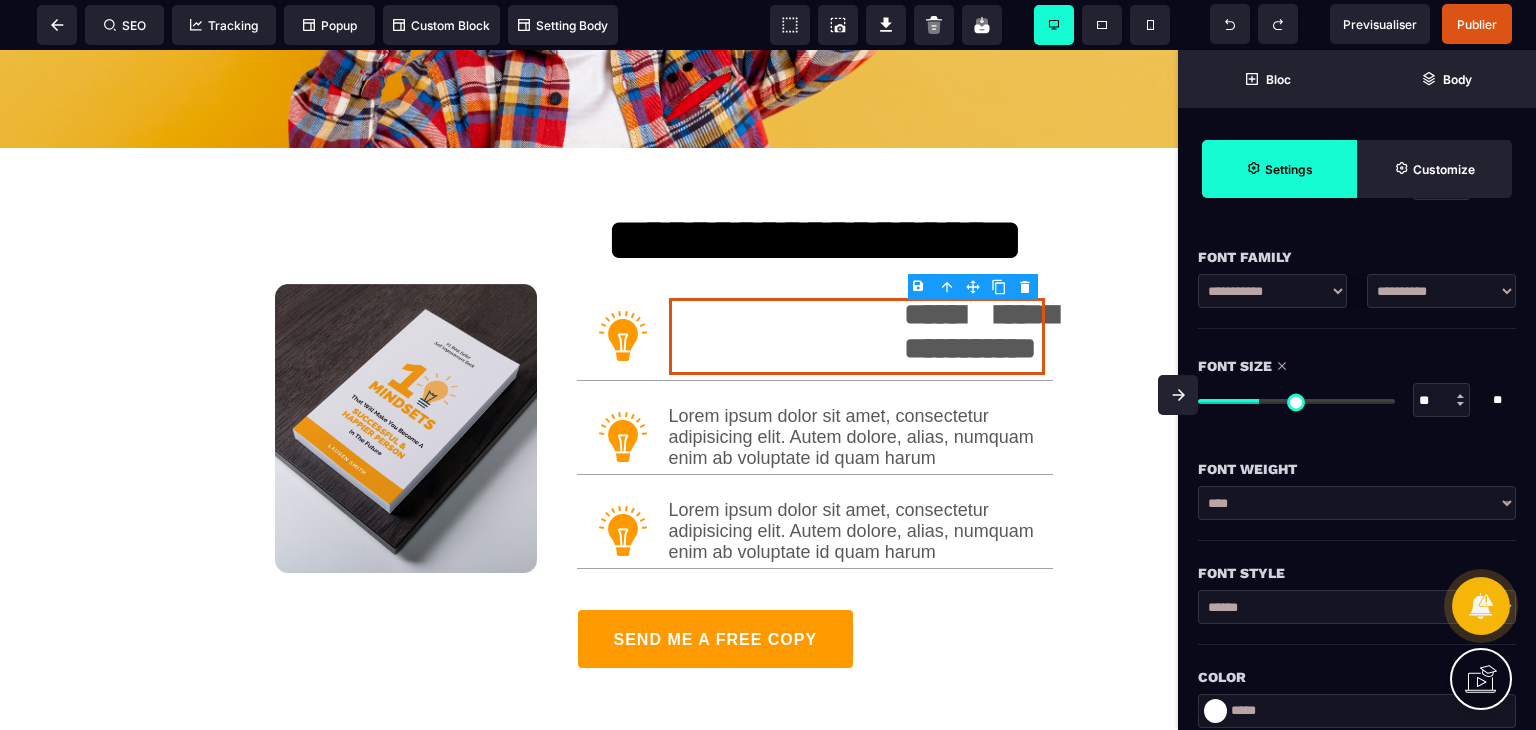 drag, startPoint x: 1276, startPoint y: 405, endPoint x: 1262, endPoint y: 408, distance: 14.3178215 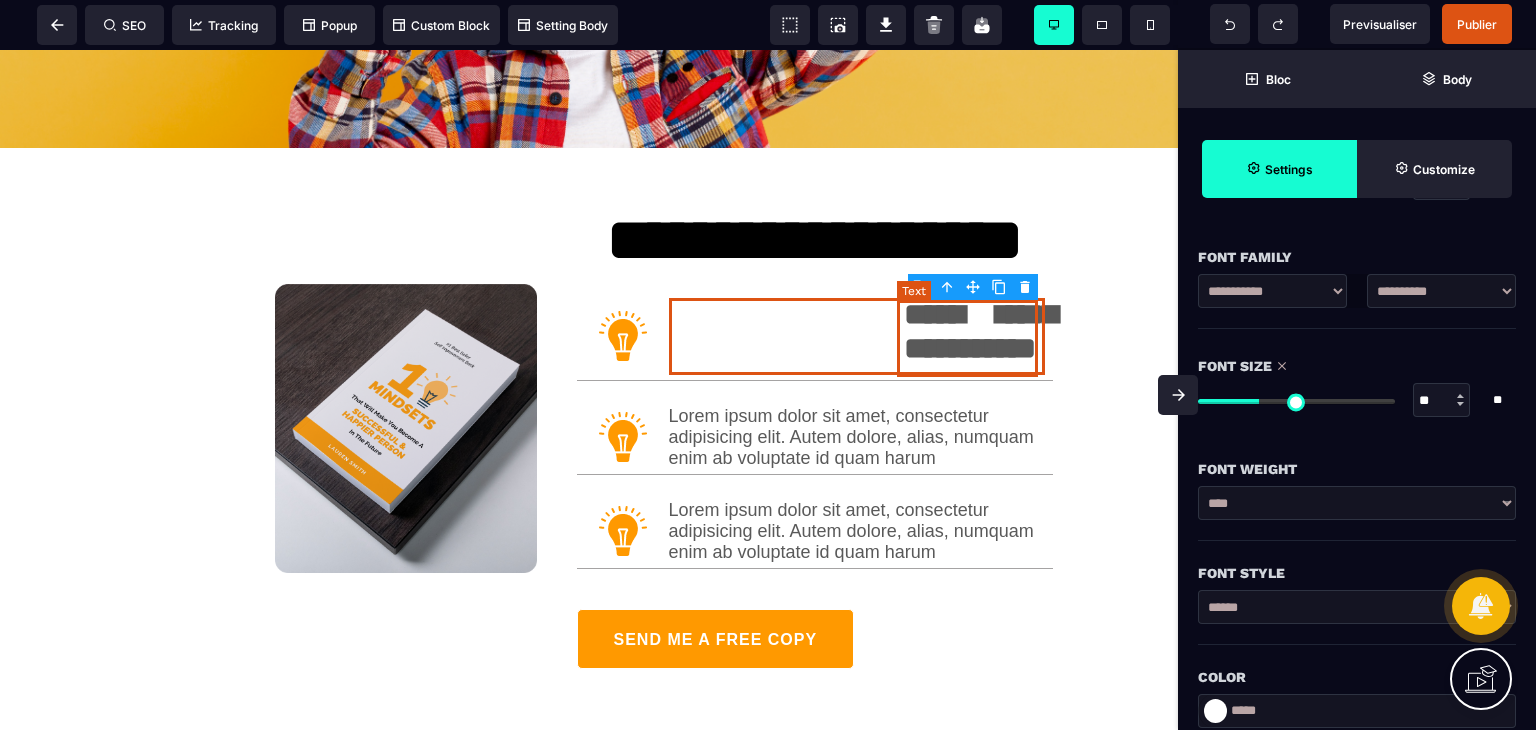 click on "**********" at bounding box center [975, 332] 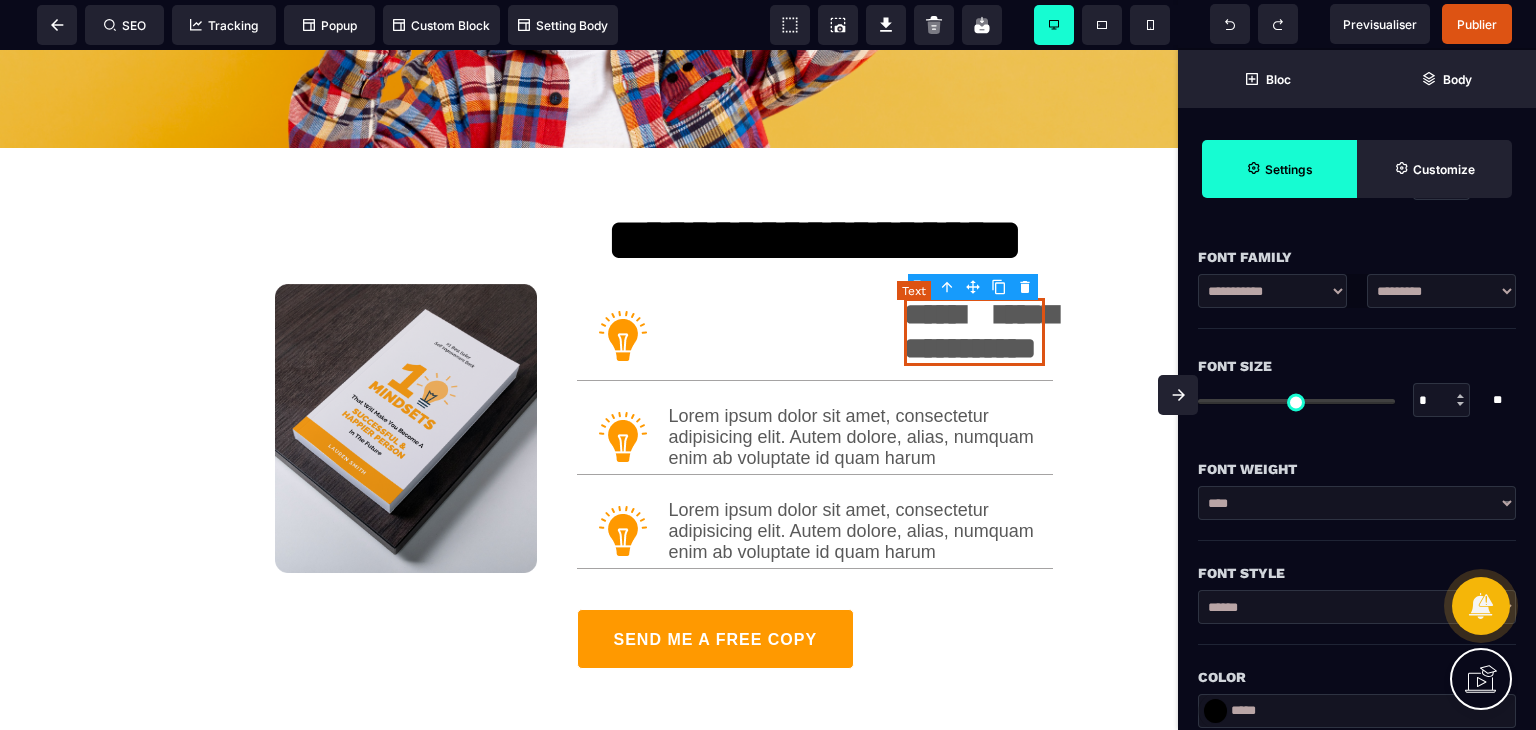 scroll, scrollTop: 0, scrollLeft: 0, axis: both 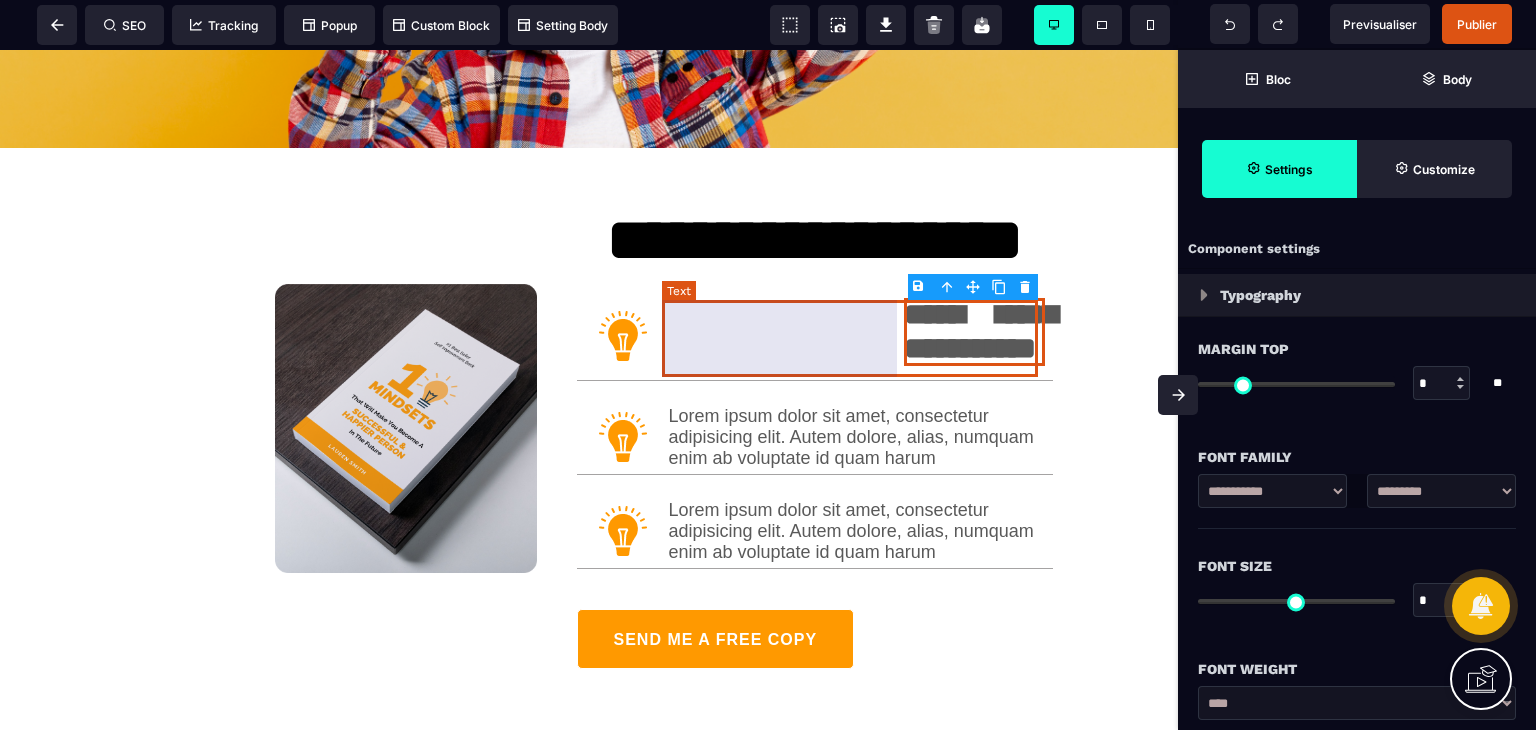 click on "**********" at bounding box center (857, 336) 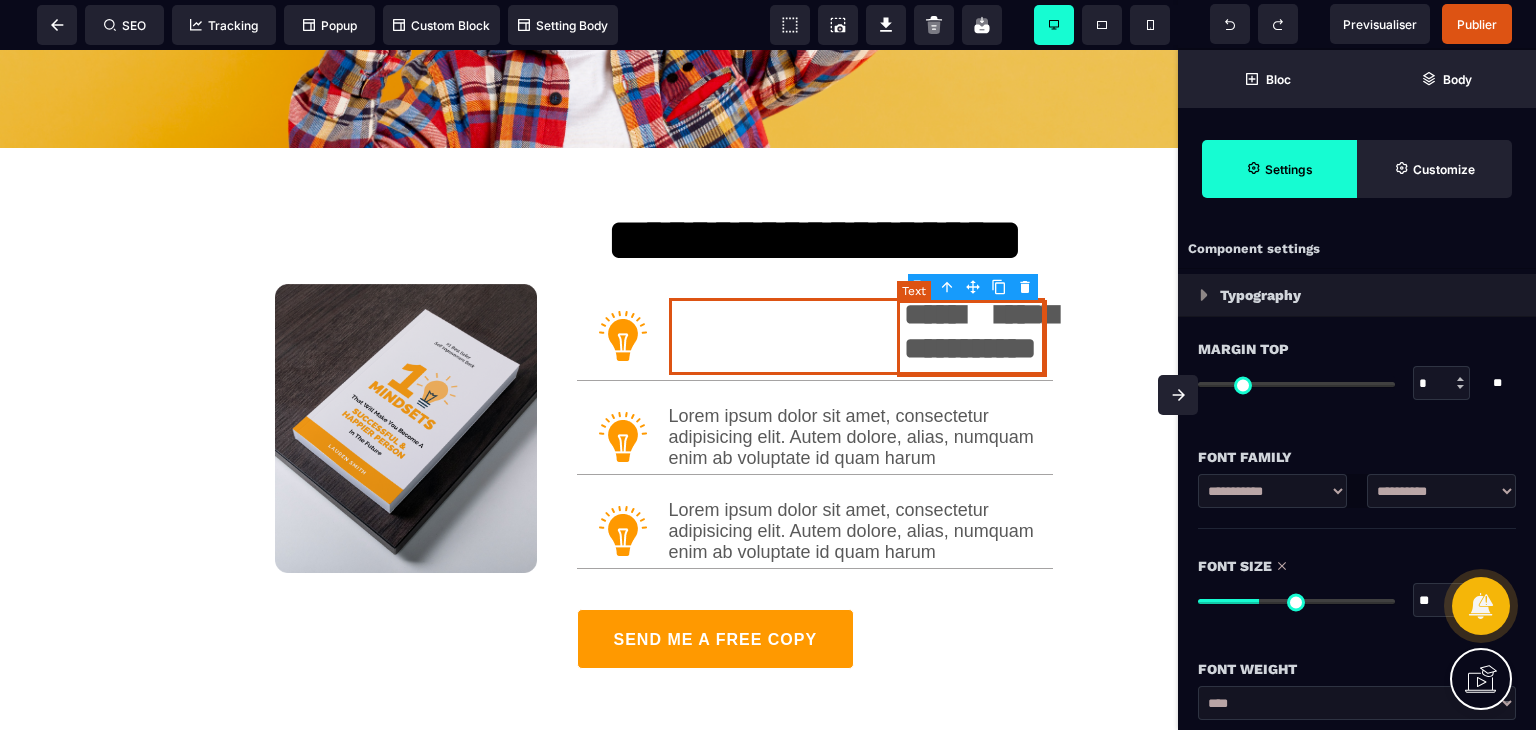 click on "**********" at bounding box center [981, 331] 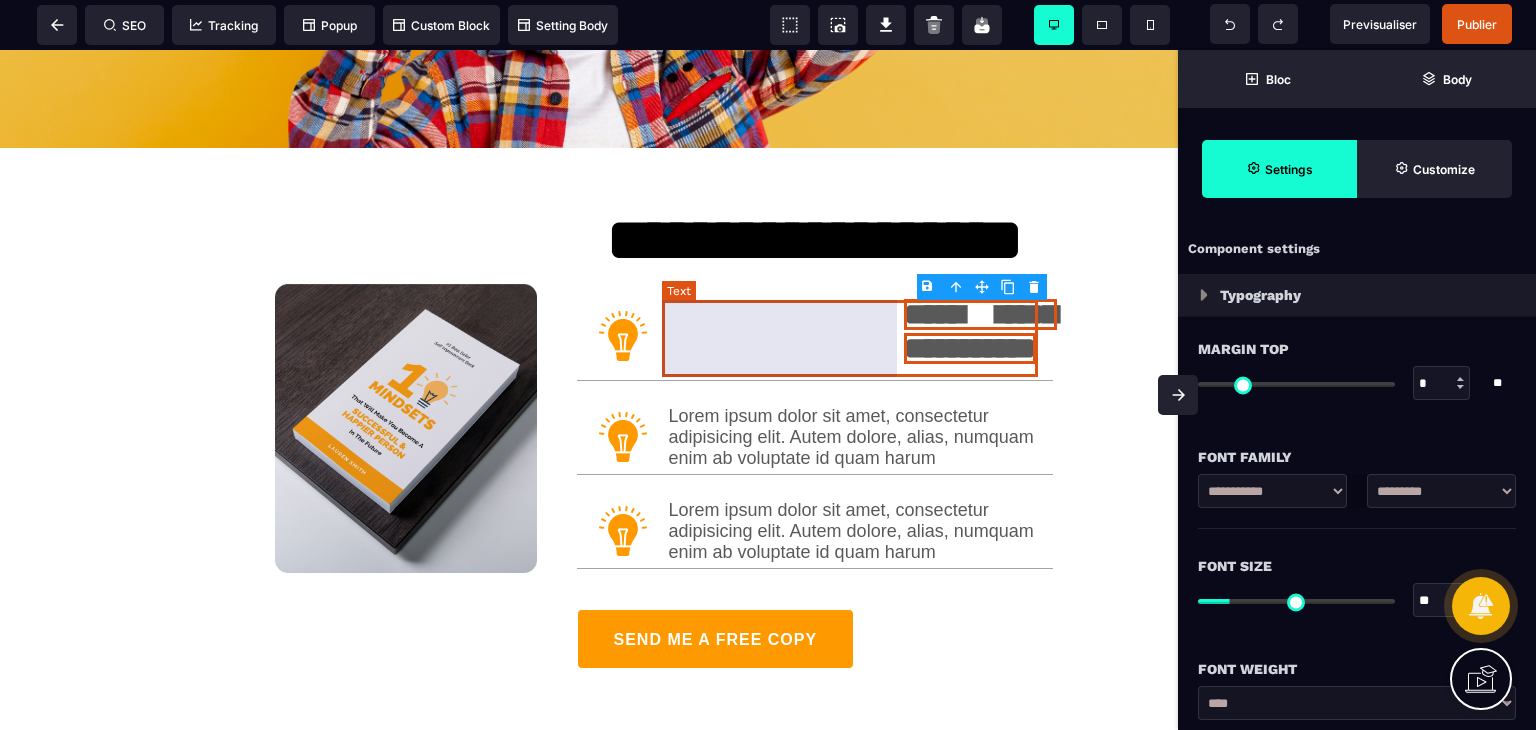 click on "**********" at bounding box center [857, 336] 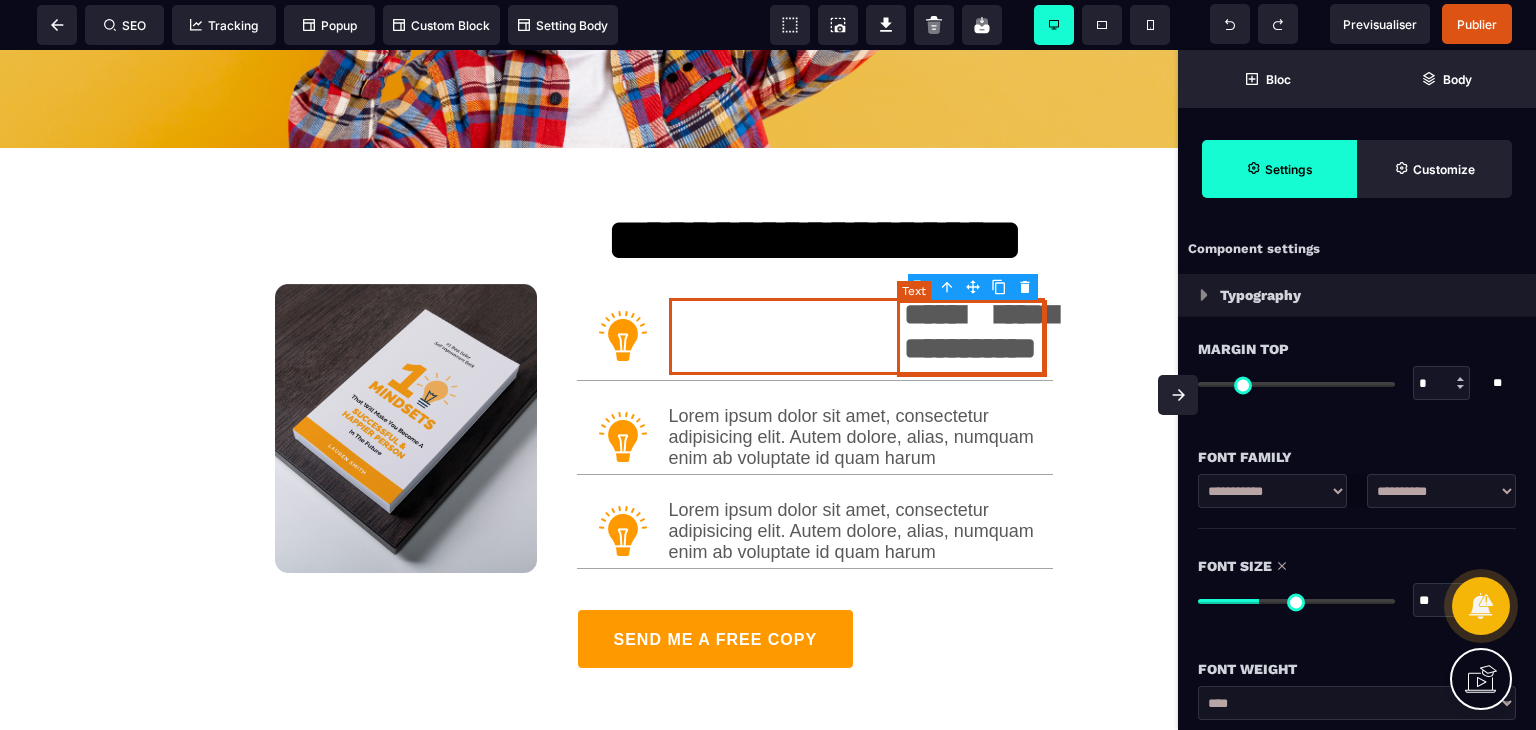 click on "**********" at bounding box center (981, 331) 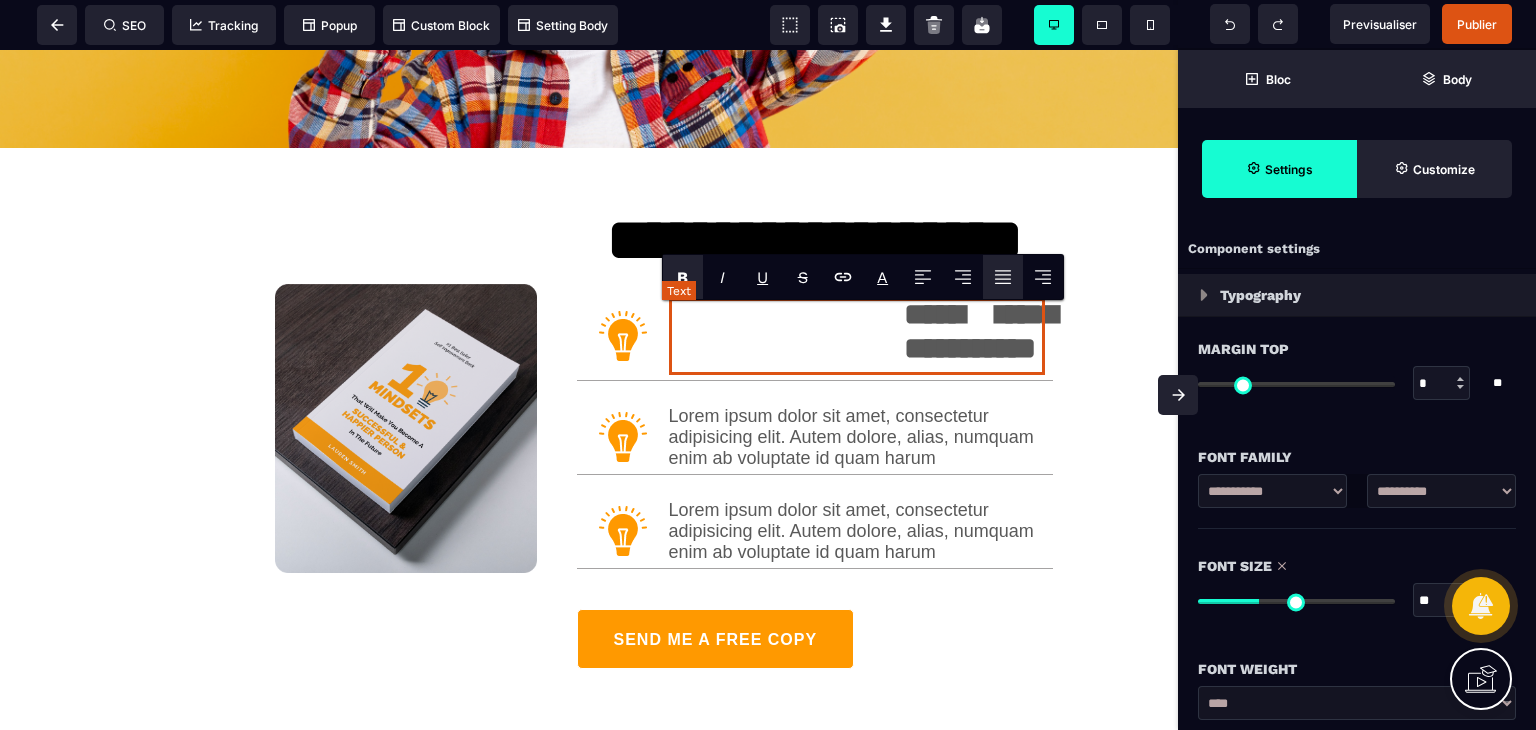 click on "**********" at bounding box center (981, 331) 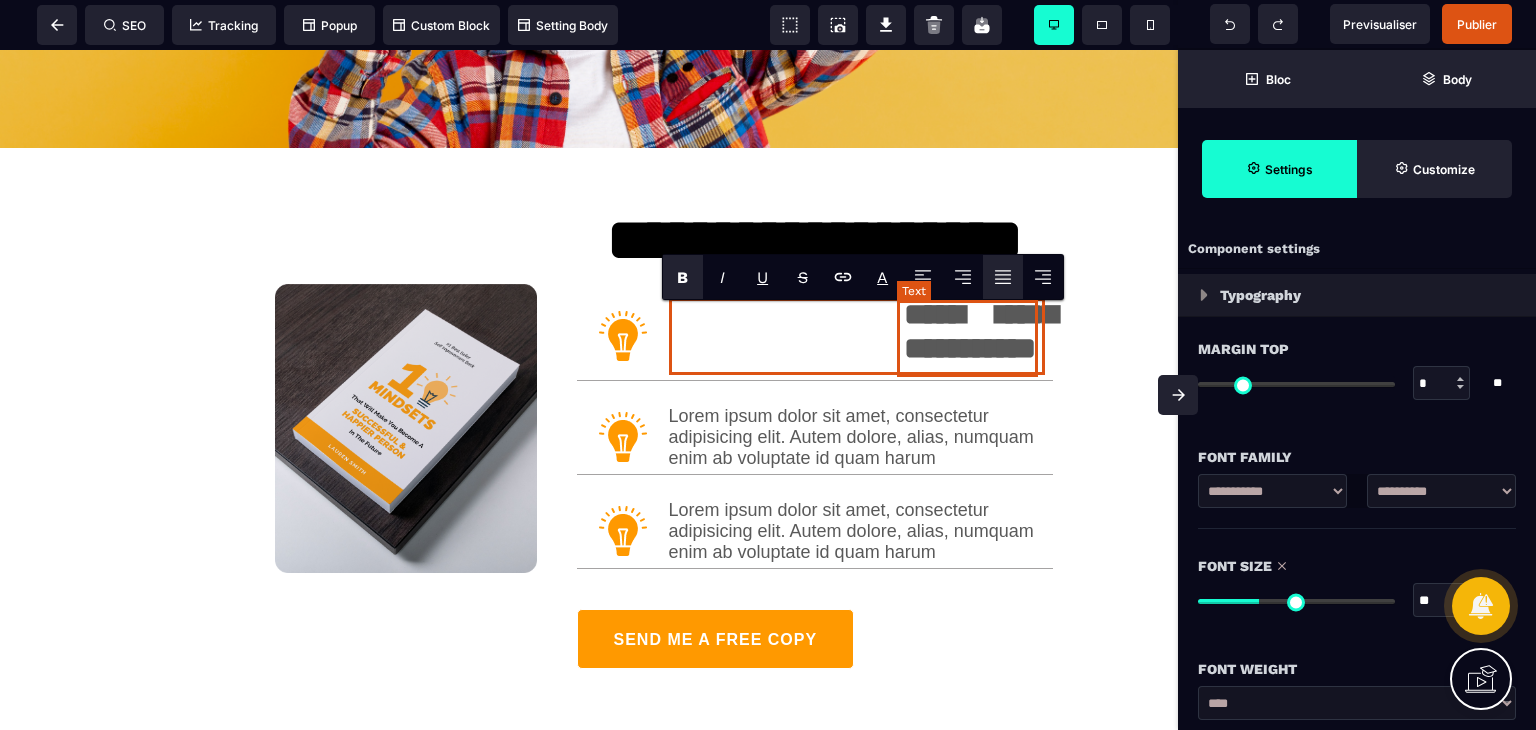 click on "**********" at bounding box center [857, 336] 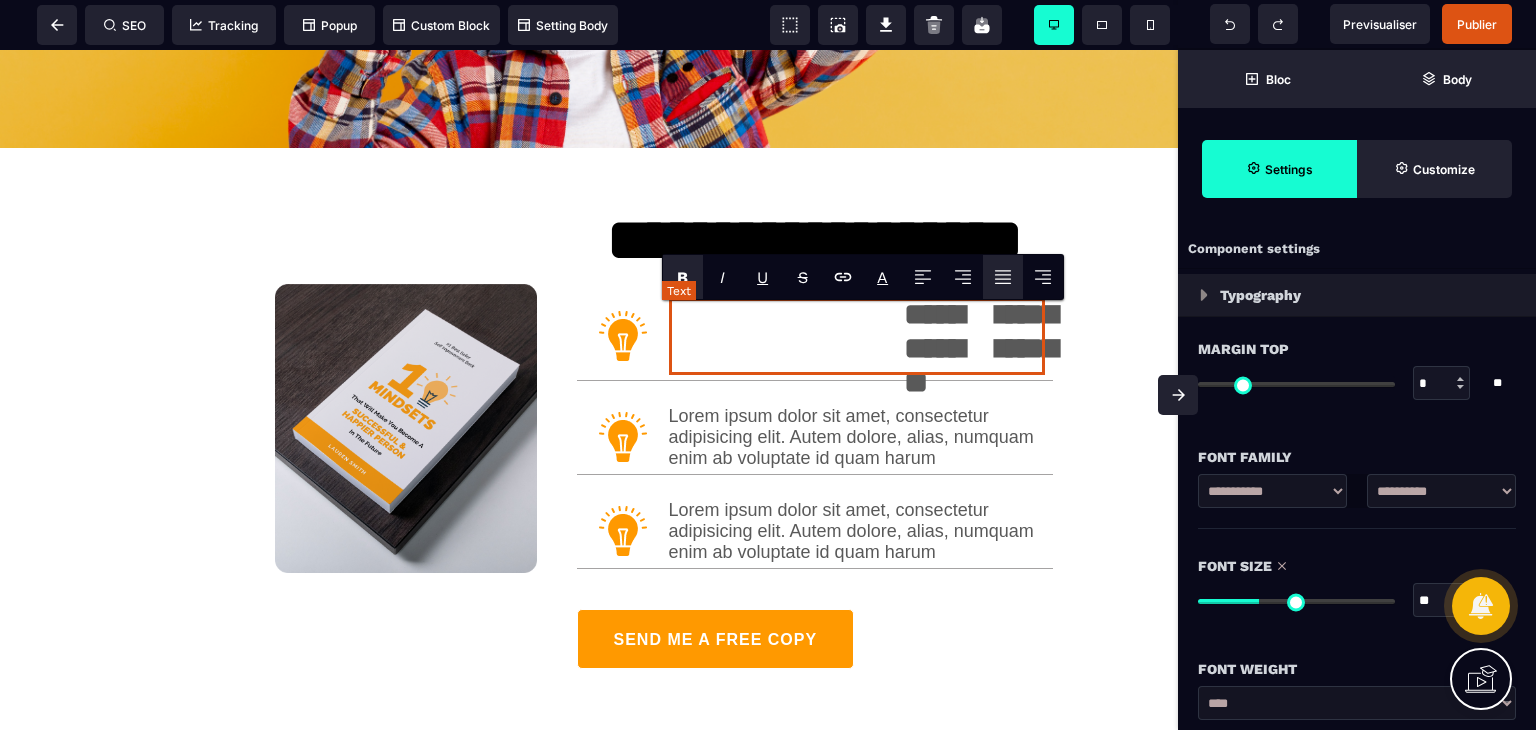 click on "**********" at bounding box center (857, 336) 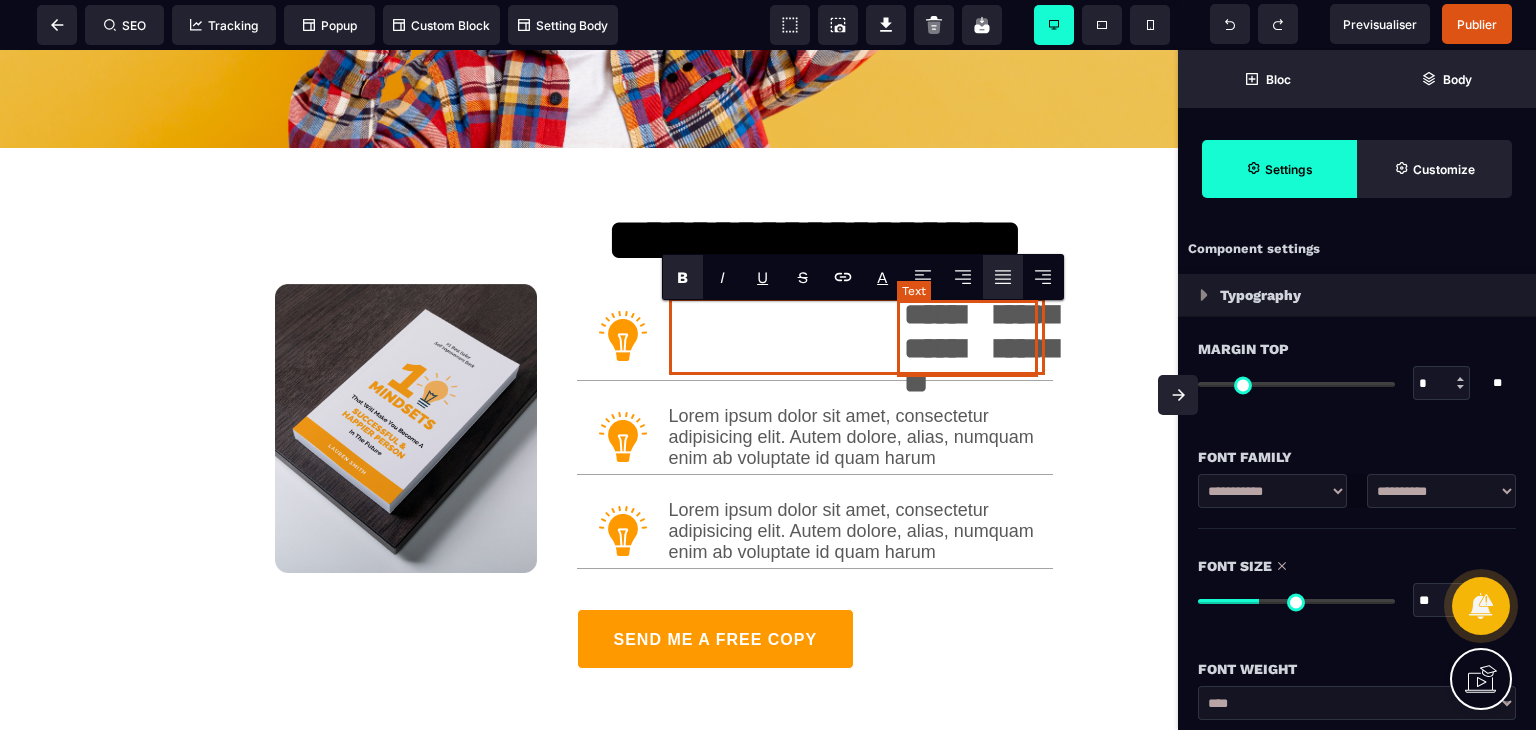 click on "**********" at bounding box center (981, 348) 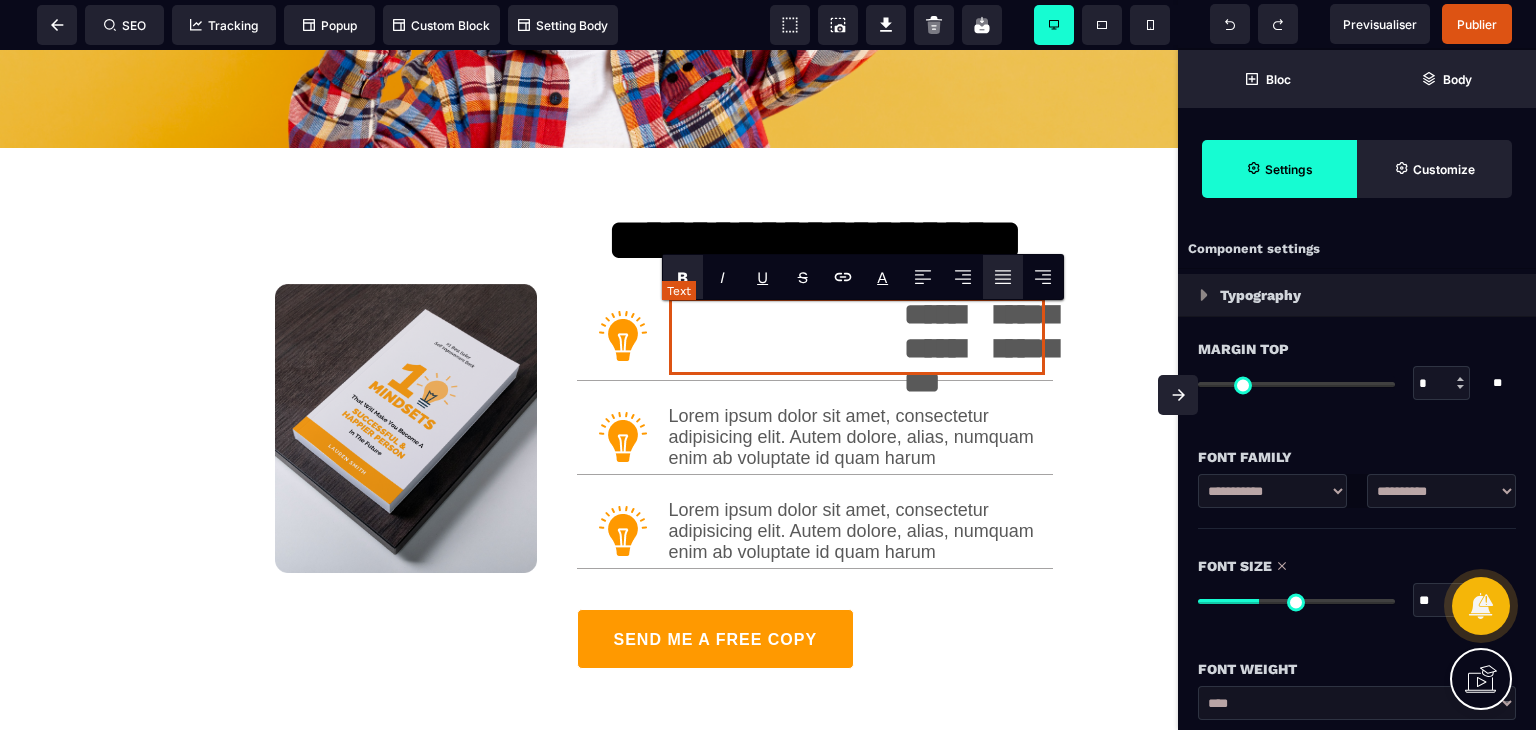 click on "**********" at bounding box center (981, 348) 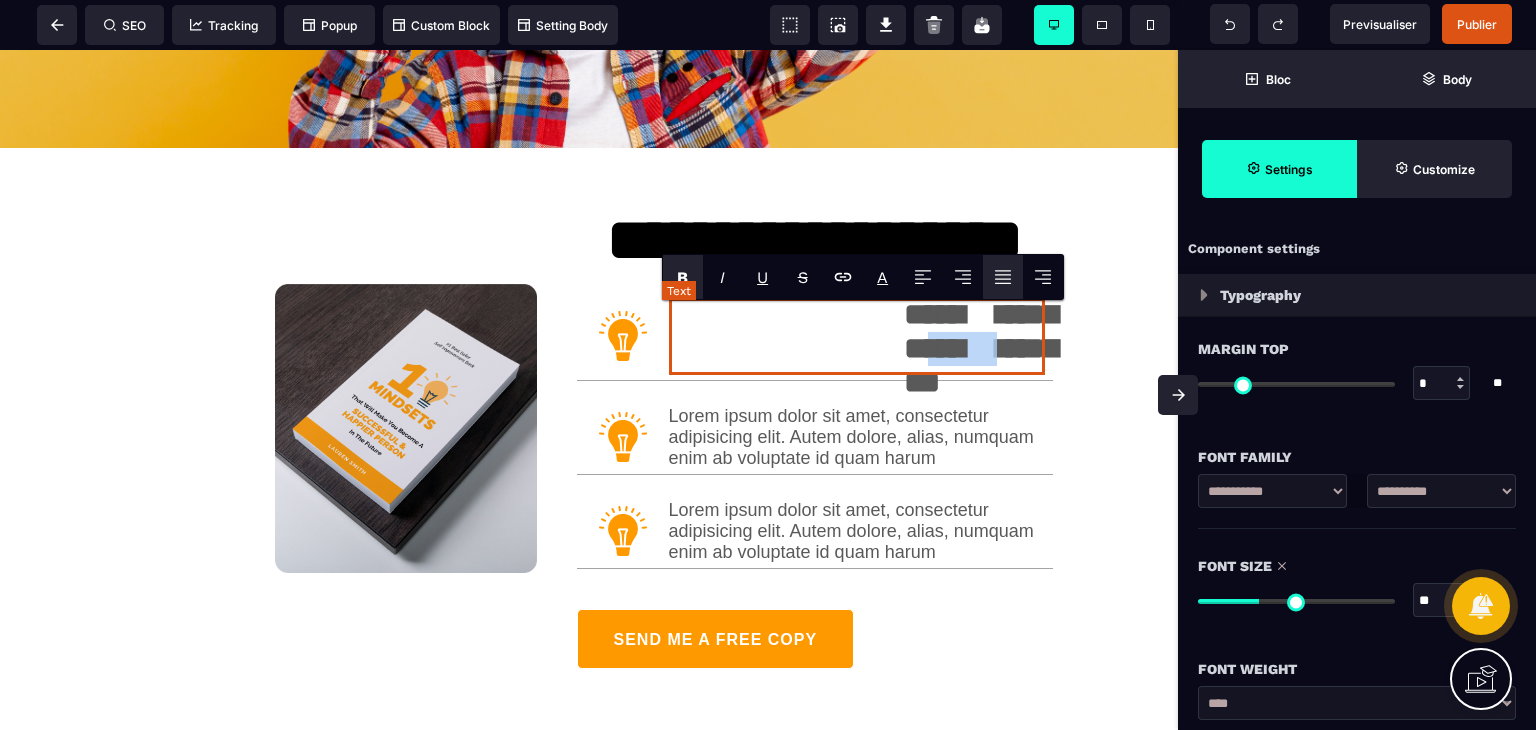click on "**********" at bounding box center [981, 348] 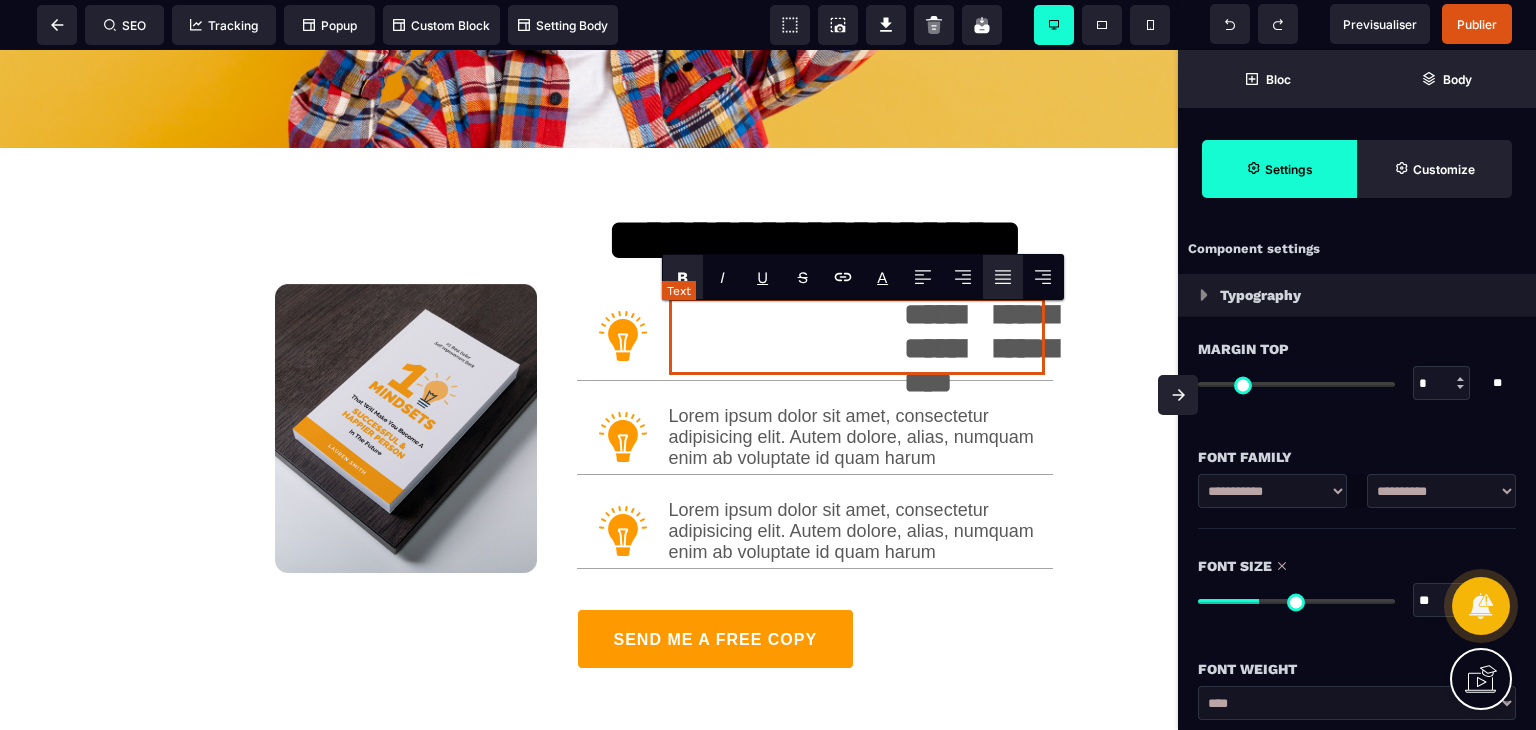 click on "**********" at bounding box center (981, 348) 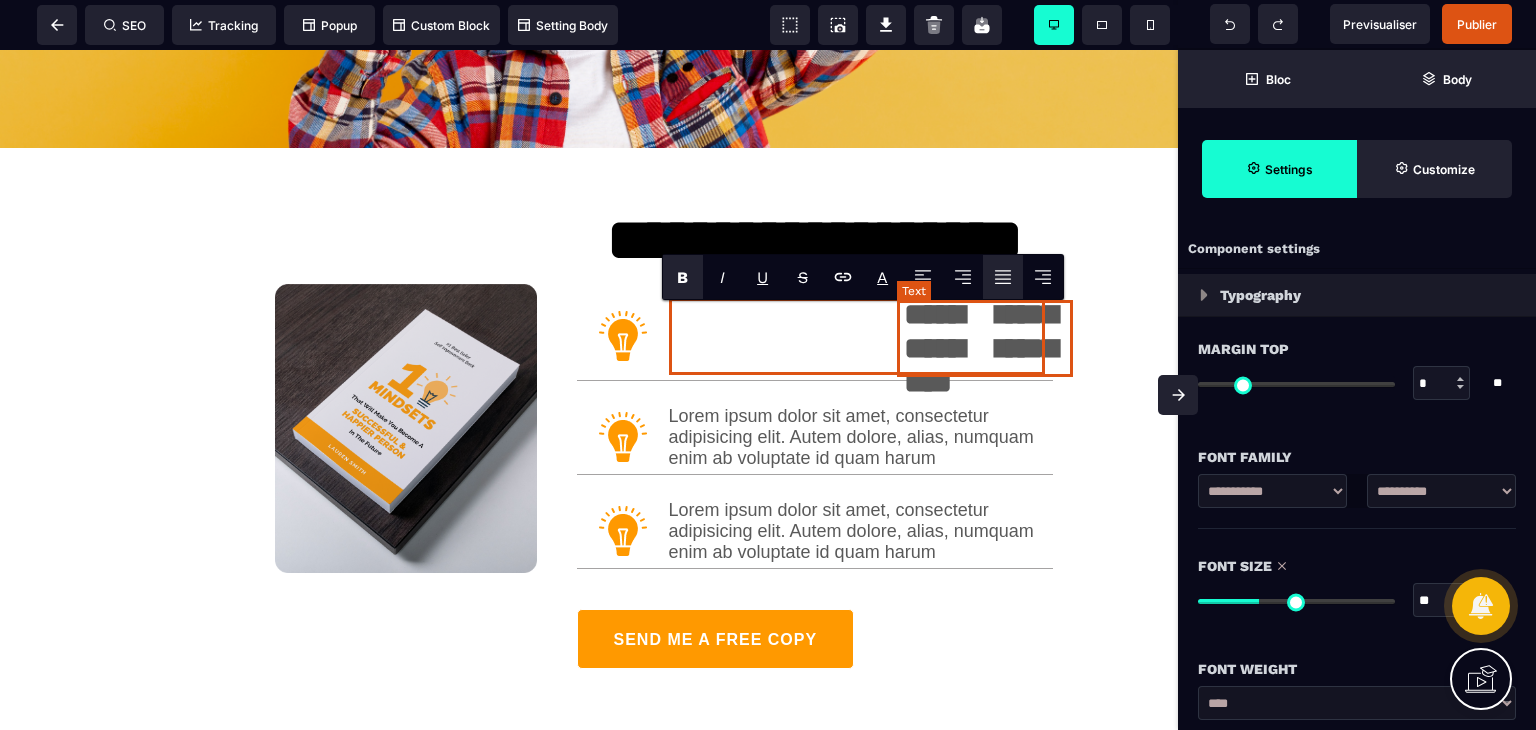 click on "**********" at bounding box center (981, 348) 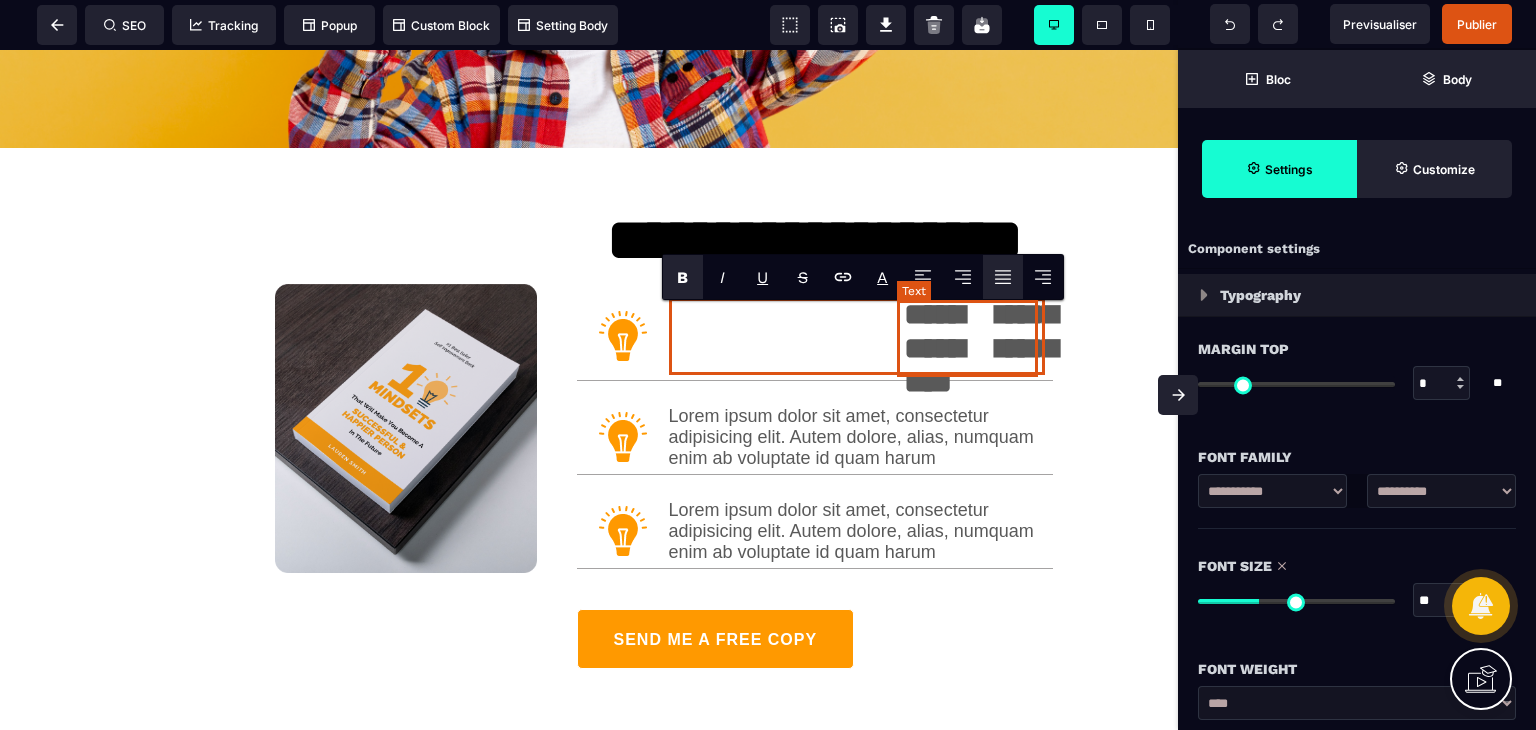 click on "**********" at bounding box center (975, 349) 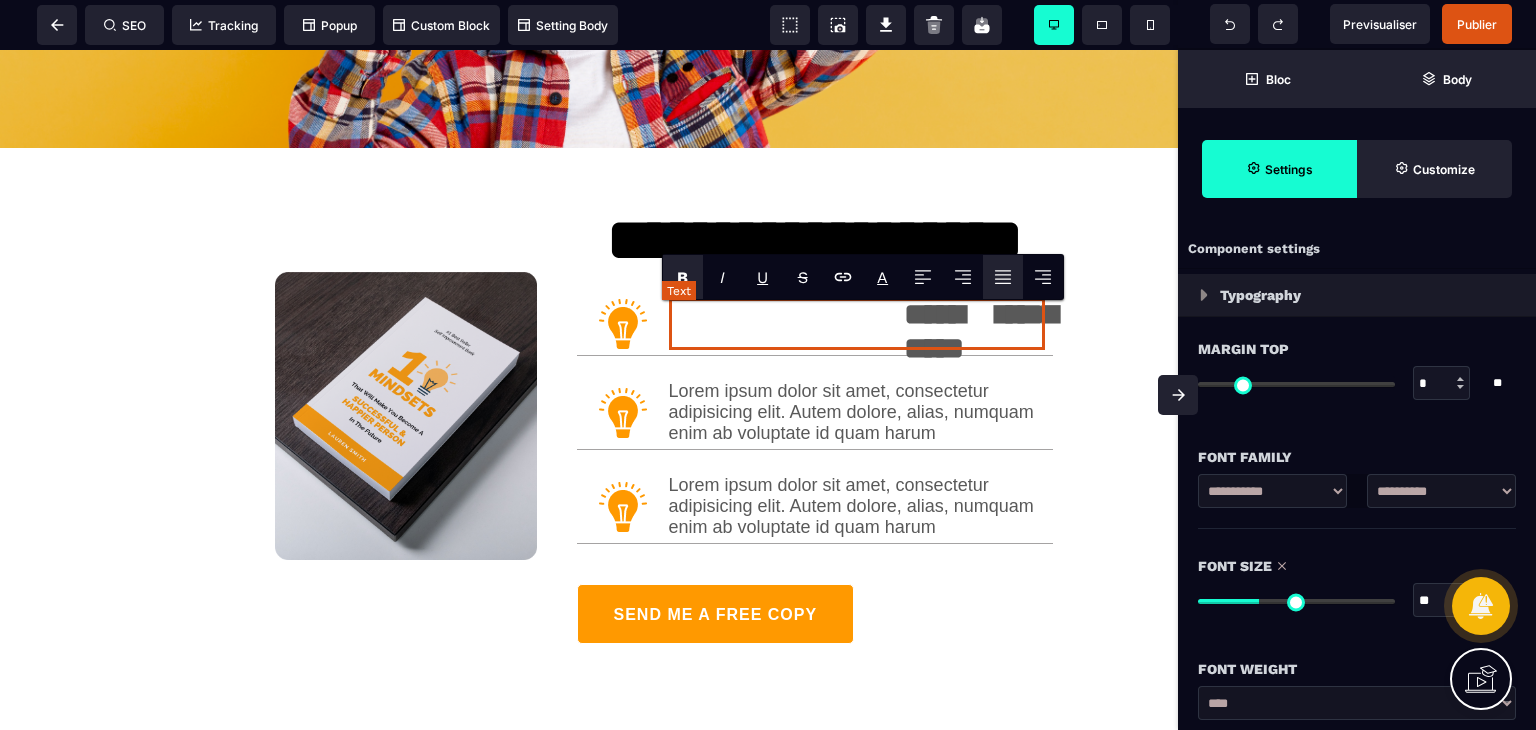 click on "**********" at bounding box center [981, 331] 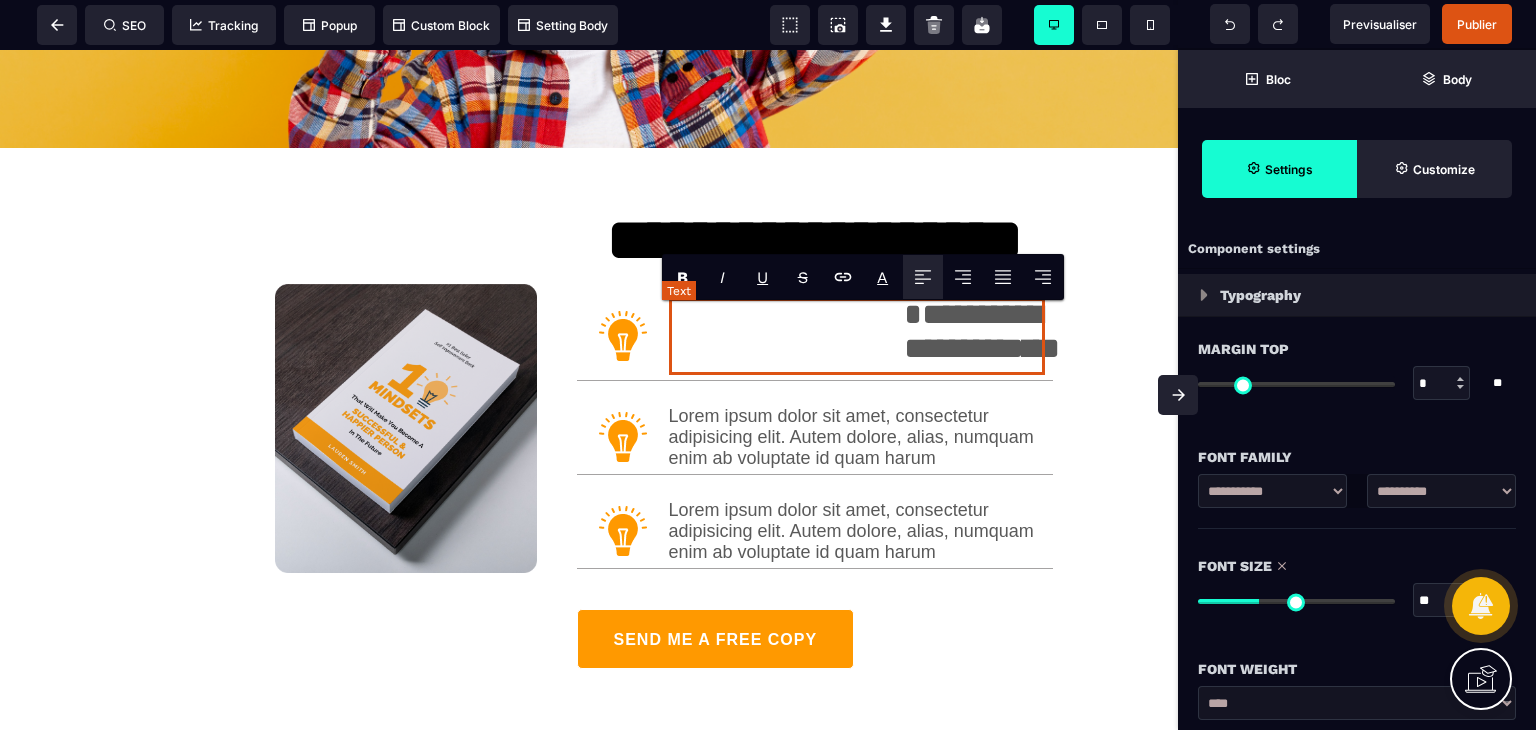 click on "**********" at bounding box center (857, 336) 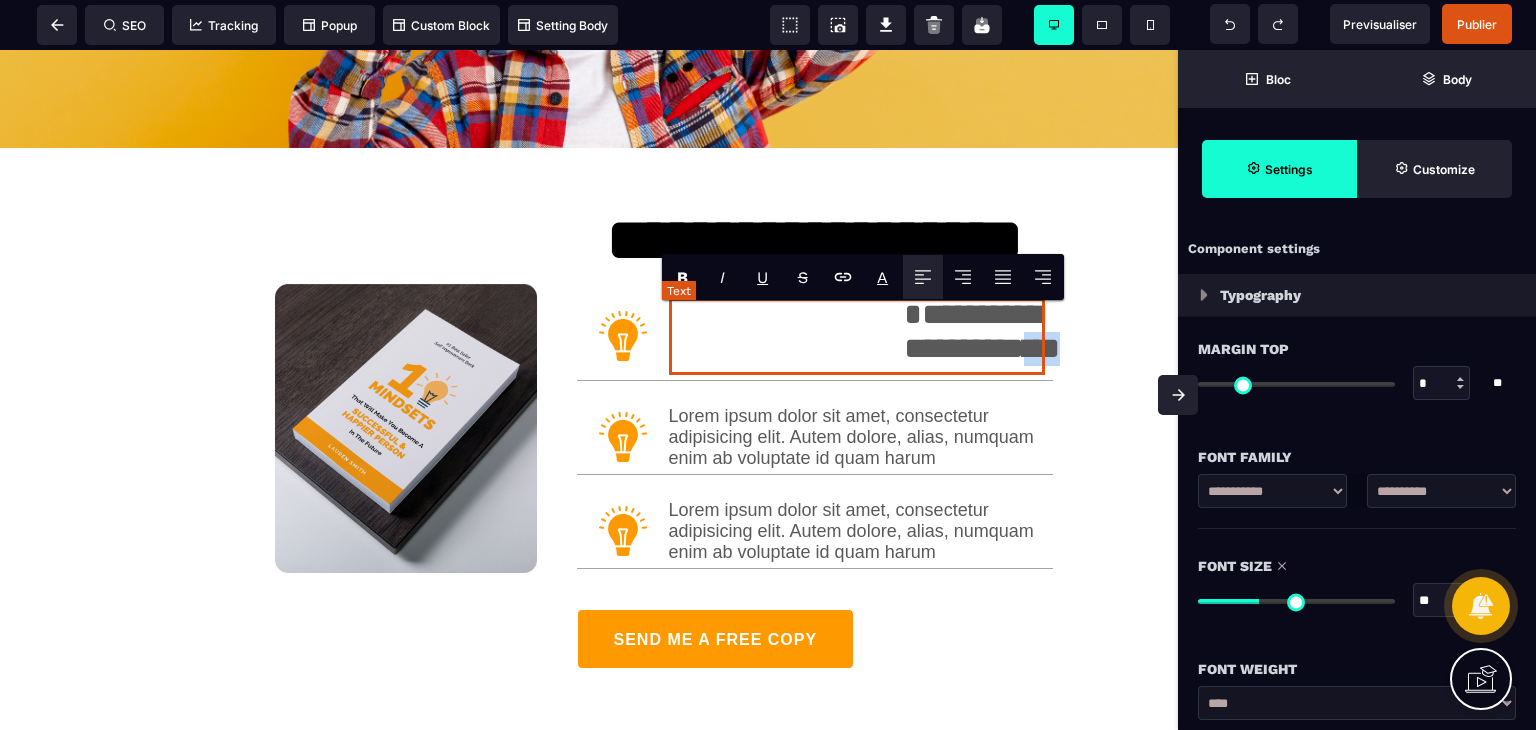 click on "**********" at bounding box center [857, 336] 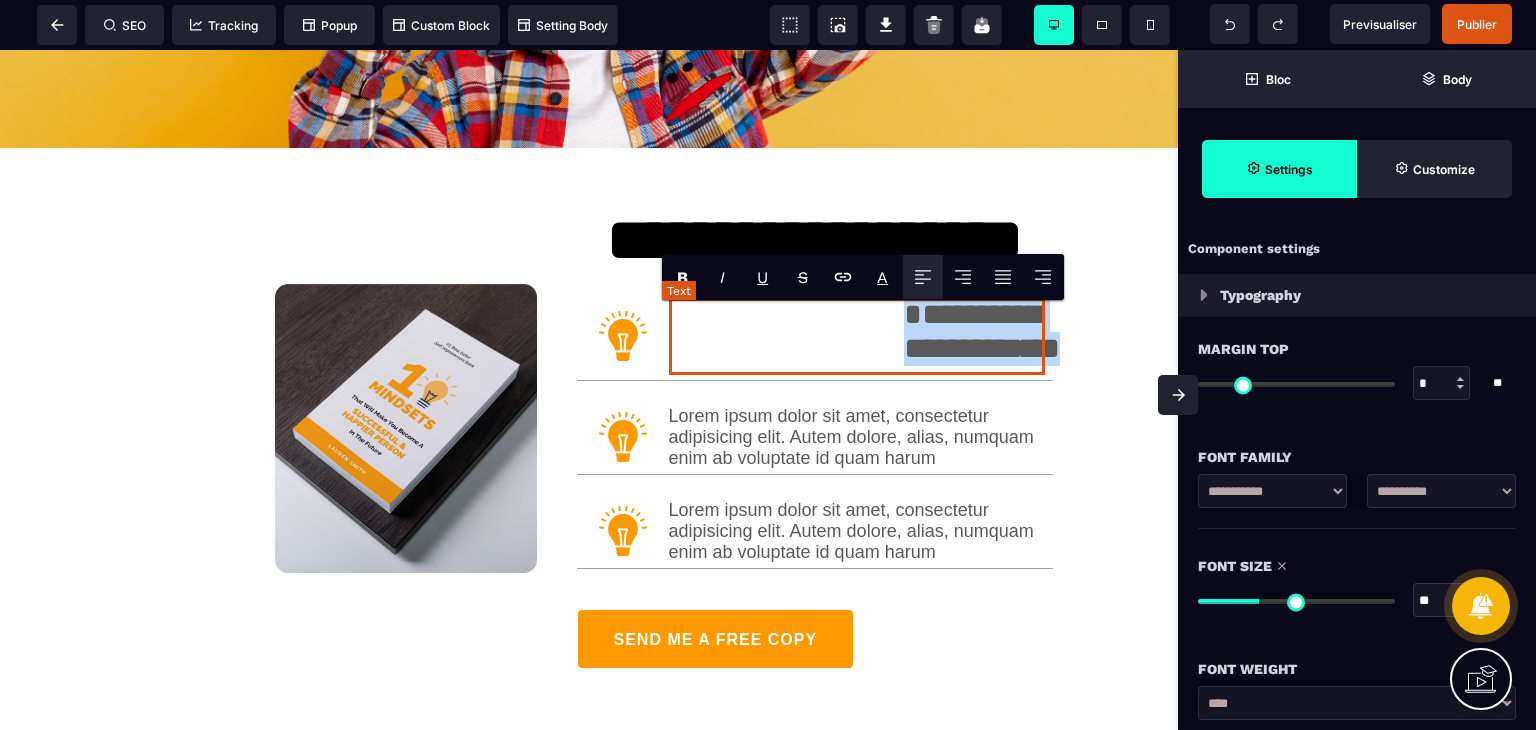 click on "**********" at bounding box center (857, 336) 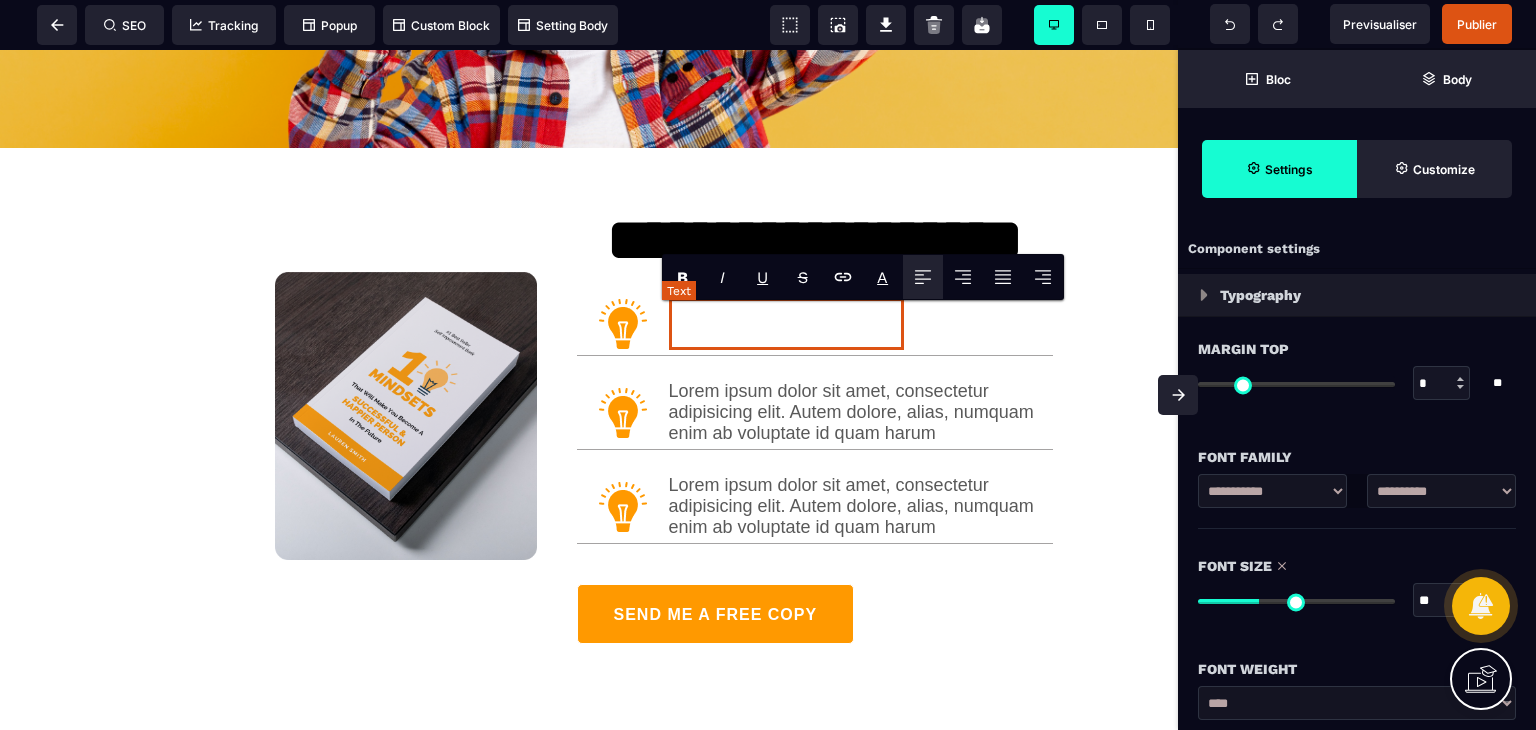 click at bounding box center [786, 324] 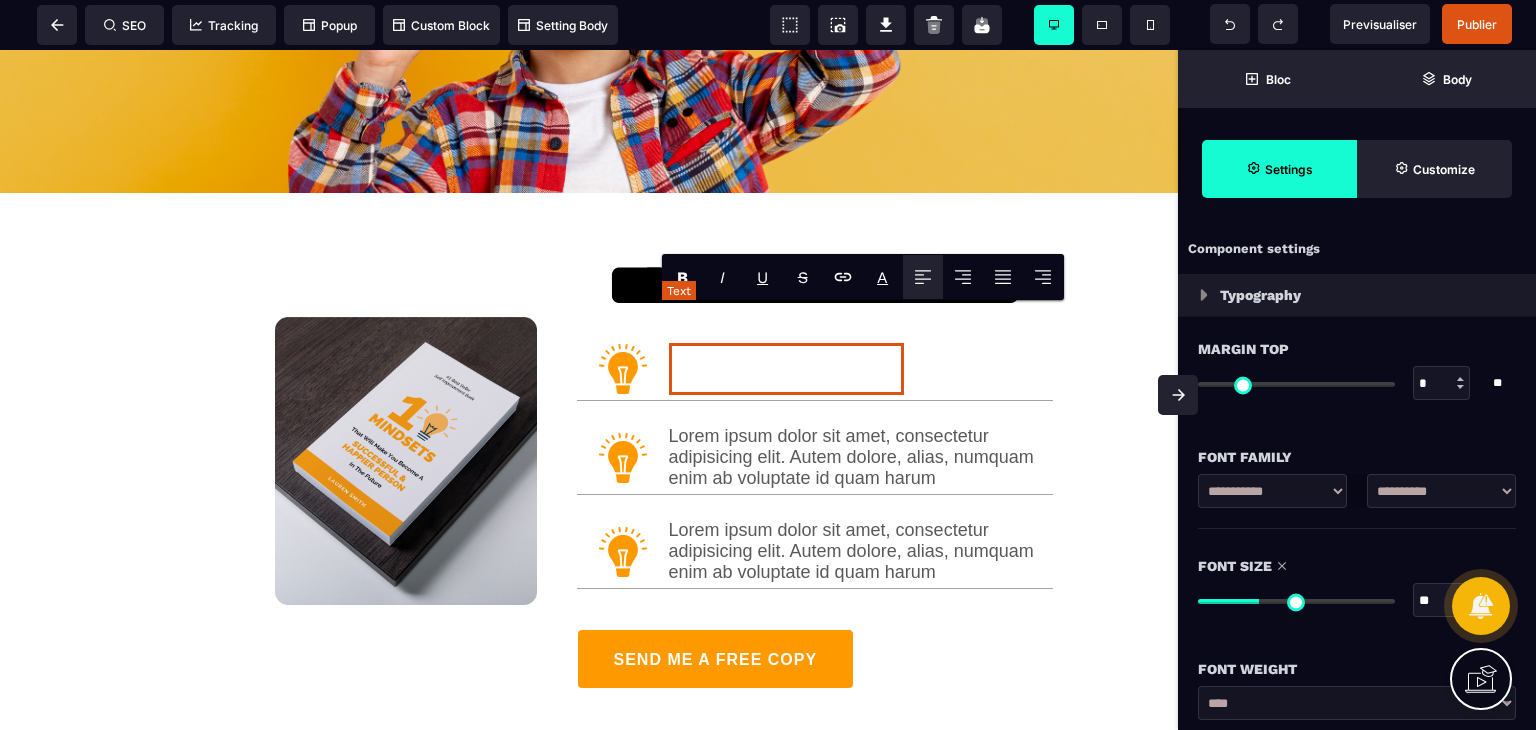 scroll, scrollTop: 500, scrollLeft: 0, axis: vertical 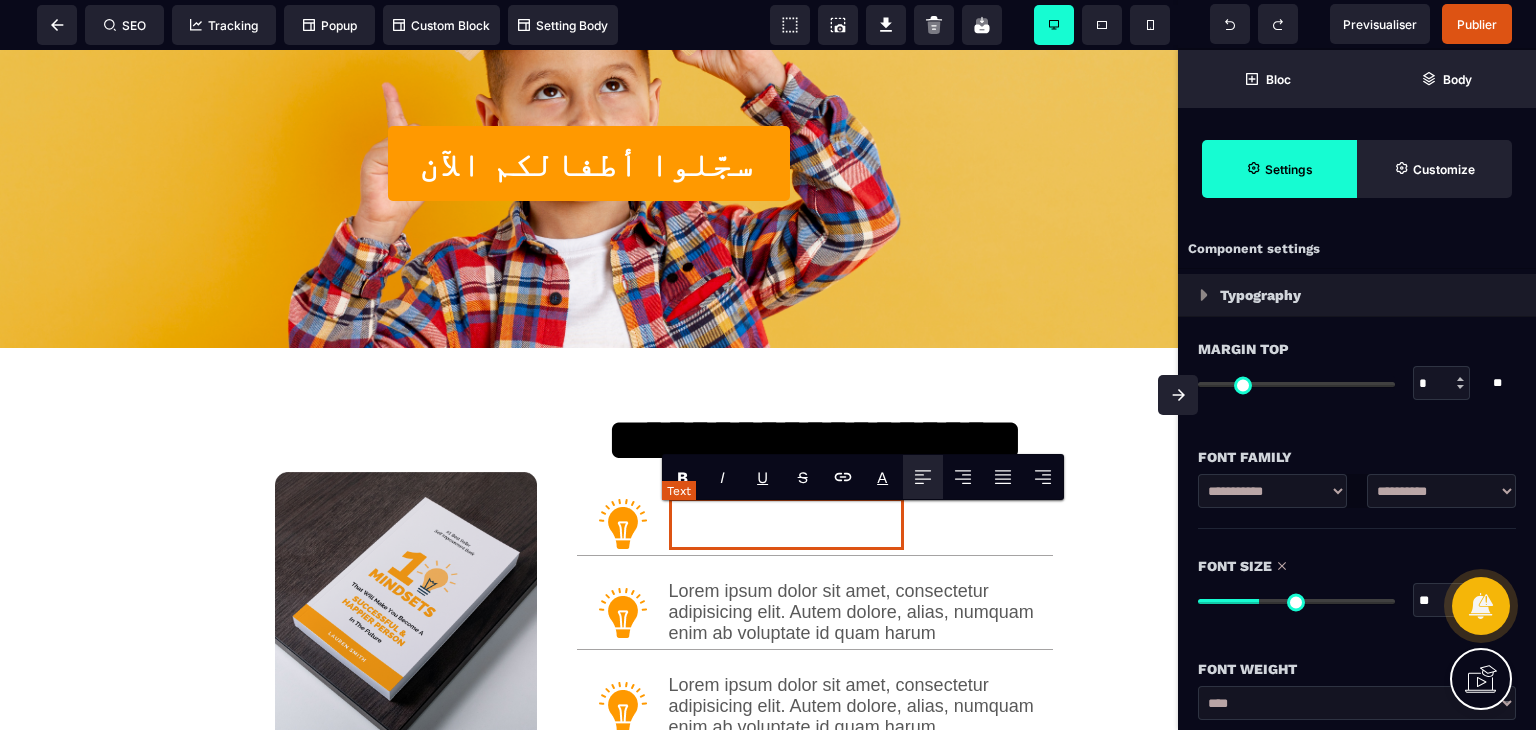 click at bounding box center (786, 524) 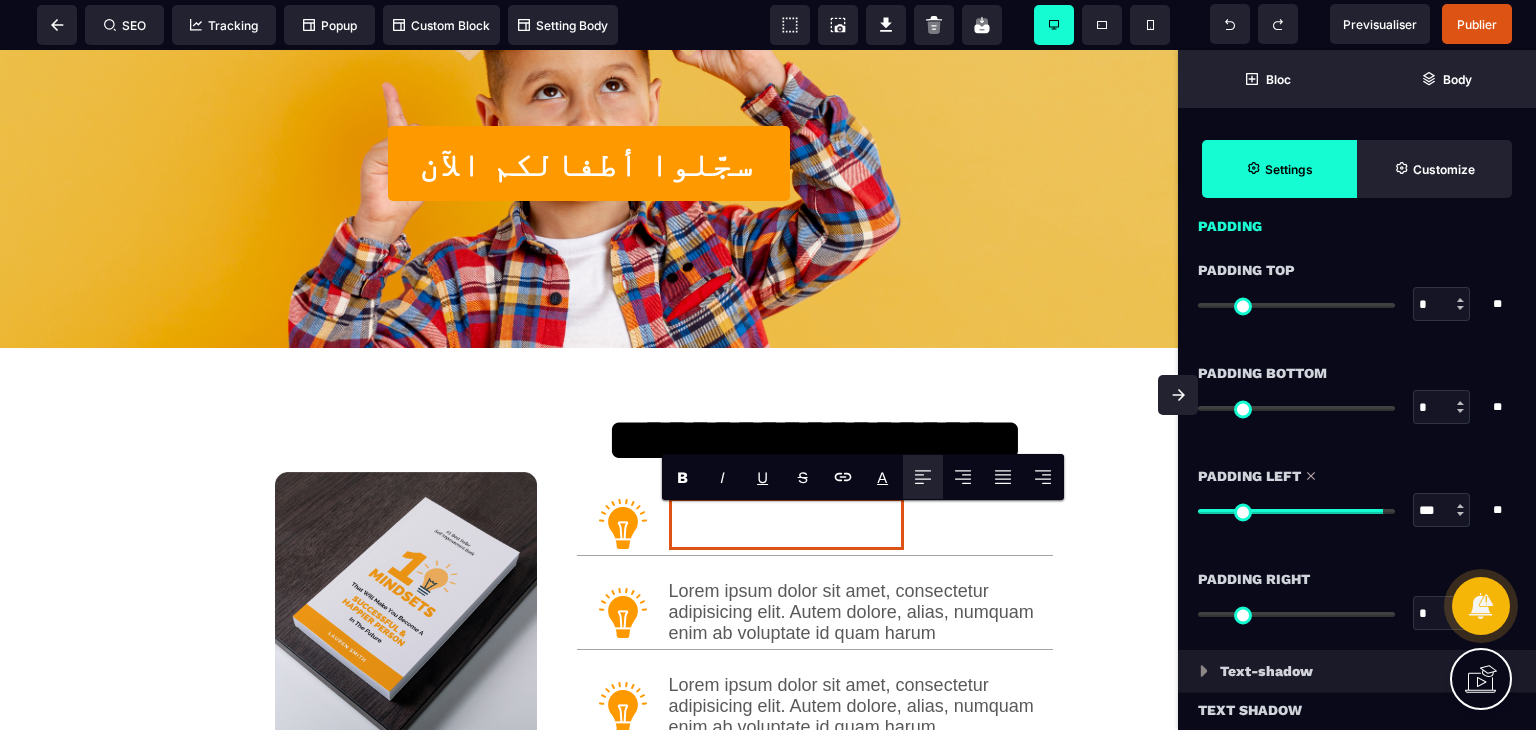 scroll, scrollTop: 1600, scrollLeft: 0, axis: vertical 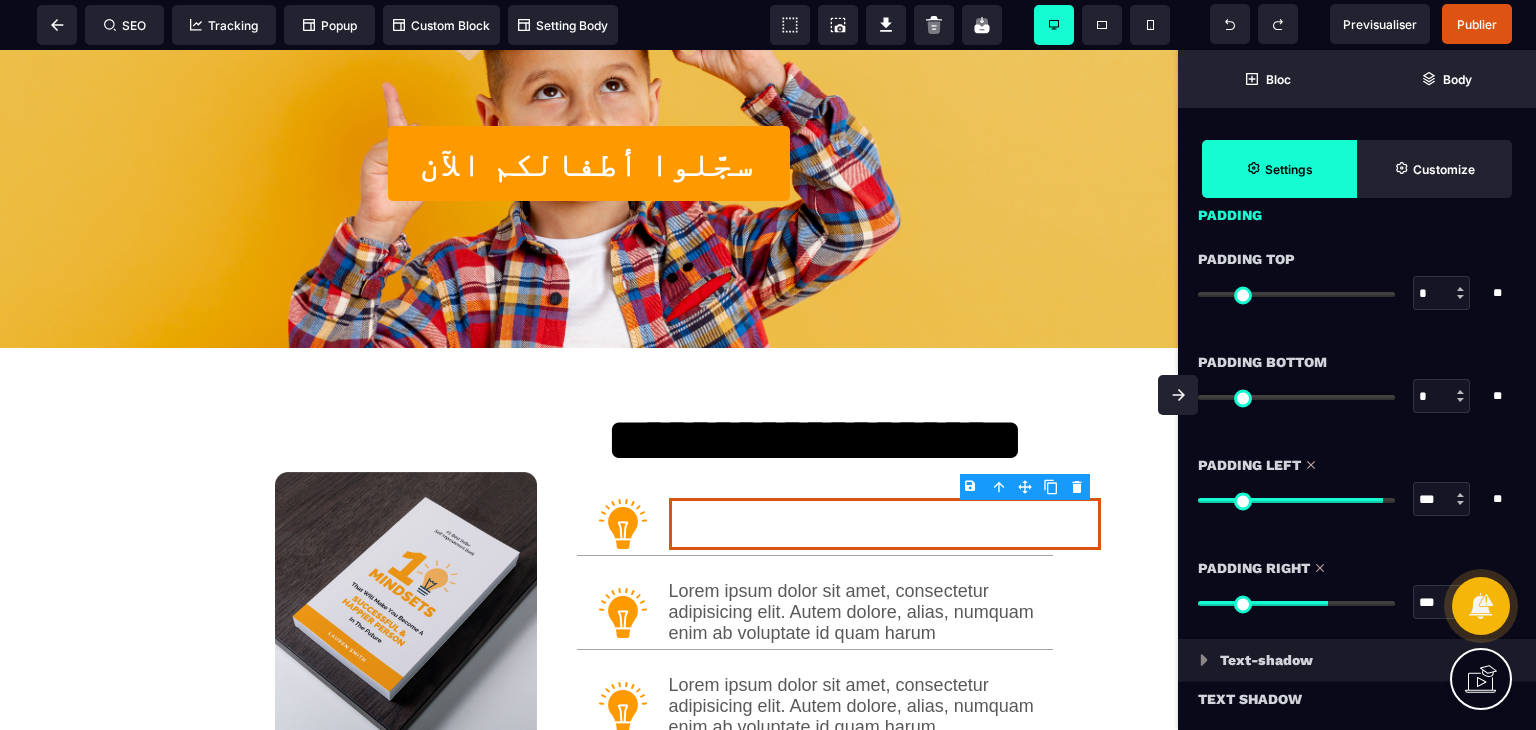 drag, startPoint x: 1217, startPoint y: 599, endPoint x: 1312, endPoint y: 592, distance: 95.257545 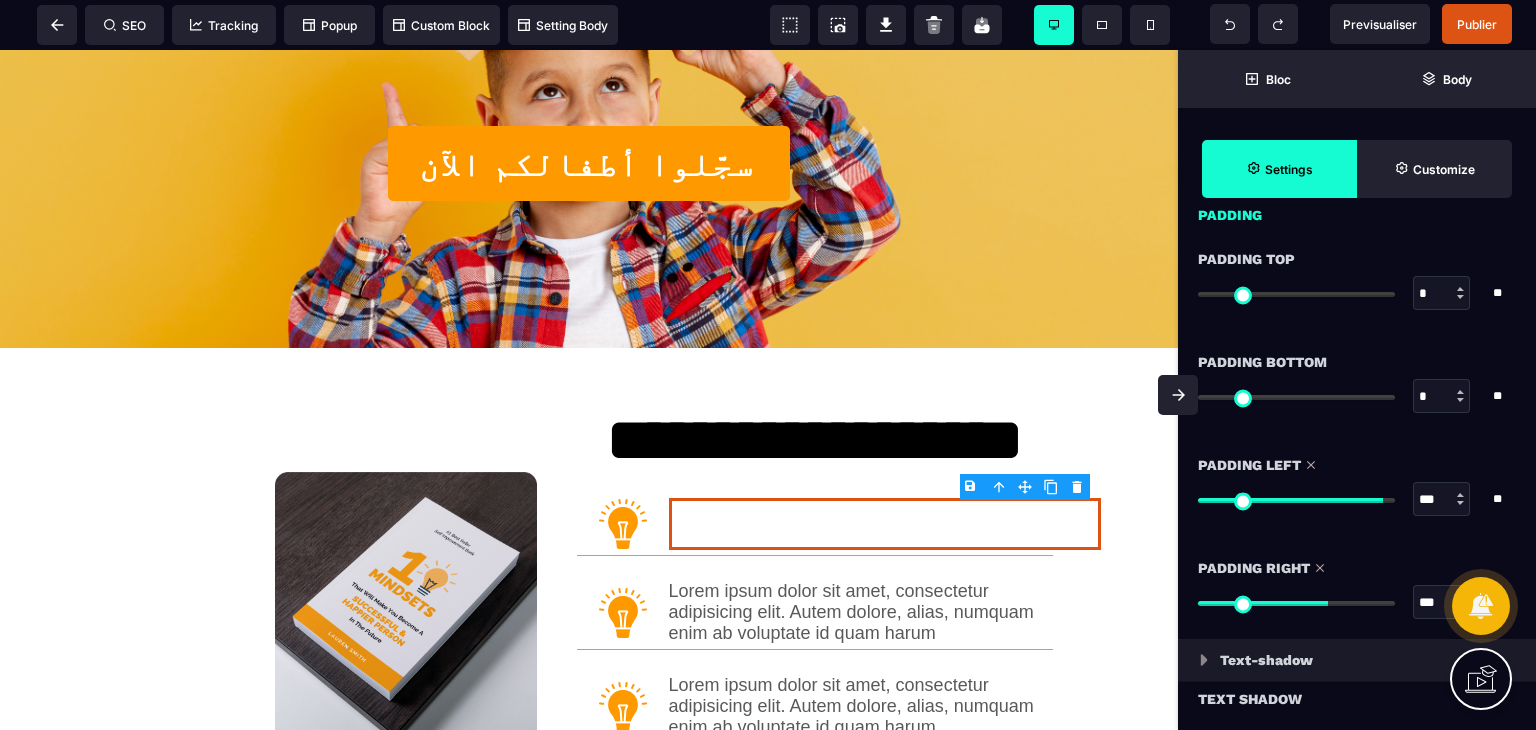 click at bounding box center (1296, 603) 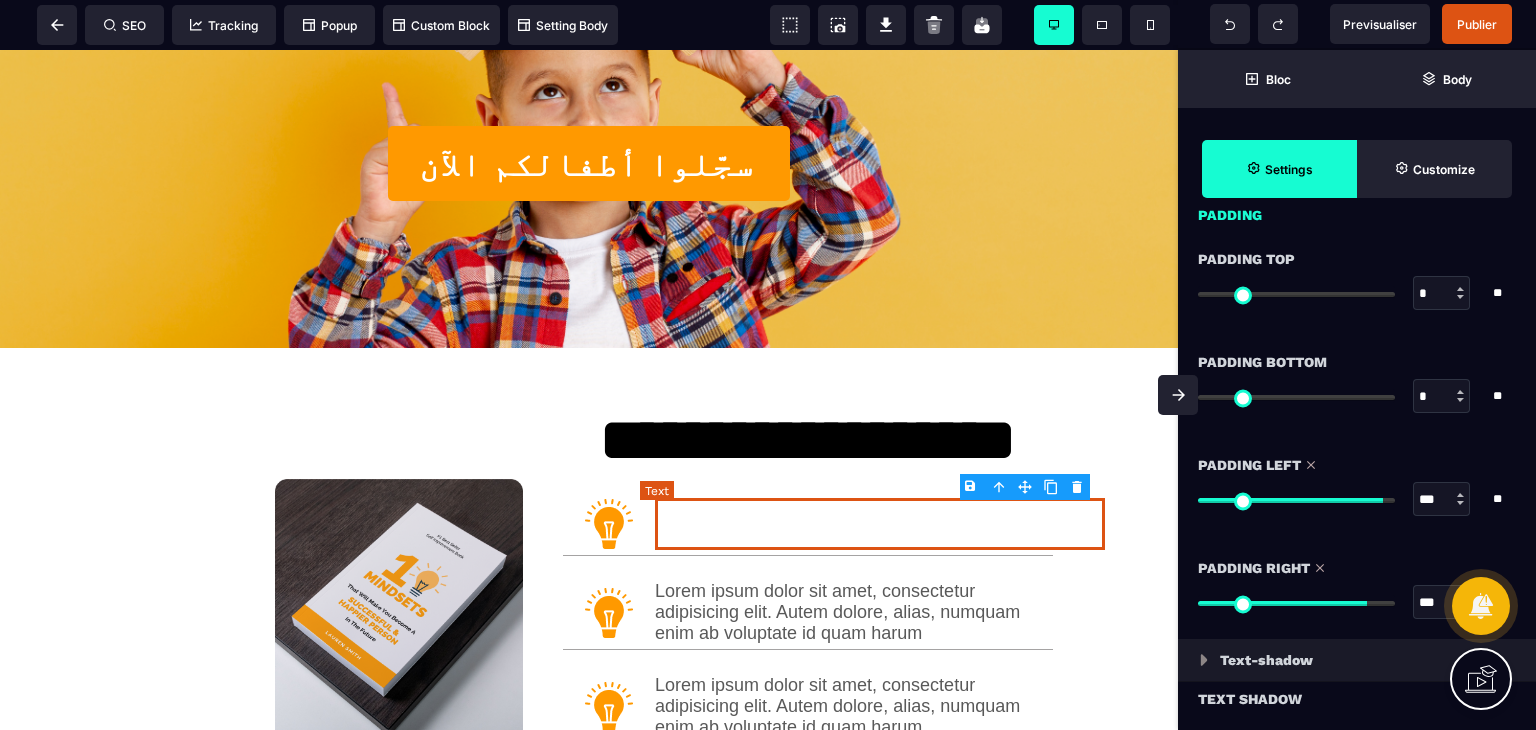 click at bounding box center (880, 524) 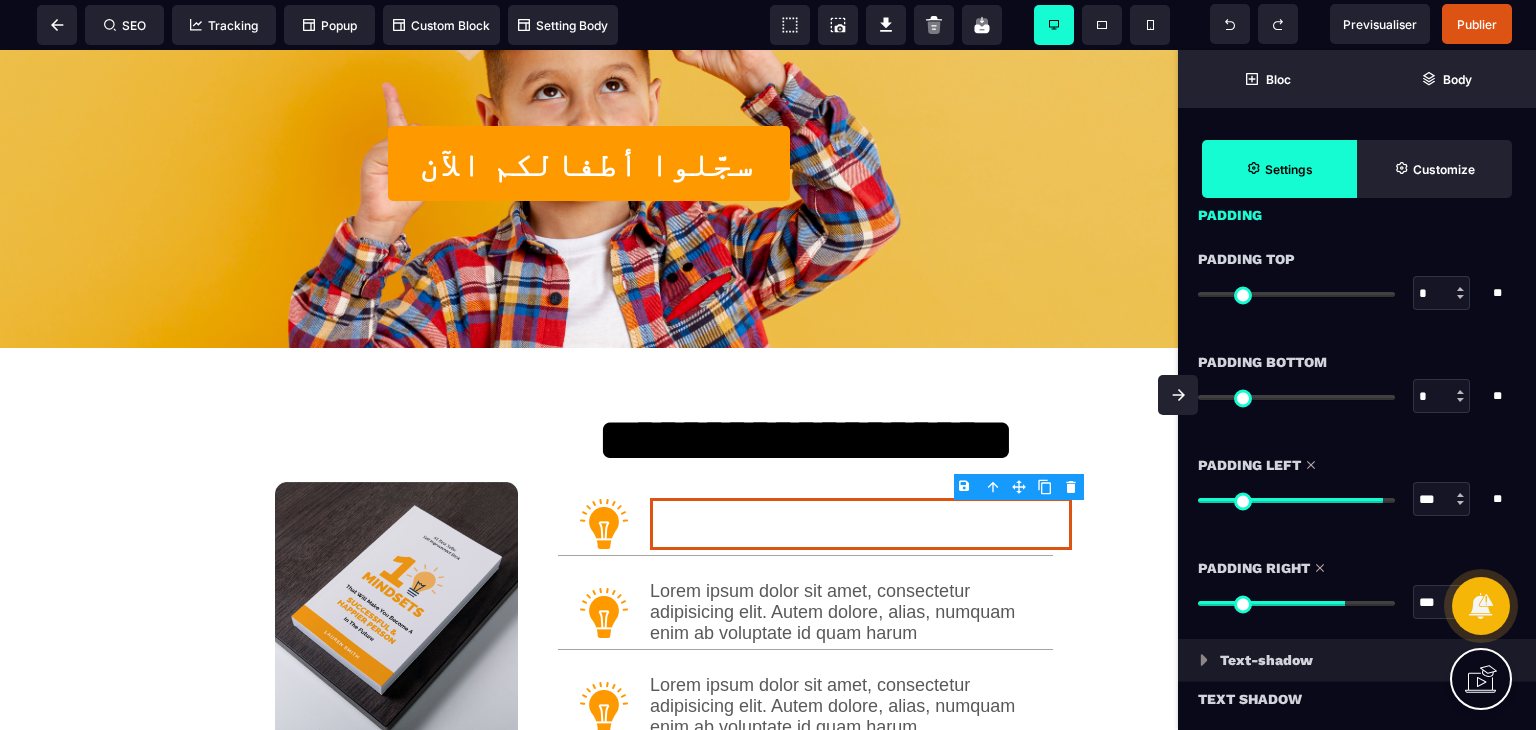 drag, startPoint x: 1368, startPoint y: 600, endPoint x: 1340, endPoint y: 595, distance: 28.442924 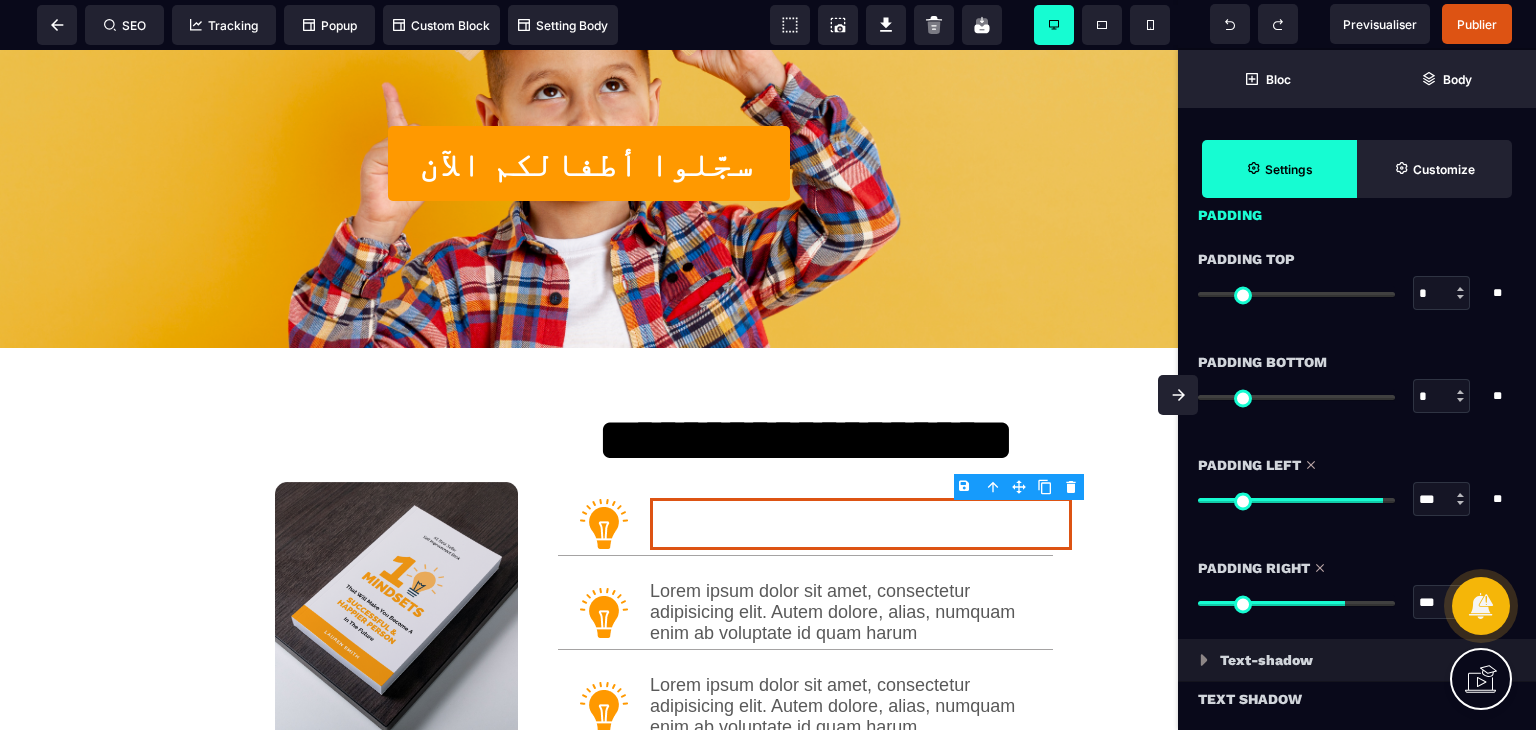 click at bounding box center [1296, 603] 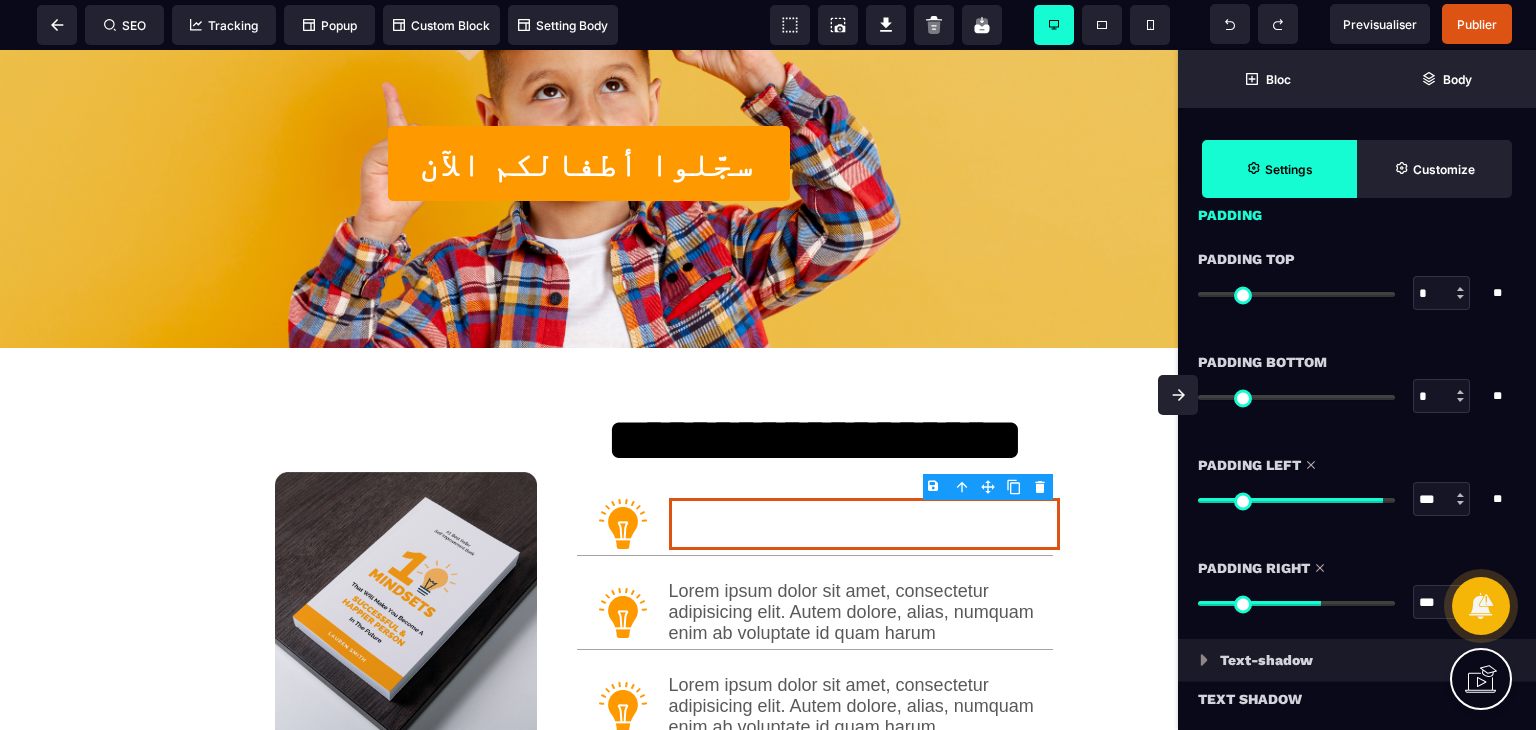 drag, startPoint x: 1340, startPoint y: 595, endPoint x: 1317, endPoint y: 597, distance: 23.086792 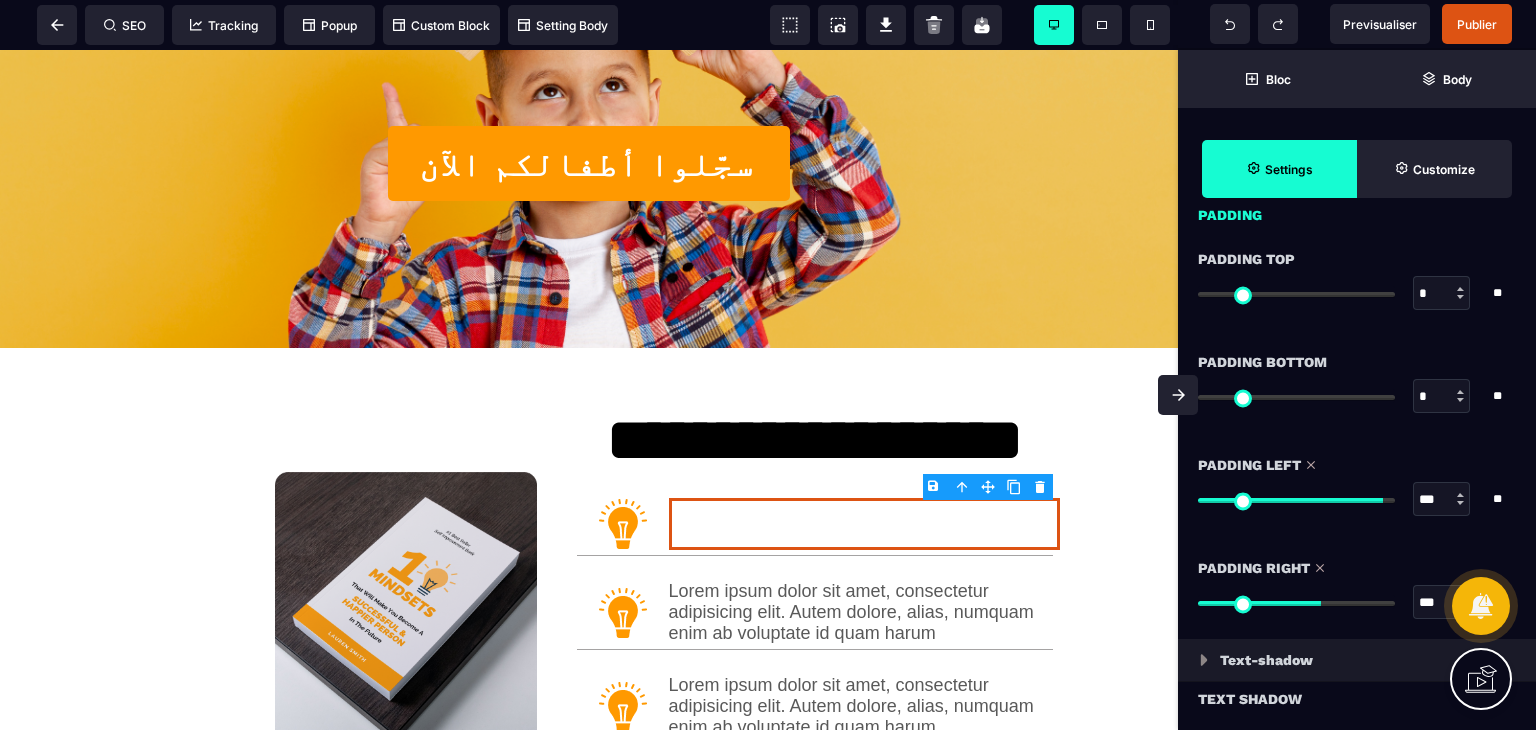 click at bounding box center (1296, 603) 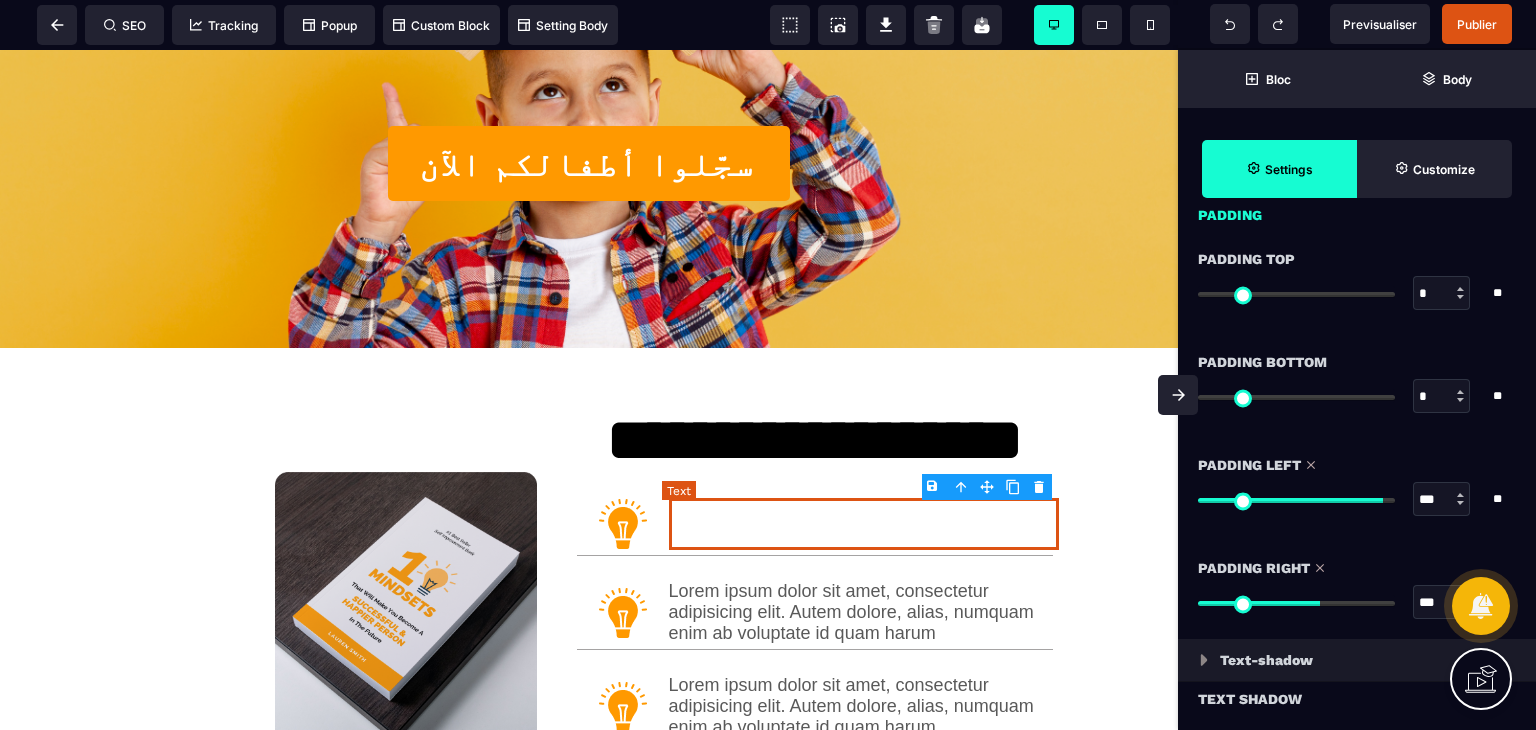 click at bounding box center (864, 524) 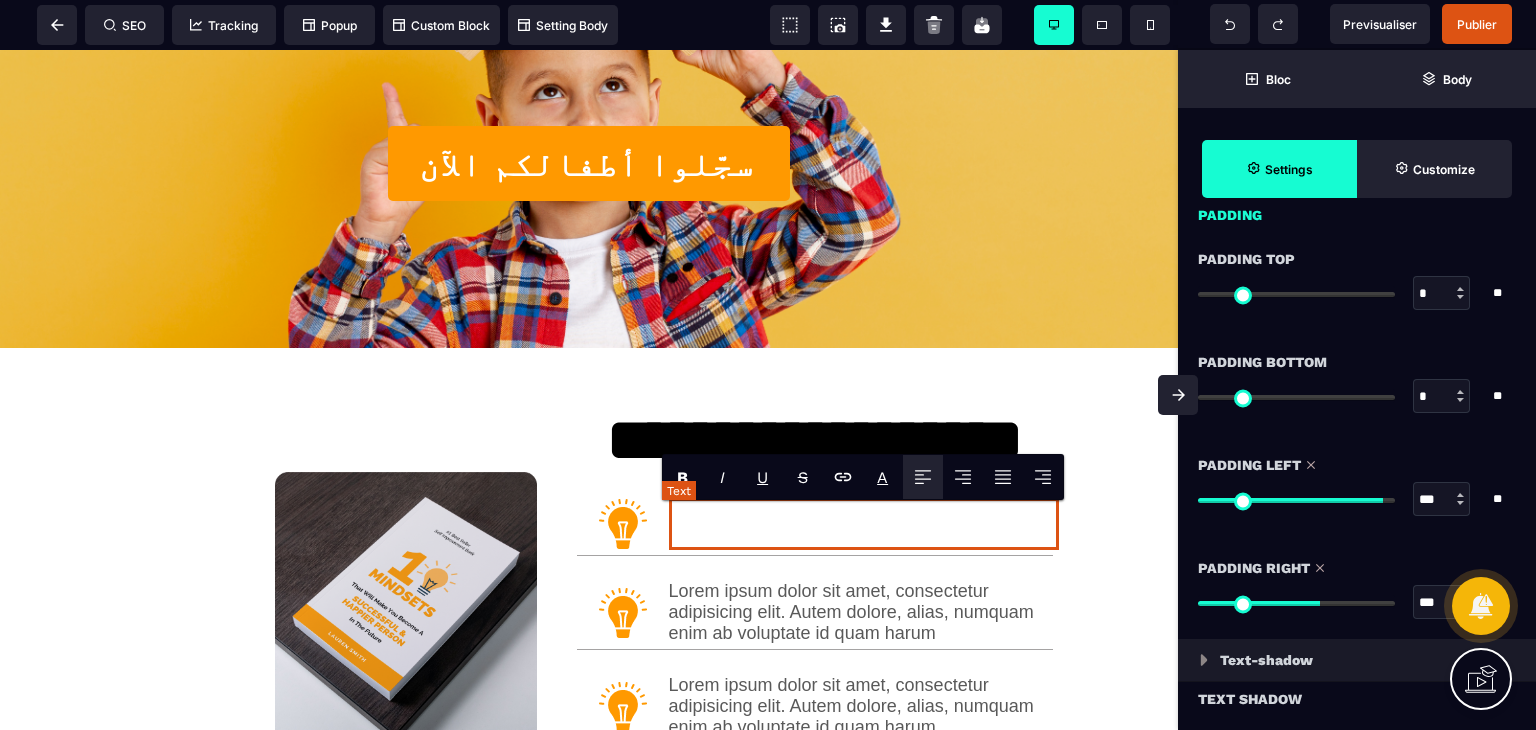 click at bounding box center (864, 524) 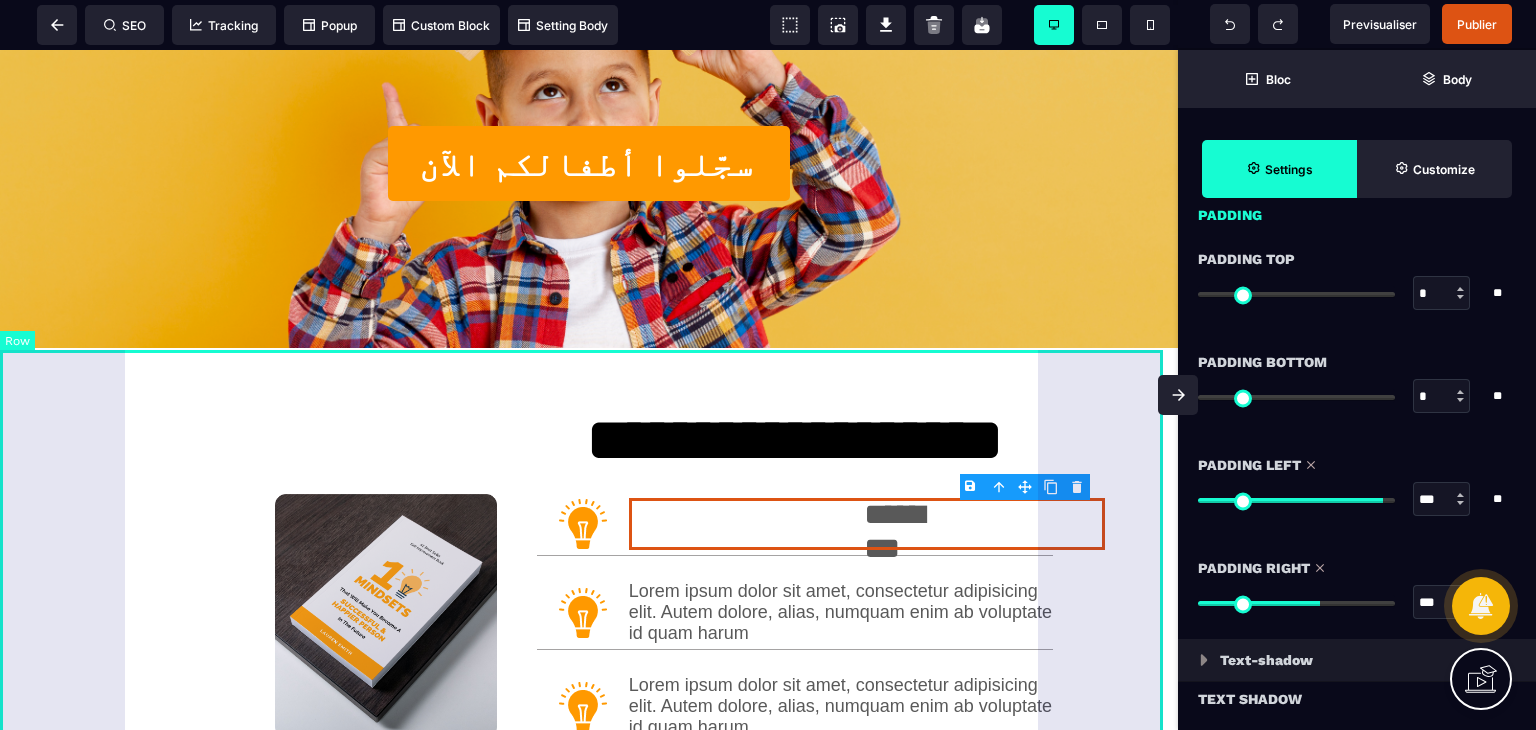 click on "**********" at bounding box center [589, 651] 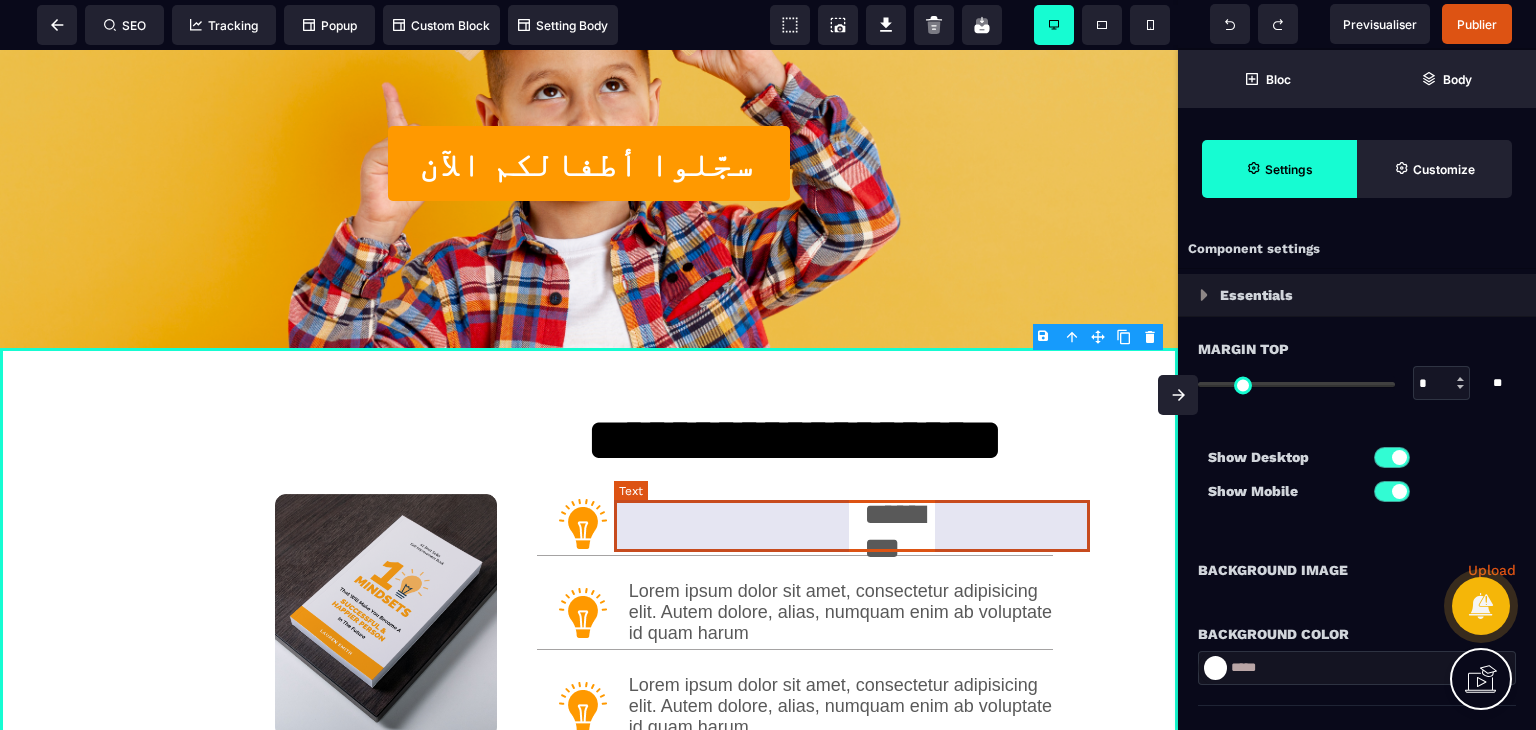 click on "********" at bounding box center (867, 524) 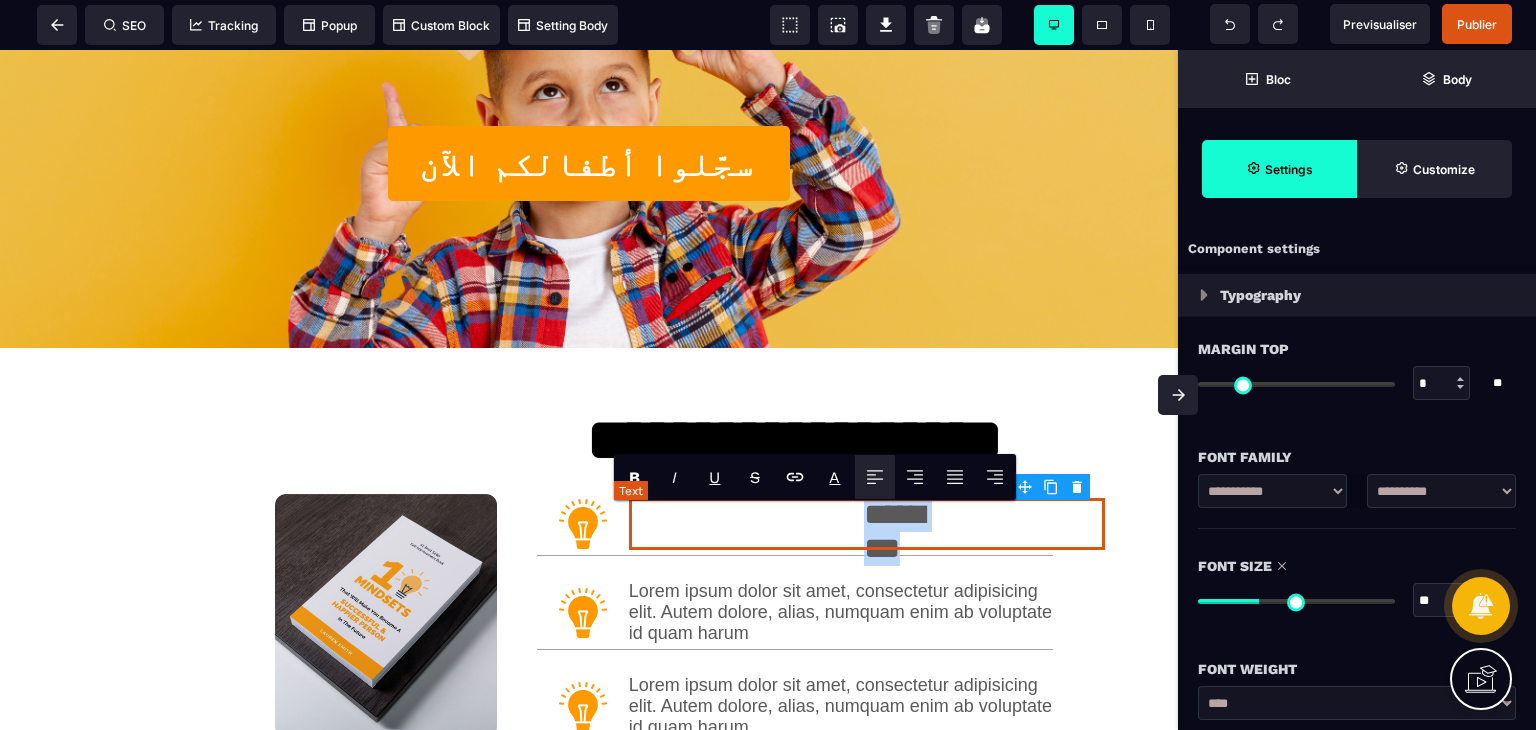 click on "********" at bounding box center (867, 524) 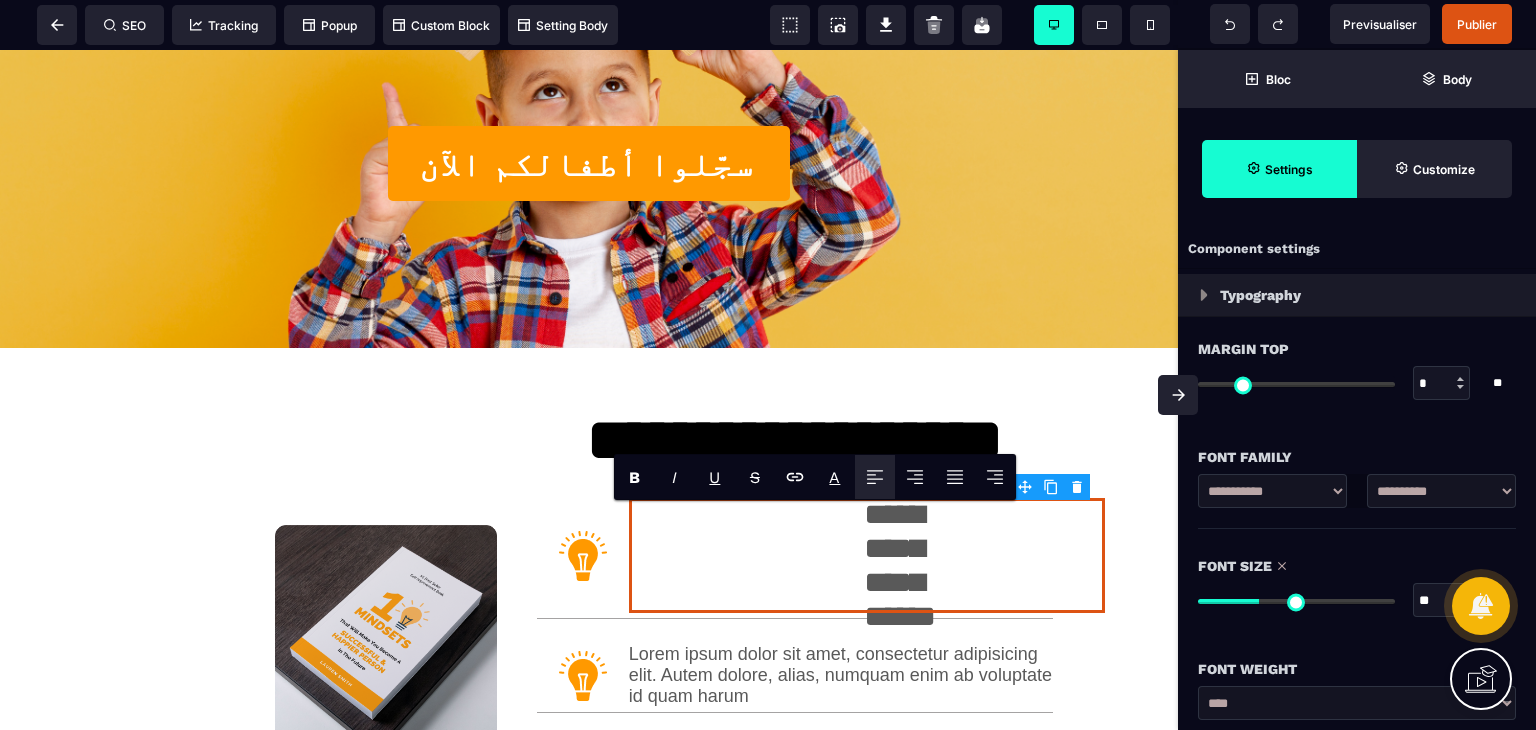 click 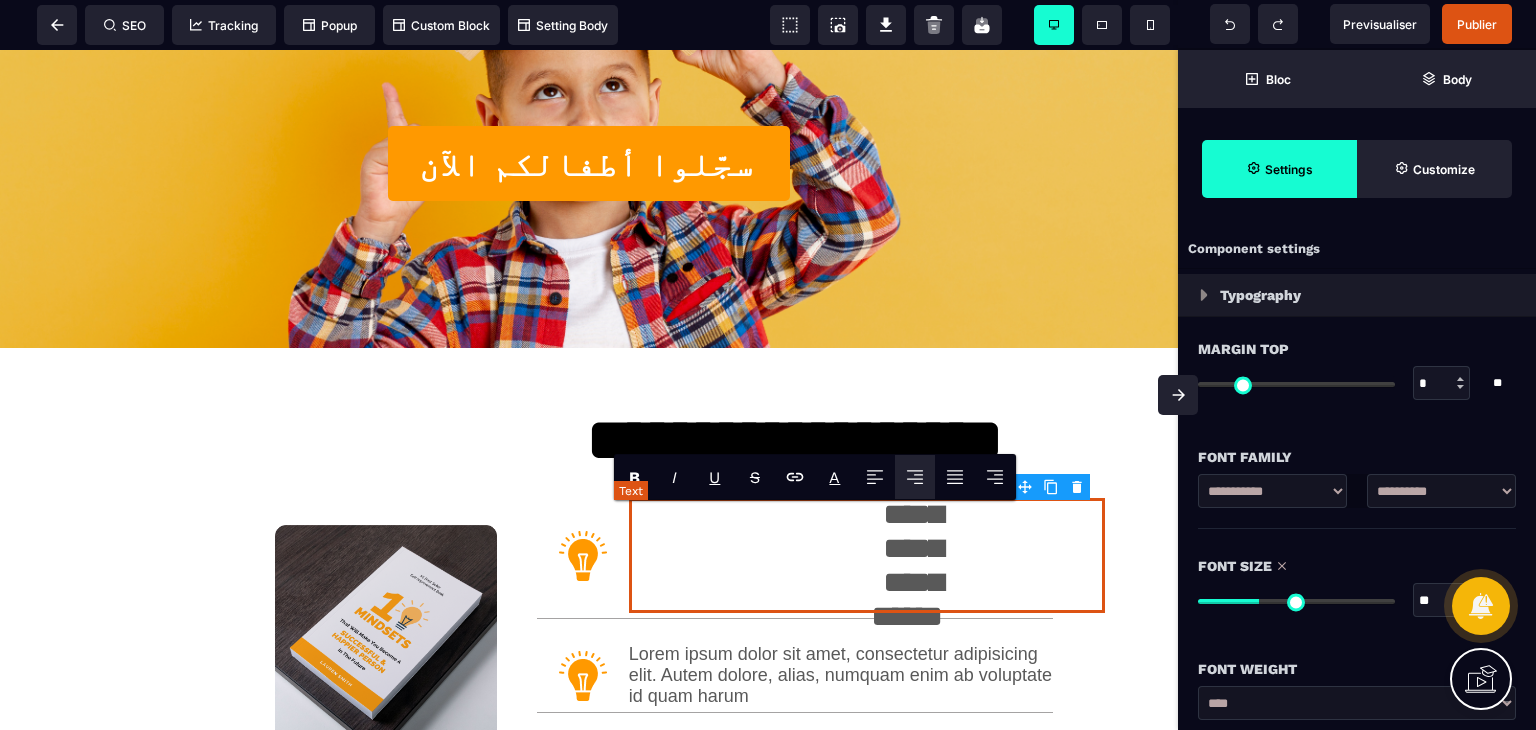 click on "**********" at bounding box center (867, 555) 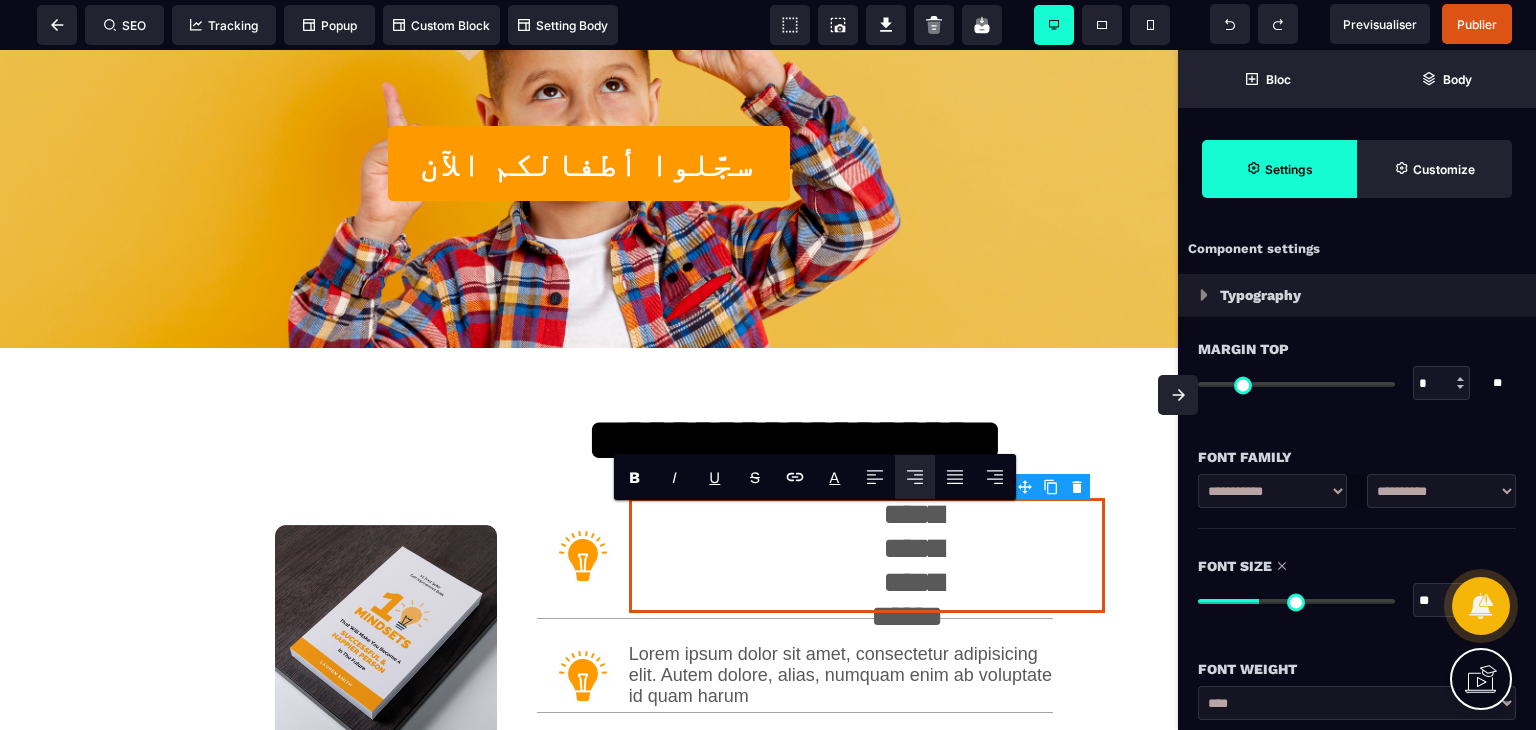 click 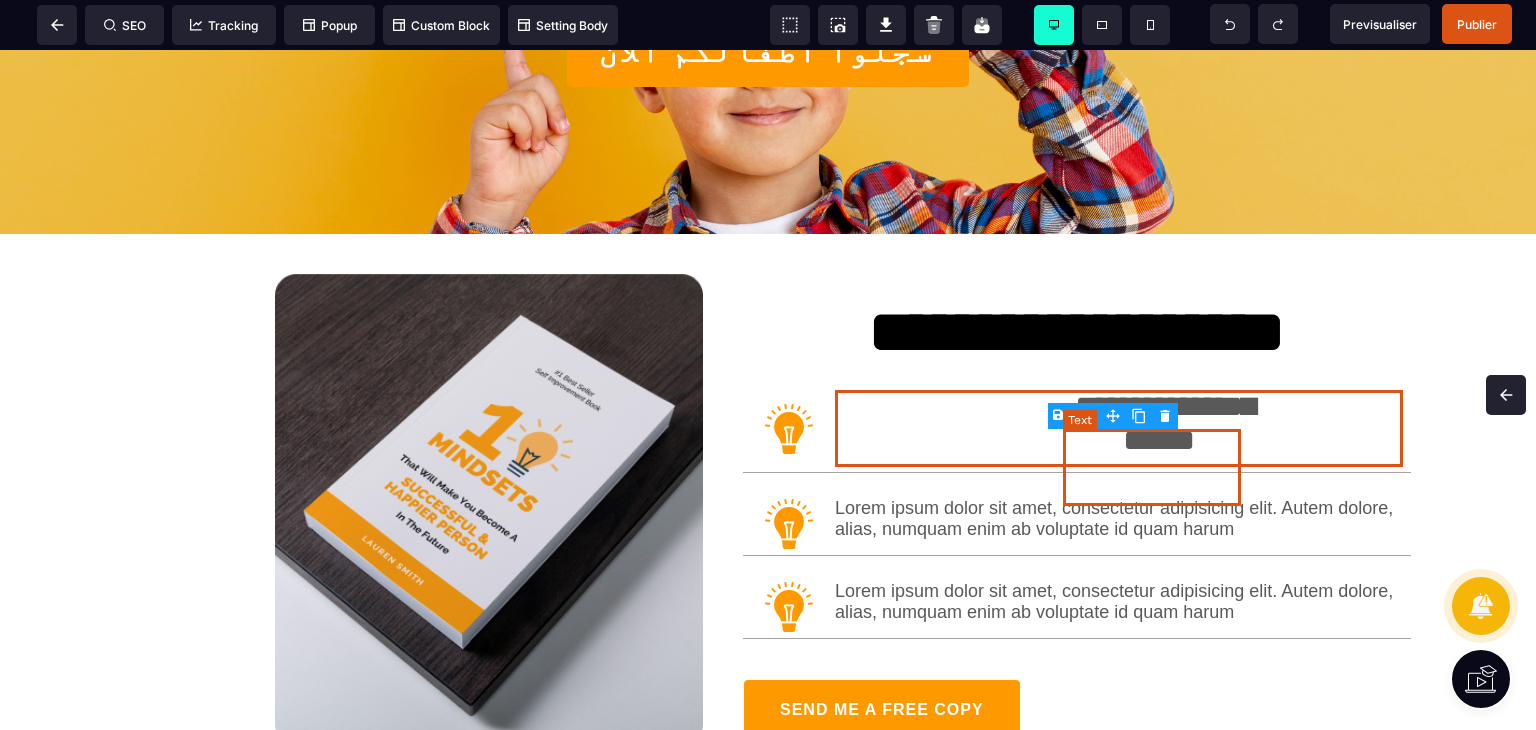 scroll, scrollTop: 600, scrollLeft: 0, axis: vertical 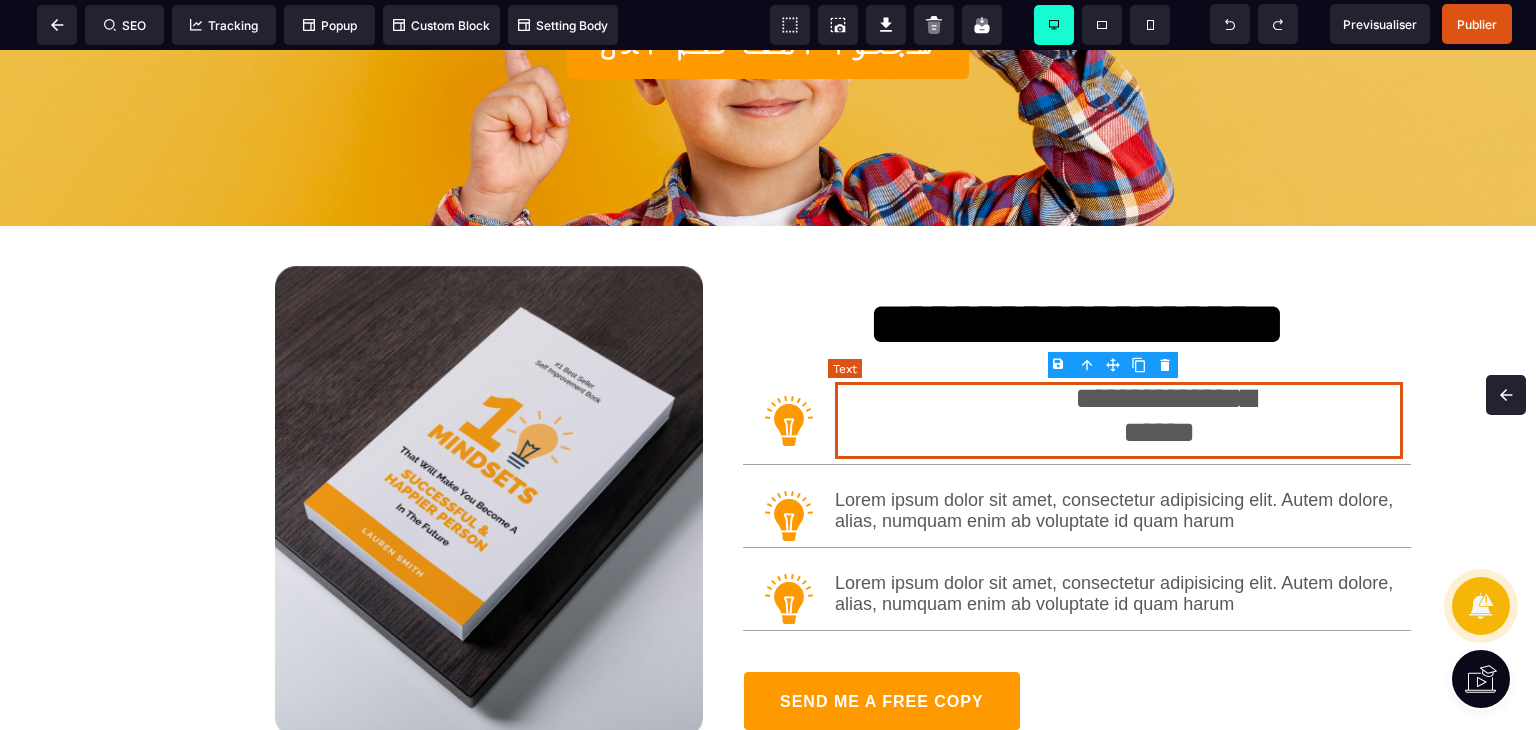click on "**********" at bounding box center (1159, 420) 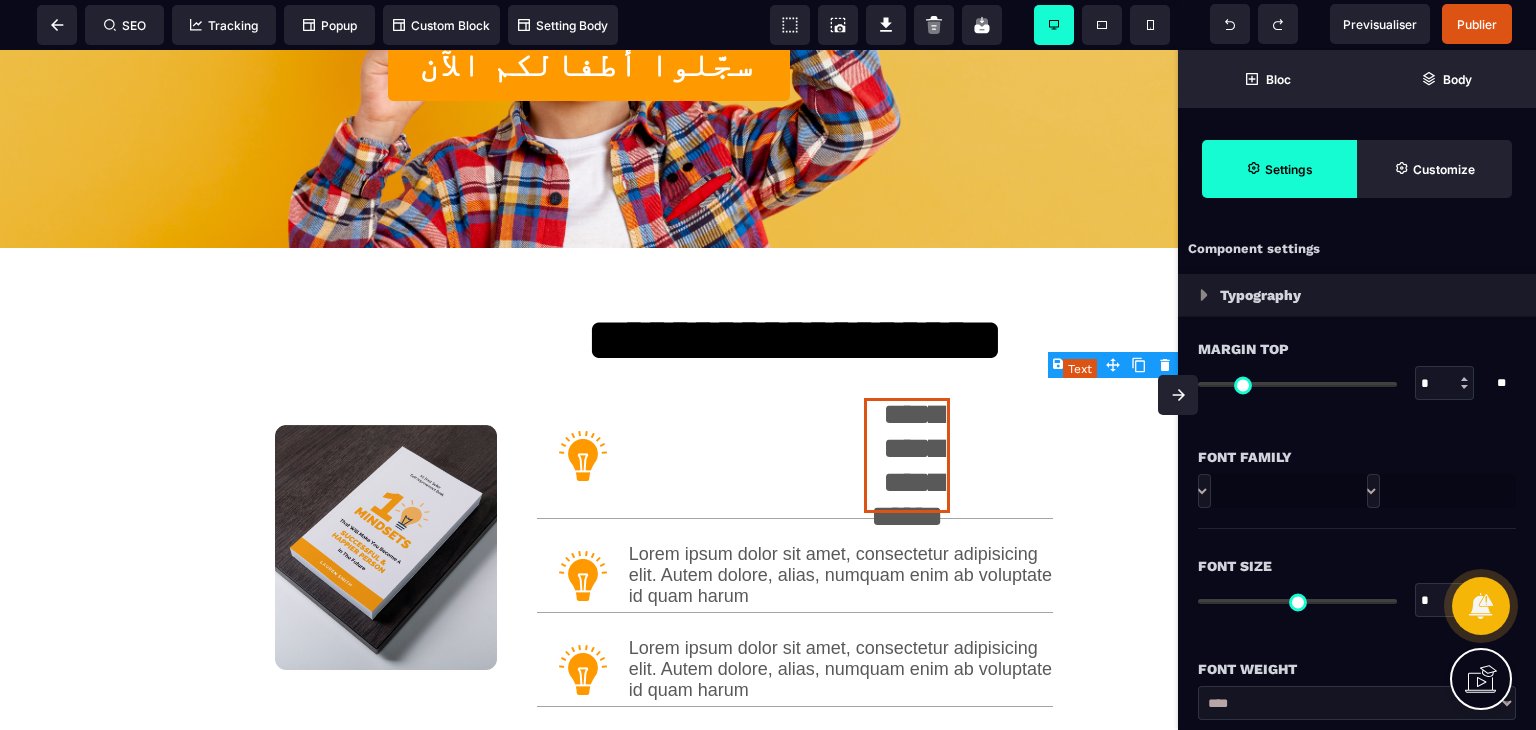 scroll, scrollTop: 622, scrollLeft: 0, axis: vertical 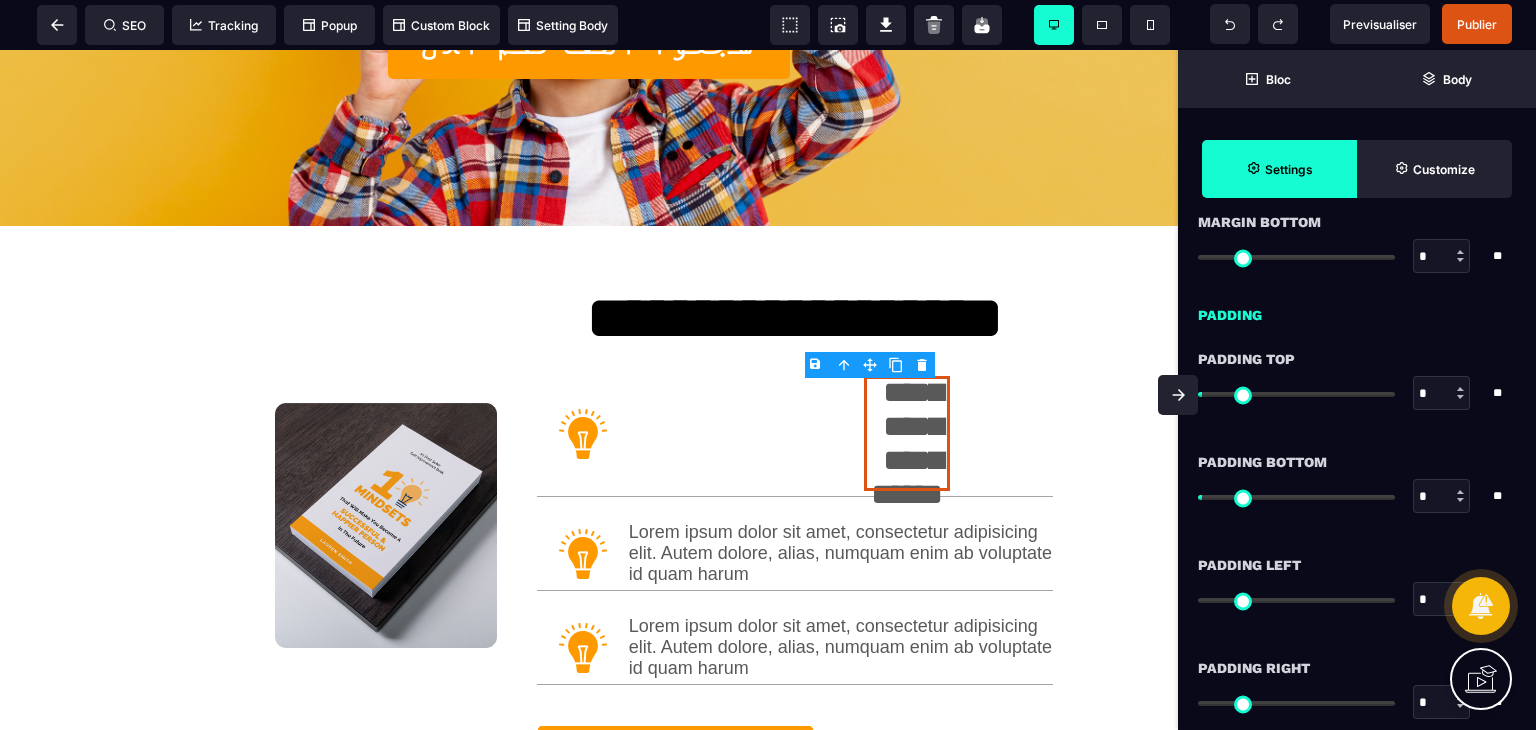 click at bounding box center (1296, 599) 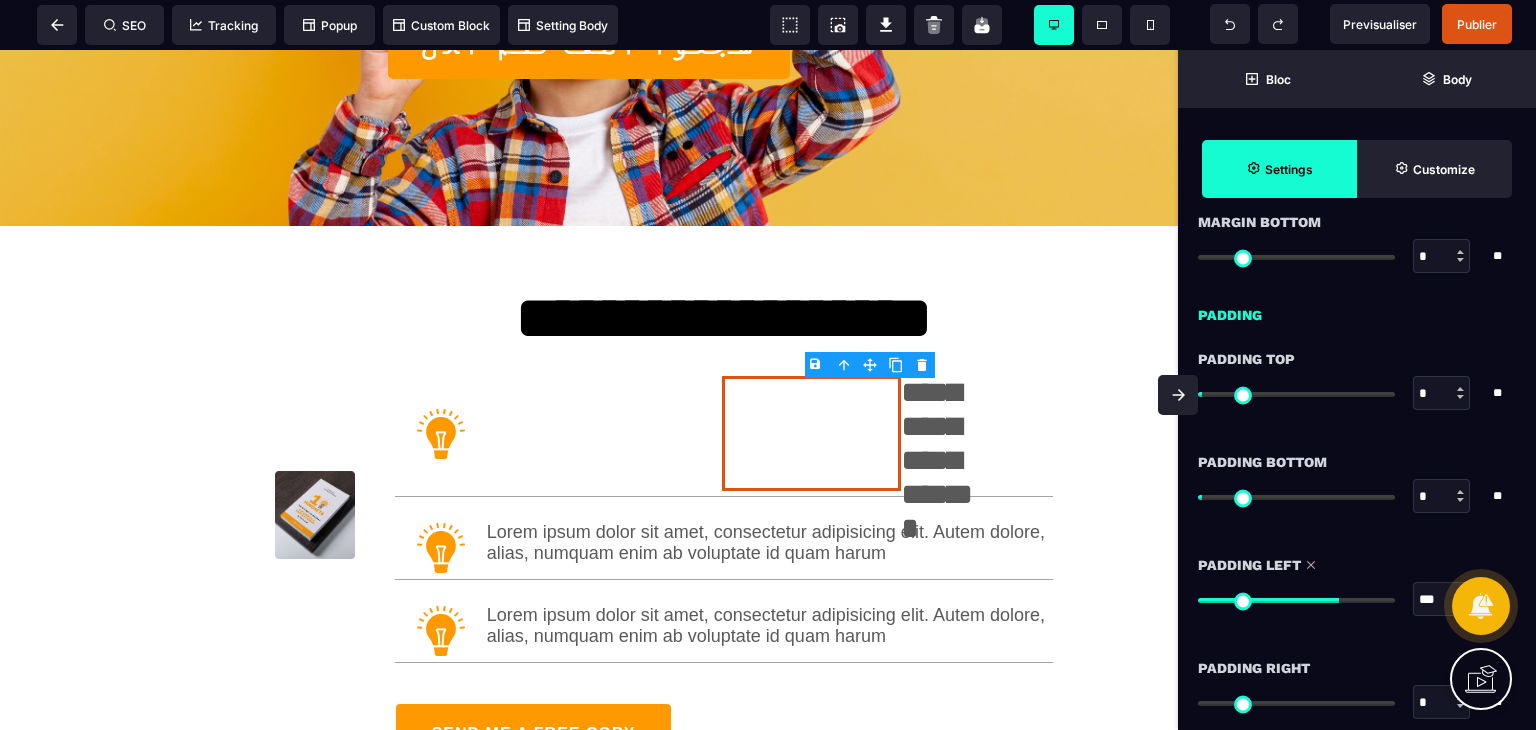 drag, startPoint x: 1279, startPoint y: 592, endPoint x: 1335, endPoint y: 592, distance: 56 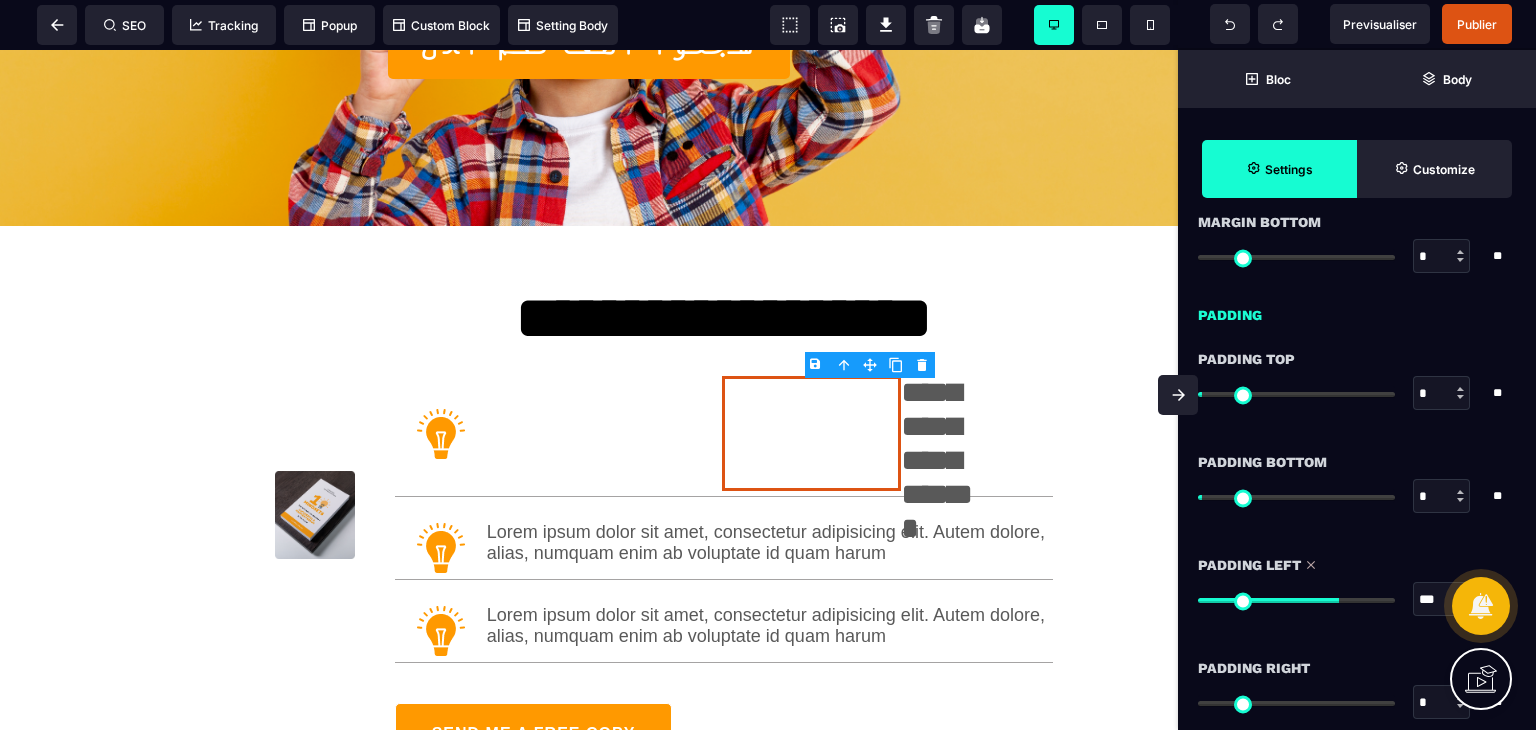 click at bounding box center [1296, 600] 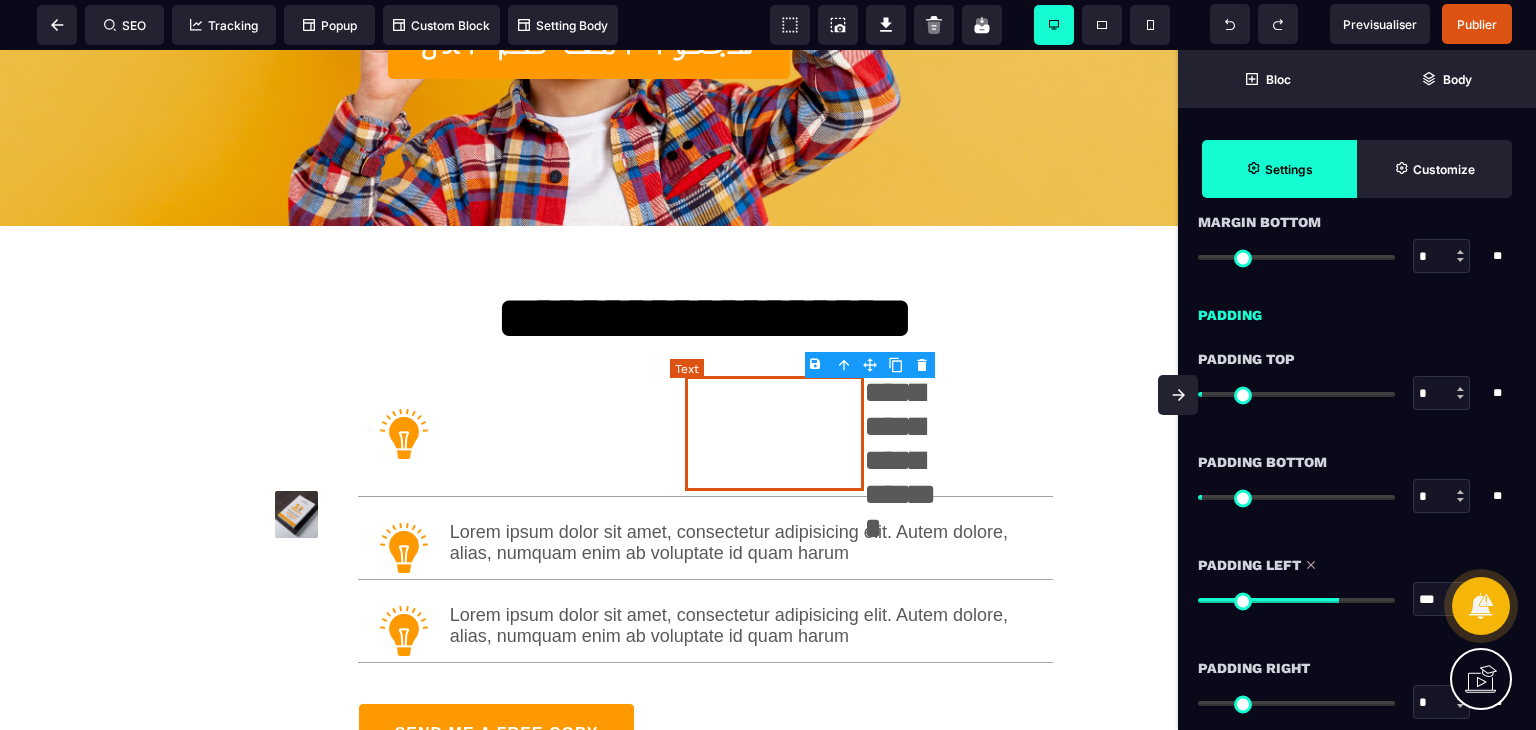 click on "**********" at bounding box center (774, 433) 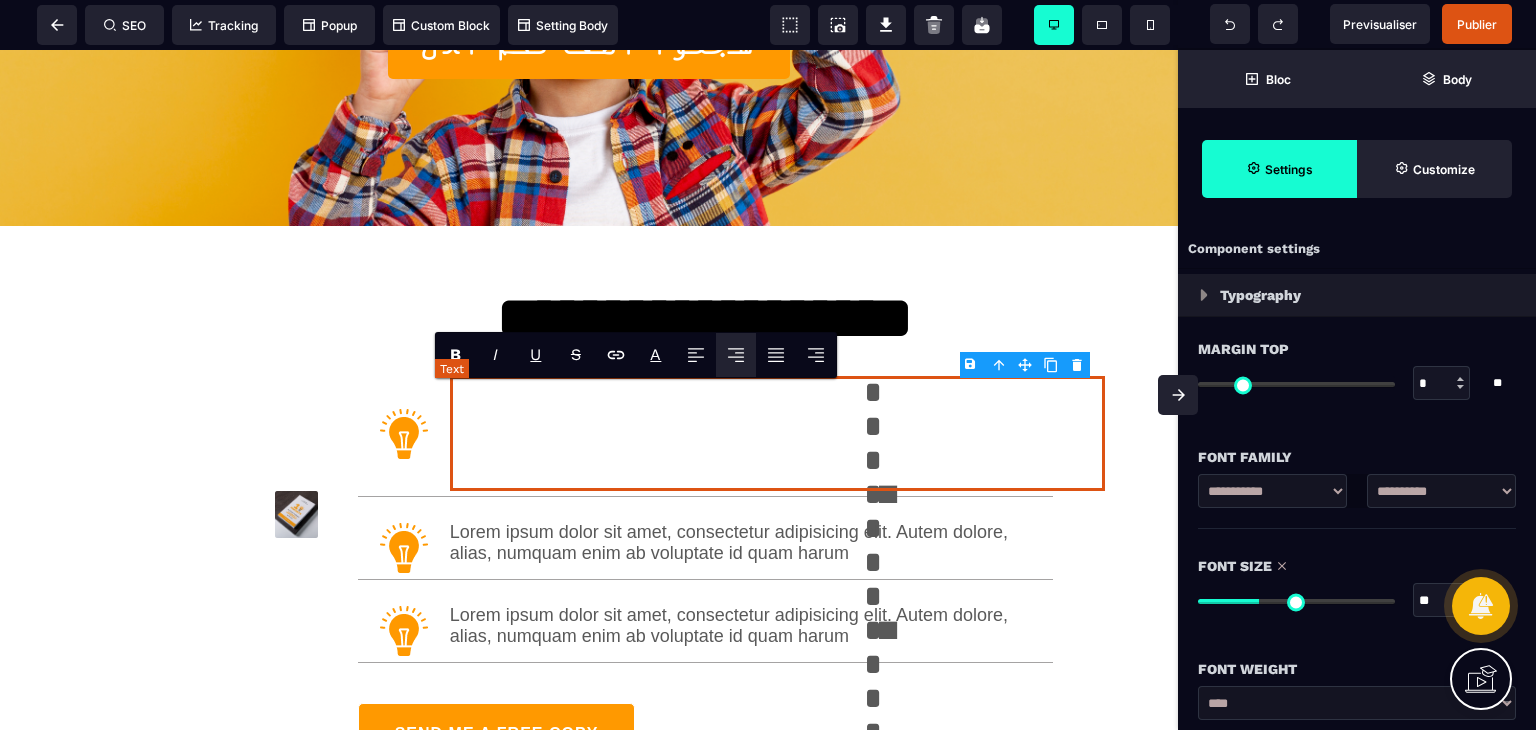 click on "**********" at bounding box center (774, 433) 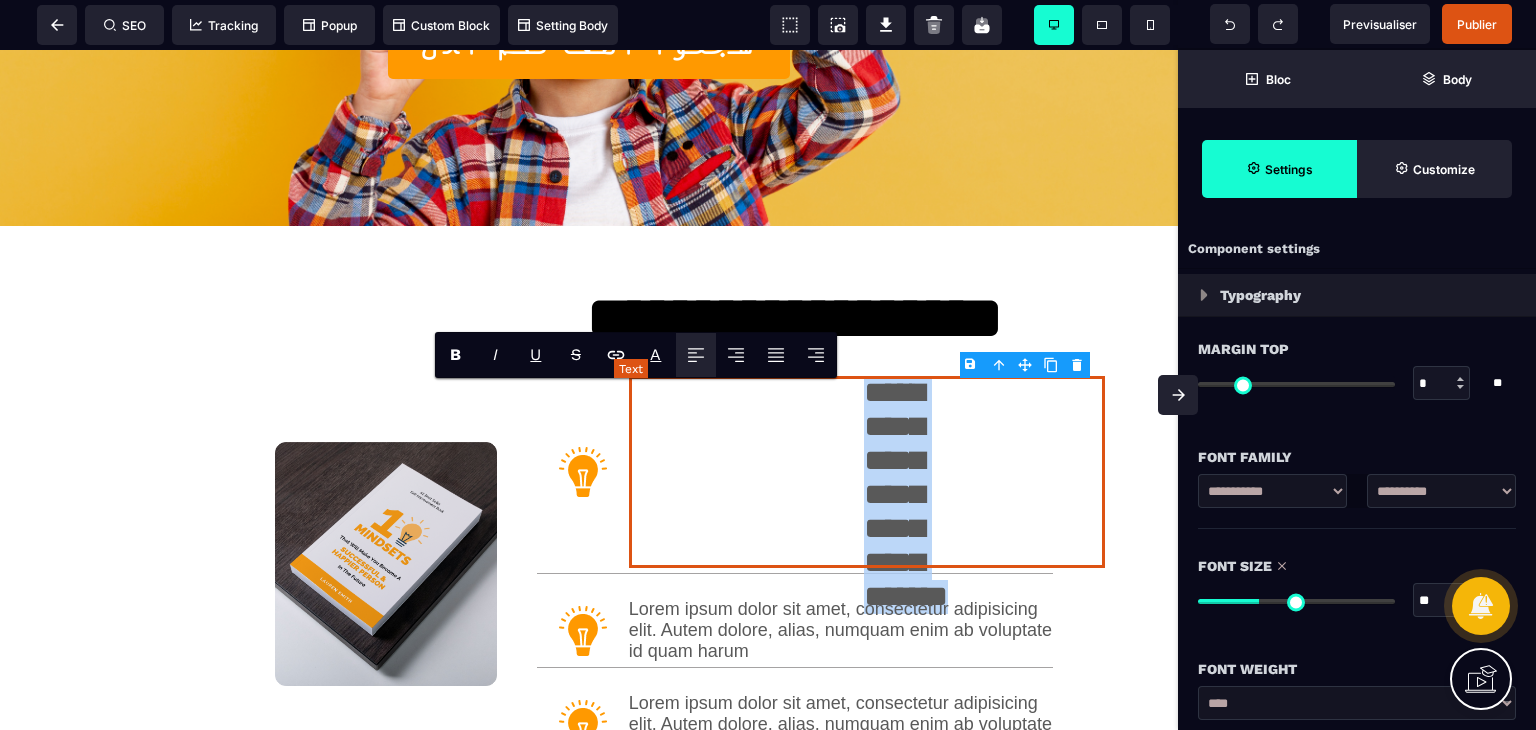drag, startPoint x: 941, startPoint y: 555, endPoint x: 883, endPoint y: 398, distance: 167.37085 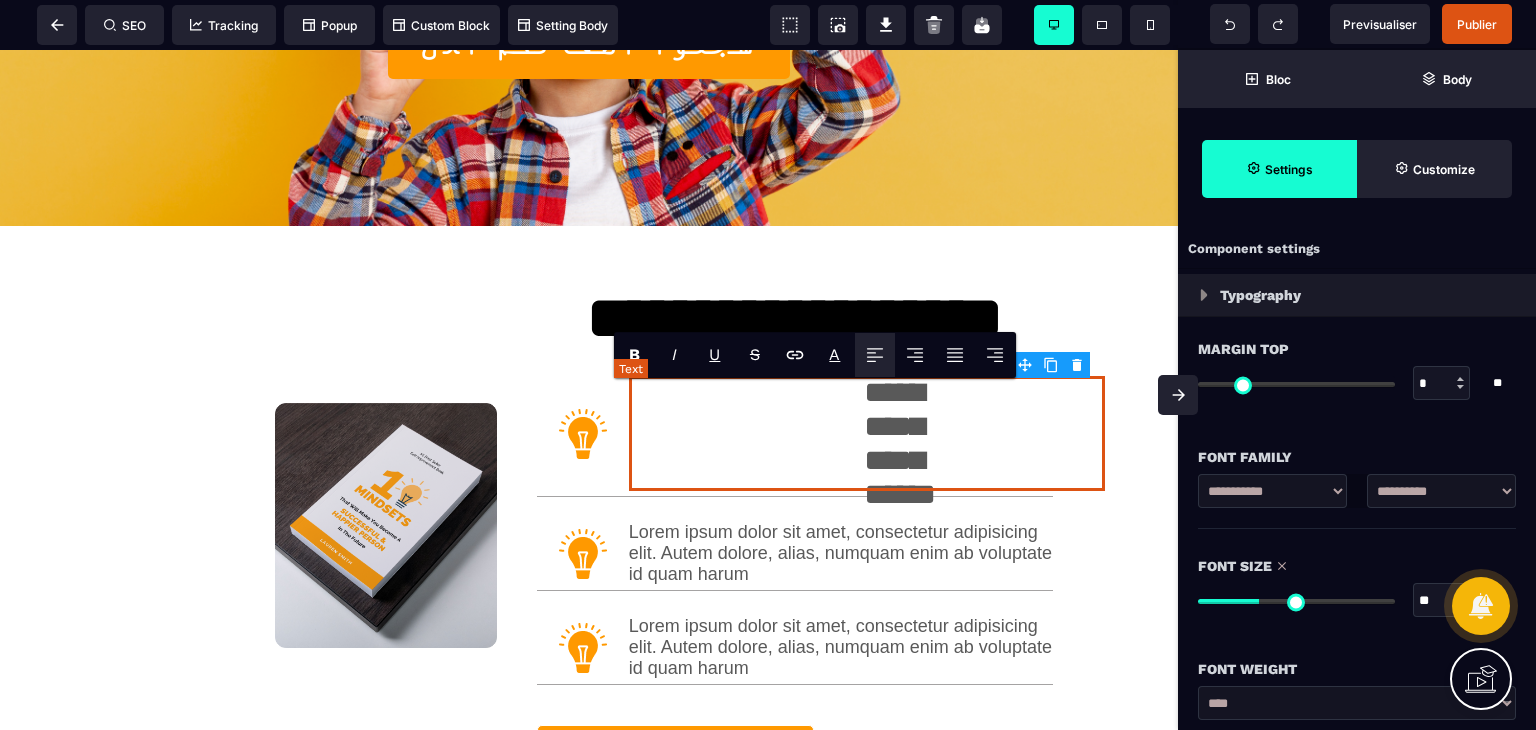 click on "**********" at bounding box center [867, 433] 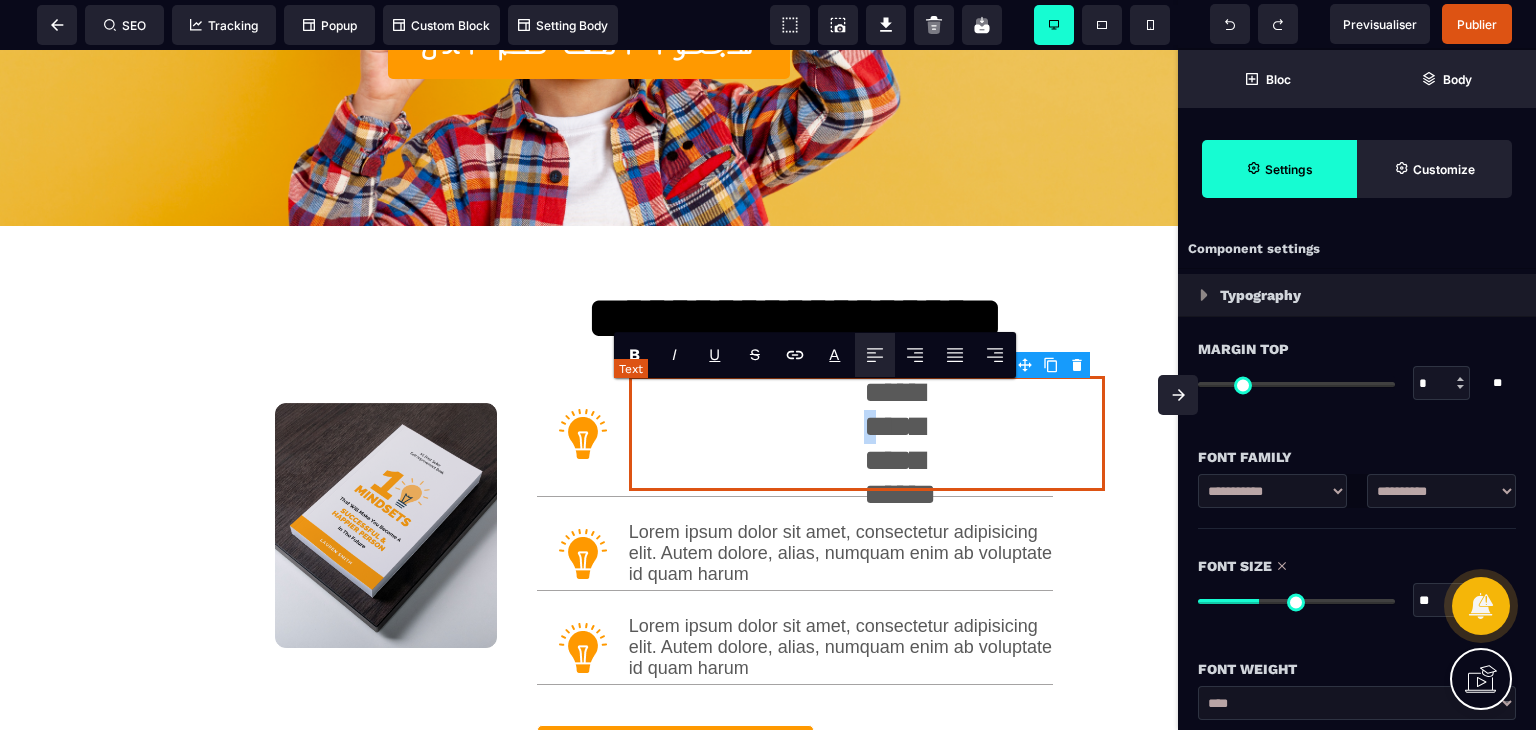 click on "**********" at bounding box center (867, 433) 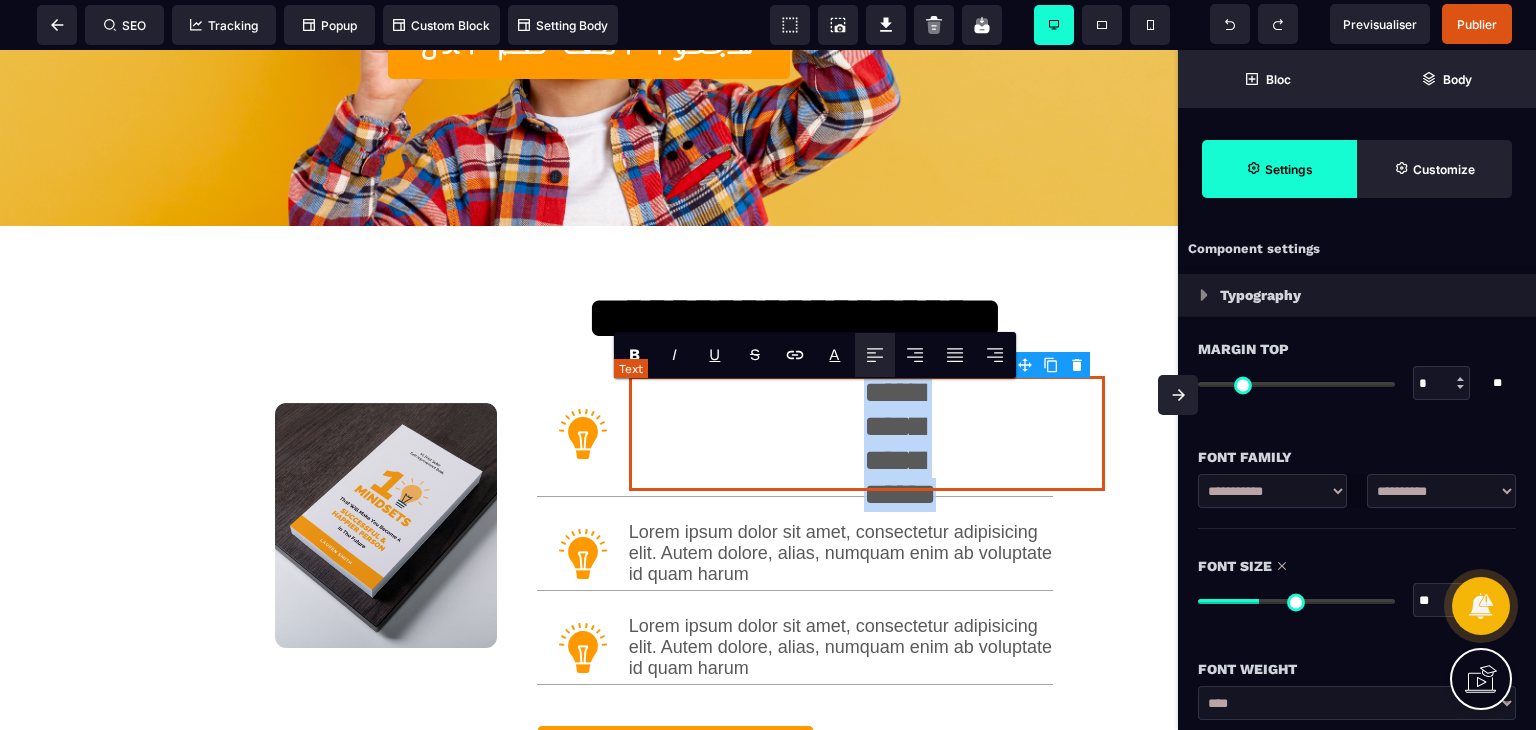 click on "**********" at bounding box center [867, 433] 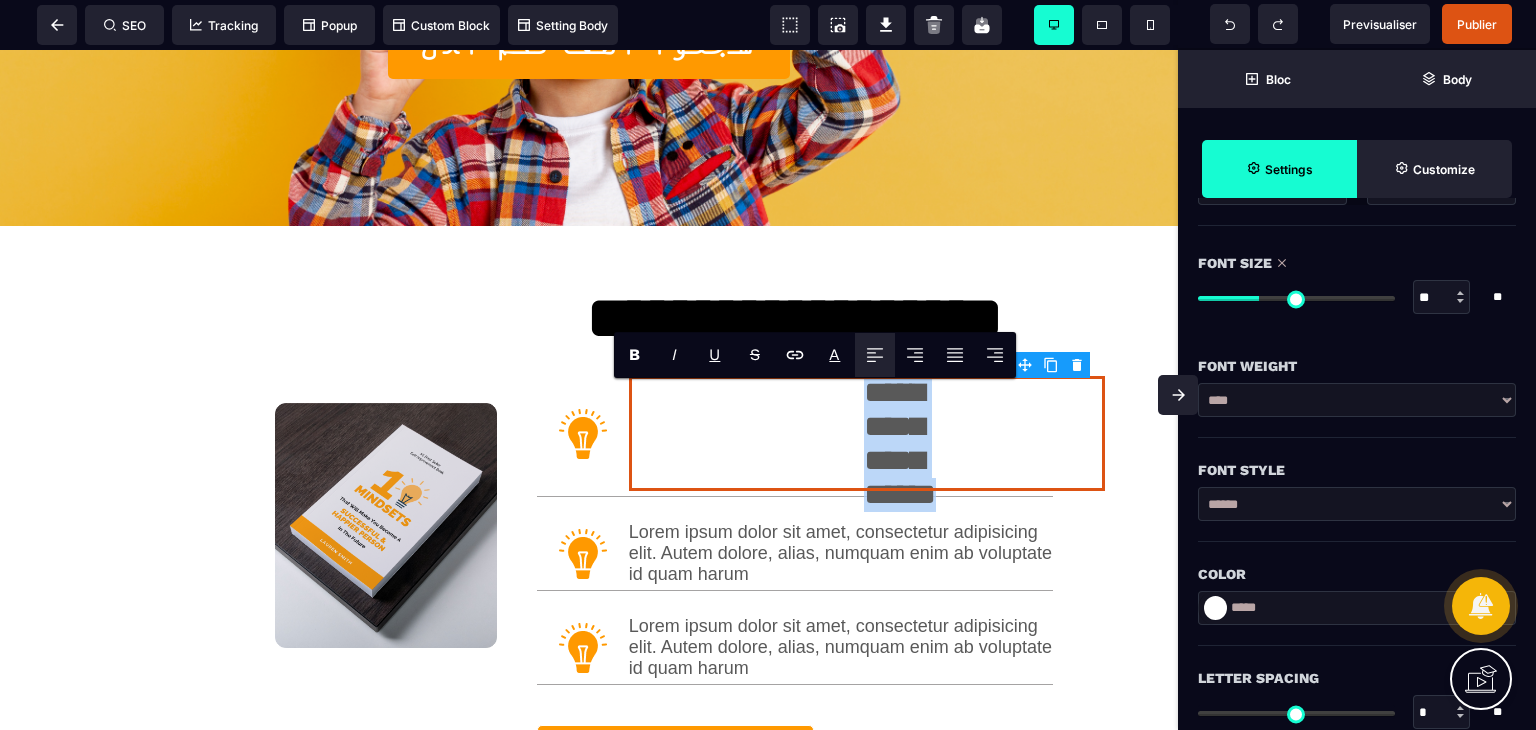scroll, scrollTop: 300, scrollLeft: 0, axis: vertical 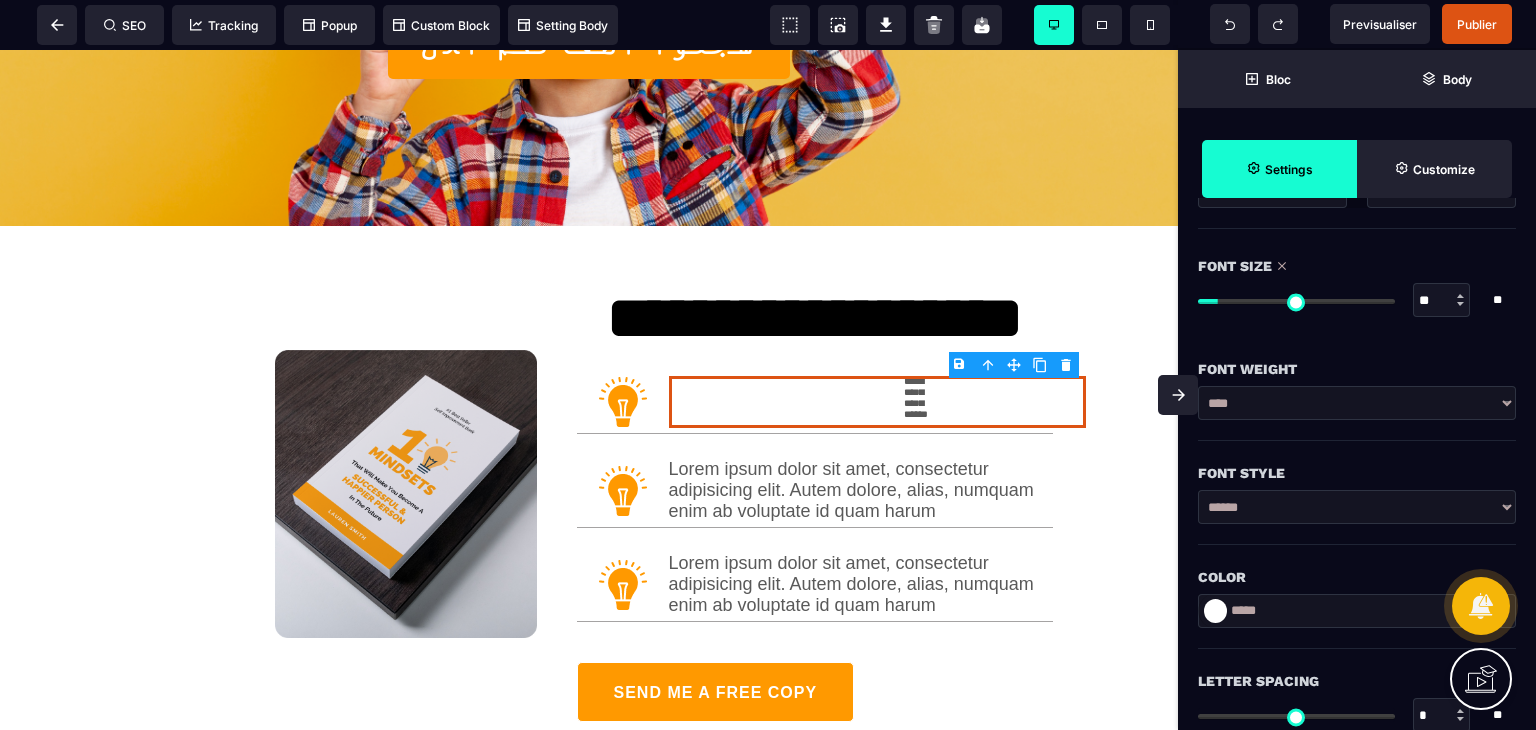 click at bounding box center [1296, 301] 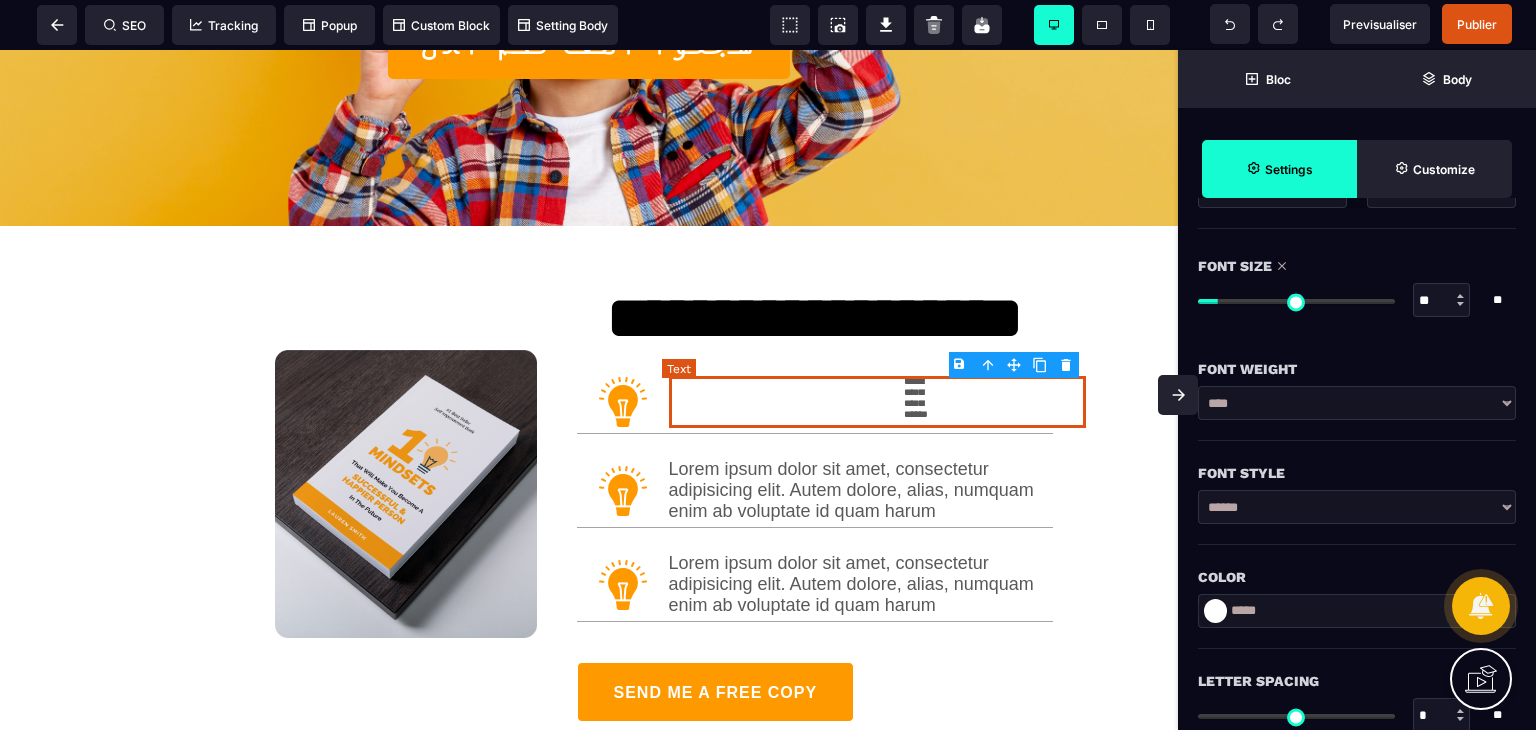 drag, startPoint x: 960, startPoint y: 423, endPoint x: 861, endPoint y: 406, distance: 100.44899 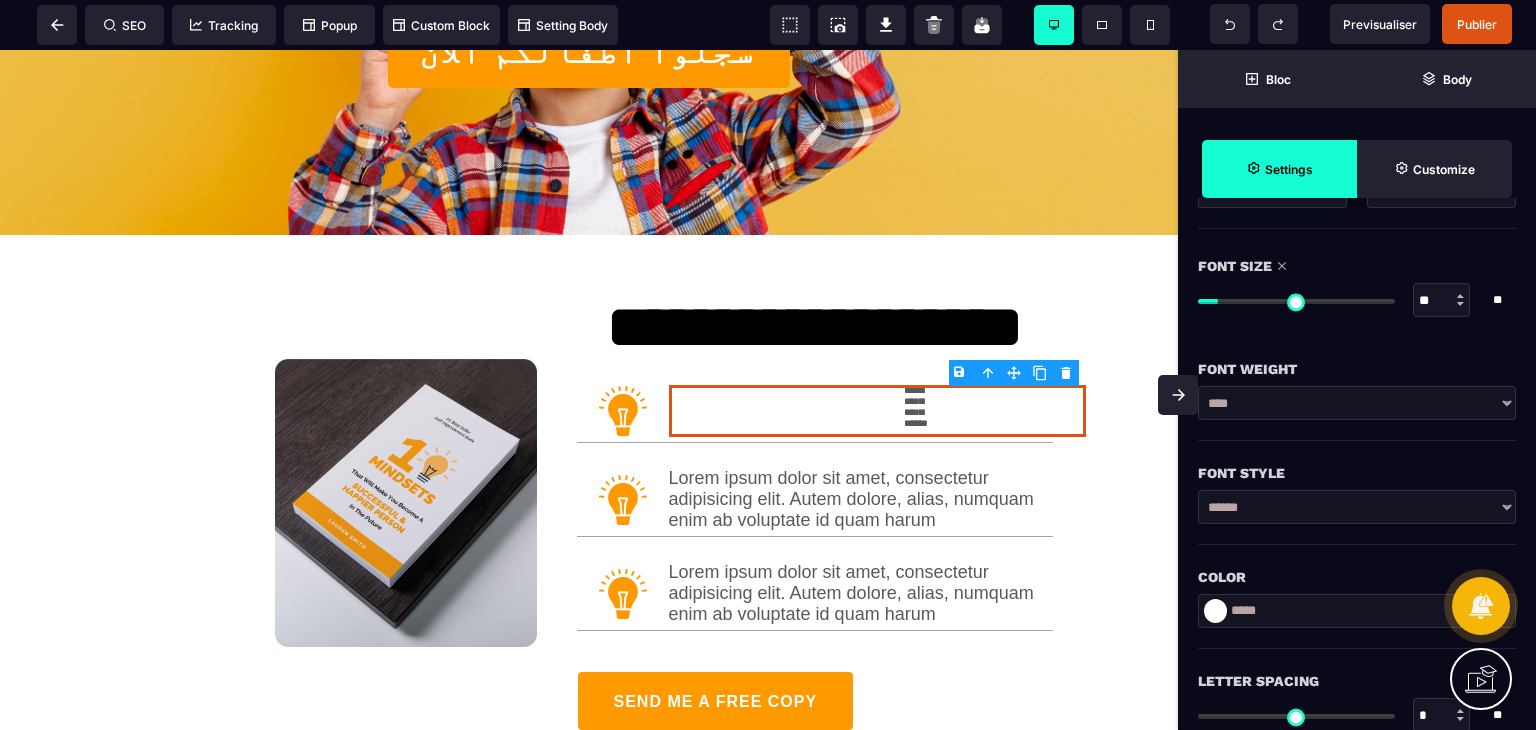 click on "**********" at bounding box center [878, 411] 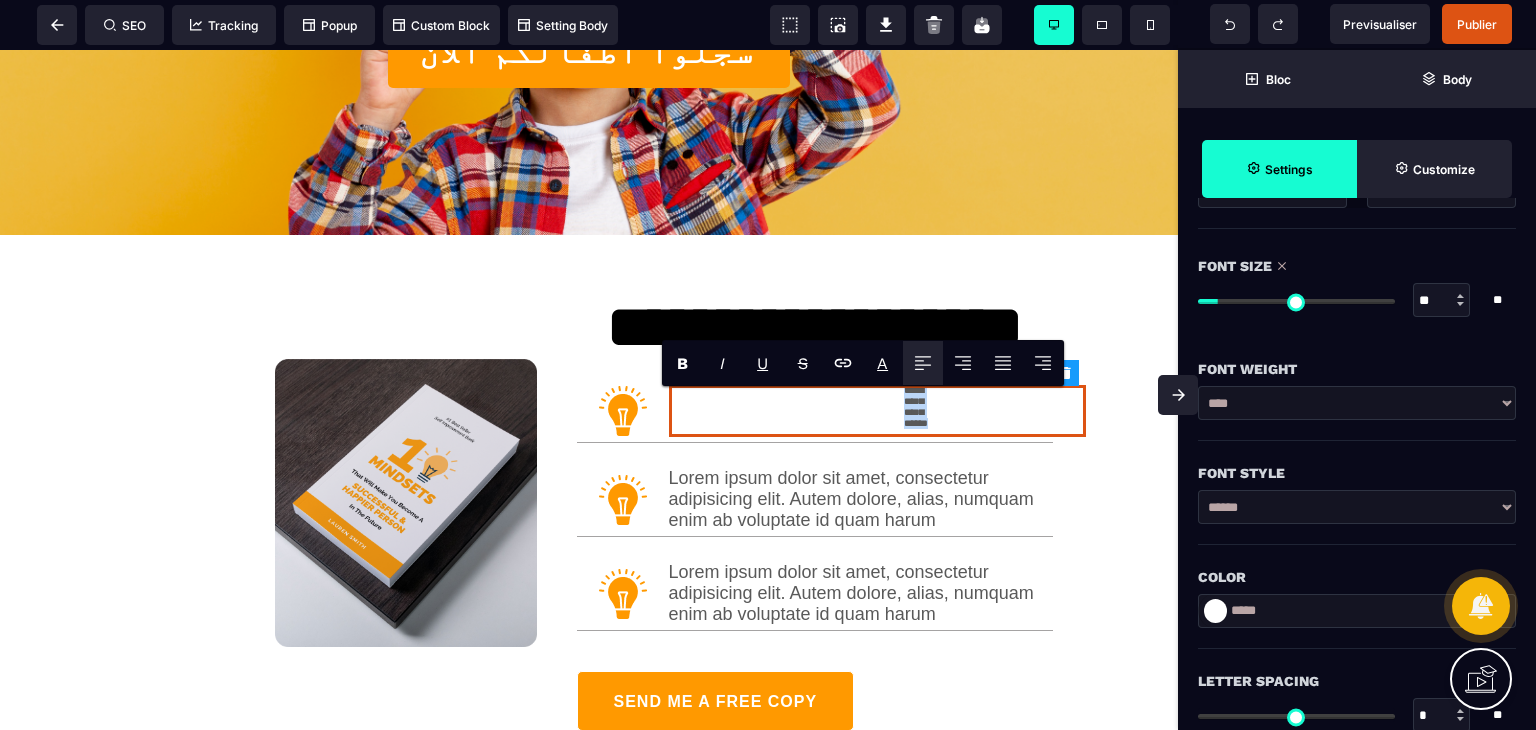 click on "**********" at bounding box center [878, 411] 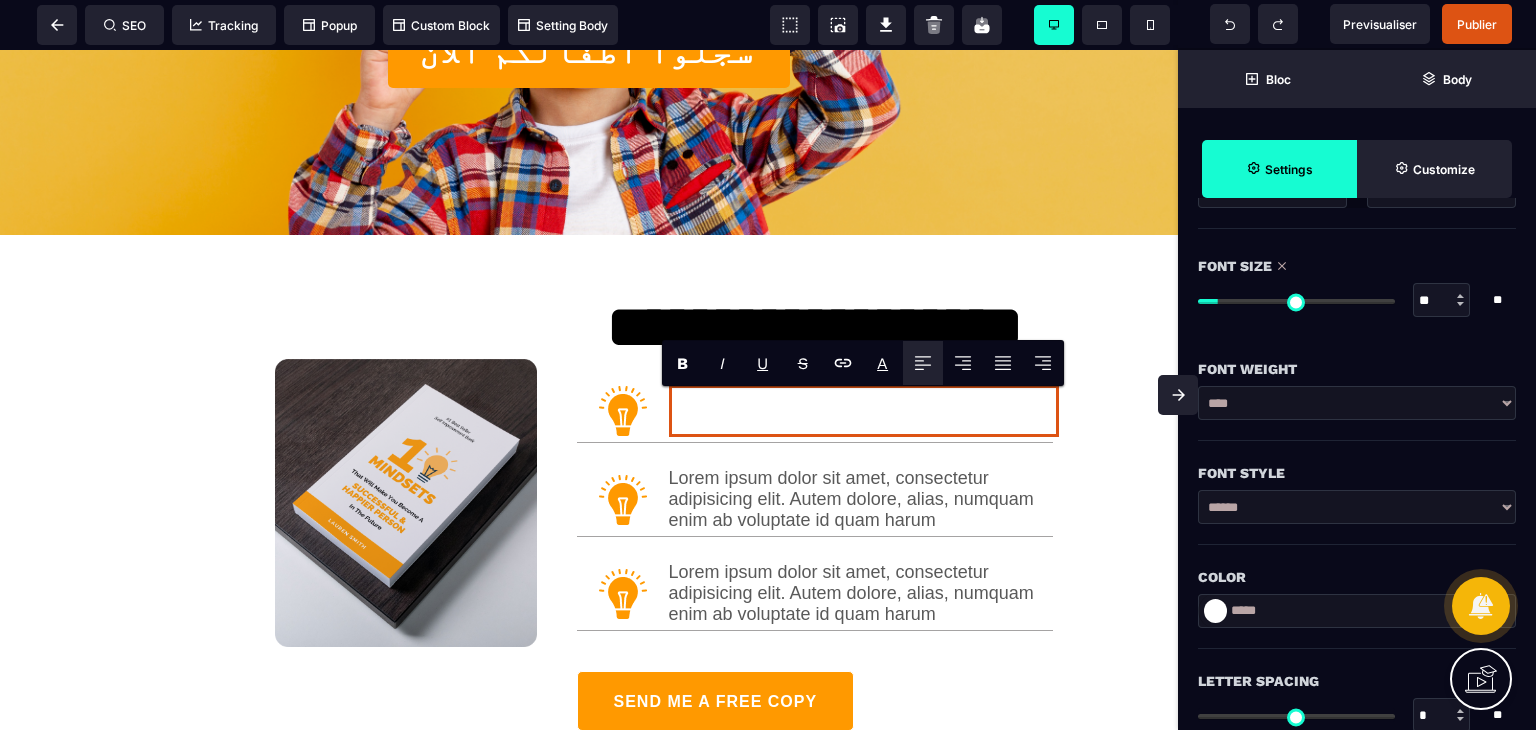 click 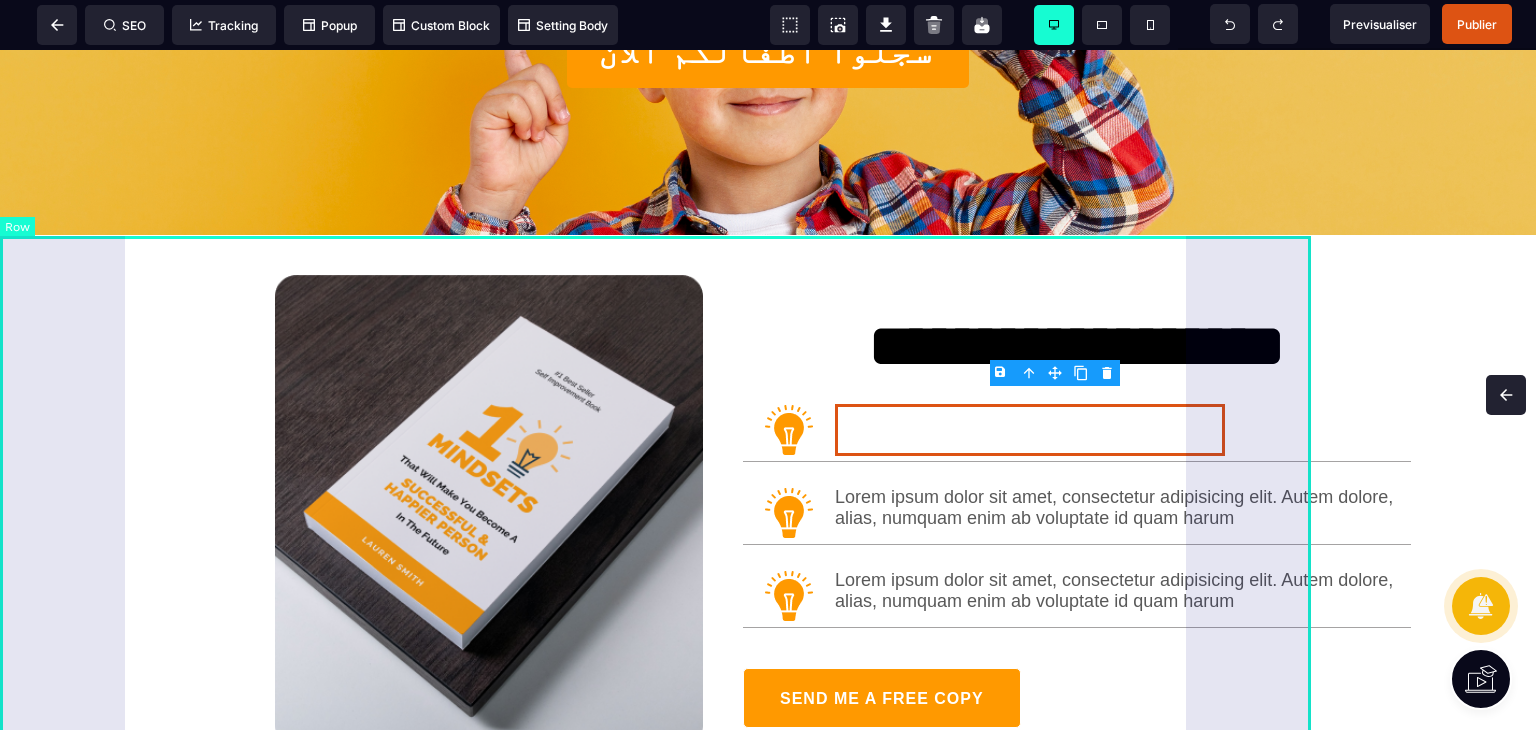 scroll, scrollTop: 591, scrollLeft: 0, axis: vertical 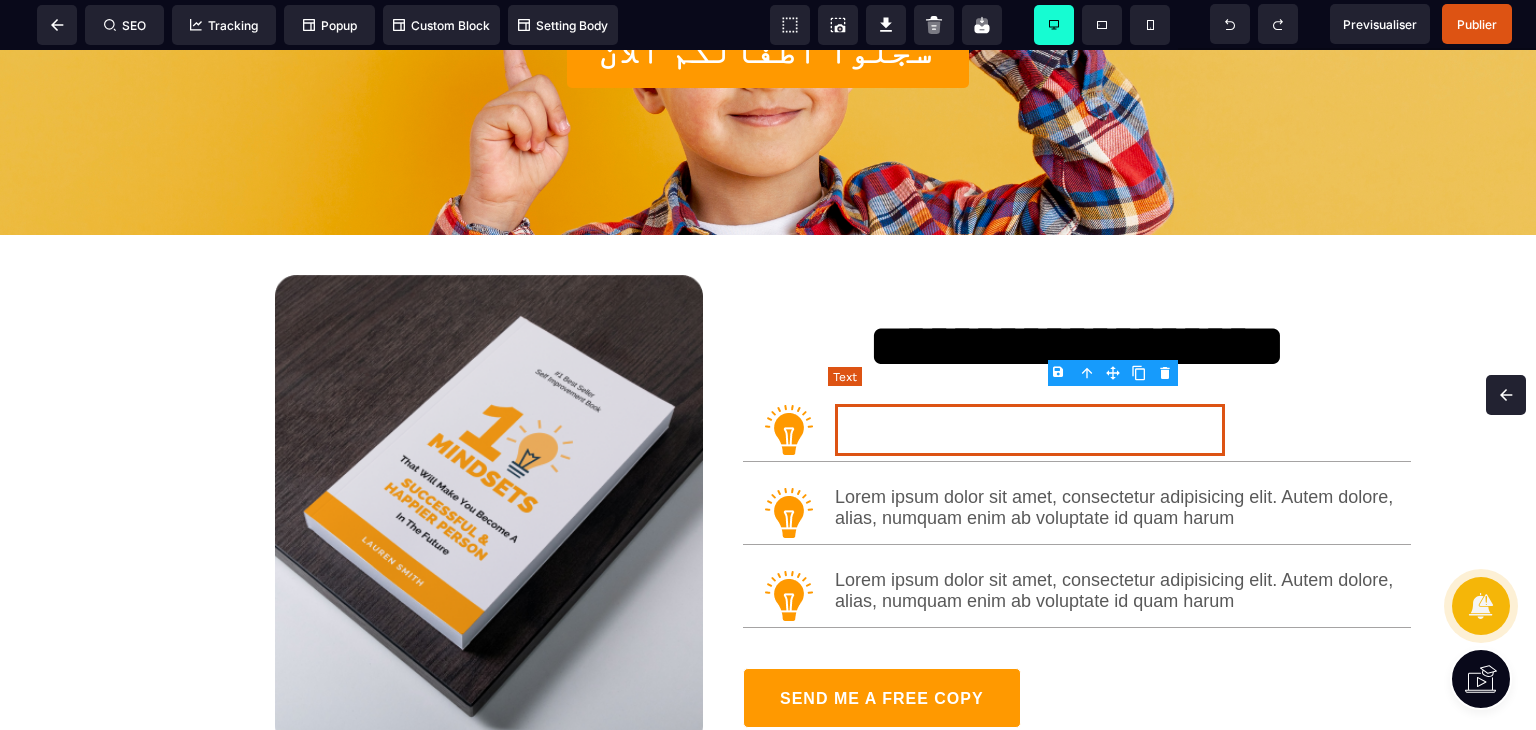 click at bounding box center [1030, 430] 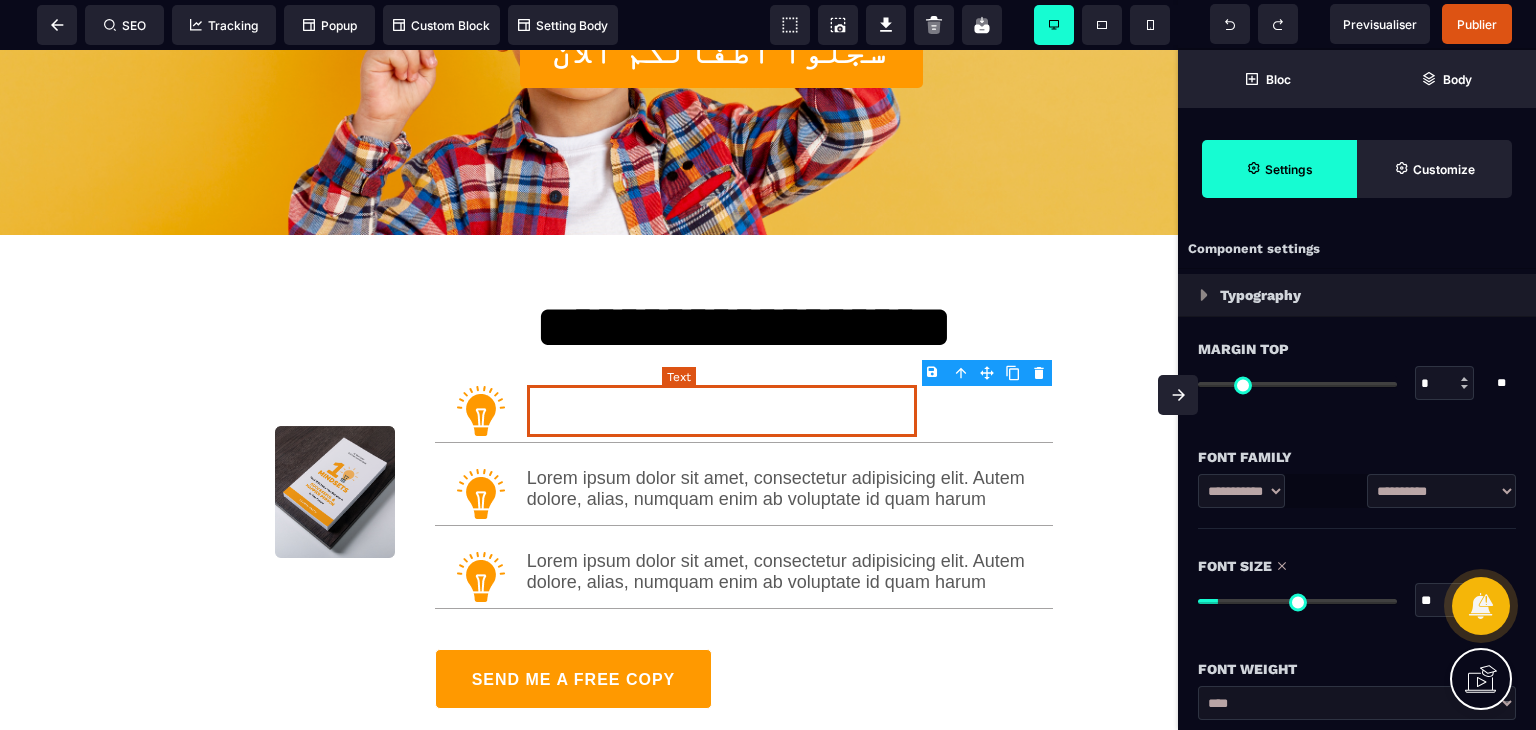 scroll, scrollTop: 613, scrollLeft: 0, axis: vertical 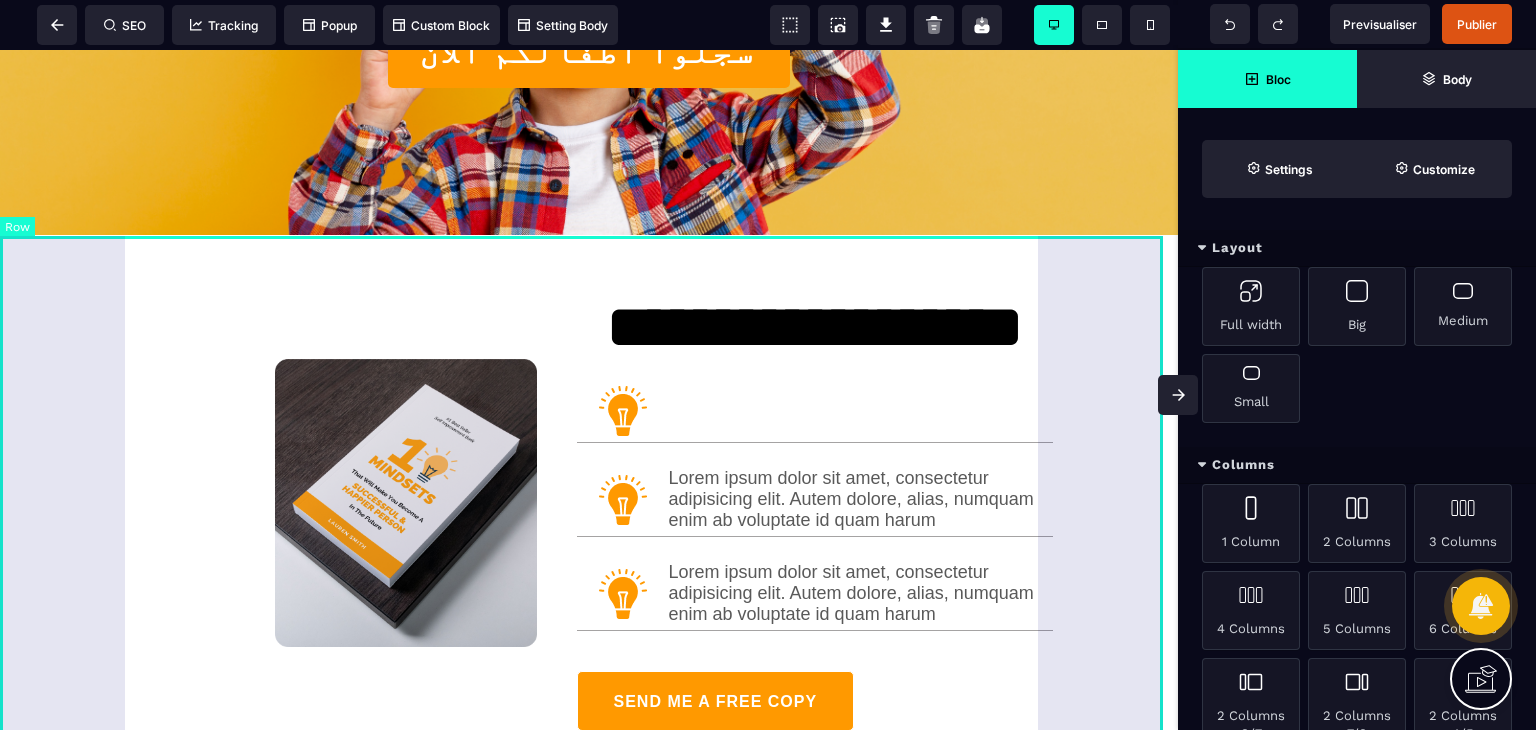 click on "**********" at bounding box center (589, 538) 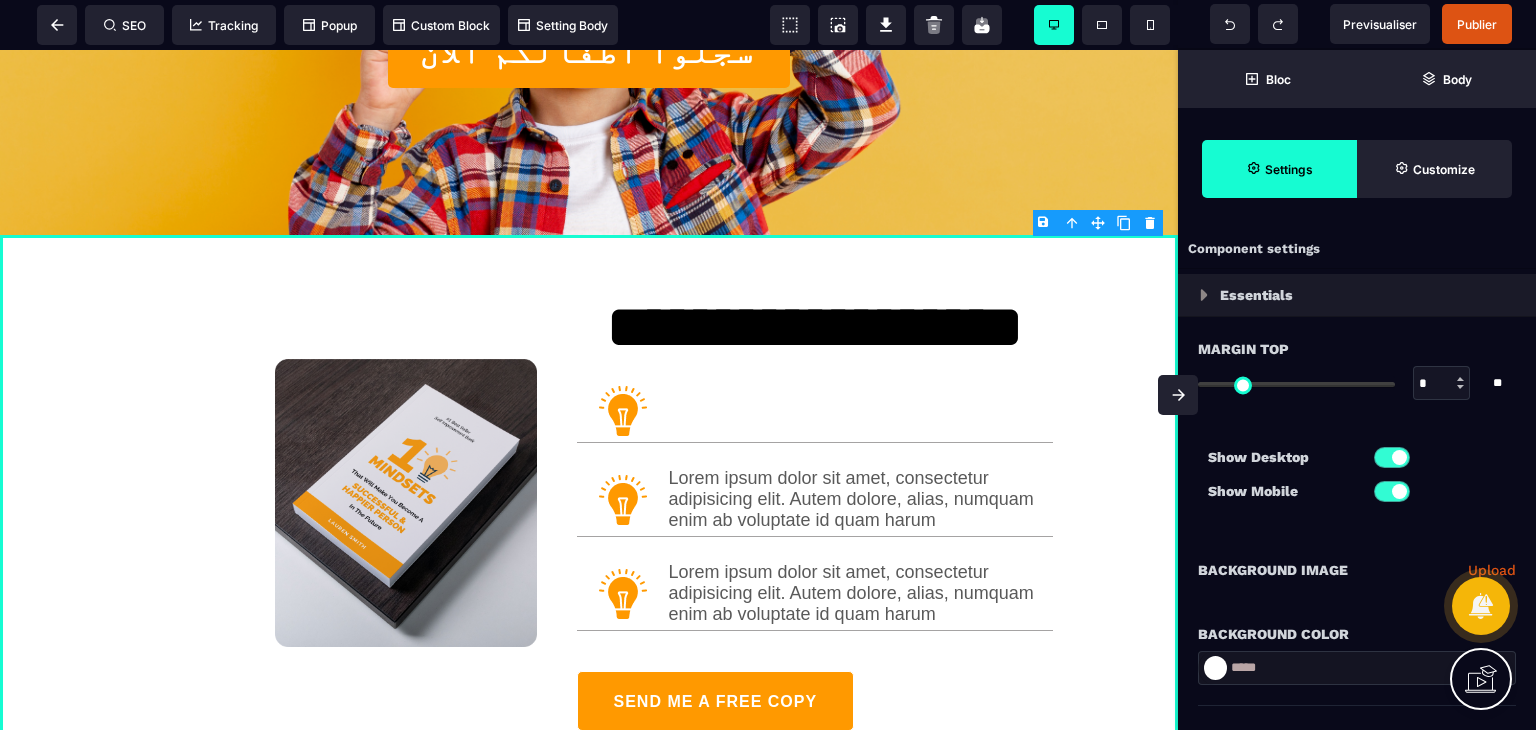 click on "Previsualiser Publier" at bounding box center (1361, 24) 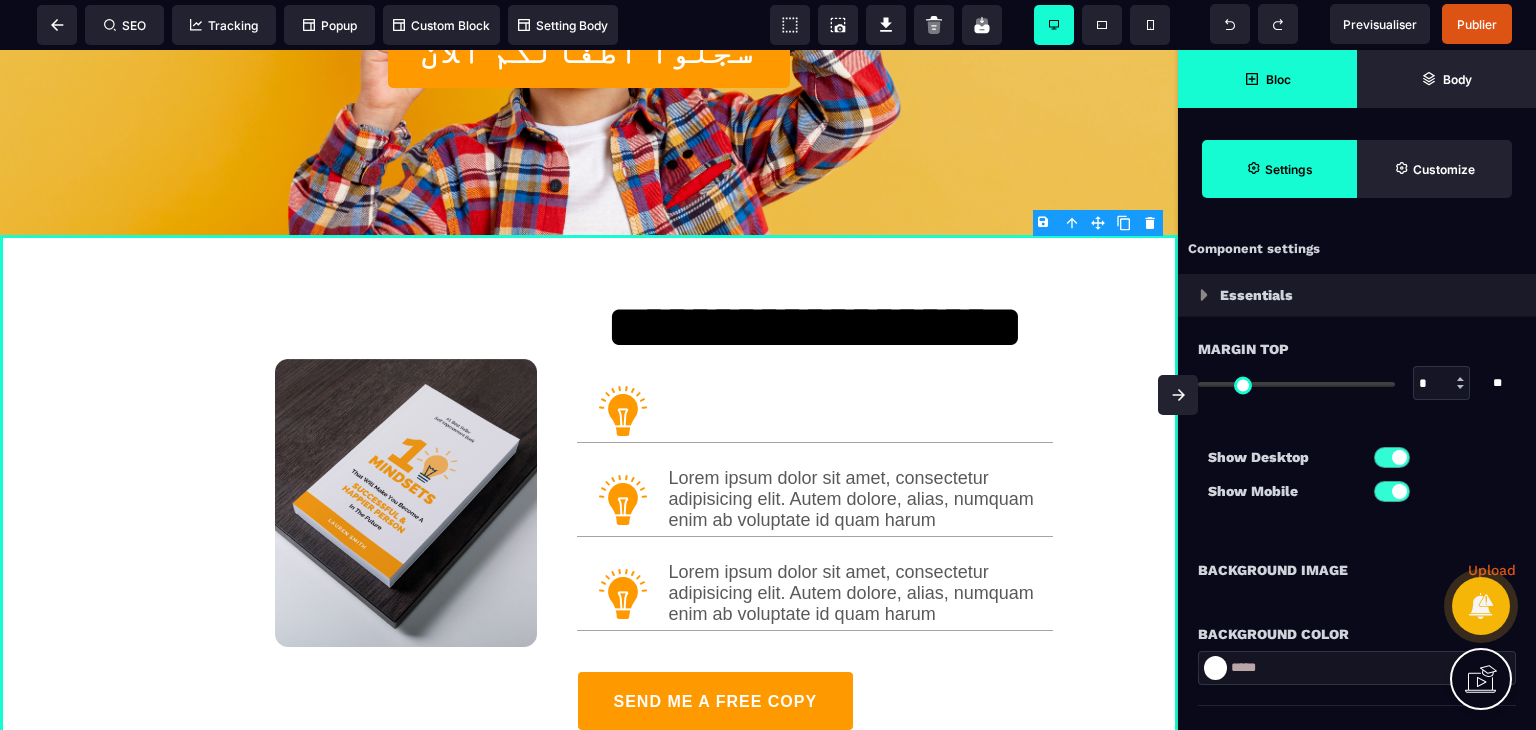 click on "Bloc" at bounding box center [1278, 79] 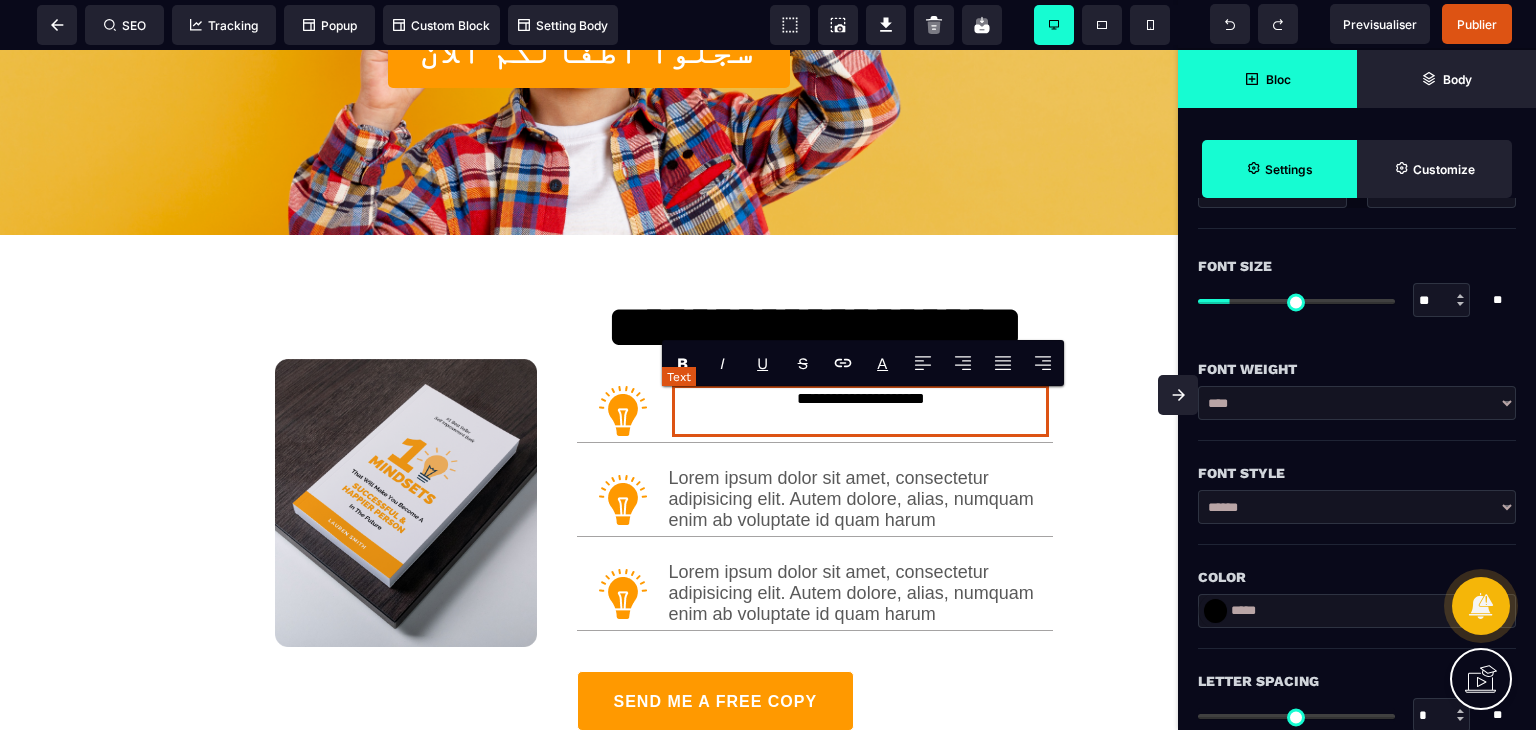scroll, scrollTop: 0, scrollLeft: 0, axis: both 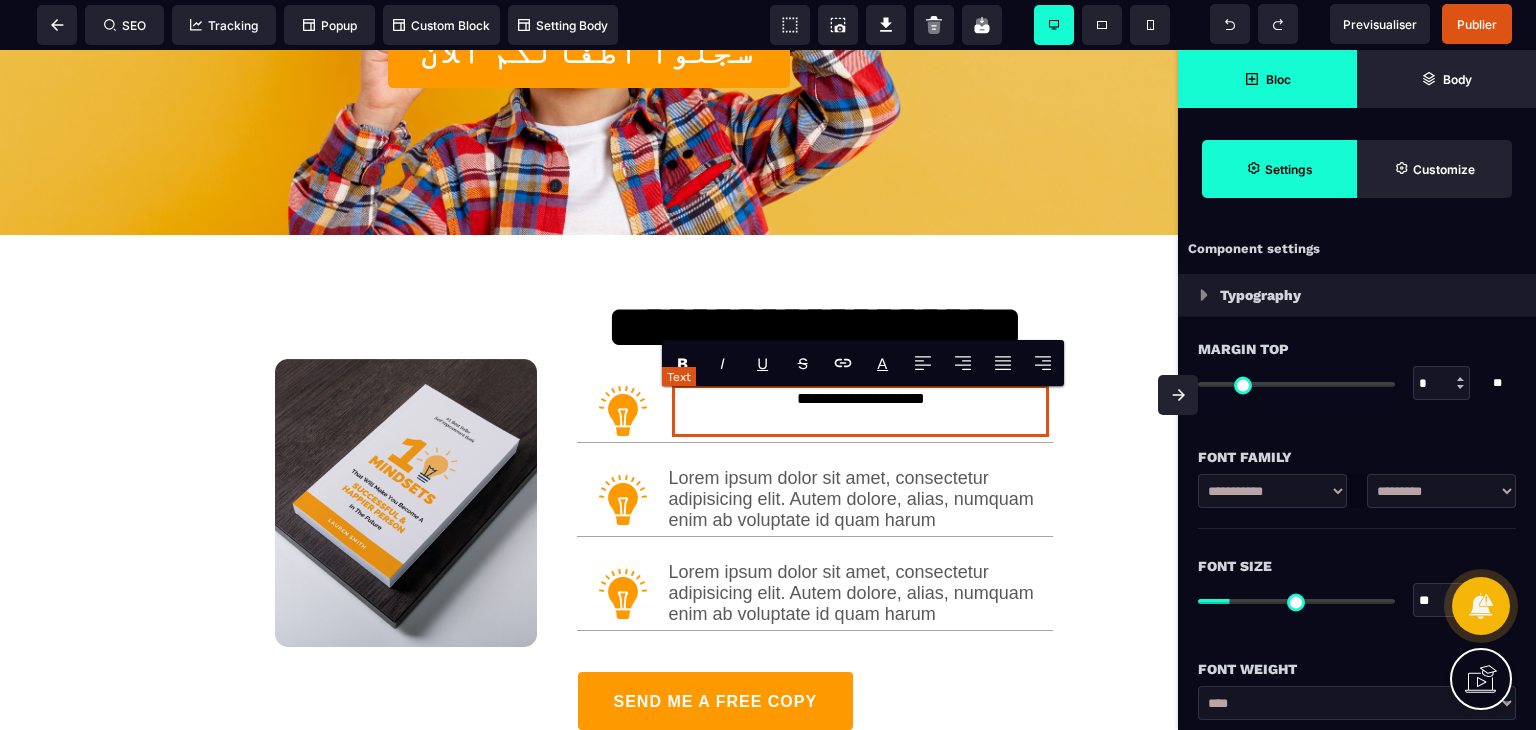 click on "**********" at bounding box center [860, 411] 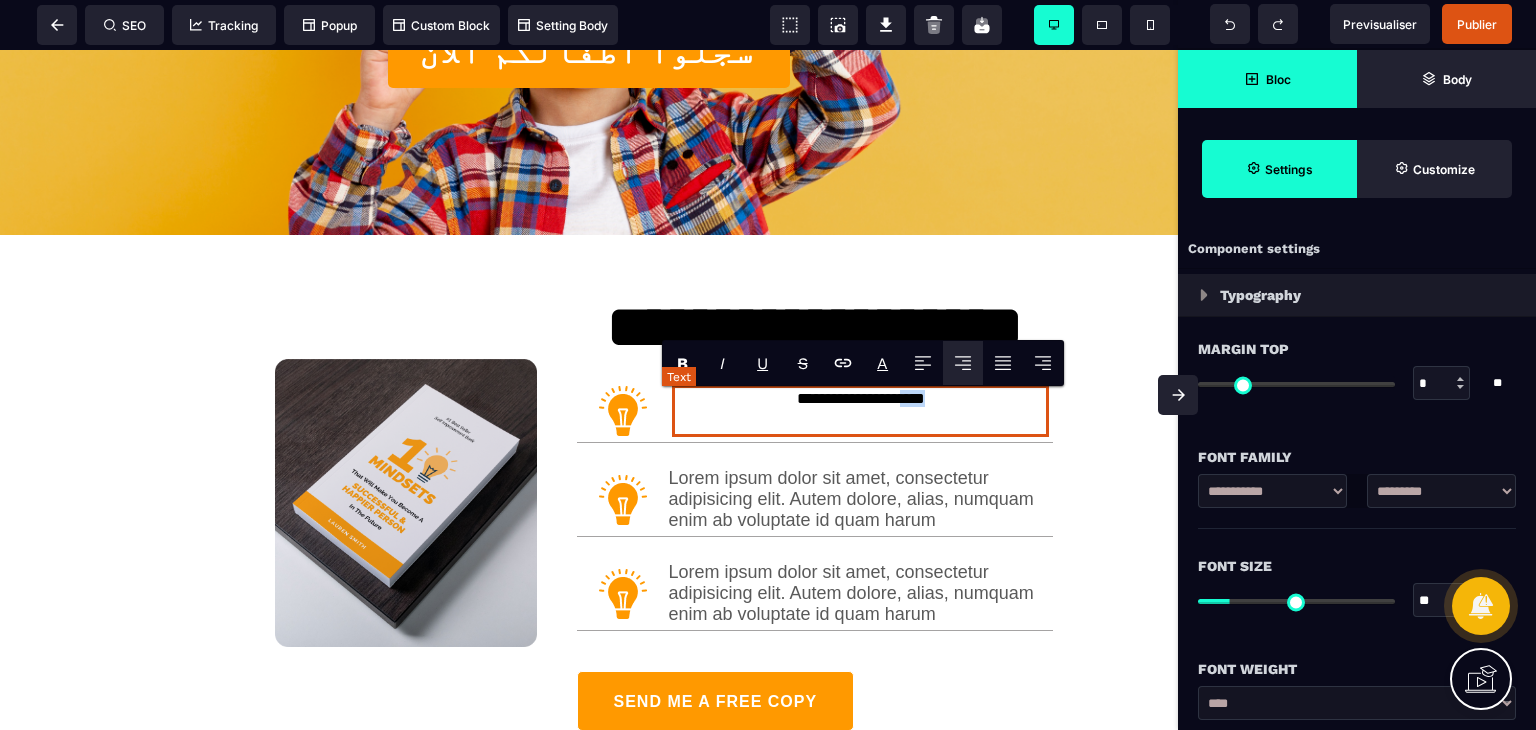 click on "**********" at bounding box center [860, 411] 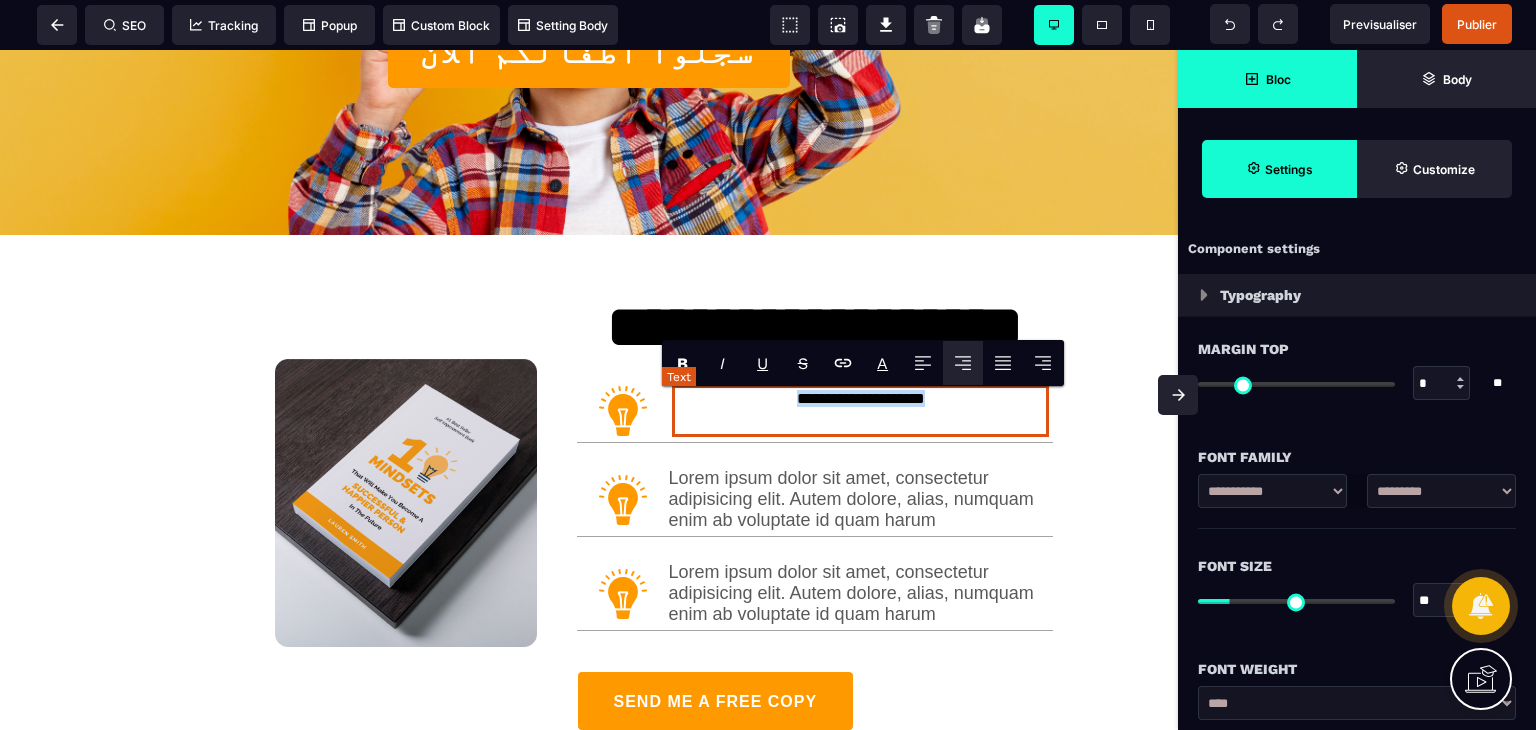 click on "**********" at bounding box center (860, 411) 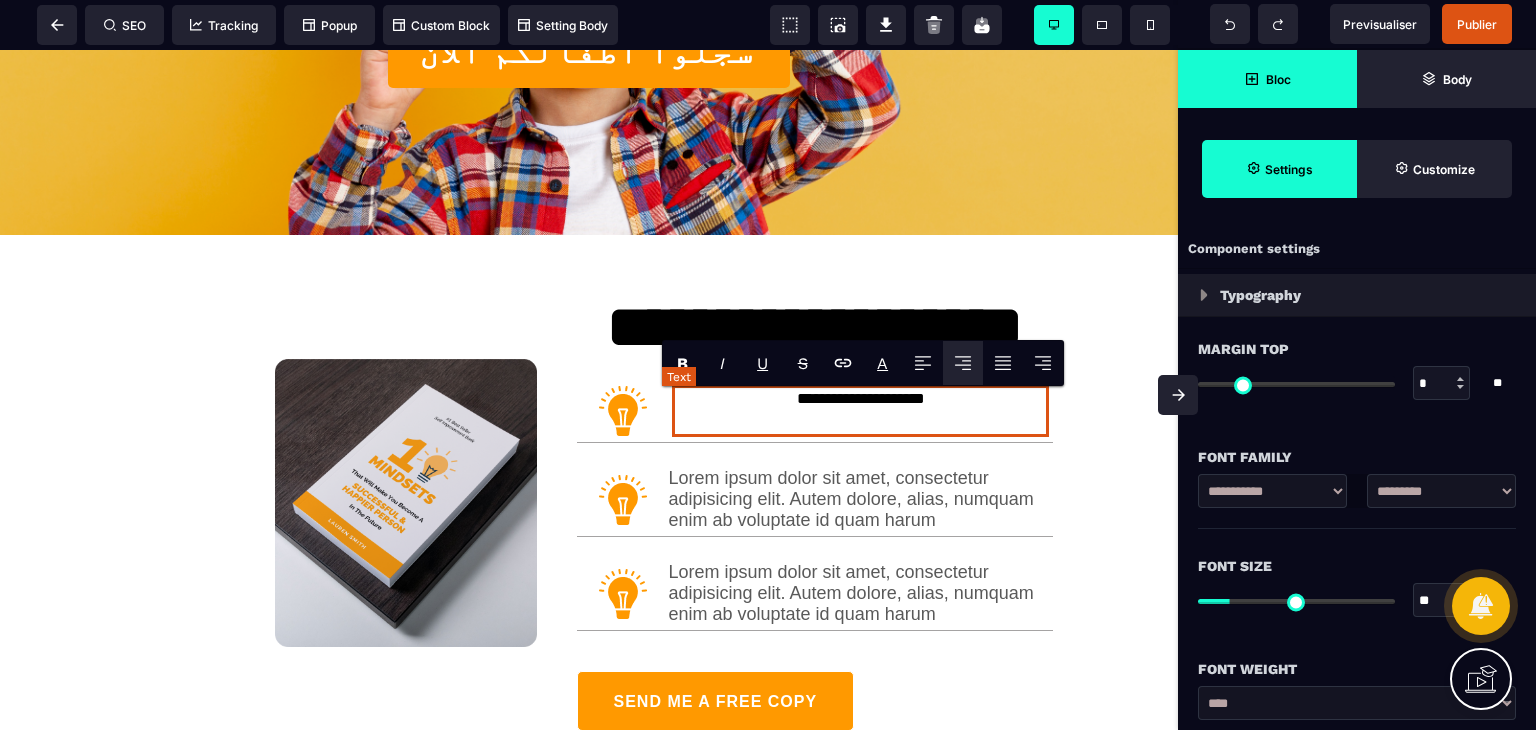 click on "**********" at bounding box center (860, 411) 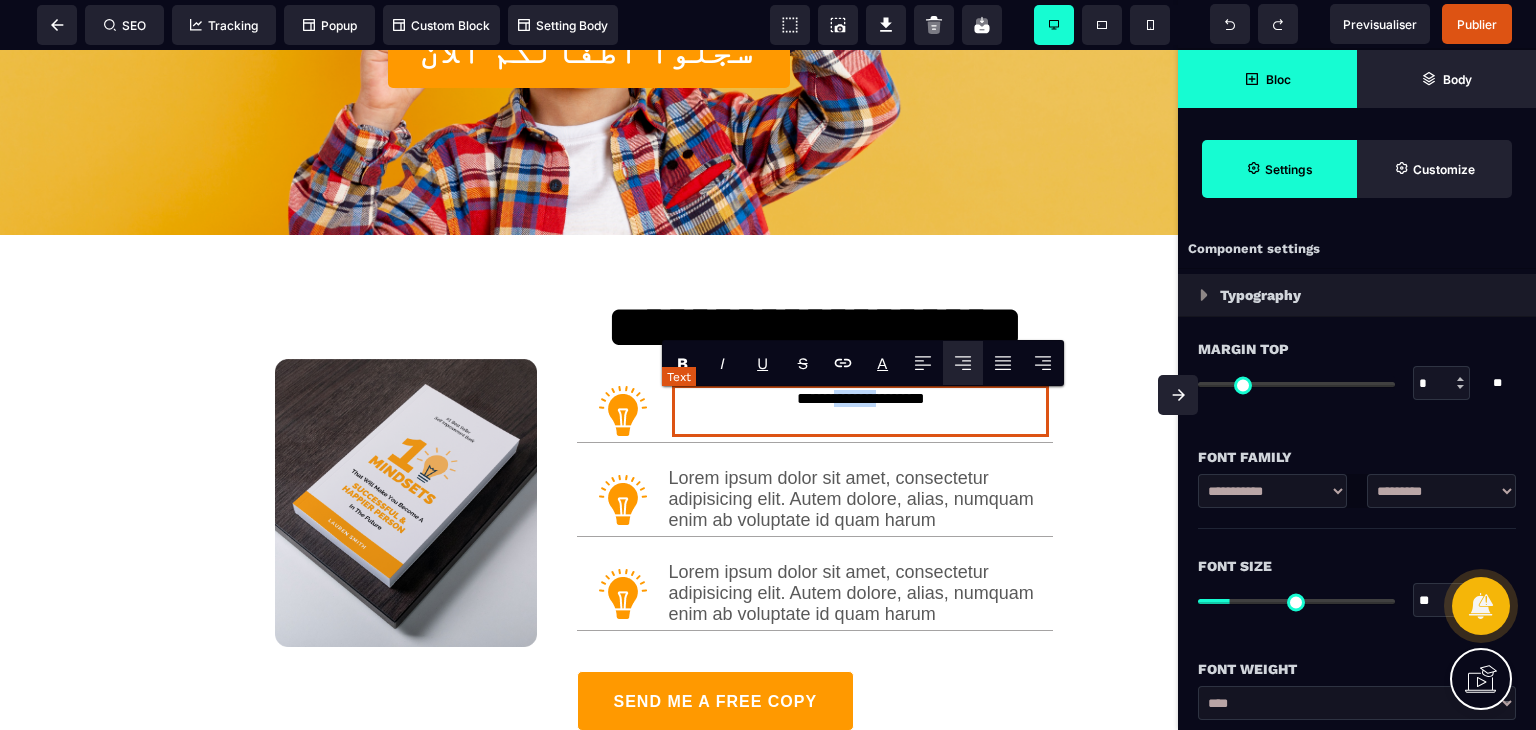 click on "**********" at bounding box center (860, 411) 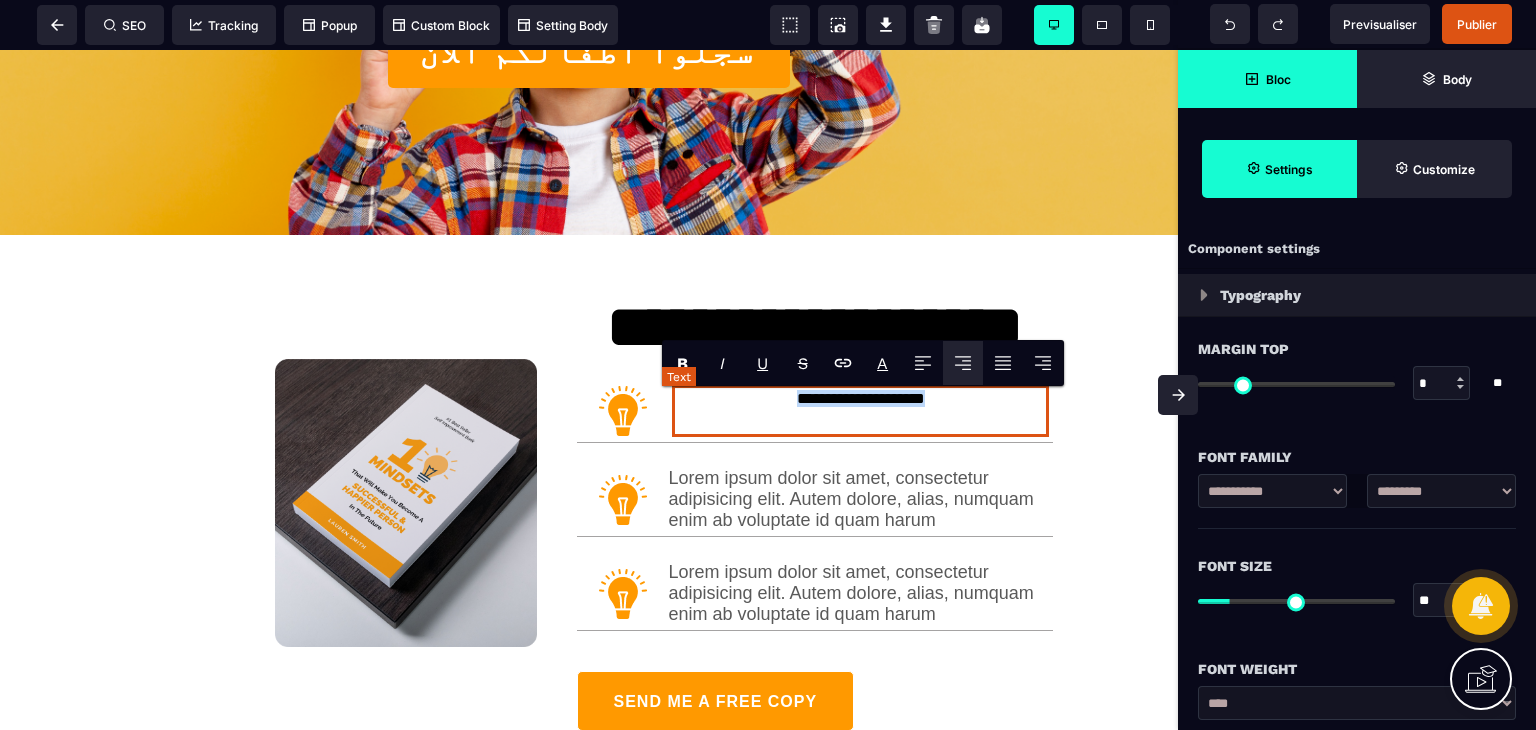 click on "**********" at bounding box center (860, 411) 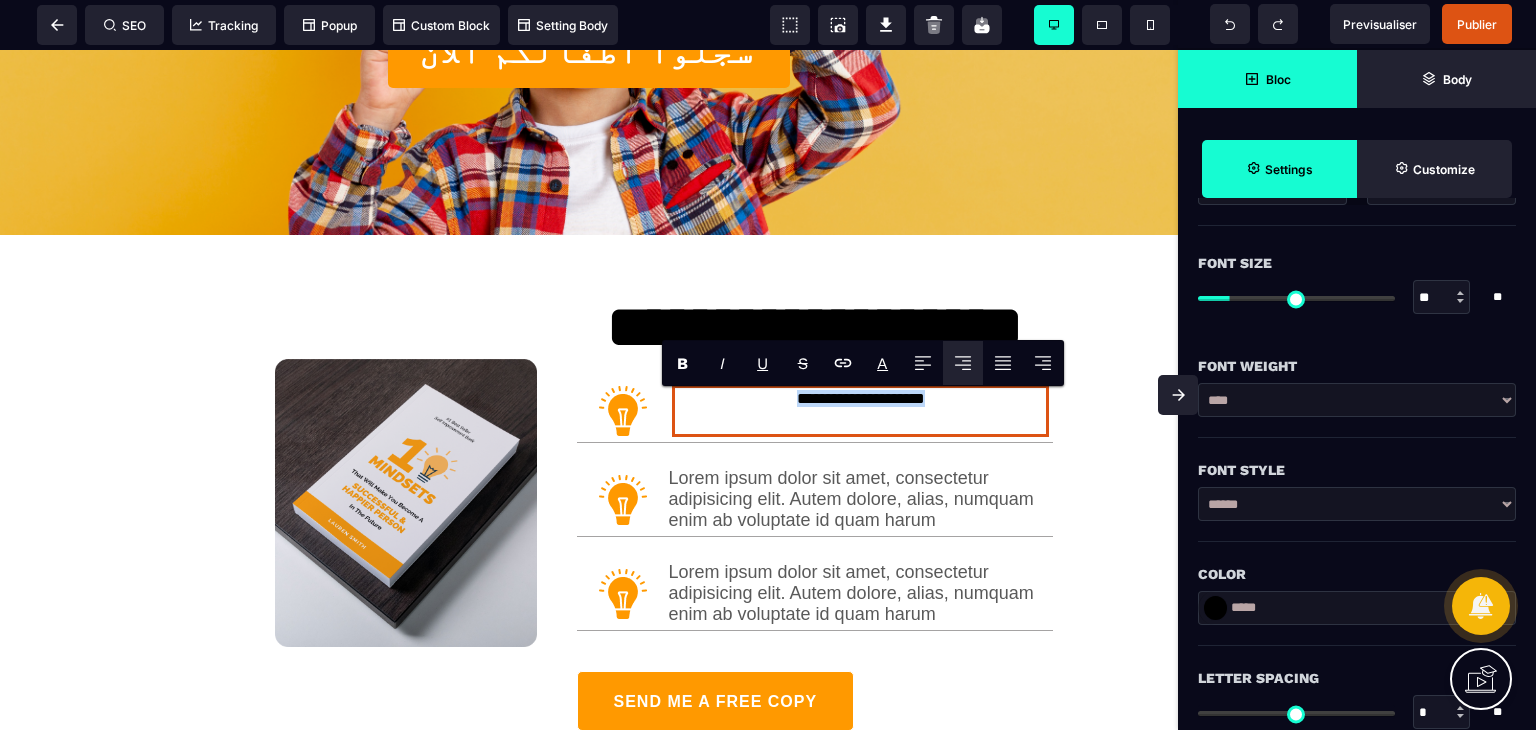scroll, scrollTop: 300, scrollLeft: 0, axis: vertical 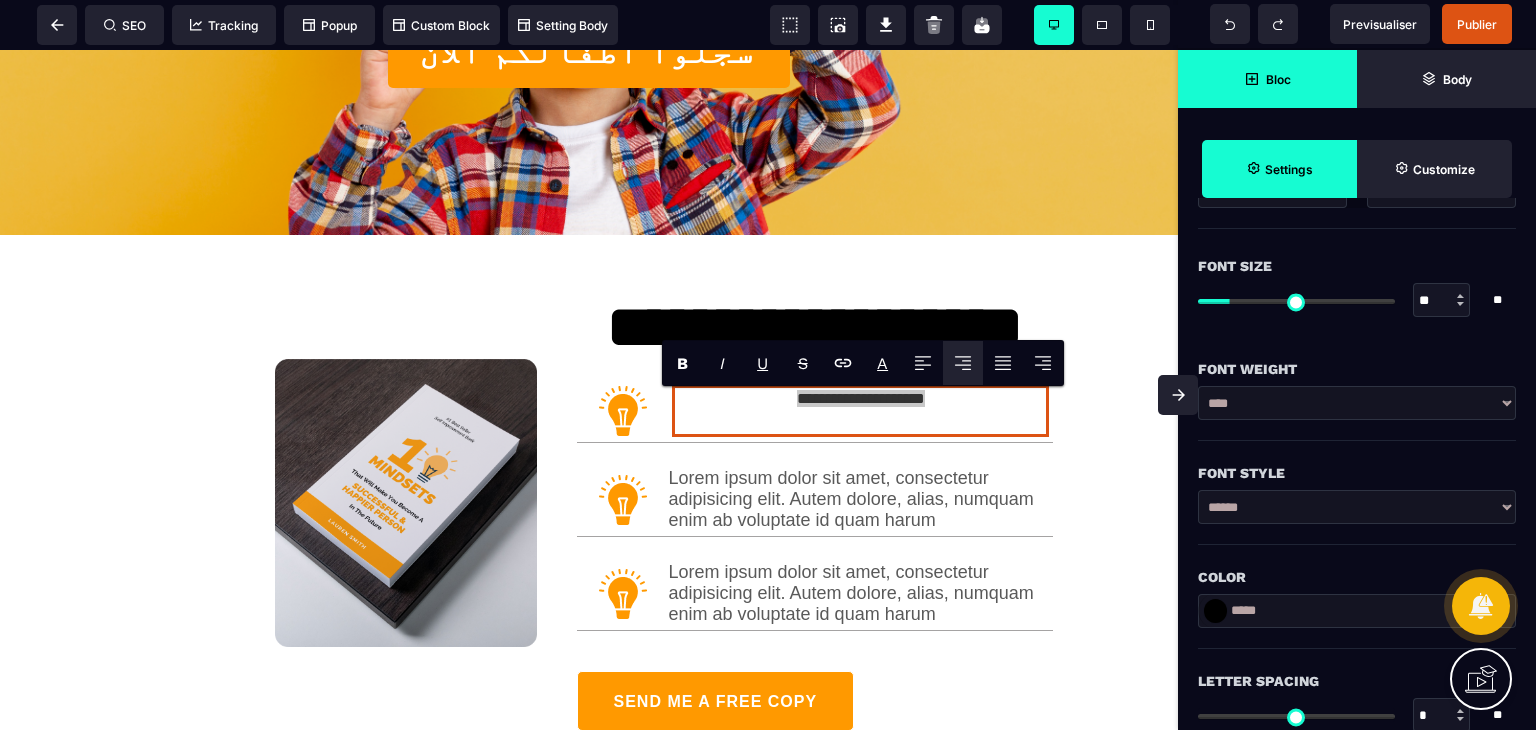click at bounding box center [1296, 300] 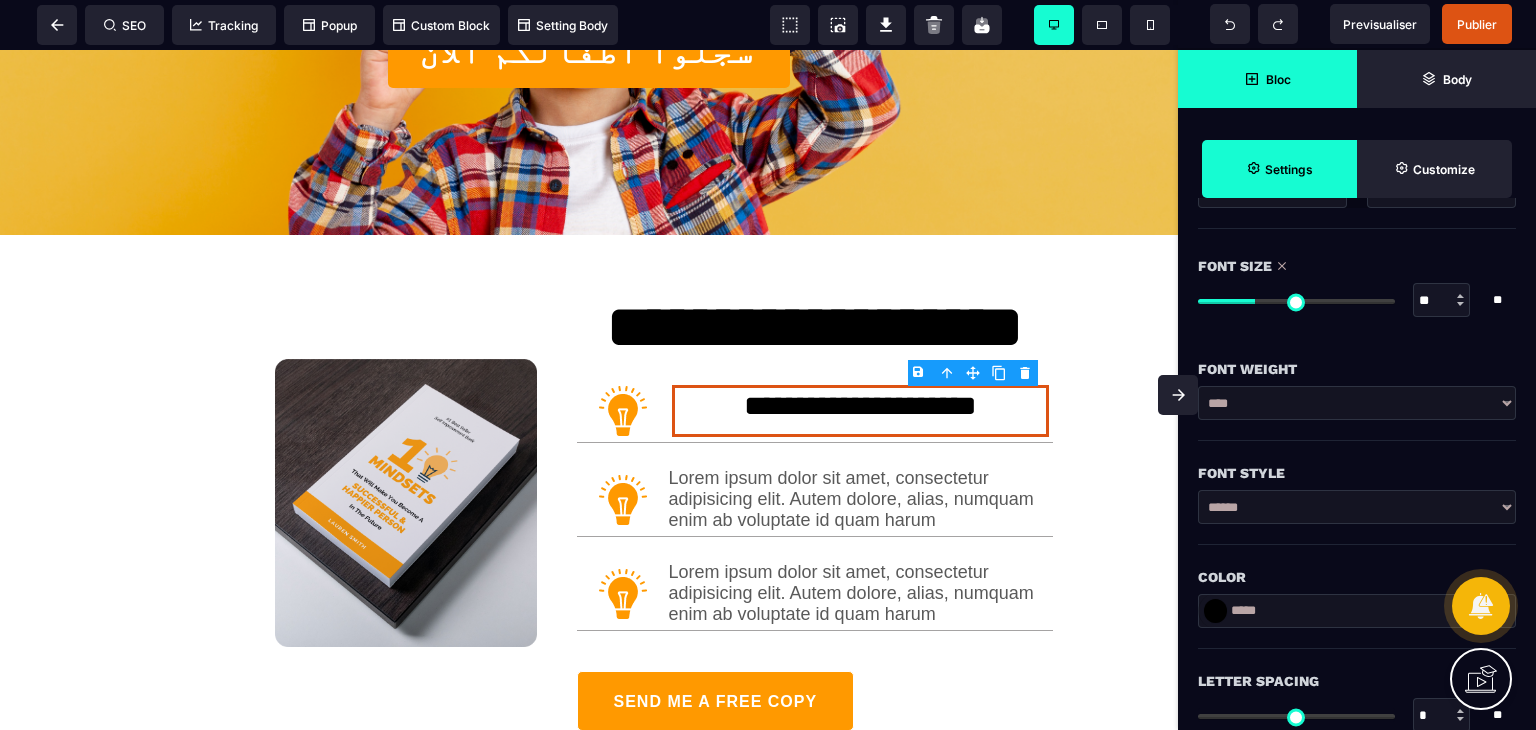drag, startPoint x: 1240, startPoint y: 298, endPoint x: 1259, endPoint y: 308, distance: 21.470911 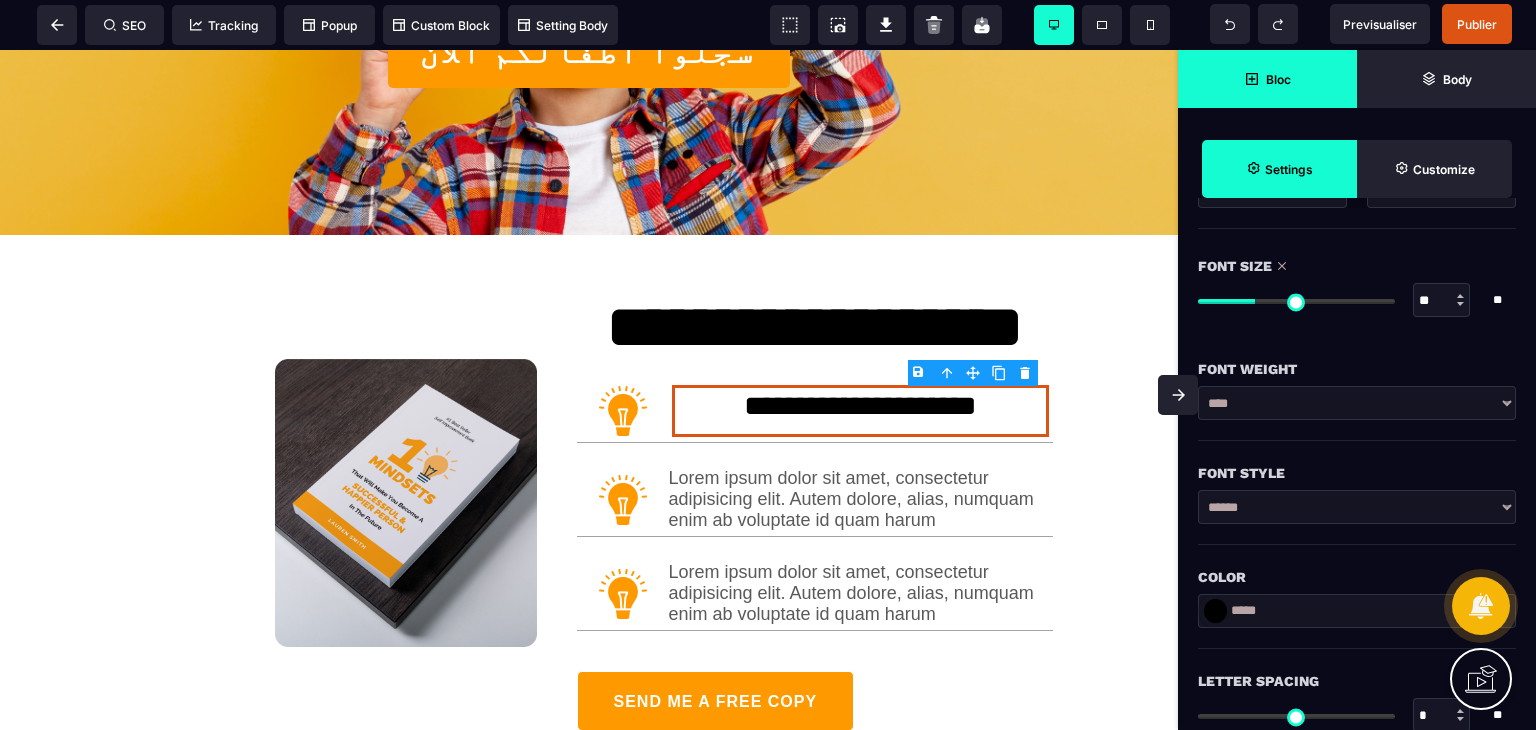 click on "**********" at bounding box center (1357, 403) 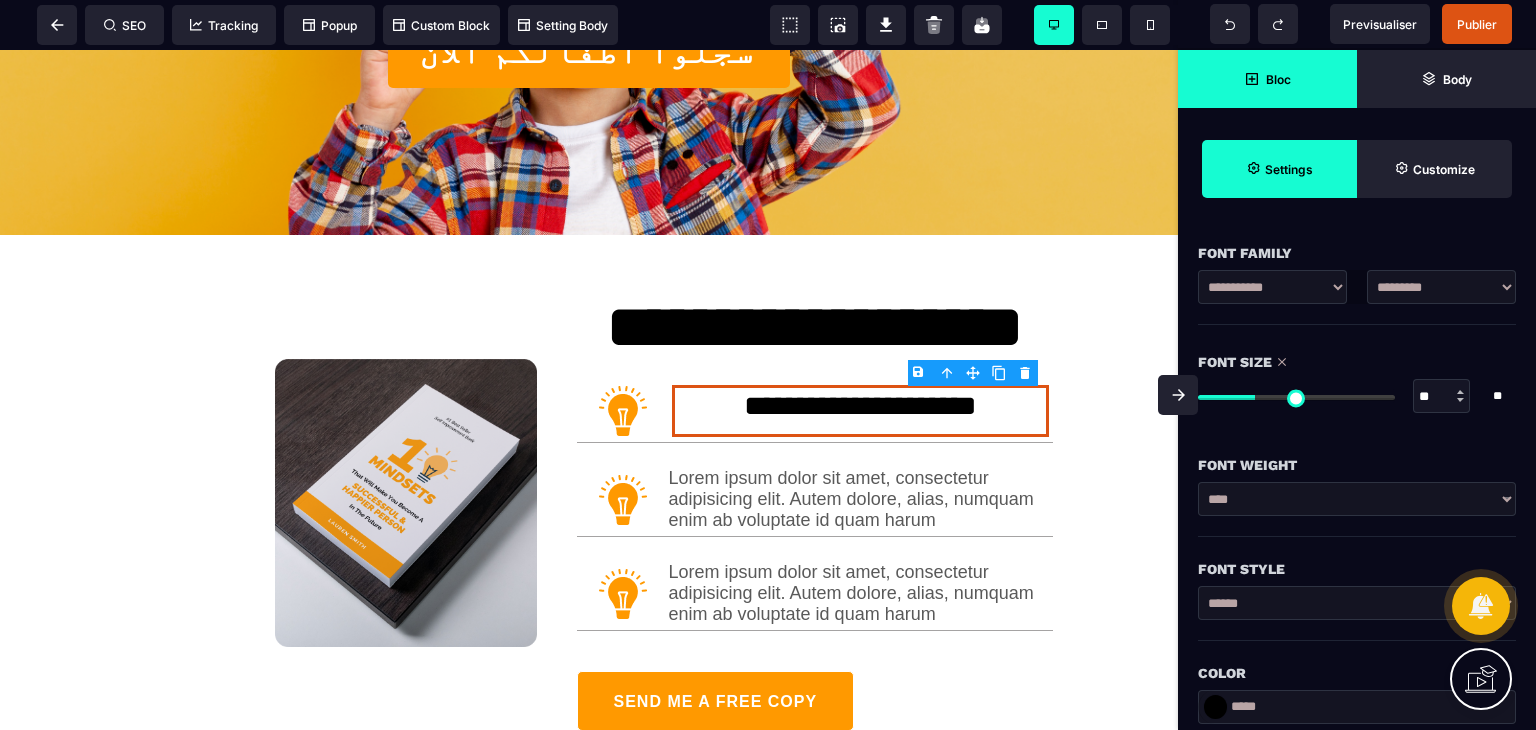 scroll, scrollTop: 200, scrollLeft: 0, axis: vertical 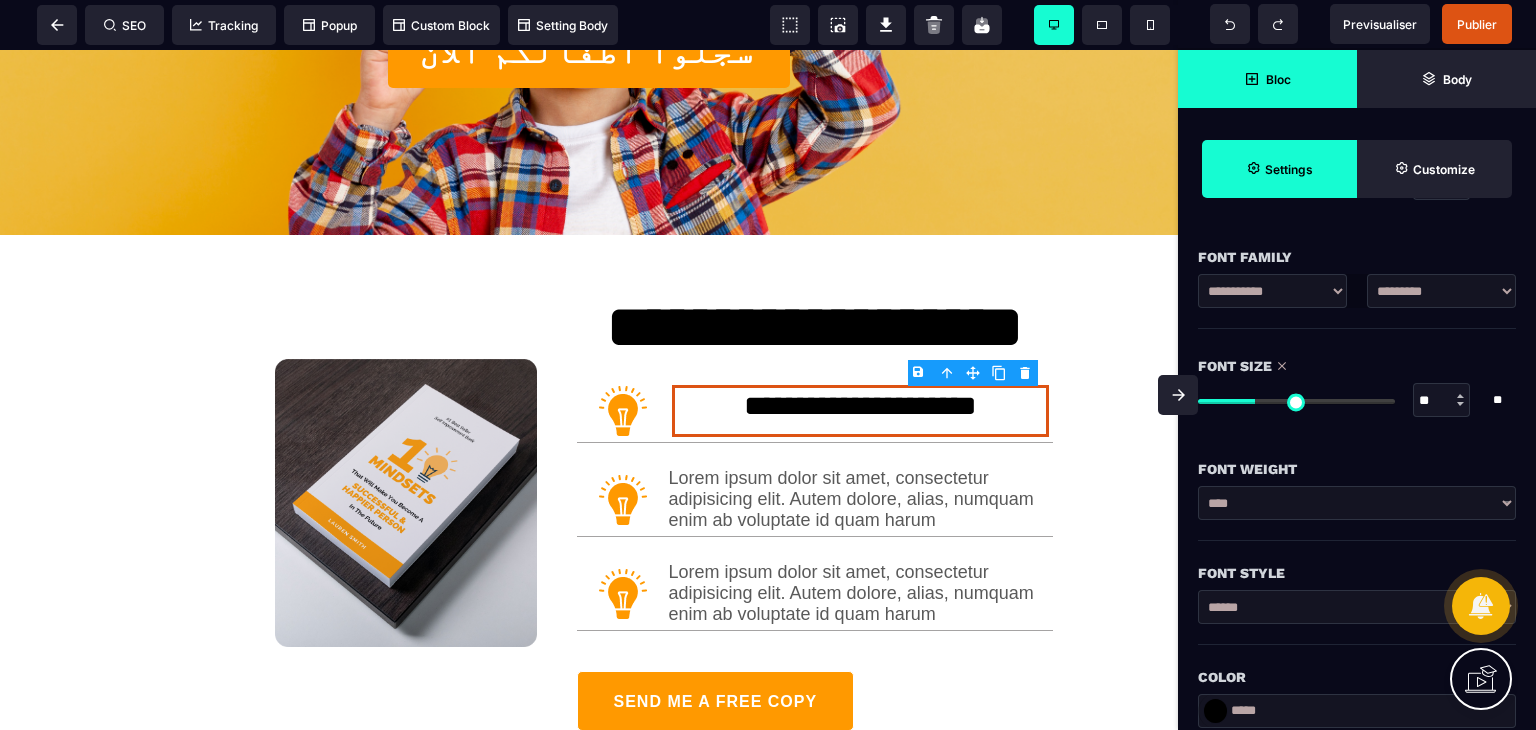 click on "**********" at bounding box center [1272, 291] 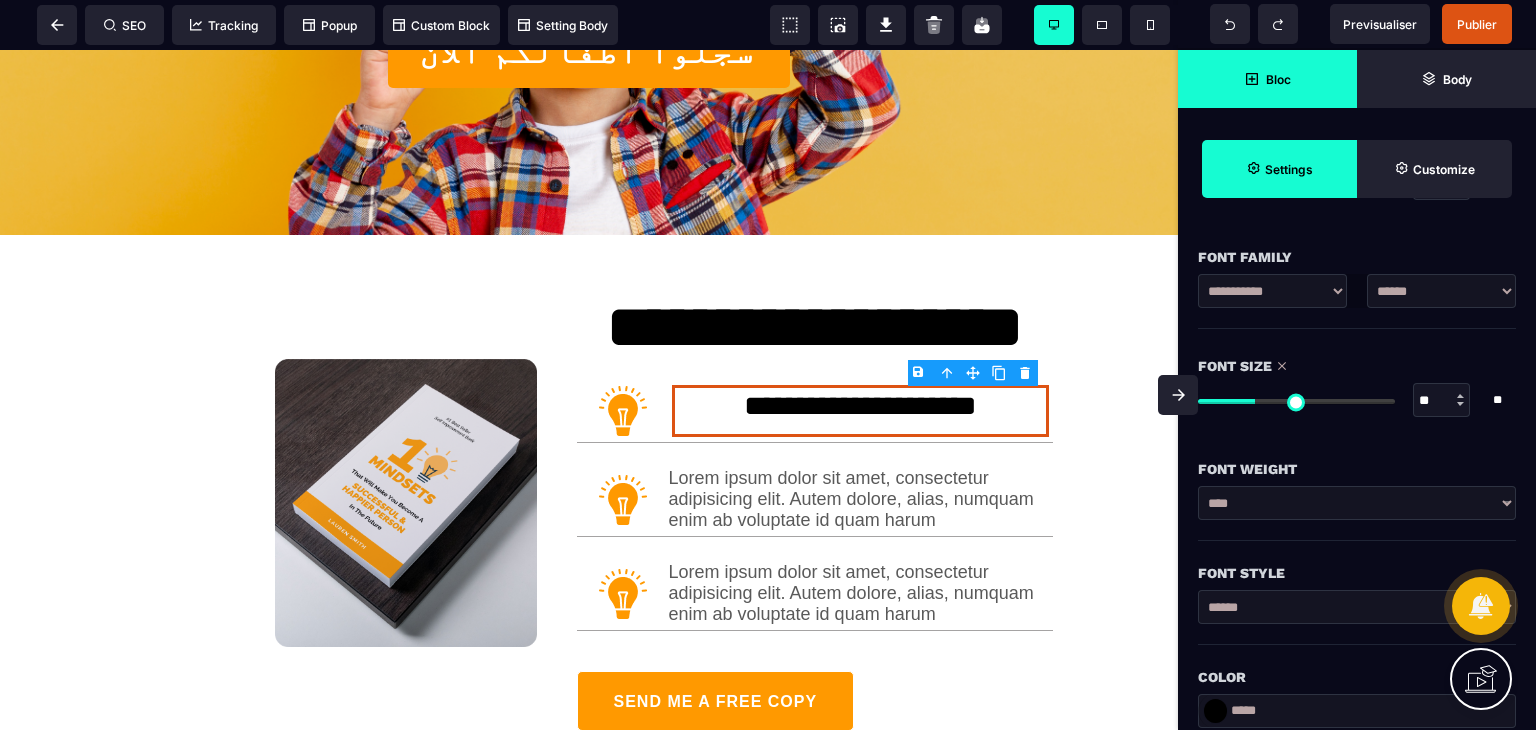 click on "**********" at bounding box center [1441, 291] 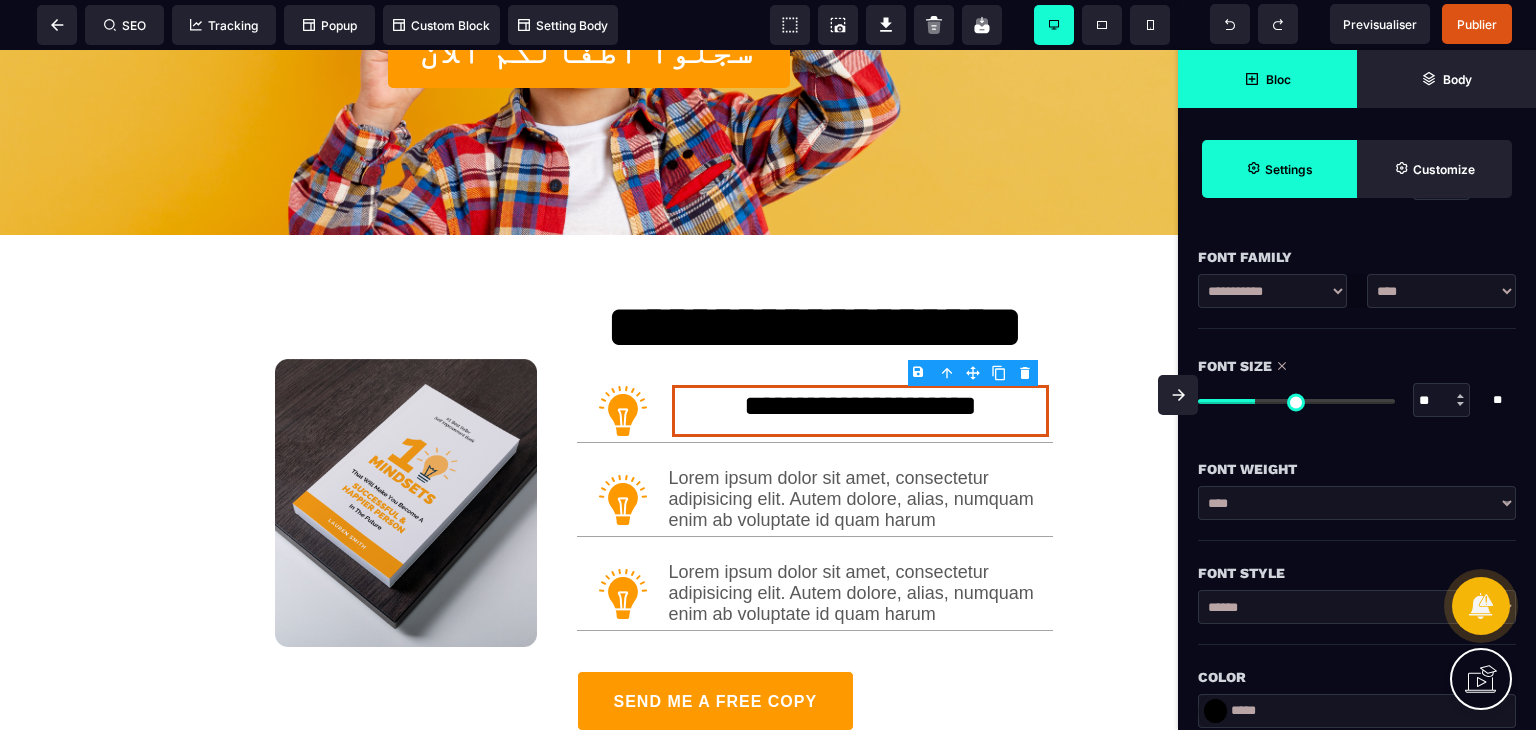click on "**********" at bounding box center (1441, 291) 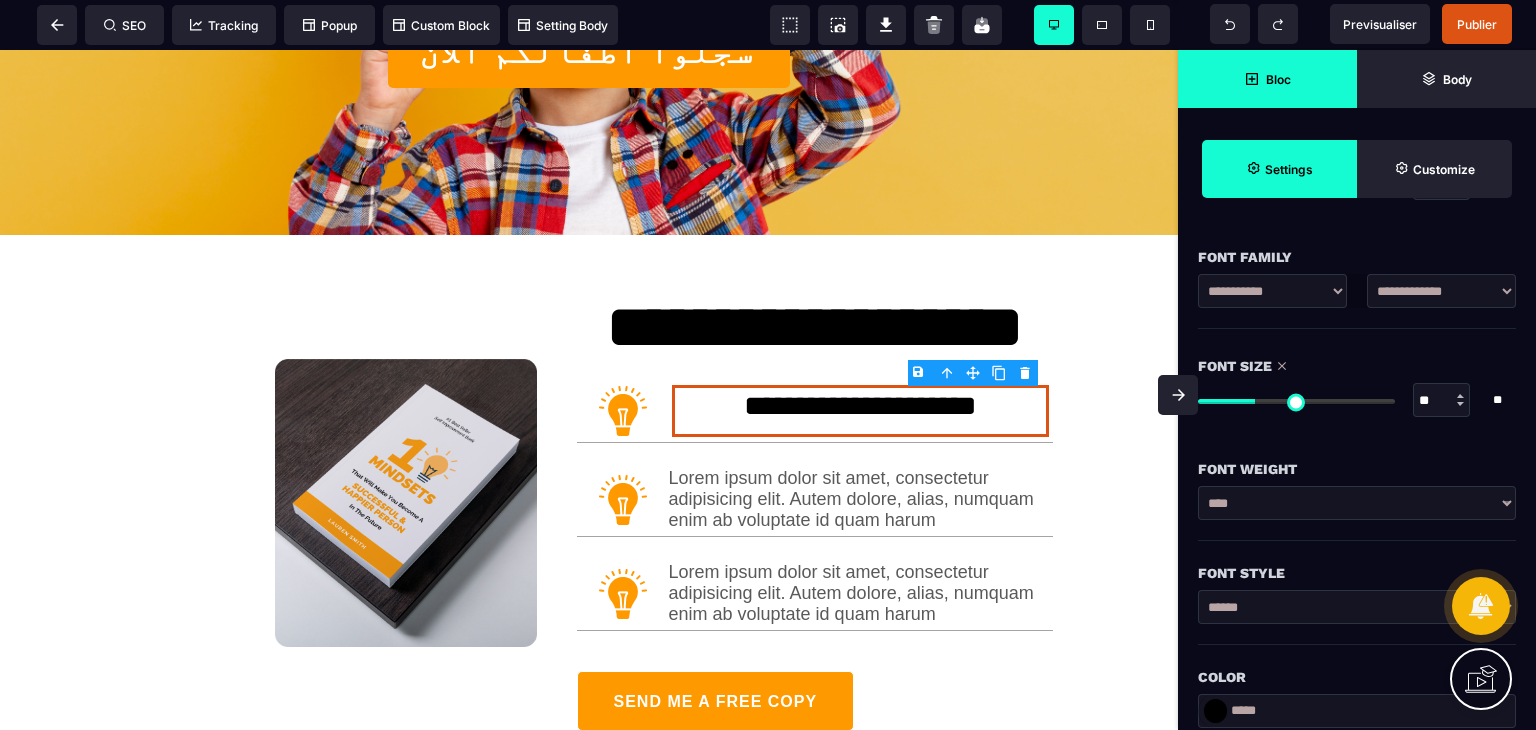 click on "**********" at bounding box center [1441, 291] 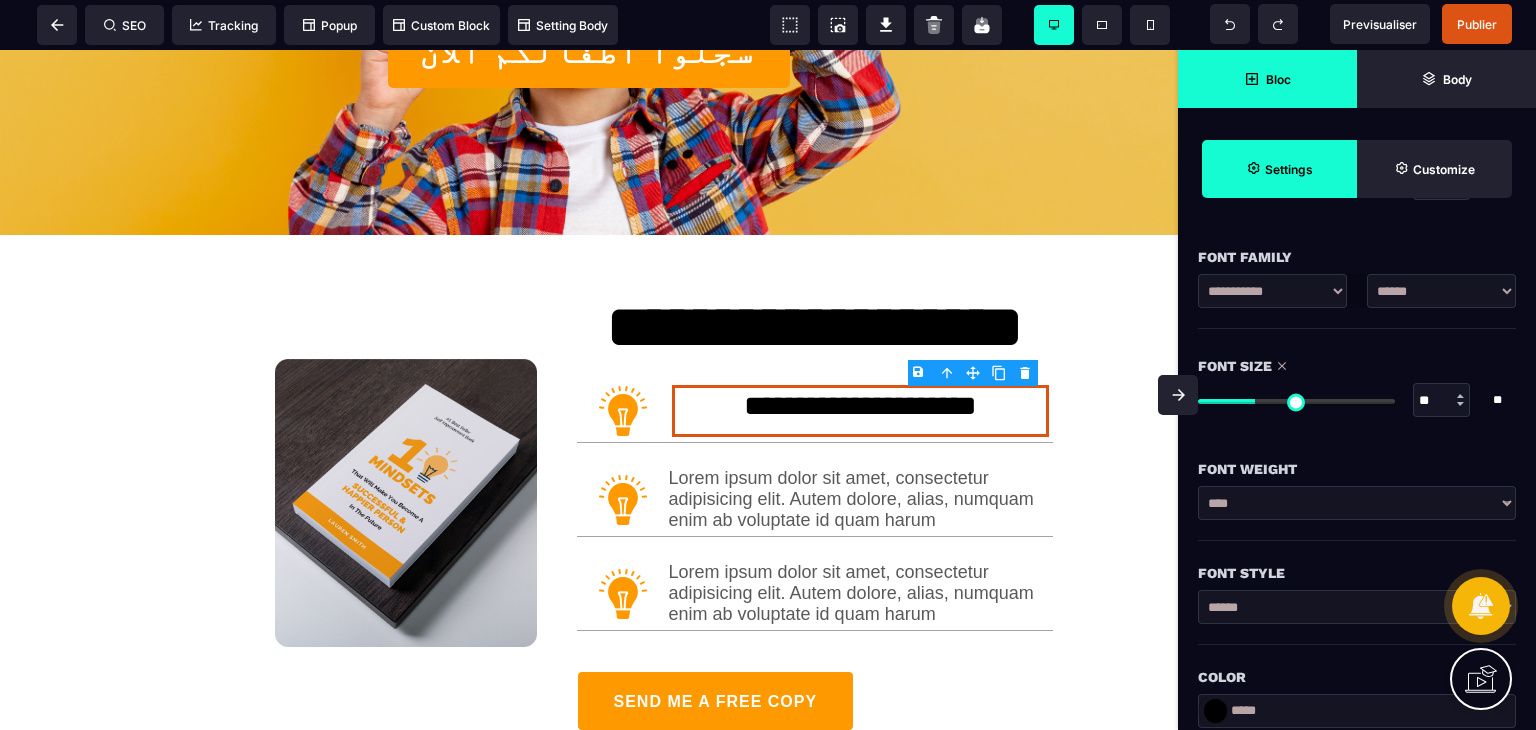 click on "**********" at bounding box center [1441, 291] 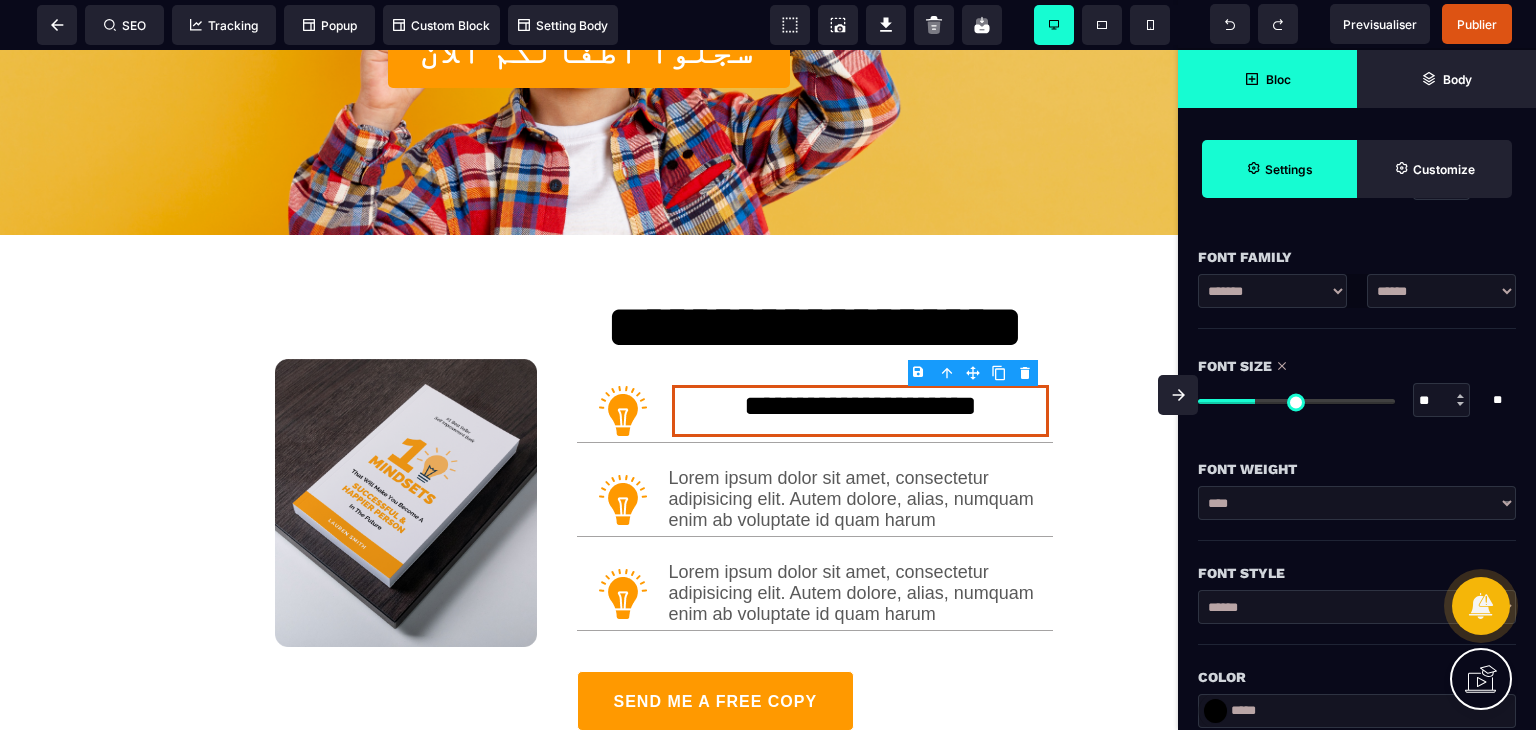 click on "**********" at bounding box center [1272, 291] 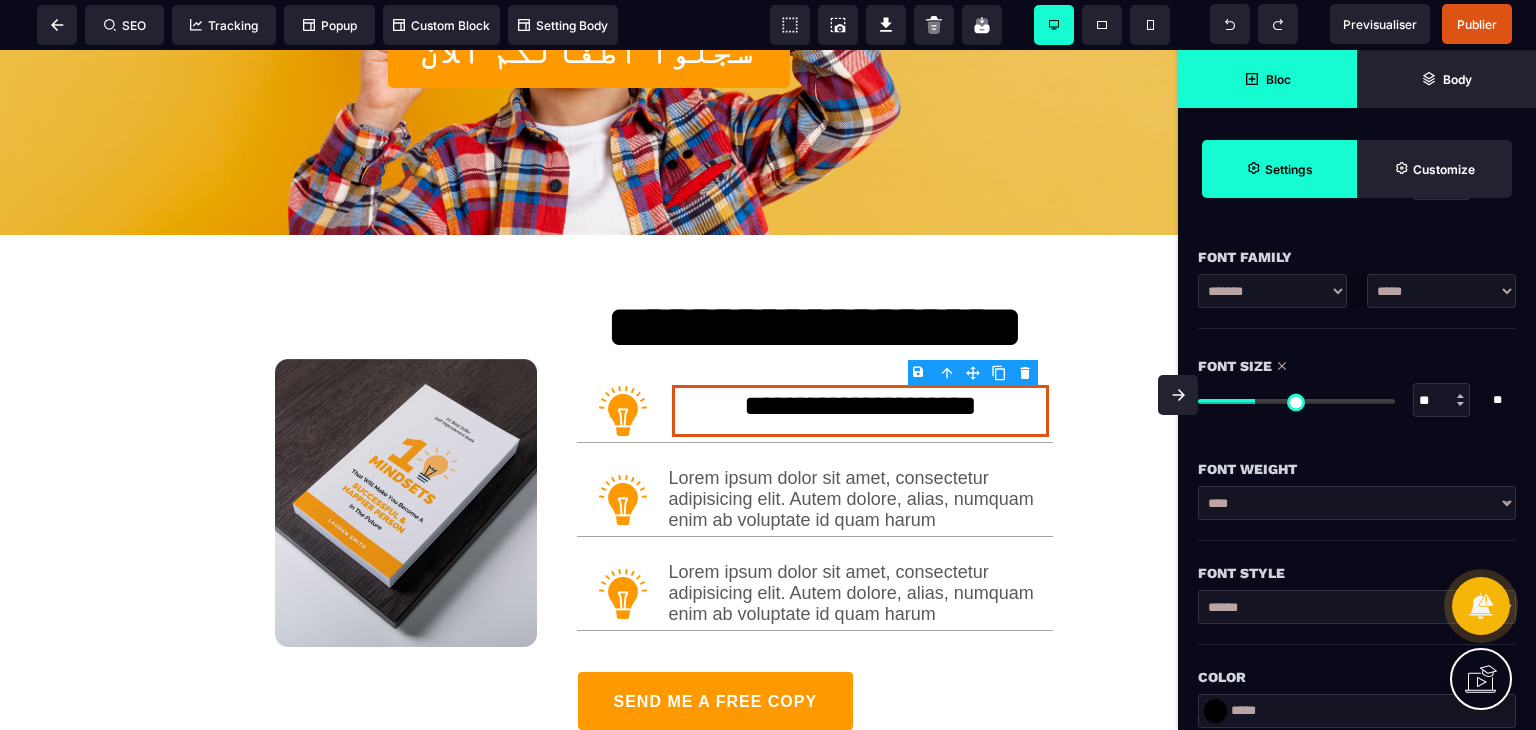 click on "**********" at bounding box center [1272, 291] 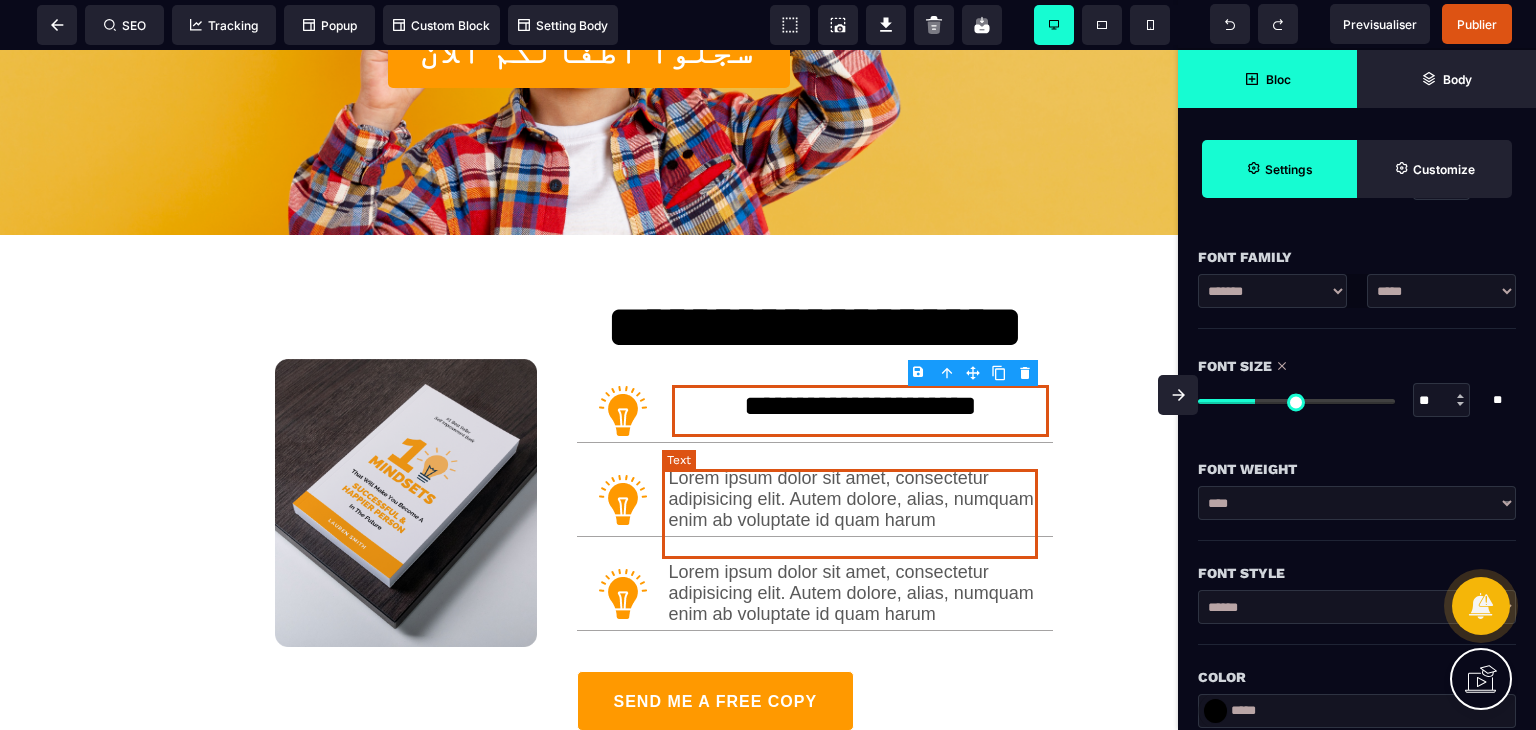 click on "Lorem ipsum dolor sit amet, consectetur adipisicing elit. Autem dolore, alias, numquam enim ab voluptate id quam harum" at bounding box center [861, 499] 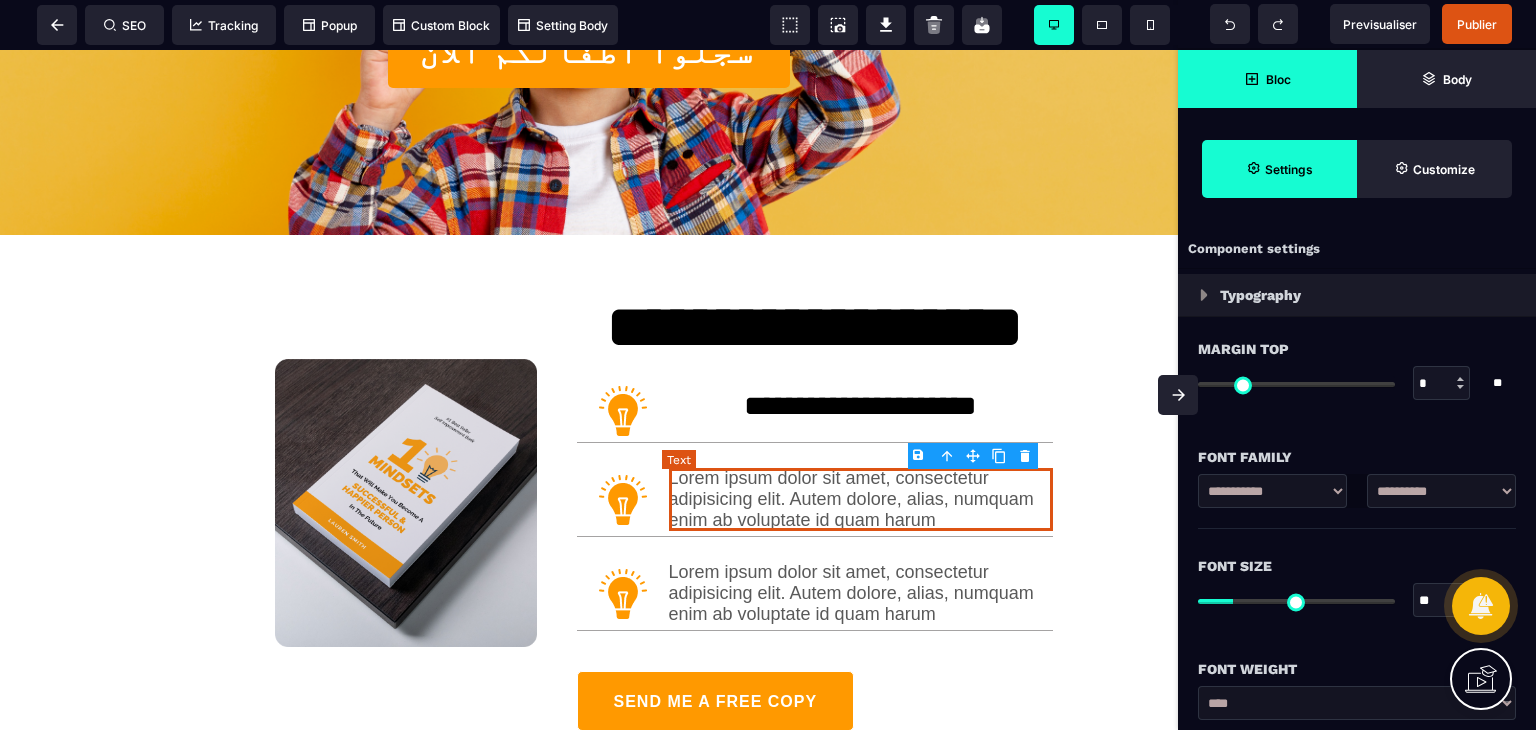 click on "Lorem ipsum dolor sit amet, consectetur adipisicing elit. Autem dolore, alias, numquam enim ab voluptate id quam harum" at bounding box center [861, 499] 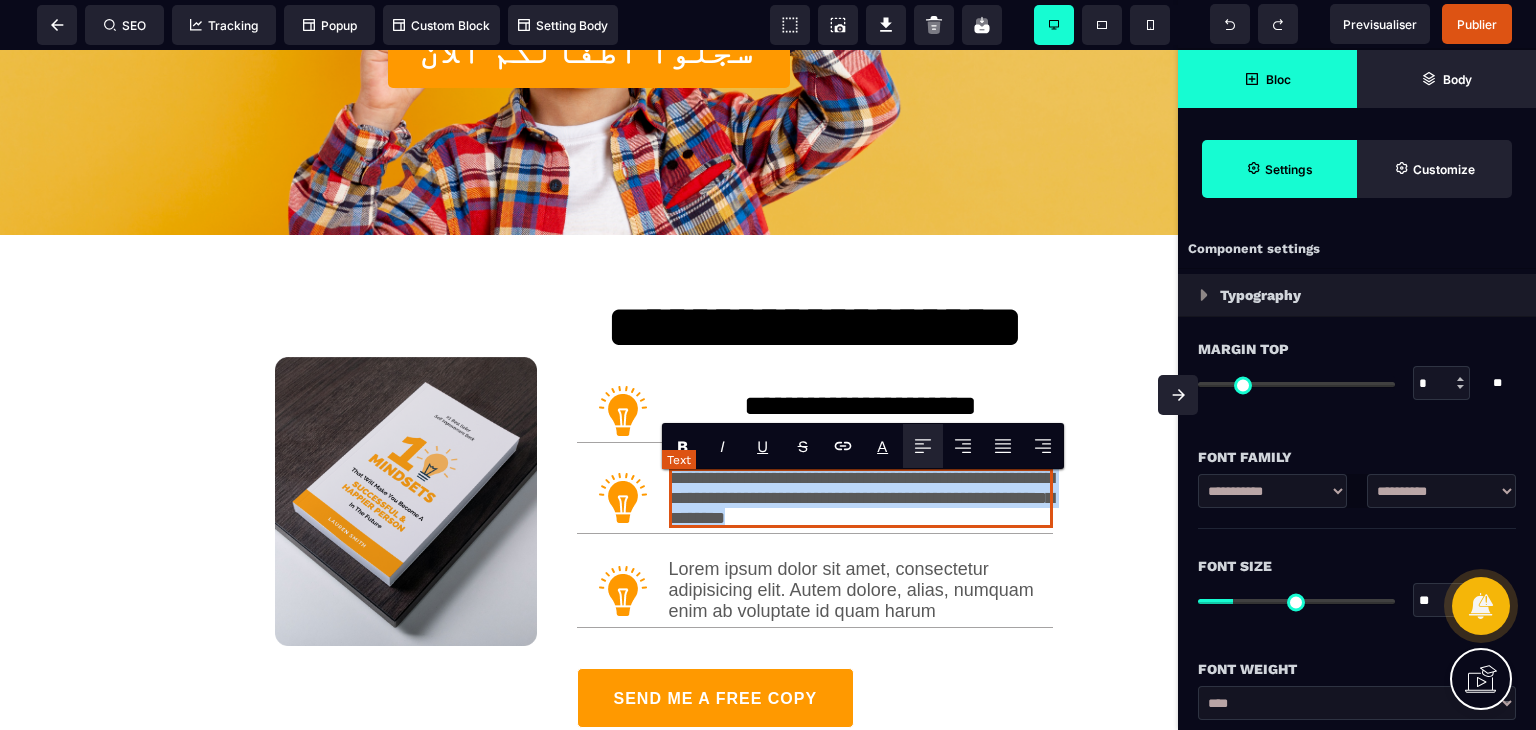 click on "**********" at bounding box center [861, 498] 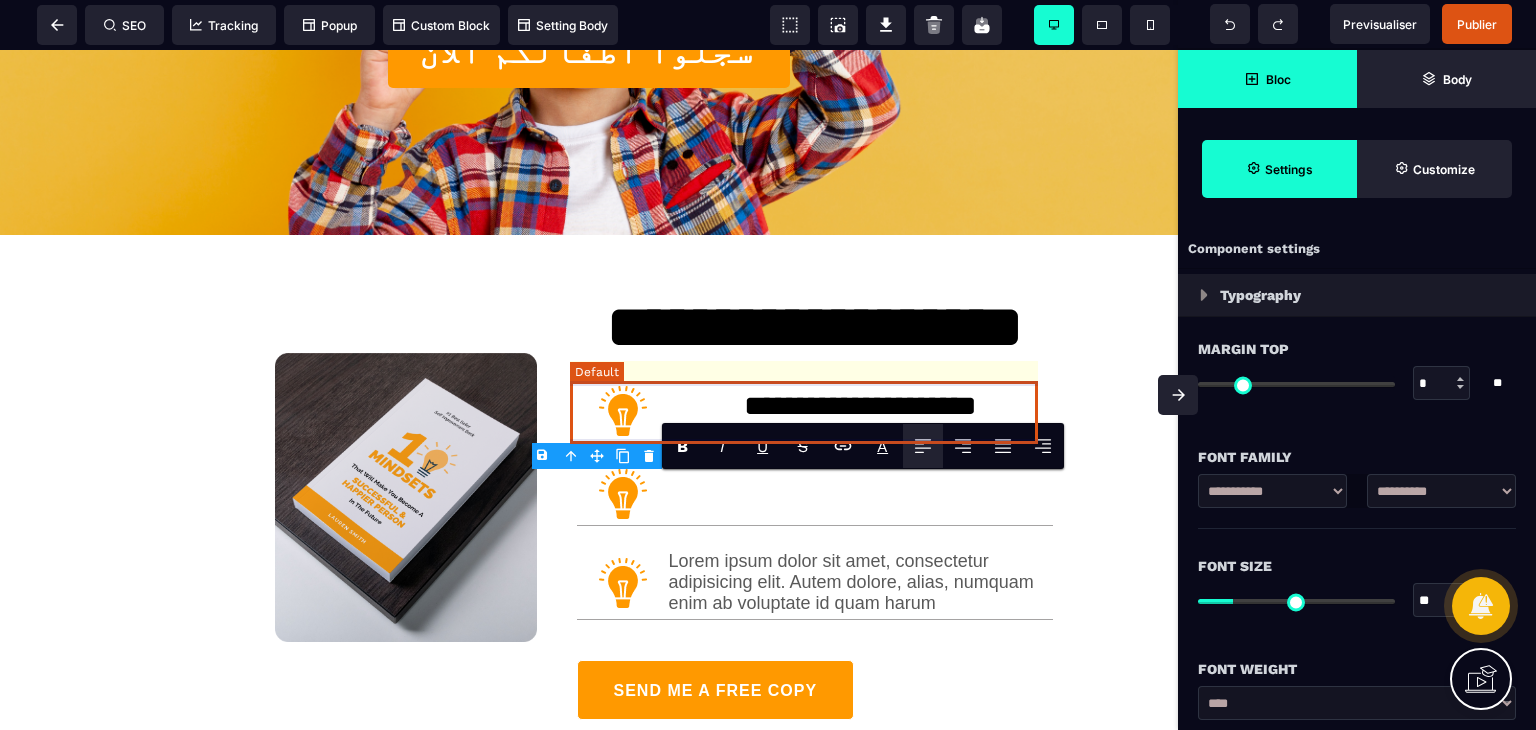 click on "**********" at bounding box center (814, 327) 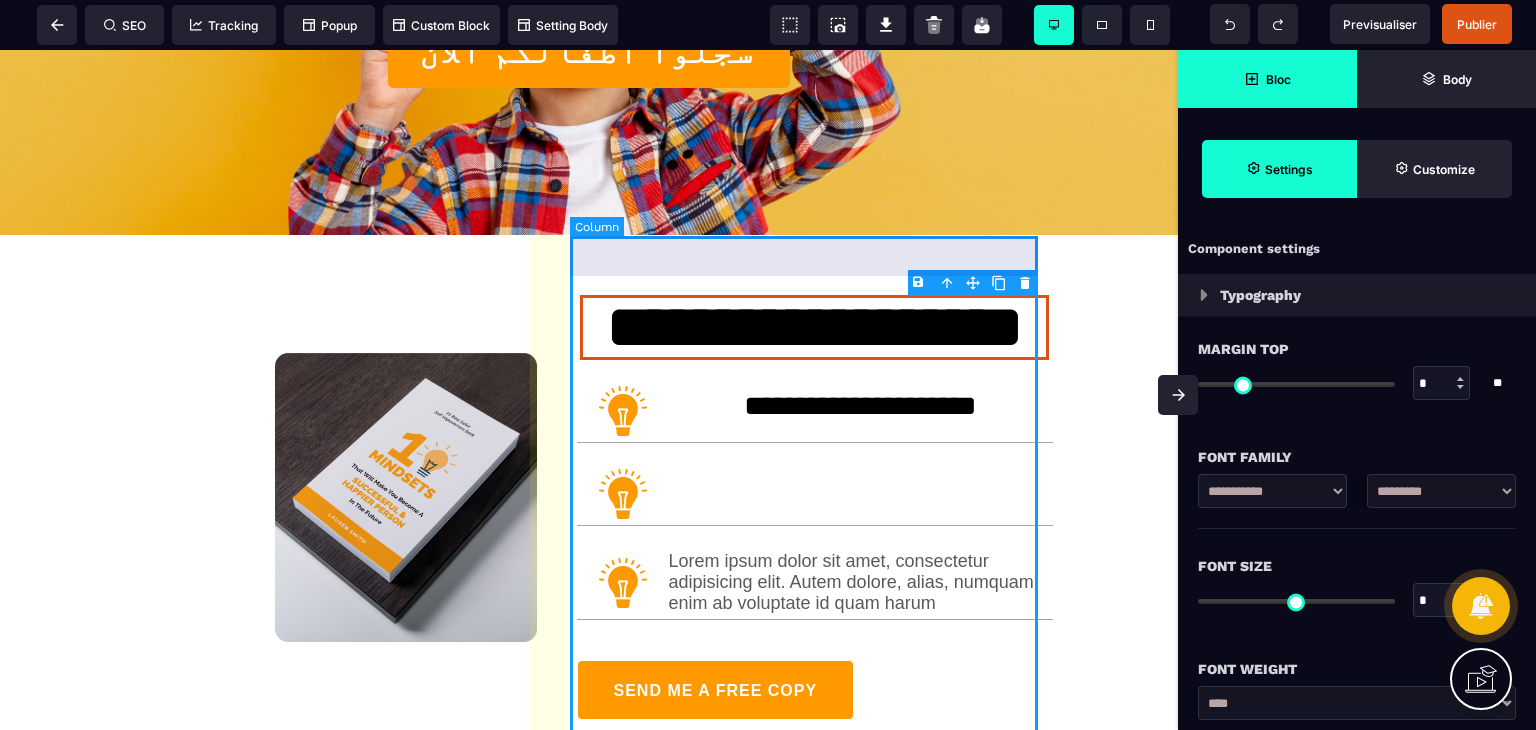 click on "**********" at bounding box center (815, 497) 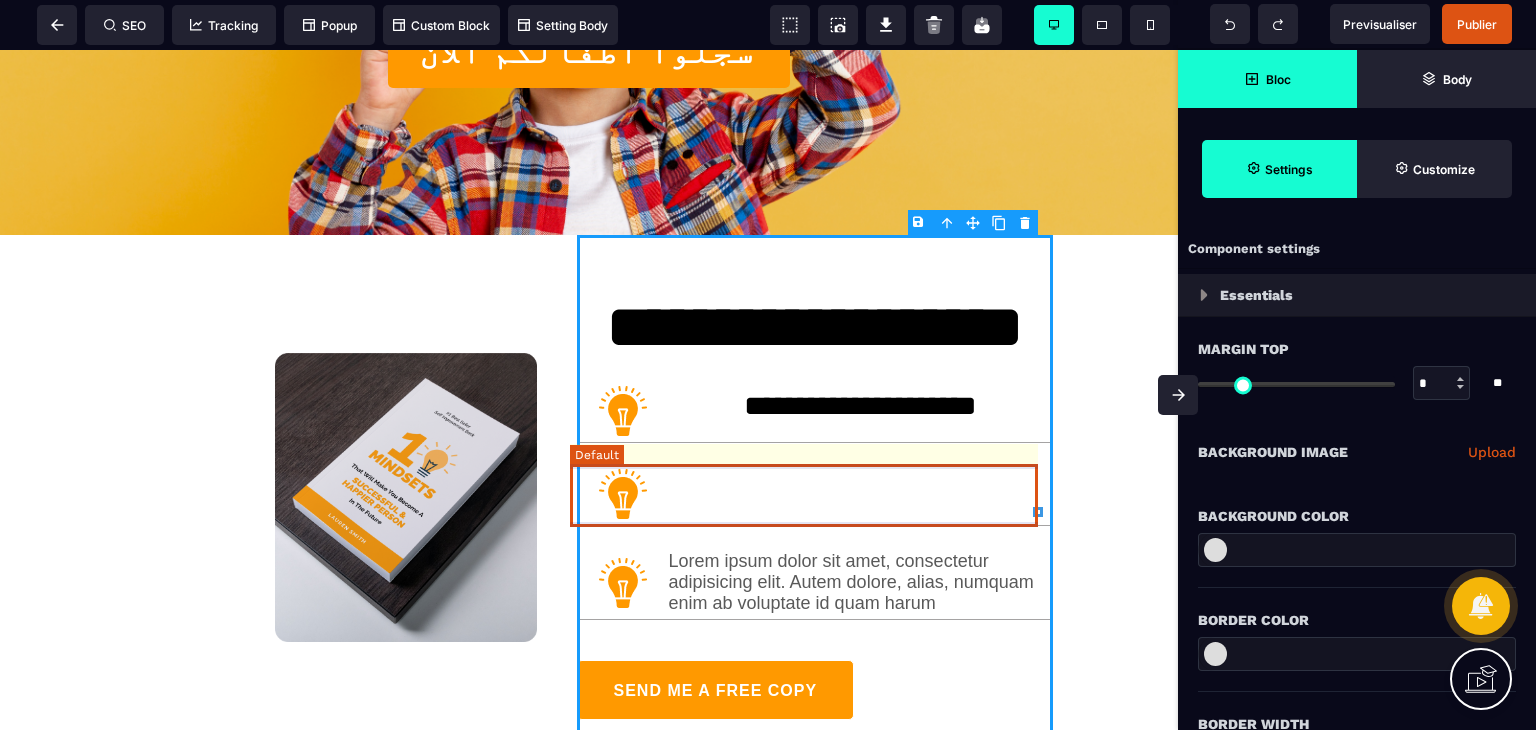 click at bounding box center [815, 494] 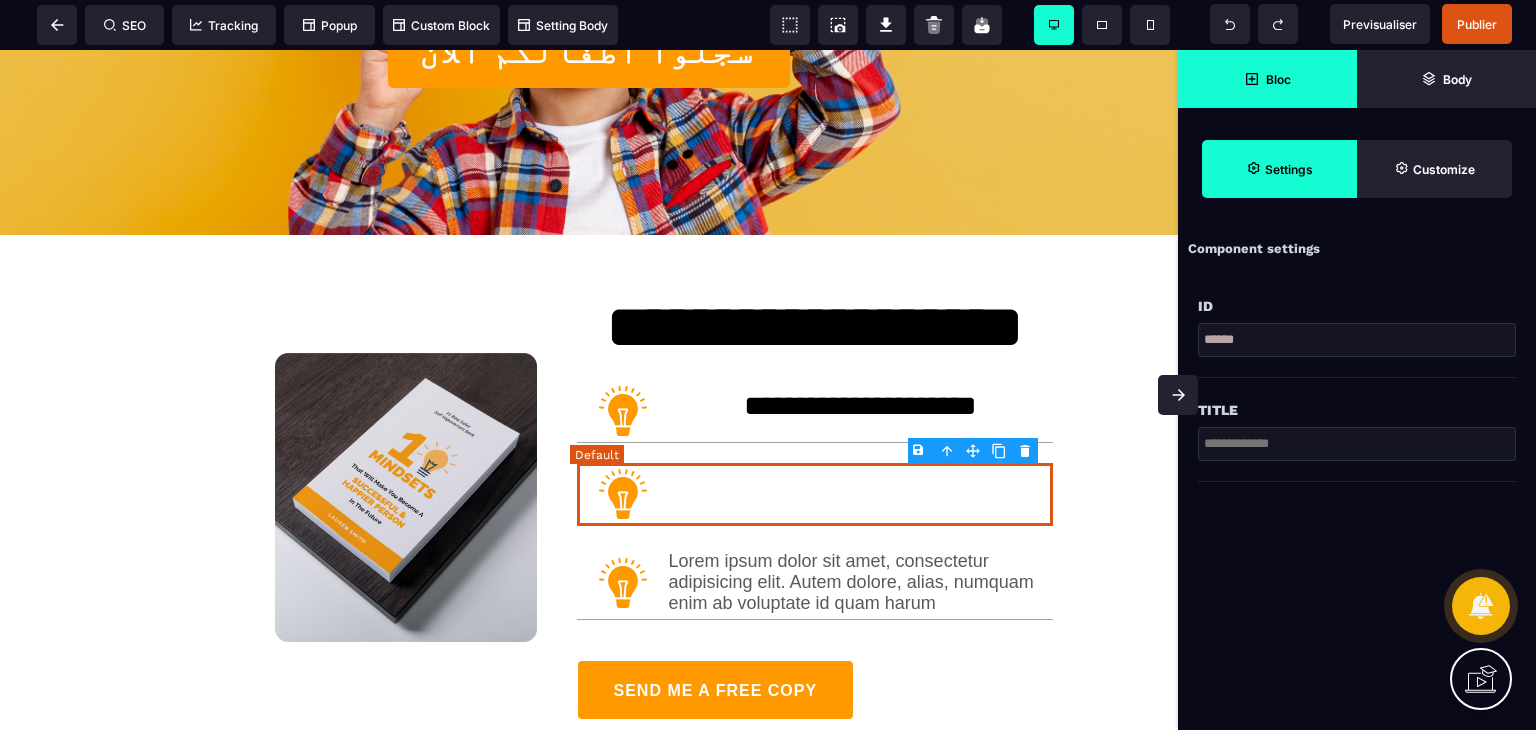 click at bounding box center (815, 494) 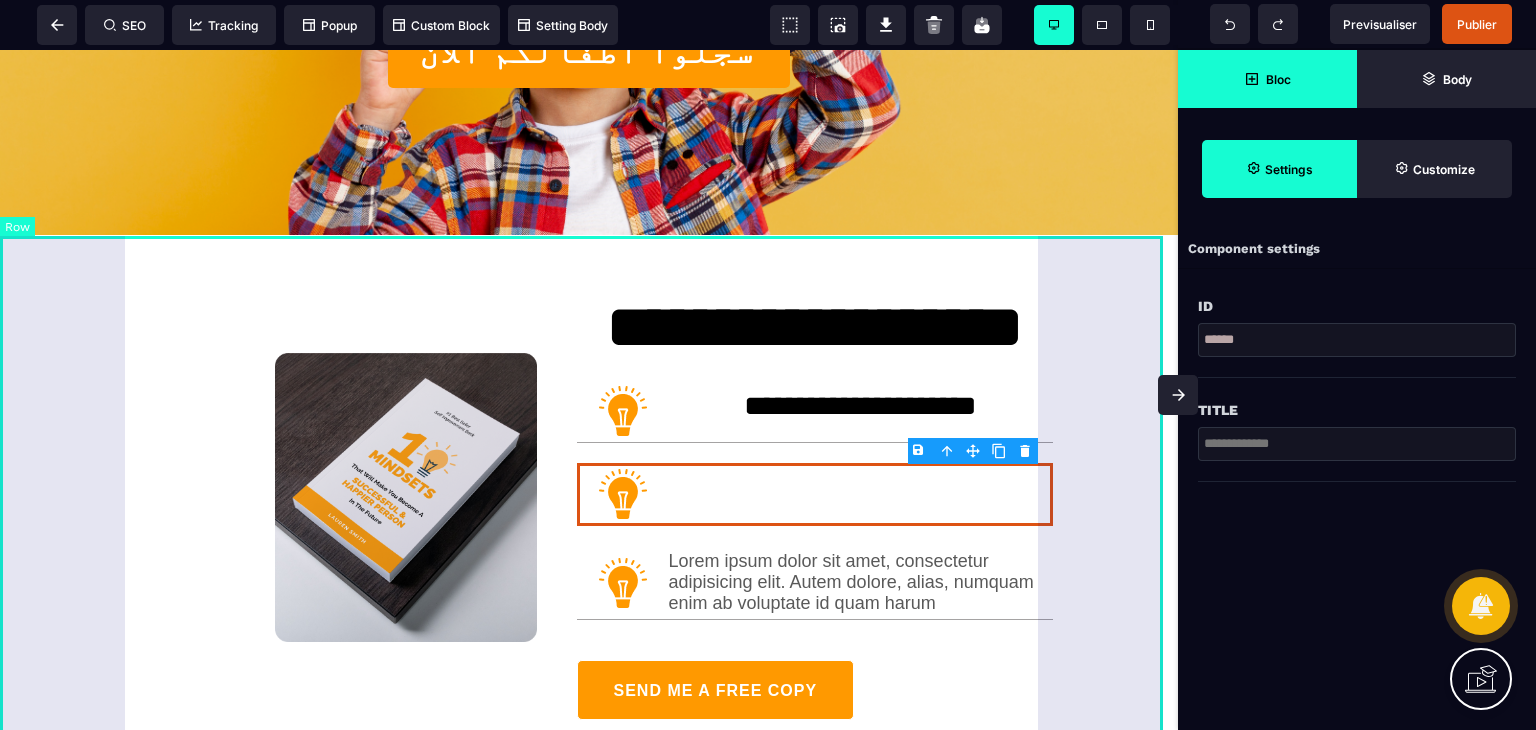 click on "**********" at bounding box center [589, 532] 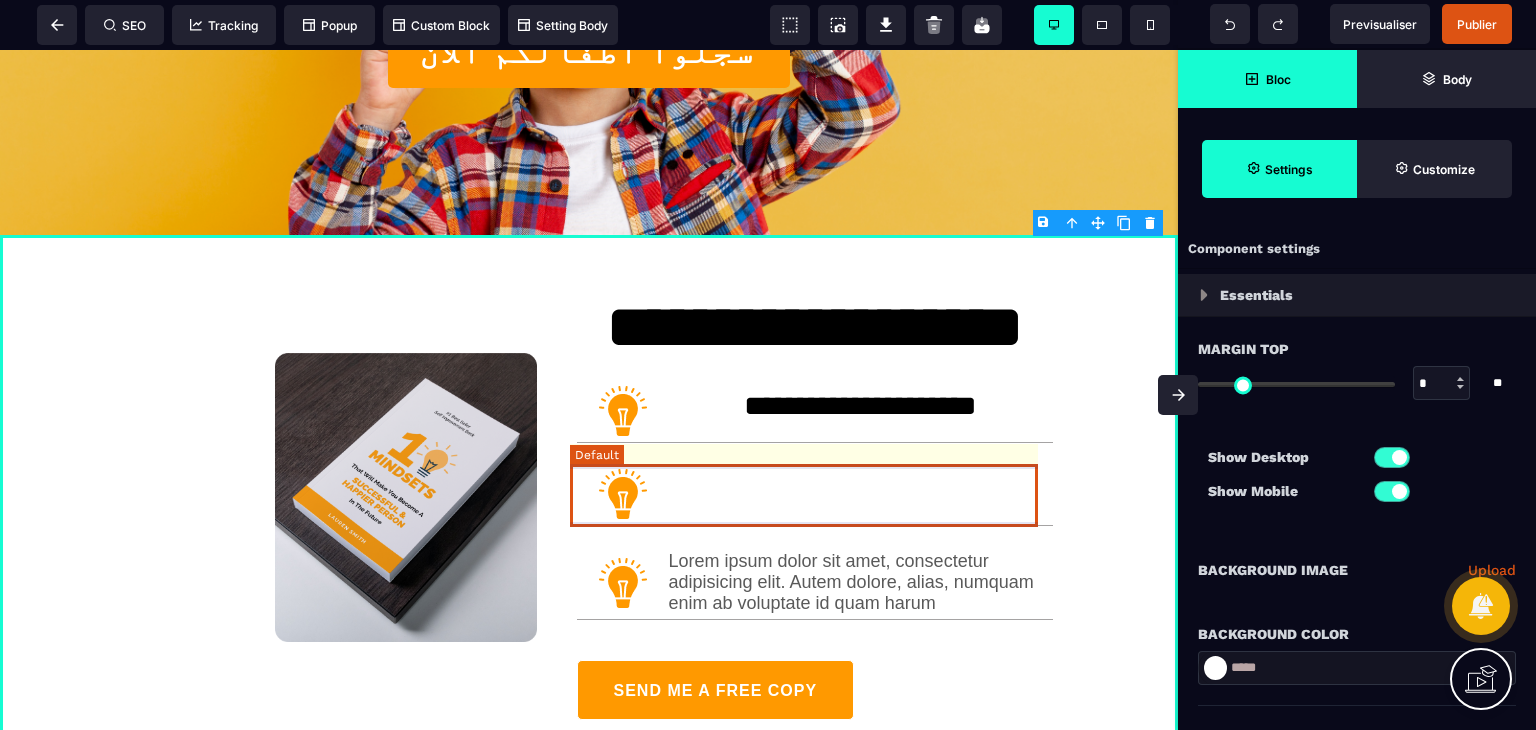 click at bounding box center [815, 494] 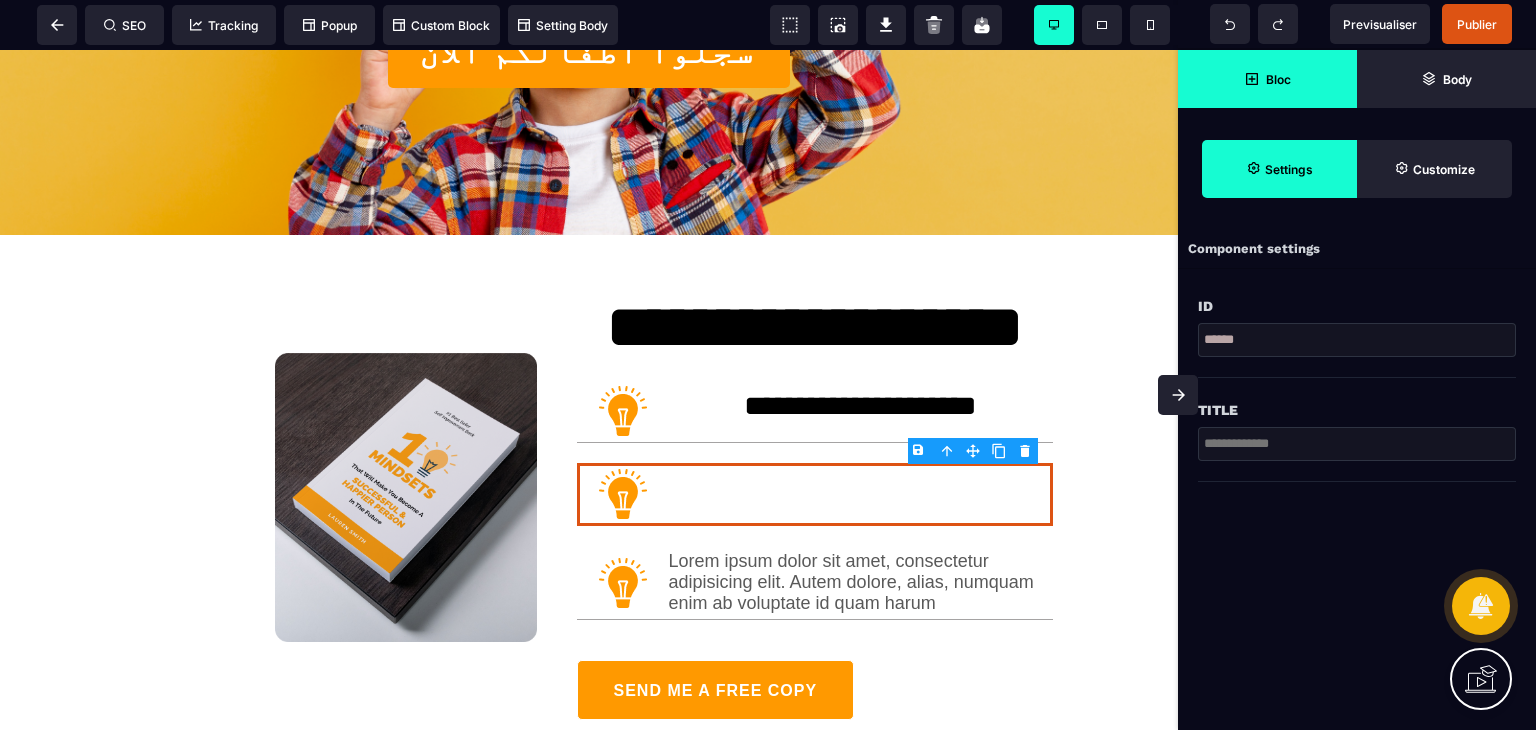 click on "Bloc" at bounding box center [1267, 79] 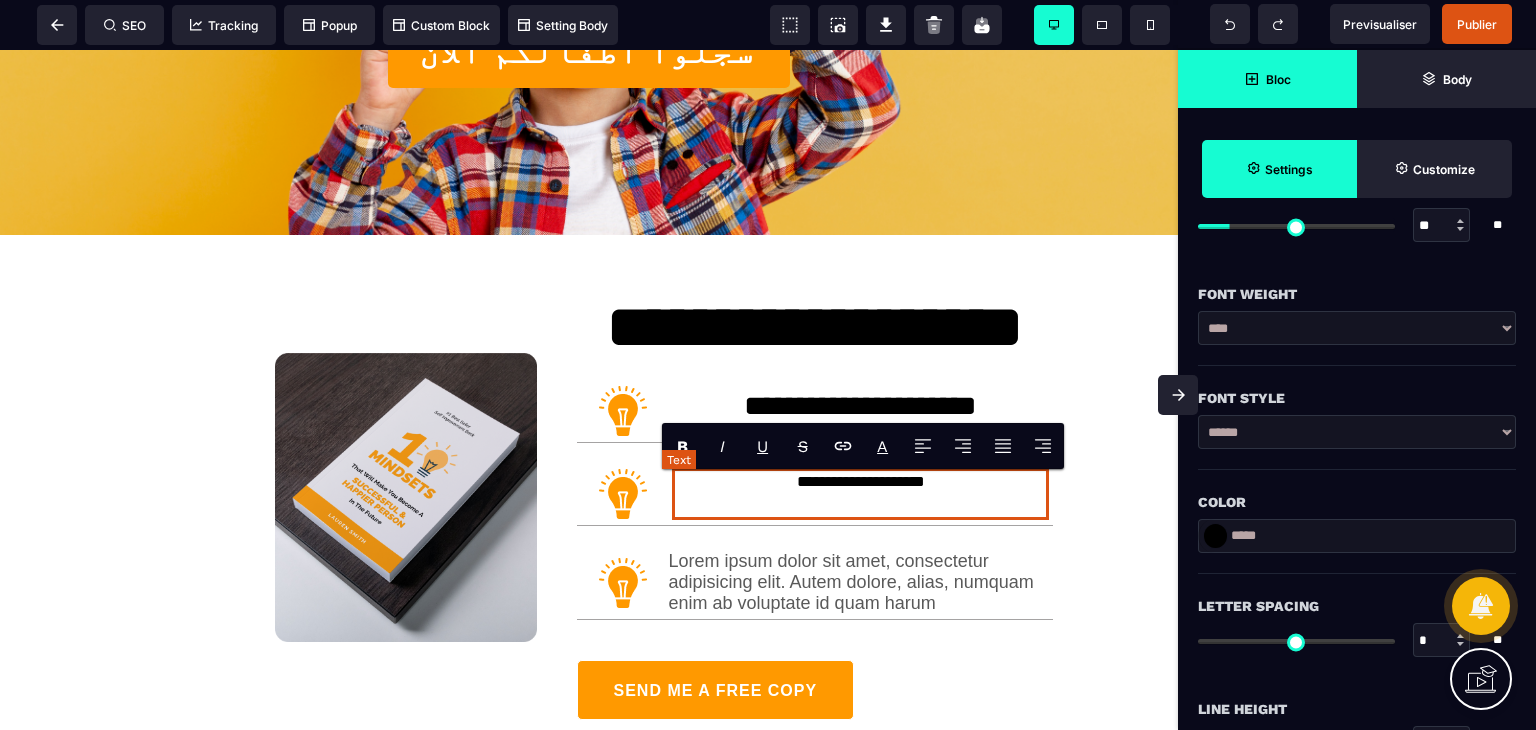 scroll, scrollTop: 0, scrollLeft: 0, axis: both 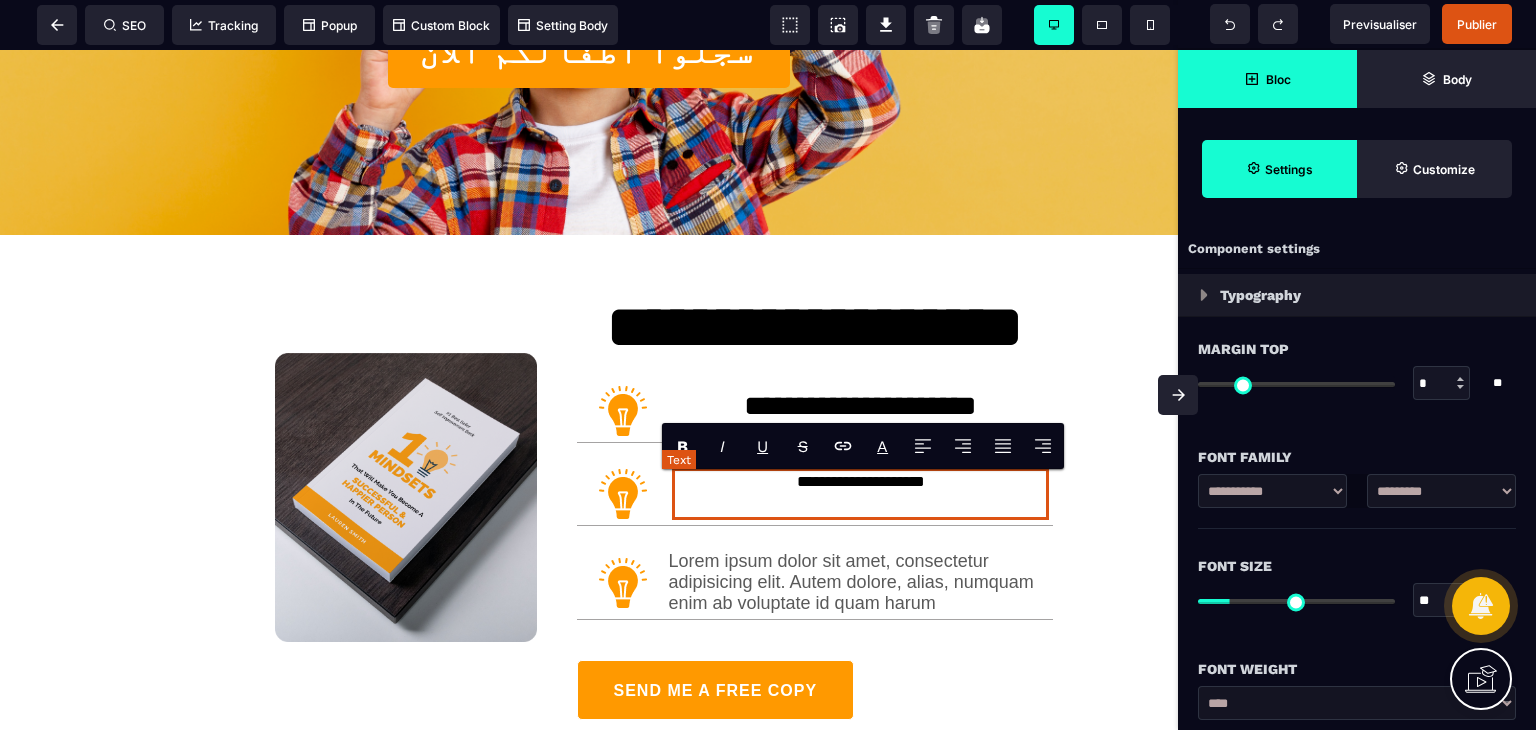 click on "**********" at bounding box center [860, 494] 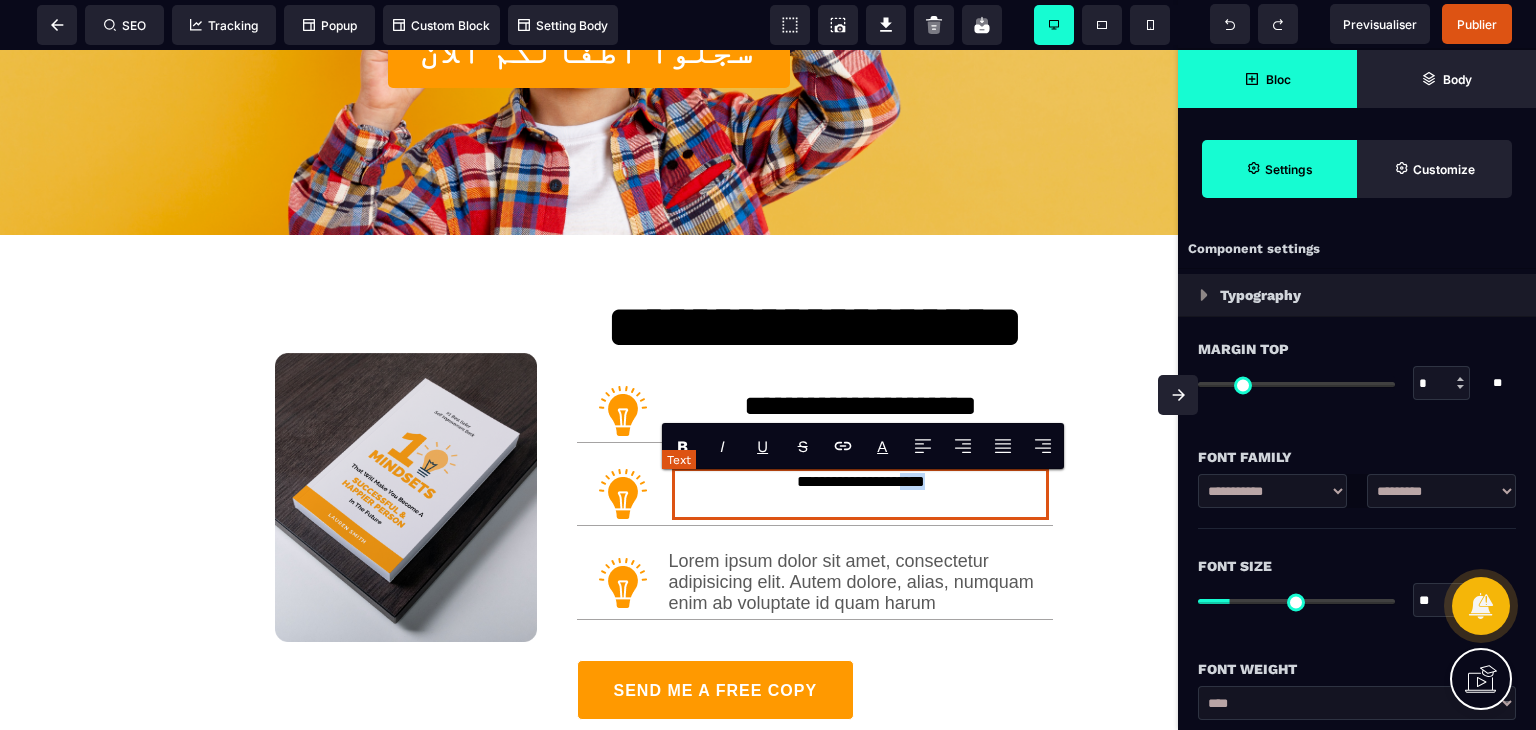 click on "**********" at bounding box center [860, 494] 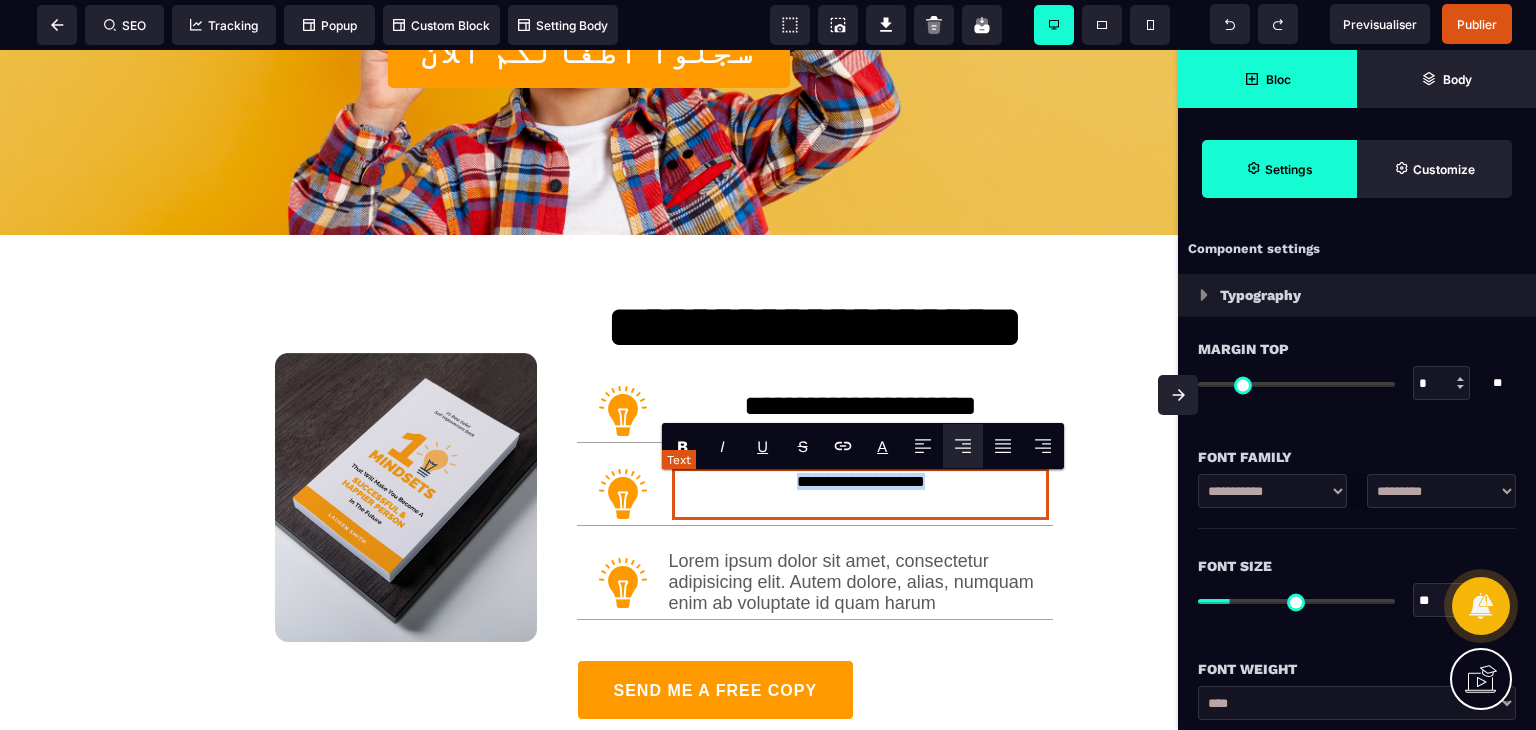 click on "**********" at bounding box center (860, 494) 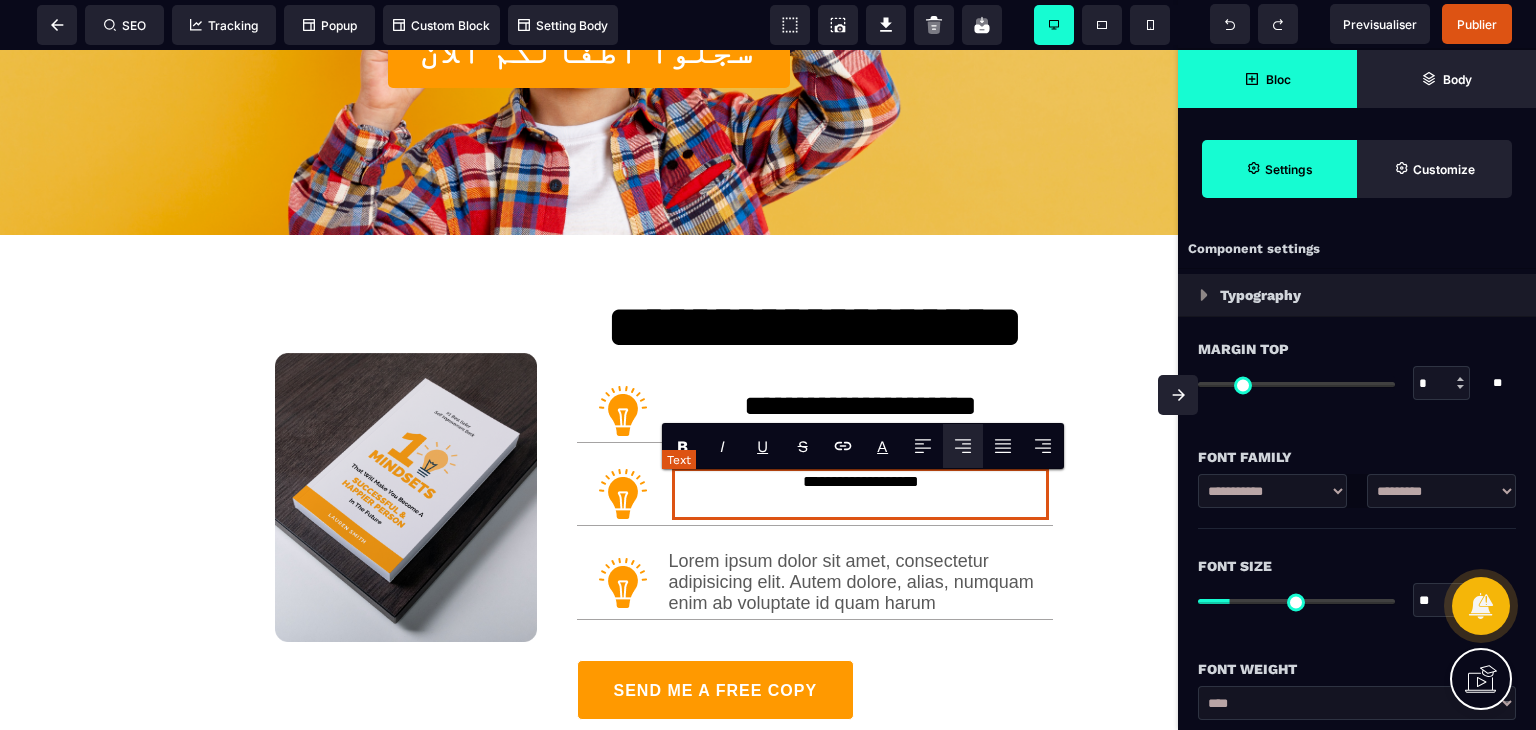 click on "**********" at bounding box center (860, 494) 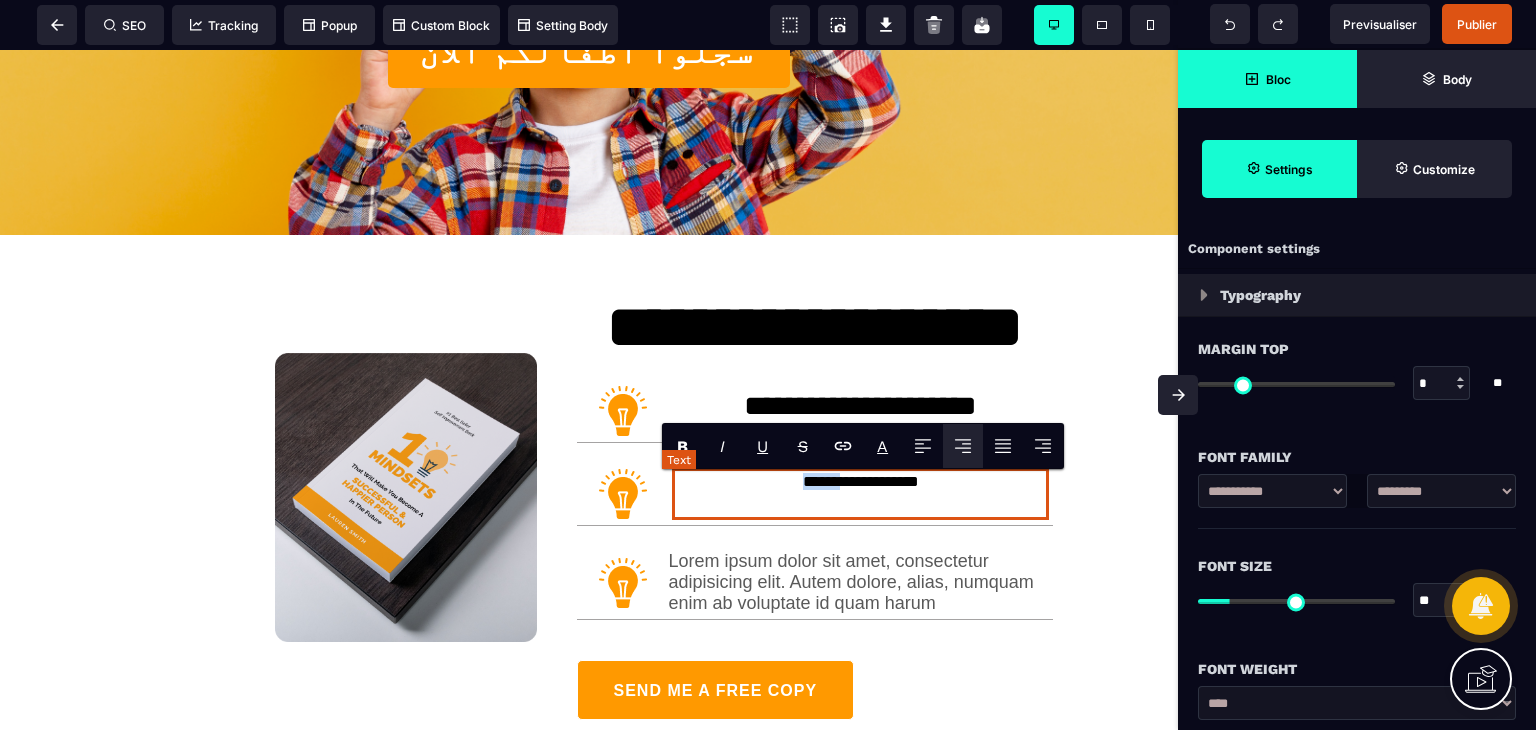 click on "**********" at bounding box center (860, 494) 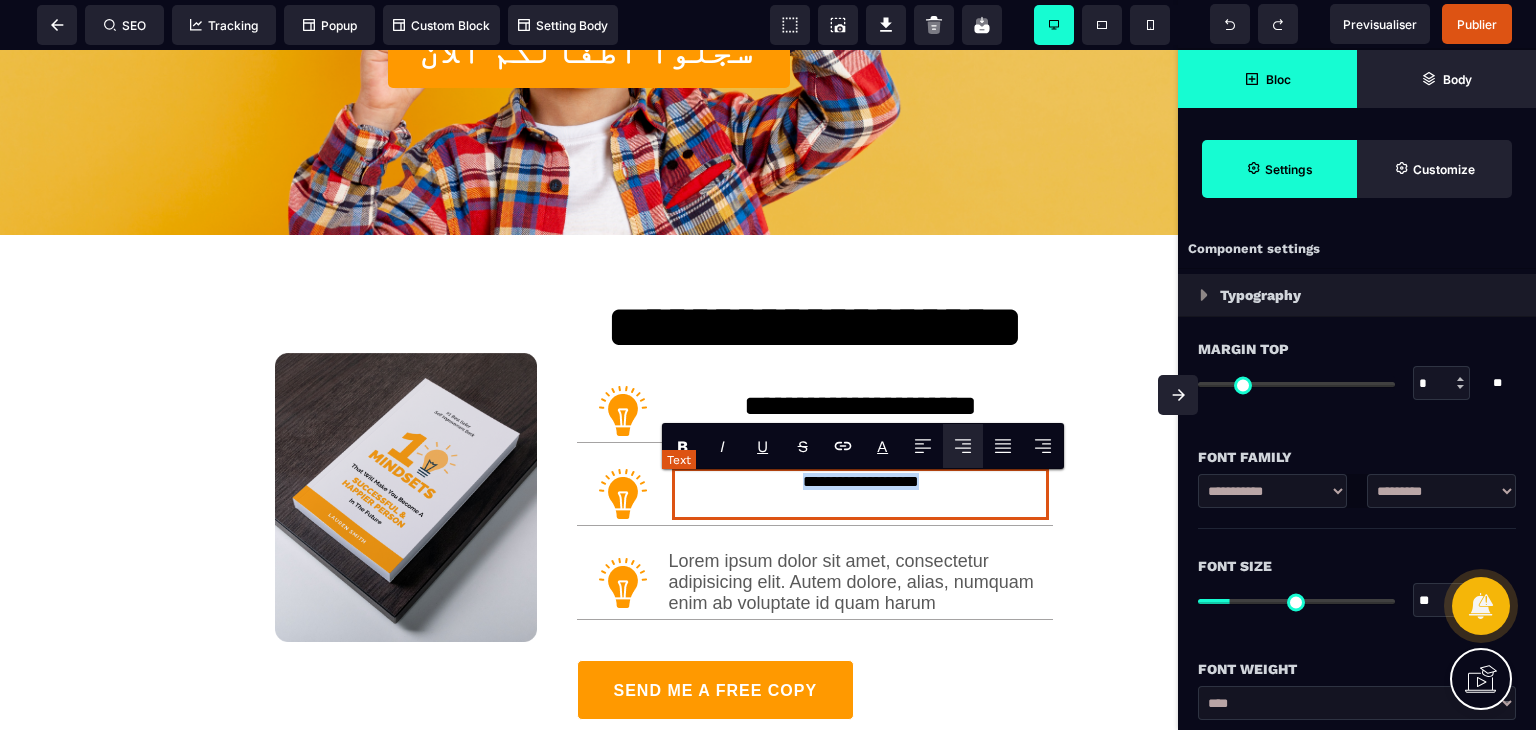click on "**********" at bounding box center (860, 494) 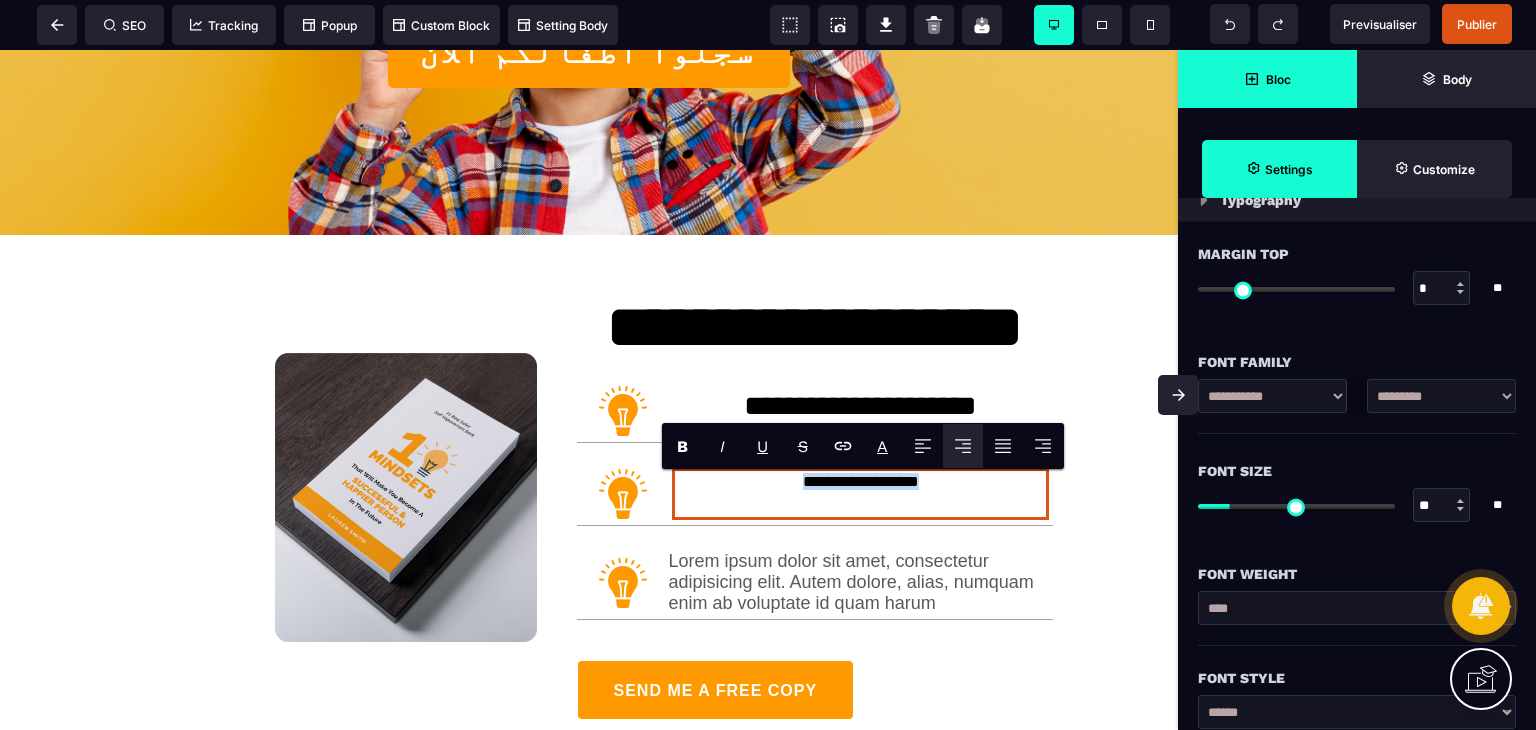 scroll, scrollTop: 100, scrollLeft: 0, axis: vertical 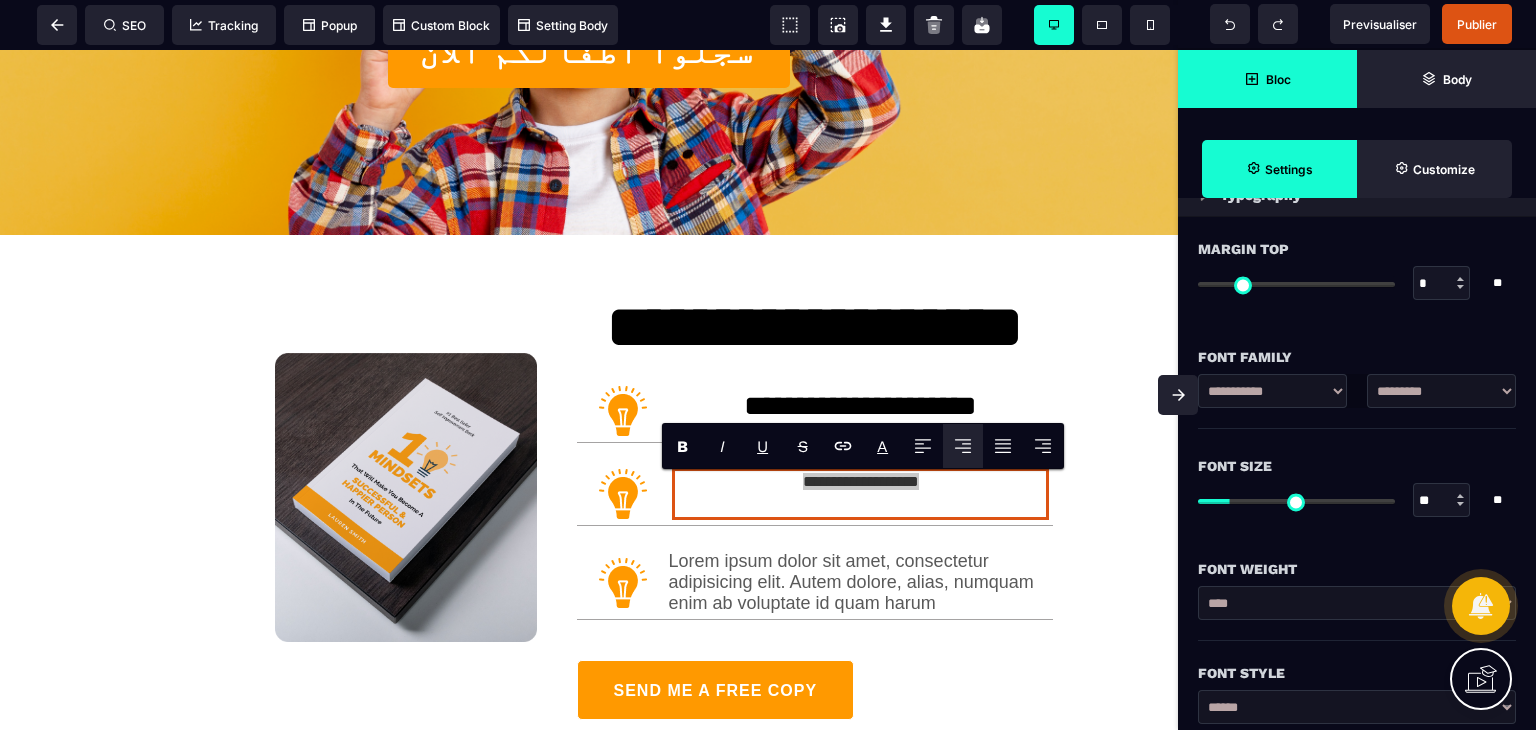 click at bounding box center (1296, 501) 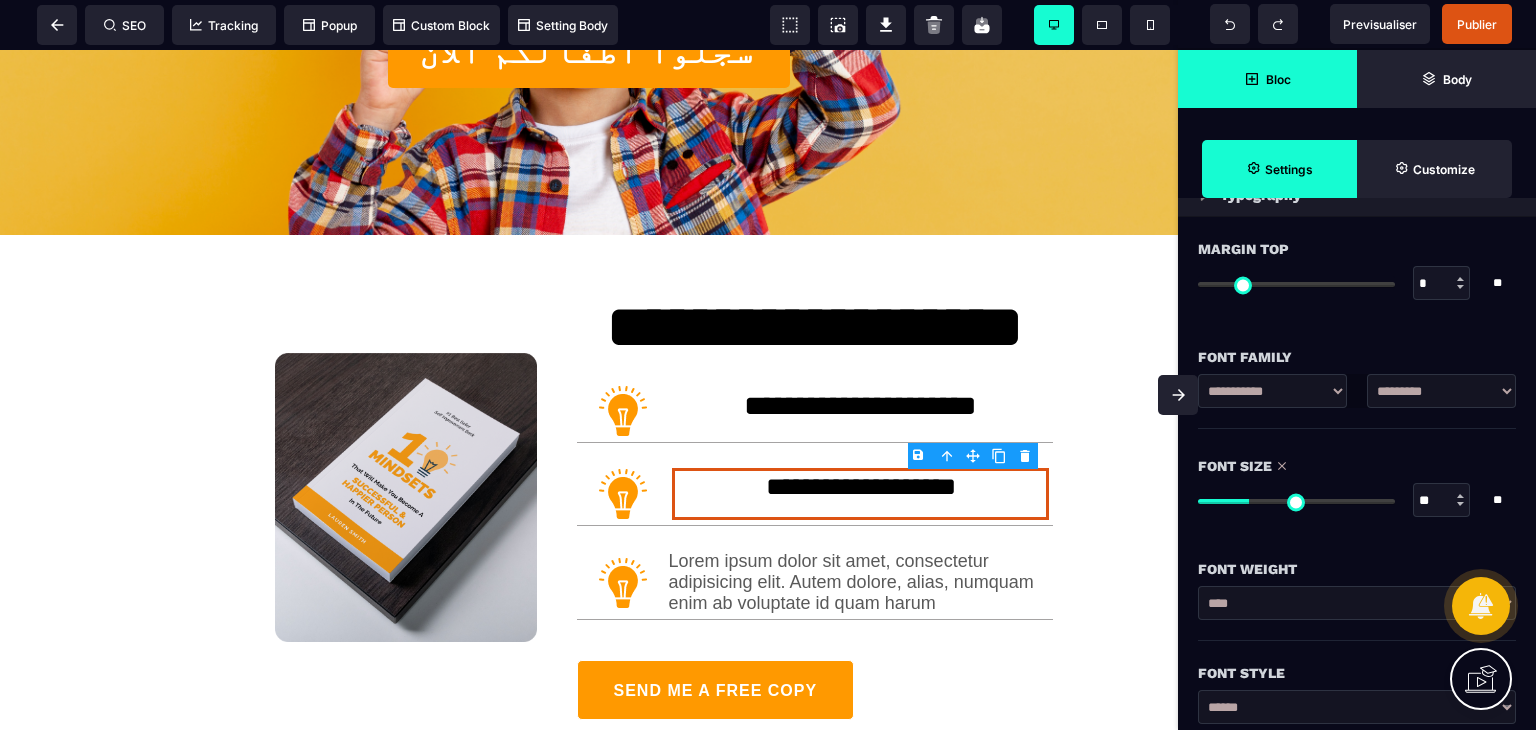 click on "Font Size" at bounding box center [1357, 466] 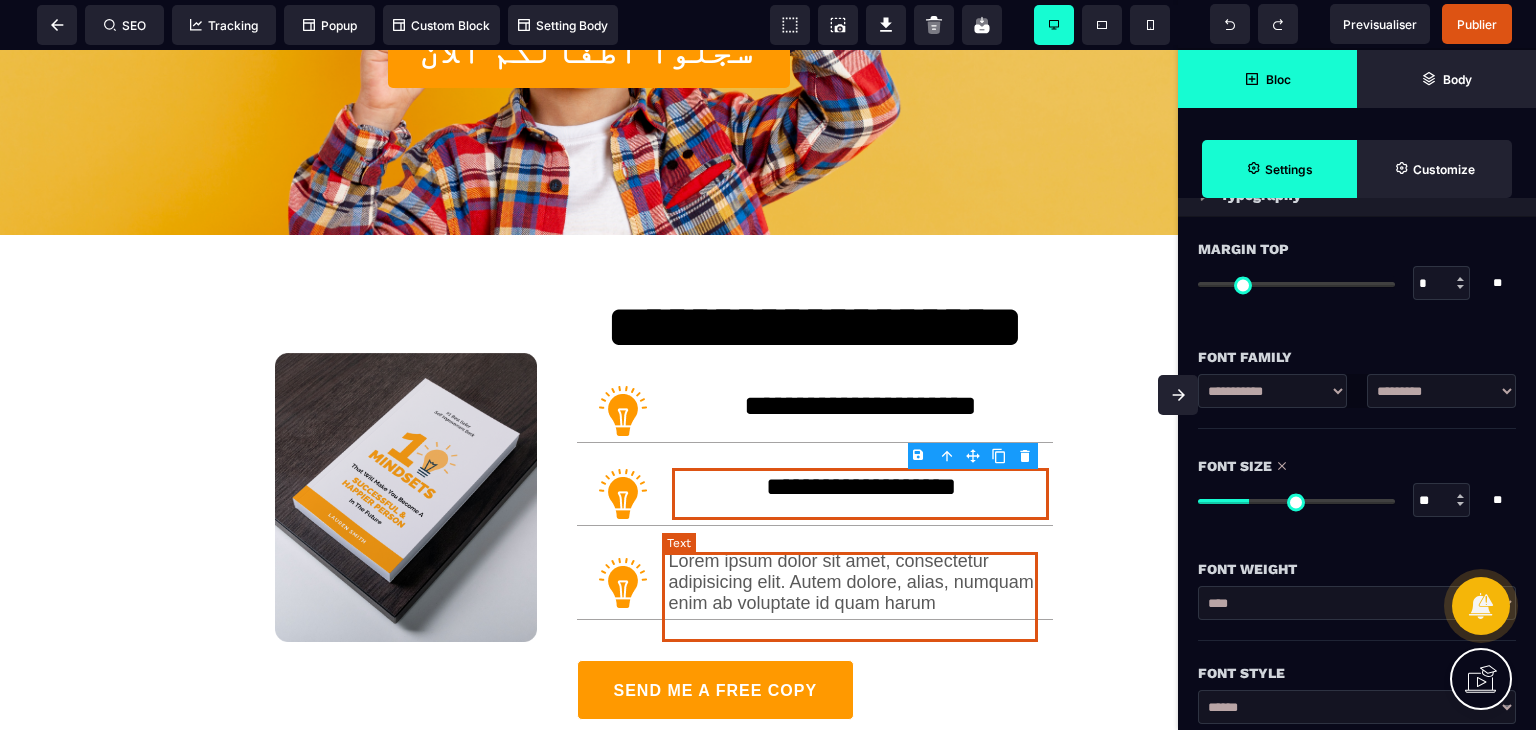 click on "Lorem ipsum dolor sit amet, consectetur adipisicing elit. Autem dolore, alias, numquam enim ab voluptate id quam harum" at bounding box center [861, 582] 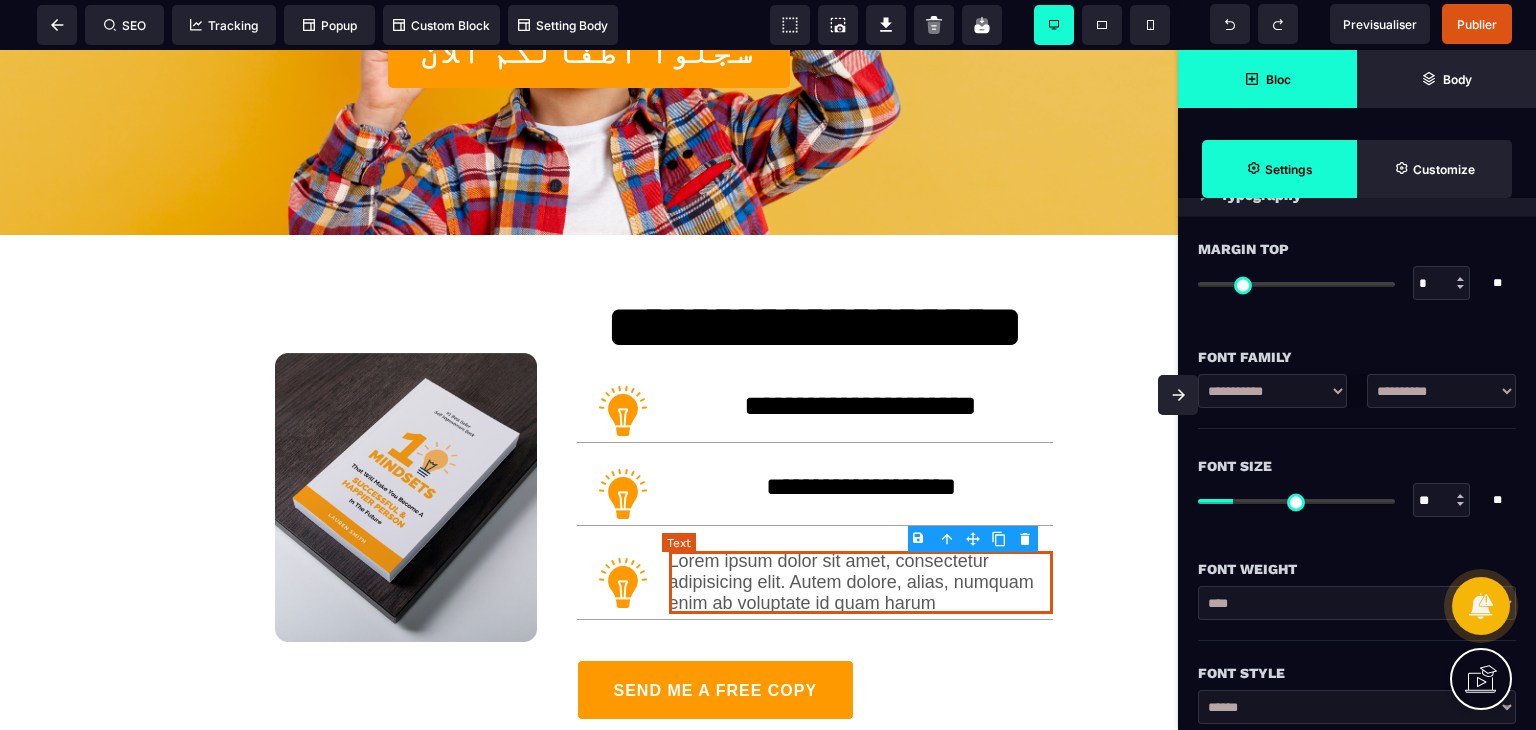 click on "Lorem ipsum dolor sit amet, consectetur adipisicing elit. Autem dolore, alias, numquam enim ab voluptate id quam harum" at bounding box center (861, 582) 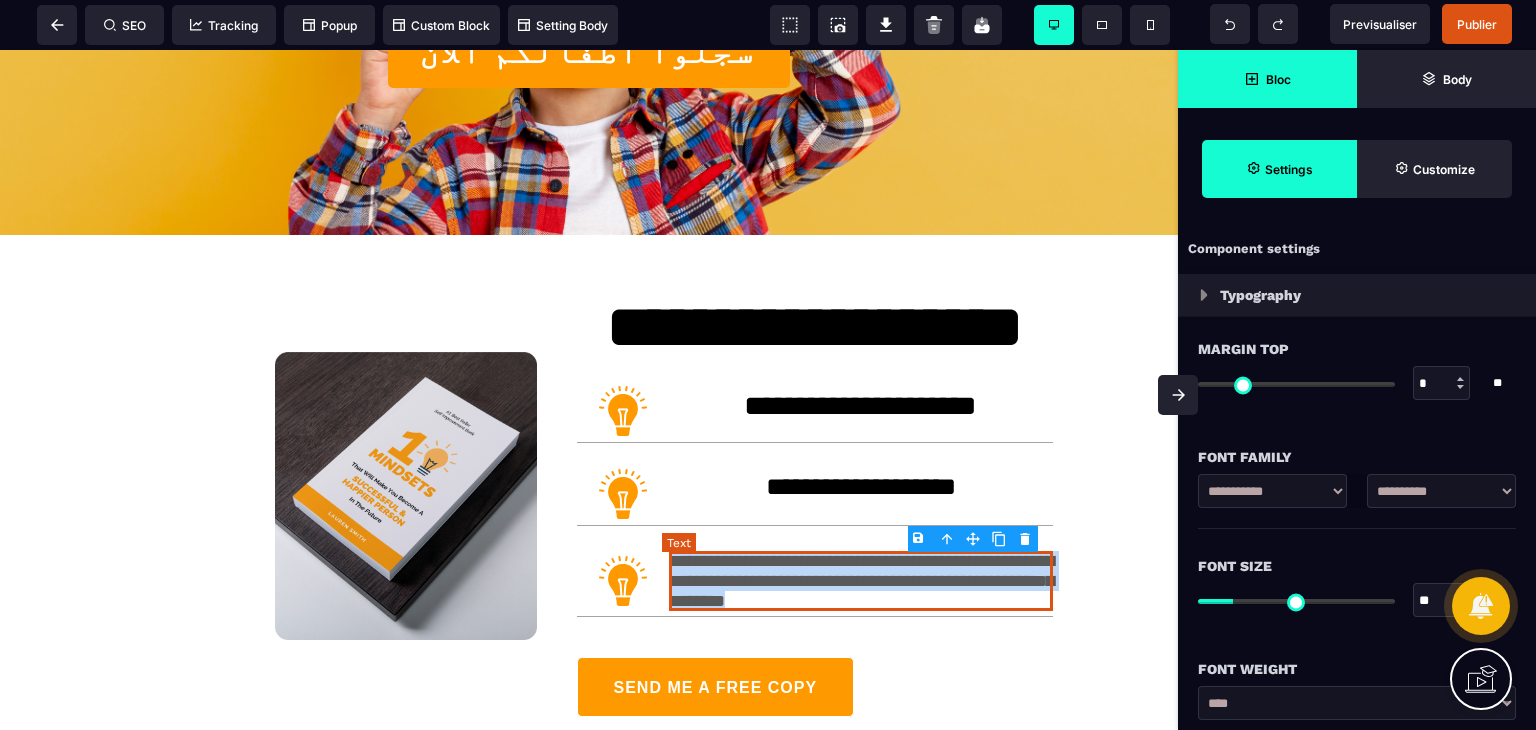 click on "**********" at bounding box center [861, 581] 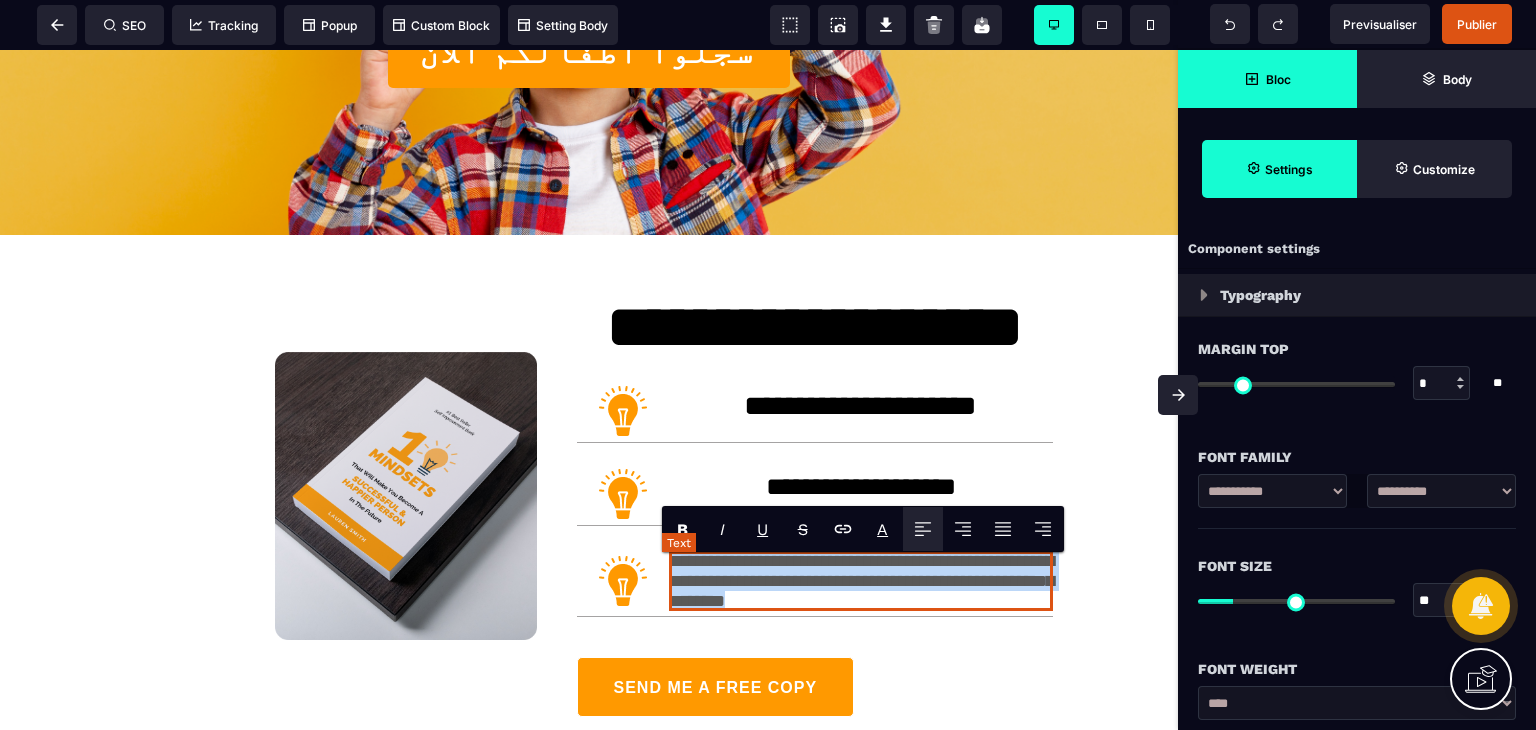 click on "**********" at bounding box center (861, 581) 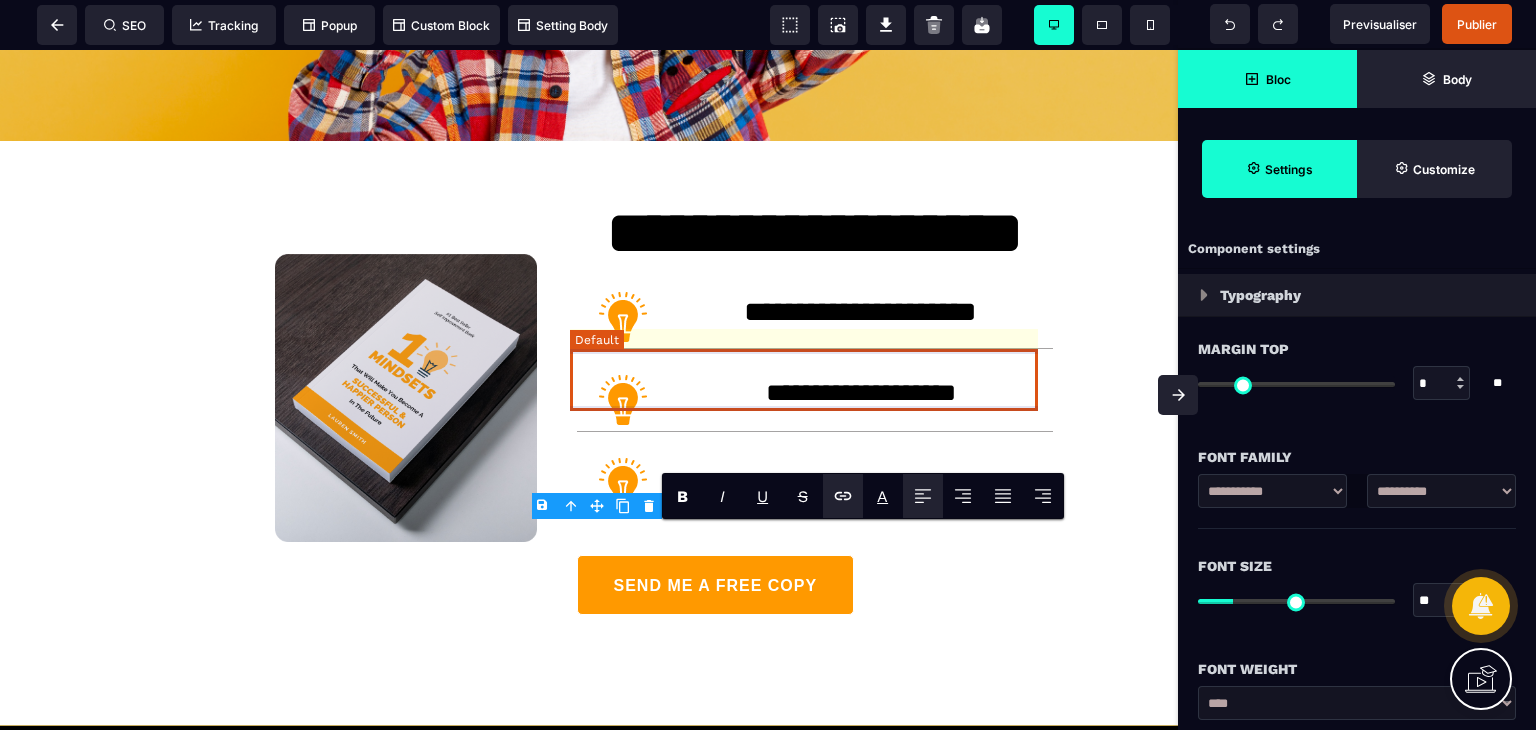 scroll, scrollTop: 713, scrollLeft: 0, axis: vertical 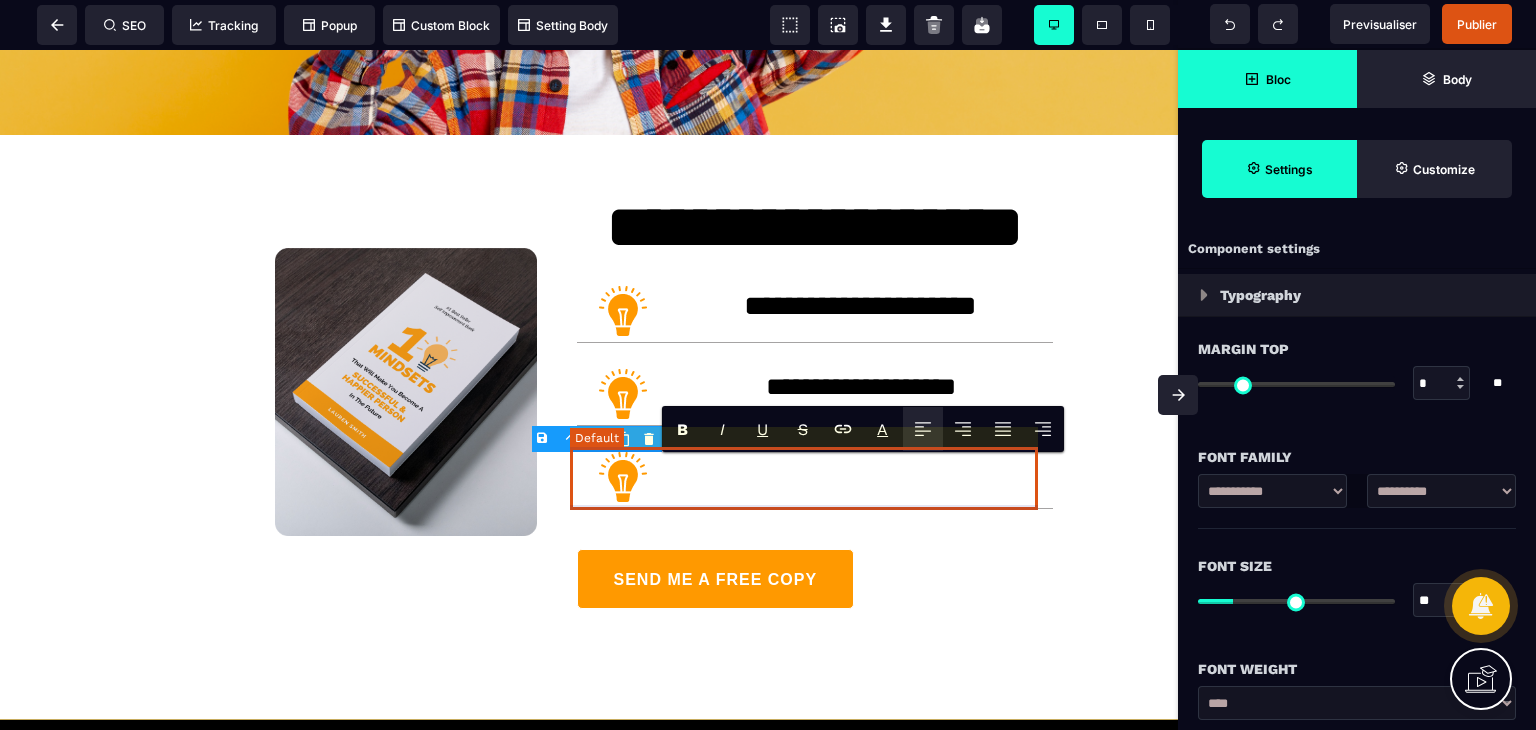 click at bounding box center (815, 477) 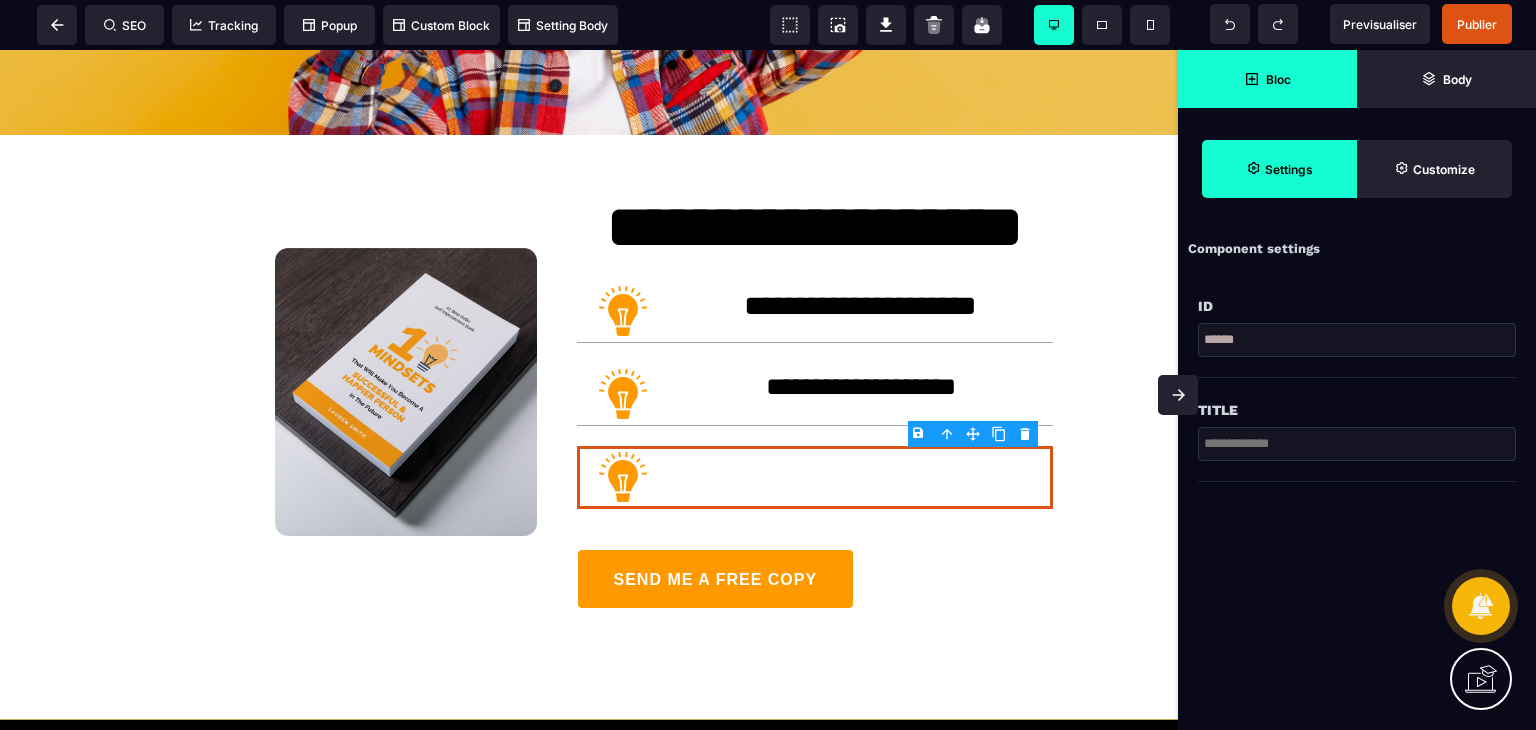click 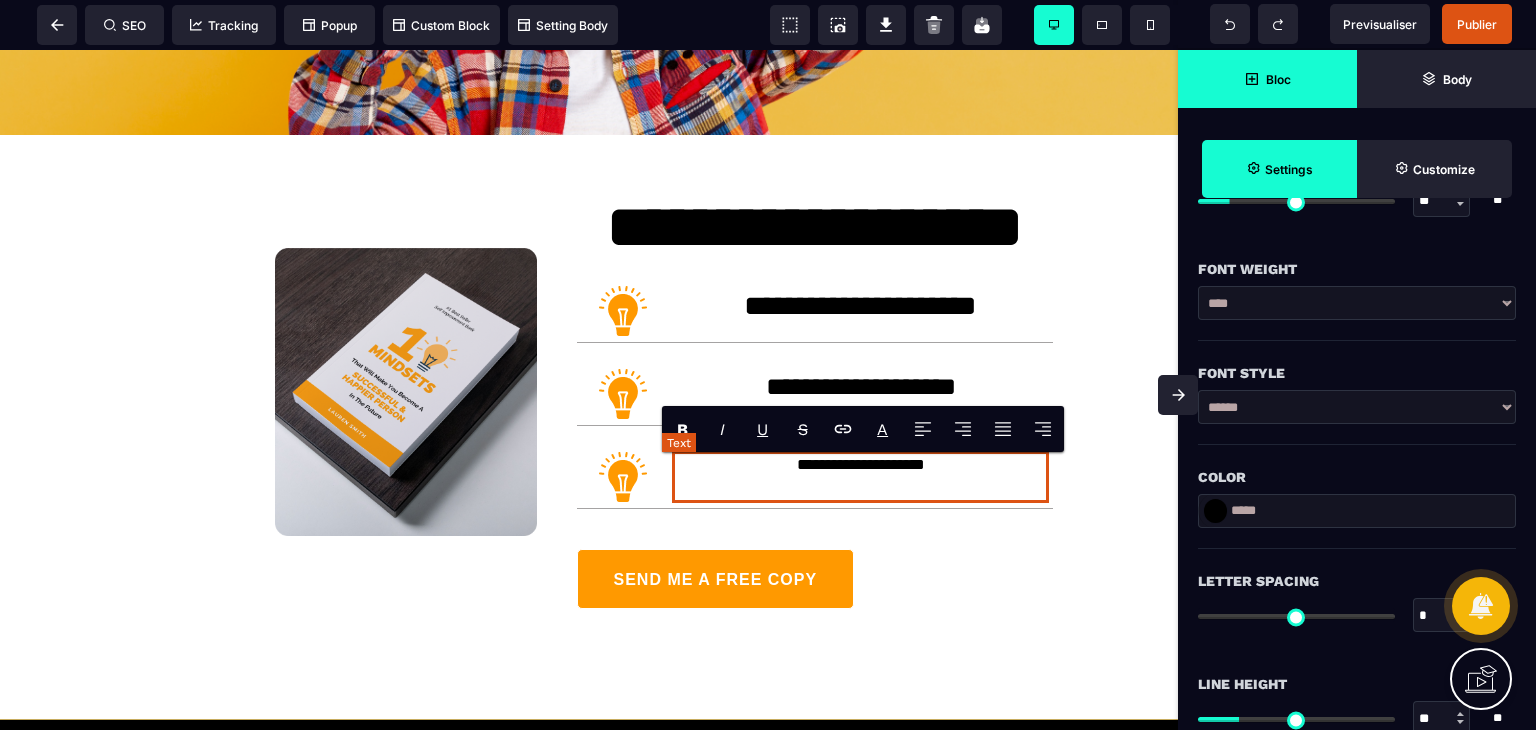 scroll, scrollTop: 0, scrollLeft: 0, axis: both 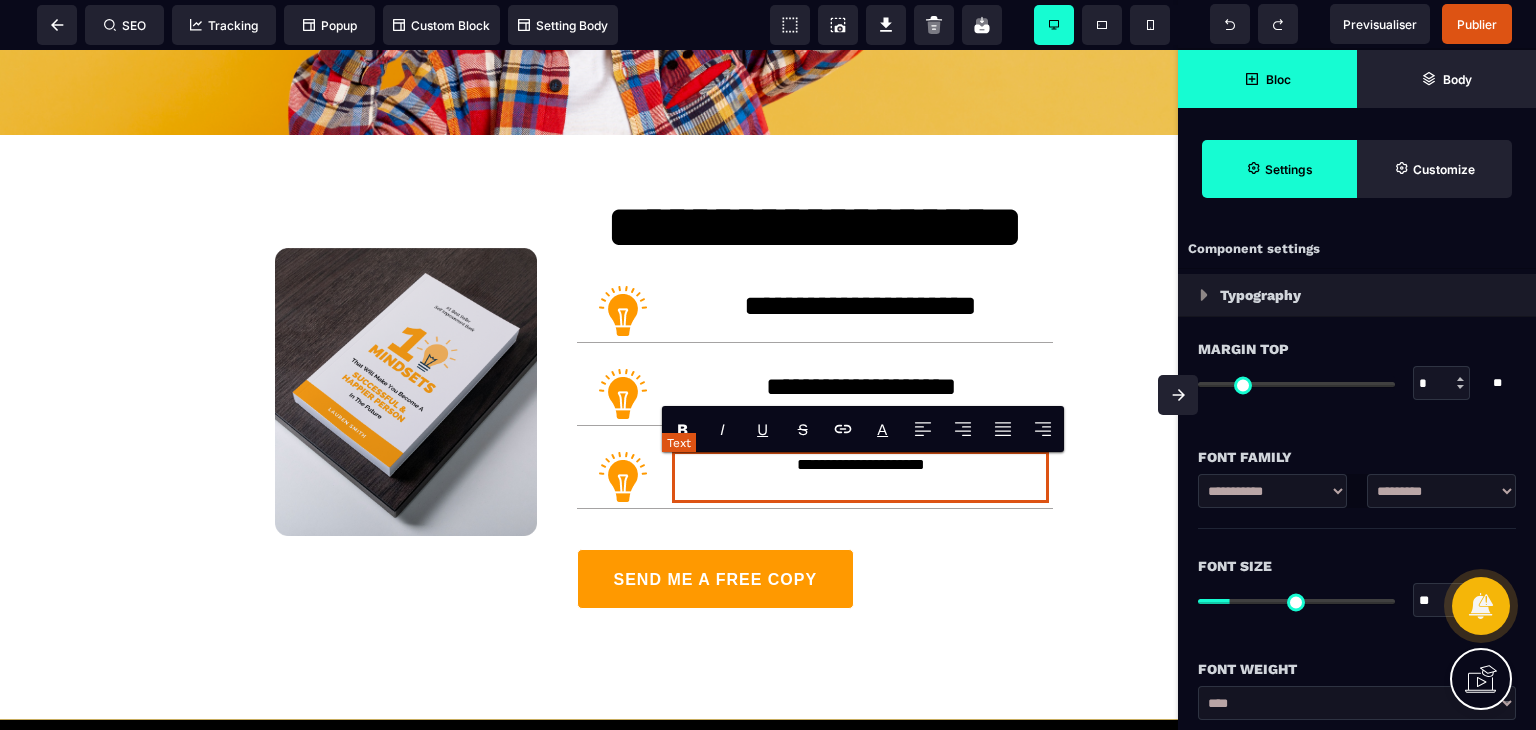 click on "**********" at bounding box center (860, 477) 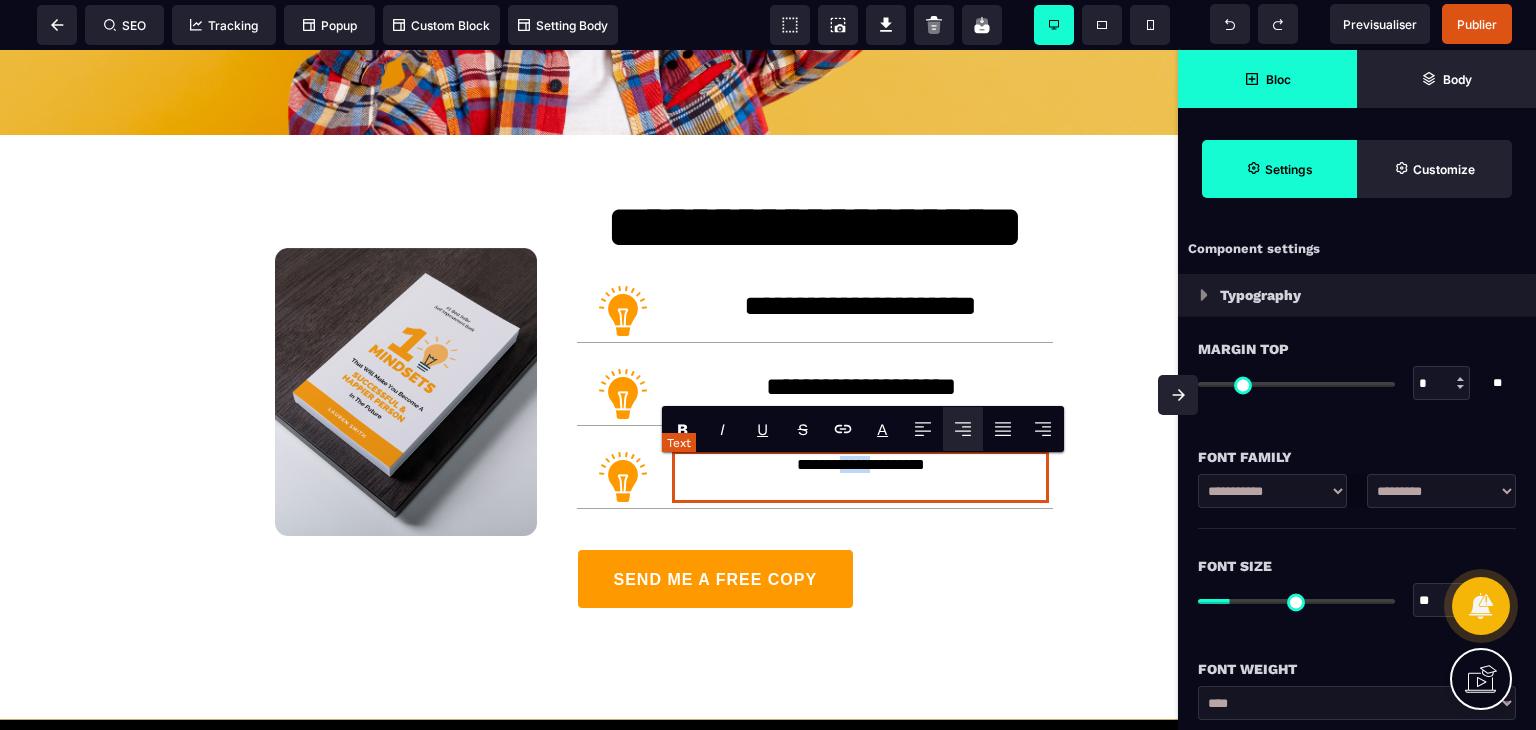 click on "**********" at bounding box center (860, 477) 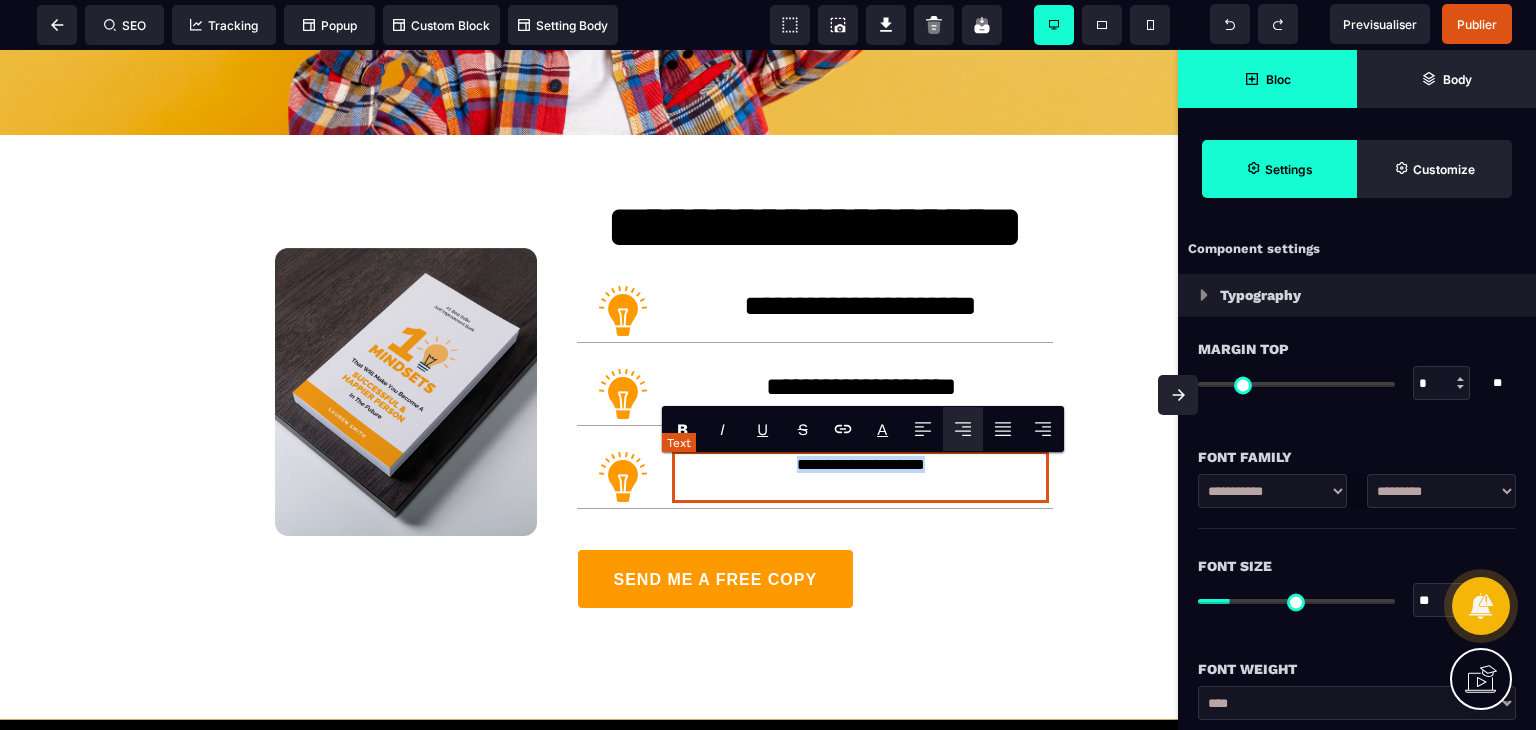 click on "**********" at bounding box center [860, 477] 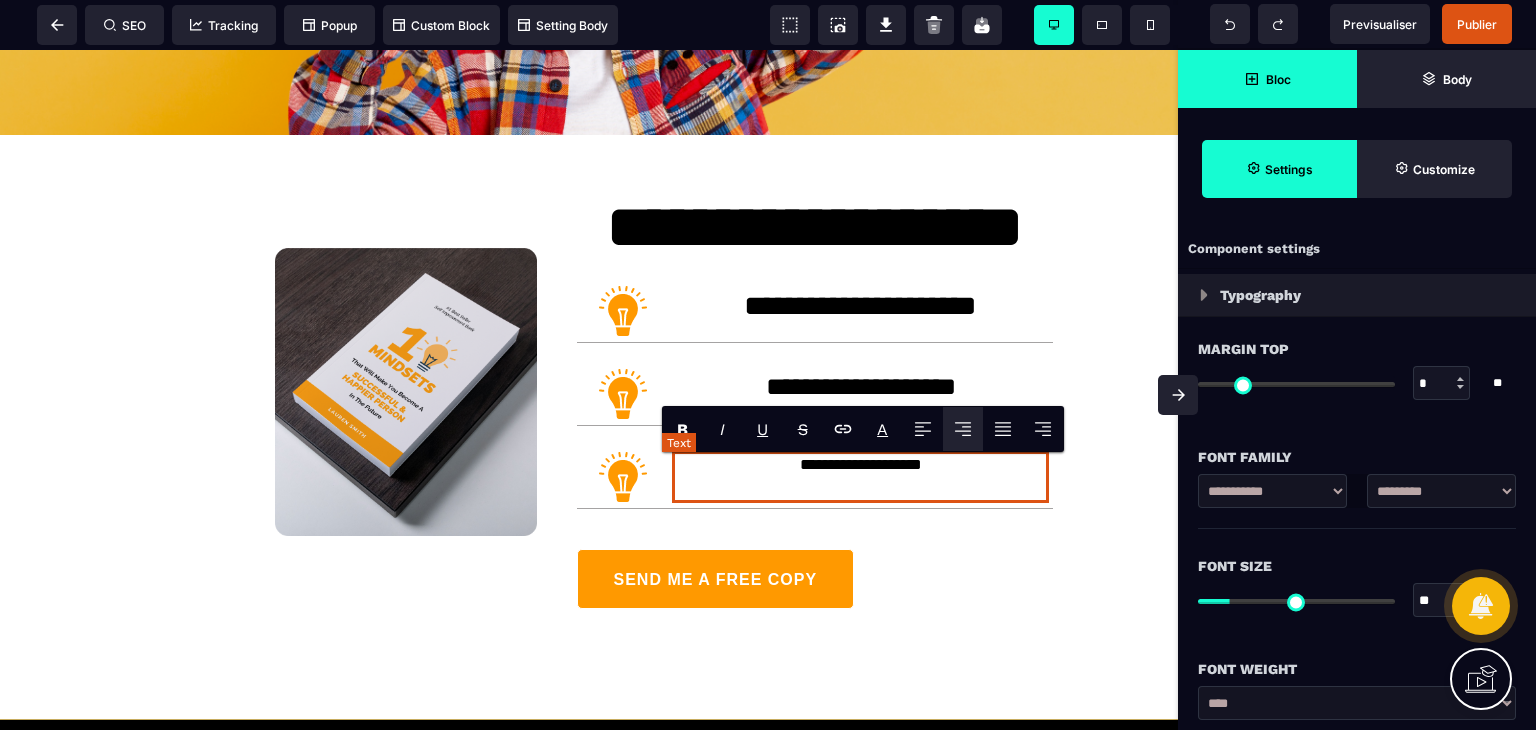 click on "**********" at bounding box center [860, 477] 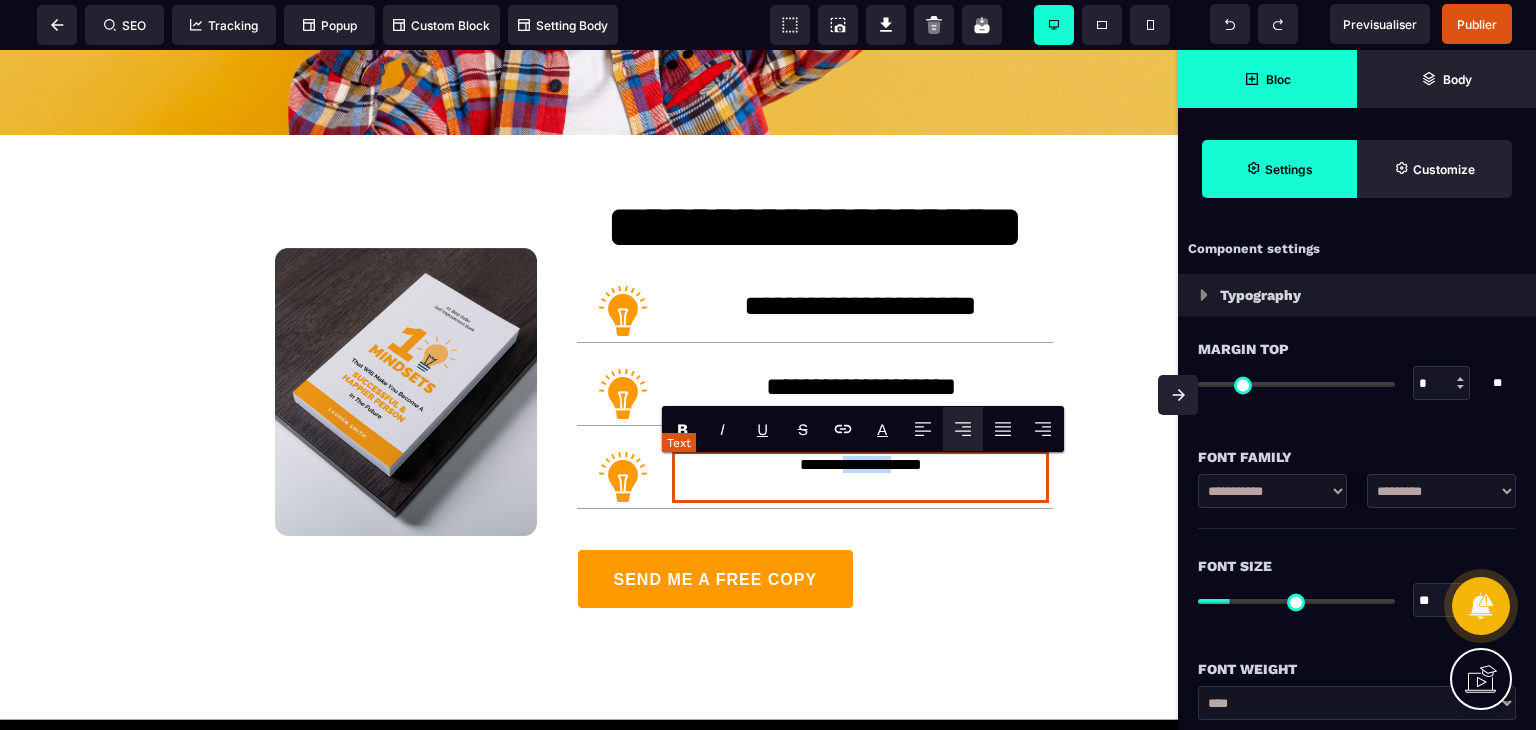 click on "**********" at bounding box center (860, 477) 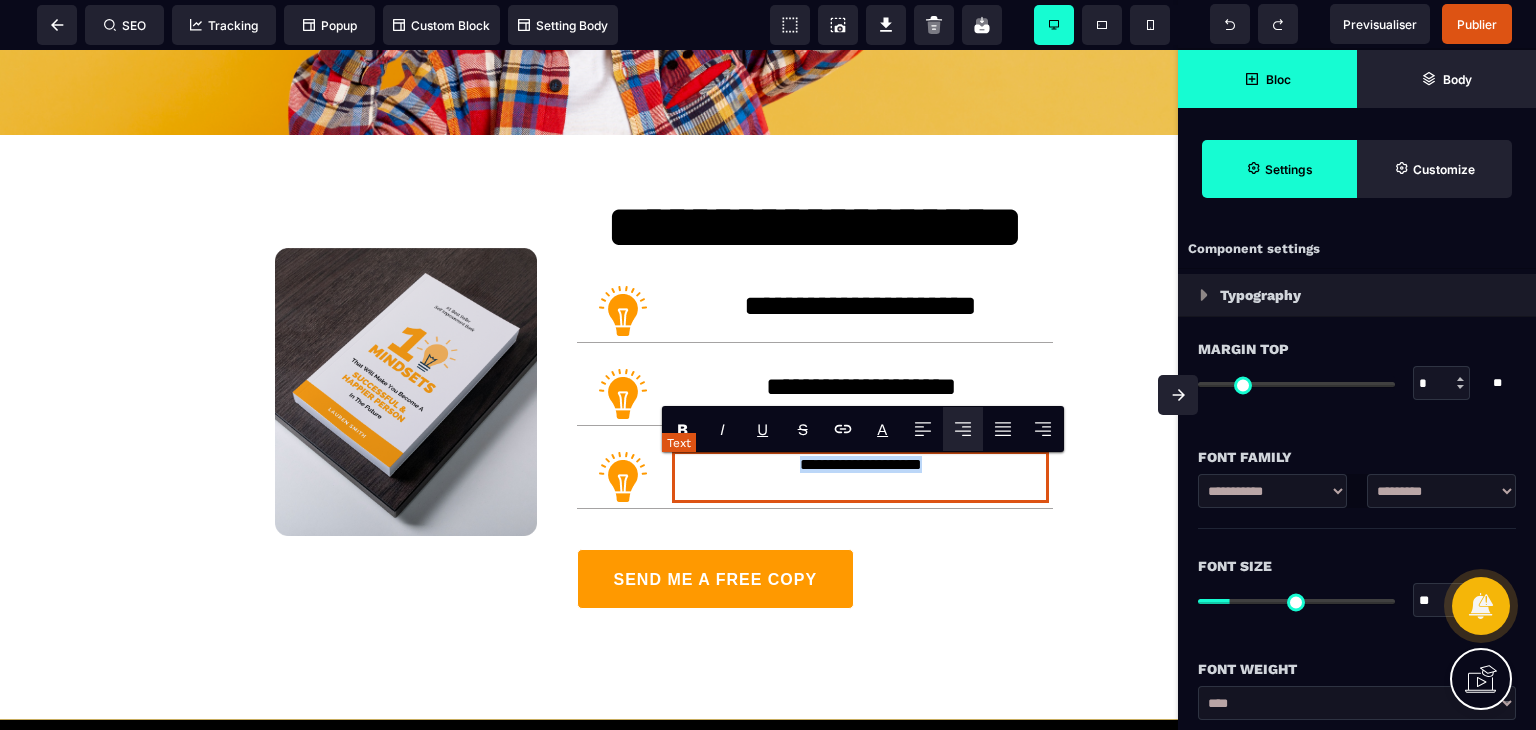 click on "**********" at bounding box center (860, 477) 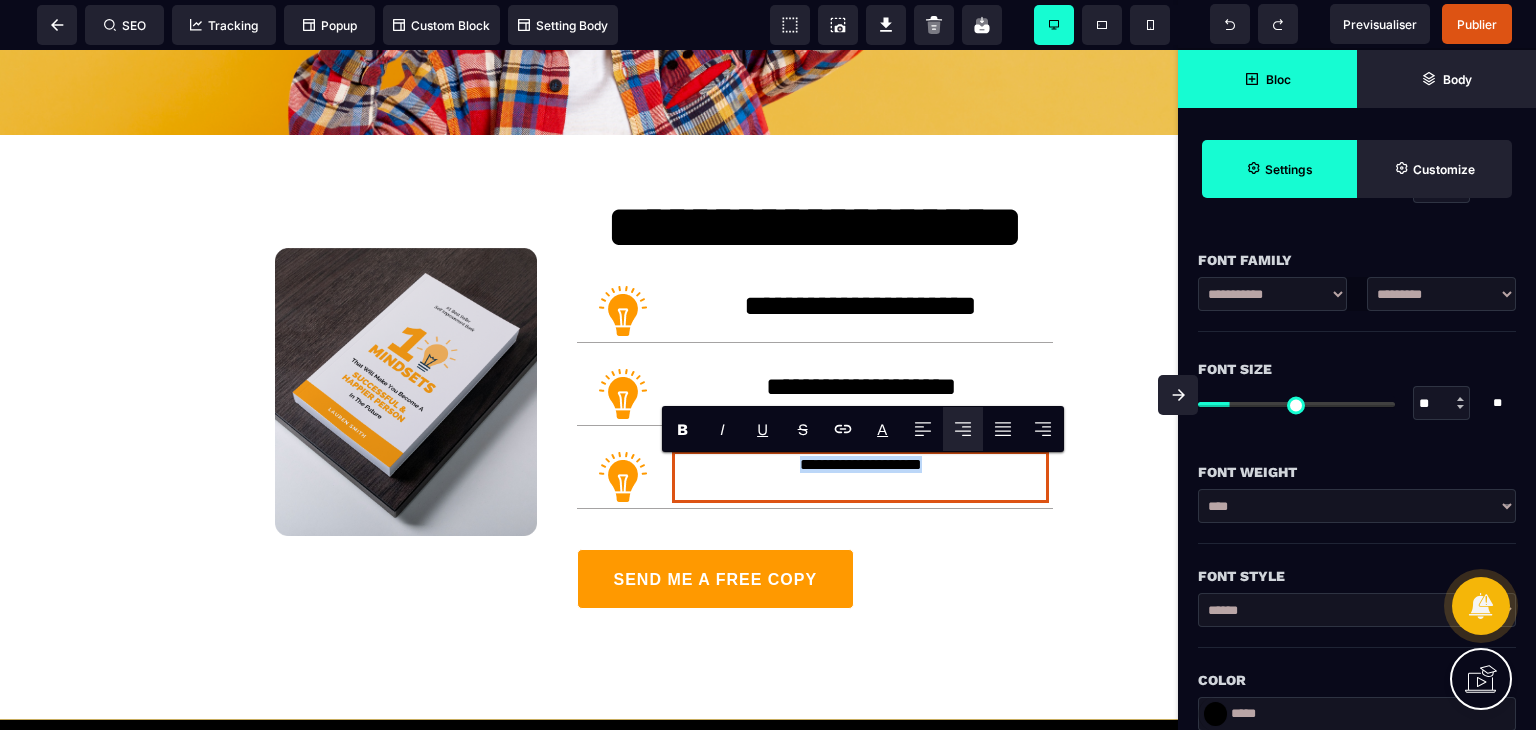 scroll, scrollTop: 200, scrollLeft: 0, axis: vertical 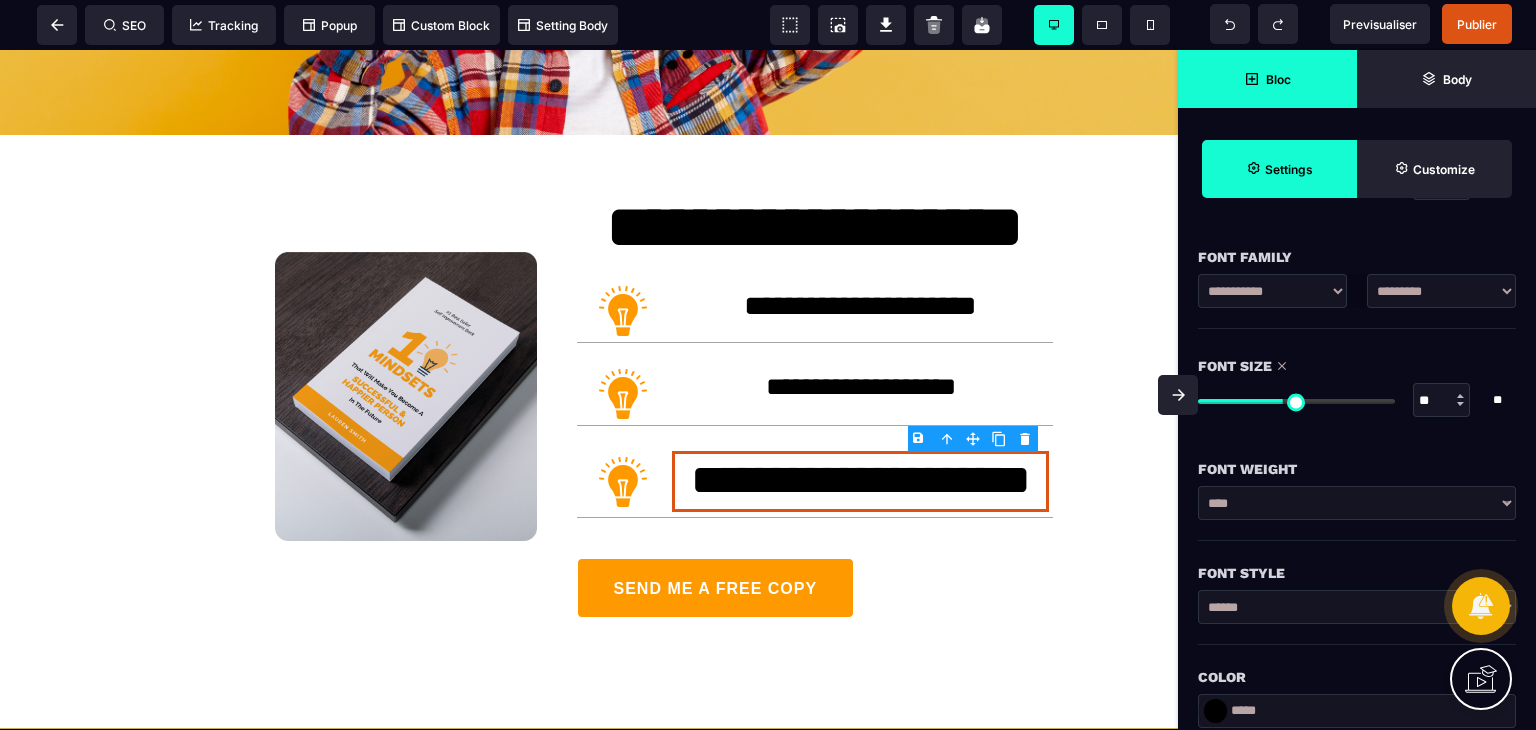 click at bounding box center [1296, 401] 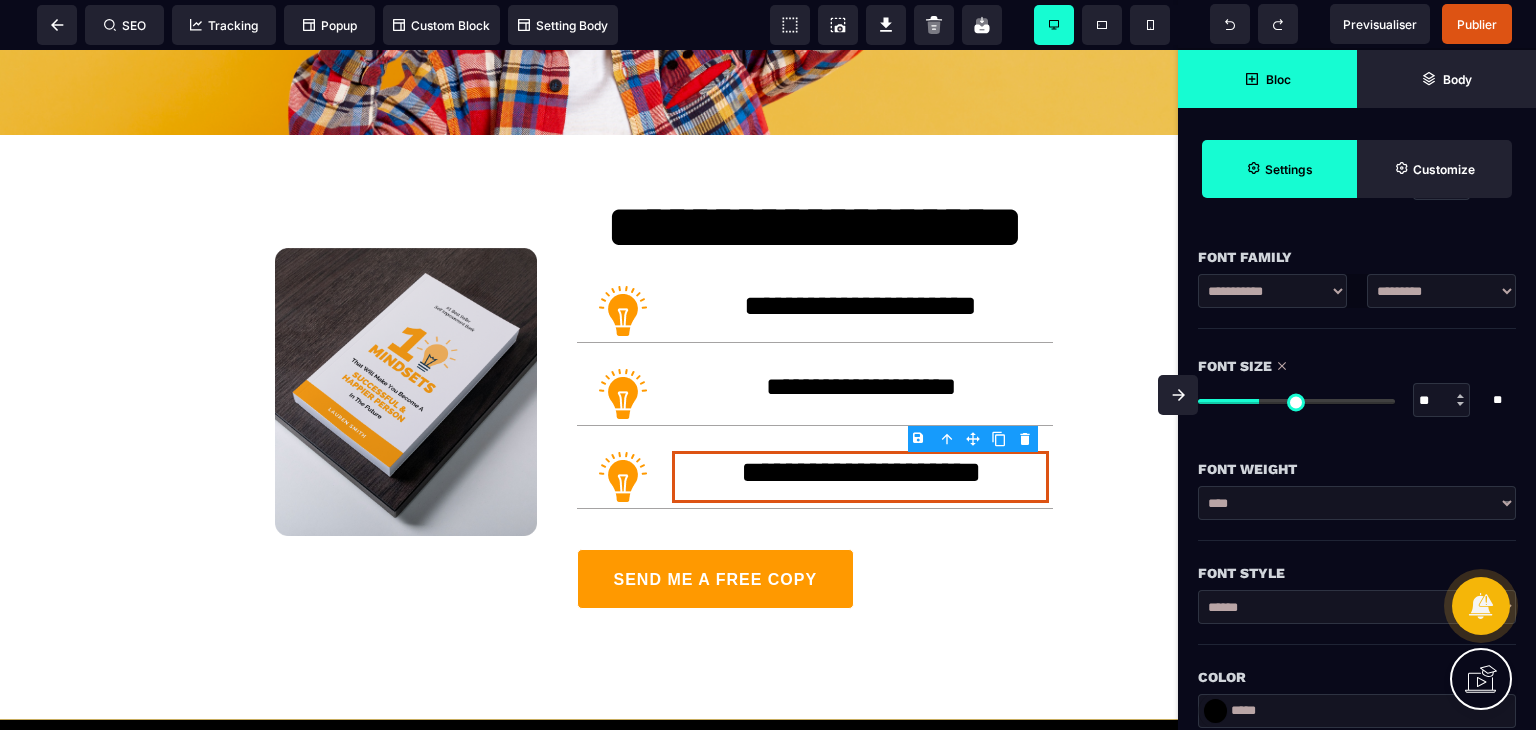 drag, startPoint x: 1283, startPoint y: 401, endPoint x: 1263, endPoint y: 404, distance: 20.22375 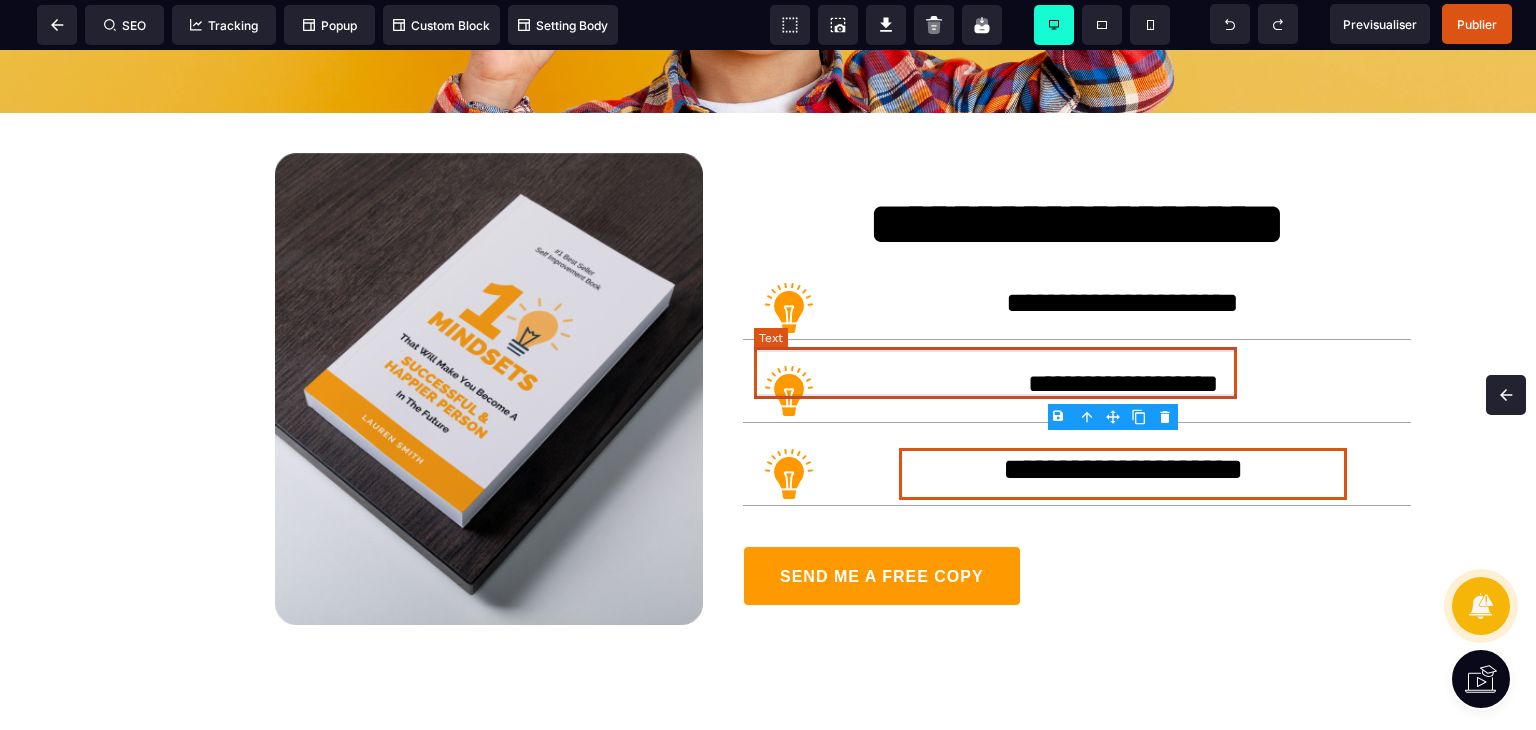 scroll, scrollTop: 0, scrollLeft: 0, axis: both 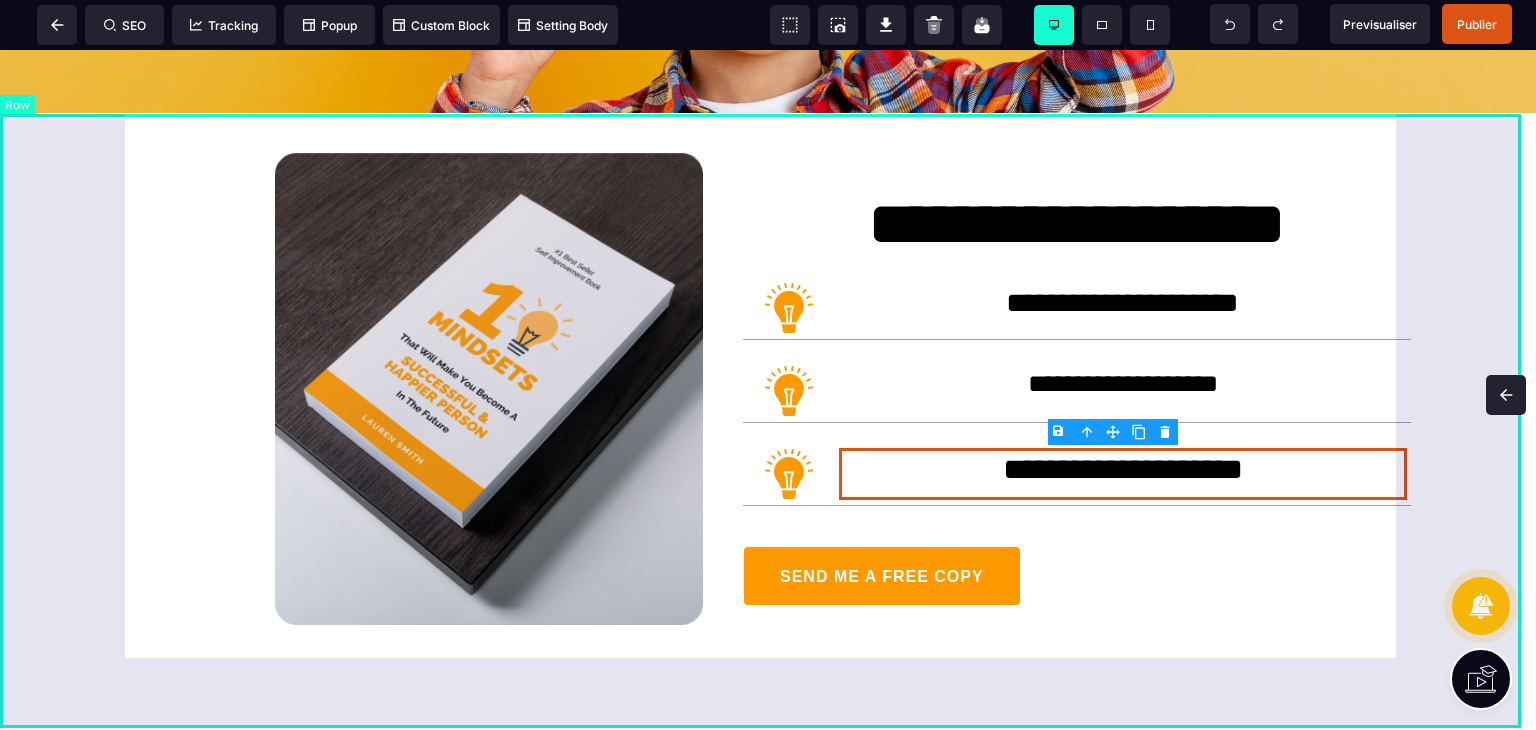 click on "**********" at bounding box center [768, 424] 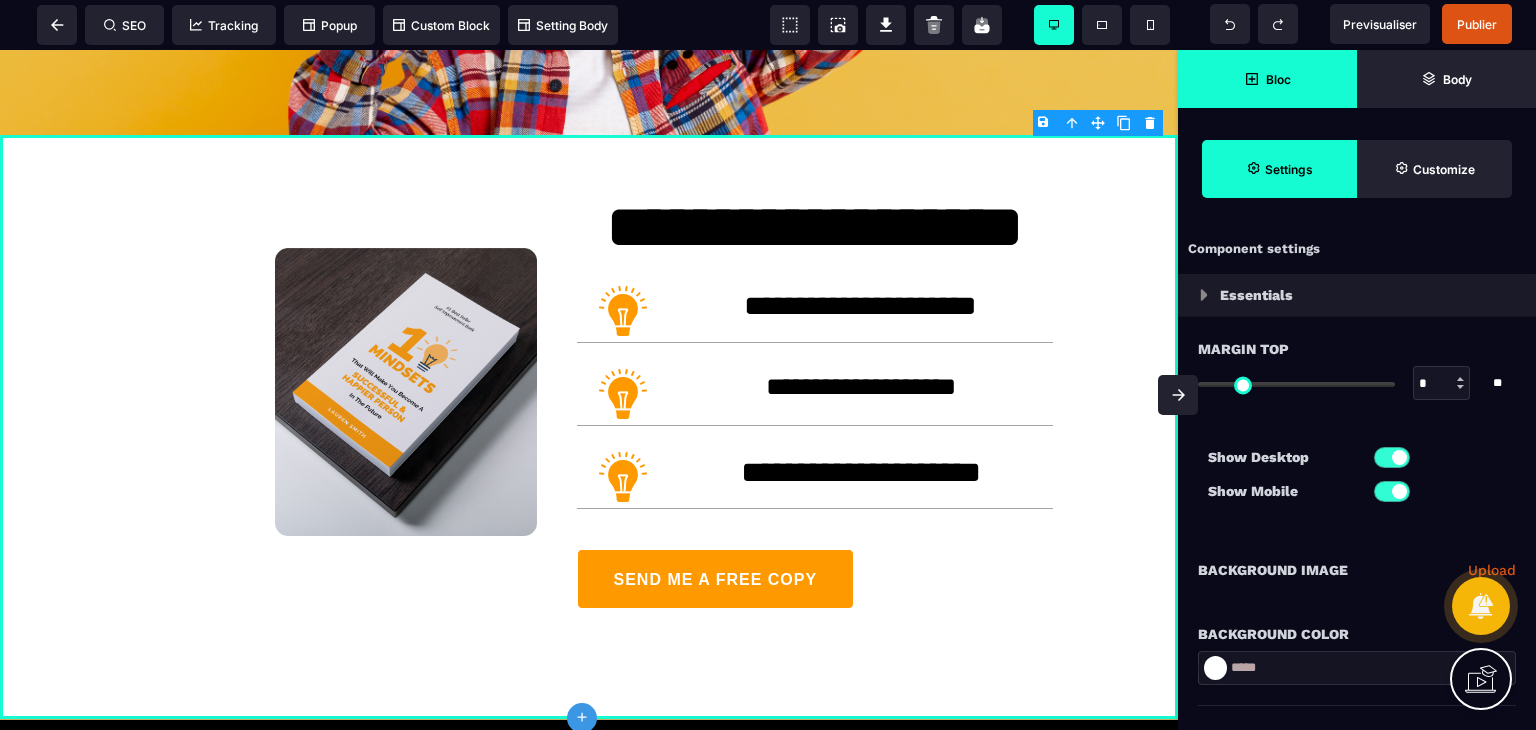 click at bounding box center [1178, 395] 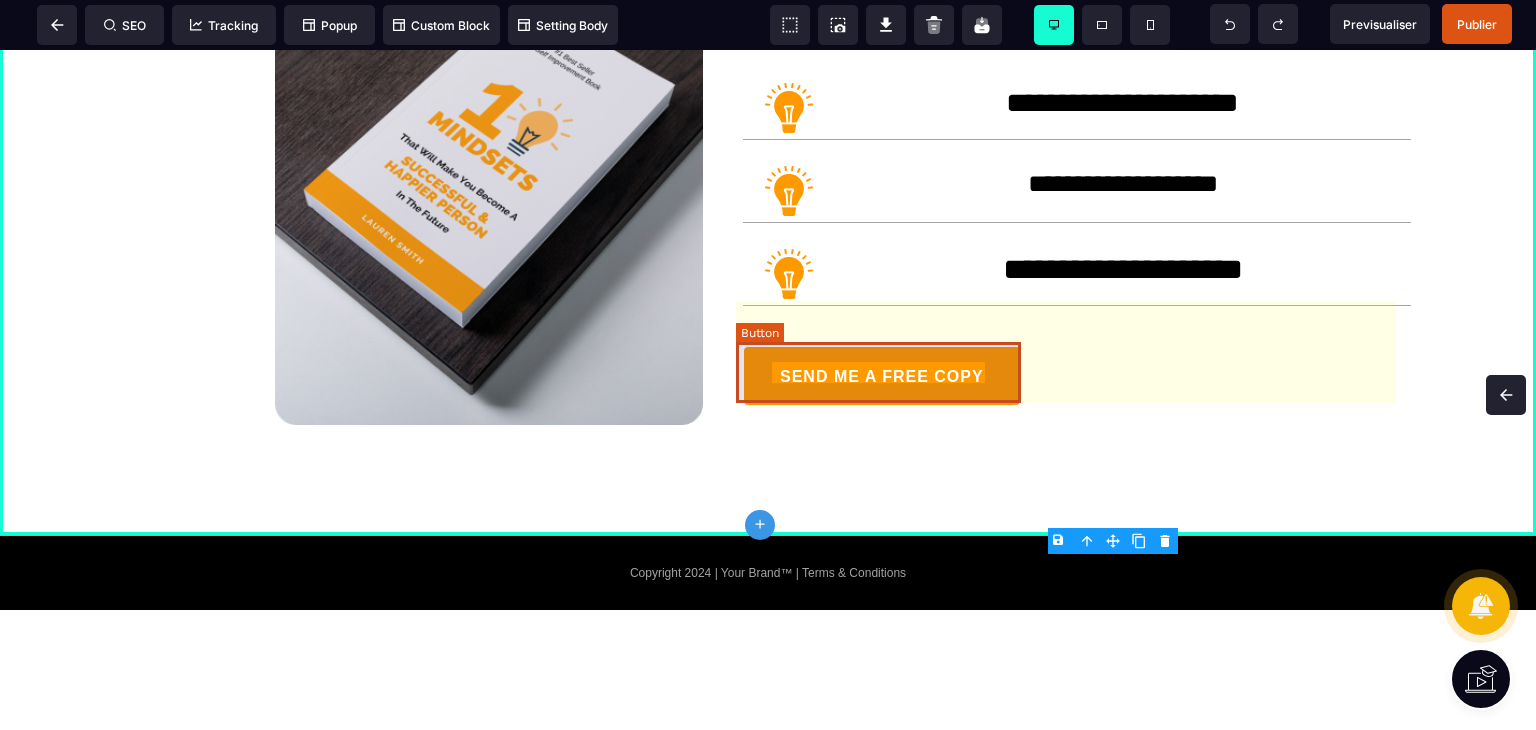 click on "SEND ME A FREE COPY" at bounding box center (882, 376) 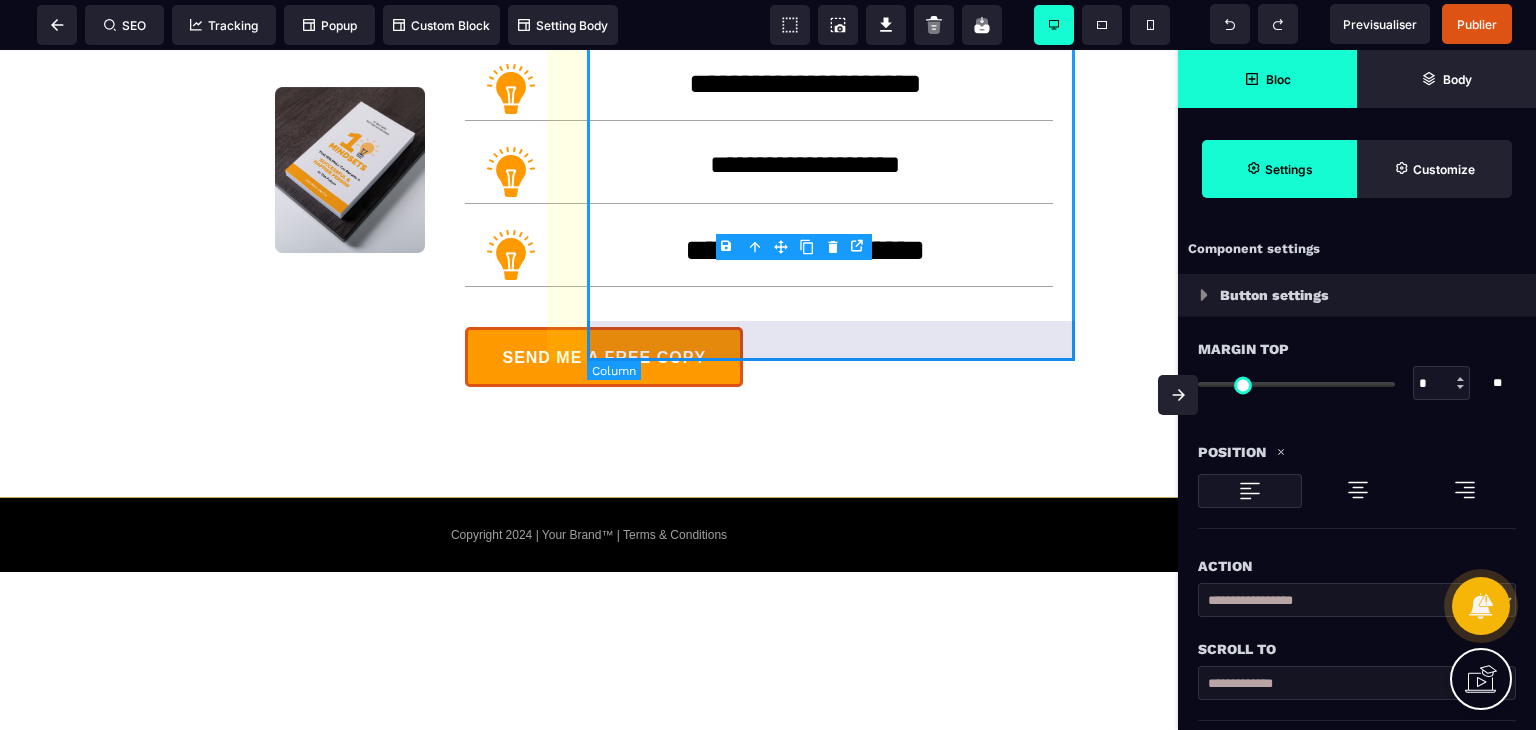 scroll, scrollTop: 1012, scrollLeft: 0, axis: vertical 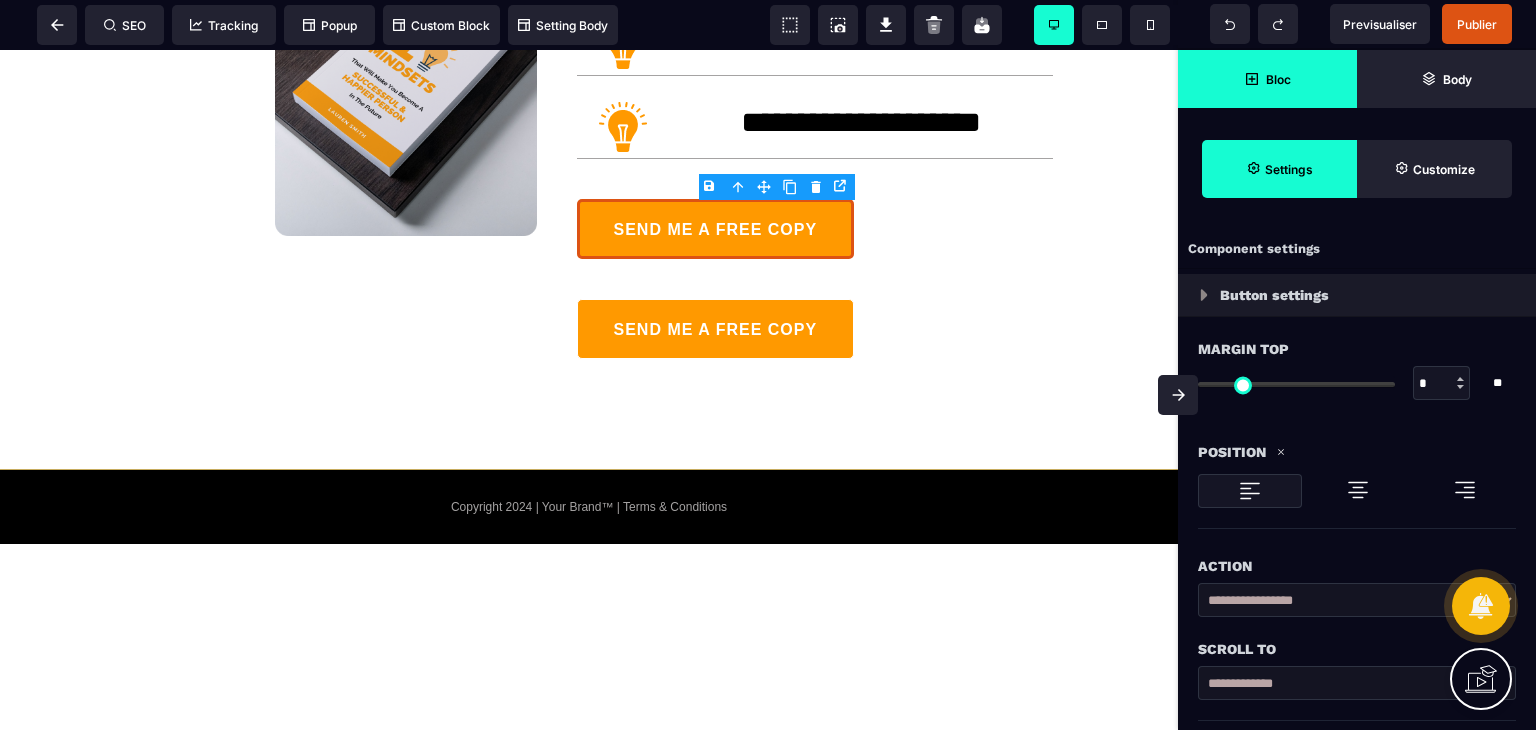 click on "B I U S
A *******
Button
SEO
Tracking" at bounding box center (768, 365) 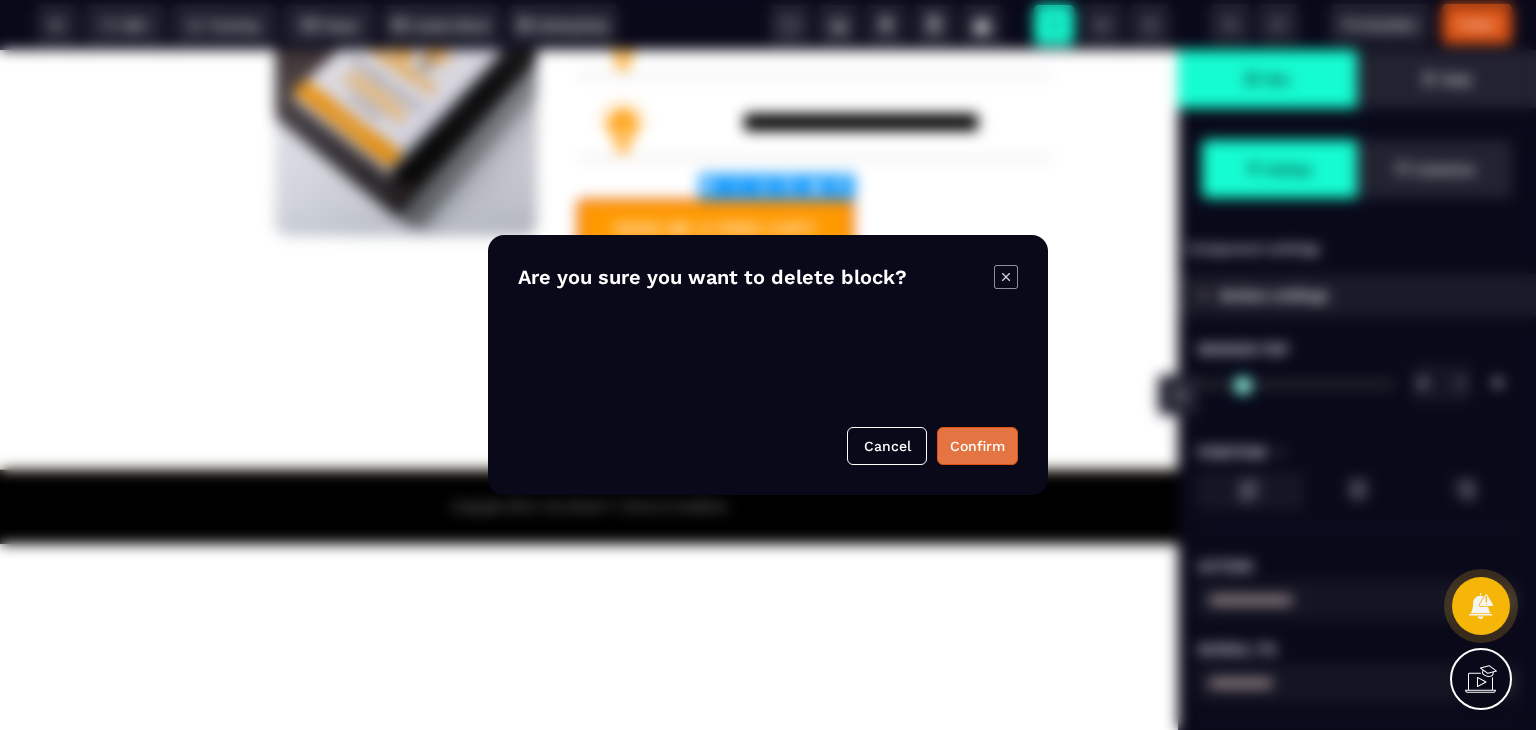 click on "Confirm" at bounding box center [977, 446] 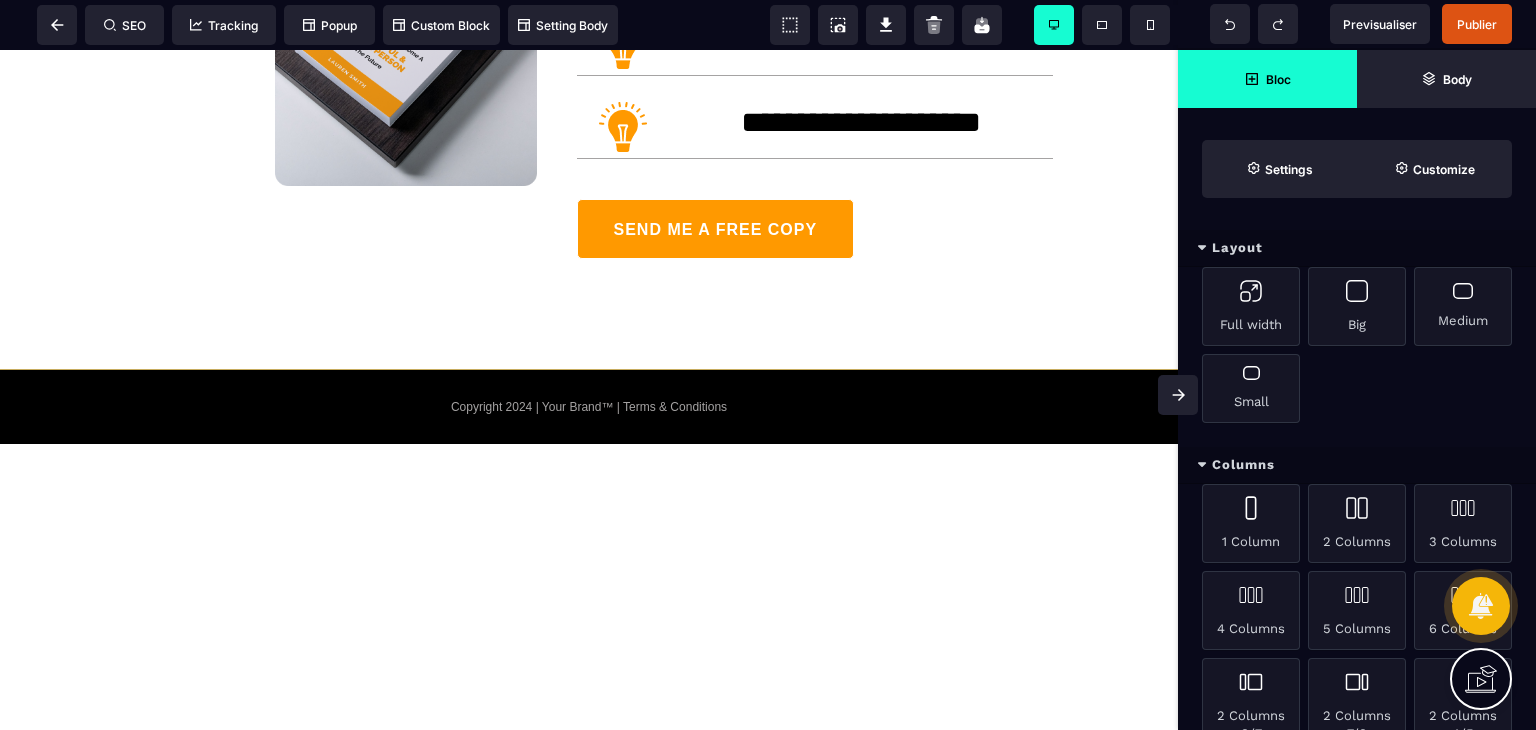 scroll, scrollTop: 1012, scrollLeft: 0, axis: vertical 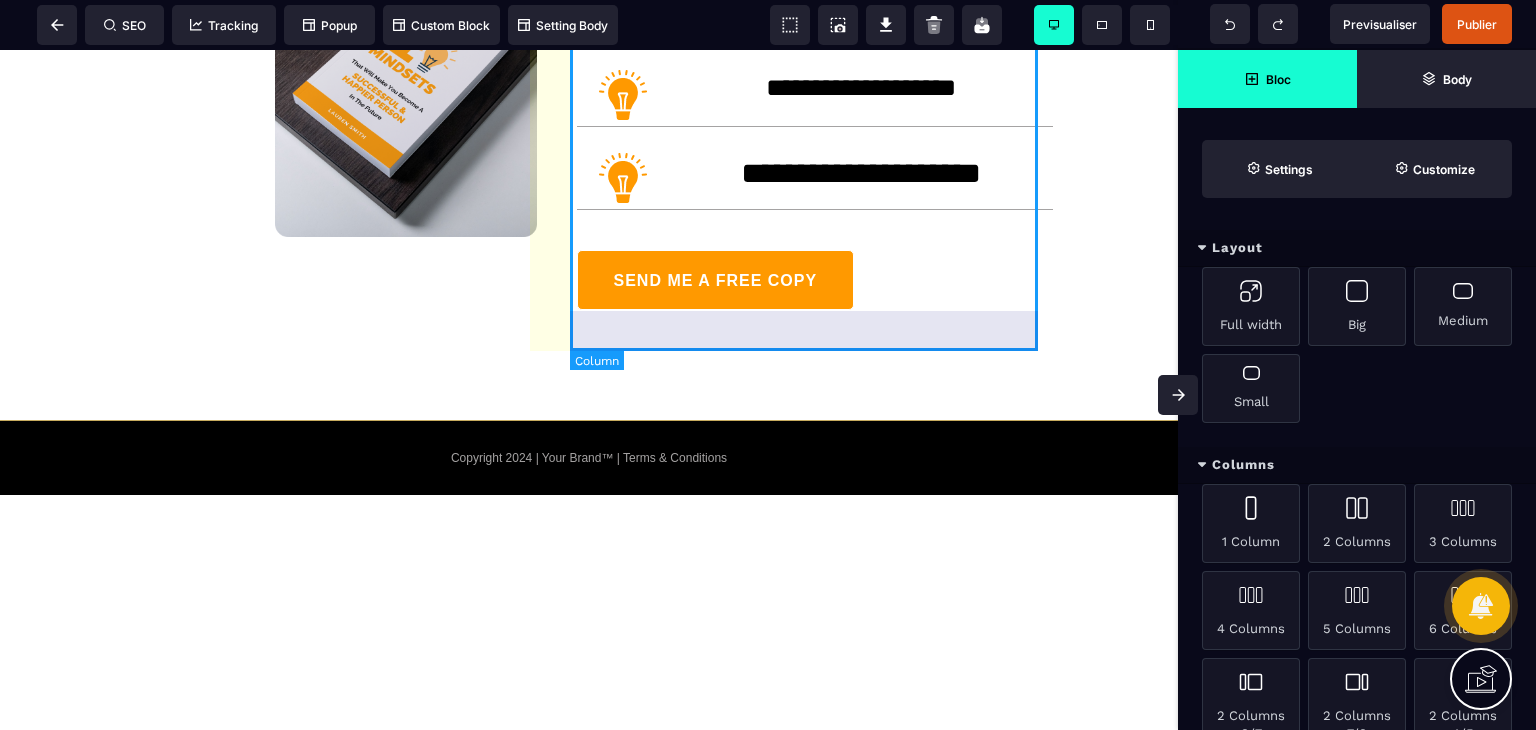 click on "**********" at bounding box center (815, 93) 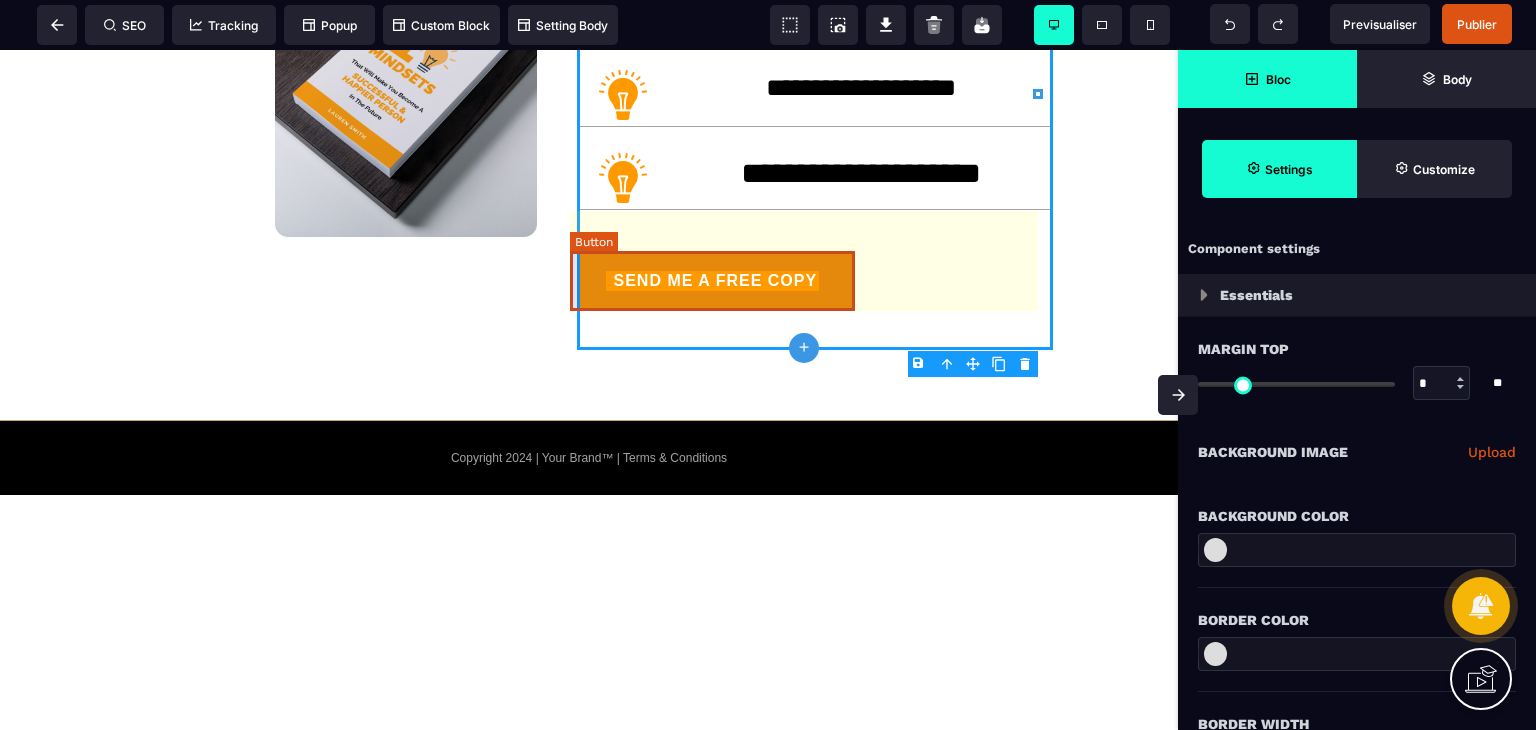 click on "SEND ME A FREE COPY" at bounding box center (716, 280) 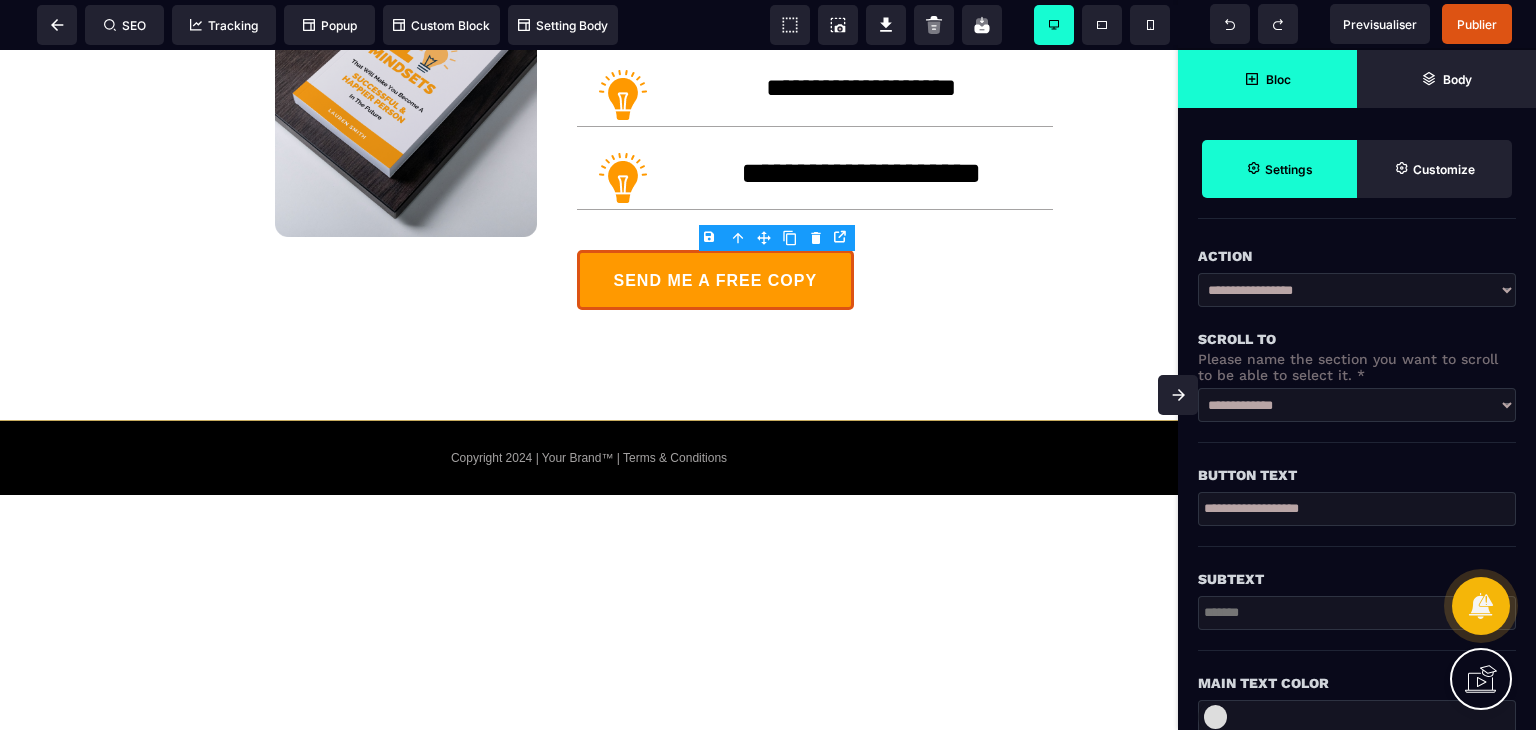 scroll, scrollTop: 300, scrollLeft: 0, axis: vertical 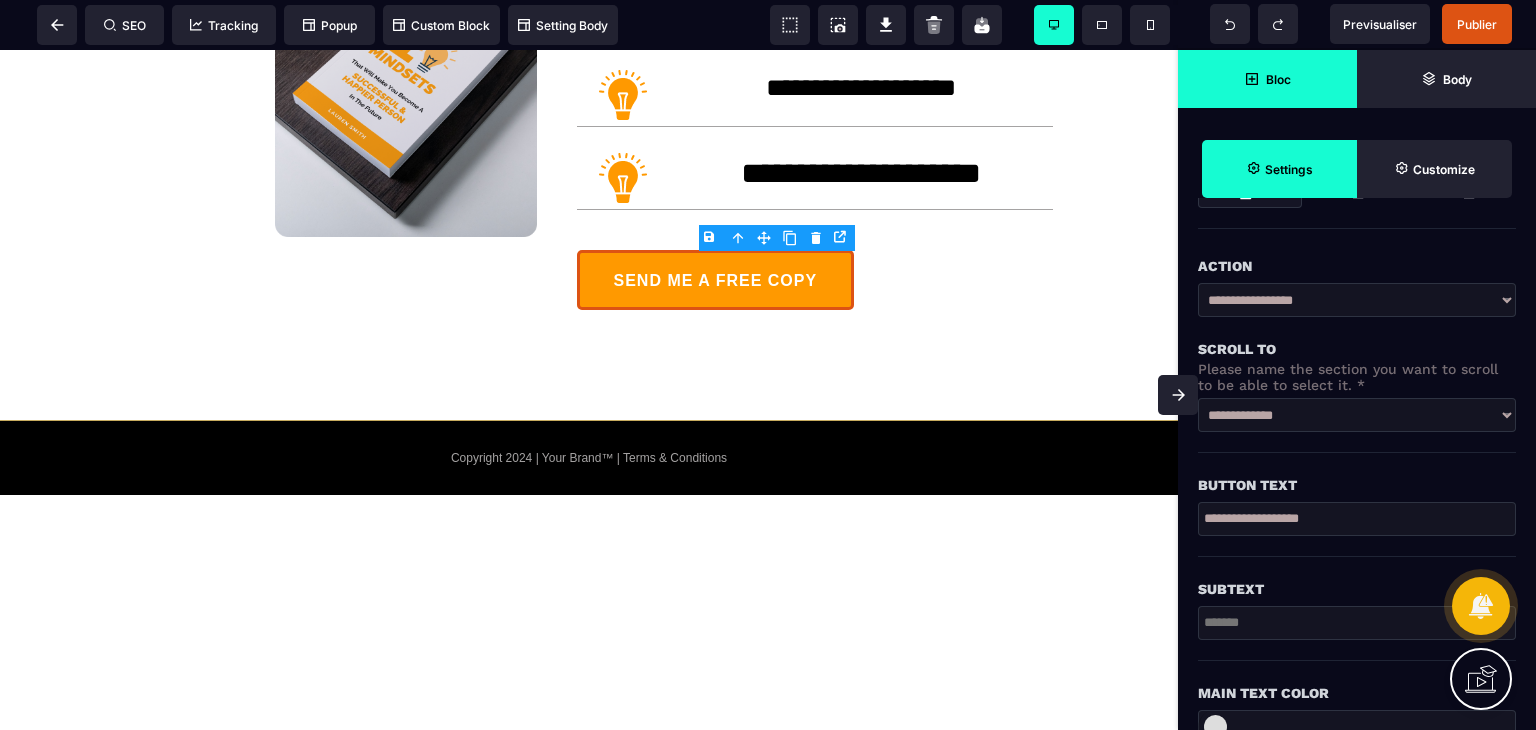 click on "**********" at bounding box center (1357, 519) 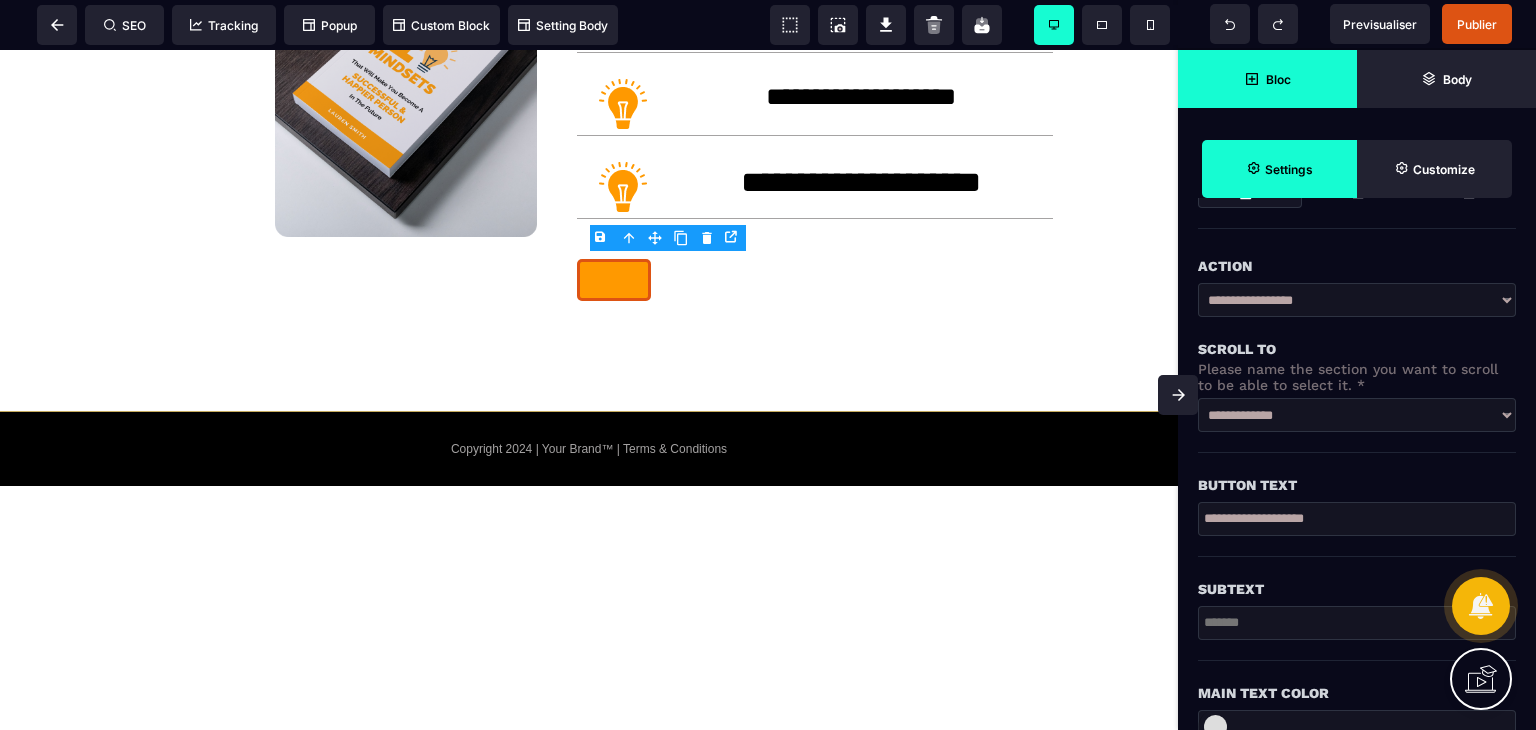 scroll, scrollTop: 1012, scrollLeft: 0, axis: vertical 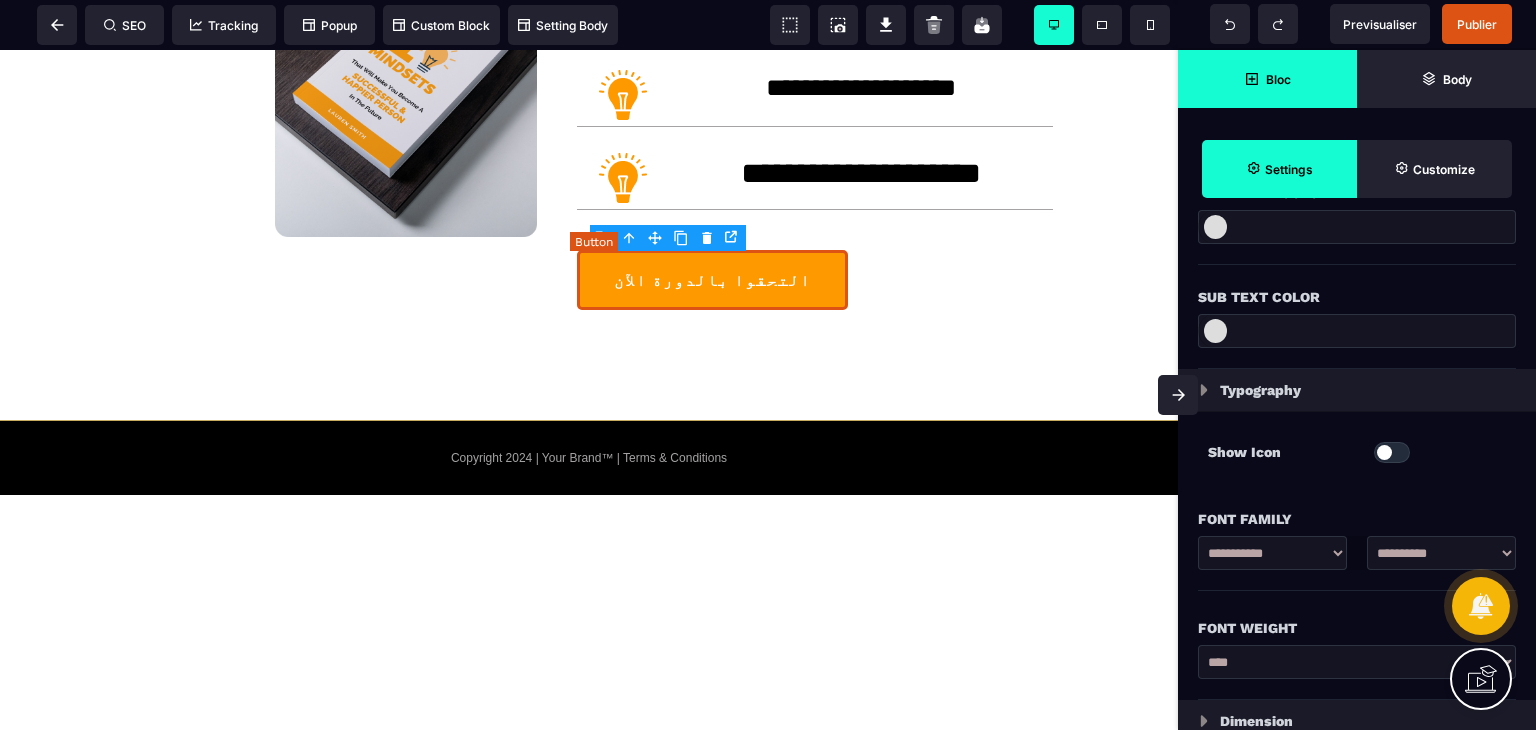 click on "التحقوا بالدورة الآن" at bounding box center (713, 281) 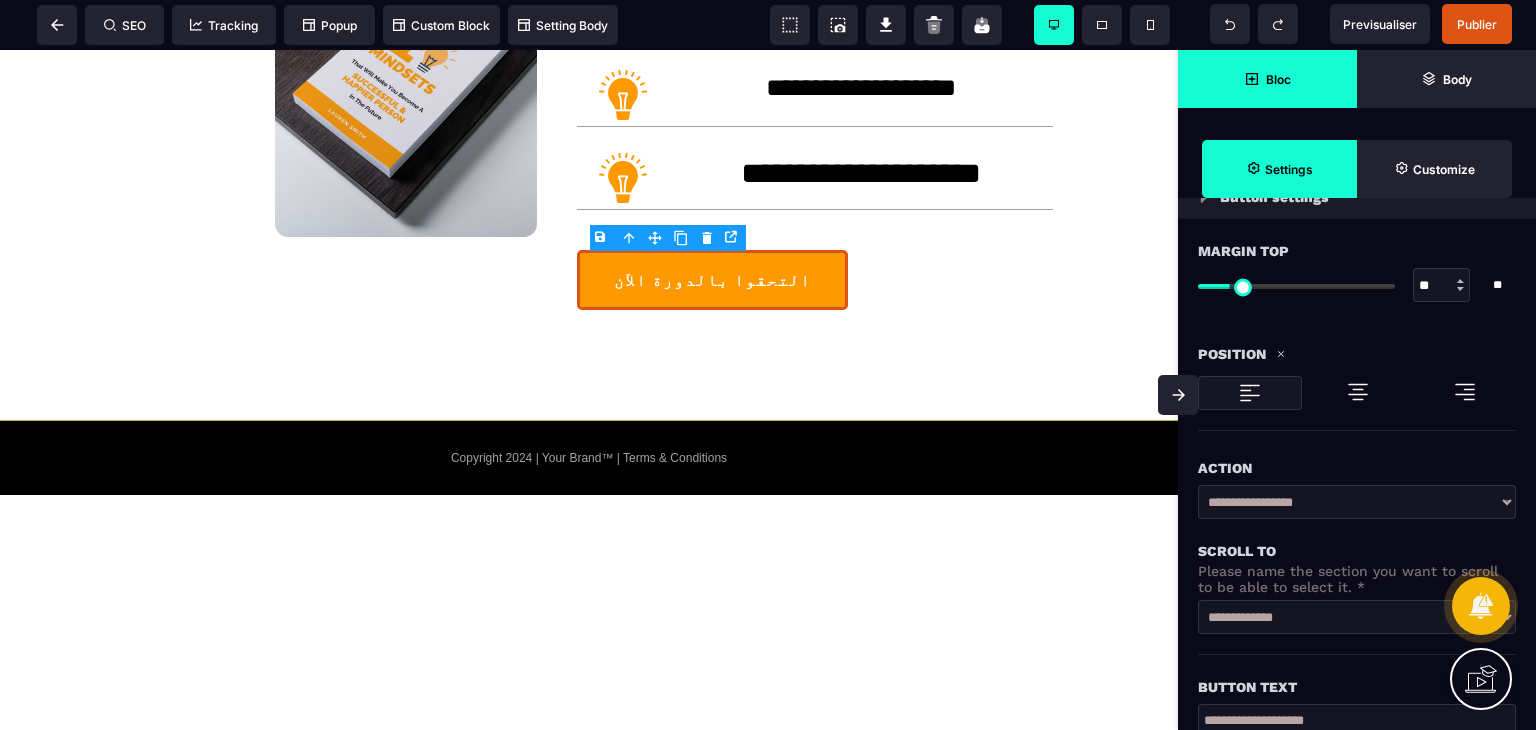 scroll, scrollTop: 59, scrollLeft: 0, axis: vertical 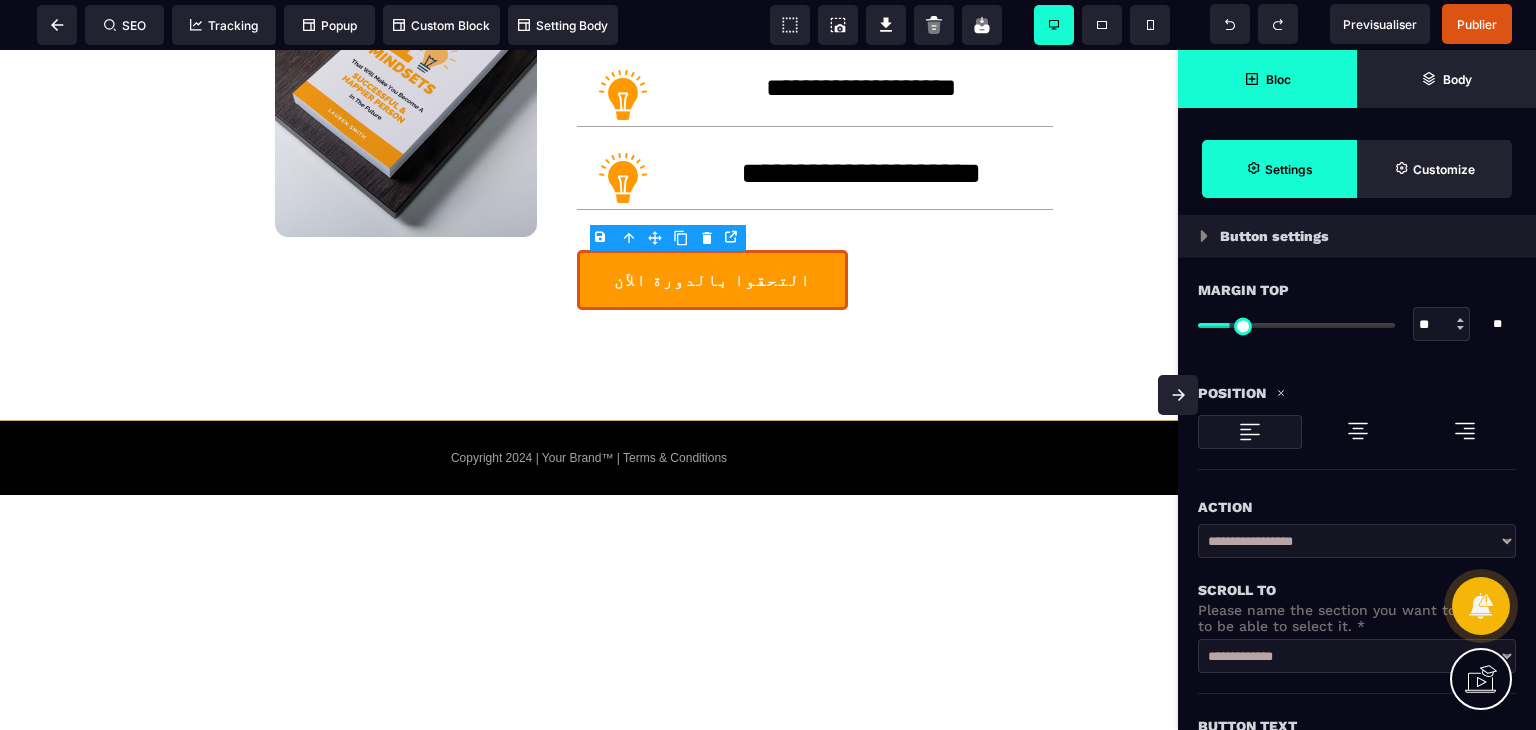 click at bounding box center [1358, 431] 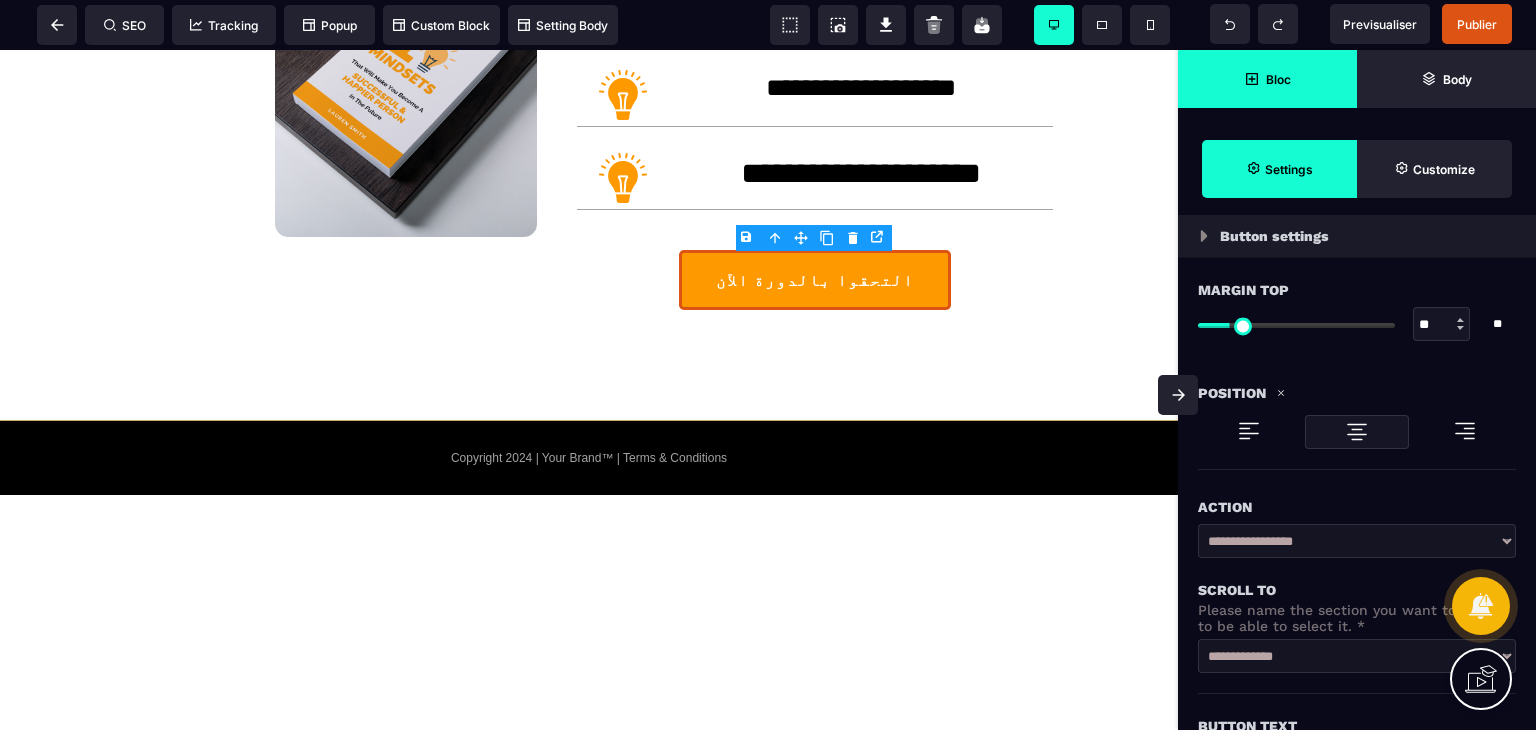 click at bounding box center [1178, 395] 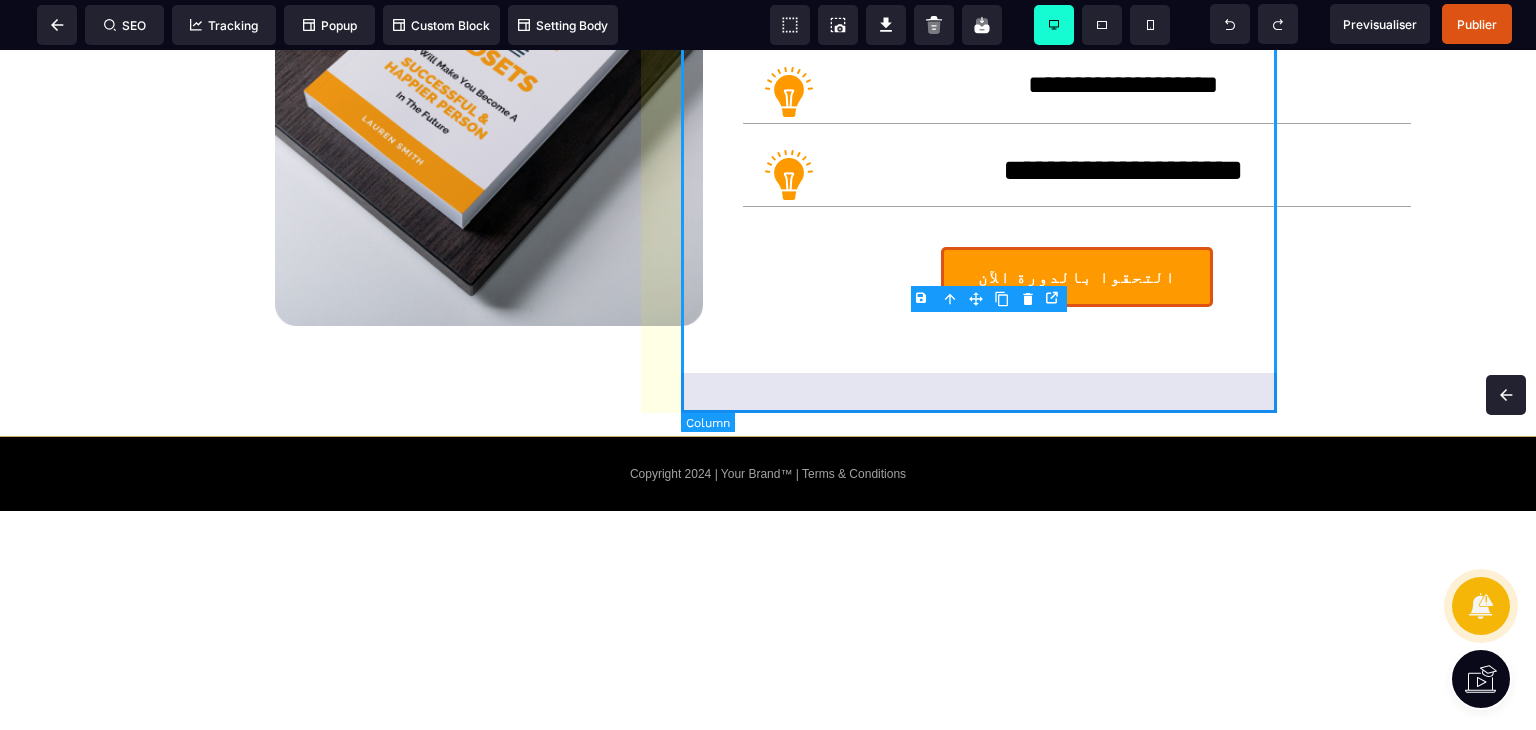 scroll, scrollTop: 913, scrollLeft: 0, axis: vertical 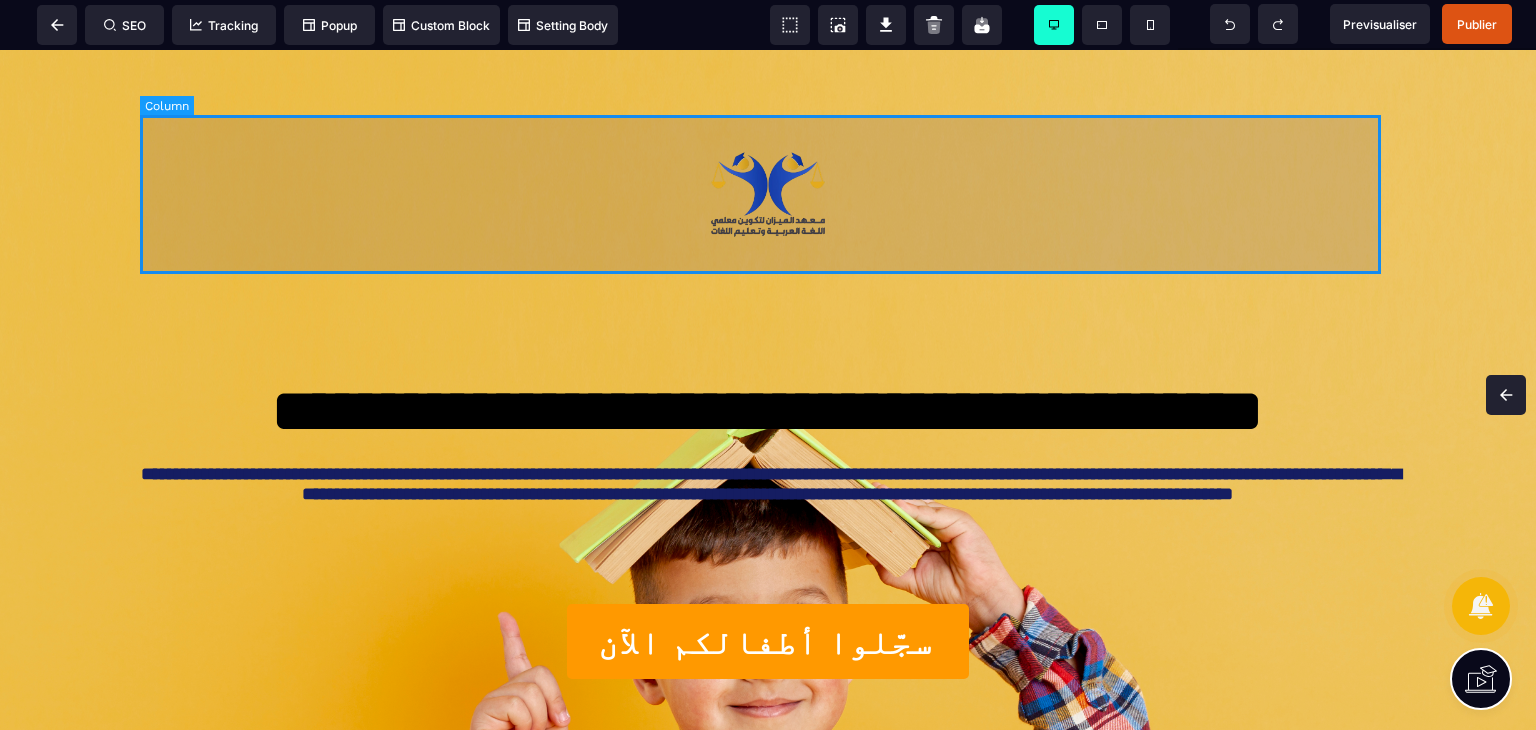 click at bounding box center [768, 194] 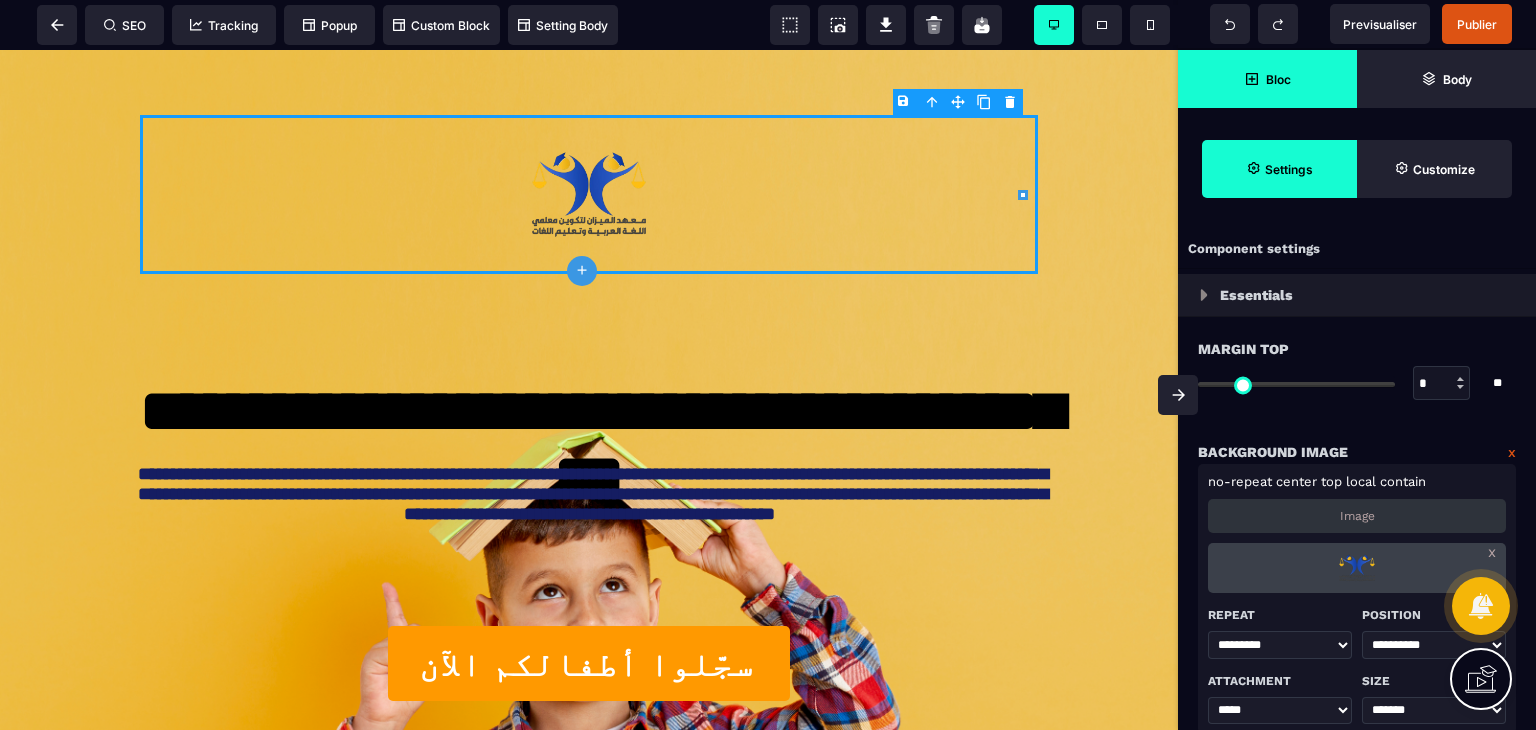 click at bounding box center (1178, 395) 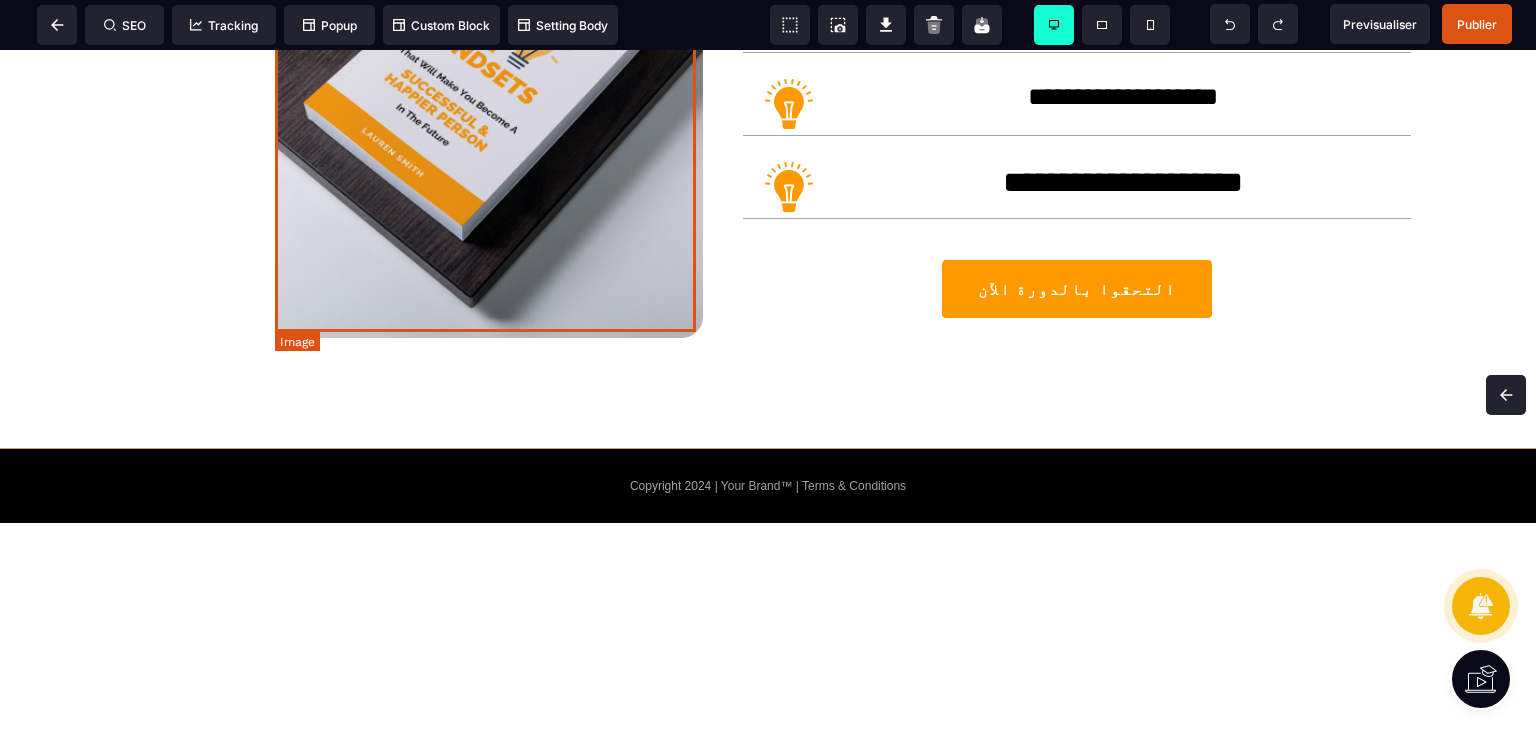 click at bounding box center [489, 102] 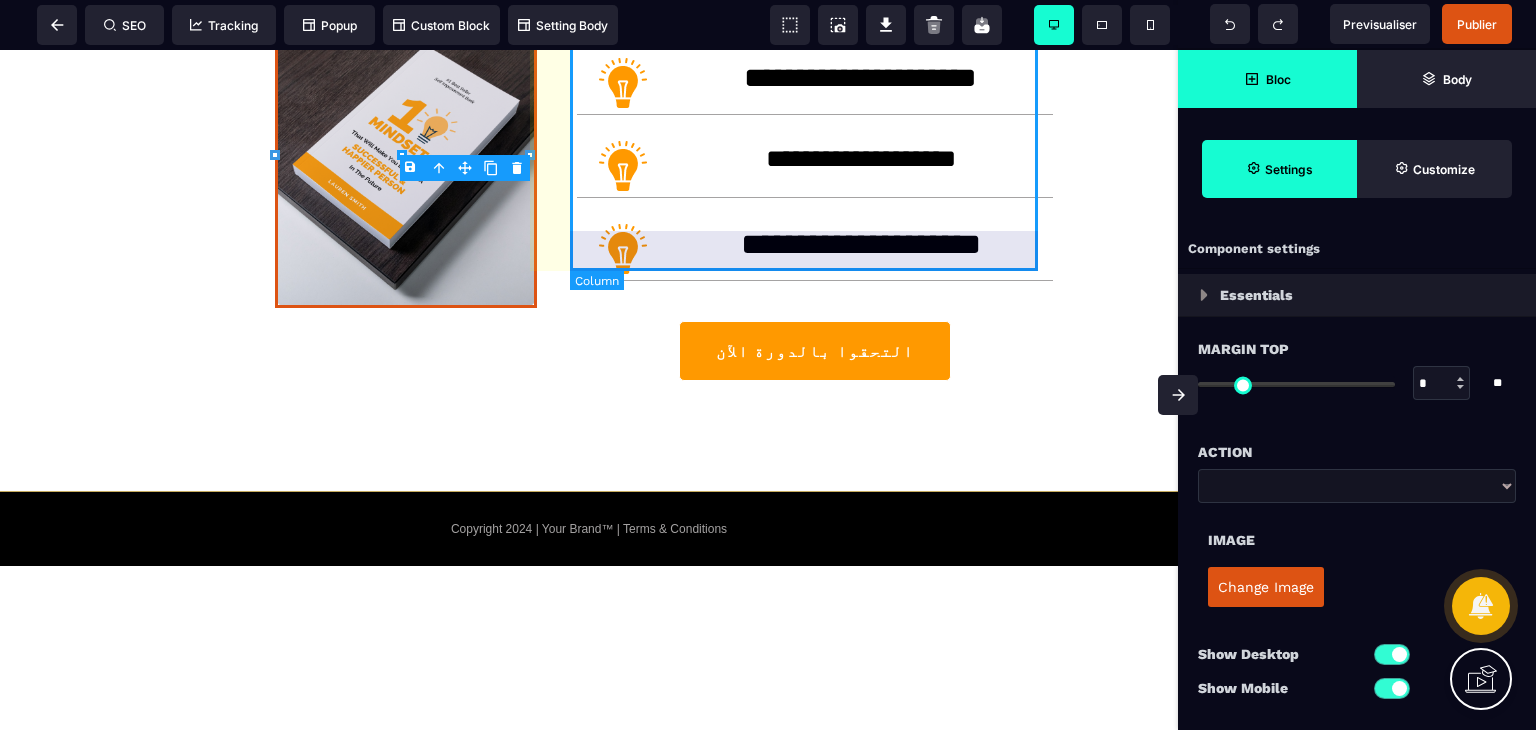 scroll, scrollTop: 899, scrollLeft: 0, axis: vertical 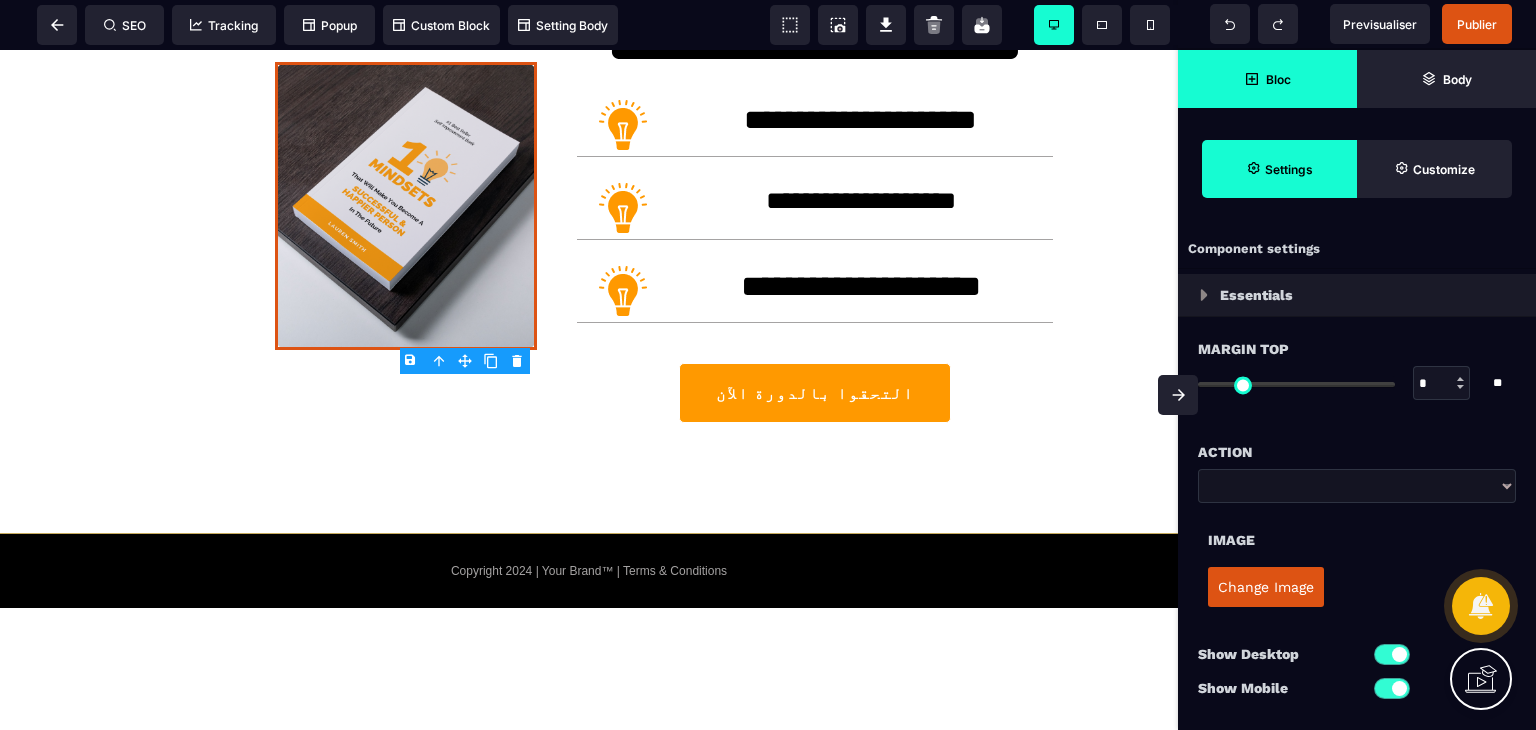 click on "Change Image" at bounding box center [1266, 587] 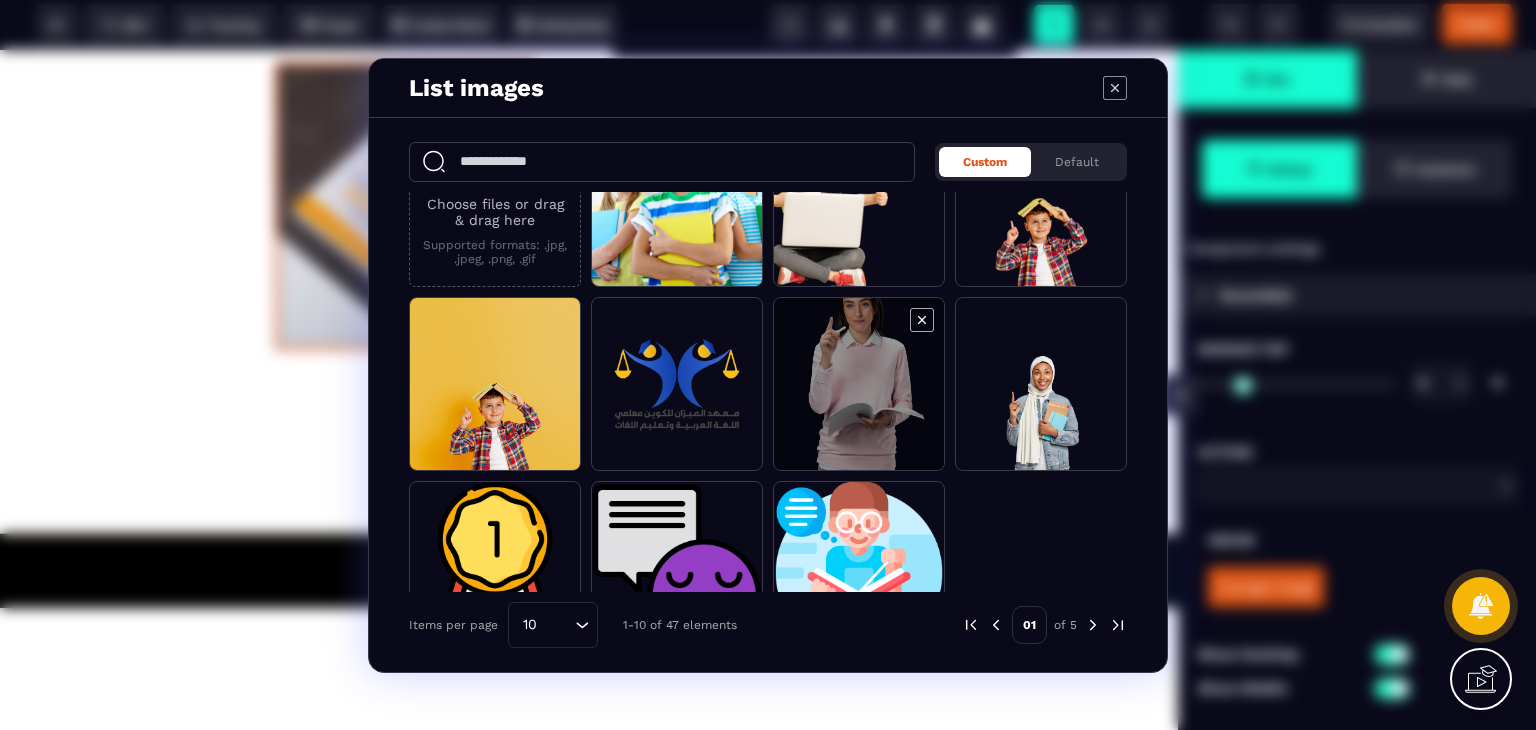 scroll, scrollTop: 0, scrollLeft: 0, axis: both 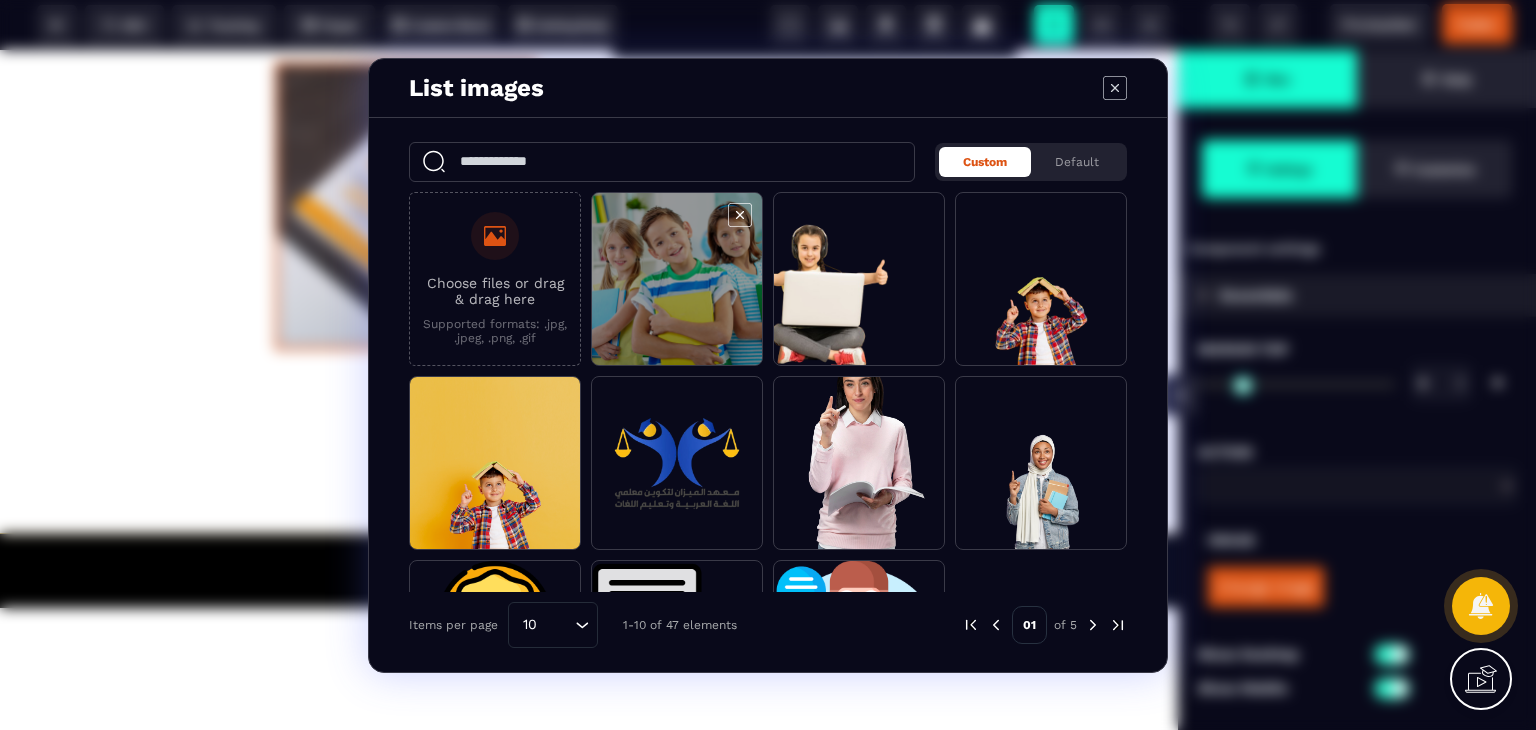 click at bounding box center [677, 280] 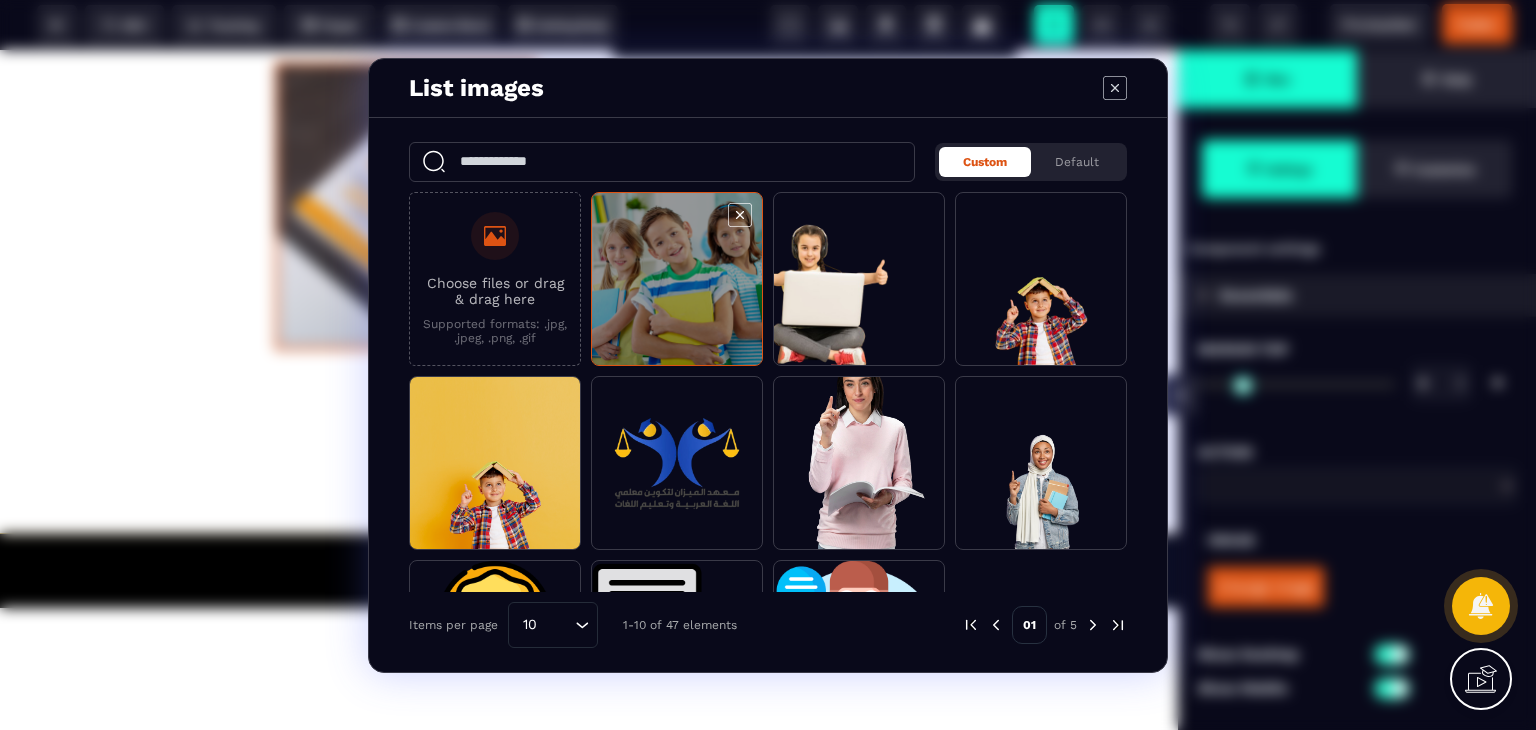 click at bounding box center (677, 280) 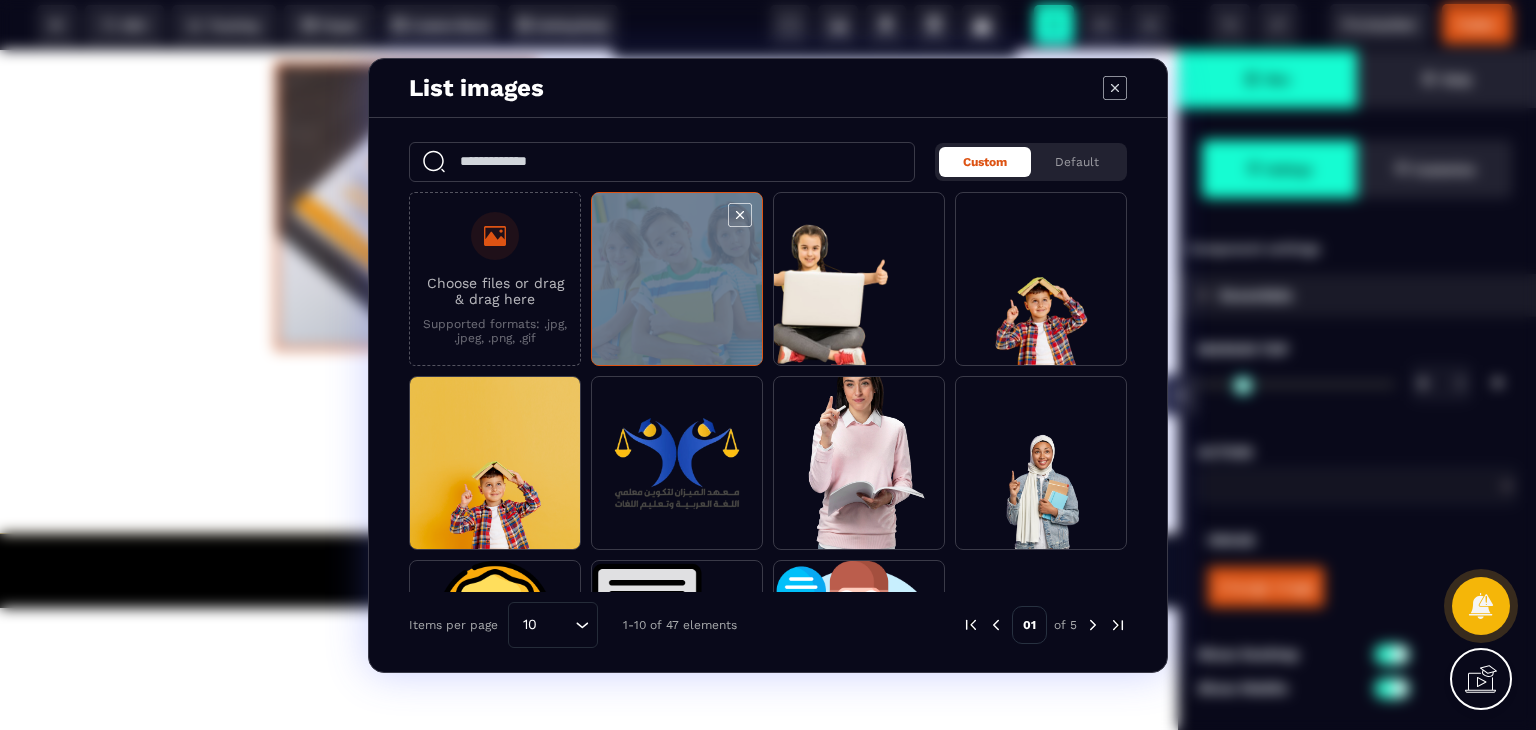 click at bounding box center (677, 280) 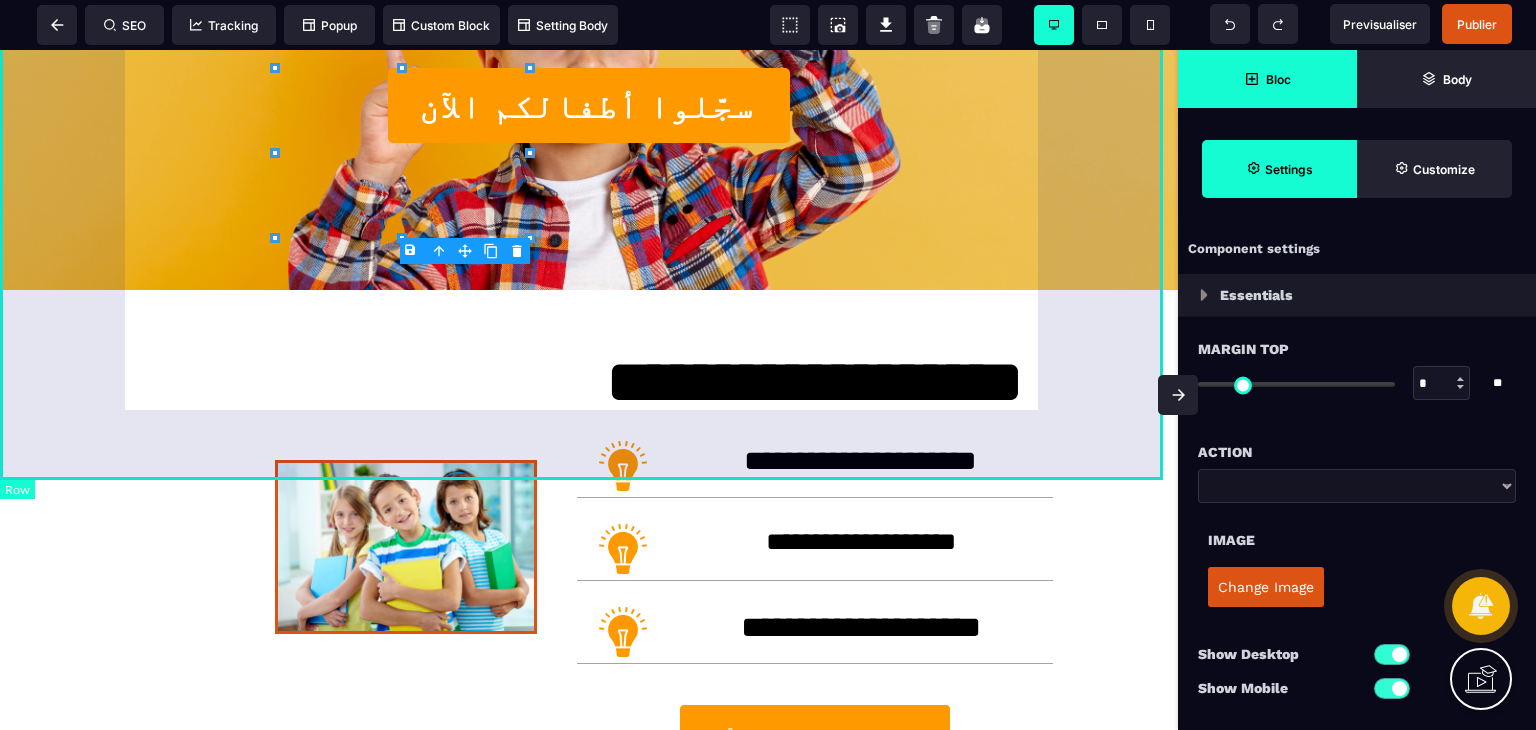 scroll, scrollTop: 554, scrollLeft: 0, axis: vertical 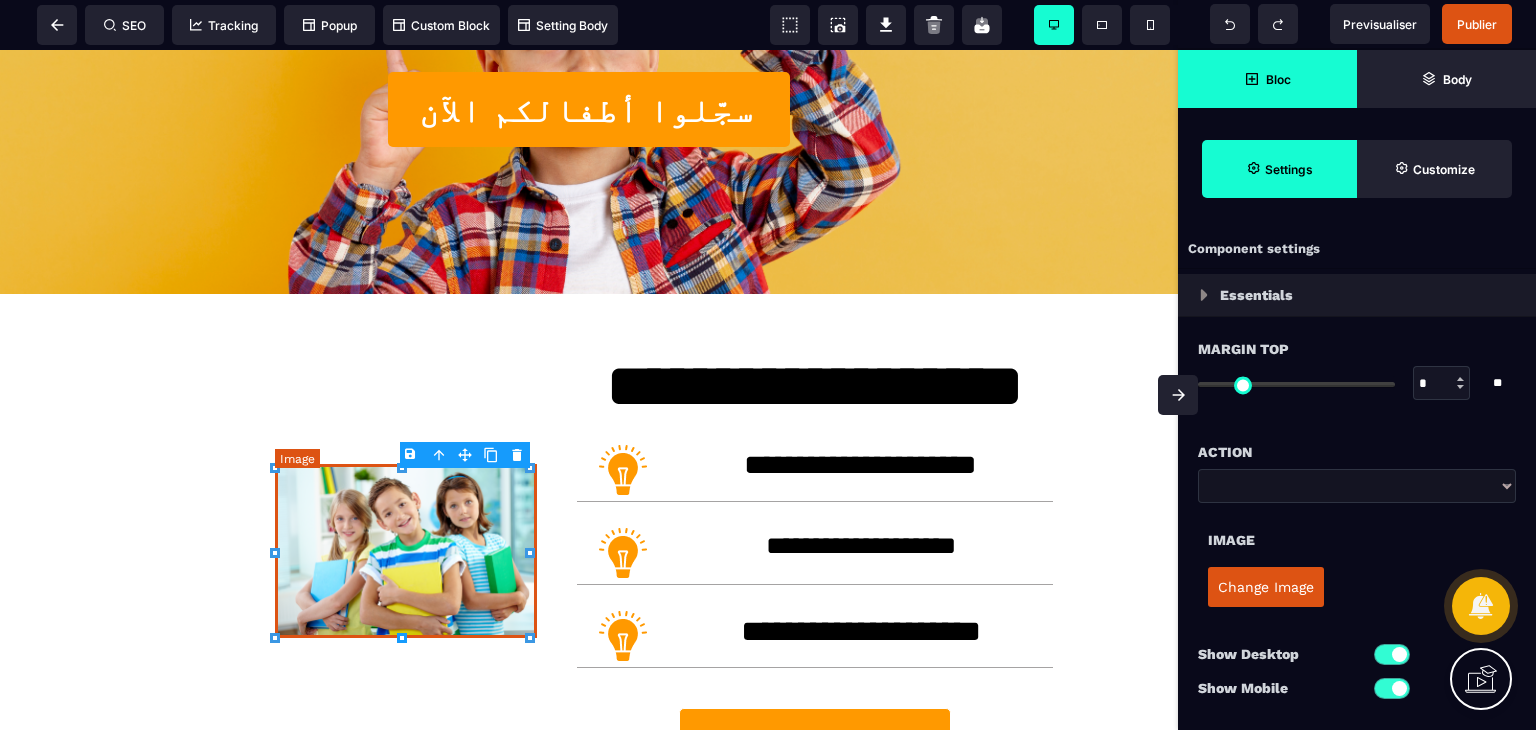 click at bounding box center (406, 551) 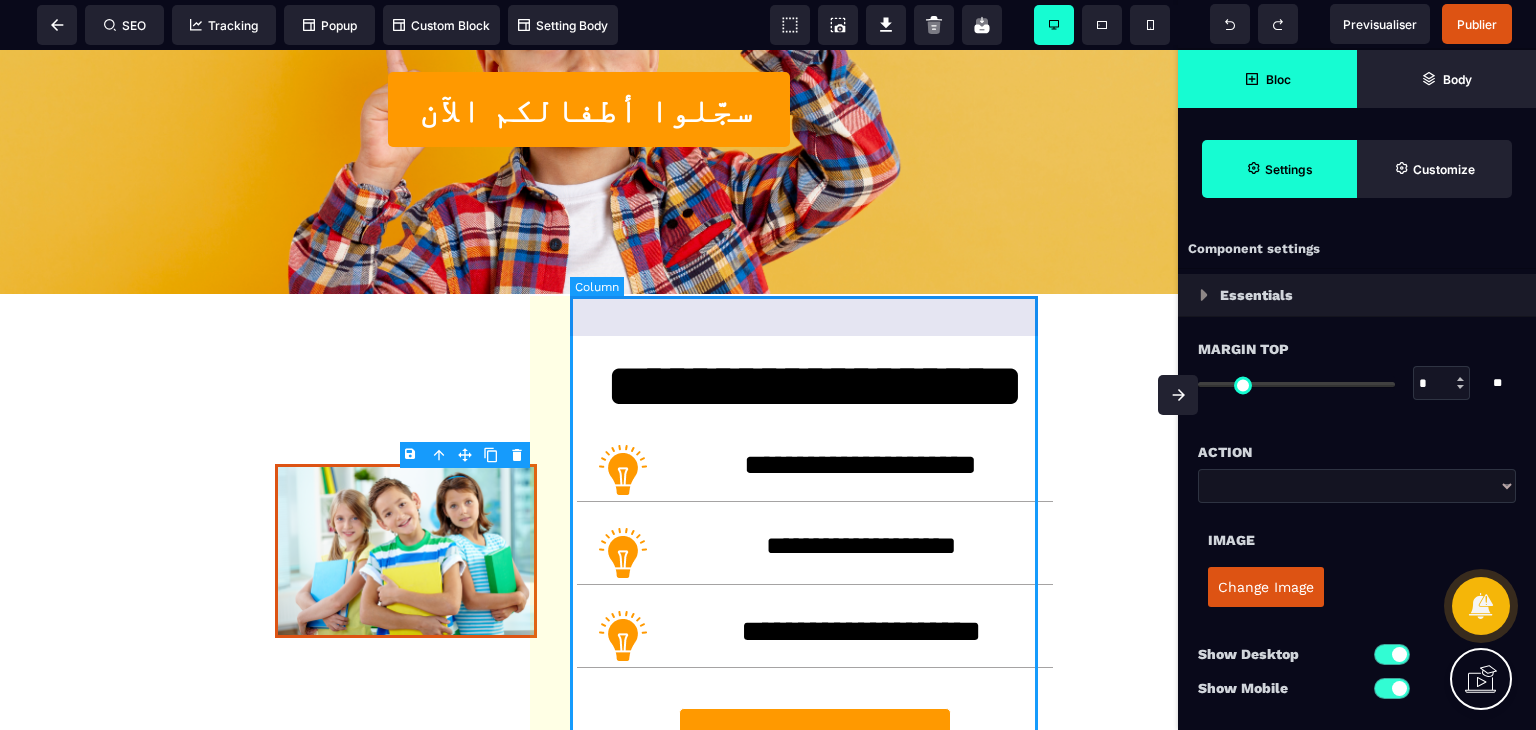 click on "**********" at bounding box center (815, 551) 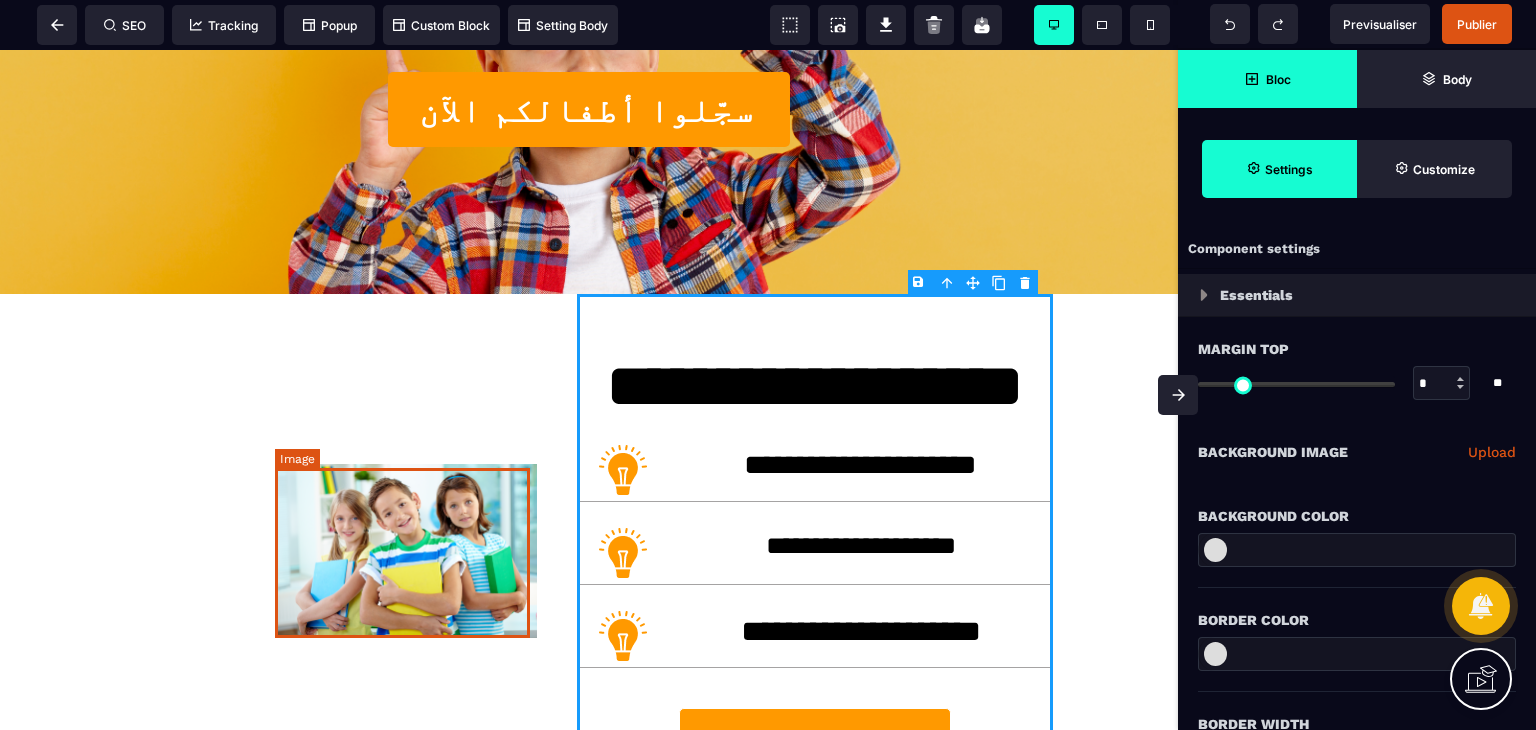 click at bounding box center [406, 551] 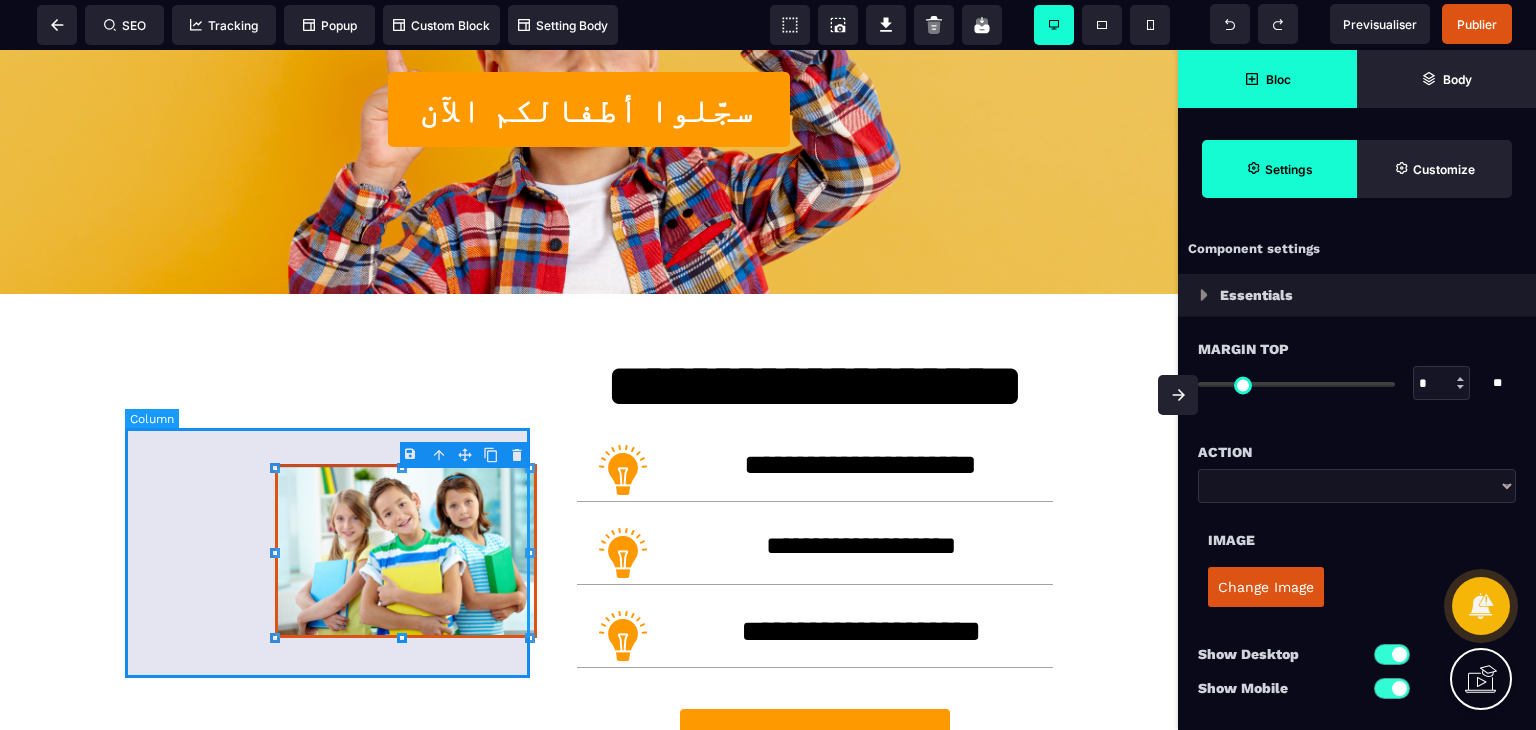 click at bounding box center (331, 551) 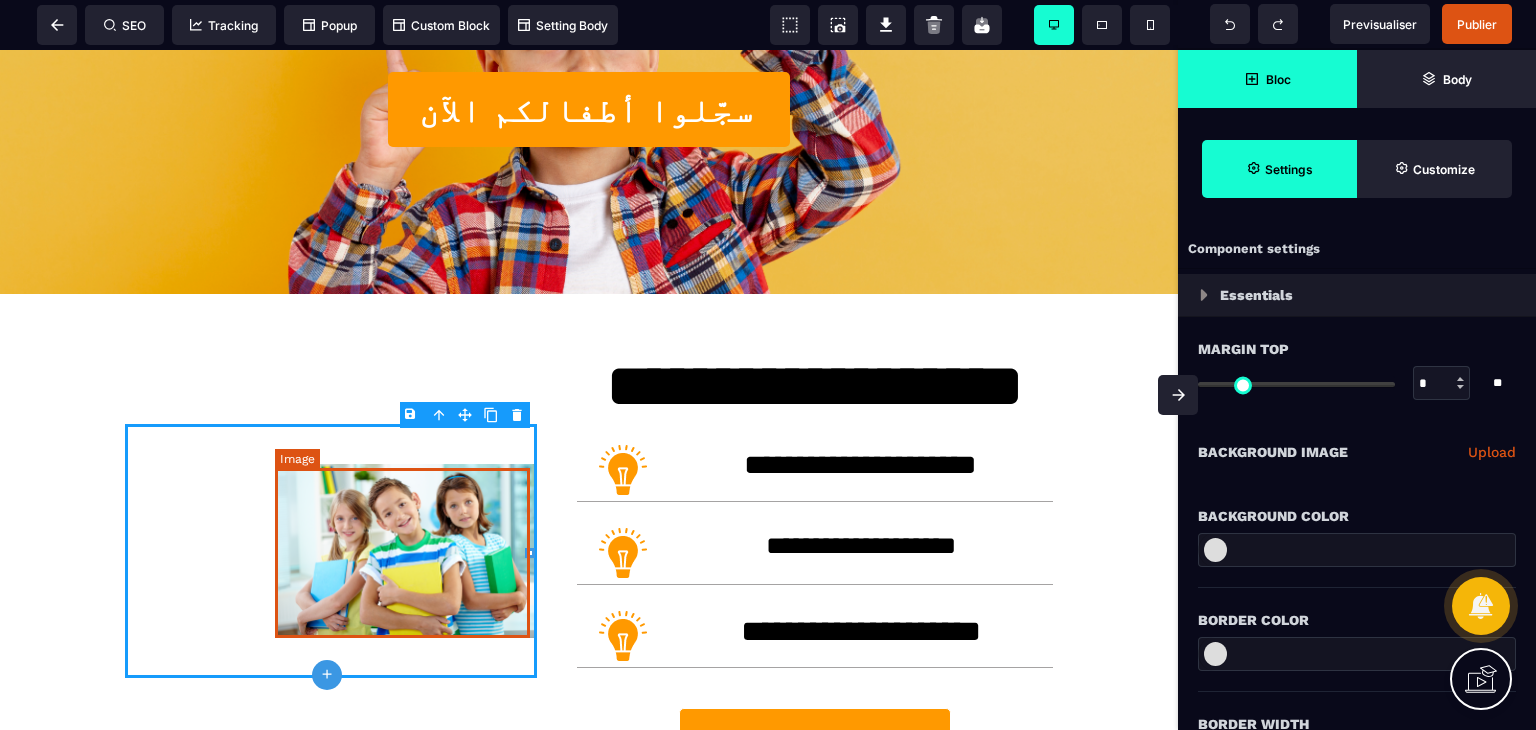 click at bounding box center (406, 551) 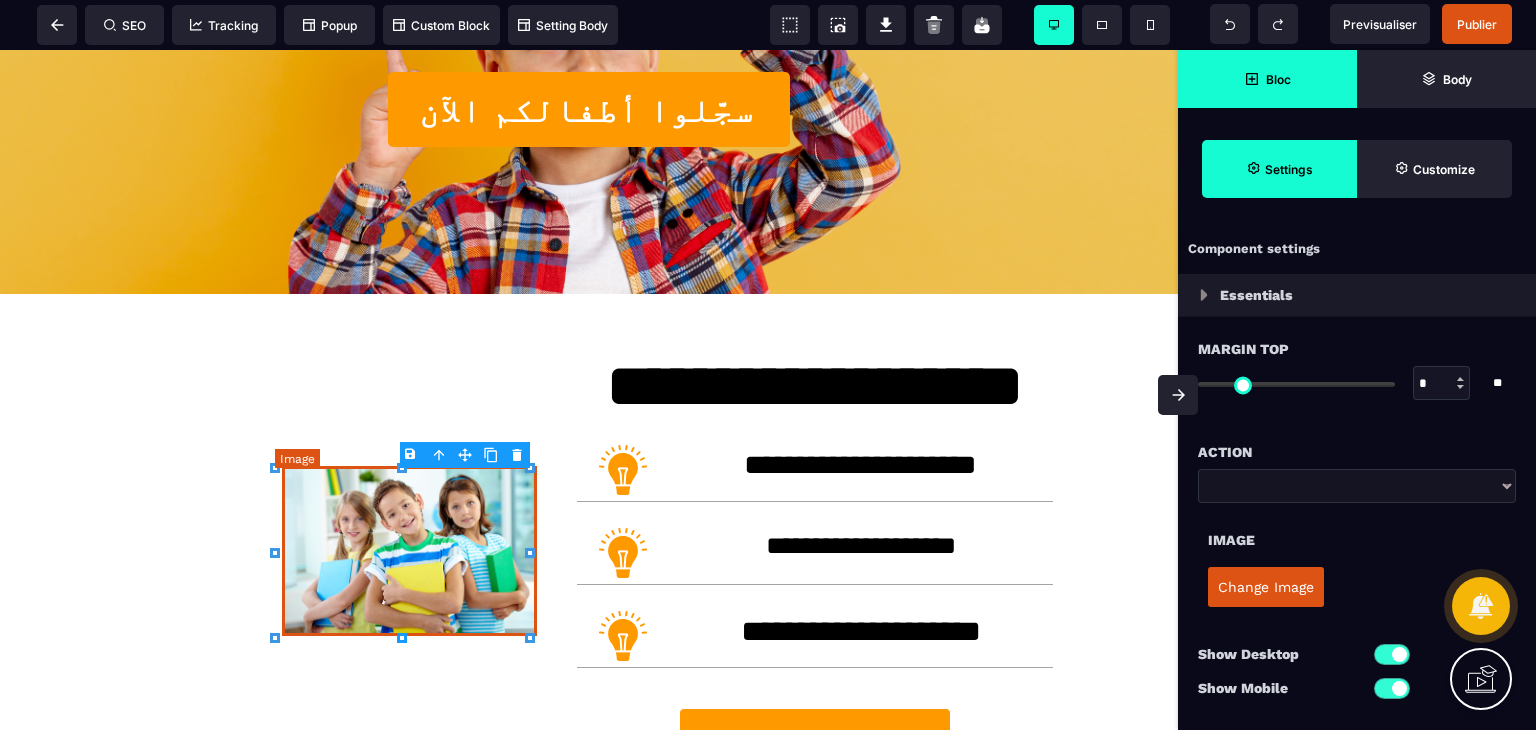 click at bounding box center [409, 551] 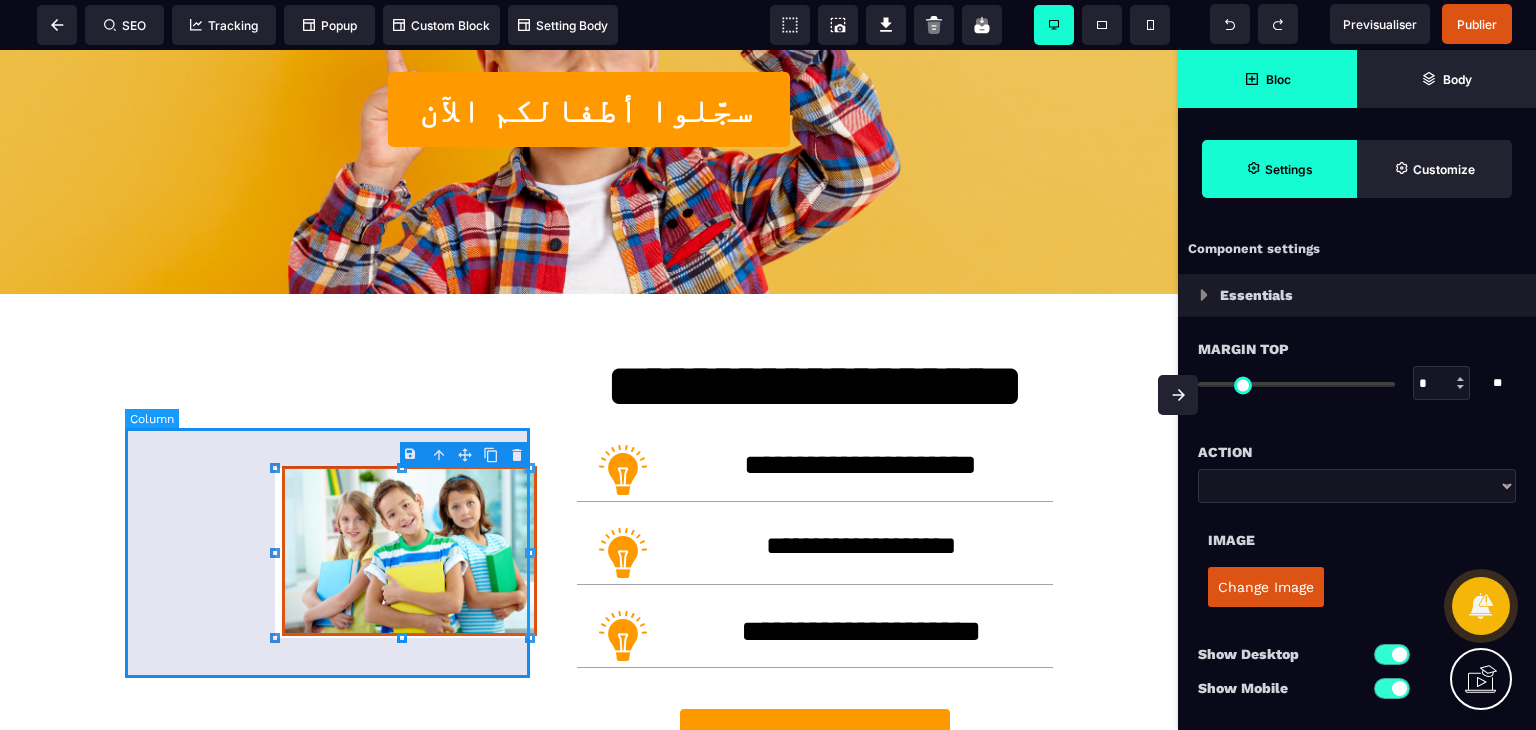 click at bounding box center (331, 551) 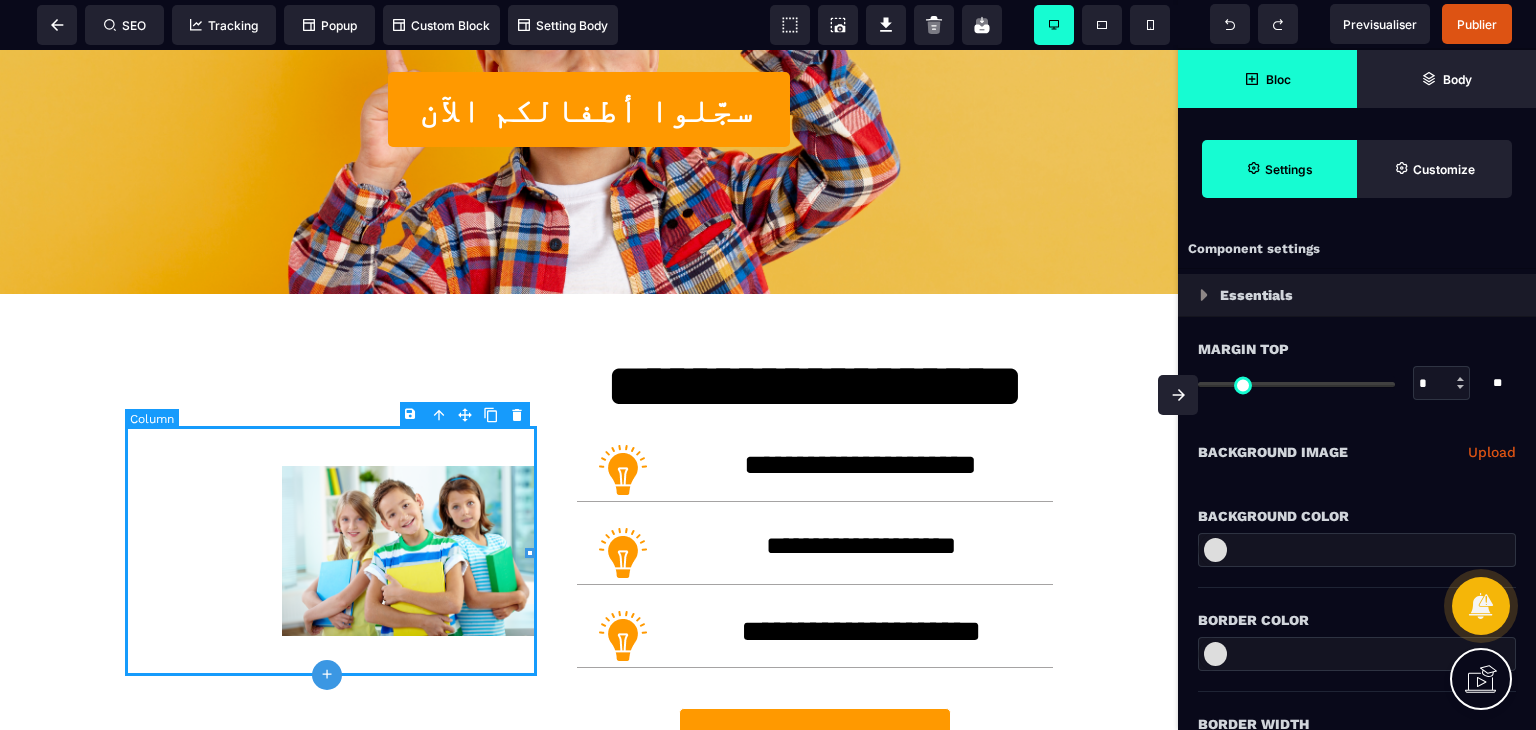 click at bounding box center (331, 551) 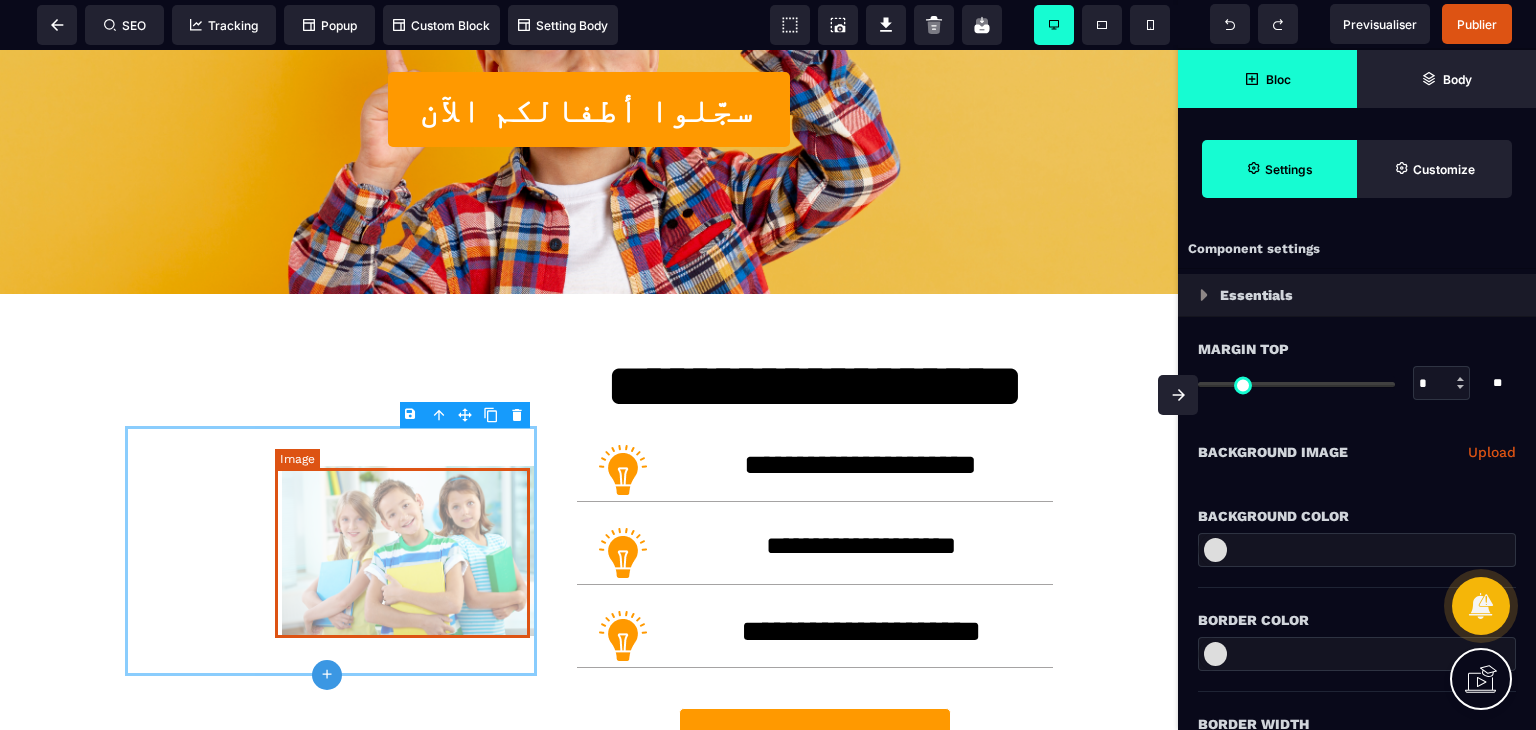 drag, startPoint x: 307, startPoint y: 514, endPoint x: 294, endPoint y: 501, distance: 18.384777 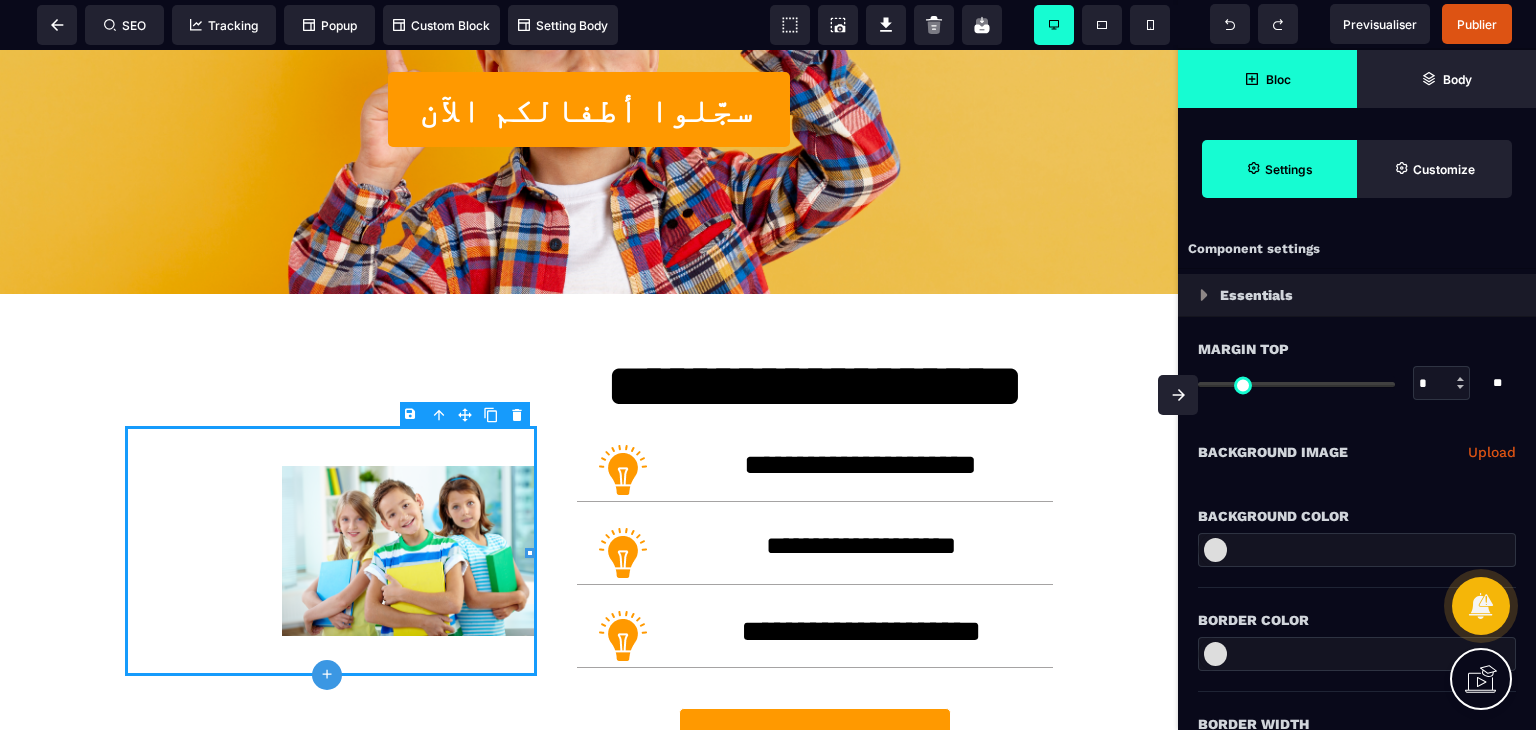click at bounding box center (409, 551) 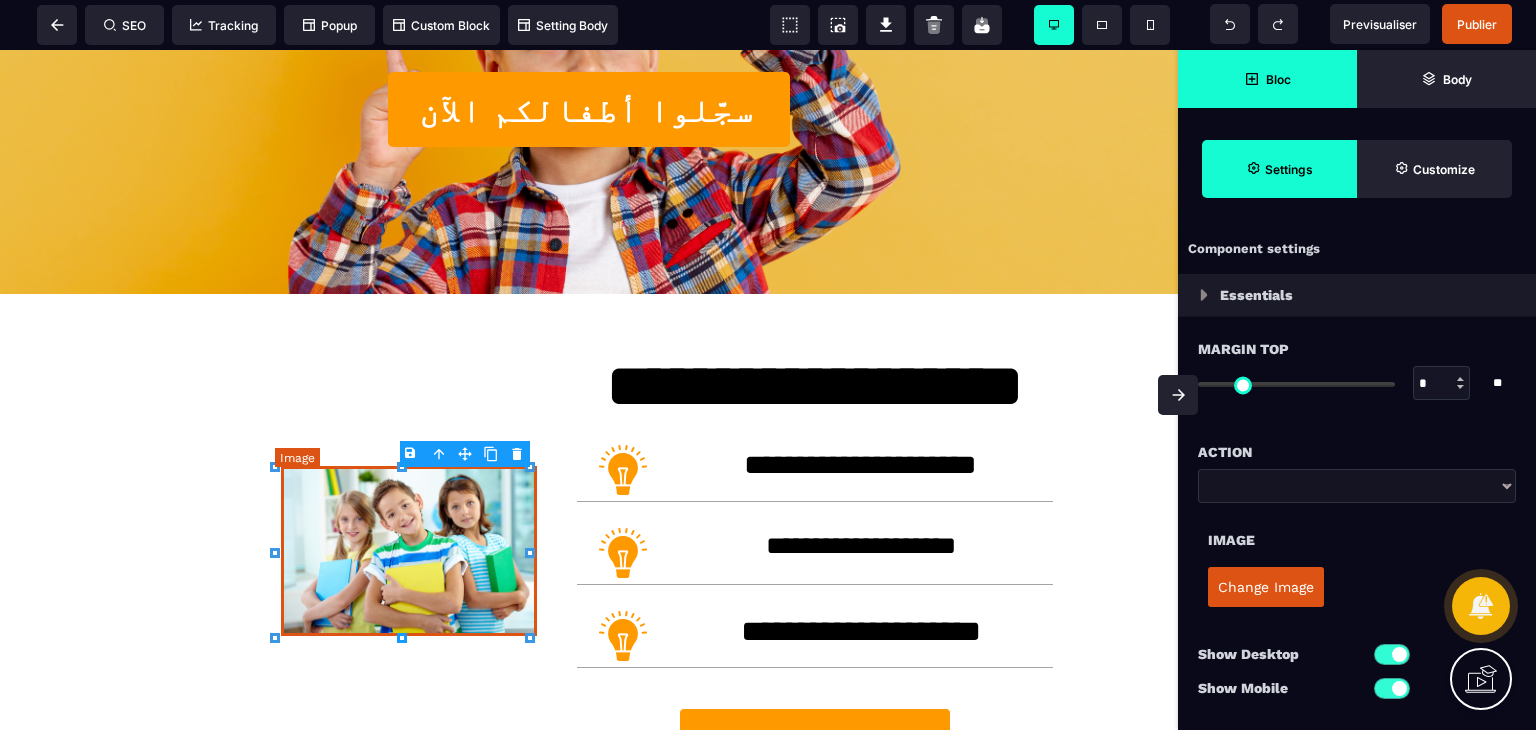 click at bounding box center (409, 551) 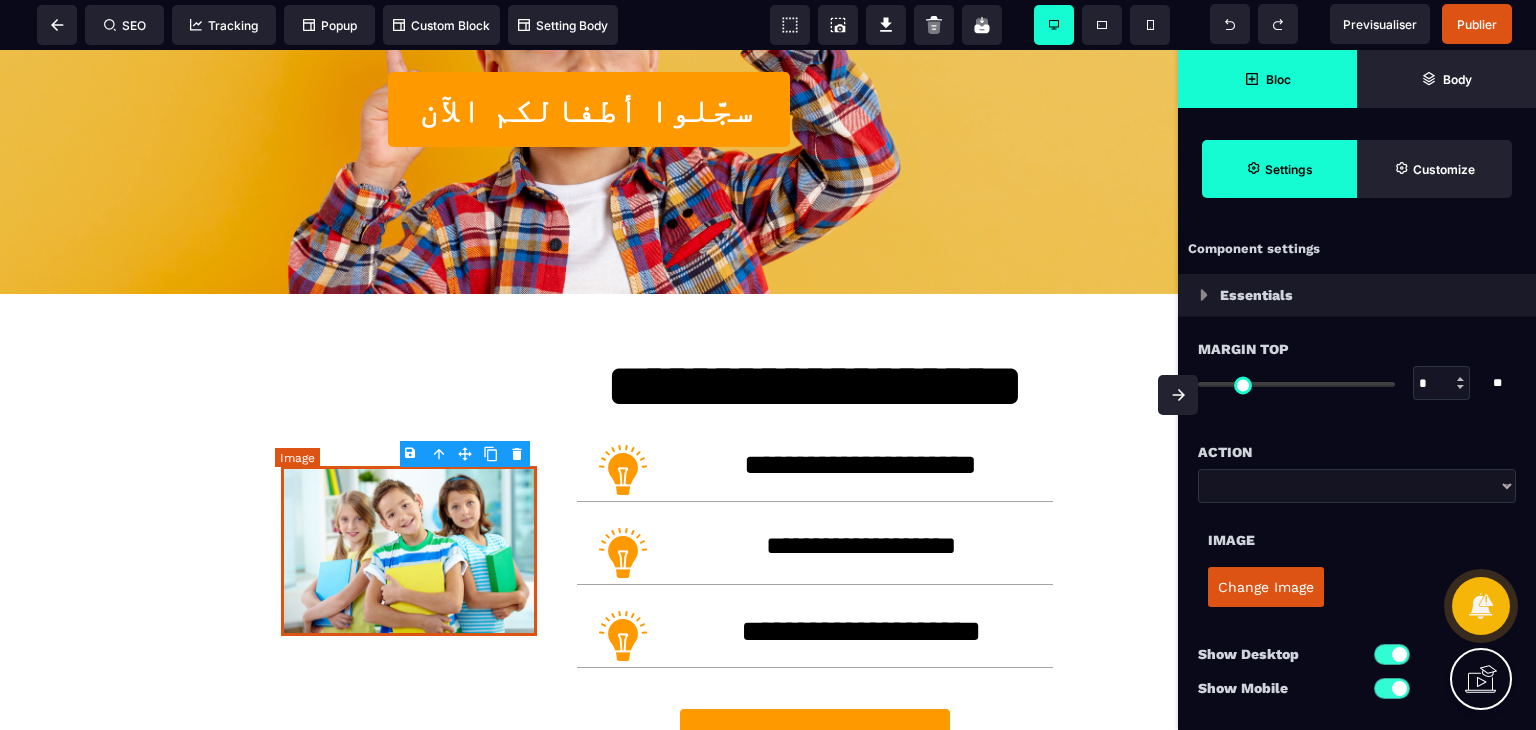 click at bounding box center [409, 551] 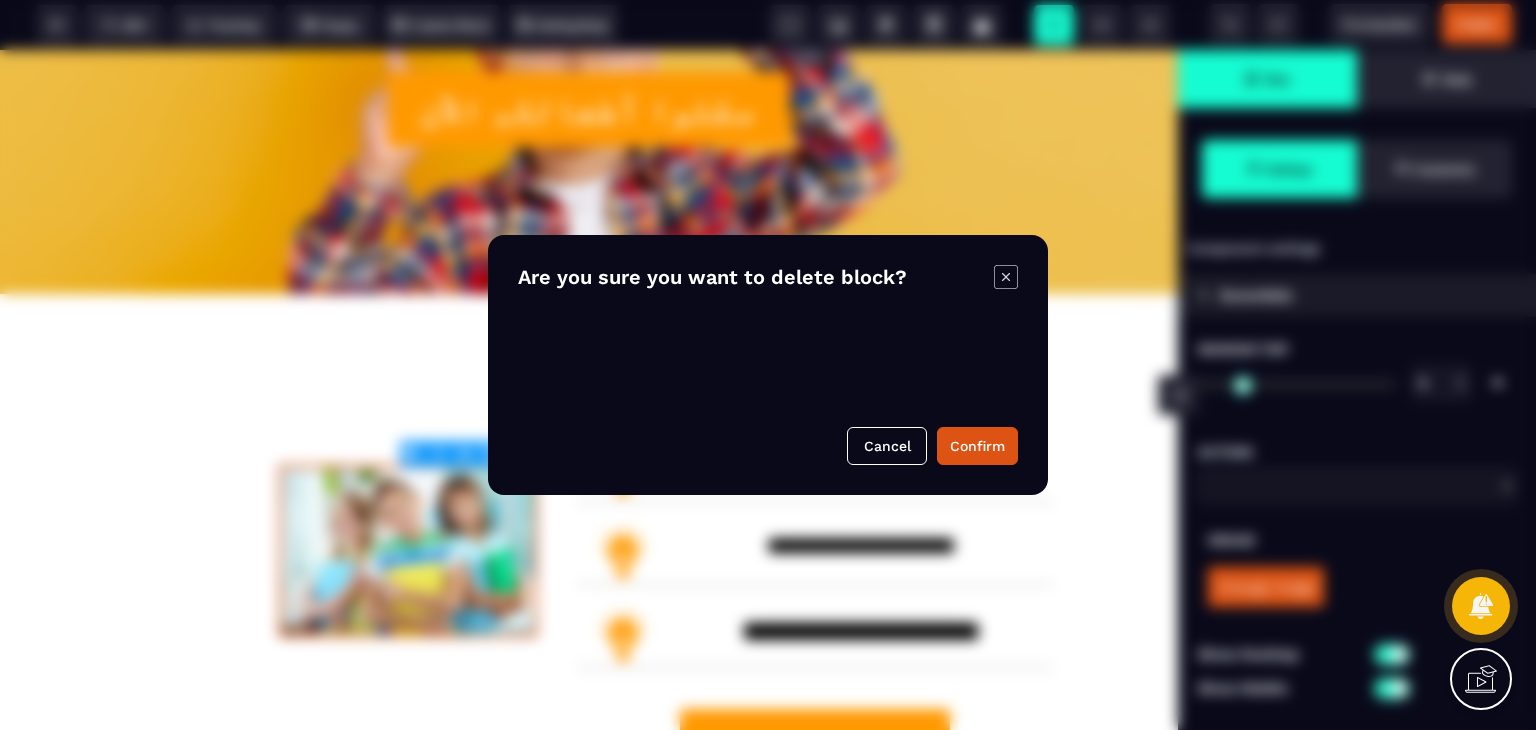 click on "B I U S
A *******
Column
SEO
Tracking" at bounding box center (768, 365) 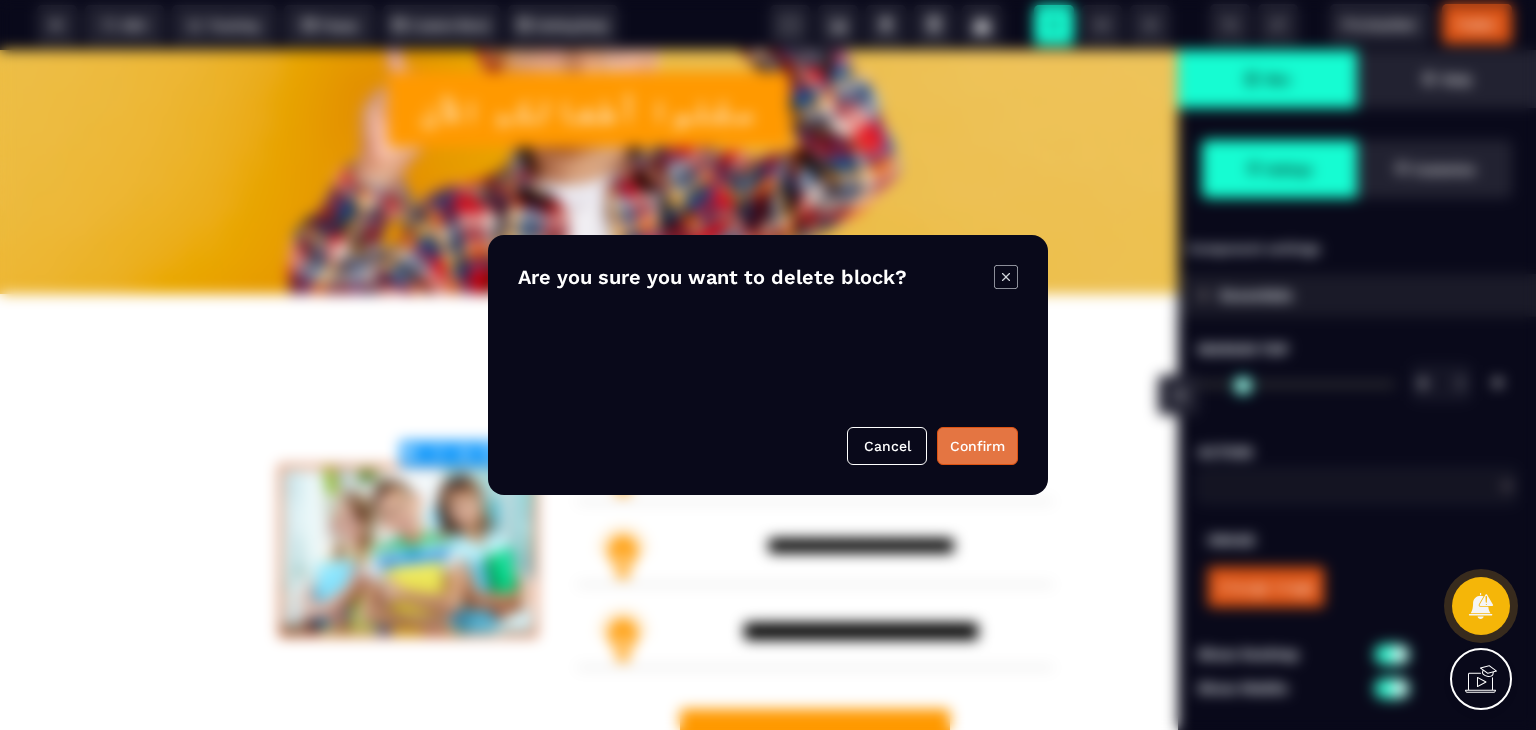 click on "Confirm" at bounding box center (977, 446) 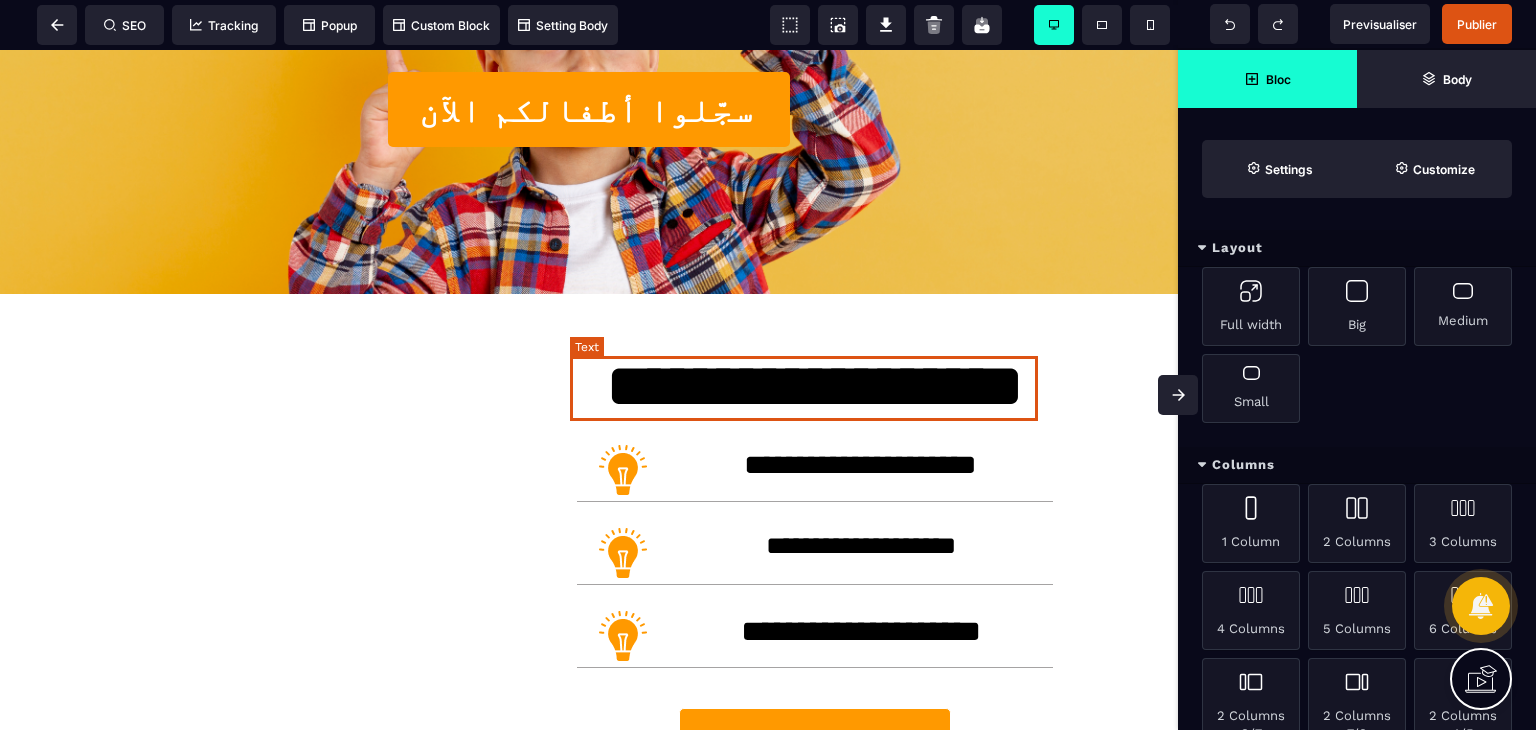 click on "**********" at bounding box center [814, 386] 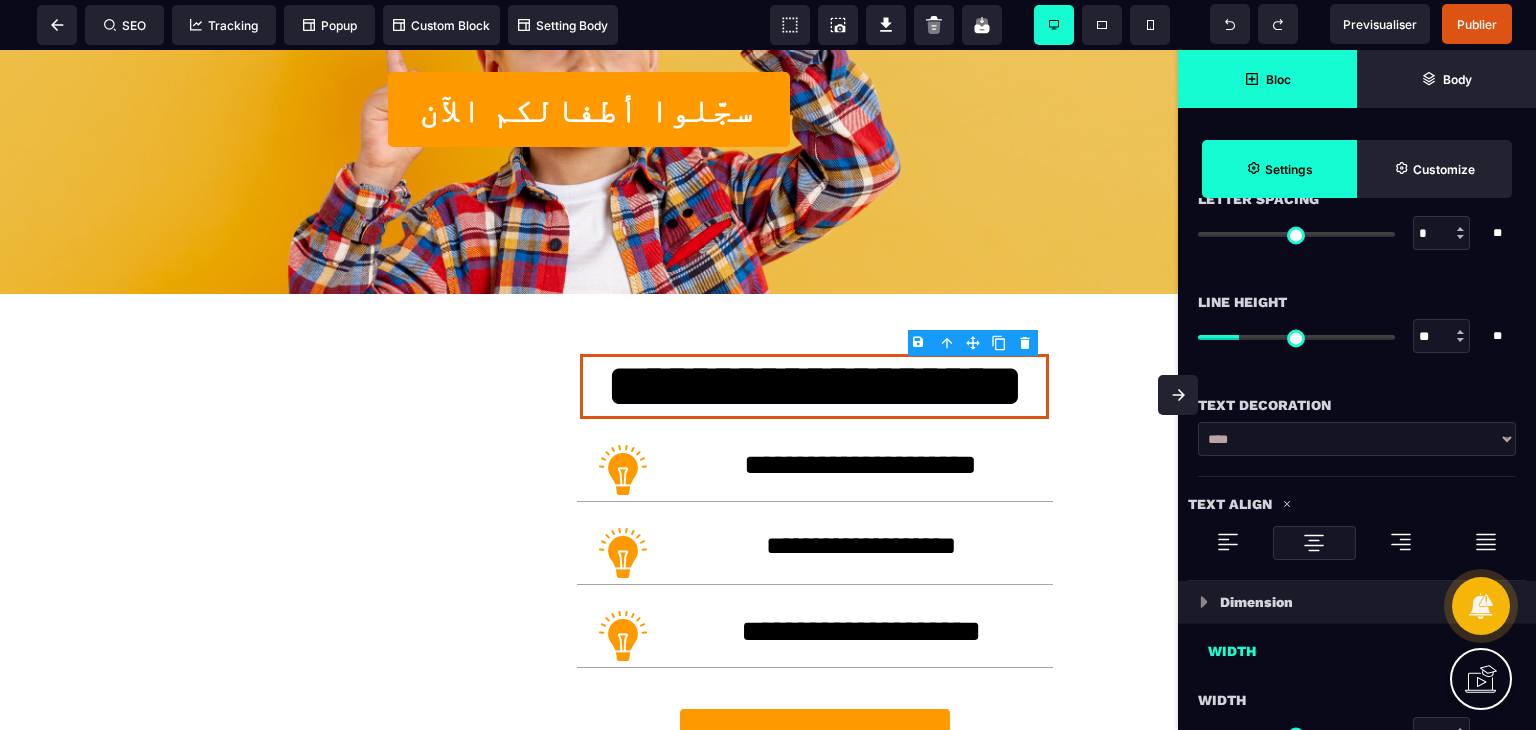 scroll, scrollTop: 800, scrollLeft: 0, axis: vertical 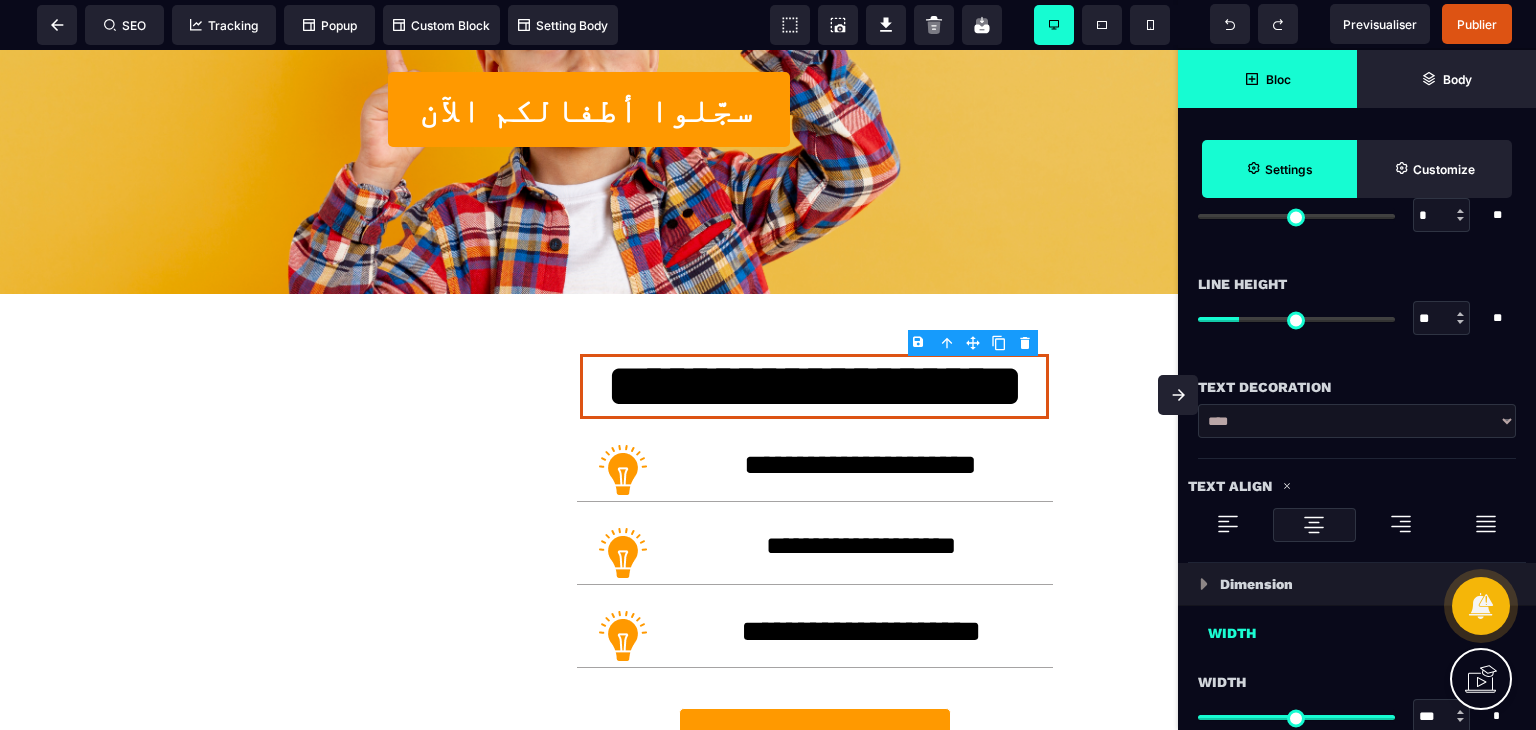 click at bounding box center (1401, 524) 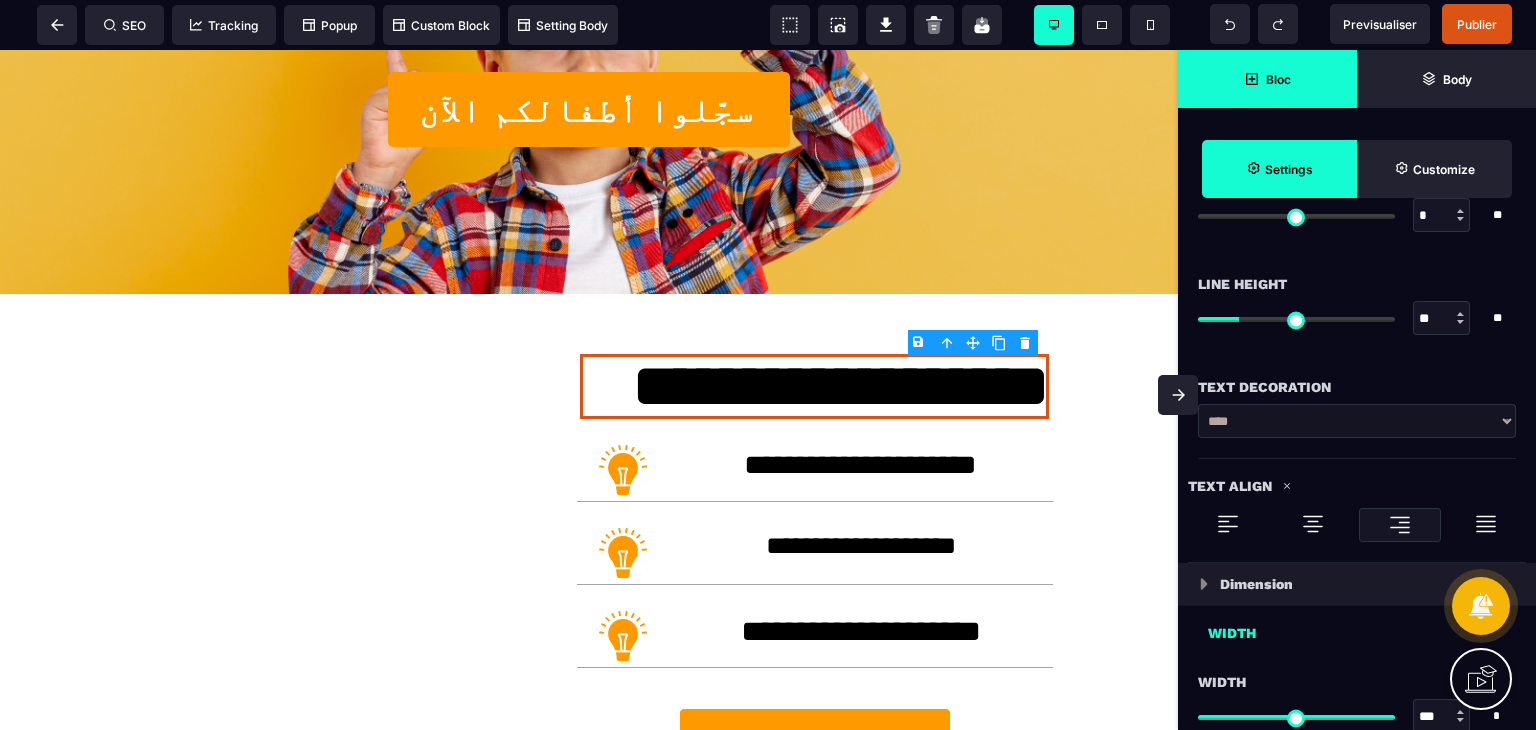 click at bounding box center [1313, 524] 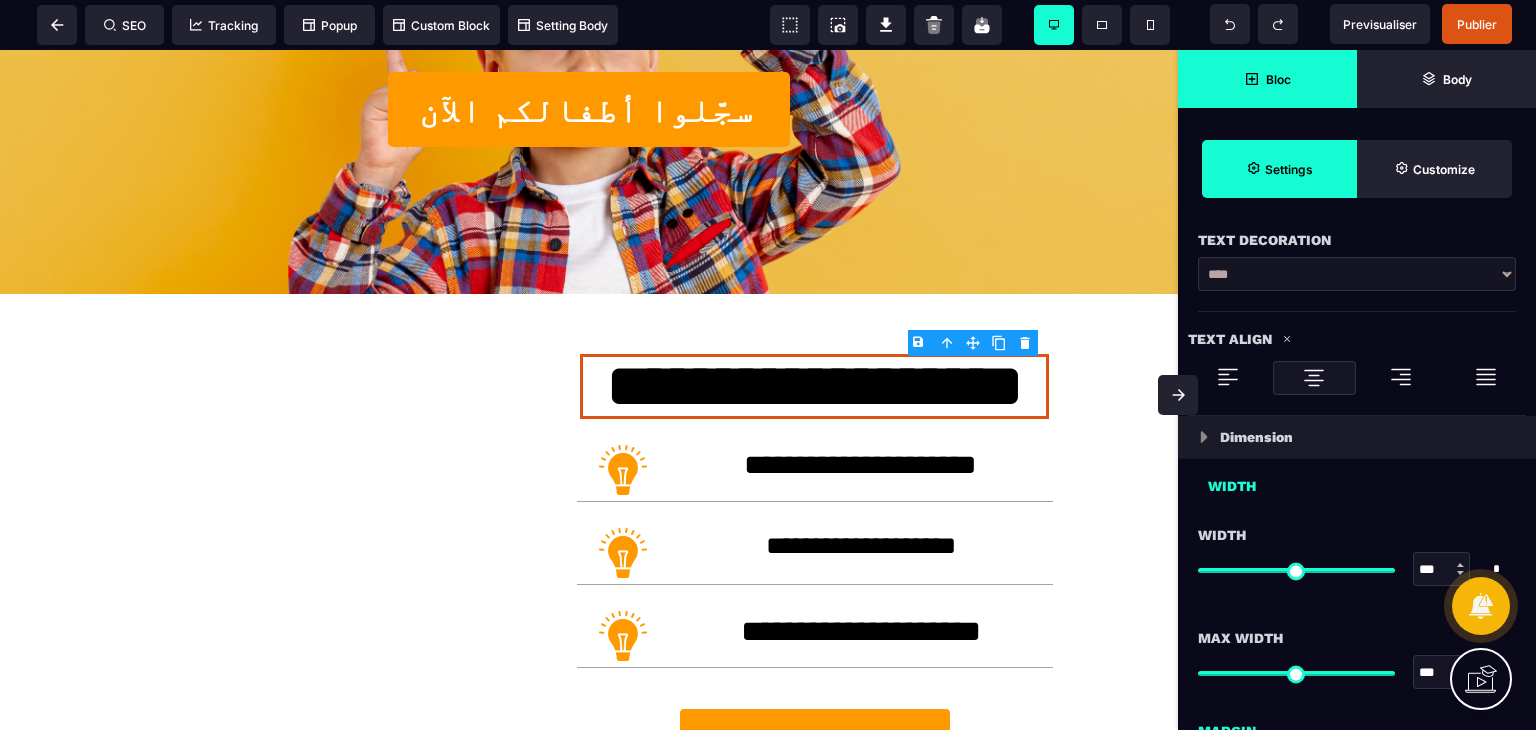 scroll, scrollTop: 1300, scrollLeft: 0, axis: vertical 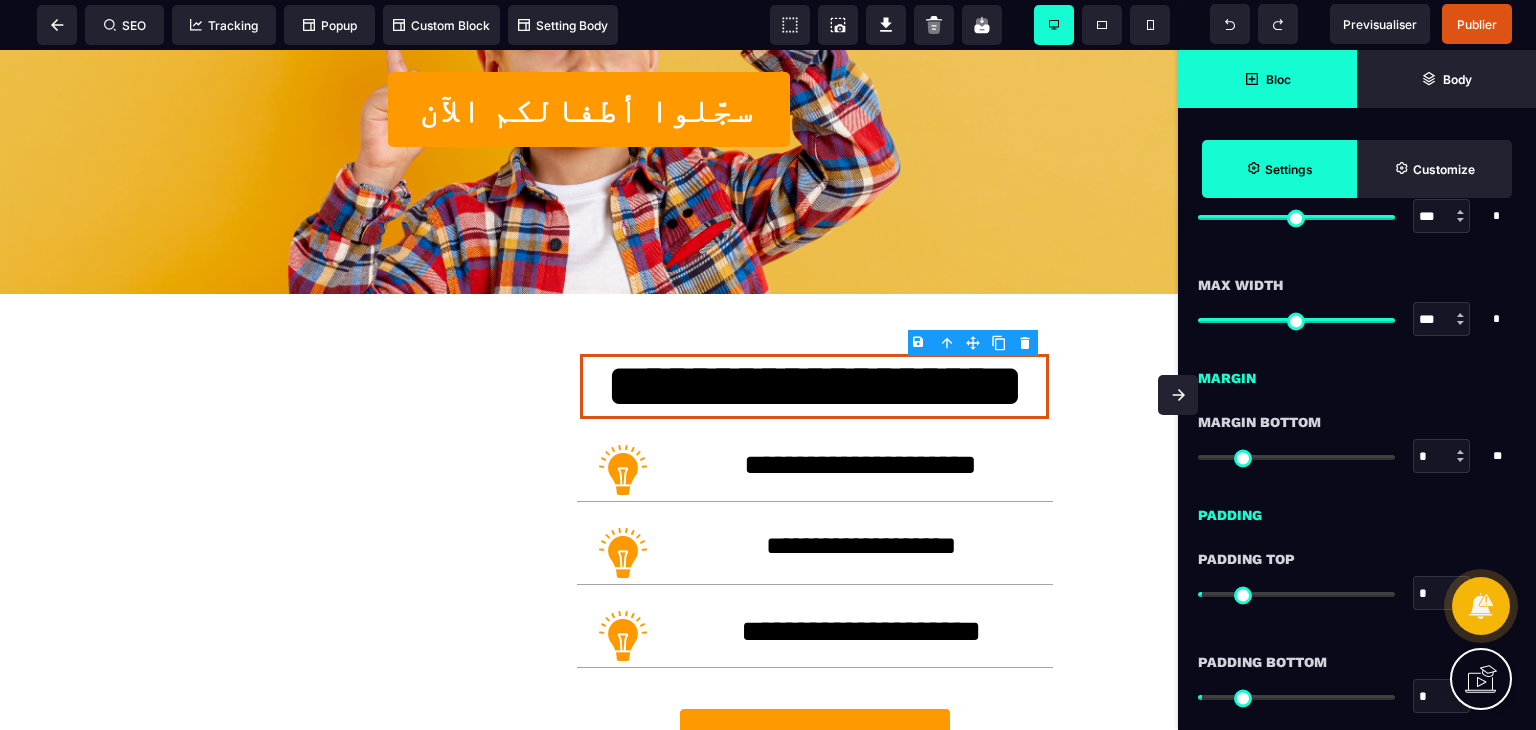 click 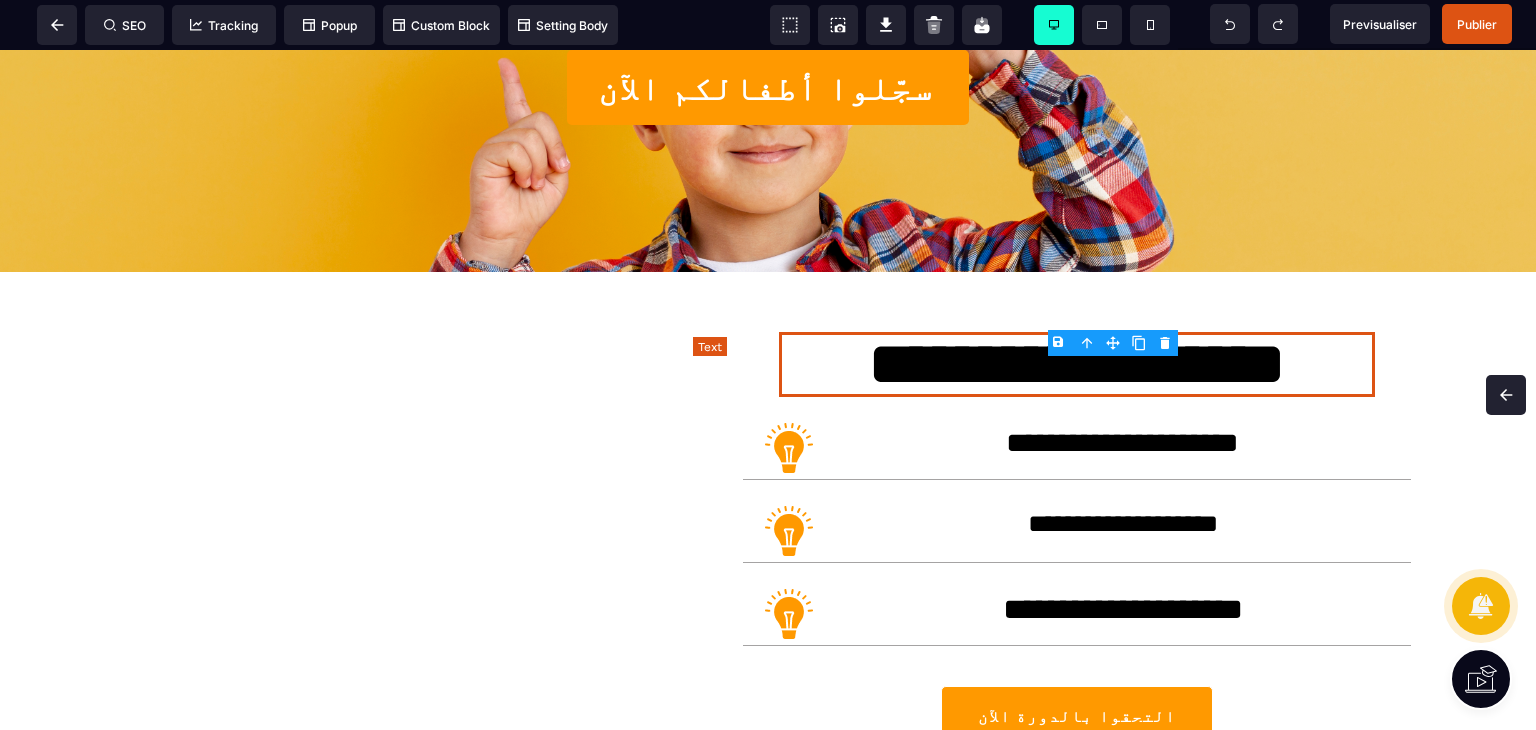 scroll, scrollTop: 0, scrollLeft: 0, axis: both 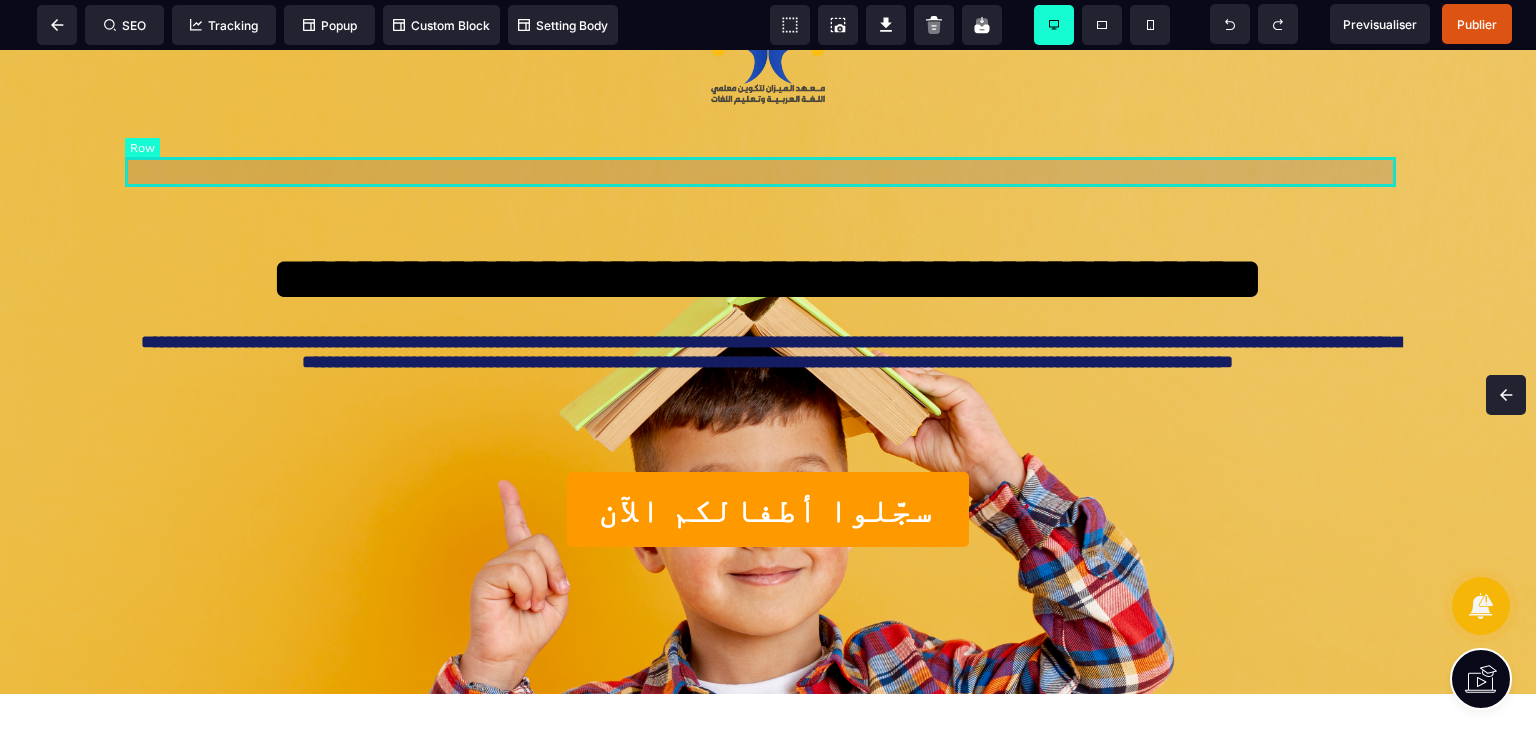 click at bounding box center [768, 62] 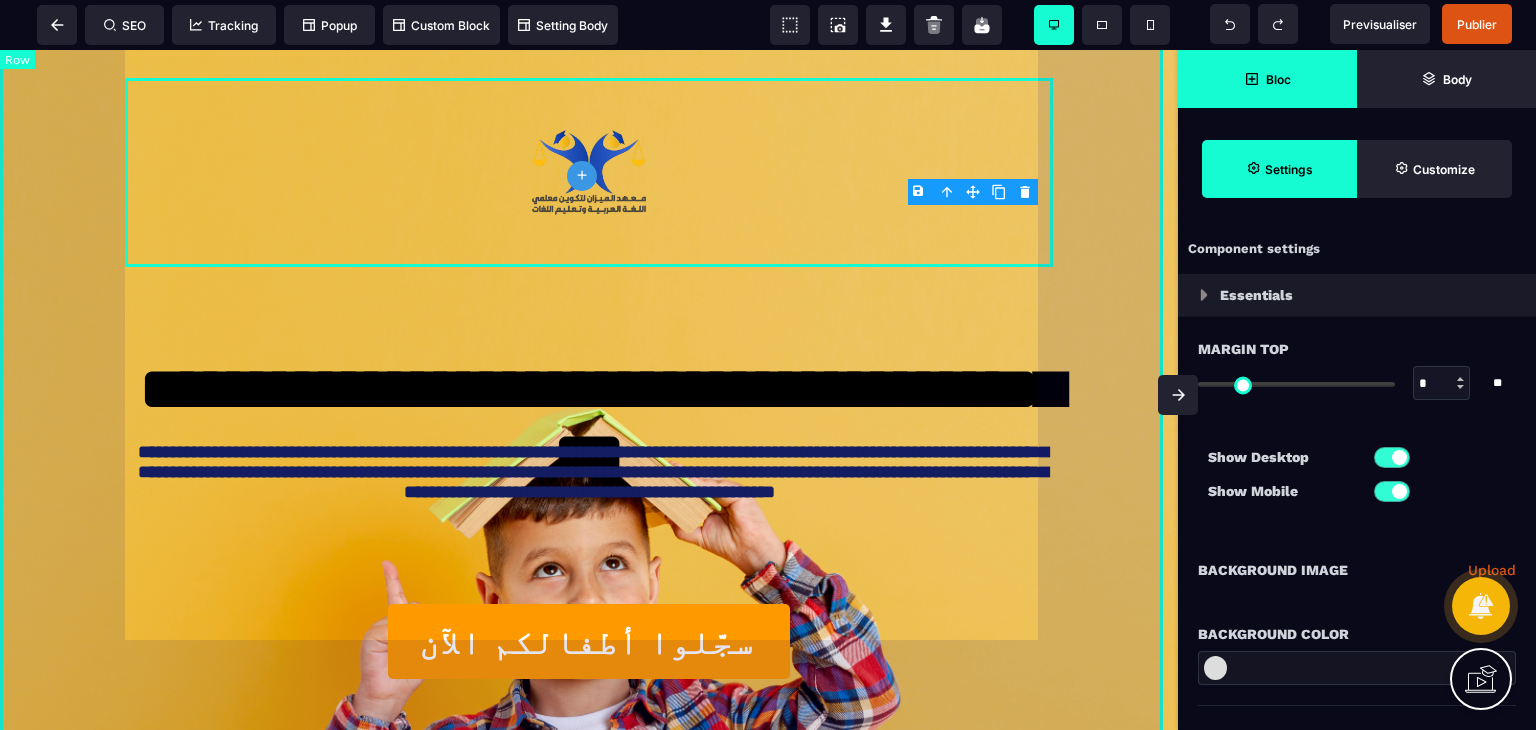 scroll, scrollTop: 0, scrollLeft: 0, axis: both 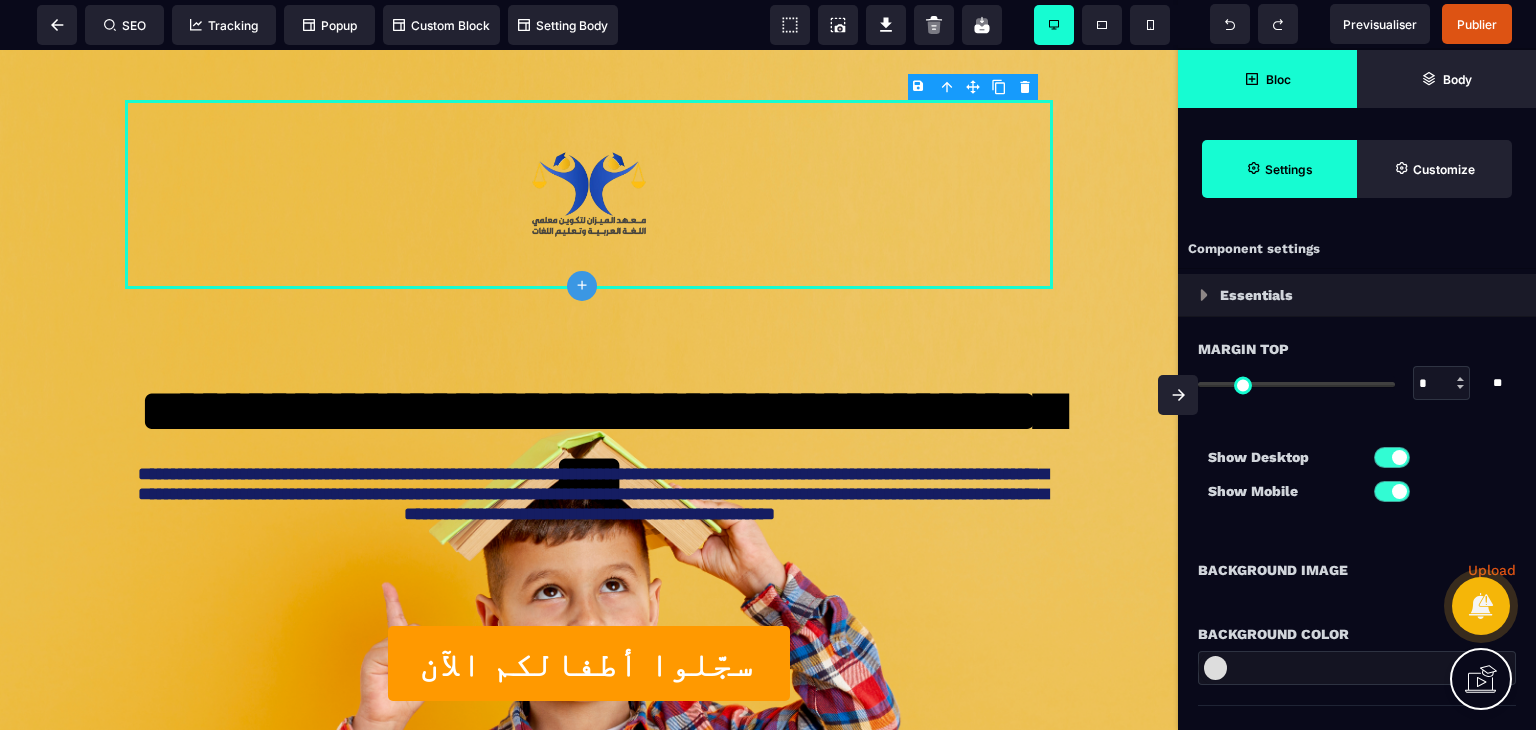 drag, startPoint x: 1183, startPoint y: 401, endPoint x: 1179, endPoint y: 350, distance: 51.156624 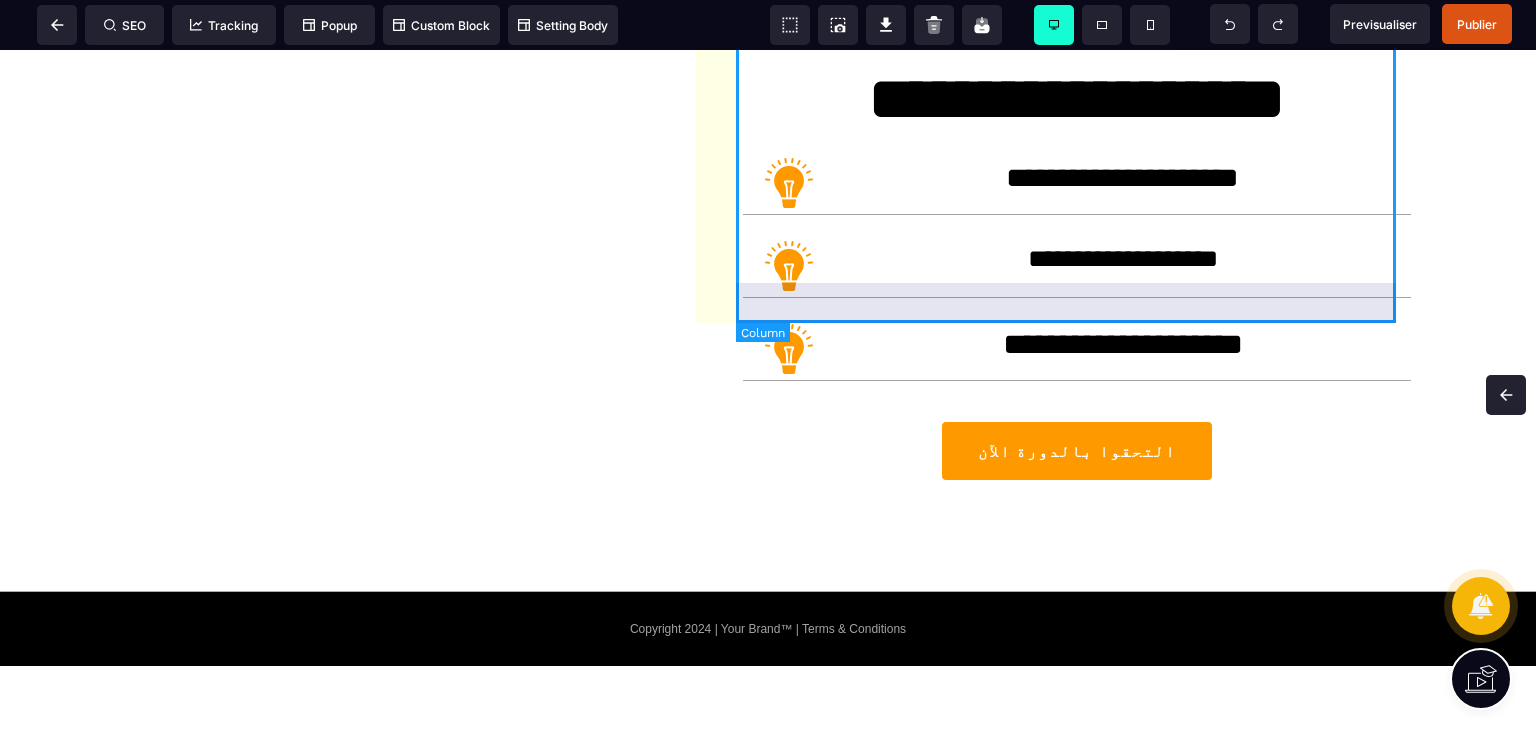 scroll, scrollTop: 518, scrollLeft: 0, axis: vertical 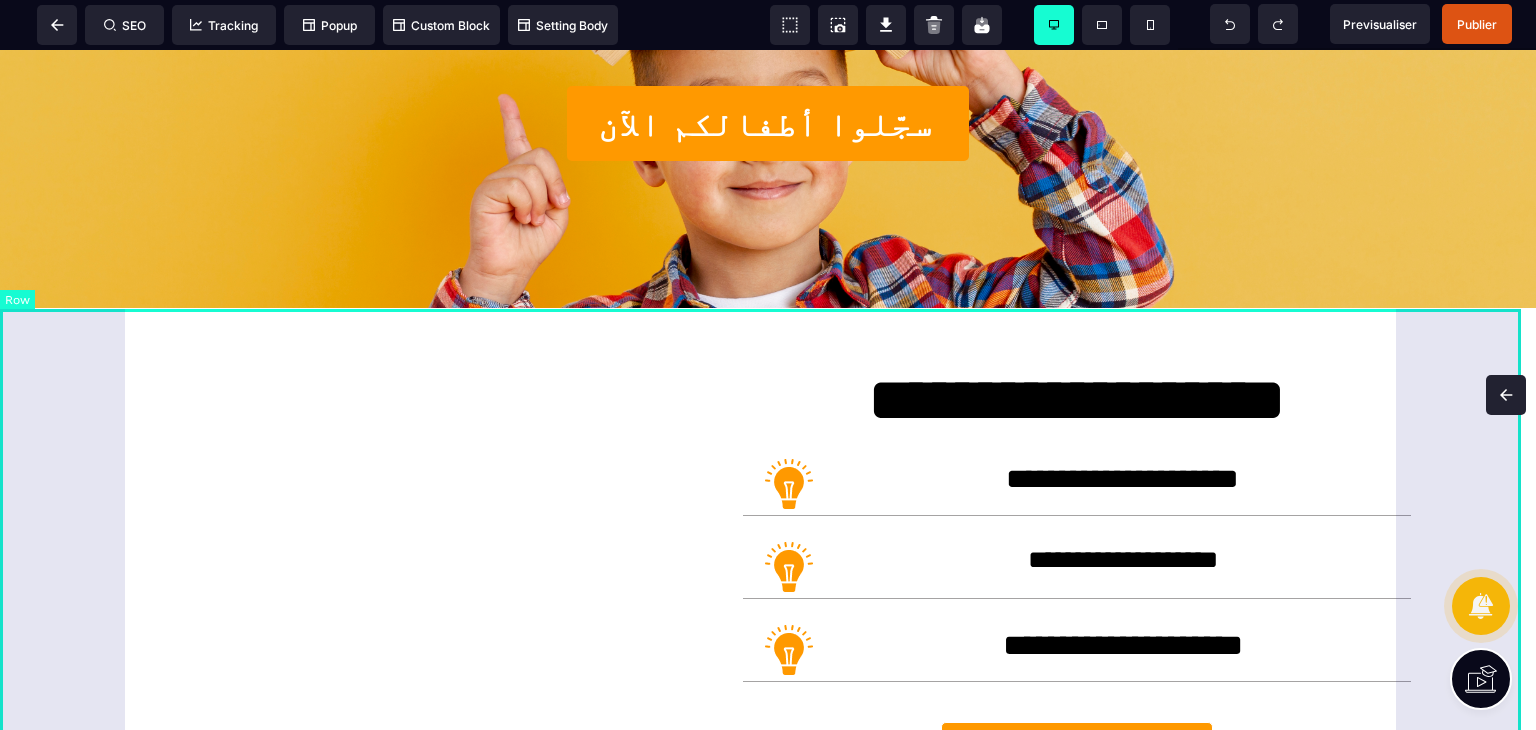 click on "**********" at bounding box center (768, 600) 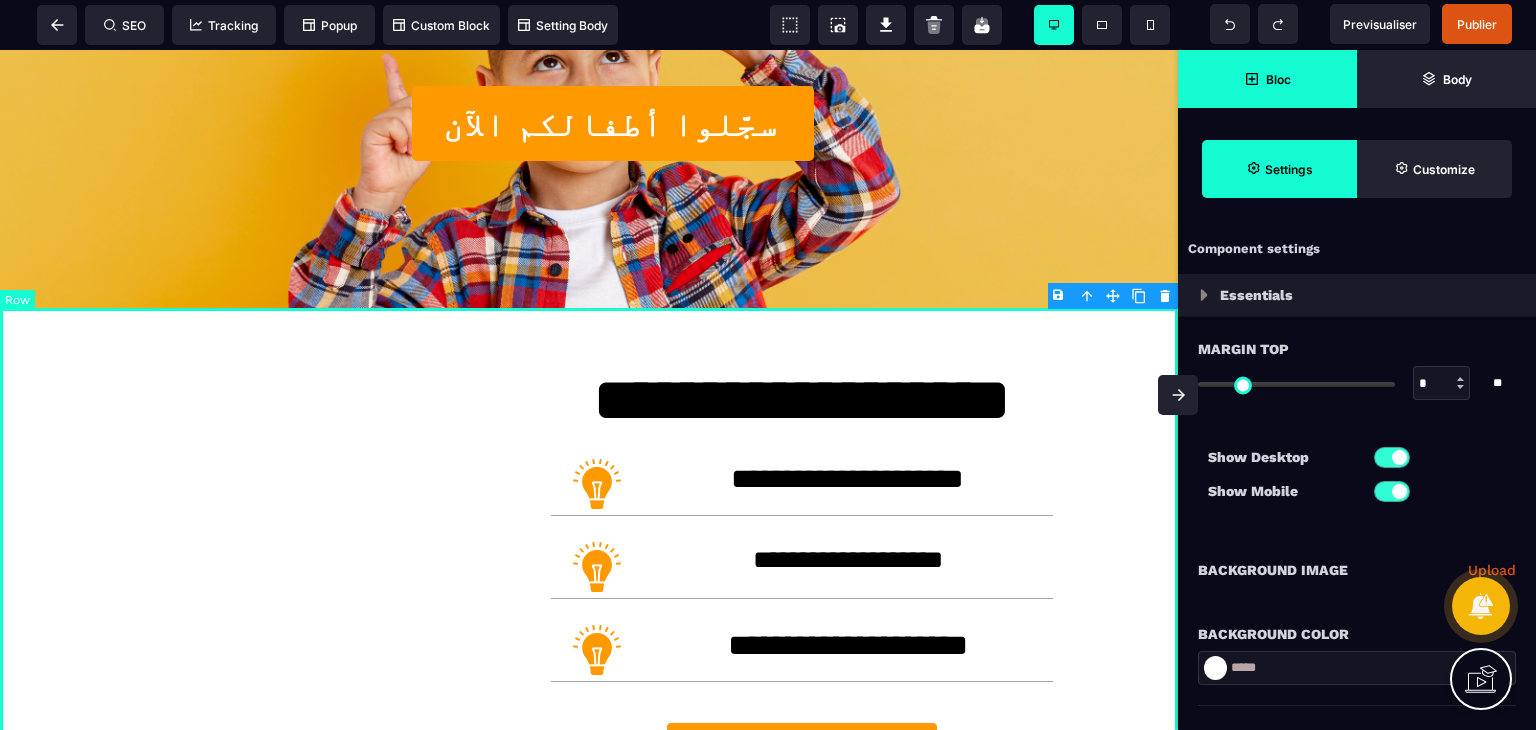 scroll, scrollTop: 540, scrollLeft: 0, axis: vertical 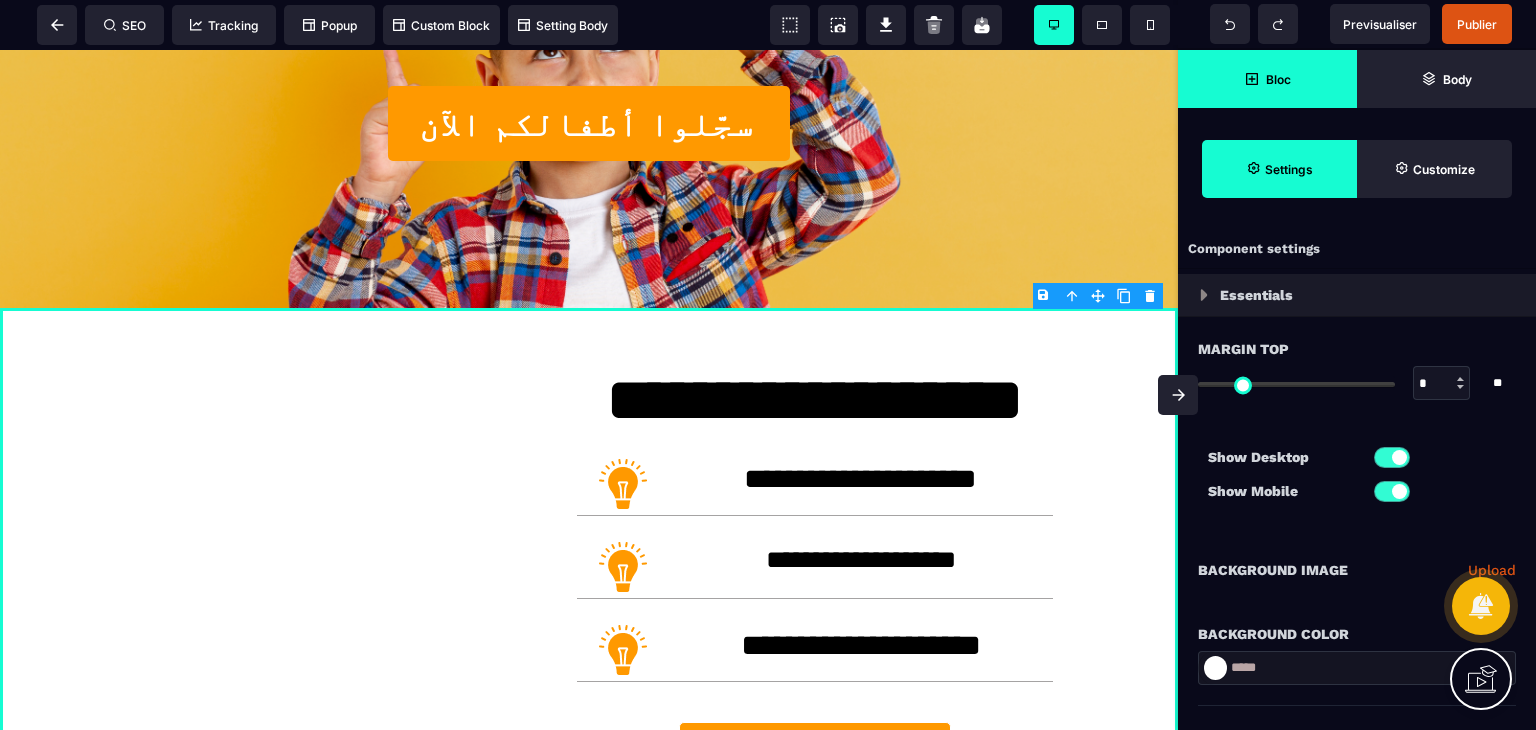click on "Bloc" at bounding box center [1267, 79] 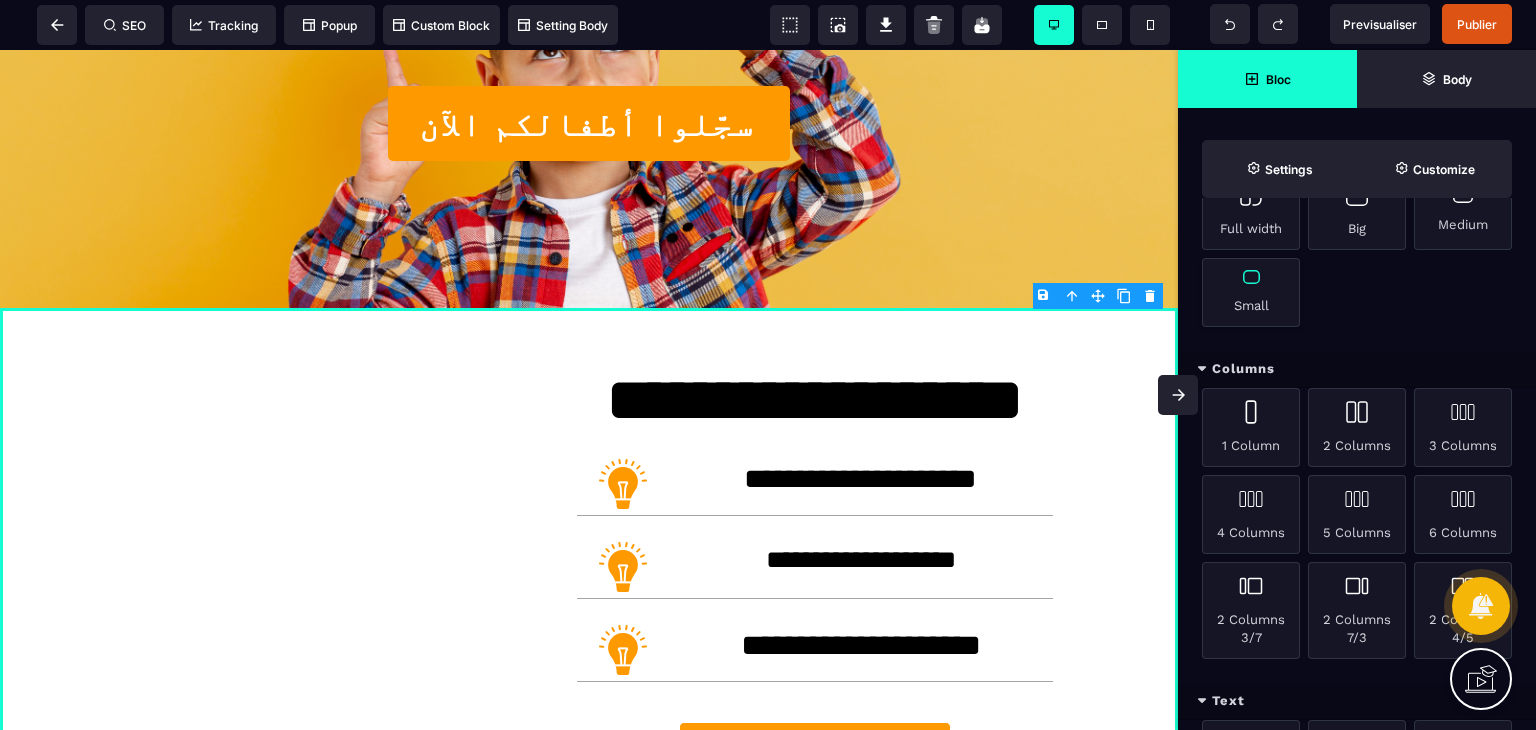 scroll, scrollTop: 500, scrollLeft: 0, axis: vertical 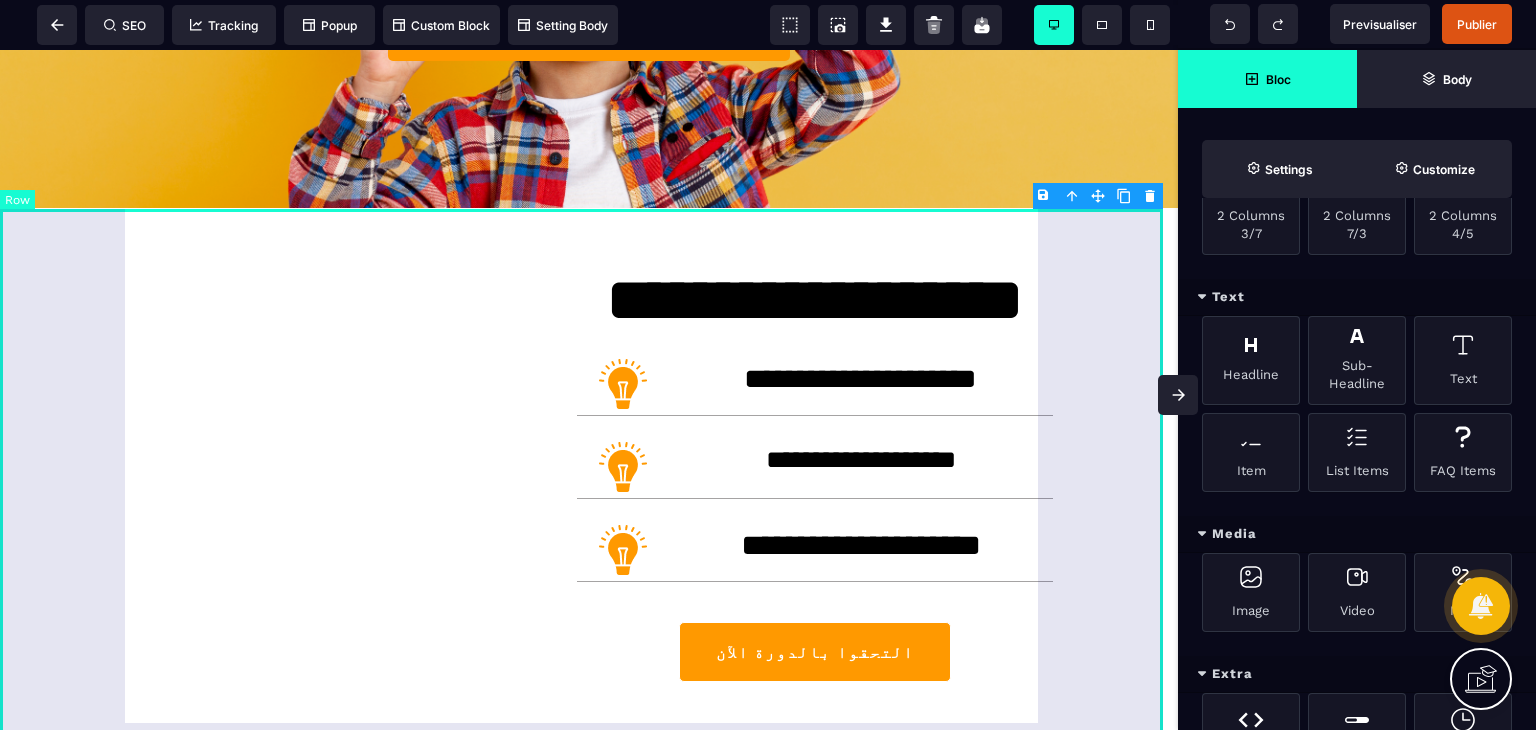 click on "**********" at bounding box center (589, 500) 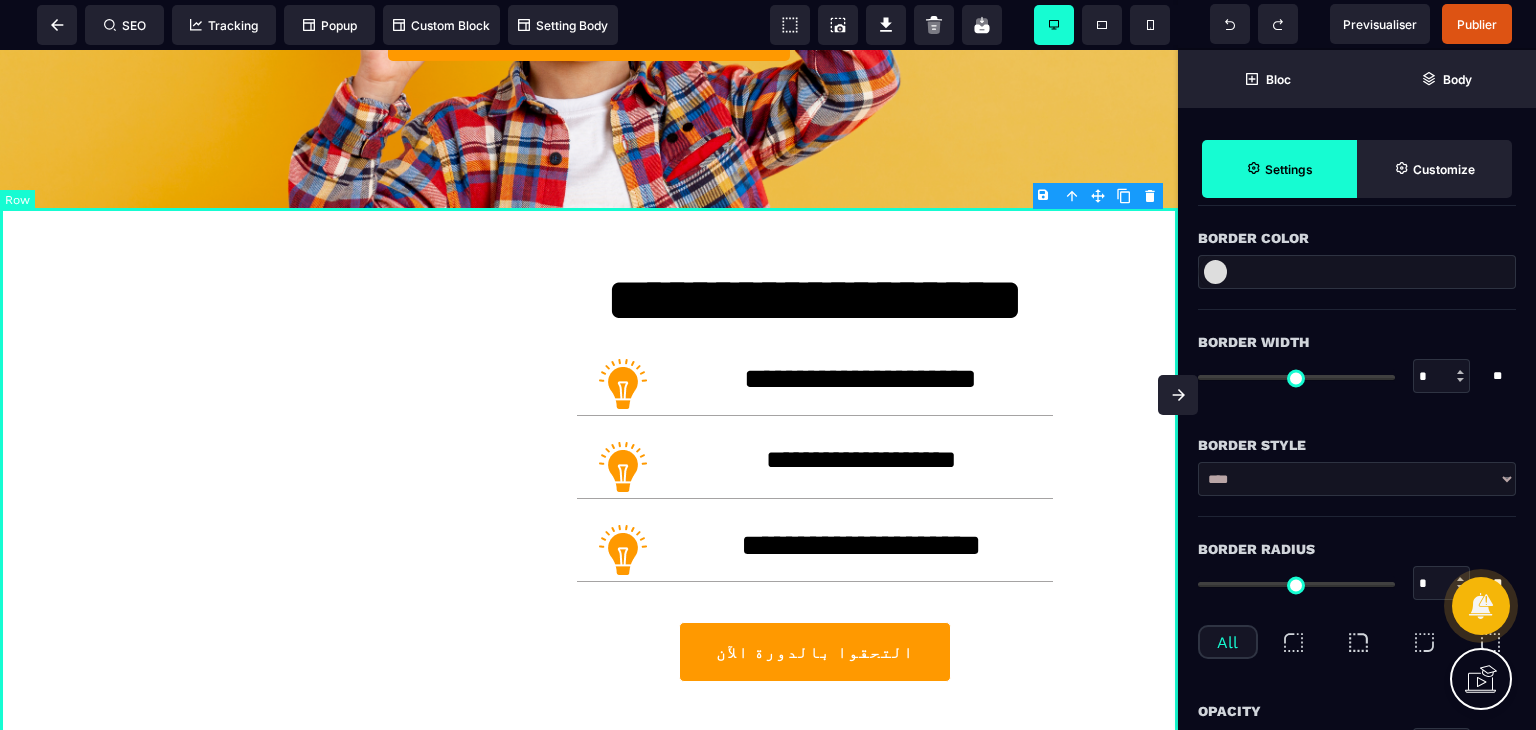 scroll, scrollTop: 0, scrollLeft: 0, axis: both 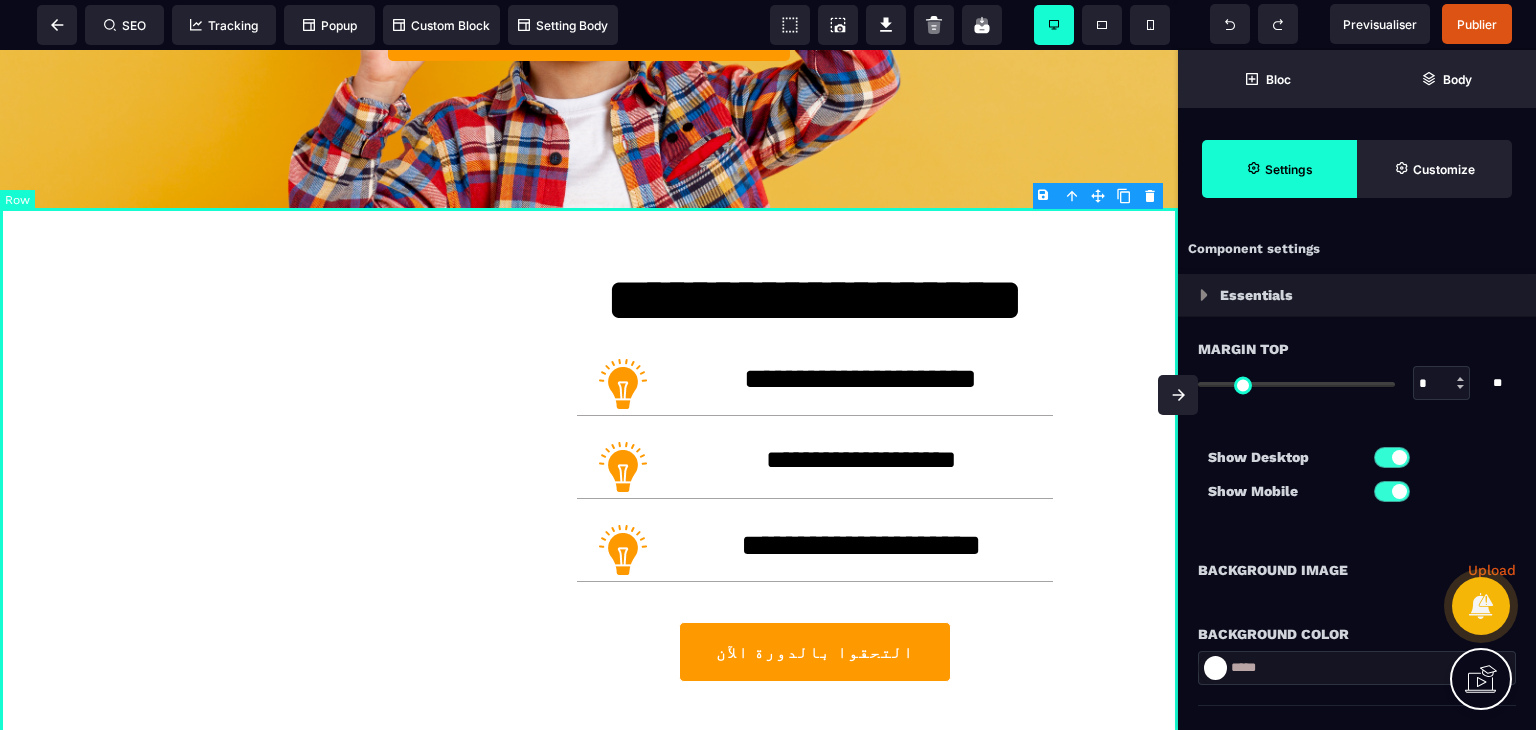 click on "**********" at bounding box center (589, 500) 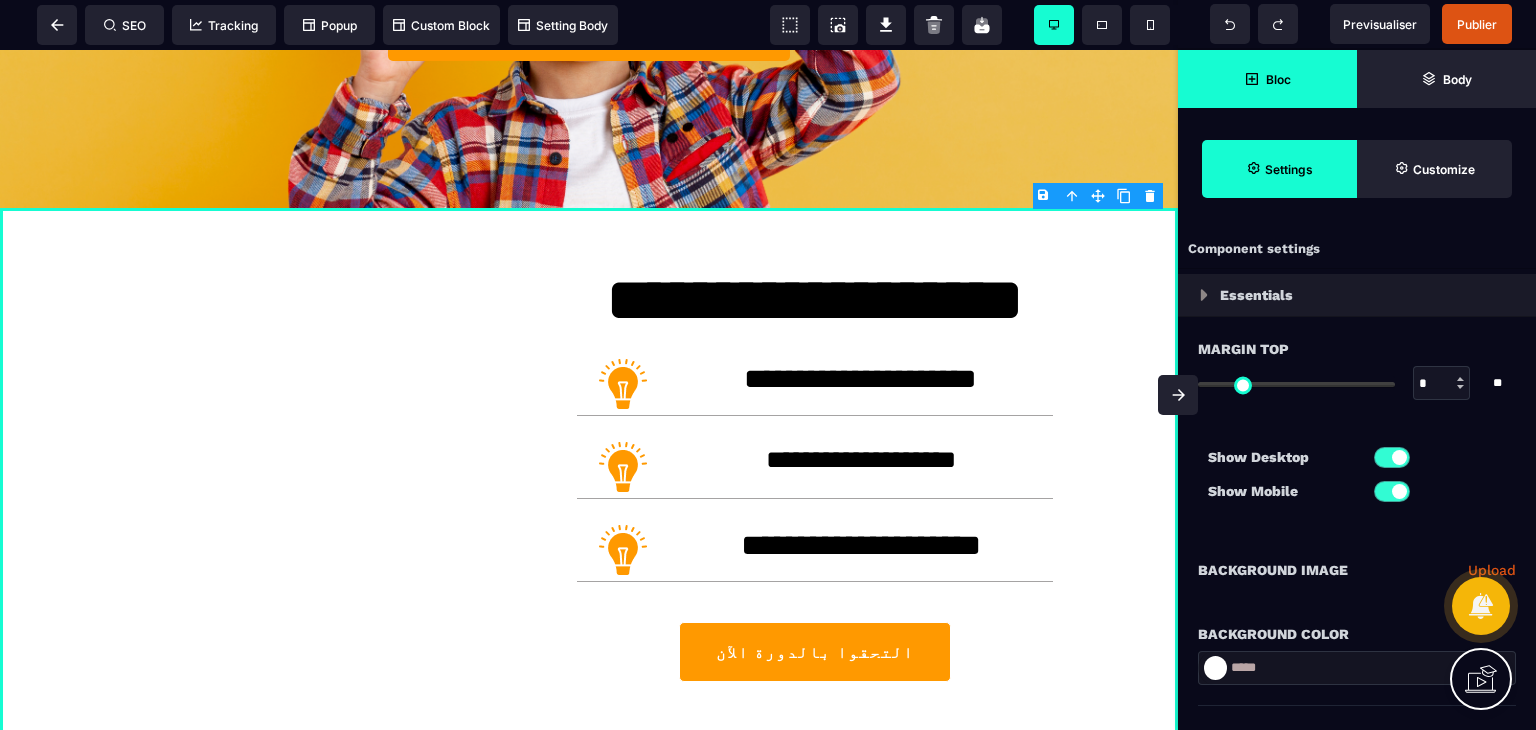 click on "Bloc" at bounding box center (1267, 79) 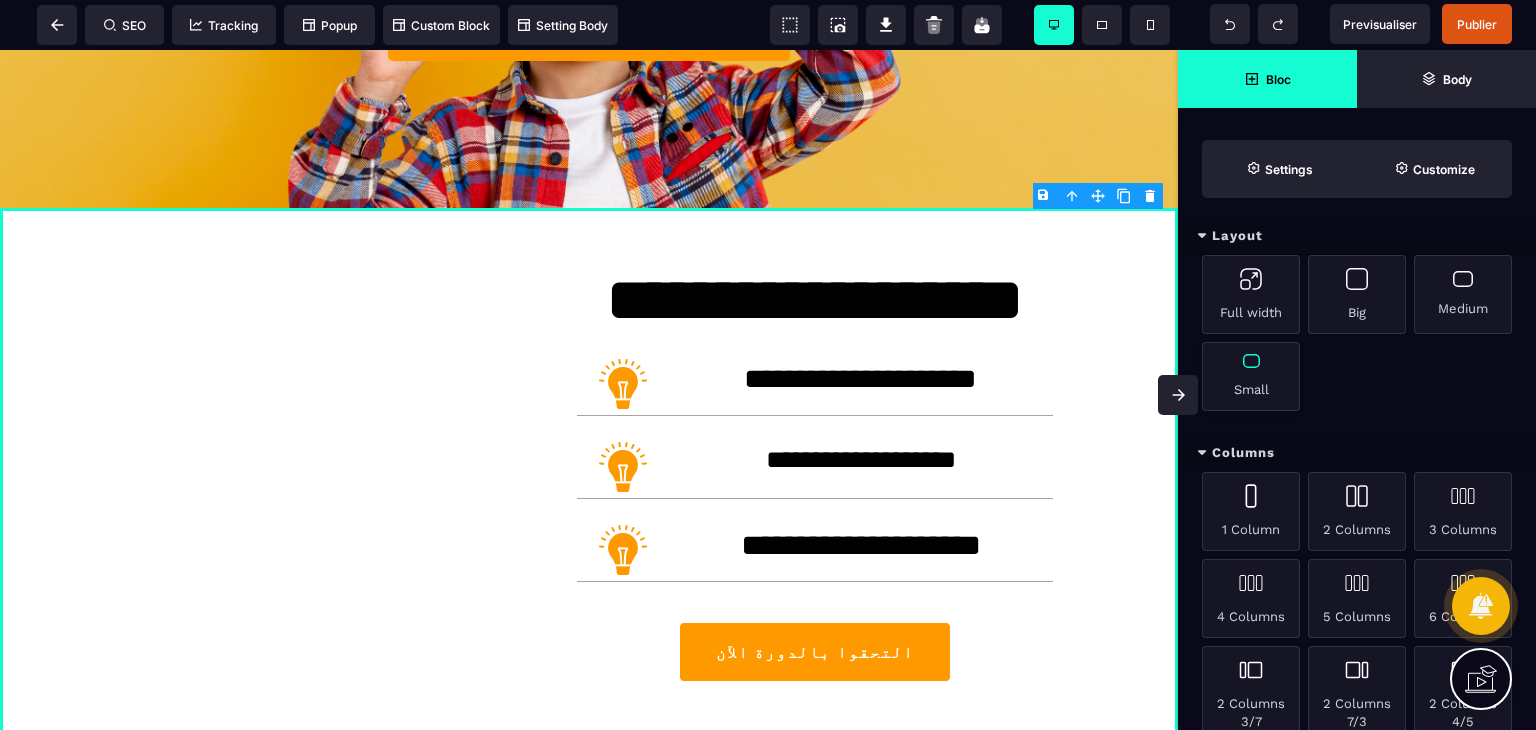 scroll, scrollTop: 0, scrollLeft: 0, axis: both 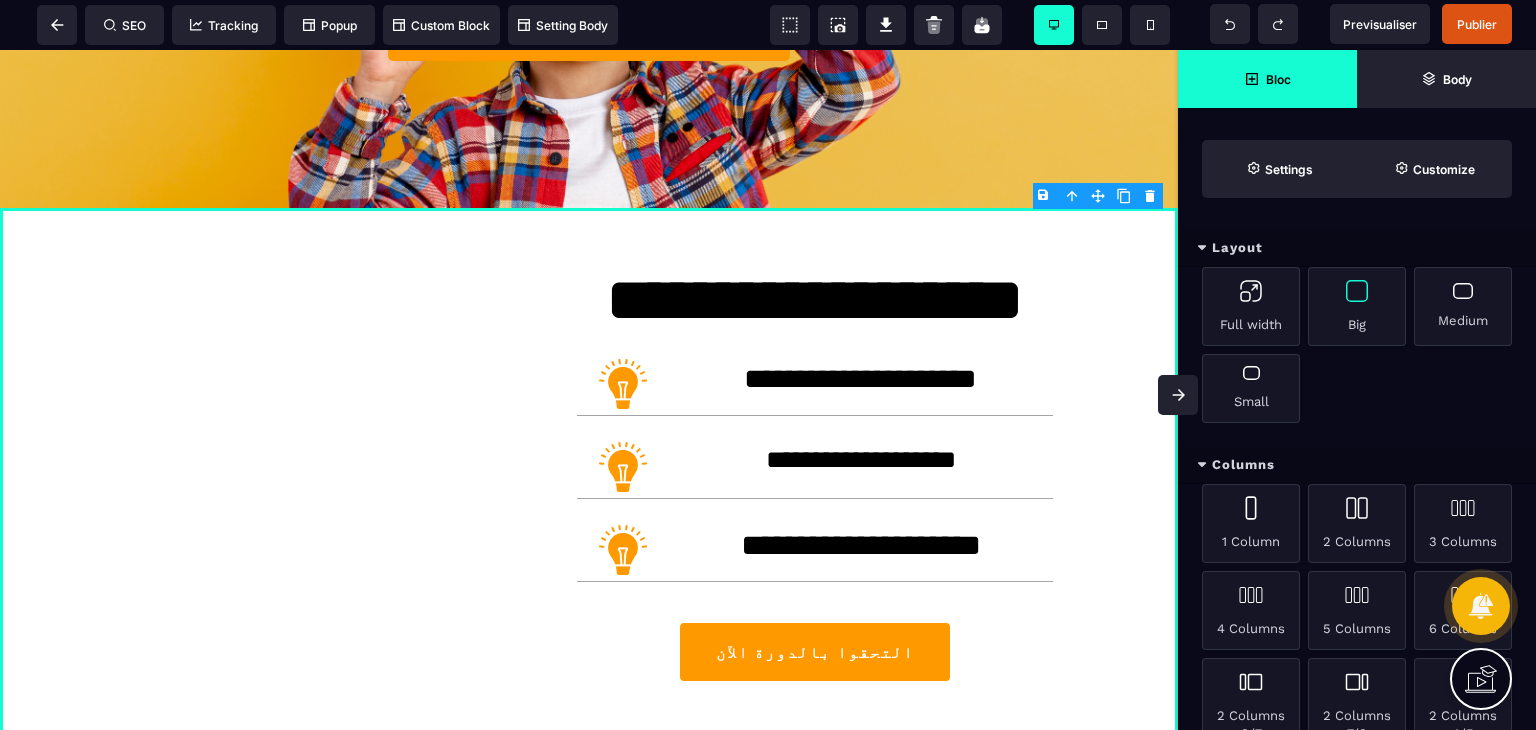 click on "Big" at bounding box center (1357, 306) 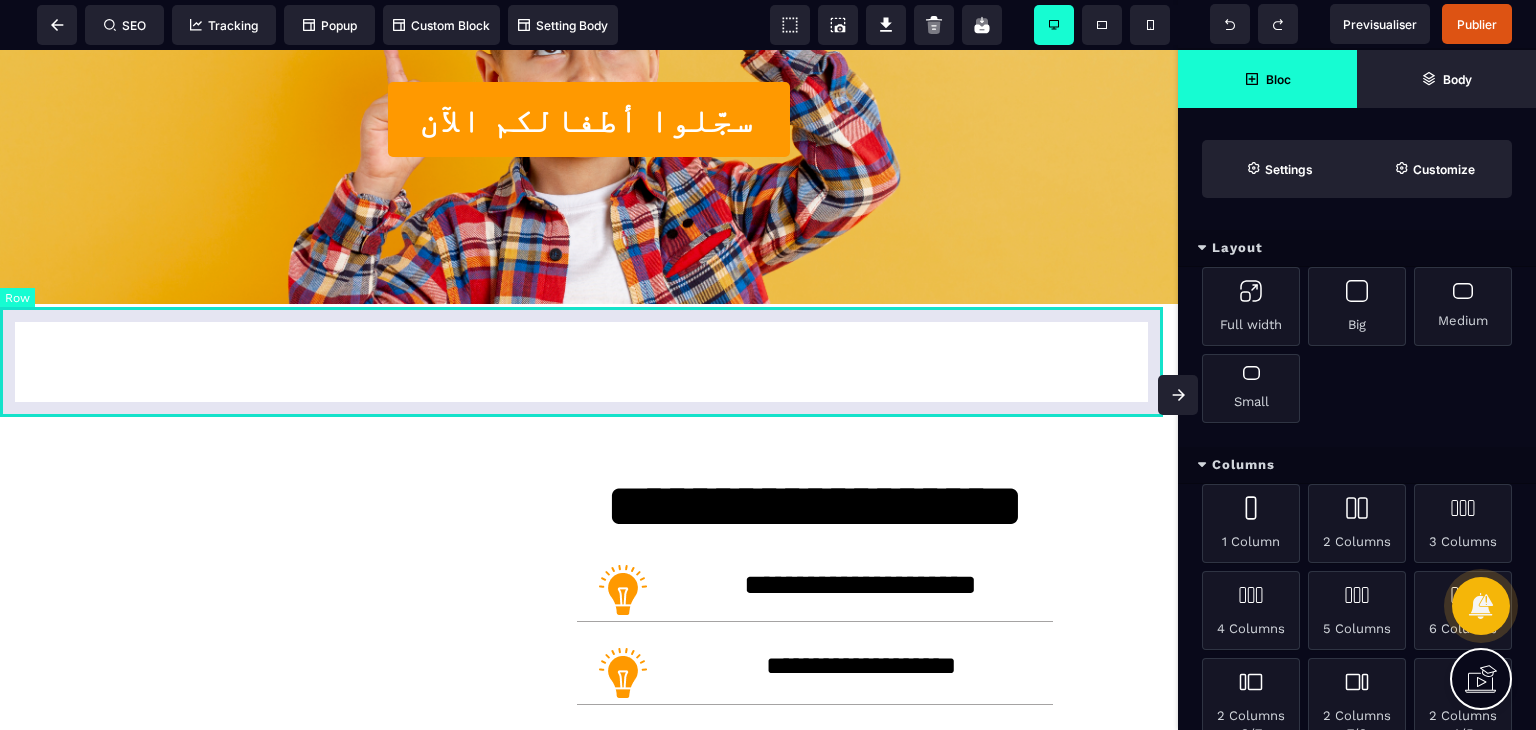 scroll, scrollTop: 540, scrollLeft: 0, axis: vertical 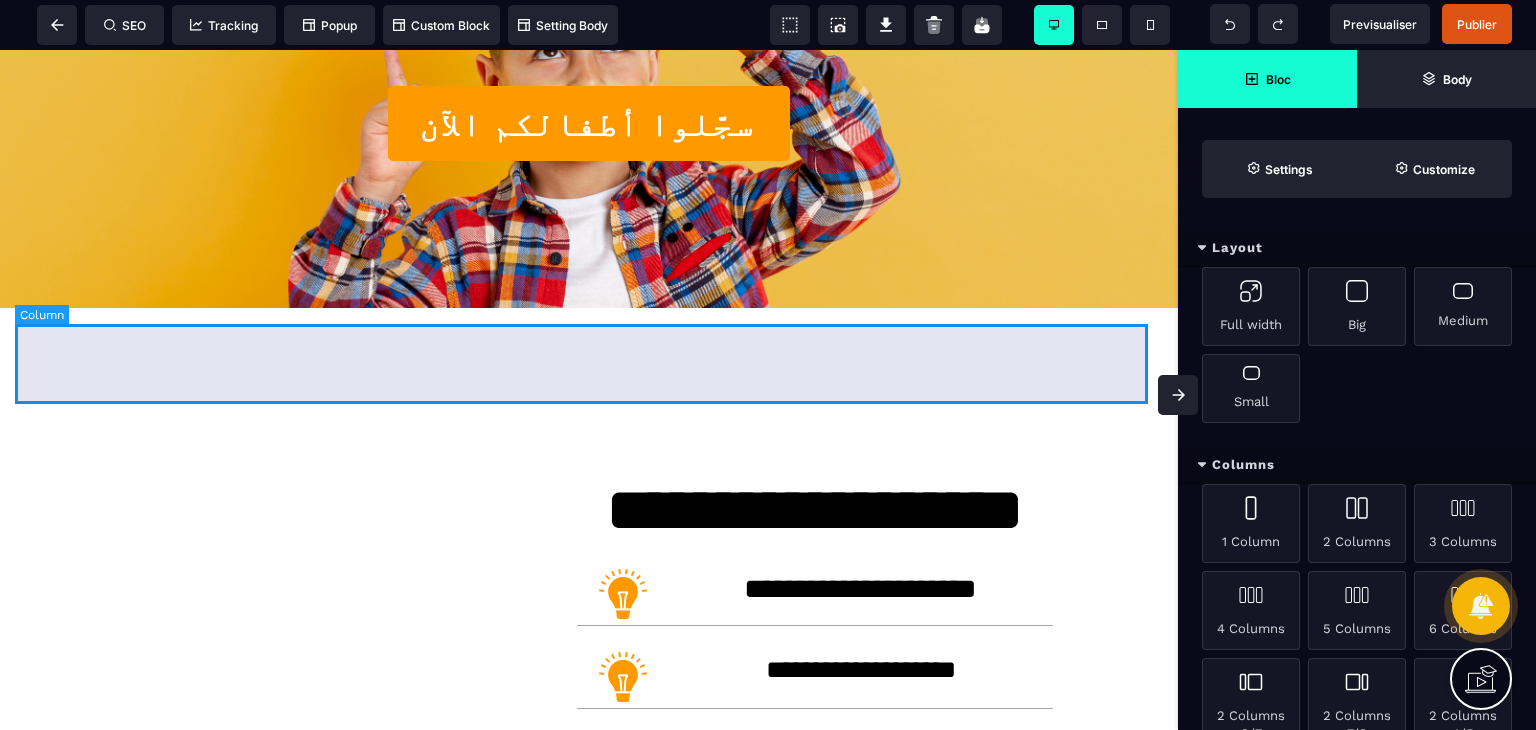 click at bounding box center [589, 363] 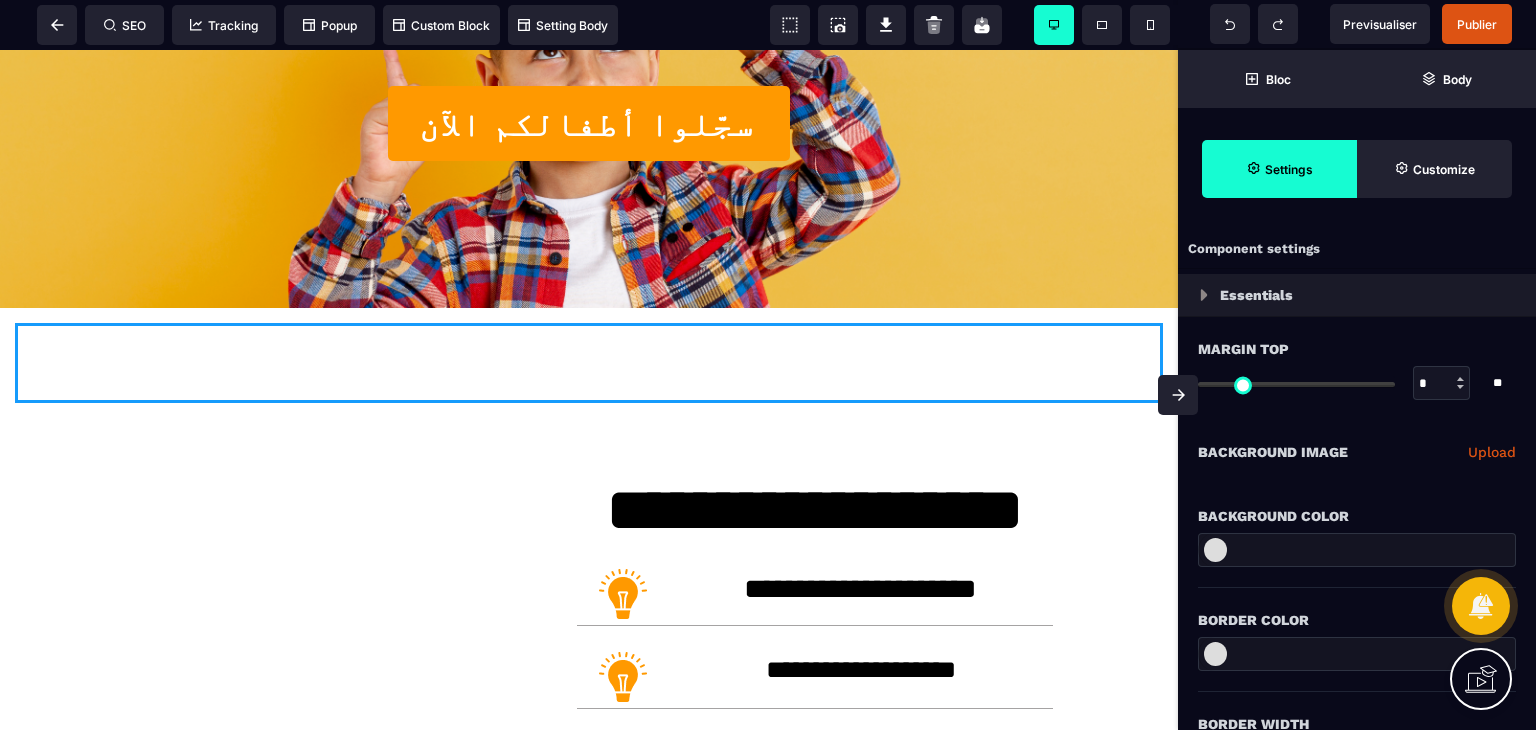 drag, startPoint x: 805, startPoint y: 500, endPoint x: 776, endPoint y: 501, distance: 29.017237 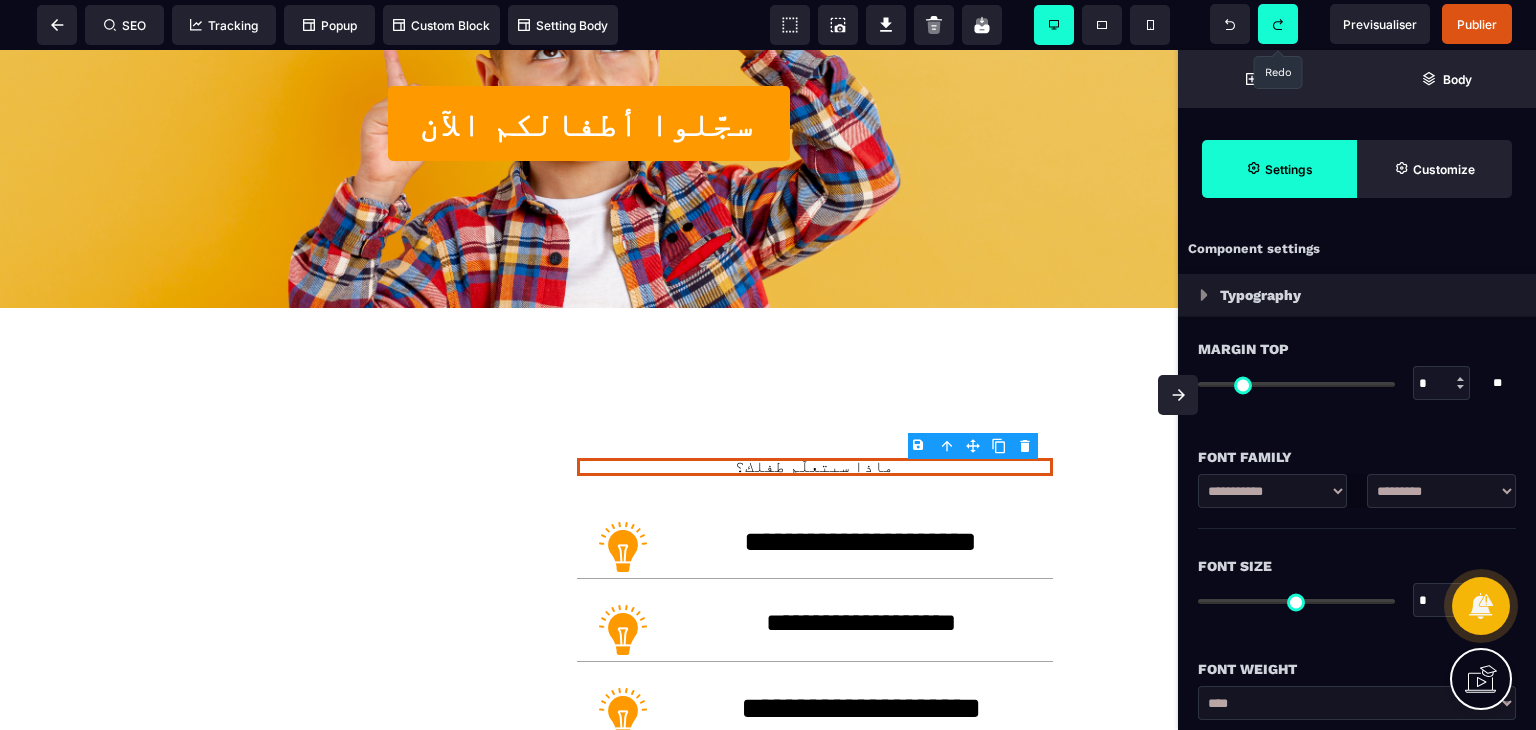 click at bounding box center [1278, 24] 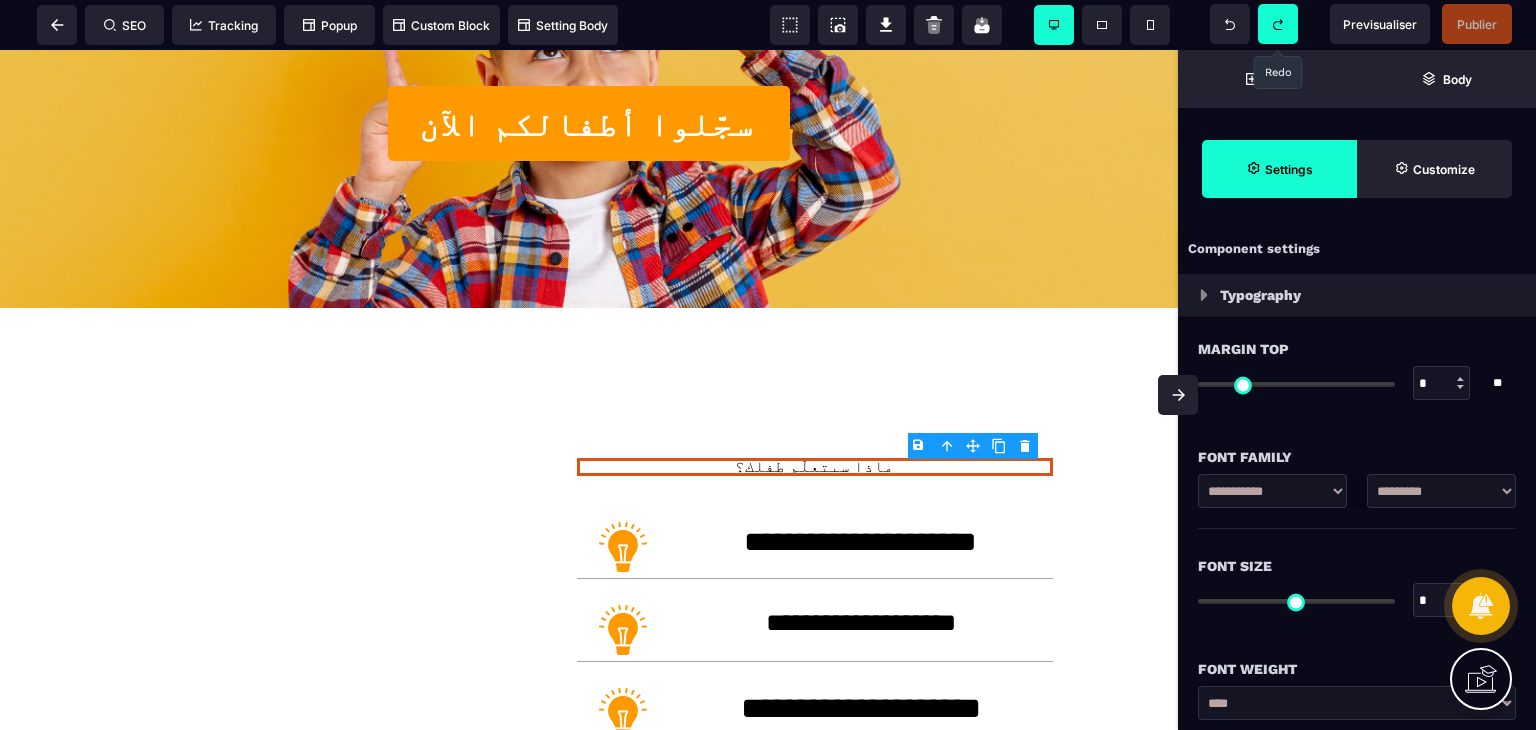 click at bounding box center [1278, 24] 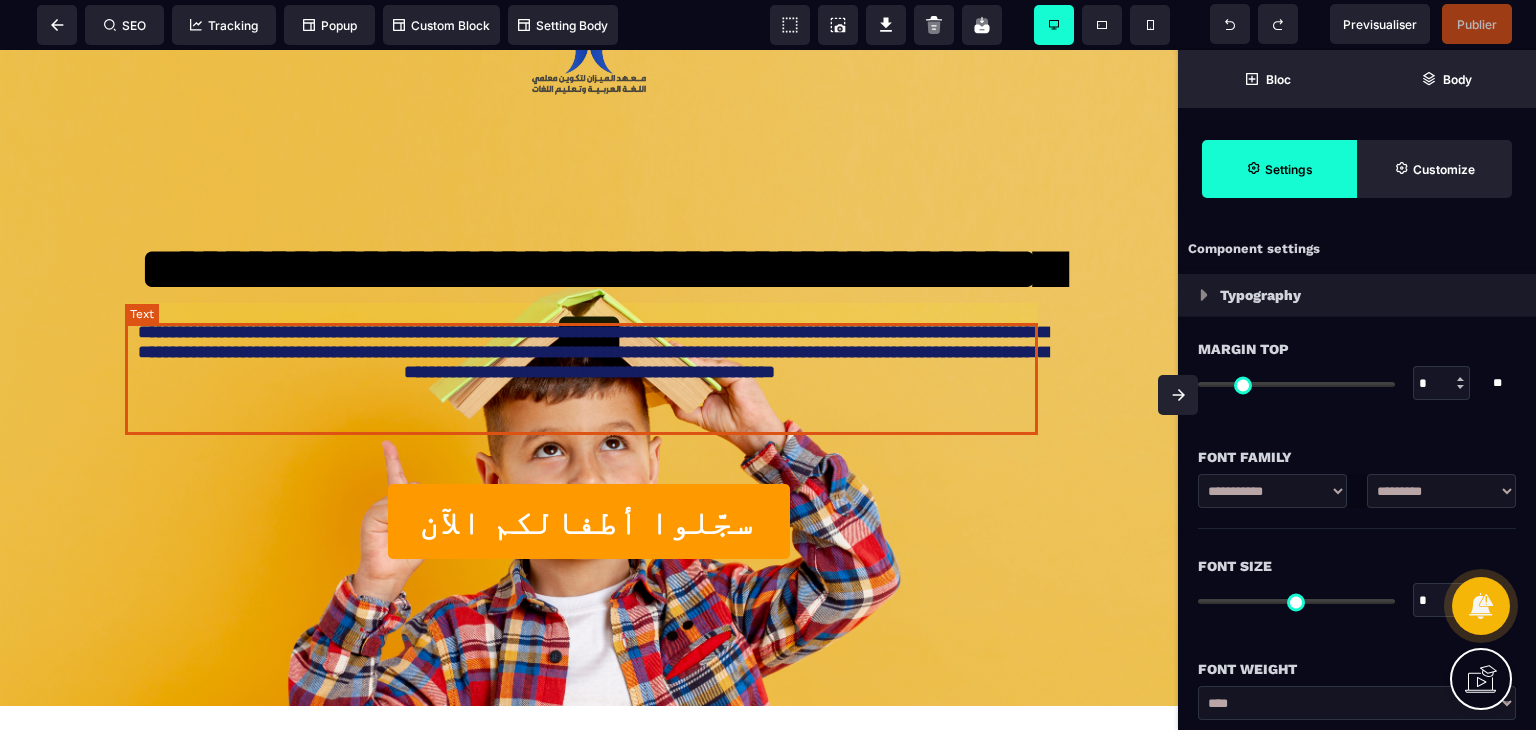 scroll, scrollTop: 140, scrollLeft: 0, axis: vertical 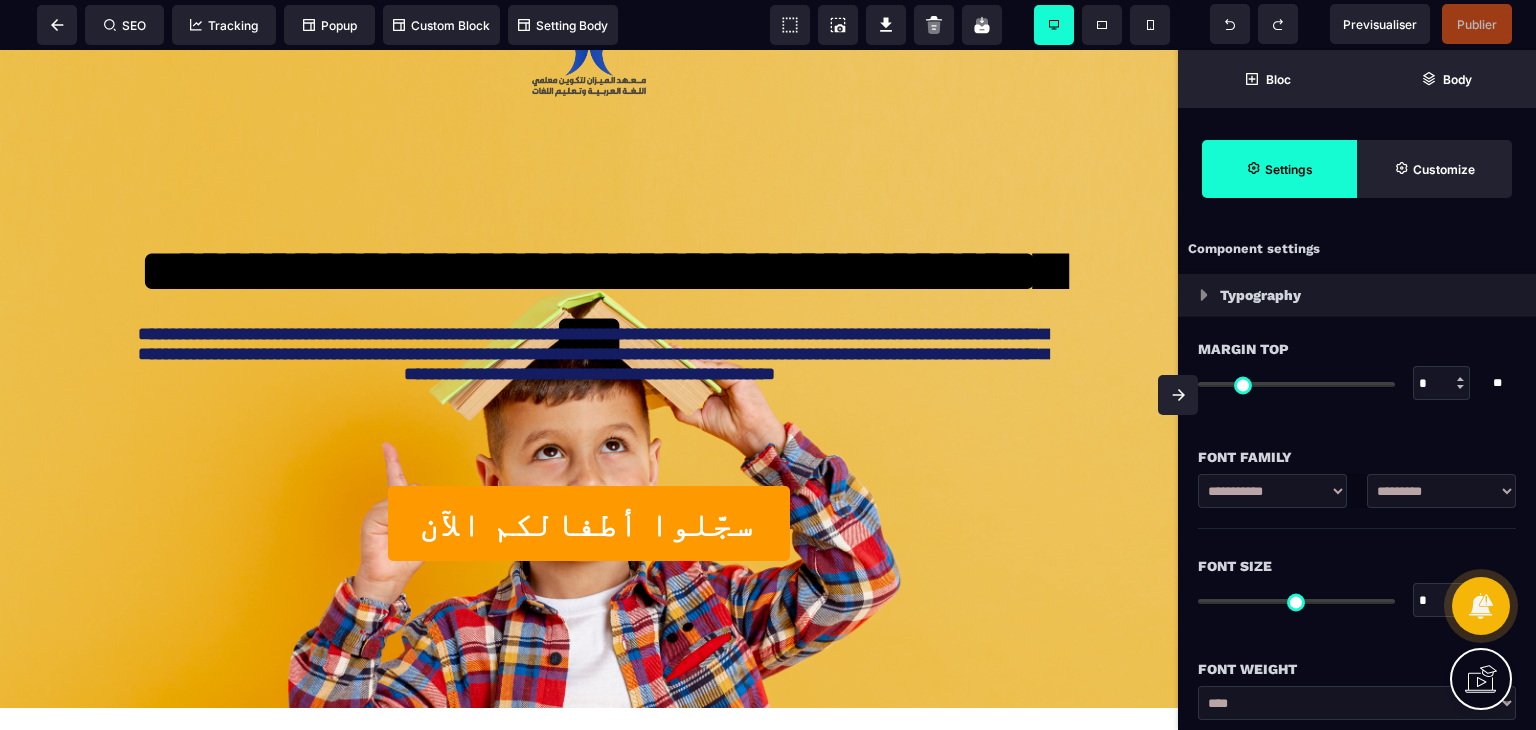 drag, startPoint x: 1180, startPoint y: 387, endPoint x: 1172, endPoint y: 337, distance: 50.635956 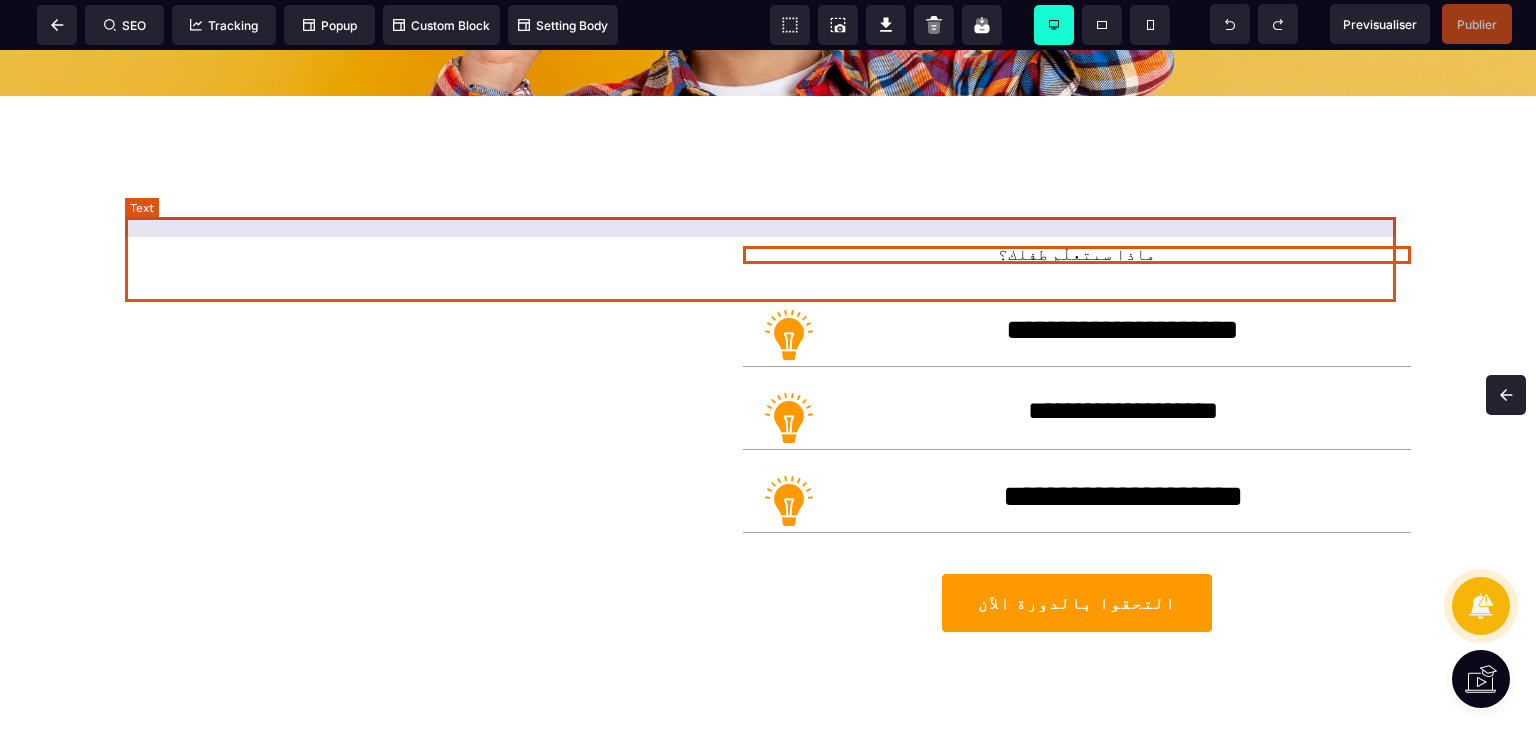 scroll, scrollTop: 740, scrollLeft: 0, axis: vertical 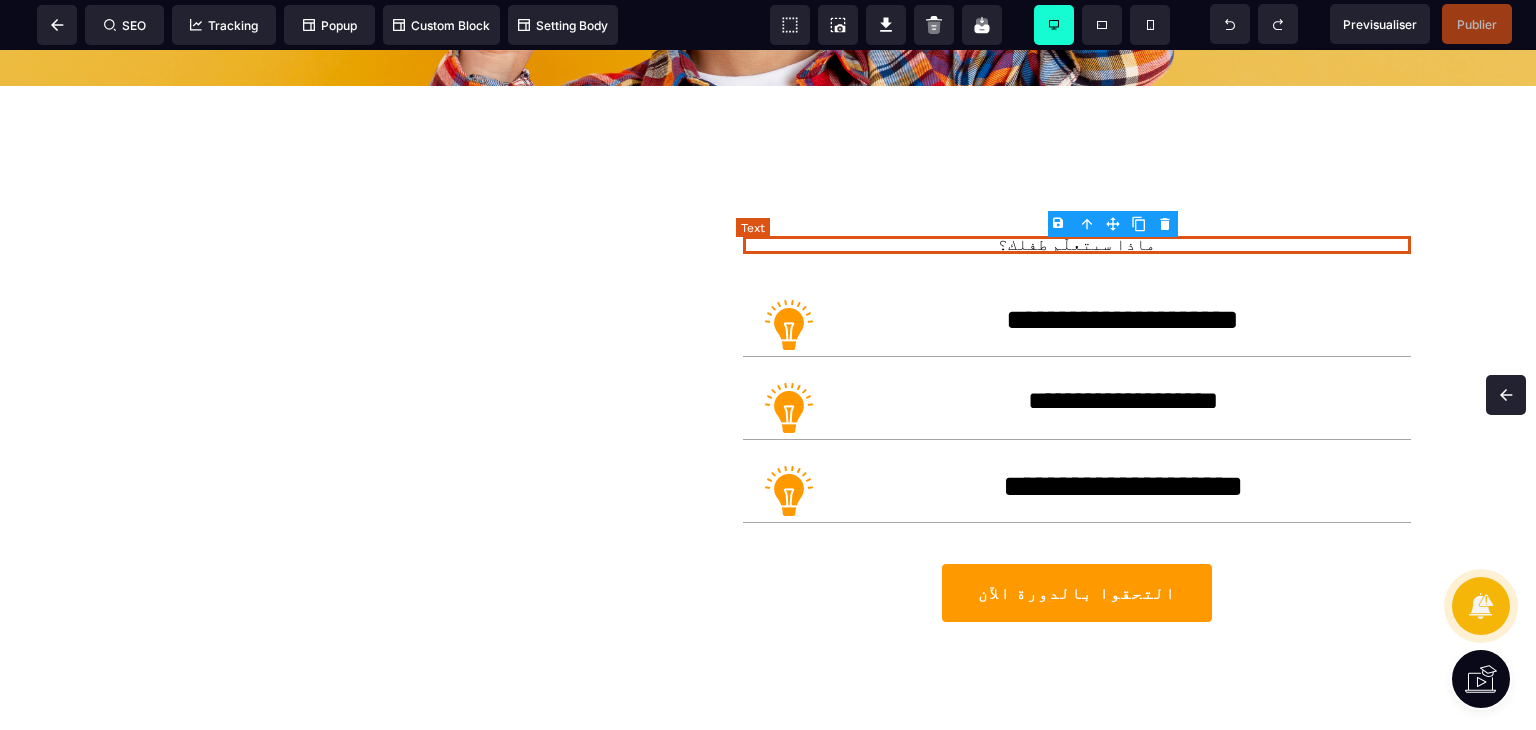 click on "ماذا سيتعلّم طفلك؟" at bounding box center [1077, 245] 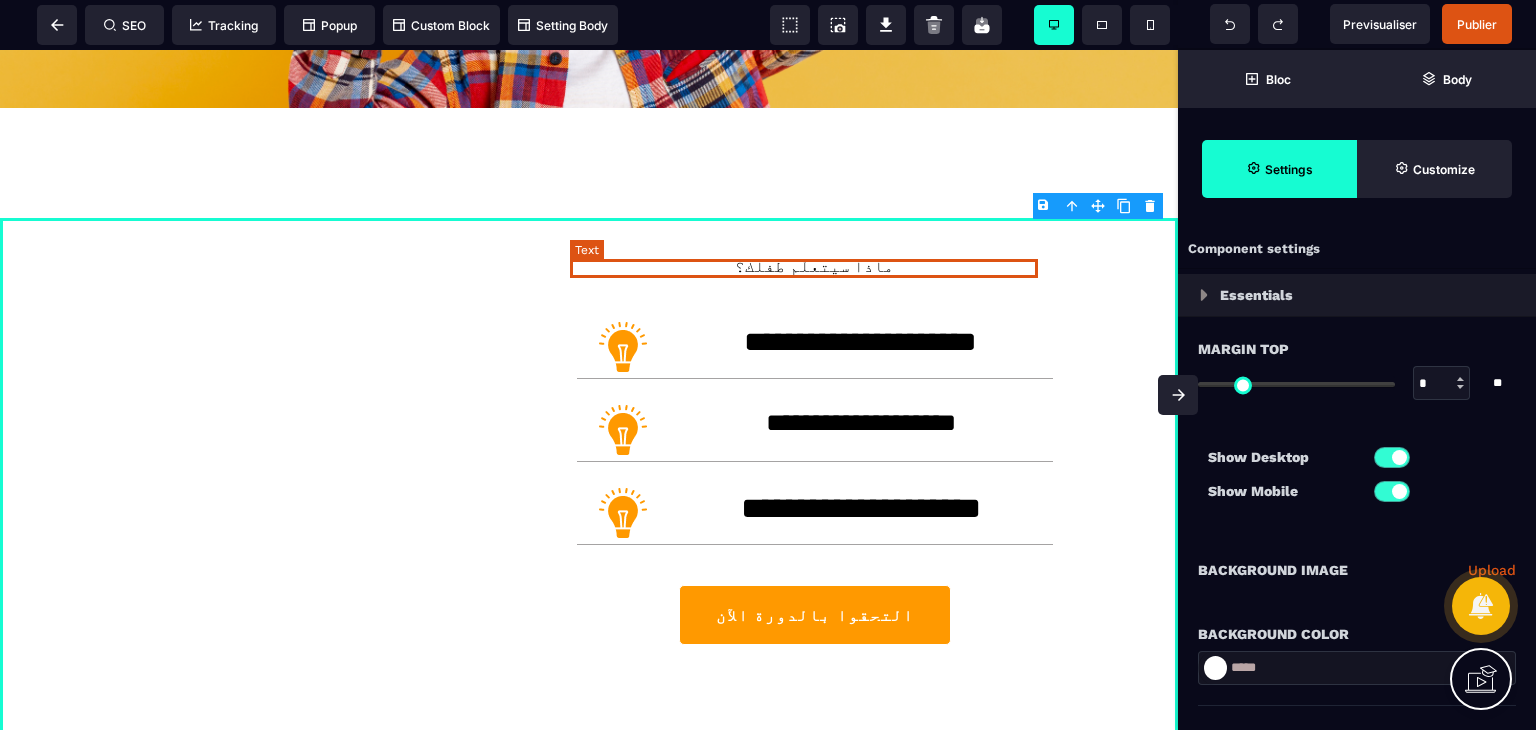 click on "ماذا سيتعلّم طفلك؟" at bounding box center (815, 267) 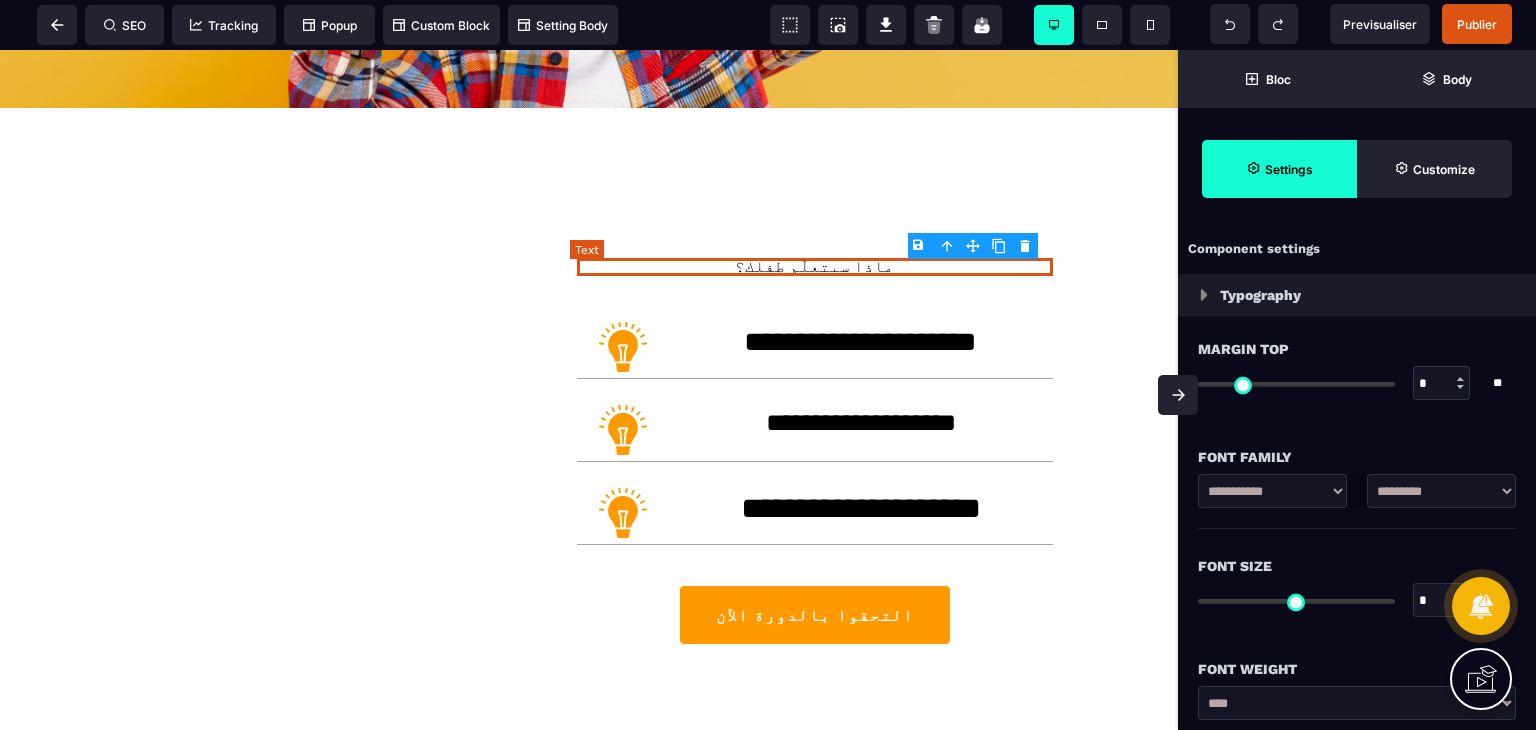 click on "ماذا سيتعلّم طفلك؟" at bounding box center (815, 267) 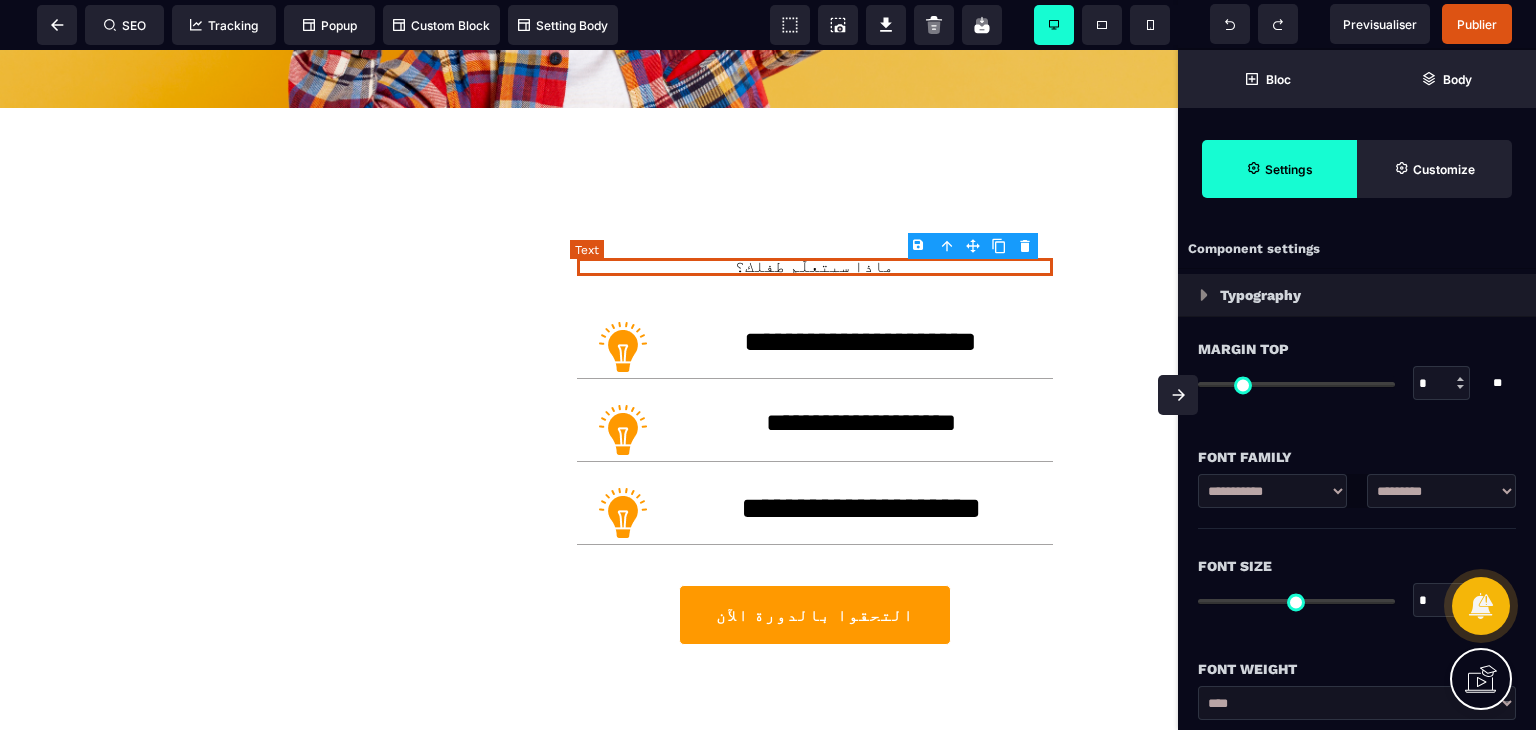 click on "*******" at bounding box center [0, 0] 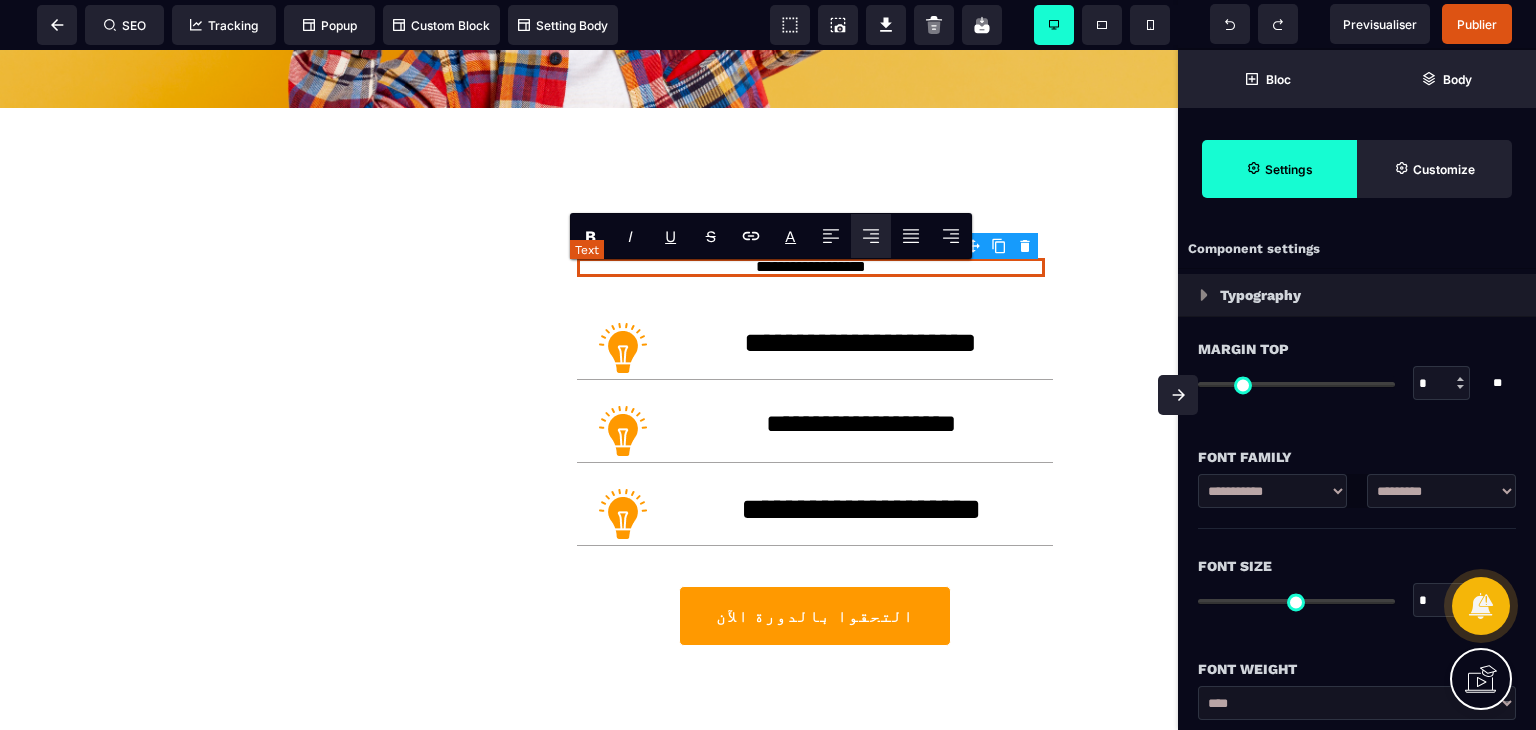 click on "**********" at bounding box center (811, 267) 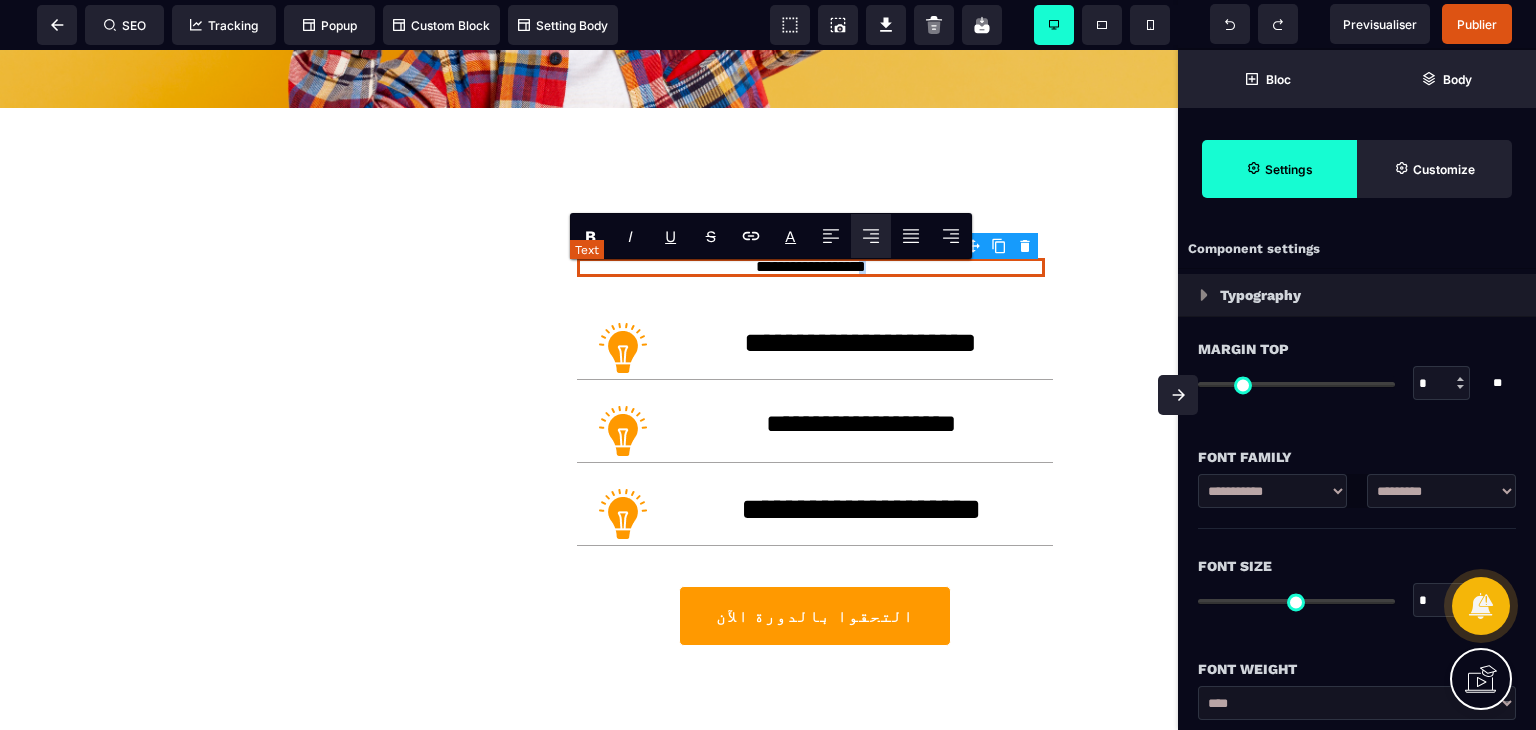 click on "**********" at bounding box center (811, 267) 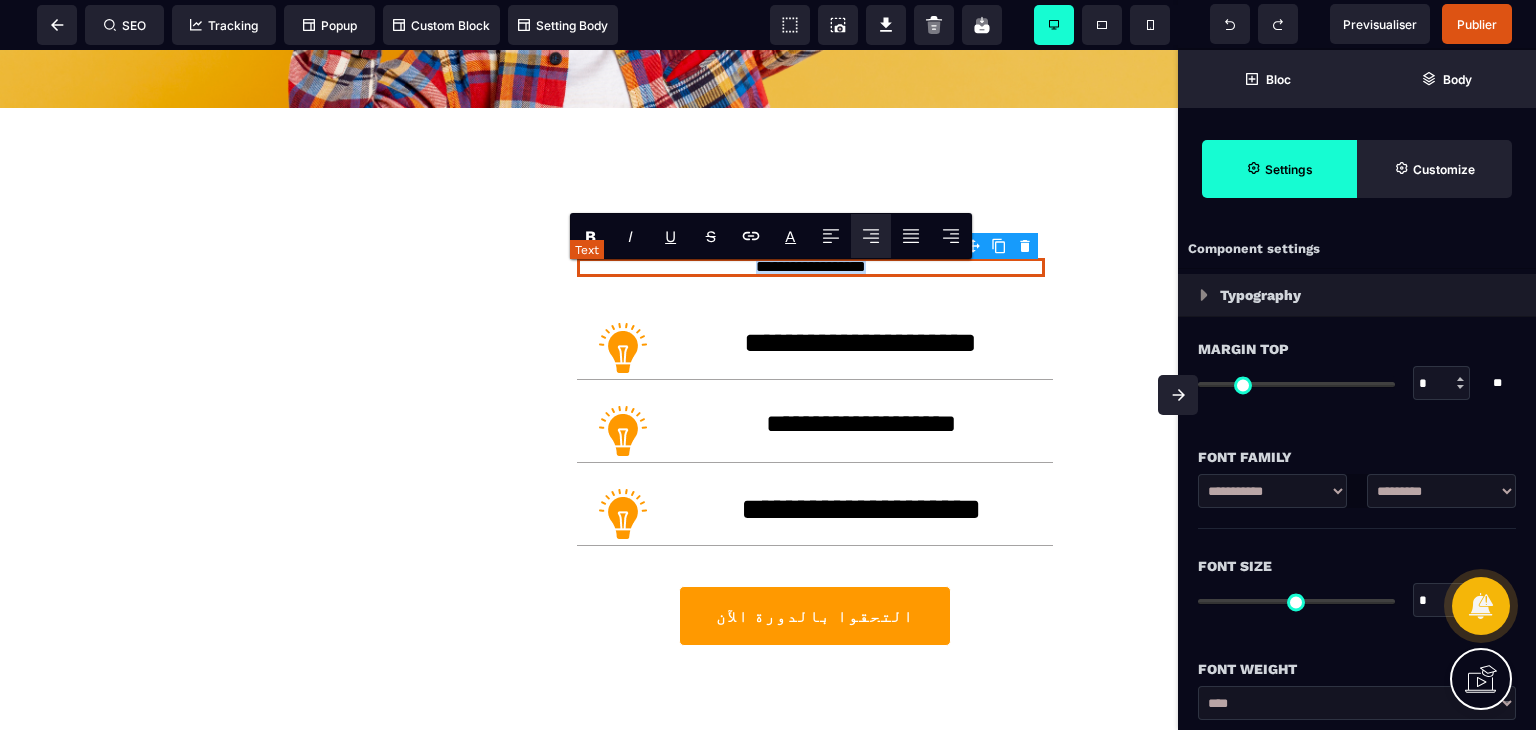 click on "**********" at bounding box center [811, 267] 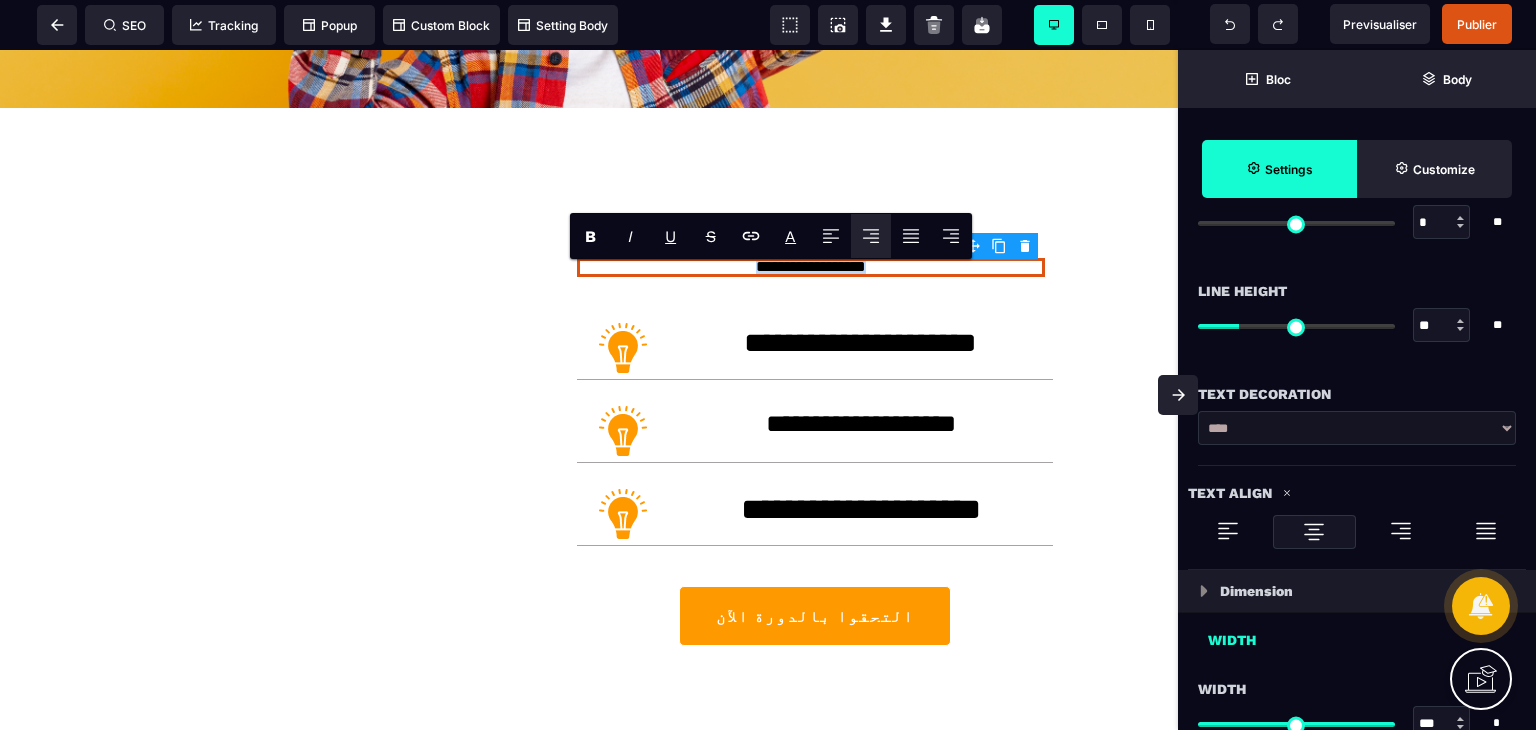 scroll, scrollTop: 800, scrollLeft: 0, axis: vertical 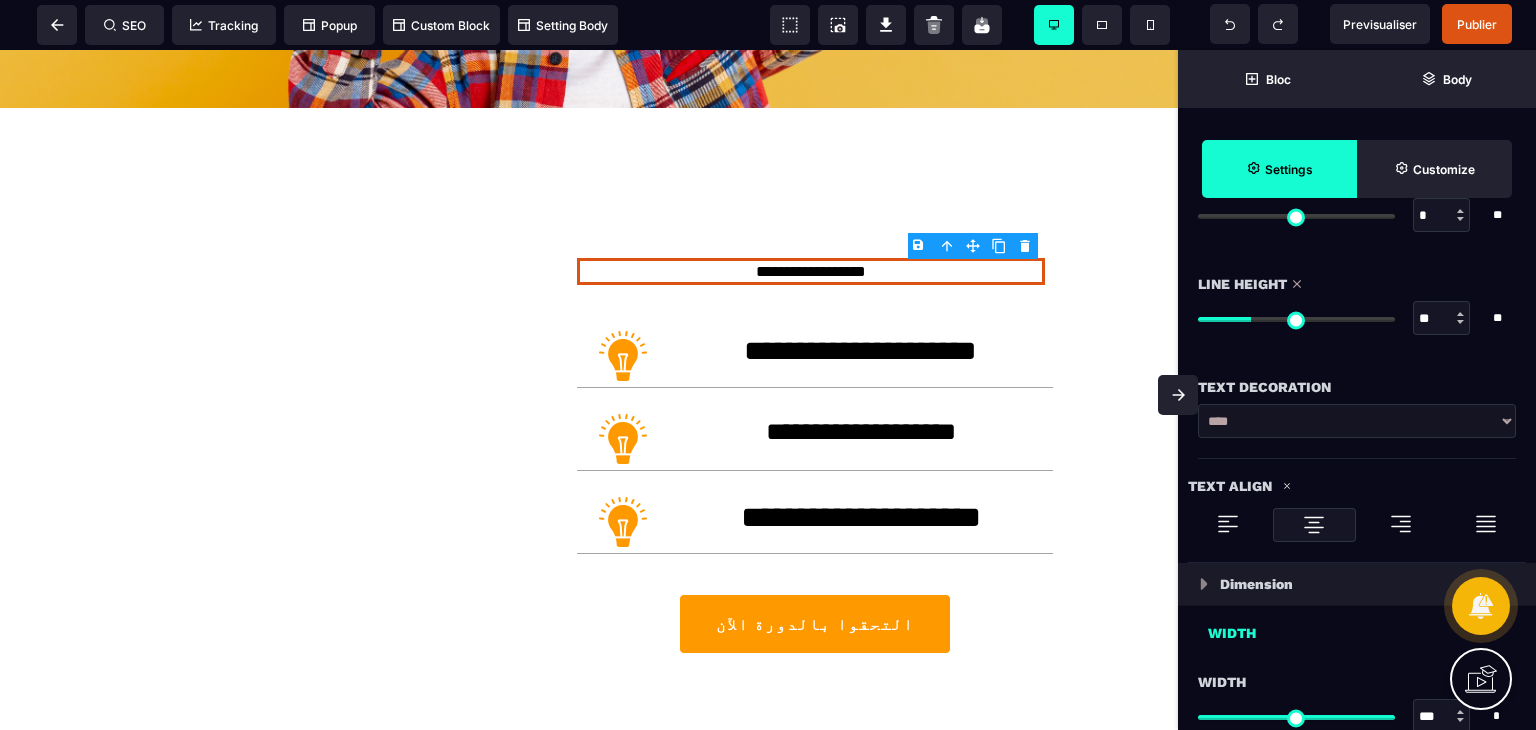 click at bounding box center (1296, 319) 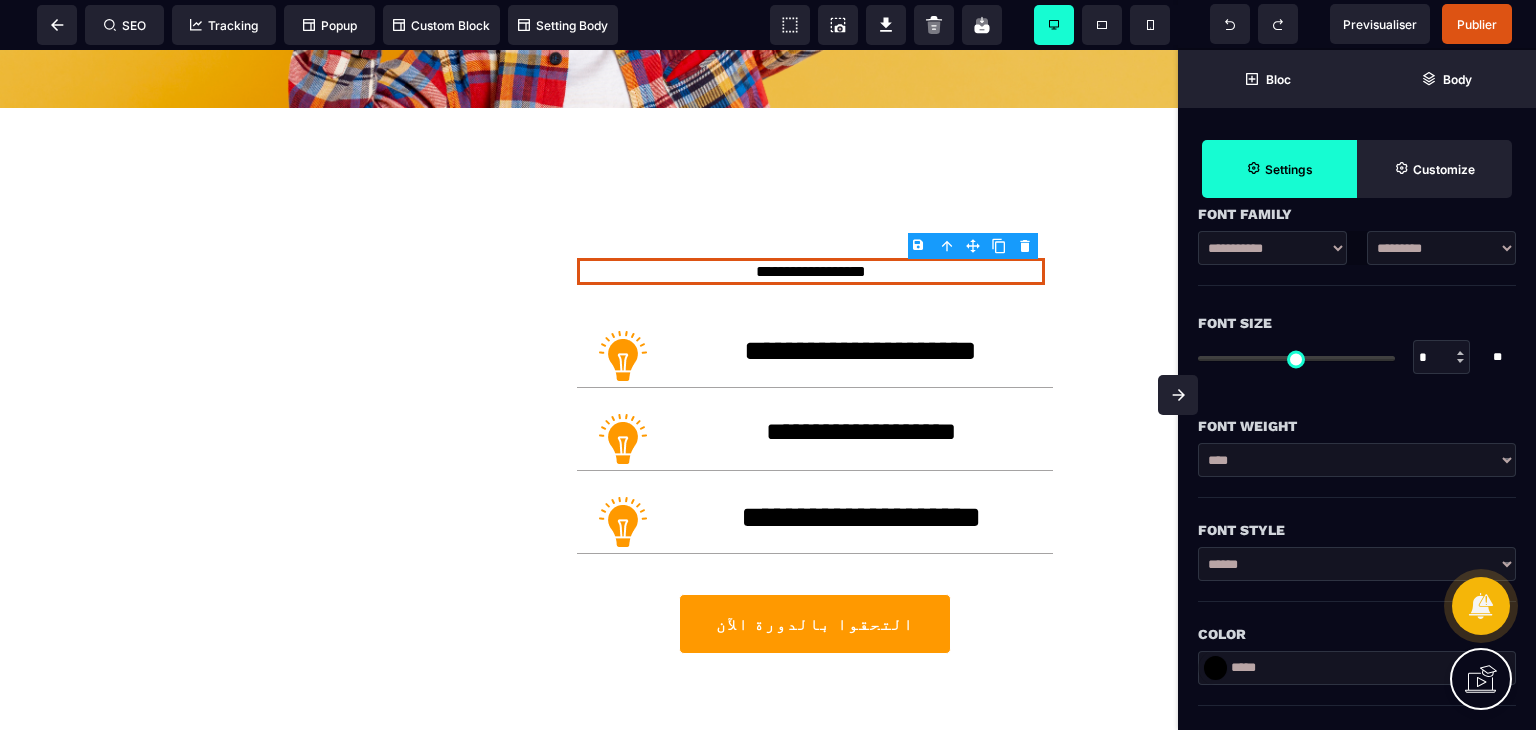 scroll, scrollTop: 100, scrollLeft: 0, axis: vertical 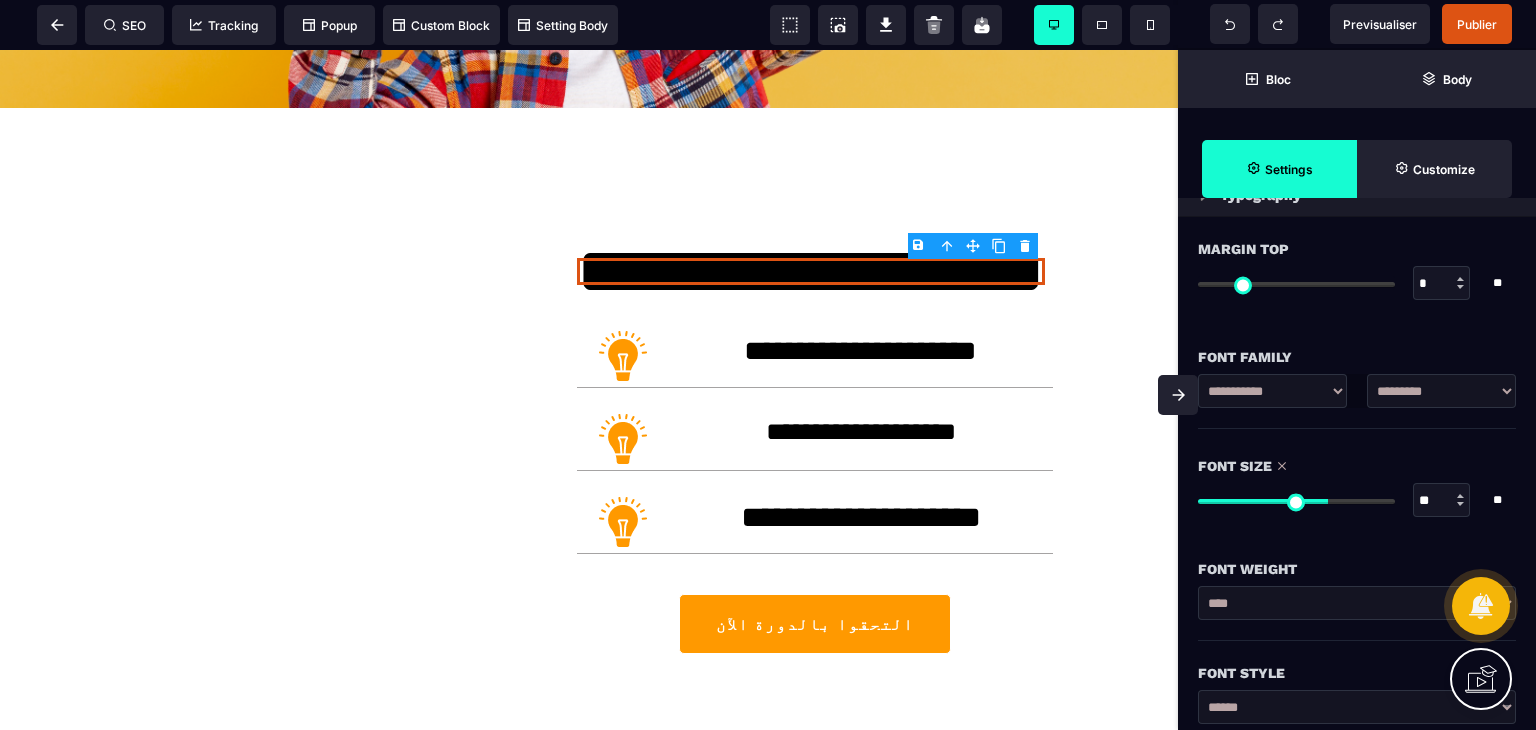 drag, startPoint x: 1210, startPoint y: 501, endPoint x: 1345, endPoint y: 503, distance: 135.01482 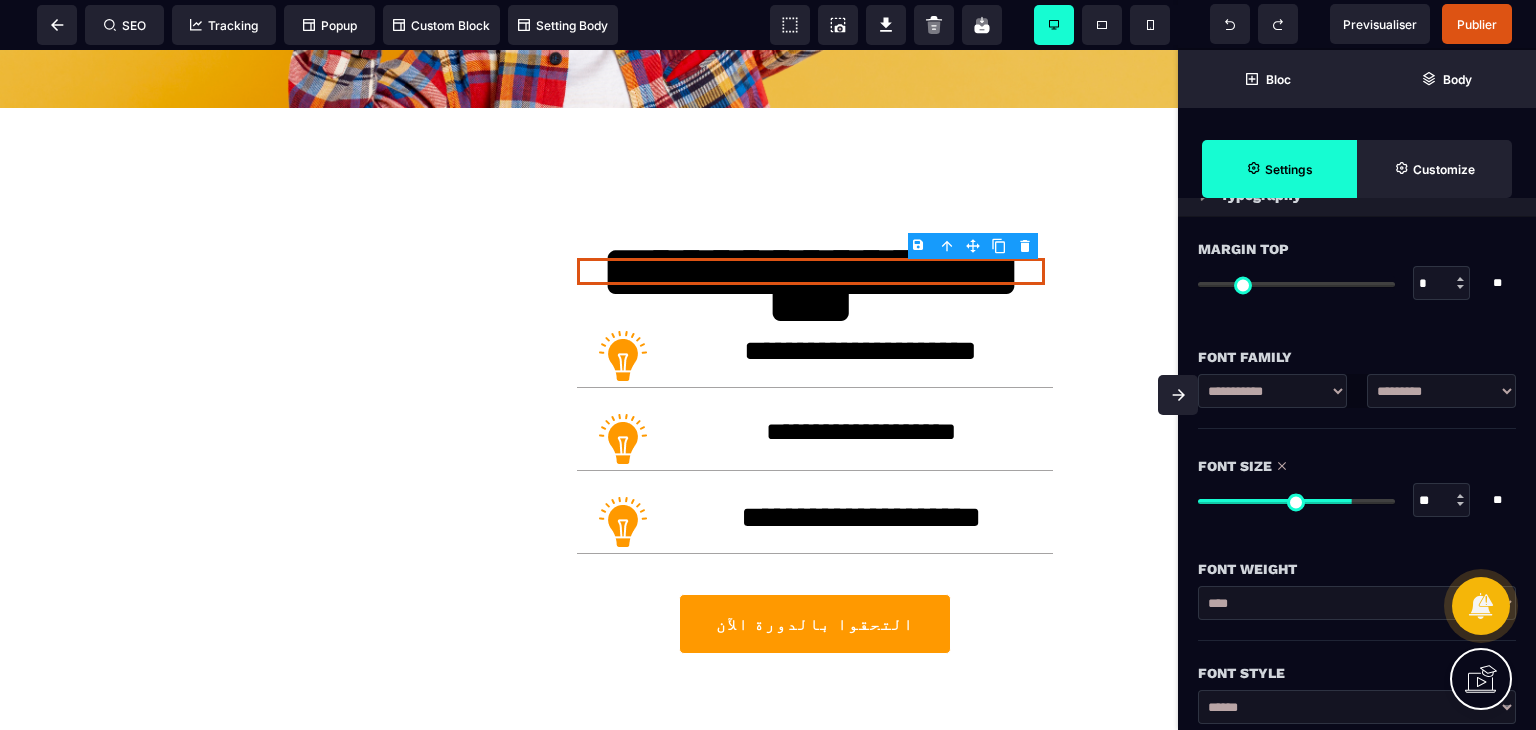 click on "Font Size" at bounding box center [1357, 466] 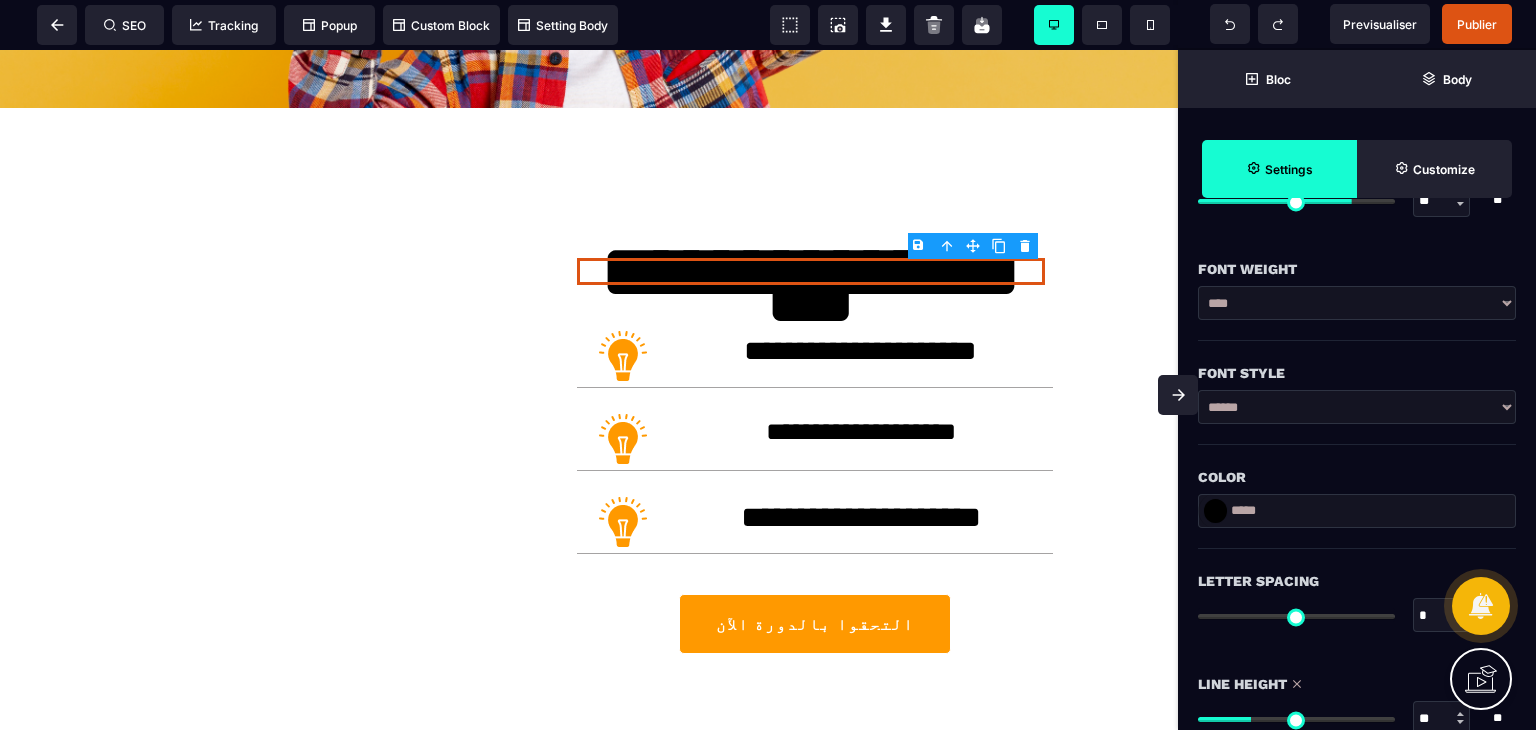 scroll, scrollTop: 0, scrollLeft: 0, axis: both 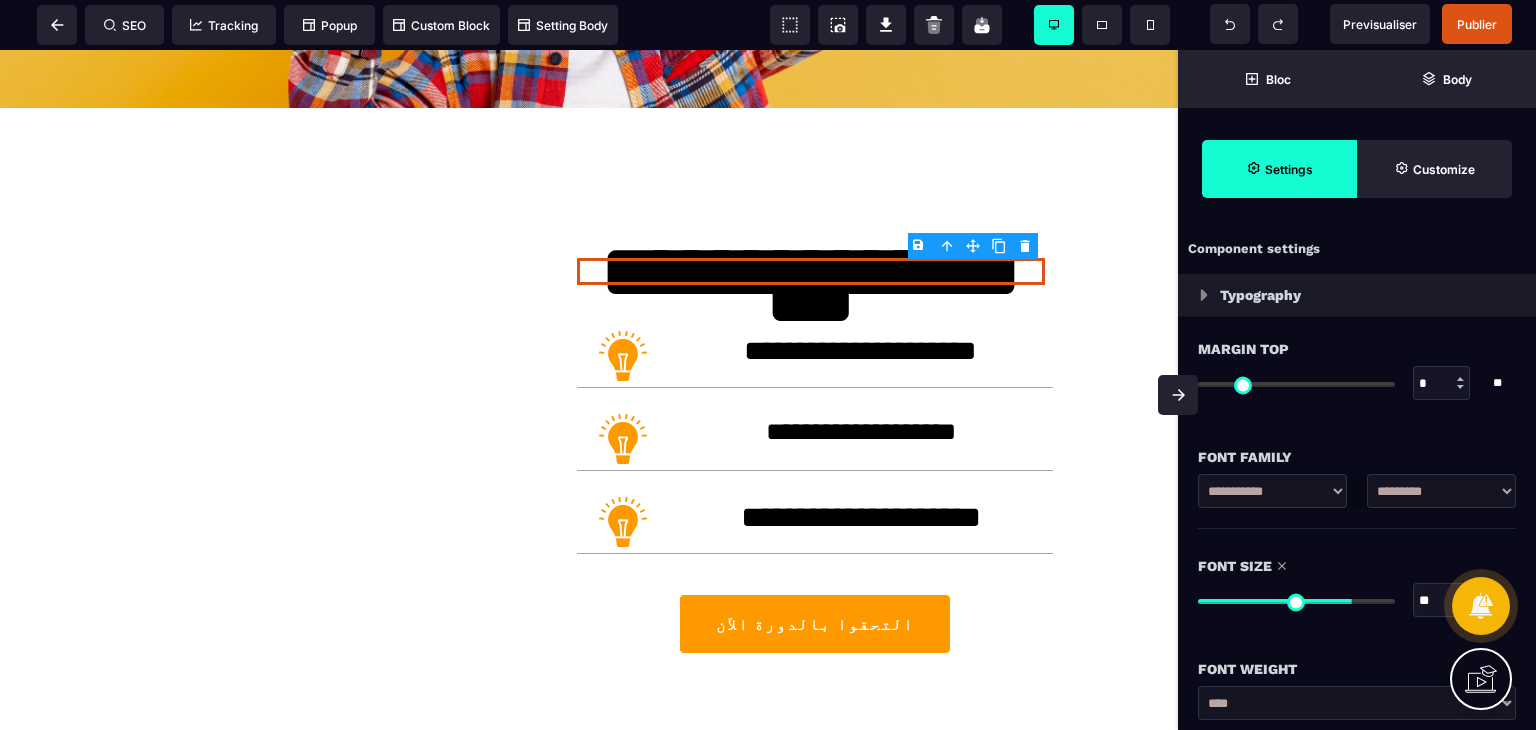 click on "B I U S
A *******
Text
SEO
Tracking
Popup" at bounding box center (768, 365) 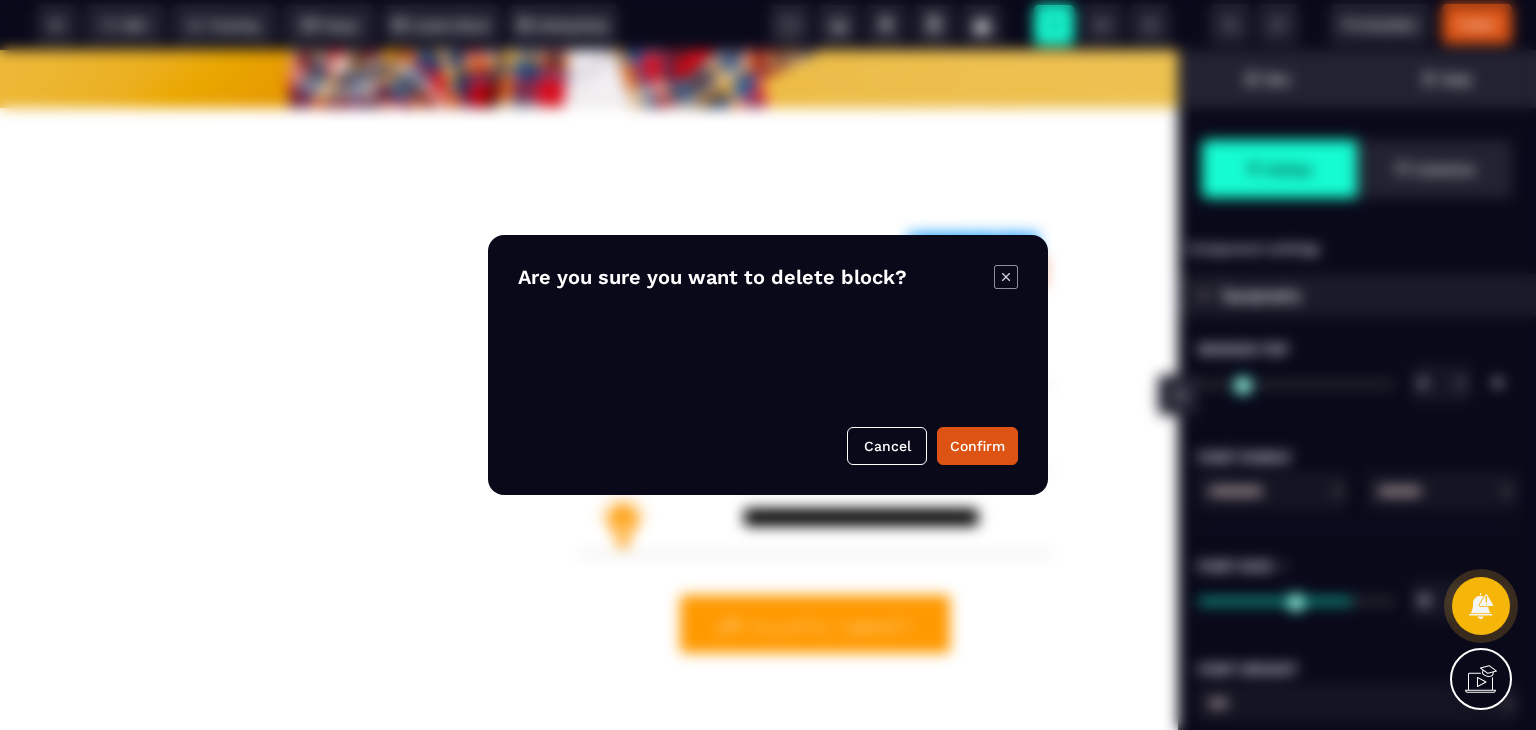 click 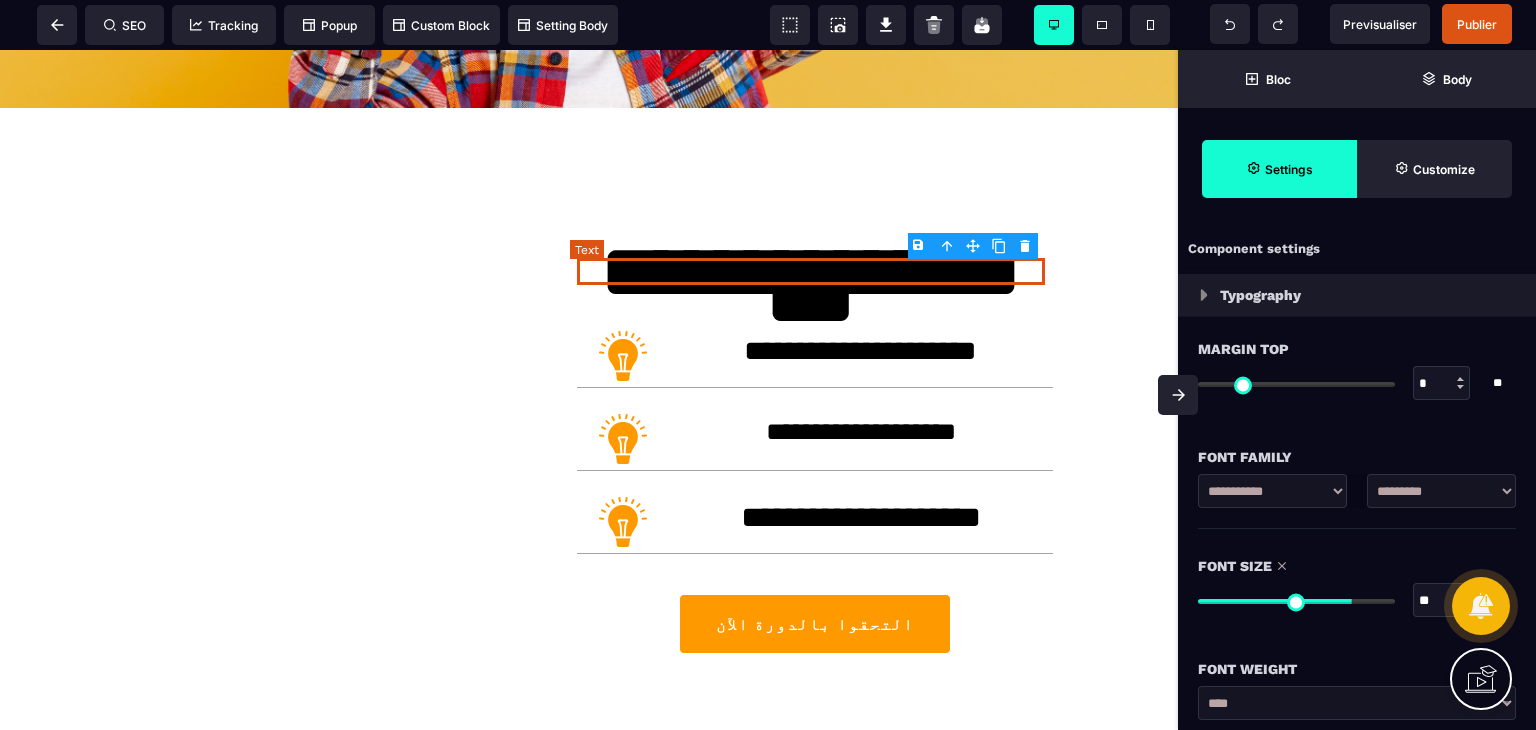 click on "**********" at bounding box center [811, 271] 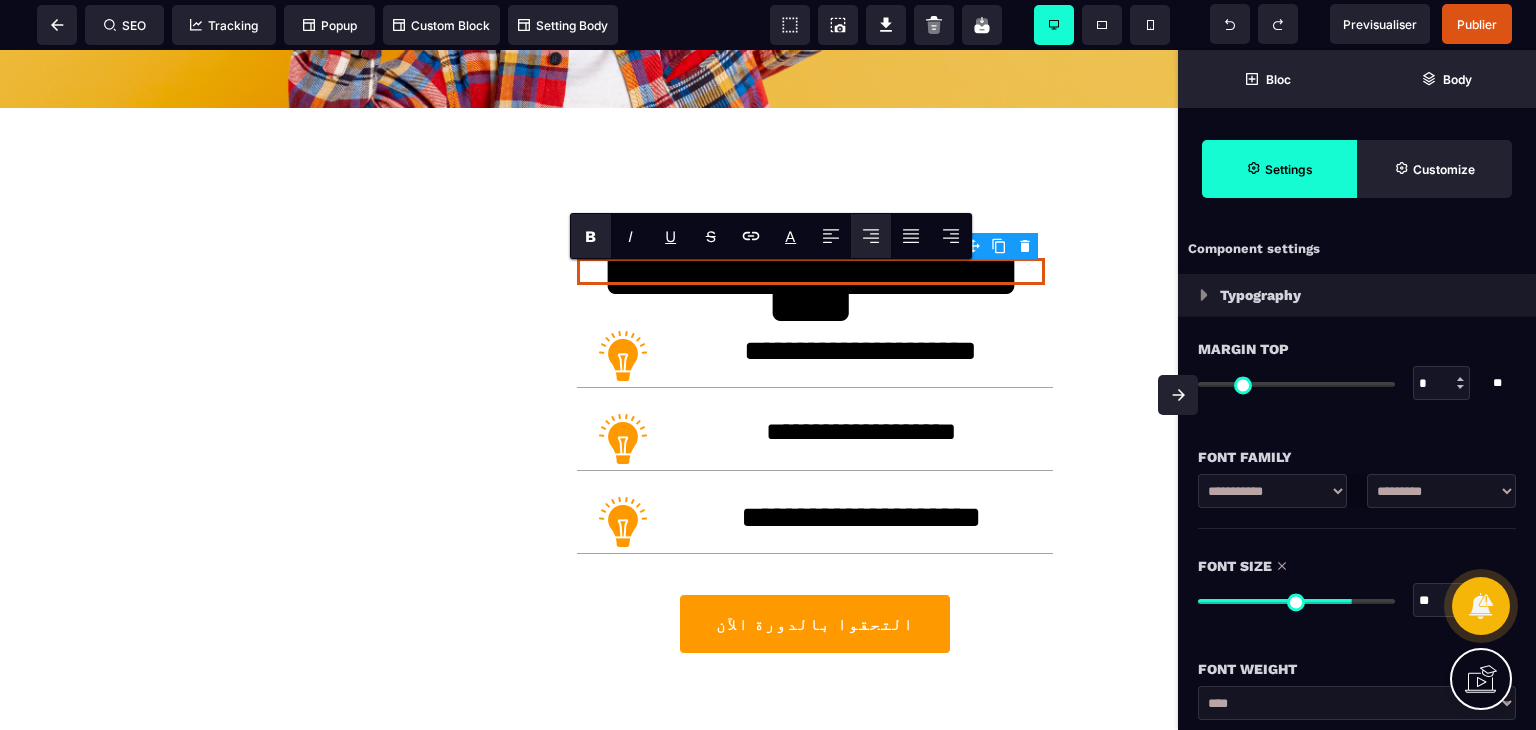 click on "B" at bounding box center (591, 236) 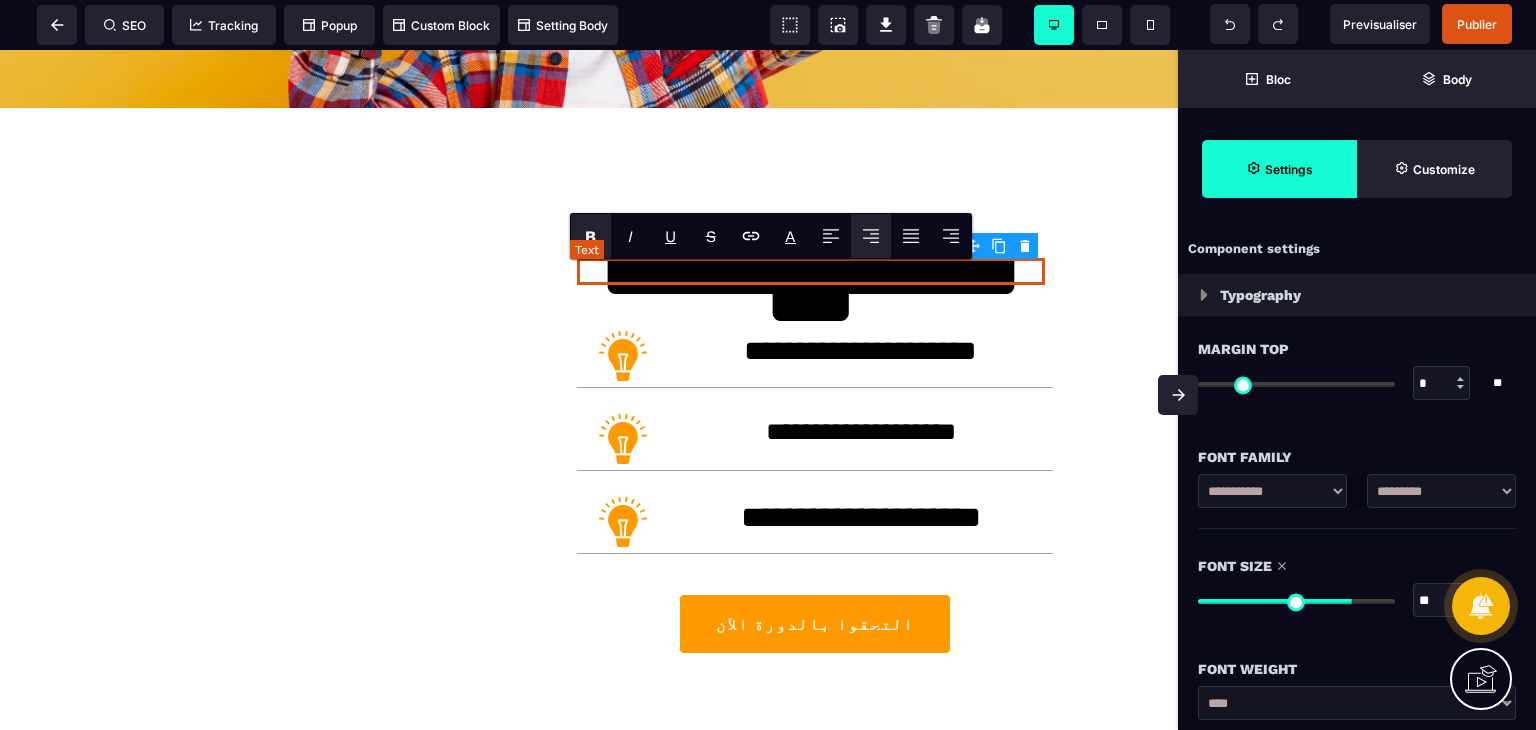 click on "**********" at bounding box center [811, 271] 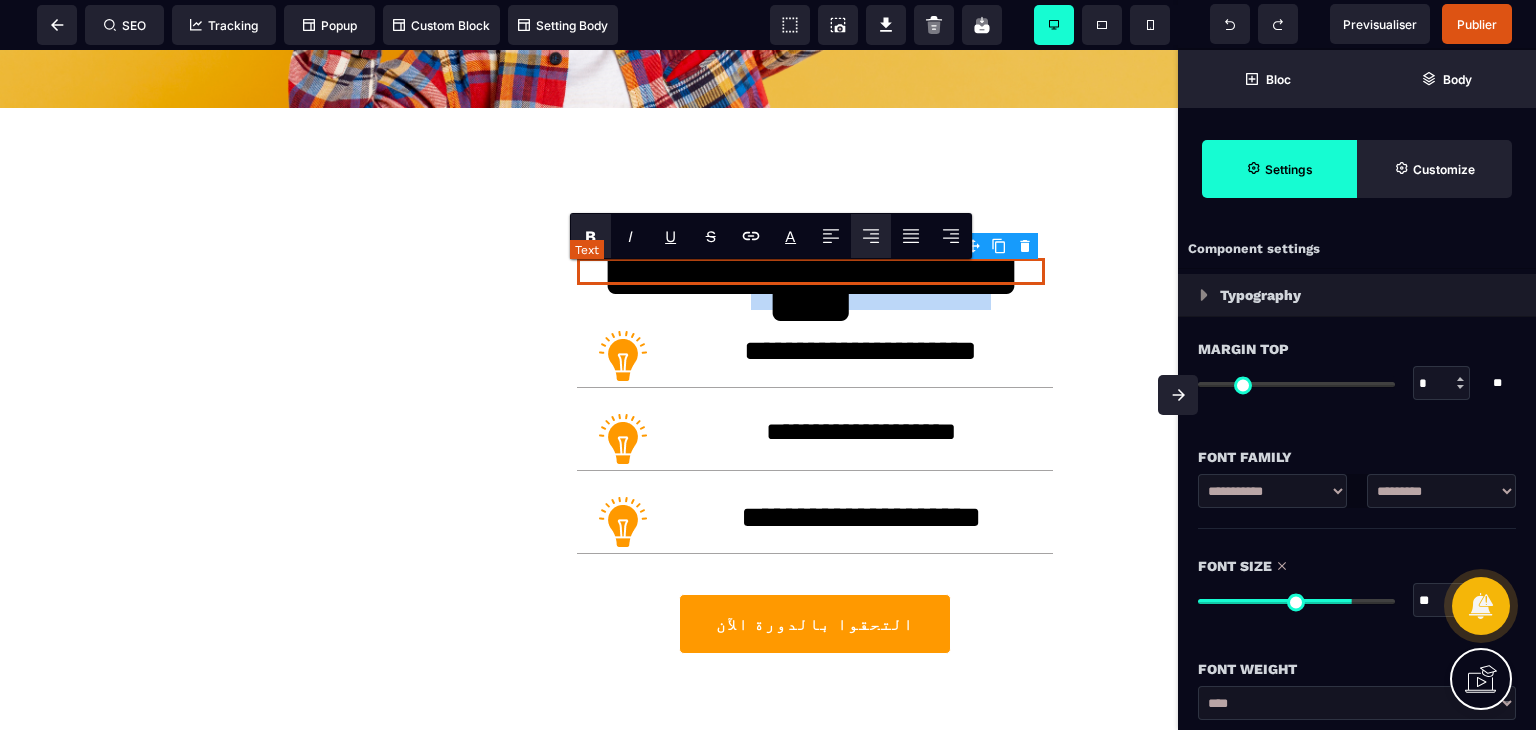 click on "**********" at bounding box center (811, 271) 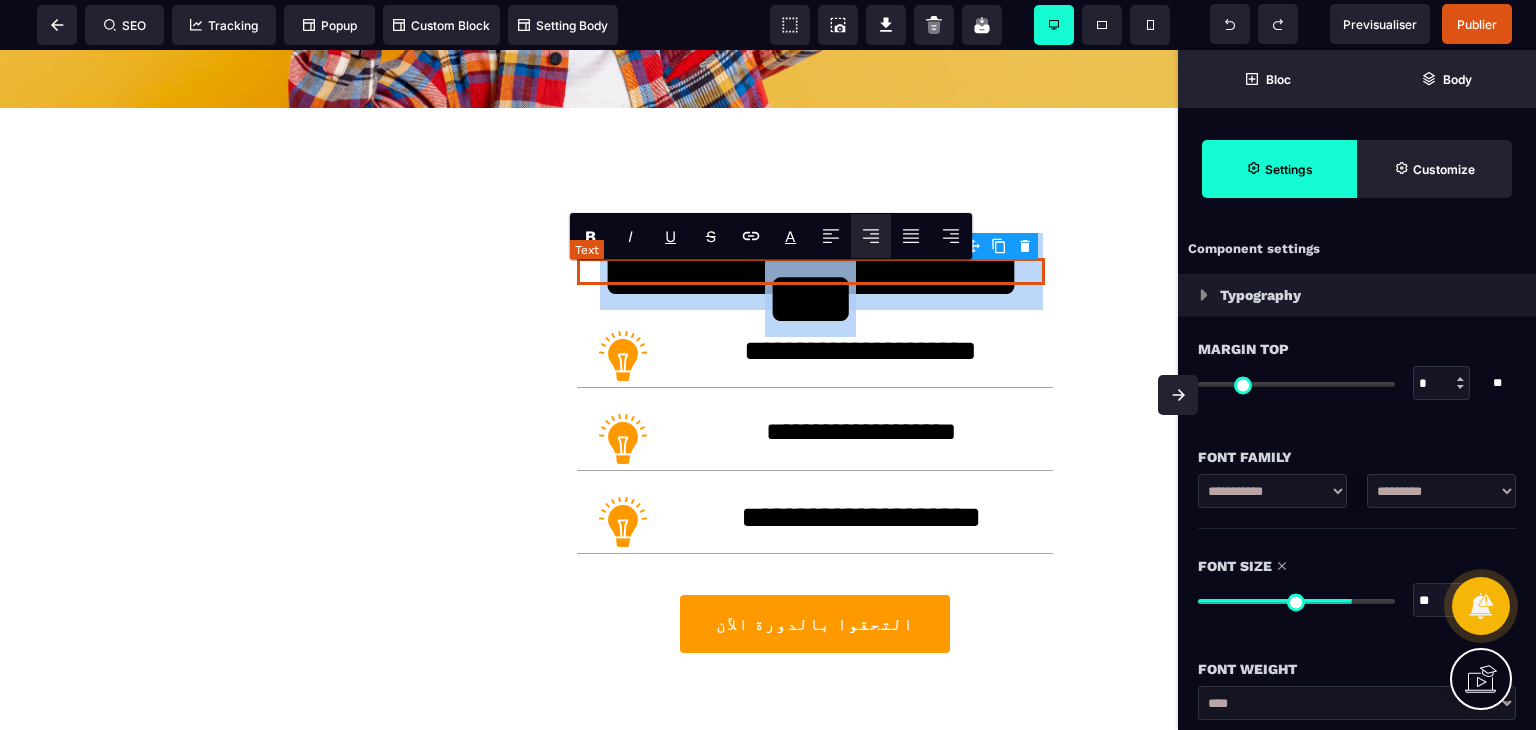 click on "**********" at bounding box center [811, 271] 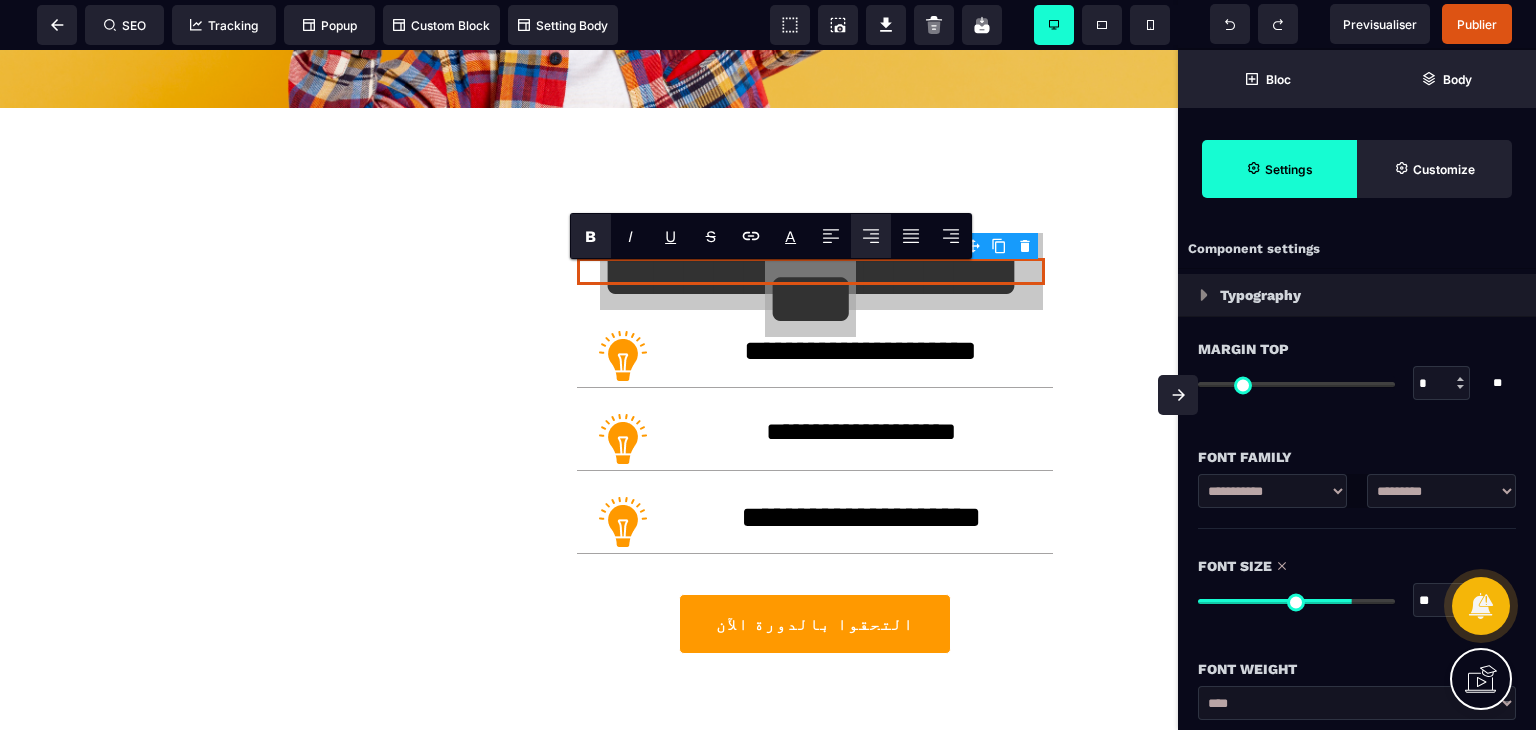 click on "B" at bounding box center (591, 236) 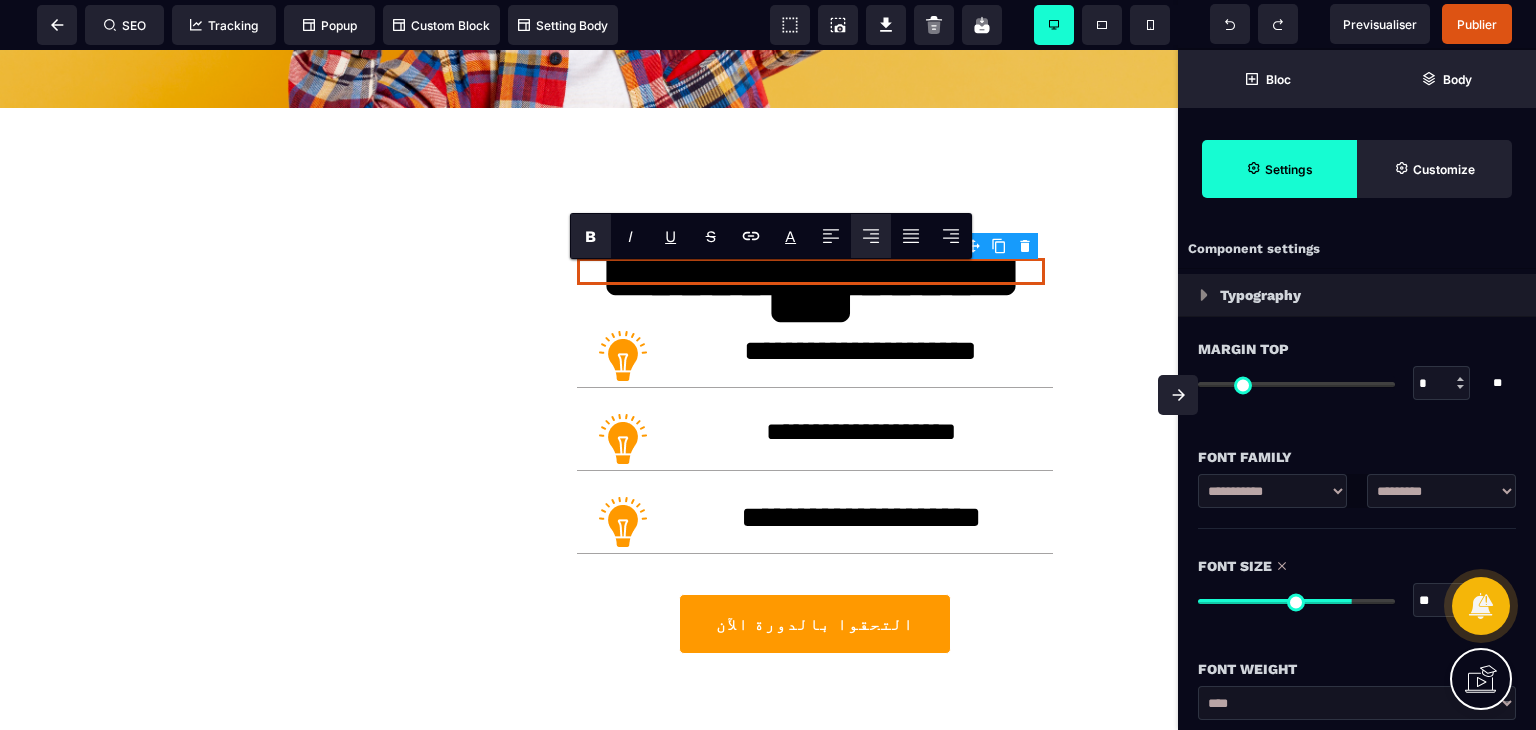 click 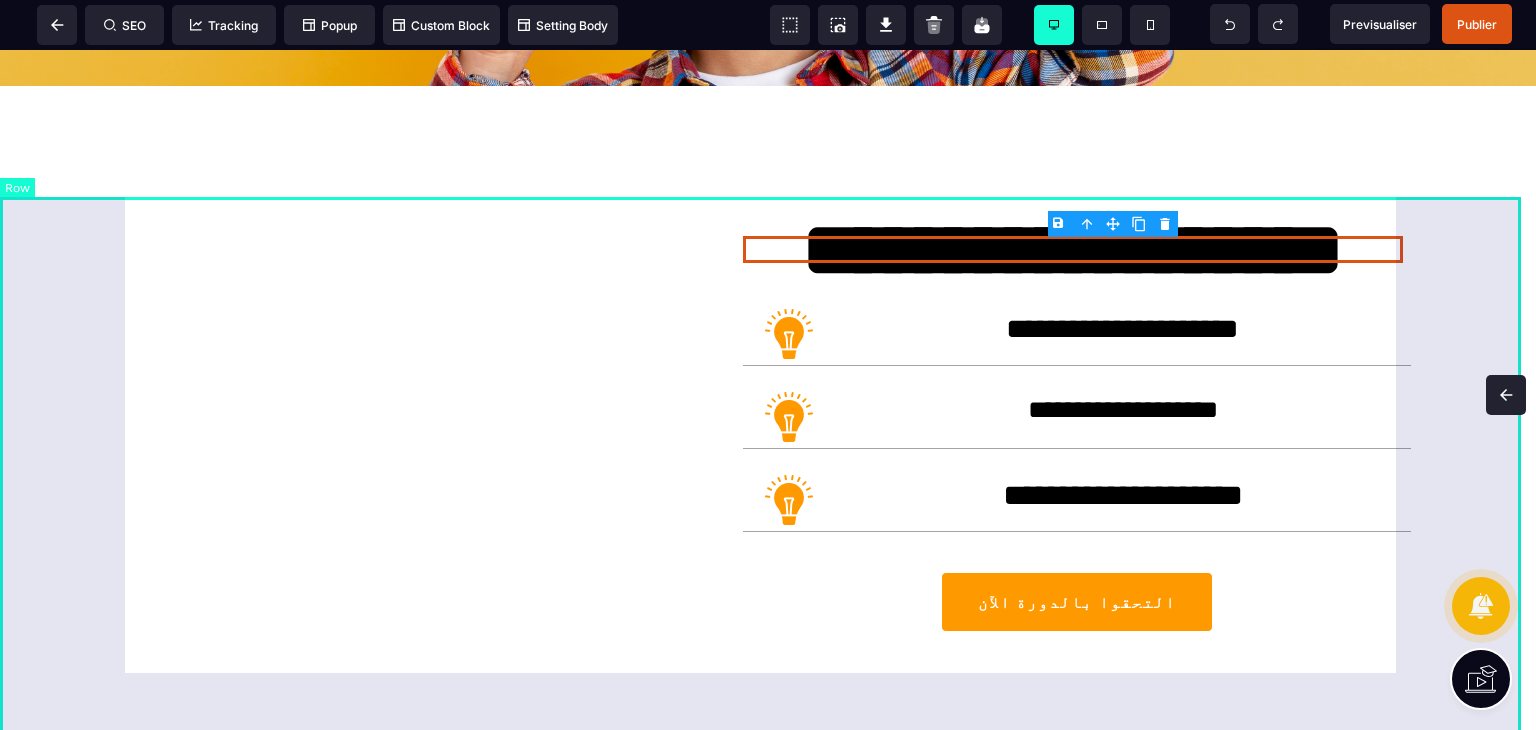 click on "**********" at bounding box center [768, 469] 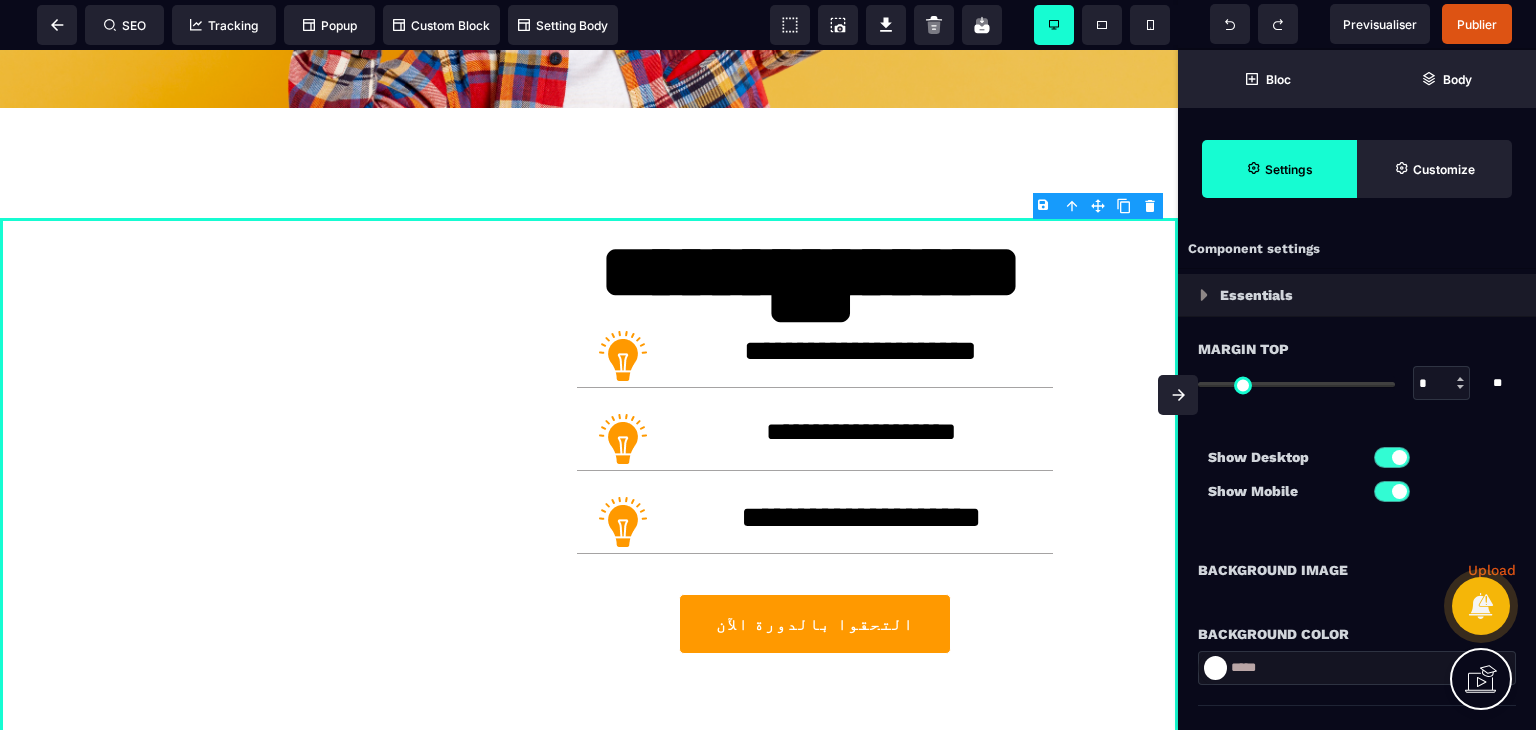 click at bounding box center (1178, 395) 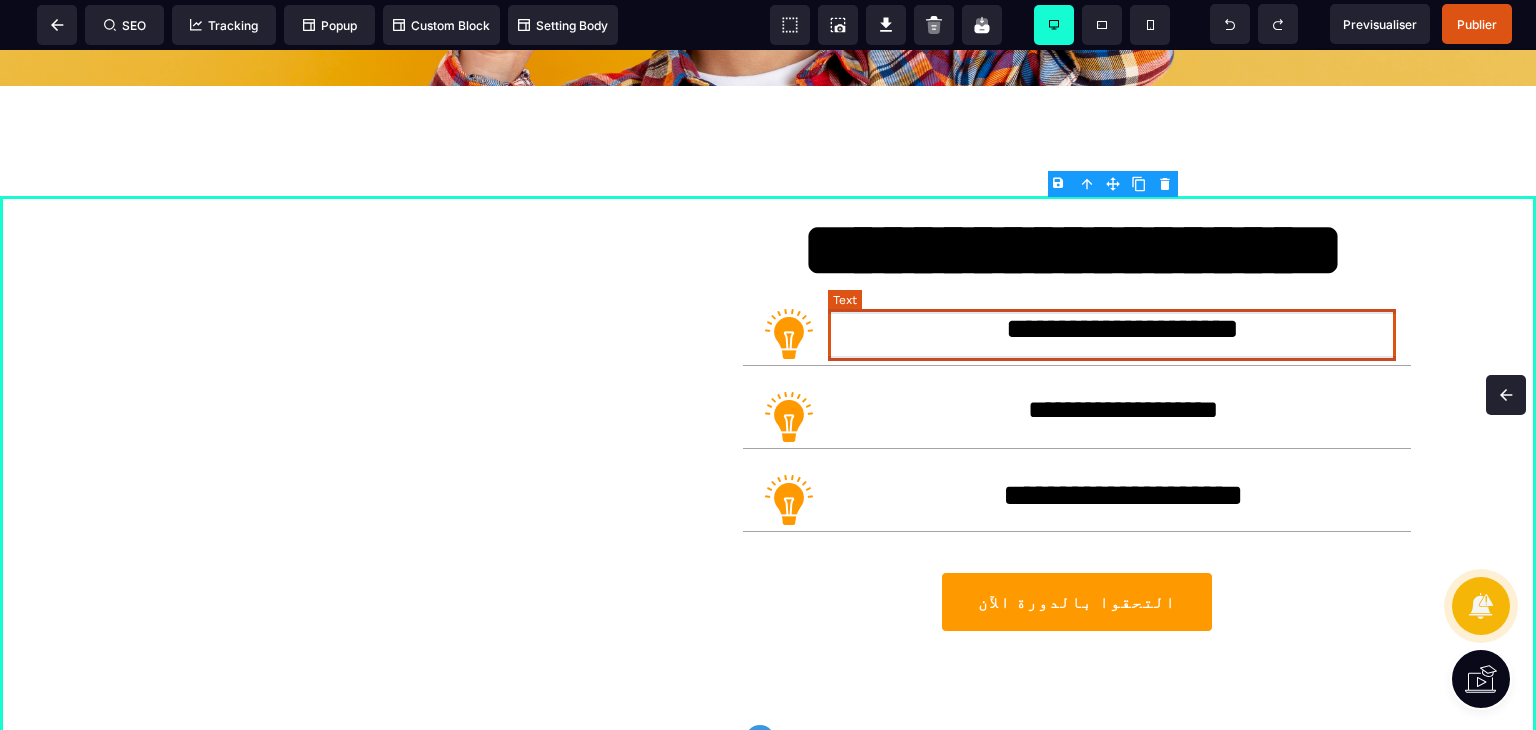 click on "**********" at bounding box center [1123, 334] 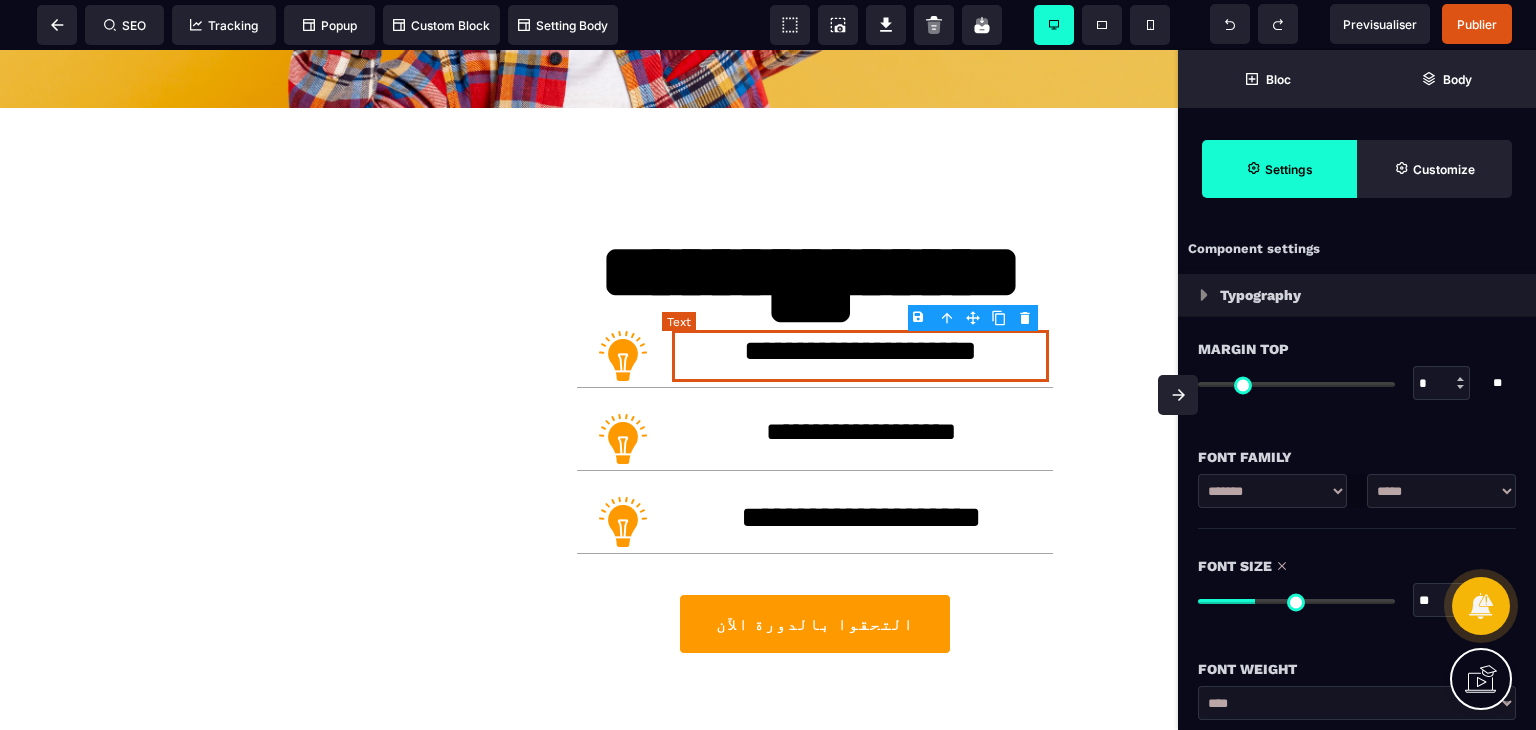 click on "**********" at bounding box center (860, 356) 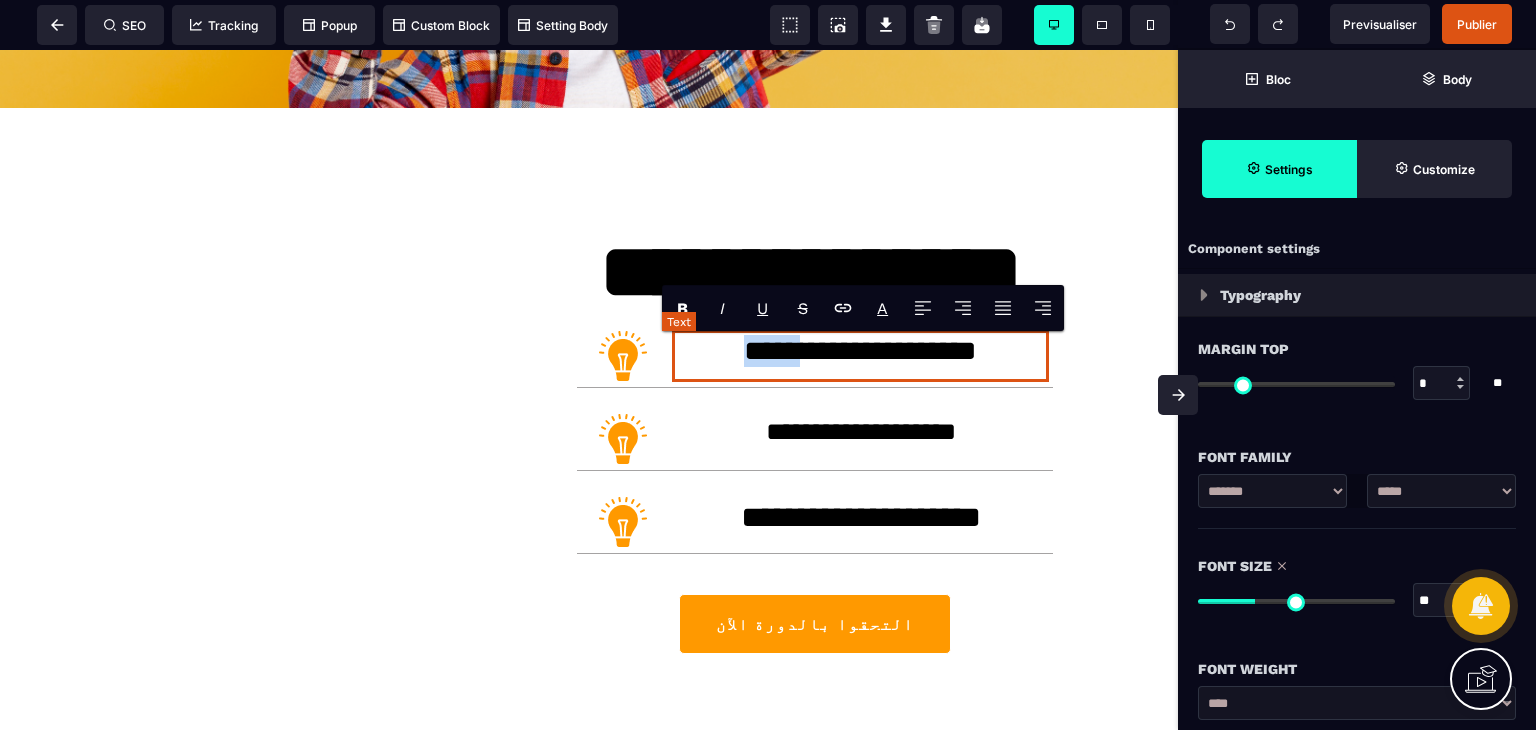 drag, startPoint x: 916, startPoint y: 357, endPoint x: 968, endPoint y: 361, distance: 52.153618 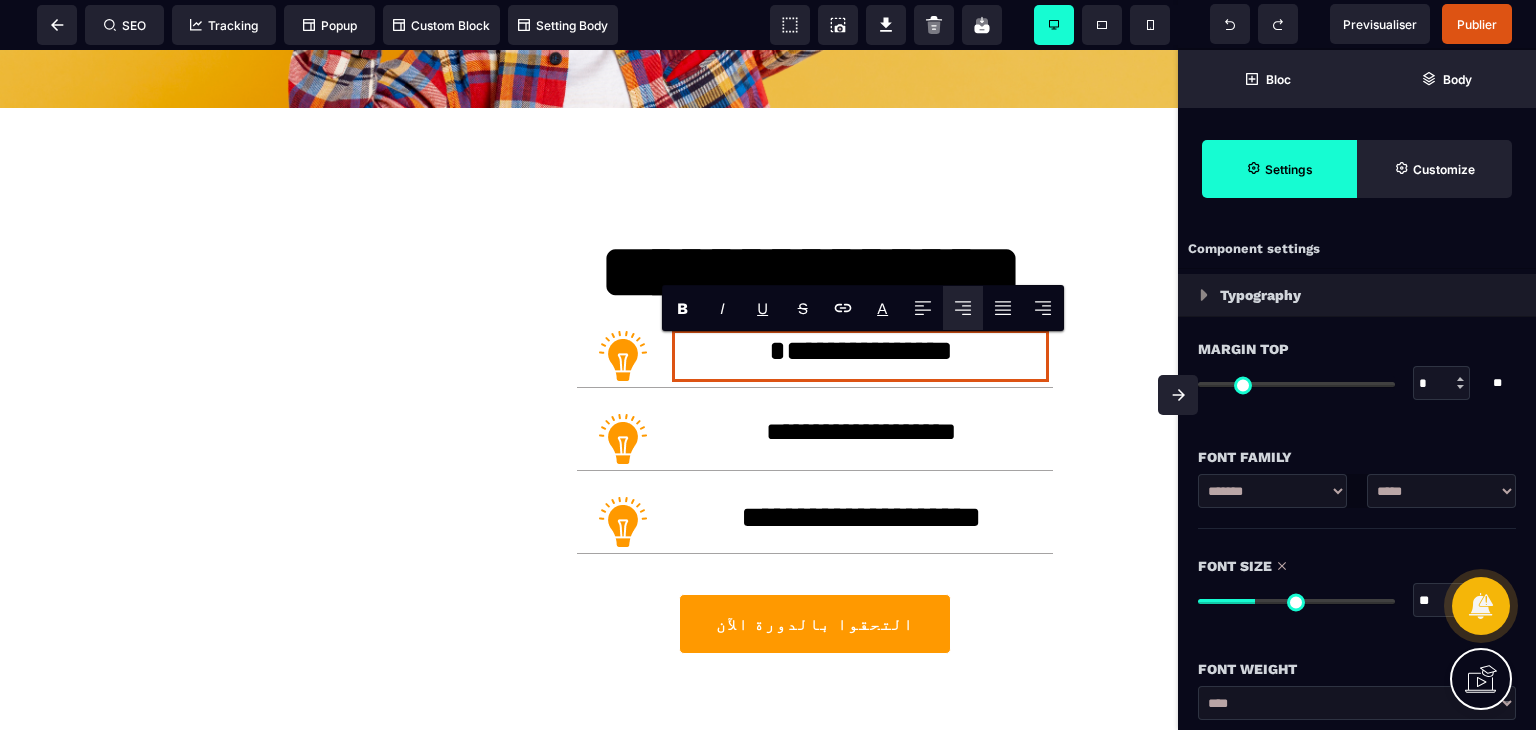 click 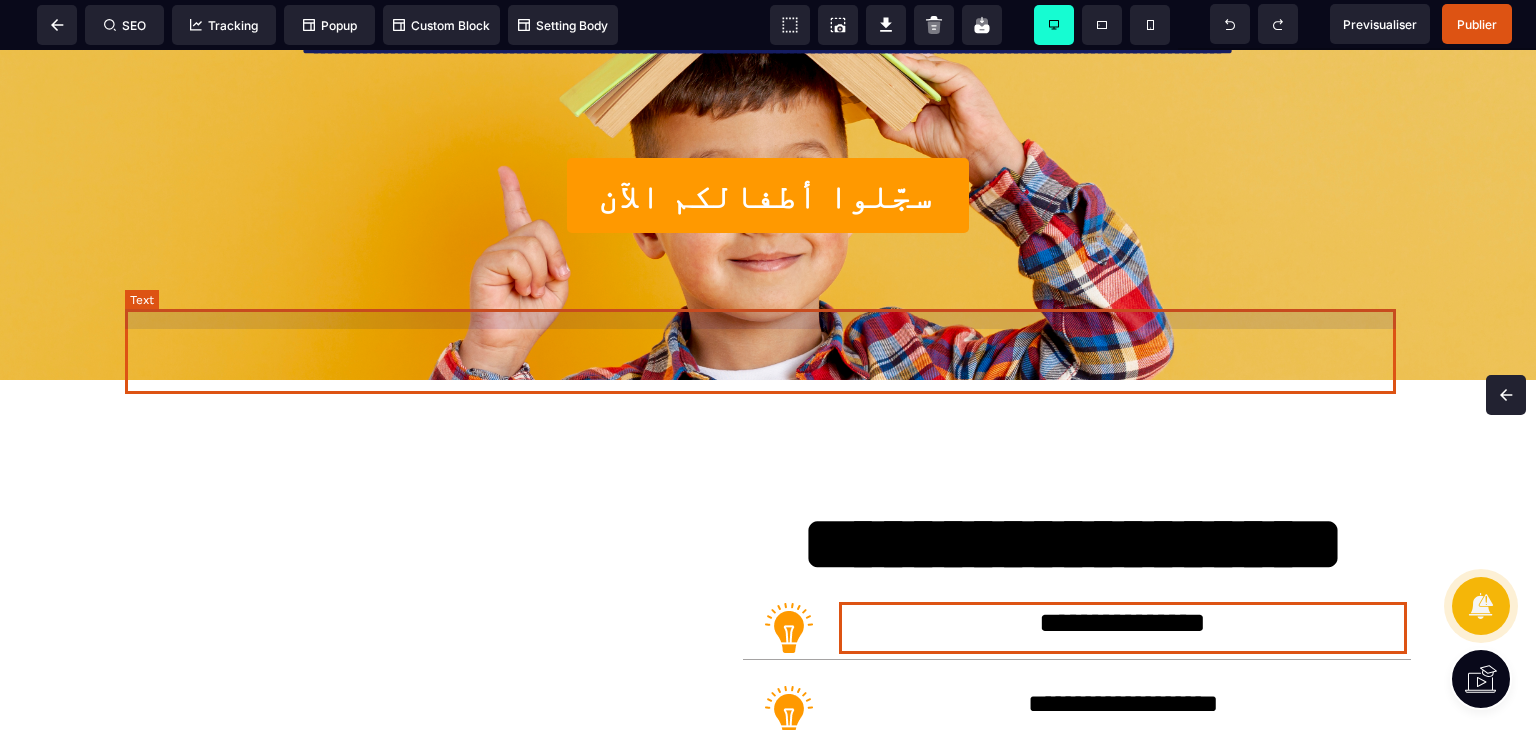 scroll, scrollTop: 740, scrollLeft: 0, axis: vertical 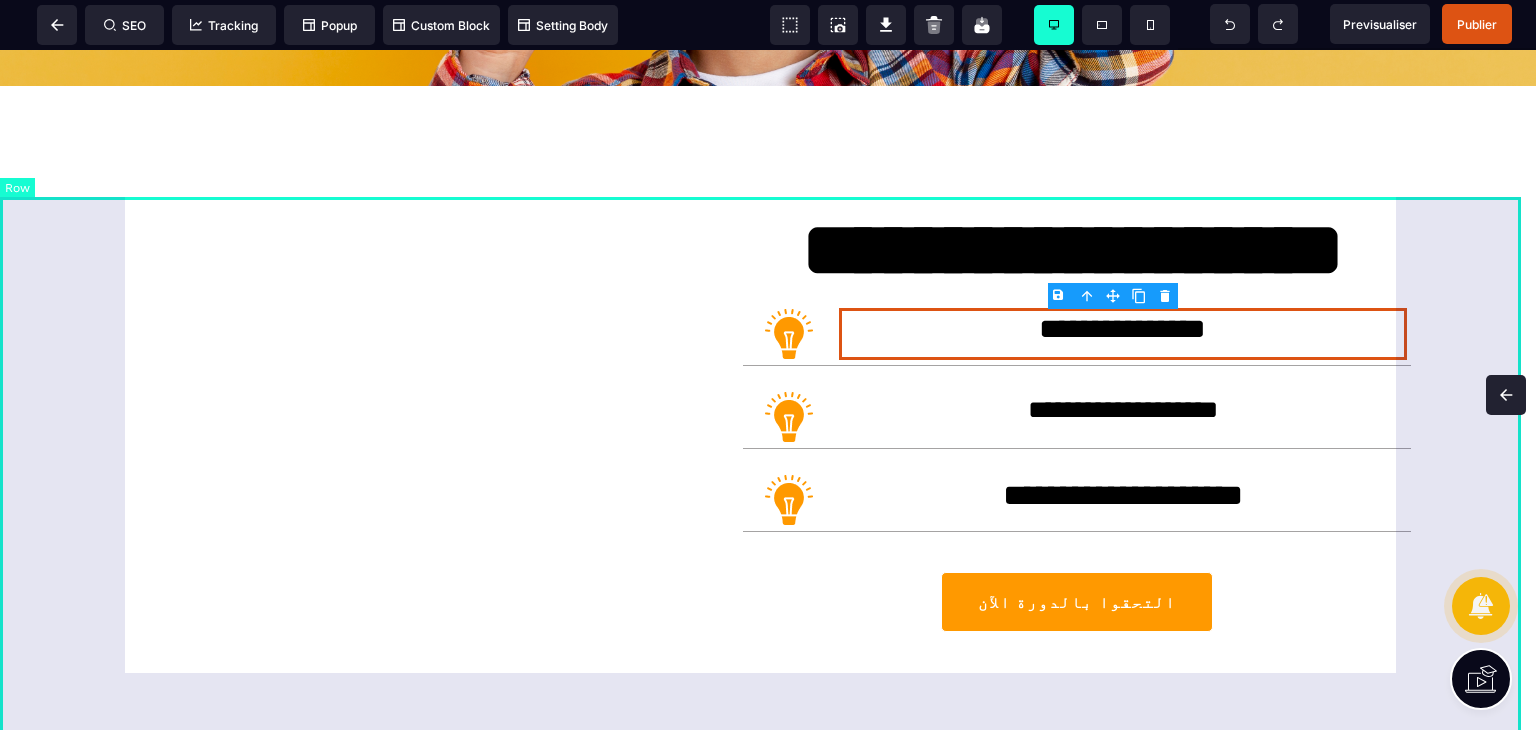click on "**********" at bounding box center (768, 469) 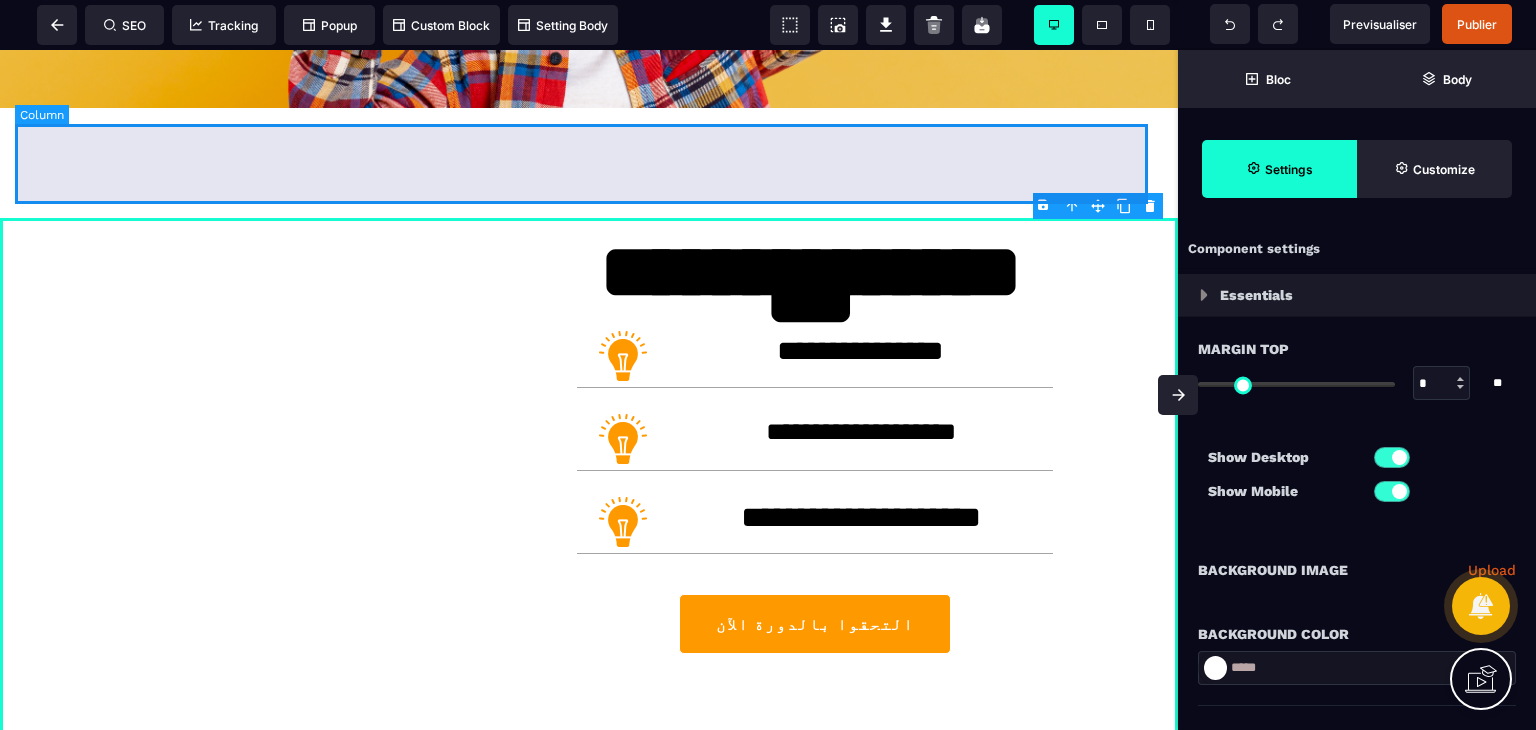 click at bounding box center [589, 163] 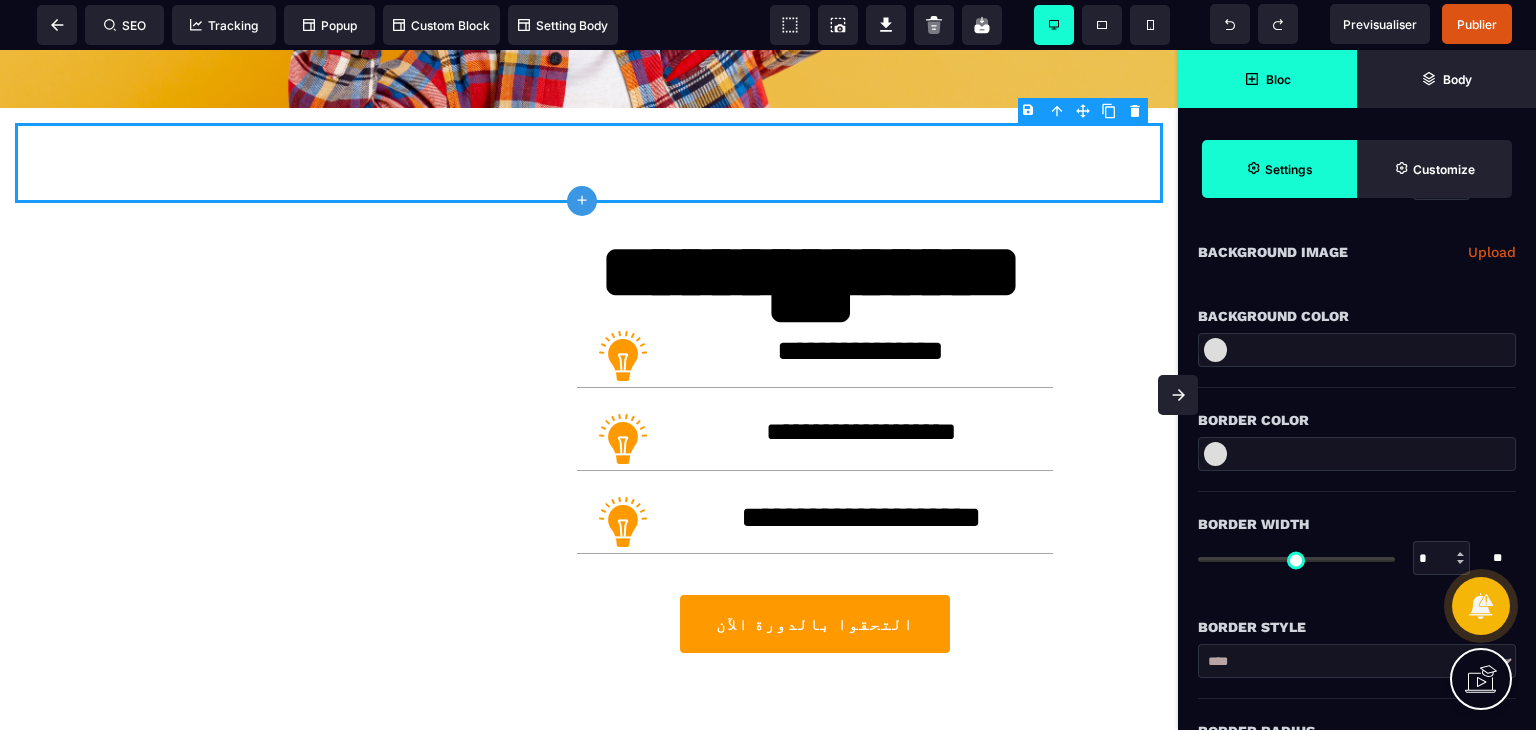 click on "Bloc" at bounding box center [1278, 79] 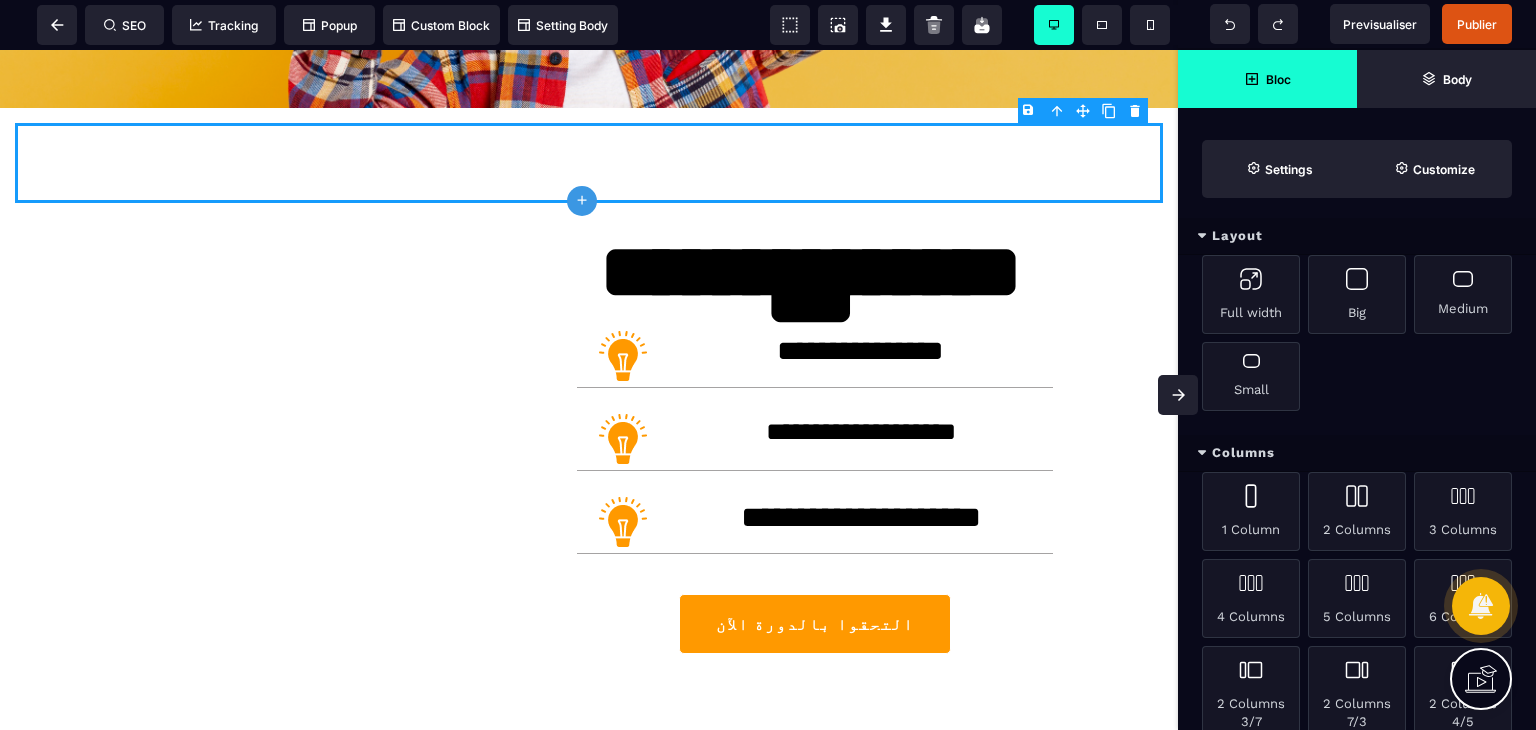 scroll, scrollTop: 0, scrollLeft: 0, axis: both 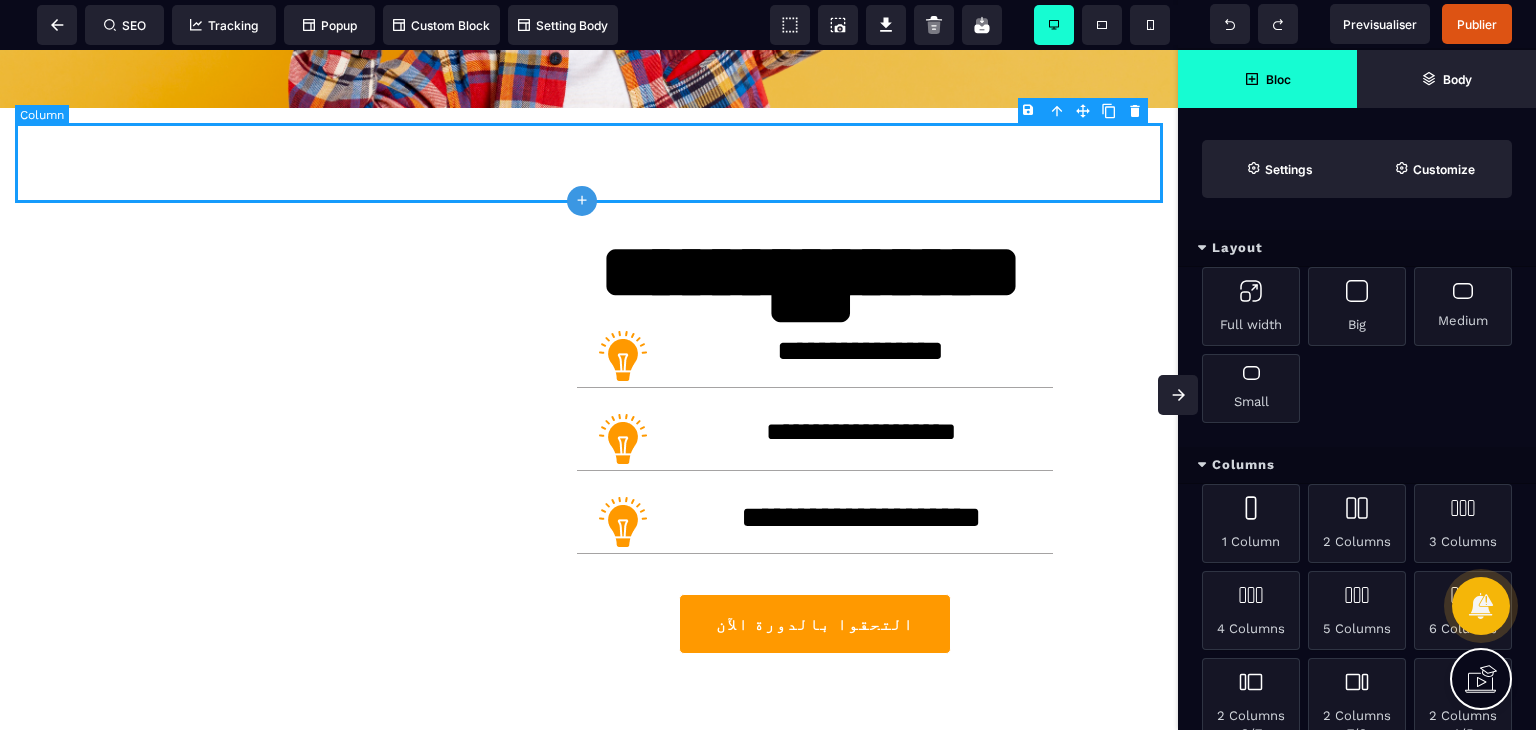 click at bounding box center [589, 163] 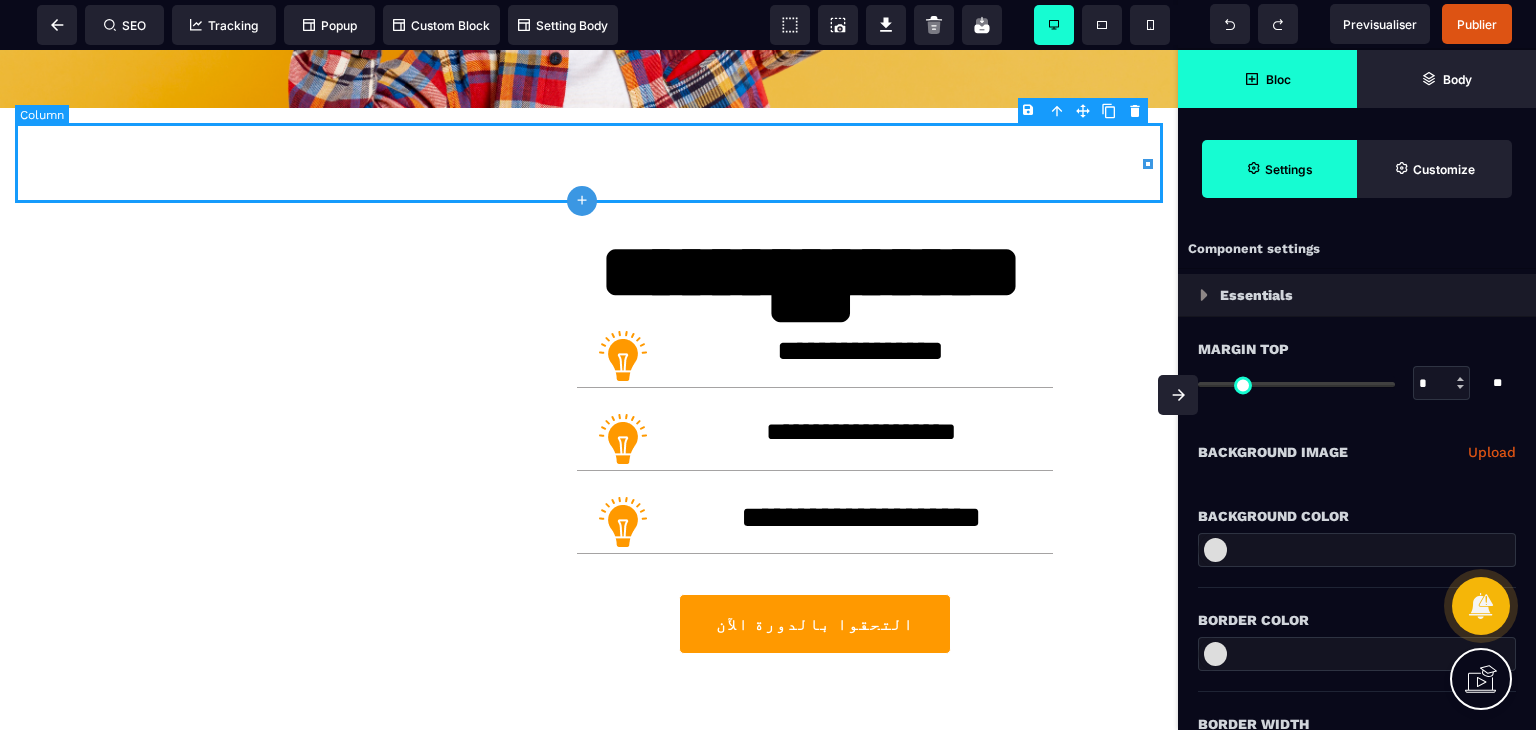 click at bounding box center [589, 163] 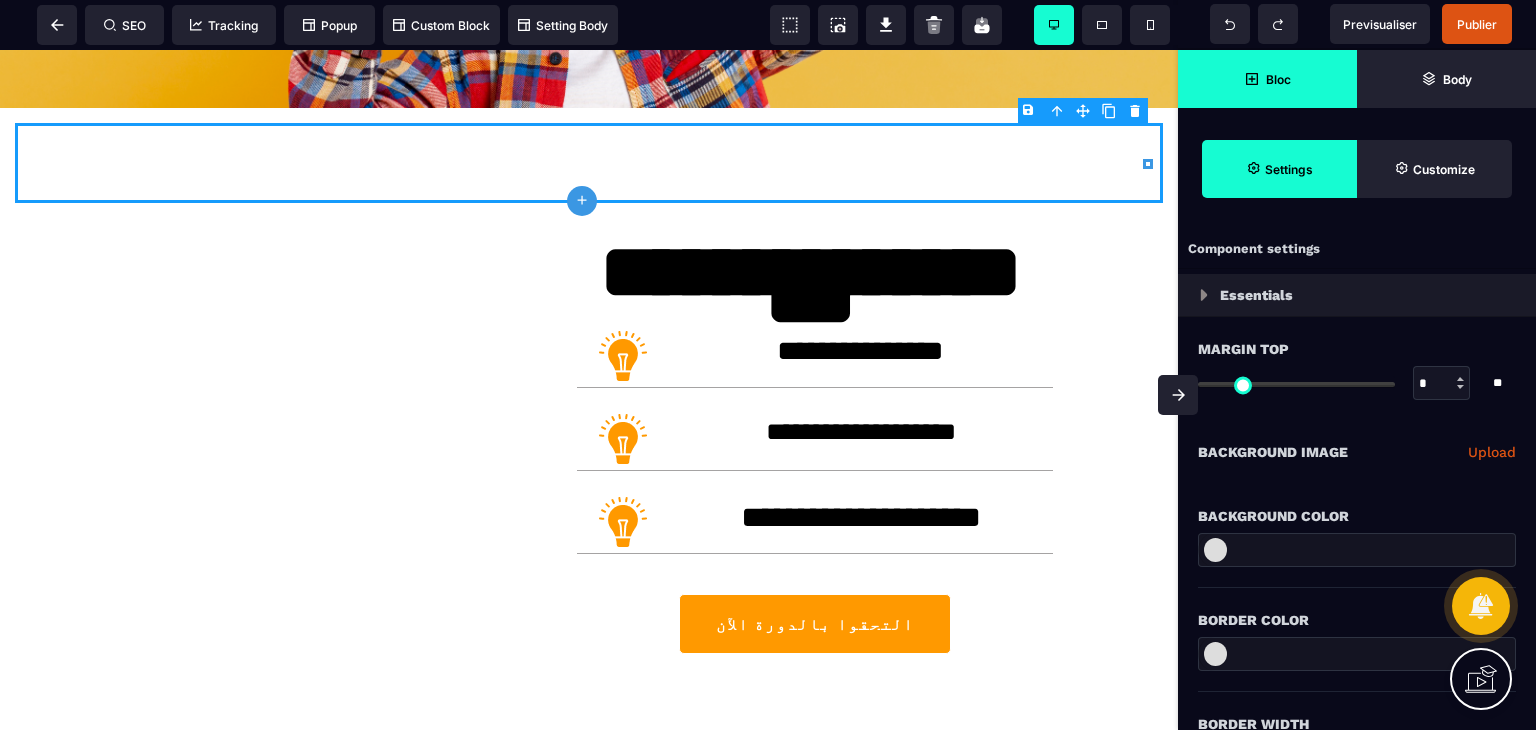 click at bounding box center [1178, 395] 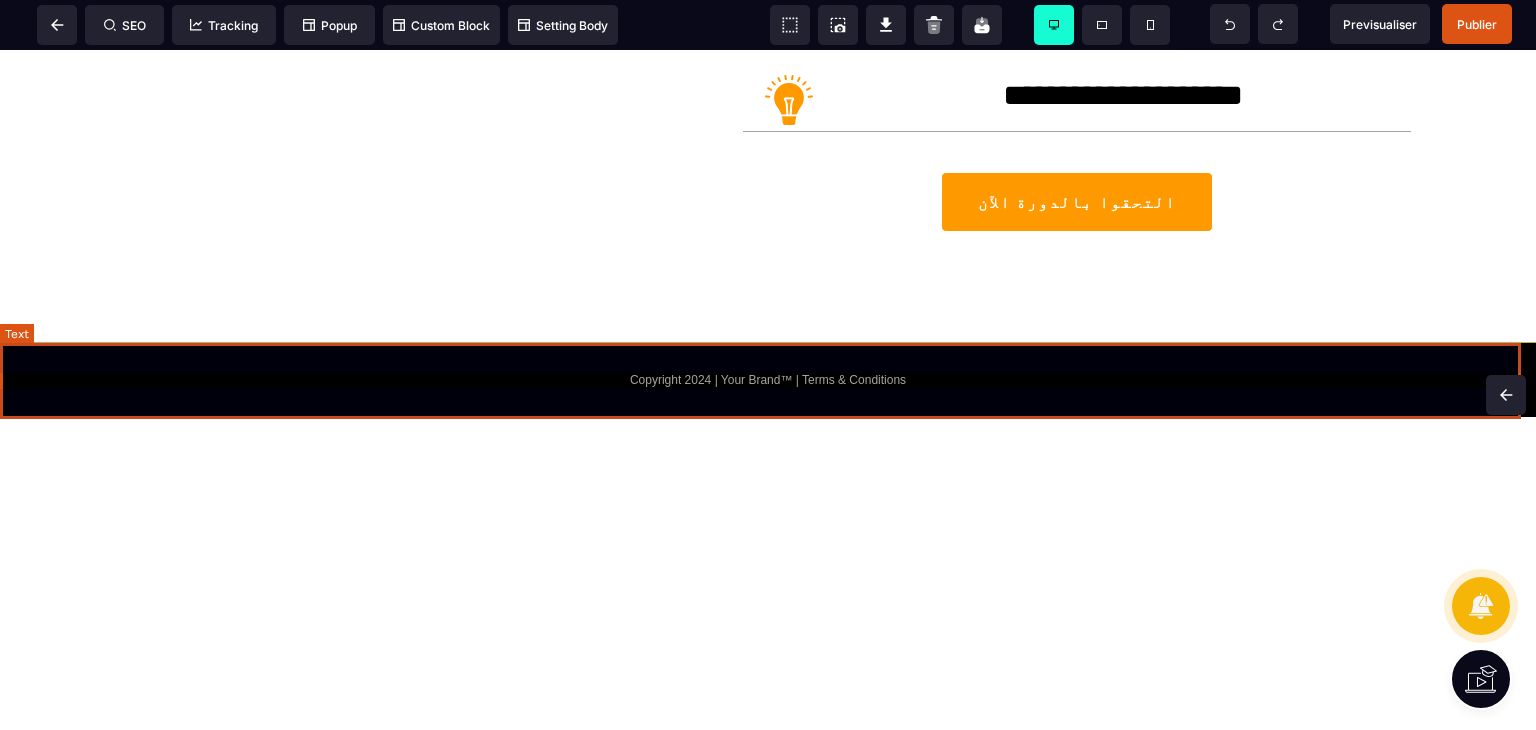 click on "Copyright 2024 | Your Brand™ | Terms & Conditions" at bounding box center (768, 379) 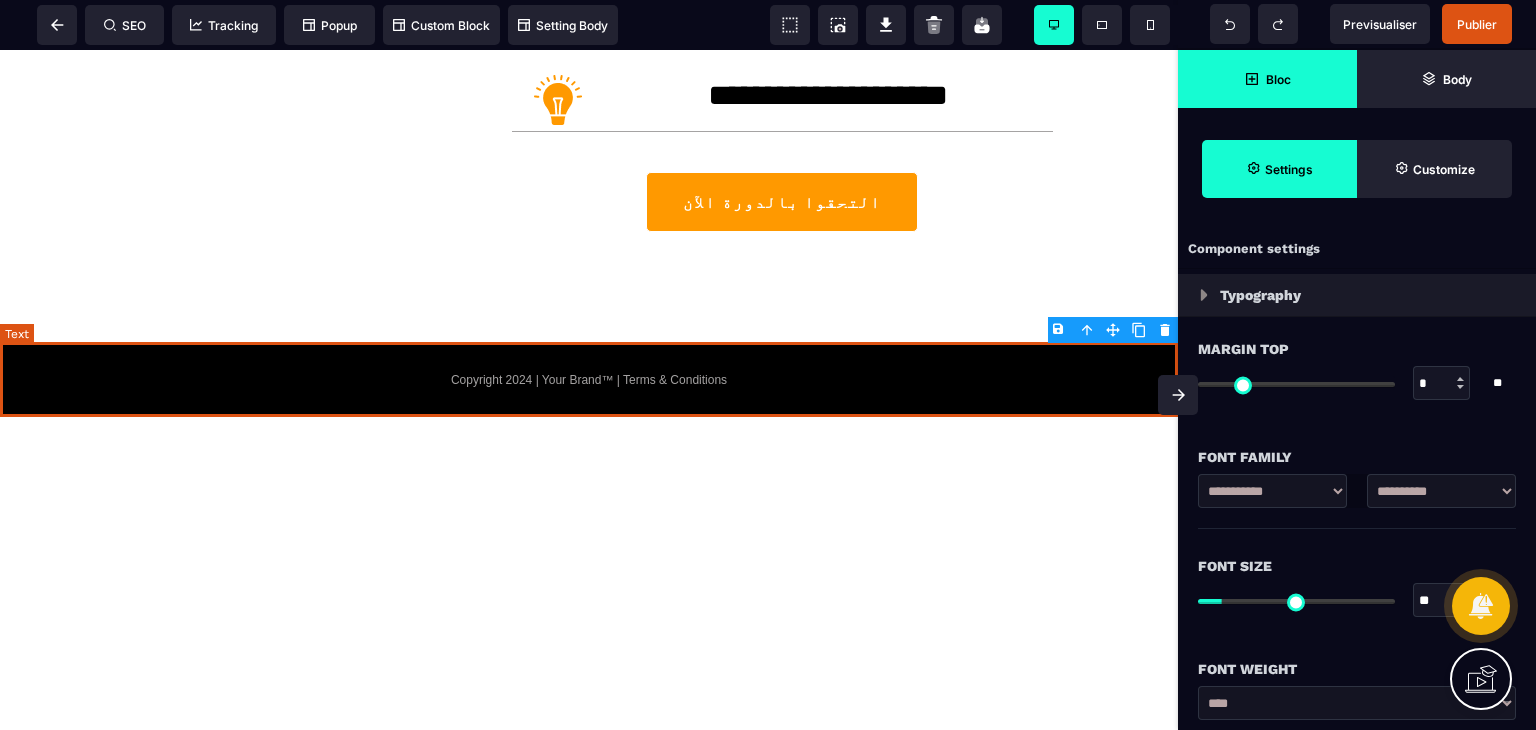 scroll, scrollTop: 1163, scrollLeft: 0, axis: vertical 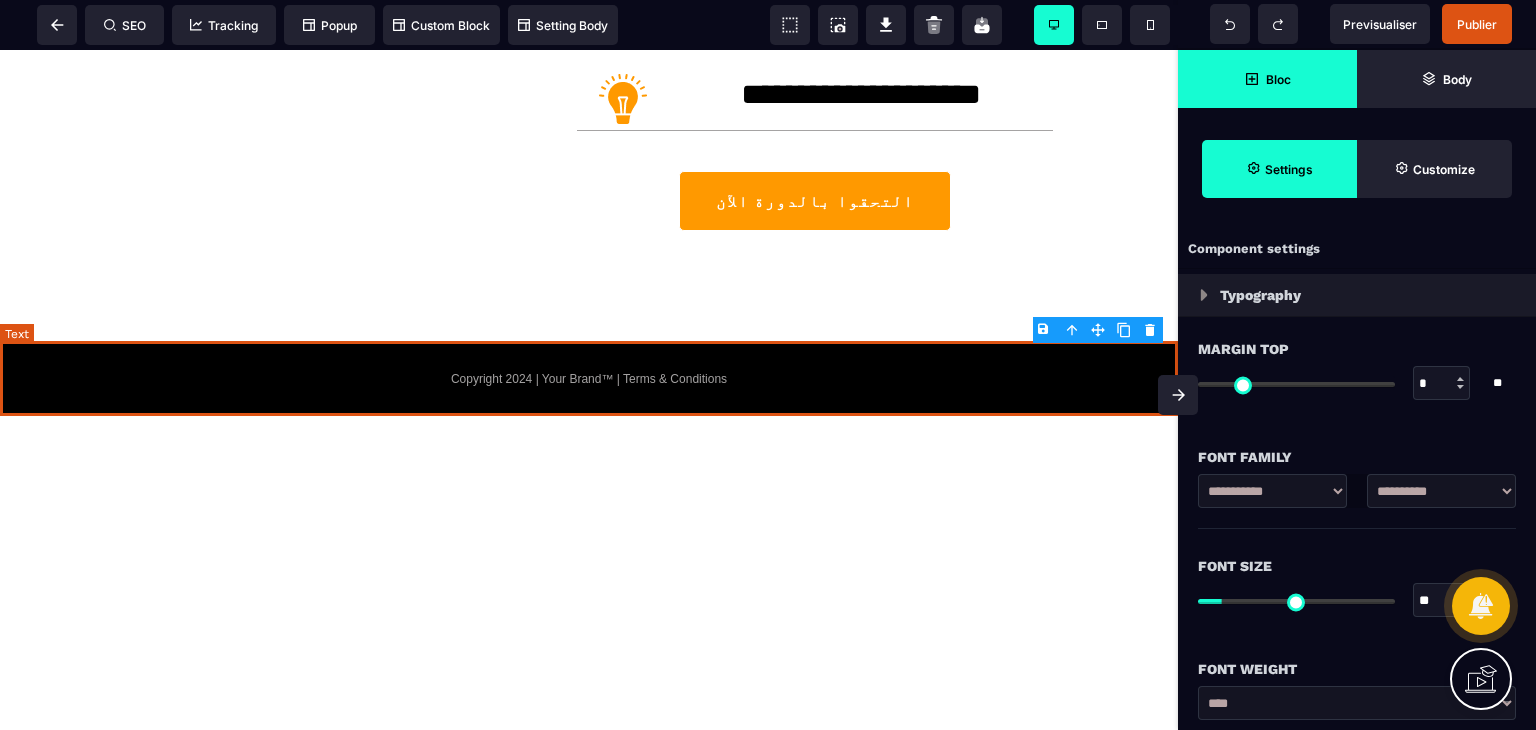drag, startPoint x: 975, startPoint y: 398, endPoint x: 867, endPoint y: 377, distance: 110.02273 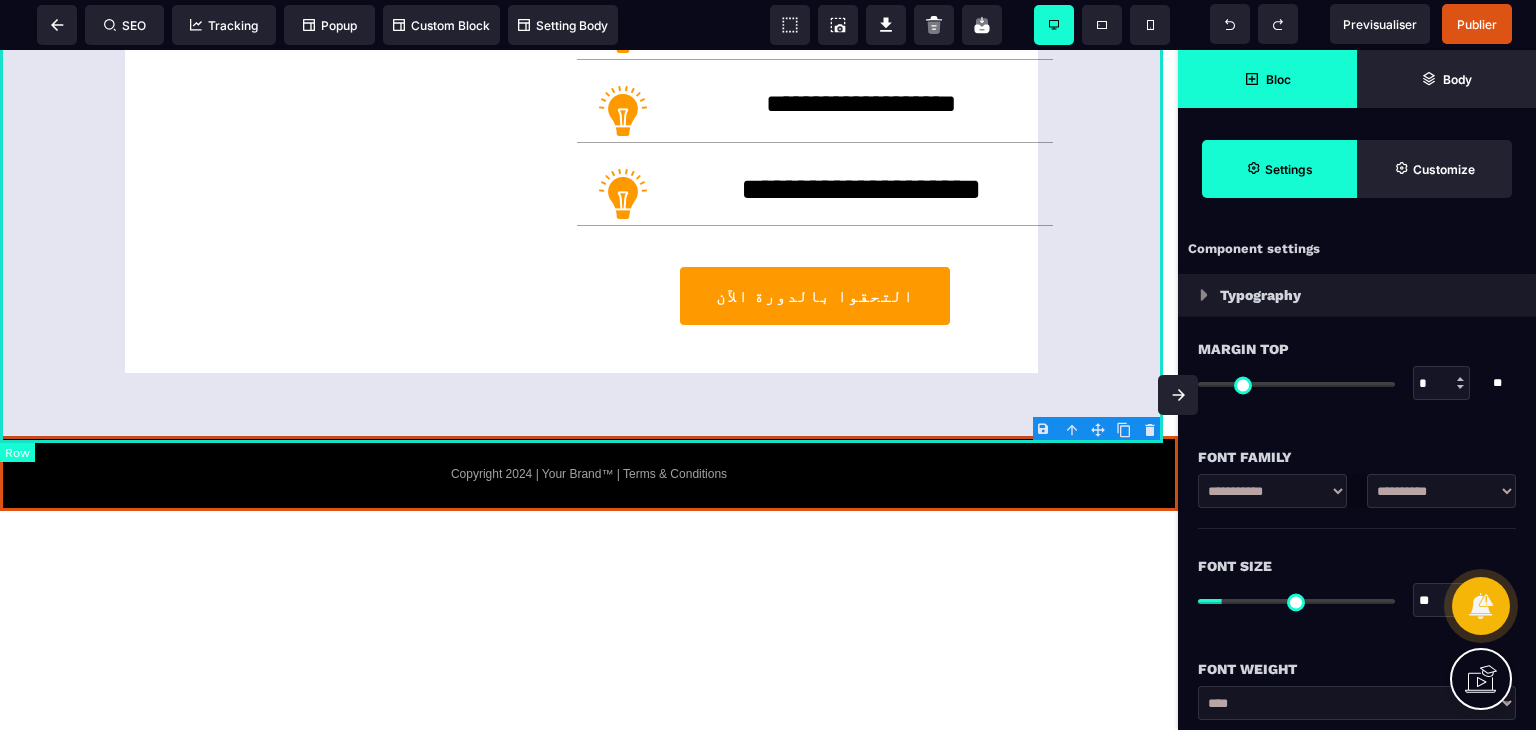 scroll, scrollTop: 1063, scrollLeft: 0, axis: vertical 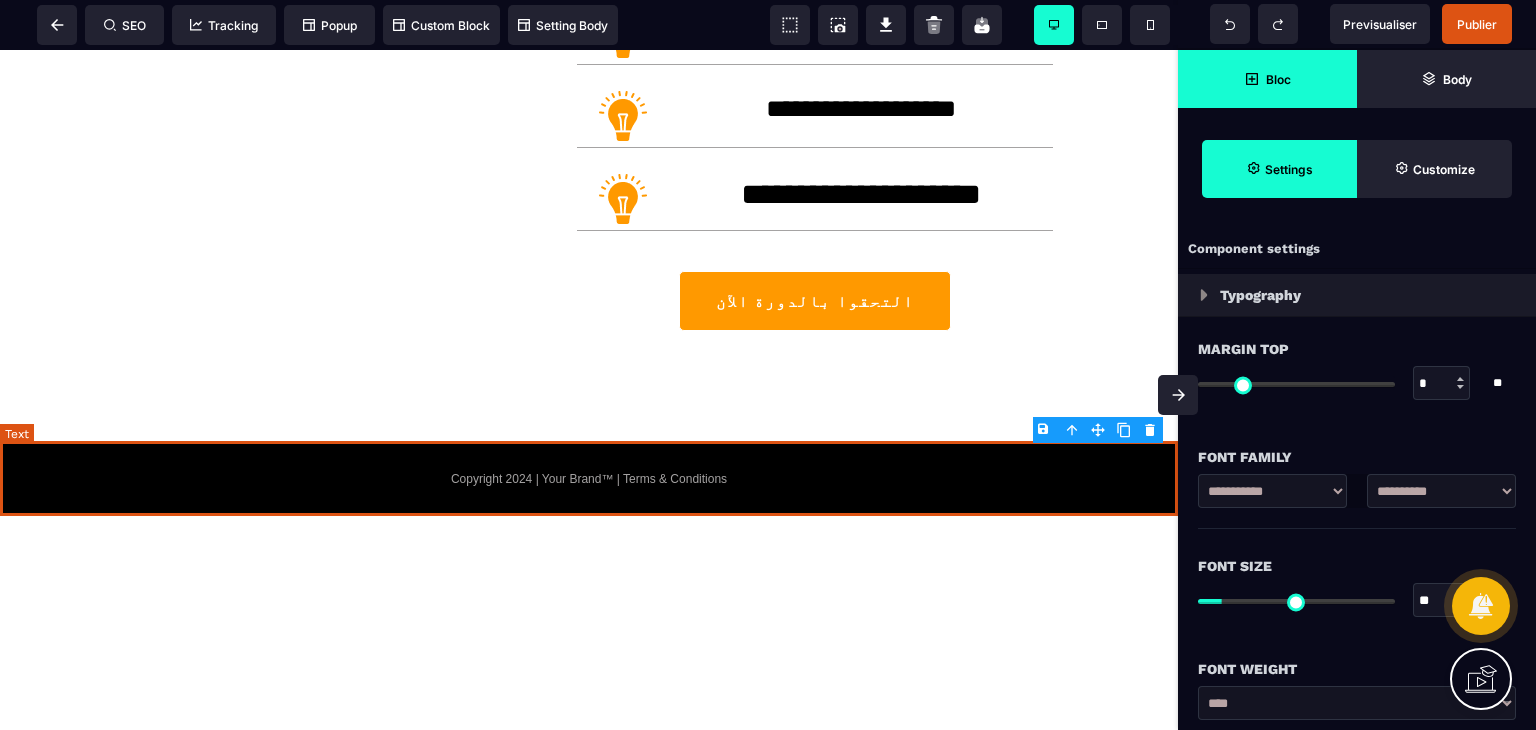 click on "Copyright 2024 | Your Brand™ | Terms & Conditions" at bounding box center (589, 478) 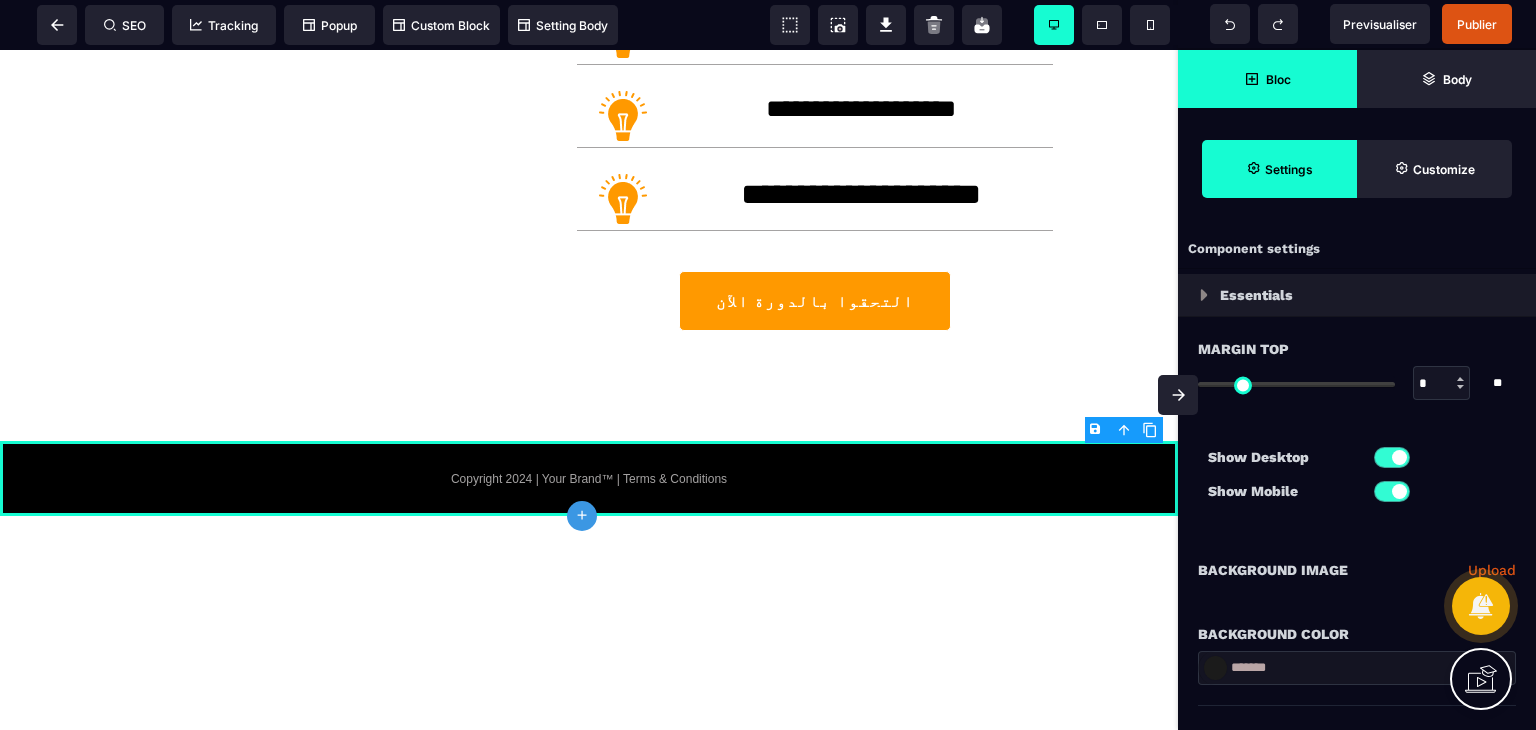 click 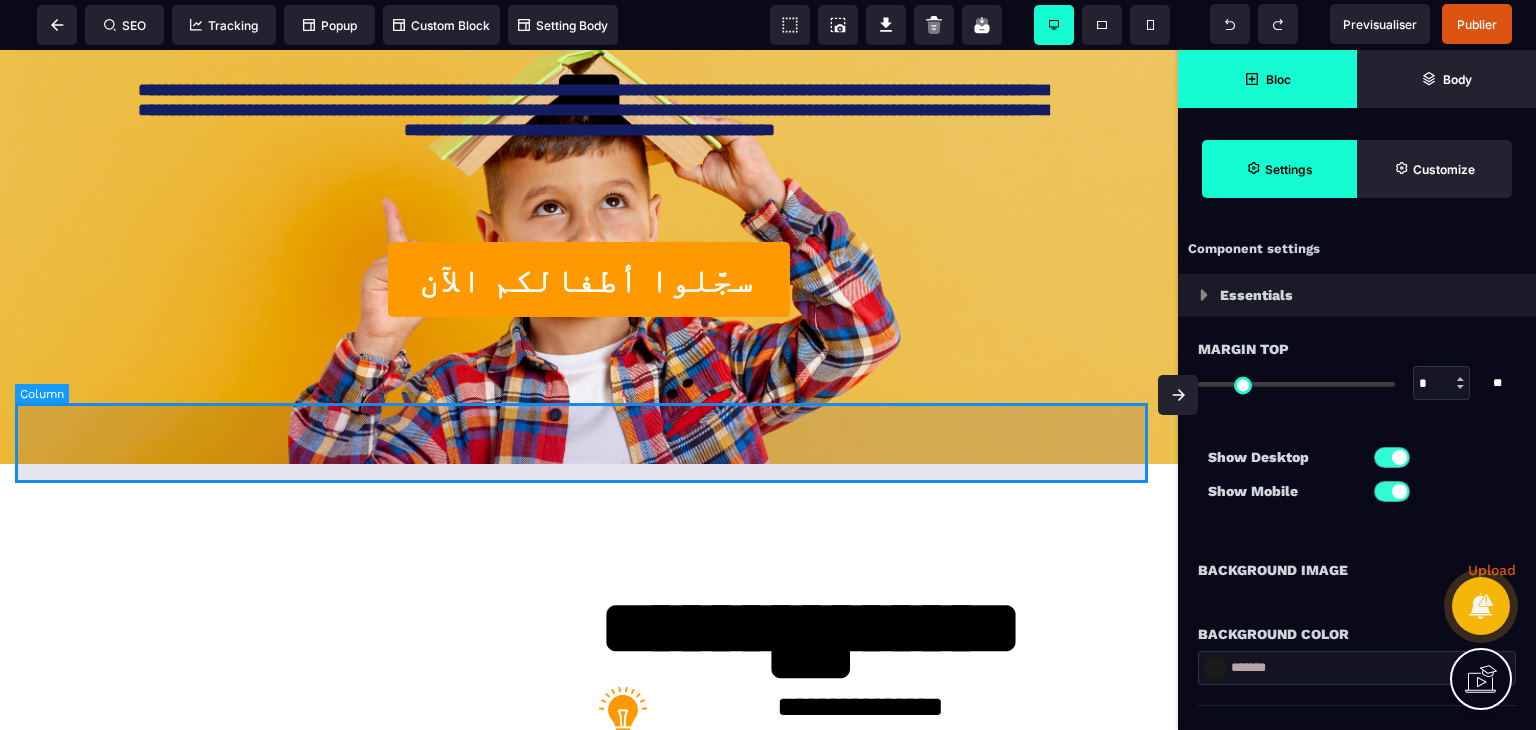 scroll, scrollTop: 363, scrollLeft: 0, axis: vertical 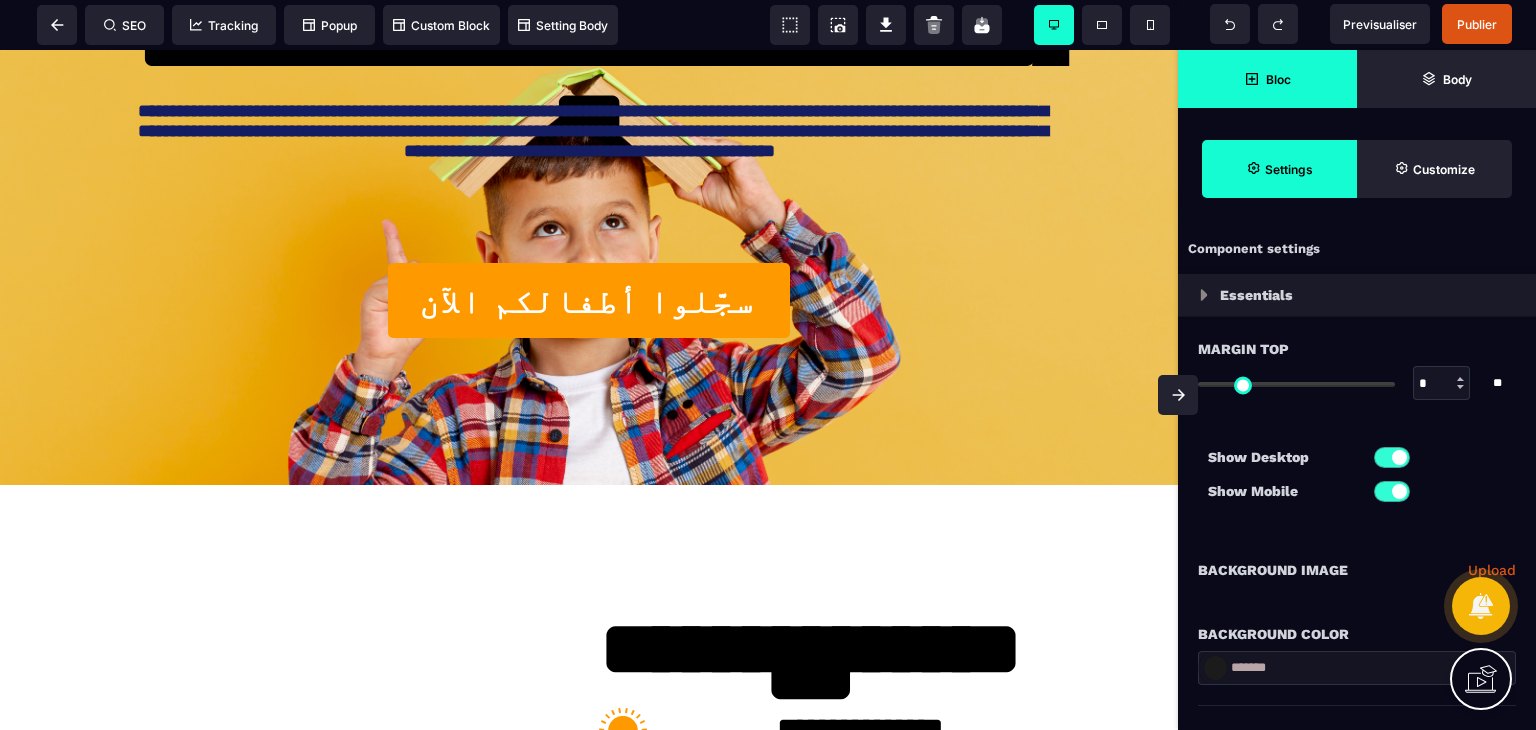 drag, startPoint x: 1169, startPoint y: 391, endPoint x: 1168, endPoint y: 341, distance: 50.01 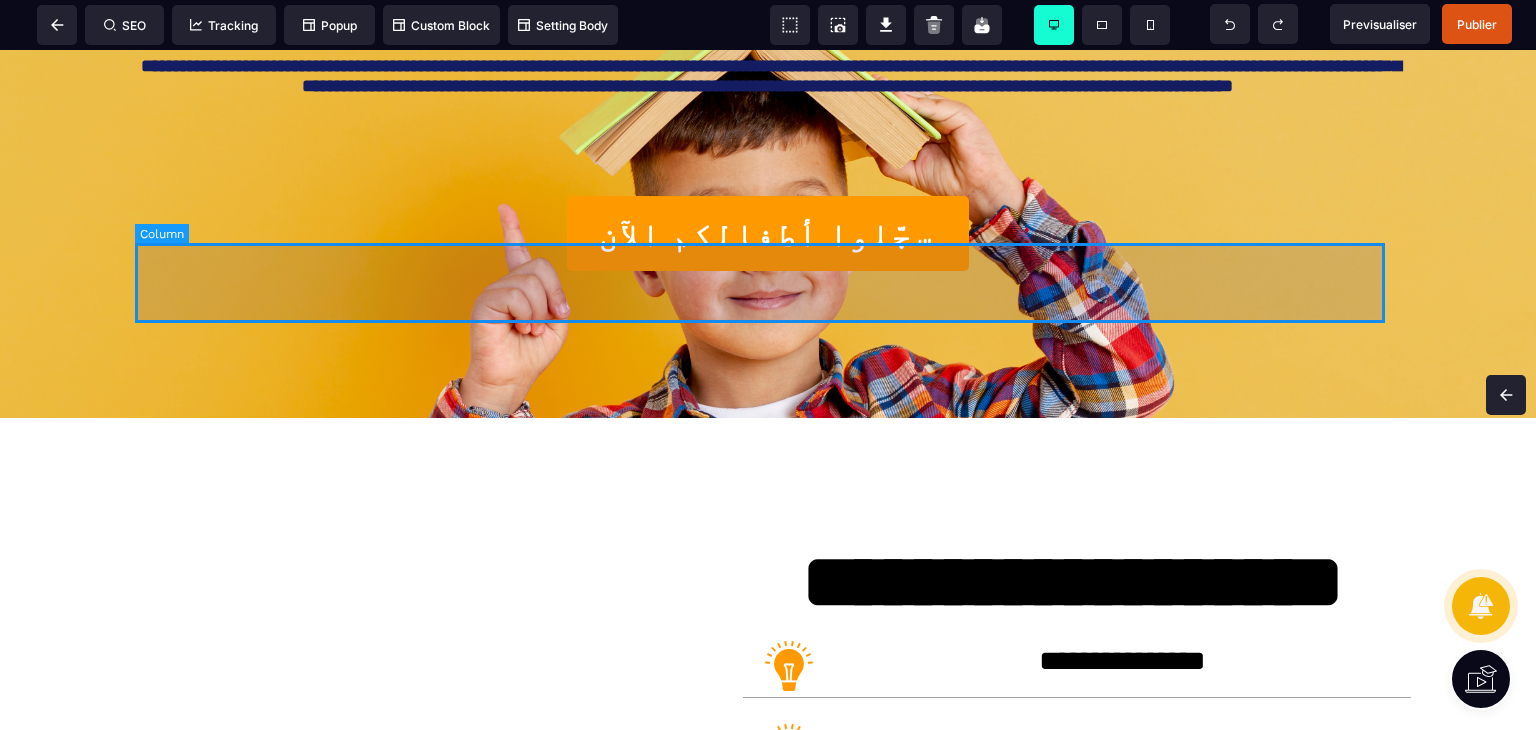 scroll, scrollTop: 400, scrollLeft: 0, axis: vertical 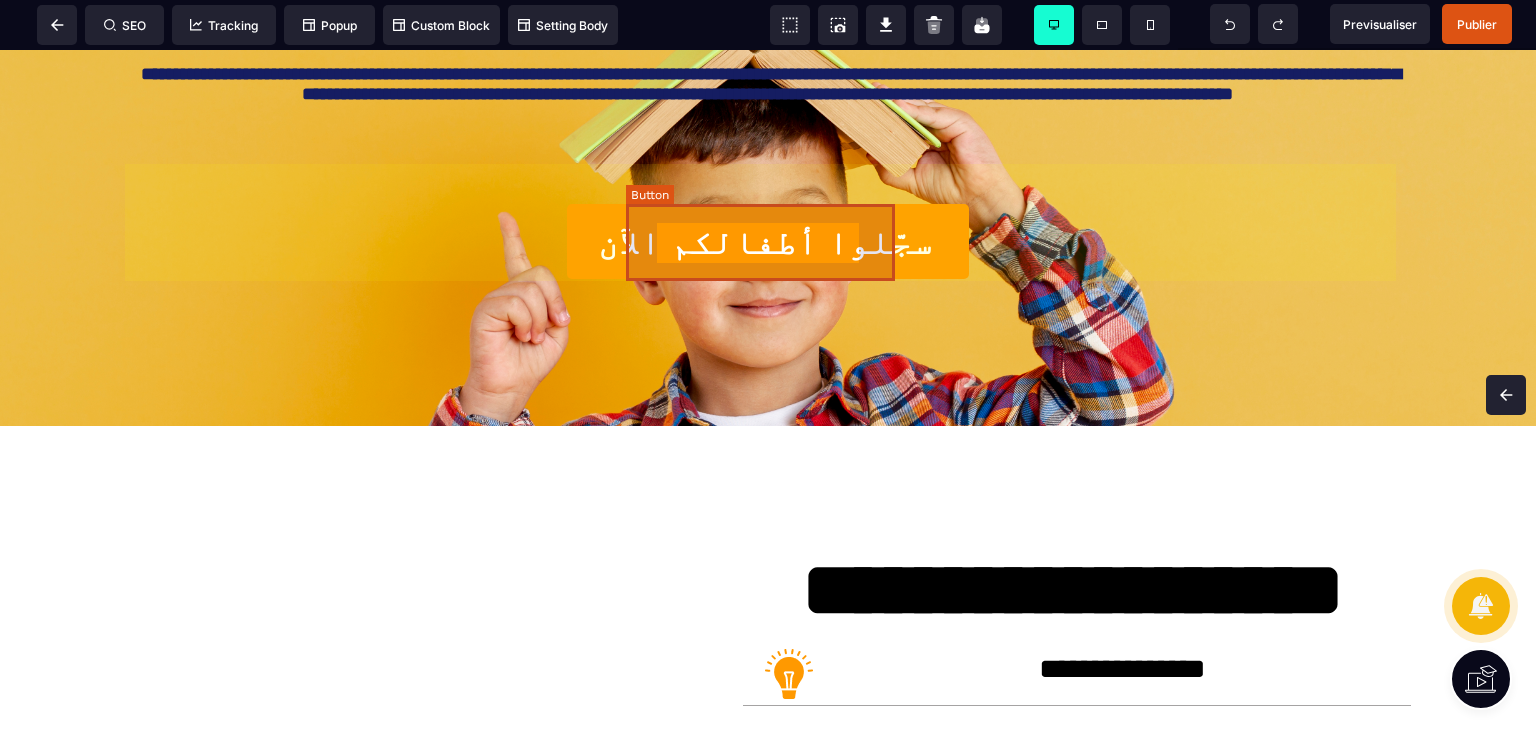 click on "سجّلوا أطفالكم الآن" at bounding box center (768, 241) 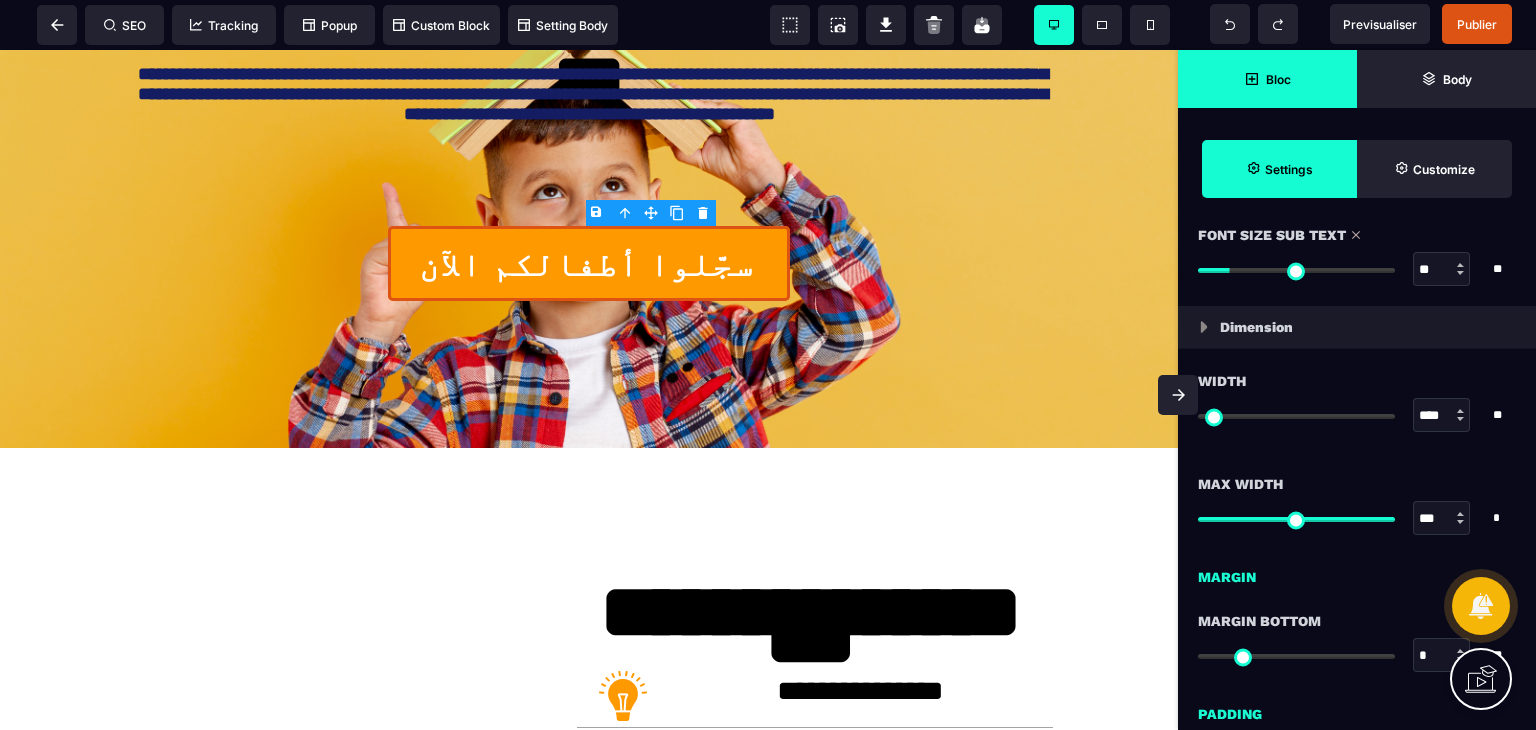 scroll, scrollTop: 1700, scrollLeft: 0, axis: vertical 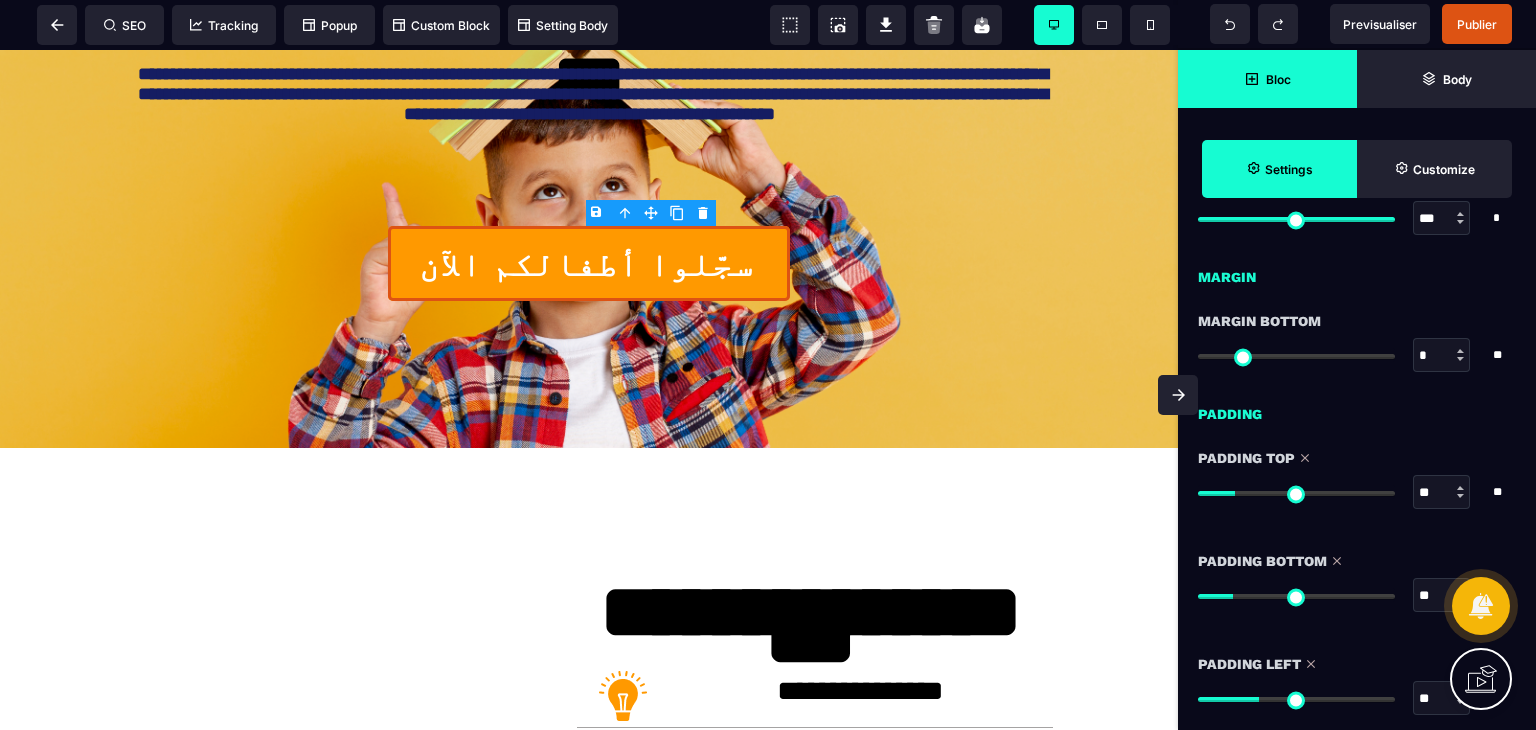 click at bounding box center [1178, 395] 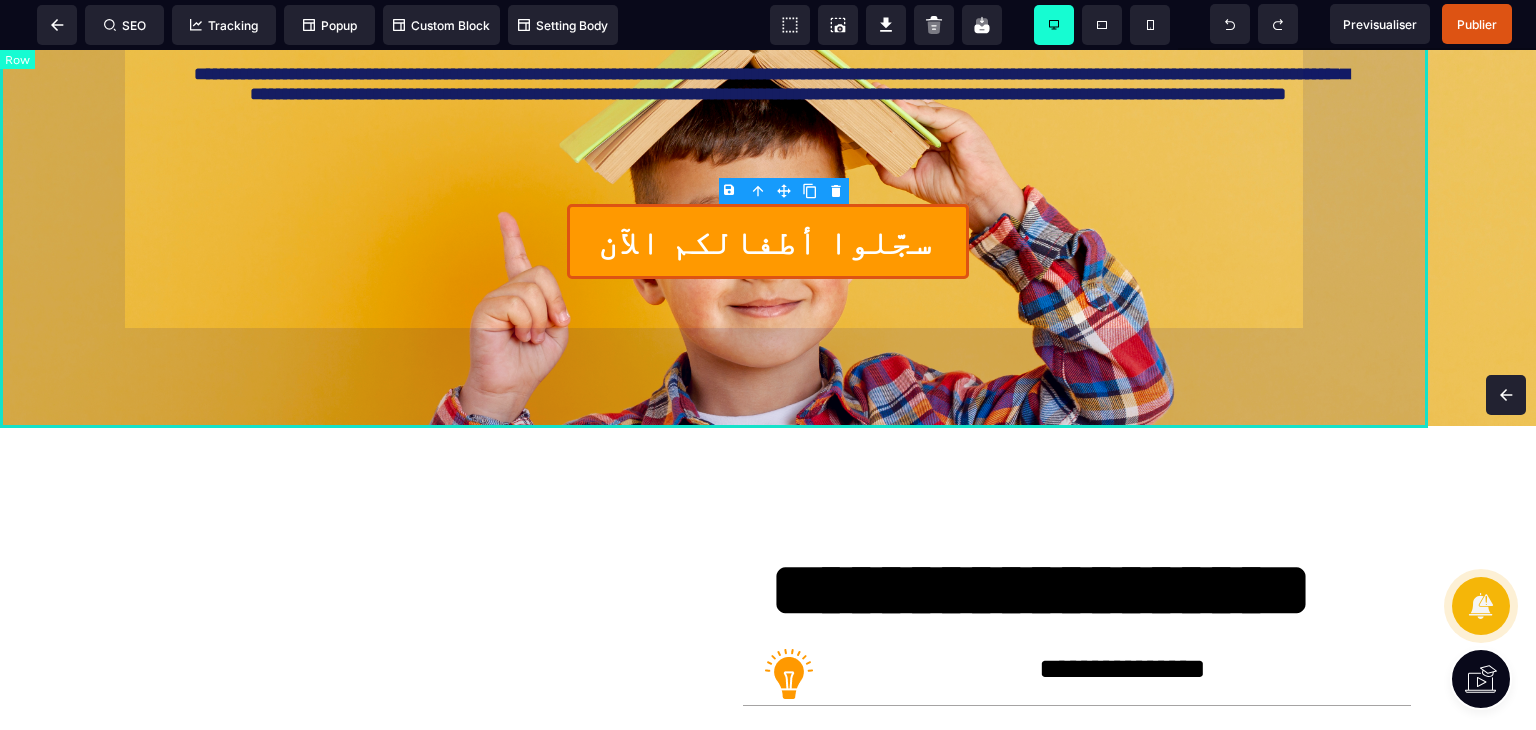 scroll, scrollTop: 0, scrollLeft: 0, axis: both 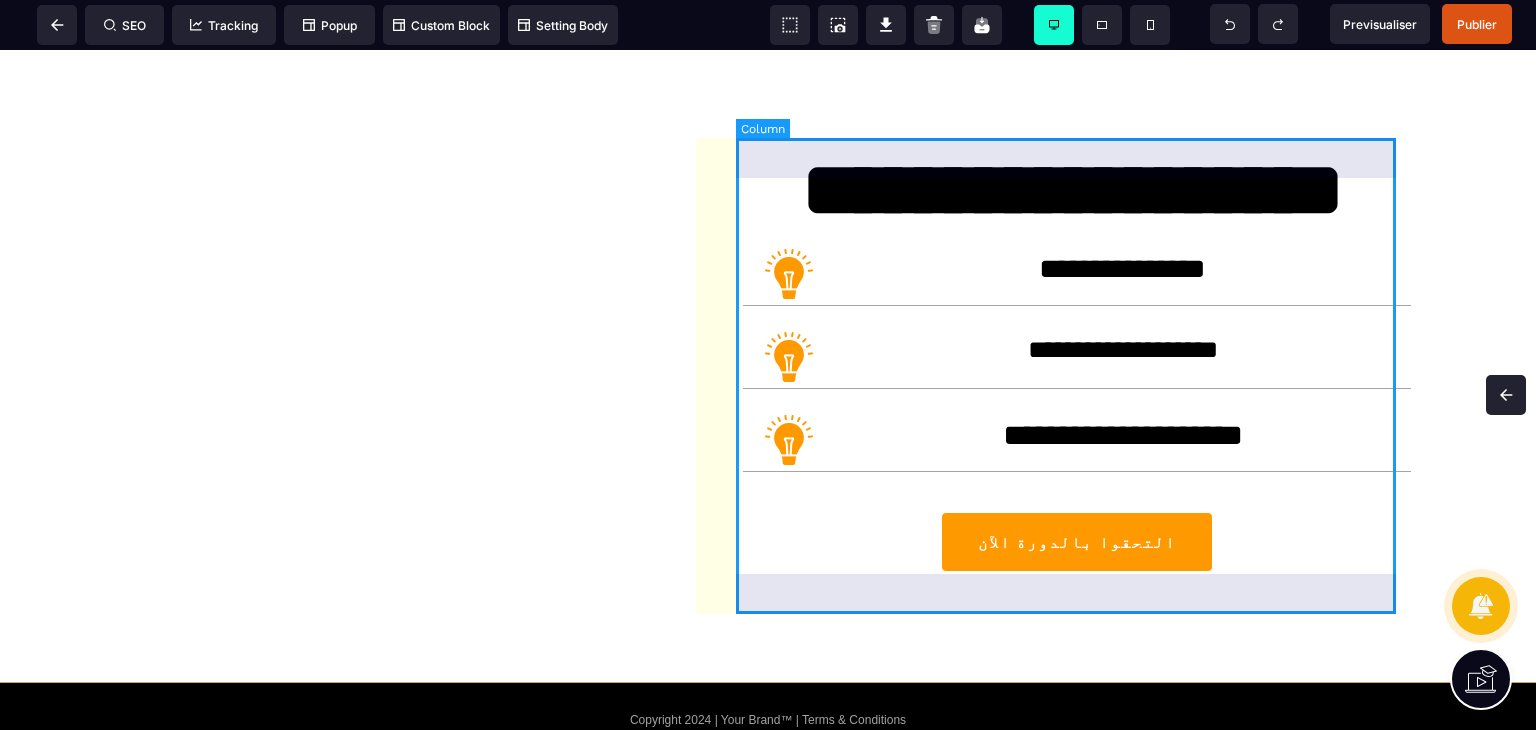 click on "**********" at bounding box center [1077, 374] 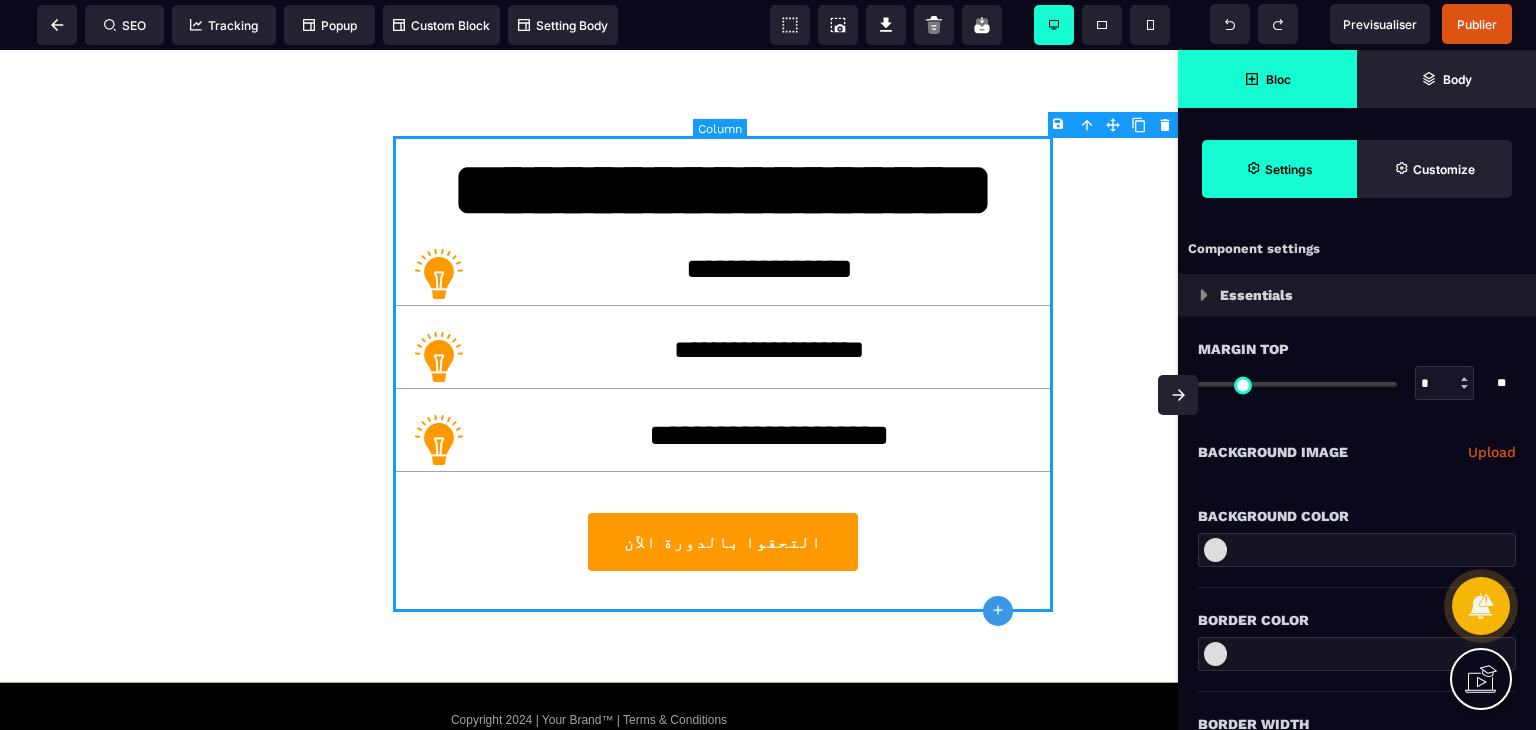 scroll, scrollTop: 822, scrollLeft: 0, axis: vertical 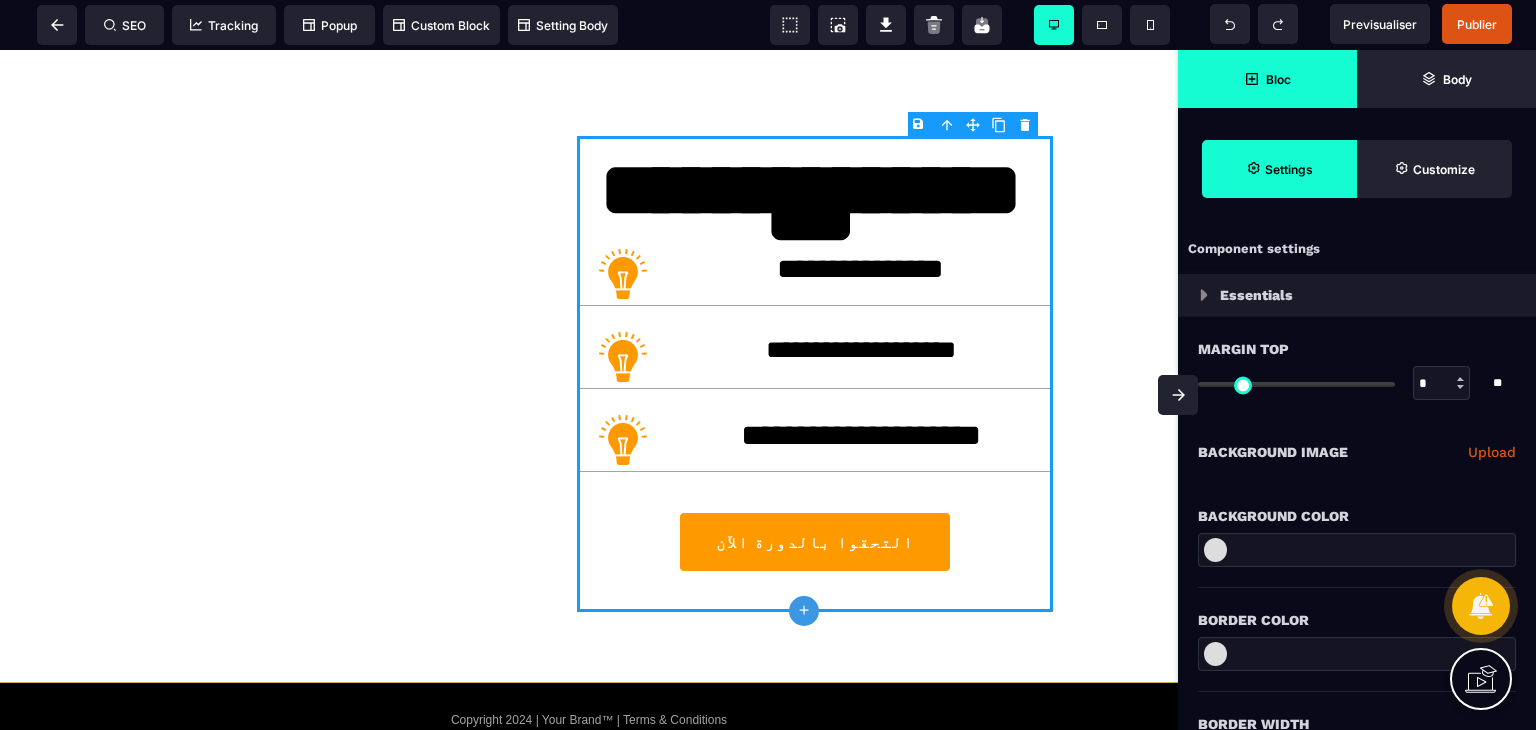 click on "Bloc" at bounding box center (1267, 79) 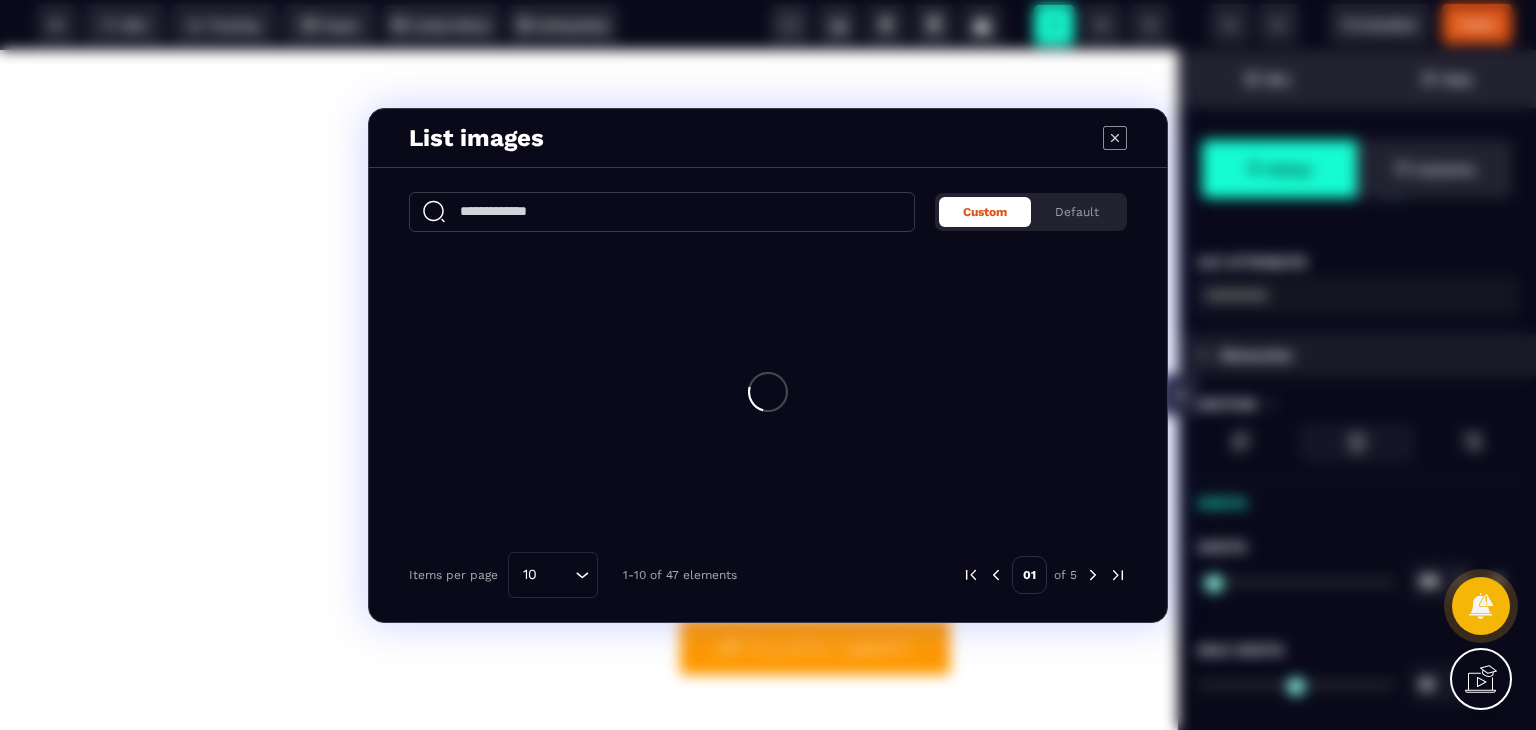 scroll, scrollTop: 0, scrollLeft: 0, axis: both 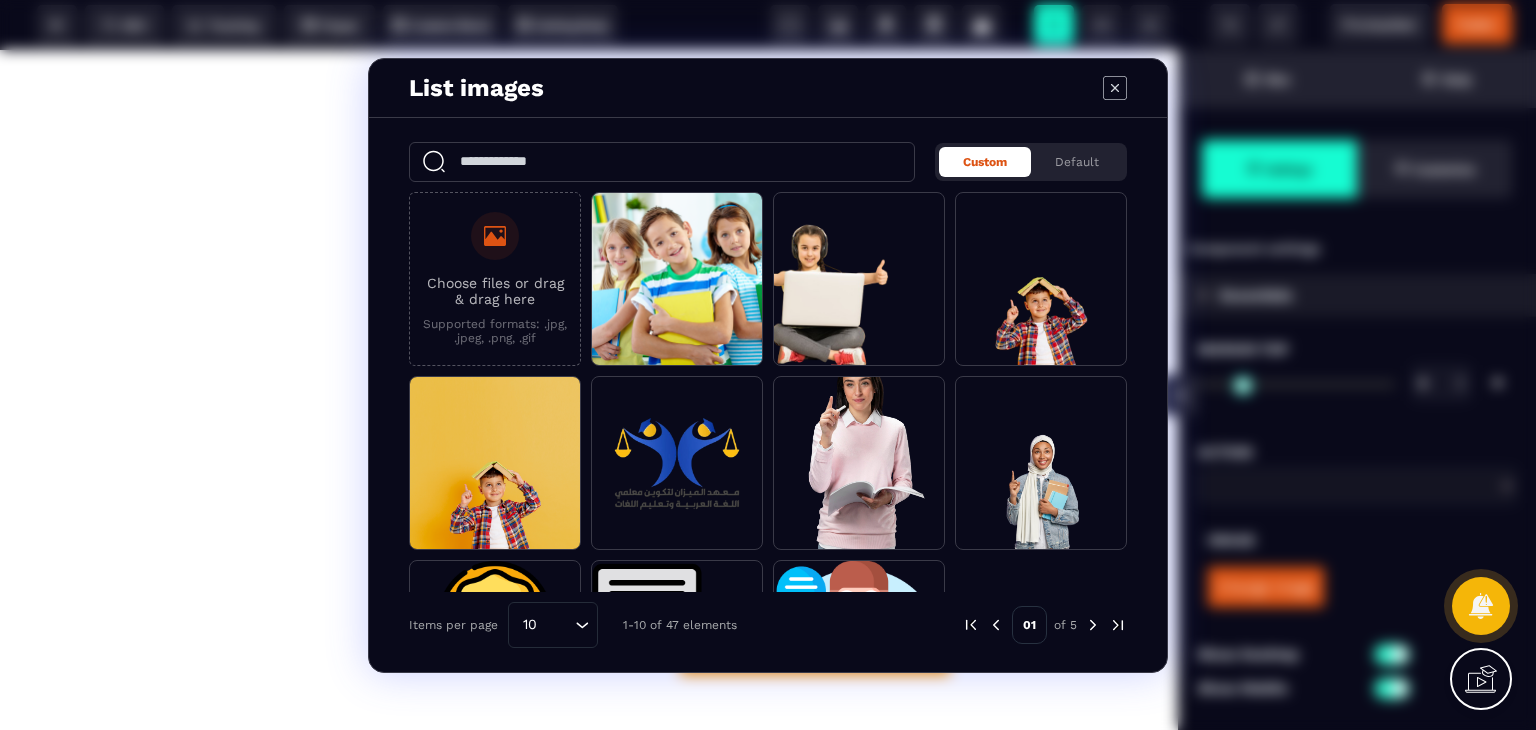 click 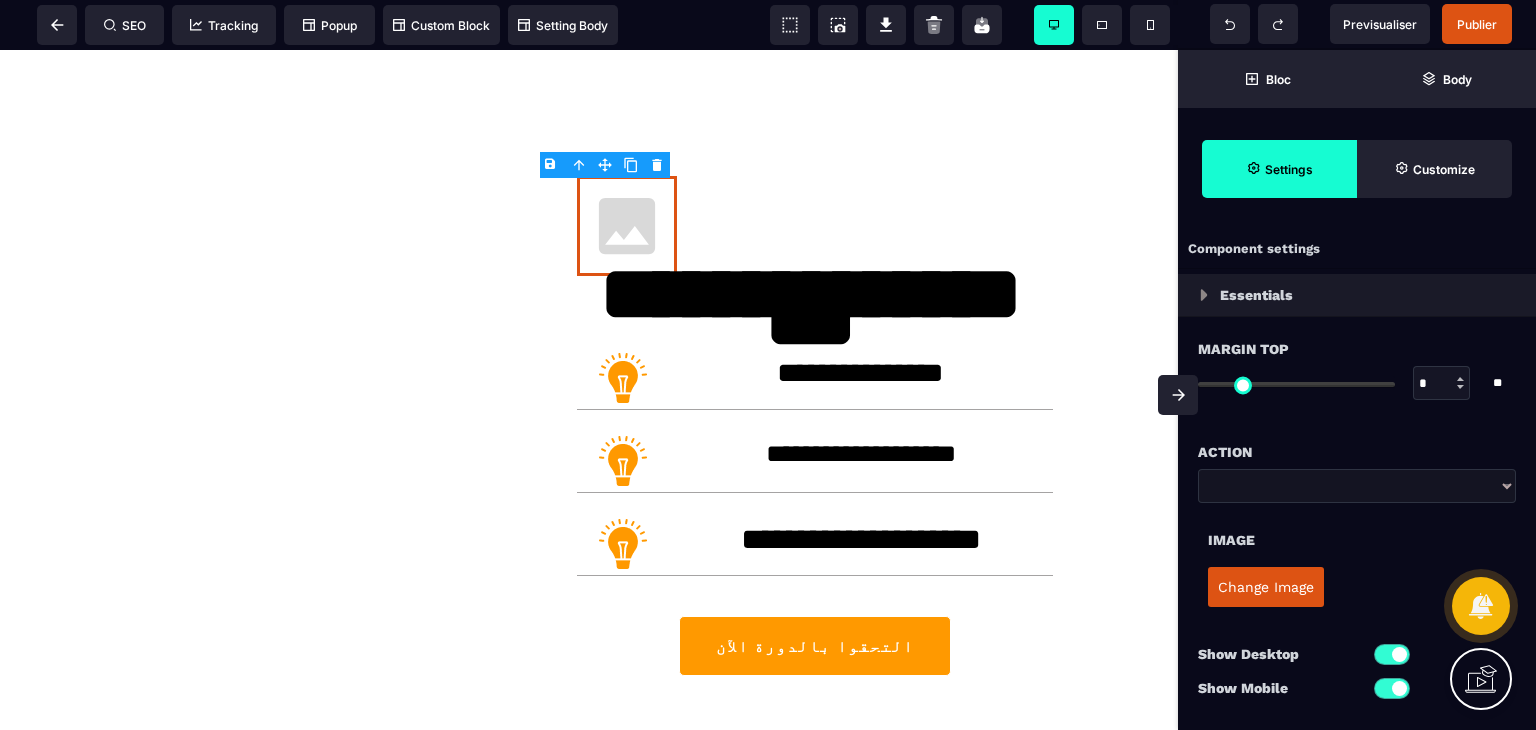 click on "B I U S
A *******
Image
SEO
Tracking
Popup" at bounding box center [768, 365] 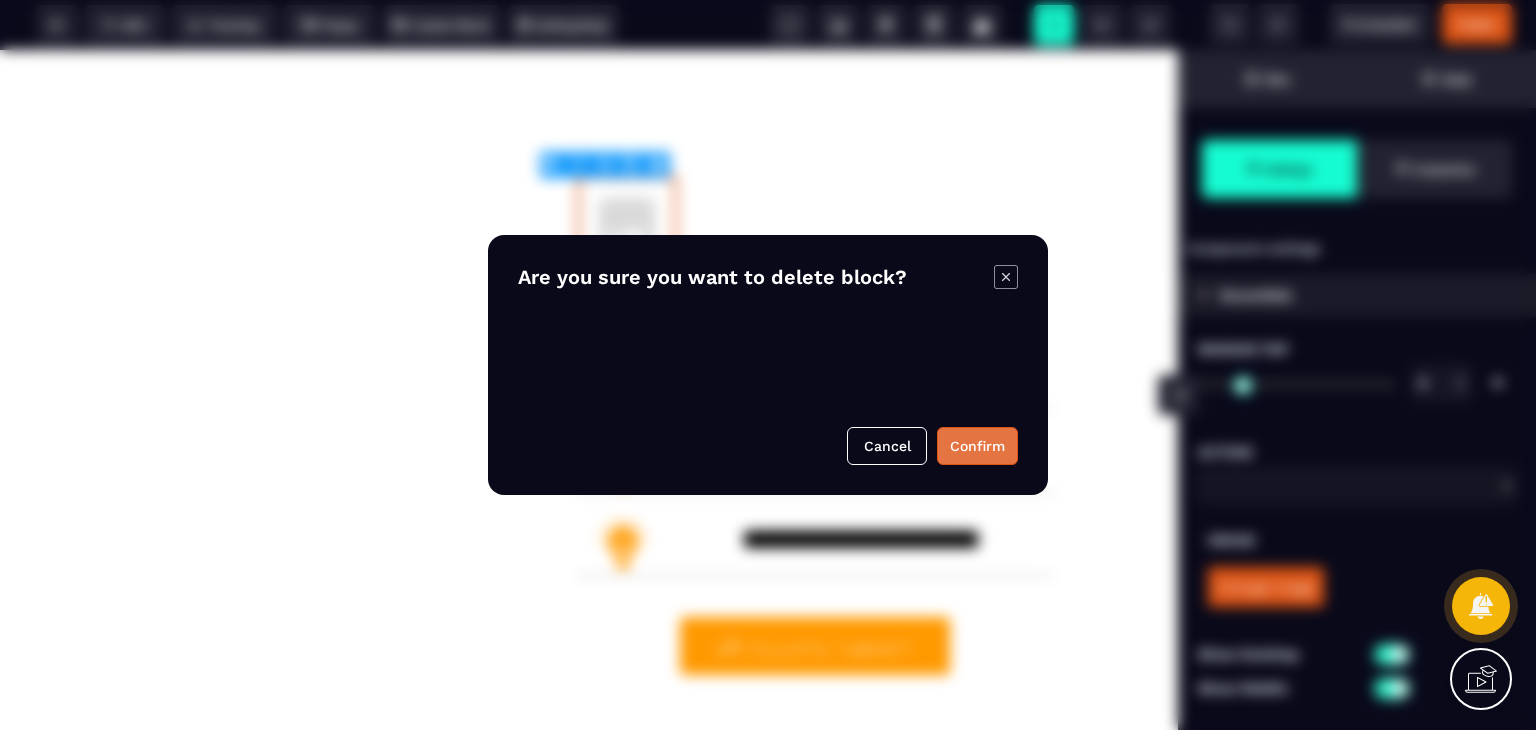 click on "Confirm" at bounding box center (977, 446) 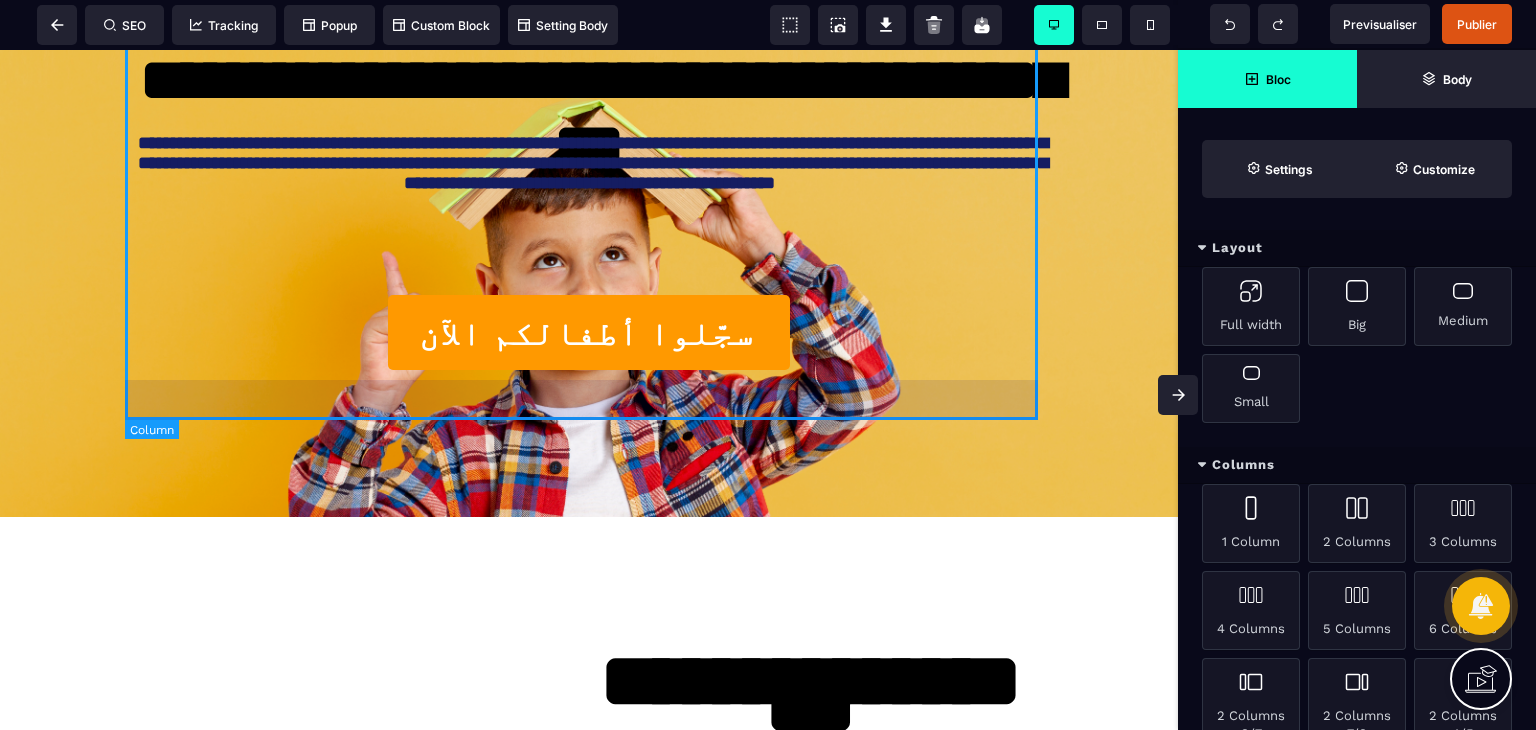 scroll, scrollTop: 322, scrollLeft: 0, axis: vertical 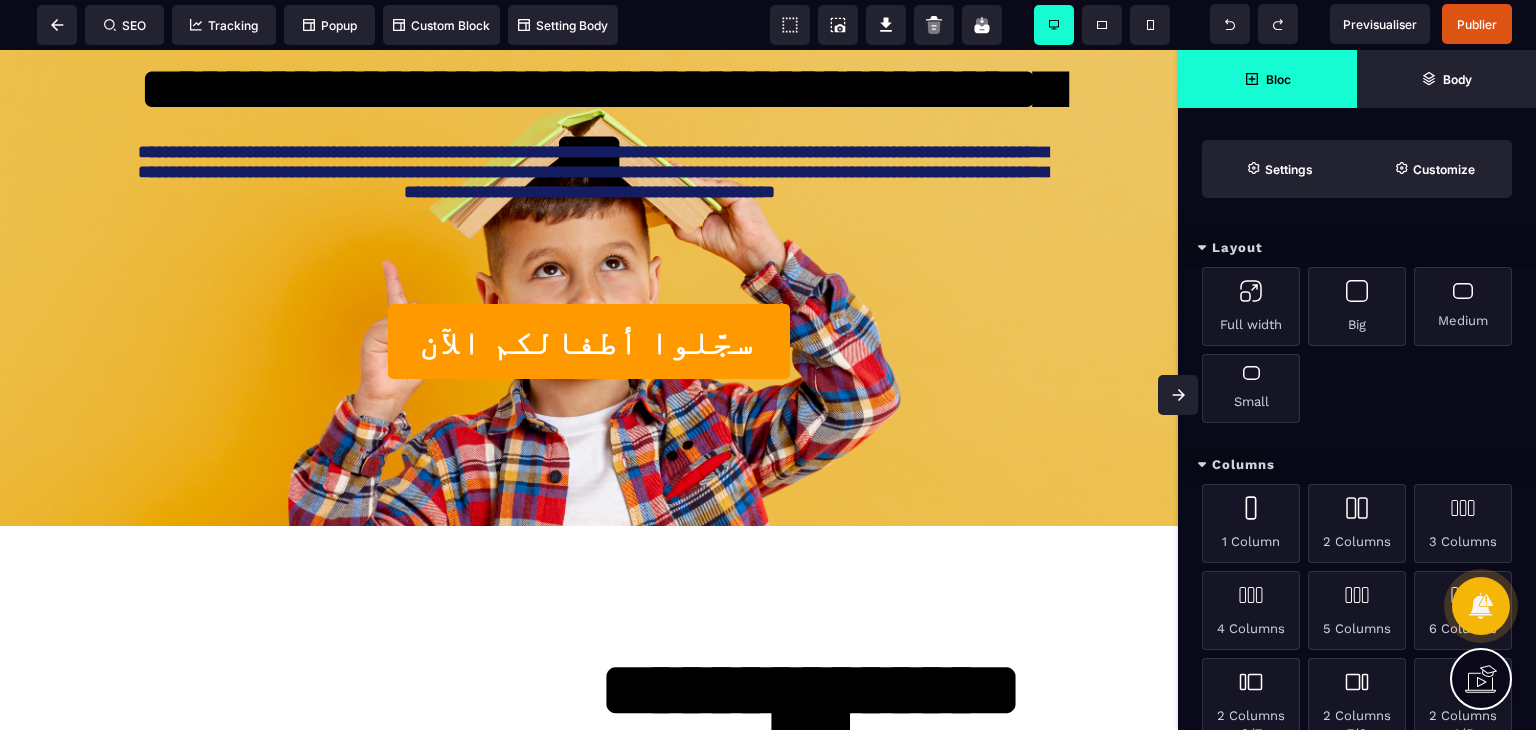 click 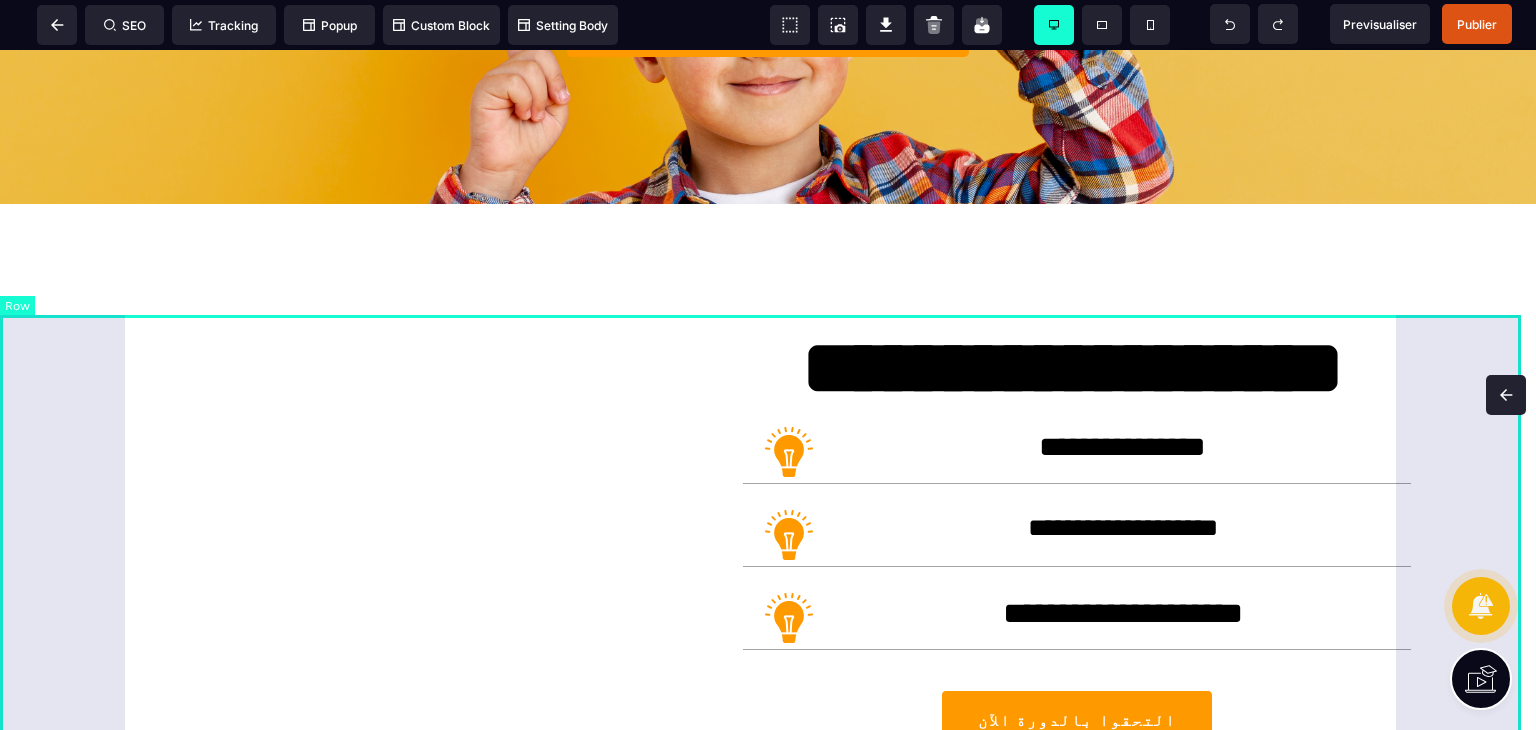 click on "**********" at bounding box center (768, 587) 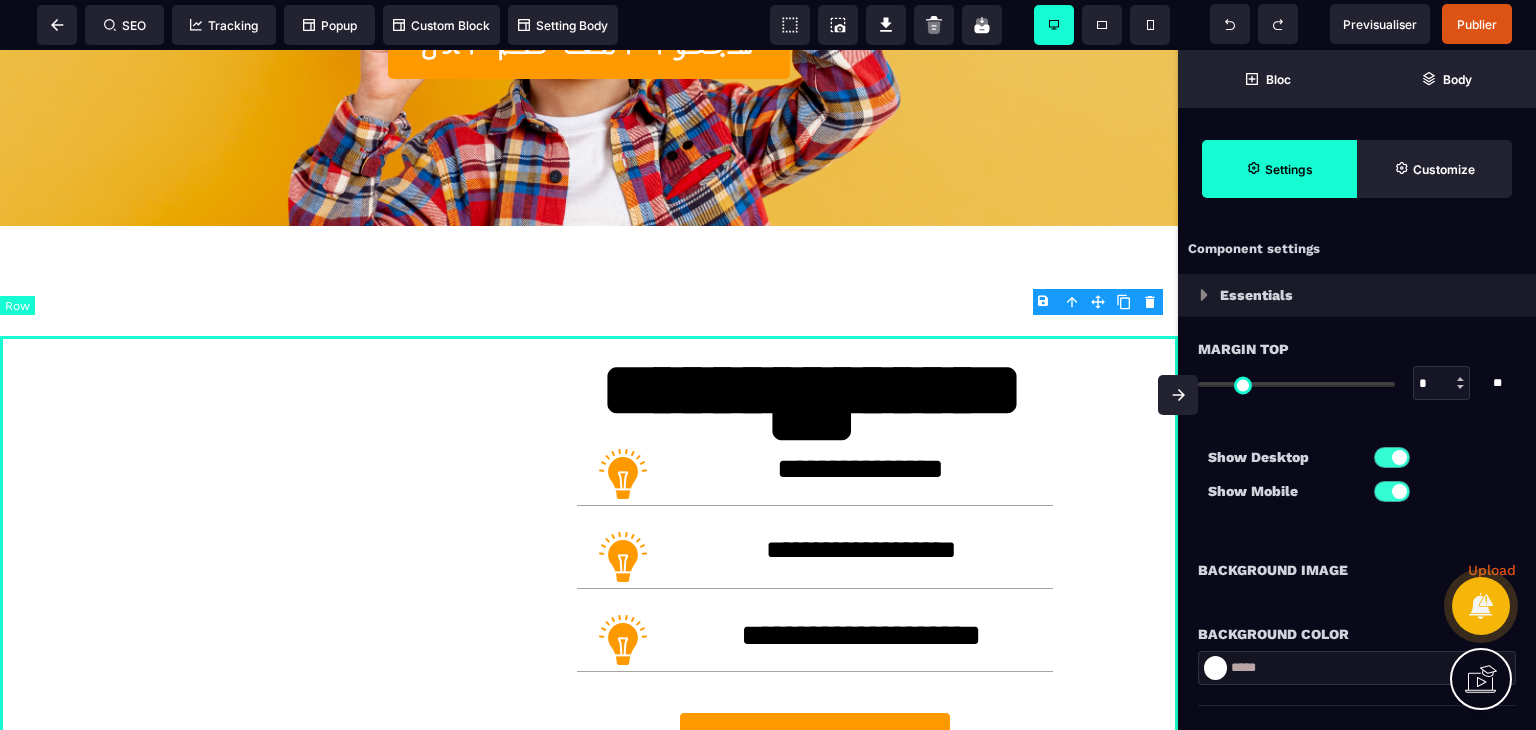 scroll, scrollTop: 644, scrollLeft: 0, axis: vertical 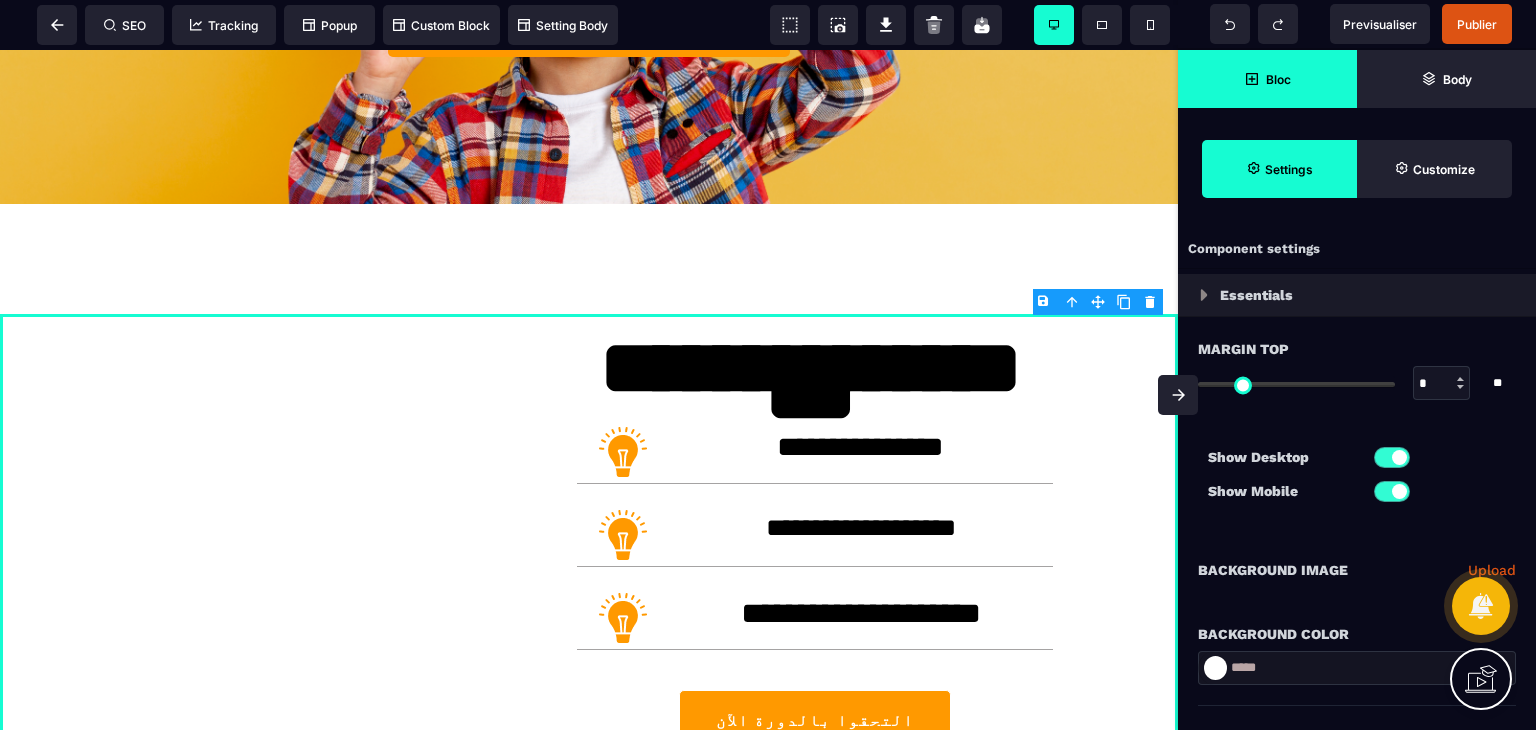 click on "Bloc" at bounding box center [1267, 79] 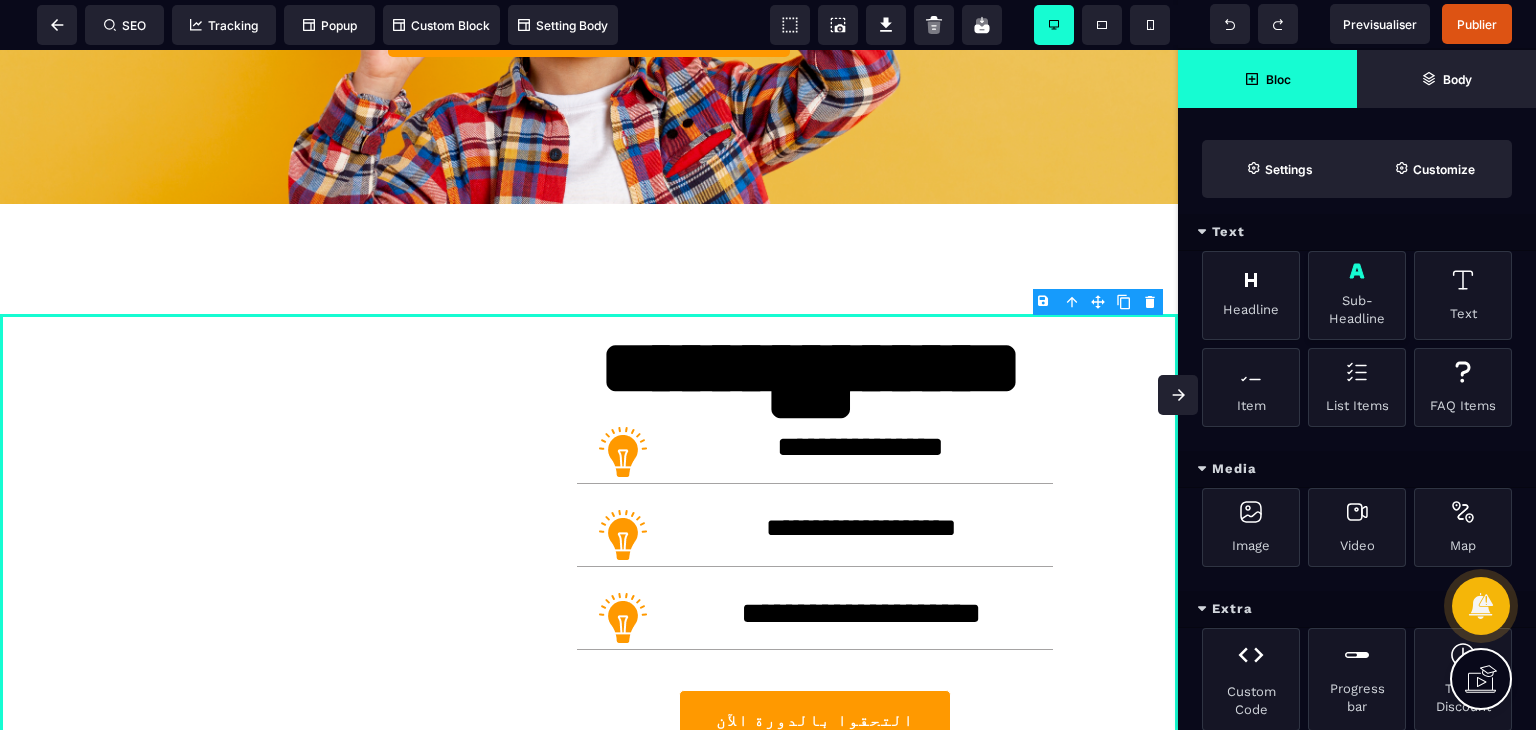 scroll, scrollTop: 700, scrollLeft: 0, axis: vertical 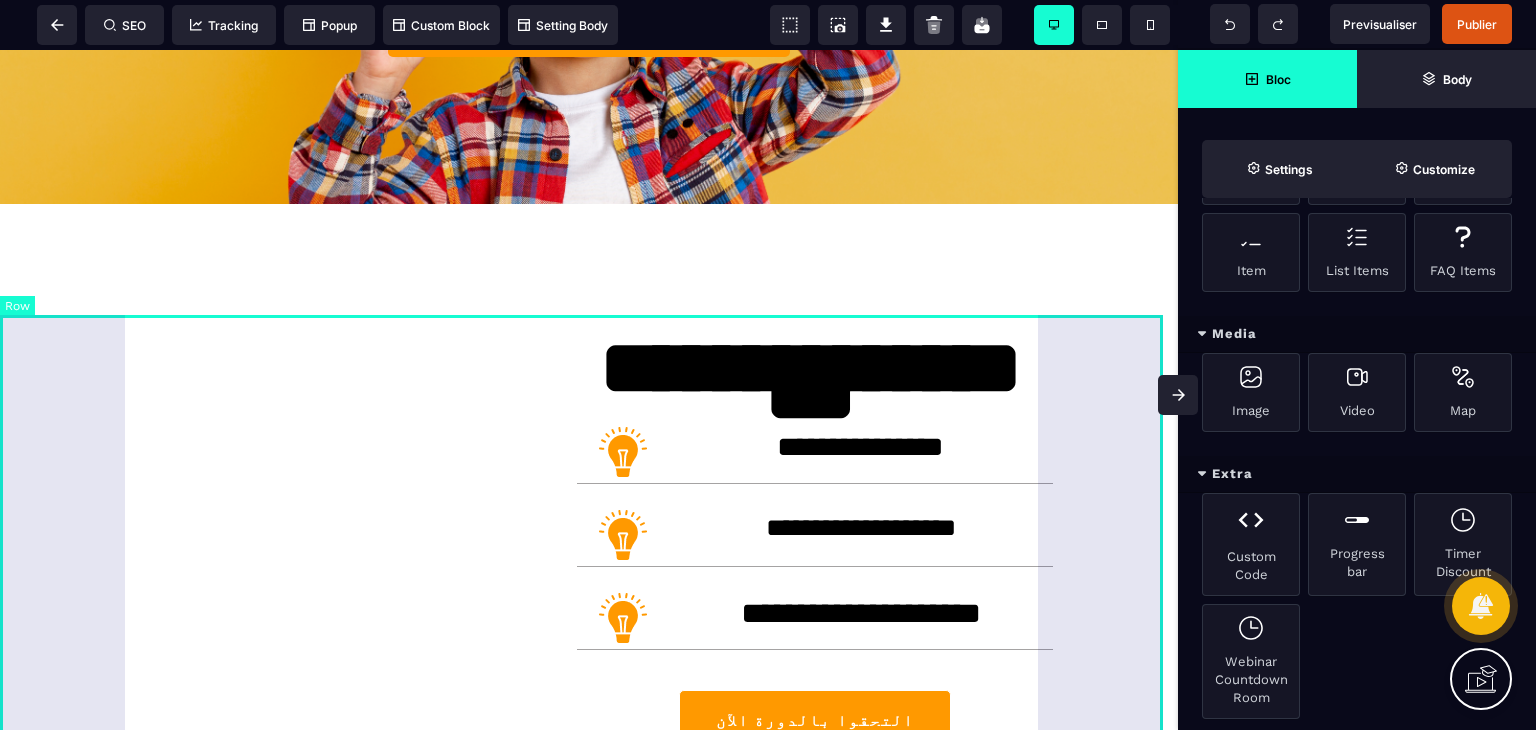click on "**********" at bounding box center (589, 587) 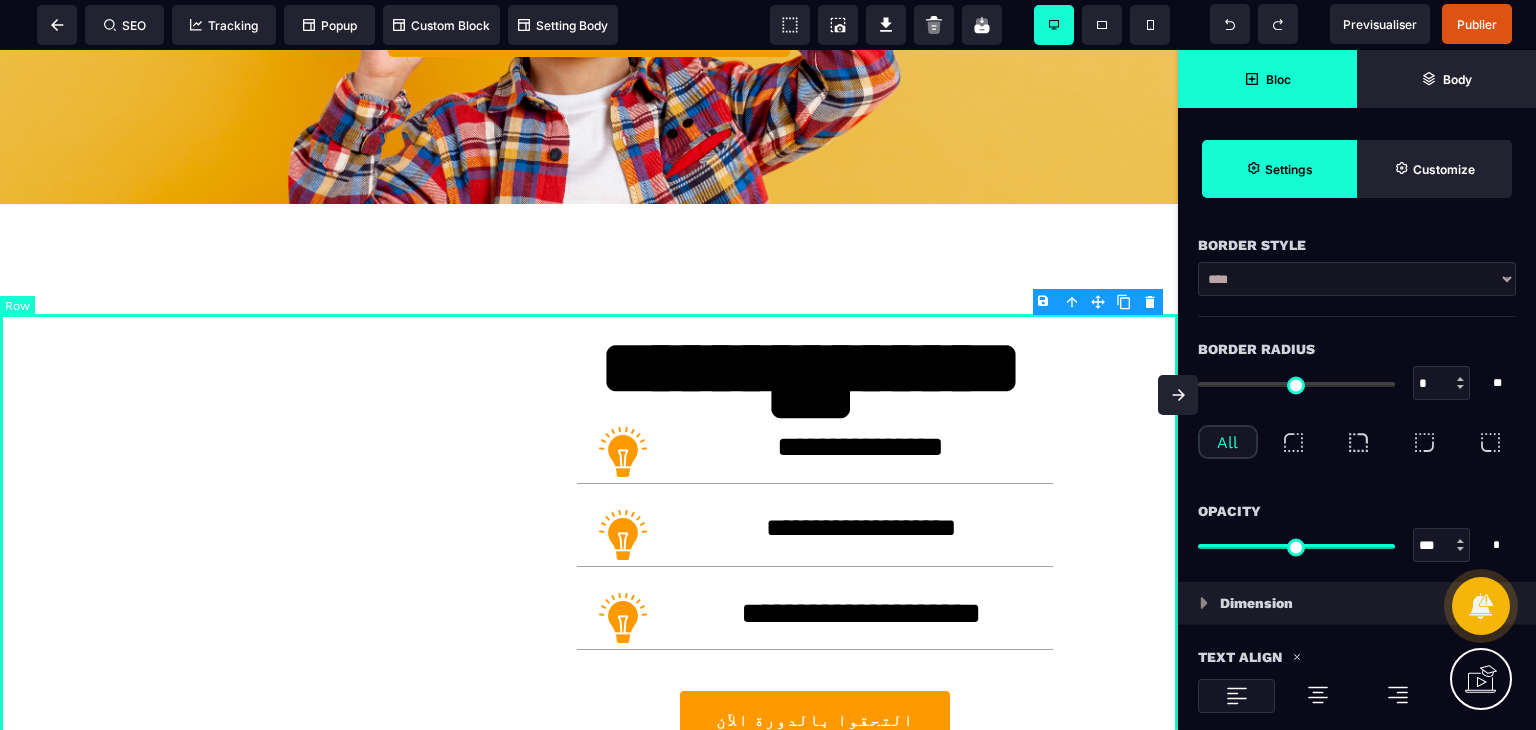 scroll, scrollTop: 0, scrollLeft: 0, axis: both 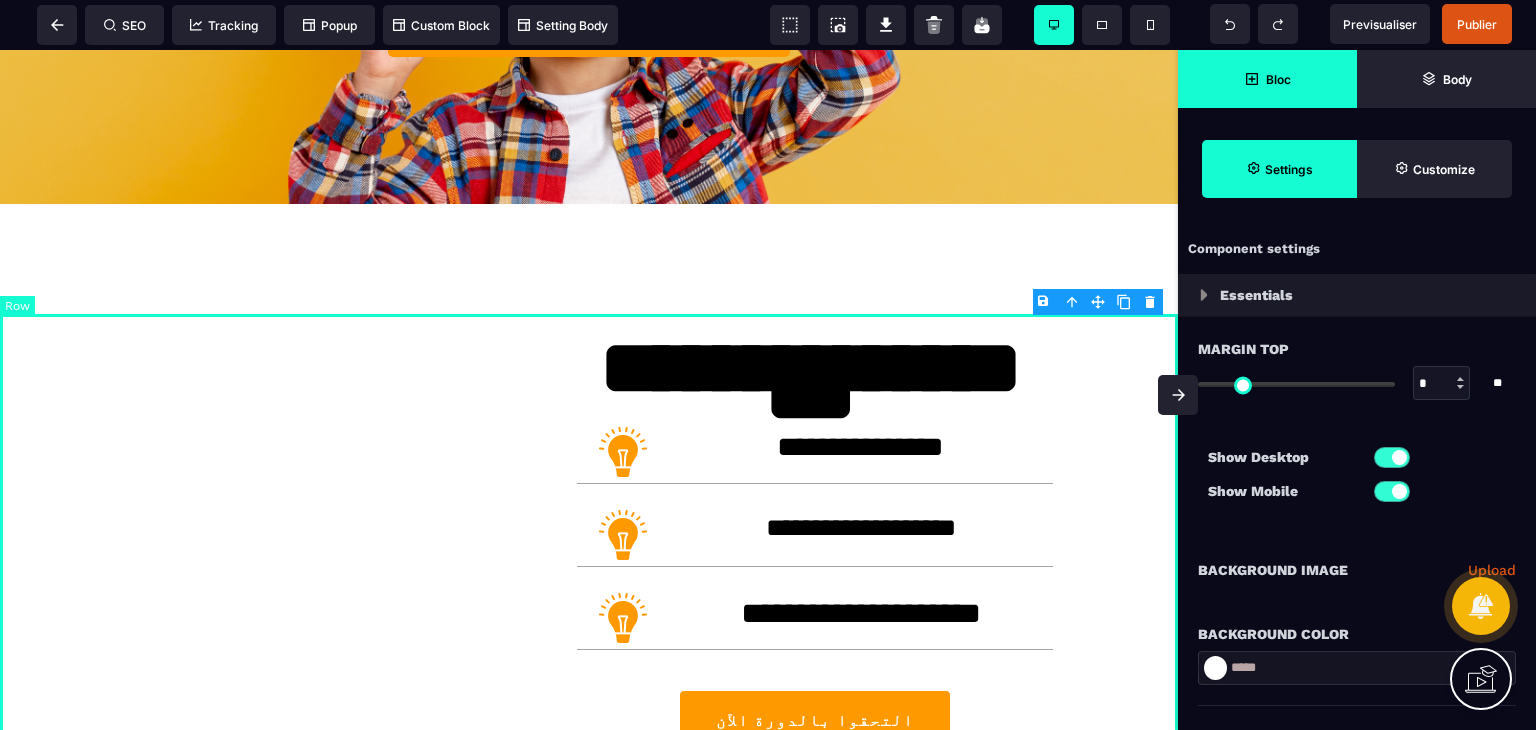 click on "**********" at bounding box center (589, 587) 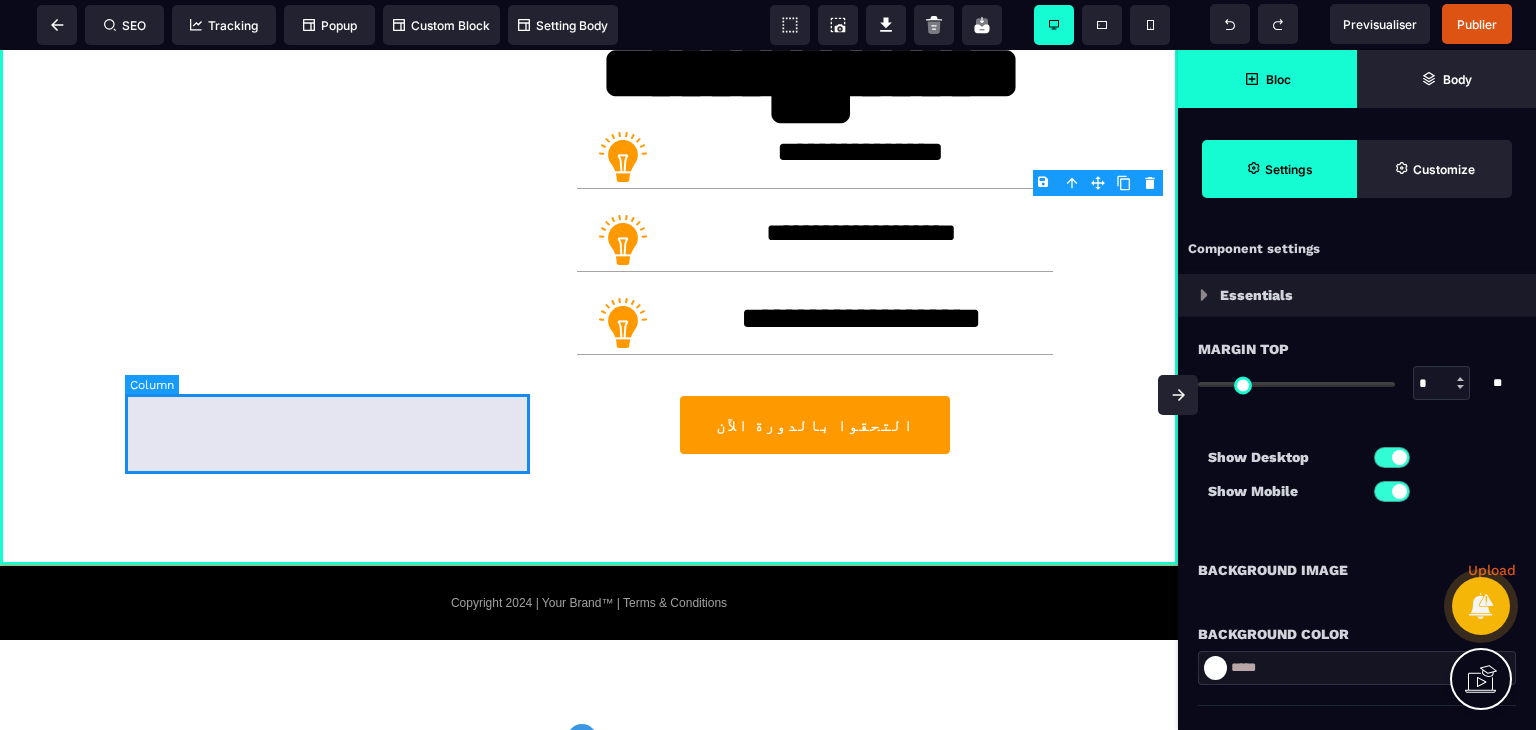 scroll, scrollTop: 944, scrollLeft: 0, axis: vertical 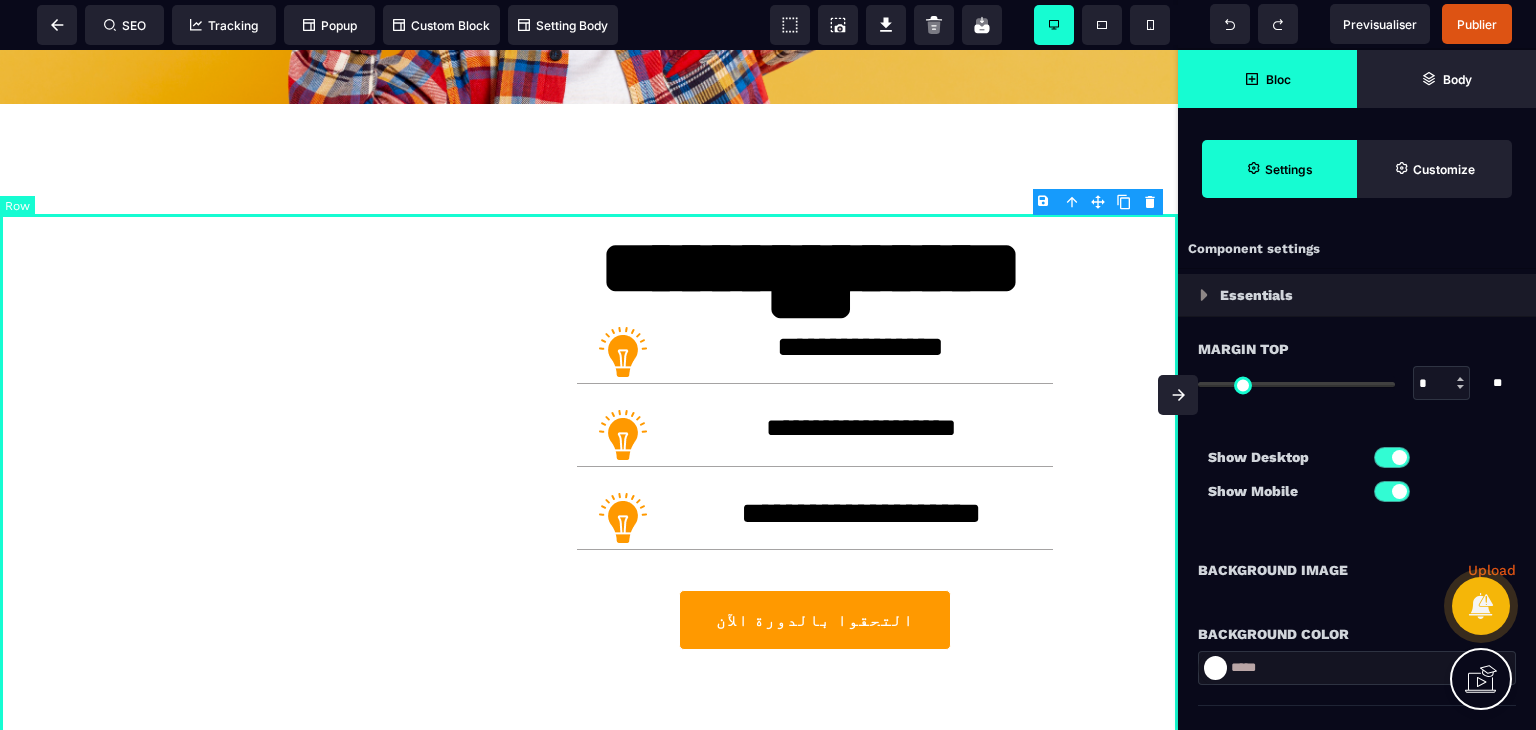 click on "**********" at bounding box center (589, 487) 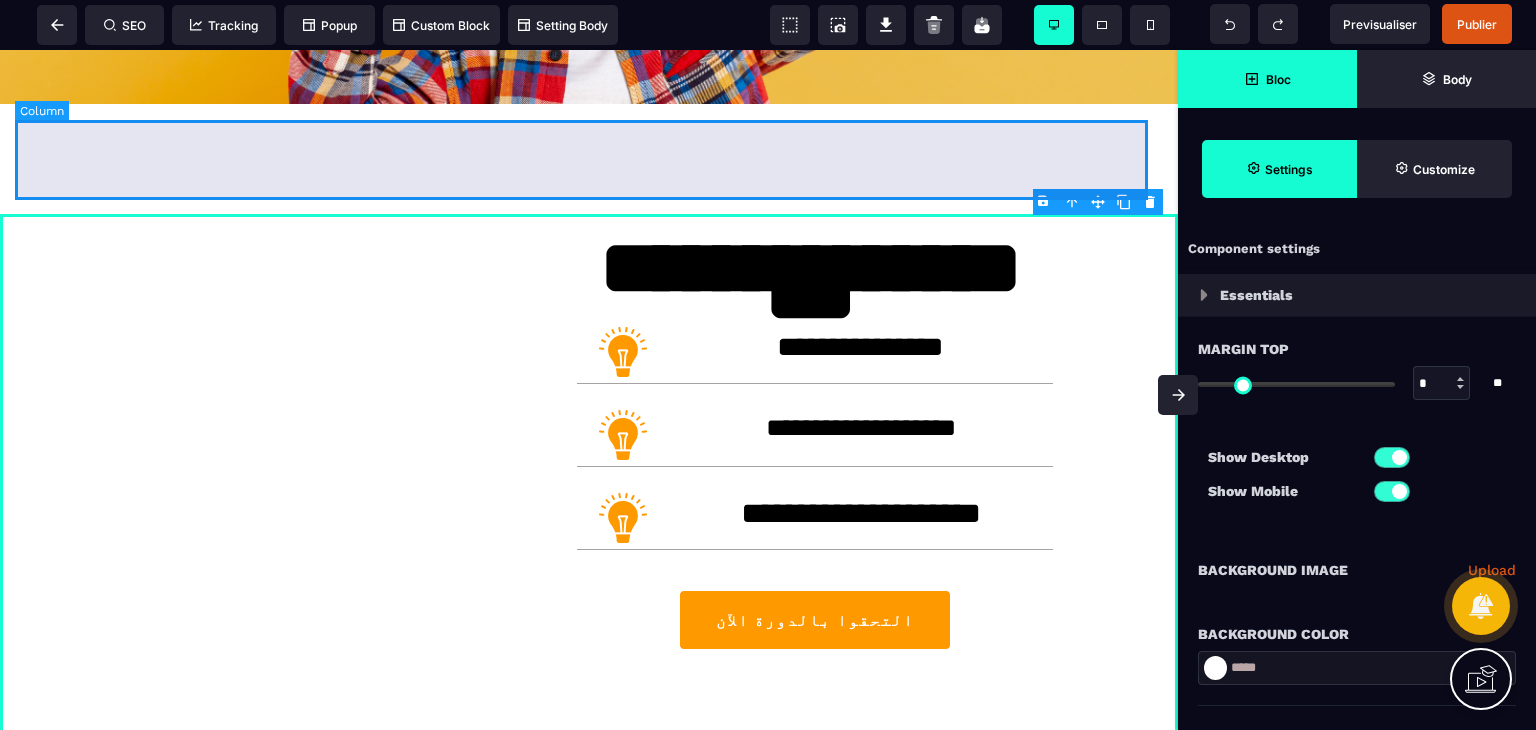 click at bounding box center (589, 159) 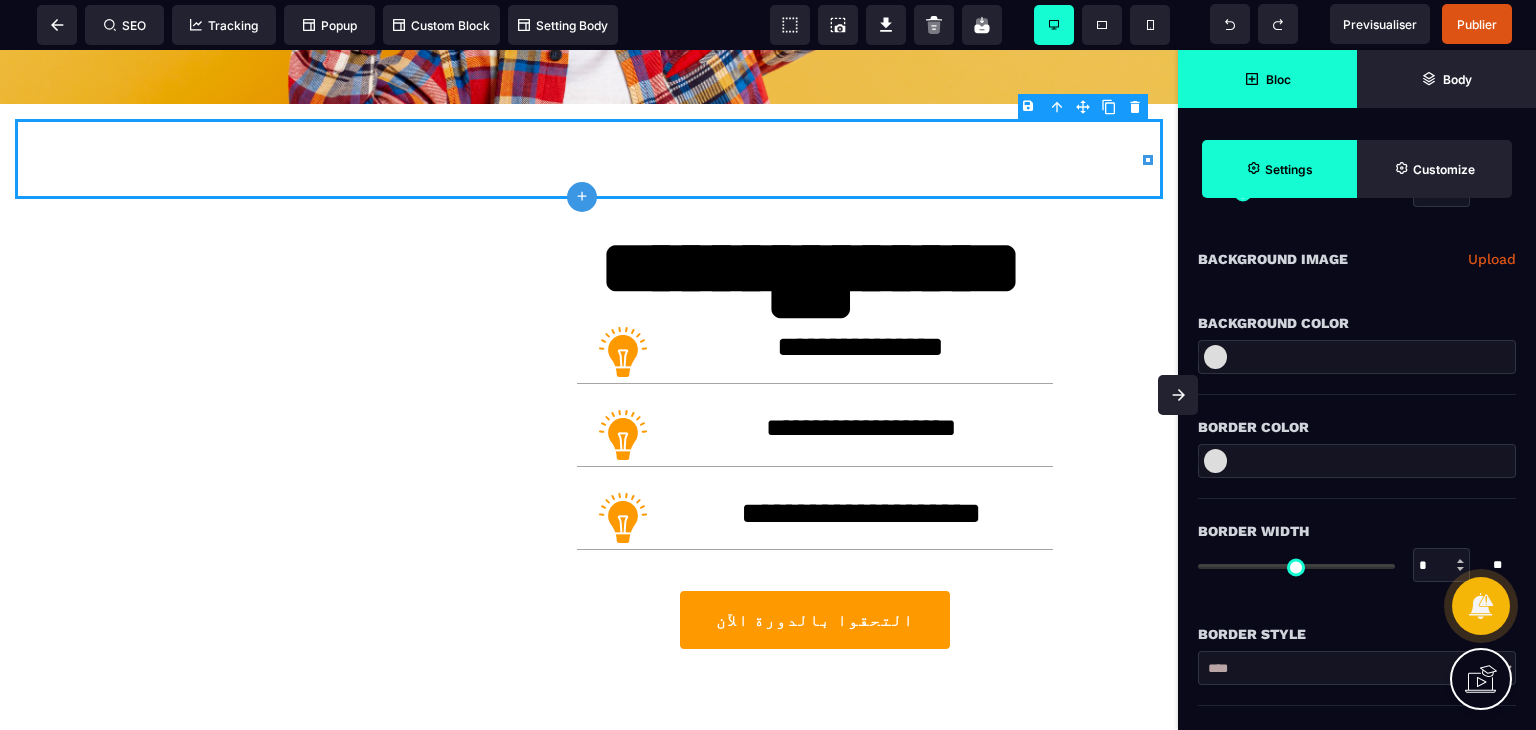 scroll, scrollTop: 100, scrollLeft: 0, axis: vertical 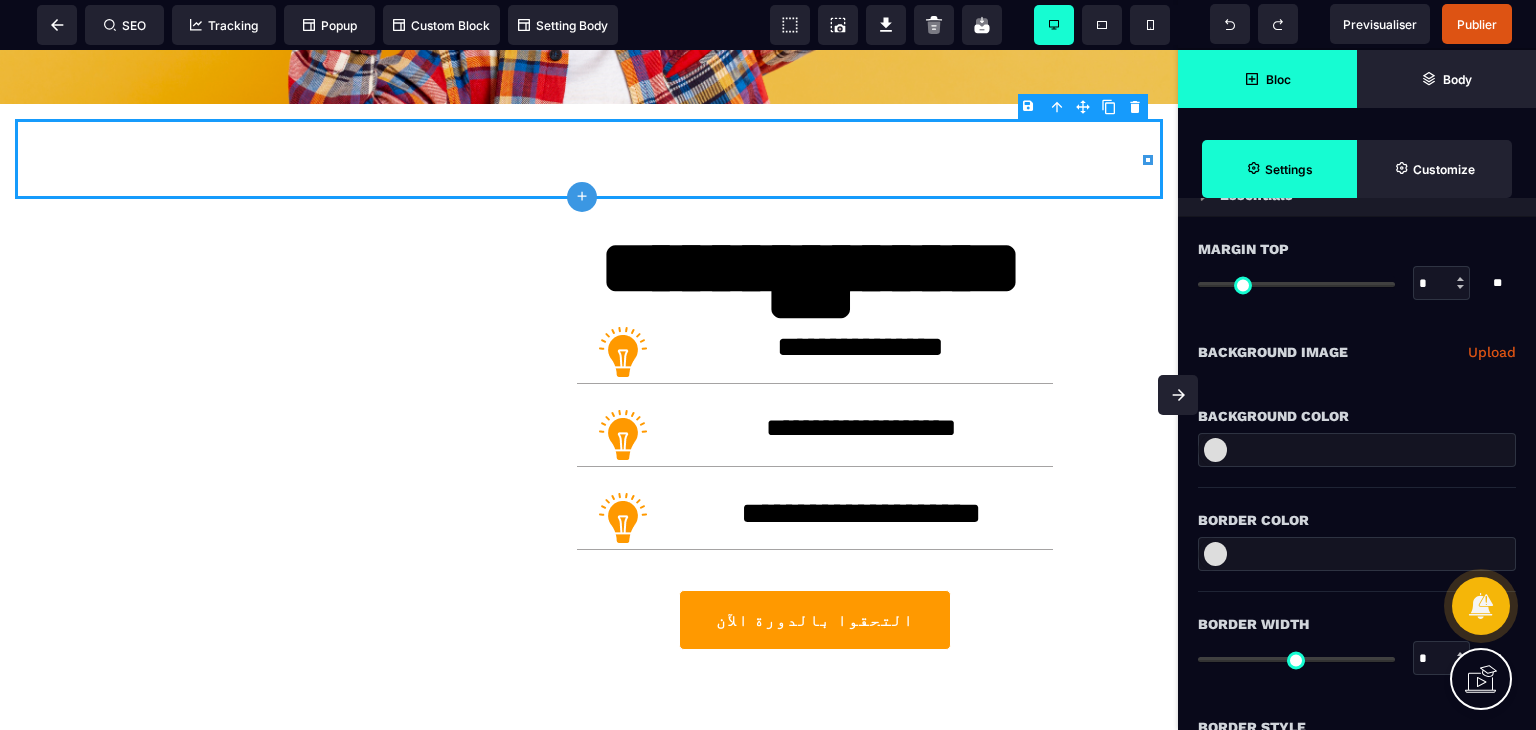 click on "Upload" at bounding box center [1492, 352] 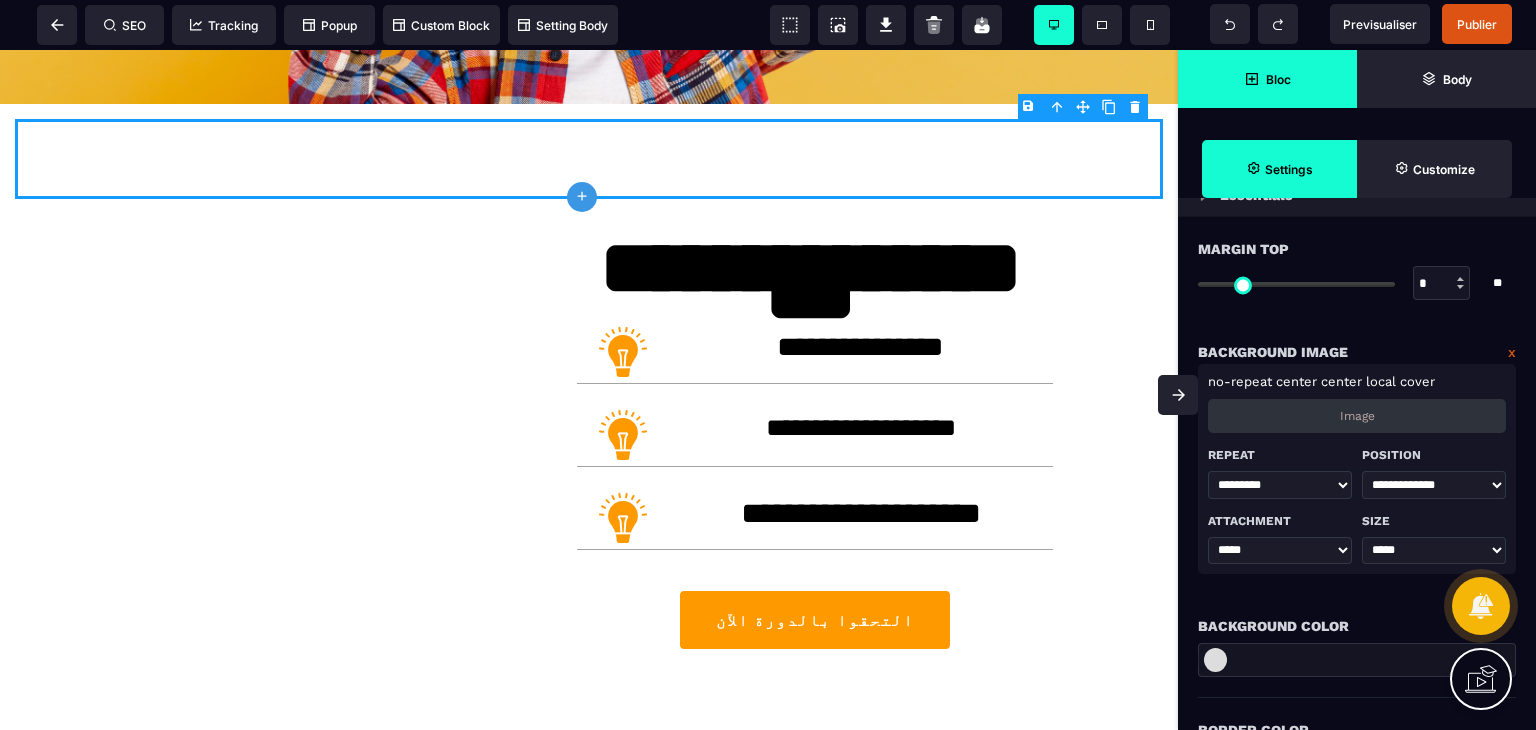 click on "Image" at bounding box center [1357, 416] 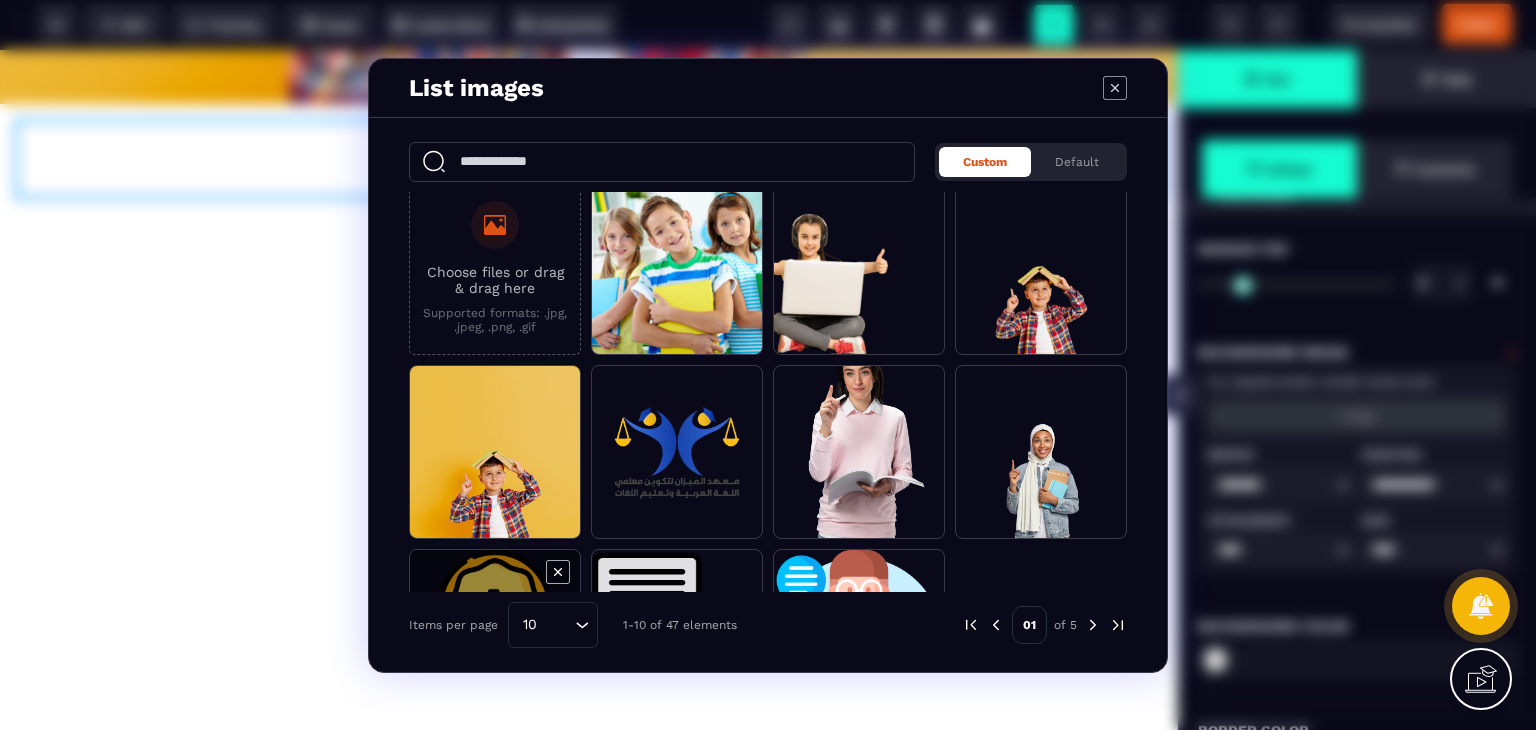 scroll, scrollTop: 142, scrollLeft: 0, axis: vertical 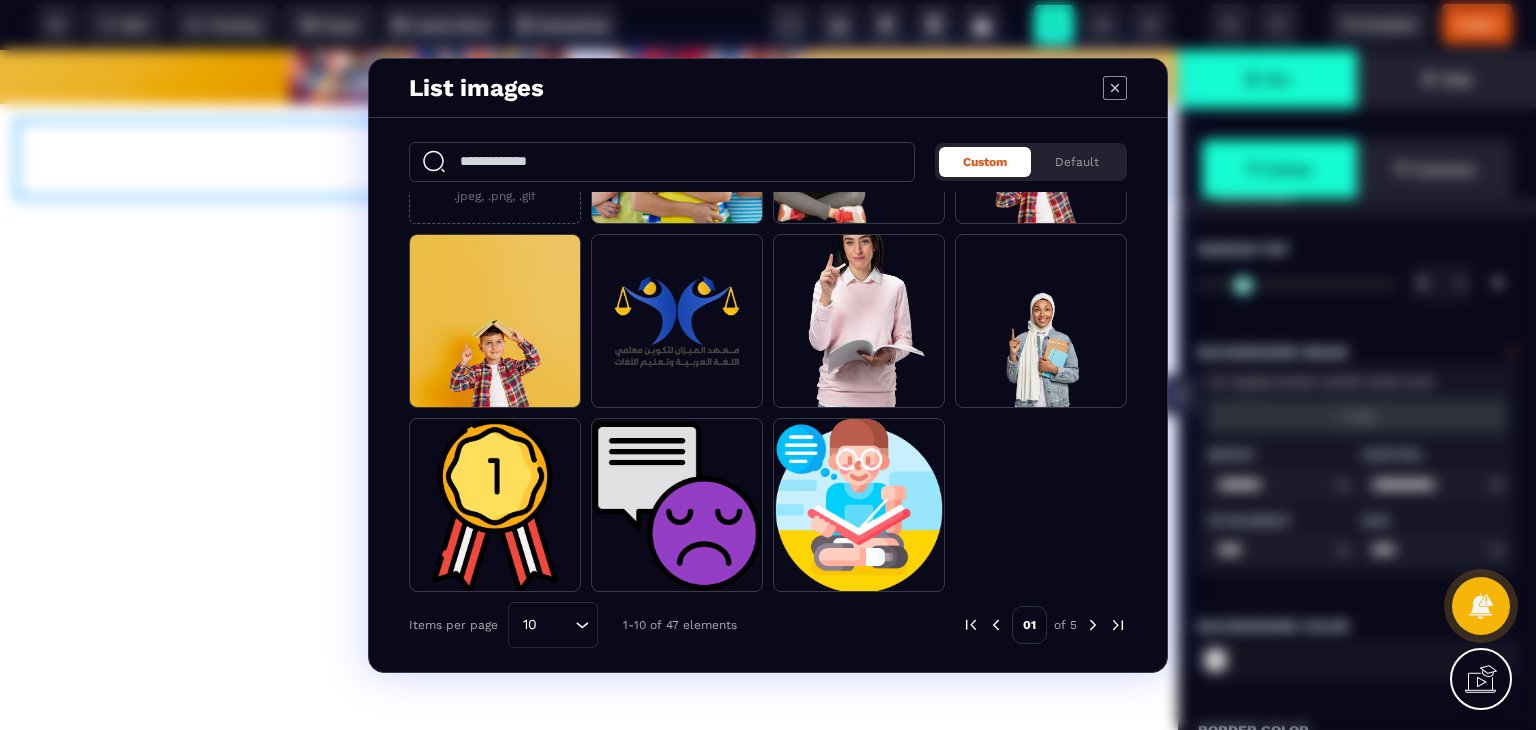 click 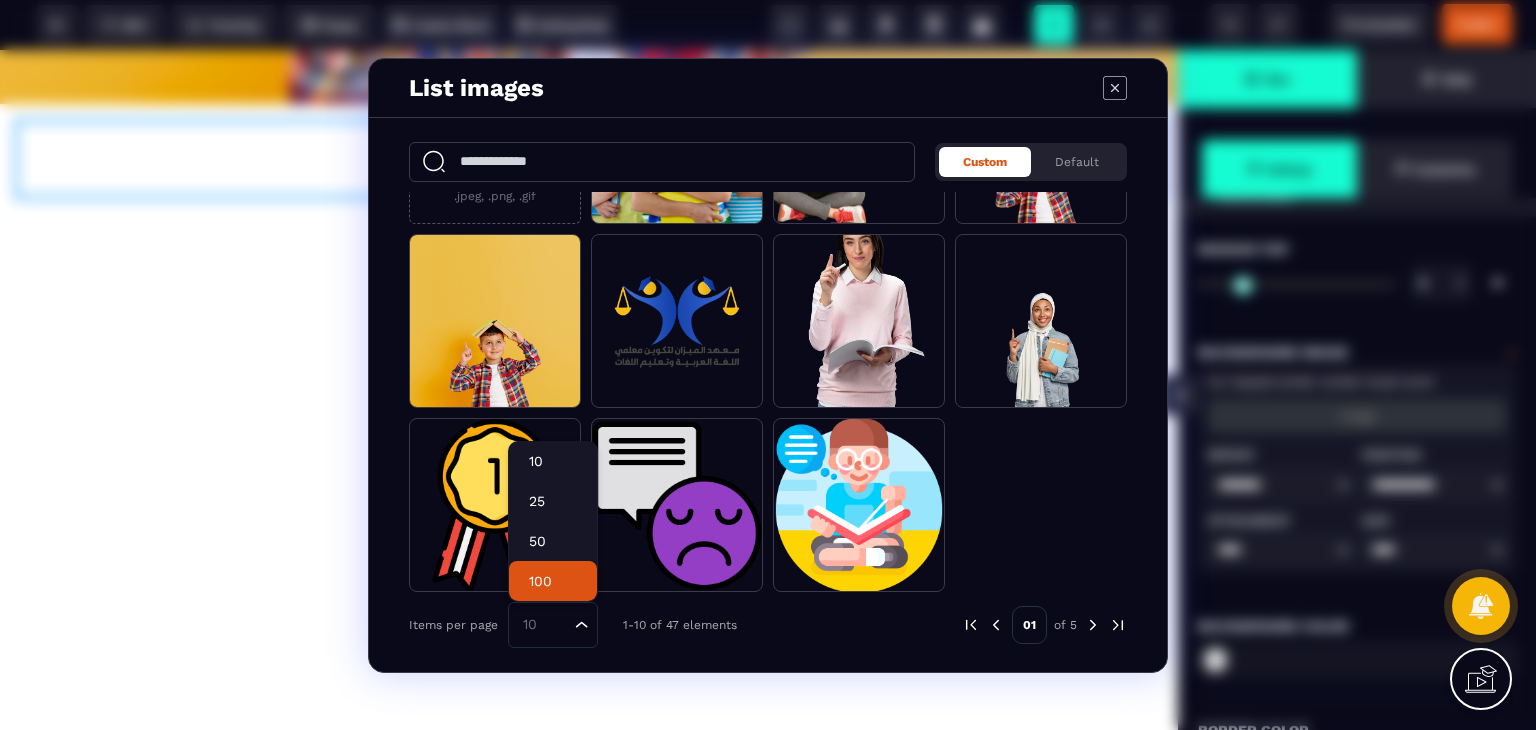 click on "100" 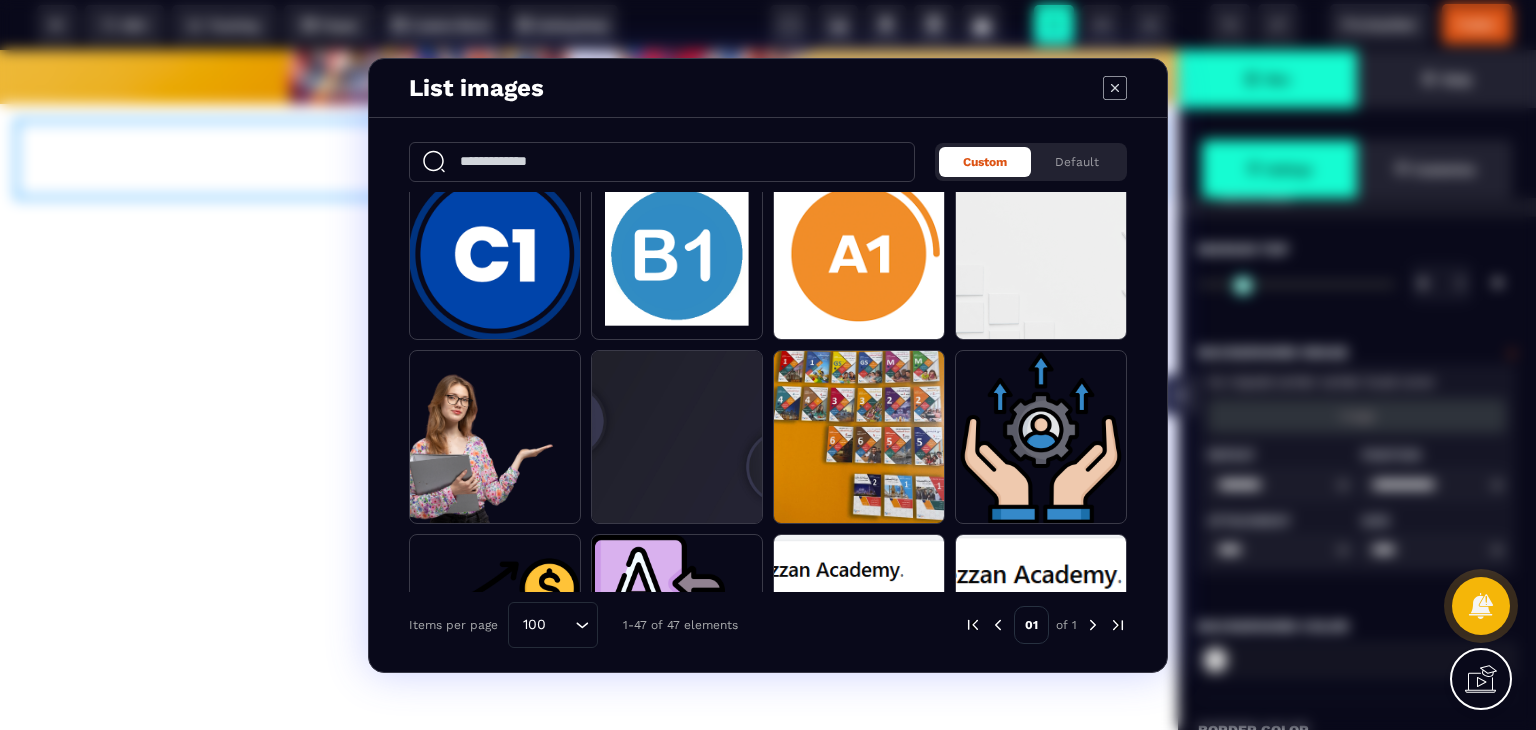 scroll, scrollTop: 0, scrollLeft: 0, axis: both 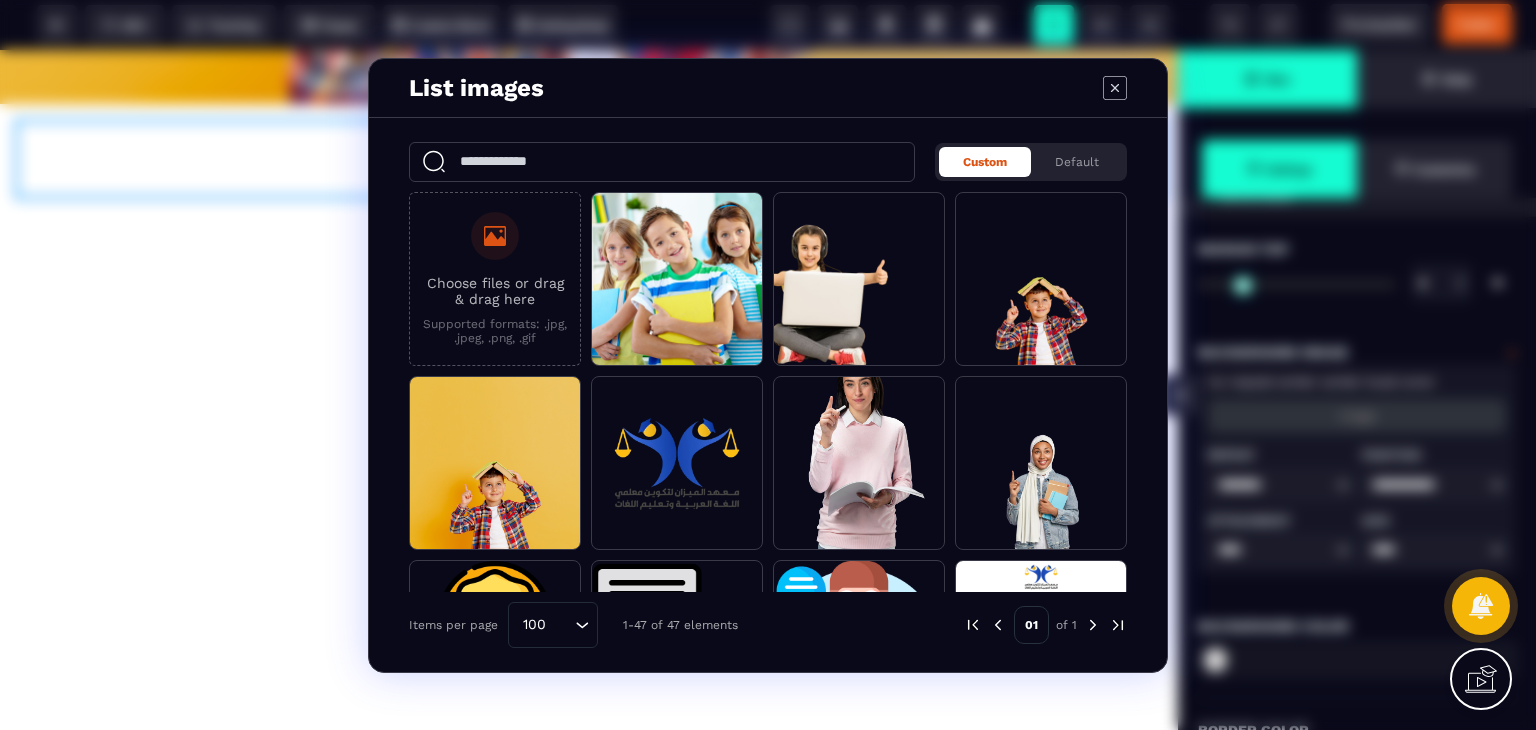 click 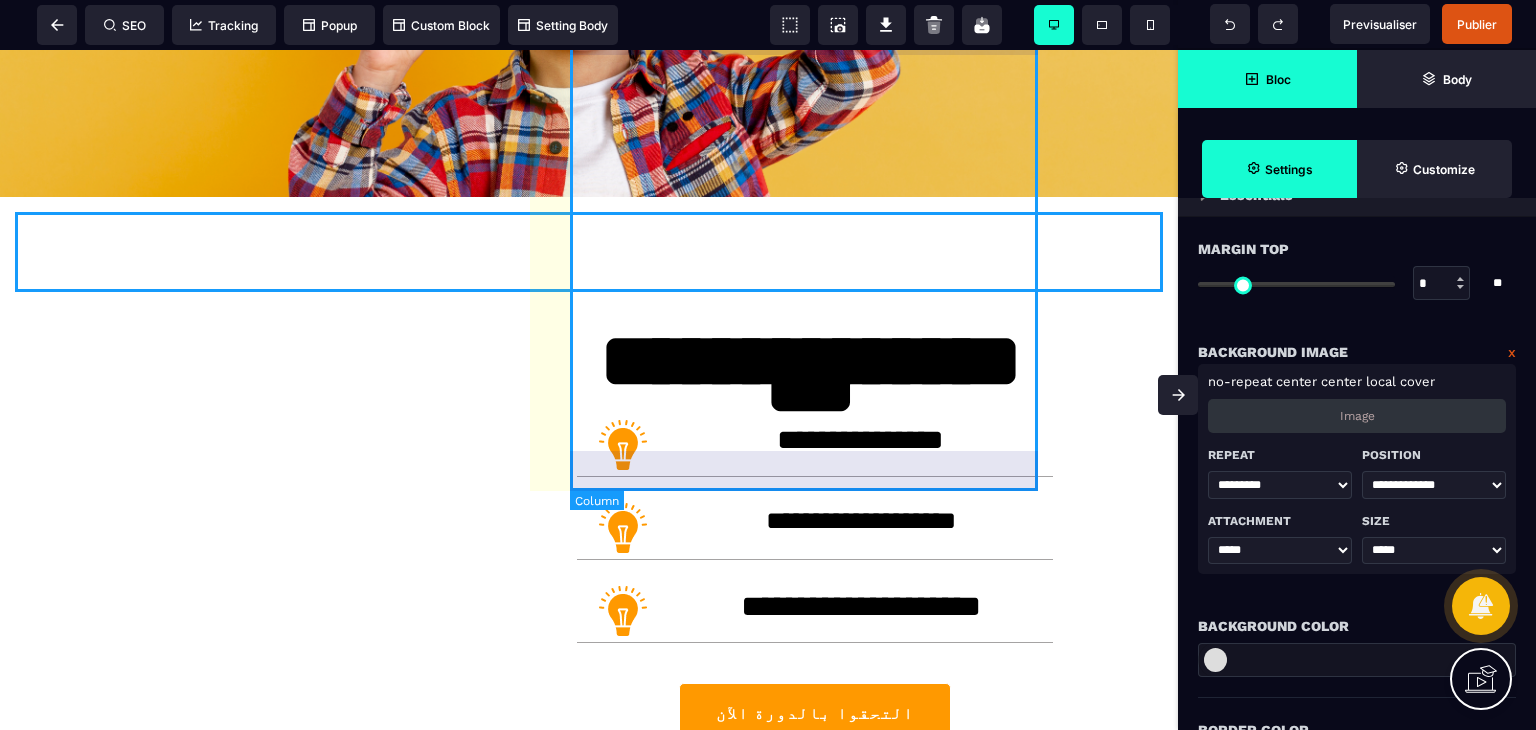 scroll, scrollTop: 644, scrollLeft: 0, axis: vertical 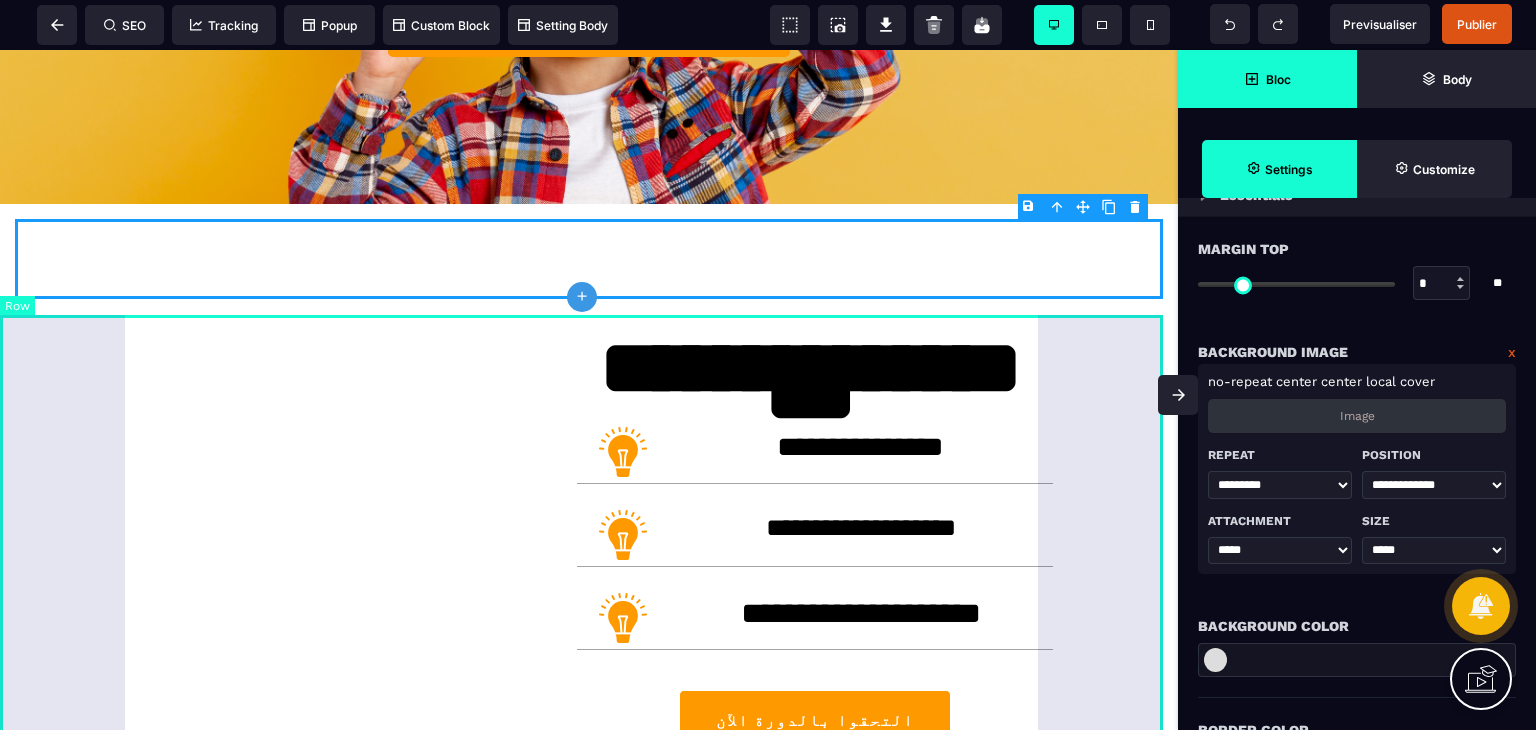 click on "**********" at bounding box center (589, 587) 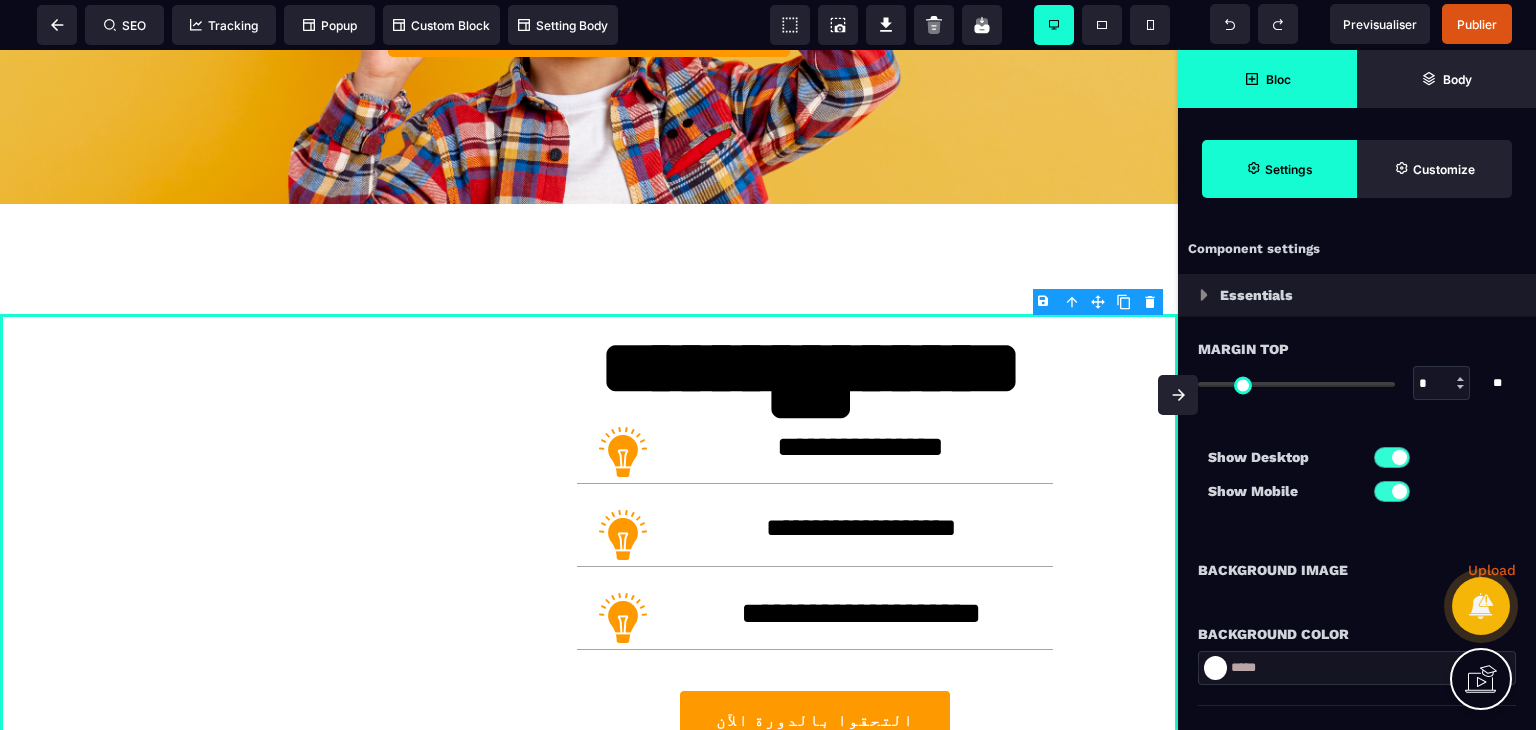 click 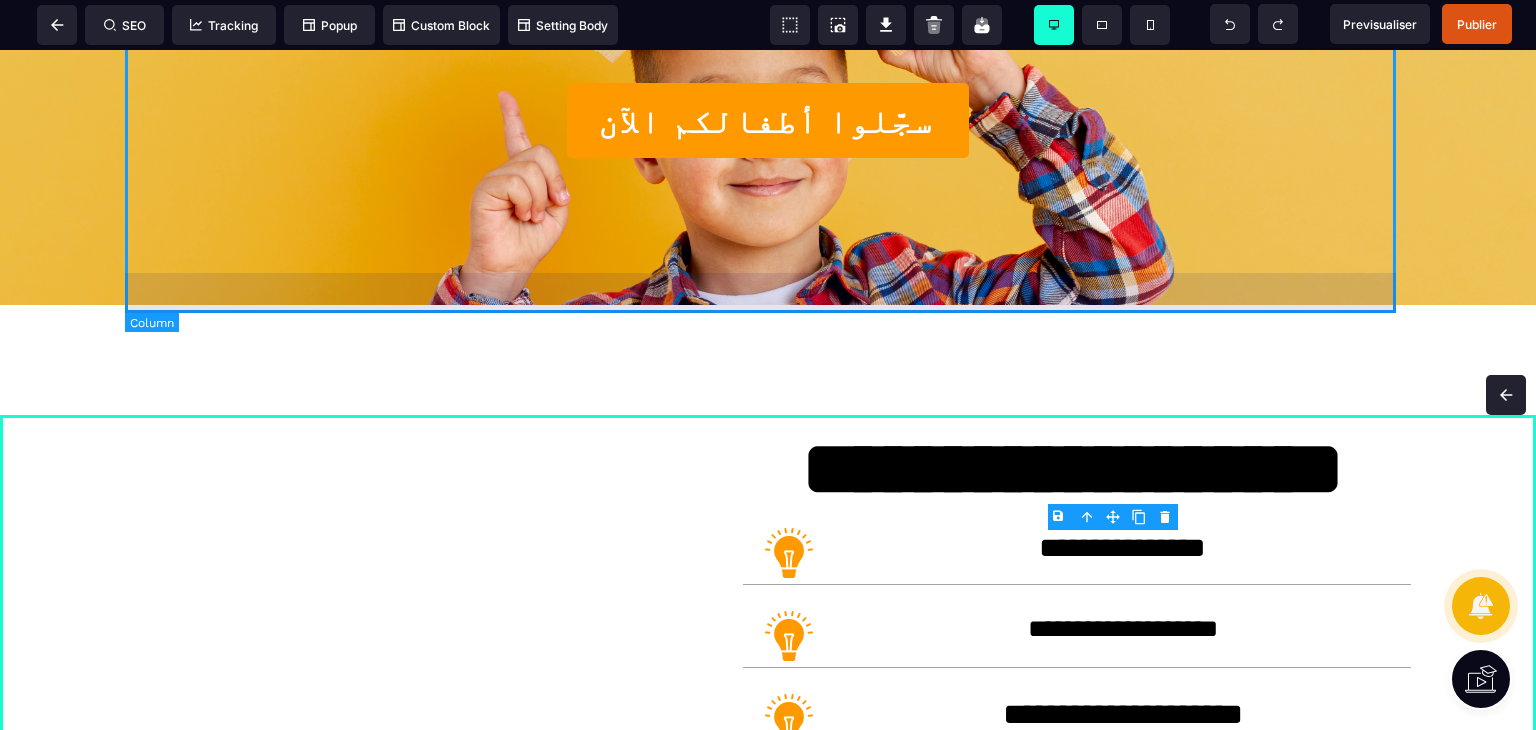 scroll, scrollTop: 522, scrollLeft: 0, axis: vertical 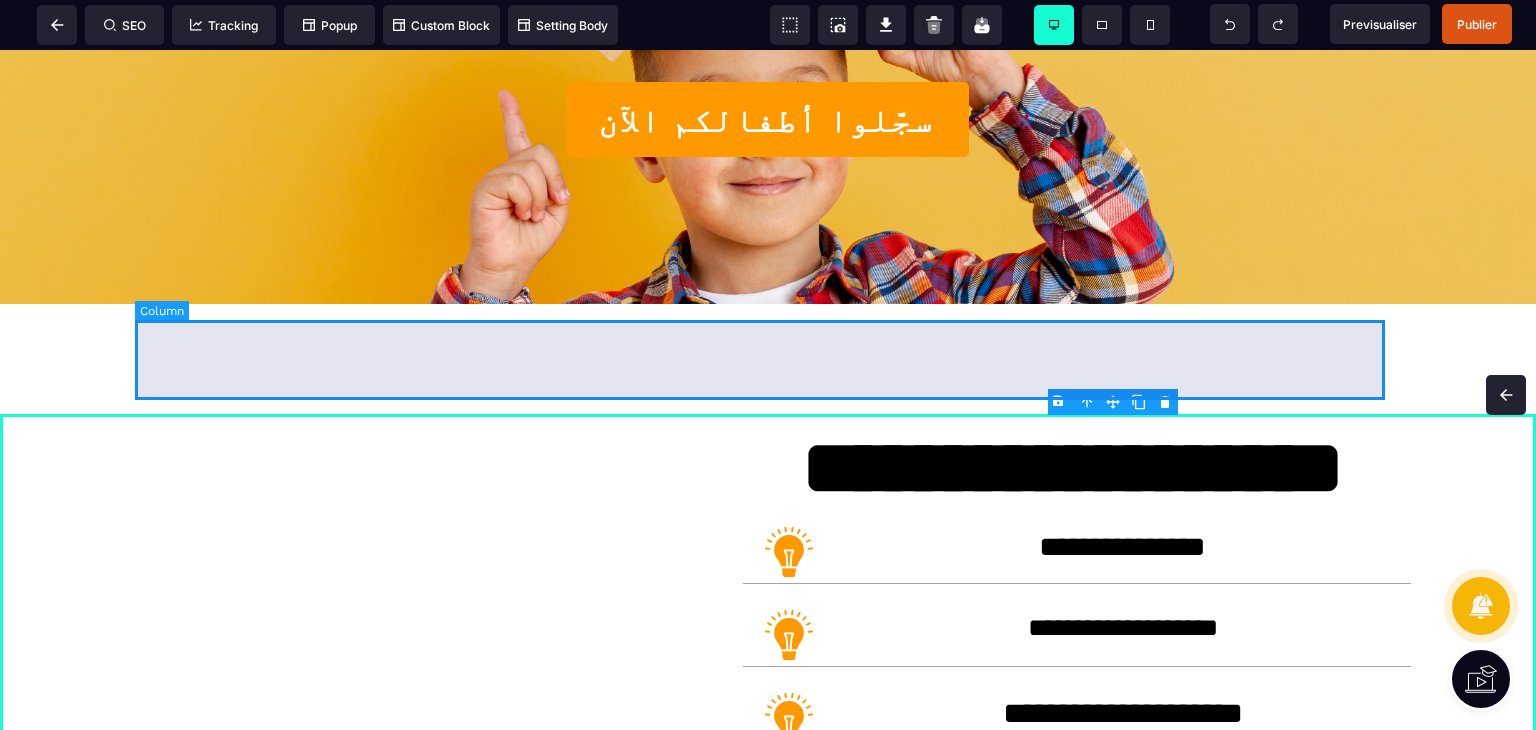 click at bounding box center (768, 359) 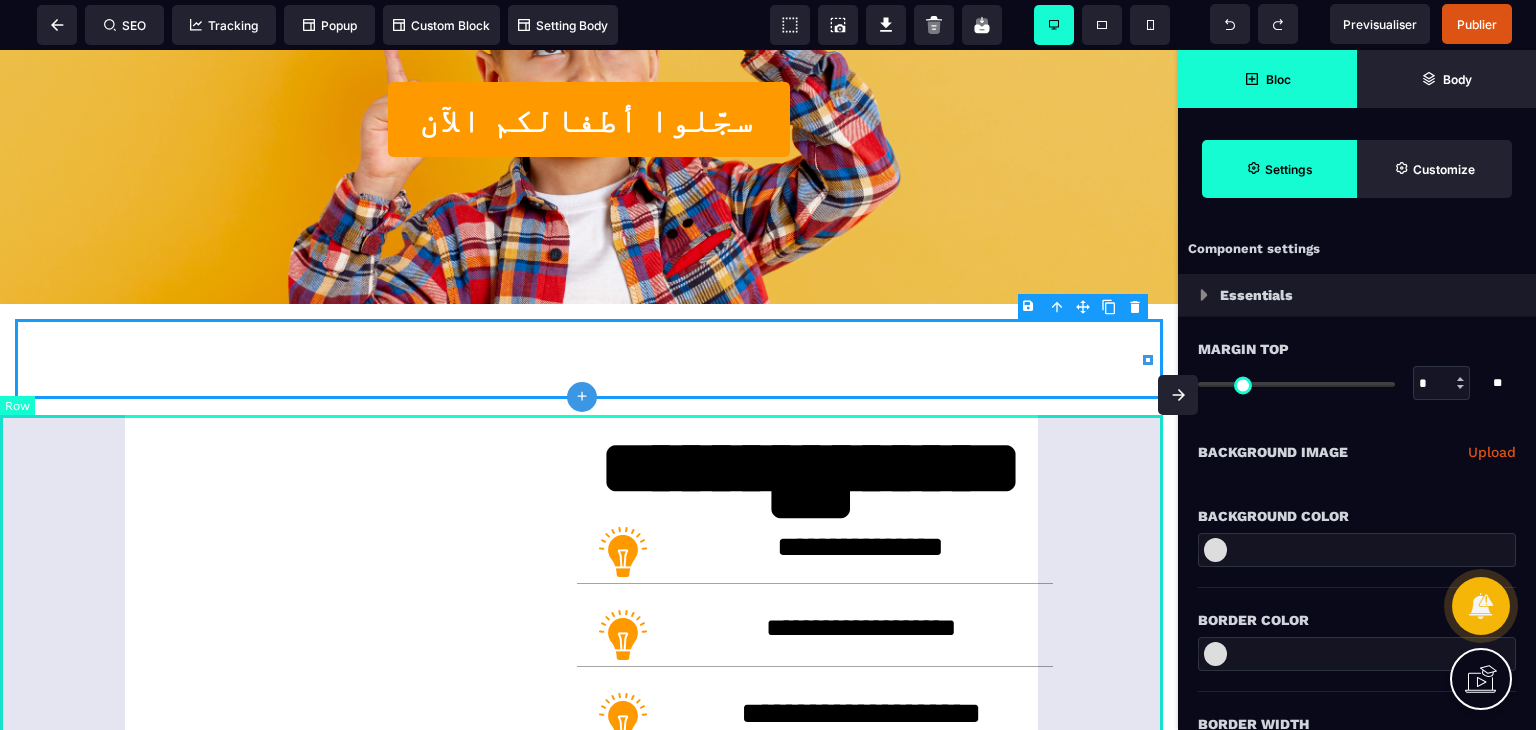 click on "**********" at bounding box center (589, 687) 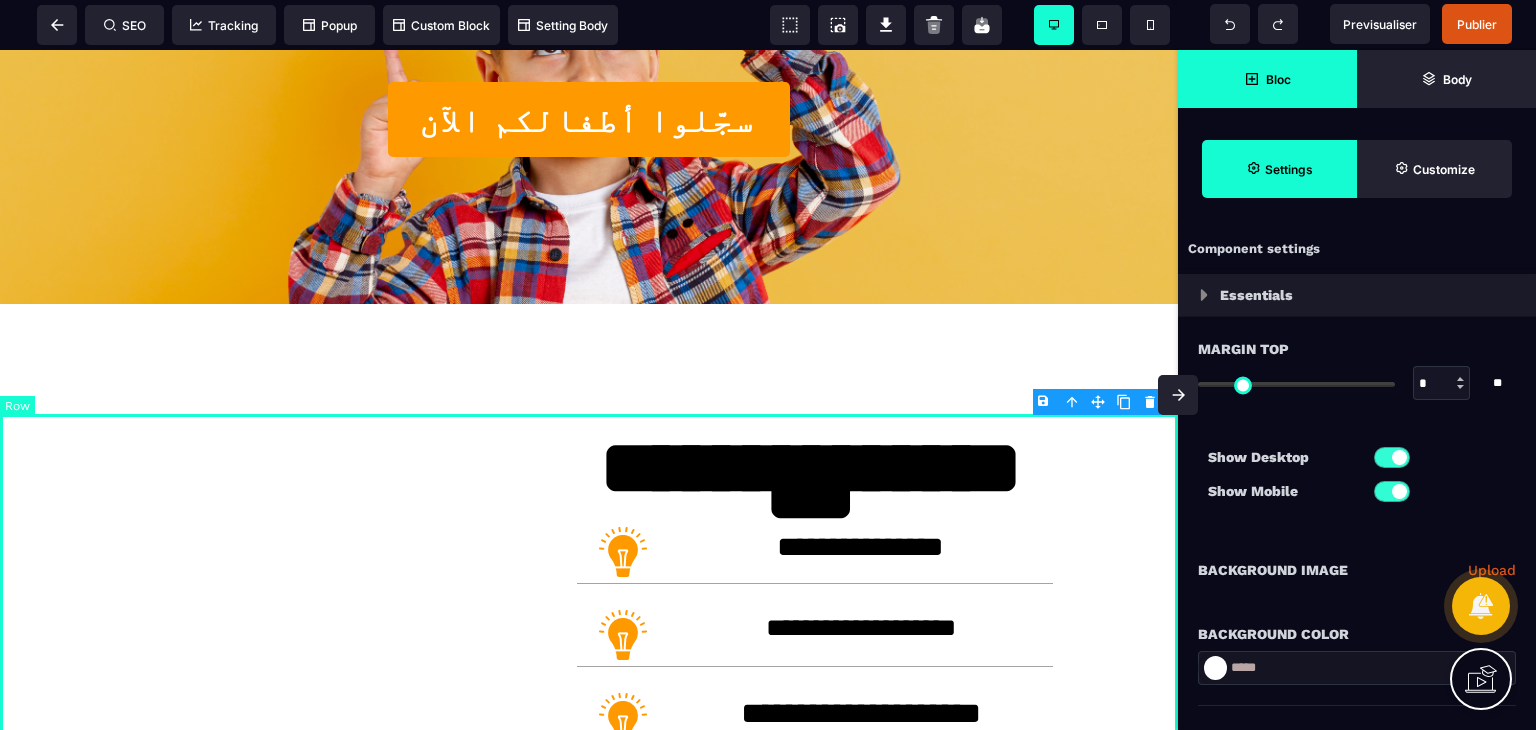 scroll, scrollTop: 944, scrollLeft: 0, axis: vertical 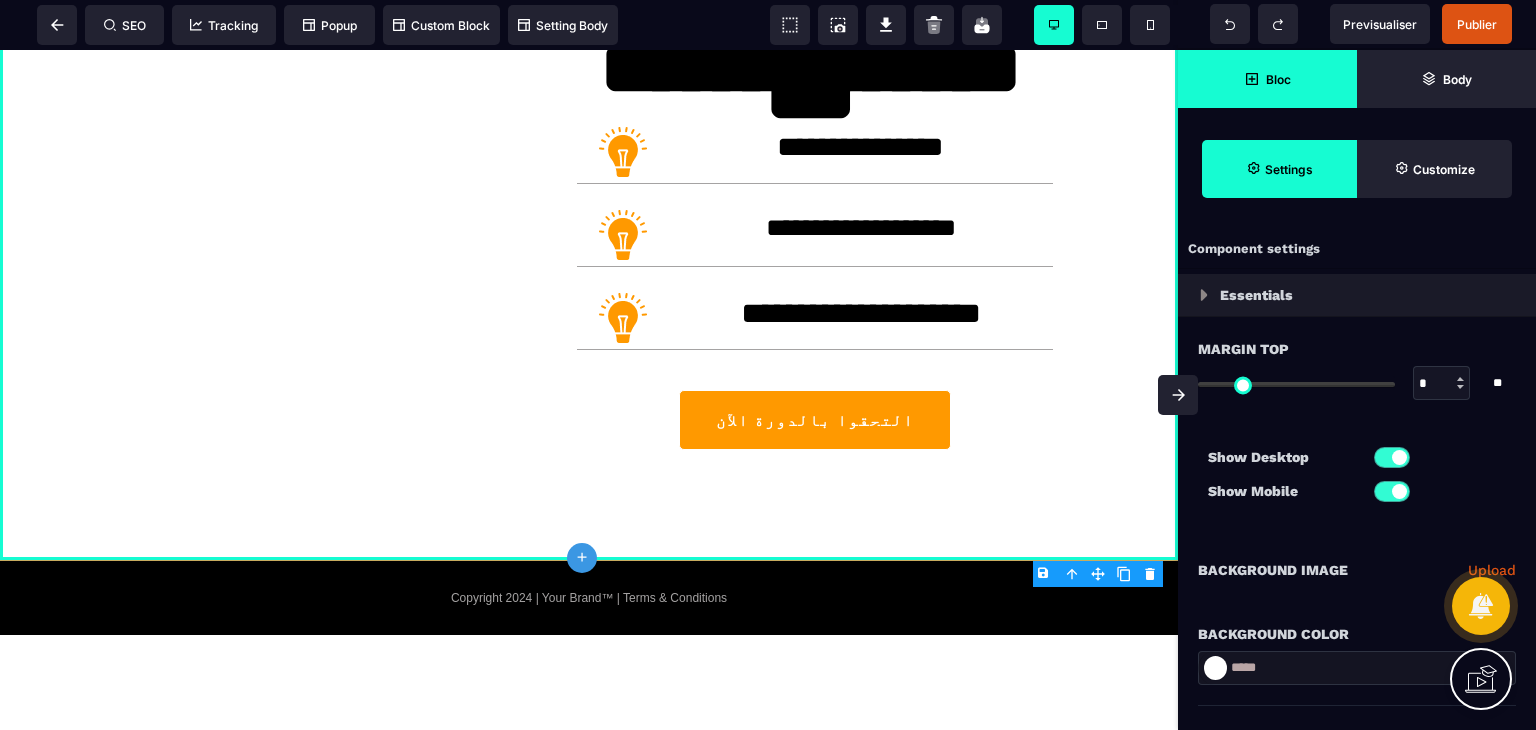 click at bounding box center [1178, 395] 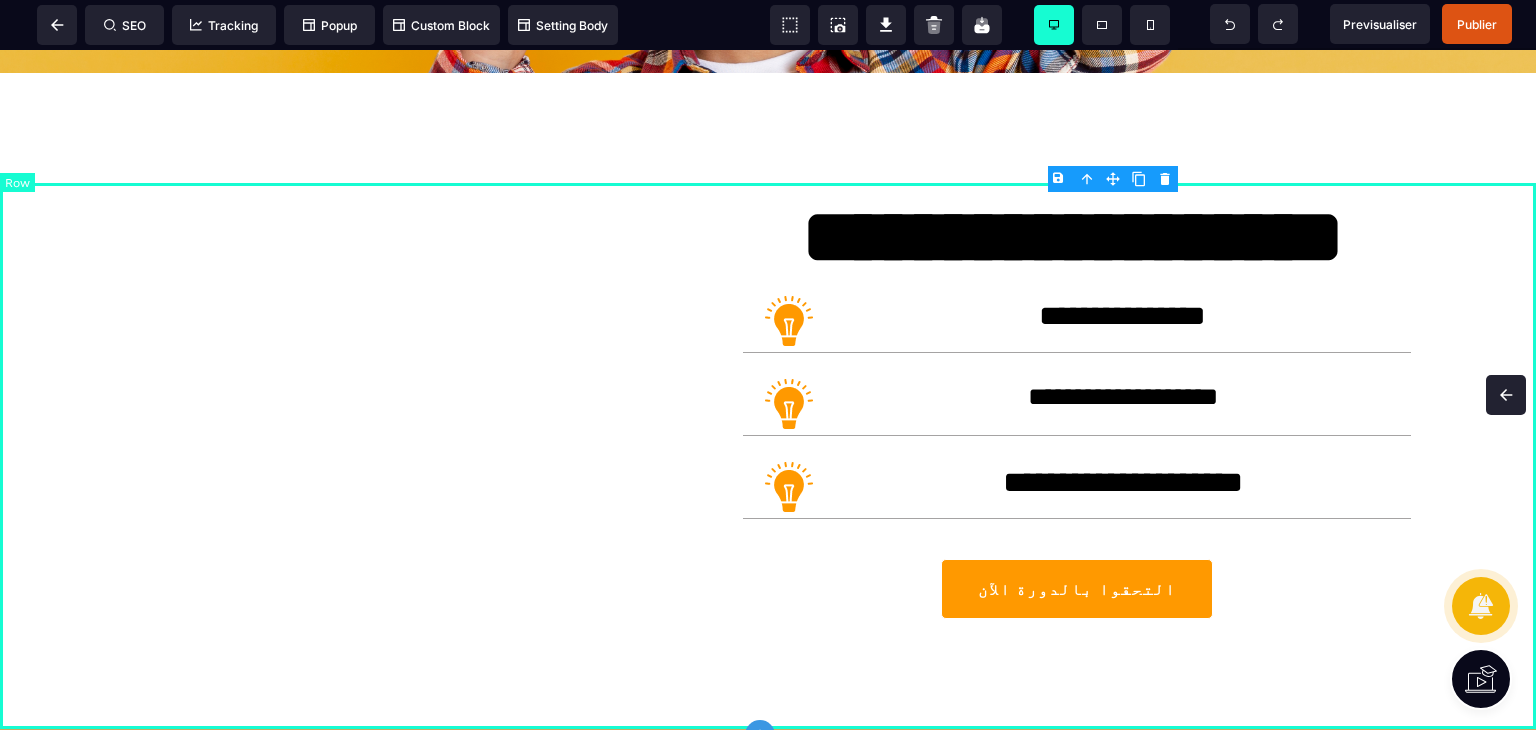 scroll, scrollTop: 722, scrollLeft: 0, axis: vertical 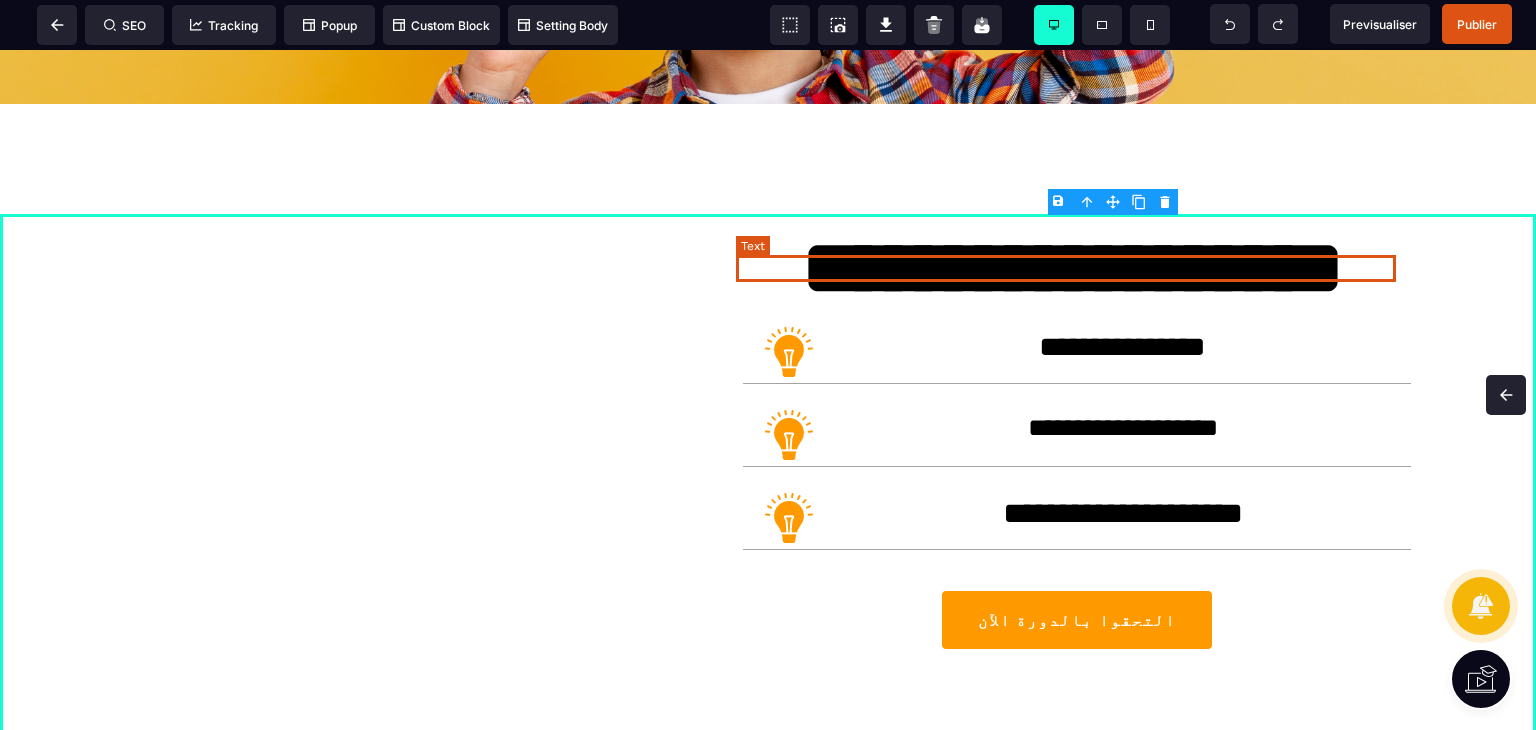 click on "**********" at bounding box center (1073, 267) 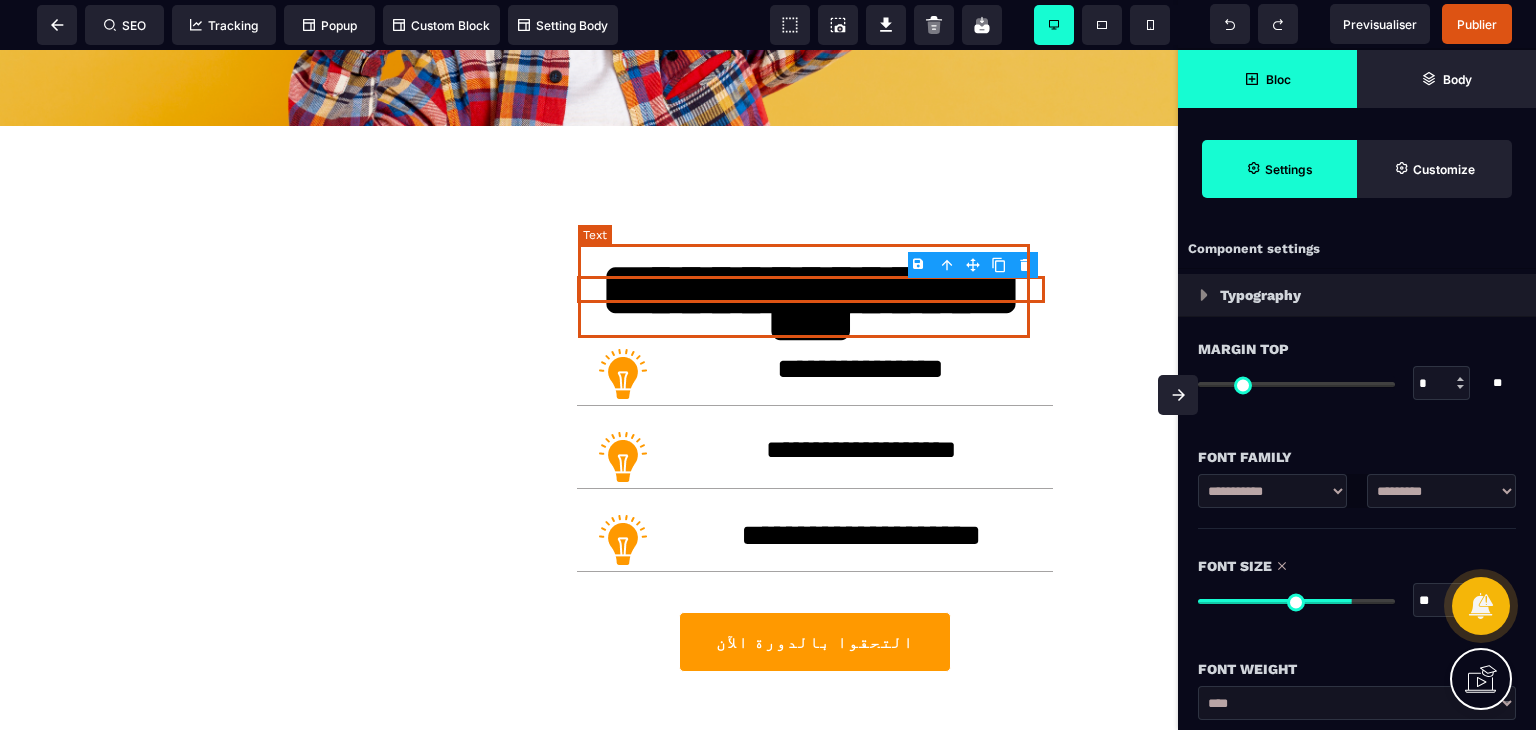 click on "**********" at bounding box center [811, 303] 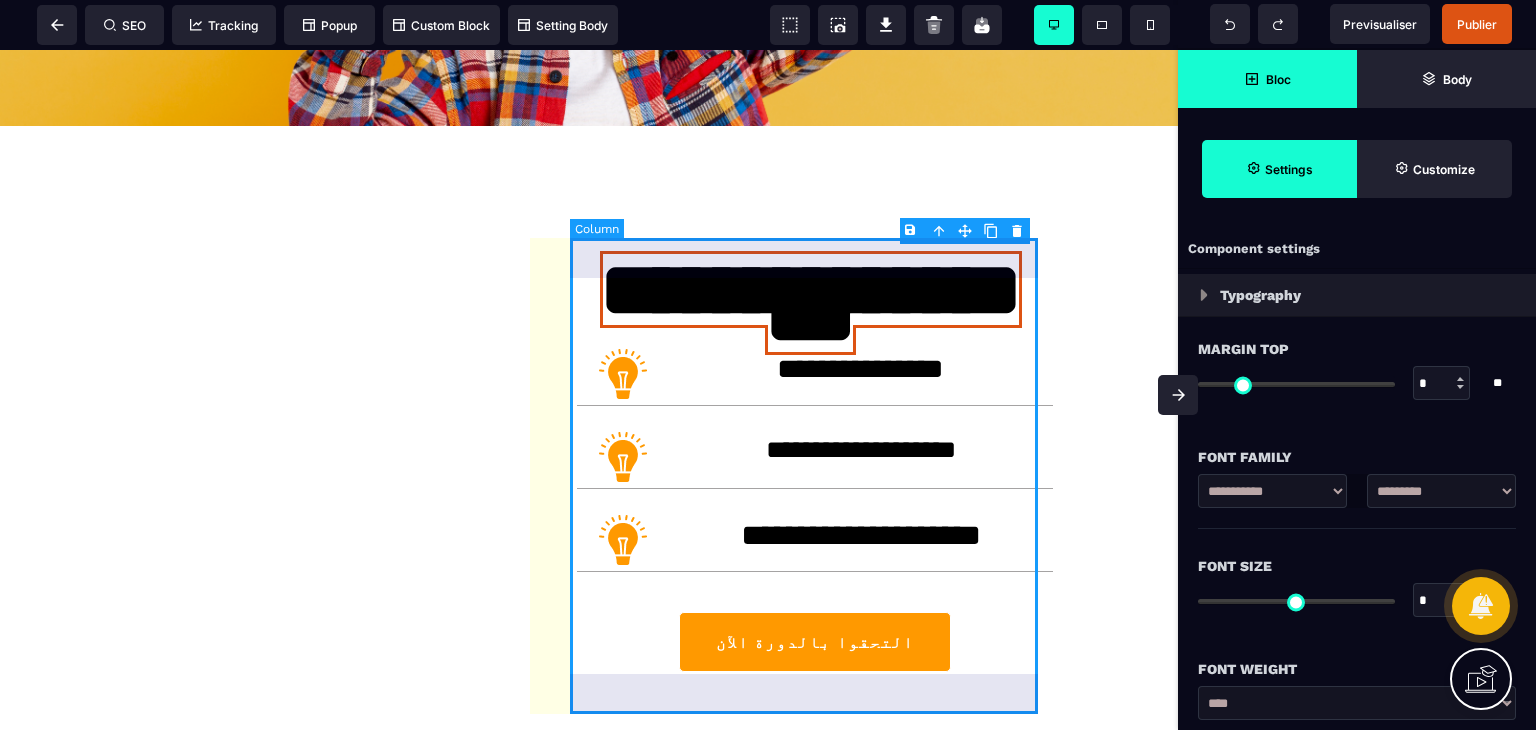 click on "**********" at bounding box center [589, 509] 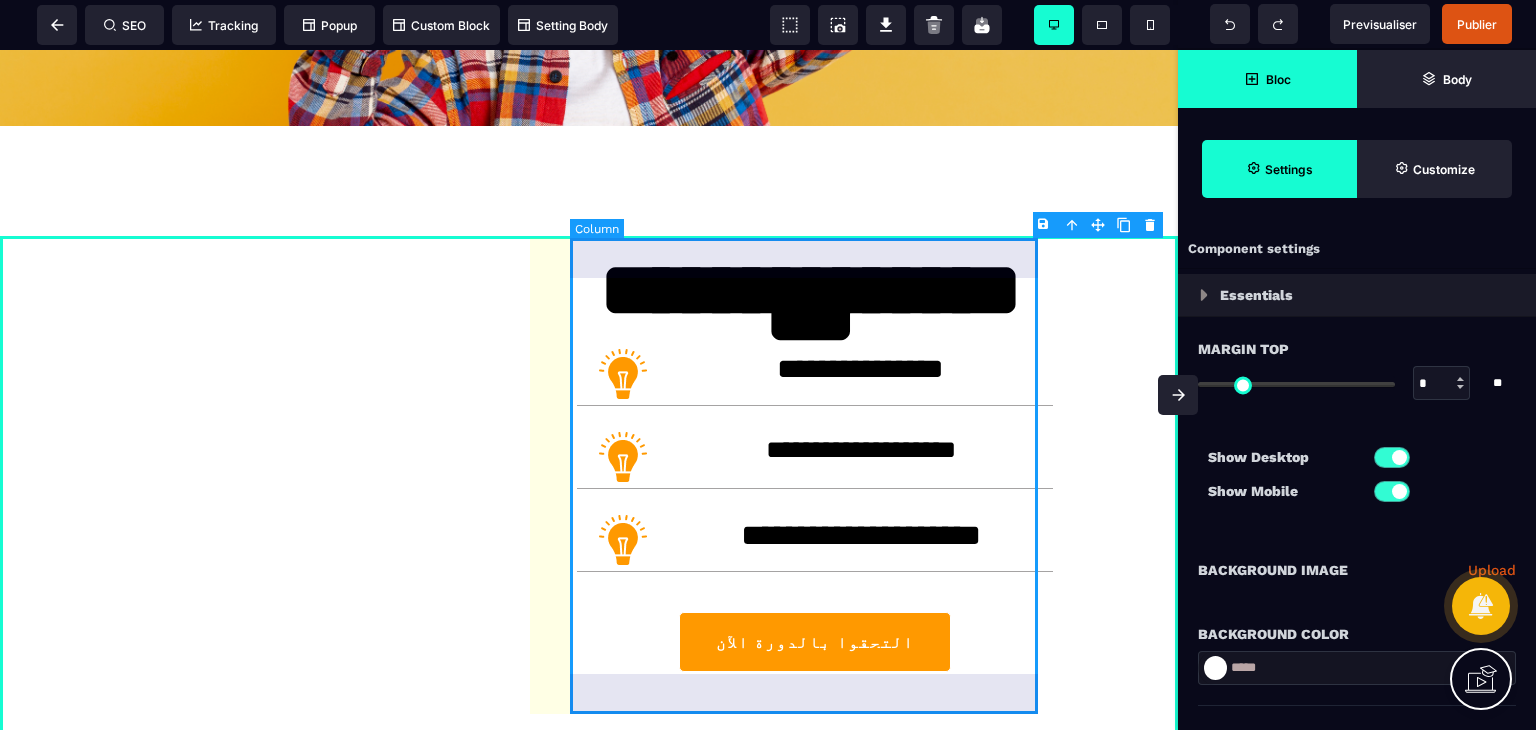 click on "**********" at bounding box center [815, 474] 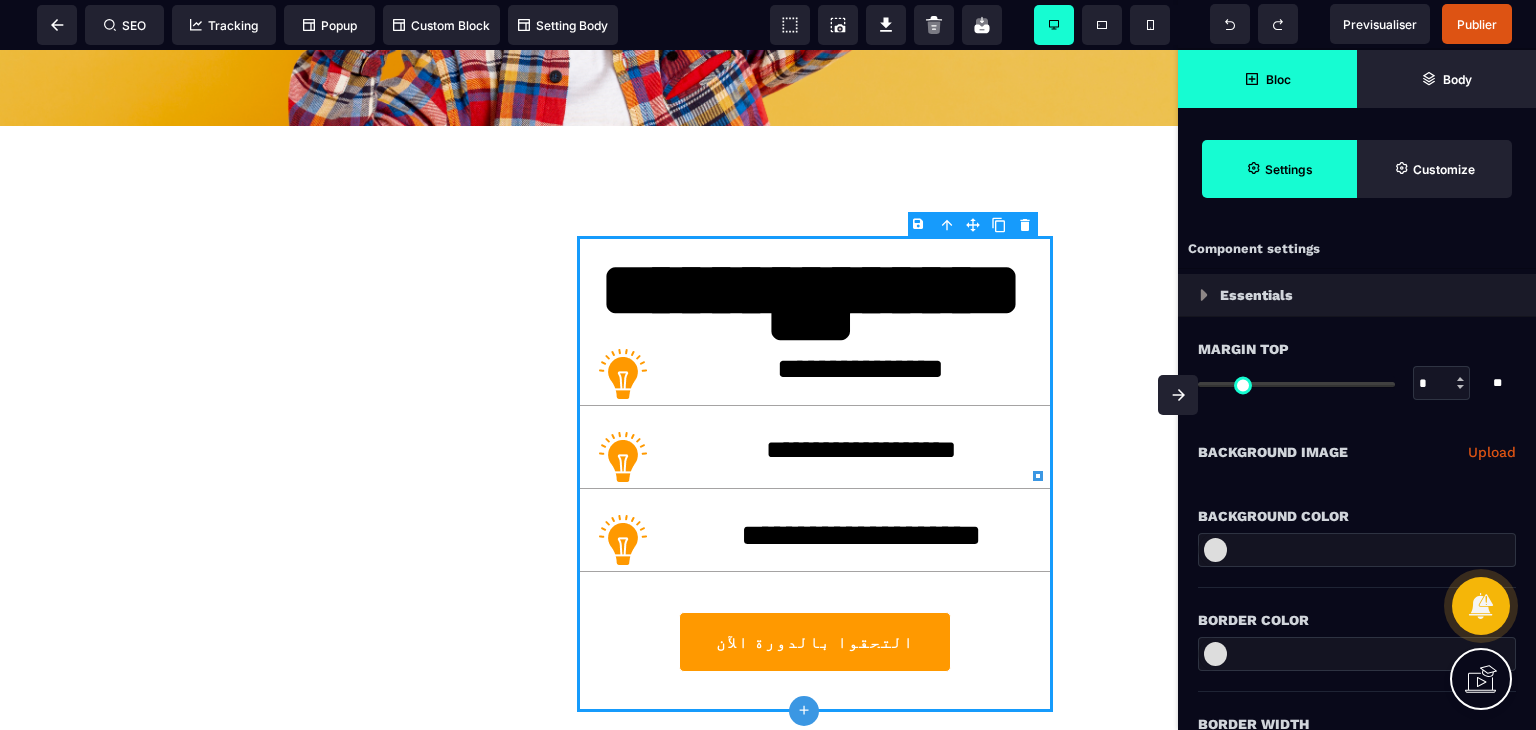 click 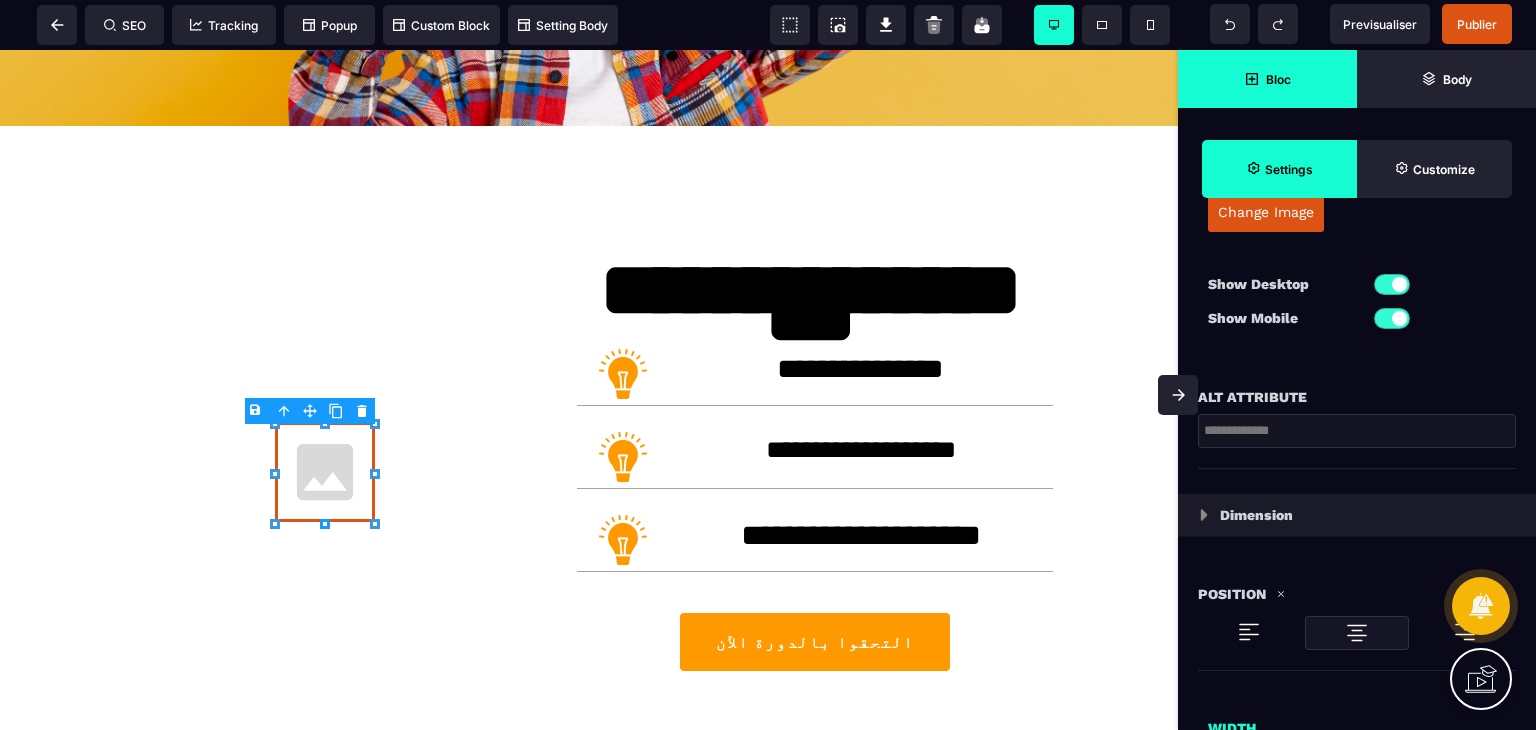 scroll, scrollTop: 0, scrollLeft: 0, axis: both 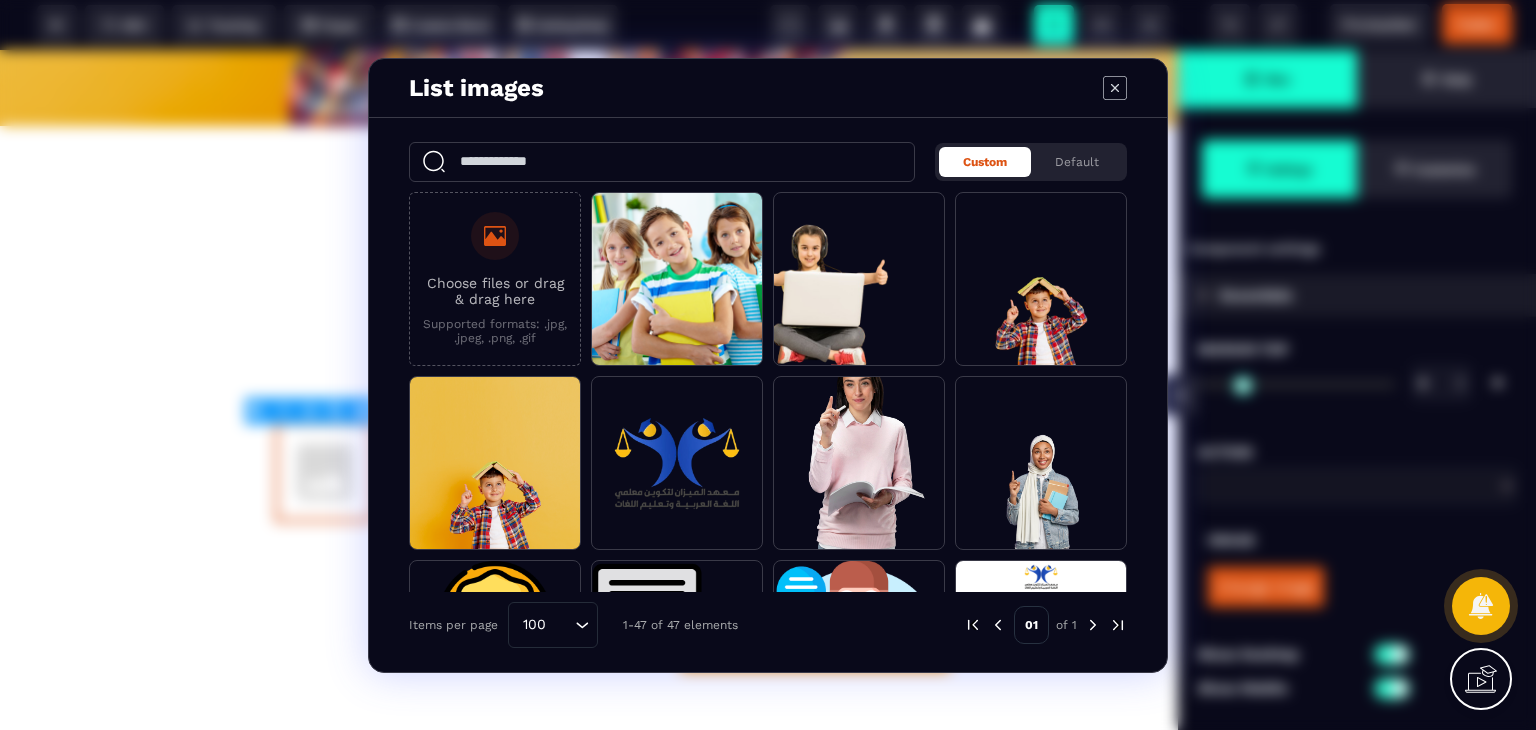 click 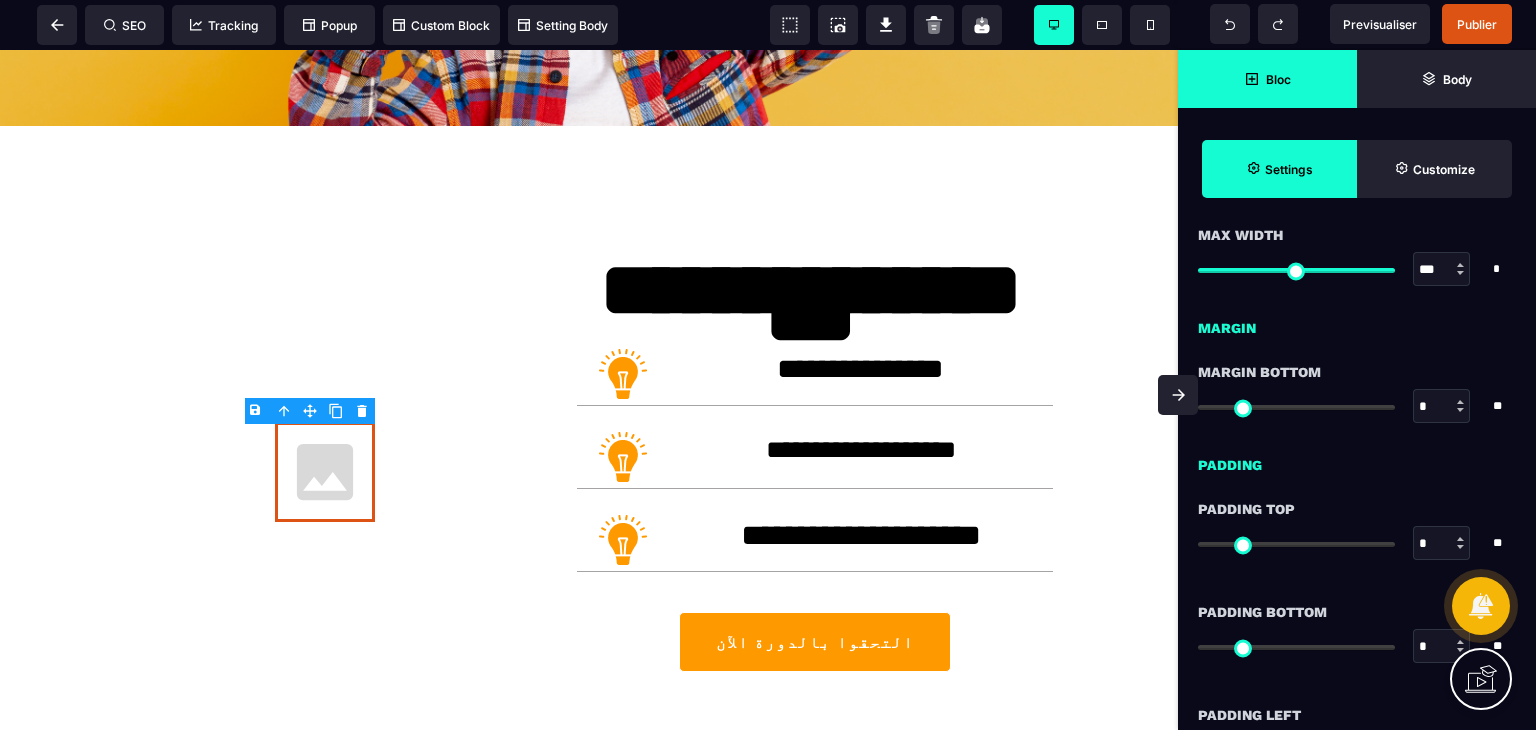 scroll, scrollTop: 1092, scrollLeft: 0, axis: vertical 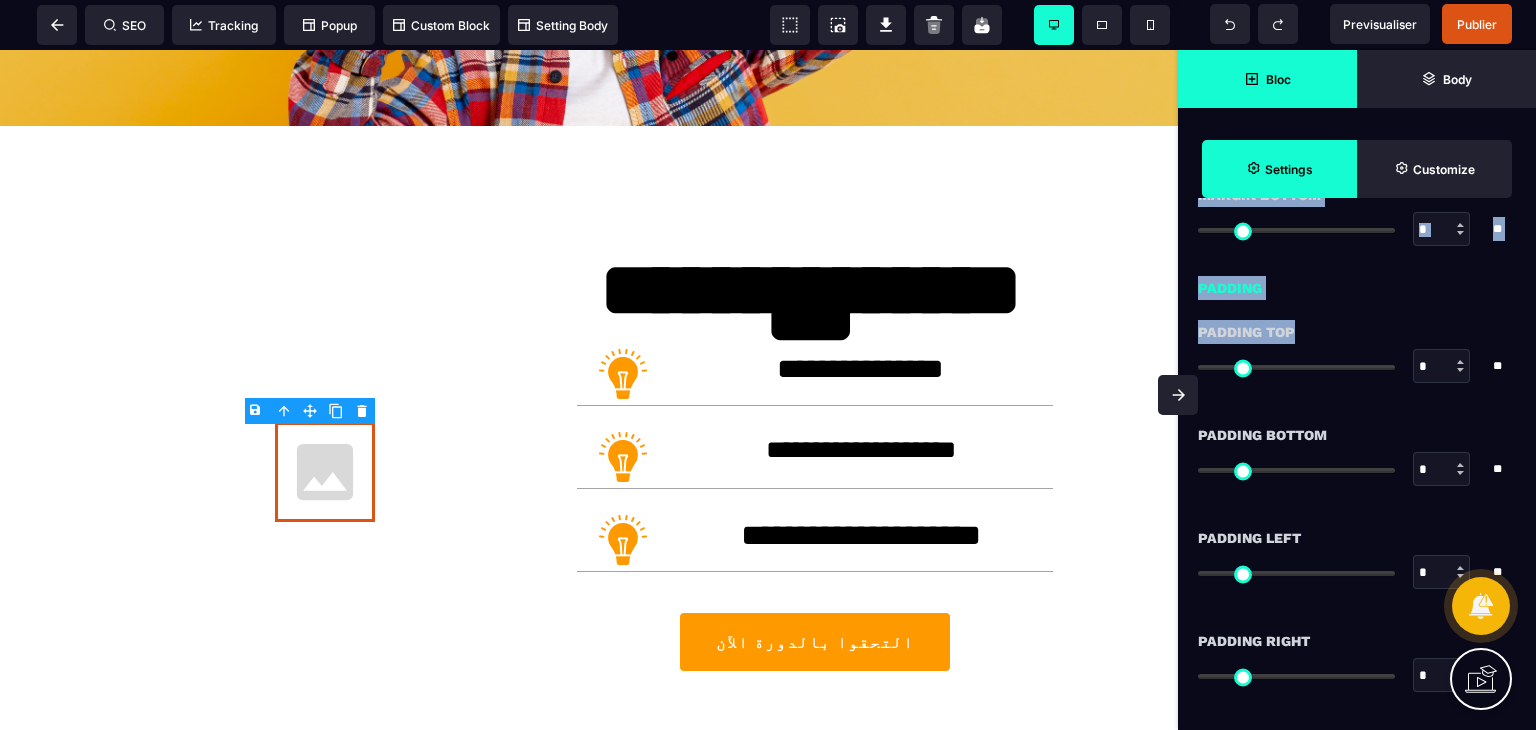 drag, startPoint x: 1200, startPoint y: 368, endPoint x: 1295, endPoint y: 368, distance: 95 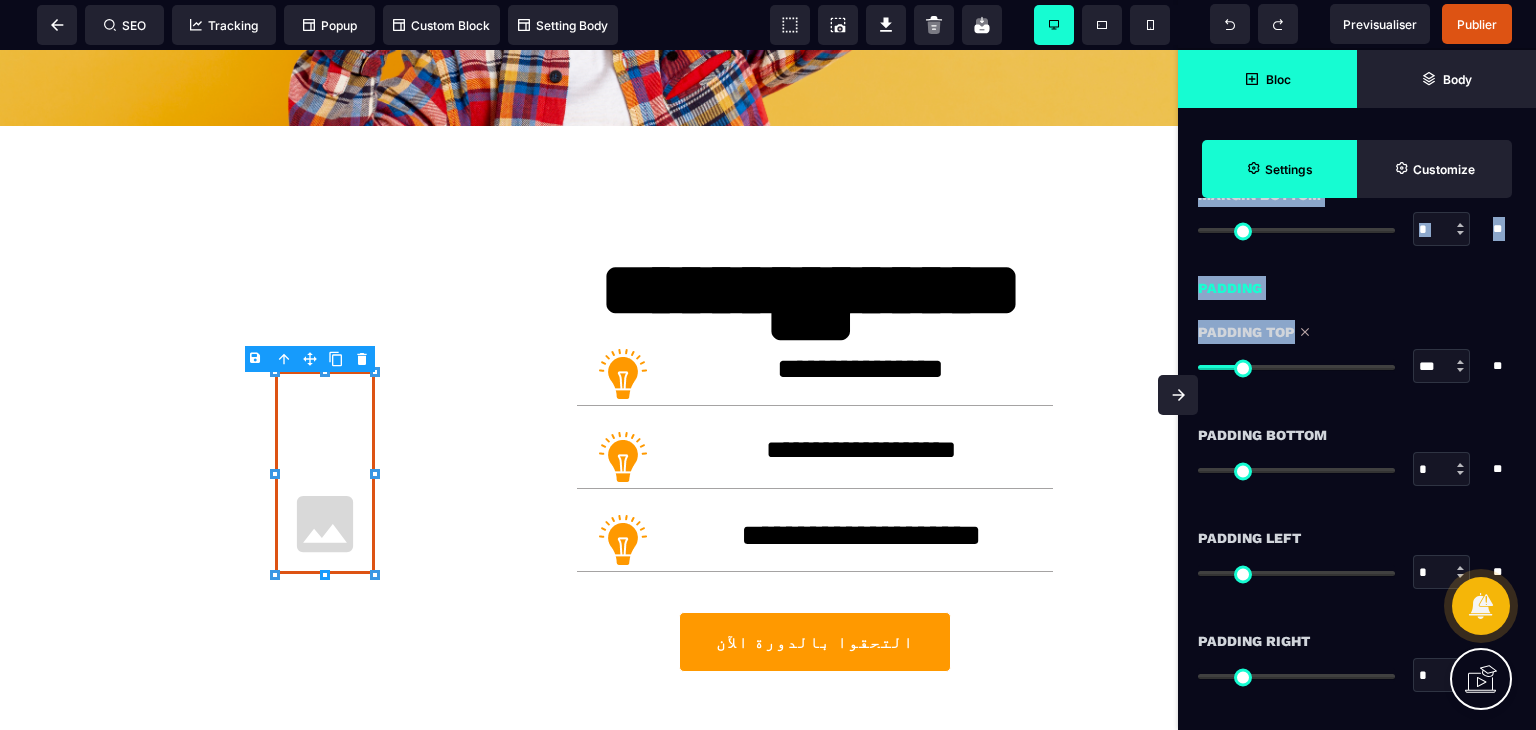 drag, startPoint x: 1212, startPoint y: 367, endPoint x: 1291, endPoint y: 371, distance: 79.101204 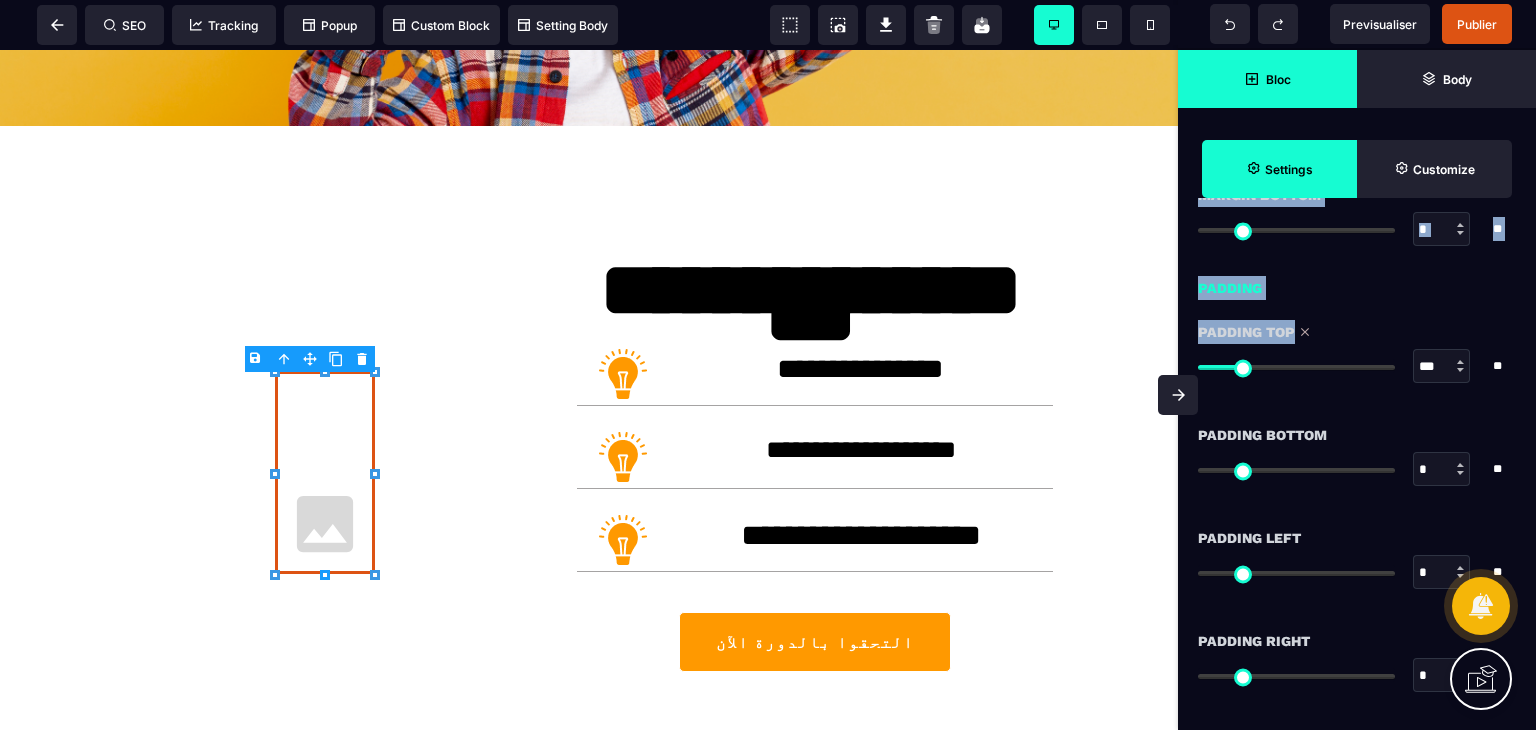 click at bounding box center (1296, 367) 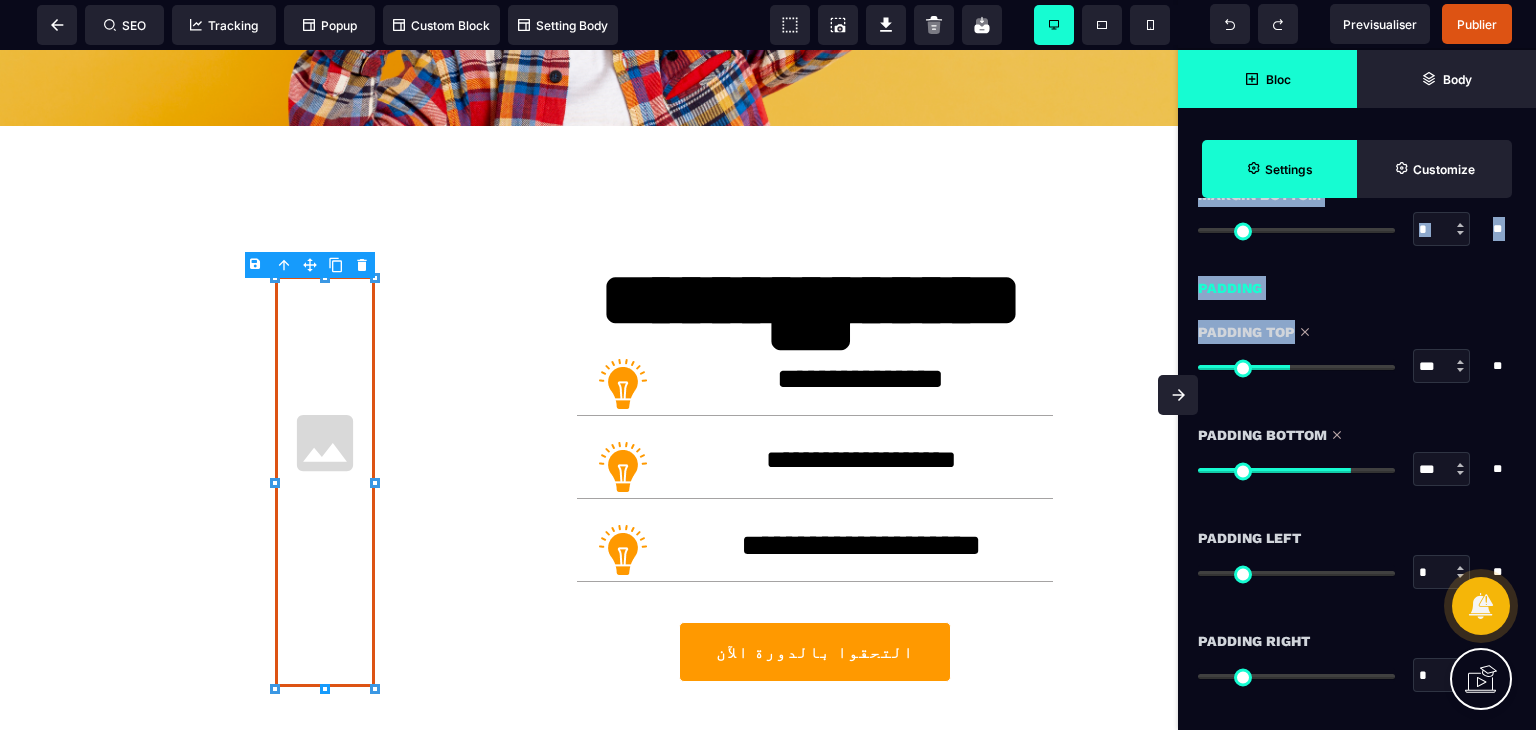 drag, startPoint x: 1211, startPoint y: 465, endPoint x: 1388, endPoint y: 472, distance: 177.13837 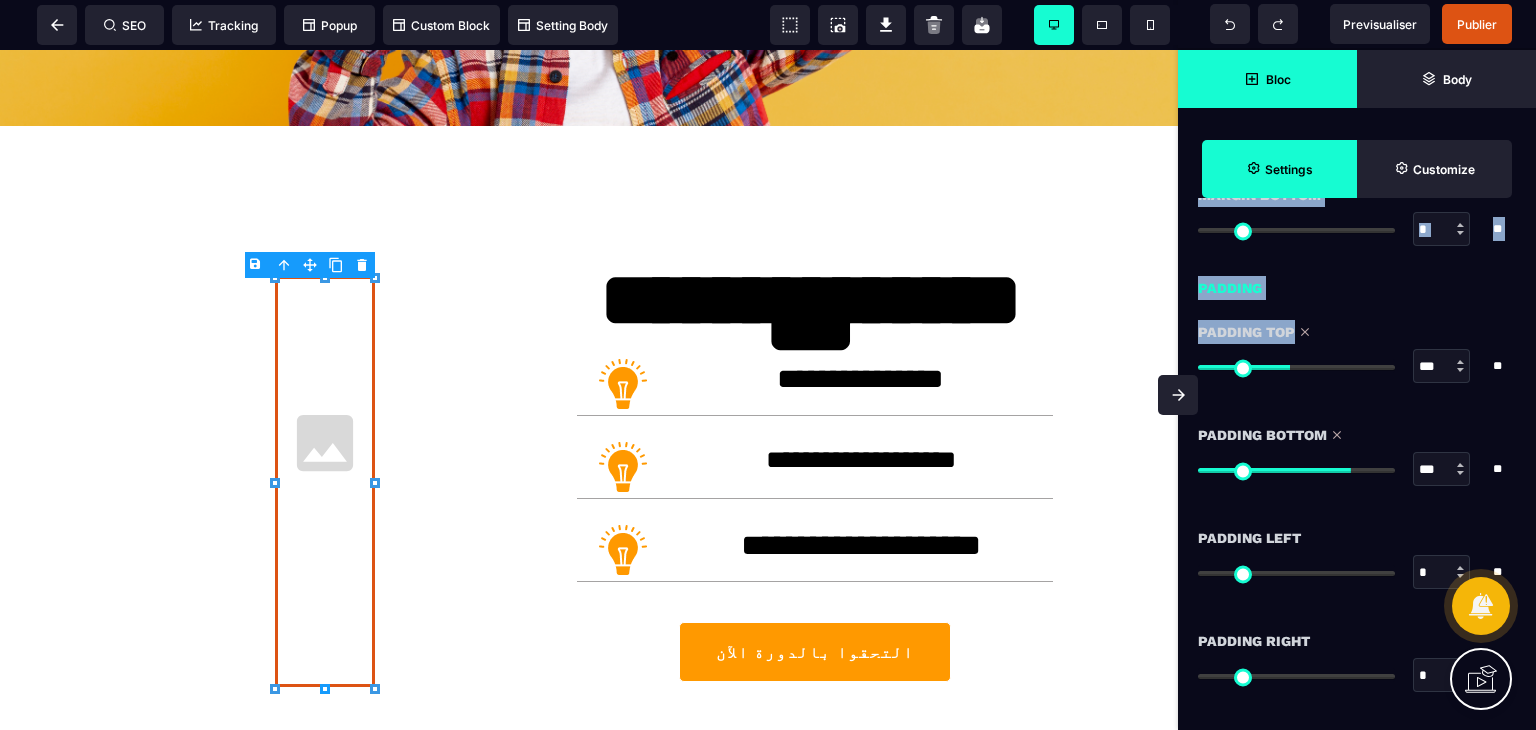 click at bounding box center (1296, 470) 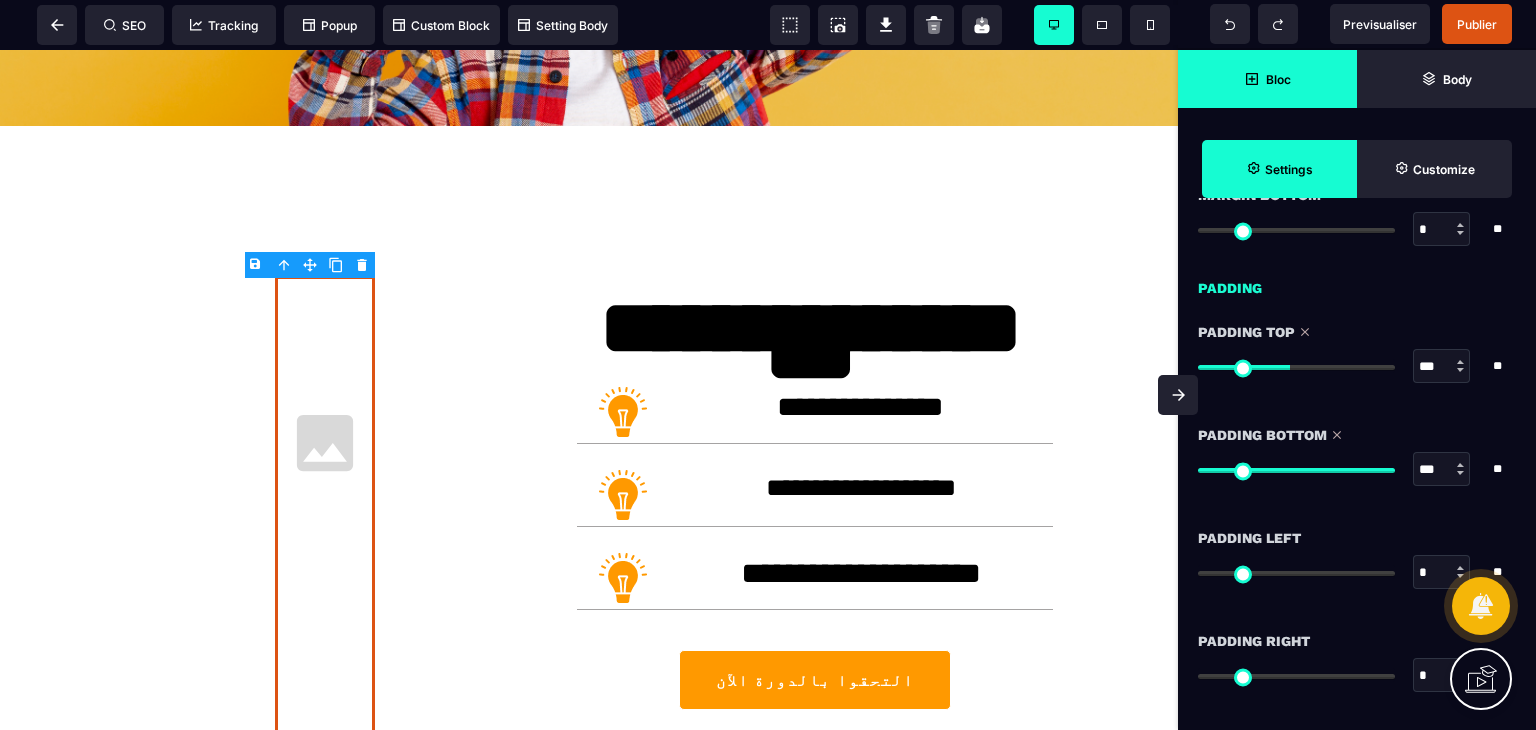 drag, startPoint x: 1216, startPoint y: 567, endPoint x: 1266, endPoint y: 567, distance: 50 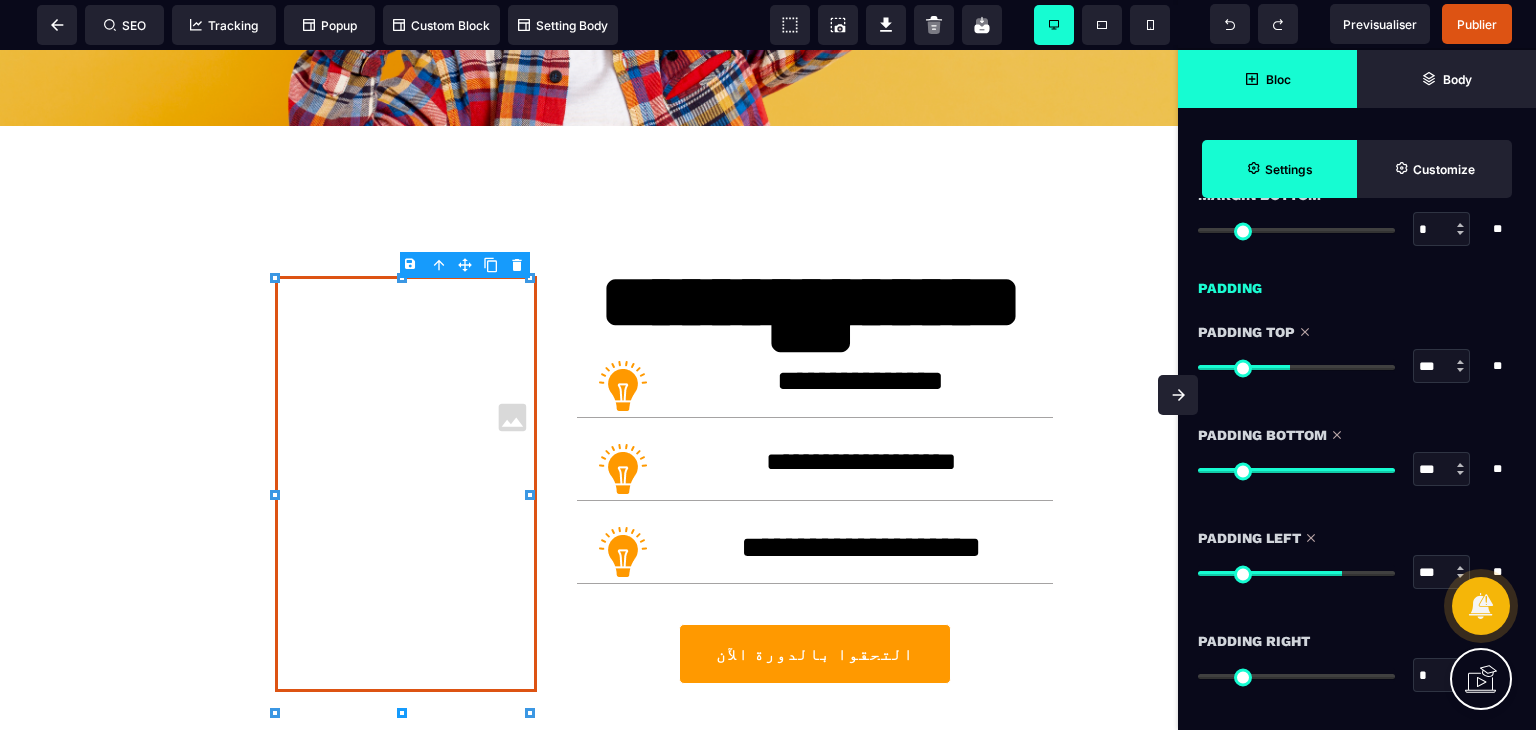 drag, startPoint x: 1197, startPoint y: 568, endPoint x: 1359, endPoint y: 570, distance: 162.01234 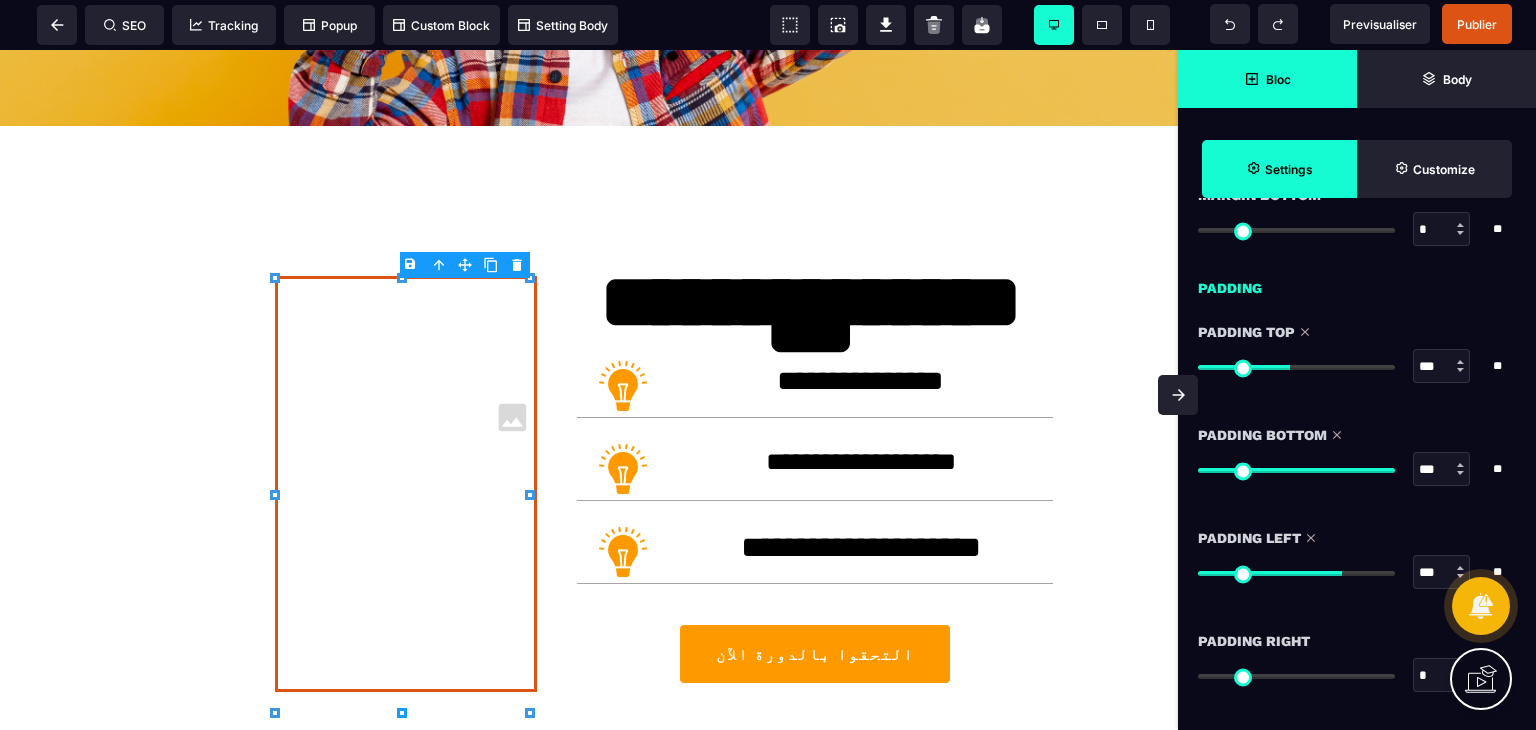 click at bounding box center [1296, 573] 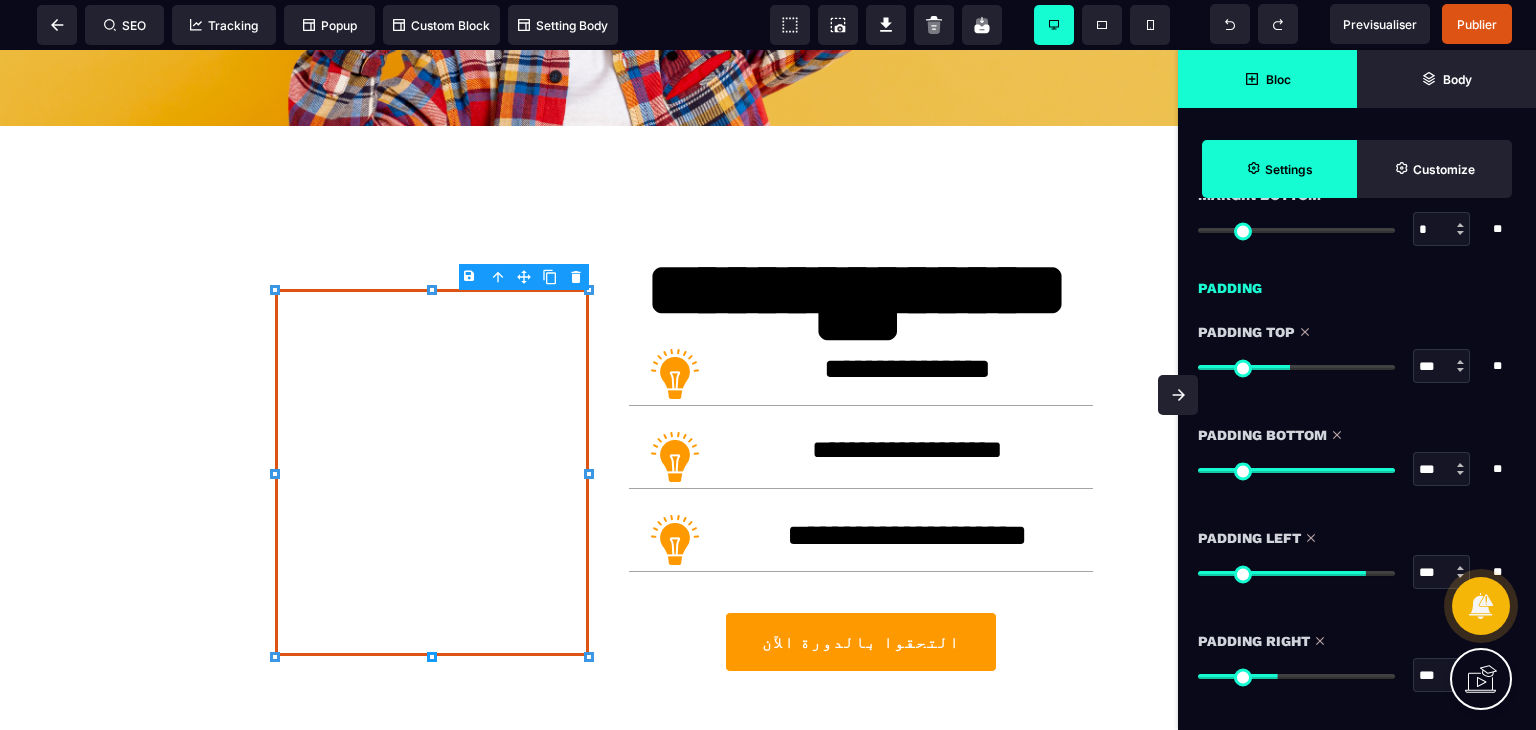 drag, startPoint x: 1207, startPoint y: 675, endPoint x: 1222, endPoint y: 493, distance: 182.61708 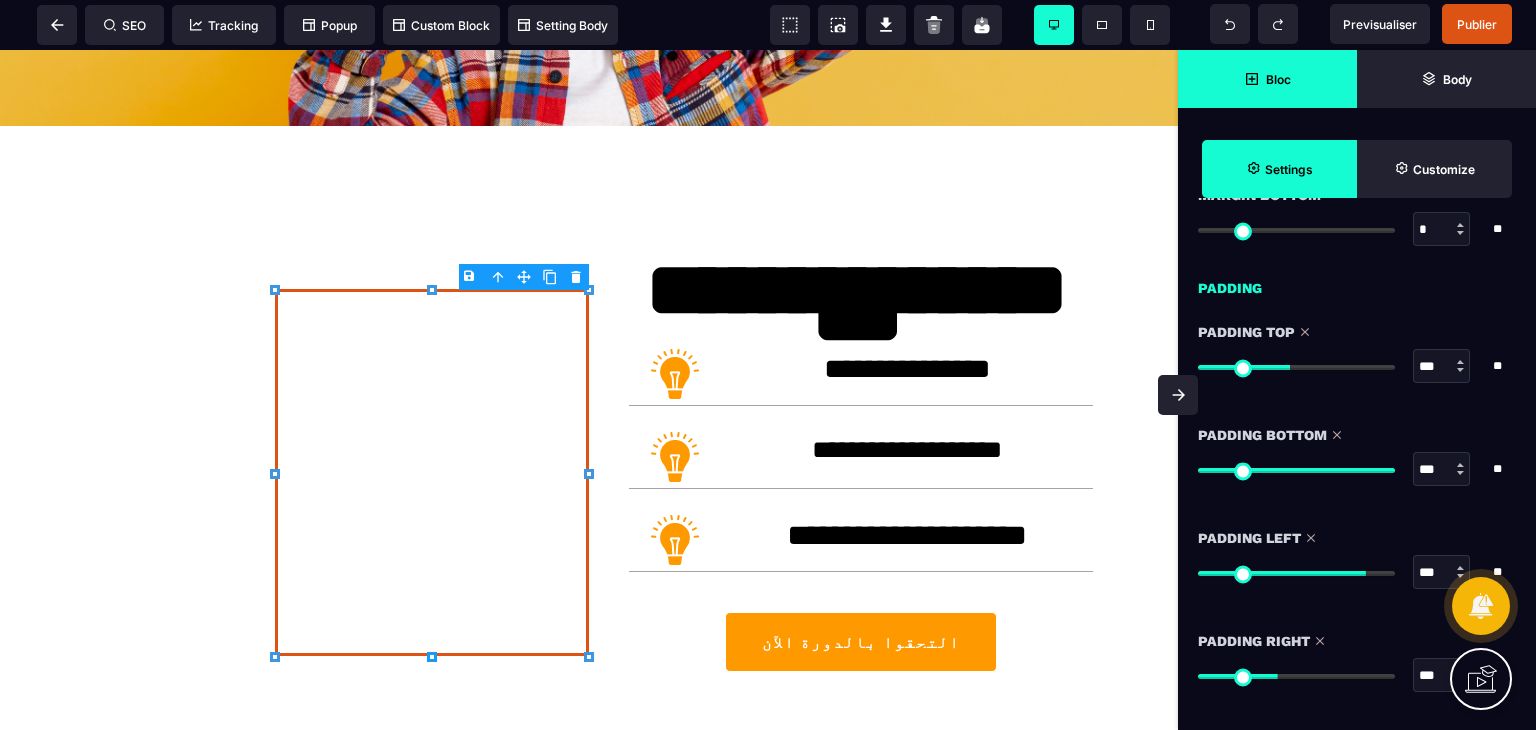 click at bounding box center [1296, 676] 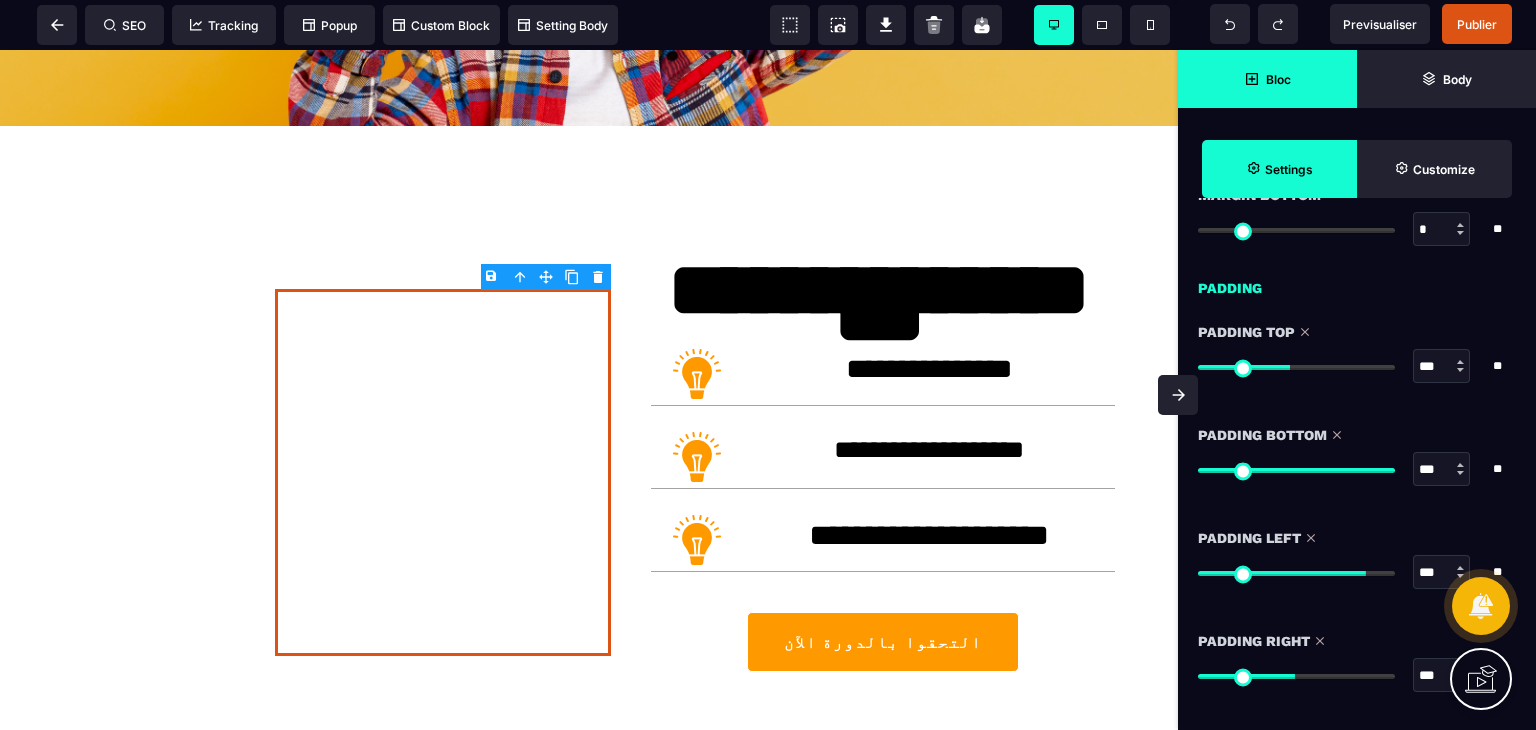 click 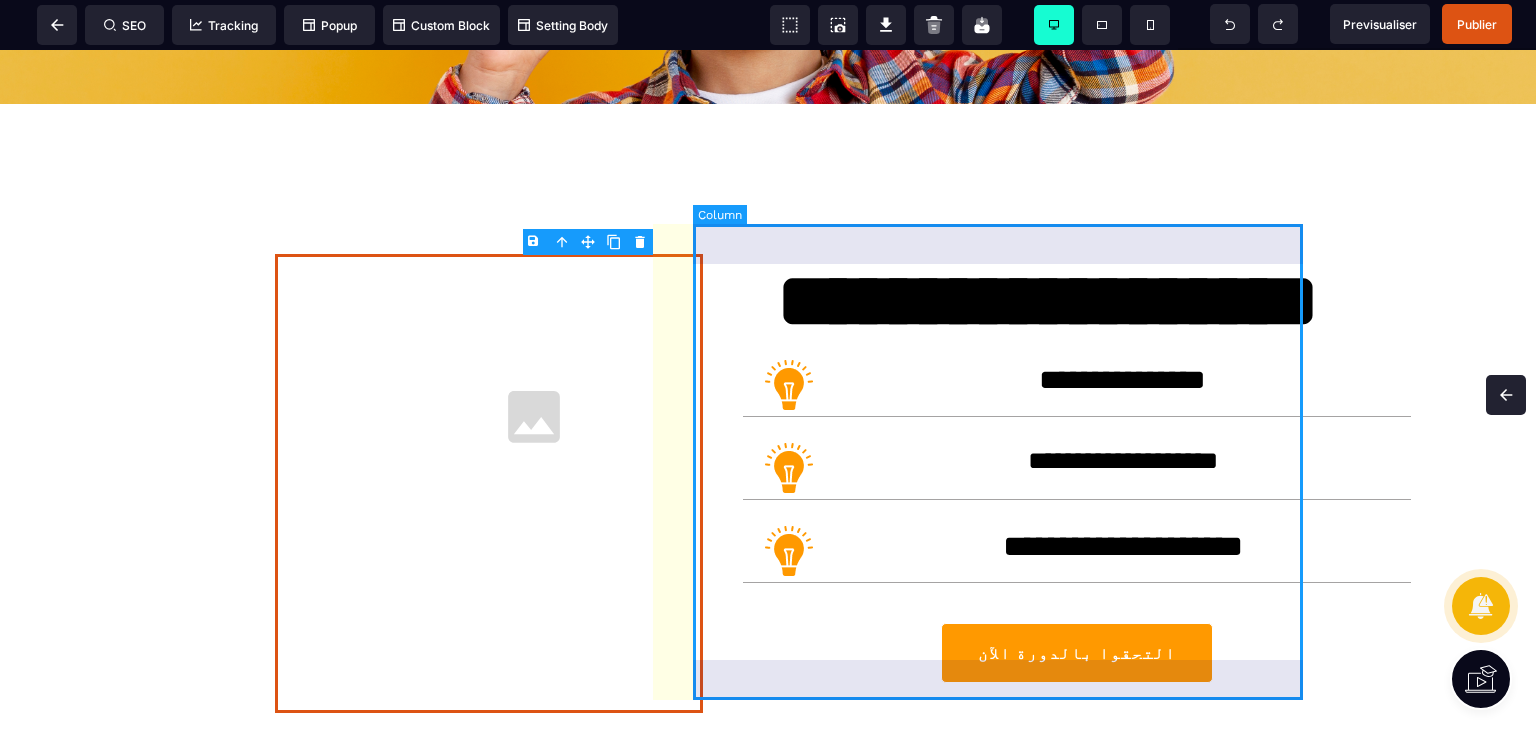 scroll, scrollTop: 0, scrollLeft: 0, axis: both 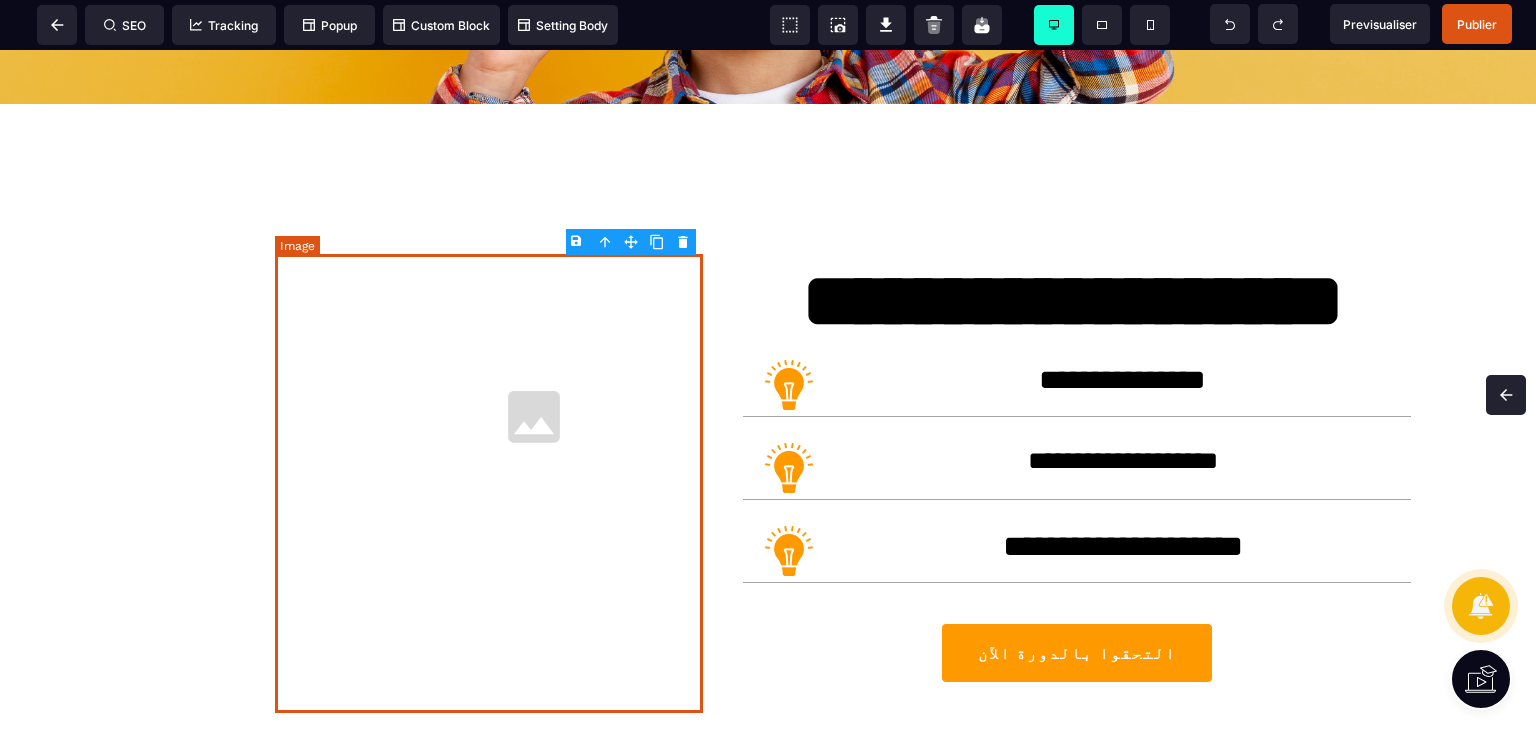 click at bounding box center [489, 483] 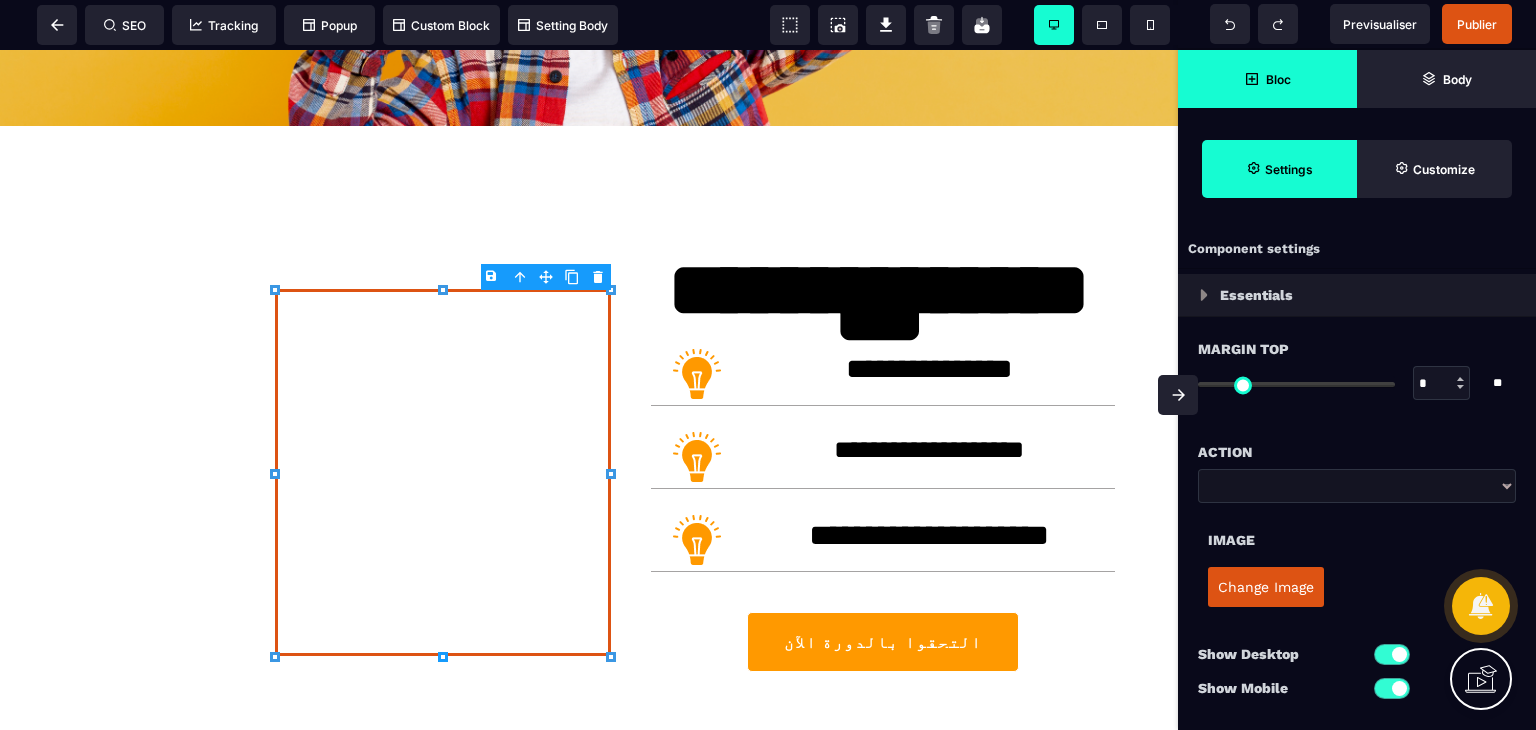 click on "Change Image" at bounding box center (1266, 587) 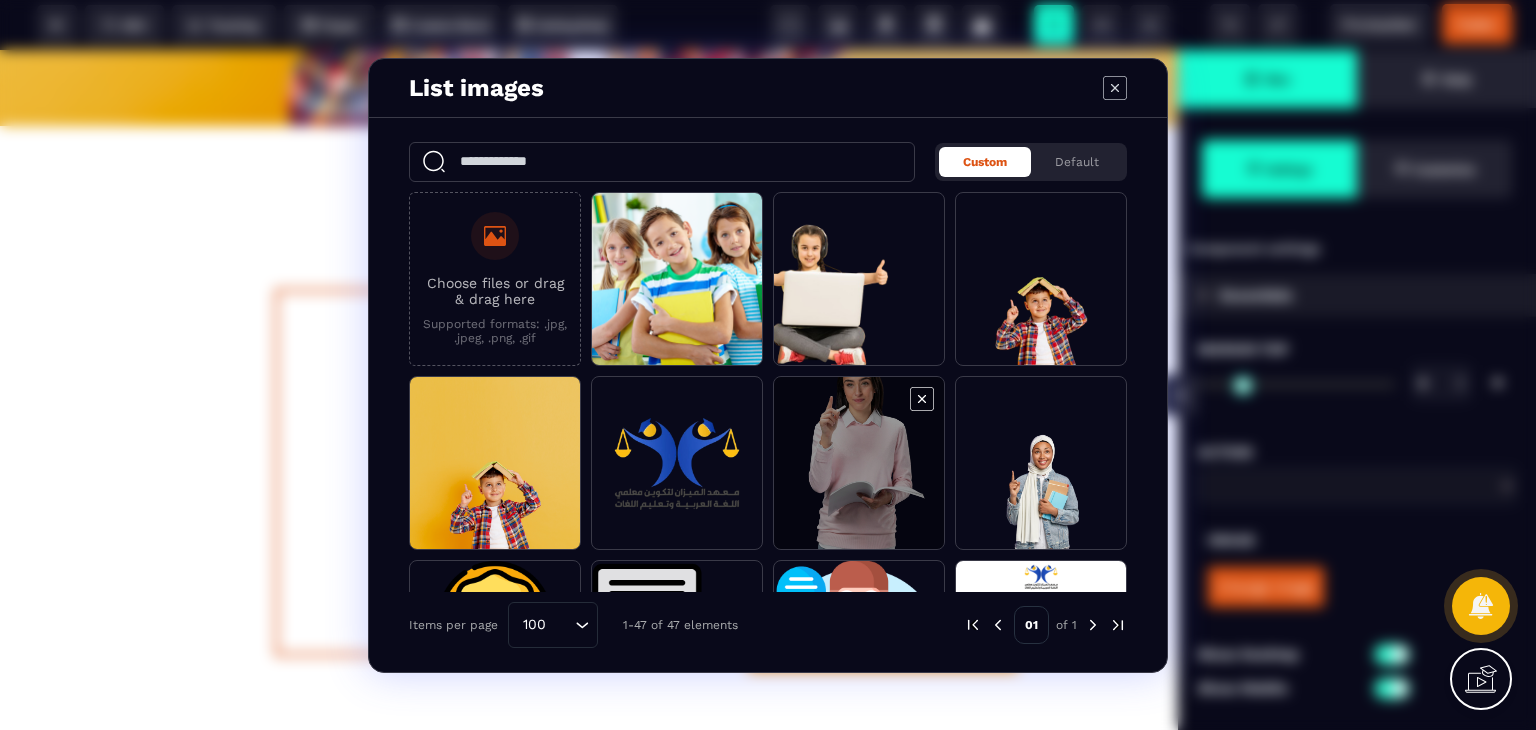 click at bounding box center [859, 464] 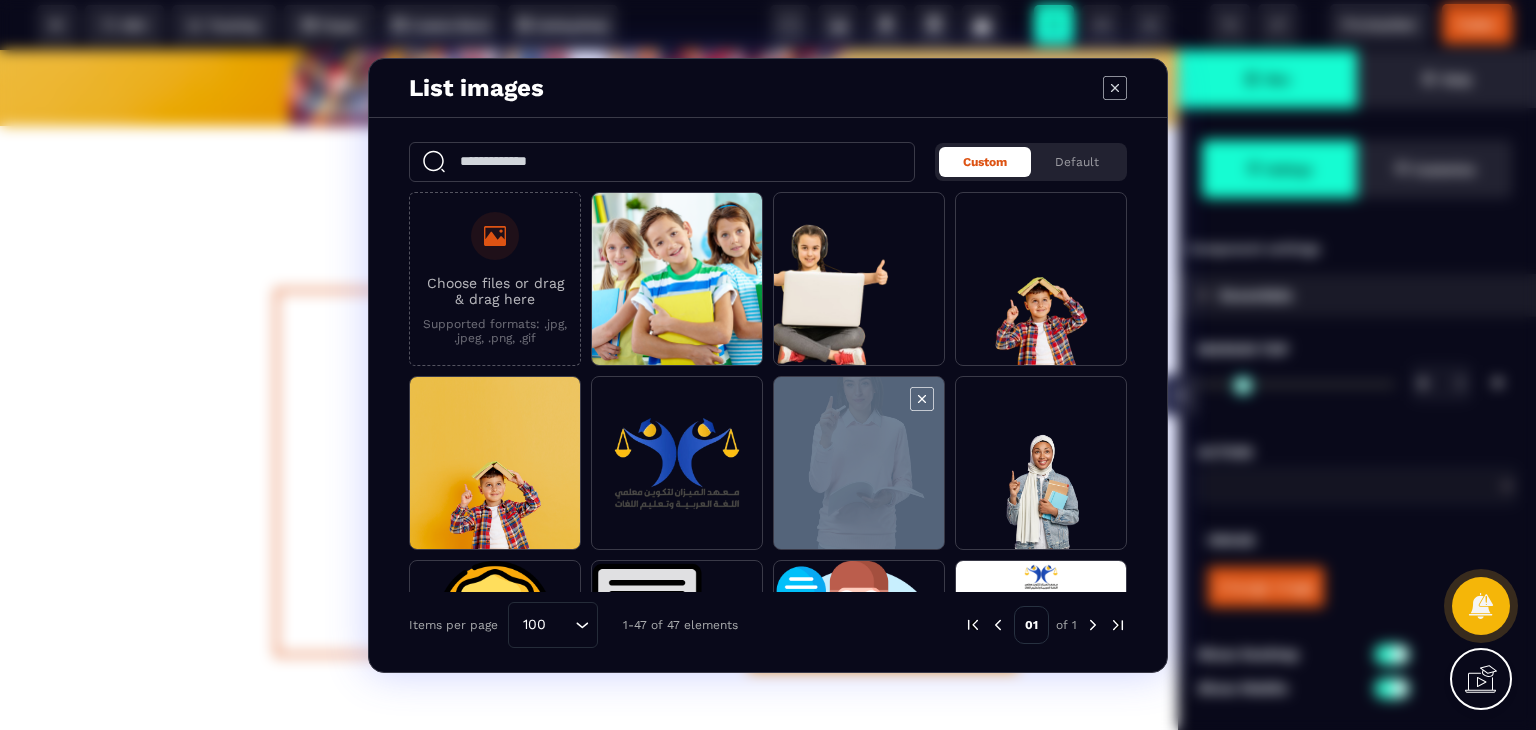 click at bounding box center [859, 464] 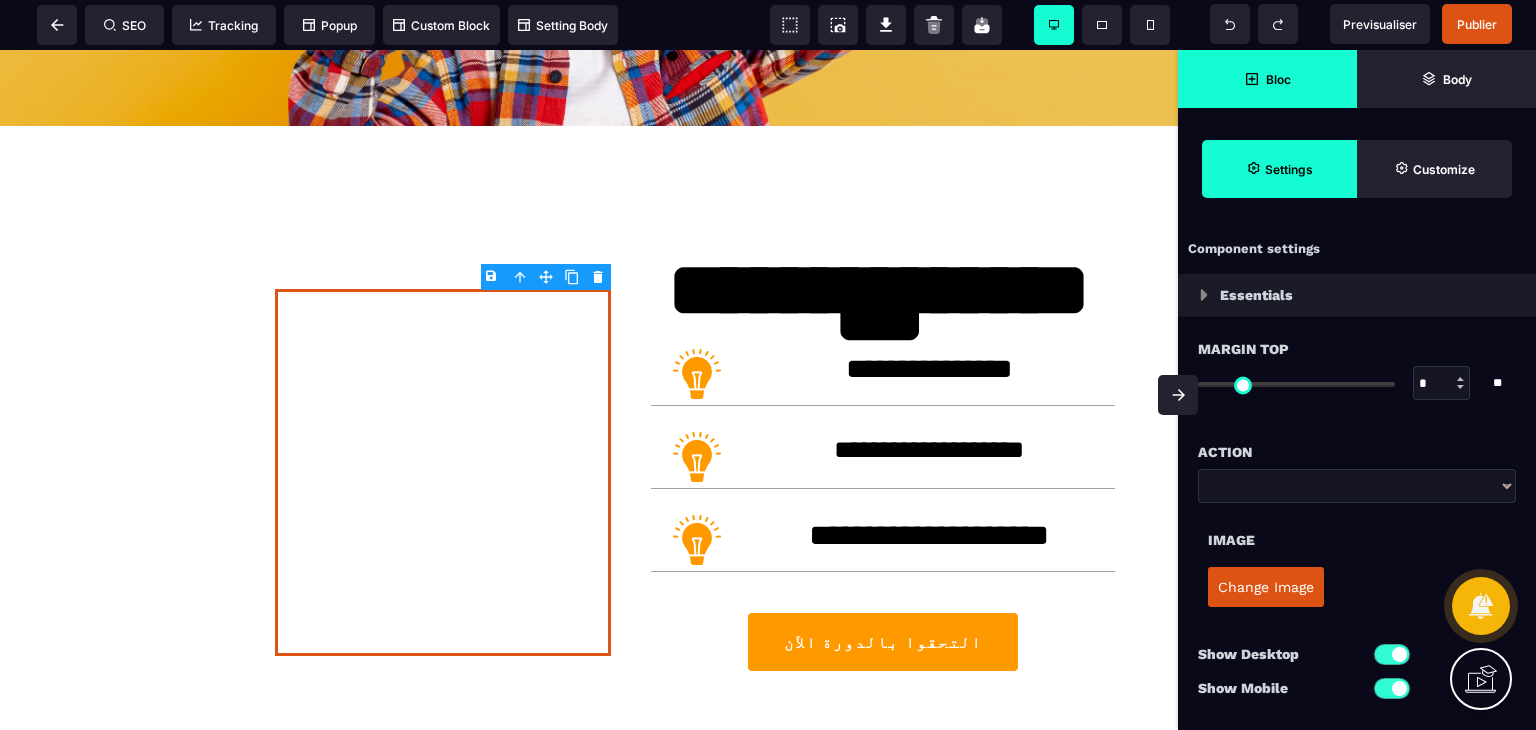 click on "Change Image" at bounding box center (1266, 587) 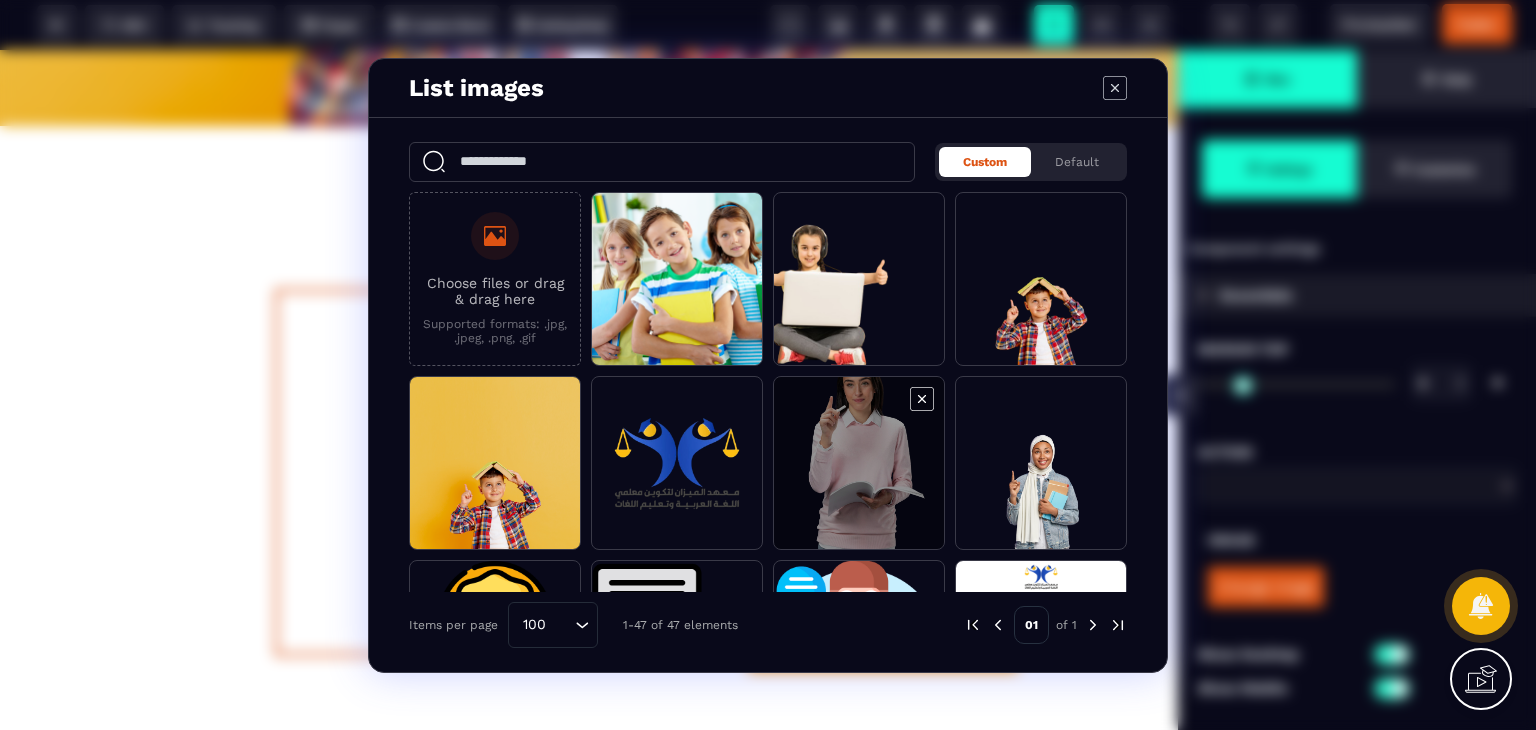 click at bounding box center [859, 464] 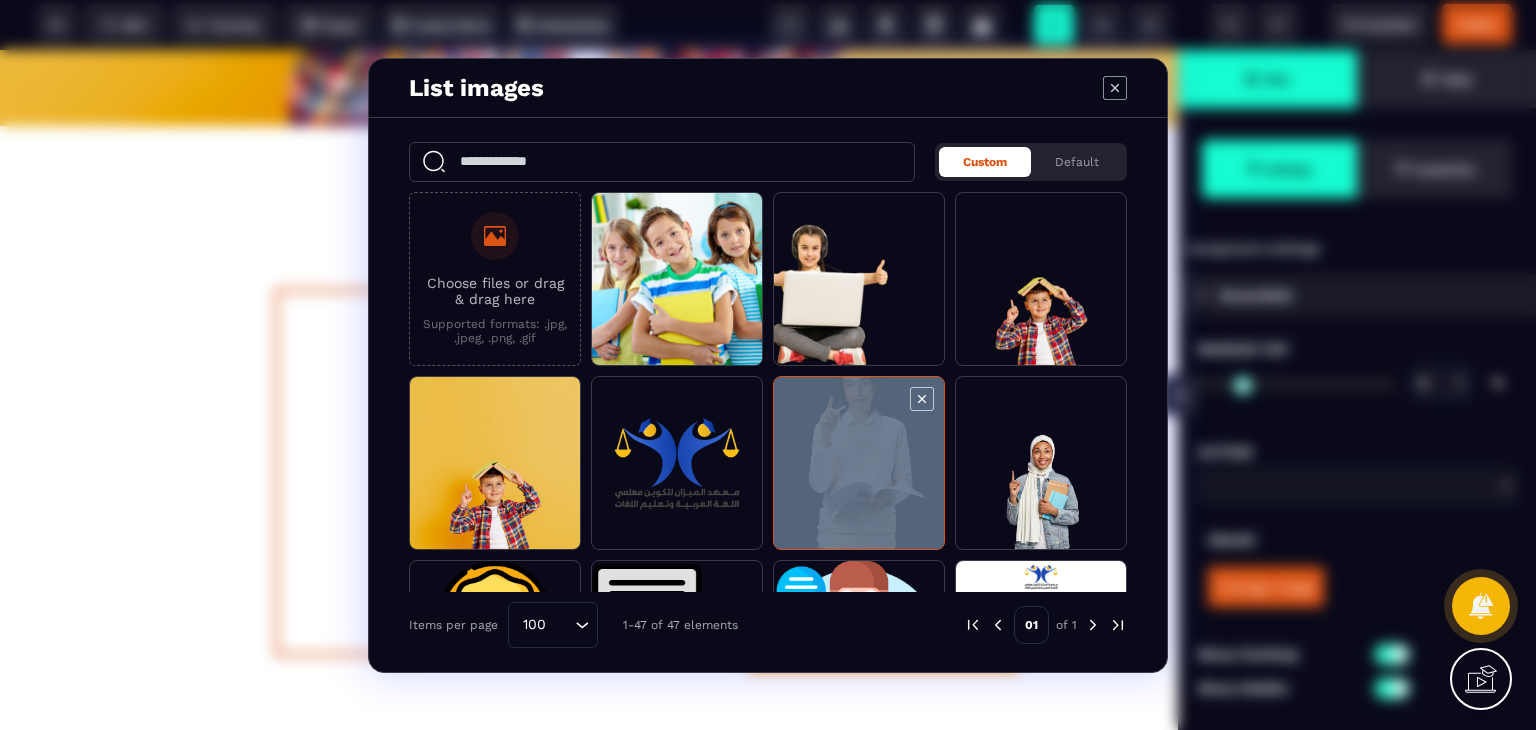 click at bounding box center [859, 464] 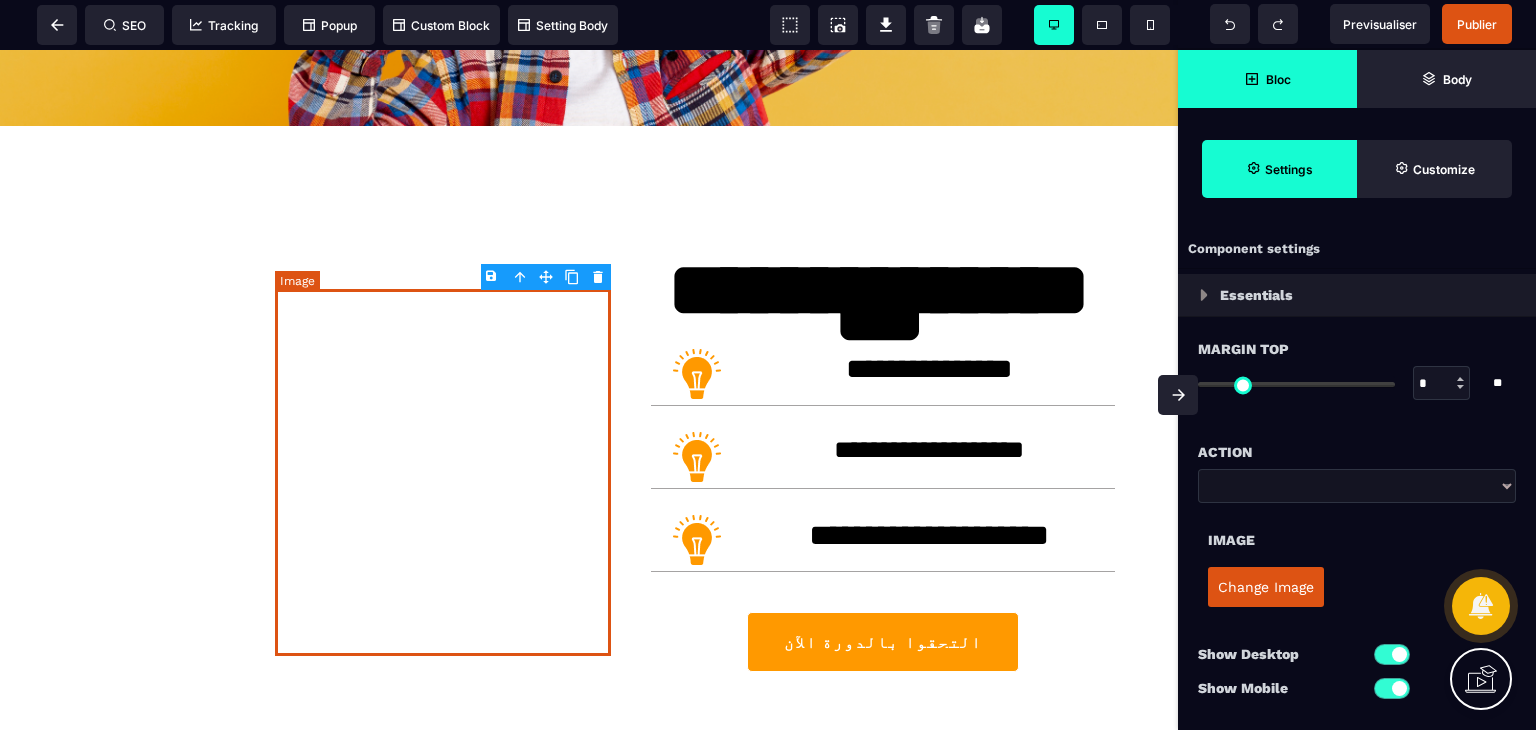 click at bounding box center [443, 472] 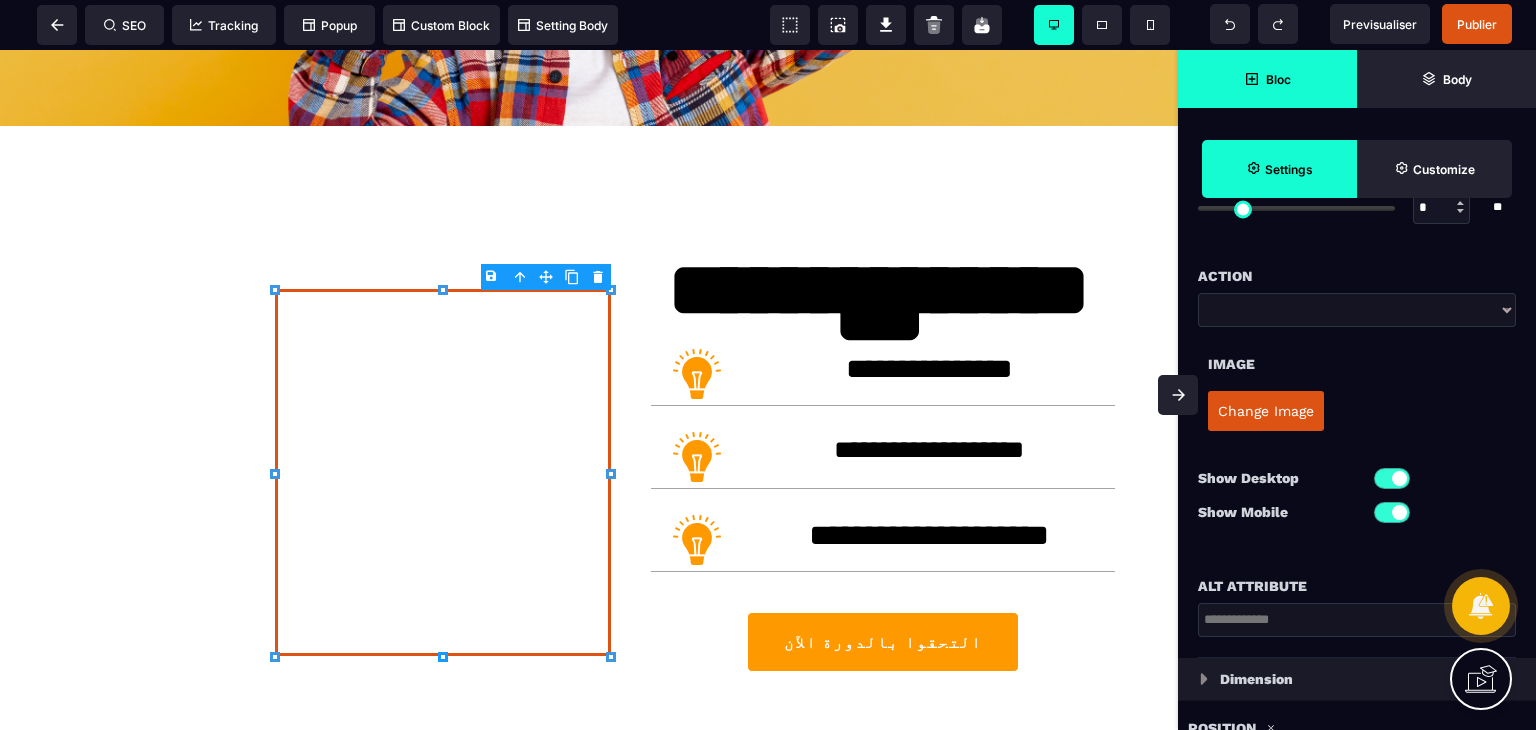 scroll, scrollTop: 200, scrollLeft: 0, axis: vertical 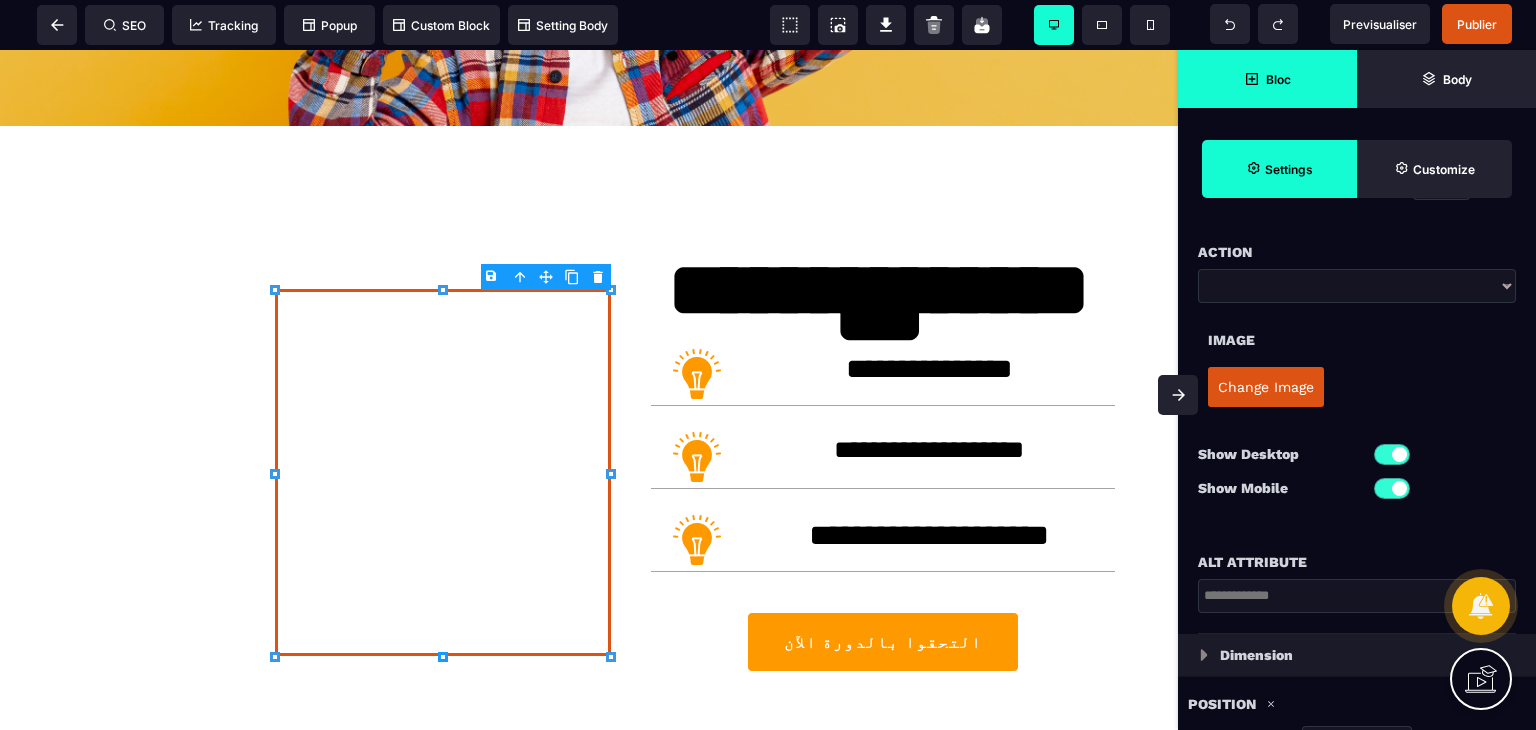 click on "Change Image" at bounding box center [1266, 387] 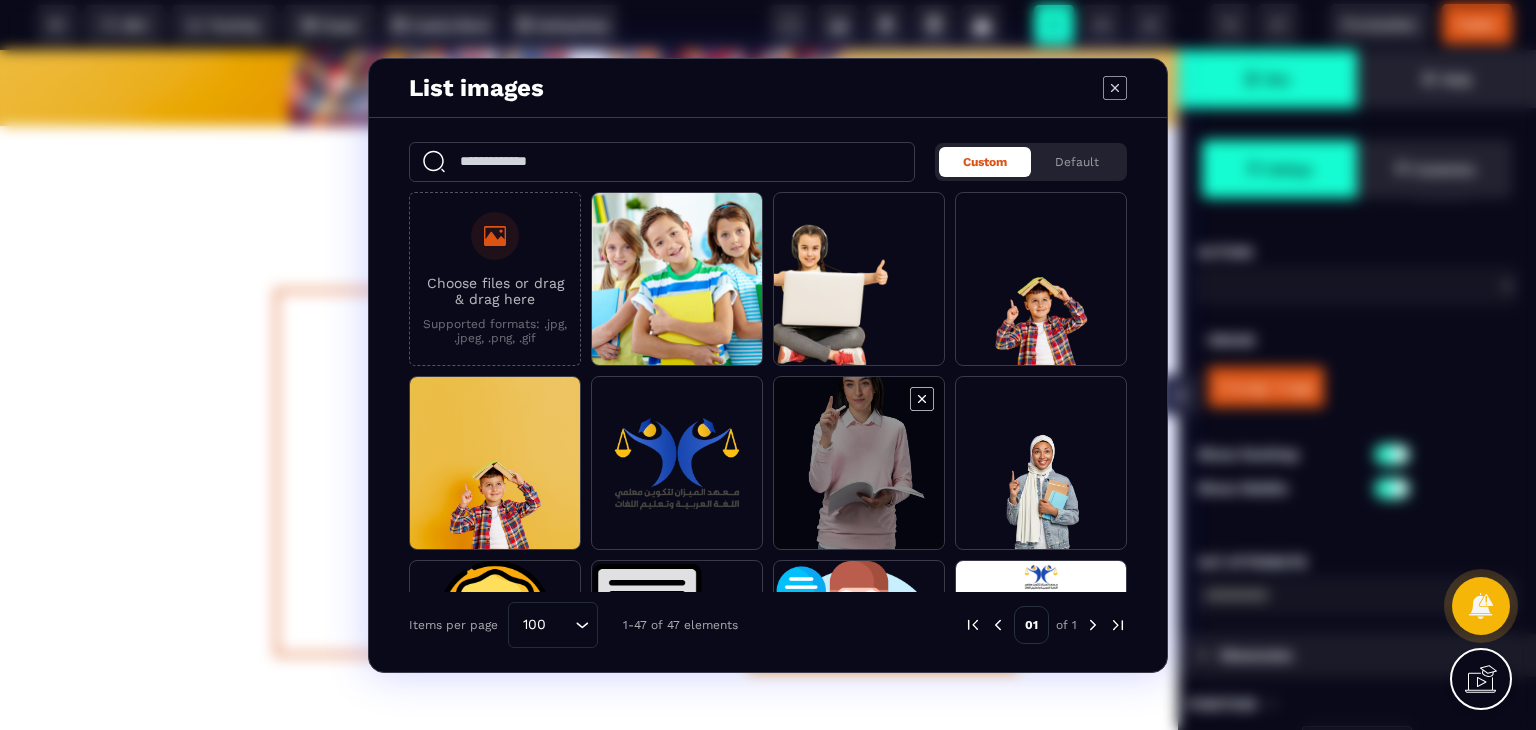 click at bounding box center [859, 464] 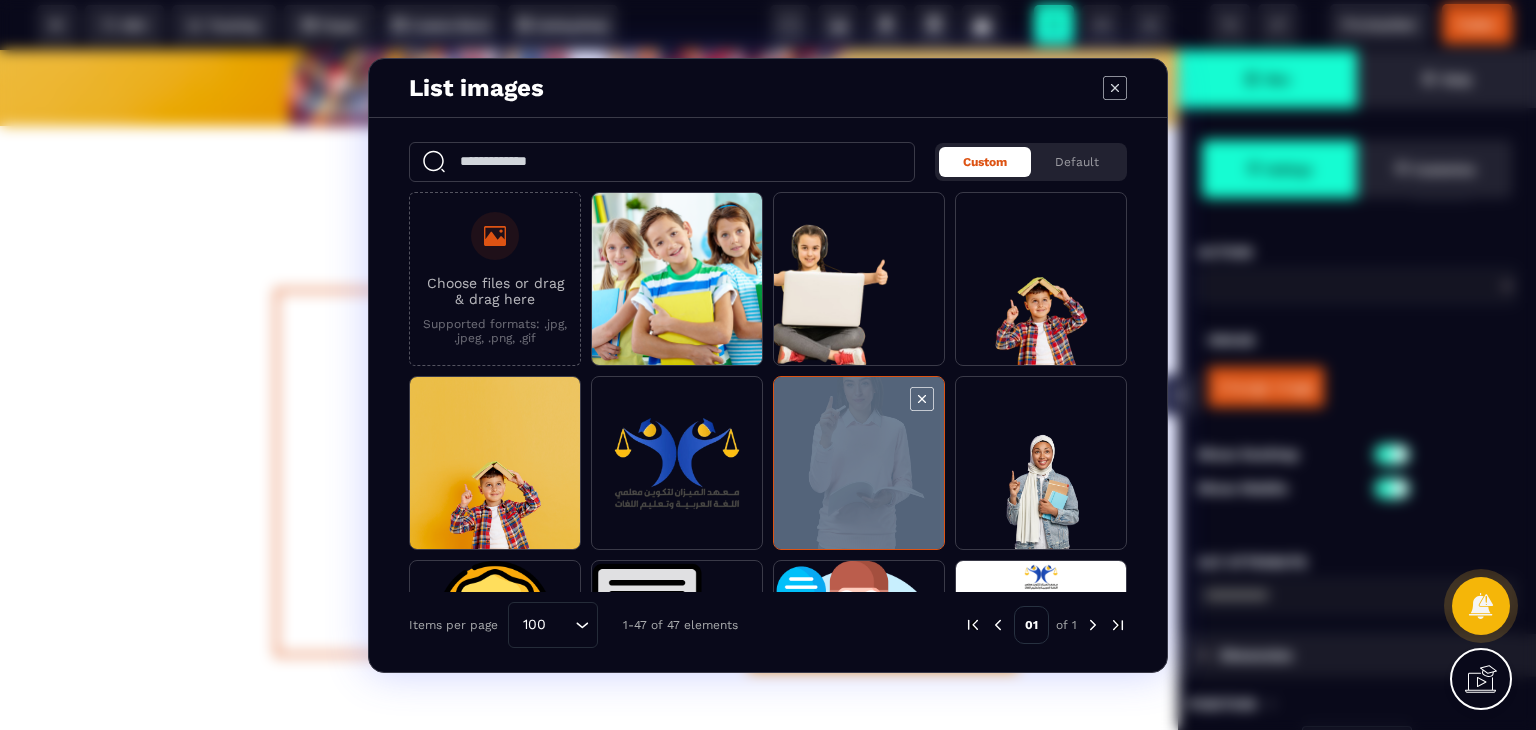 click at bounding box center (859, 464) 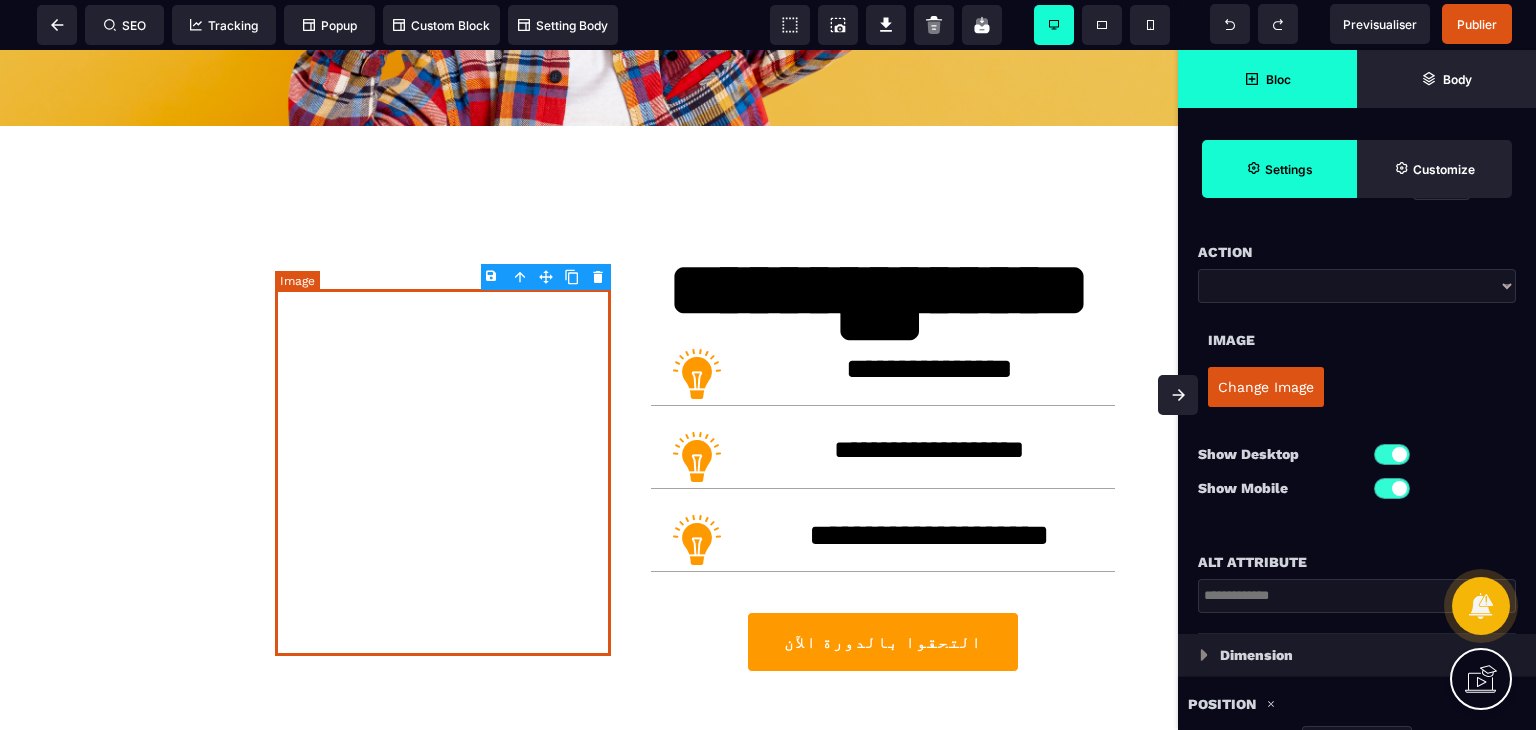 click at bounding box center [443, 472] 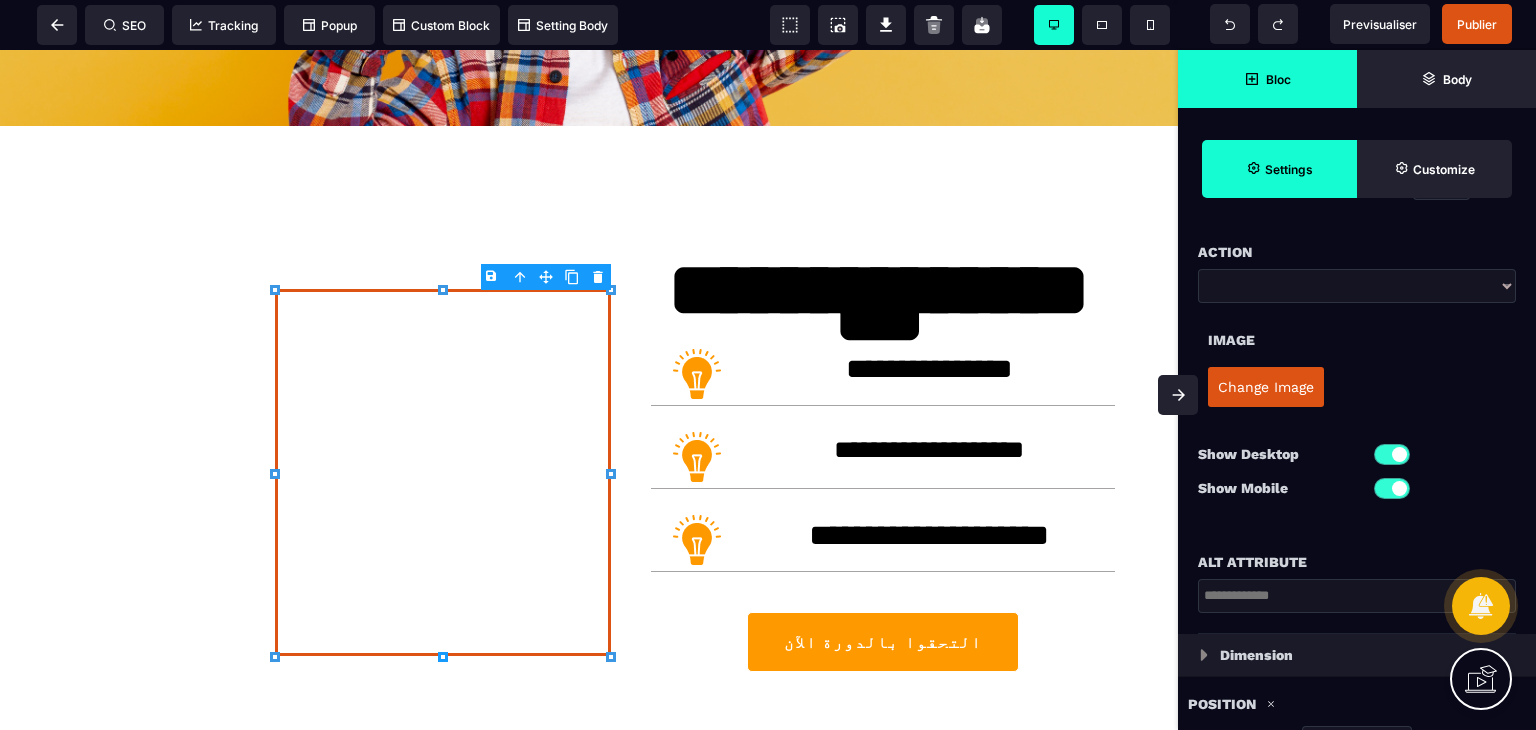 click on "Bloc" at bounding box center [1267, 79] 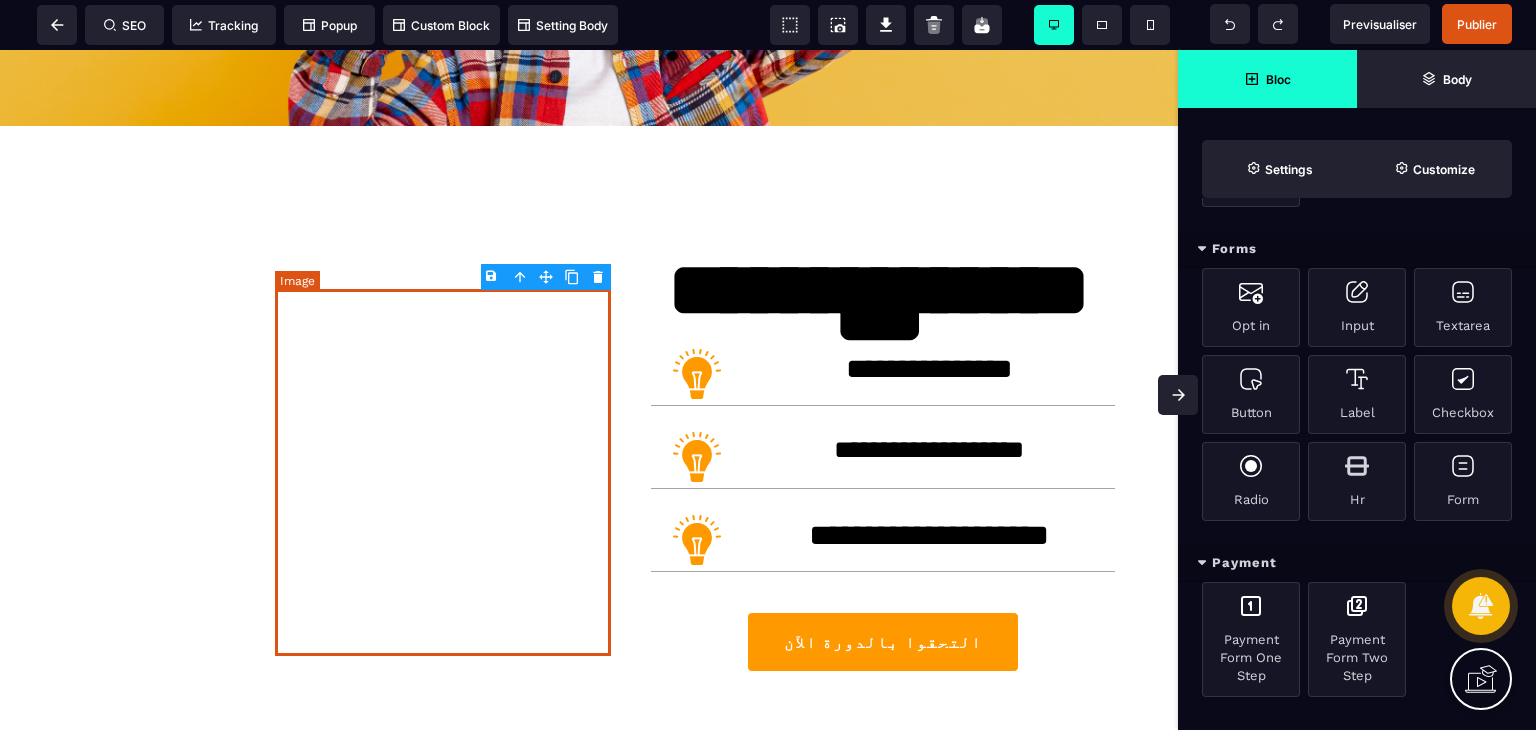 click at bounding box center [443, 472] 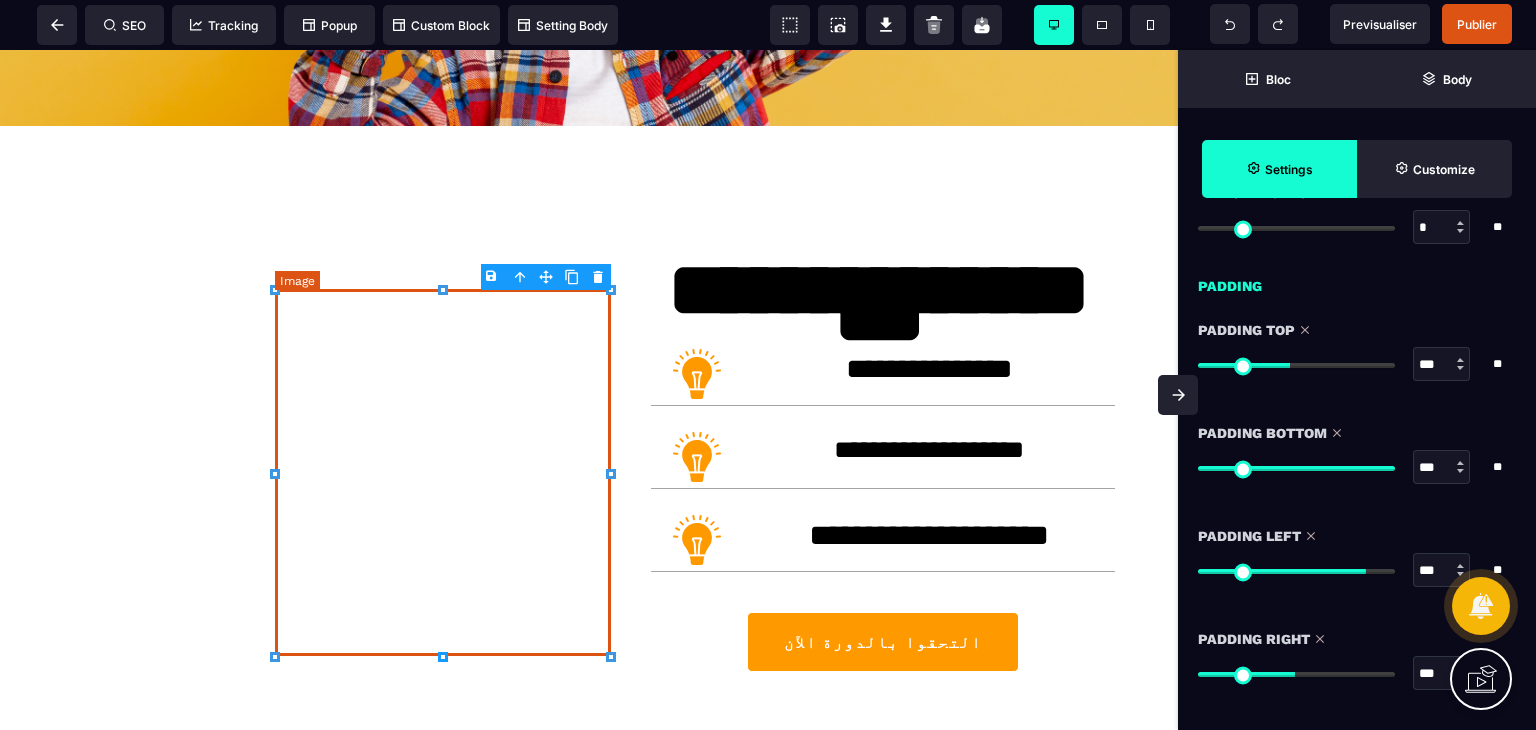 scroll, scrollTop: 200, scrollLeft: 0, axis: vertical 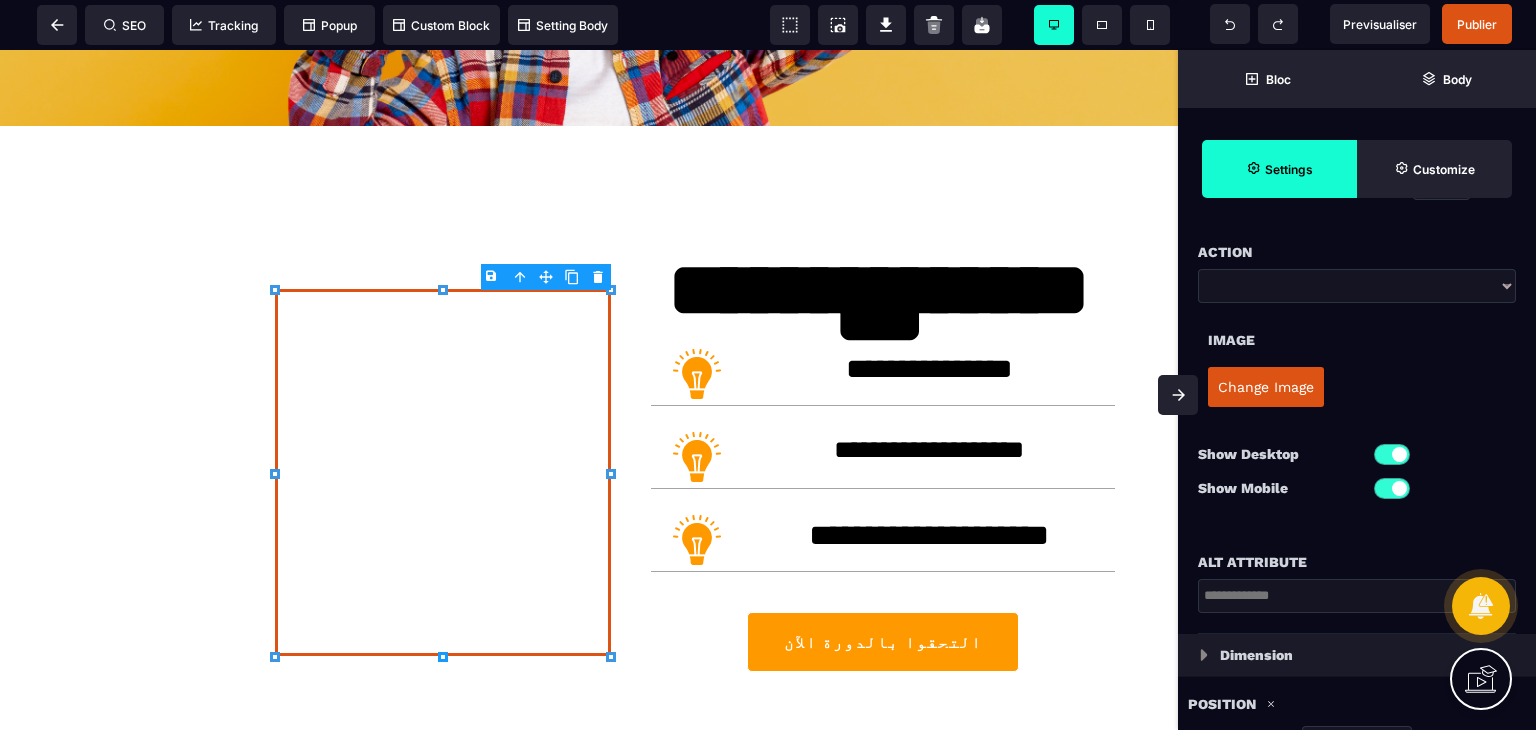 click on "Change Image" at bounding box center [1266, 387] 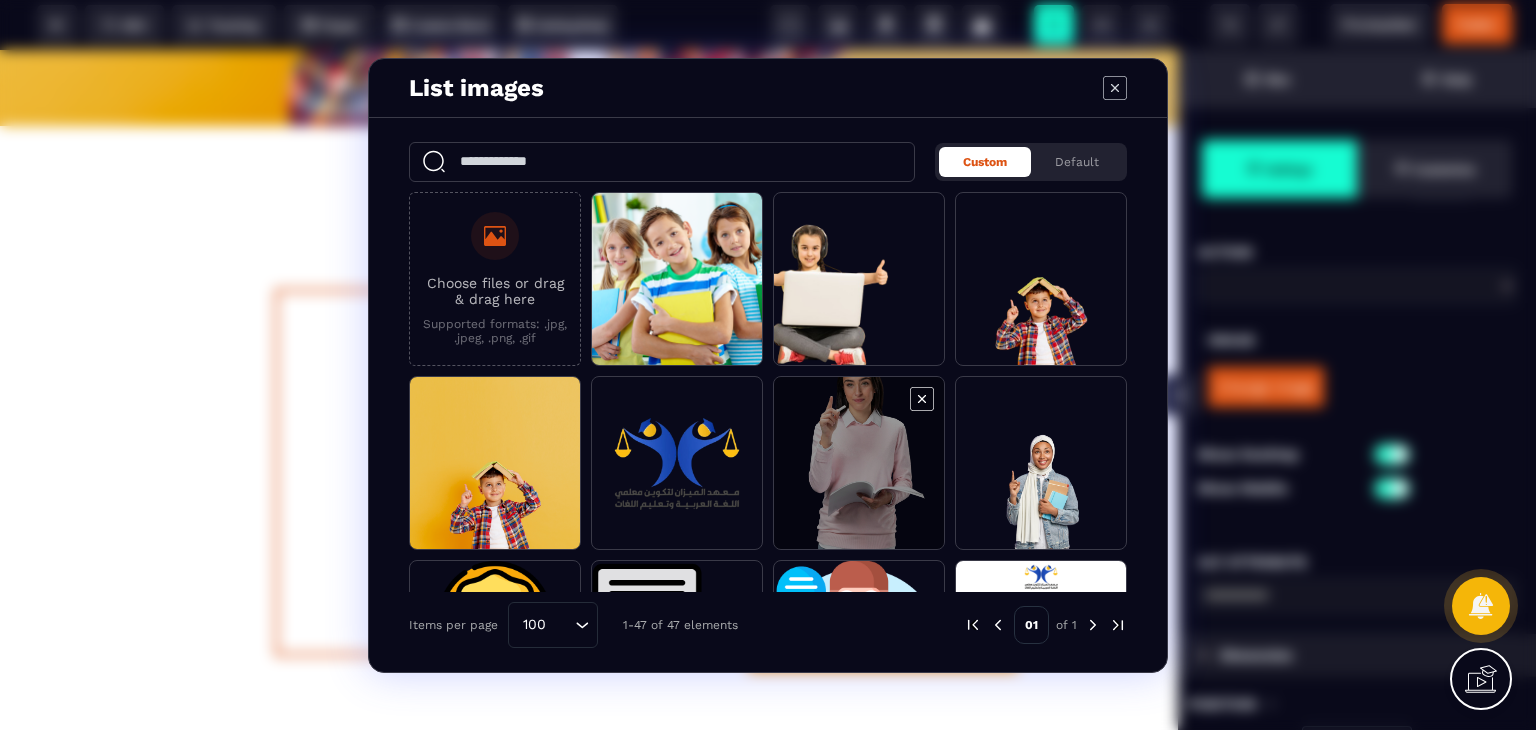 click at bounding box center (859, 464) 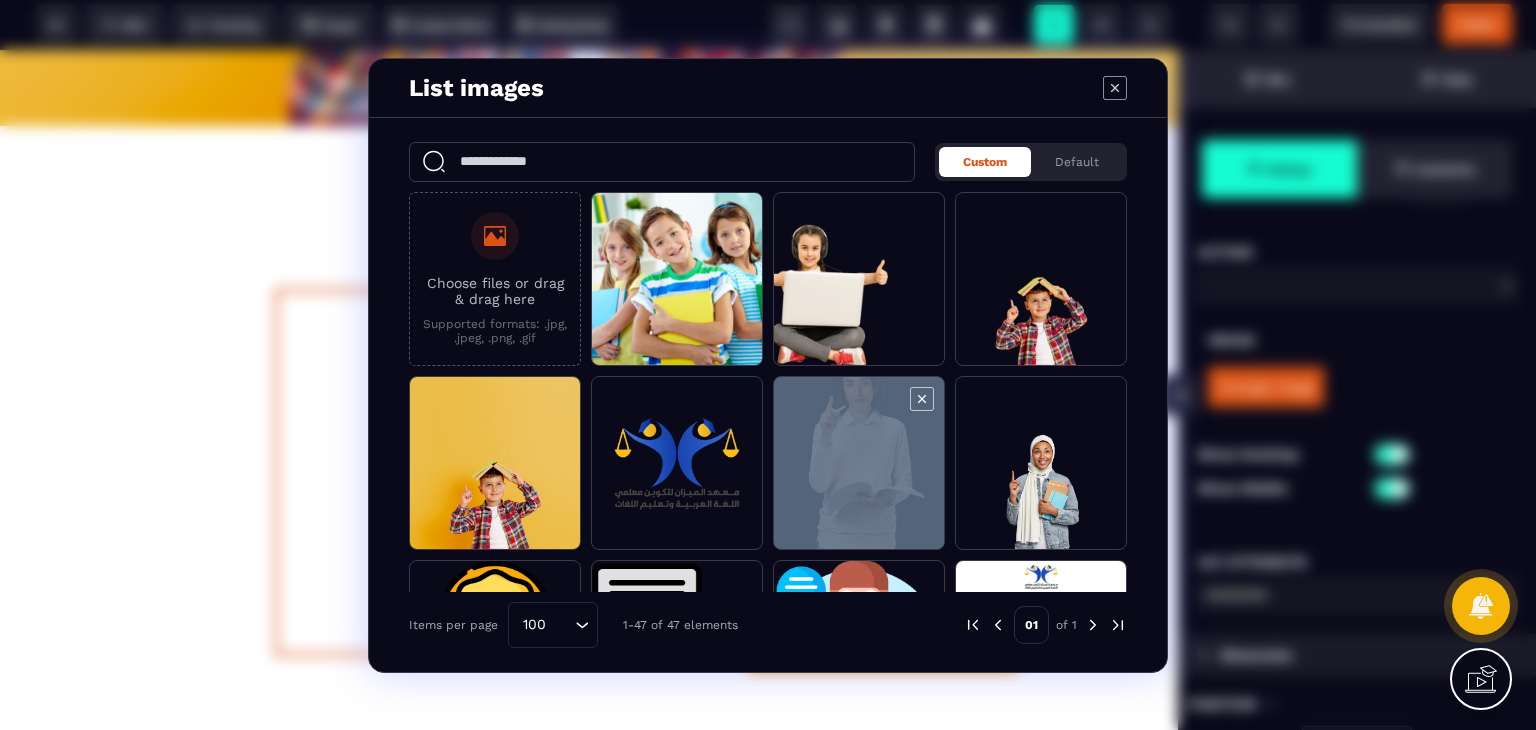 click at bounding box center (859, 464) 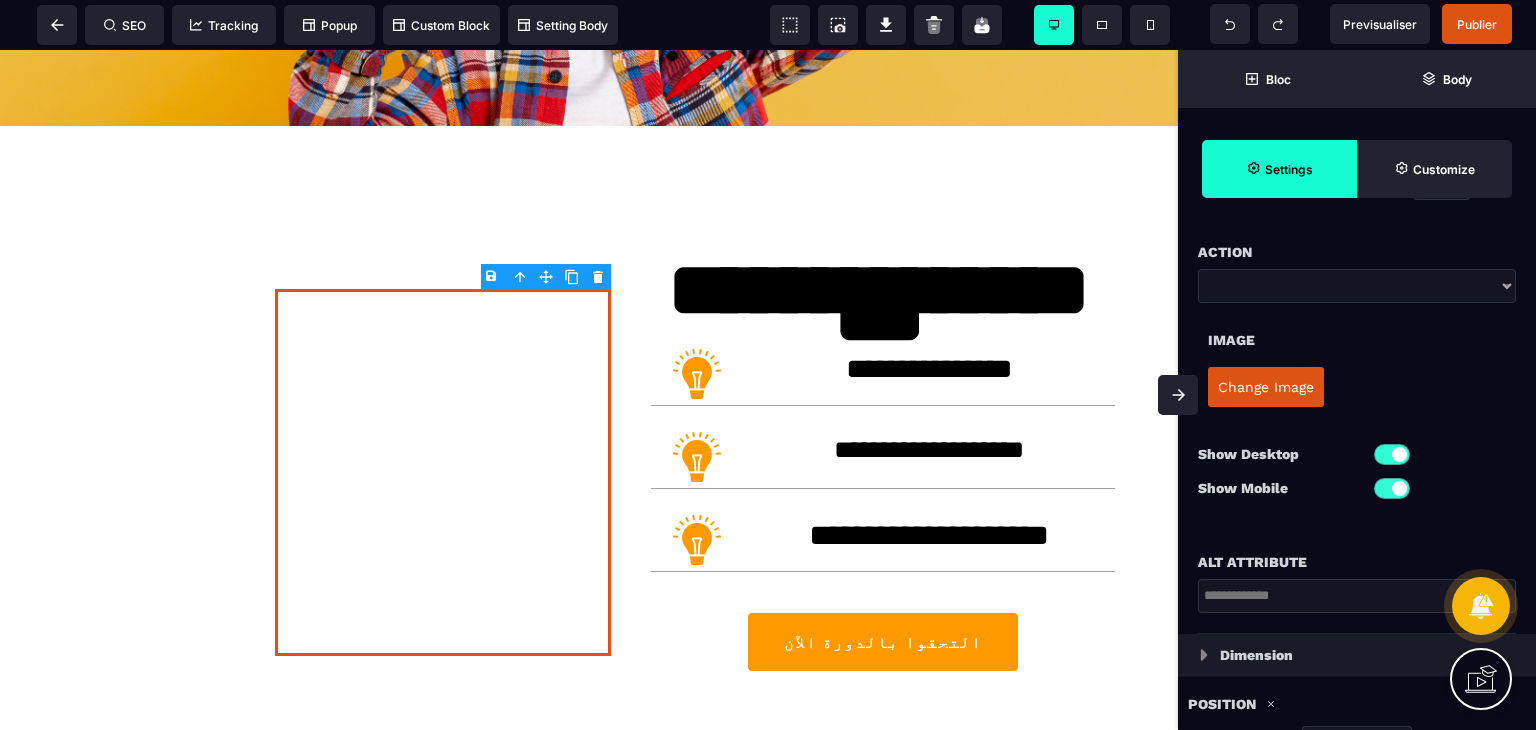 click on "Change Image" at bounding box center (1266, 387) 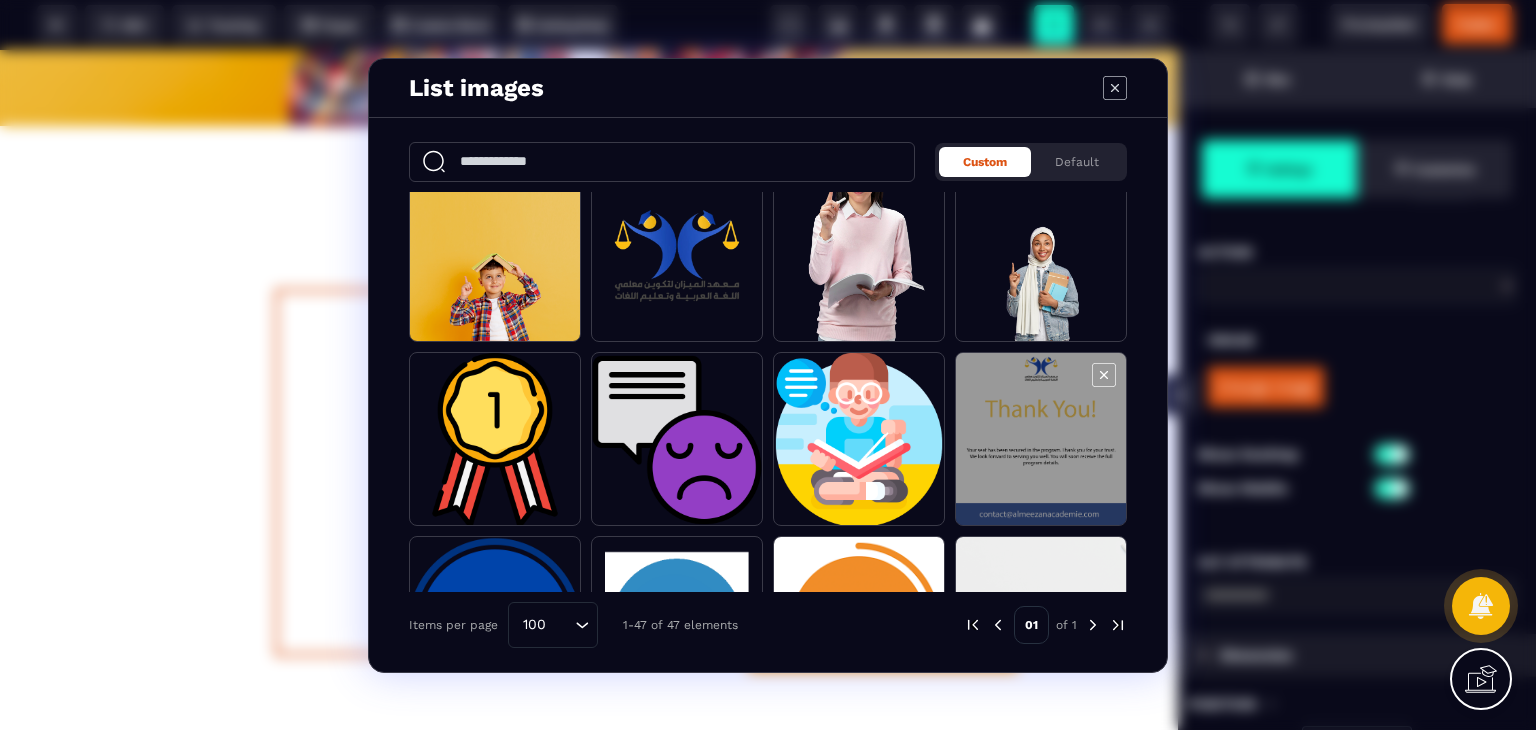 scroll, scrollTop: 200, scrollLeft: 0, axis: vertical 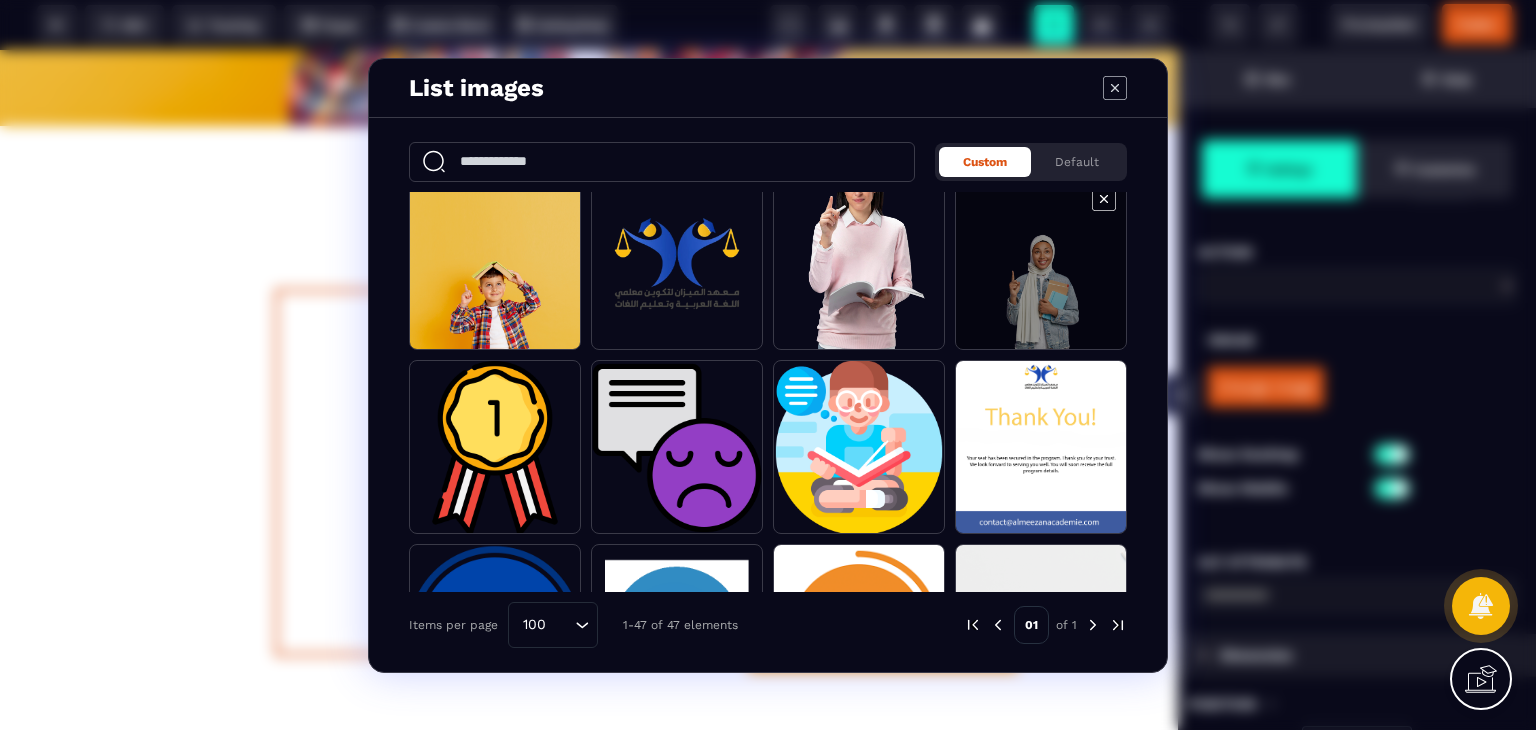 click at bounding box center (1041, 264) 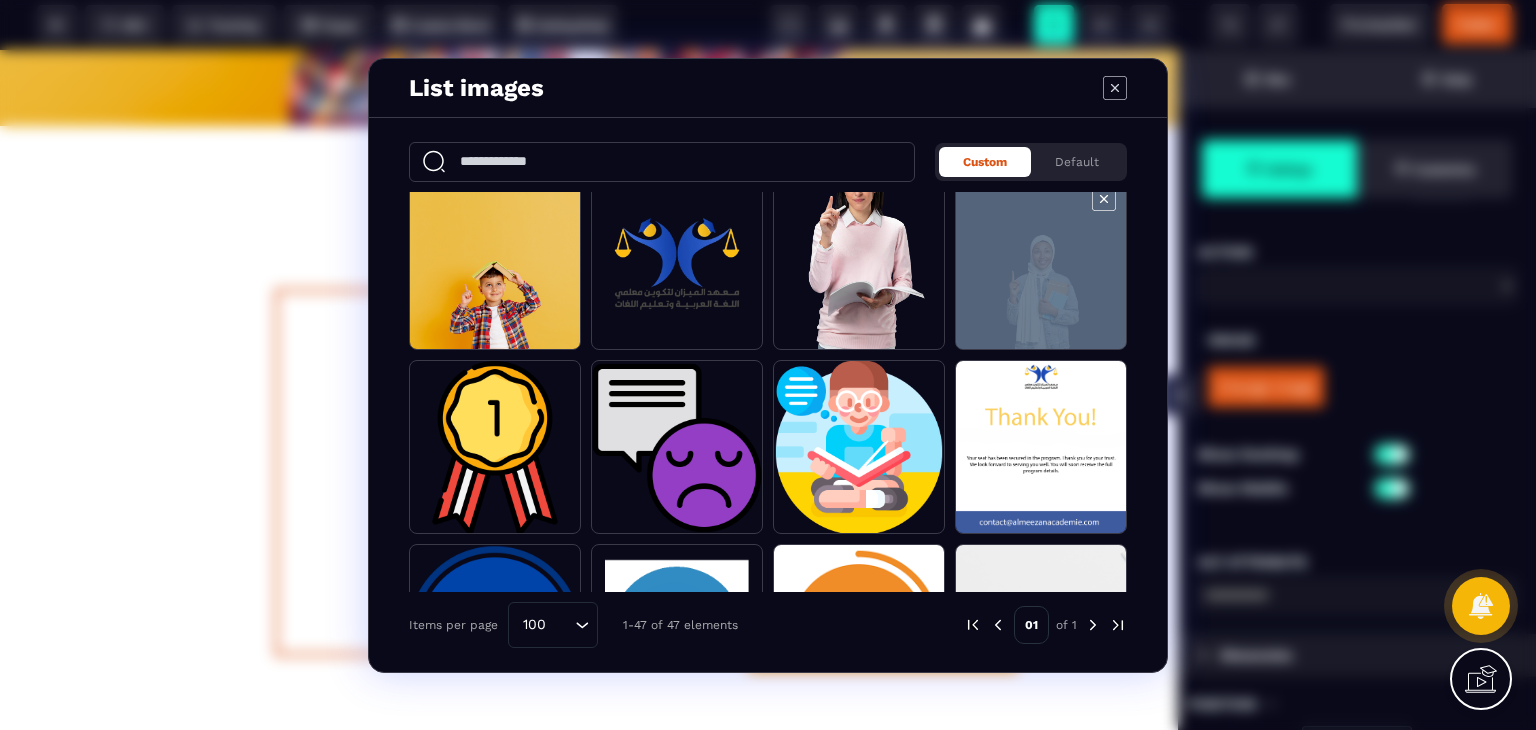 click at bounding box center [1041, 264] 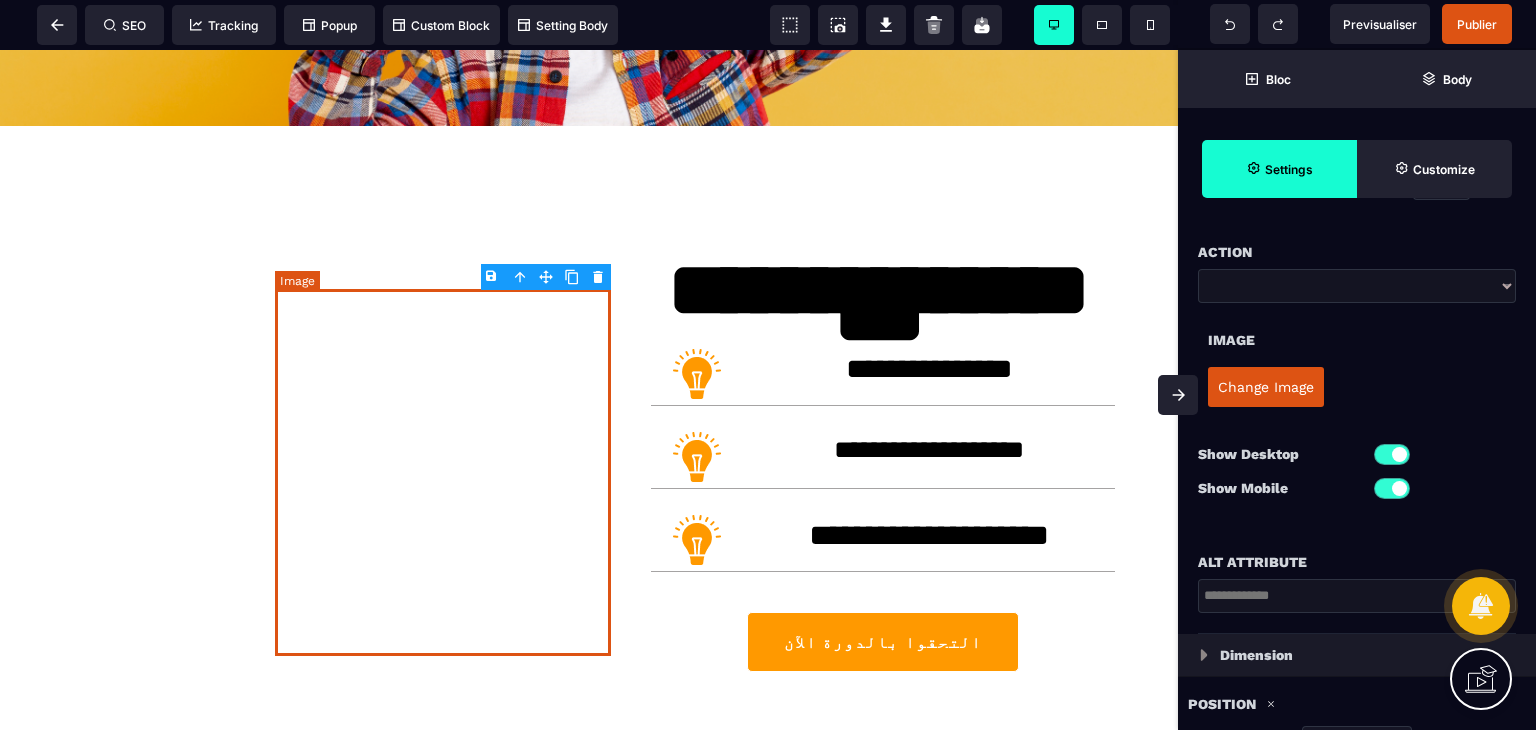 click at bounding box center [443, 472] 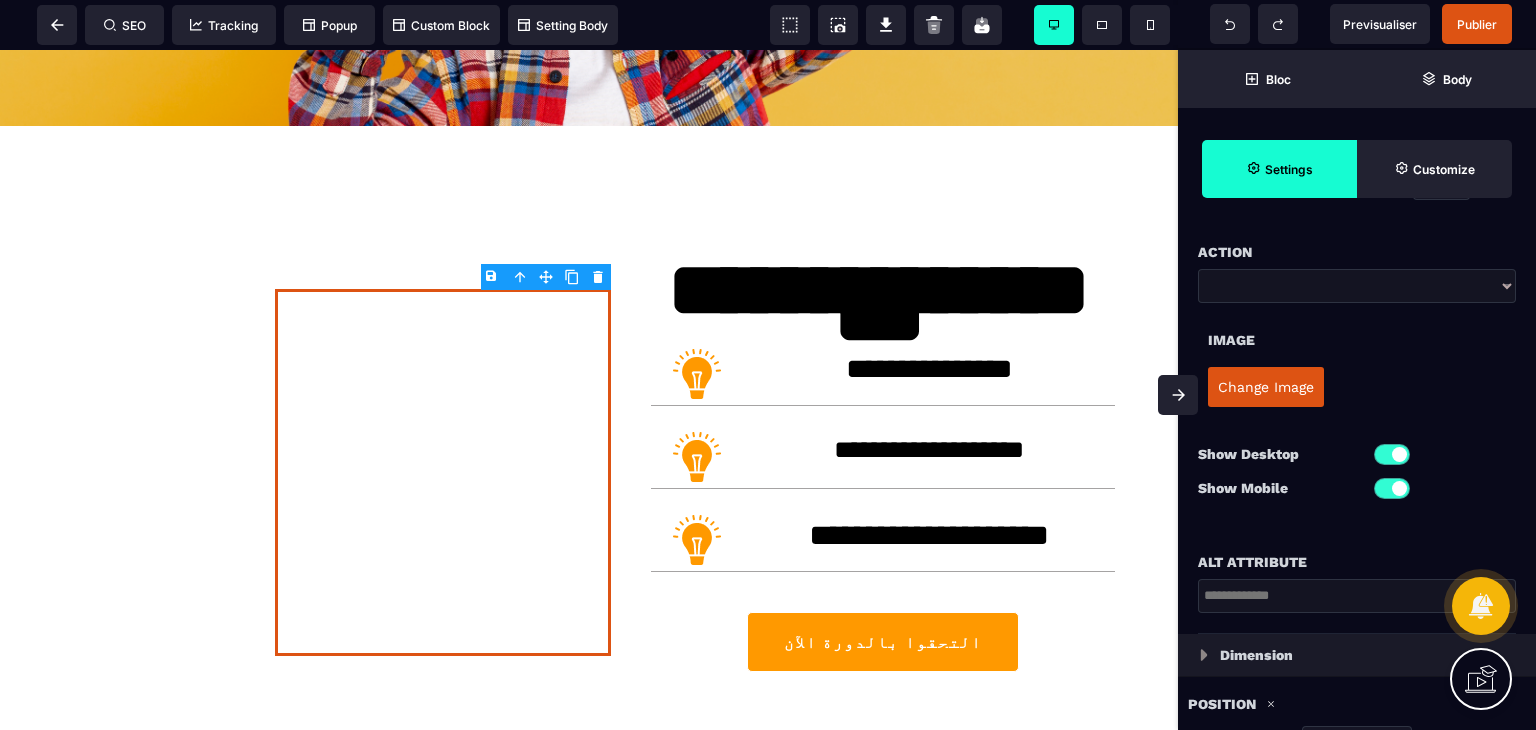 click 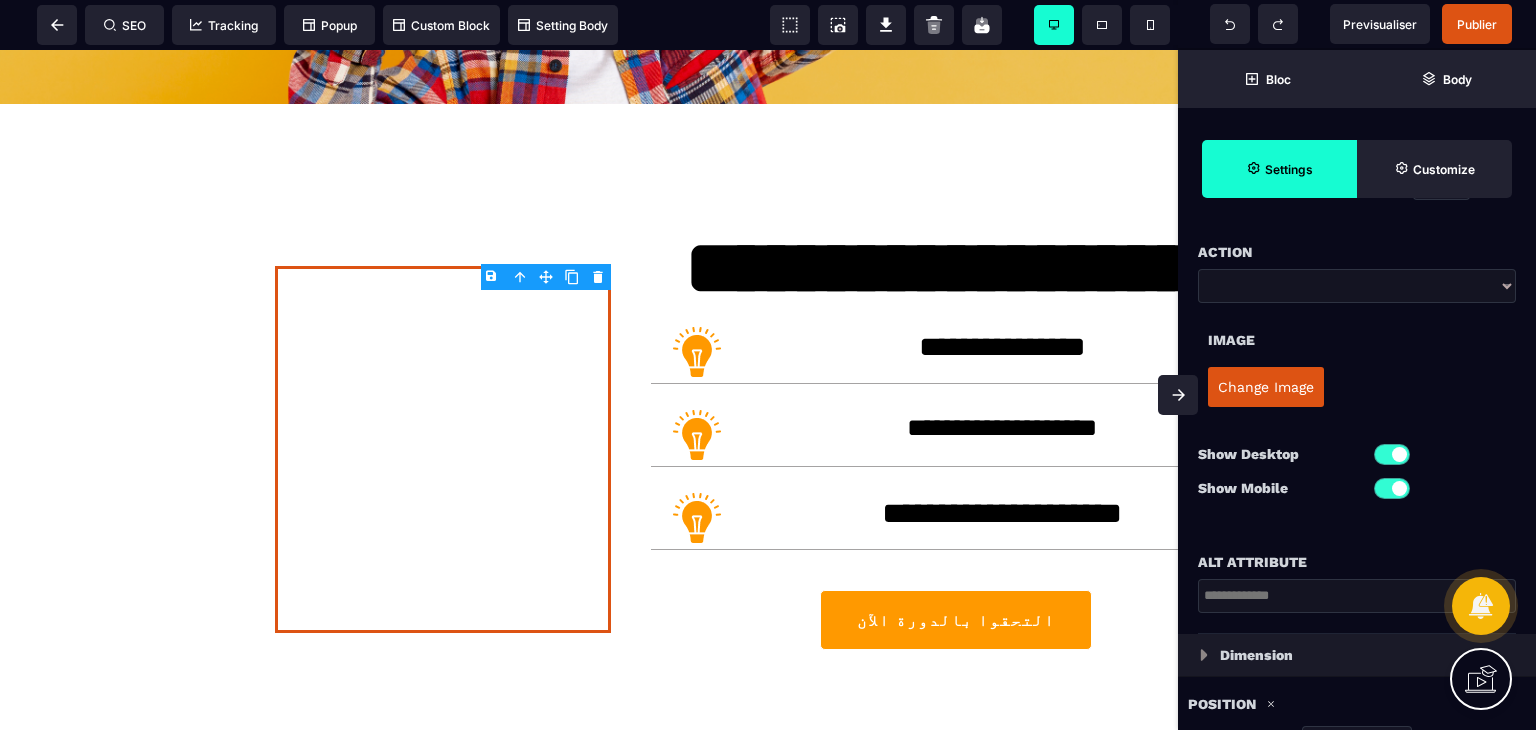 scroll, scrollTop: 0, scrollLeft: 0, axis: both 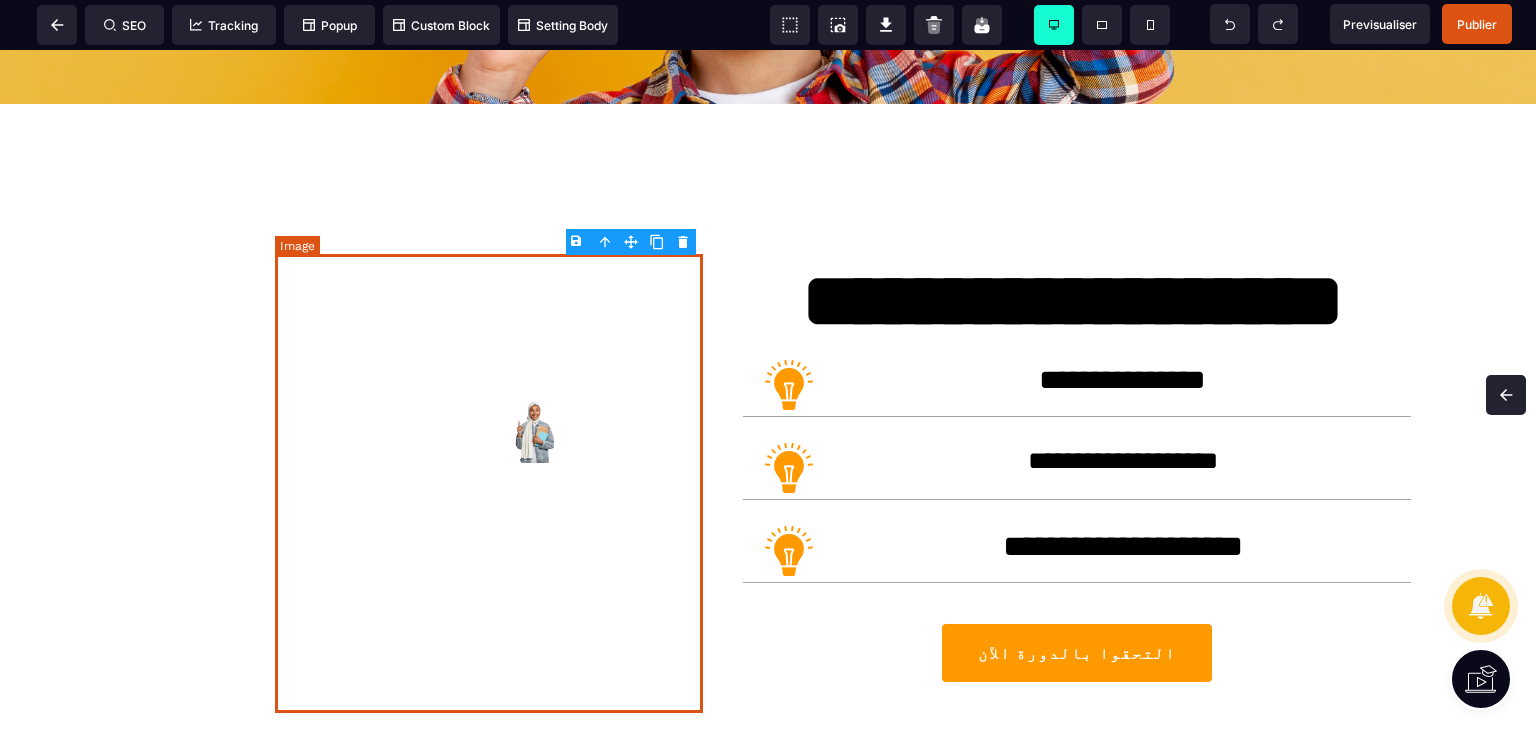 click at bounding box center (489, 483) 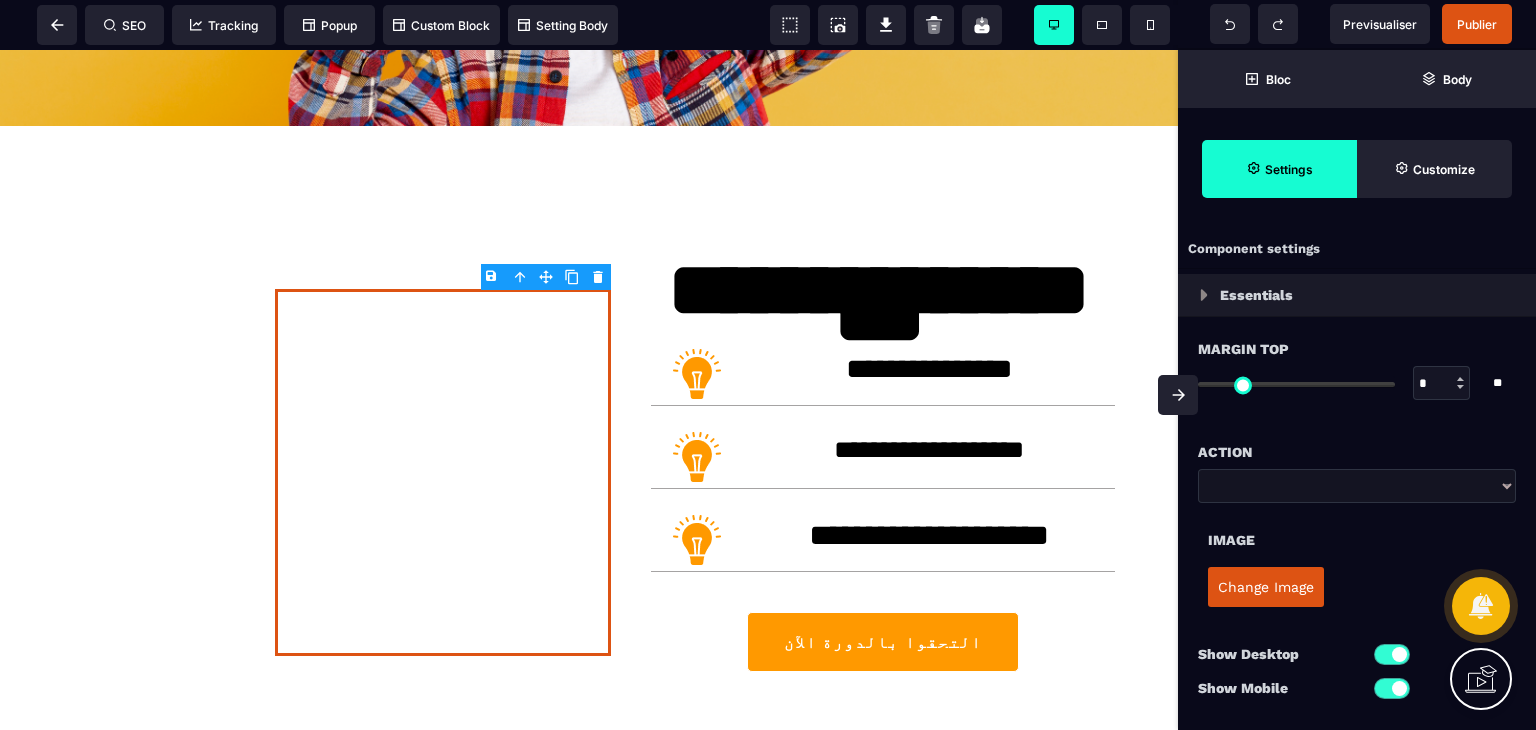 click at bounding box center [1178, 395] 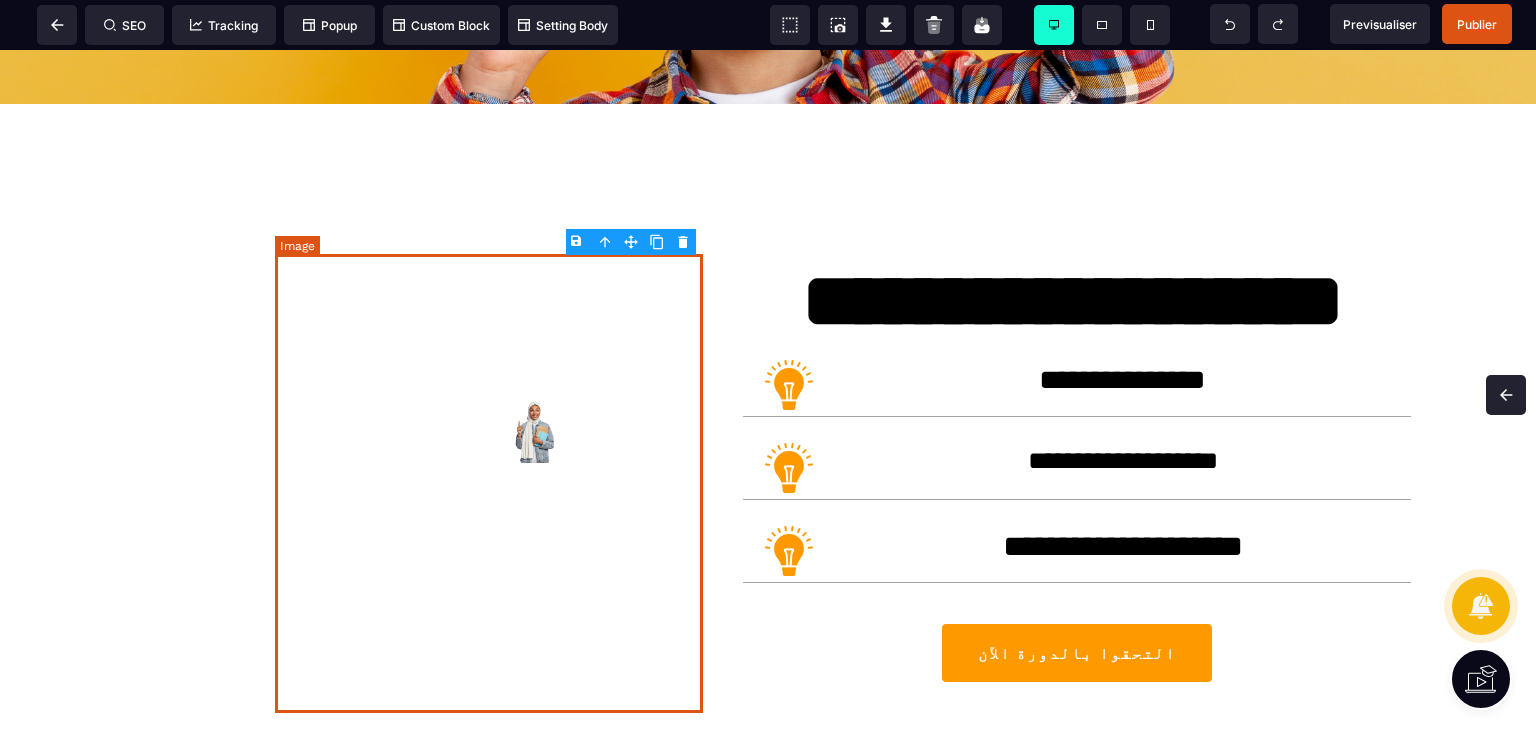 click at bounding box center (489, 483) 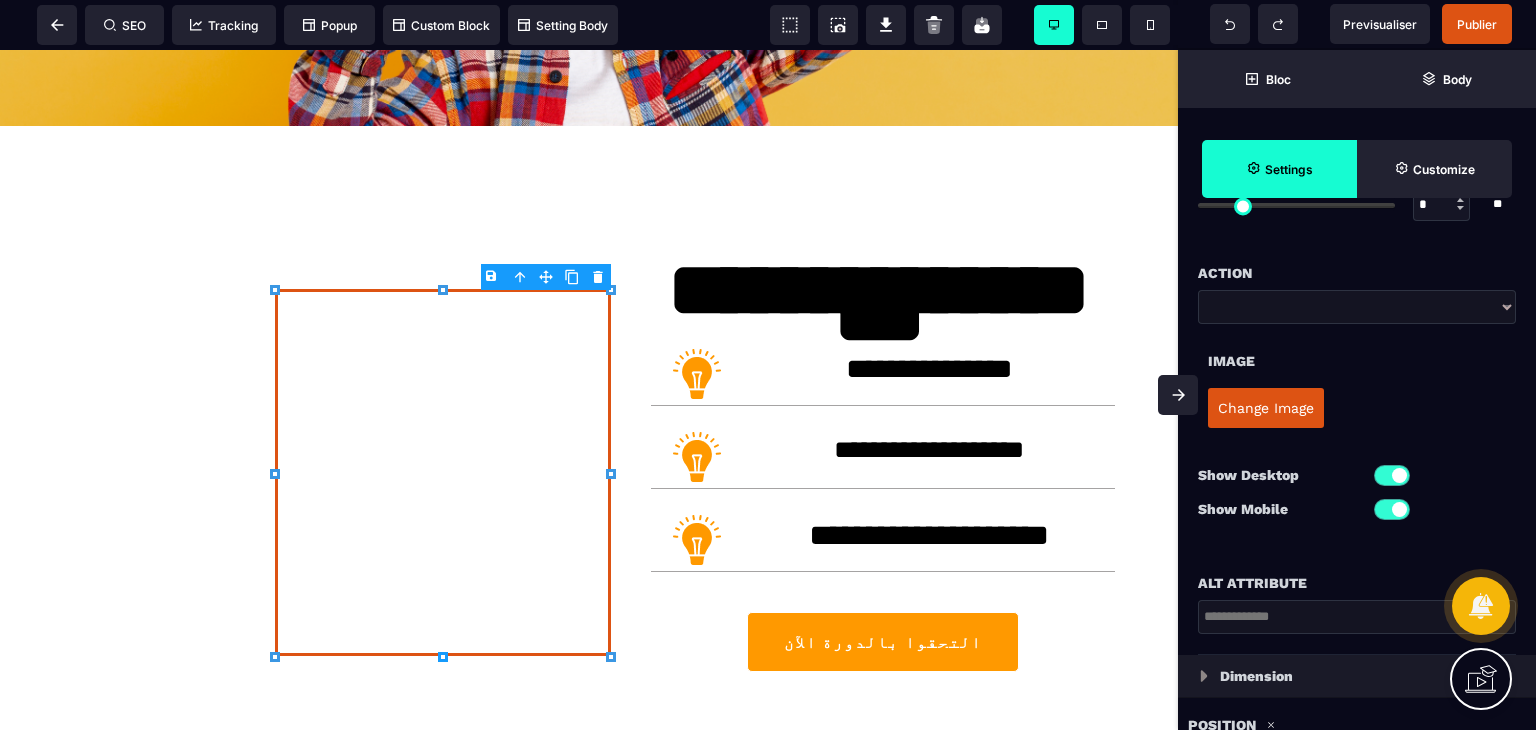 scroll, scrollTop: 300, scrollLeft: 0, axis: vertical 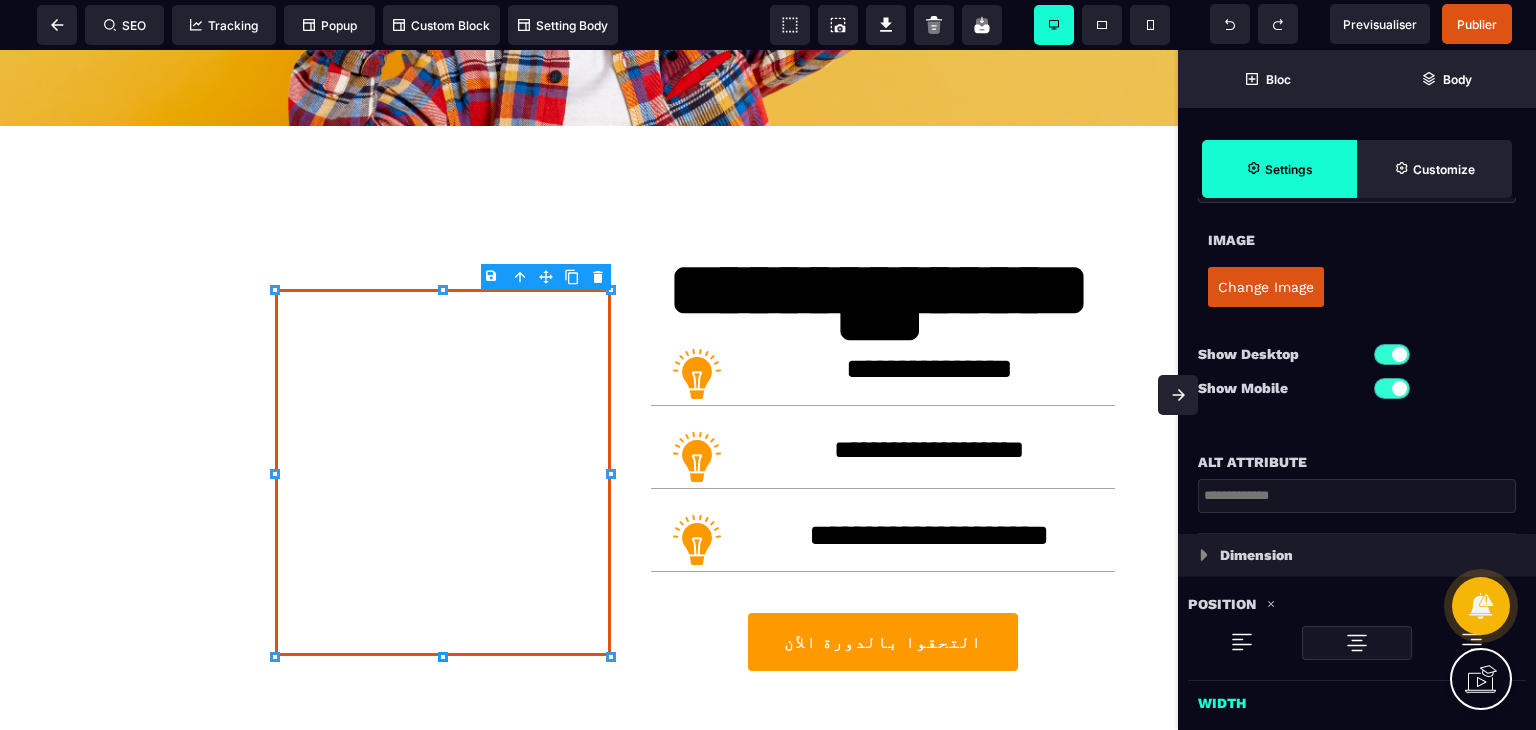 click on "Dimension" at bounding box center [1357, 555] 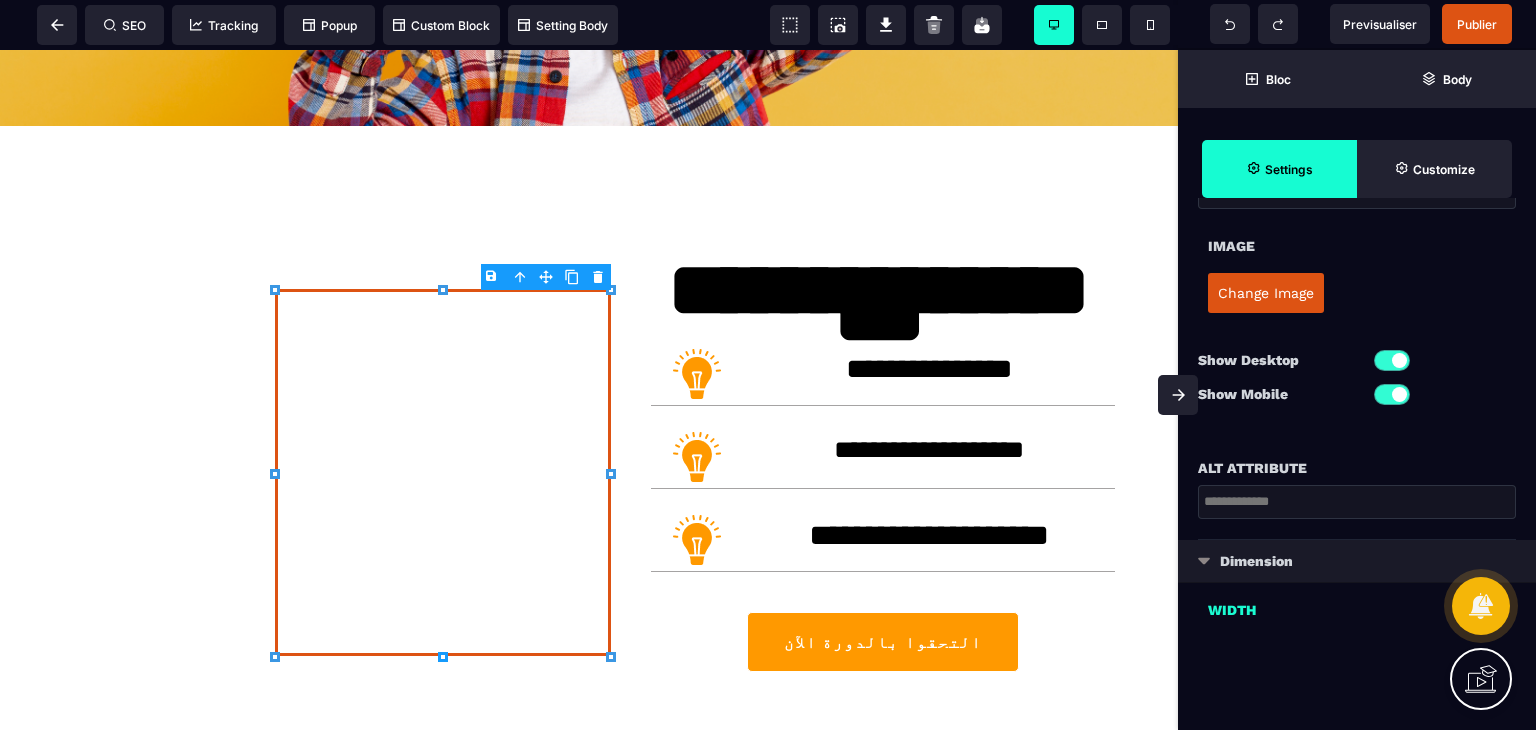 scroll, scrollTop: 293, scrollLeft: 0, axis: vertical 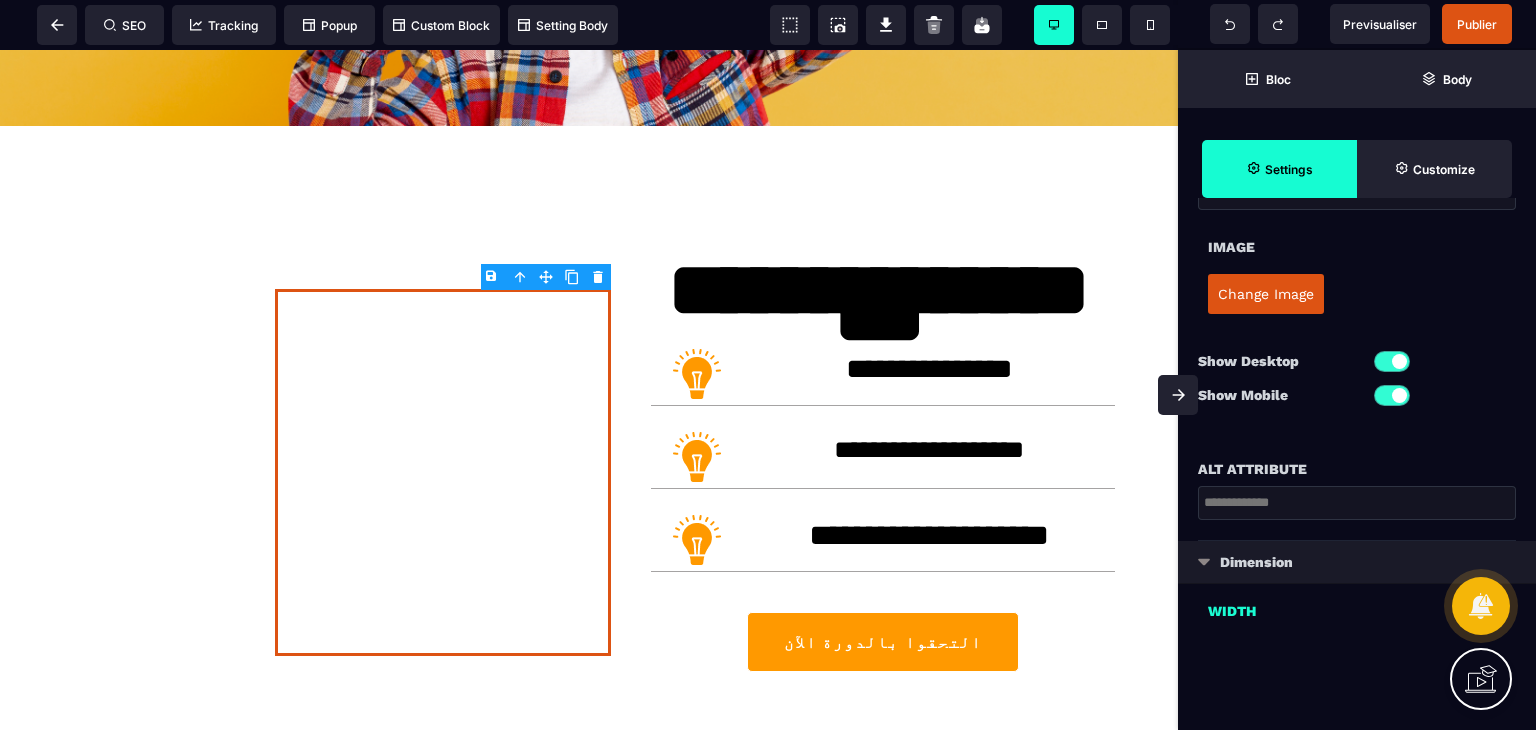 click at bounding box center [1204, 562] 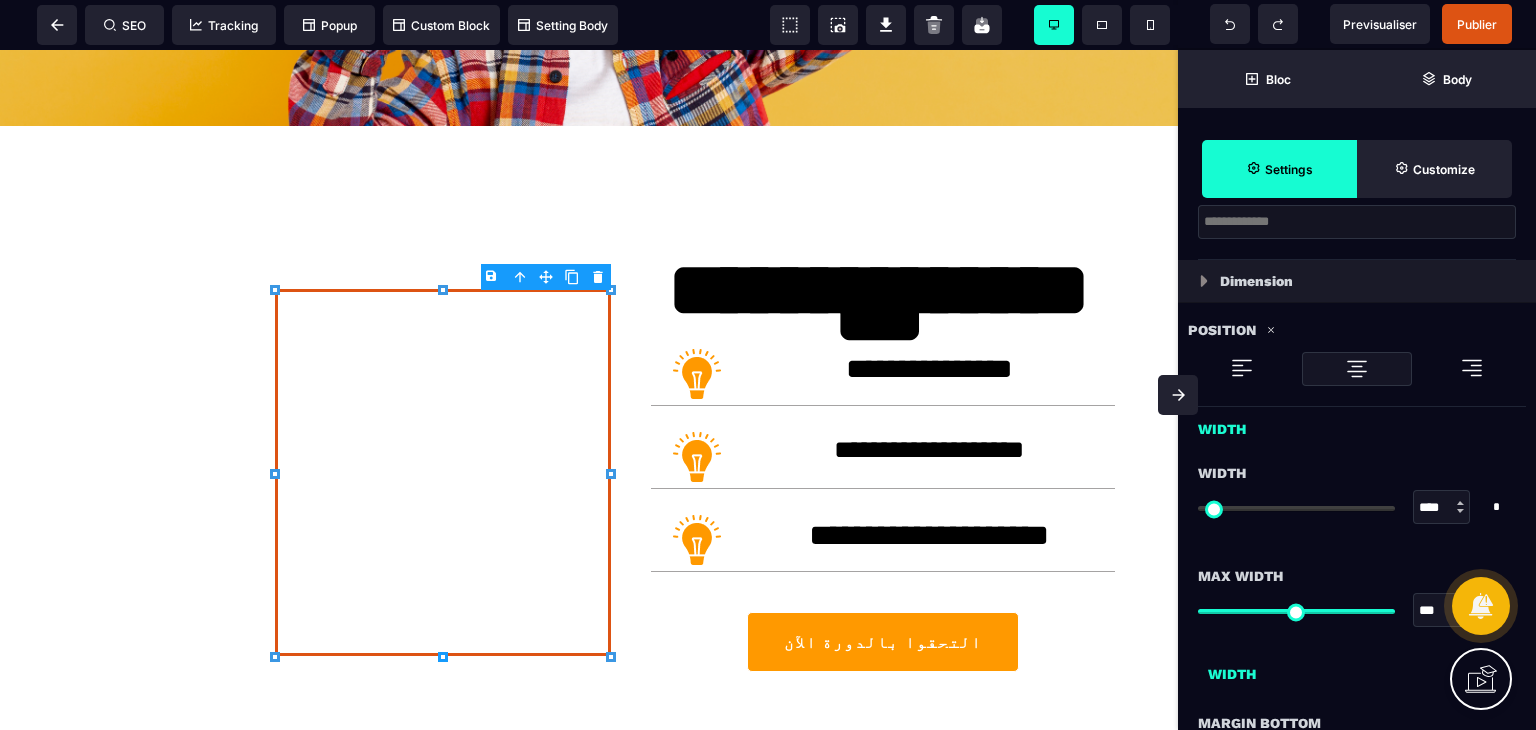 scroll, scrollTop: 600, scrollLeft: 0, axis: vertical 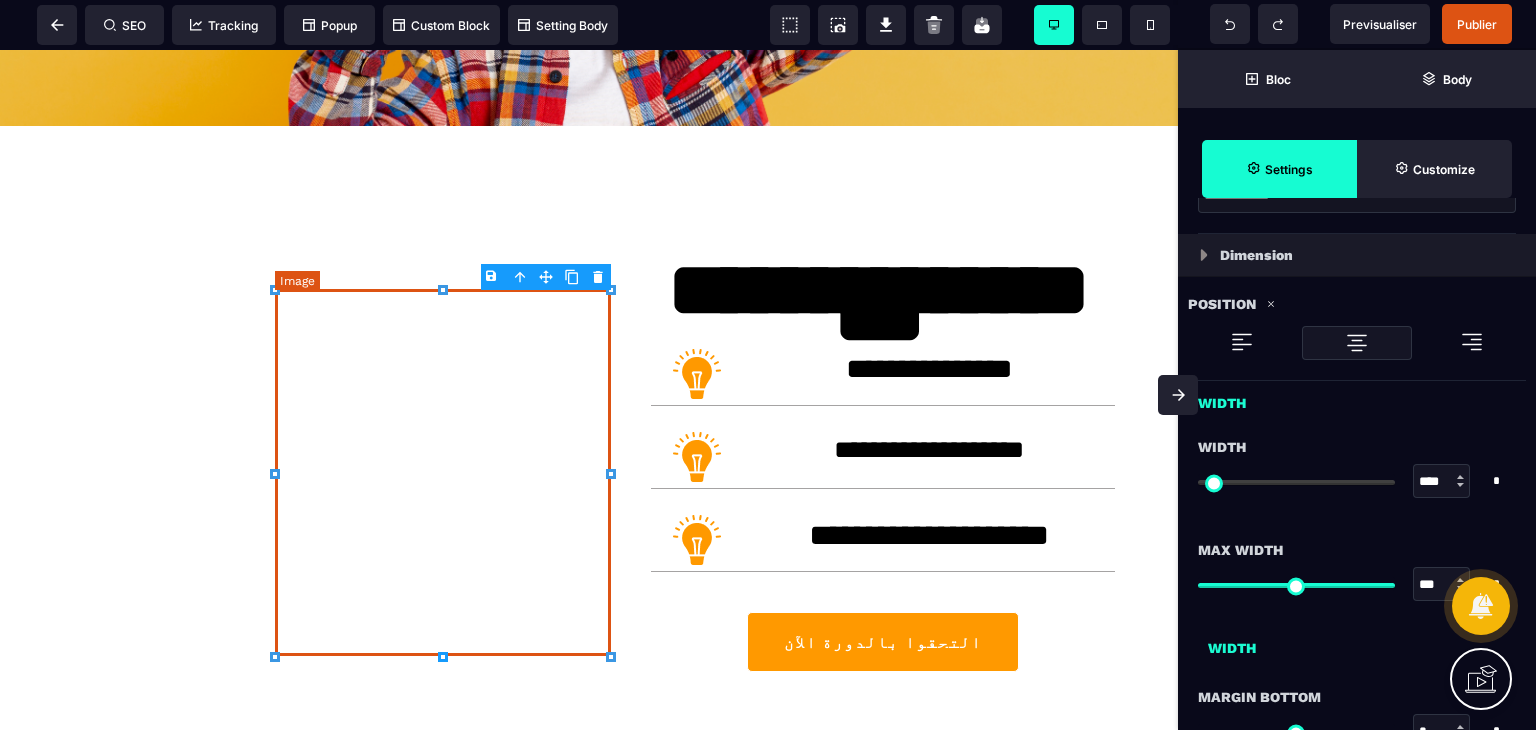 click at bounding box center [443, 472] 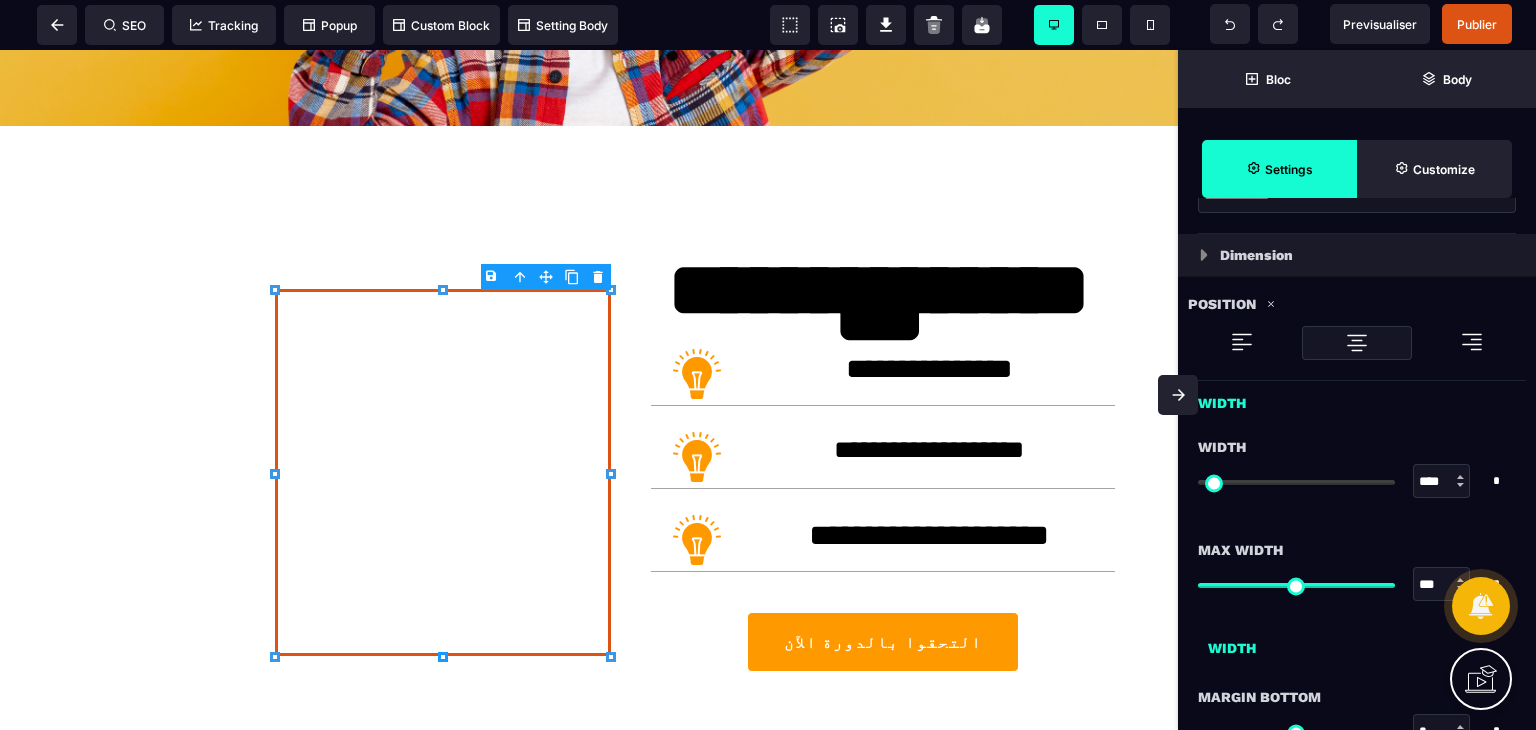 click at bounding box center (1178, 395) 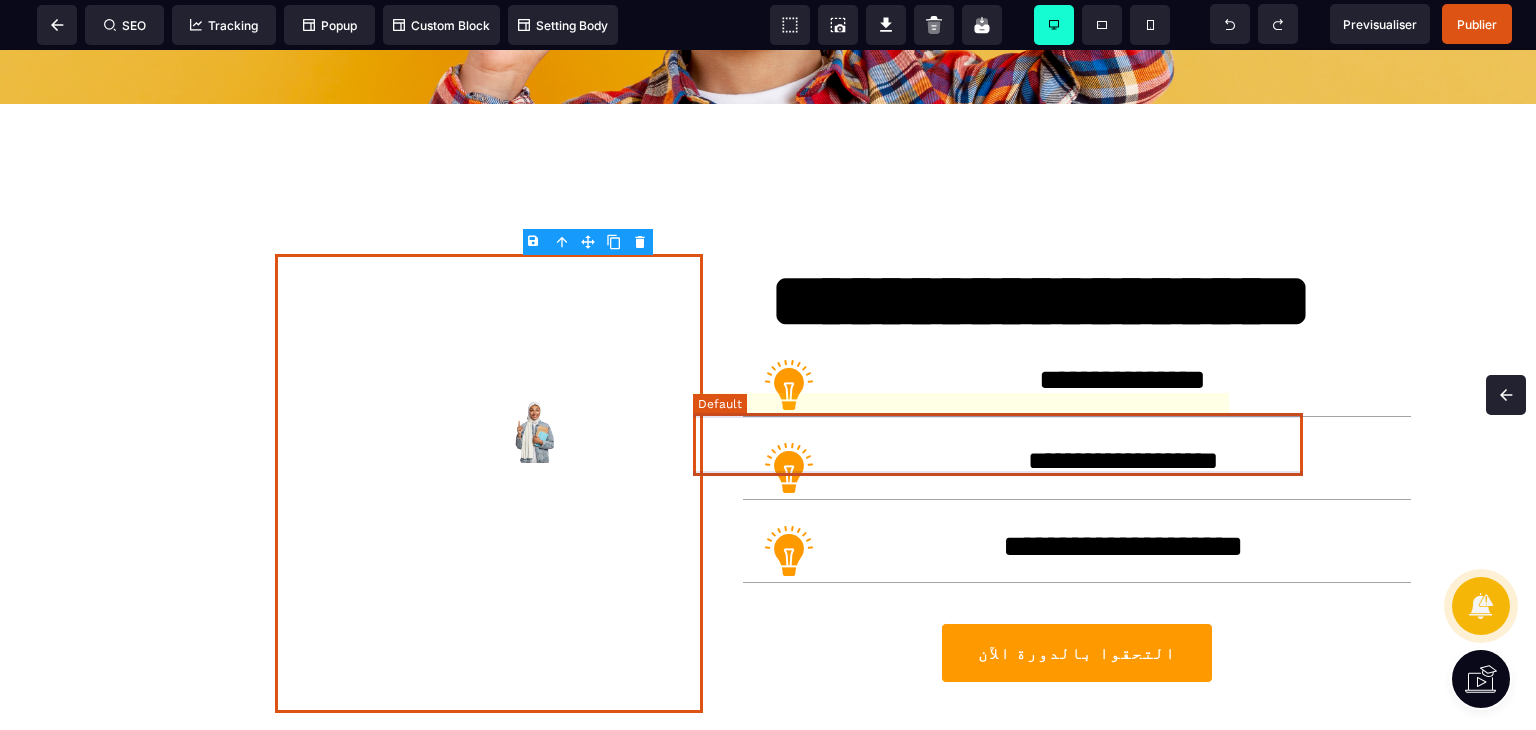 scroll, scrollTop: 0, scrollLeft: 0, axis: both 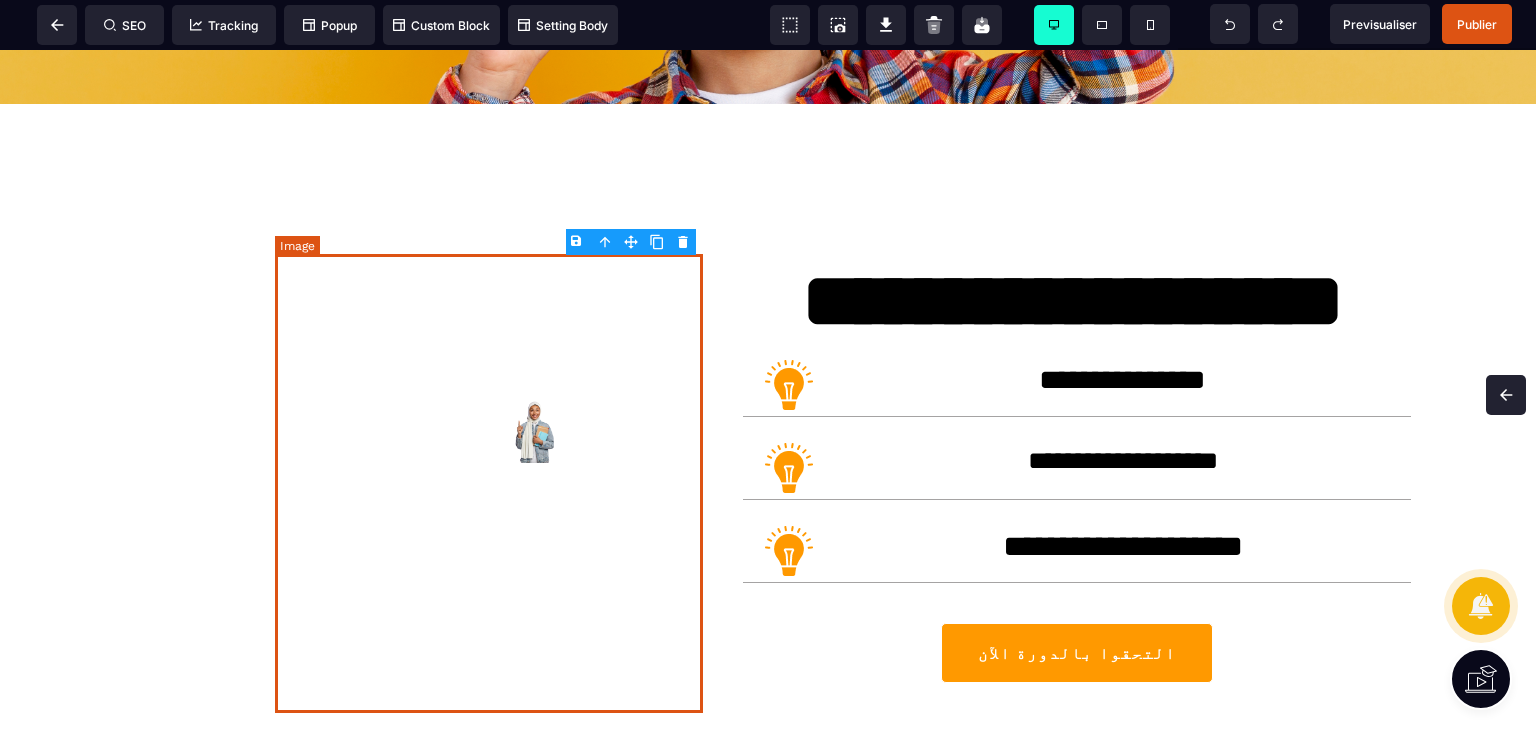 click at bounding box center [489, 483] 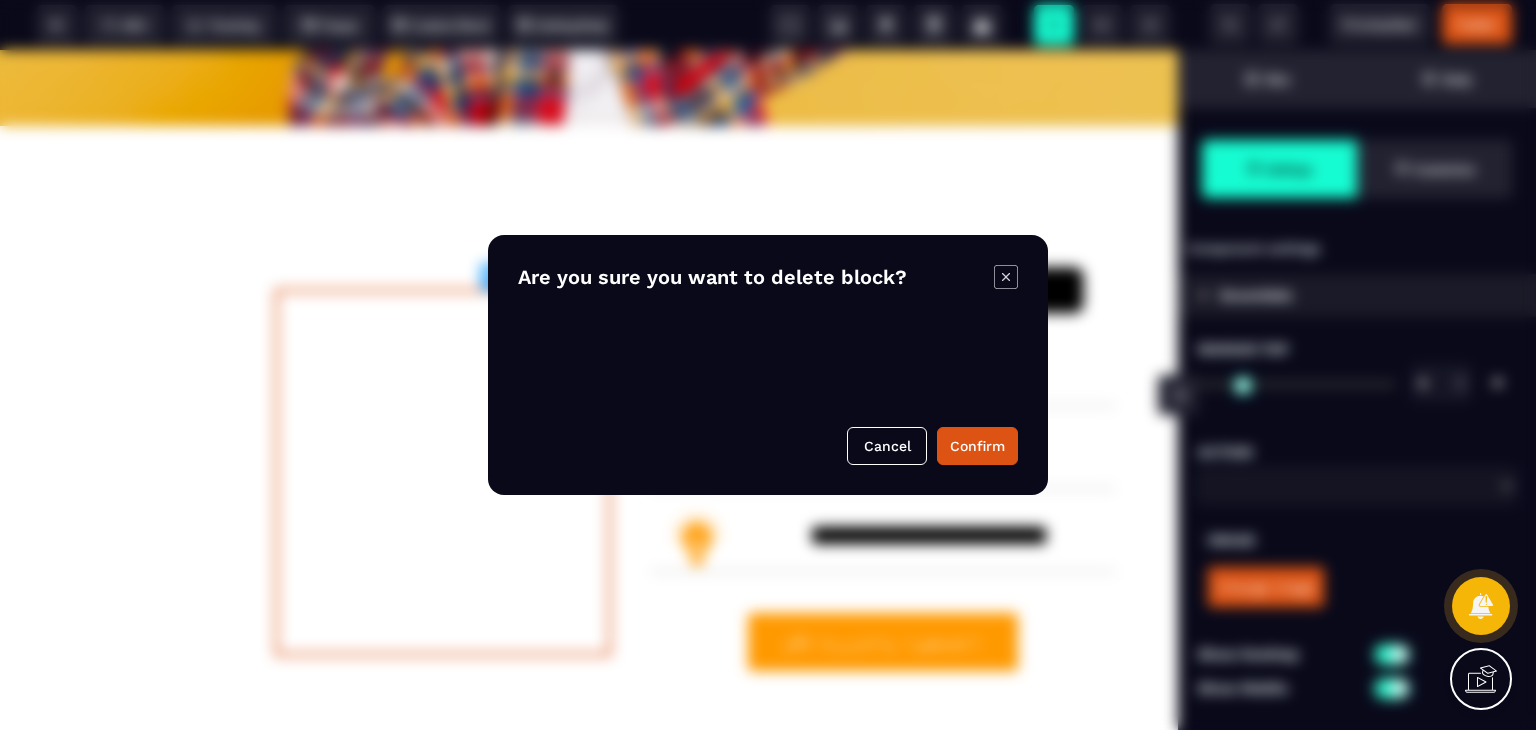 click on "B I U S
A *******
Image
SEO
Tracking
Popup" at bounding box center [768, 365] 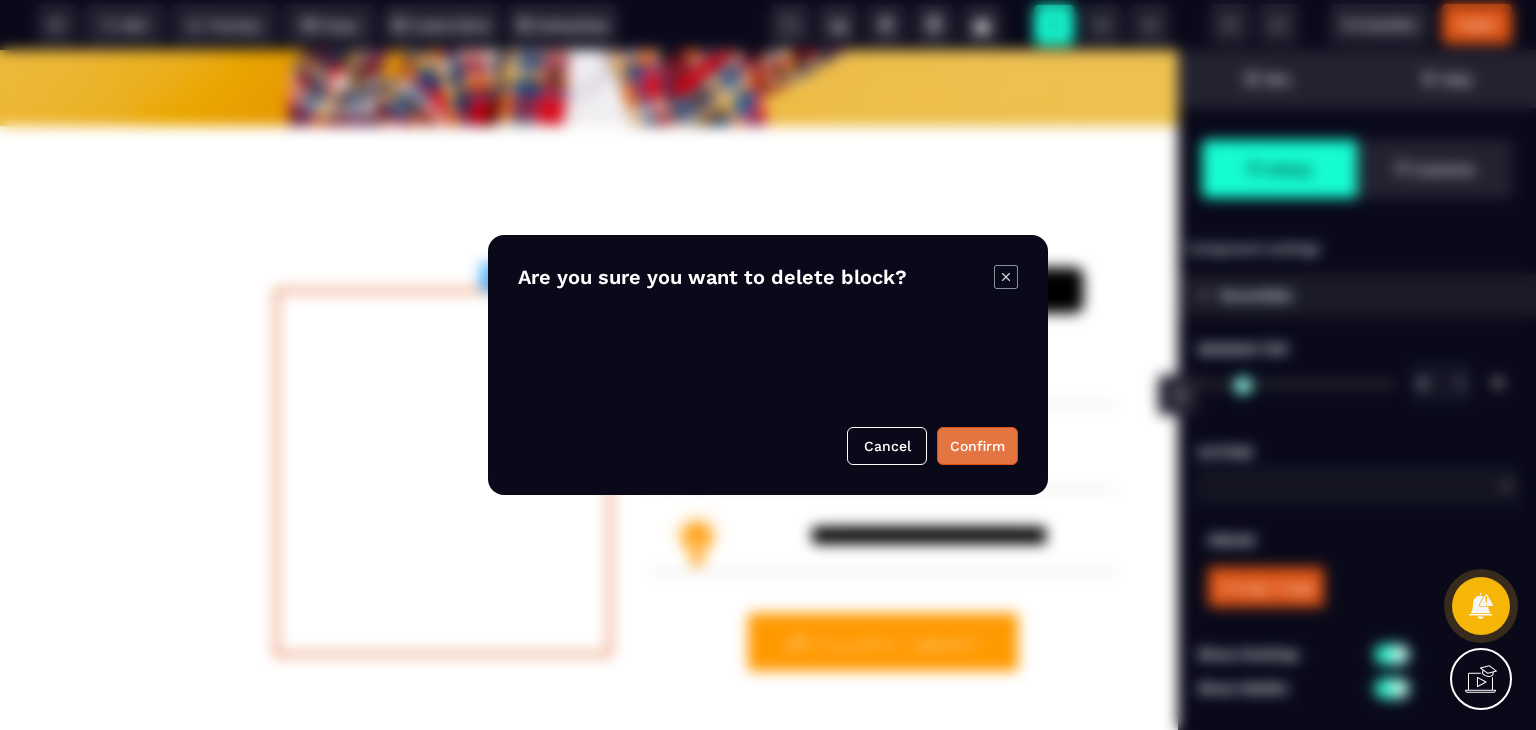 click on "Confirm" at bounding box center [977, 446] 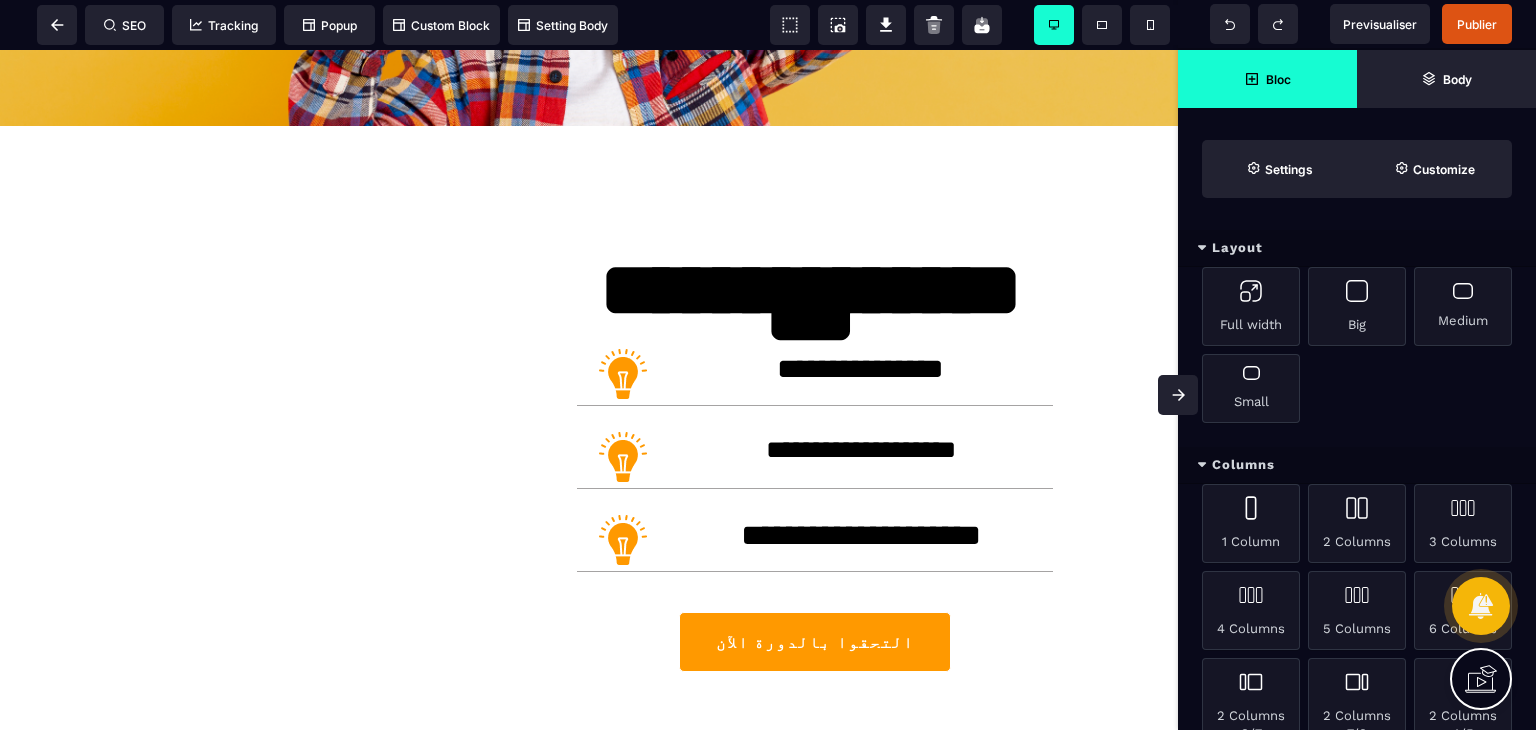 click on "Bloc" at bounding box center [1278, 79] 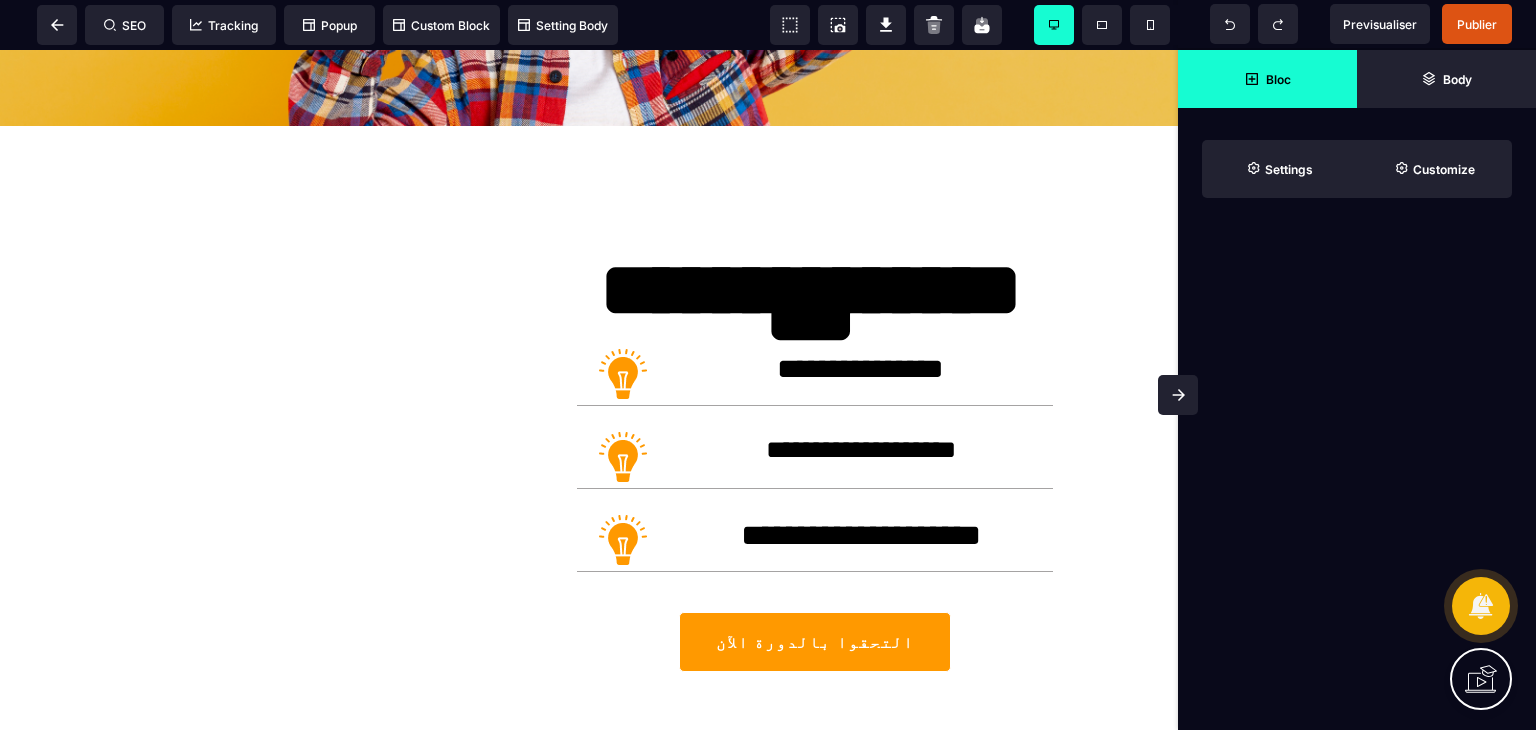 click on "Bloc" at bounding box center (1267, 79) 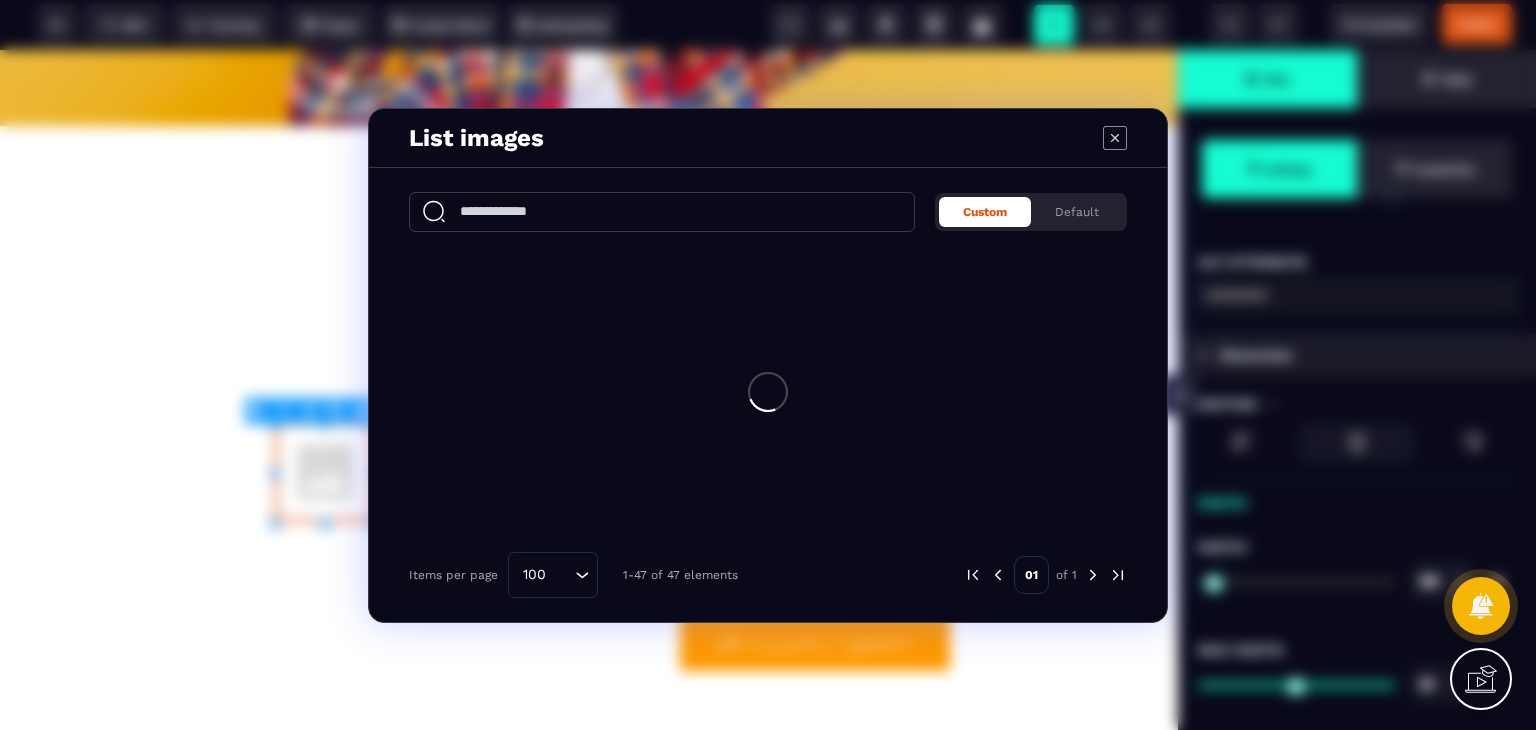 scroll, scrollTop: 0, scrollLeft: 0, axis: both 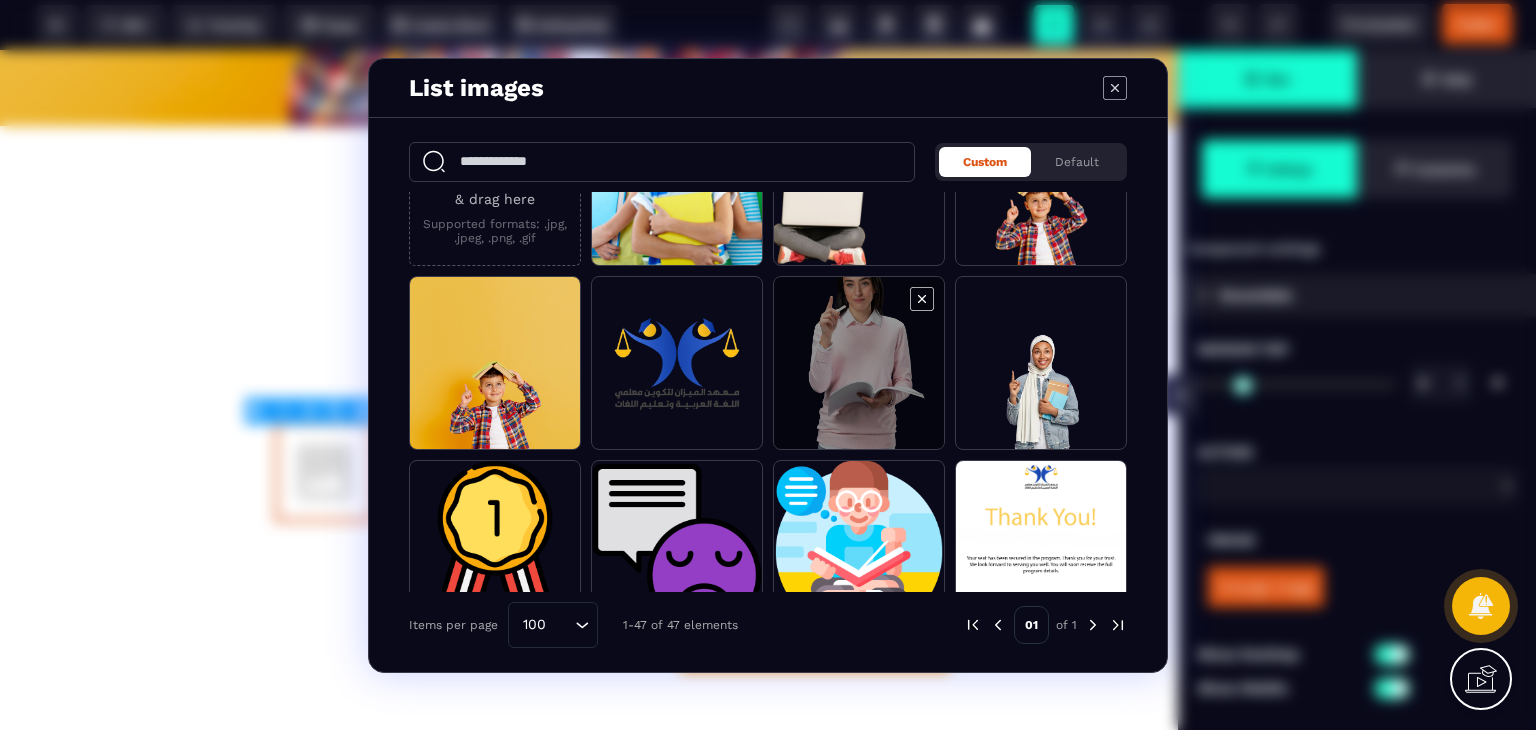 click at bounding box center [859, 364] 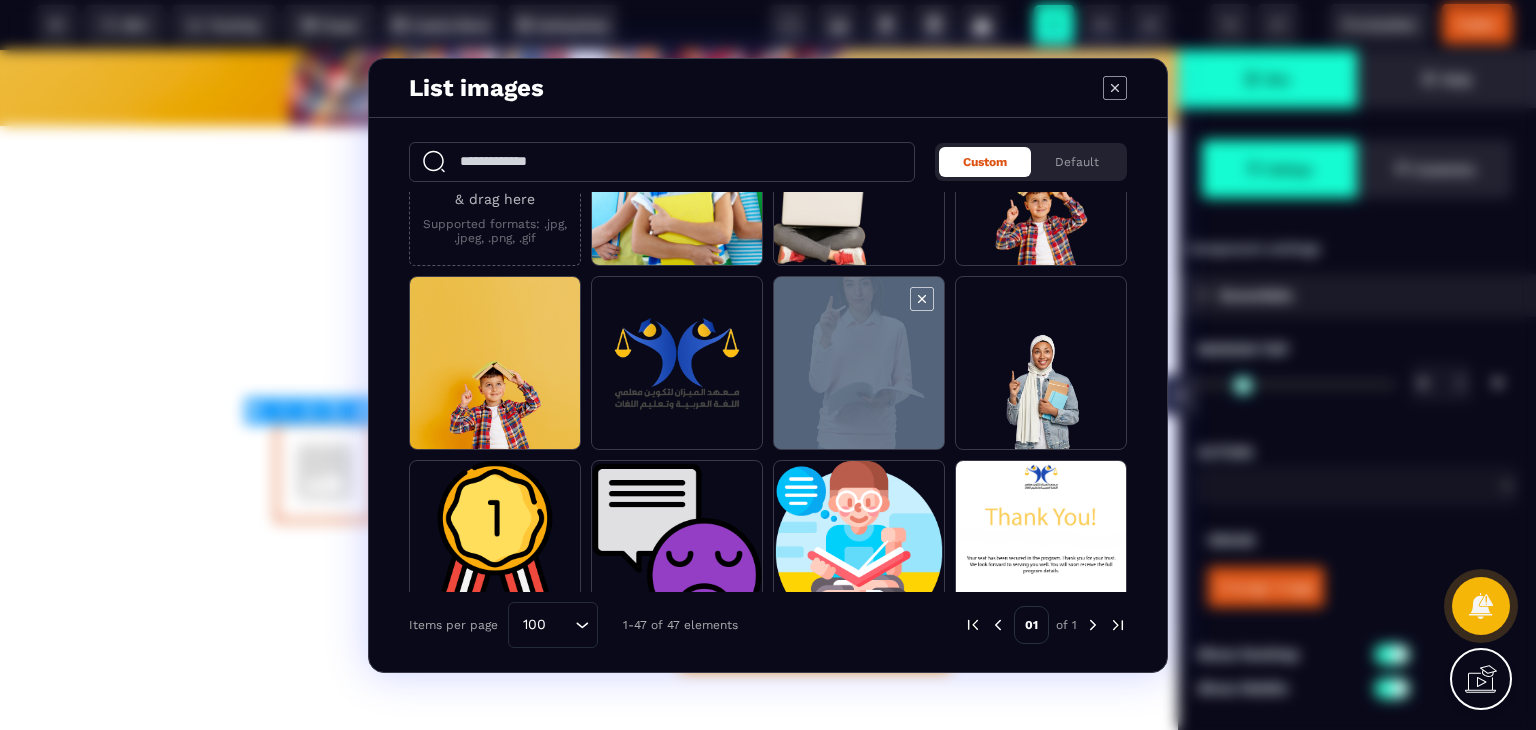 click at bounding box center (859, 364) 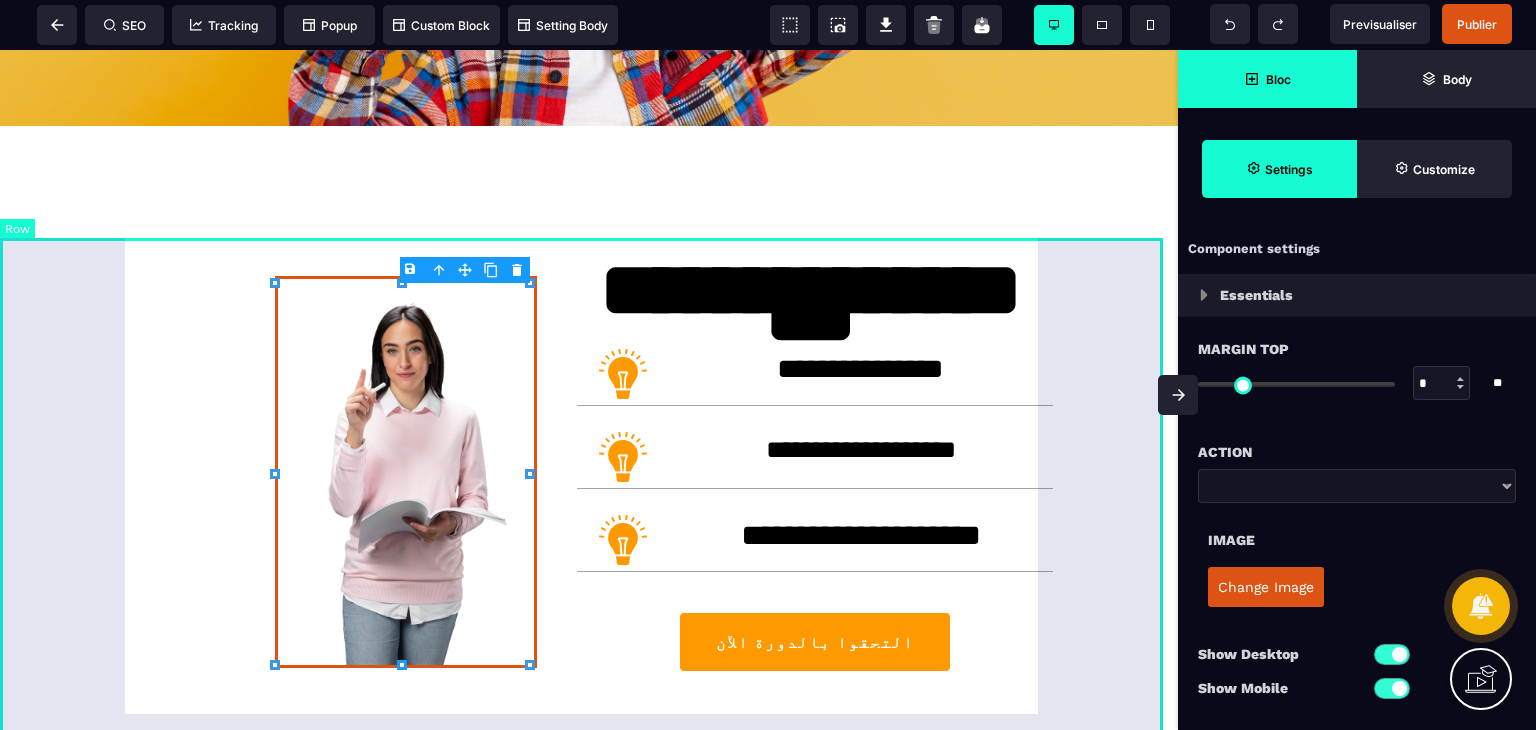 click 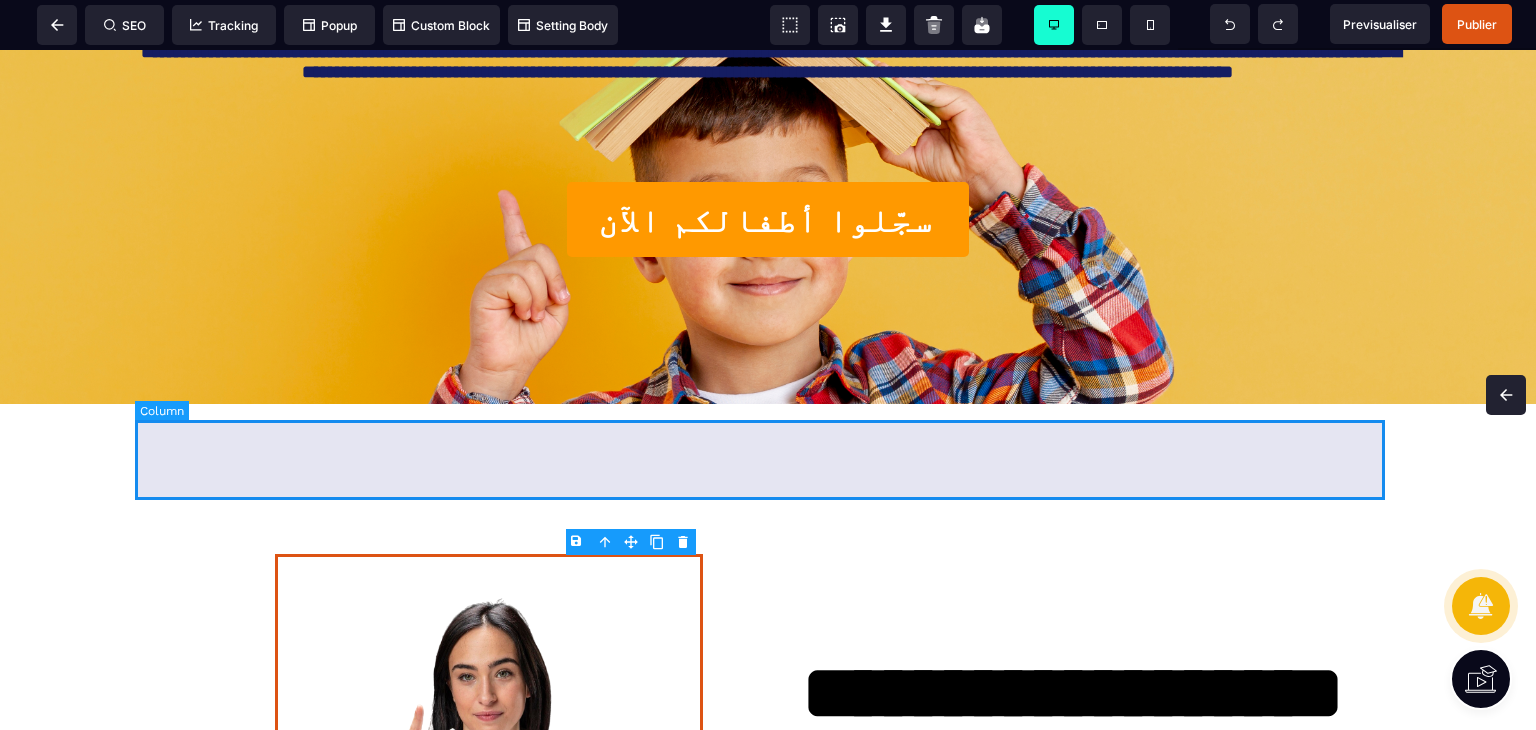 scroll, scrollTop: 0, scrollLeft: 0, axis: both 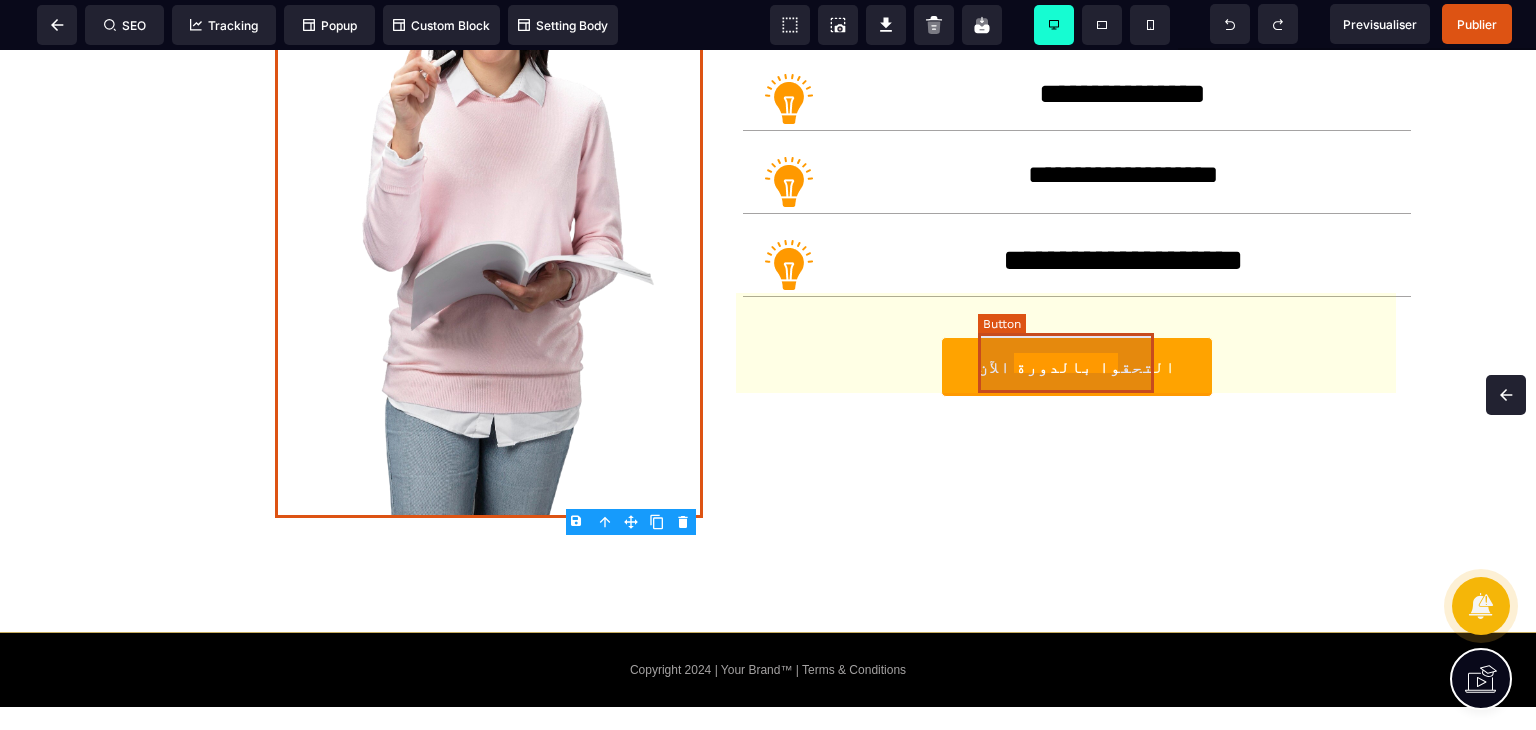 click on "التحقوا بالدورة الآن" at bounding box center (1077, 367) 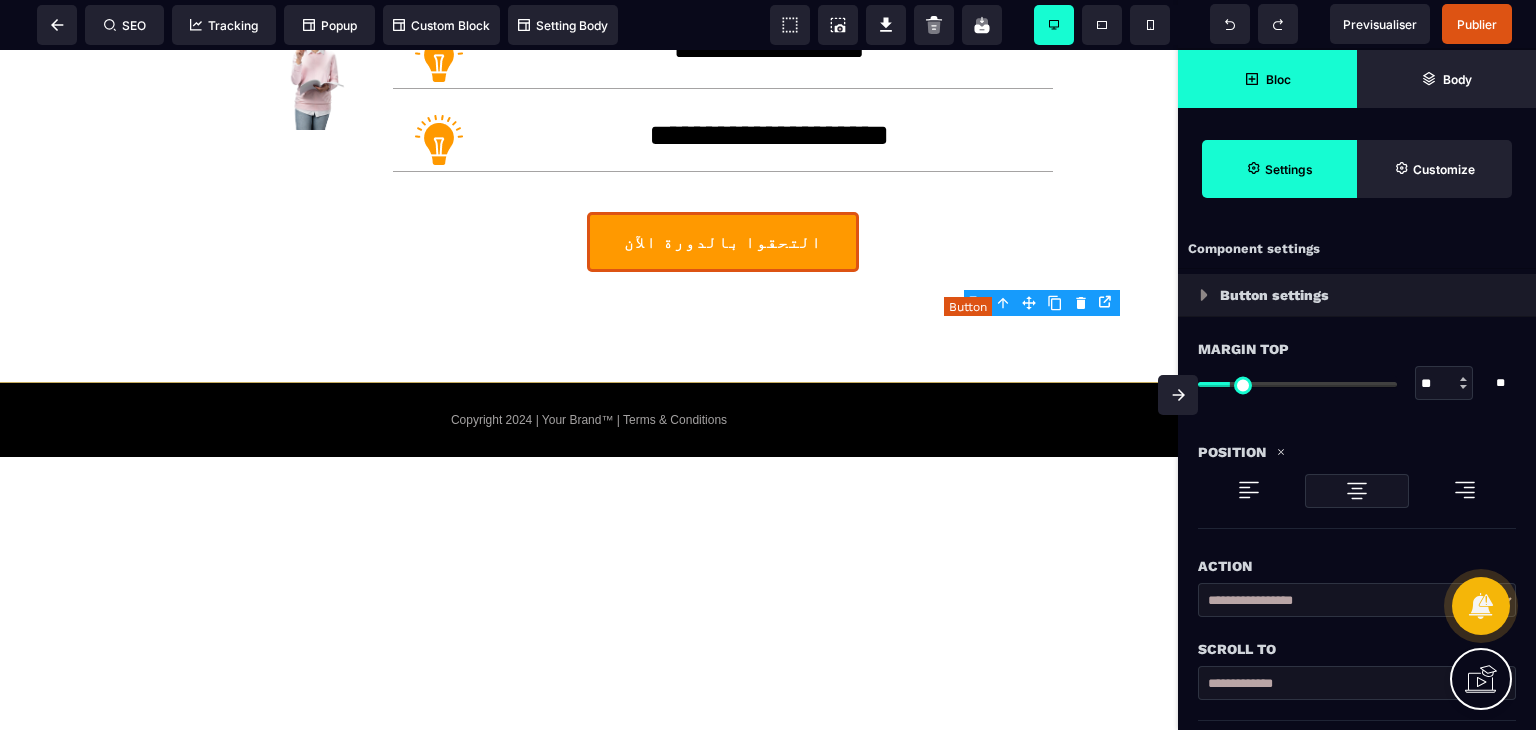 scroll, scrollTop: 1127, scrollLeft: 0, axis: vertical 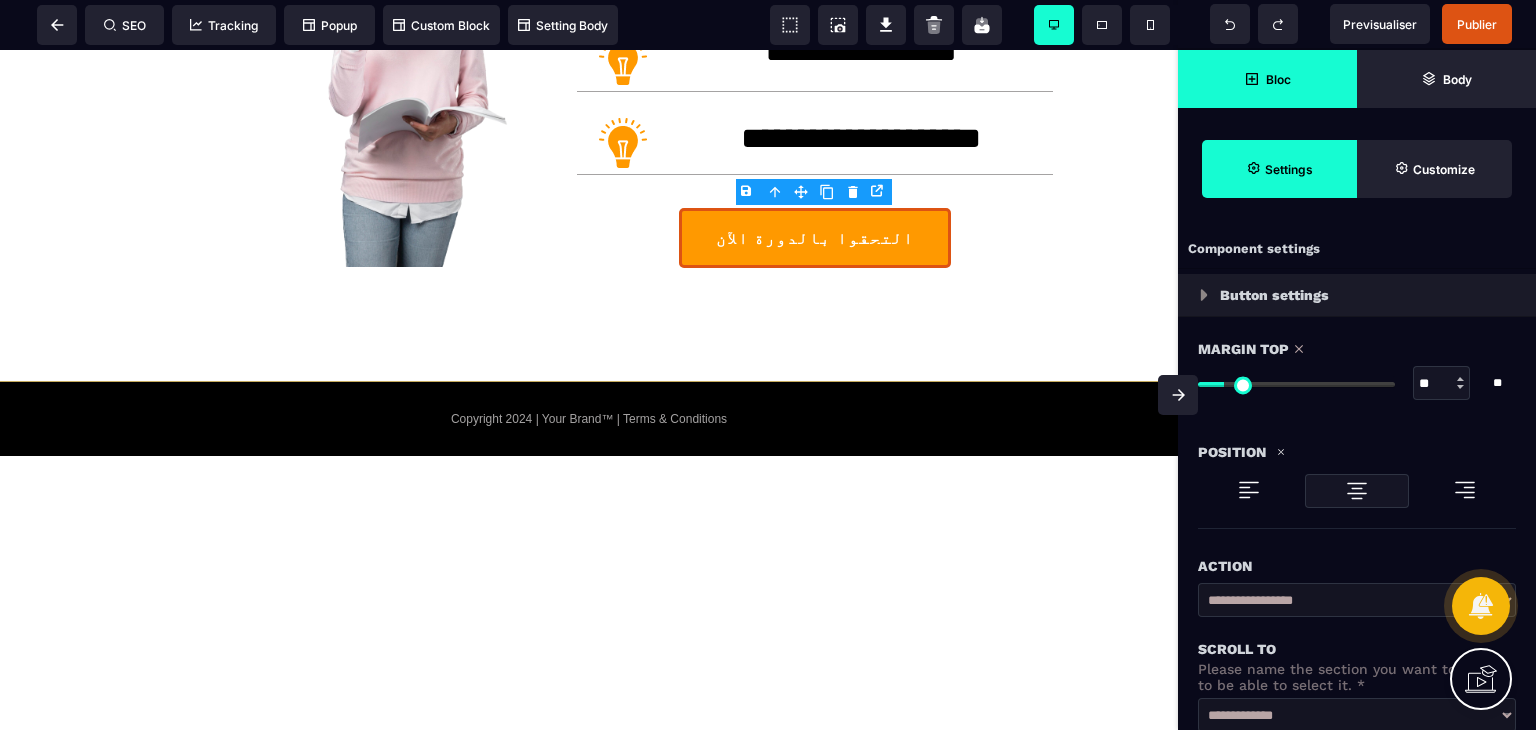 click at bounding box center [1296, 384] 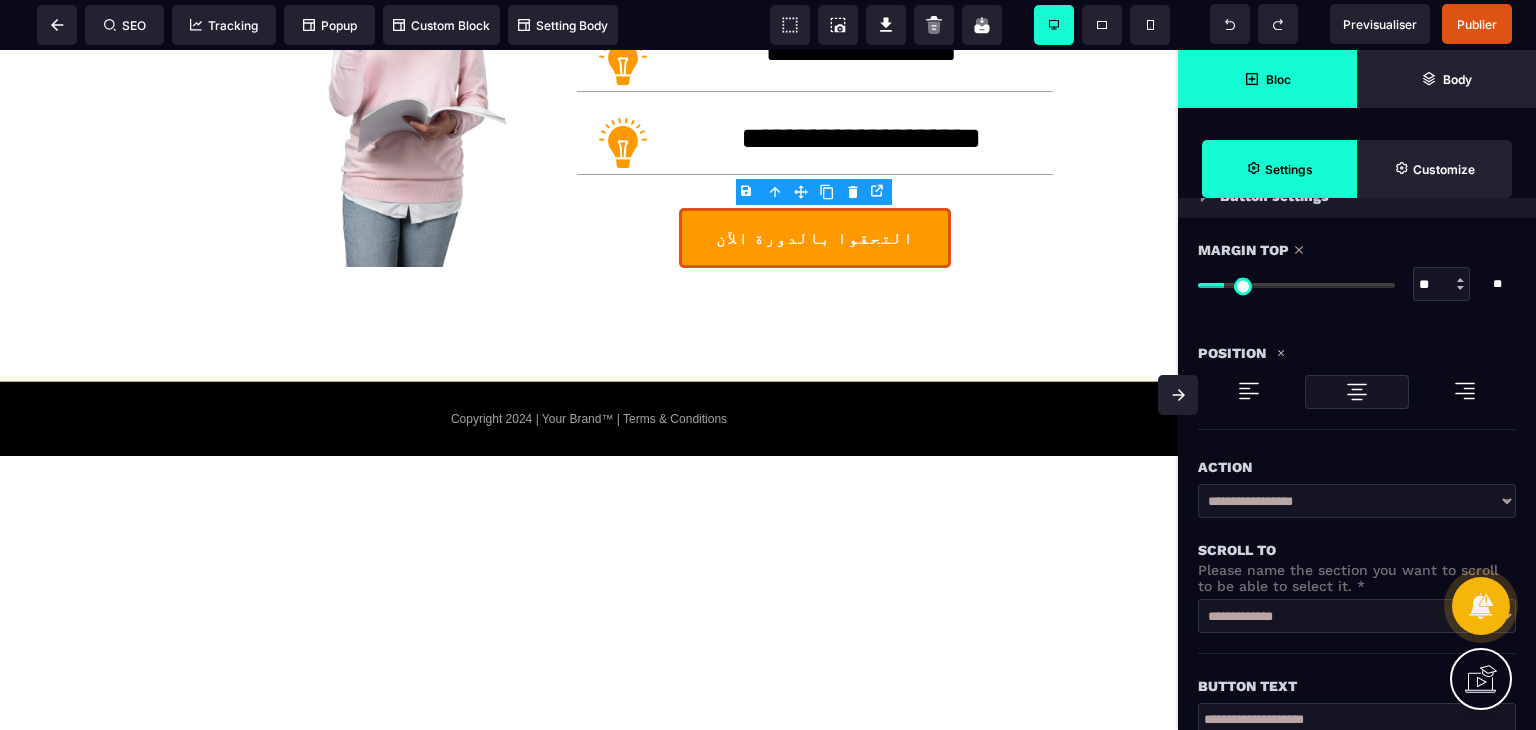 scroll, scrollTop: 300, scrollLeft: 0, axis: vertical 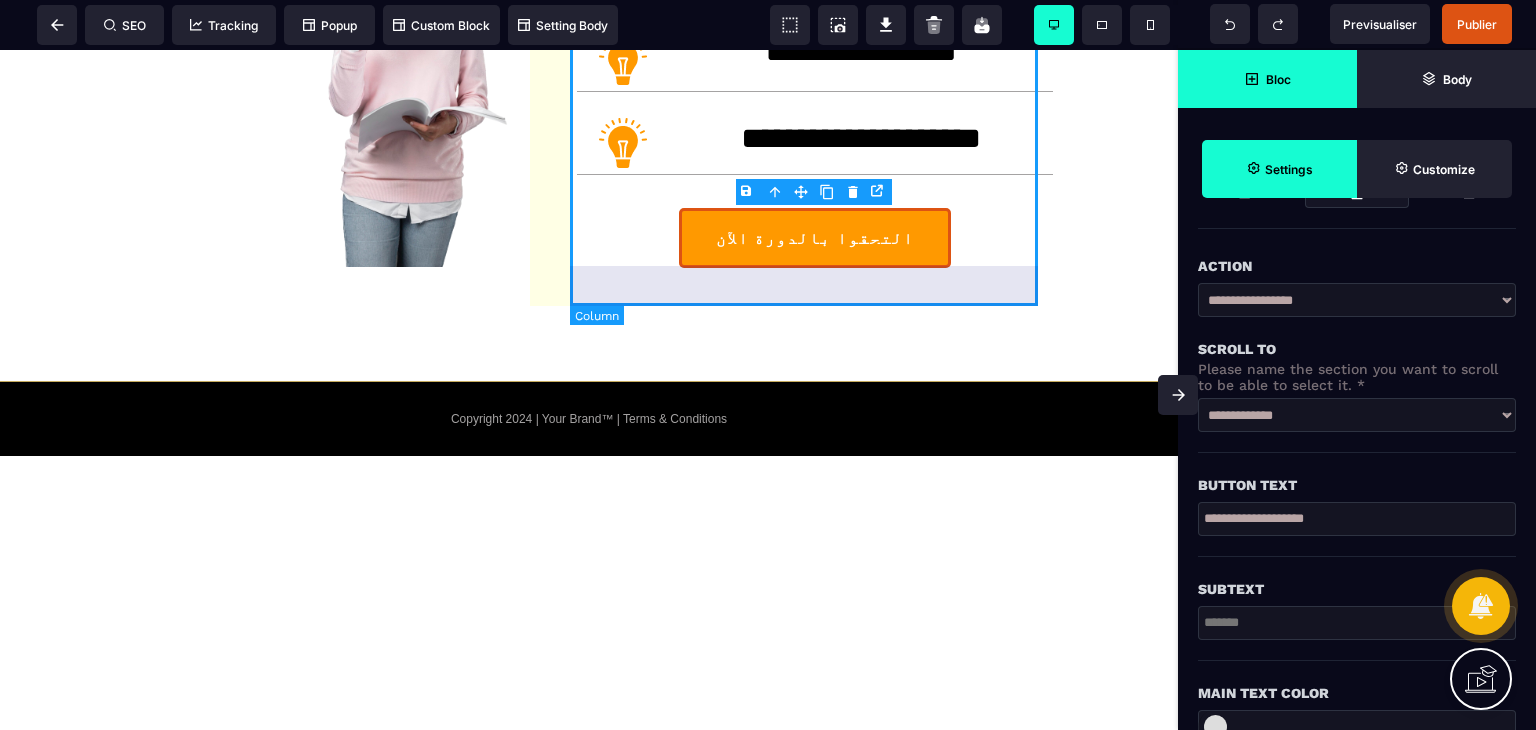 click on "التحقوا بالدورة الآن" at bounding box center [815, 238] 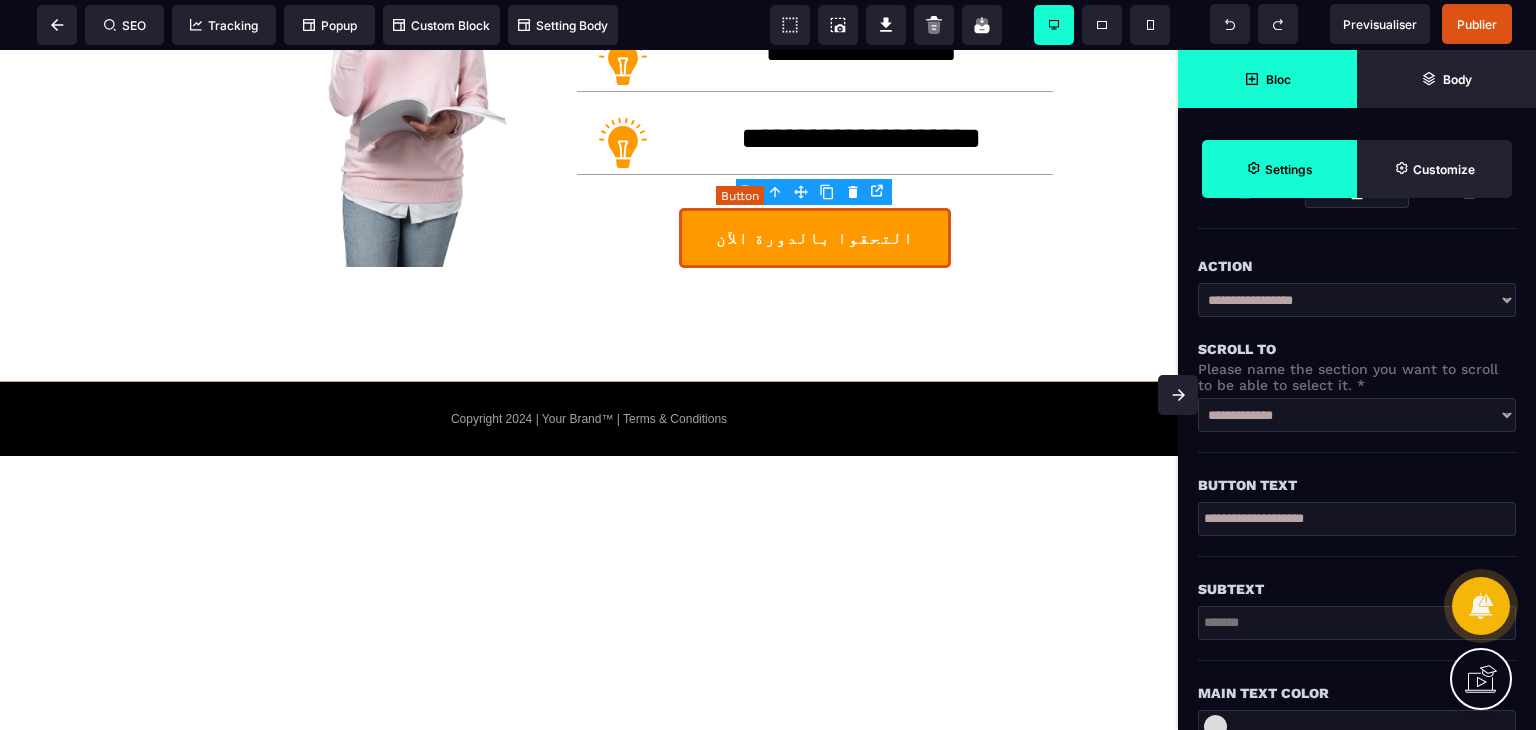 click on "التحقوا بالدورة الآن" at bounding box center (815, 239) 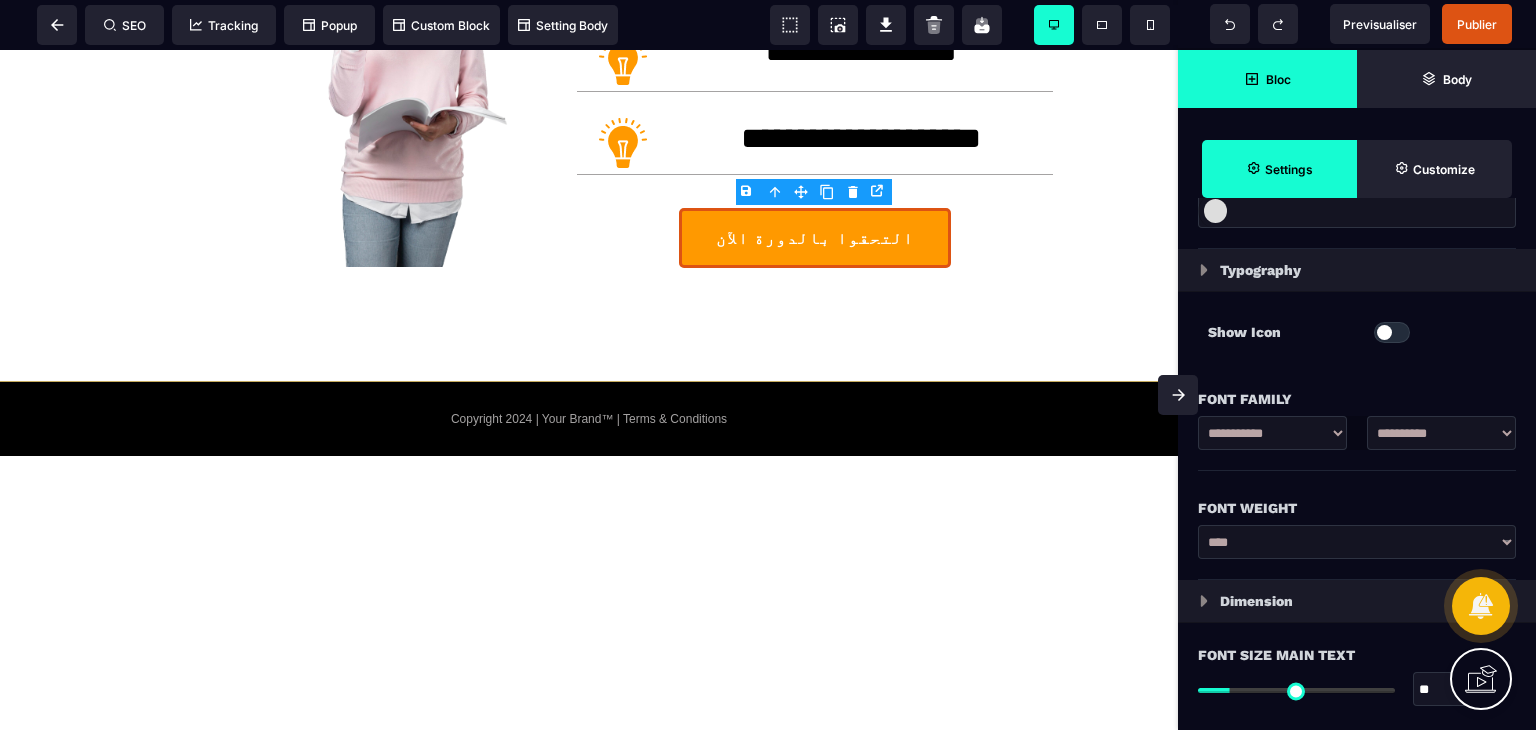 scroll, scrollTop: 900, scrollLeft: 0, axis: vertical 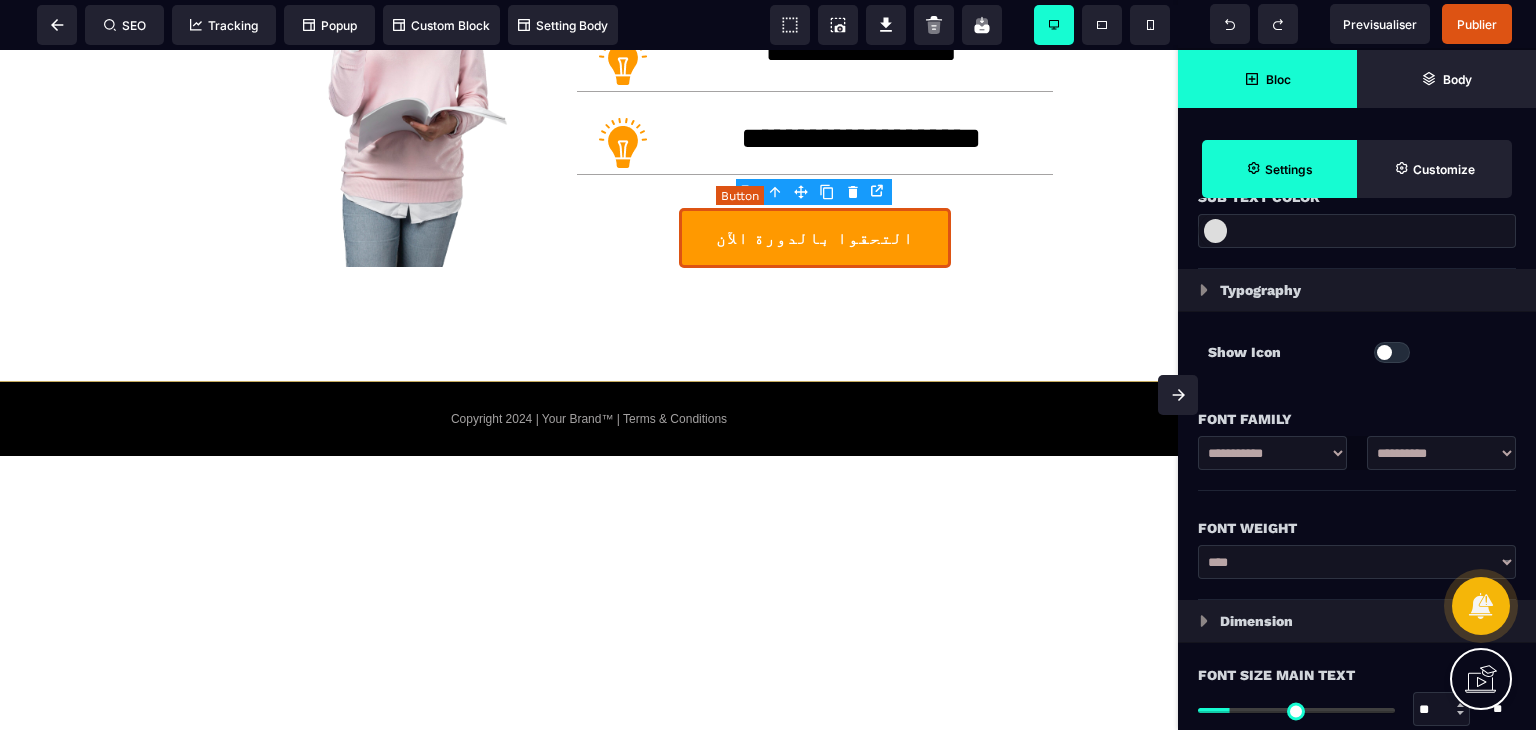 click on "التحقوا بالدورة الآن" at bounding box center [815, 239] 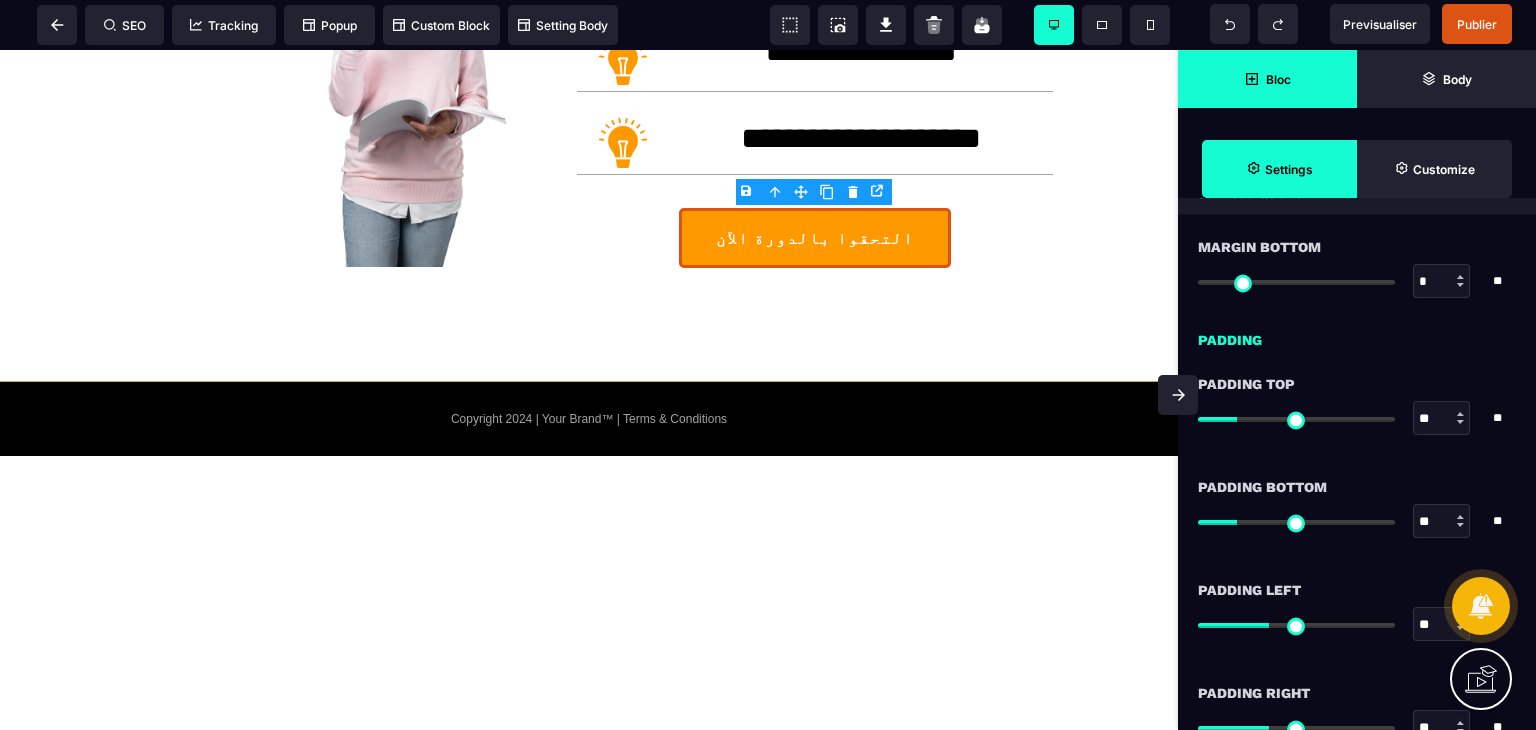 scroll, scrollTop: 2100, scrollLeft: 0, axis: vertical 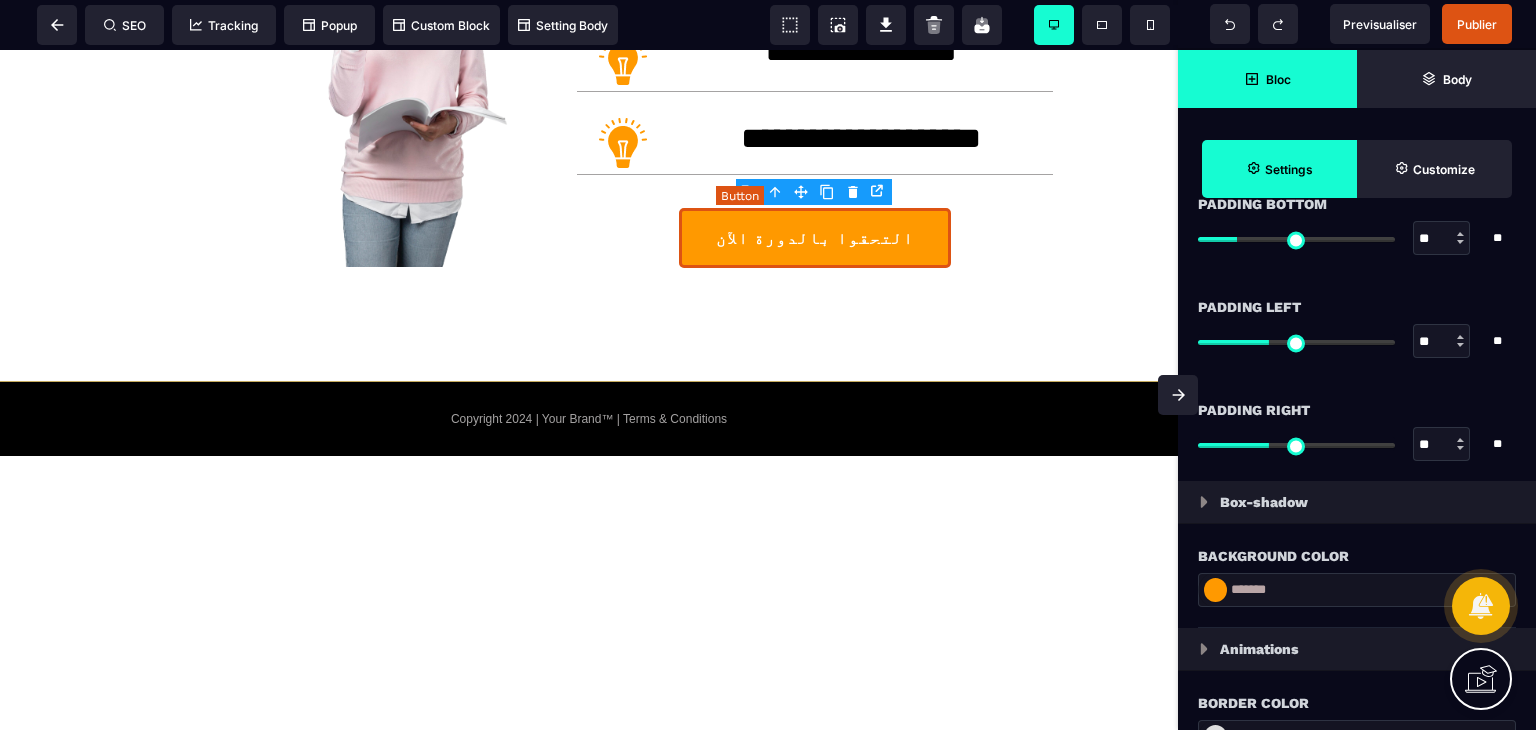 click on "التحقوا بالدورة الآن" at bounding box center (815, 239) 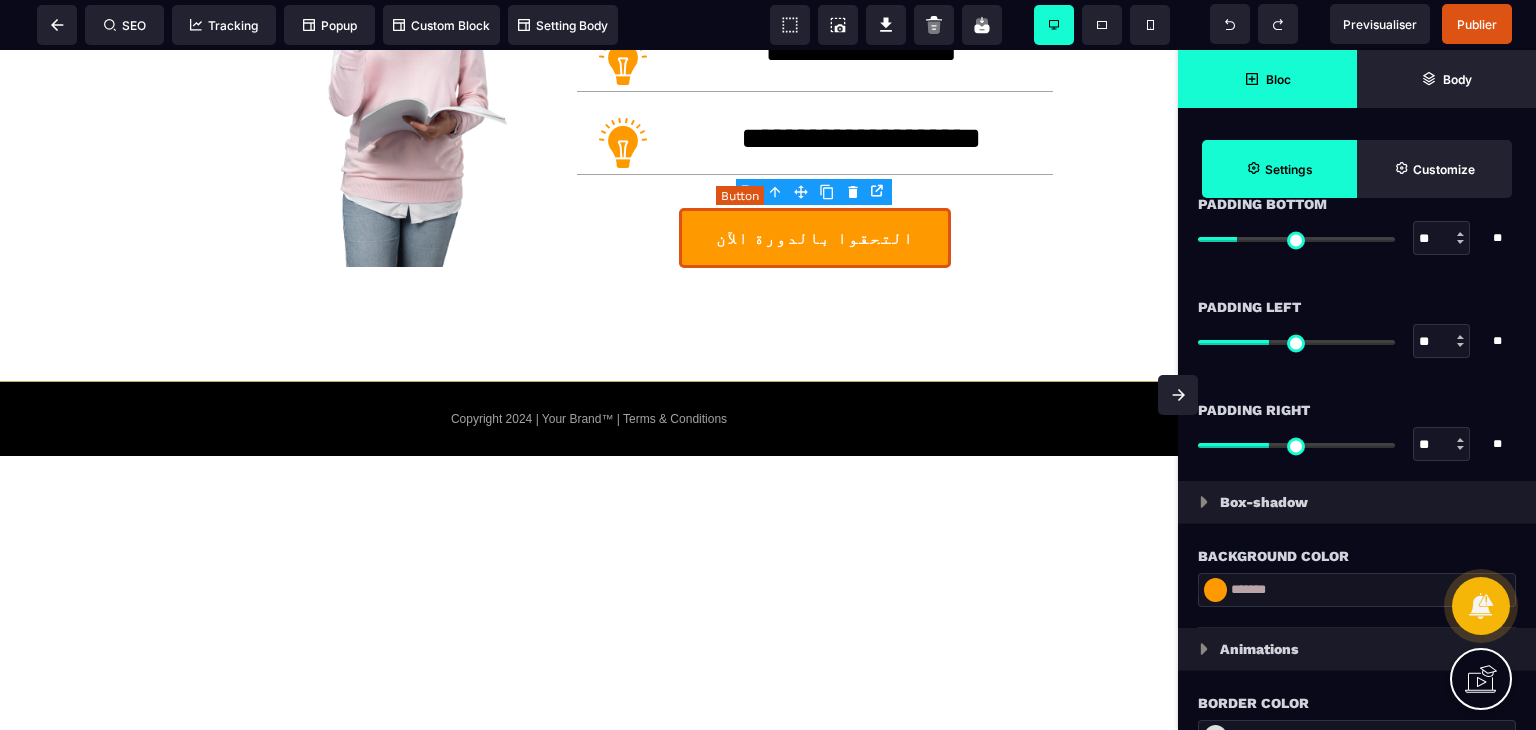 click on "التحقوا بالدورة الآن" at bounding box center (815, 239) 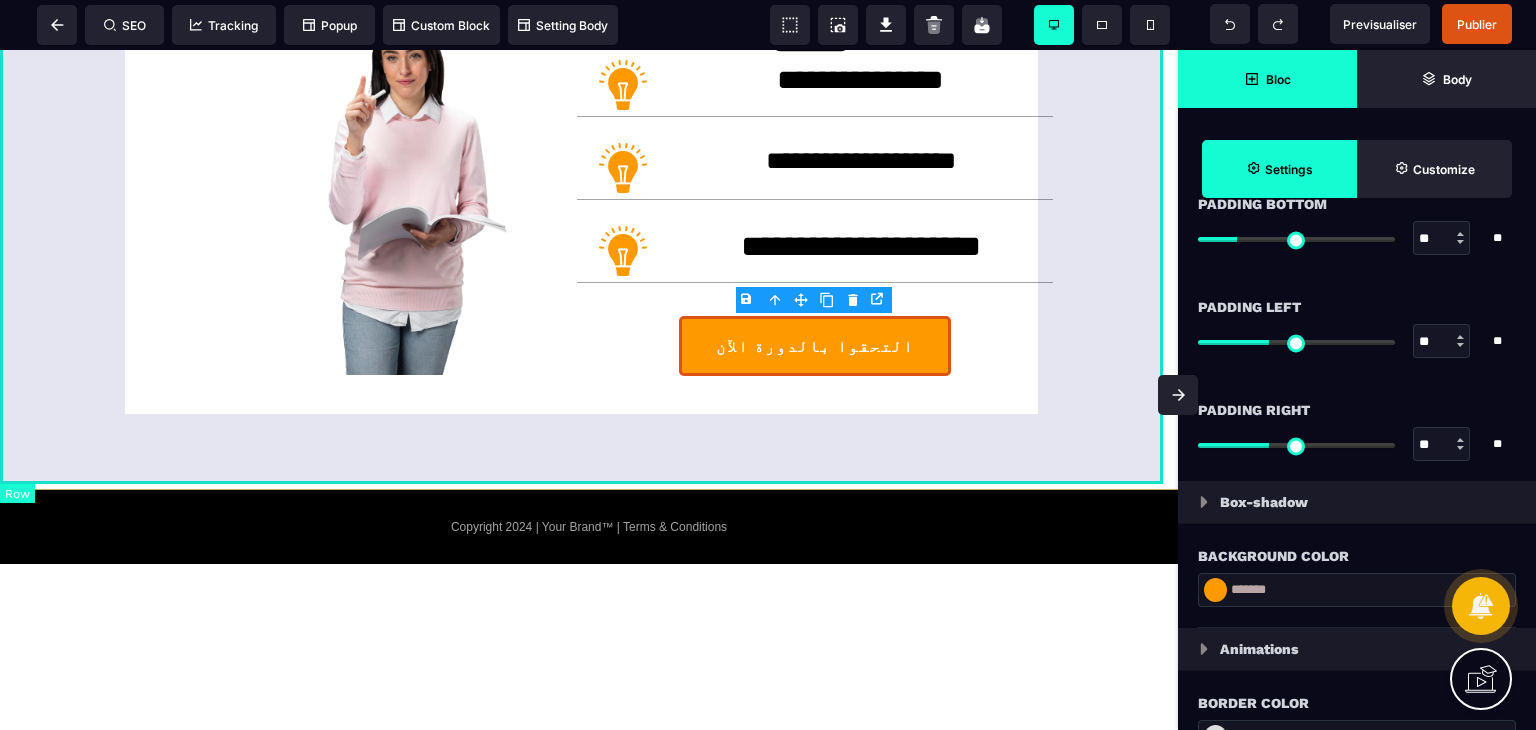scroll, scrollTop: 1023, scrollLeft: 0, axis: vertical 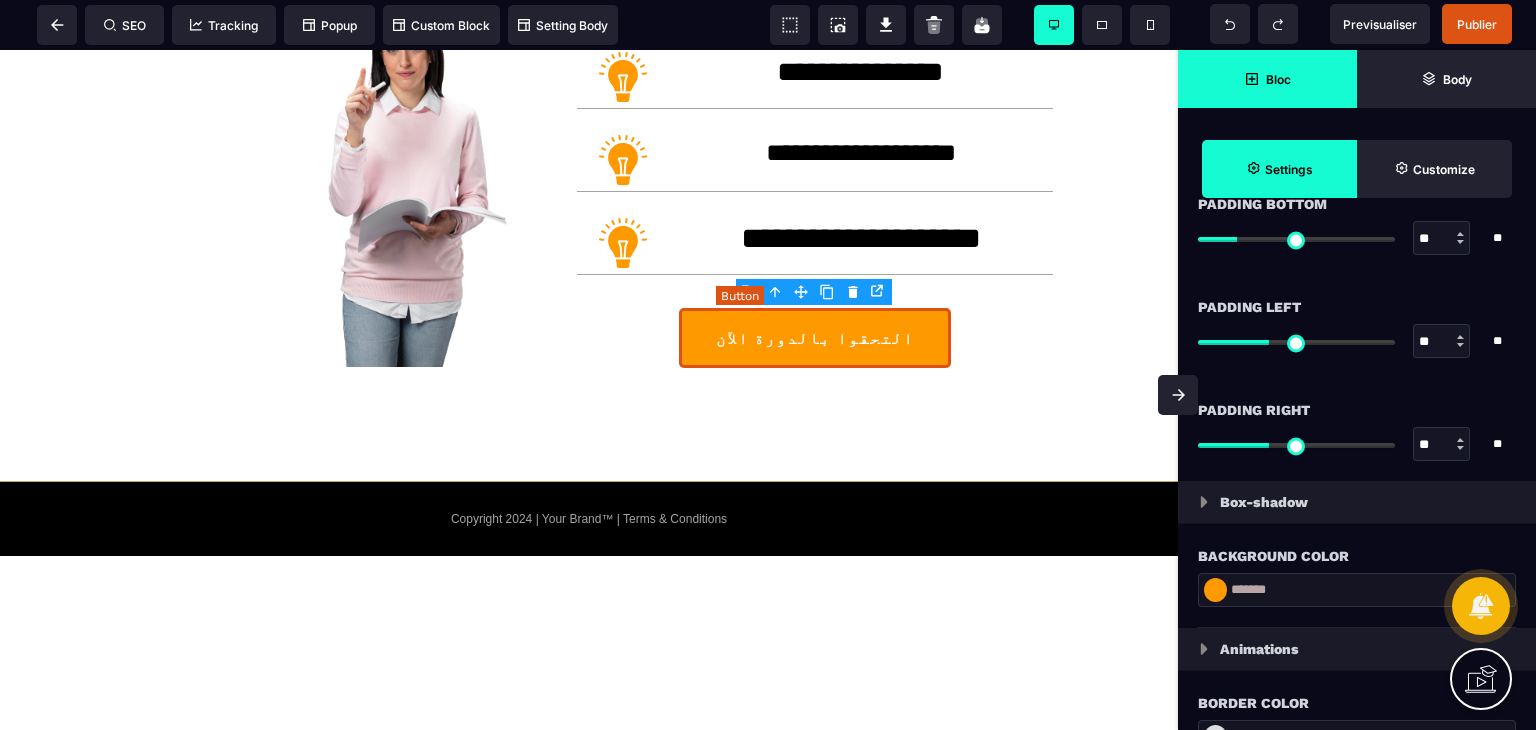 click on "التحقوا بالدورة الآن" at bounding box center (815, 338) 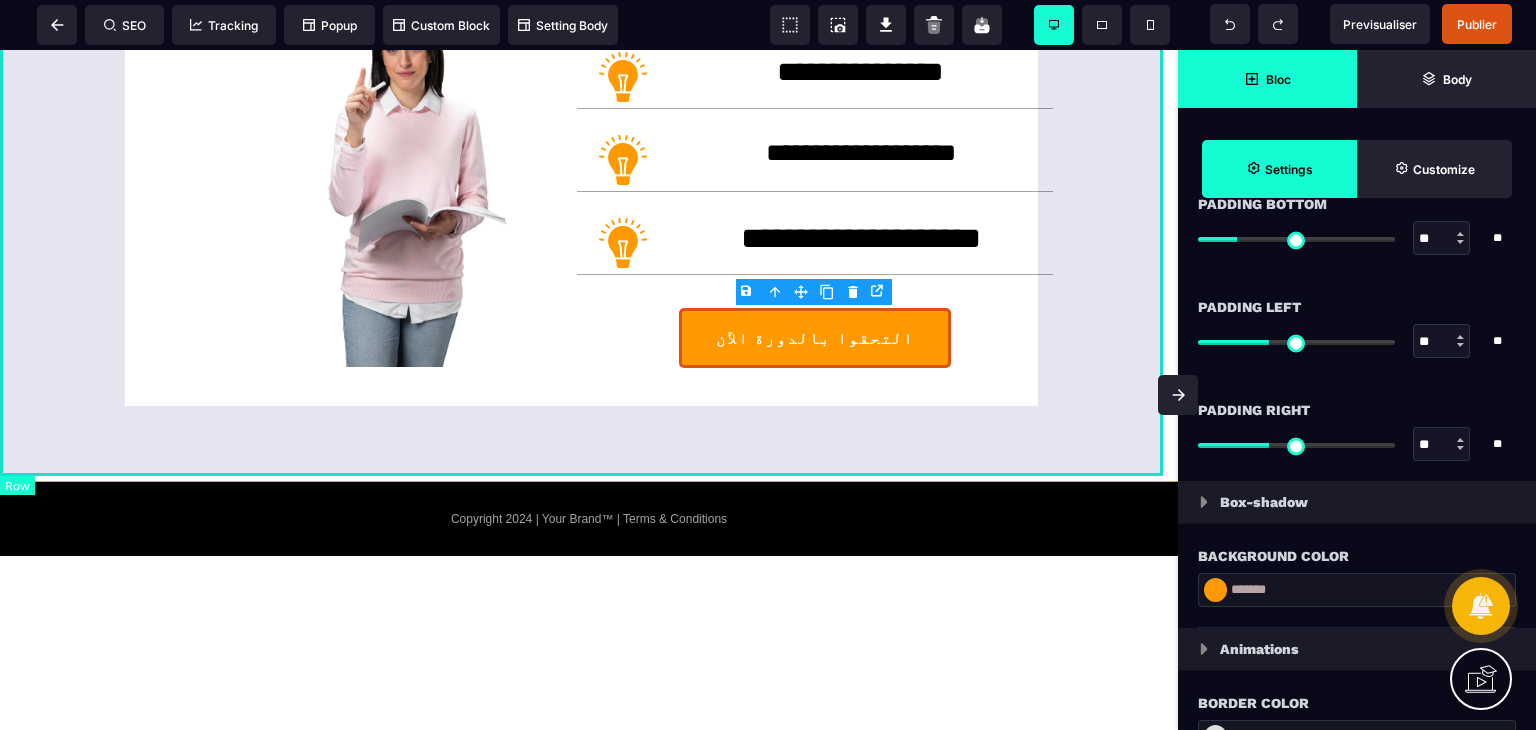 click on "**********" at bounding box center [589, 208] 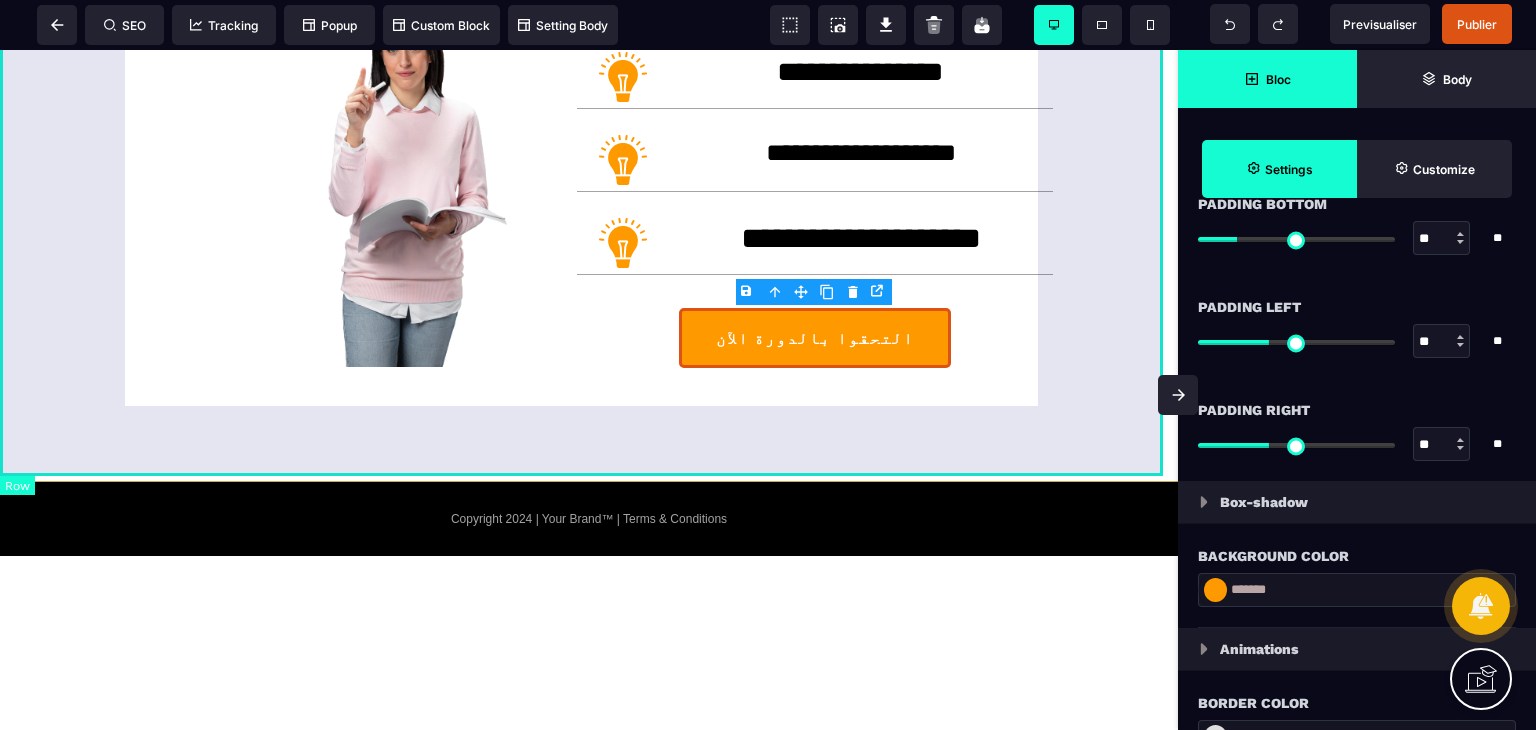 scroll, scrollTop: 0, scrollLeft: 0, axis: both 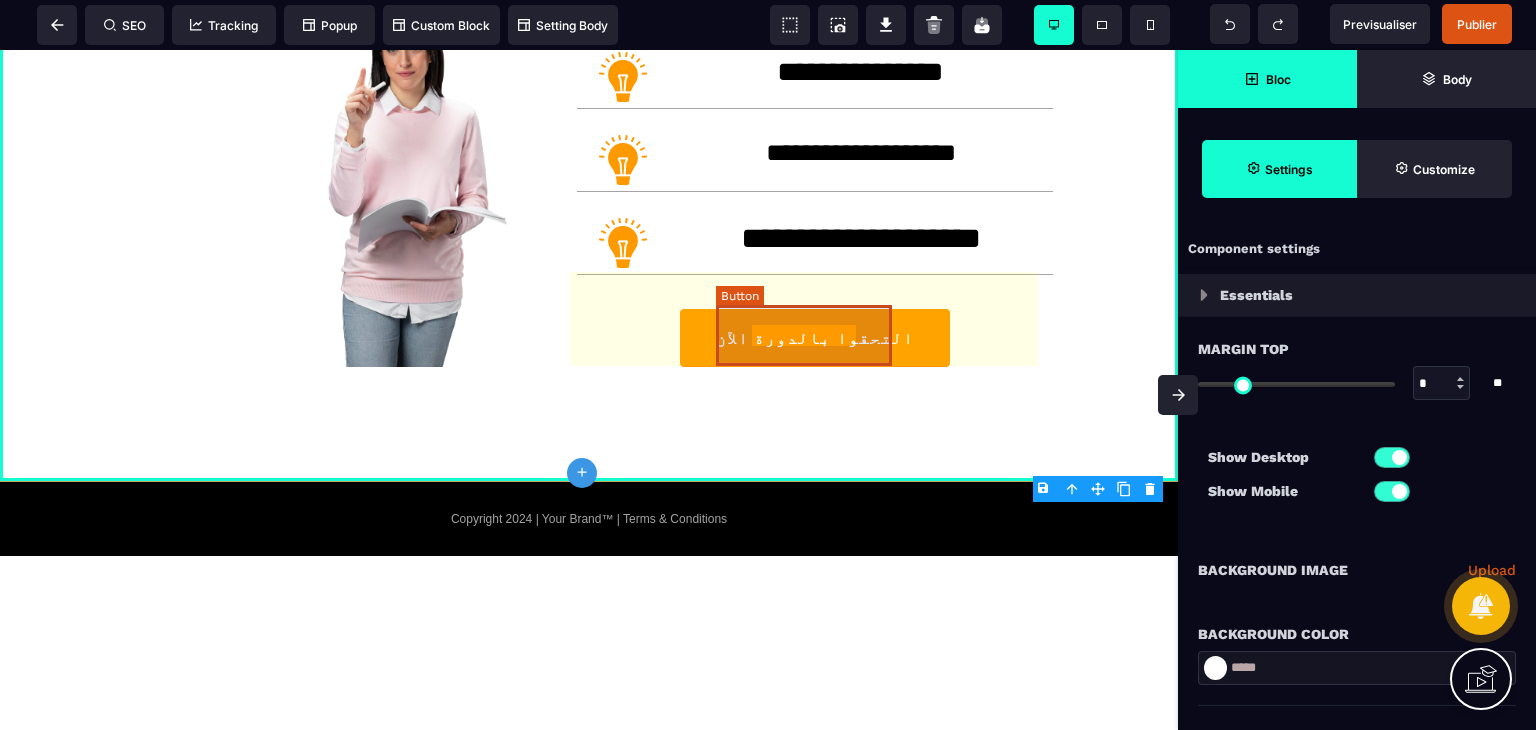click on "التحقوا بالدورة الآن" at bounding box center (815, 339) 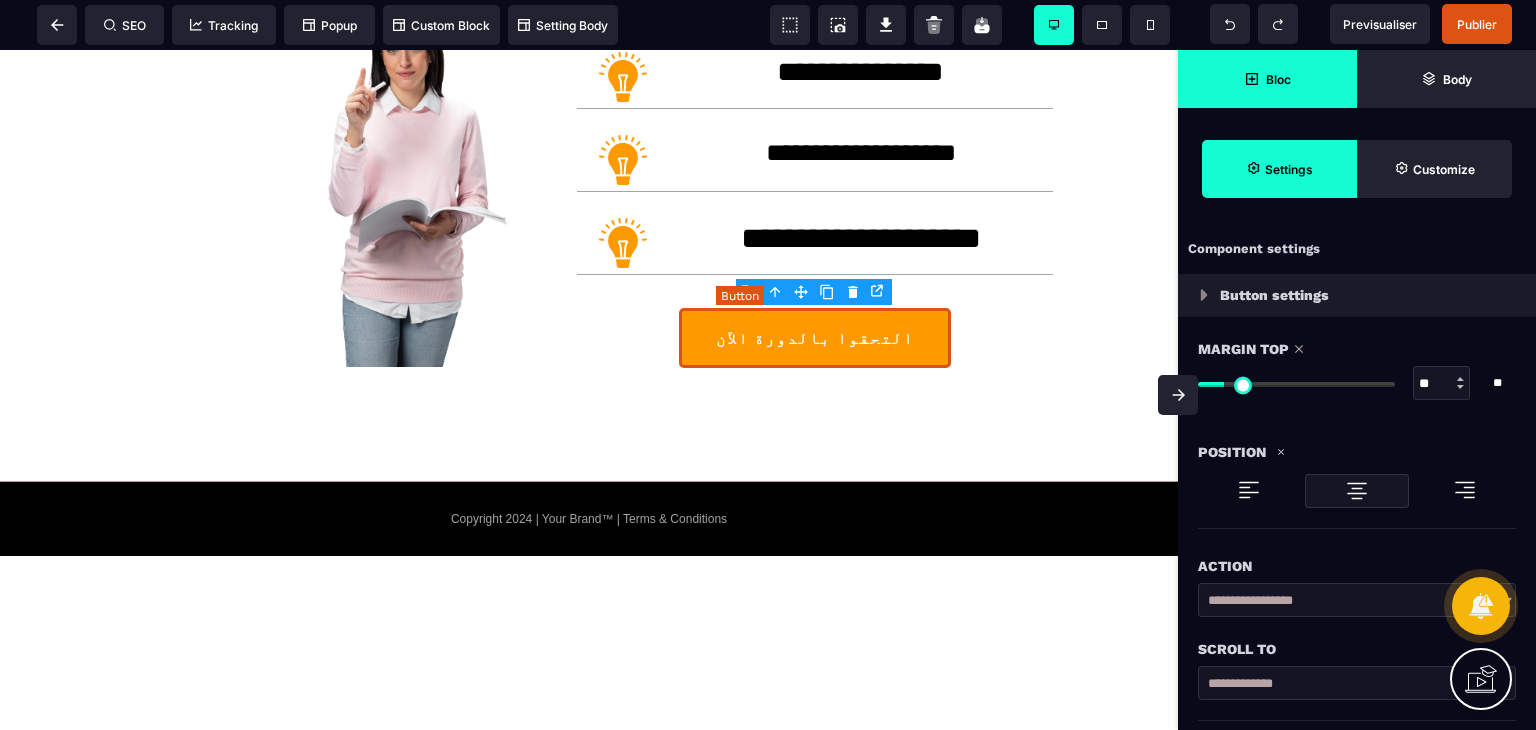 click on "التحقوا بالدورة الآن" at bounding box center [815, 339] 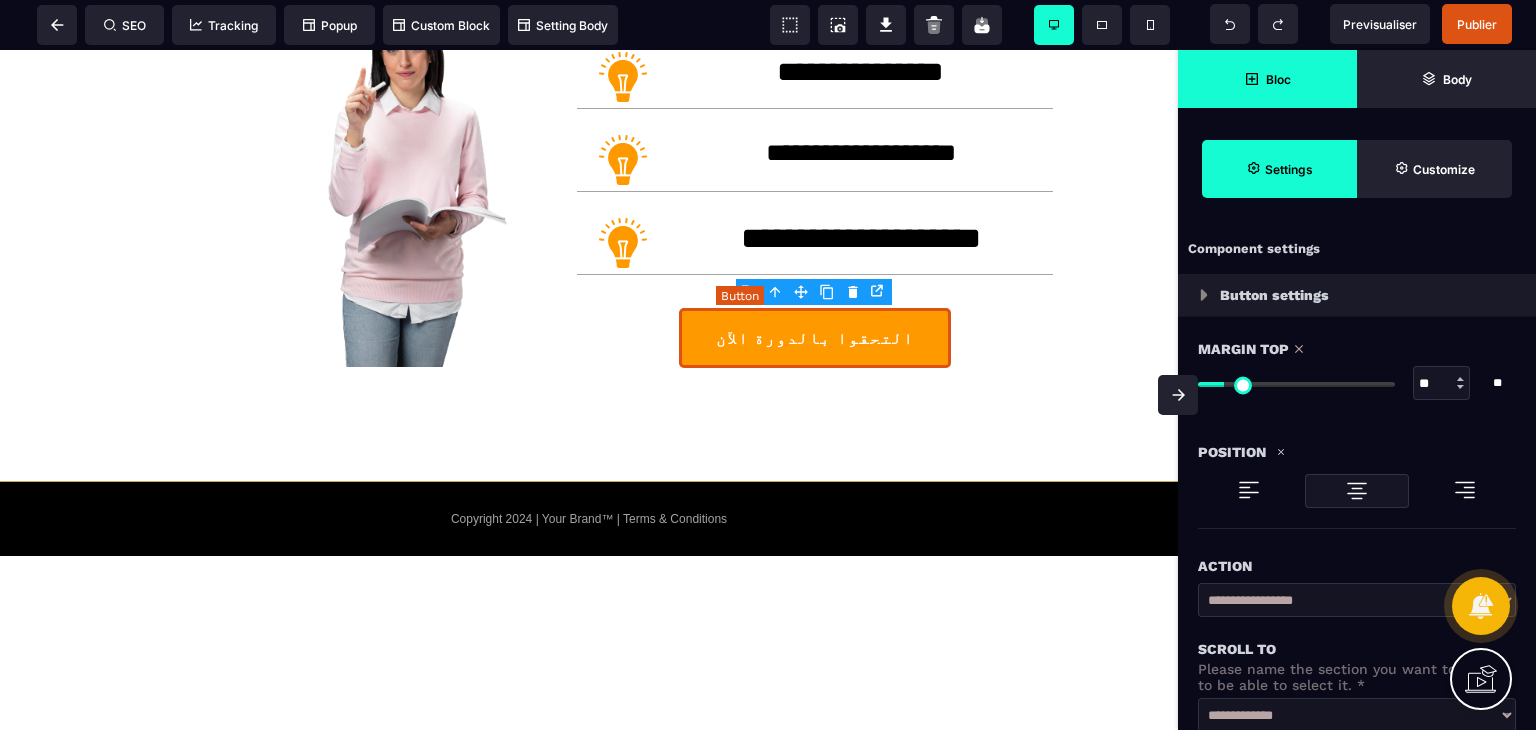 click on "**********" at bounding box center [815, 173] 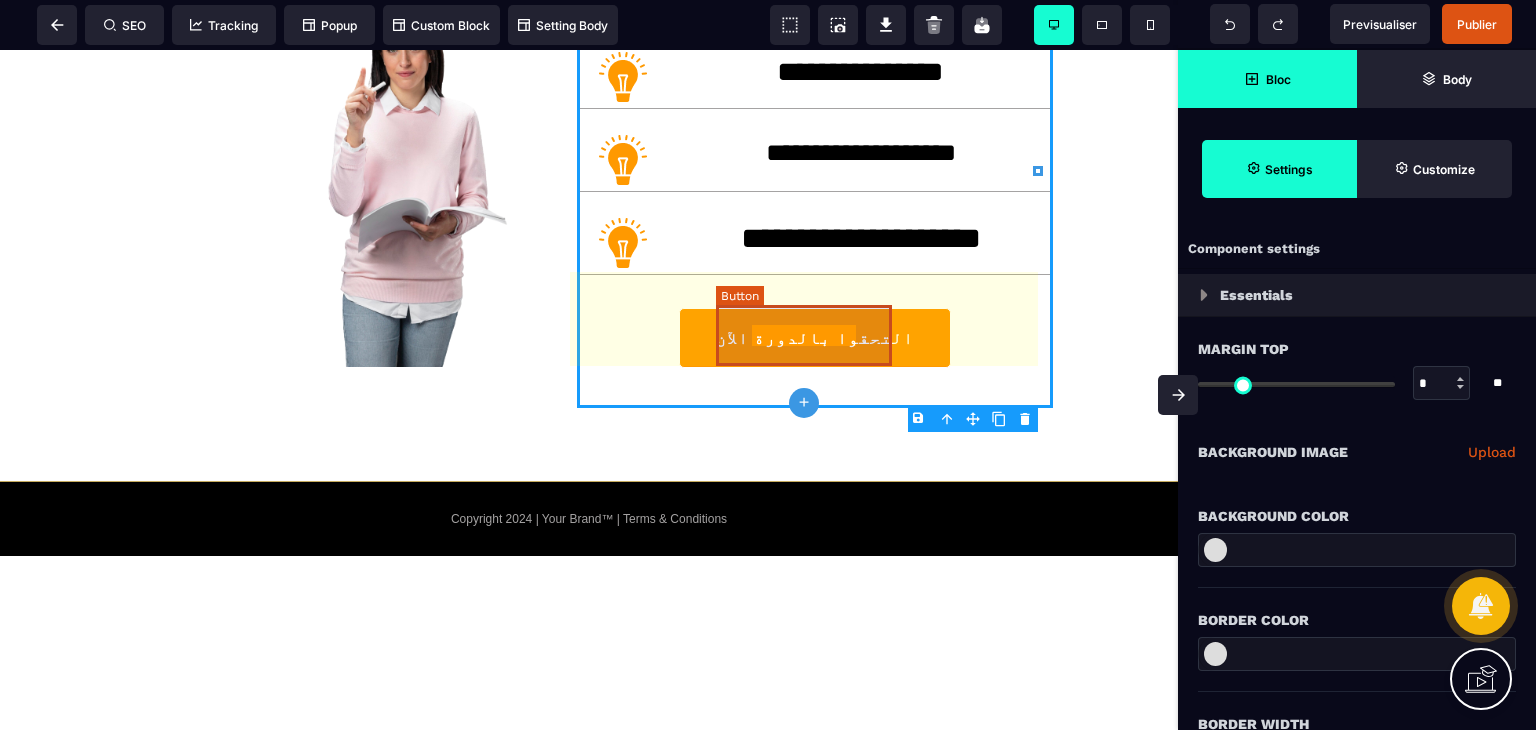 click on "التحقوا بالدورة الآن" at bounding box center (815, 339) 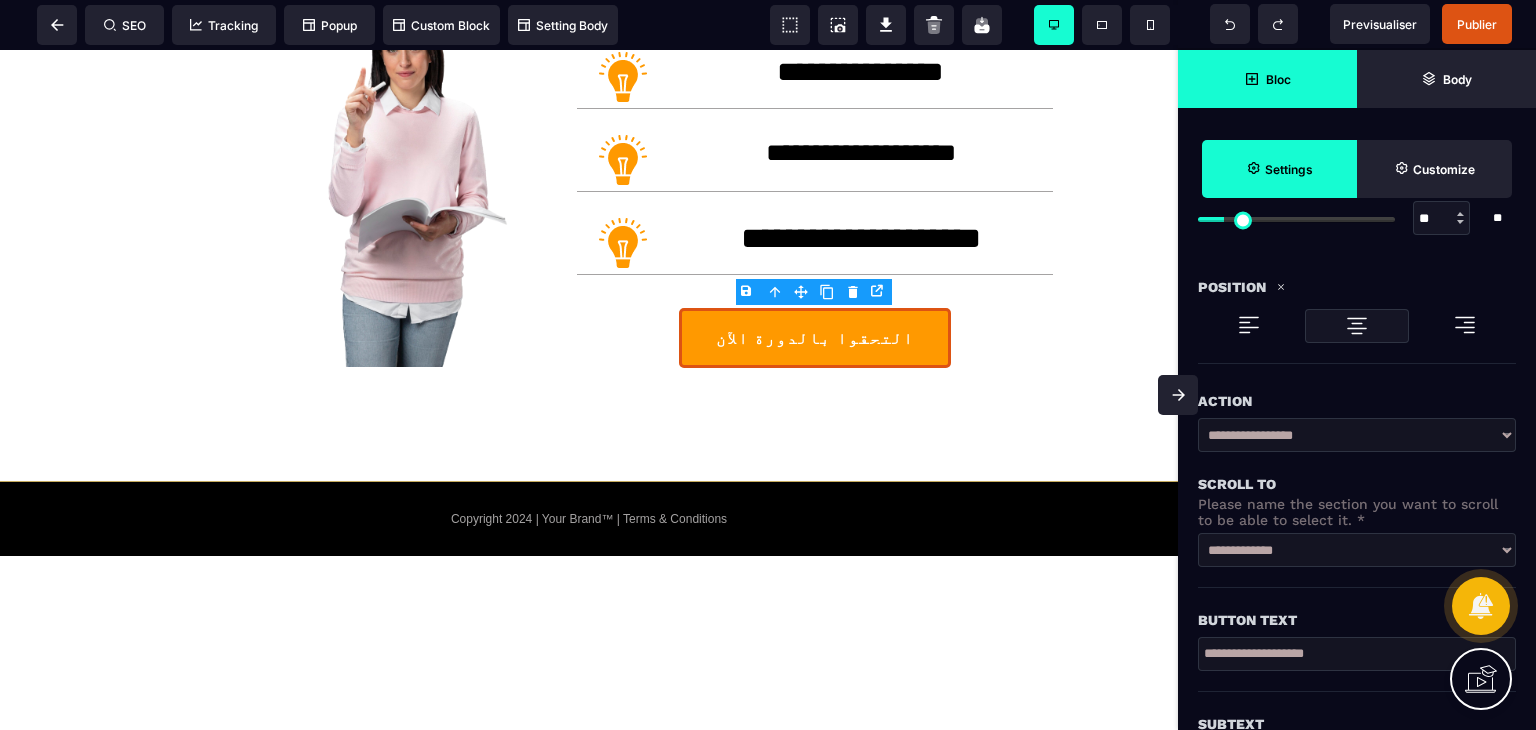 scroll, scrollTop: 200, scrollLeft: 0, axis: vertical 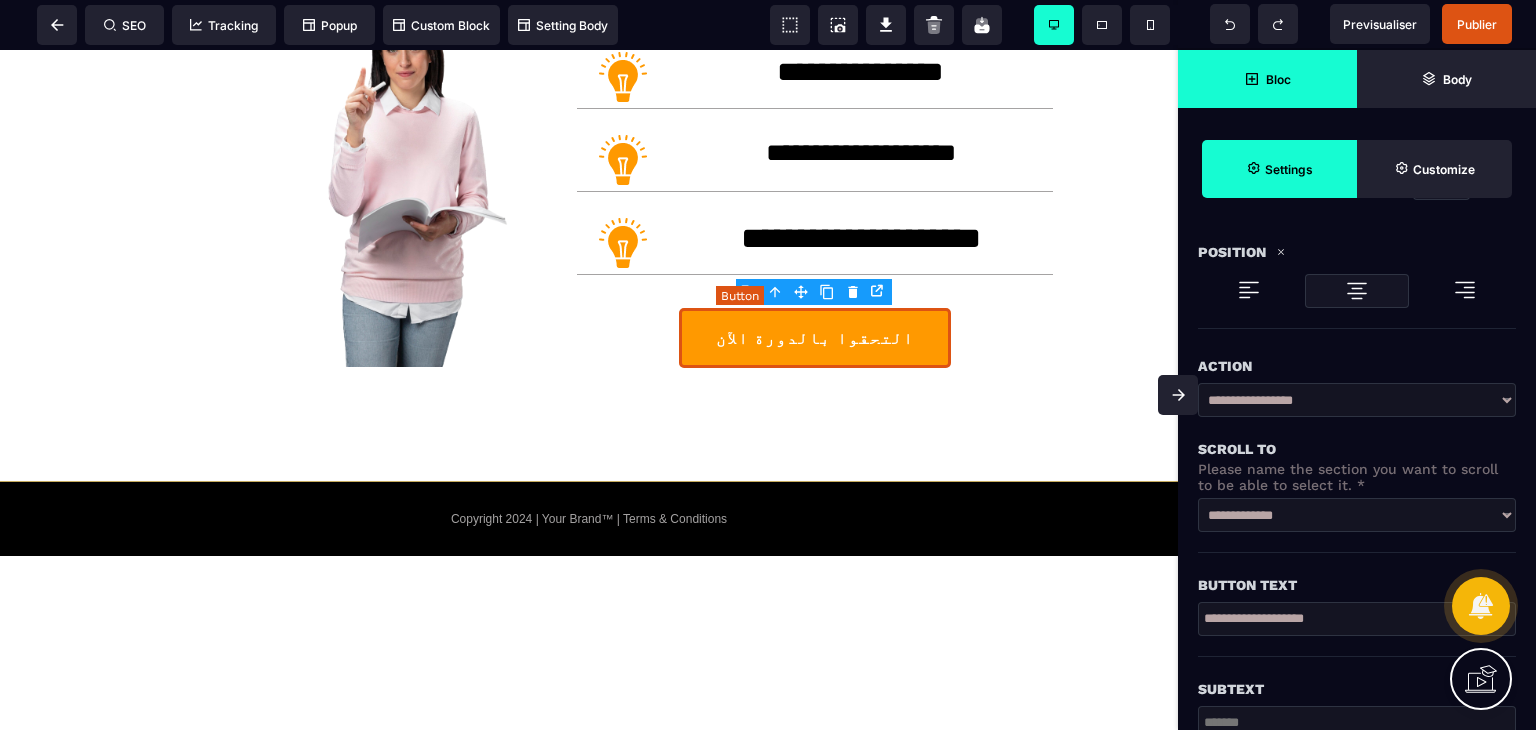click on "التحقوا بالدورة الآن" at bounding box center [815, 339] 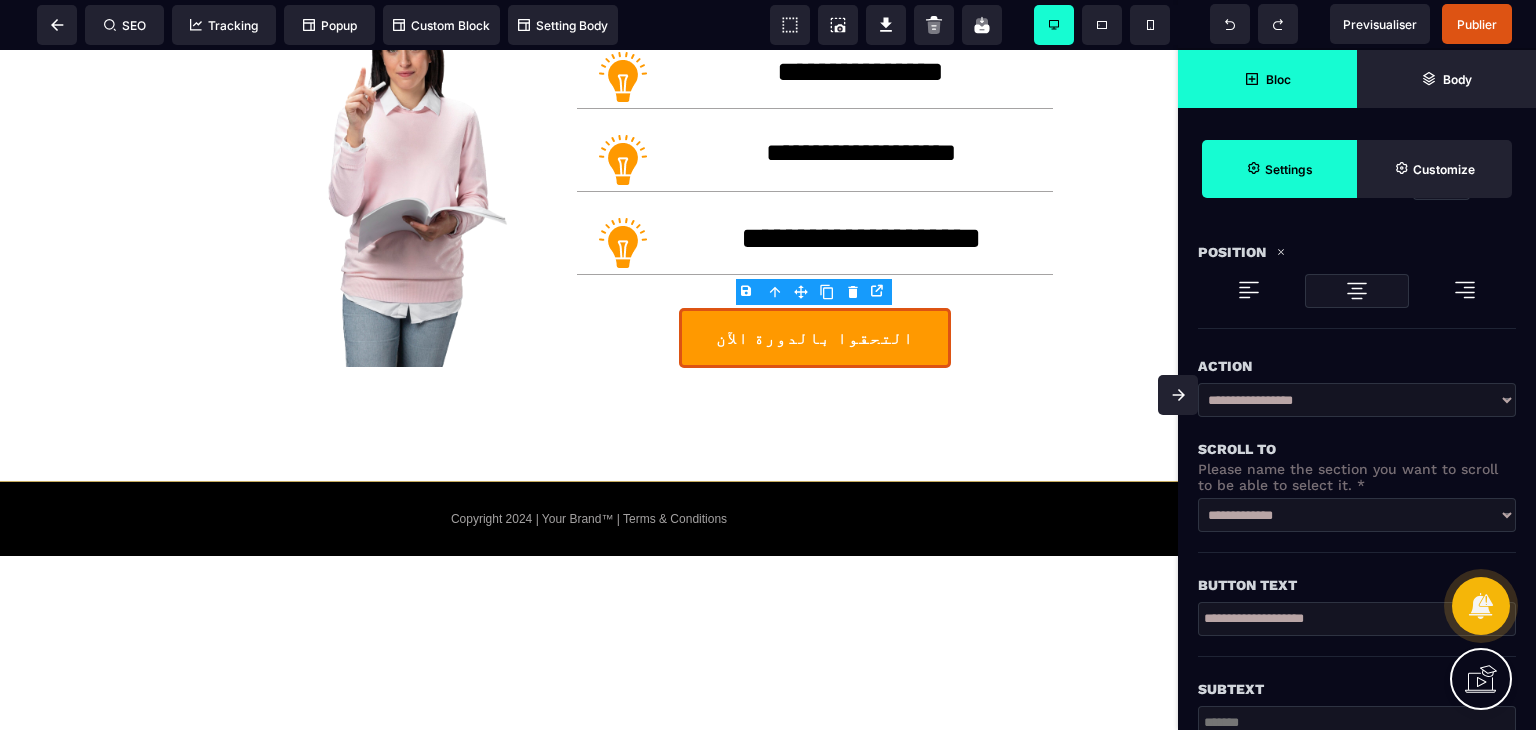 click at bounding box center [1178, 395] 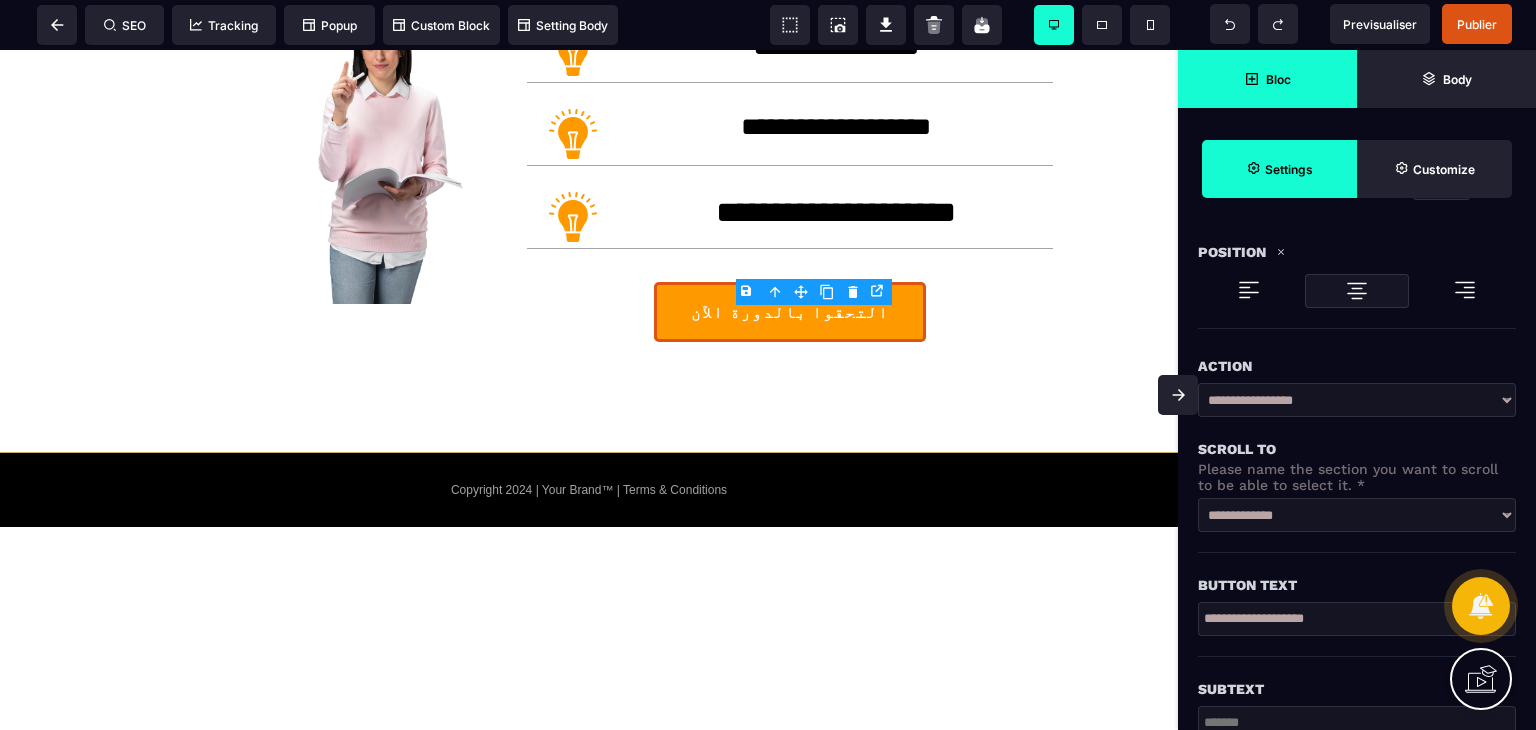 scroll, scrollTop: 0, scrollLeft: 0, axis: both 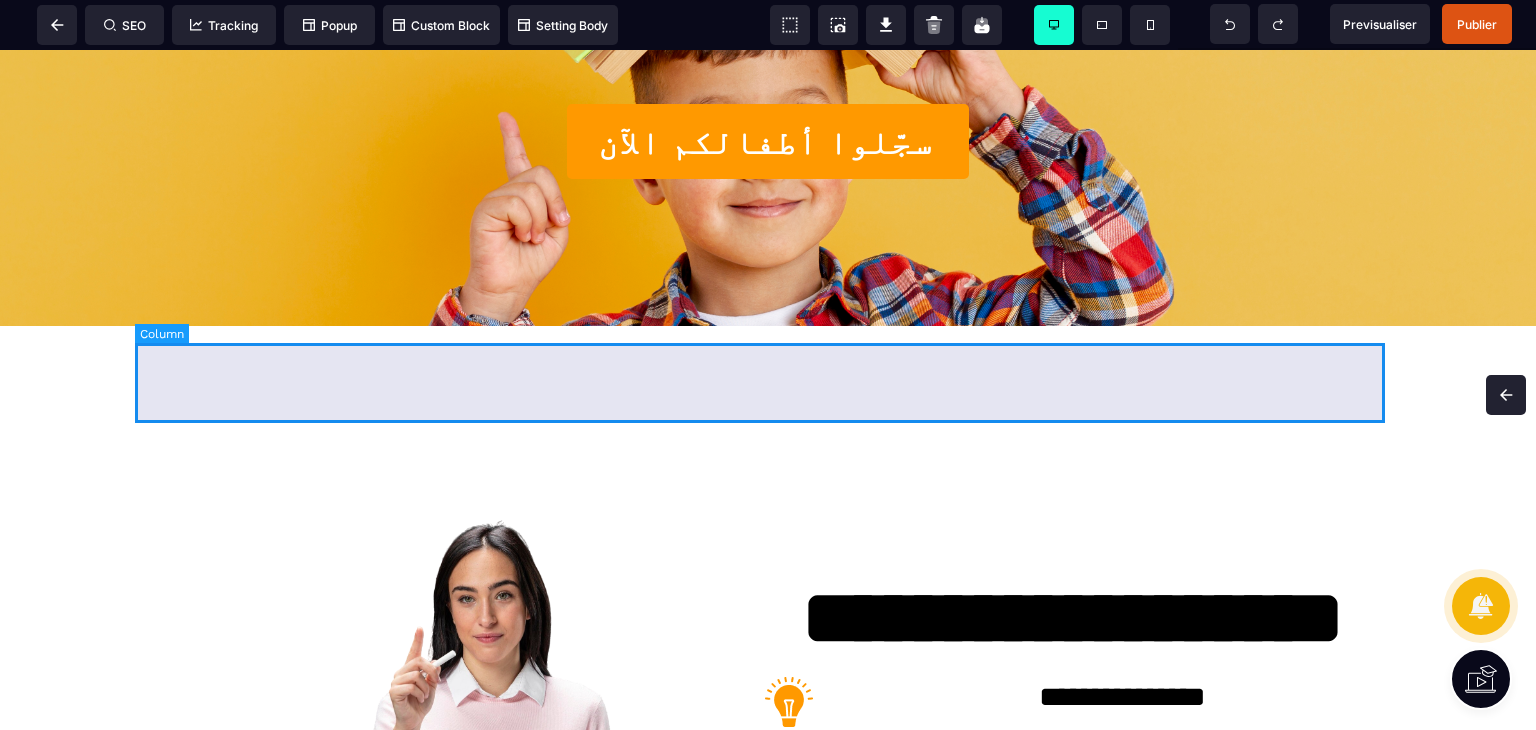 click at bounding box center (768, 381) 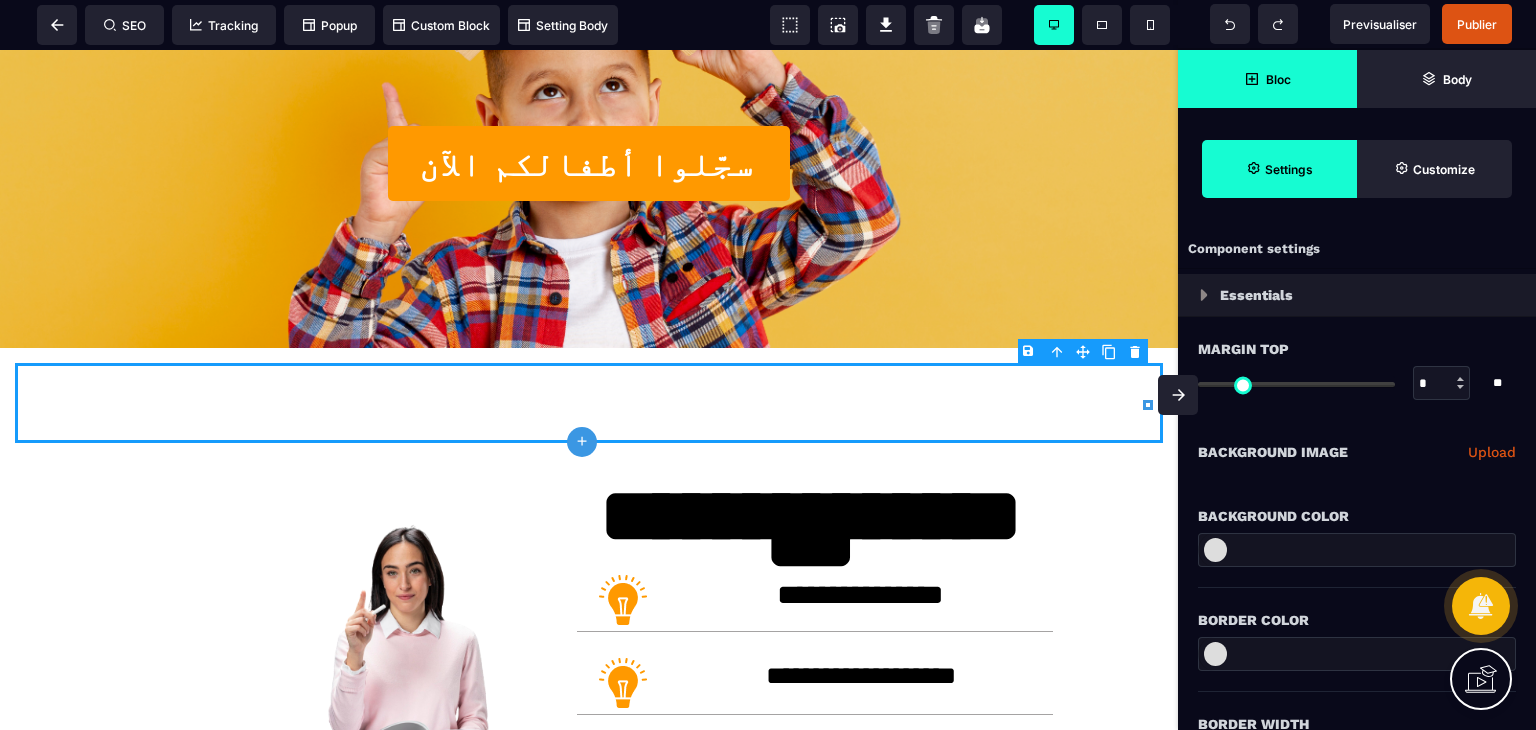 click on "Bloc" at bounding box center (1267, 79) 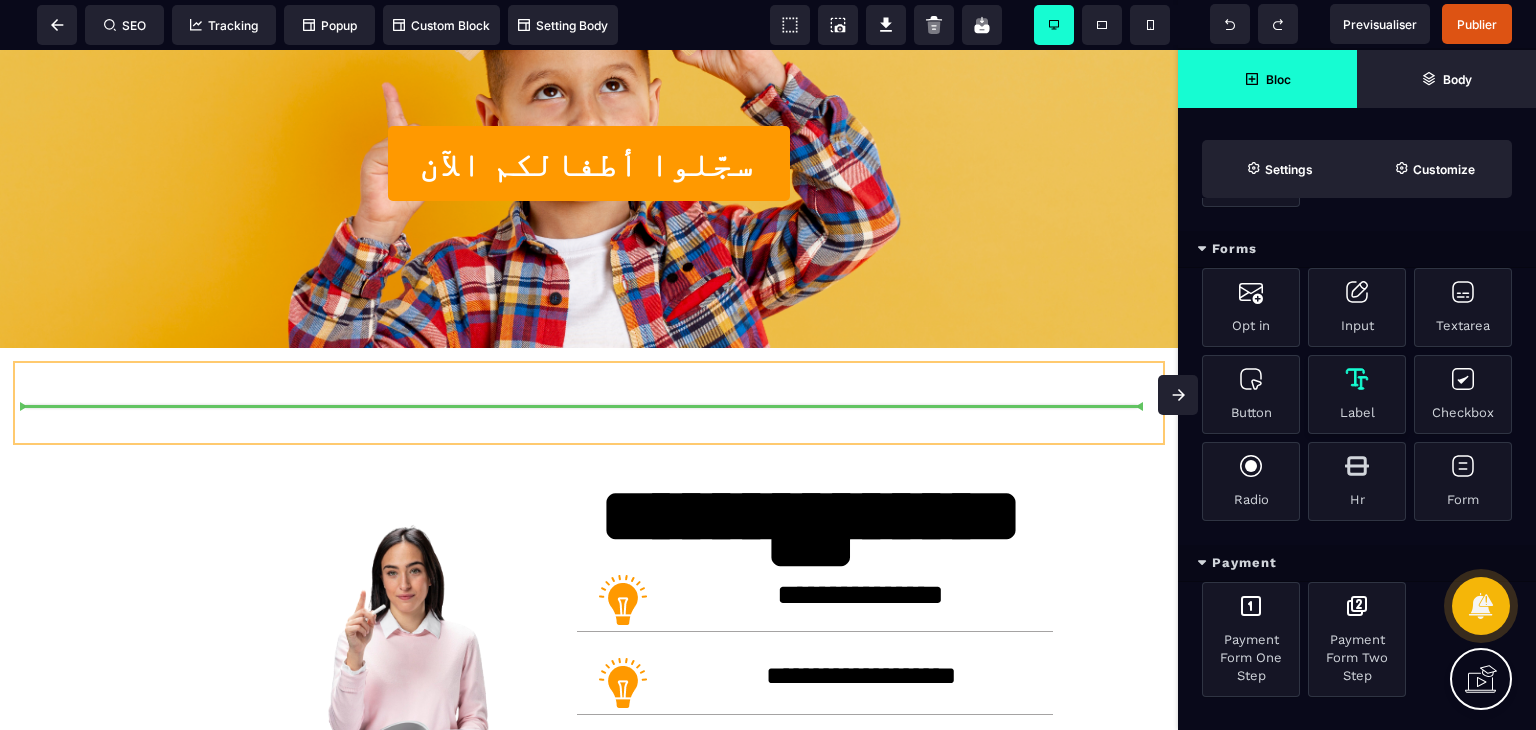 scroll, scrollTop: 0, scrollLeft: 0, axis: both 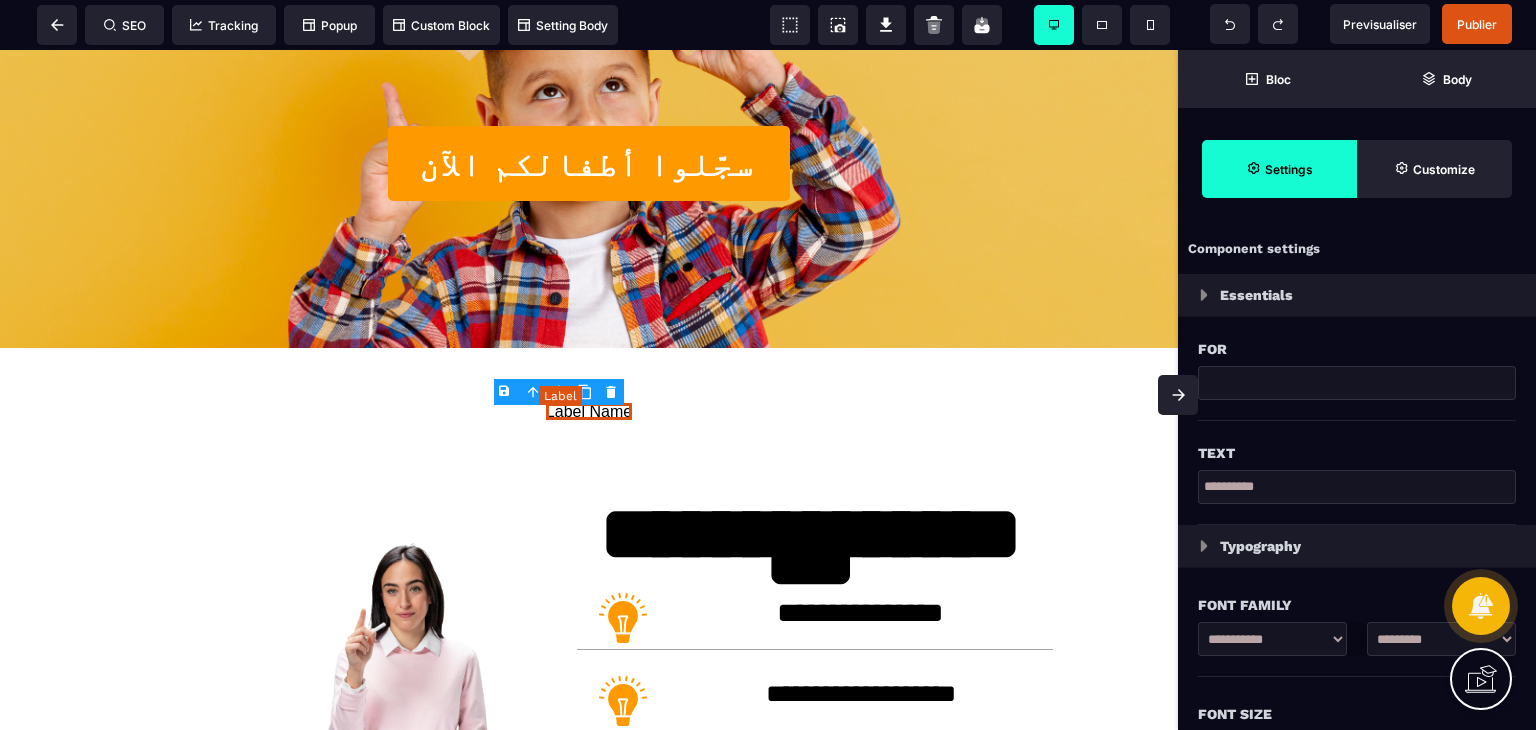 click on "Label Name" at bounding box center [589, 411] 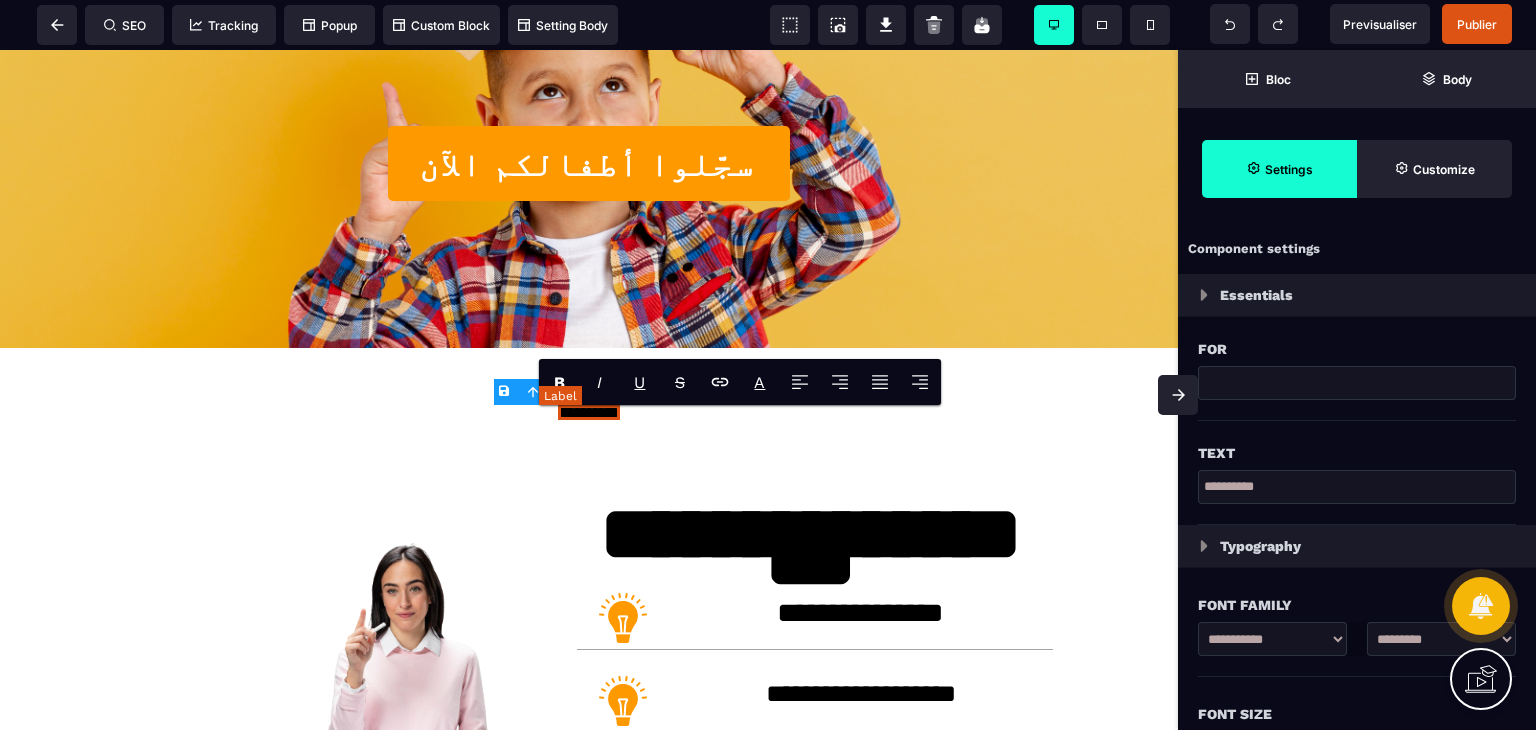 click on "**********" at bounding box center [589, 412] 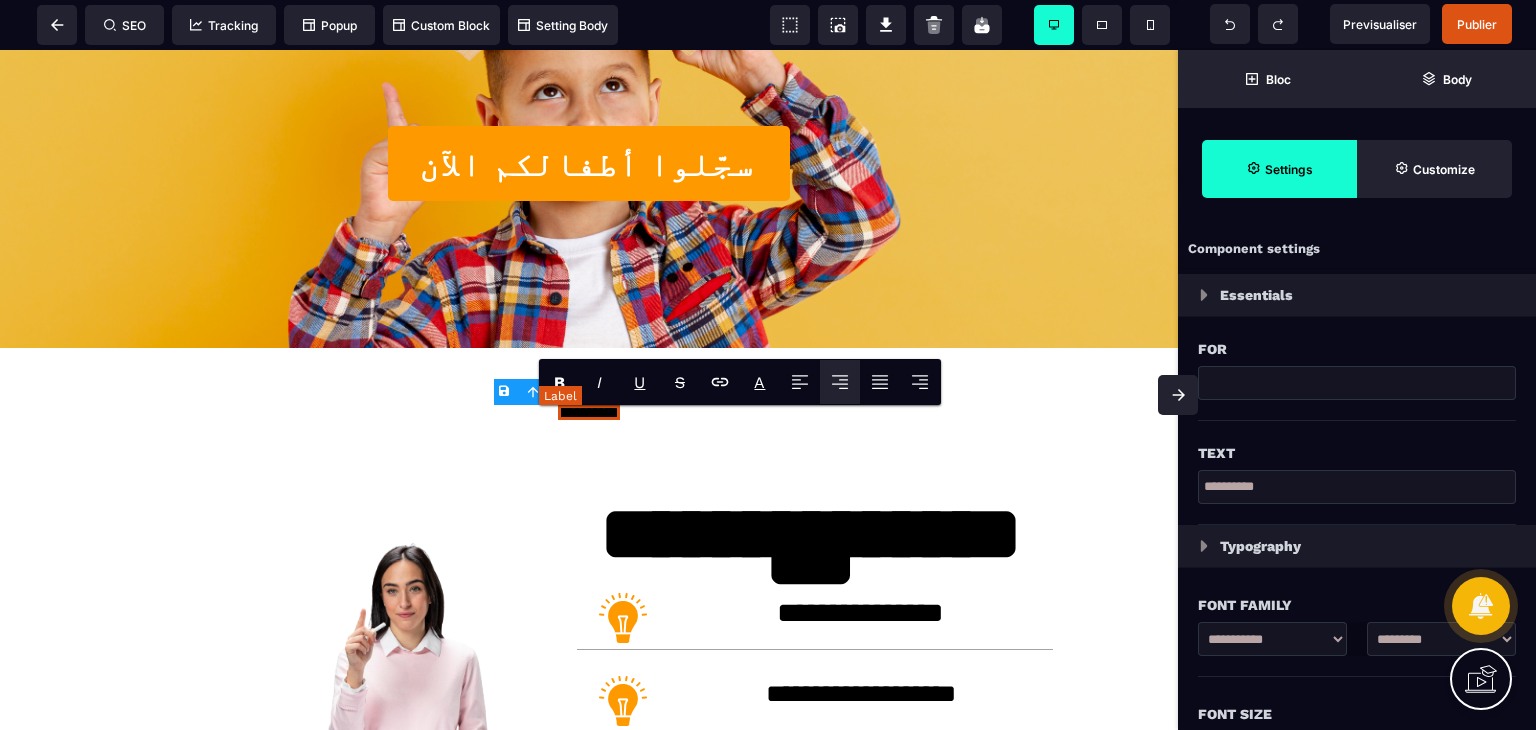 click on "**********" at bounding box center (589, 412) 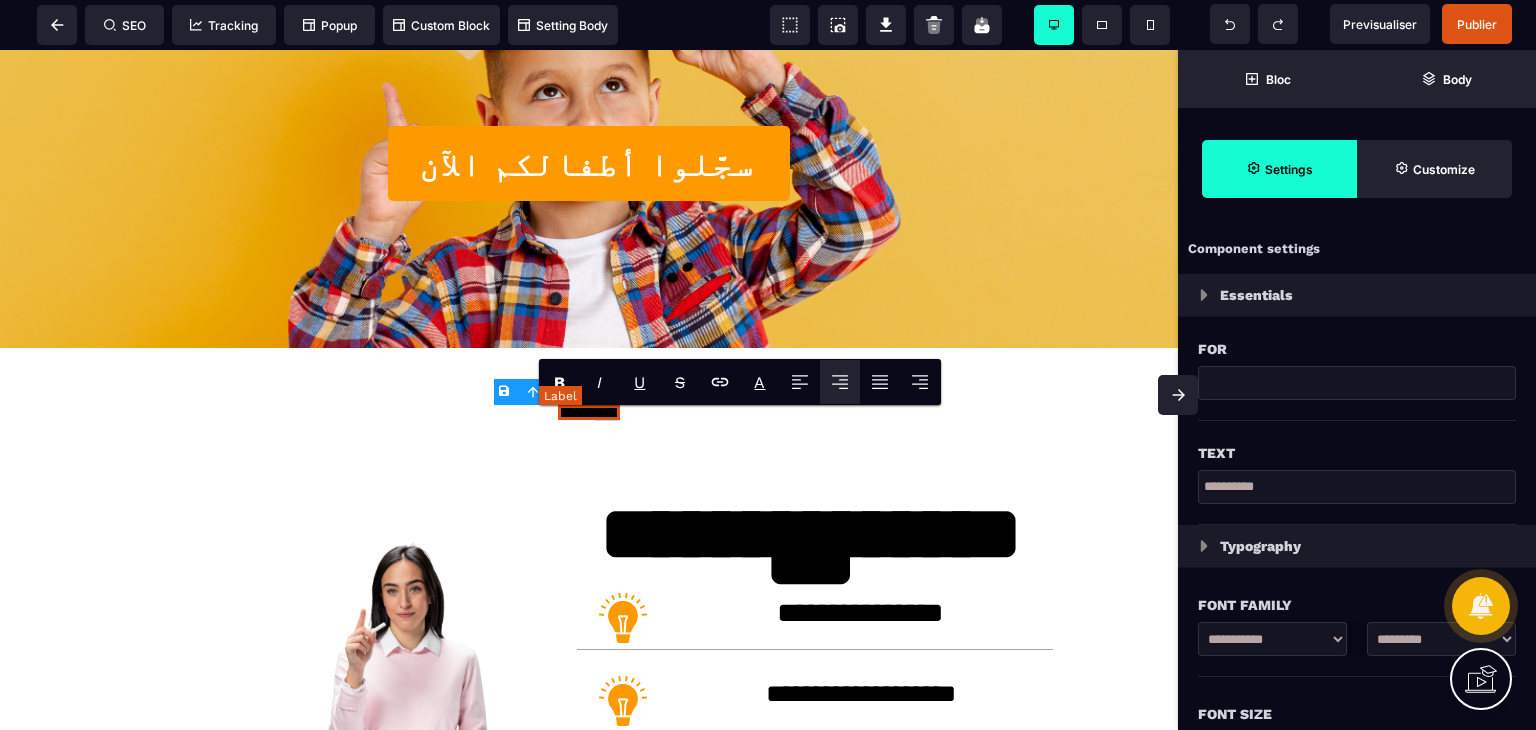 click on "**********" at bounding box center [589, 412] 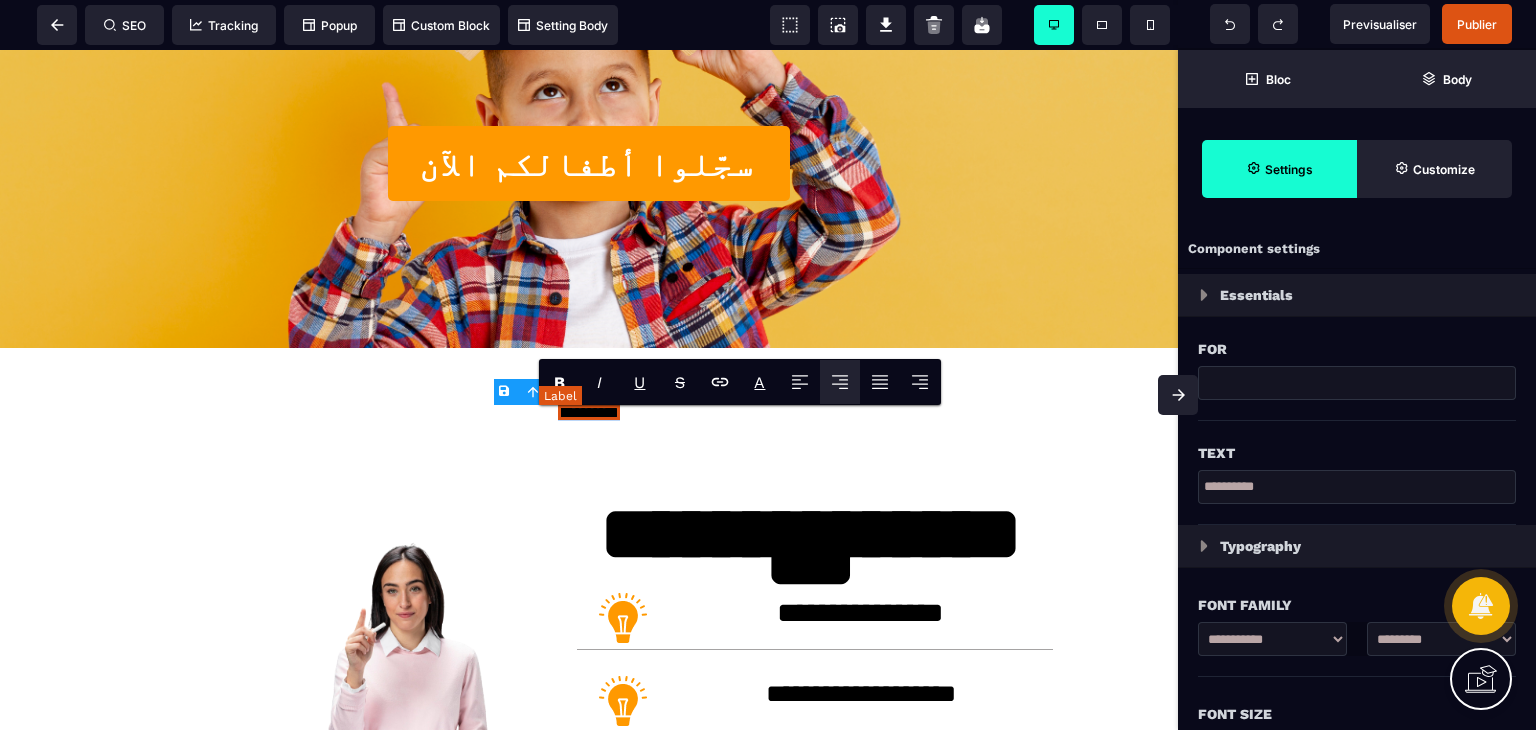 click on "**********" at bounding box center (589, 412) 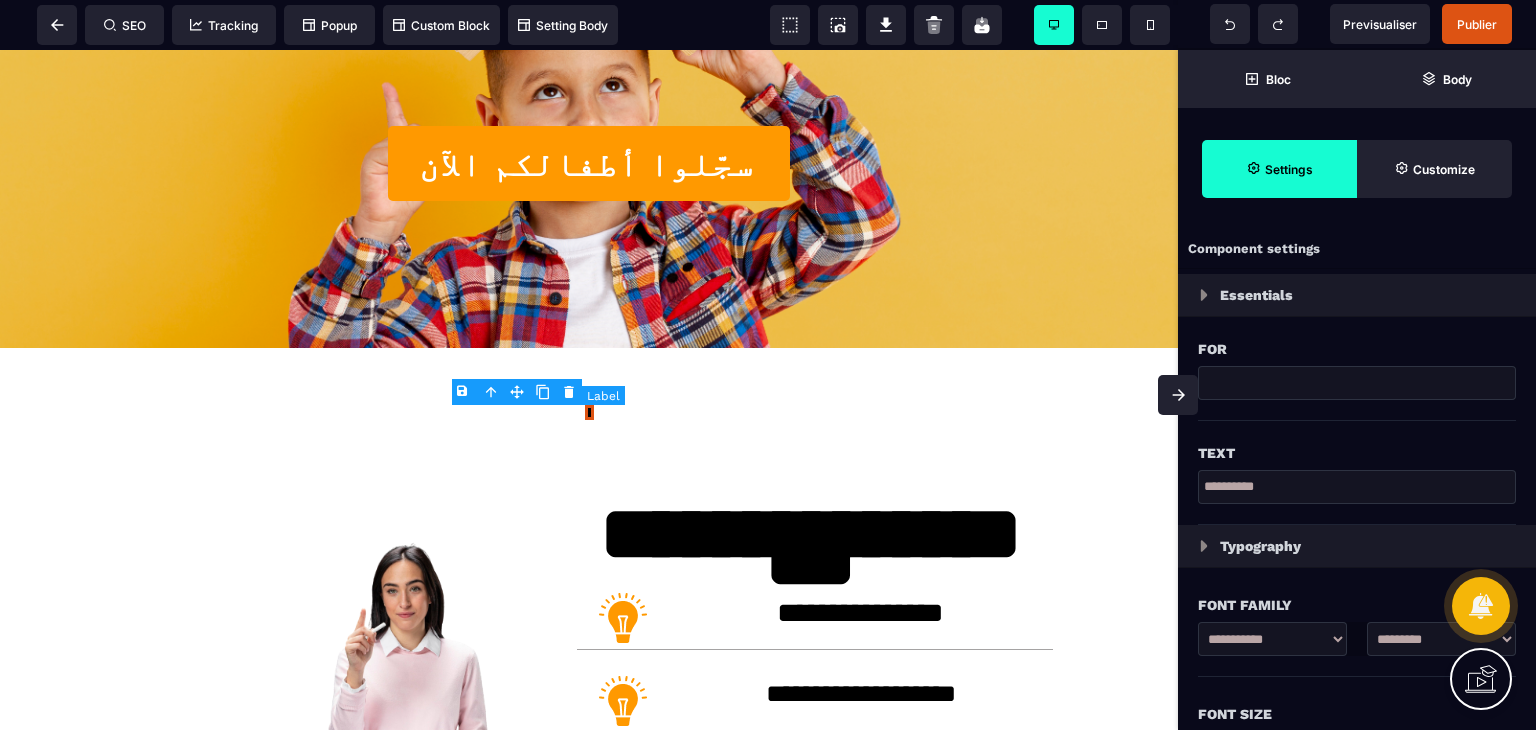 click on "*" at bounding box center [589, 412] 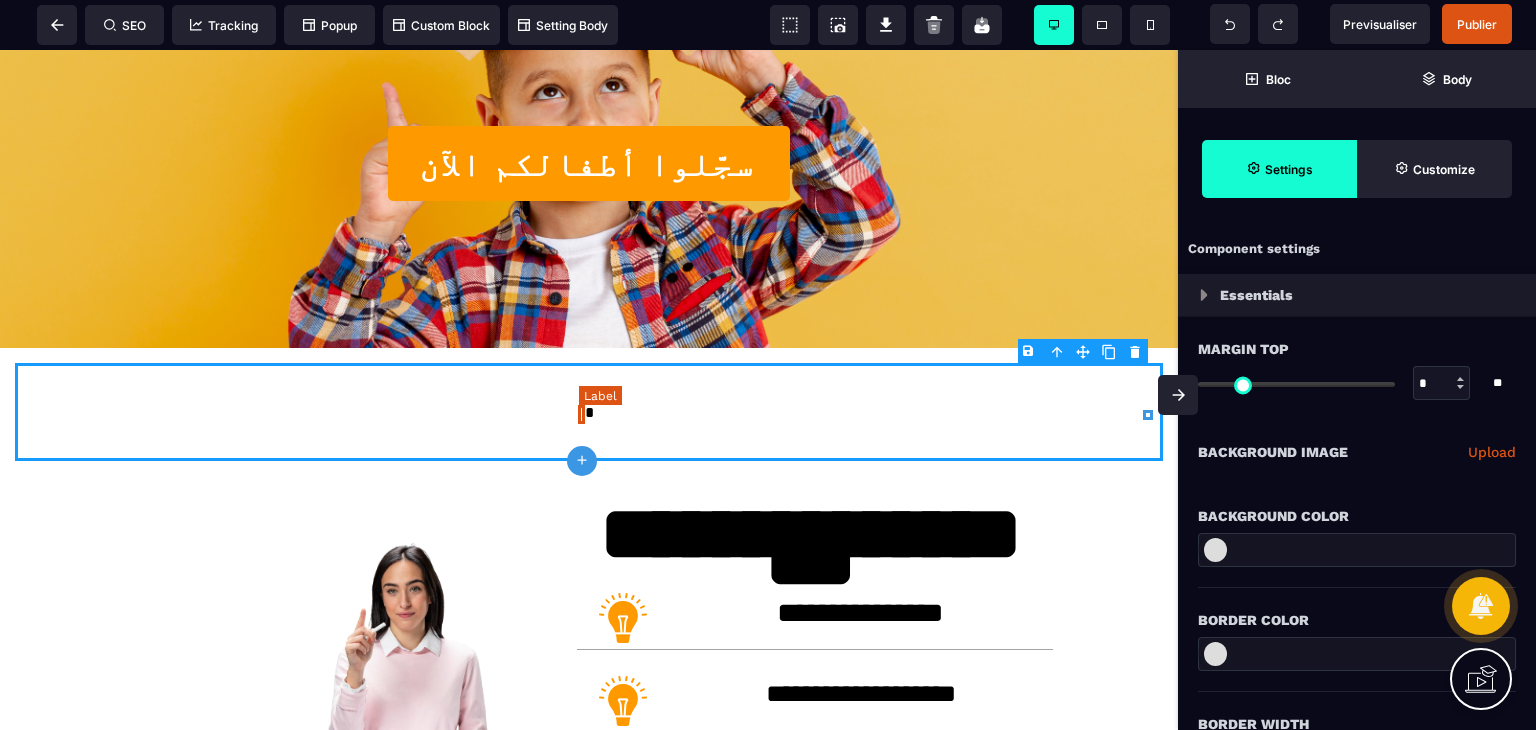 click on "*" at bounding box center [589, 412] 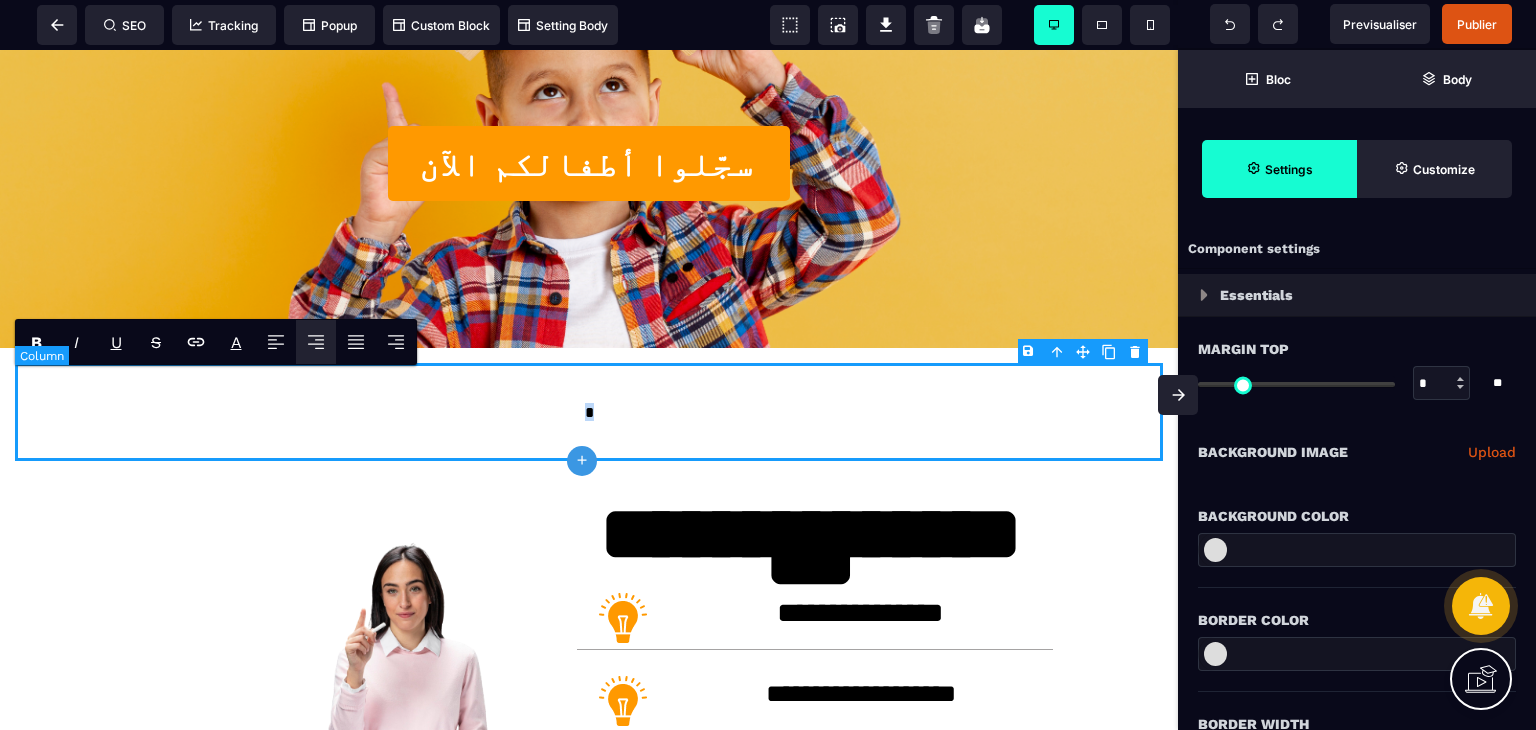 drag, startPoint x: 580, startPoint y: 413, endPoint x: 722, endPoint y: 416, distance: 142.0317 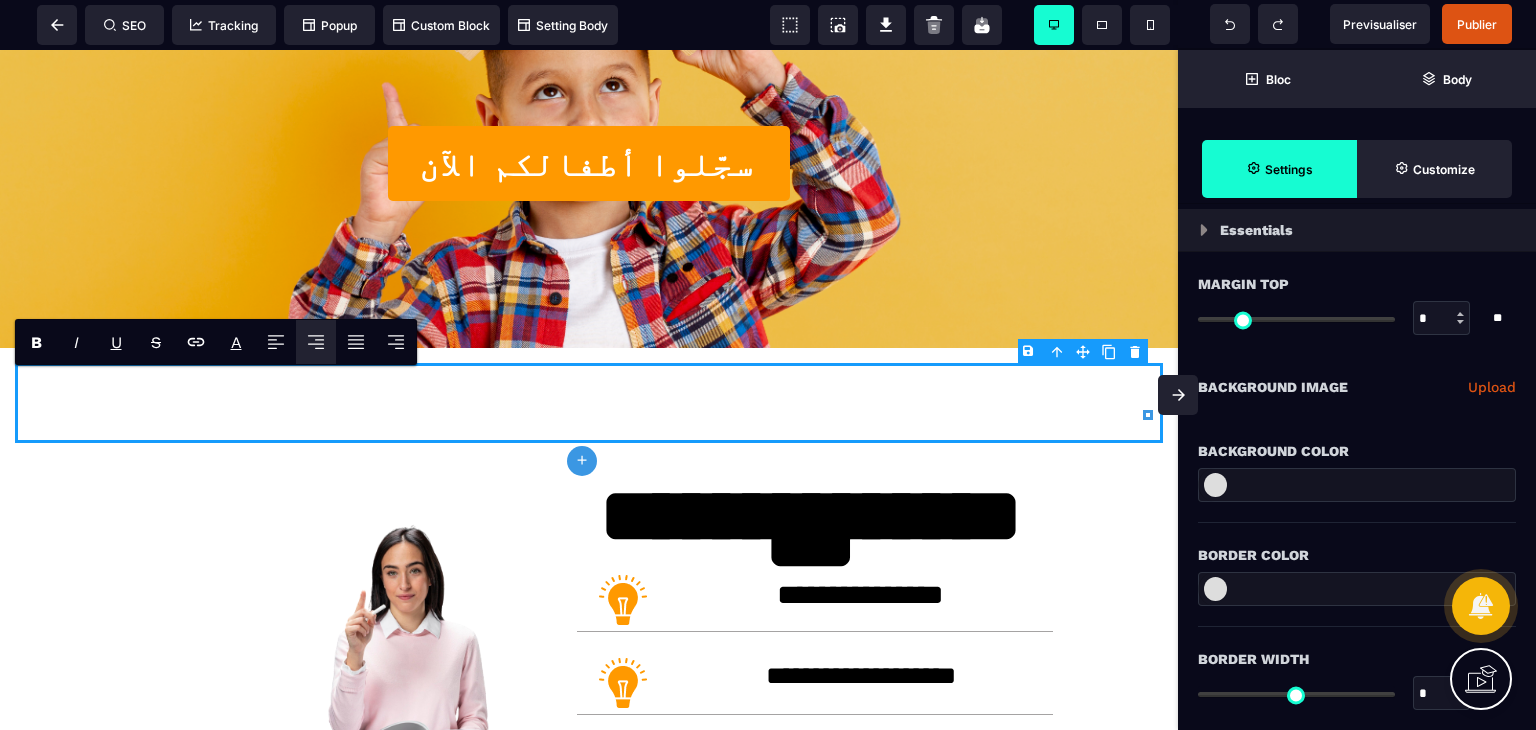 scroll, scrollTop: 200, scrollLeft: 0, axis: vertical 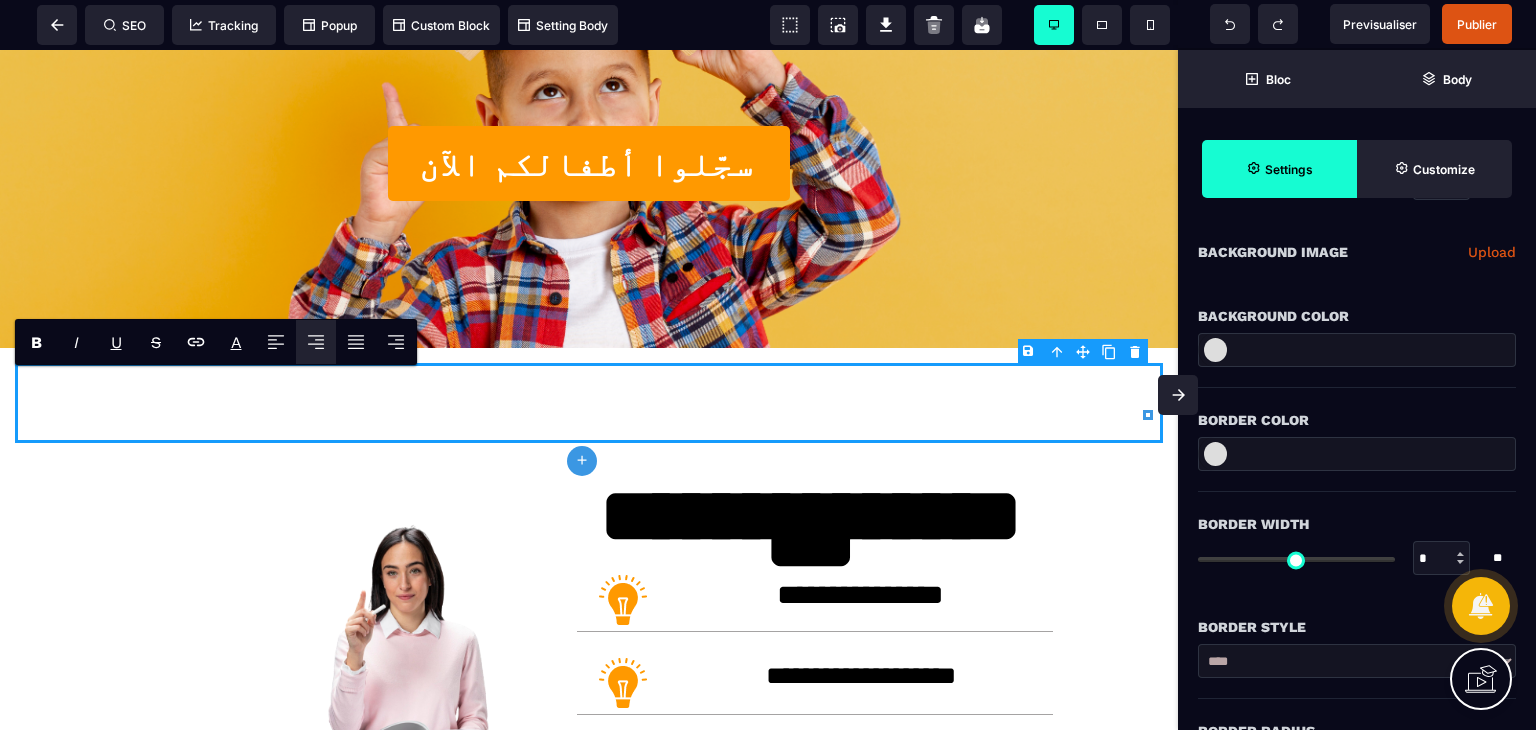 drag, startPoint x: 1177, startPoint y: 404, endPoint x: 1177, endPoint y: 353, distance: 51 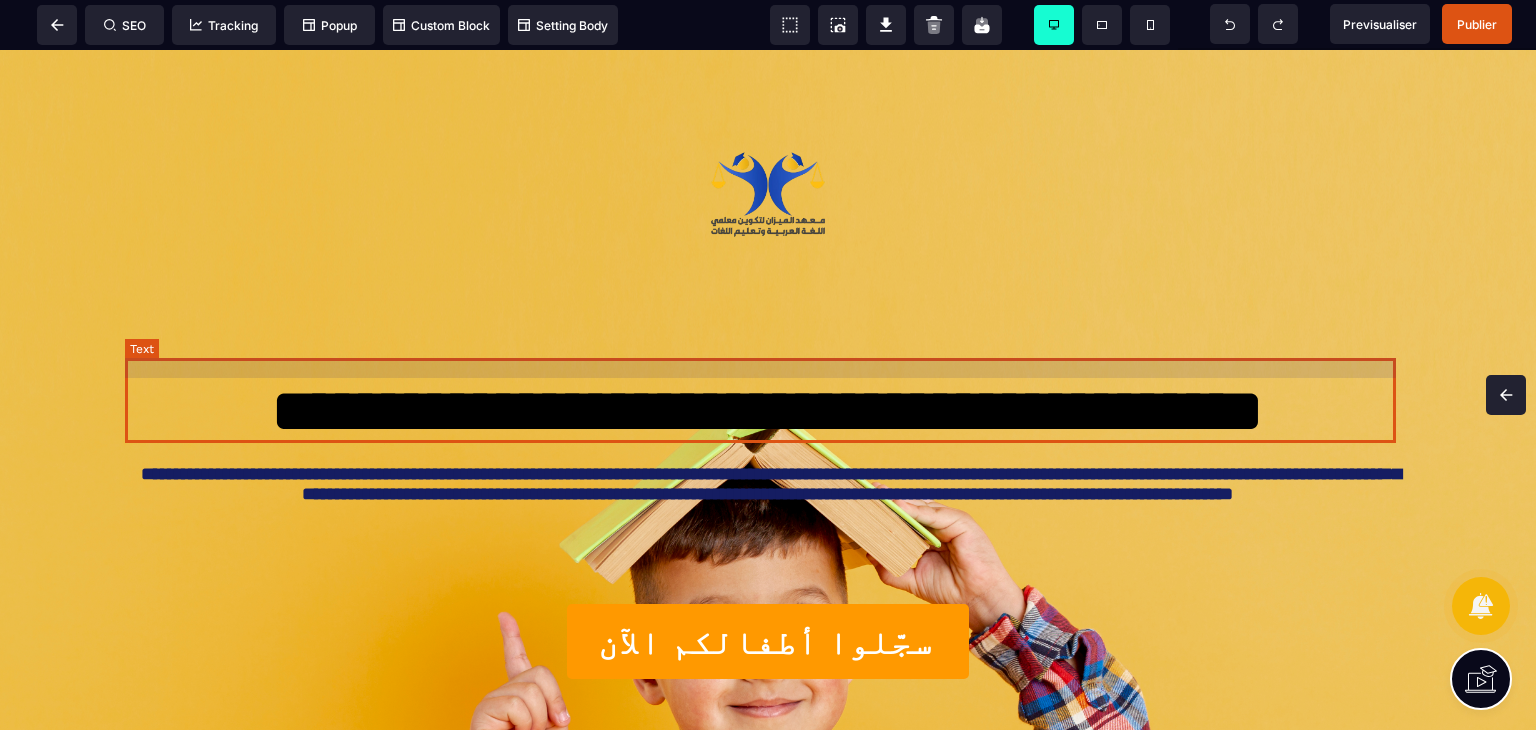 scroll, scrollTop: 500, scrollLeft: 0, axis: vertical 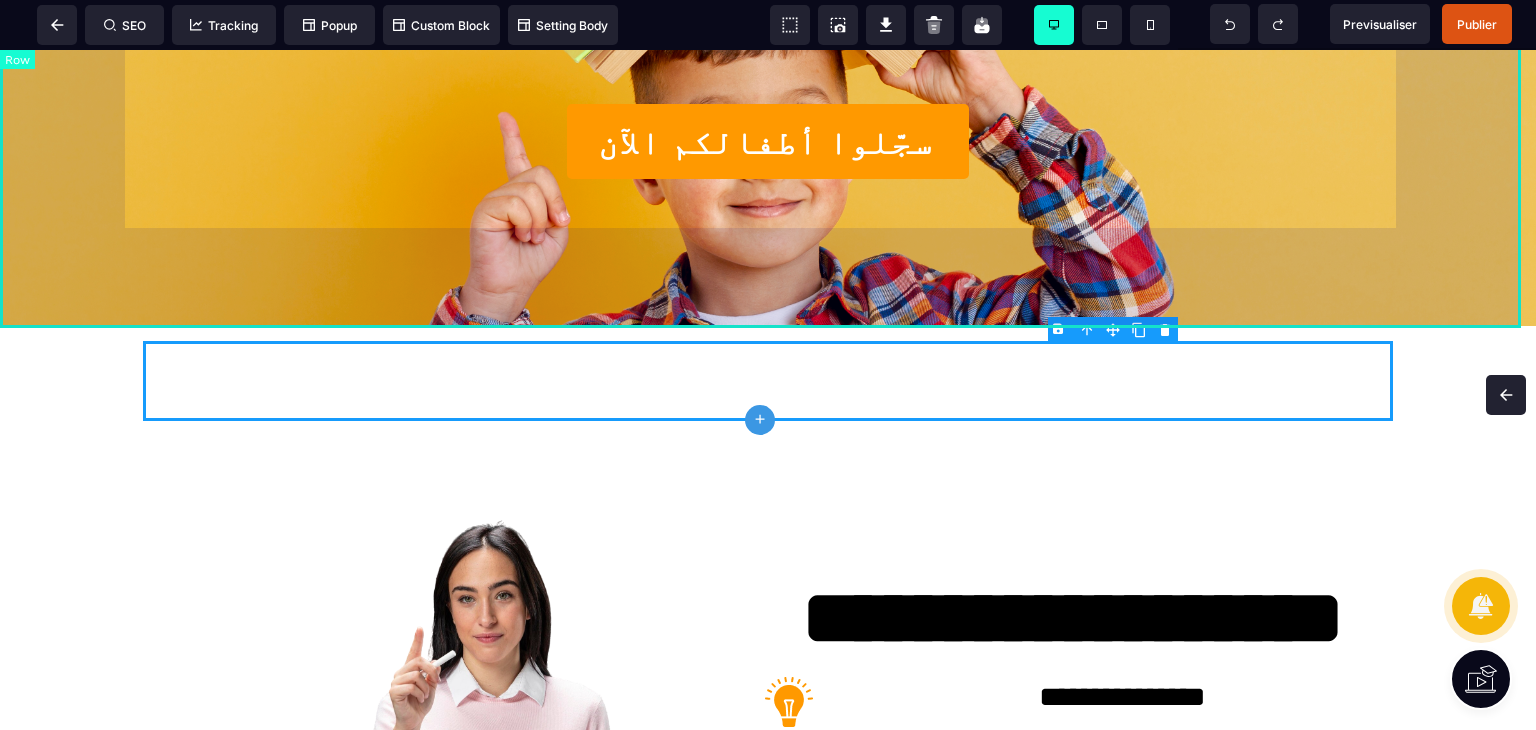click on "**********" at bounding box center (768, -62) 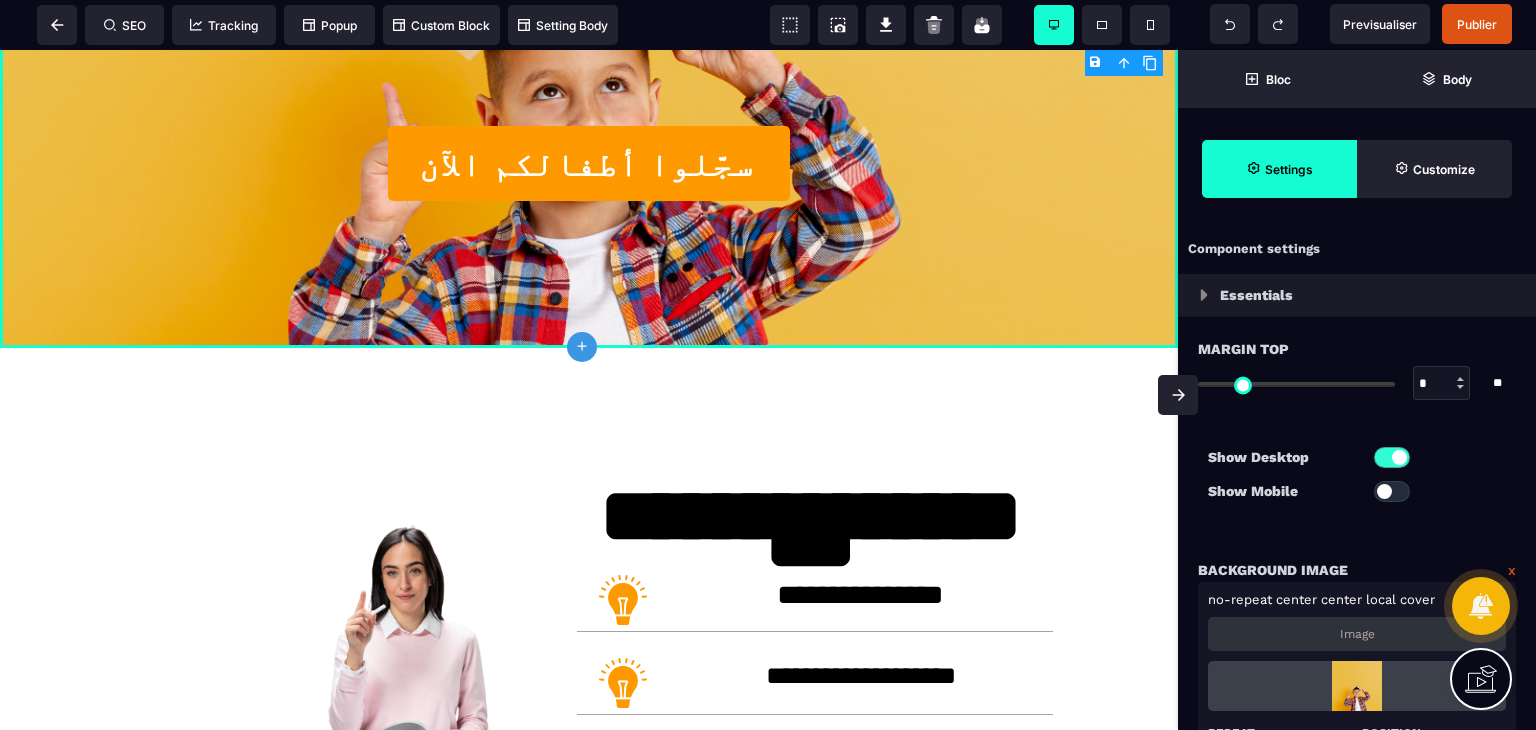 click at bounding box center [1178, 395] 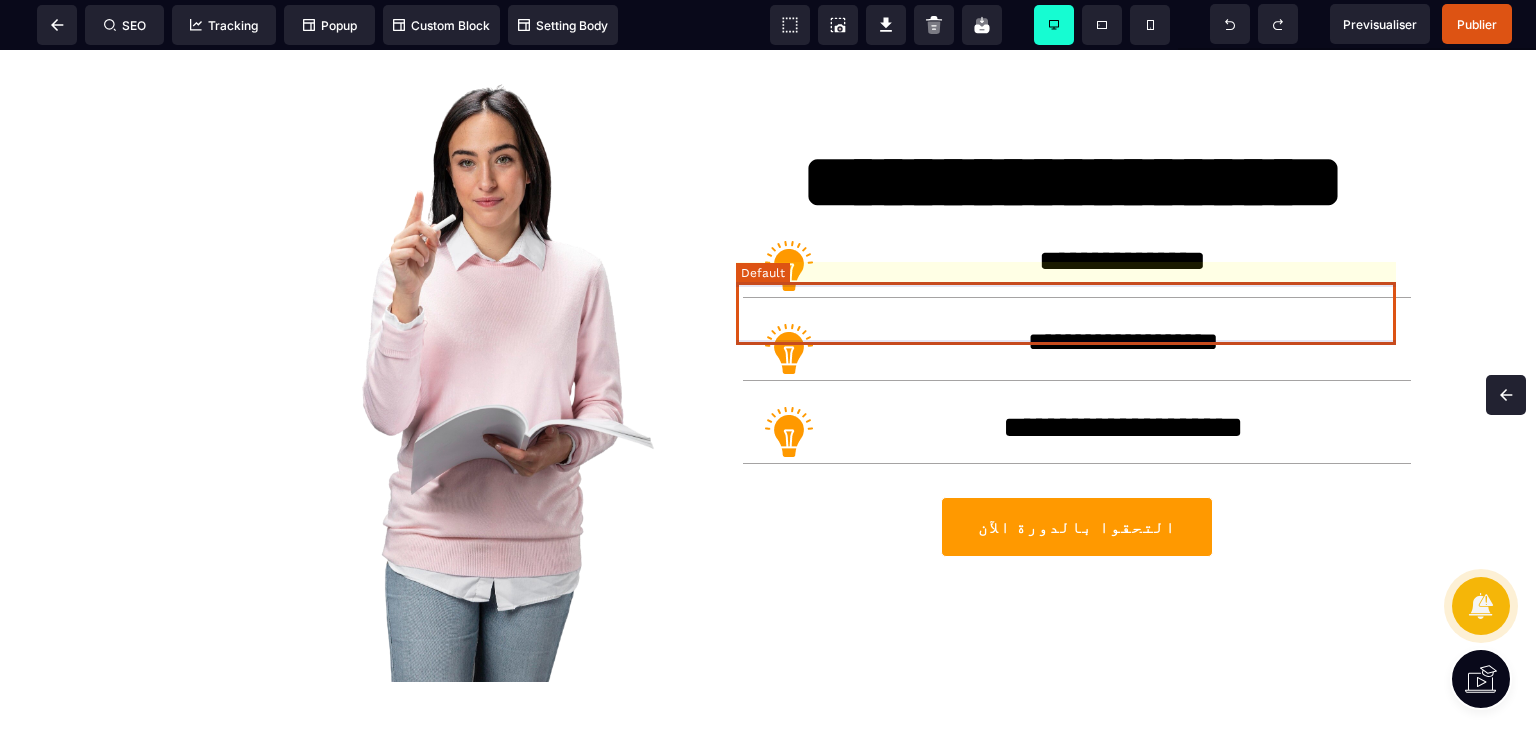 scroll, scrollTop: 1000, scrollLeft: 0, axis: vertical 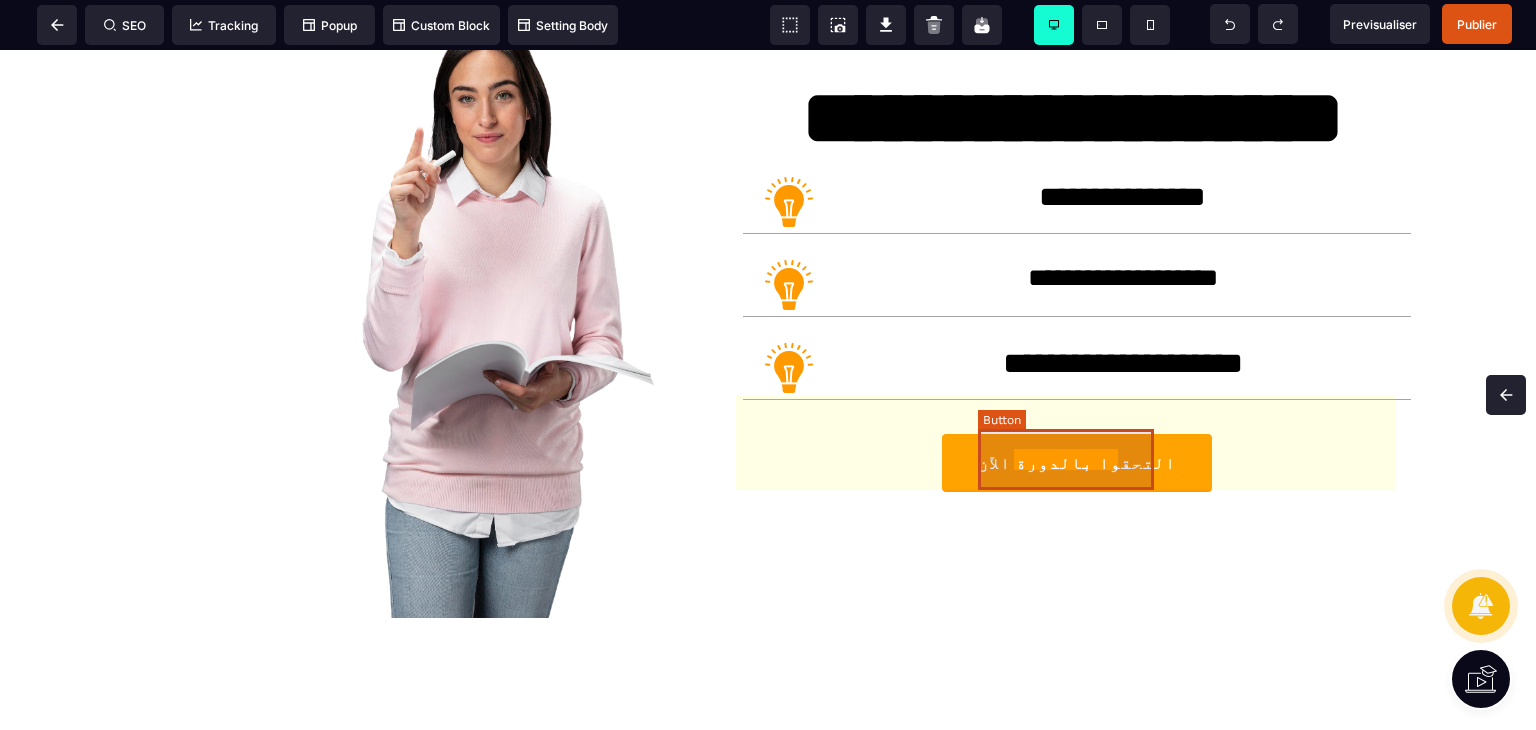 click on "التحقوا بالدورة الآن" at bounding box center [1077, 464] 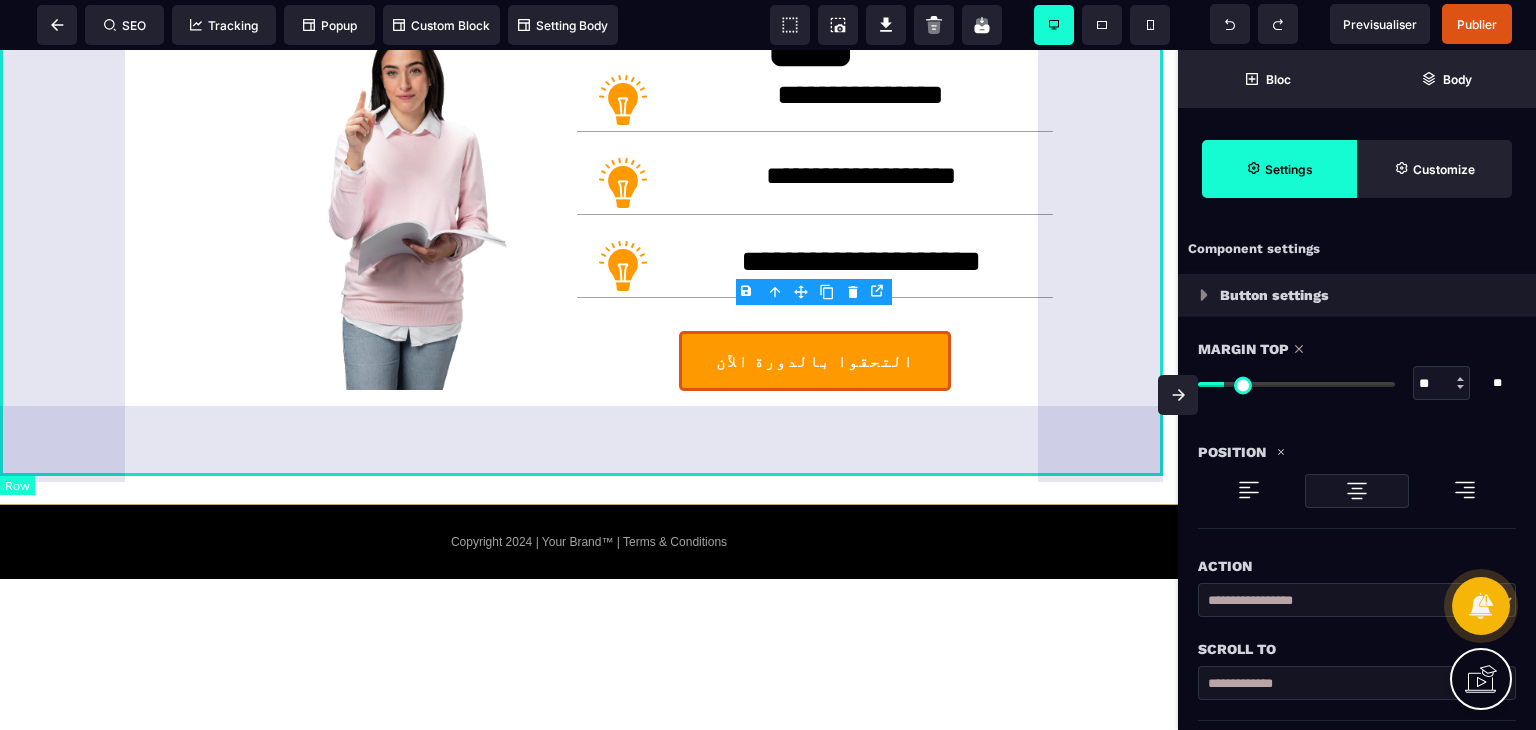scroll, scrollTop: 1023, scrollLeft: 0, axis: vertical 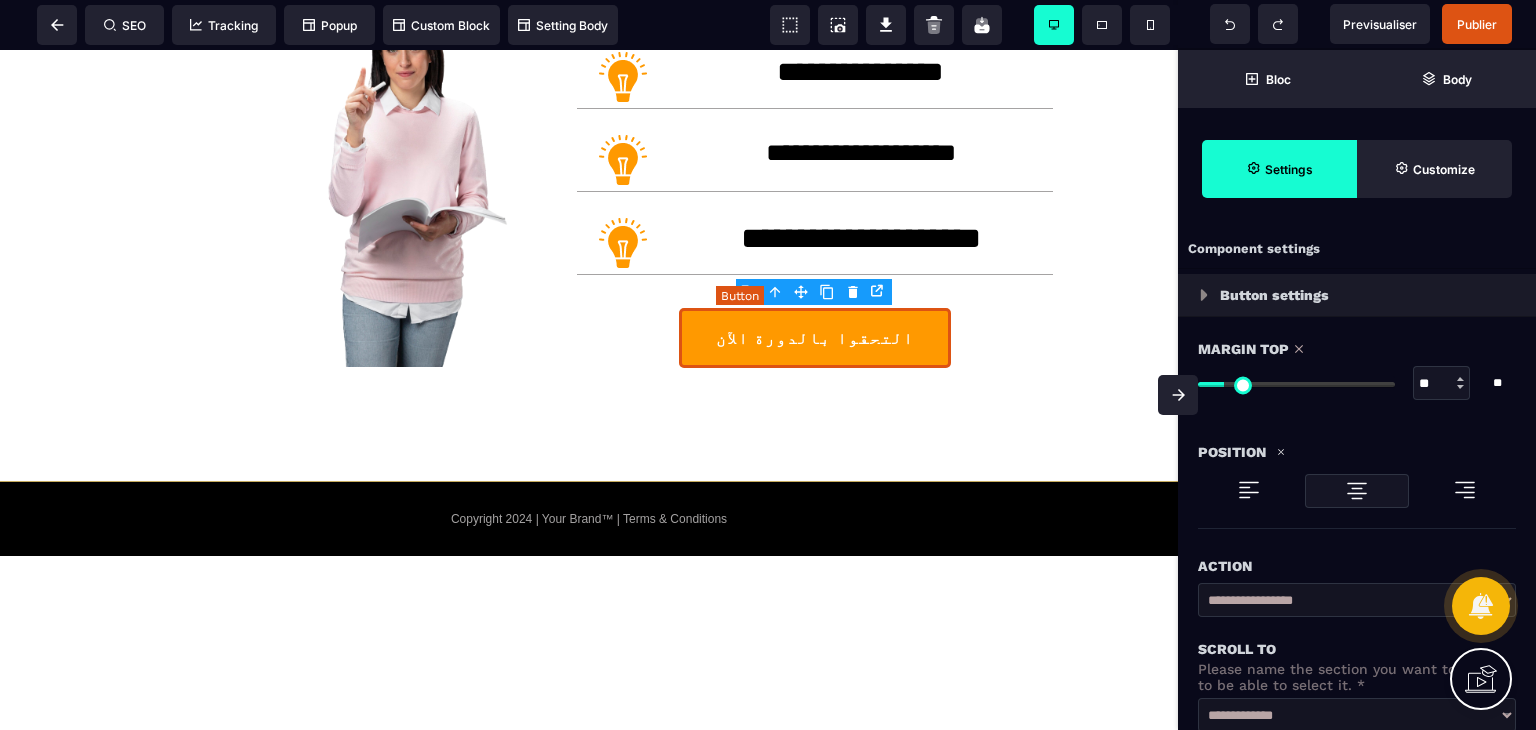click on "التحقوا بالدورة الآن" at bounding box center (815, 339) 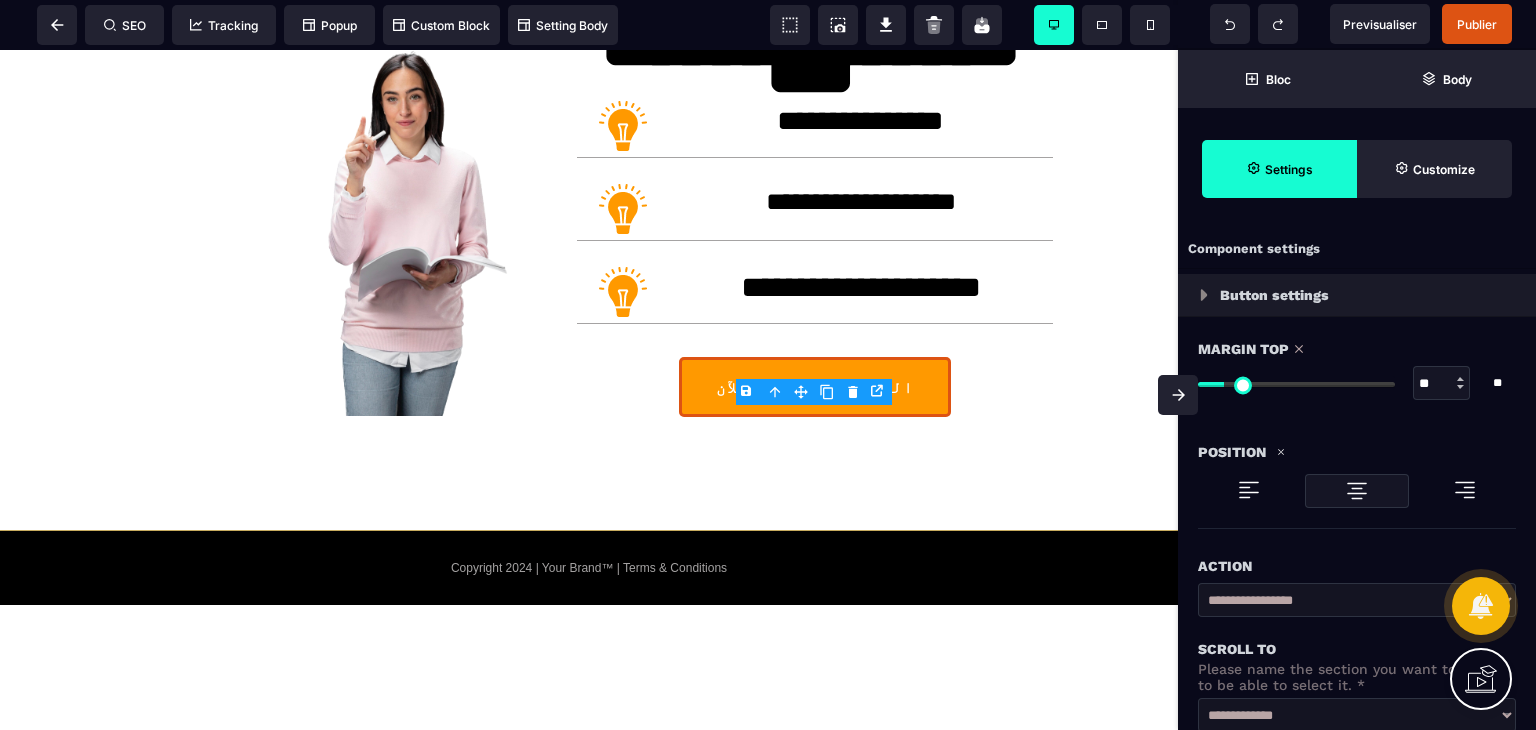 scroll, scrollTop: 923, scrollLeft: 0, axis: vertical 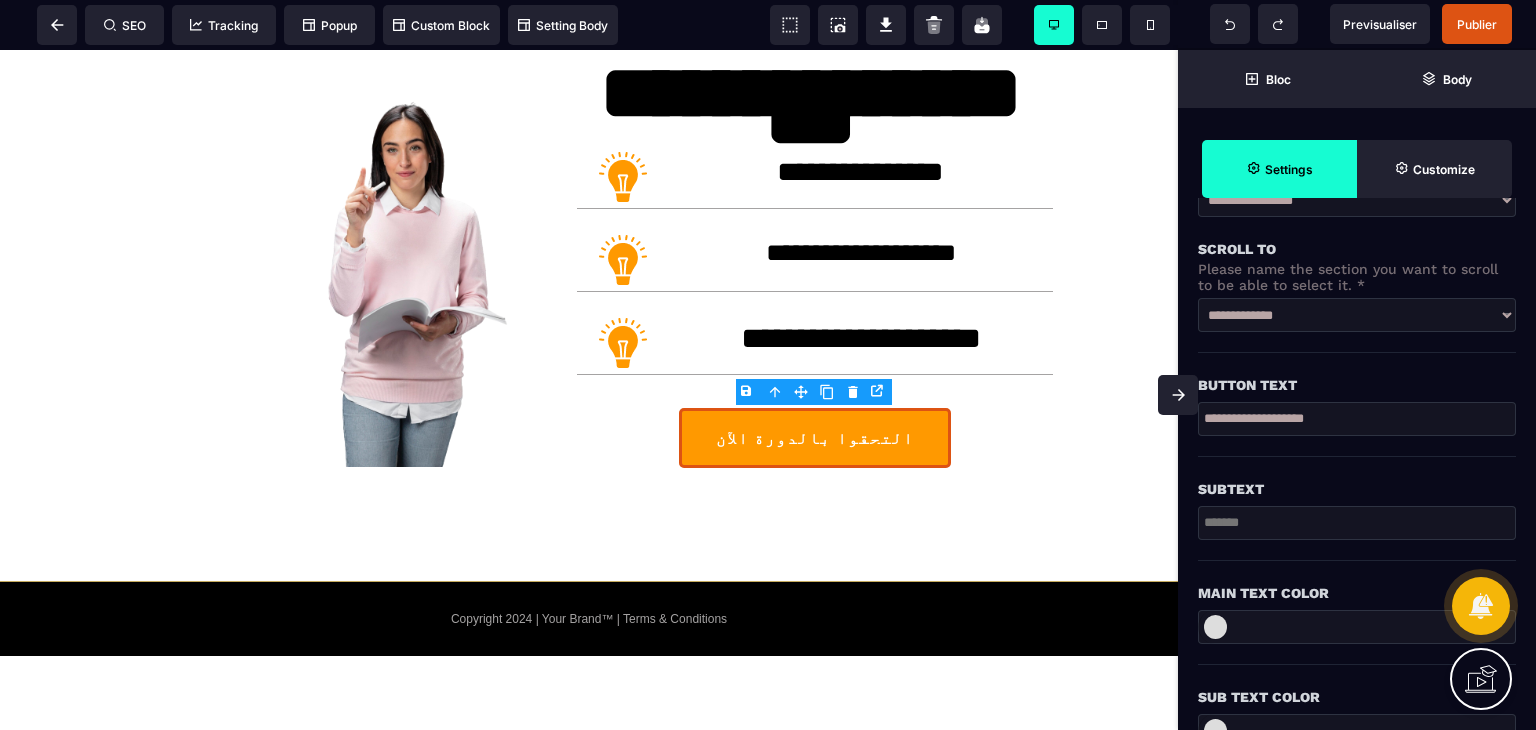 click on "**********" at bounding box center (1357, 419) 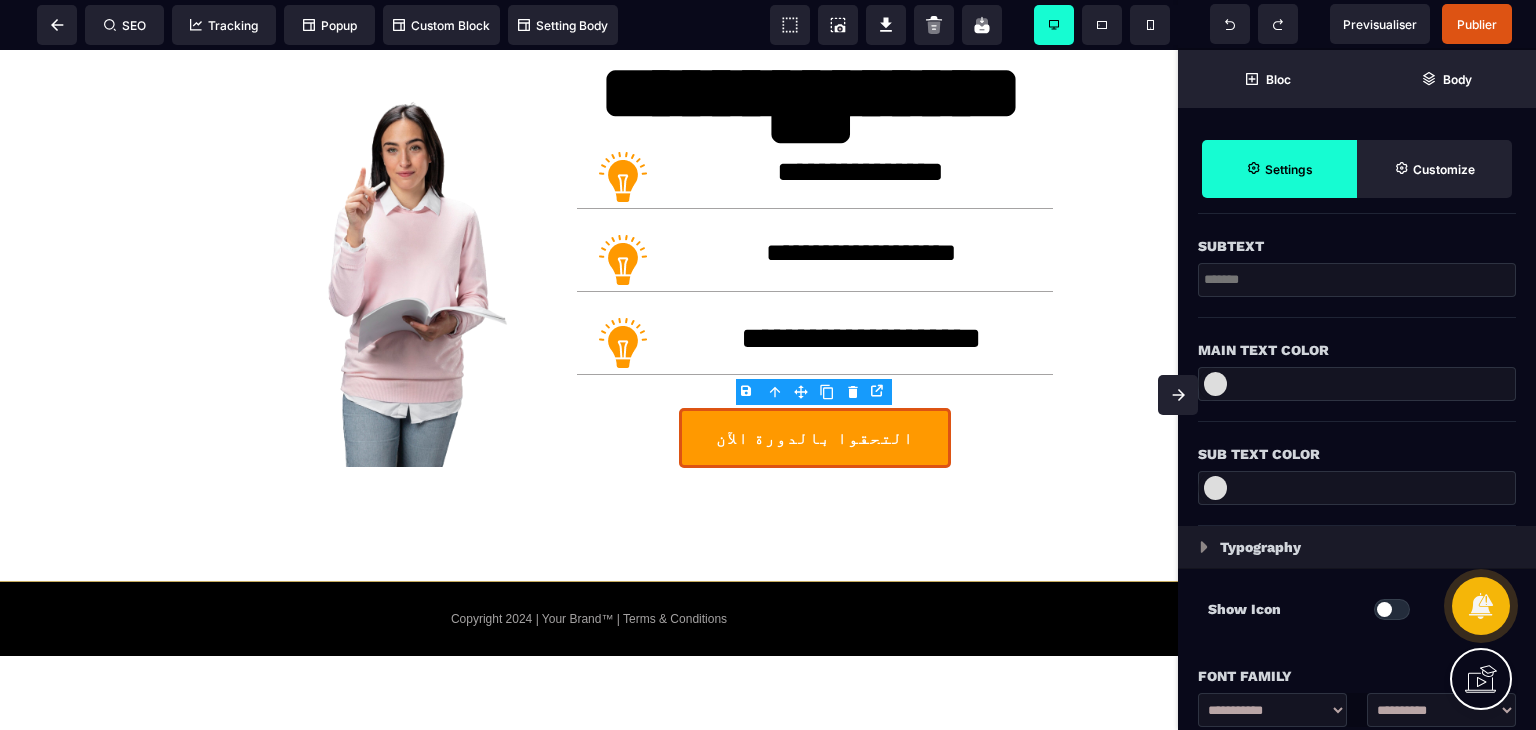 scroll, scrollTop: 700, scrollLeft: 0, axis: vertical 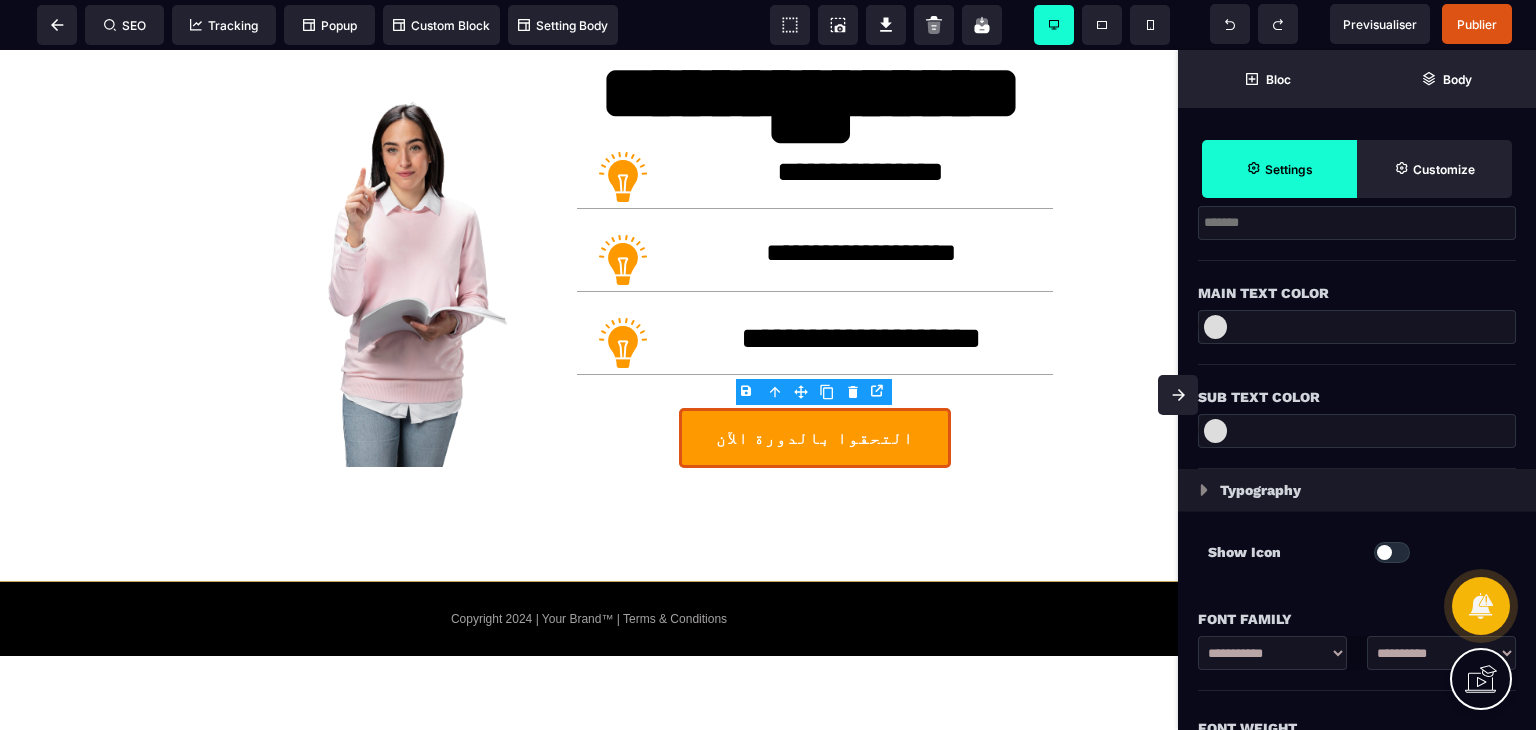 drag, startPoint x: 1216, startPoint y: 335, endPoint x: 1240, endPoint y: 335, distance: 24 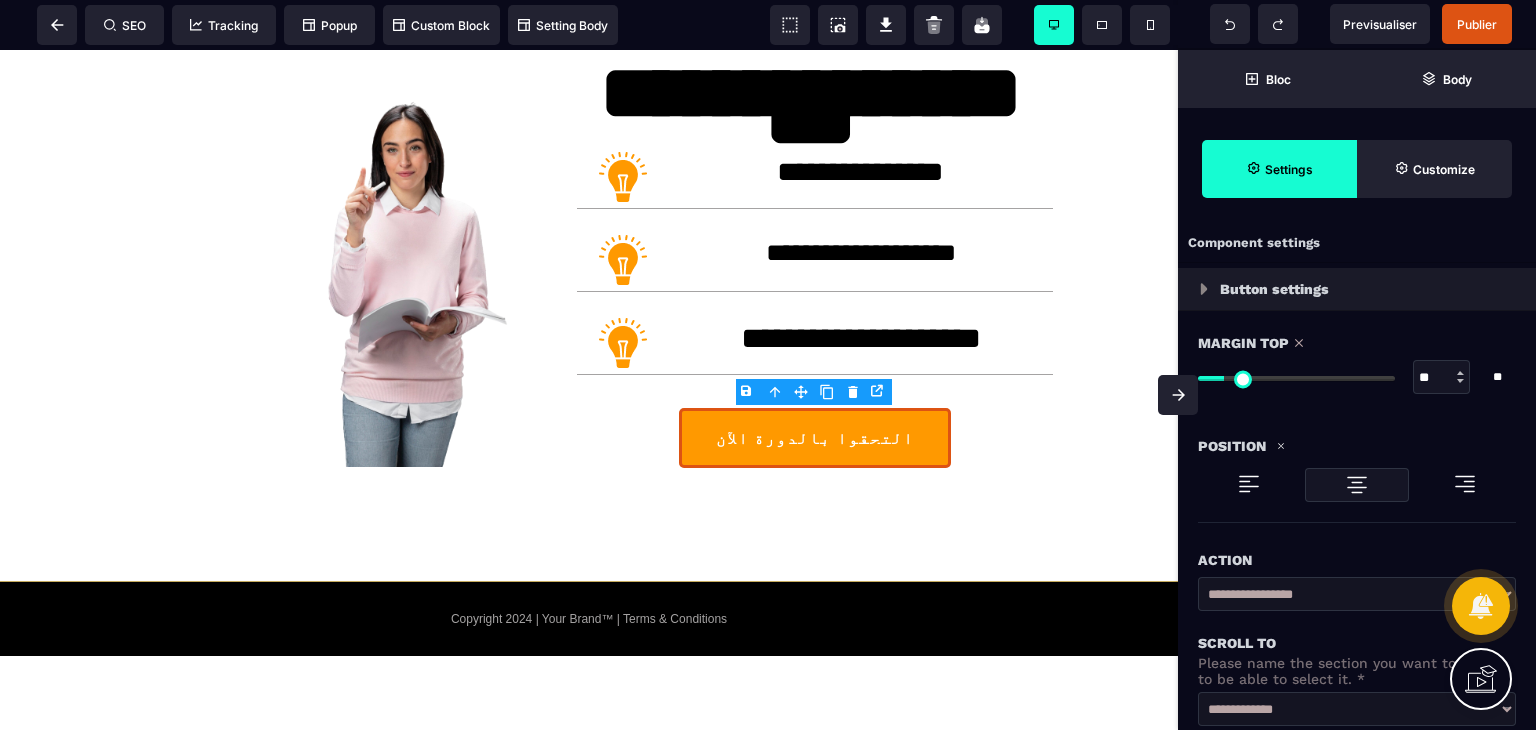 scroll, scrollTop: 0, scrollLeft: 0, axis: both 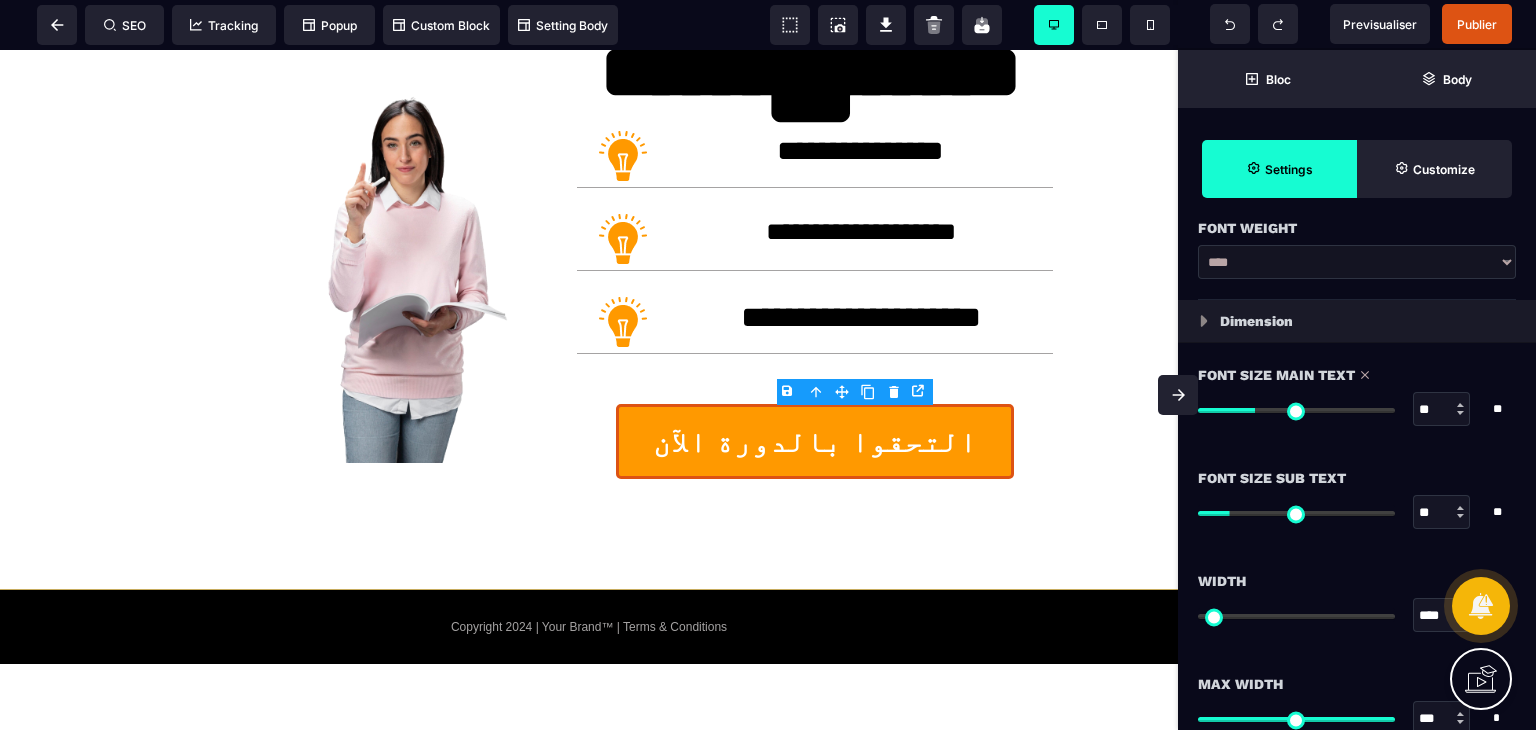 drag, startPoint x: 1237, startPoint y: 405, endPoint x: 1259, endPoint y: 405, distance: 22 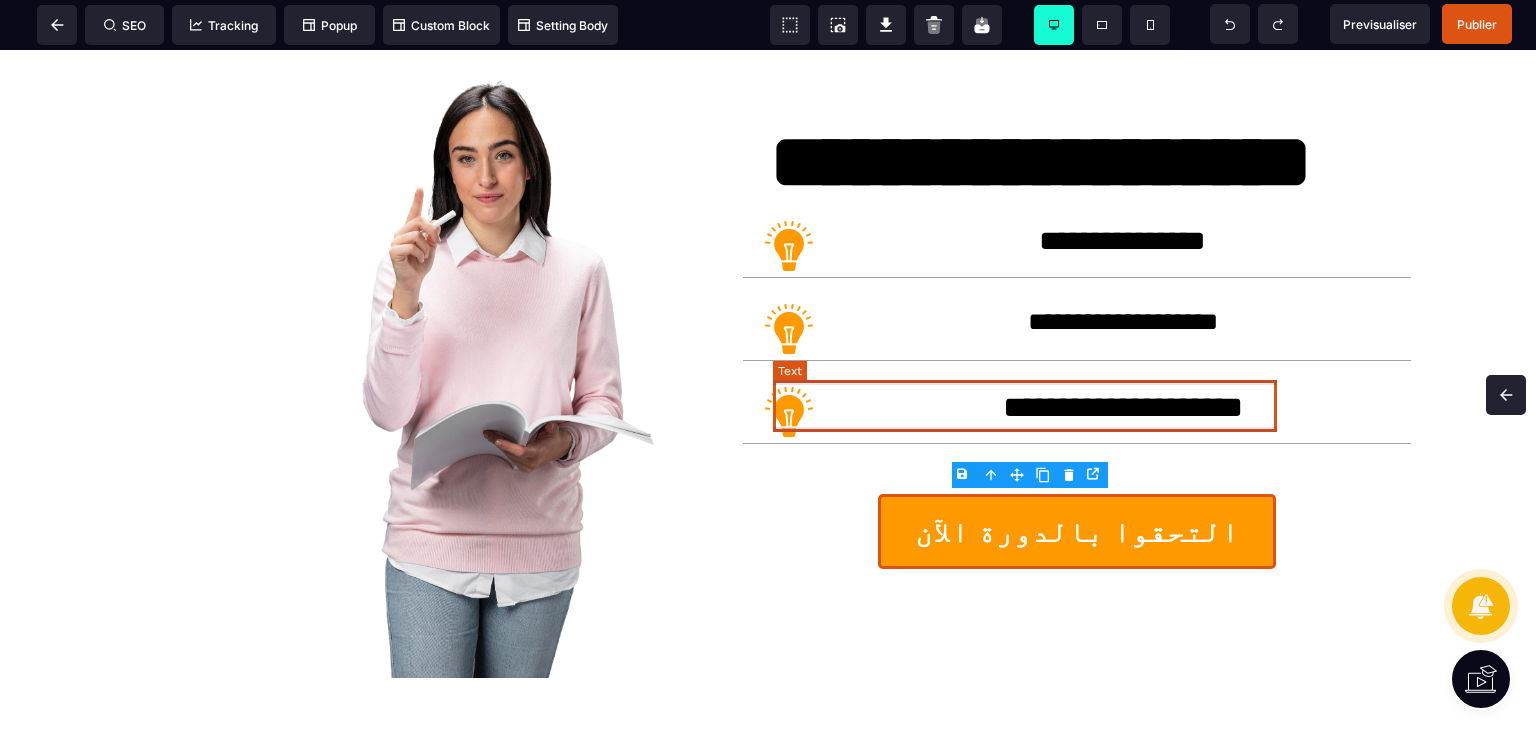 scroll, scrollTop: 0, scrollLeft: 0, axis: both 